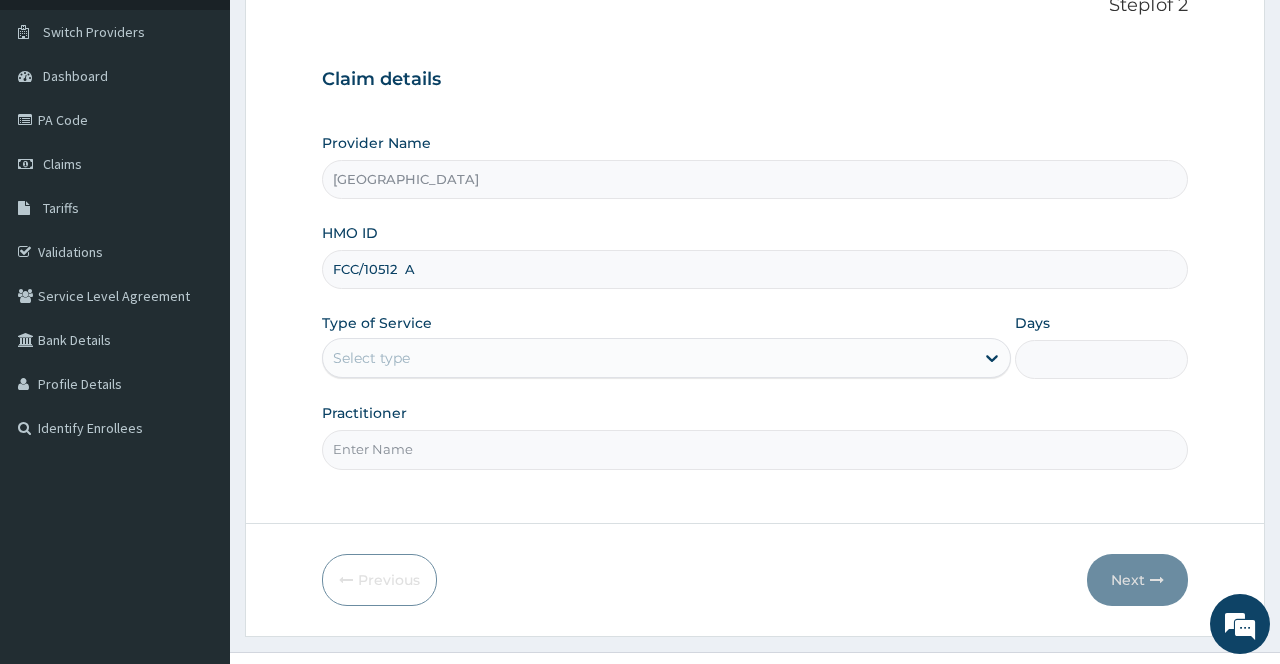 scroll, scrollTop: 142, scrollLeft: 0, axis: vertical 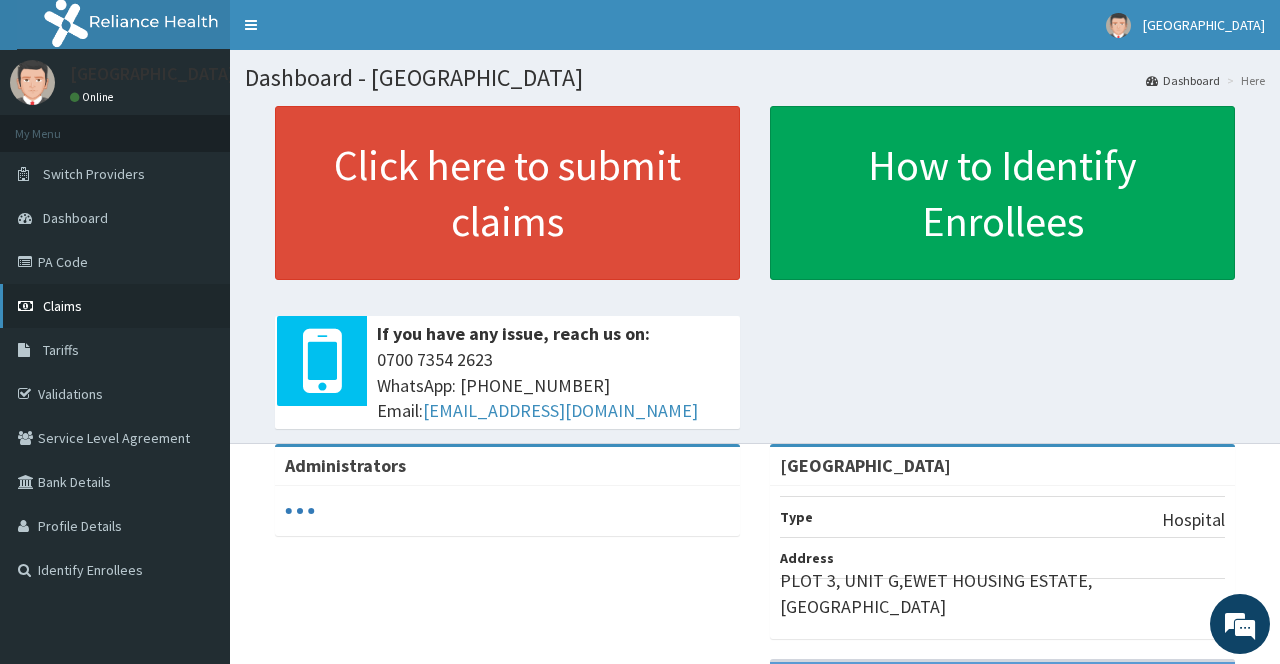 click on "Claims" at bounding box center [115, 306] 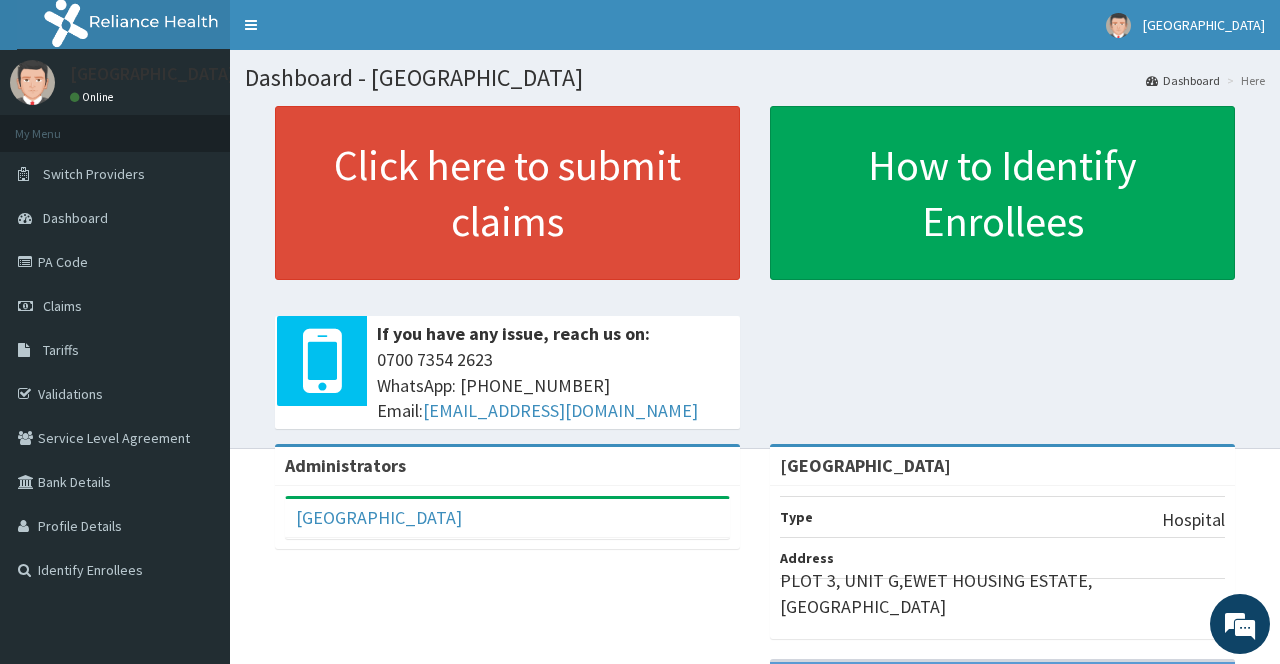 scroll, scrollTop: 0, scrollLeft: 0, axis: both 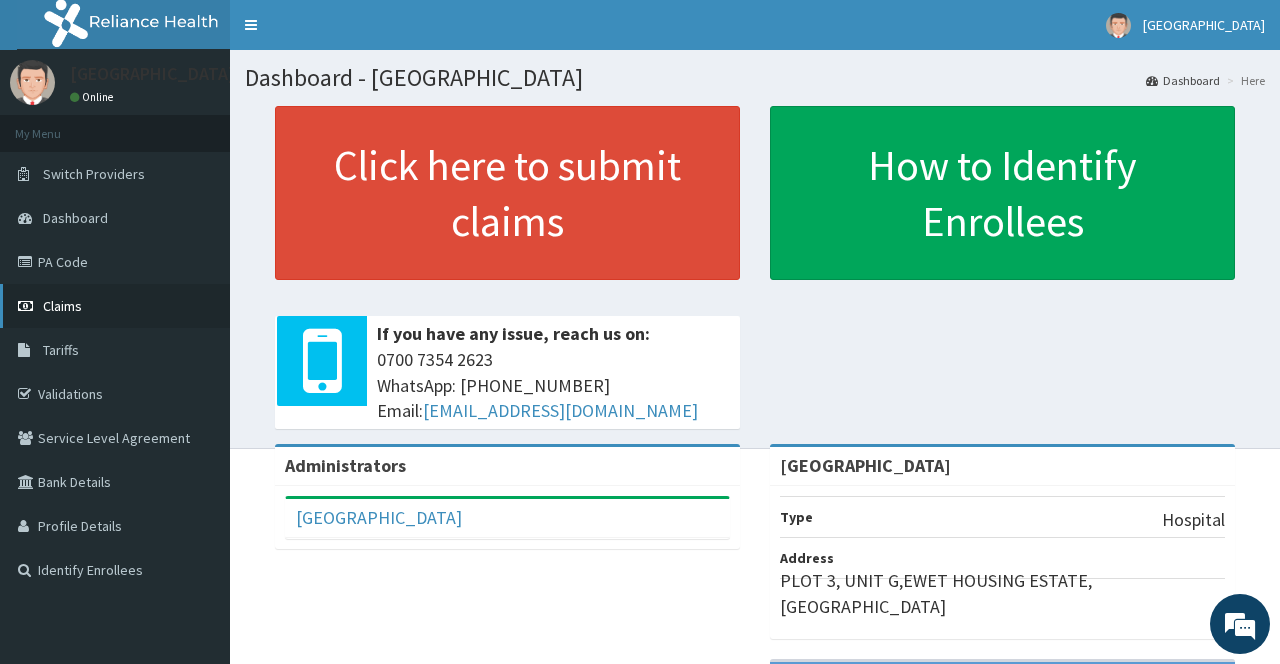 click on "Claims" at bounding box center [62, 306] 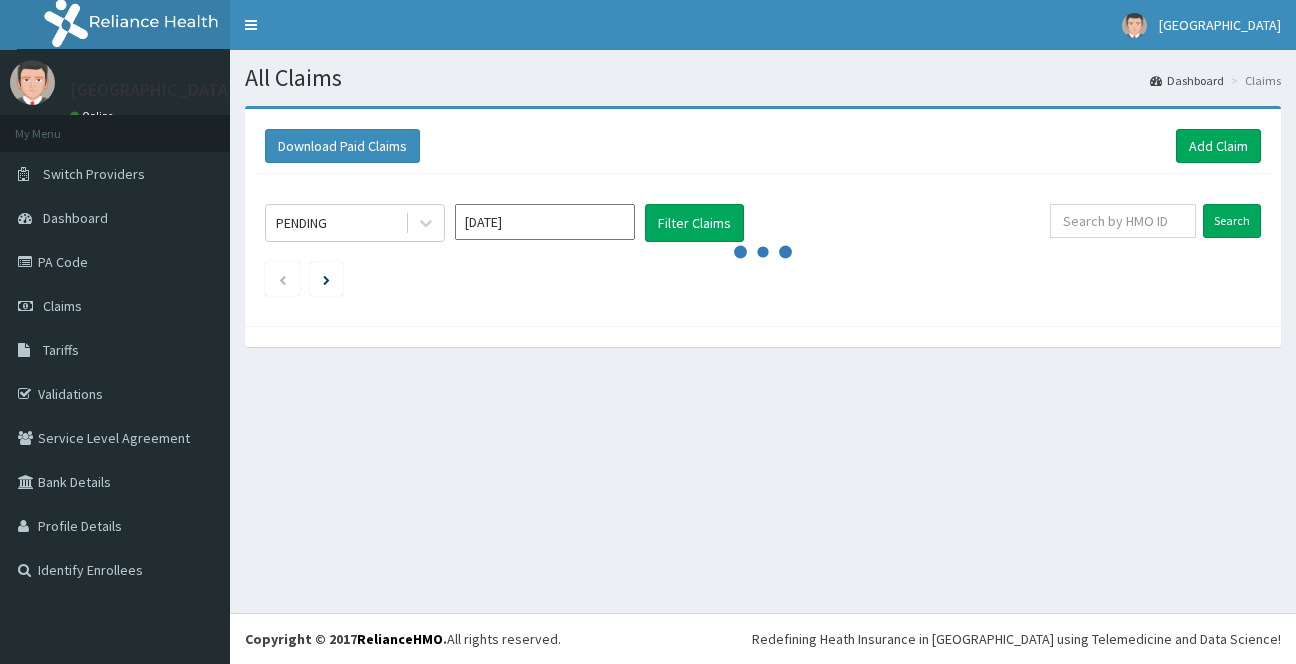 scroll, scrollTop: 0, scrollLeft: 0, axis: both 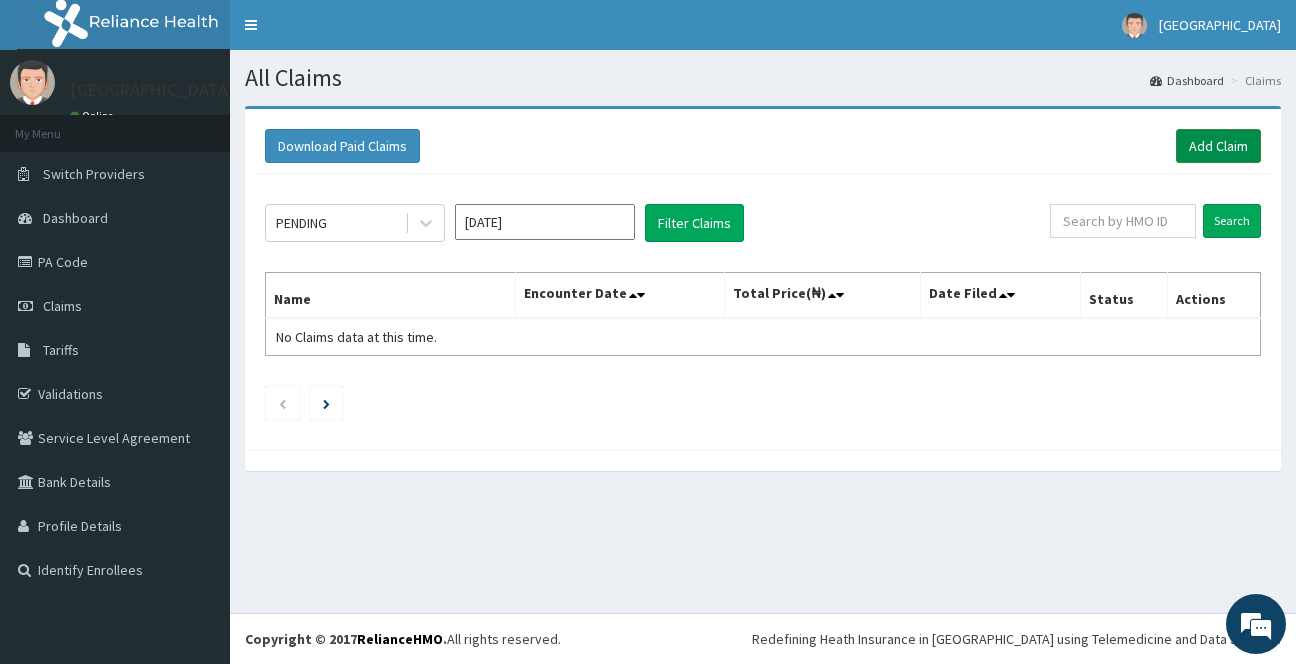 click on "Add Claim" at bounding box center [1218, 146] 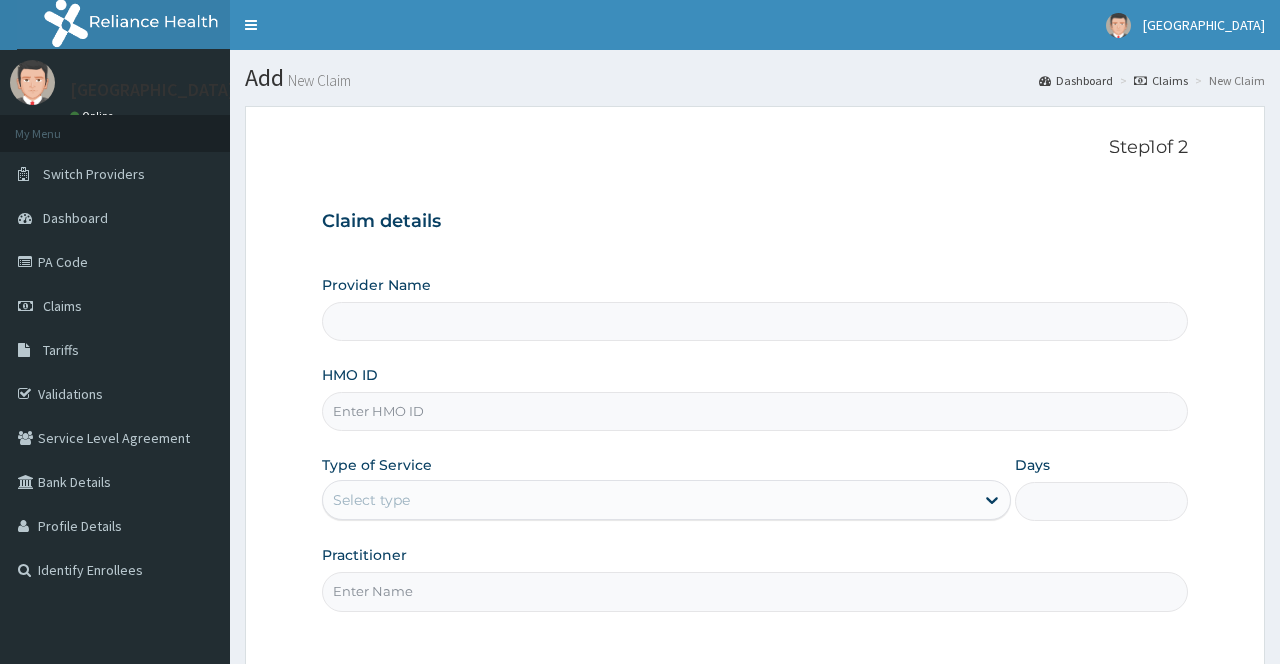 scroll, scrollTop: 0, scrollLeft: 0, axis: both 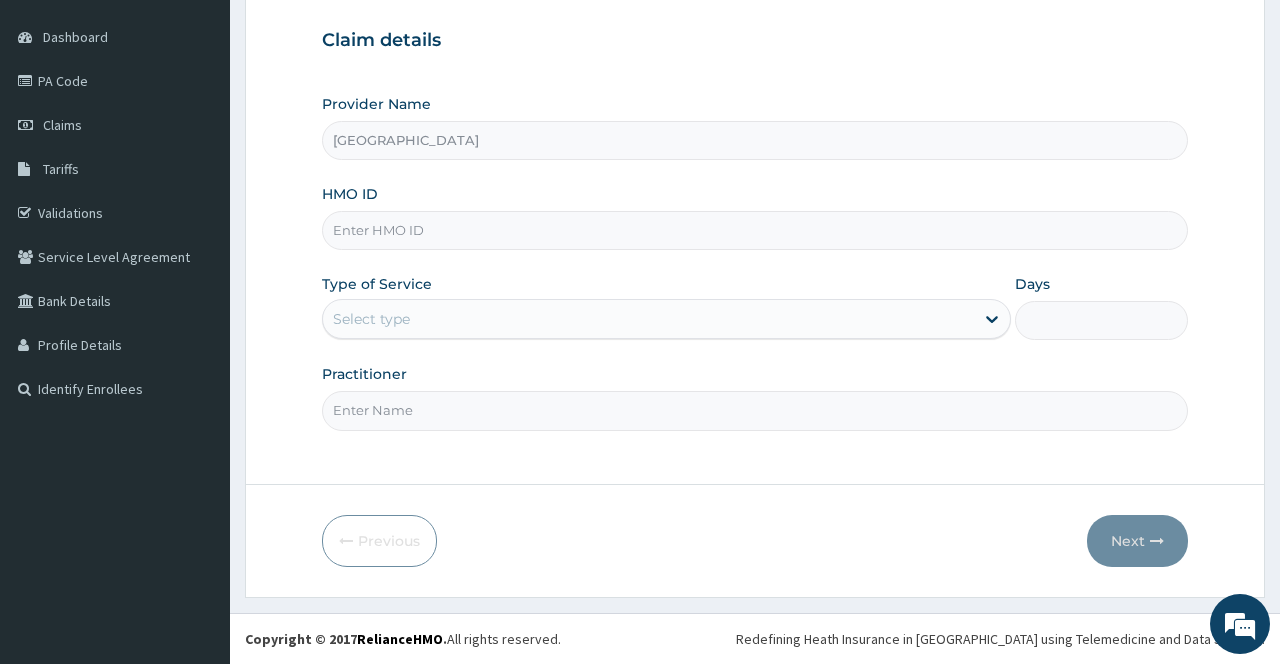 click on "HMO ID" at bounding box center (754, 230) 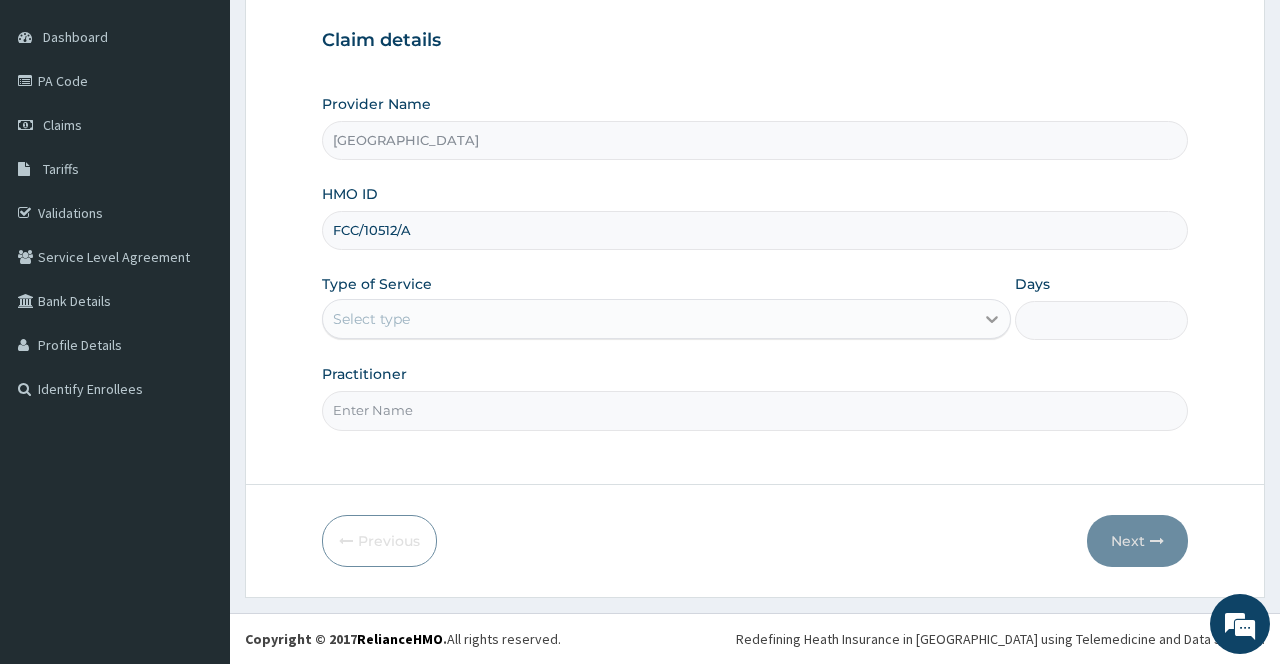 type on "FCC/10512/A" 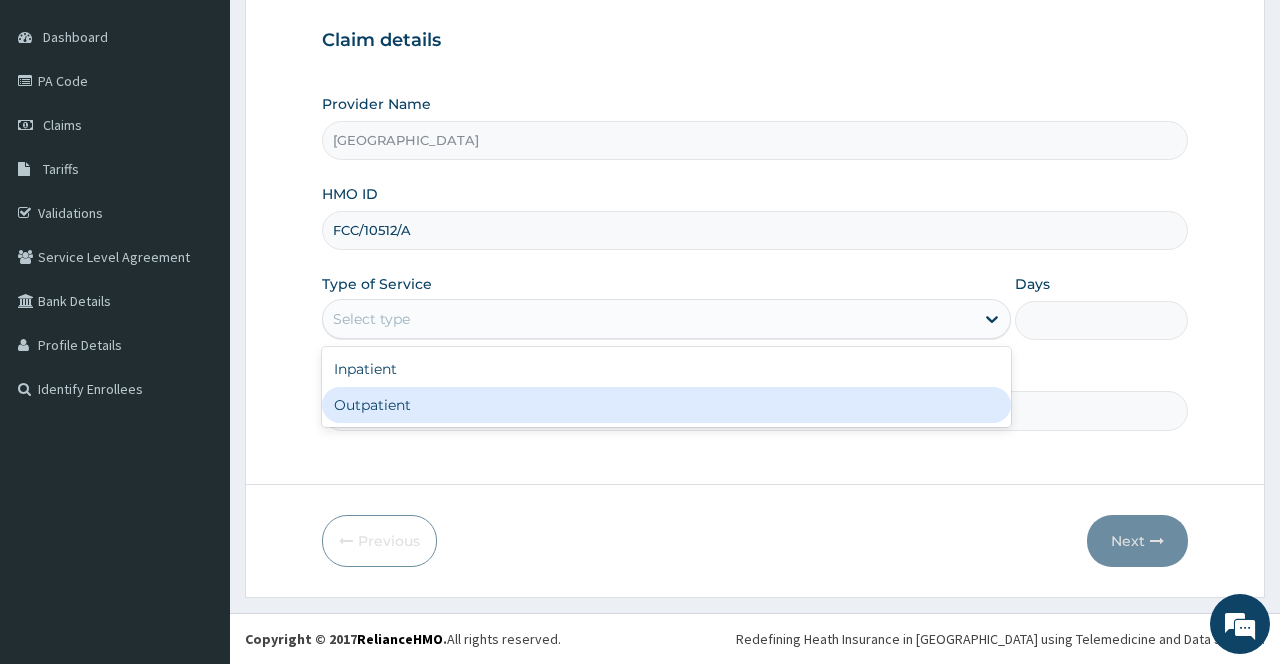 click on "Outpatient" at bounding box center (666, 405) 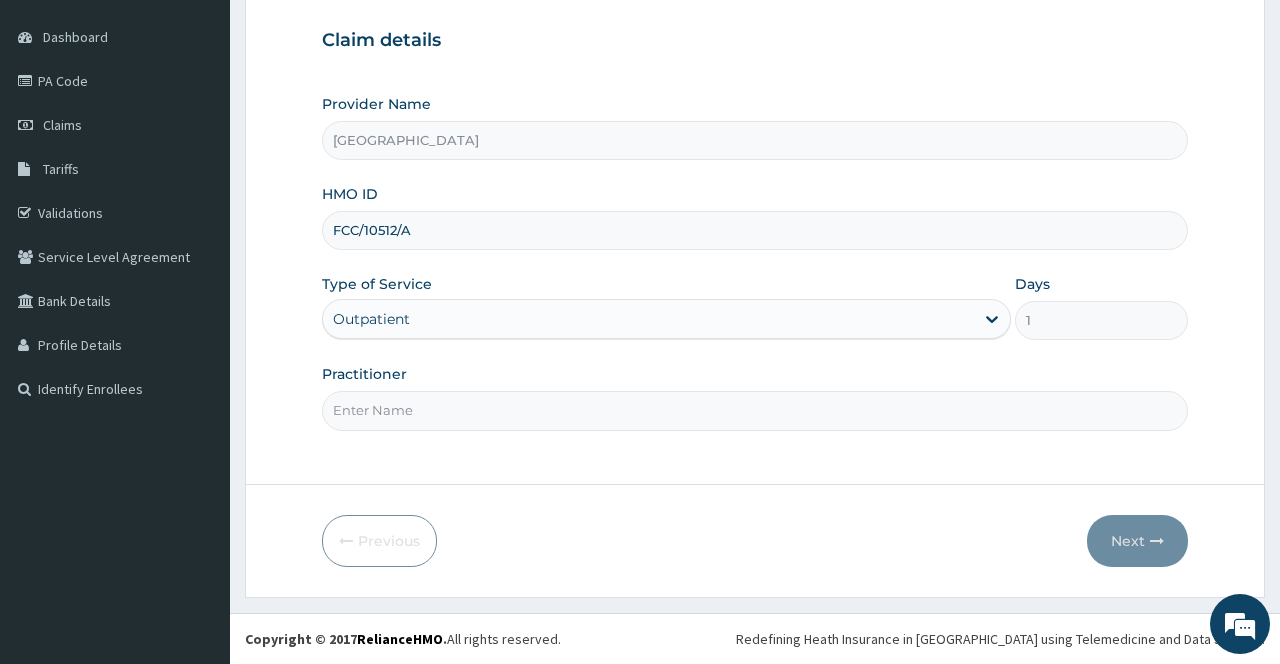 click on "Practitioner" at bounding box center [754, 410] 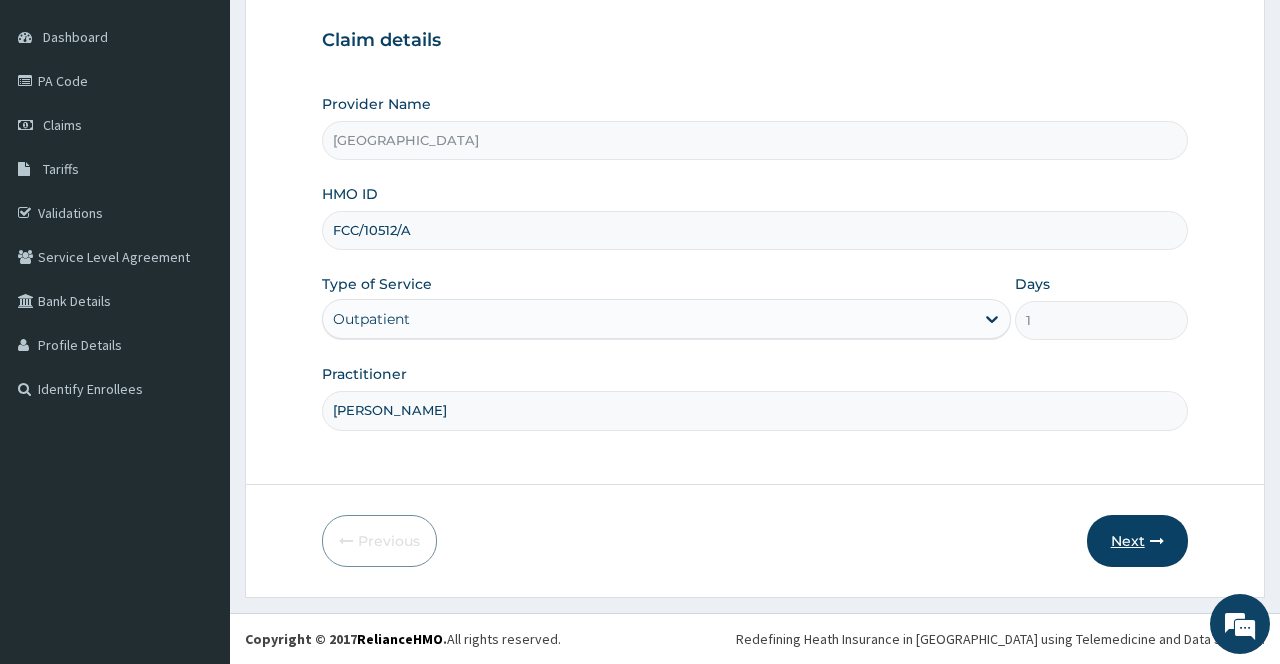 click on "Next" at bounding box center [1137, 541] 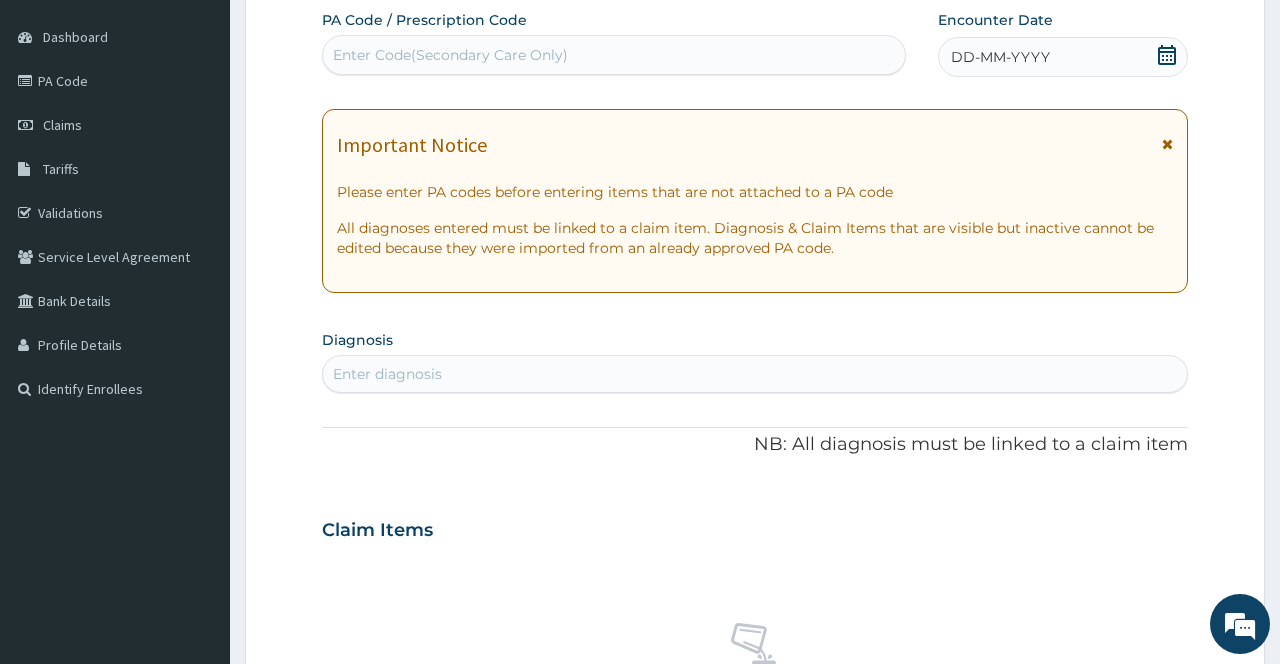 click at bounding box center (1167, 144) 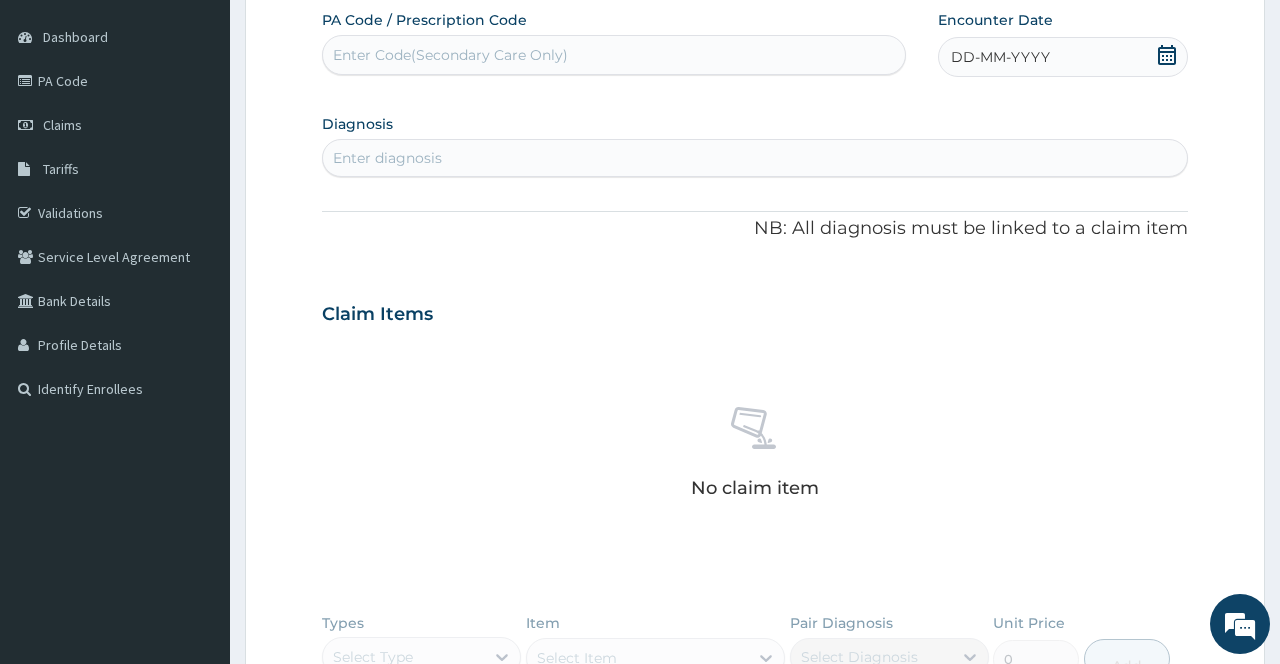 click on "Enter Code(Secondary Care Only)" at bounding box center [613, 55] 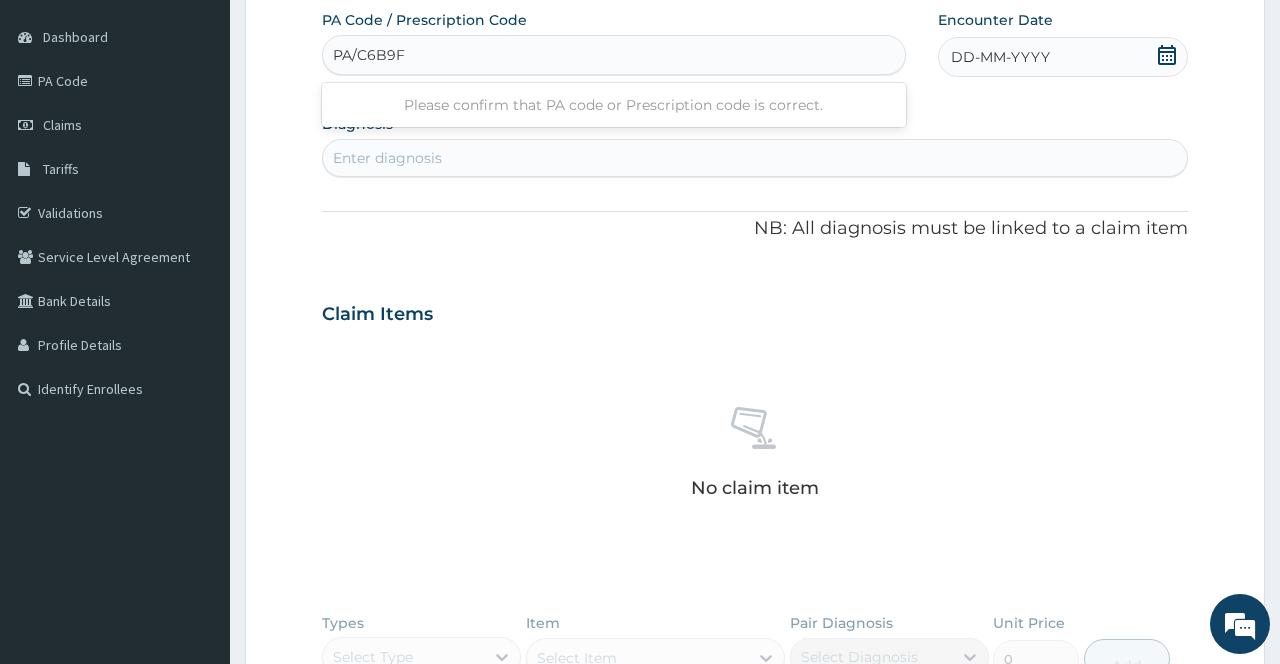 type on "PA/C6B9F7" 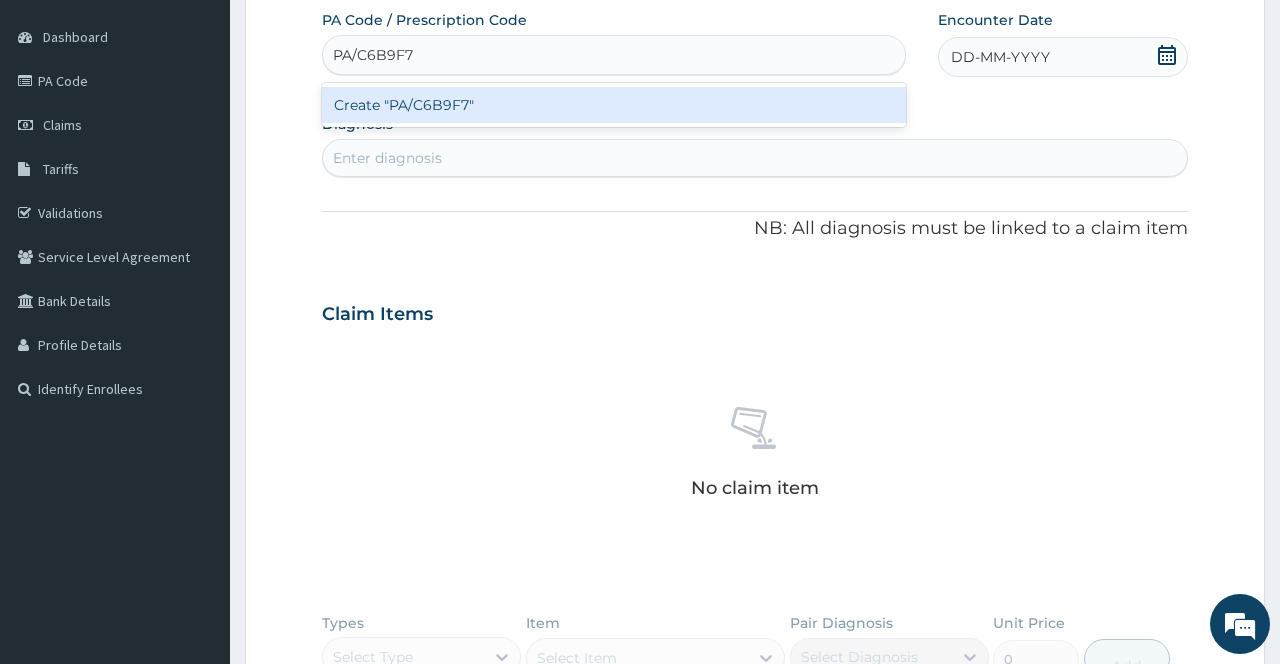 click on "Create "PA/C6B9F7"" at bounding box center [613, 105] 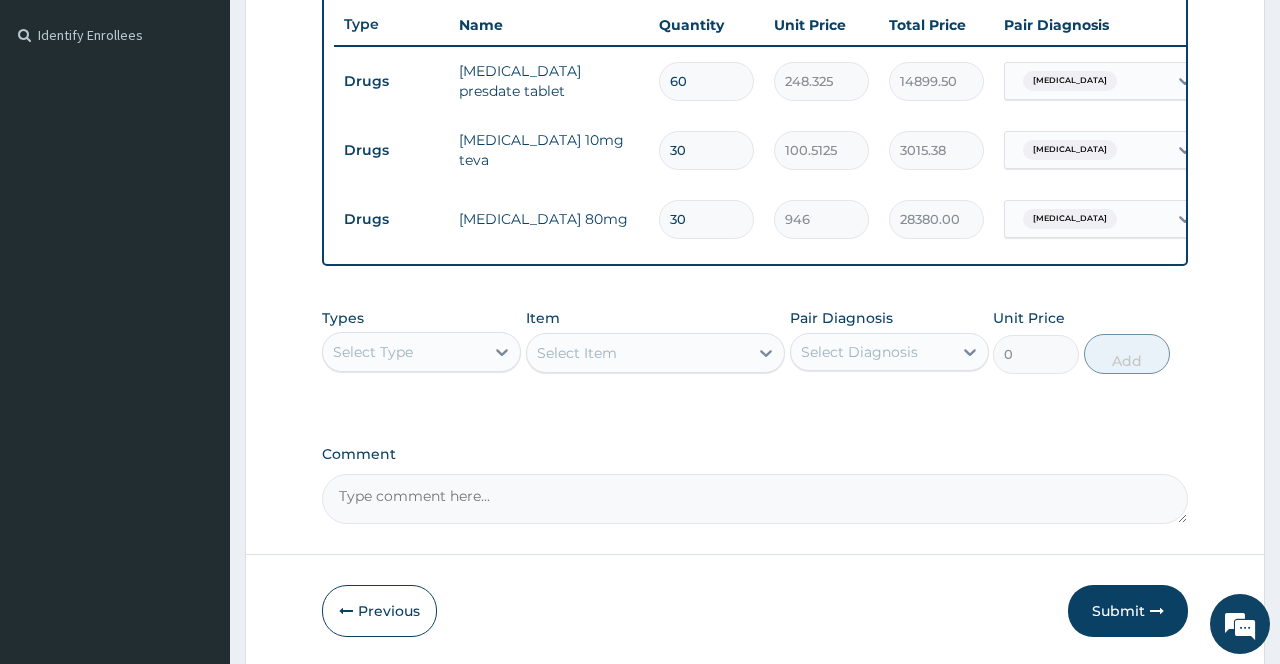scroll, scrollTop: 621, scrollLeft: 0, axis: vertical 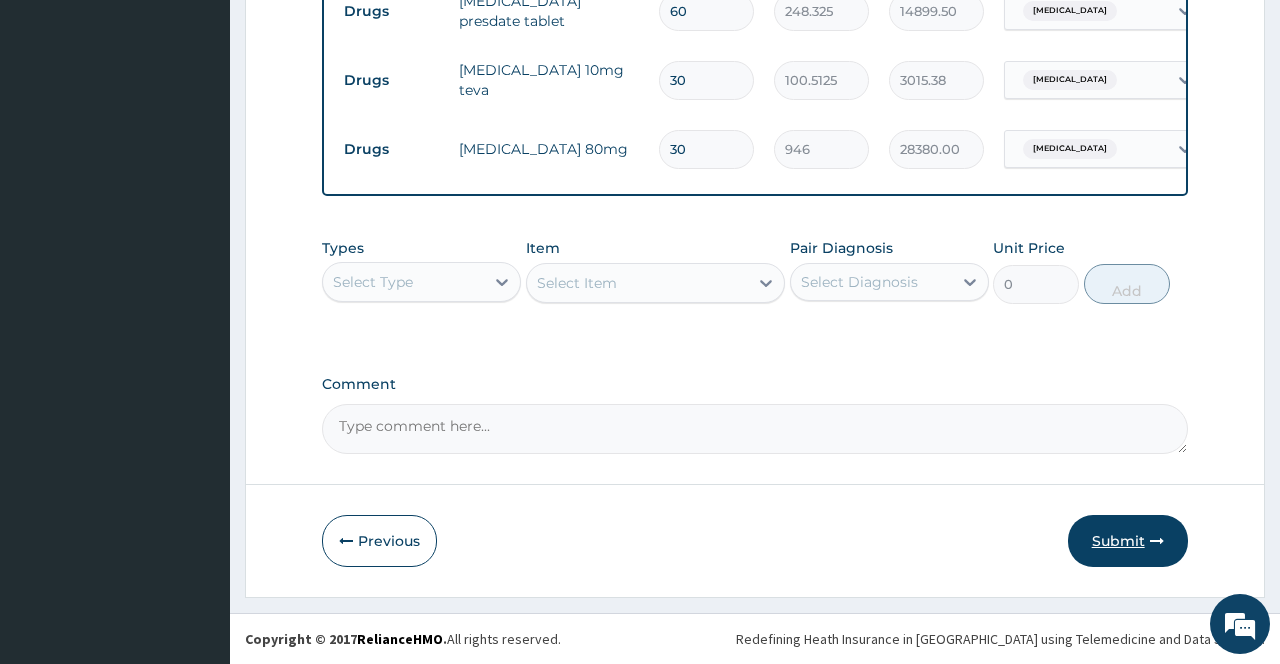 click on "Submit" at bounding box center (1128, 541) 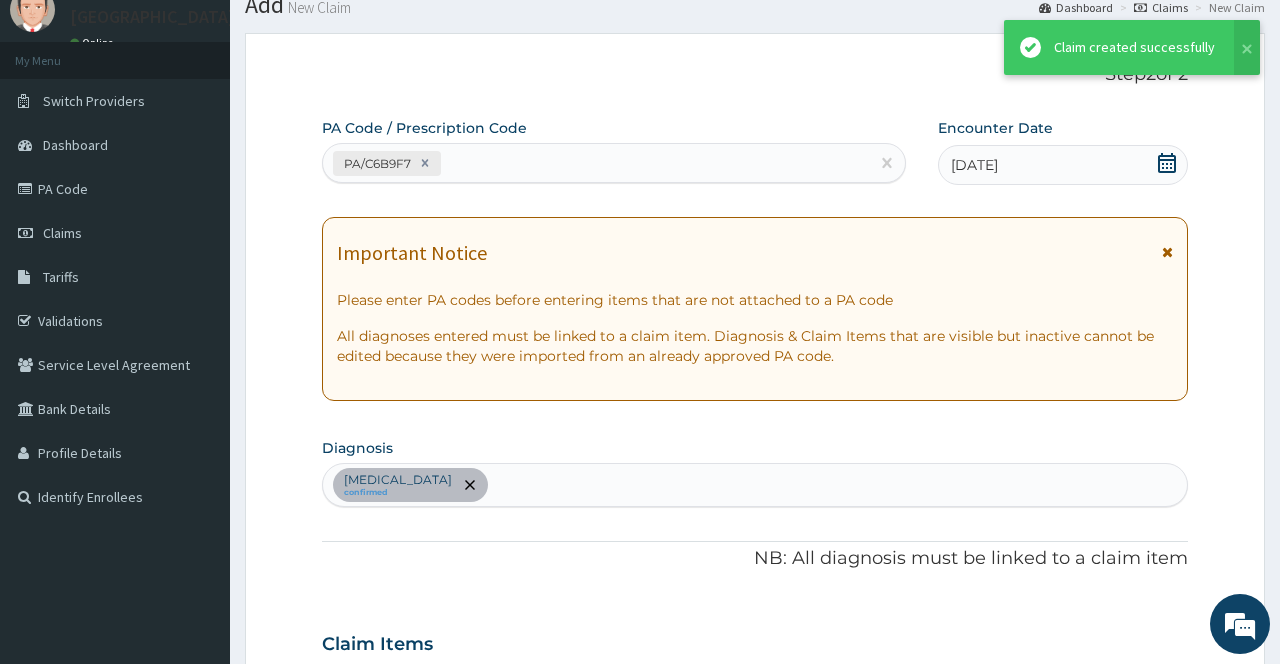 scroll, scrollTop: 621, scrollLeft: 0, axis: vertical 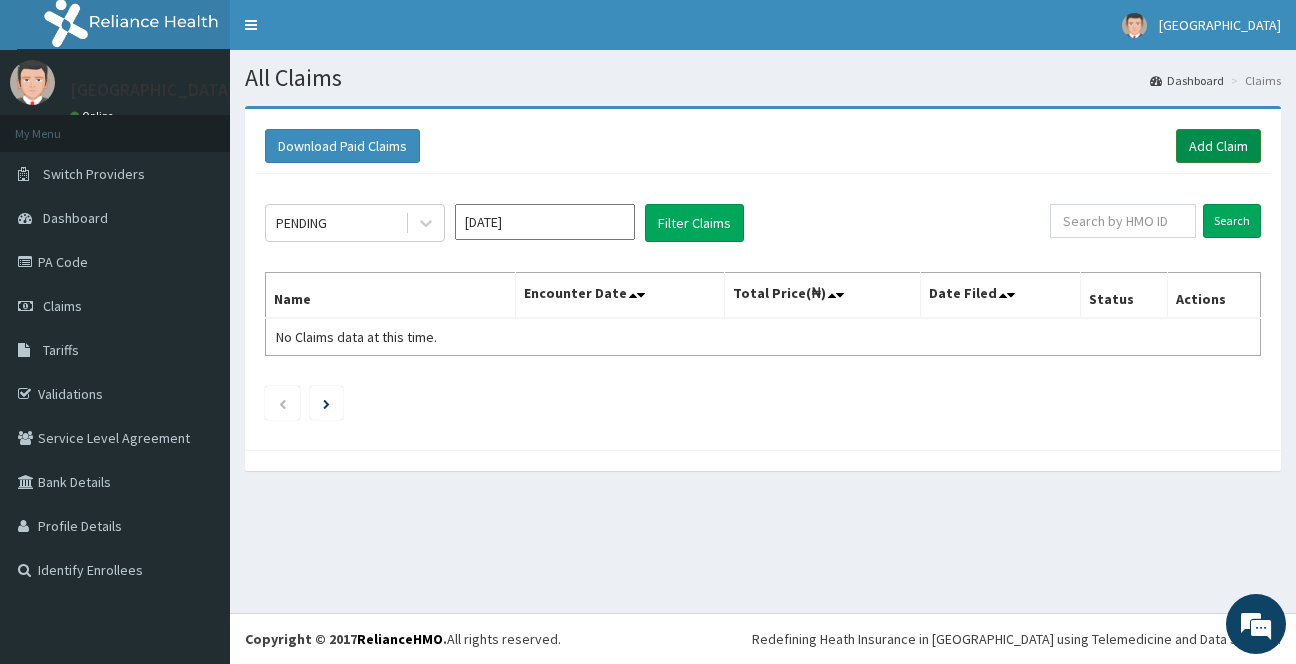 click on "Add Claim" at bounding box center (1218, 146) 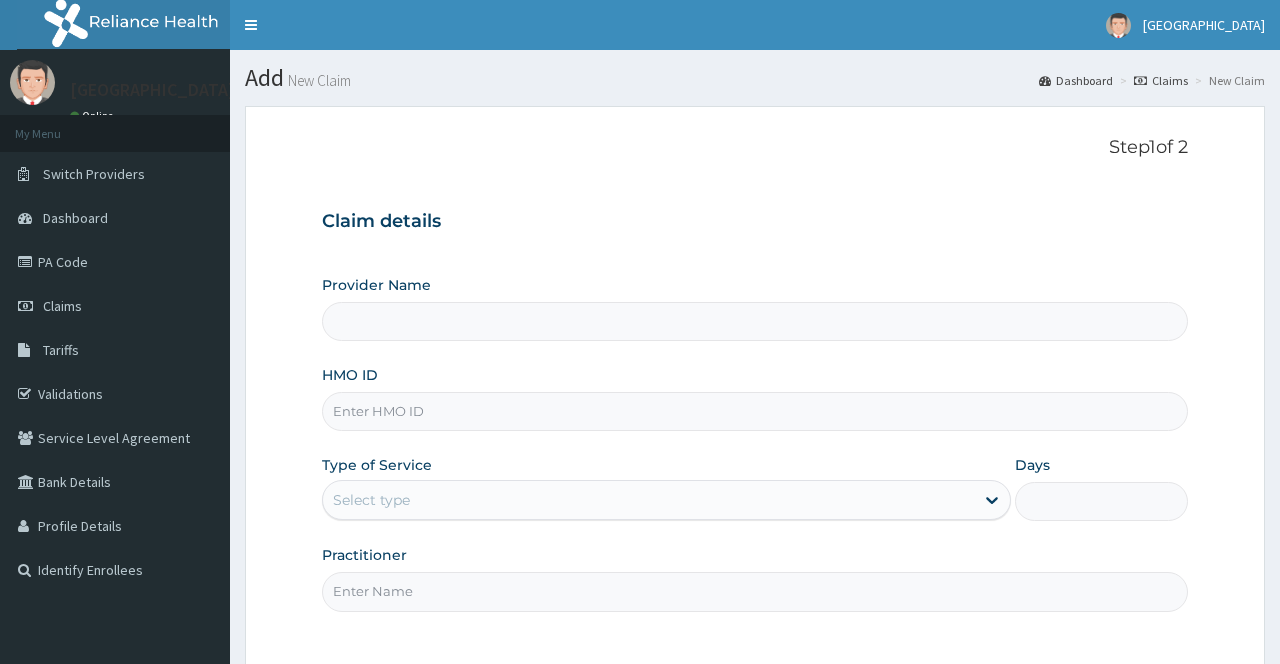 scroll, scrollTop: 0, scrollLeft: 0, axis: both 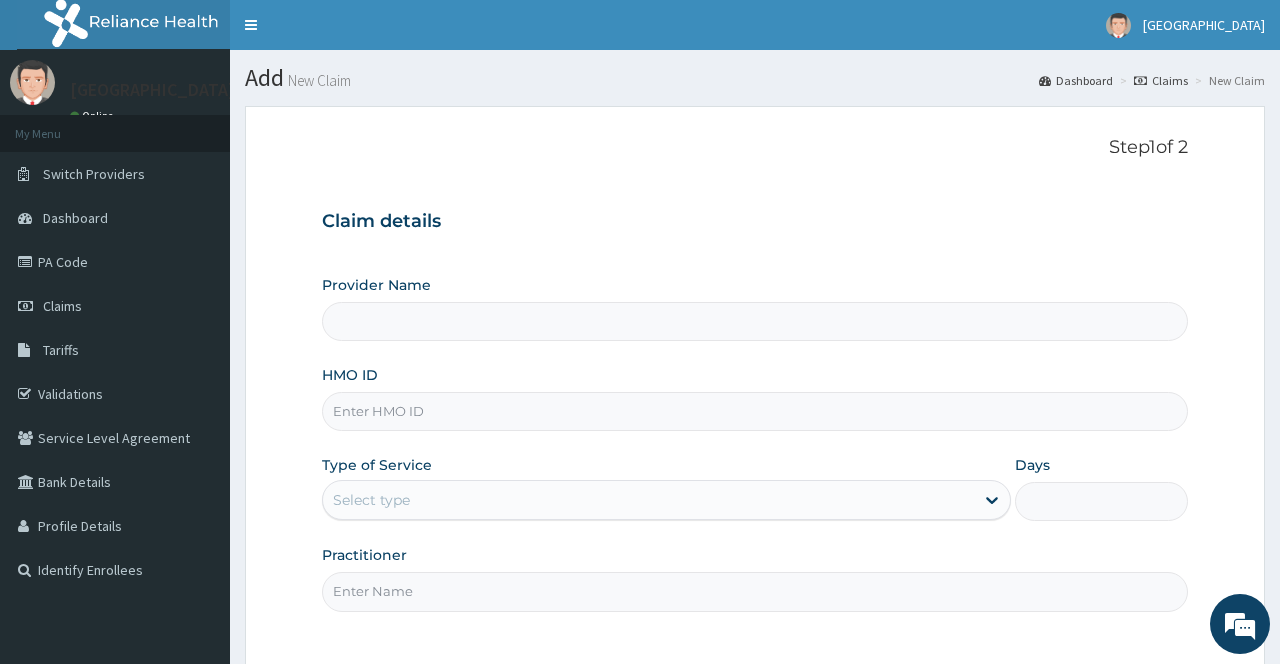 type on "[GEOGRAPHIC_DATA]" 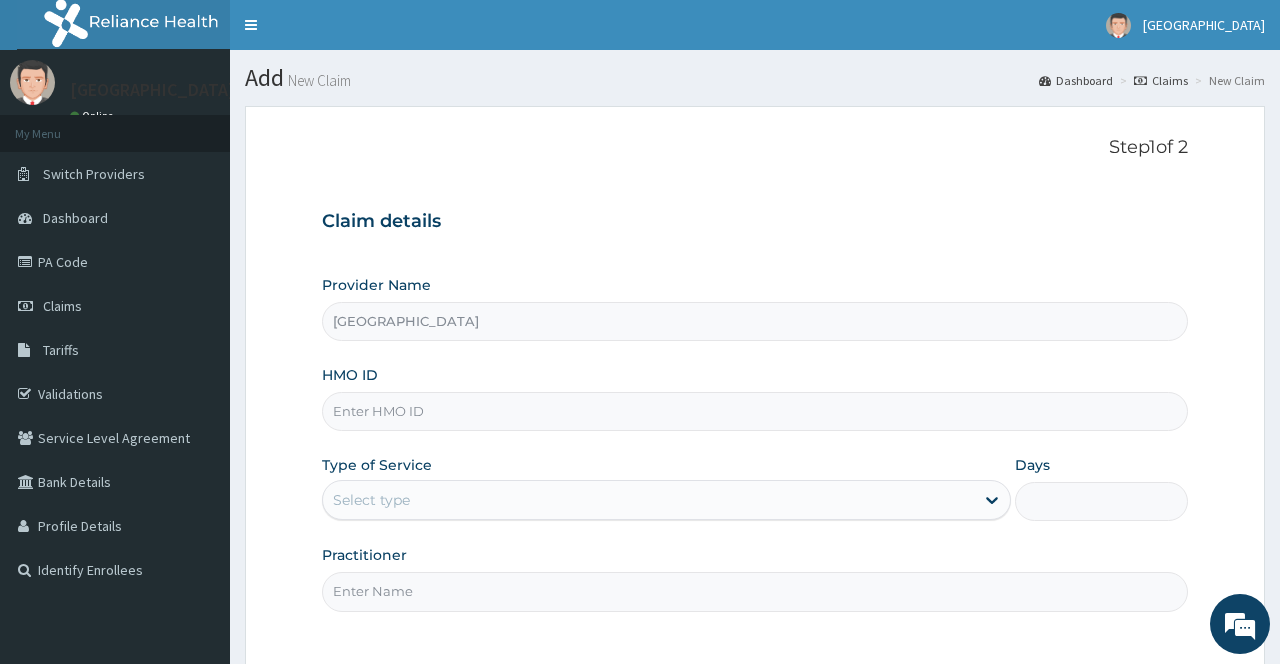 scroll, scrollTop: 0, scrollLeft: 0, axis: both 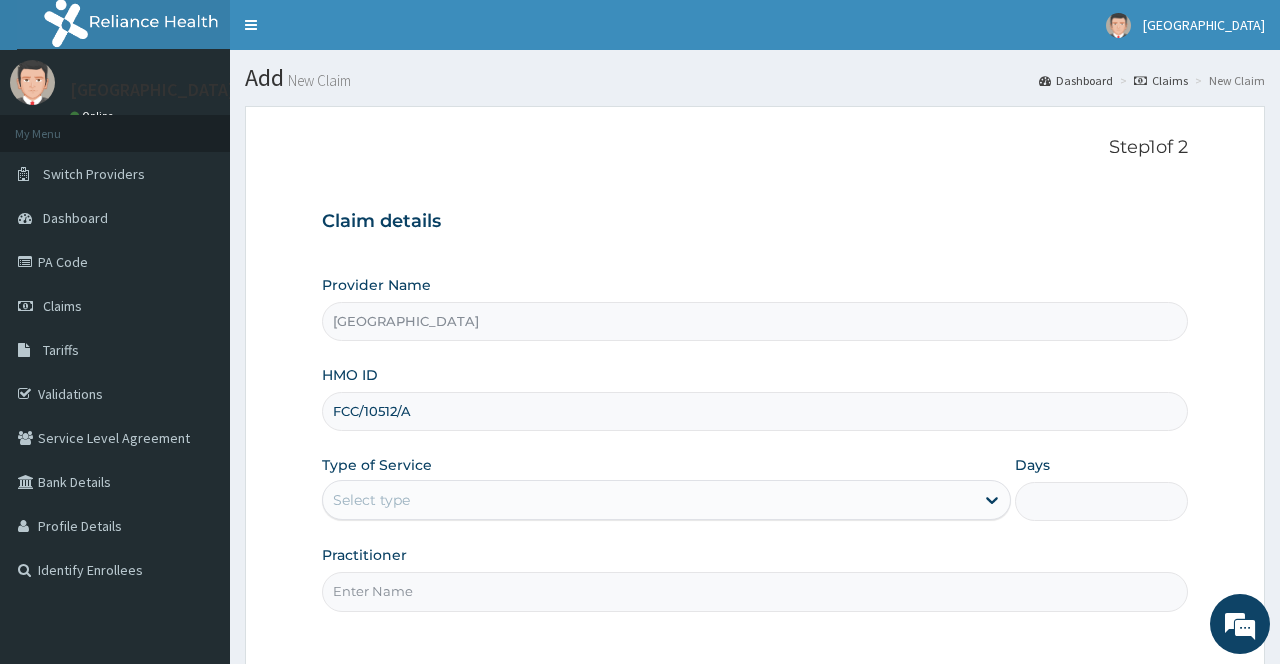 type on "FCC/10512/A" 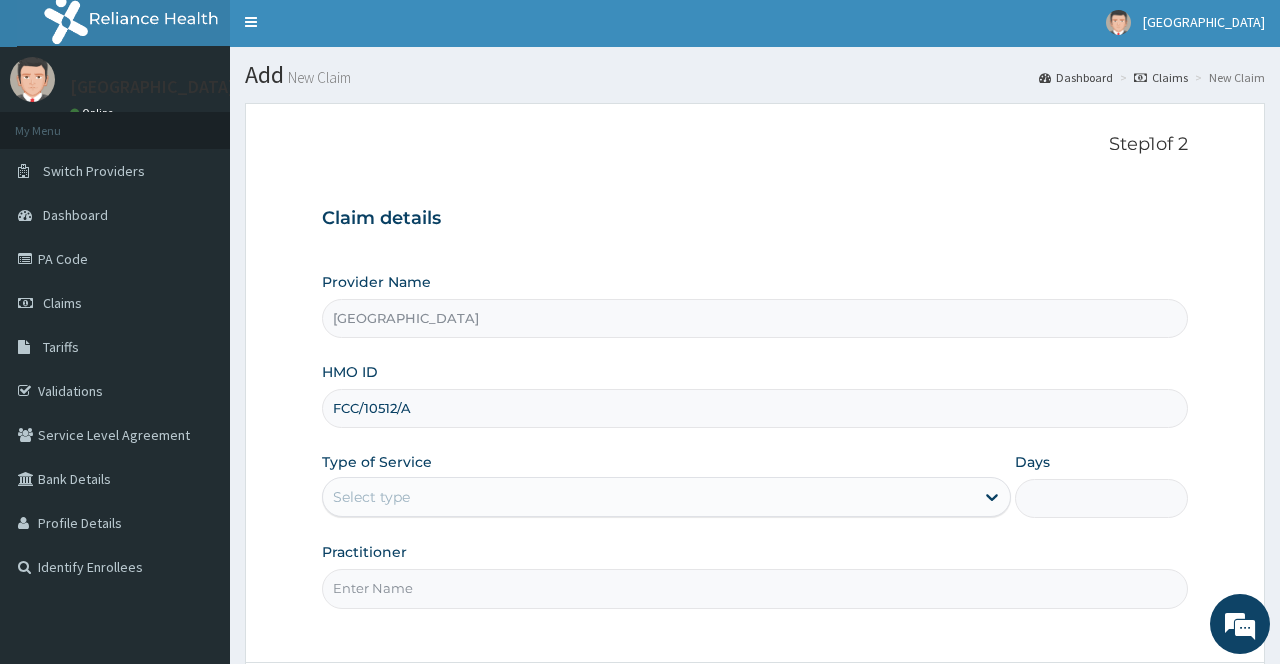 scroll, scrollTop: 181, scrollLeft: 0, axis: vertical 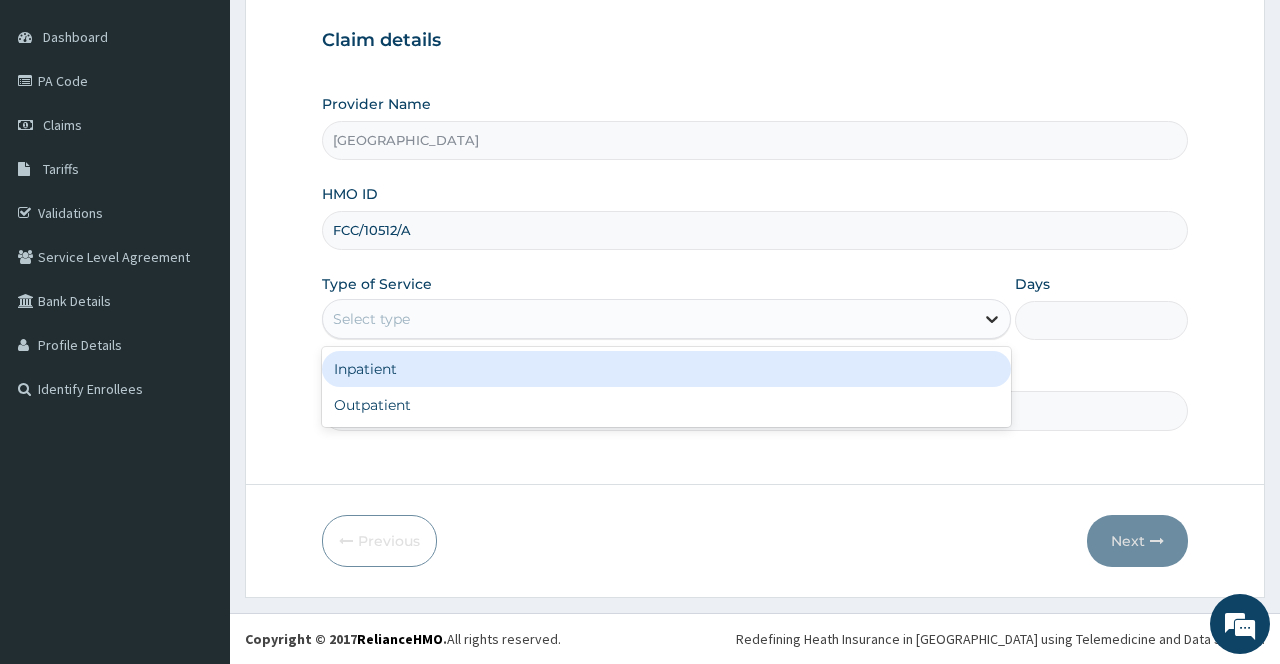 click 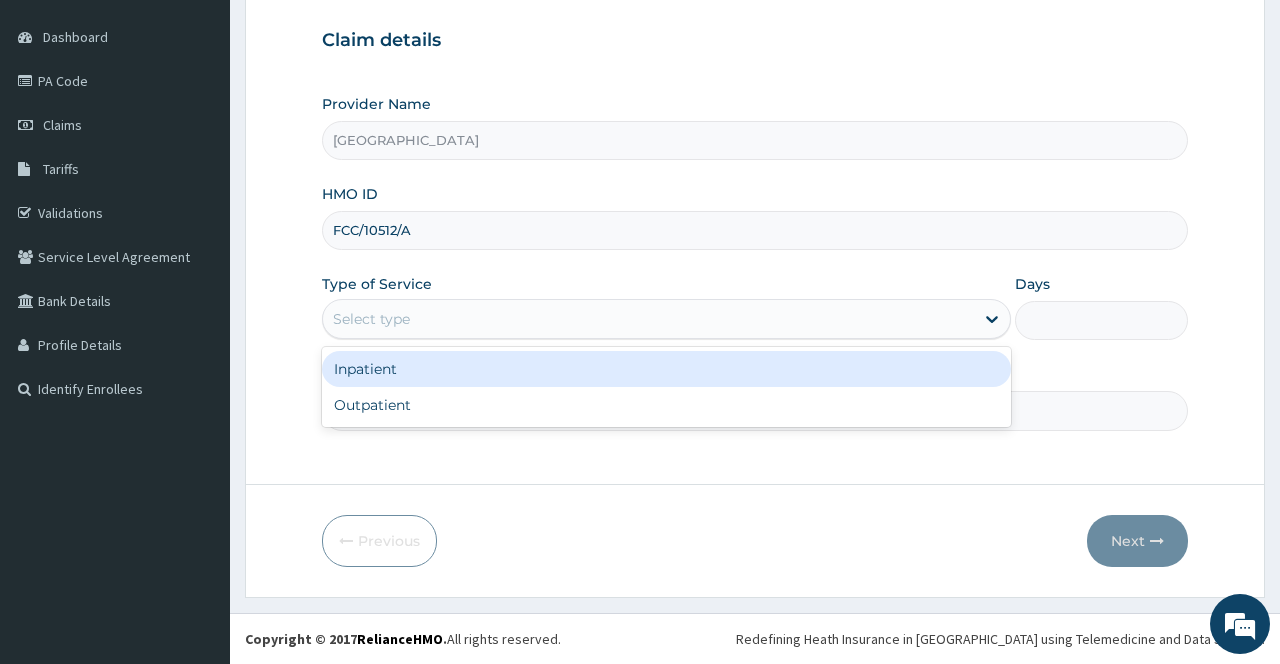 click on "Inpatient" at bounding box center [666, 369] 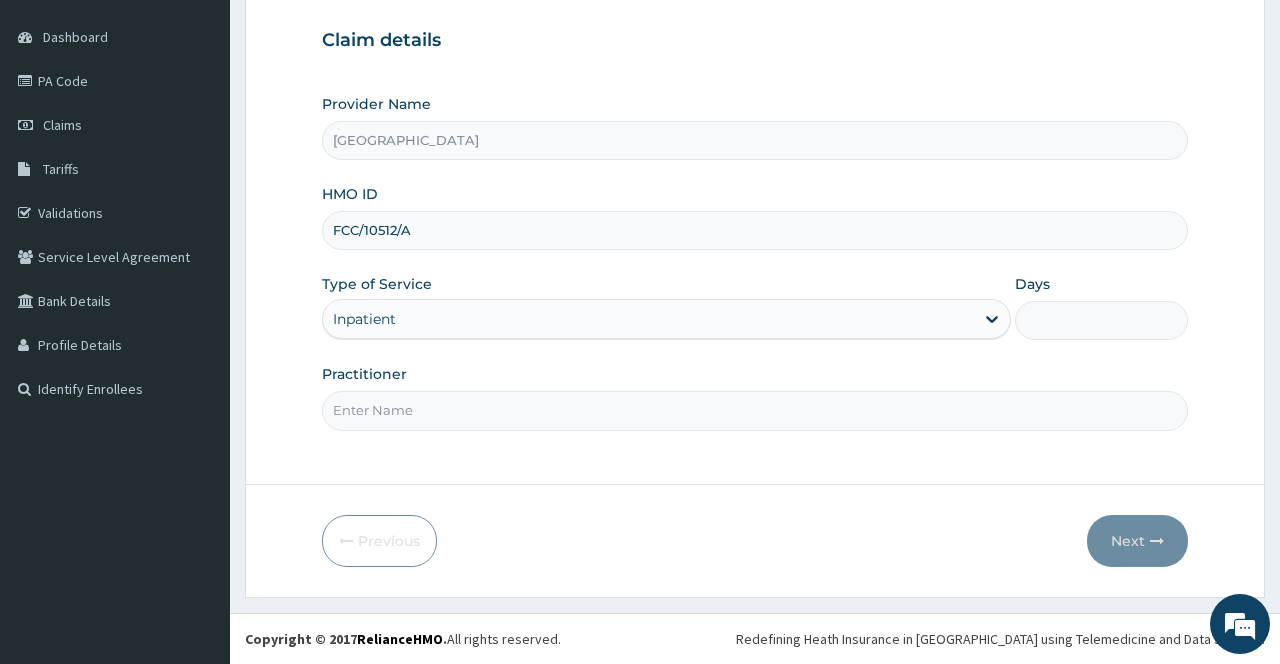 click on "Days" at bounding box center [1101, 320] 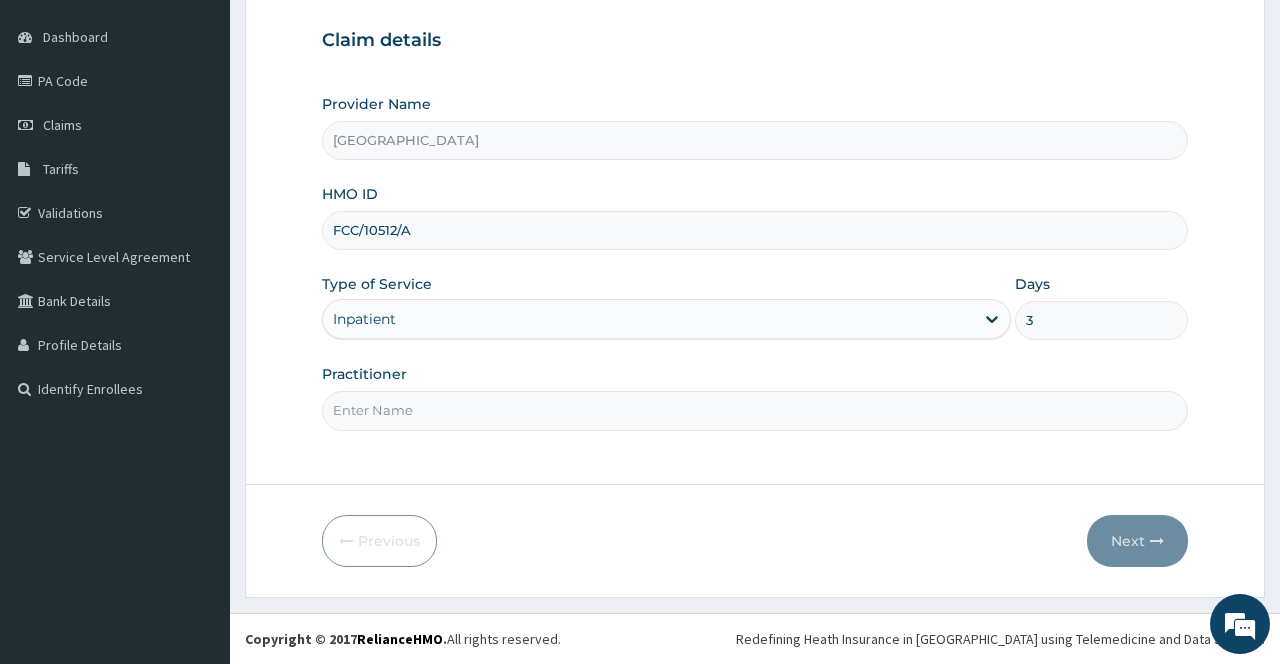click on "Practitioner" at bounding box center [754, 410] 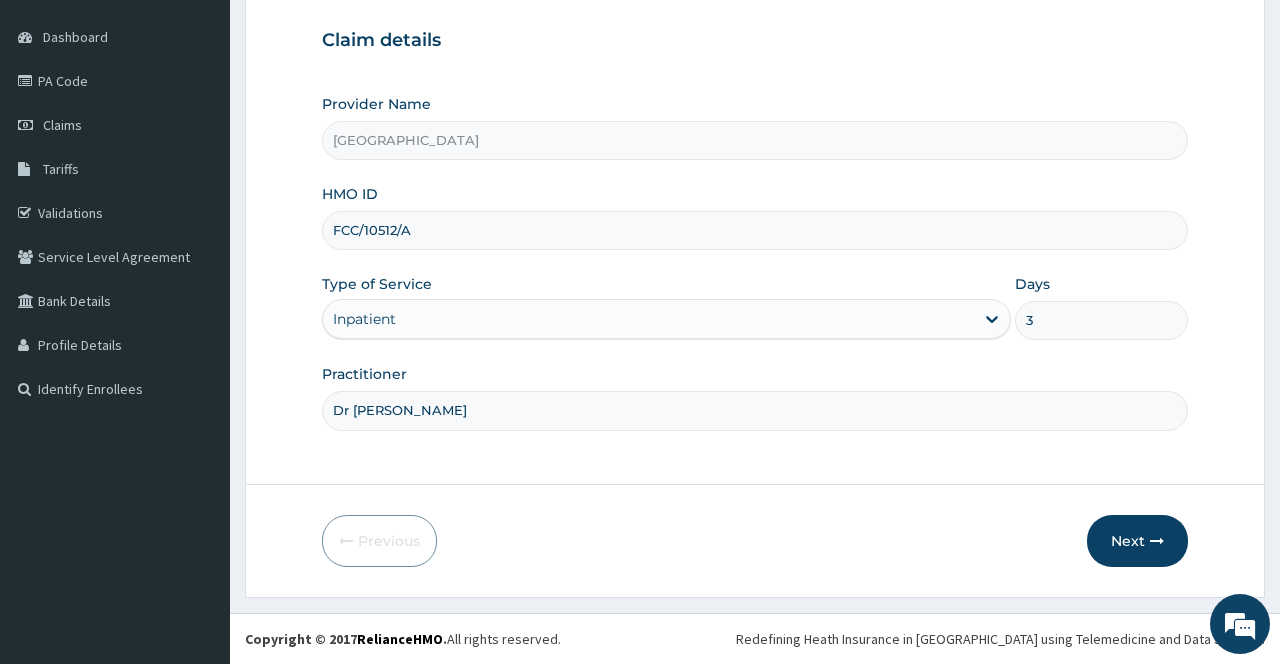 click on "Step  1  of 2 Claim details Provider Name SAN DOMINIQUE HOSPITAL HMO ID FCC/10512/A Type of Service Inpatient Days 3 Practitioner Dr Asuka     Previous   Next" at bounding box center (755, 261) 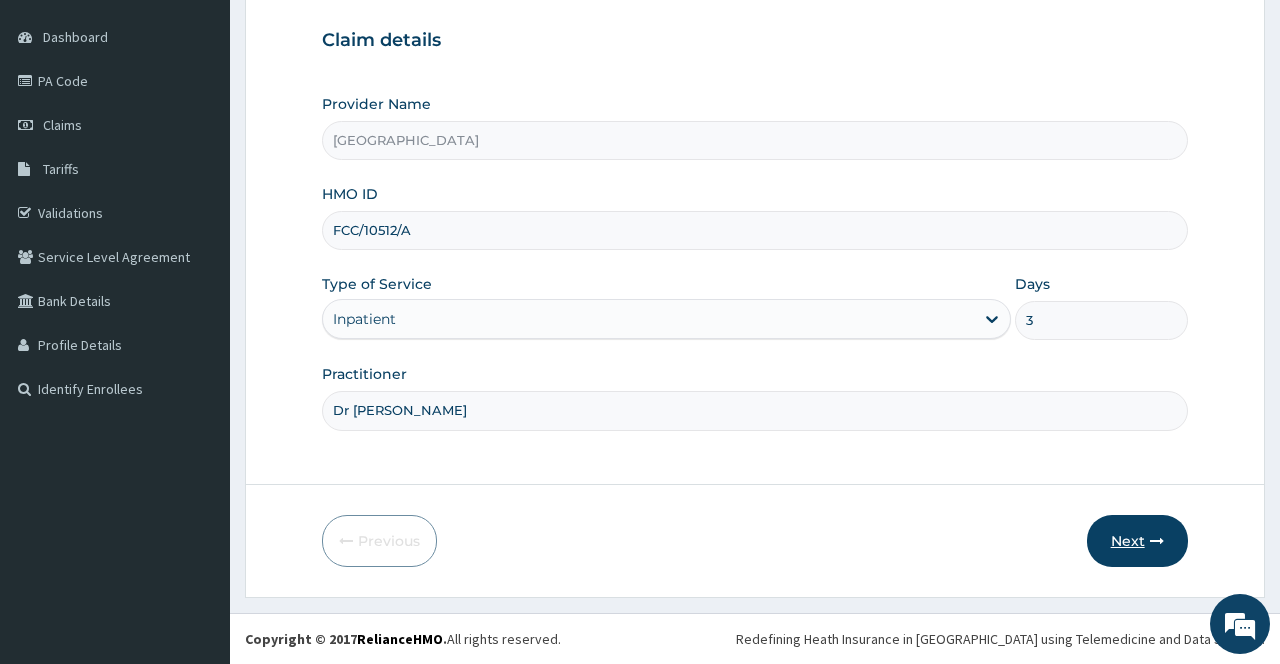 click on "Next" at bounding box center (1137, 541) 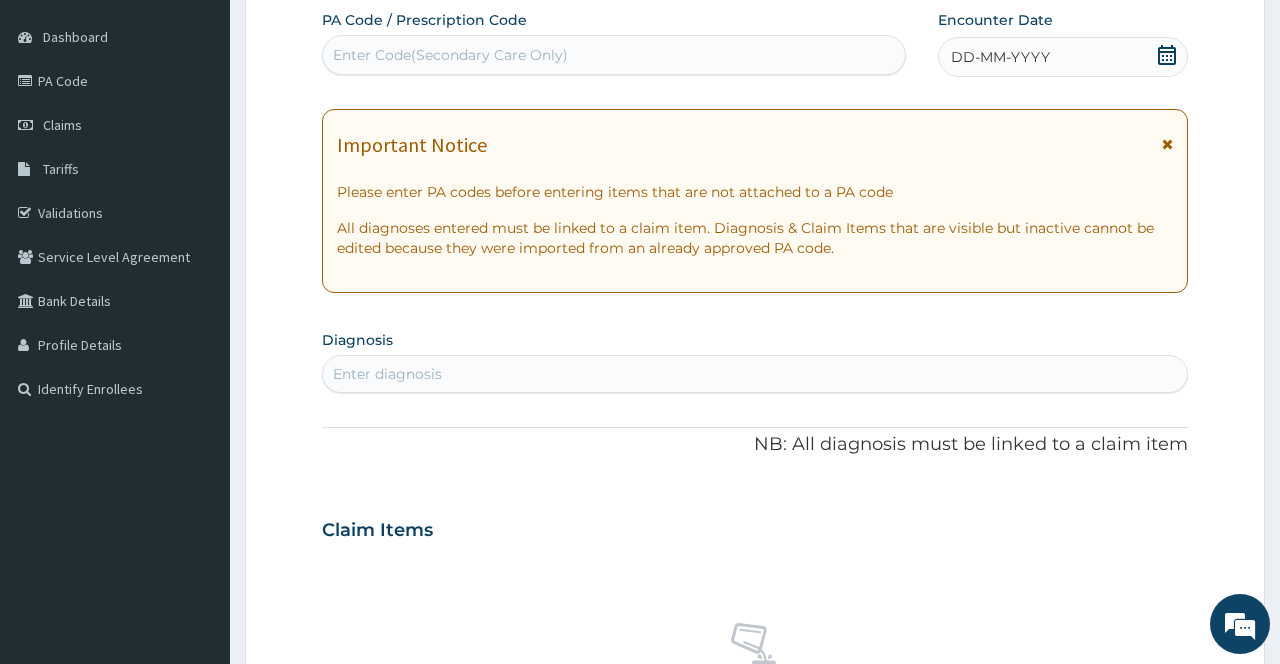 click at bounding box center [1167, 144] 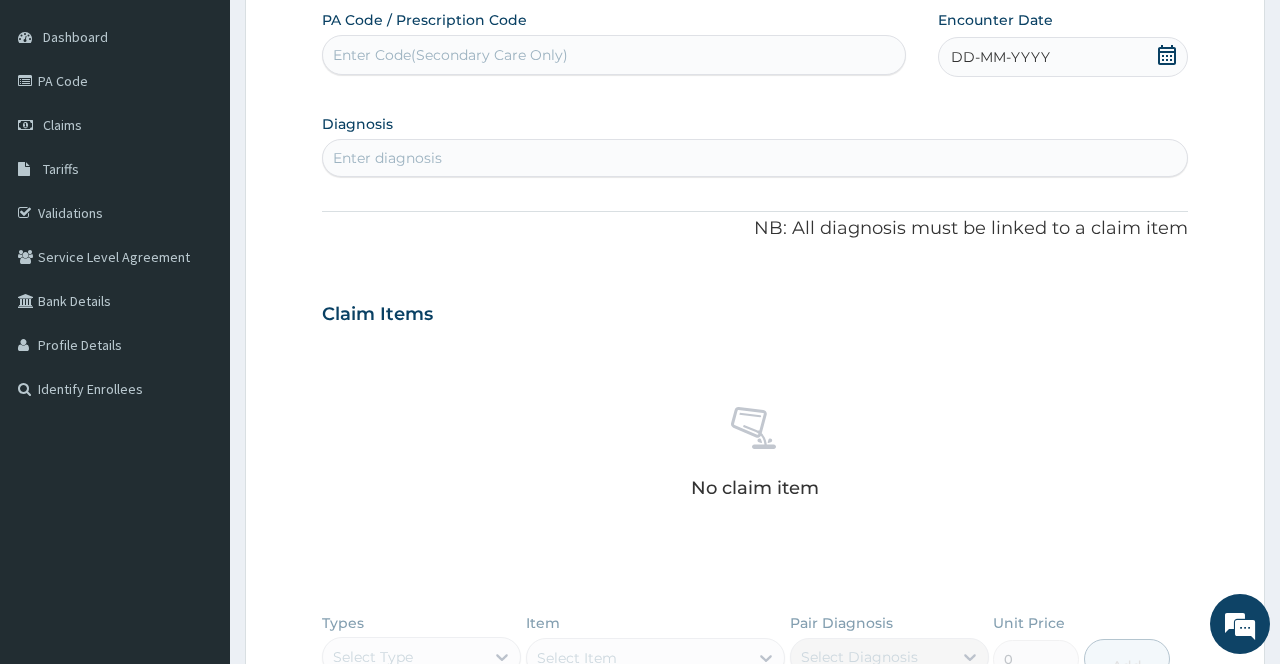 click on "Enter Code(Secondary Care Only)" at bounding box center [613, 55] 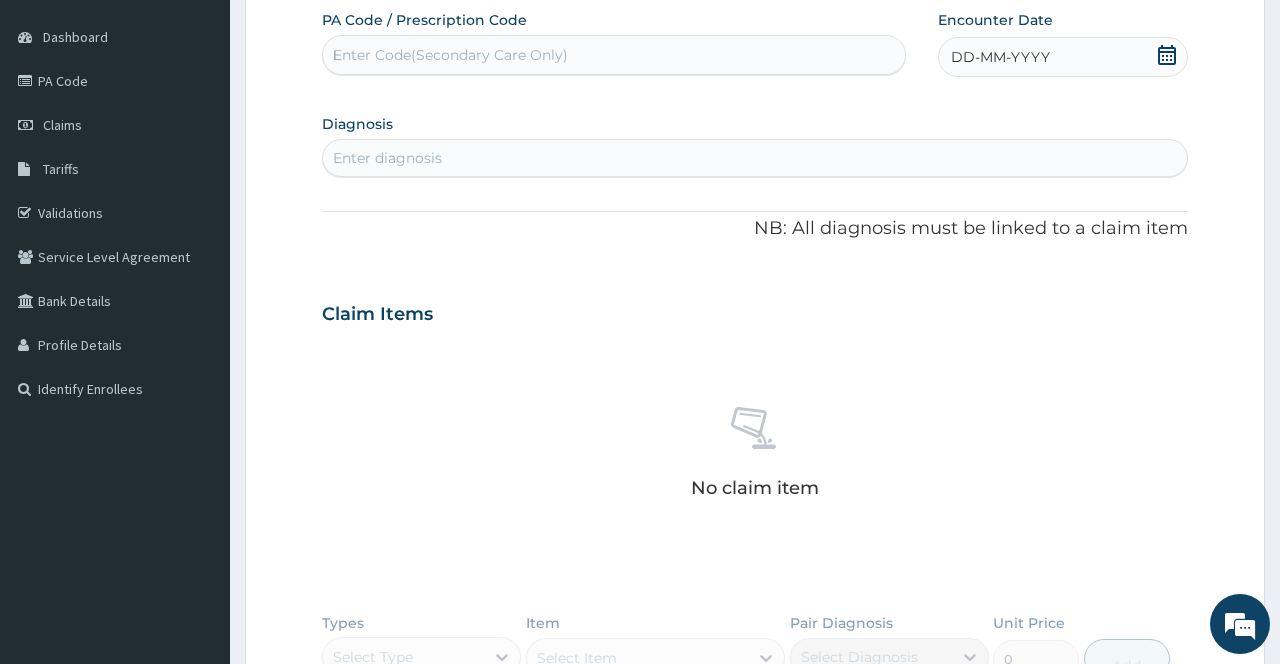 type on "PA" 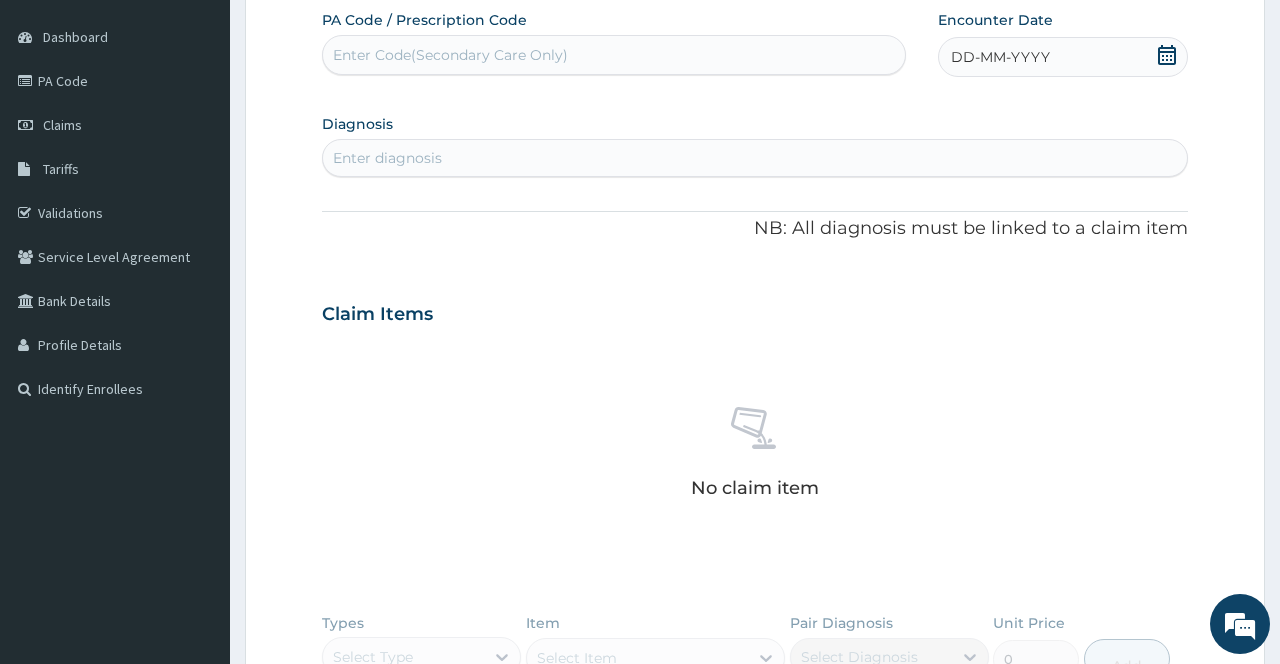 click on "Enter Code(Secondary Care Only)" at bounding box center [450, 55] 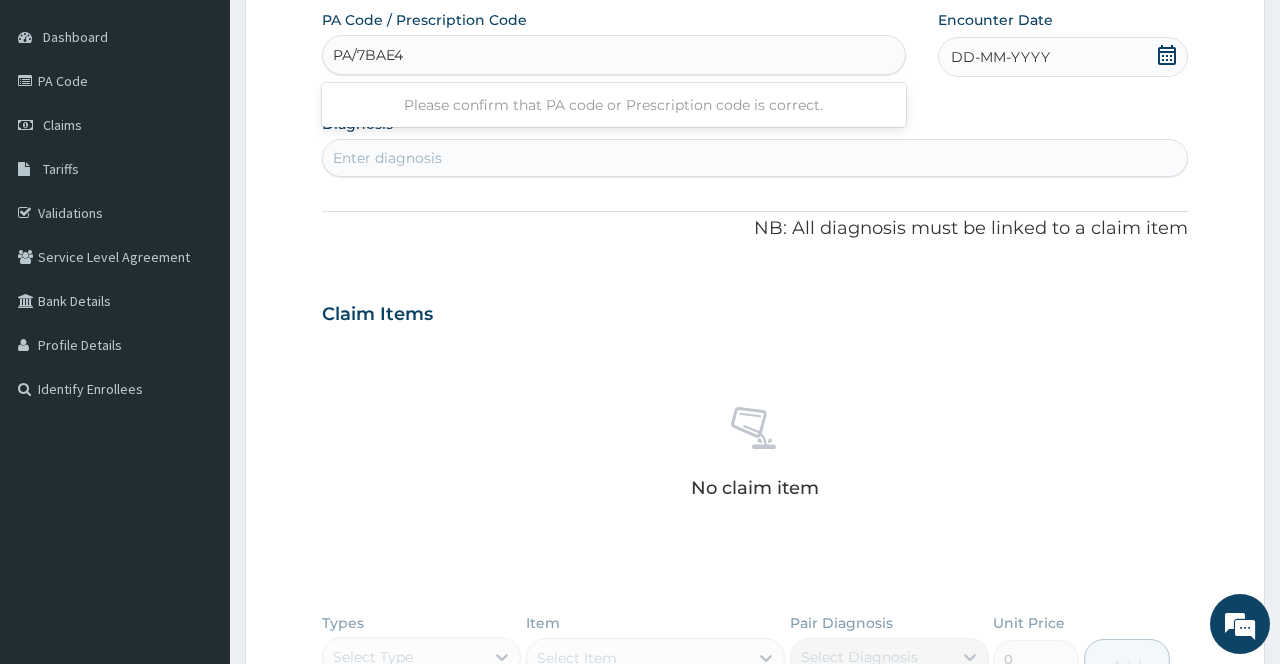 type on "PA/7BAE43" 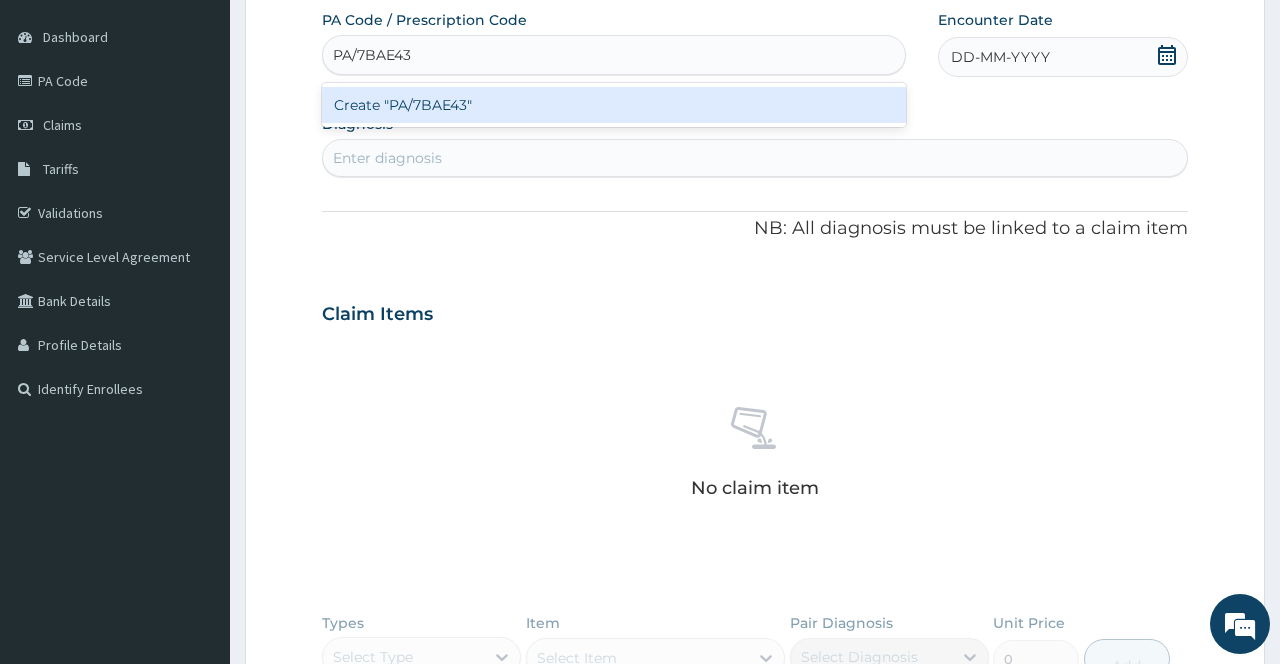 click on "Create "PA/7BAE43"" at bounding box center (613, 105) 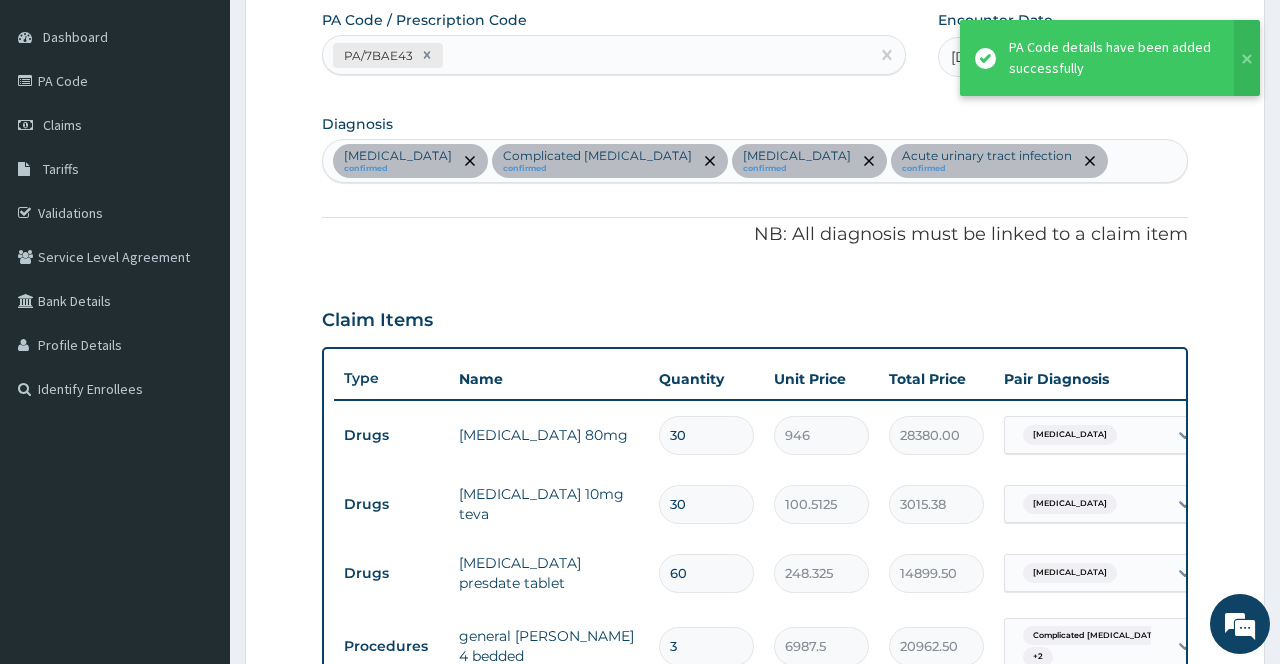 scroll, scrollTop: 572, scrollLeft: 0, axis: vertical 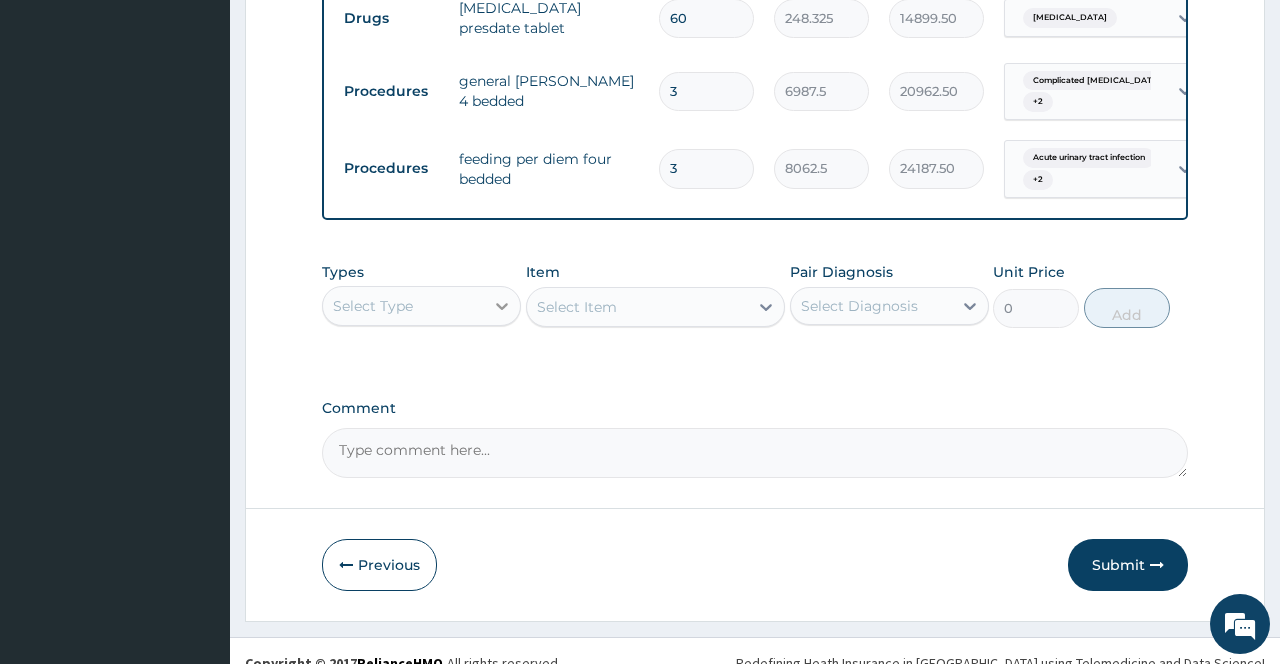 click 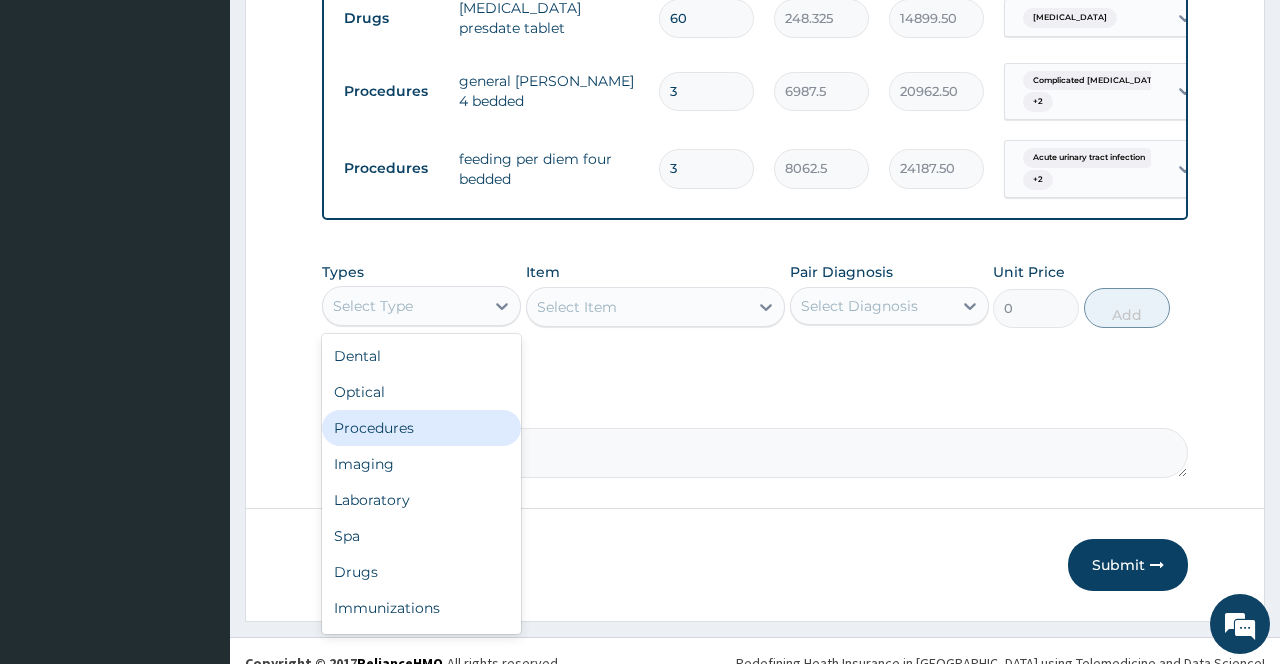 click on "Procedures" at bounding box center (421, 428) 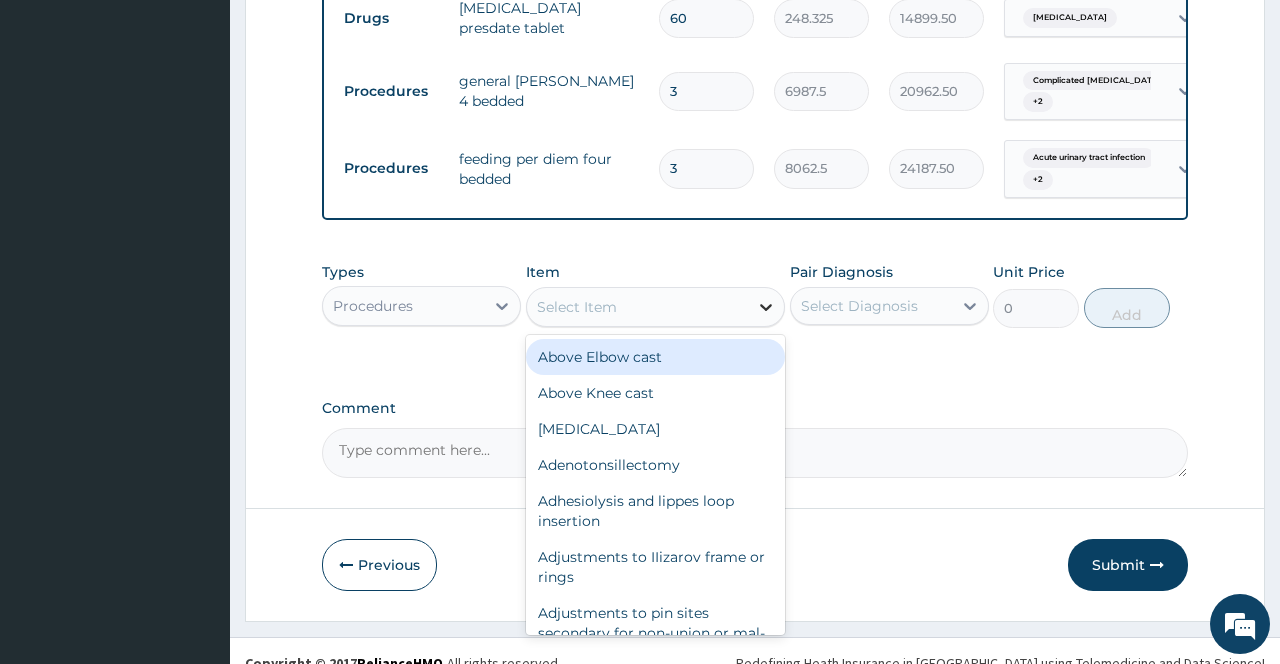 click 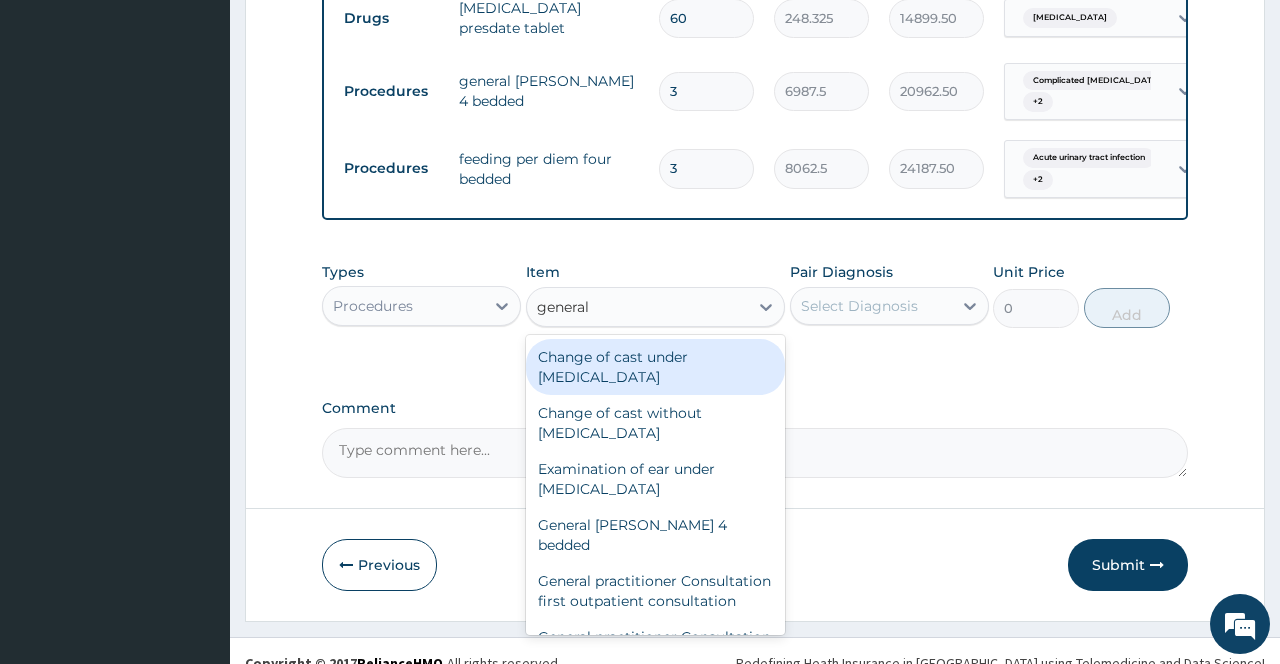 type on "general p" 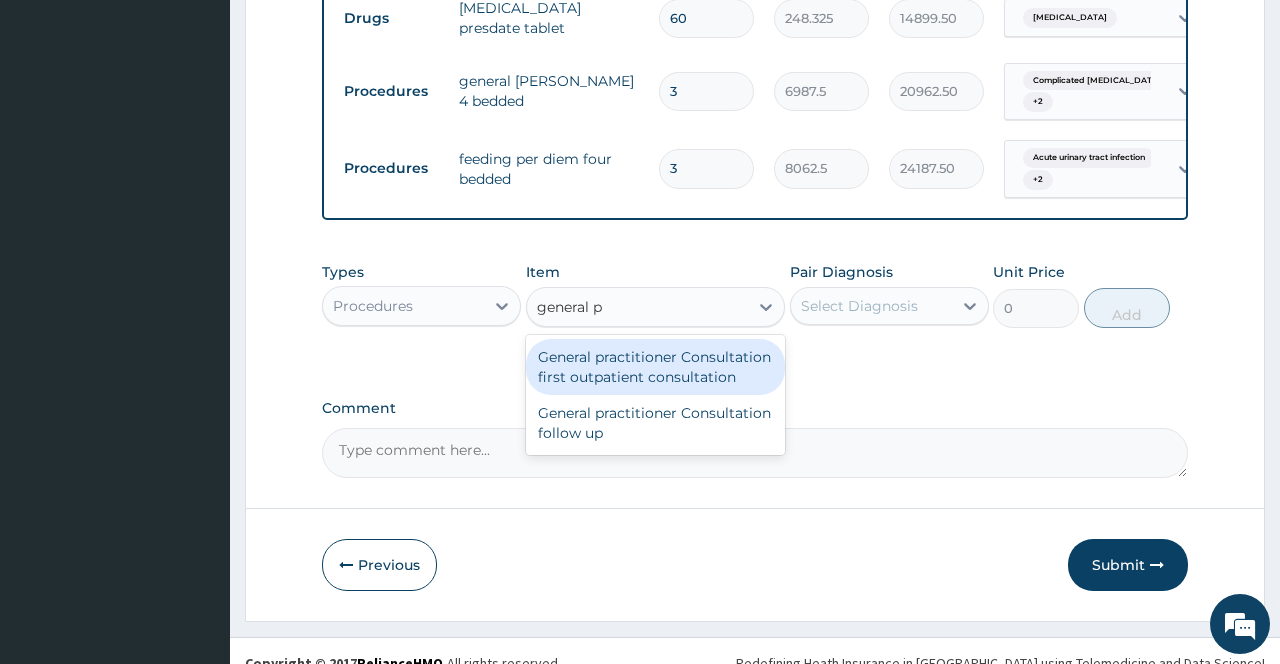 click on "General practitioner Consultation first outpatient consultation" at bounding box center [656, 367] 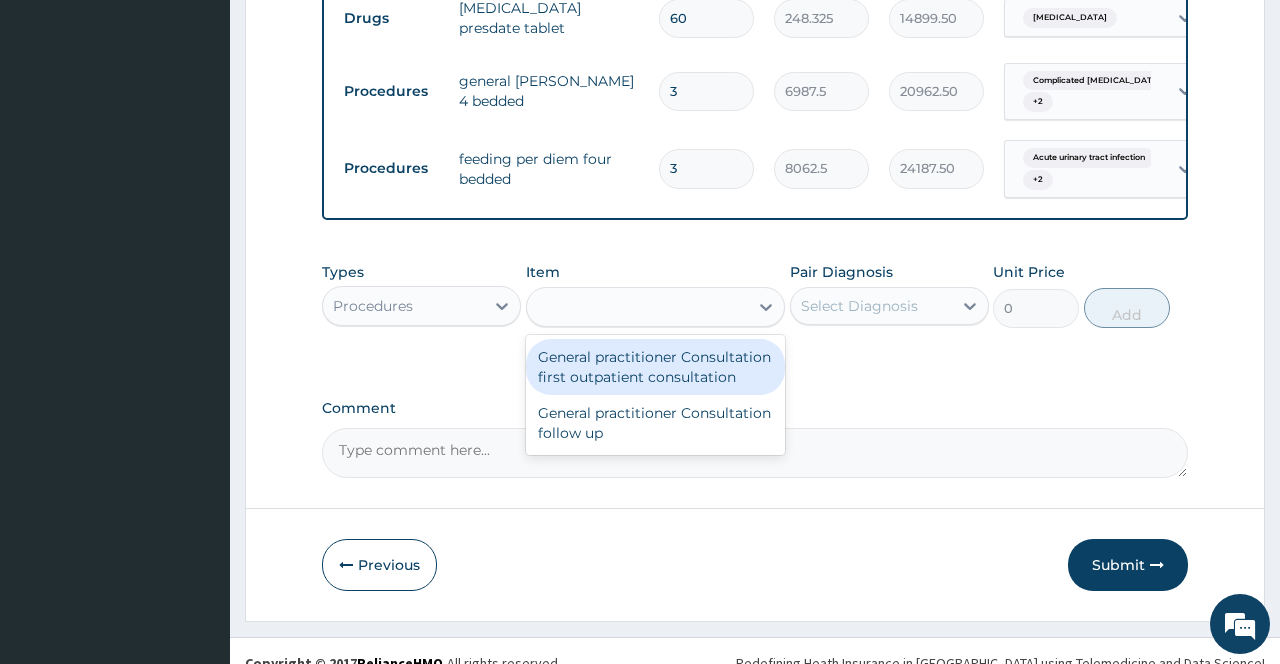 type on "3547.5" 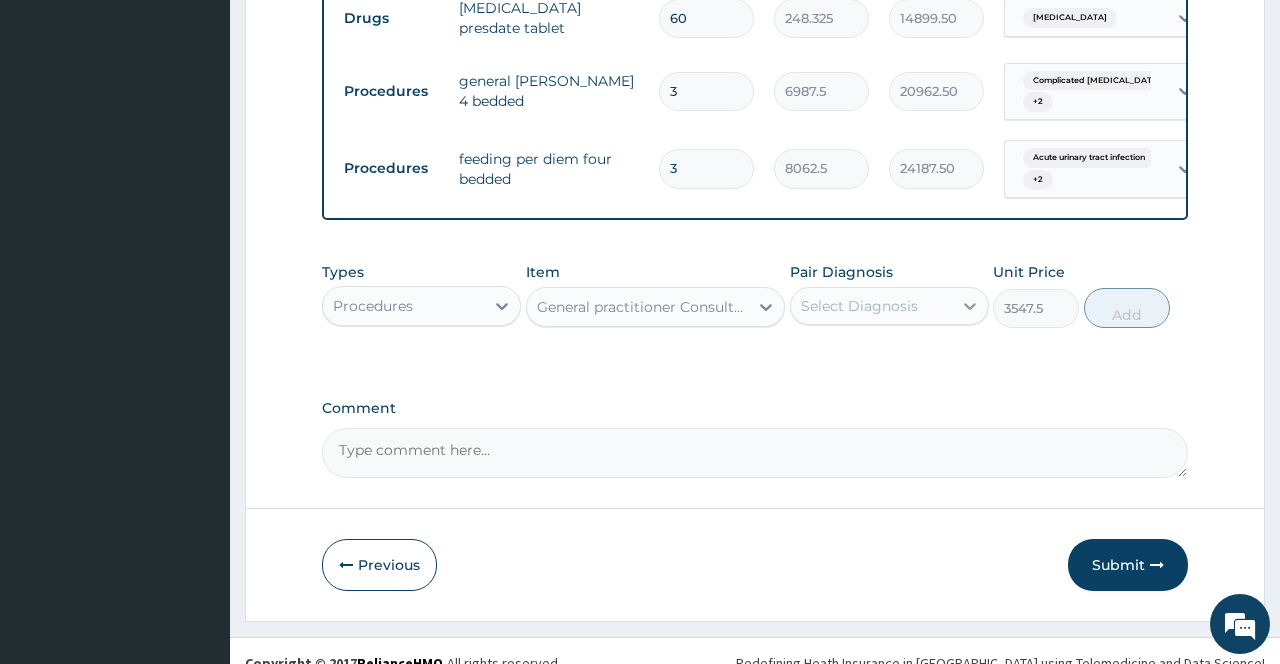click 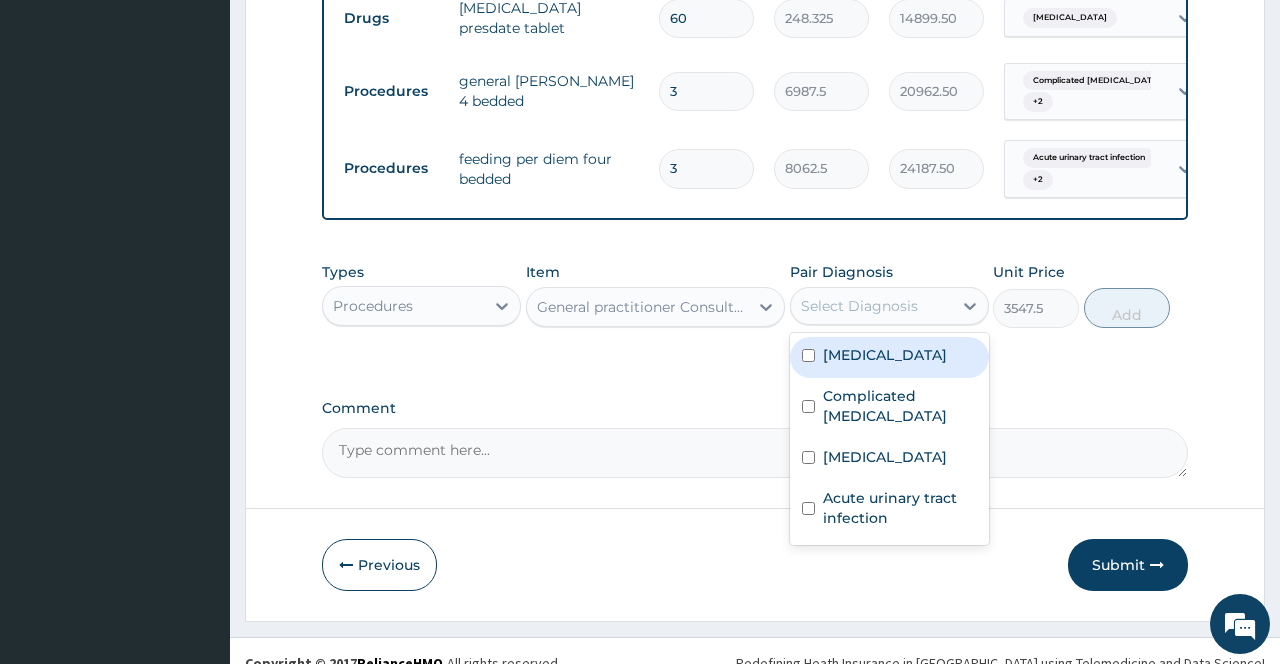 click on "Secondary hypertension" at bounding box center (889, 357) 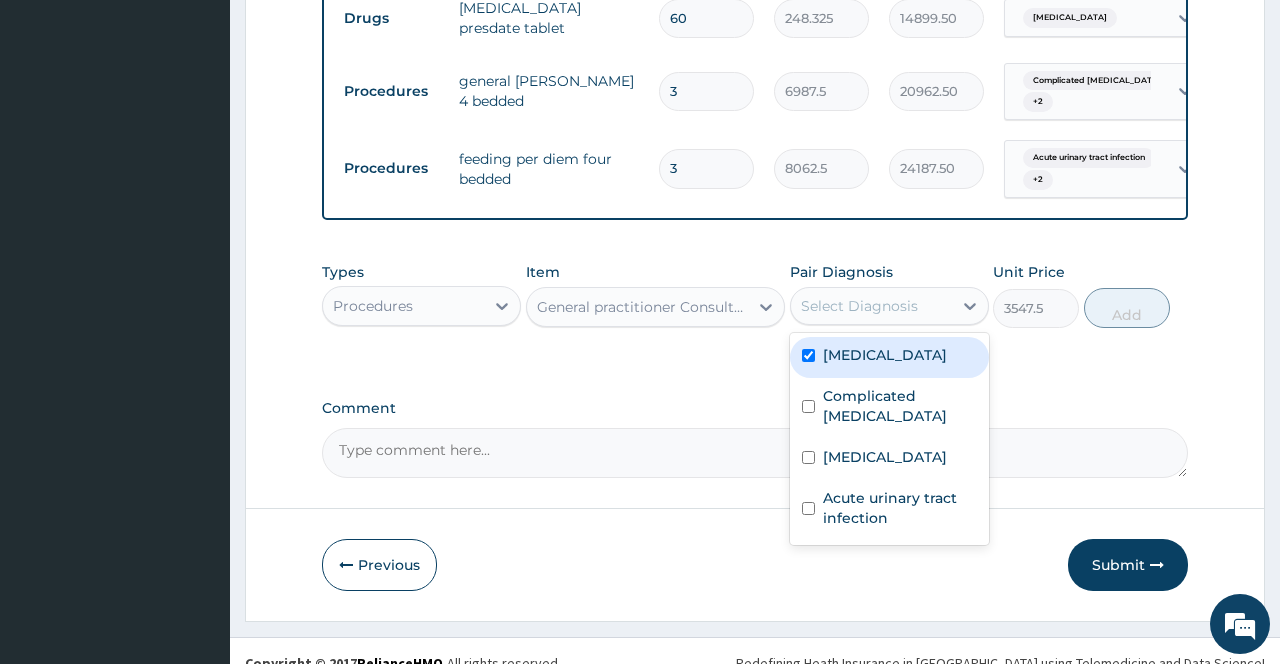 checkbox on "true" 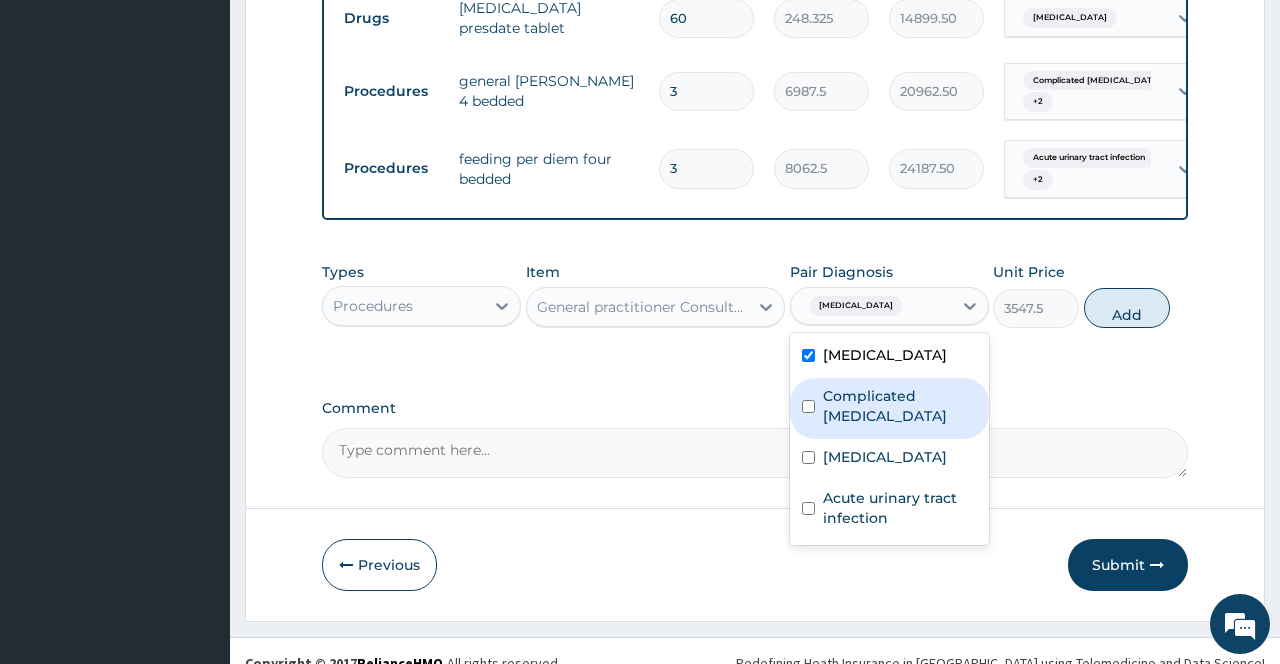 click at bounding box center (808, 406) 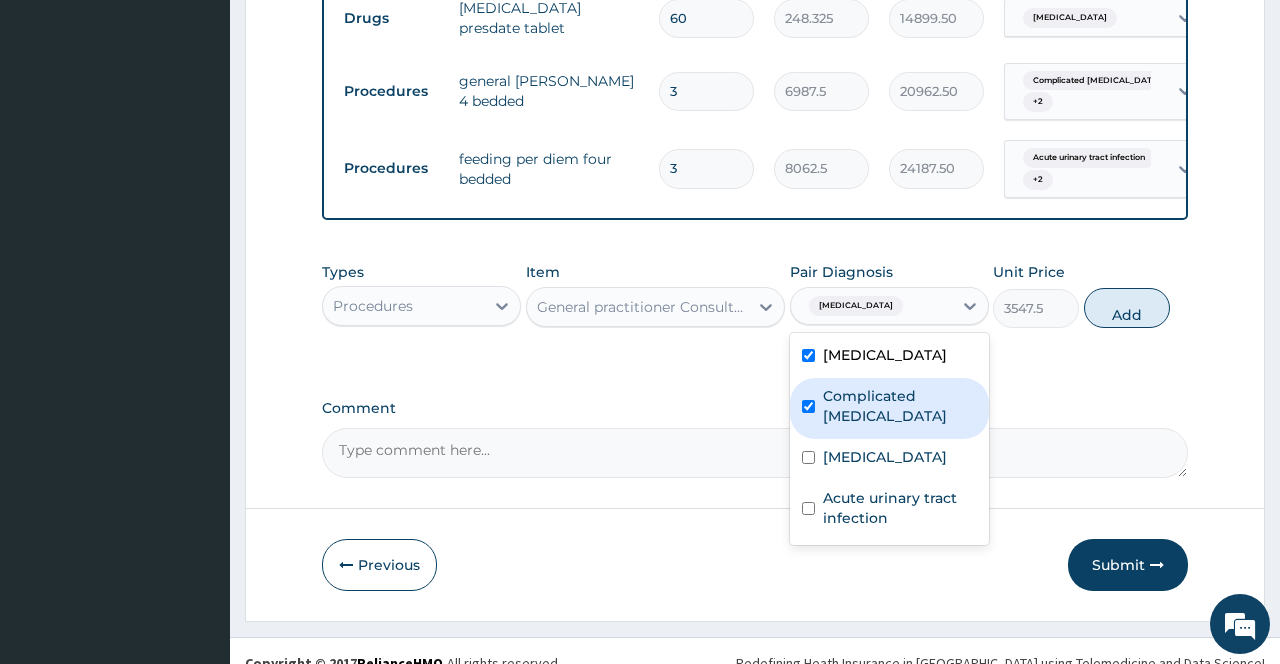 checkbox on "true" 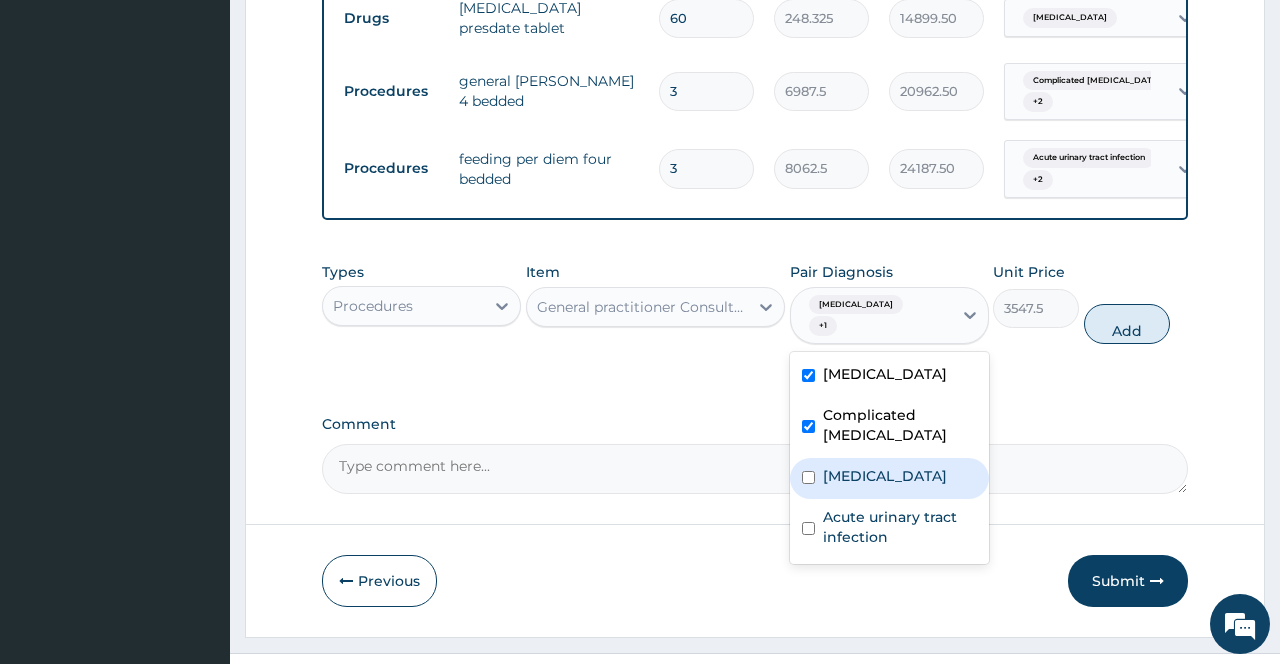 click on "Typhoid fever" at bounding box center (889, 478) 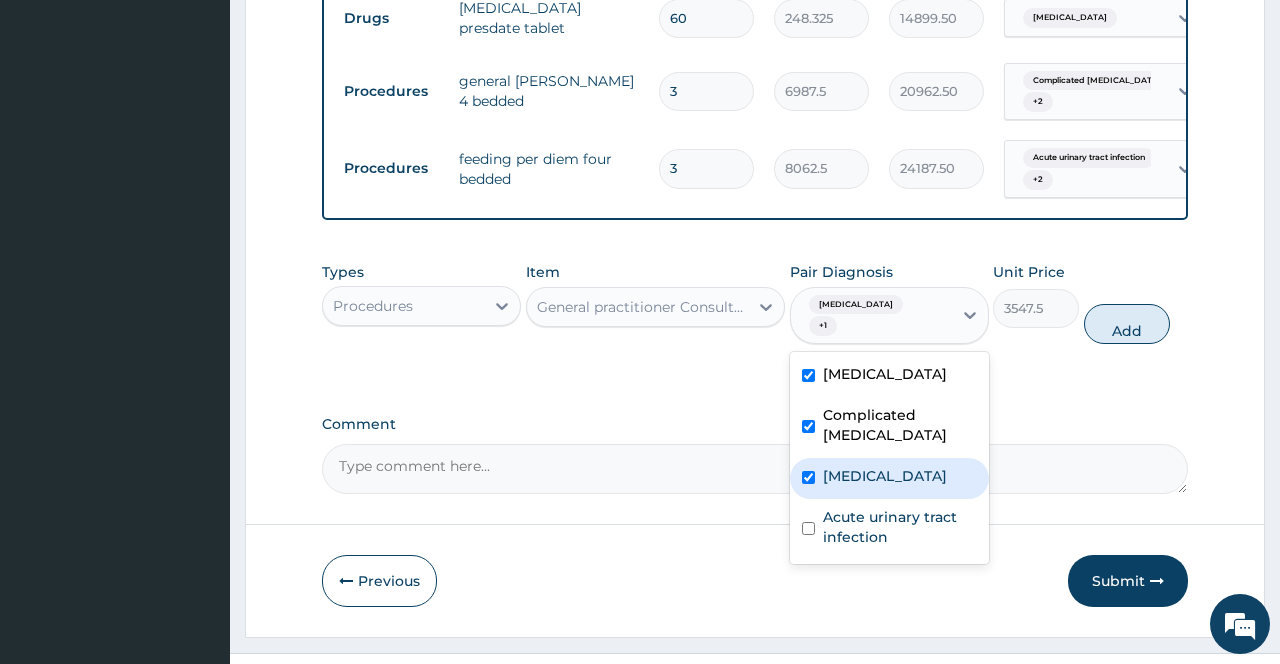 checkbox on "true" 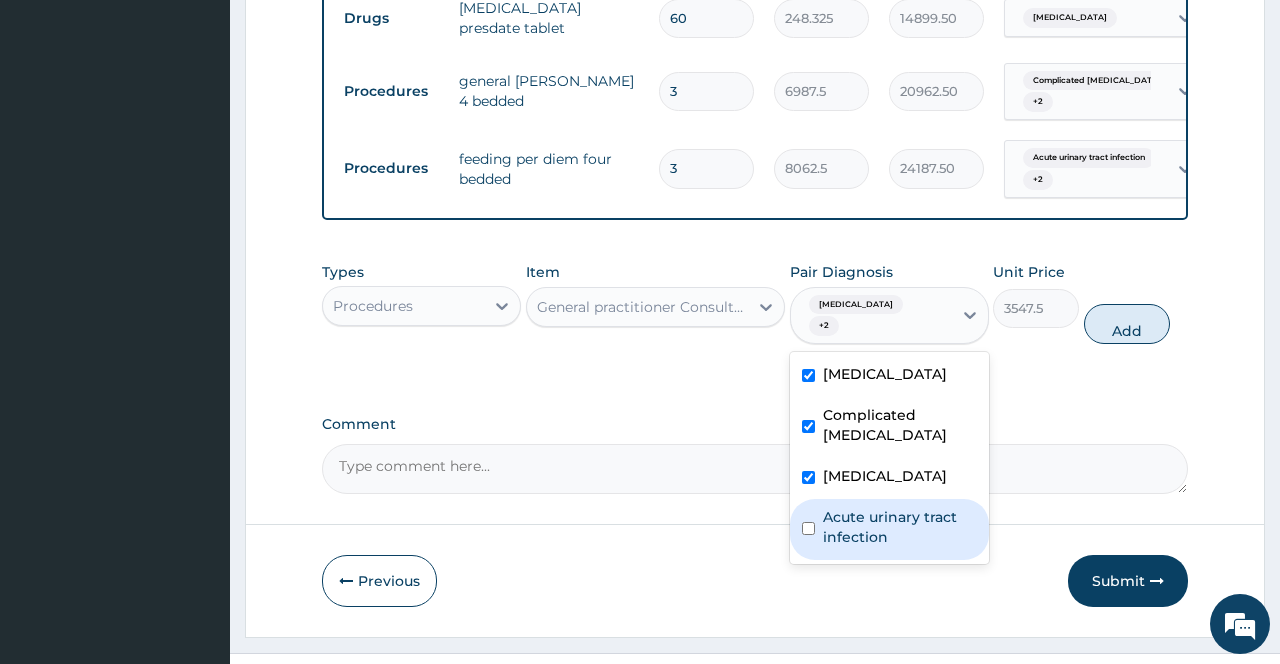click at bounding box center [808, 528] 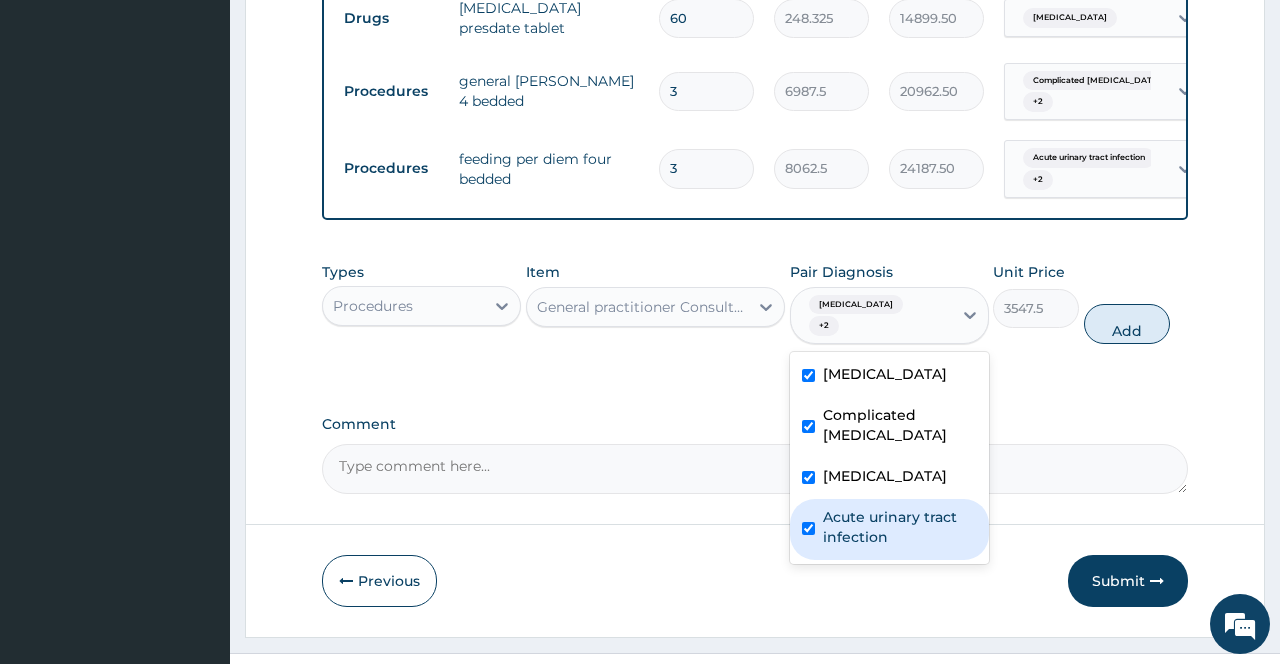 checkbox on "true" 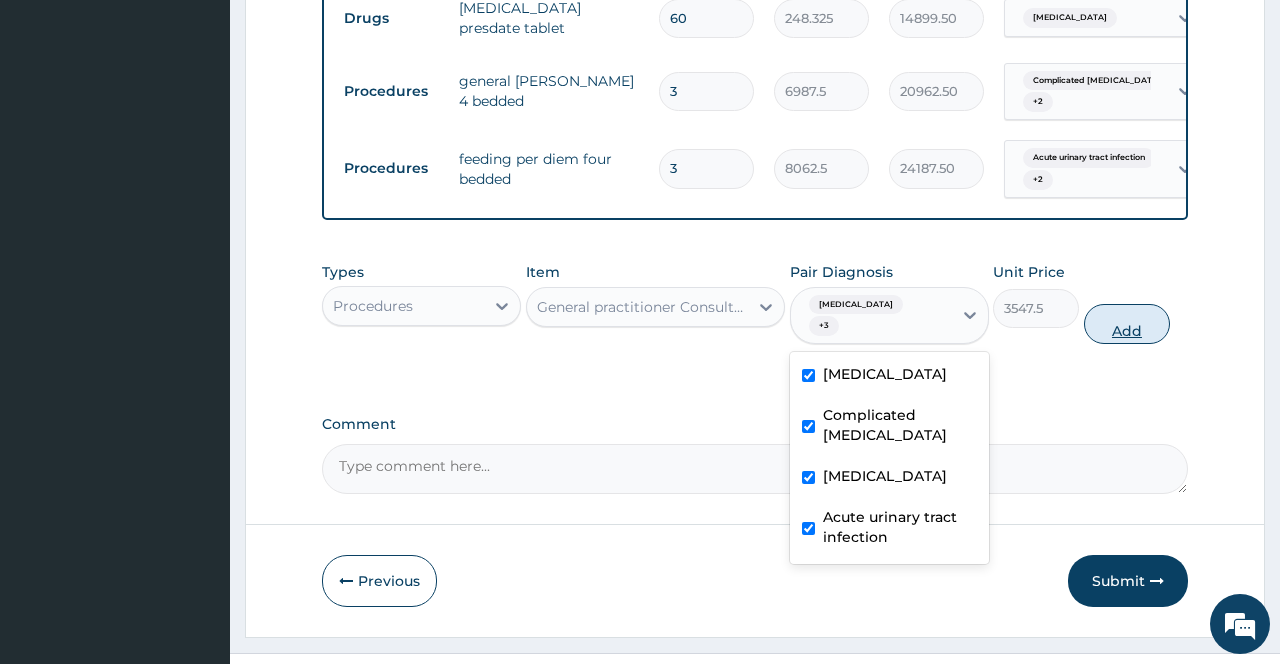 click on "Add" at bounding box center [1127, 324] 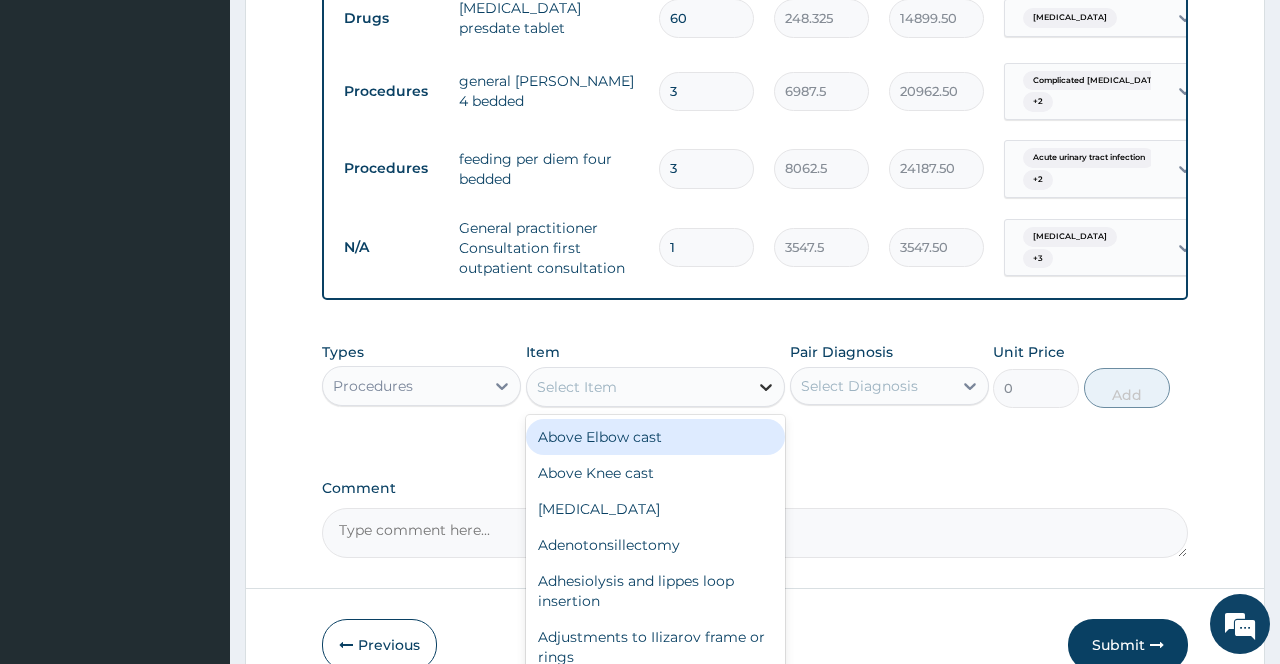 click 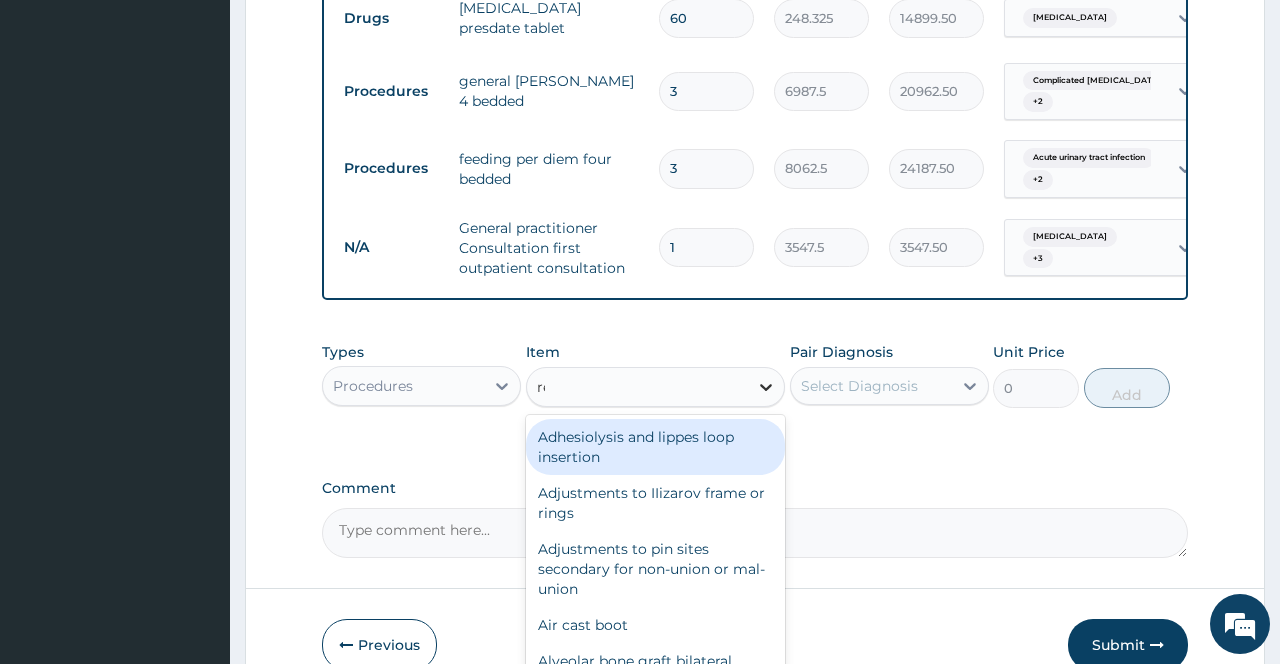 type on "regist" 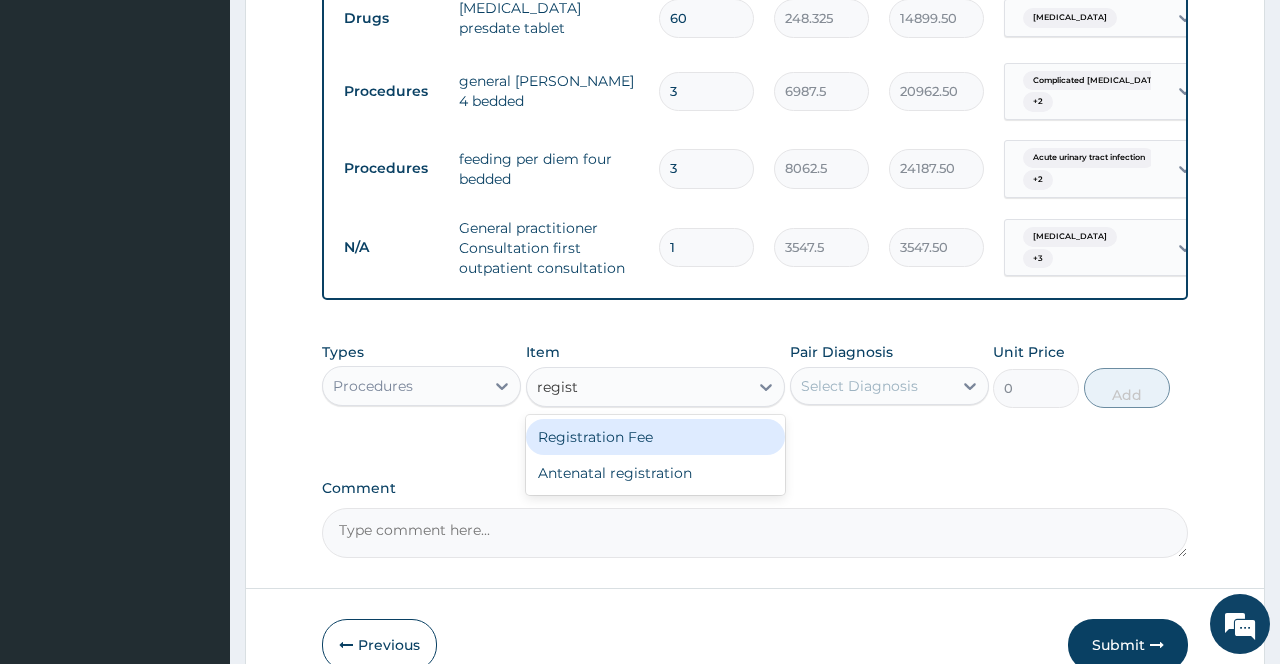 click on "Registration Fee" at bounding box center (656, 437) 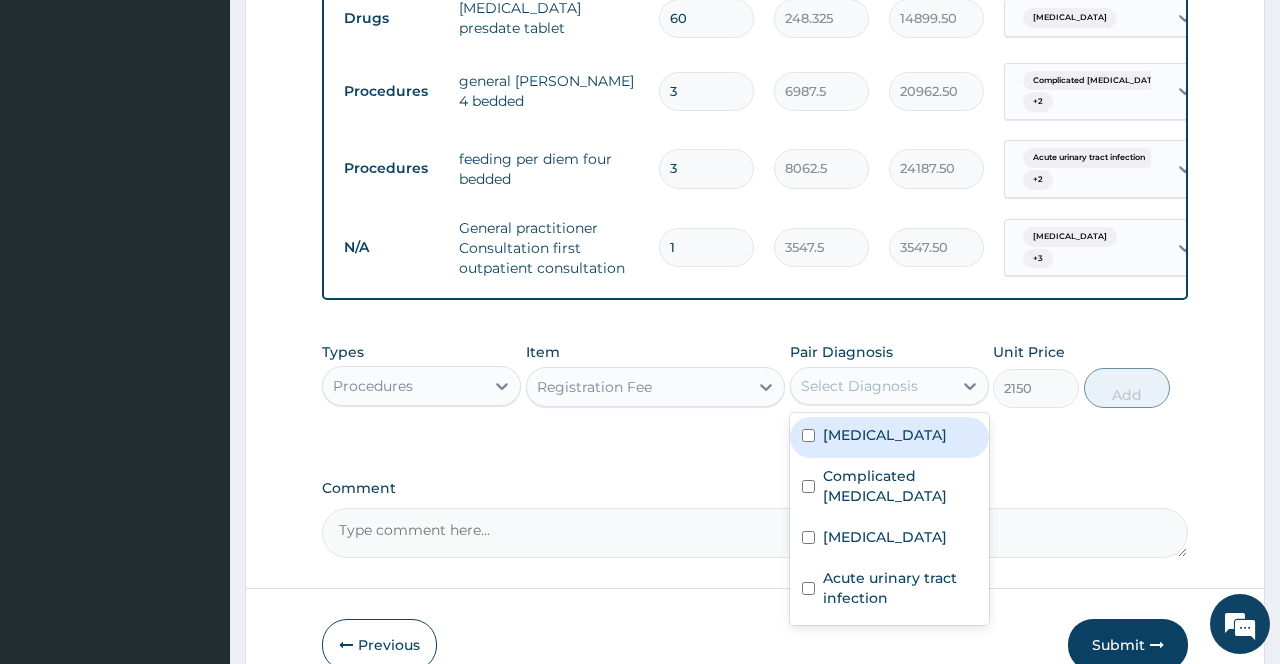 click on "Select Diagnosis" at bounding box center [871, 386] 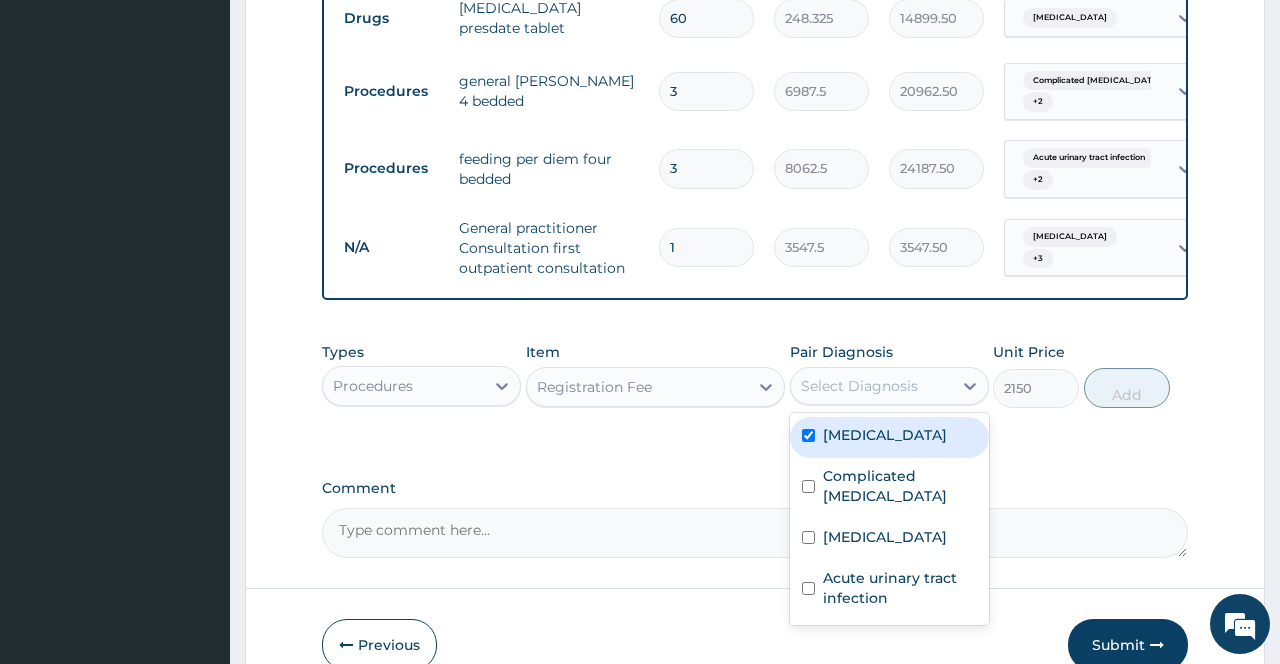 checkbox on "true" 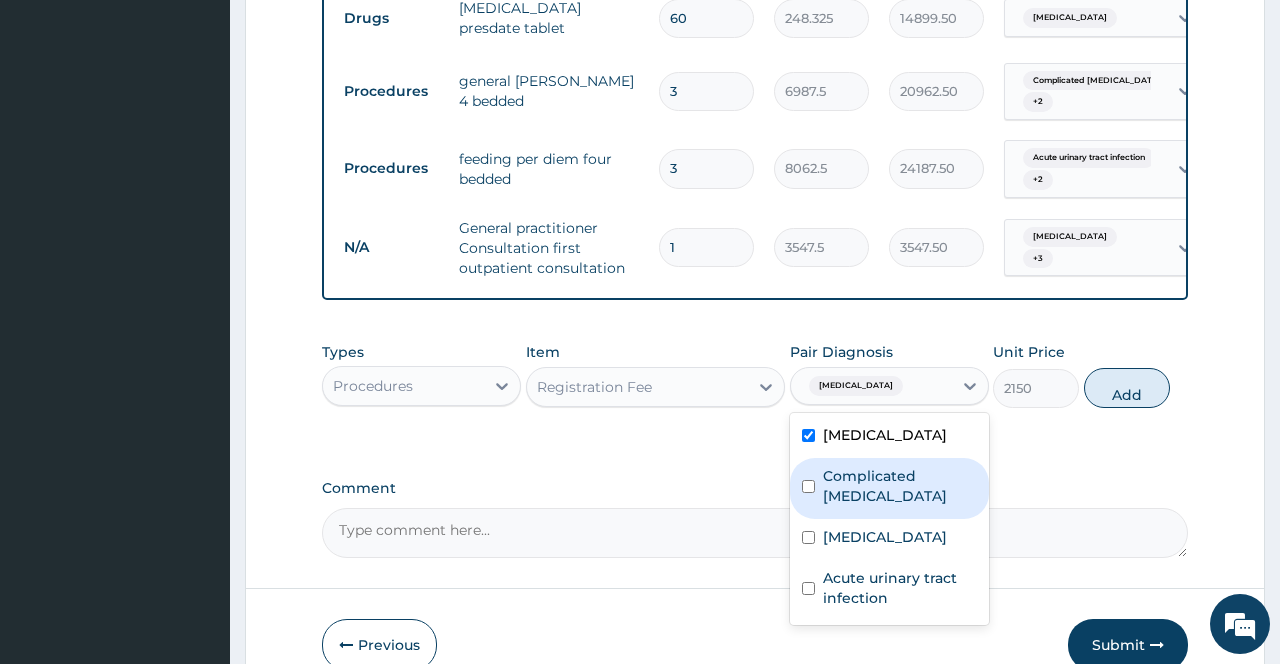 click on "Complicated malaria" at bounding box center [889, 488] 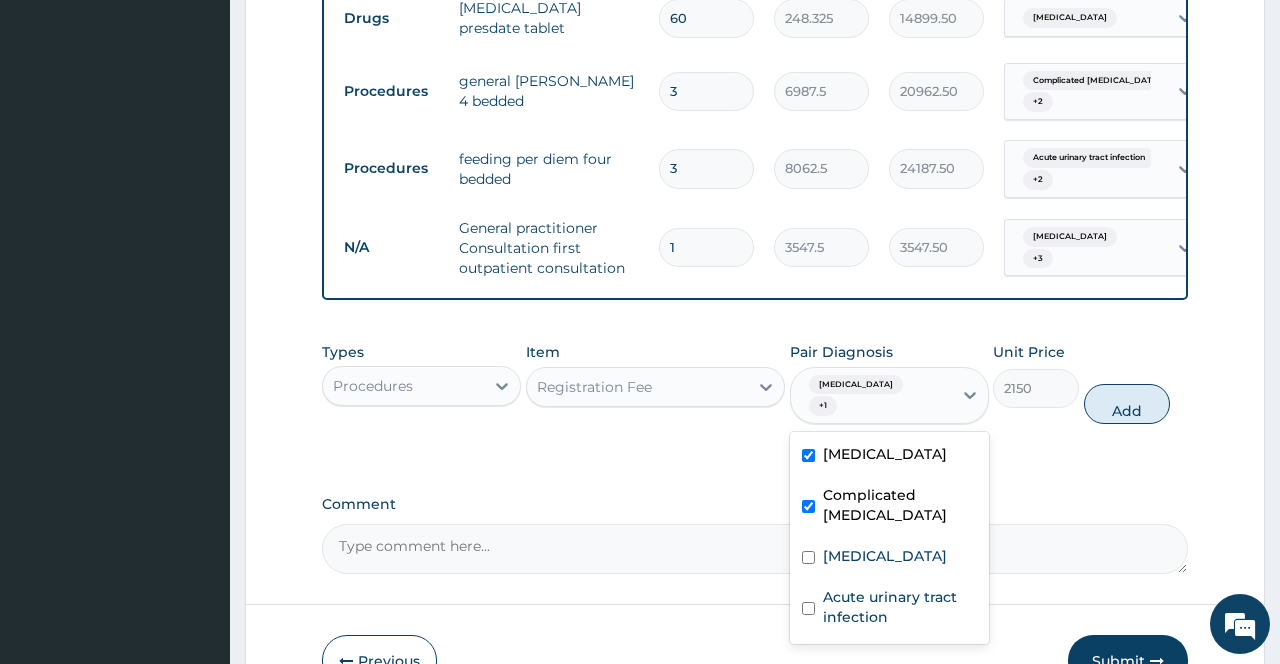 click on "Complicated malaria" at bounding box center (889, 507) 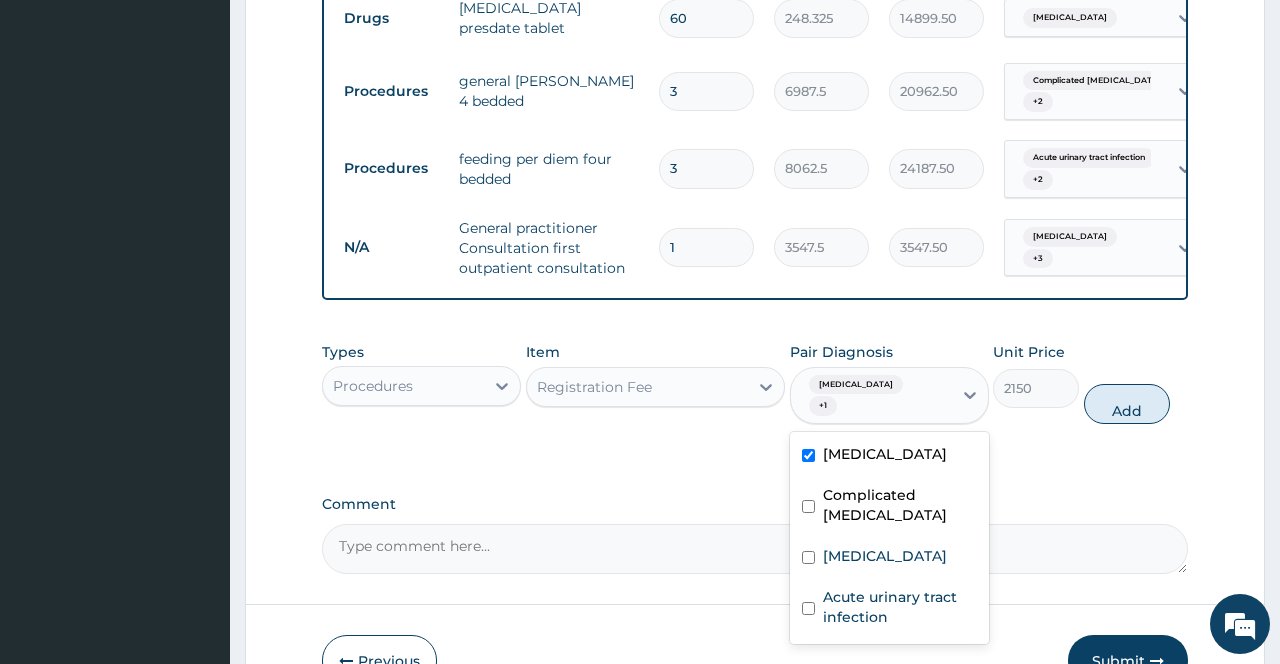 checkbox on "false" 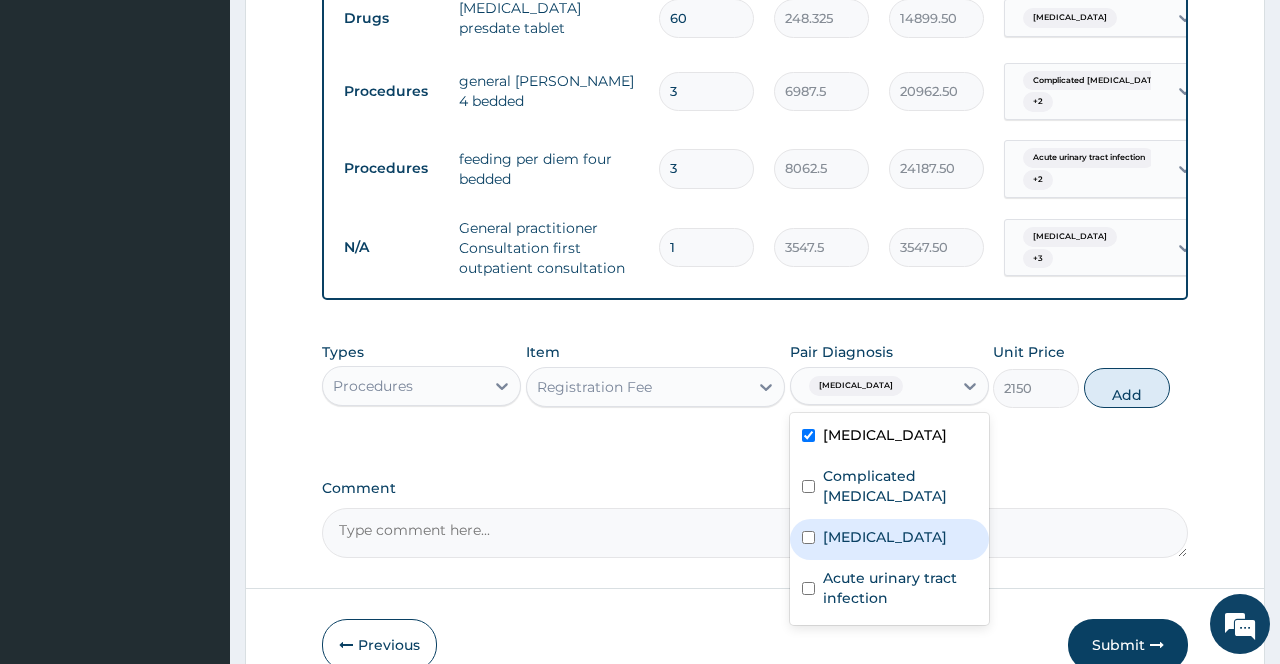 click at bounding box center [808, 537] 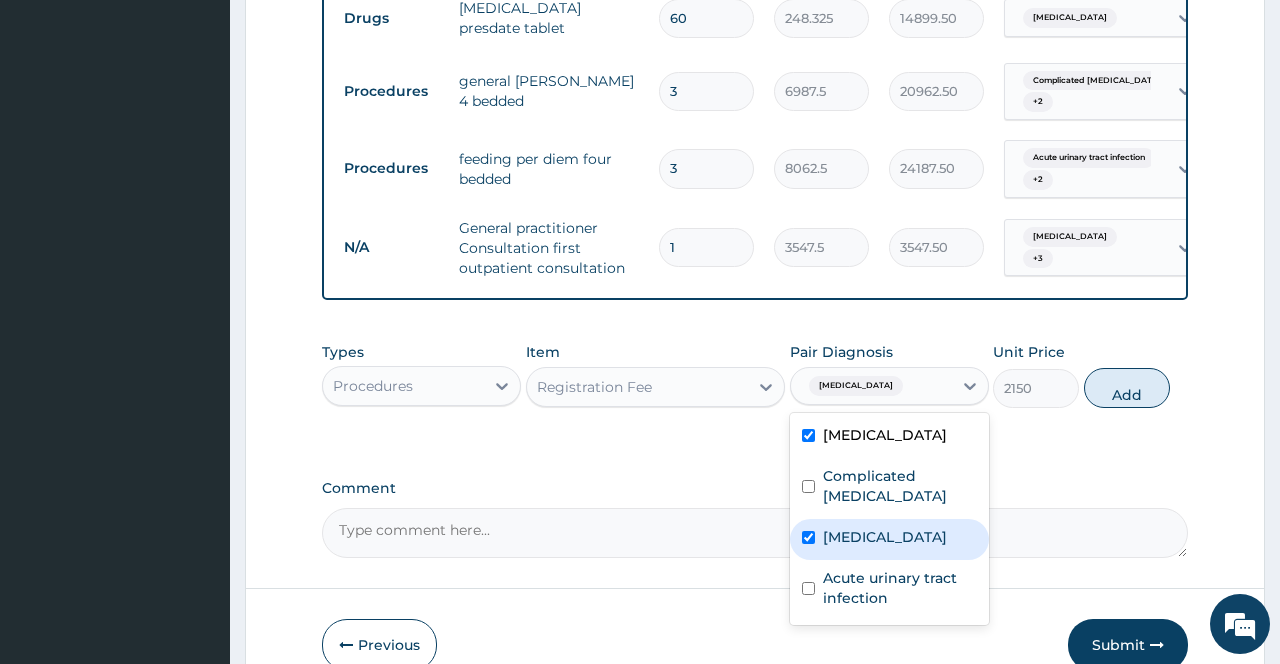 checkbox on "true" 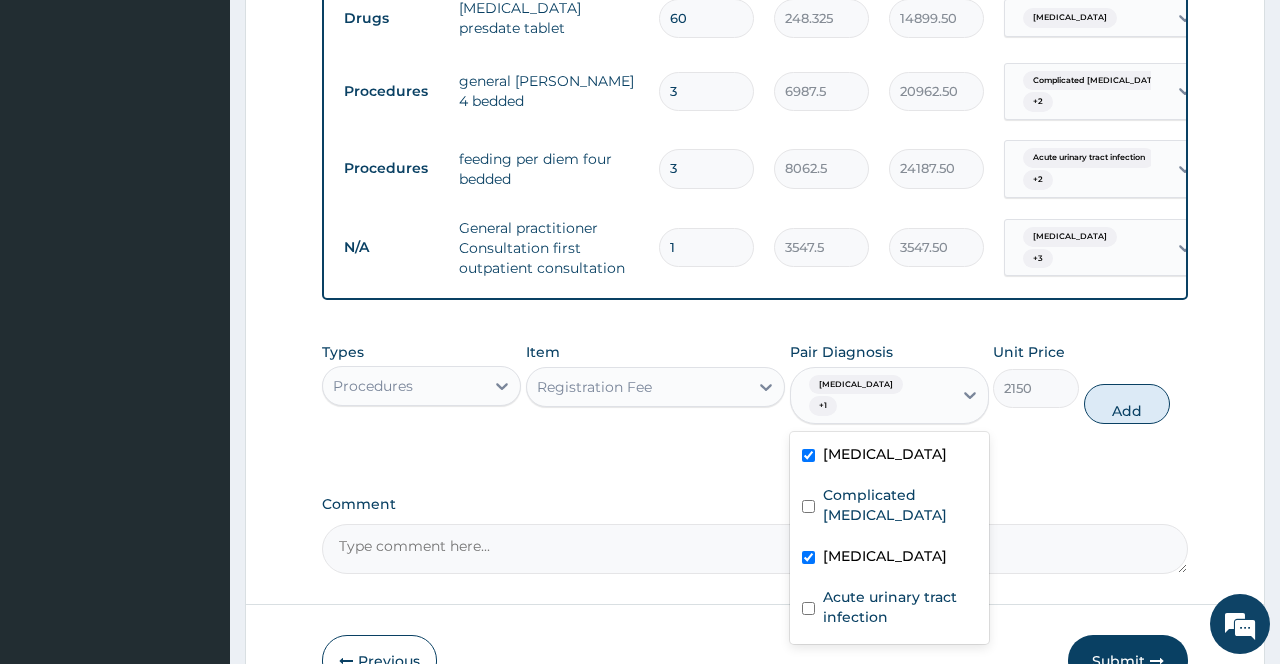click on "Secondary hypertension" at bounding box center (889, 456) 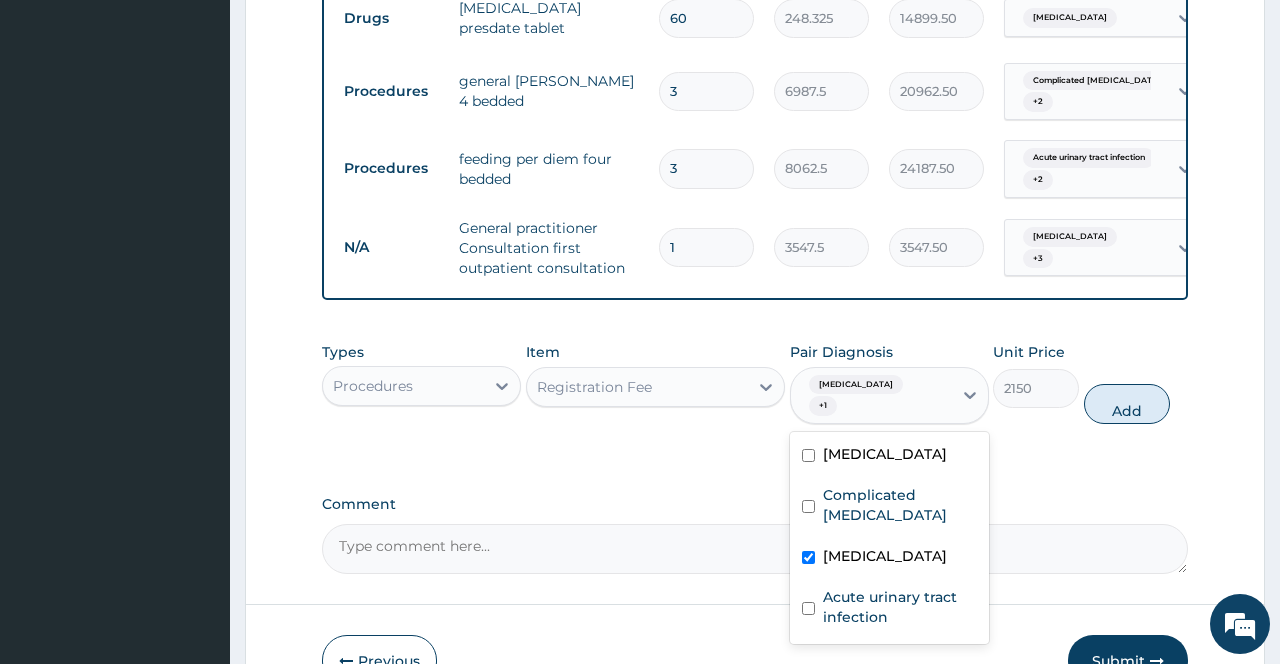 checkbox on "false" 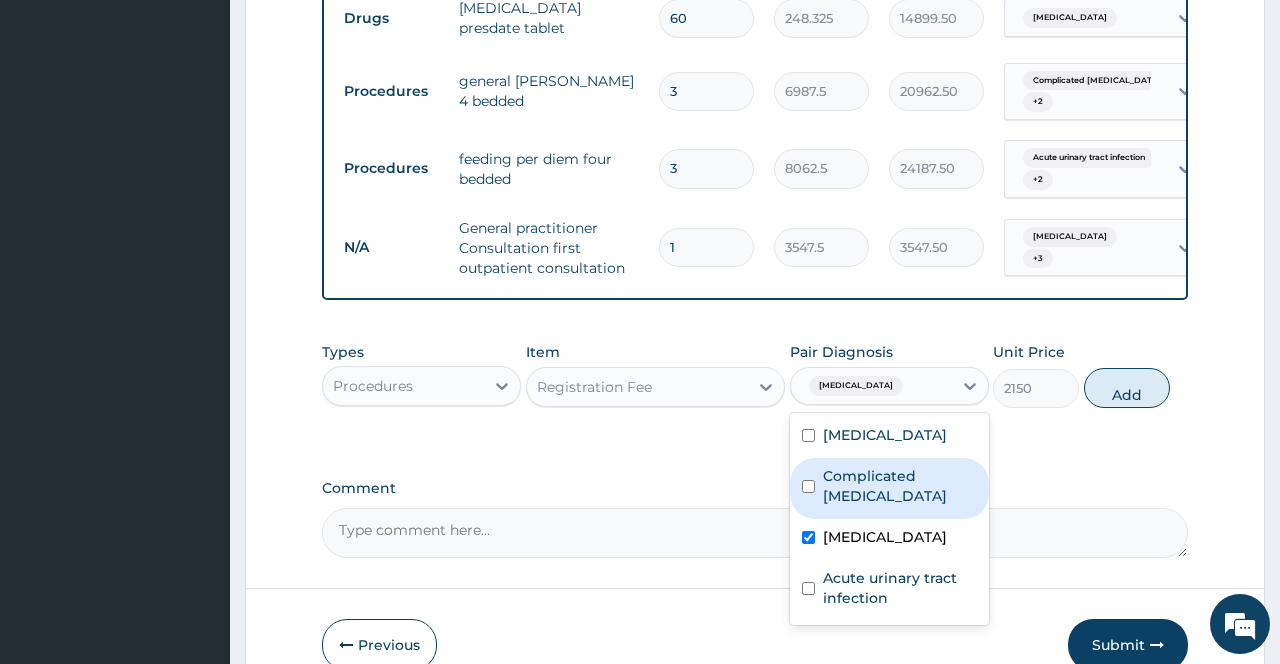 click at bounding box center [808, 486] 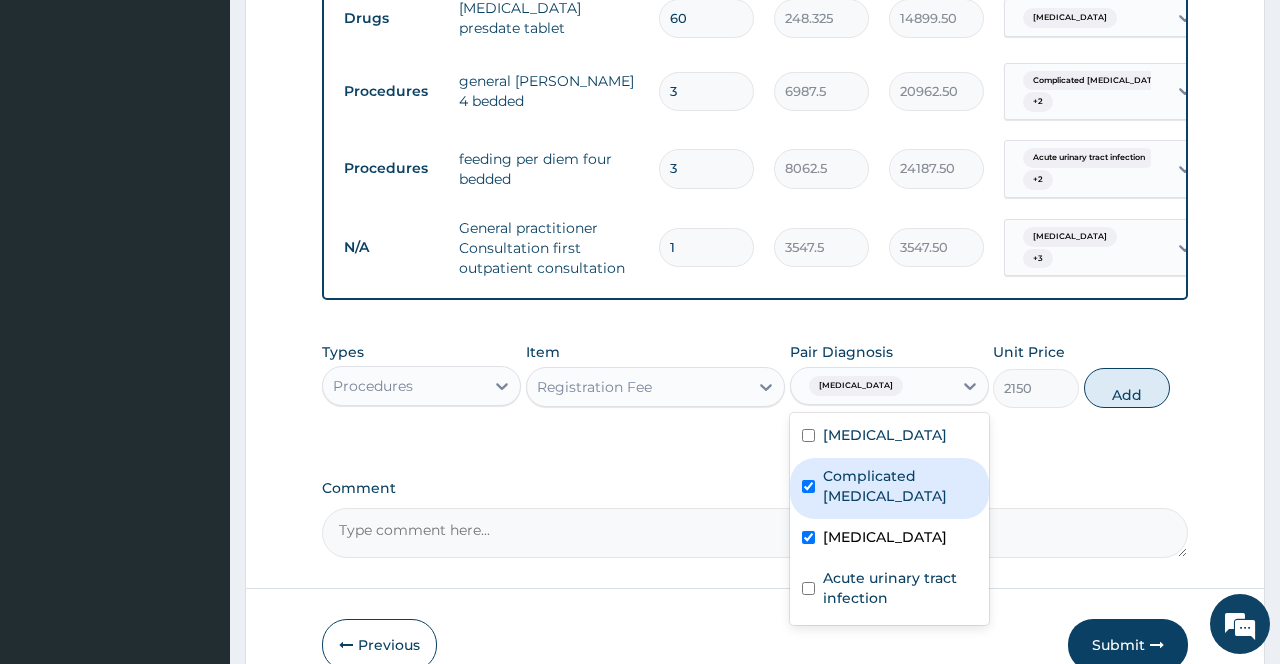 checkbox on "true" 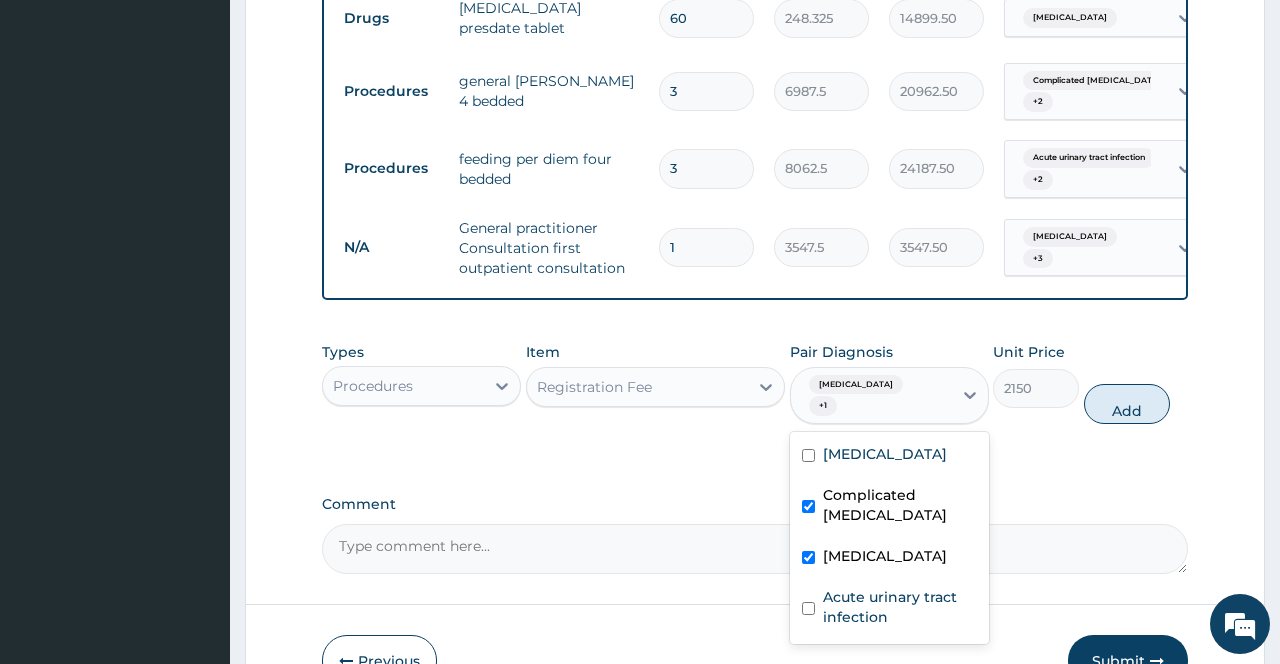 click at bounding box center [808, 455] 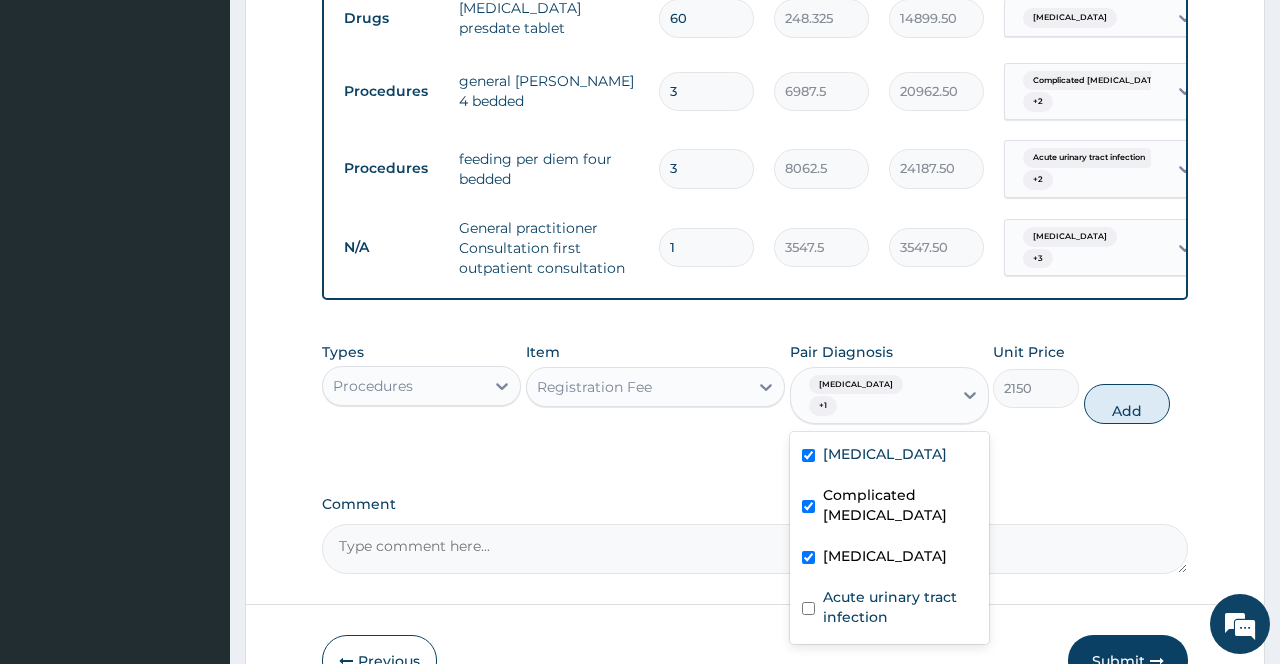 checkbox on "true" 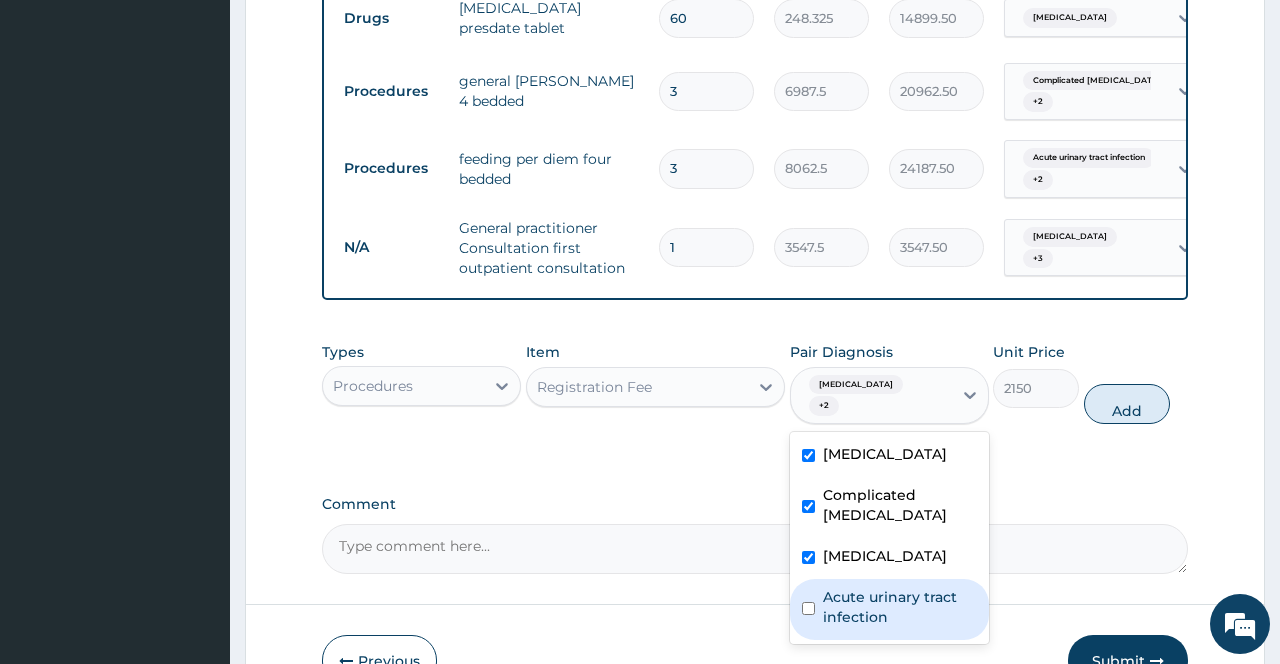 click at bounding box center [808, 608] 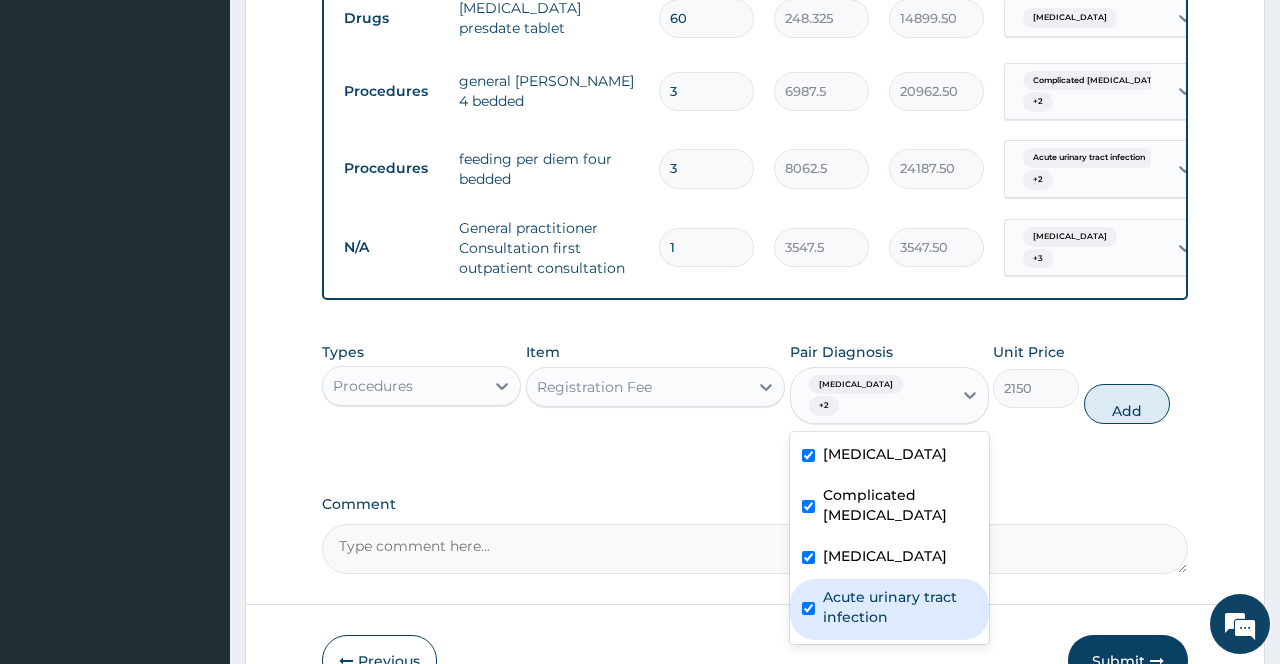 checkbox on "true" 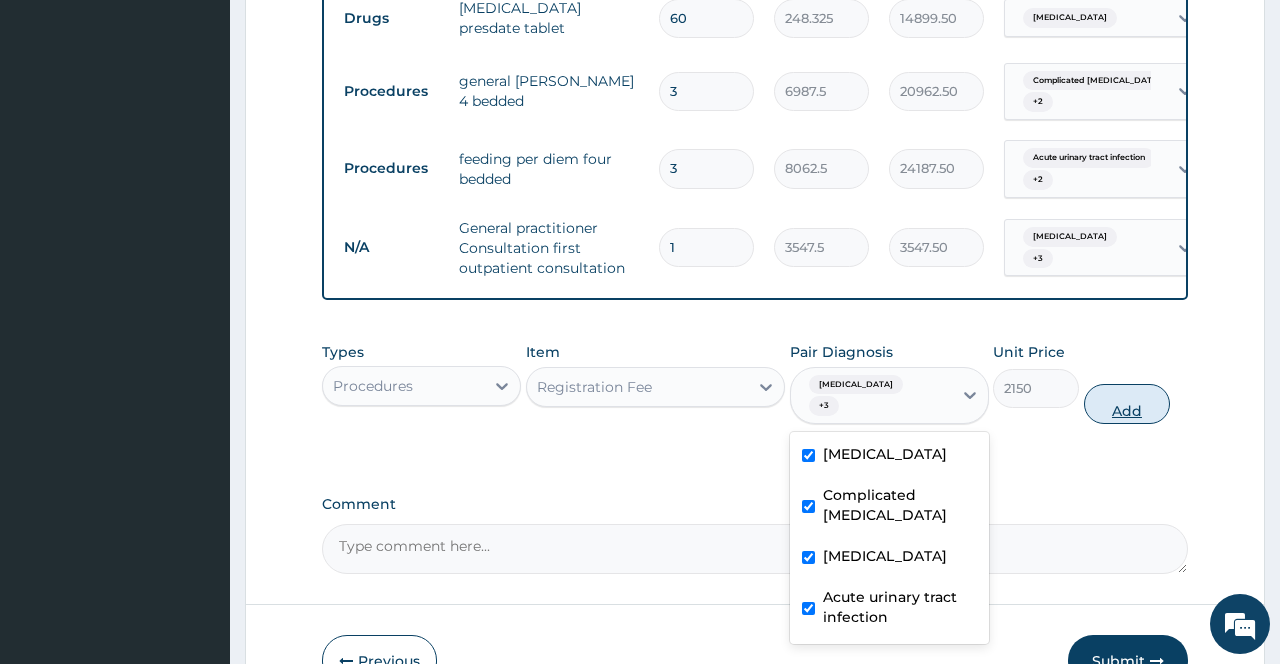 click on "Add" at bounding box center (1127, 404) 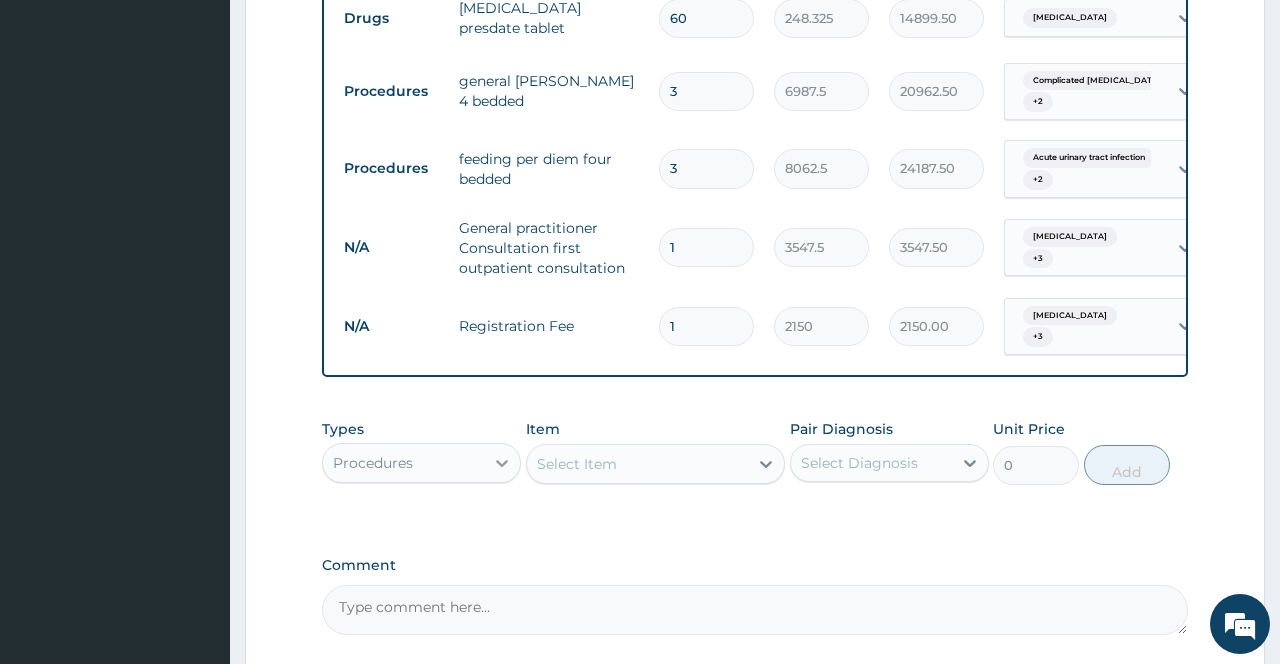 click at bounding box center [502, 463] 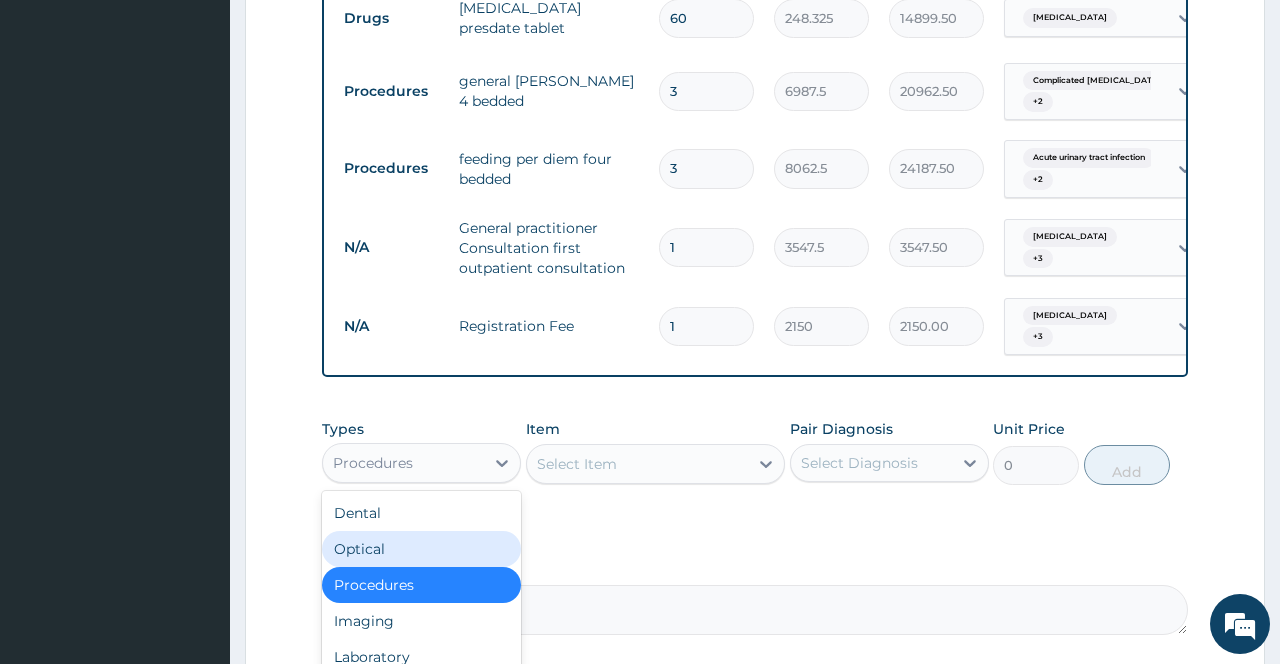 scroll, scrollTop: 68, scrollLeft: 0, axis: vertical 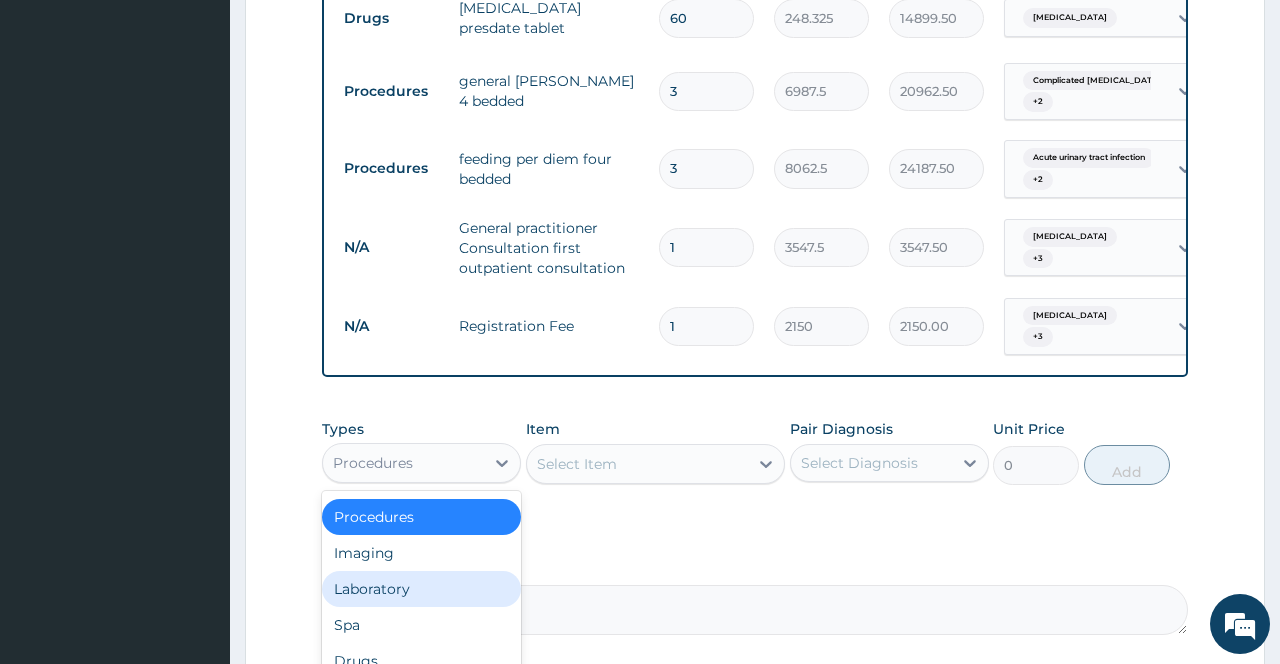 click on "Laboratory" at bounding box center [421, 589] 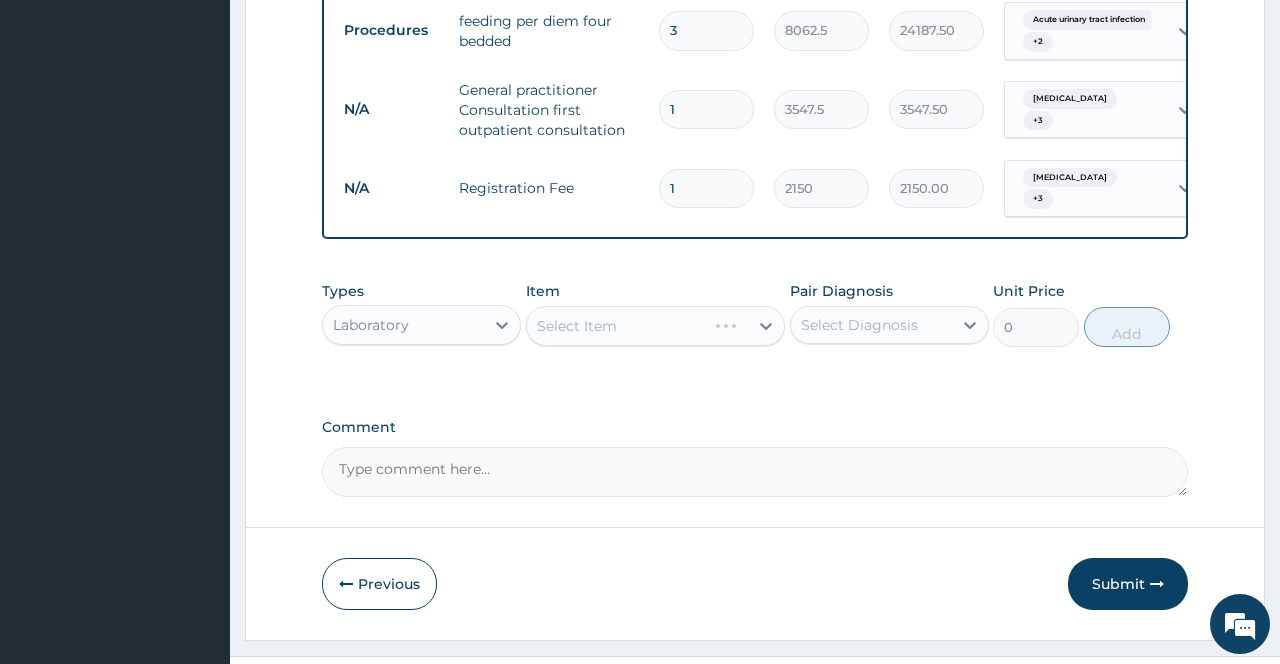 scroll, scrollTop: 872, scrollLeft: 0, axis: vertical 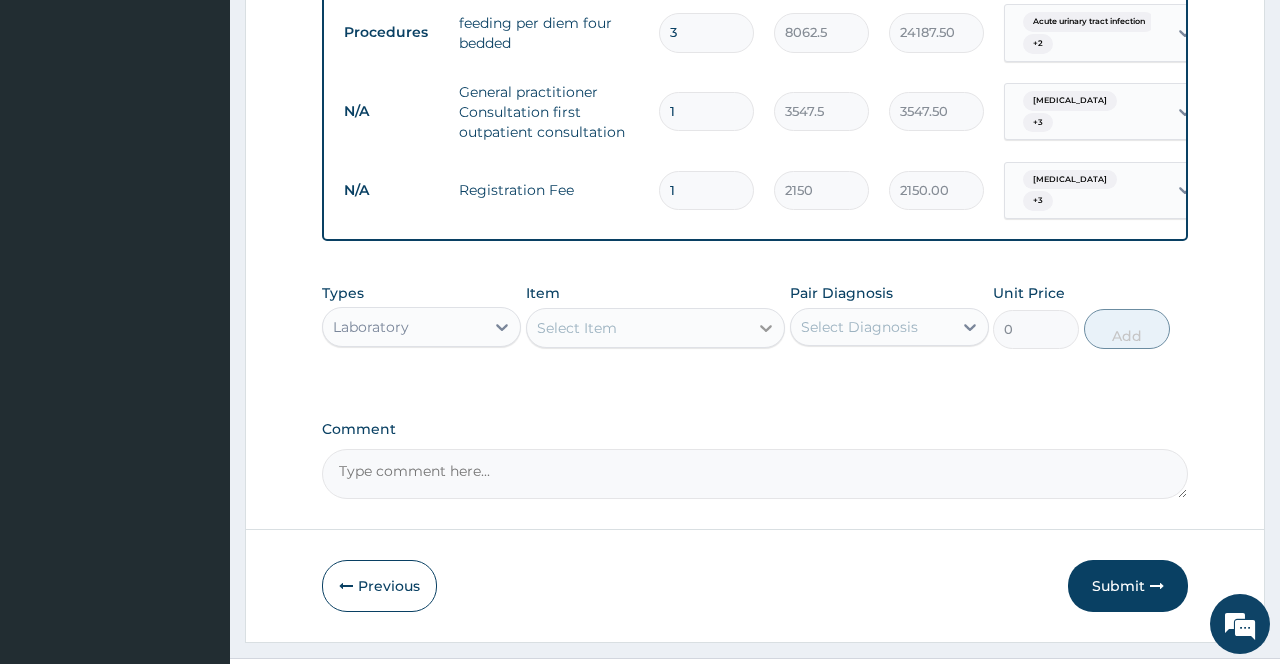 click 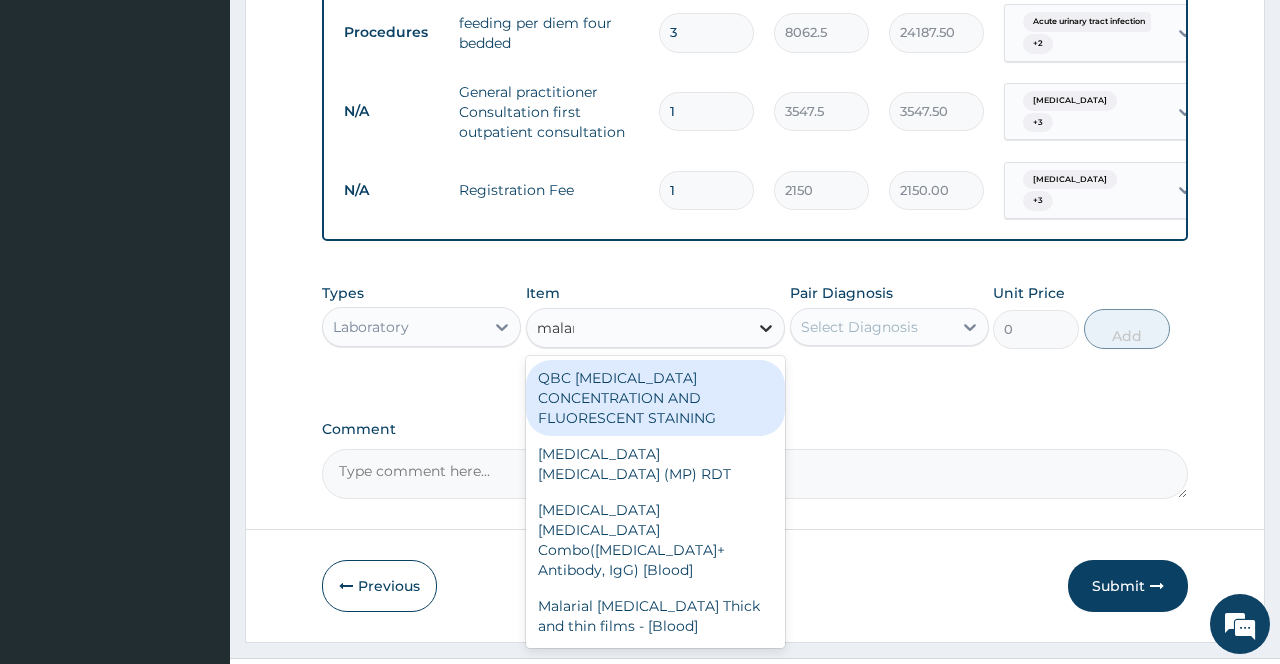 type on "malari" 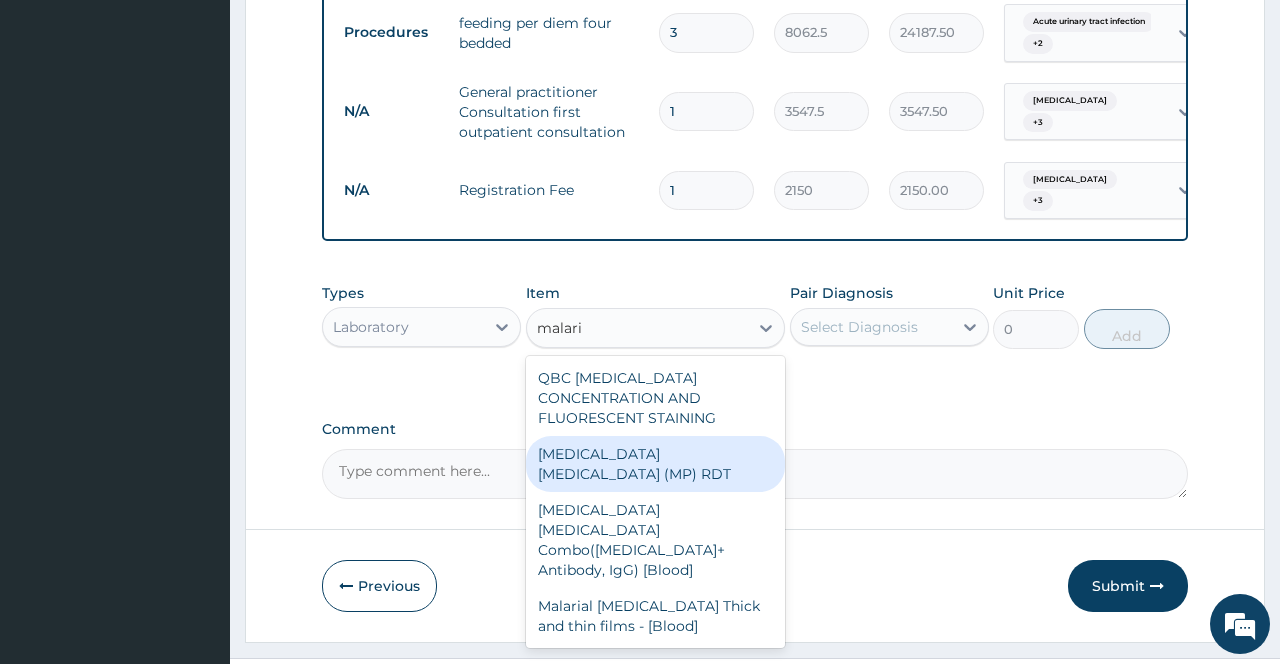 click on "[MEDICAL_DATA] [MEDICAL_DATA] (MP) RDT" at bounding box center (656, 464) 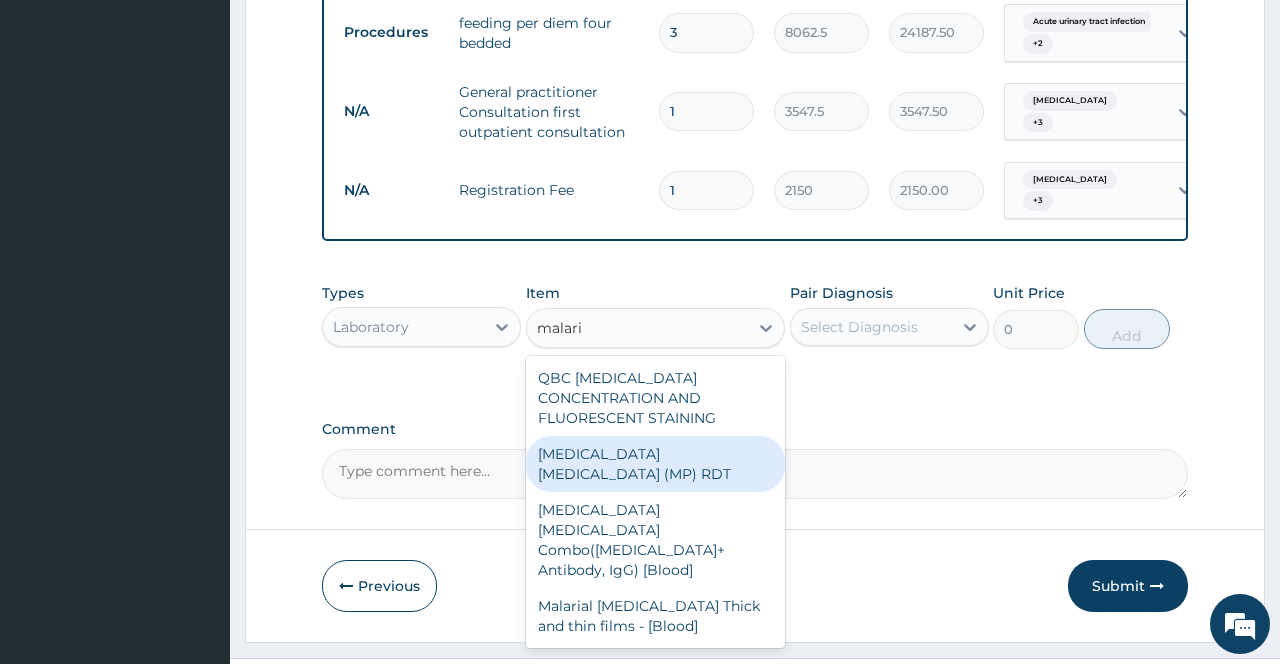 type 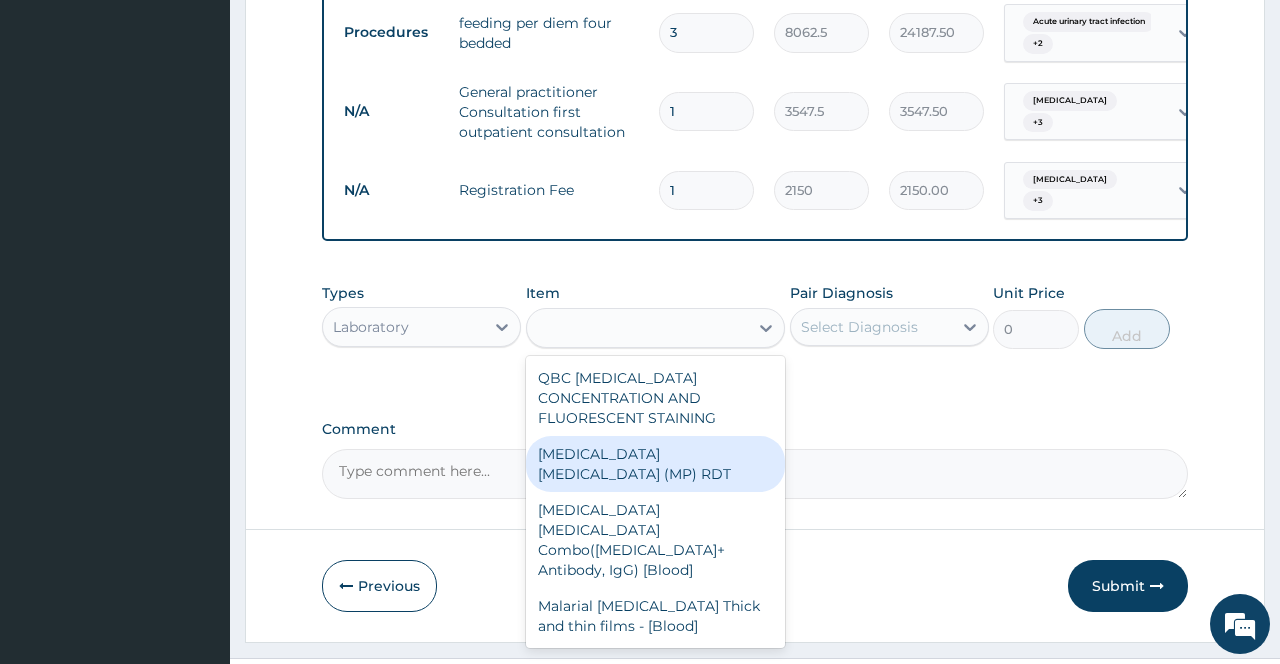 type on "1612.5" 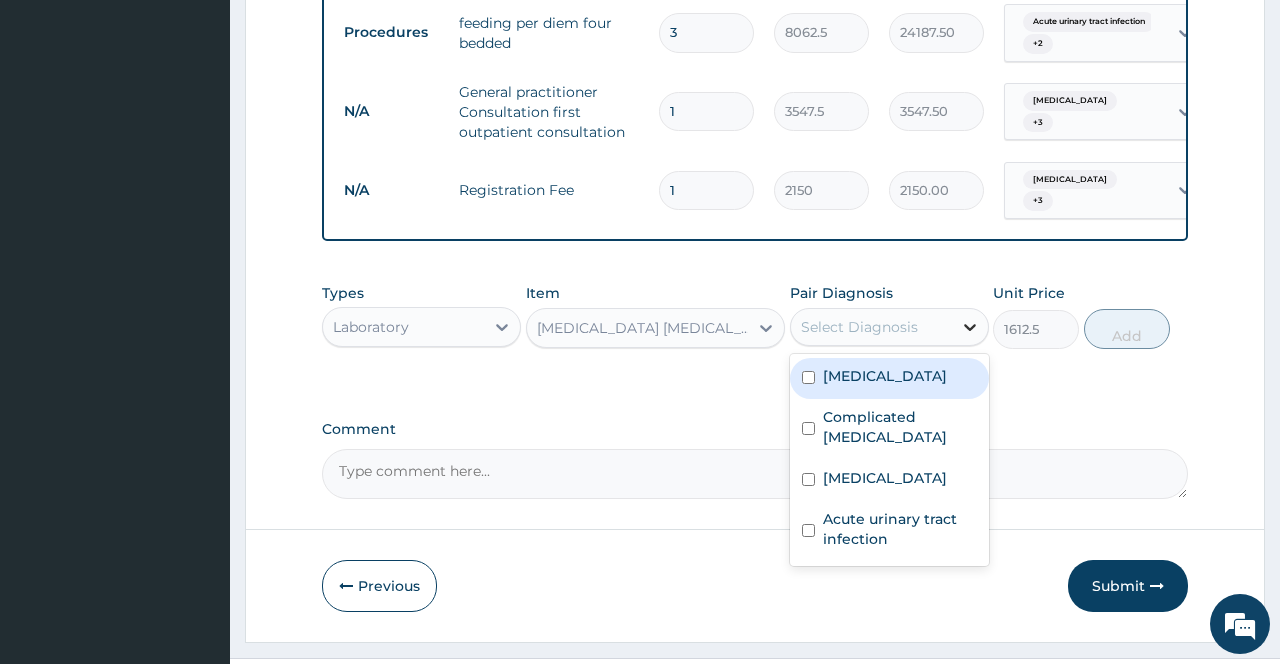 click 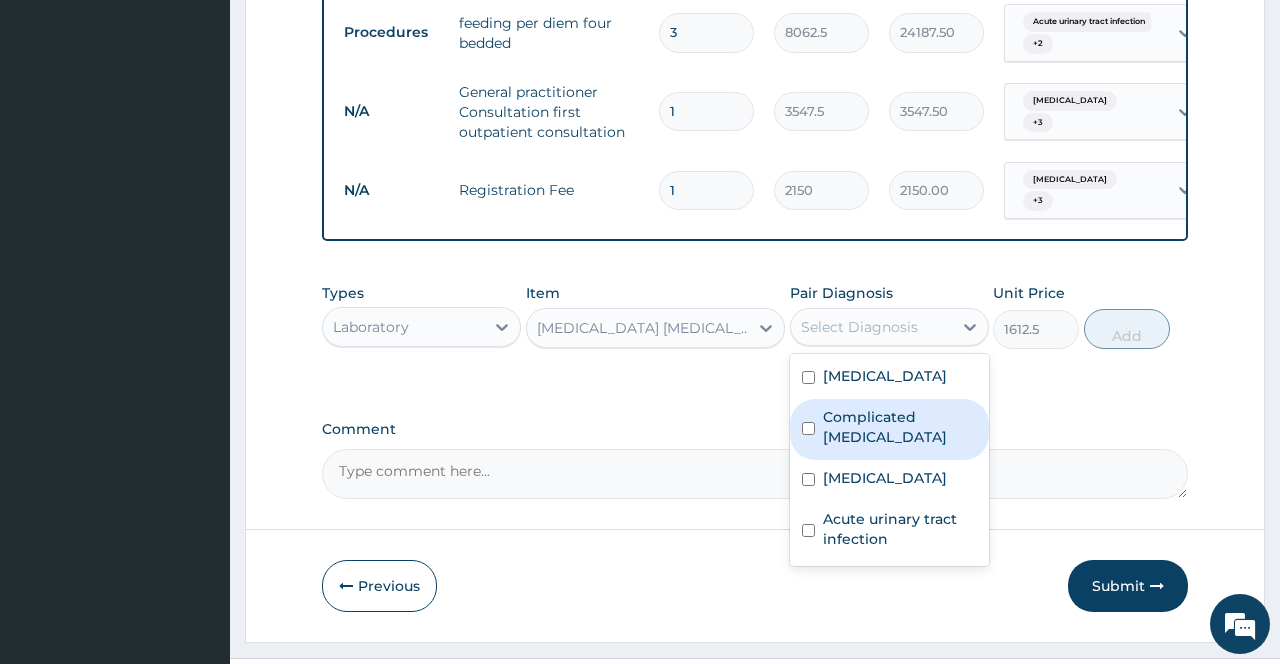 click on "Complicated malaria" at bounding box center (900, 427) 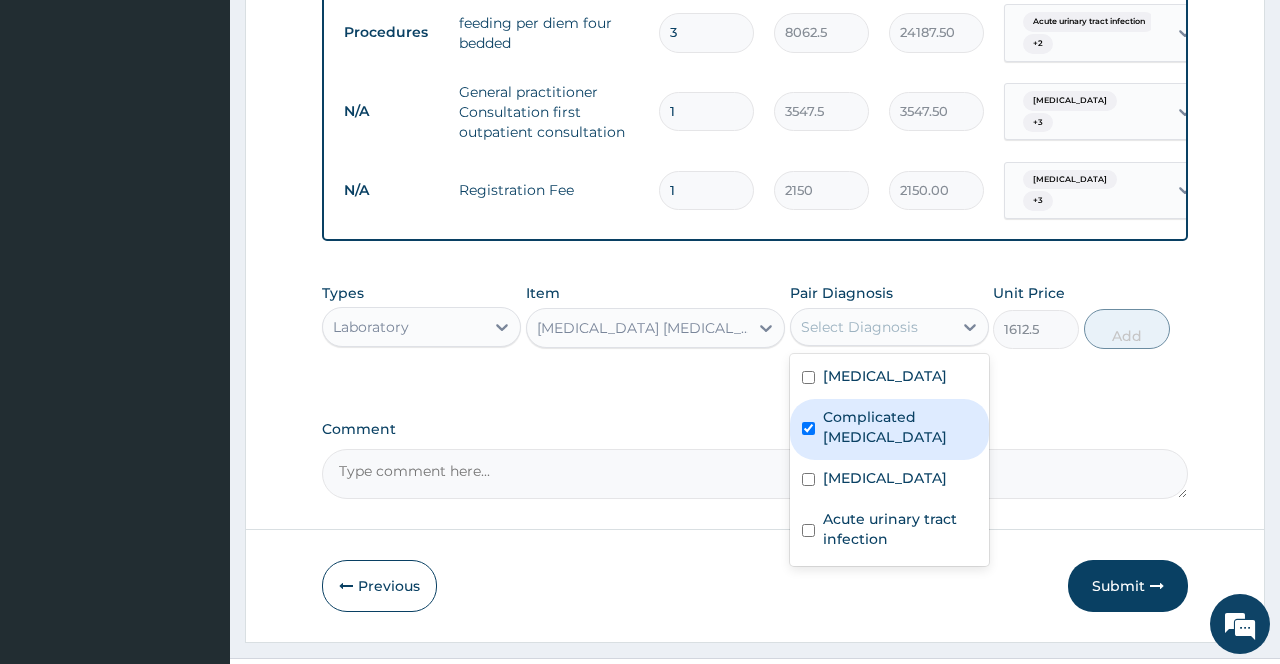 checkbox on "true" 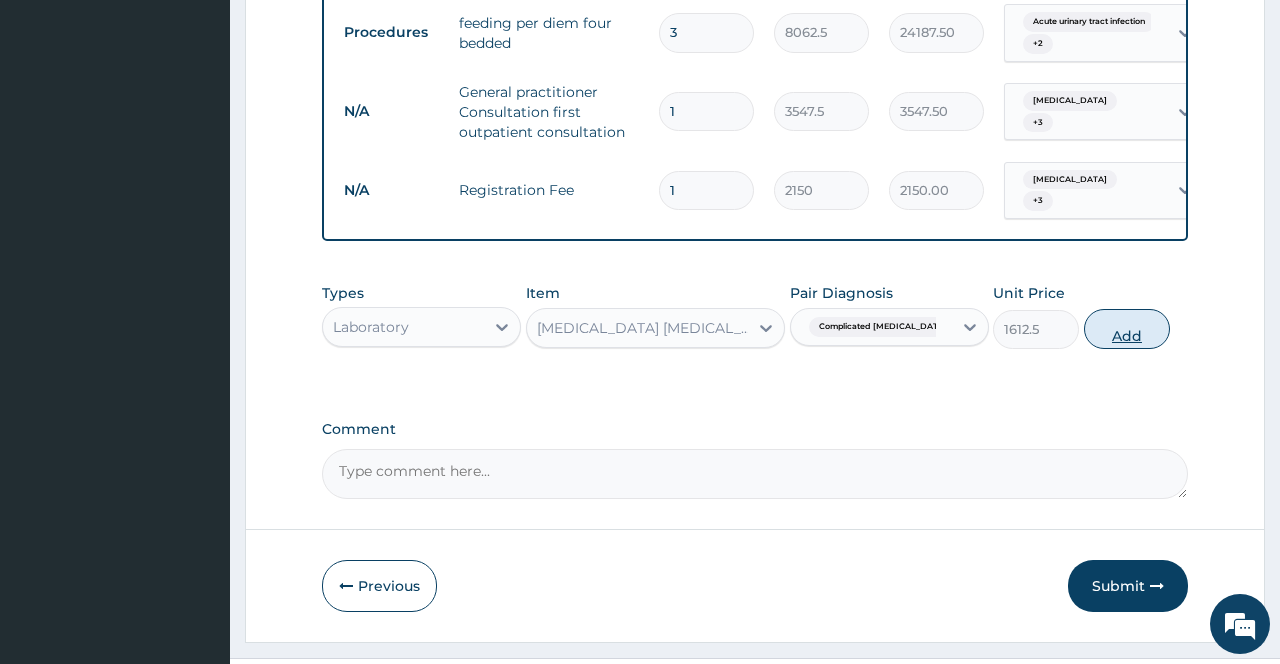 click on "Add" at bounding box center (1127, 329) 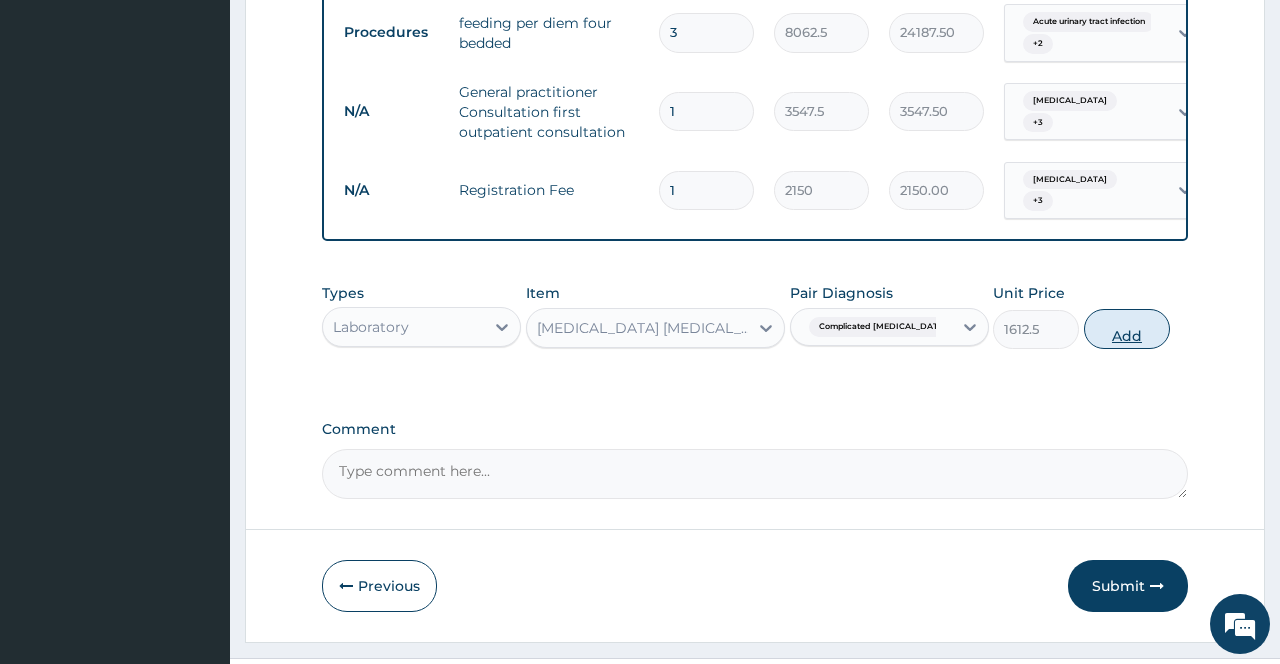 type on "0" 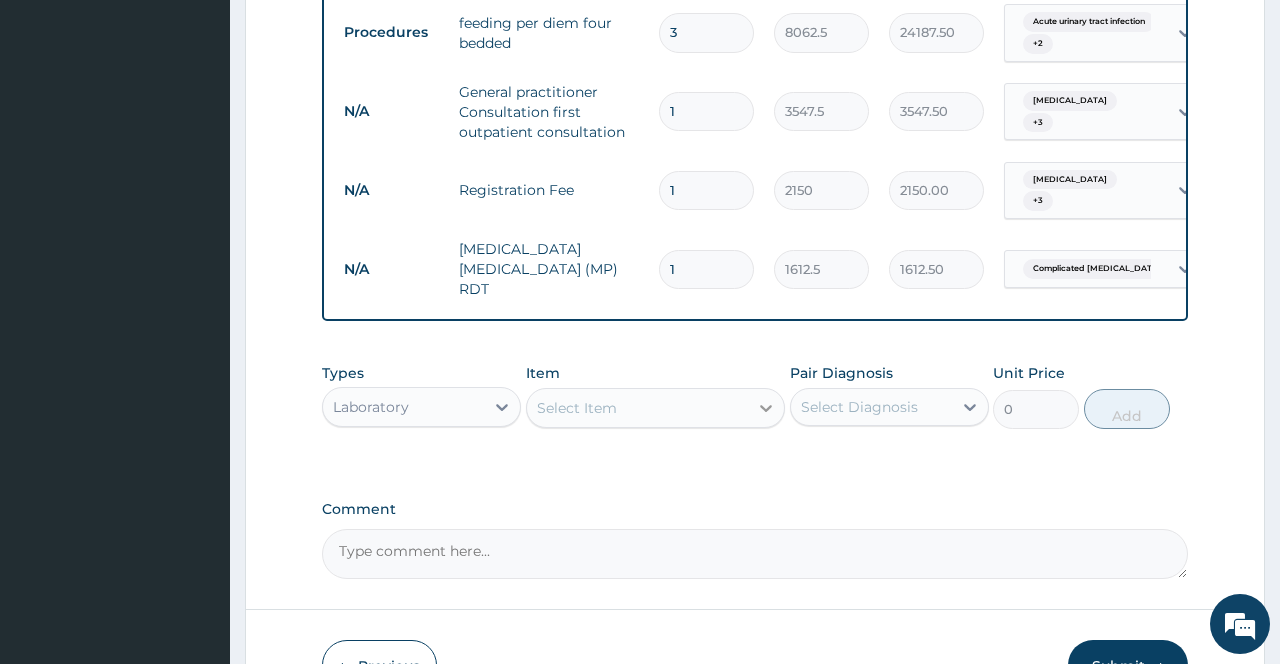 click 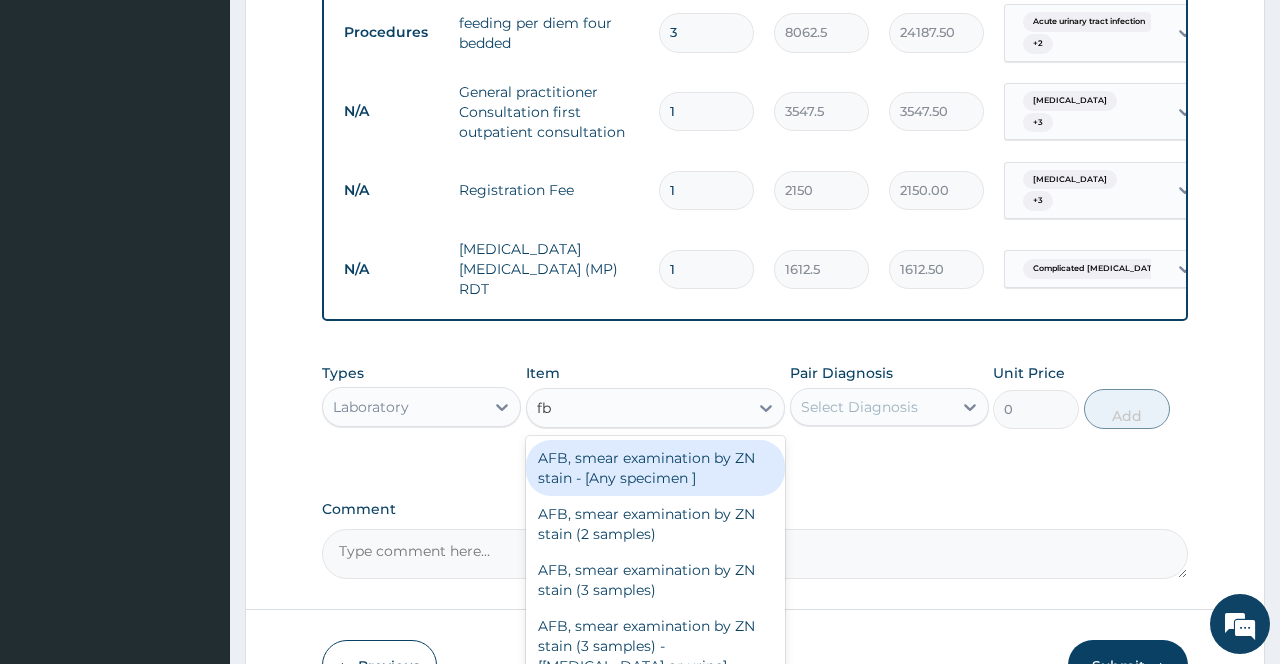 type on "fbc" 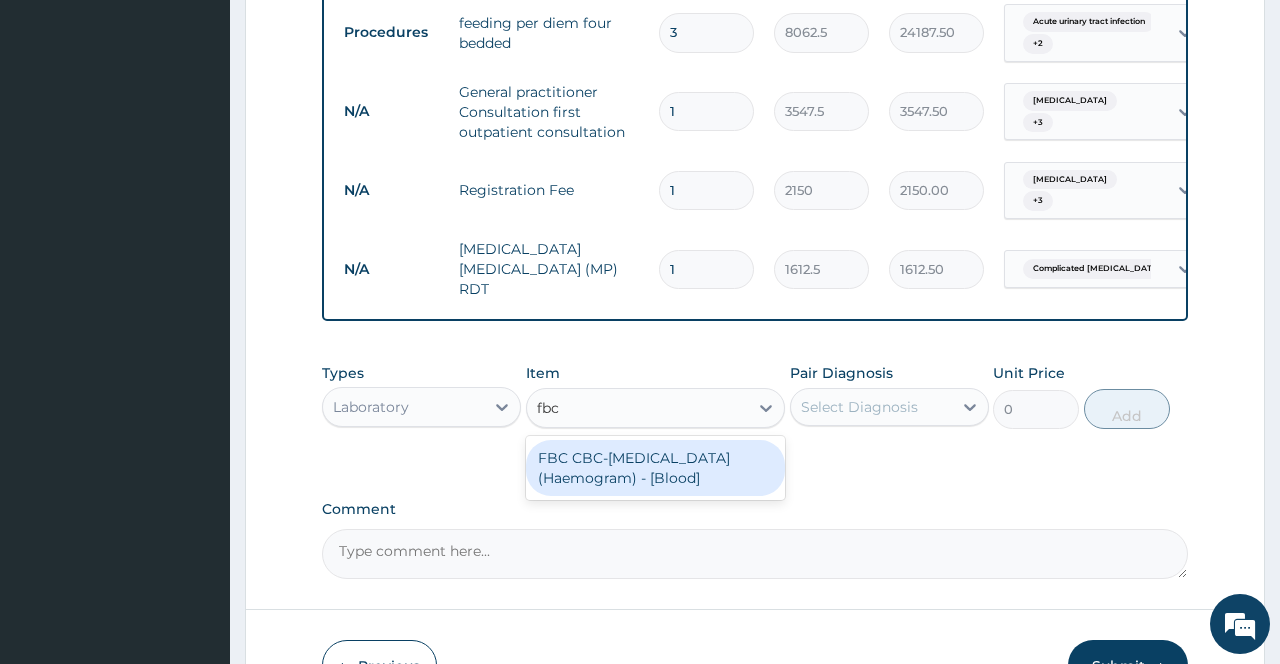 click on "FBC CBC-[MEDICAL_DATA] (Haemogram) - [Blood]" at bounding box center [656, 468] 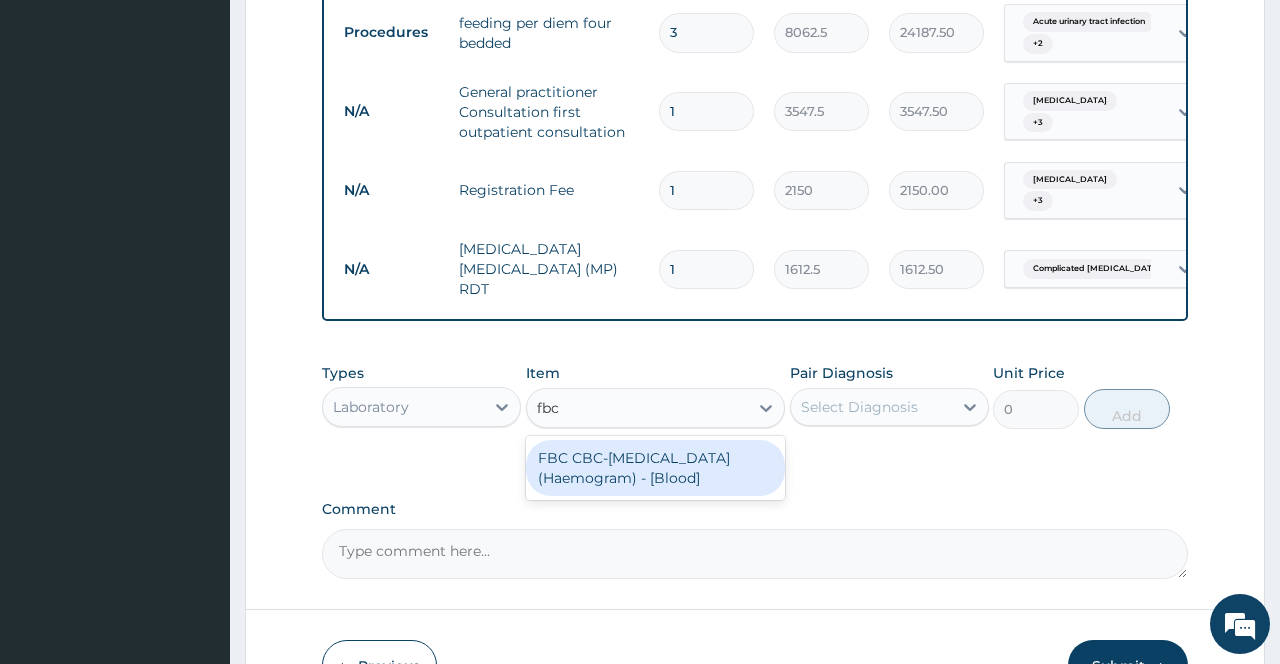 type 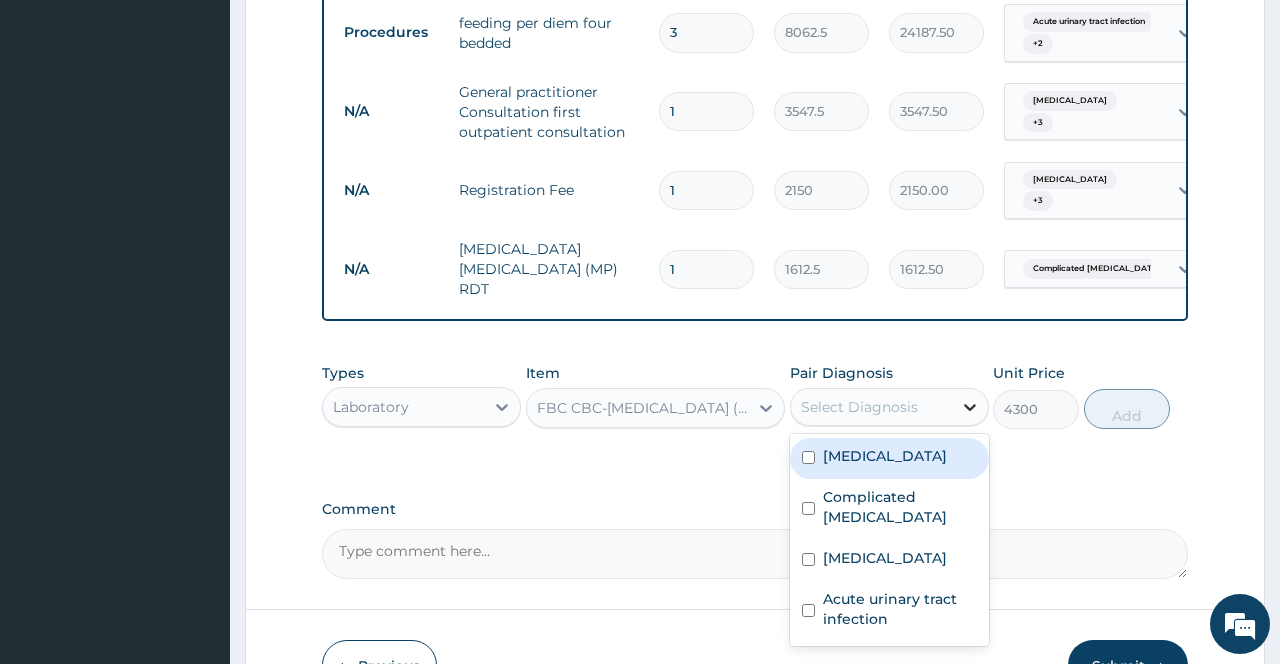 click 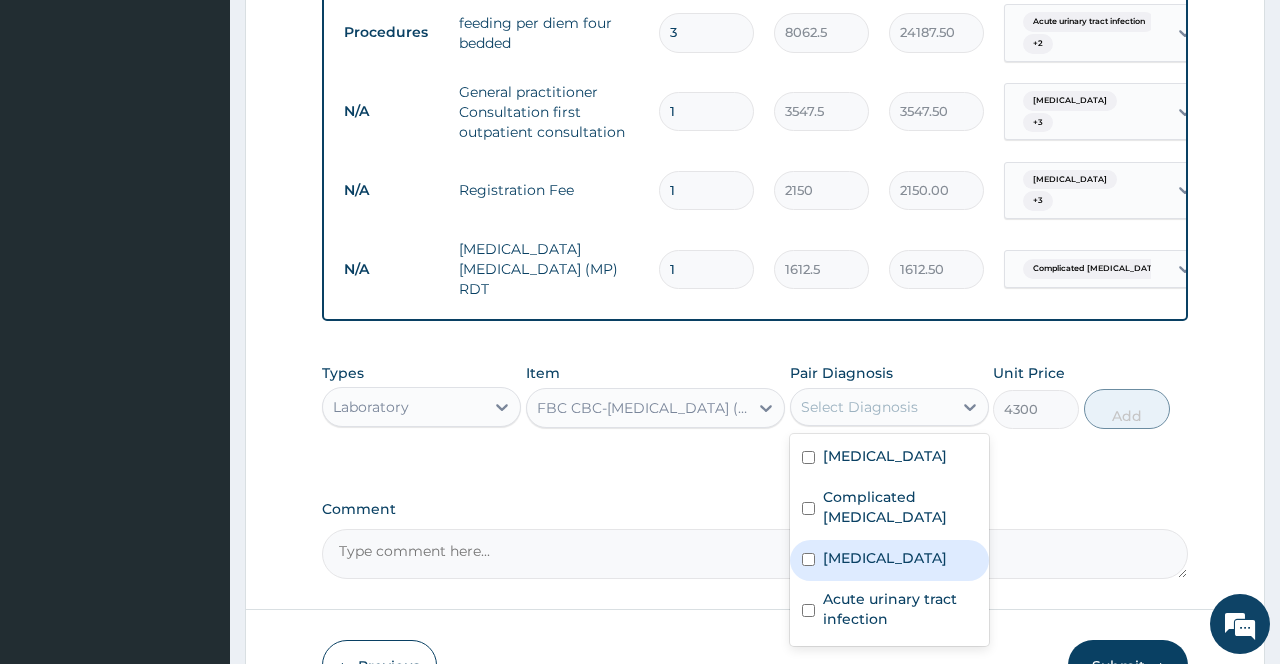 click on "Typhoid fever" at bounding box center [885, 558] 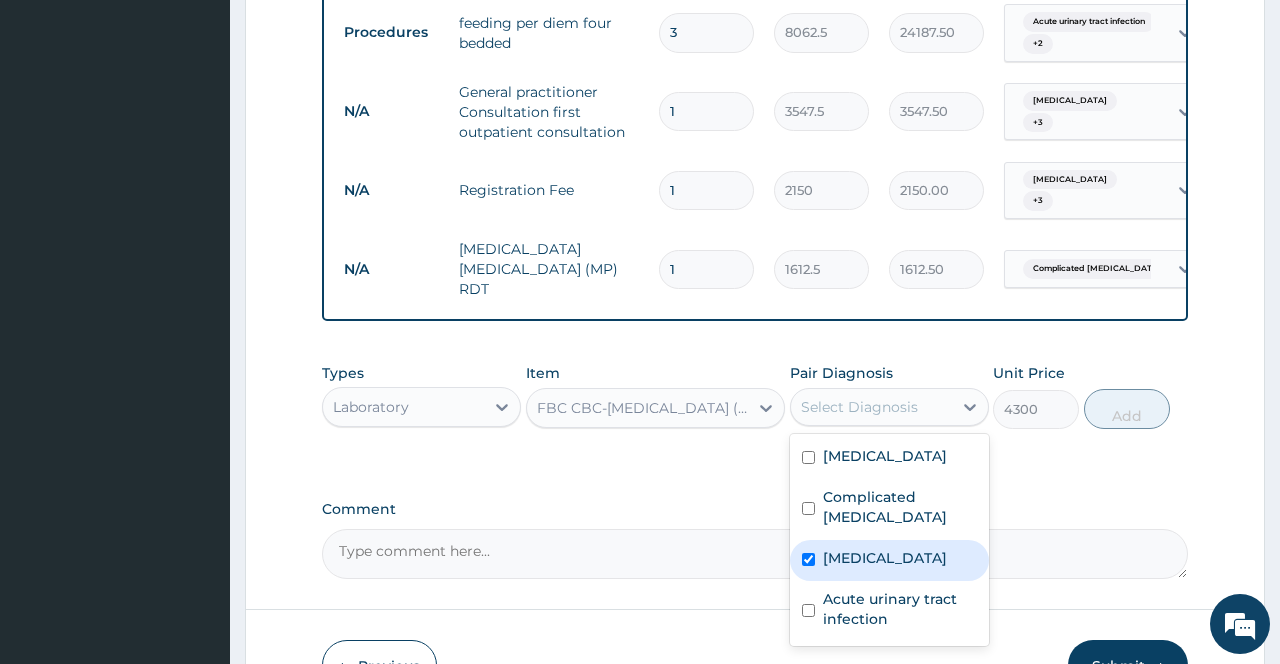 checkbox on "true" 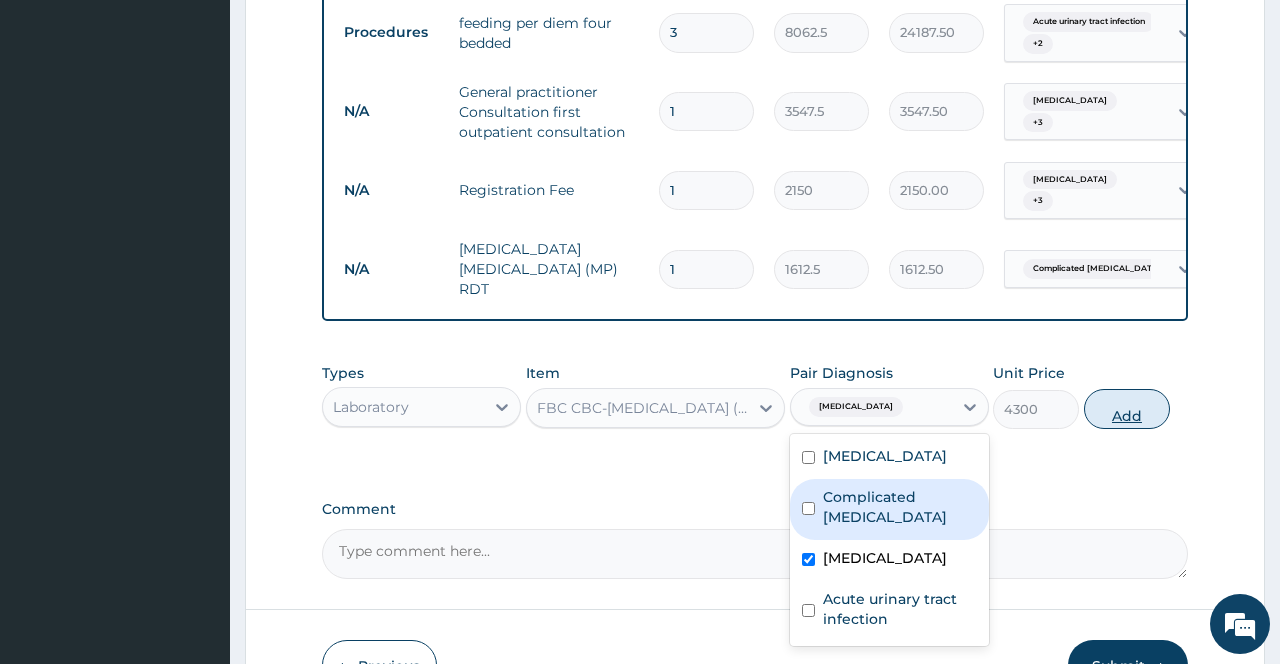 click on "Add" at bounding box center [1127, 409] 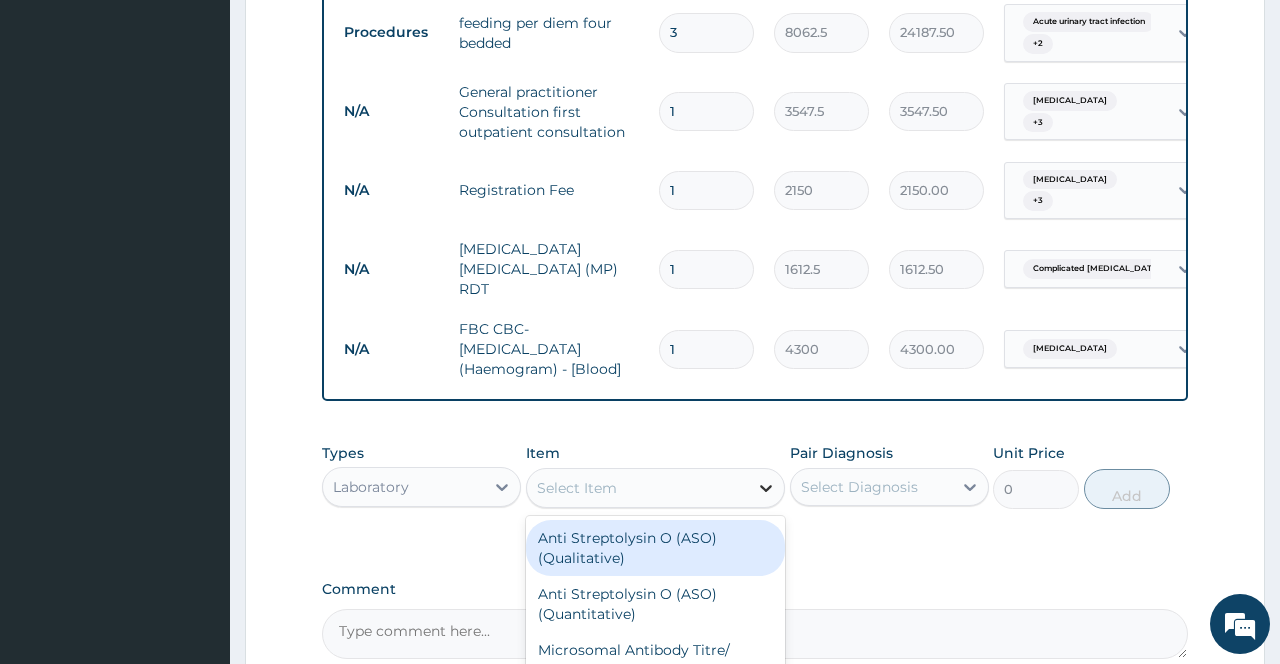 click 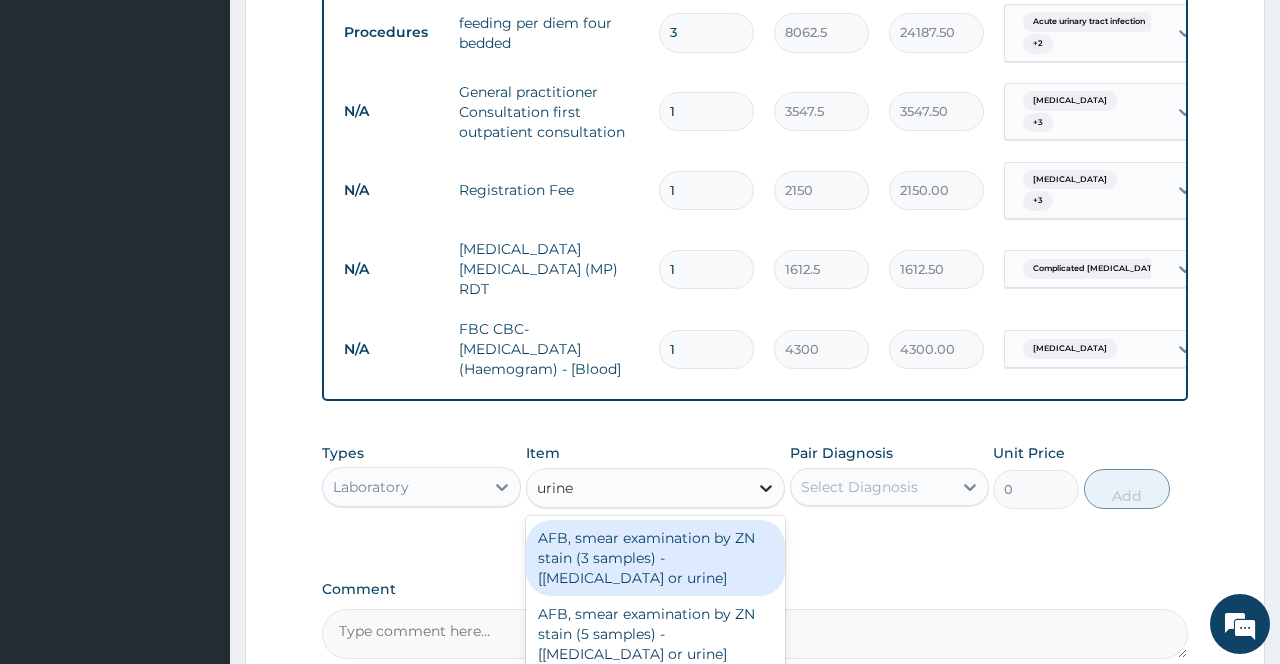 type on "urine" 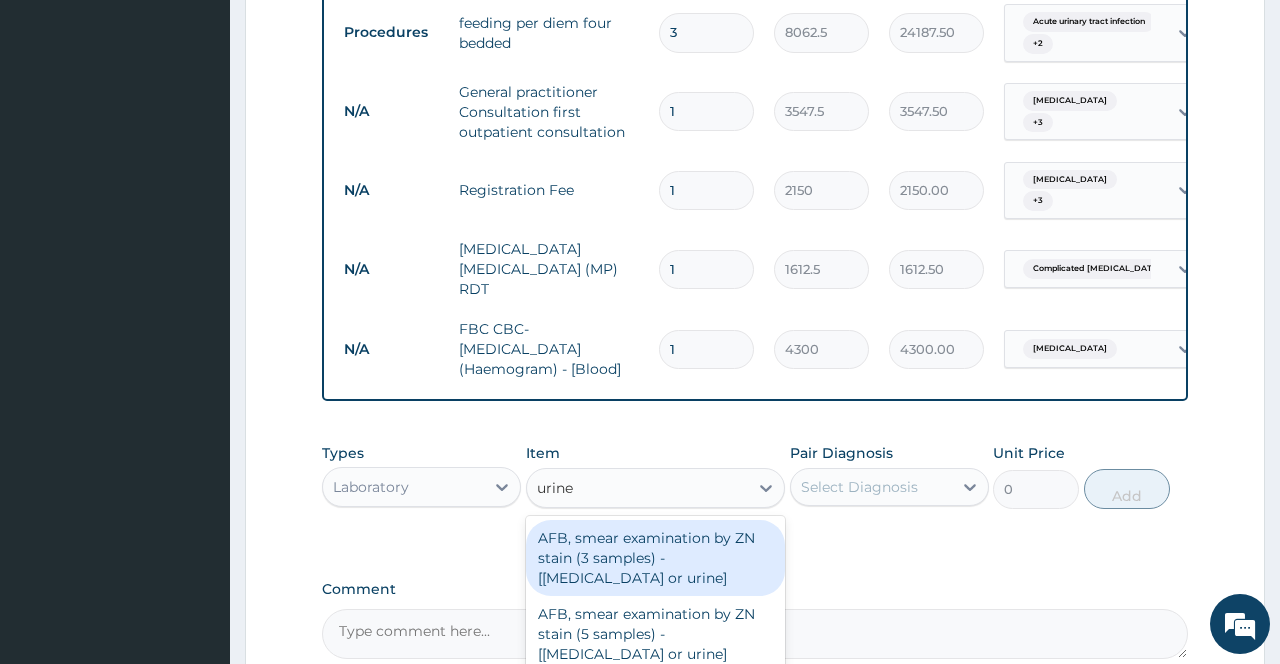 scroll, scrollTop: 1074, scrollLeft: 0, axis: vertical 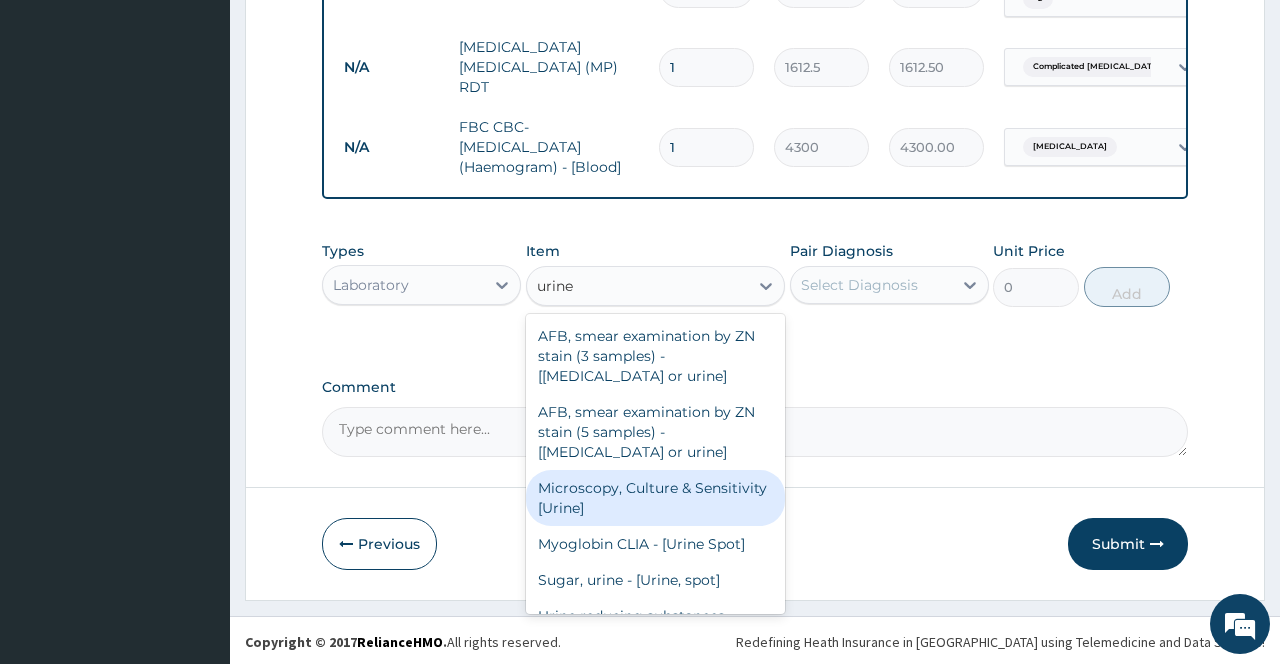 click on "Microscopy, Culture & Sensitivity [Urine]" at bounding box center [656, 498] 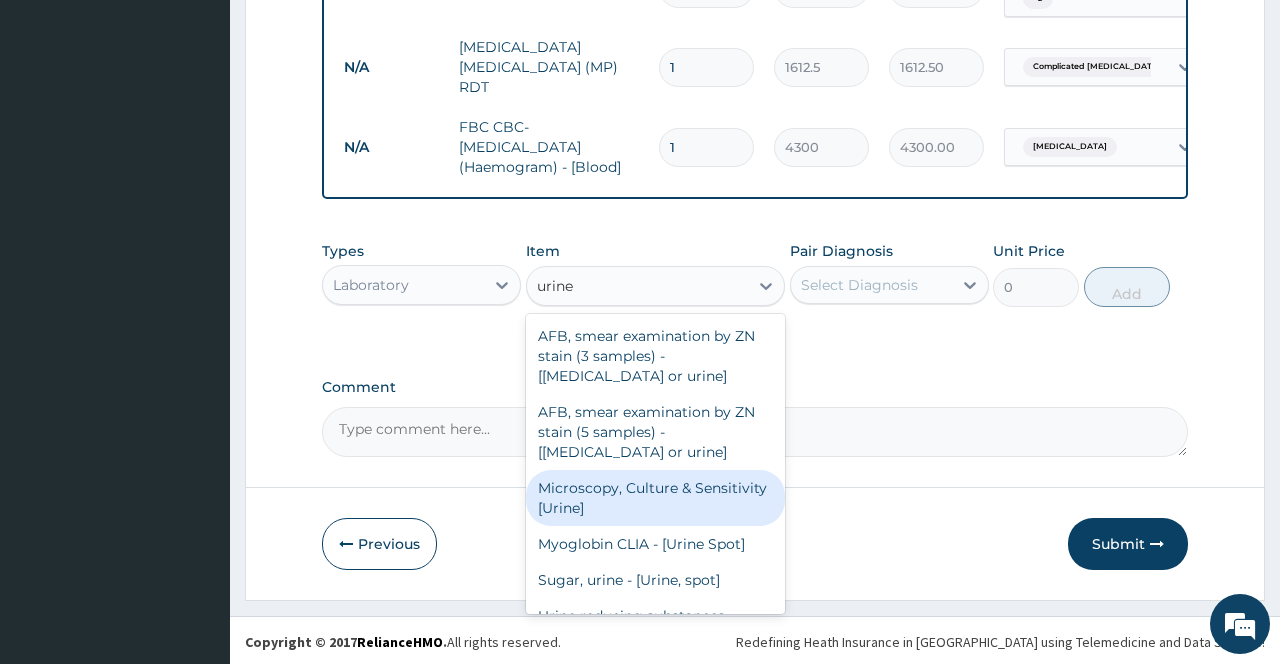 type 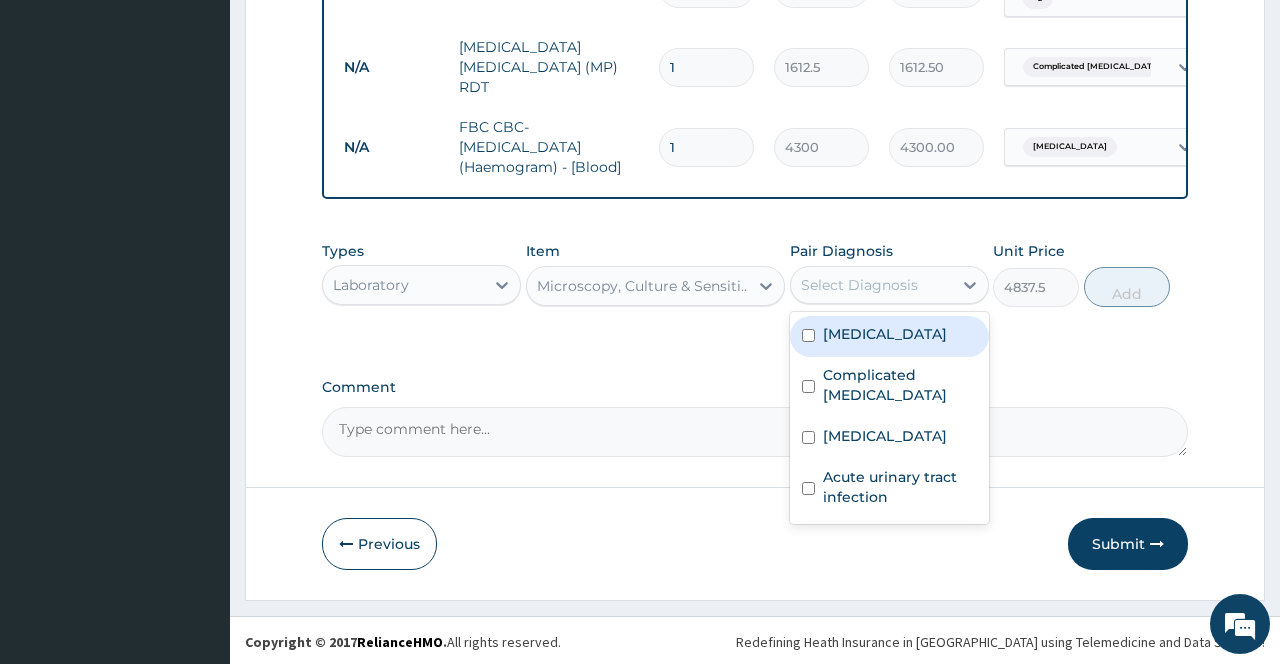 click on "Select Diagnosis" at bounding box center (871, 285) 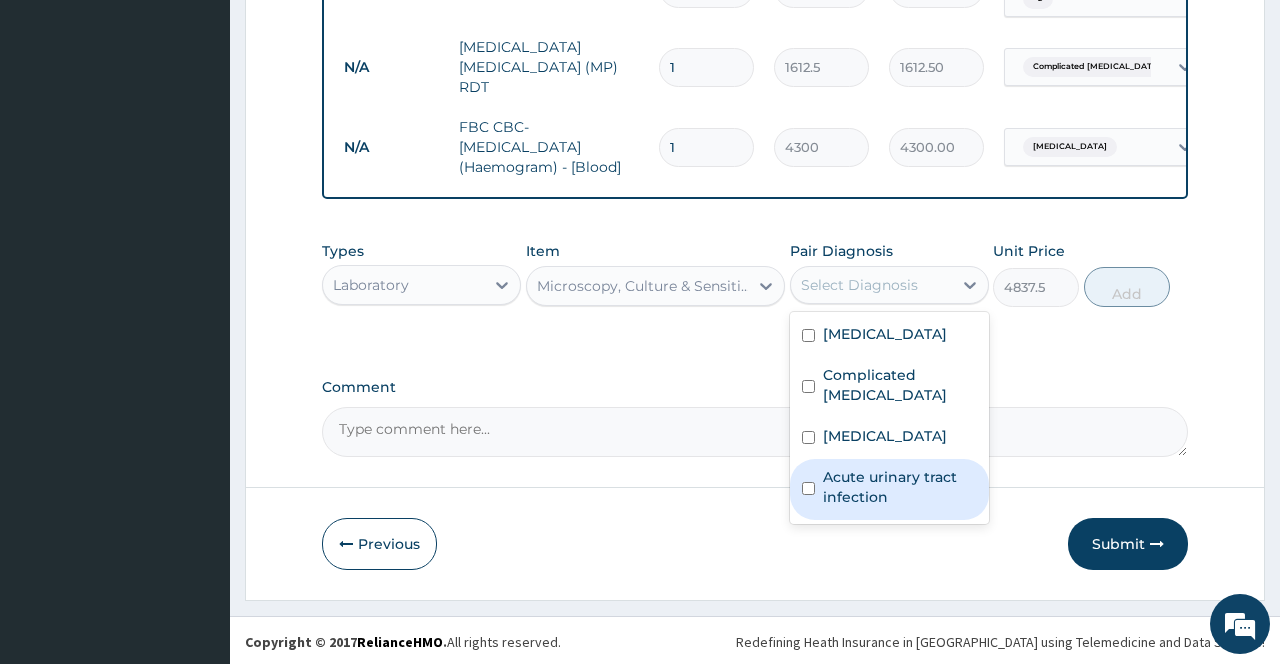 click on "Acute urinary tract infection" at bounding box center [900, 487] 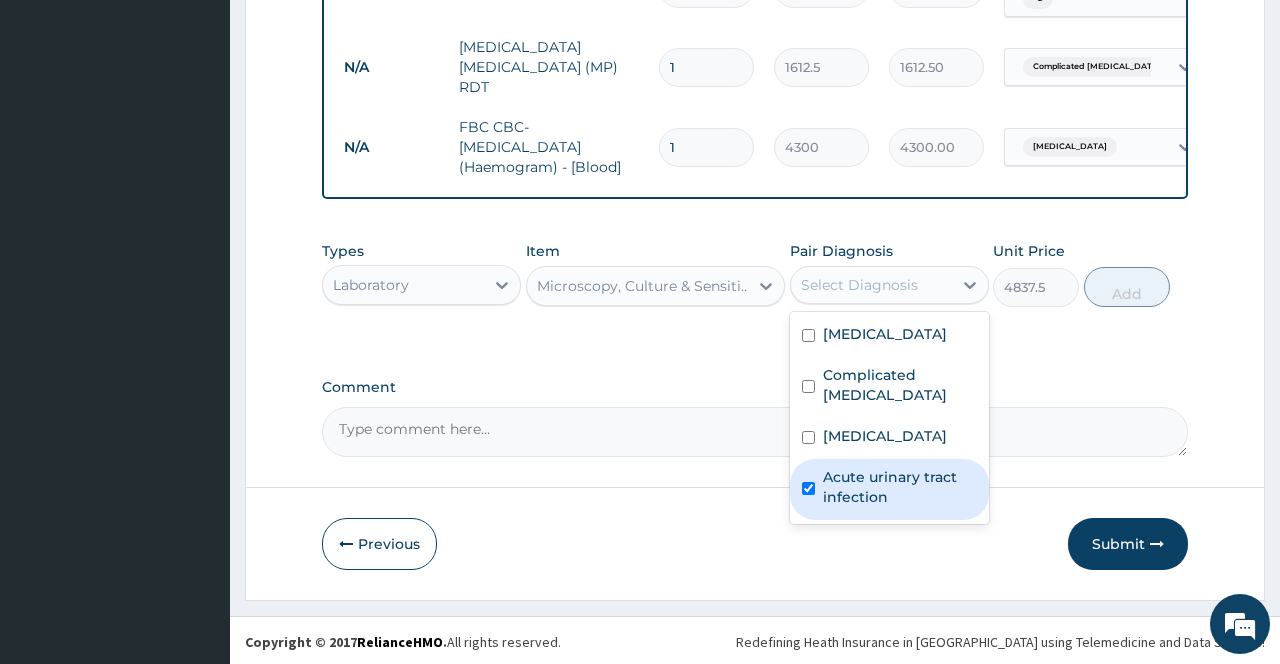 checkbox on "true" 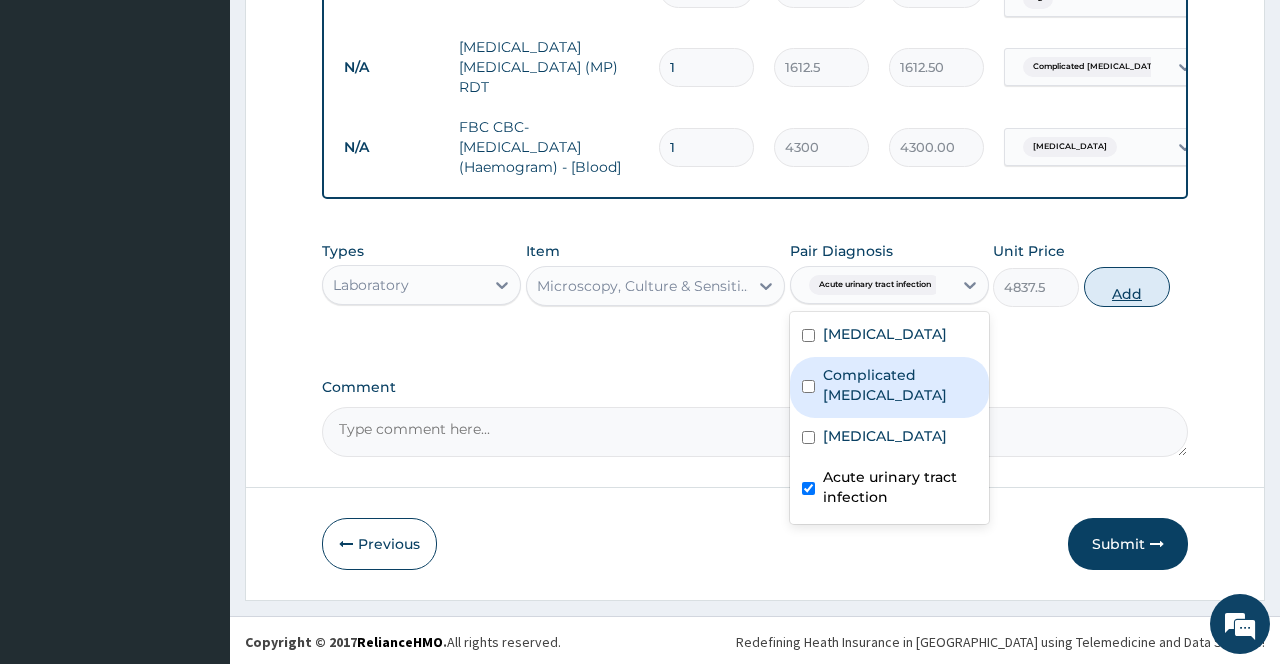 click on "Add" at bounding box center (1127, 287) 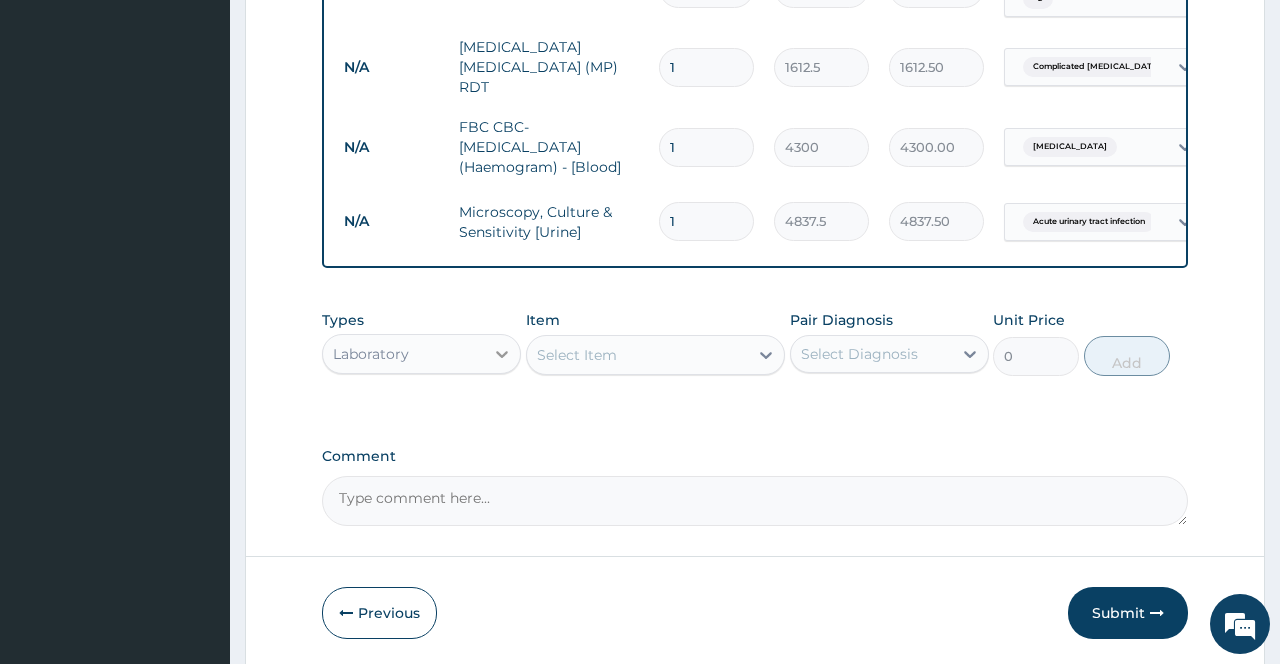 click 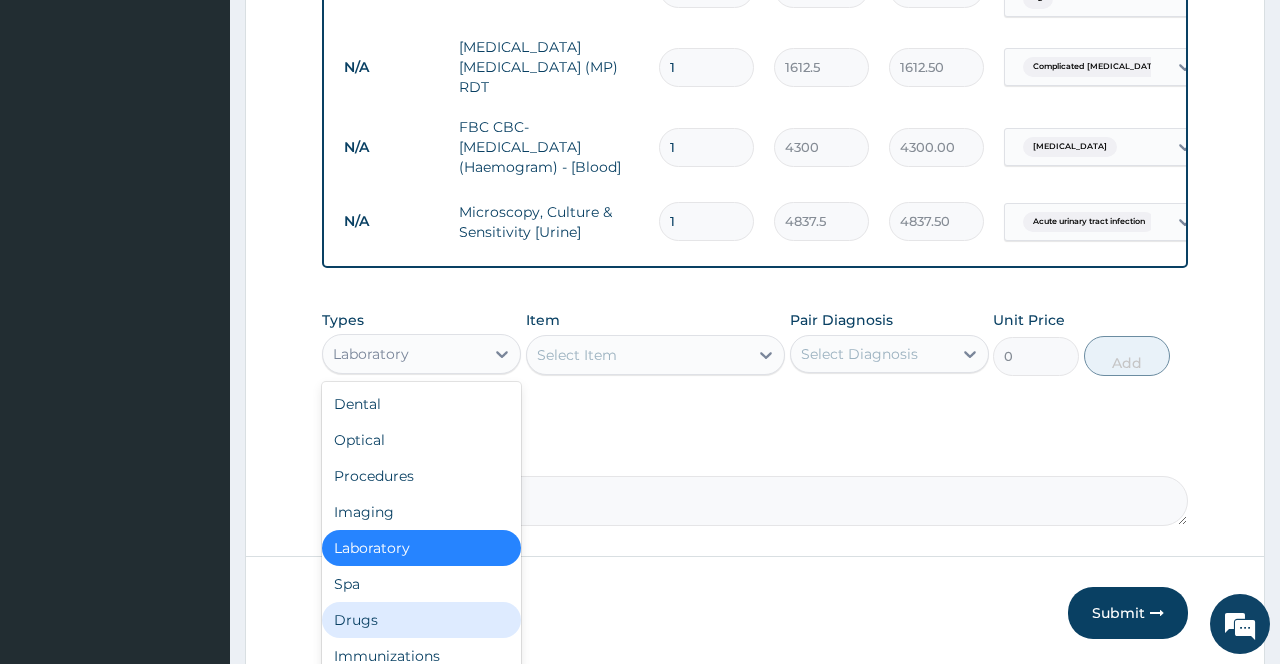 click on "Drugs" at bounding box center (421, 620) 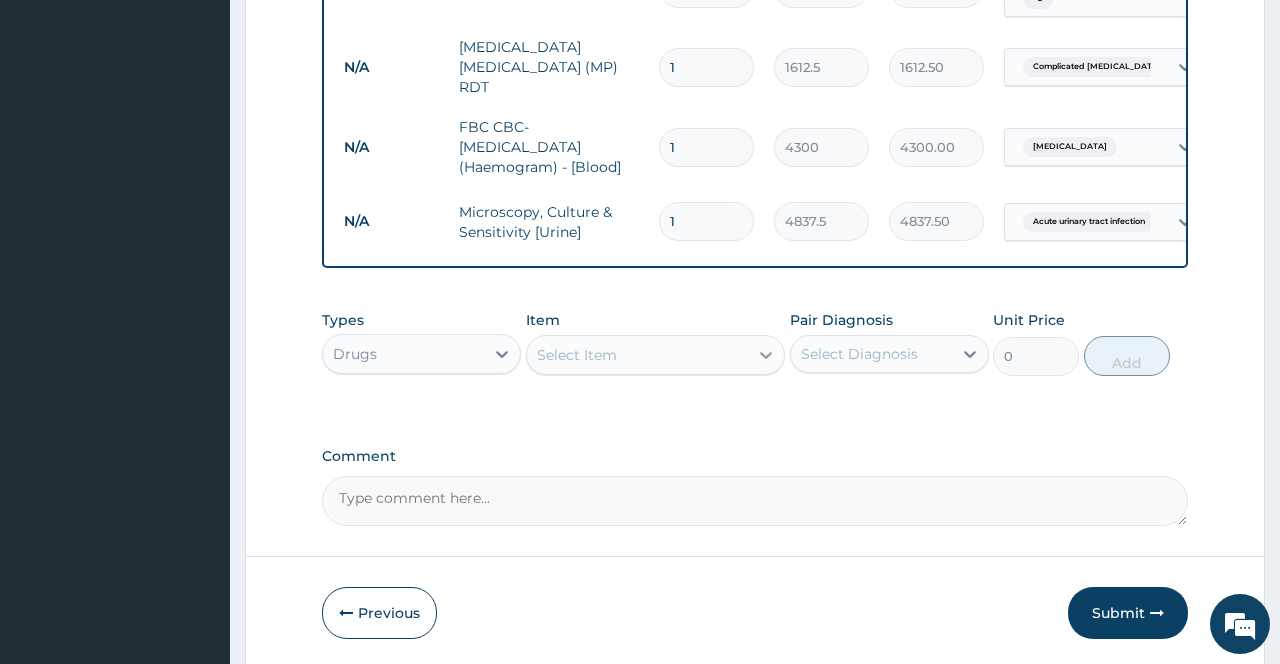 click 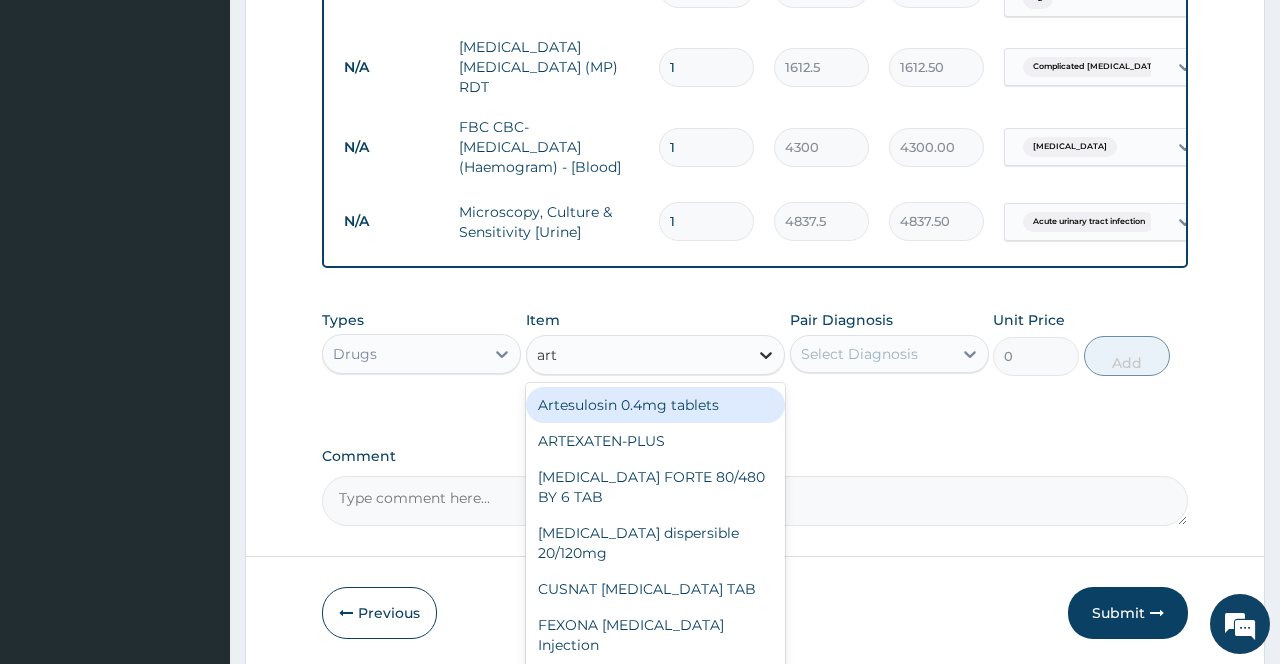 type on "arte" 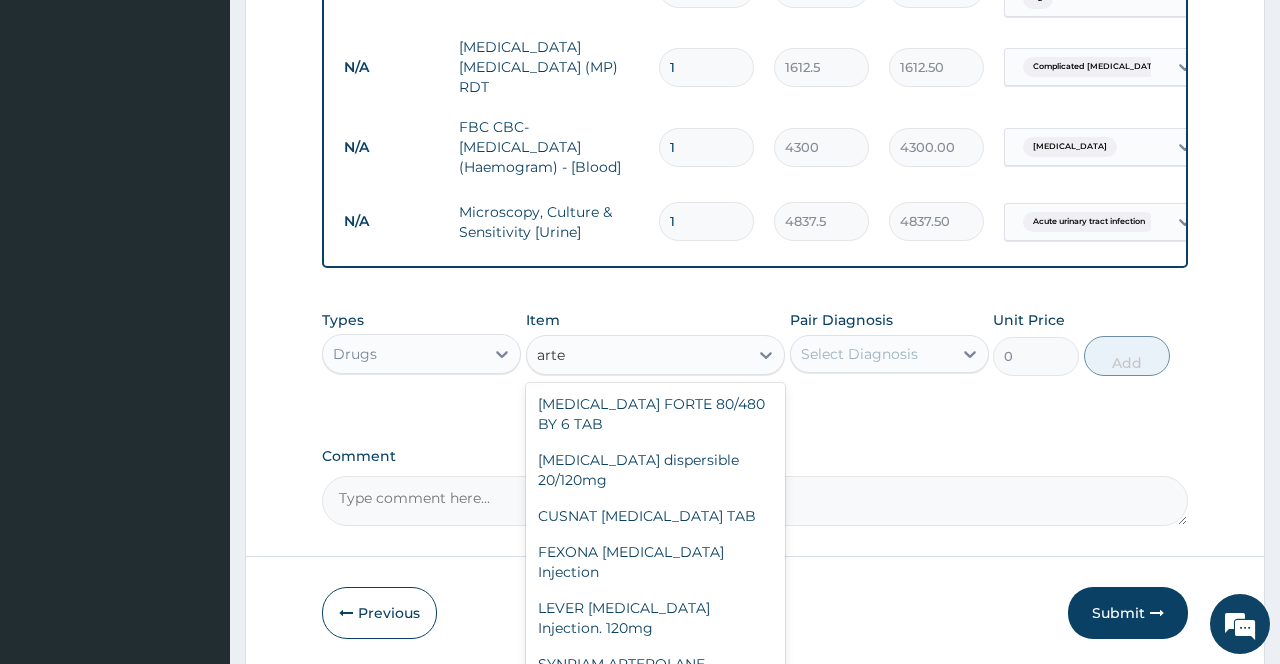 scroll, scrollTop: 88, scrollLeft: 0, axis: vertical 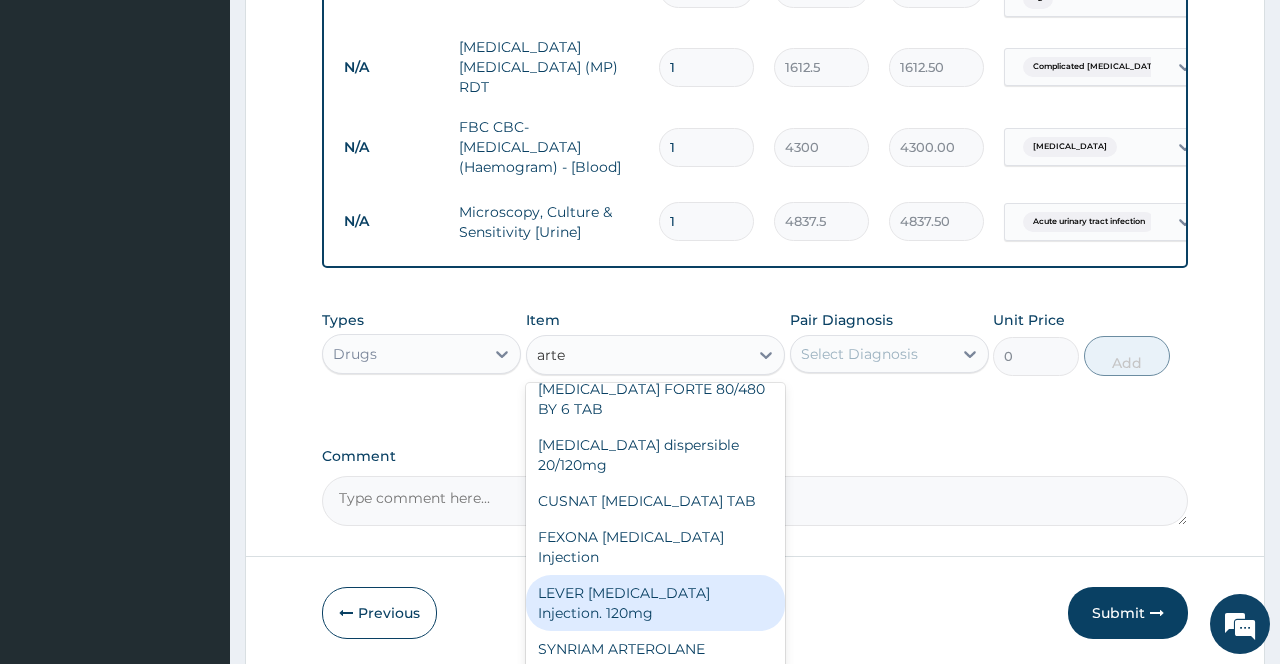 click on "LEVER ARTESUNATE Injection. 120mg" at bounding box center (656, 603) 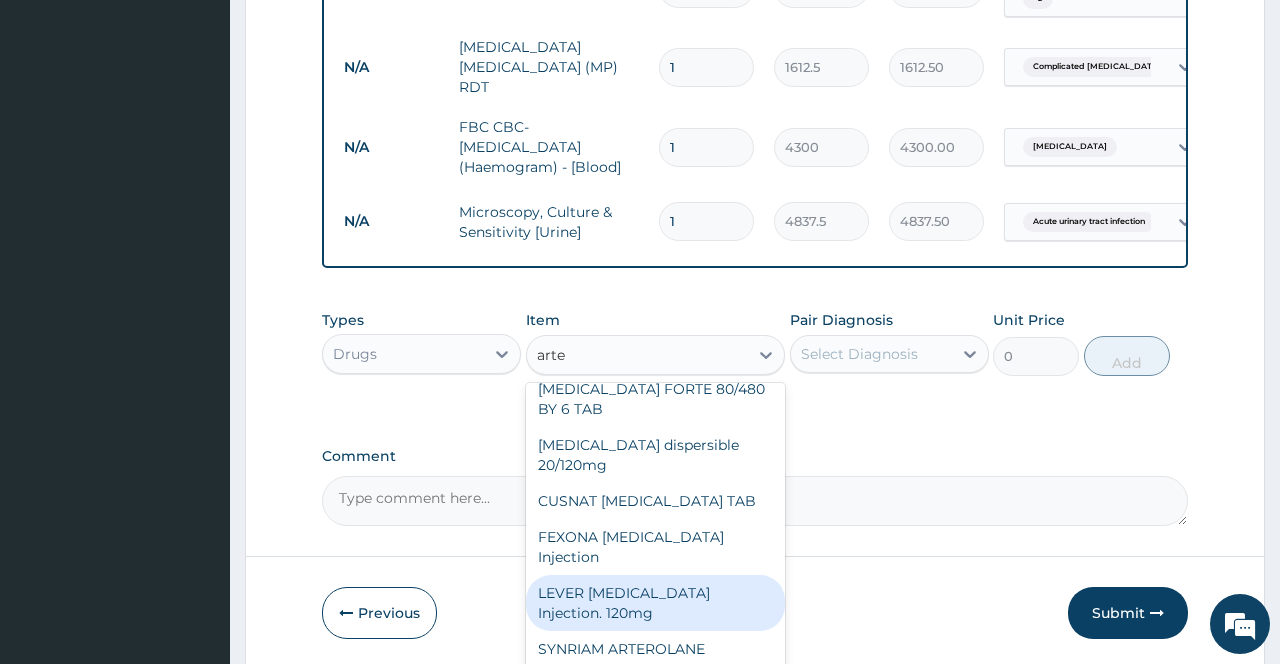 type 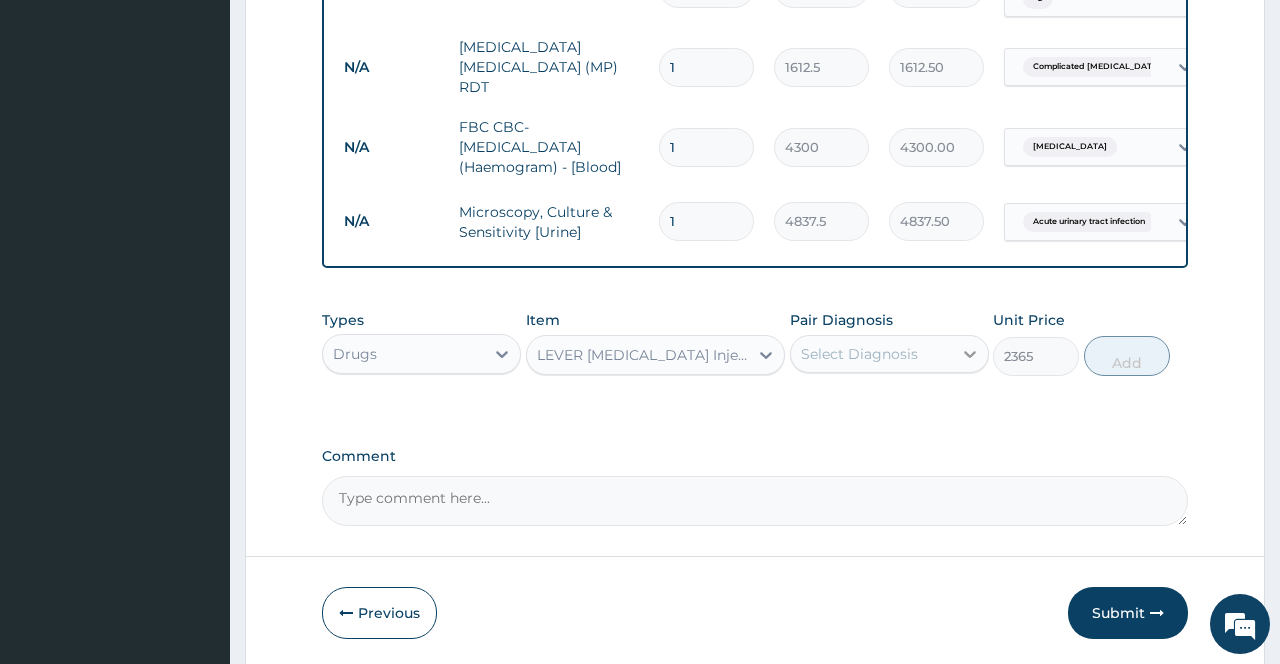 click 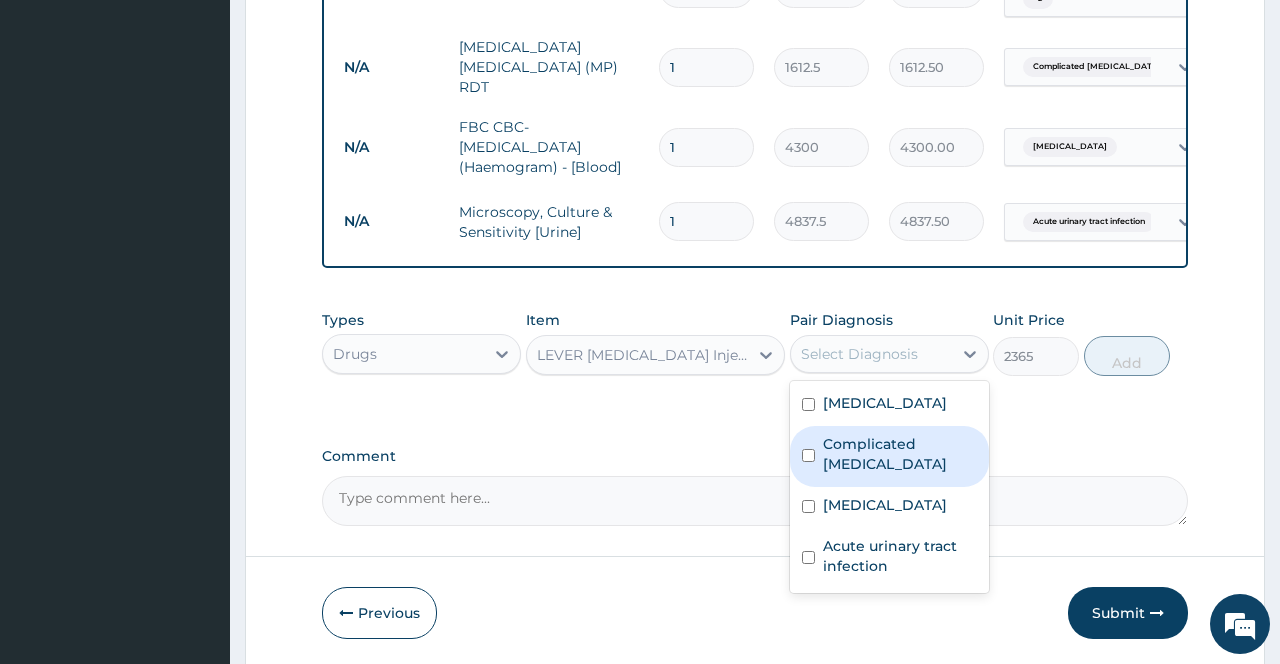 click on "Complicated malaria" at bounding box center [900, 454] 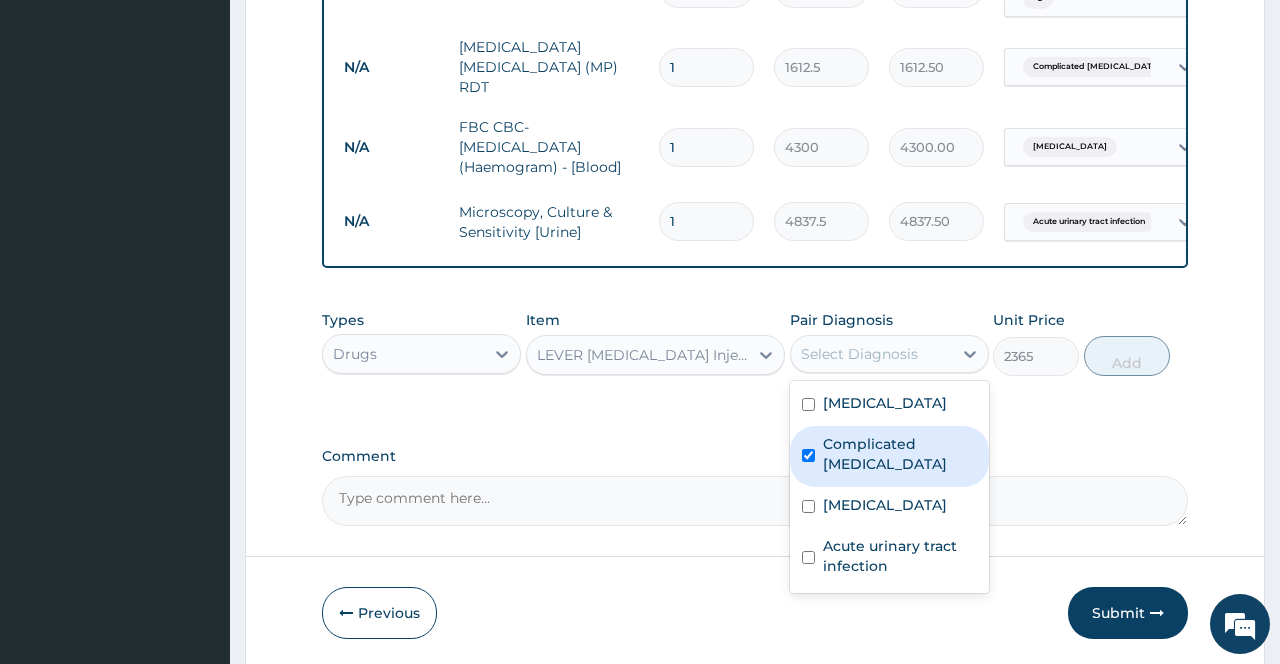 checkbox on "true" 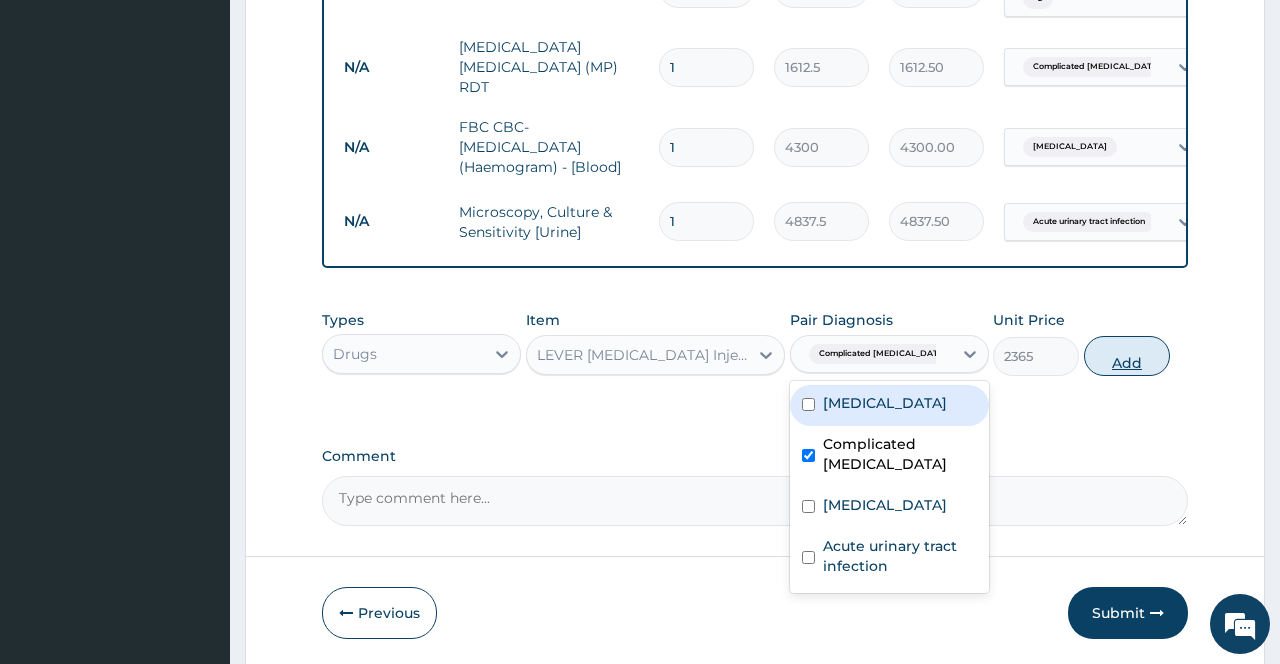 click on "Add" at bounding box center [1127, 356] 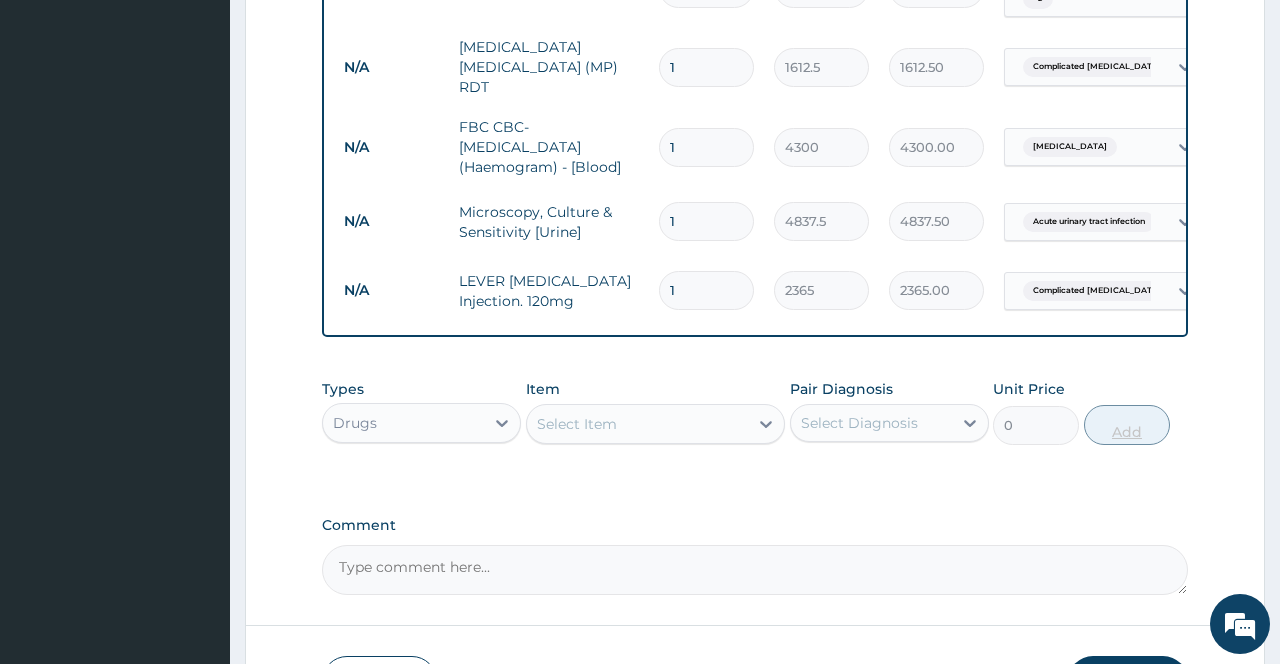 type 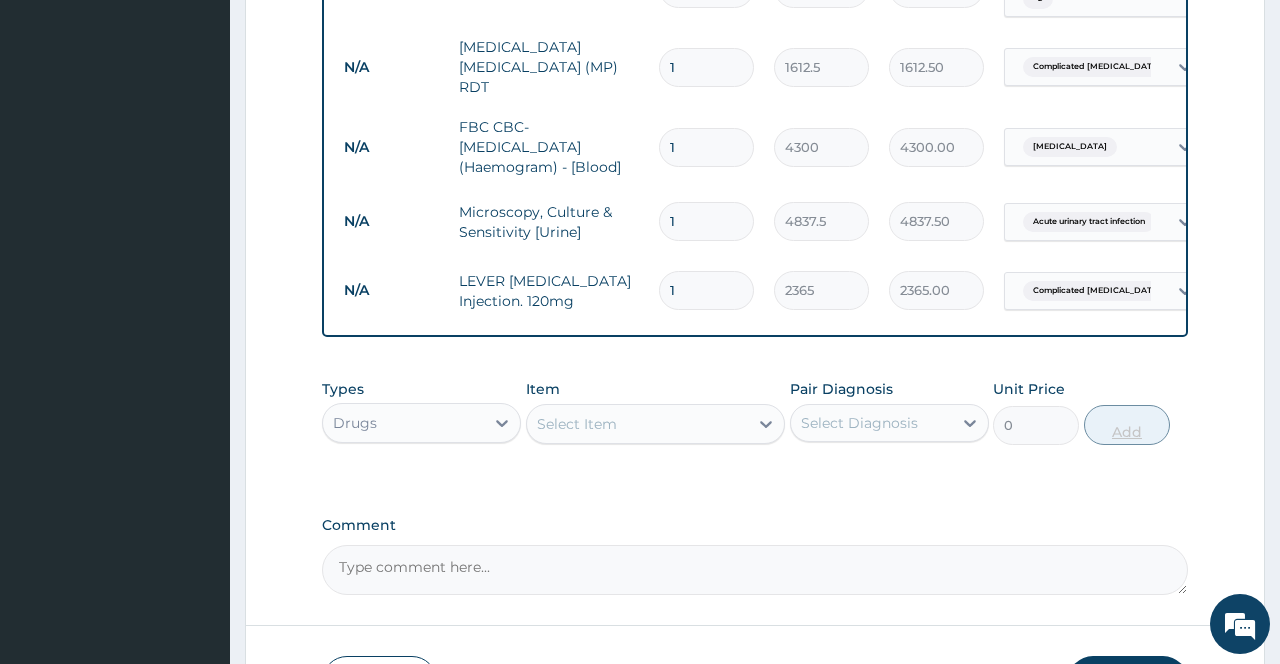 type on "0.00" 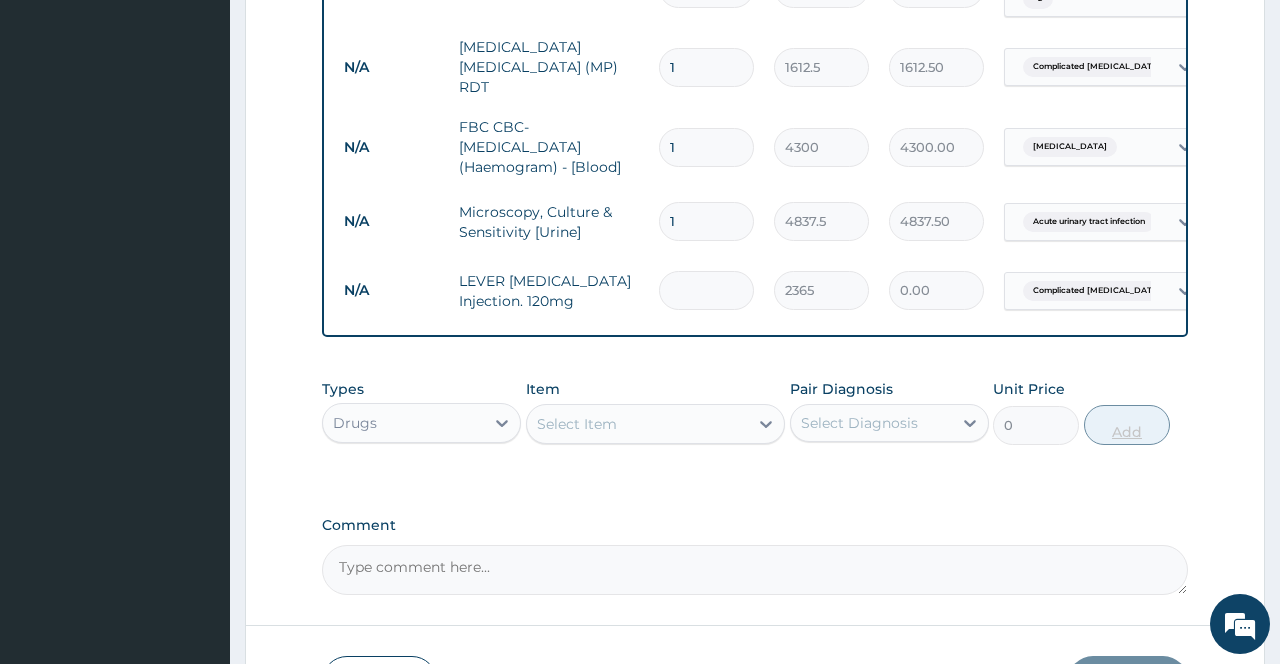type on "3" 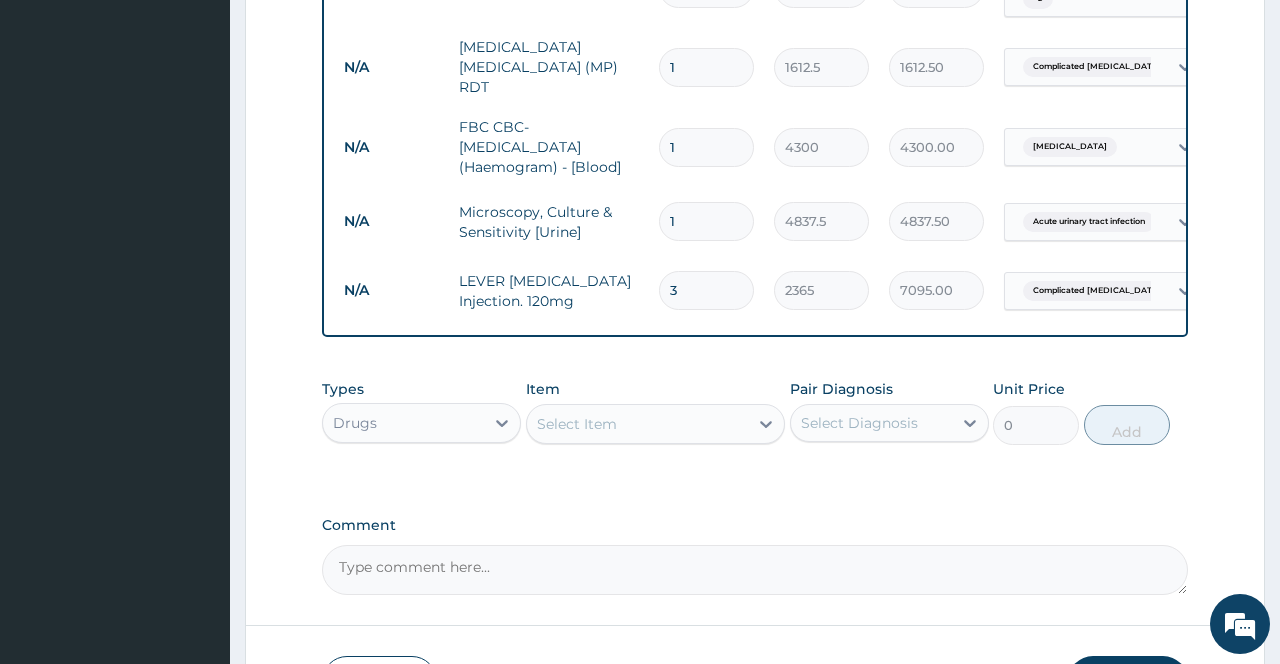 scroll, scrollTop: 1212, scrollLeft: 0, axis: vertical 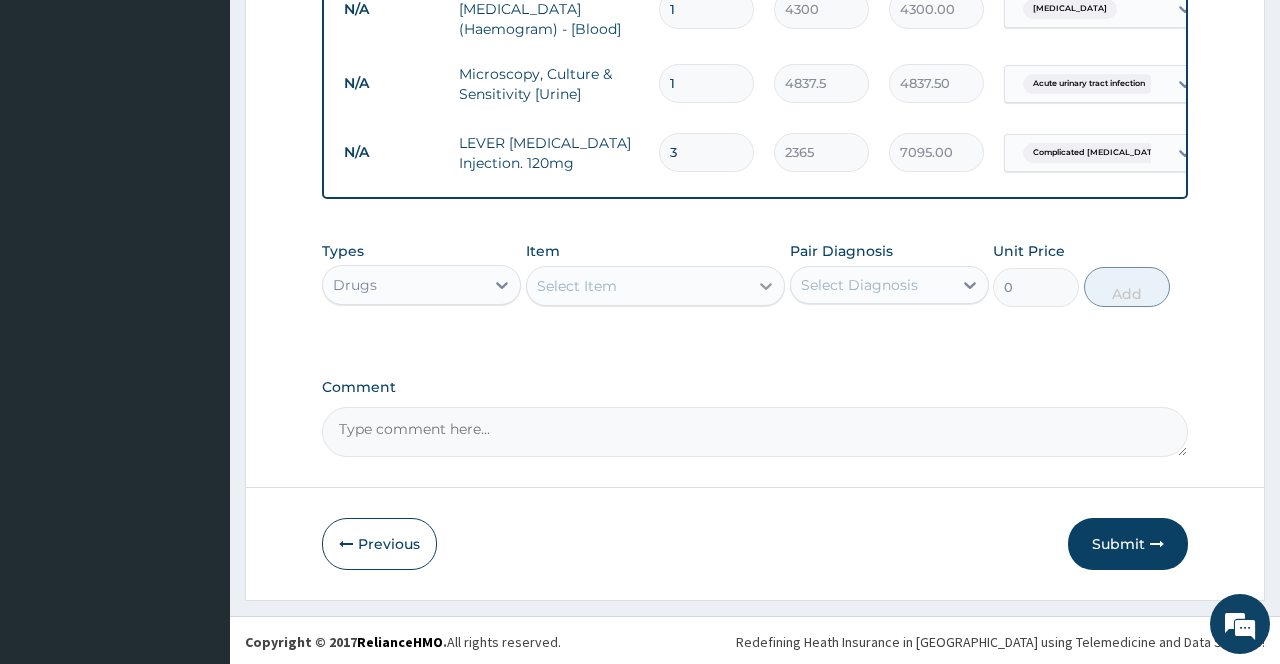 type on "3" 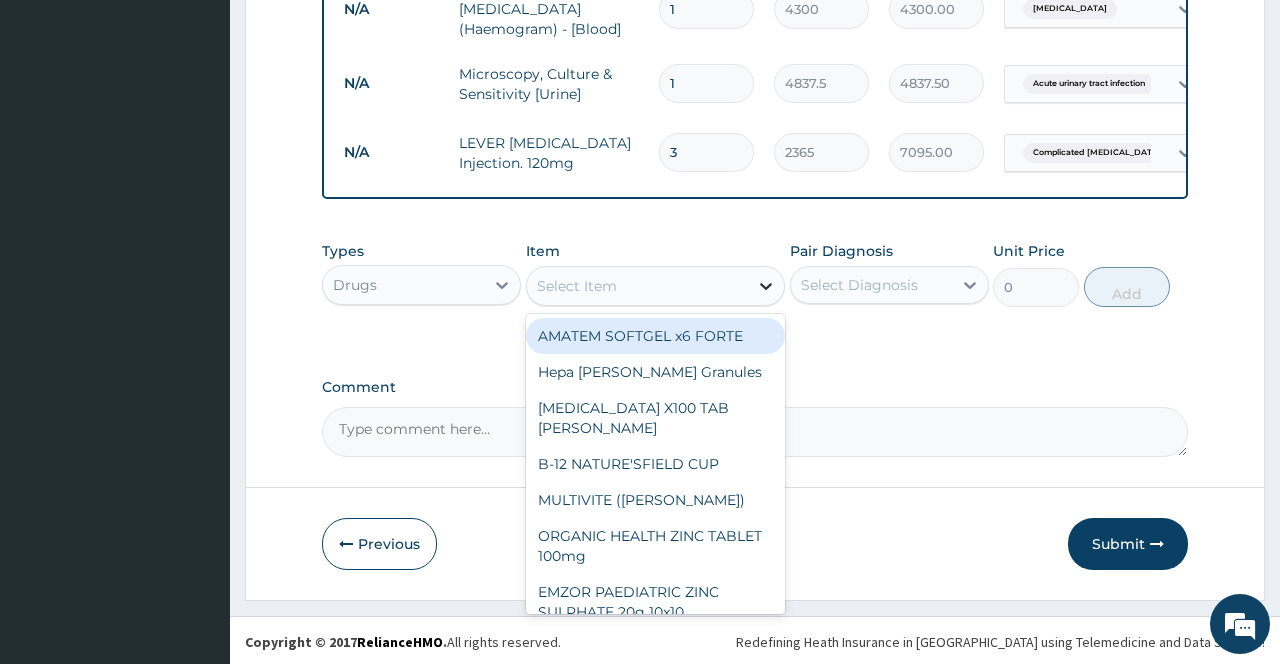 click 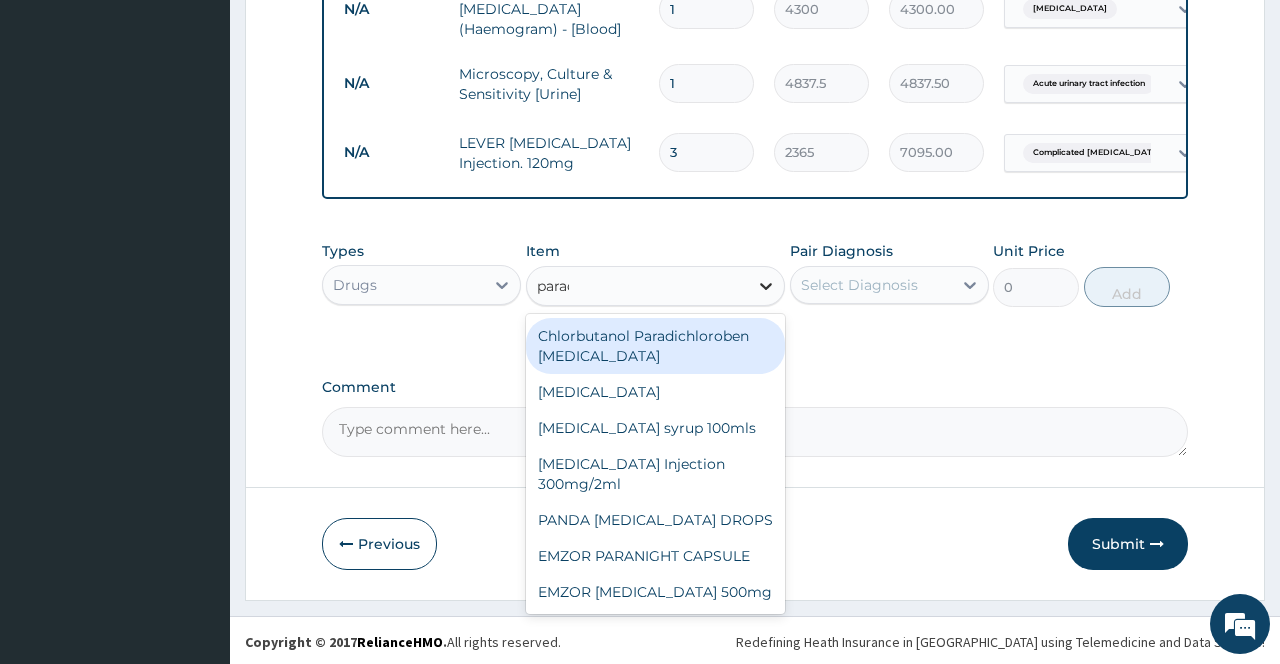 type on "parace" 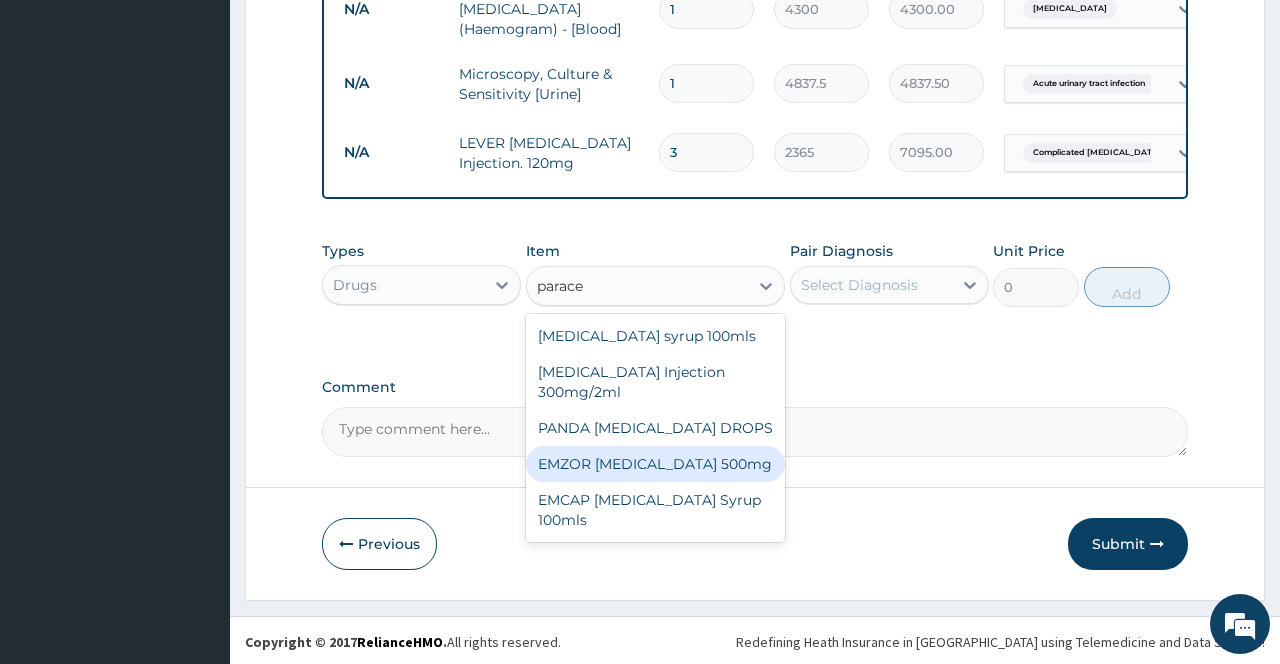 click on "EMZOR [MEDICAL_DATA] 500mg" at bounding box center (656, 464) 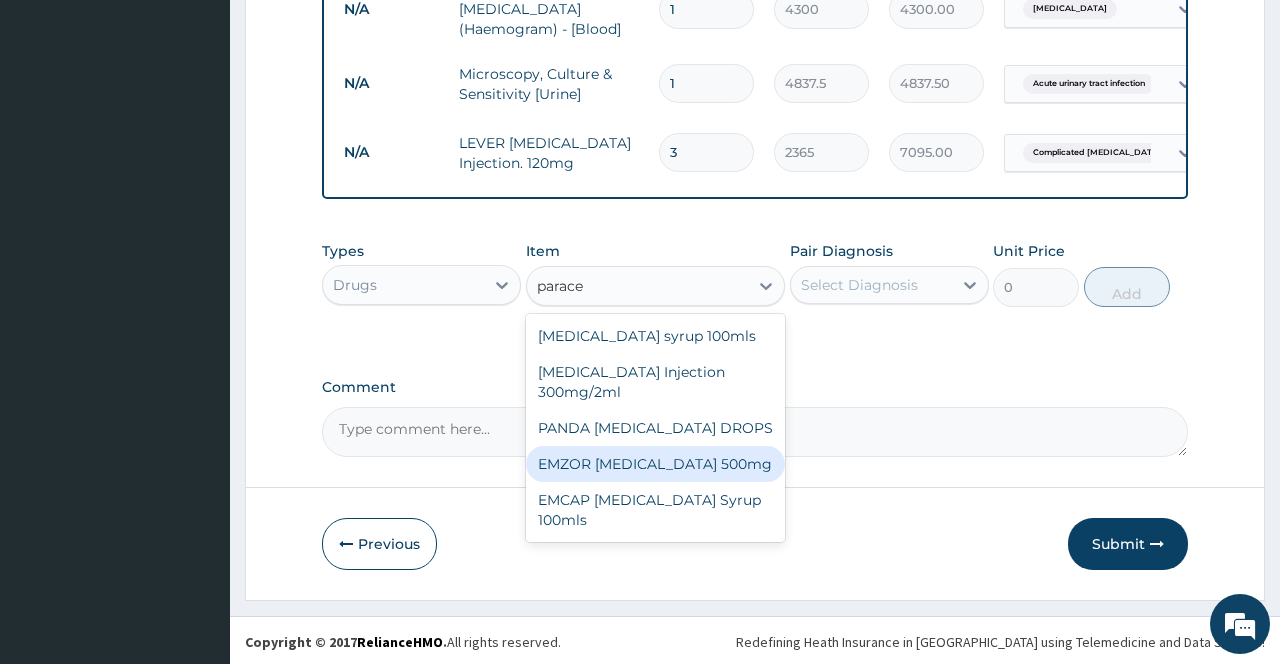 type 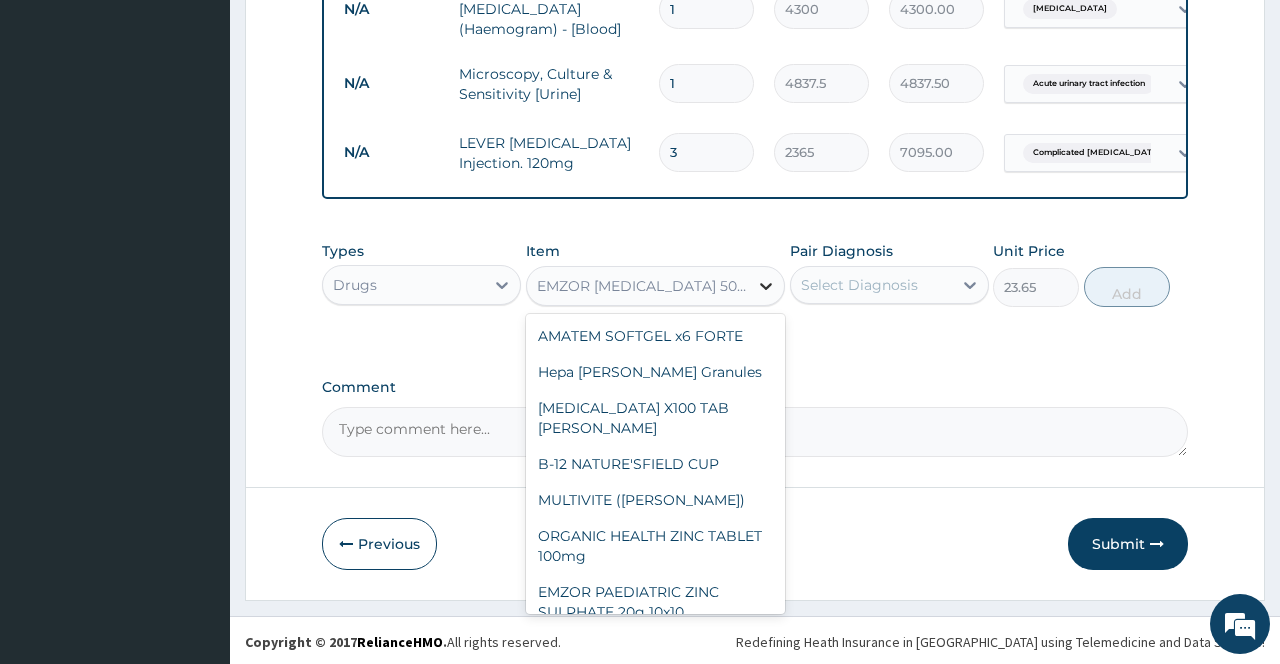 click 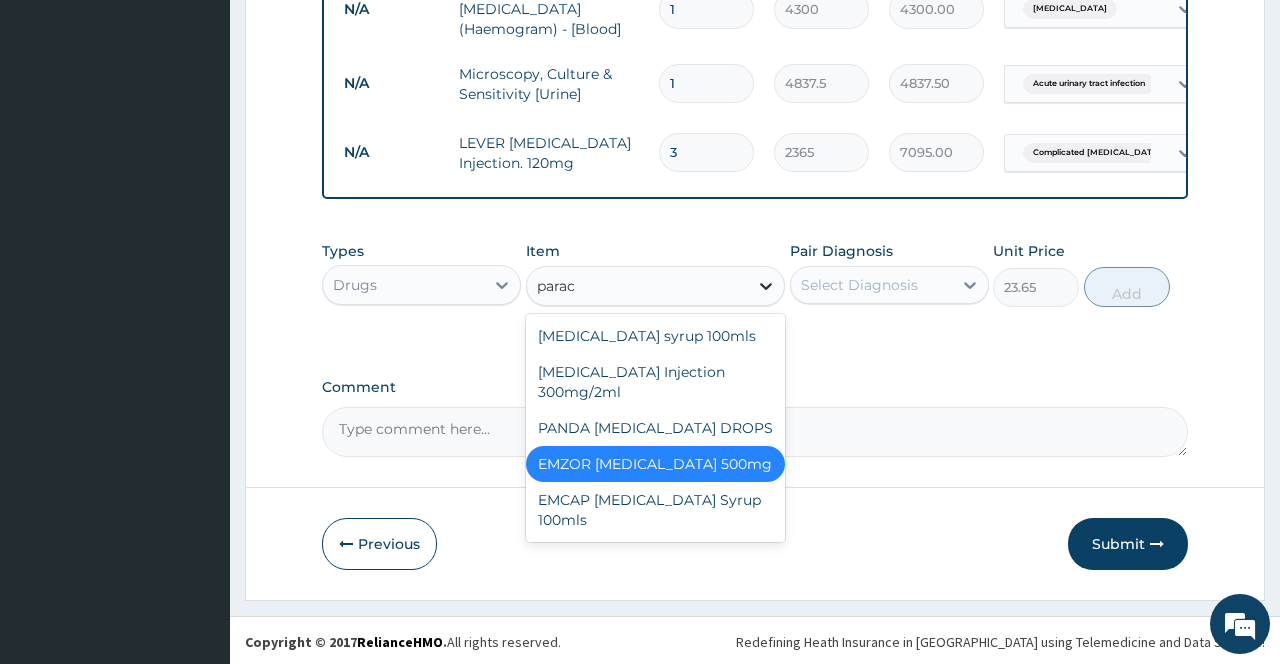 scroll, scrollTop: 0, scrollLeft: 0, axis: both 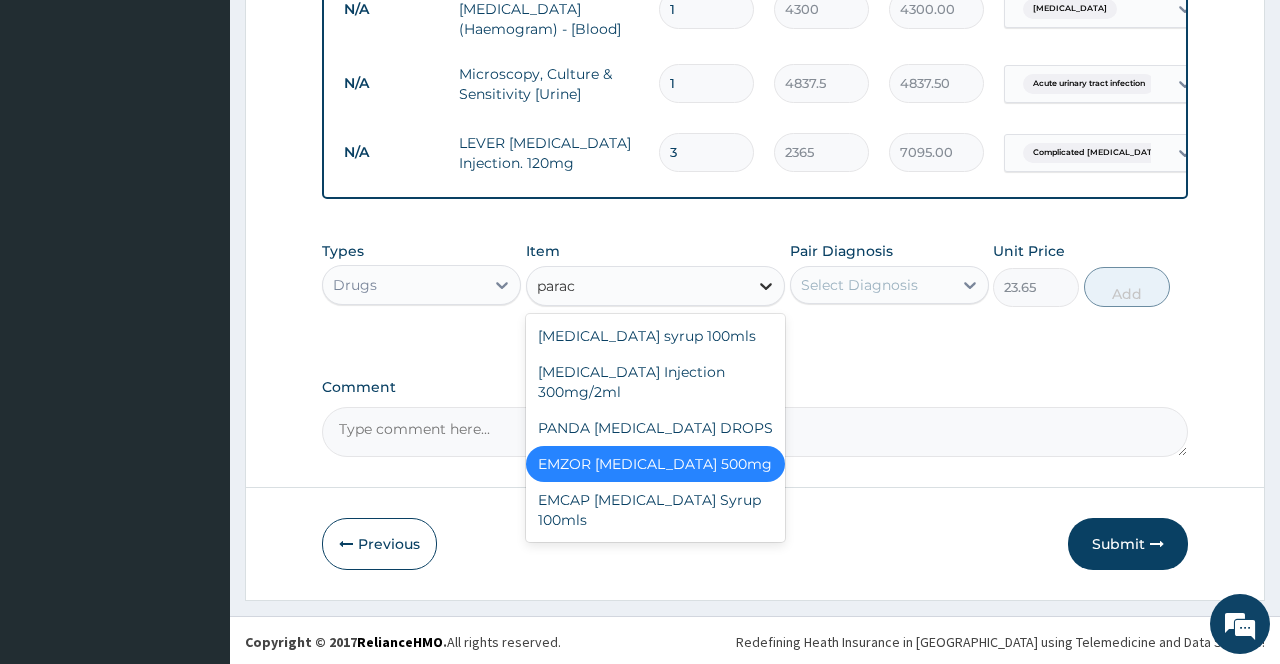 type on "parace" 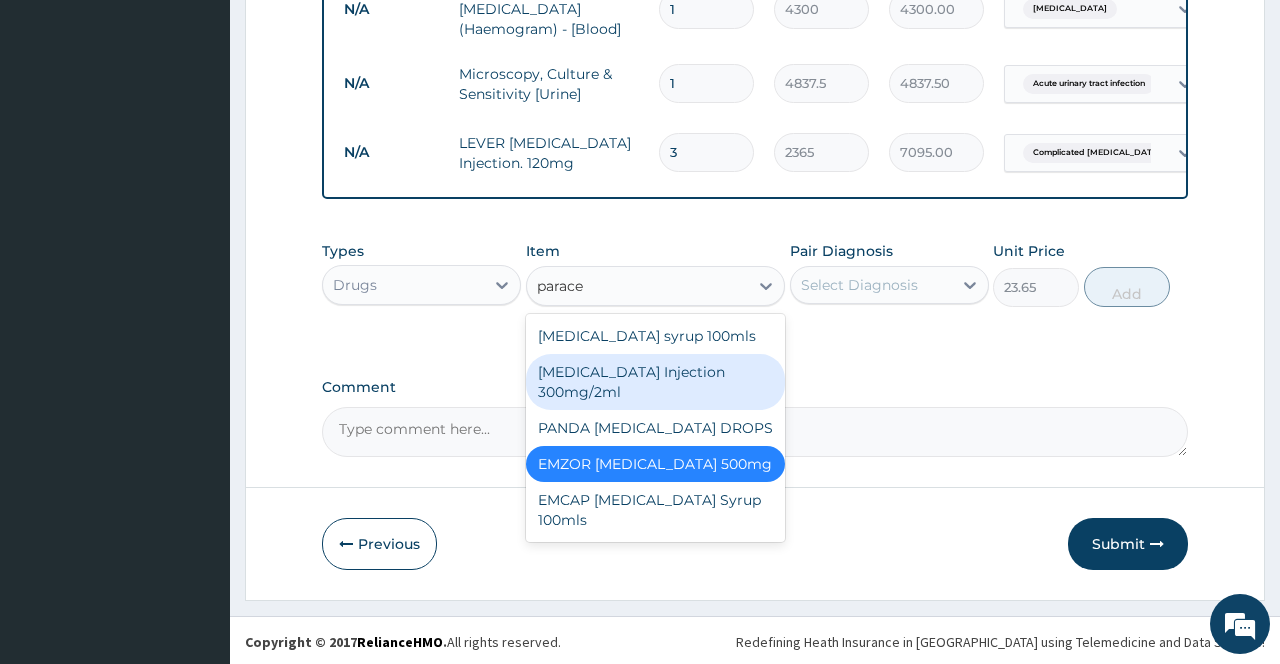 click on "[MEDICAL_DATA] Injection 300mg/2ml" at bounding box center [656, 382] 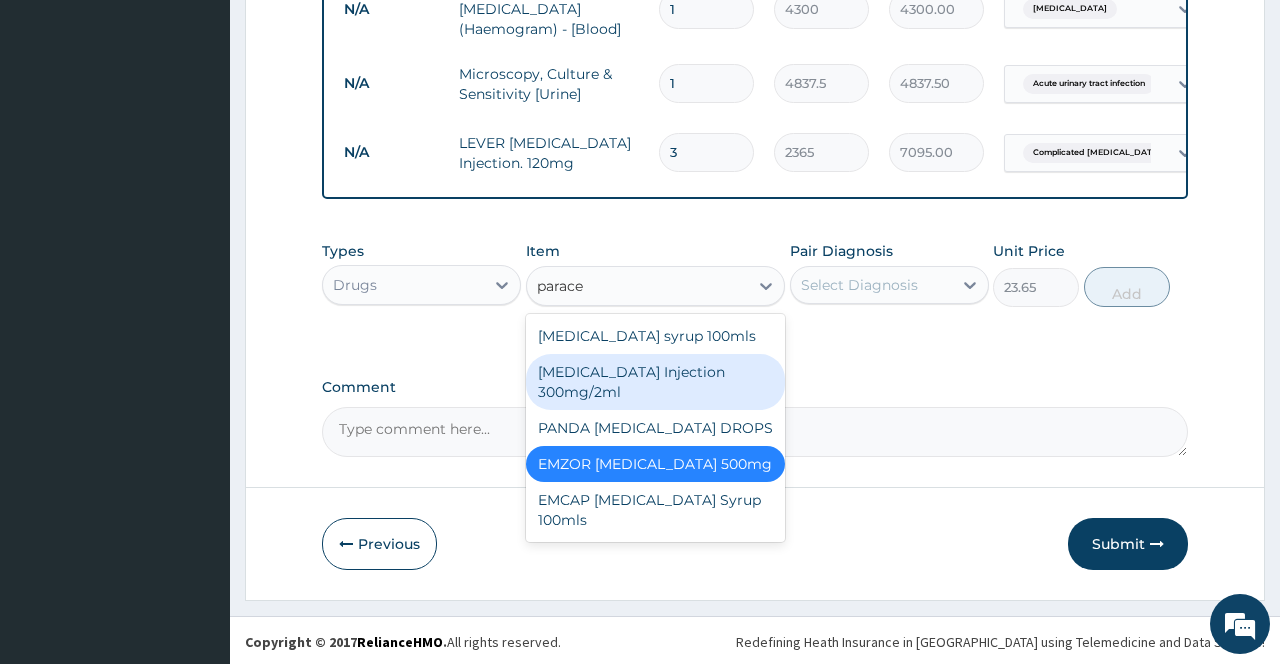 type 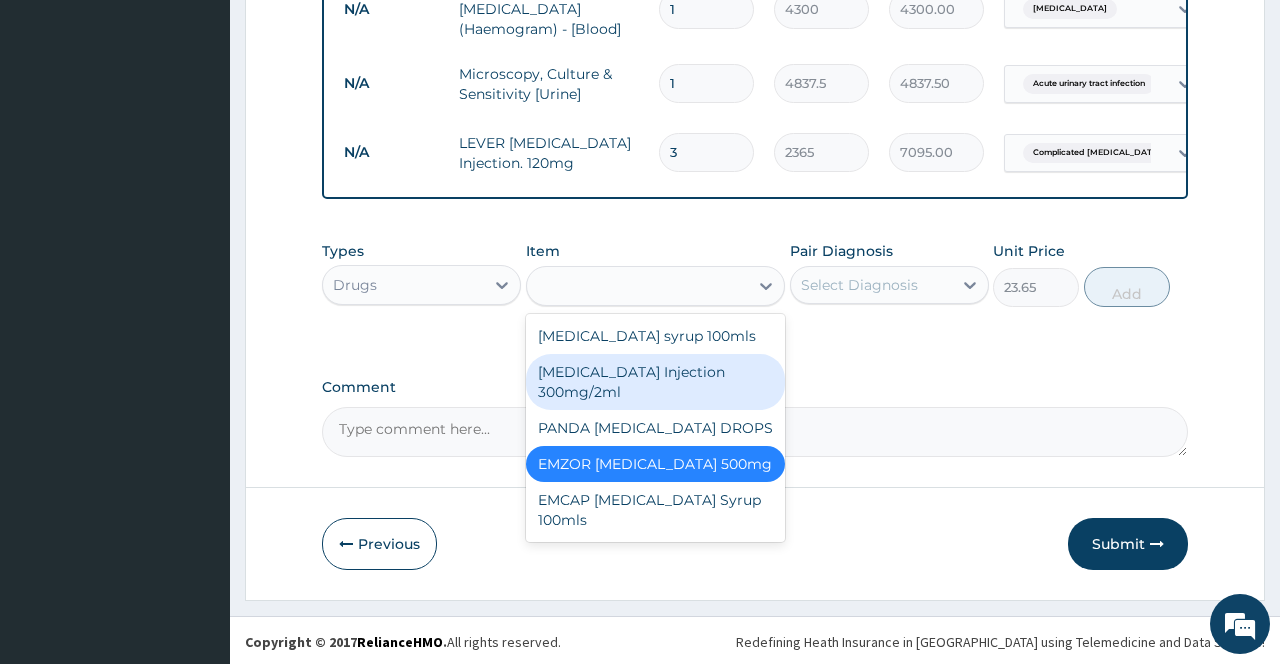 type on "260.15" 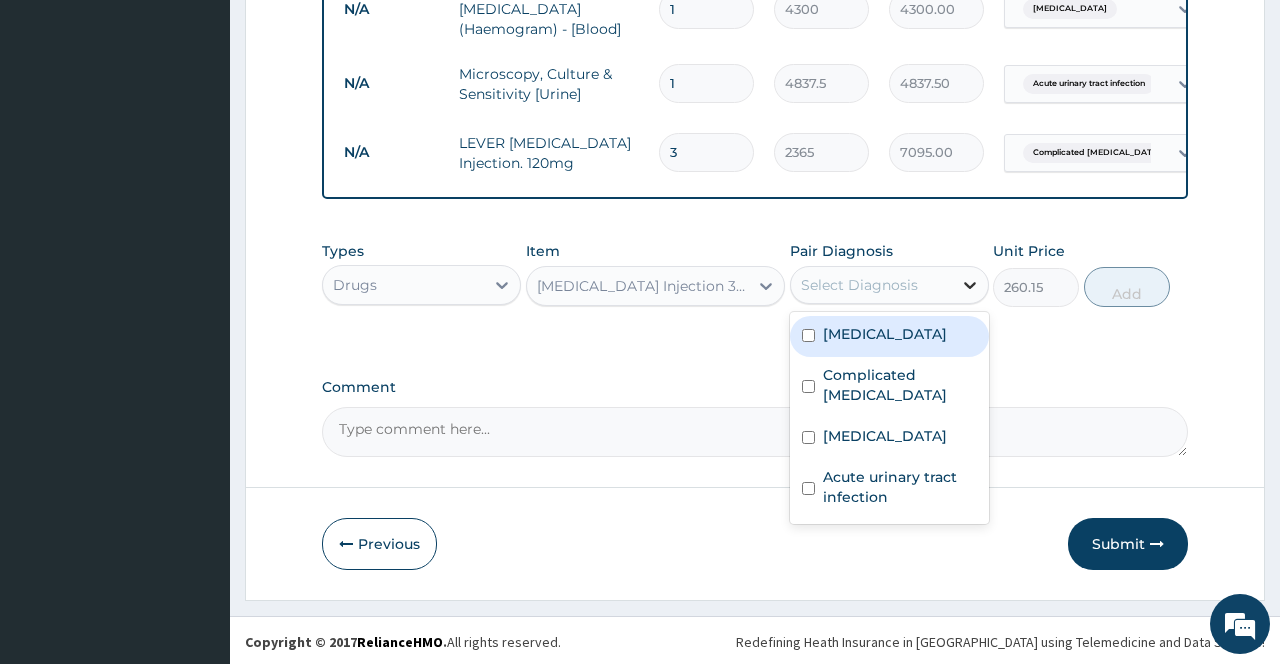 click 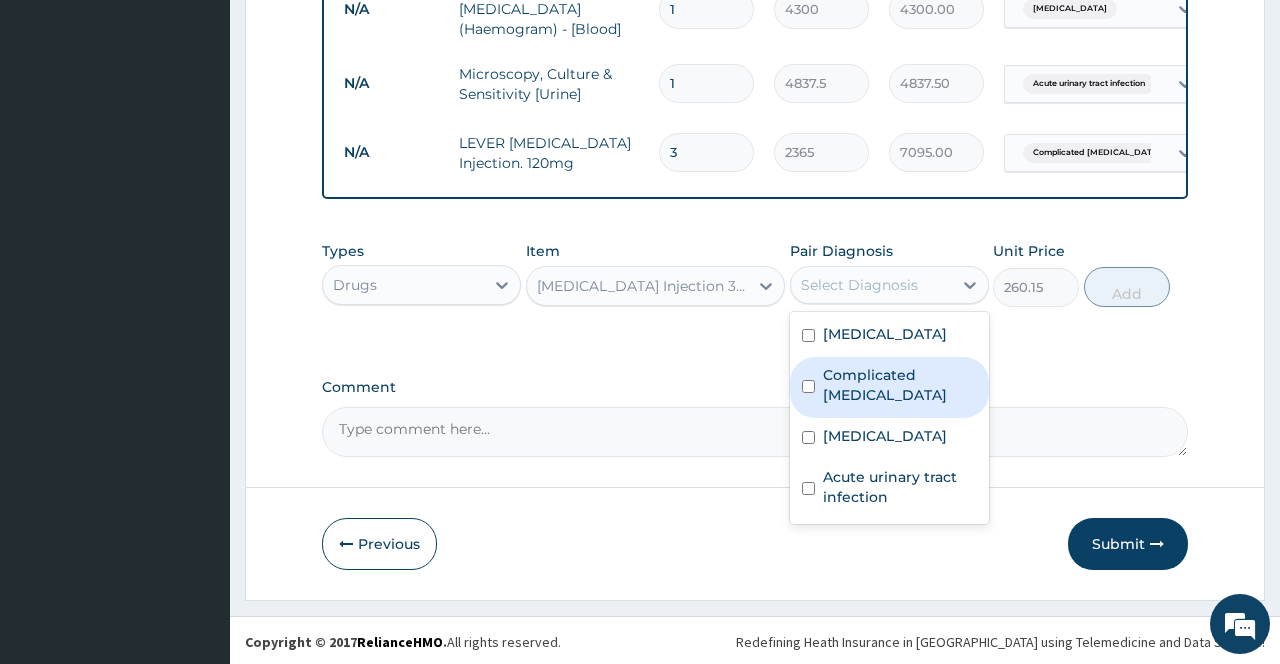 drag, startPoint x: 883, startPoint y: 400, endPoint x: 867, endPoint y: 429, distance: 33.12099 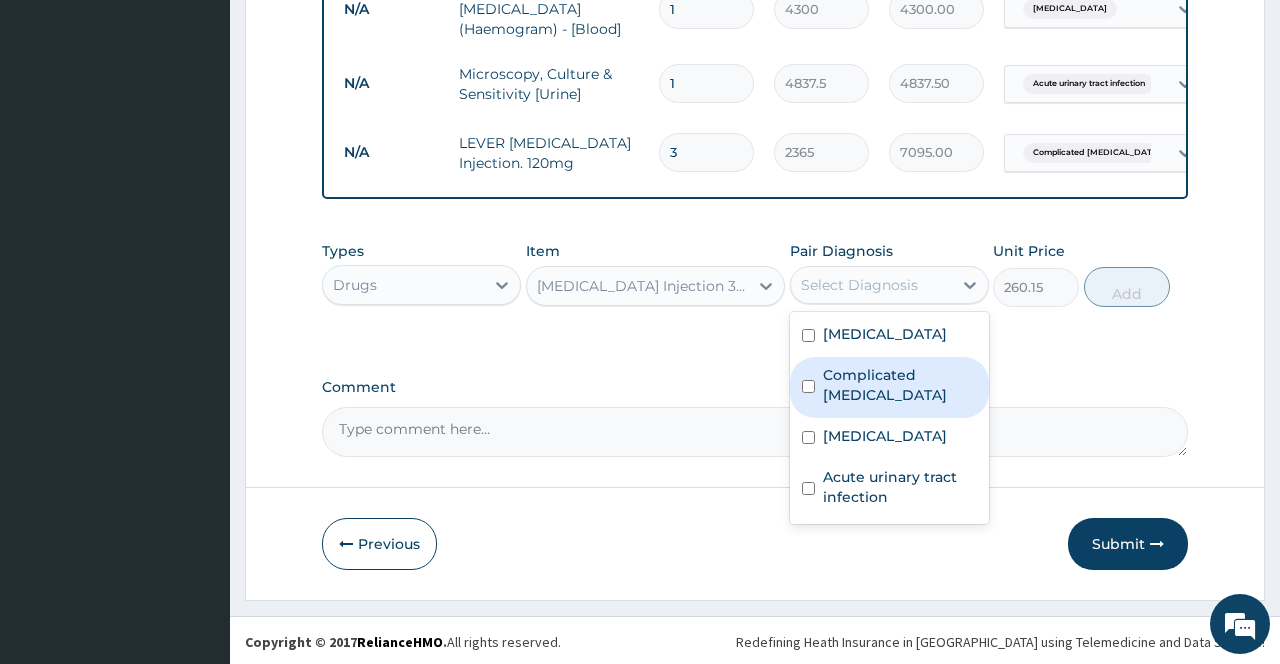 click on "Secondary hypertension Complicated malaria Typhoid fever Acute urinary tract infection" at bounding box center (889, 418) 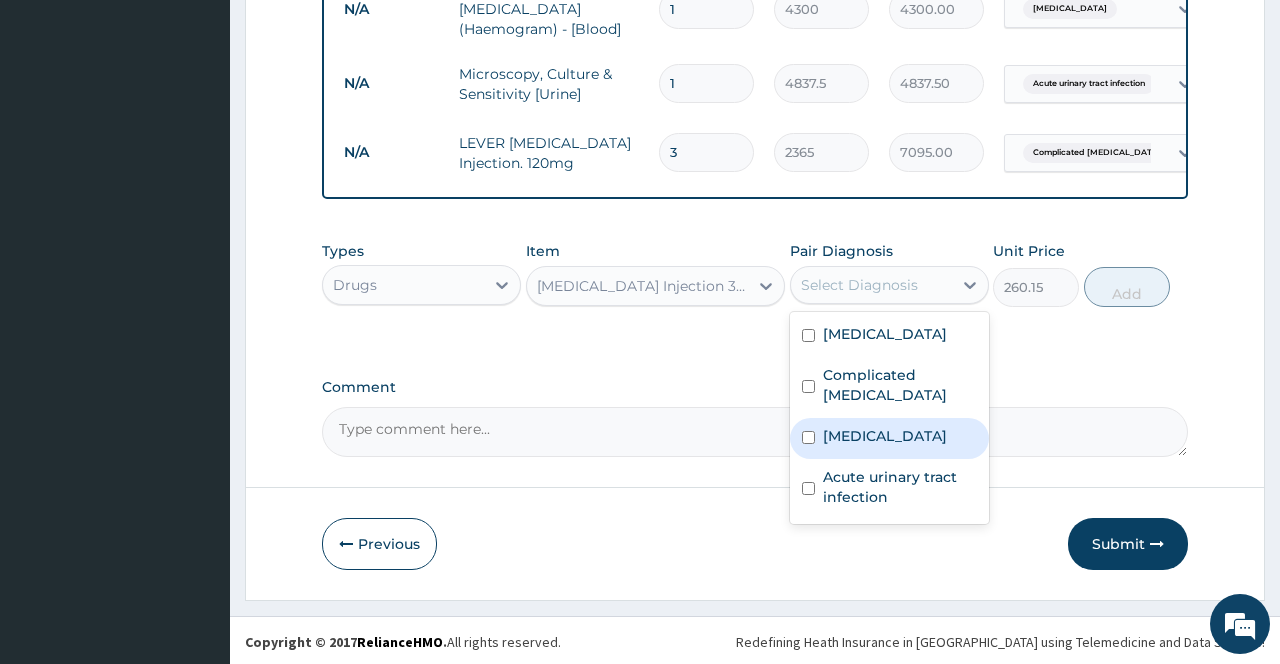 click on "[MEDICAL_DATA]" at bounding box center [885, 436] 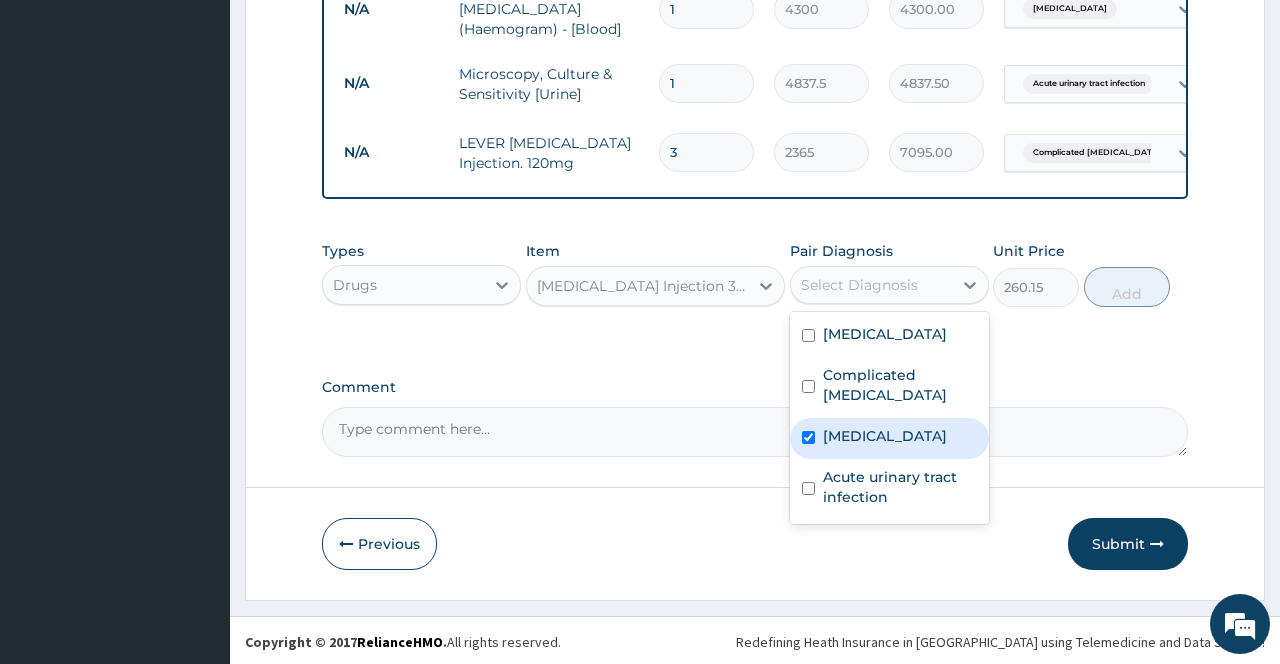 click on "[MEDICAL_DATA]" at bounding box center (885, 436) 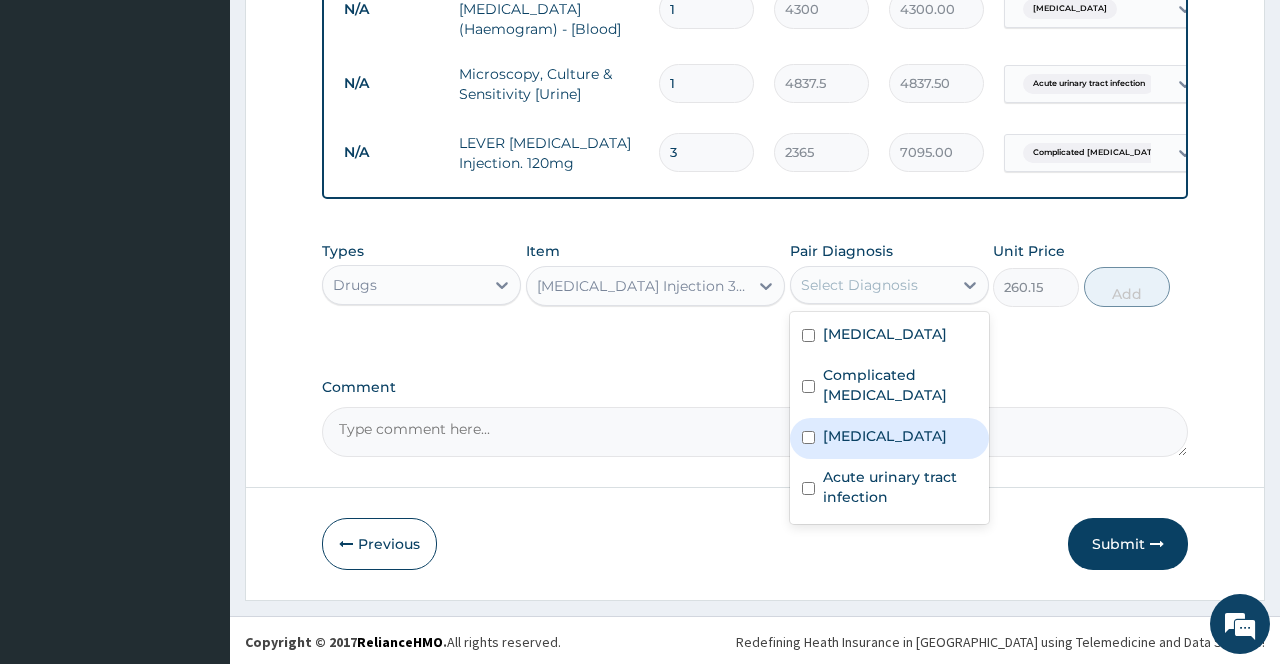 checkbox on "false" 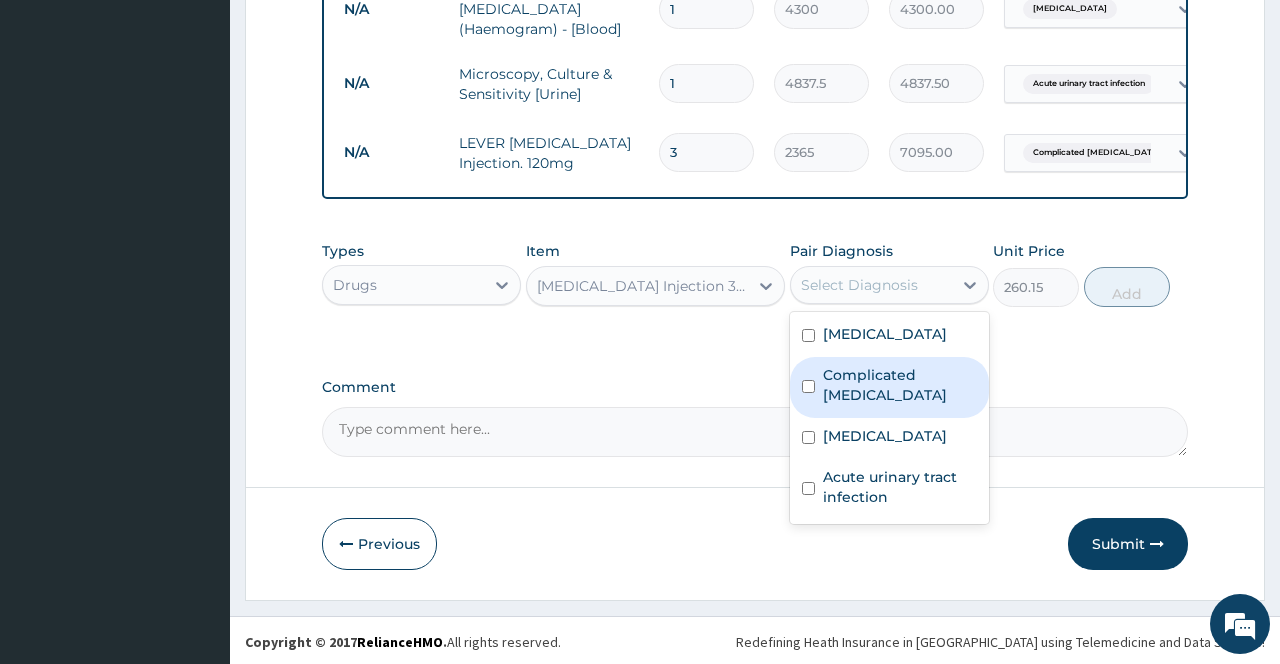 click at bounding box center (808, 386) 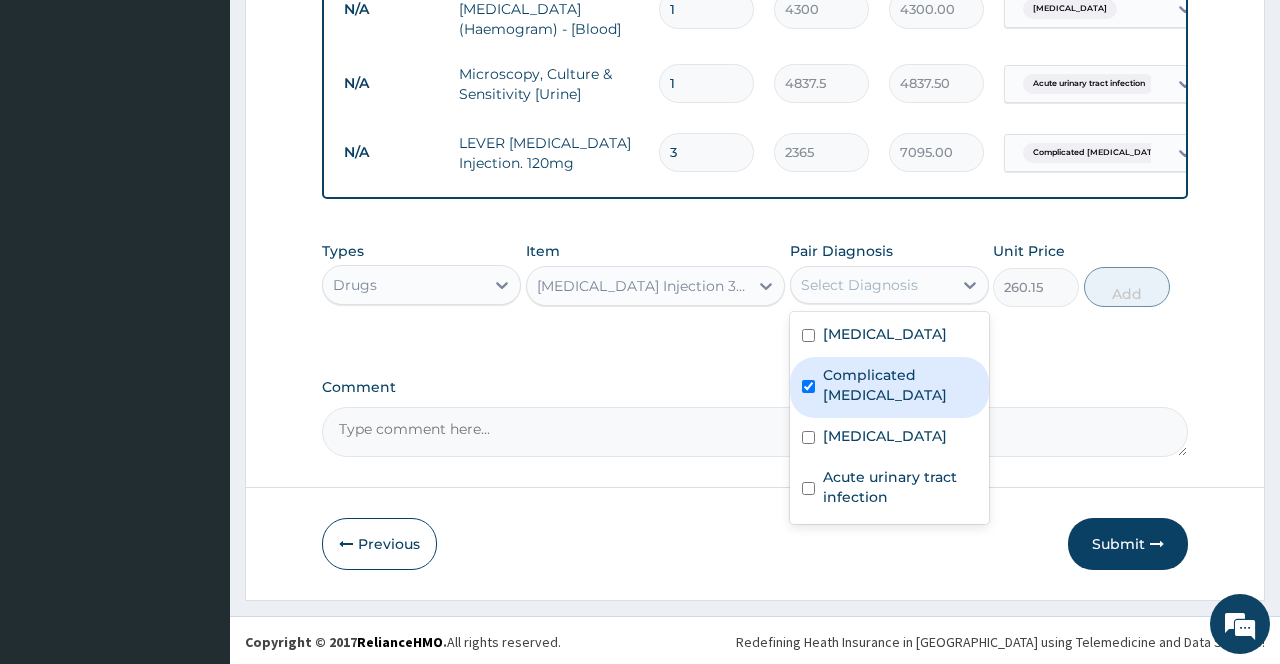 checkbox on "true" 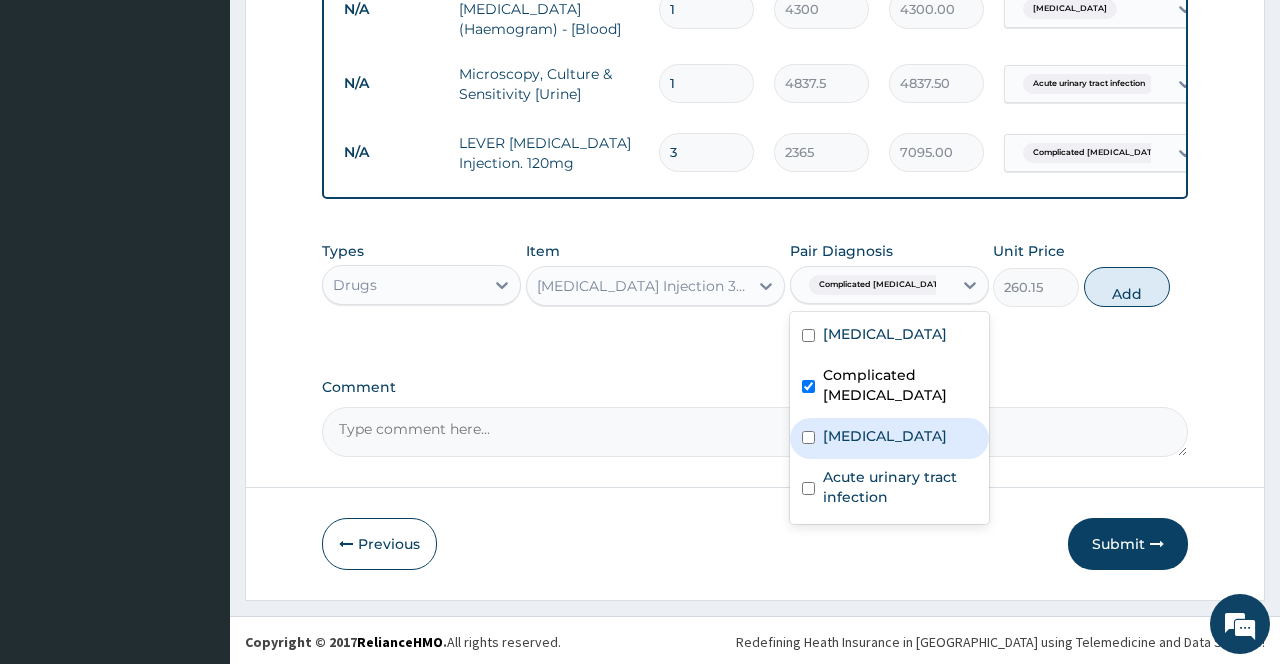 click at bounding box center [808, 437] 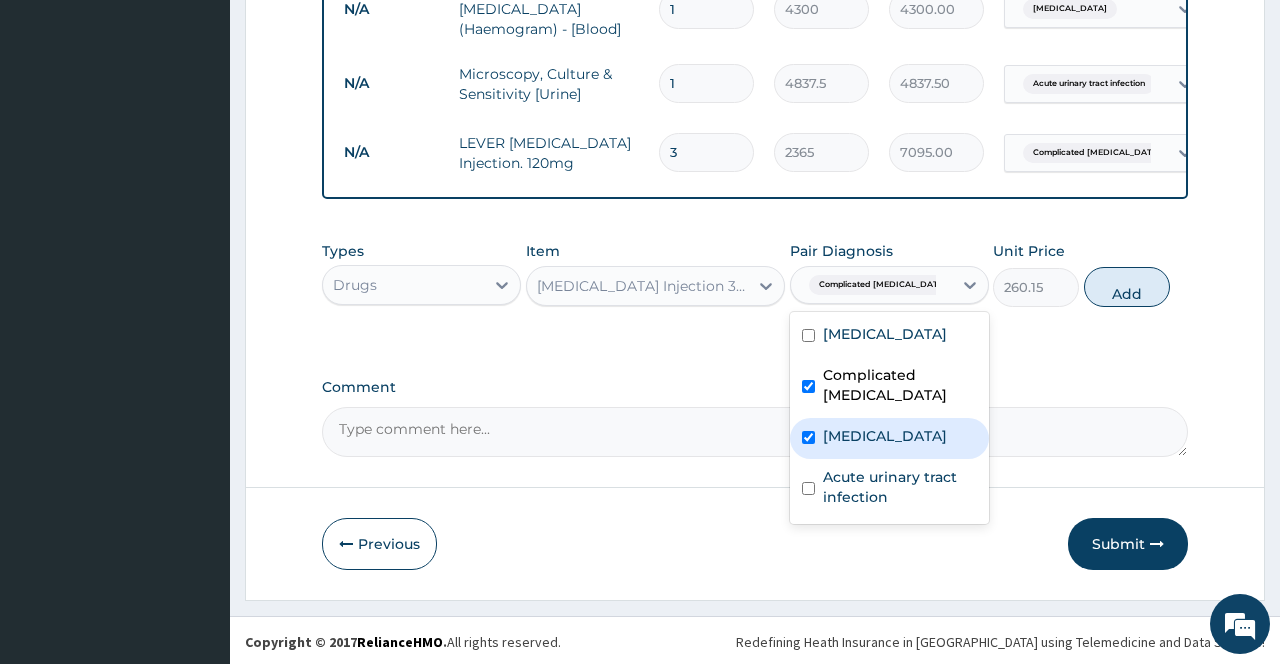 checkbox on "true" 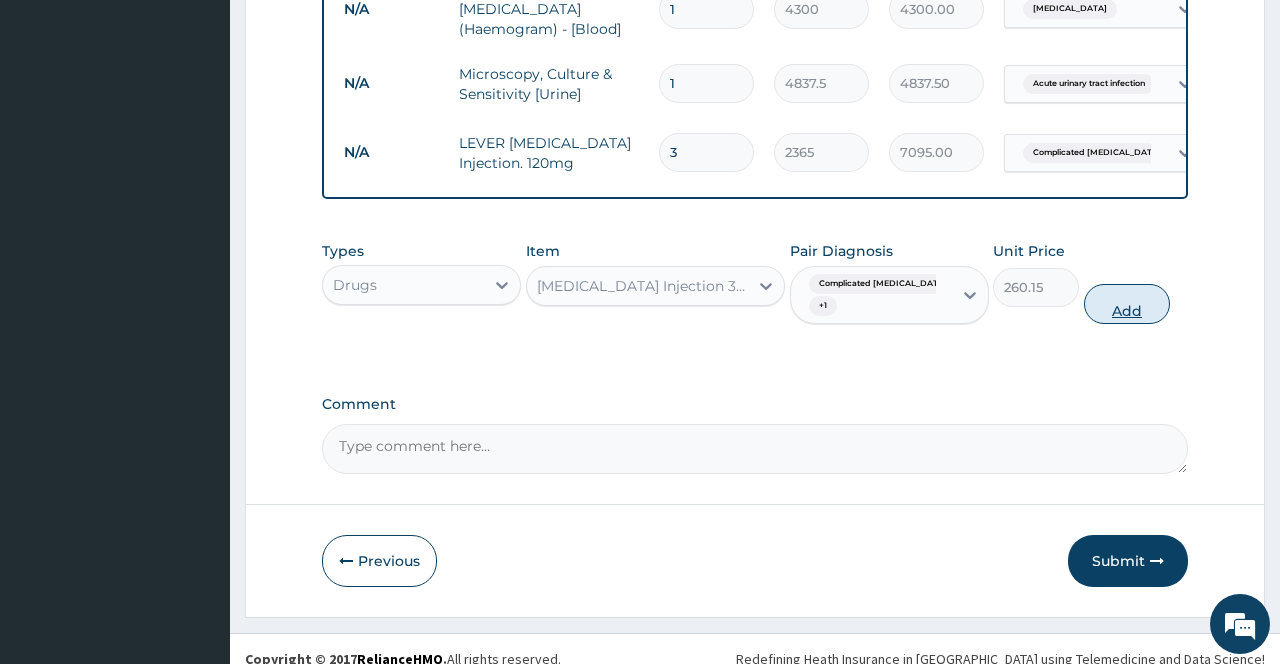 click on "Add" at bounding box center (1127, 304) 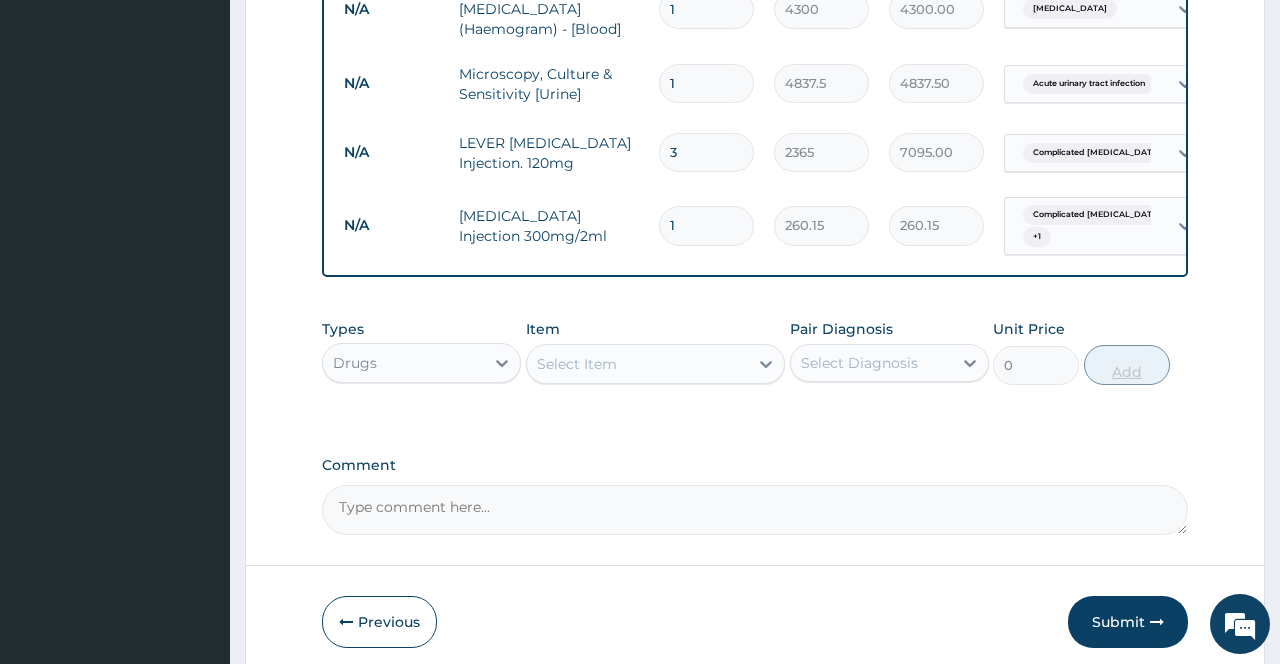 type on "12" 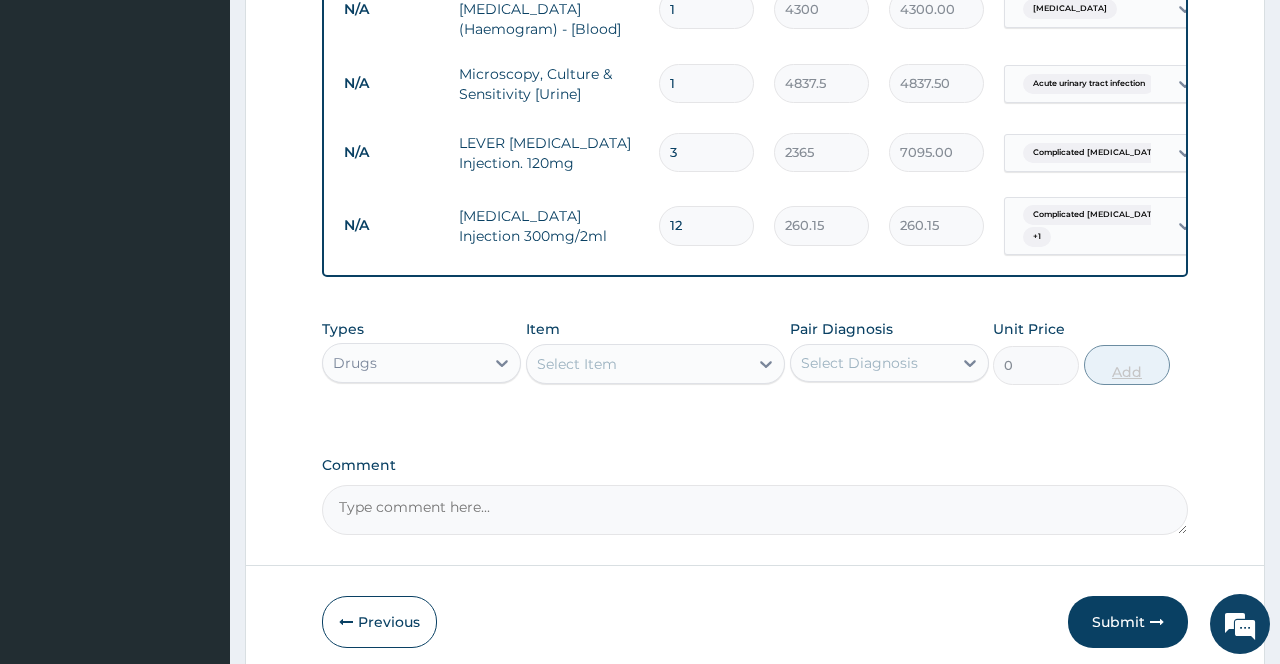 type on "3121.80" 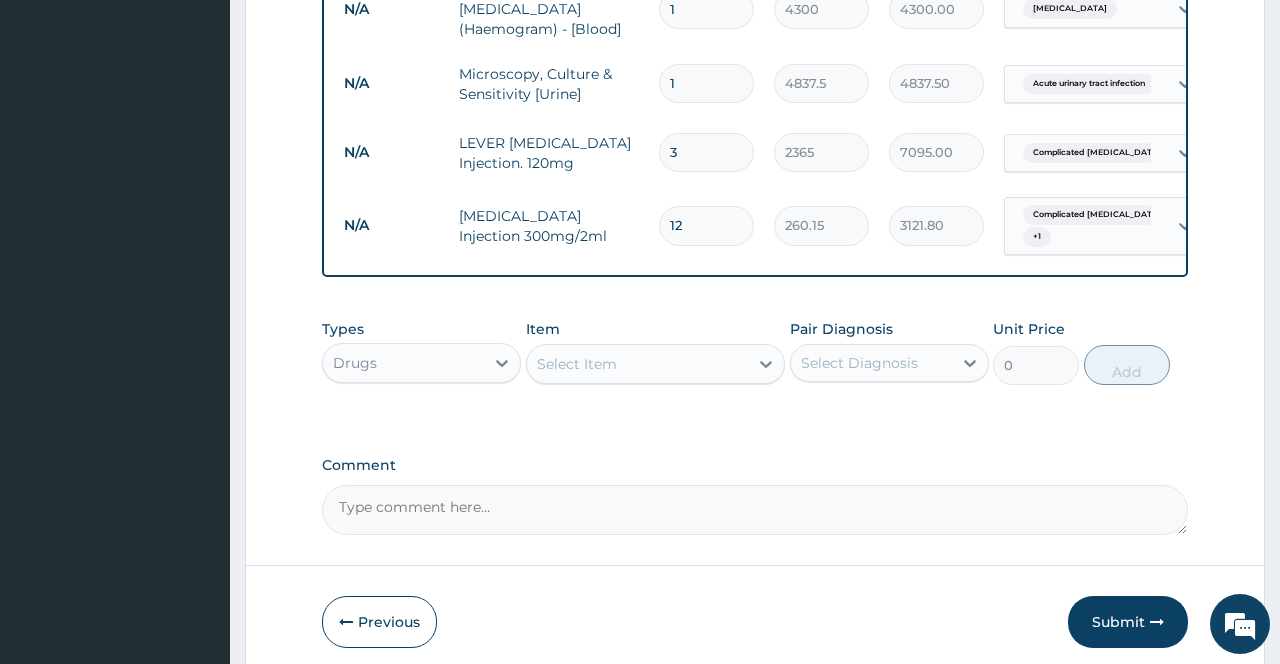 scroll, scrollTop: 1289, scrollLeft: 0, axis: vertical 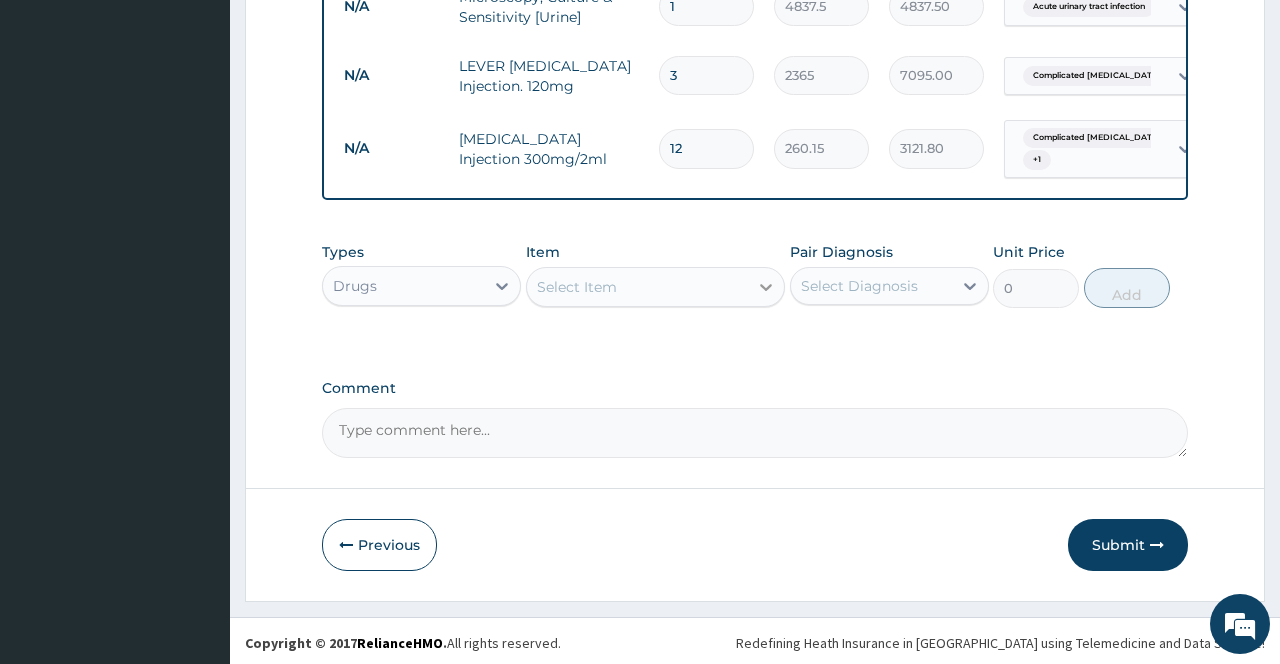 type on "12" 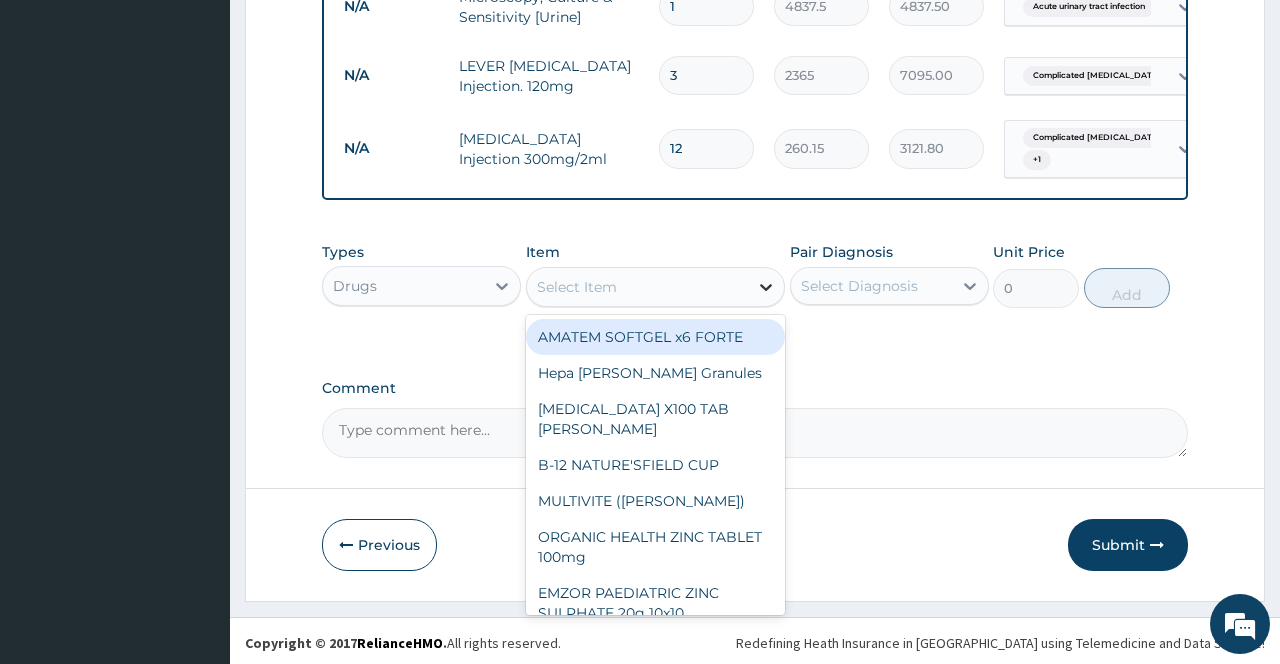 click 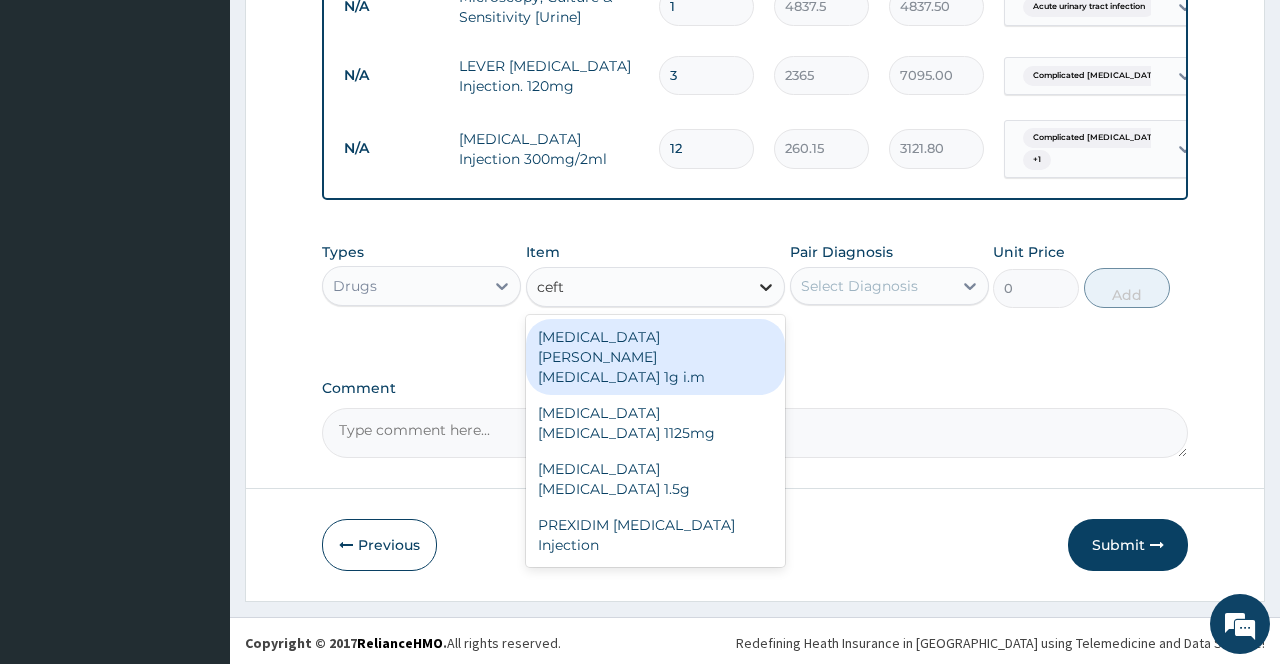 type on "ceftr" 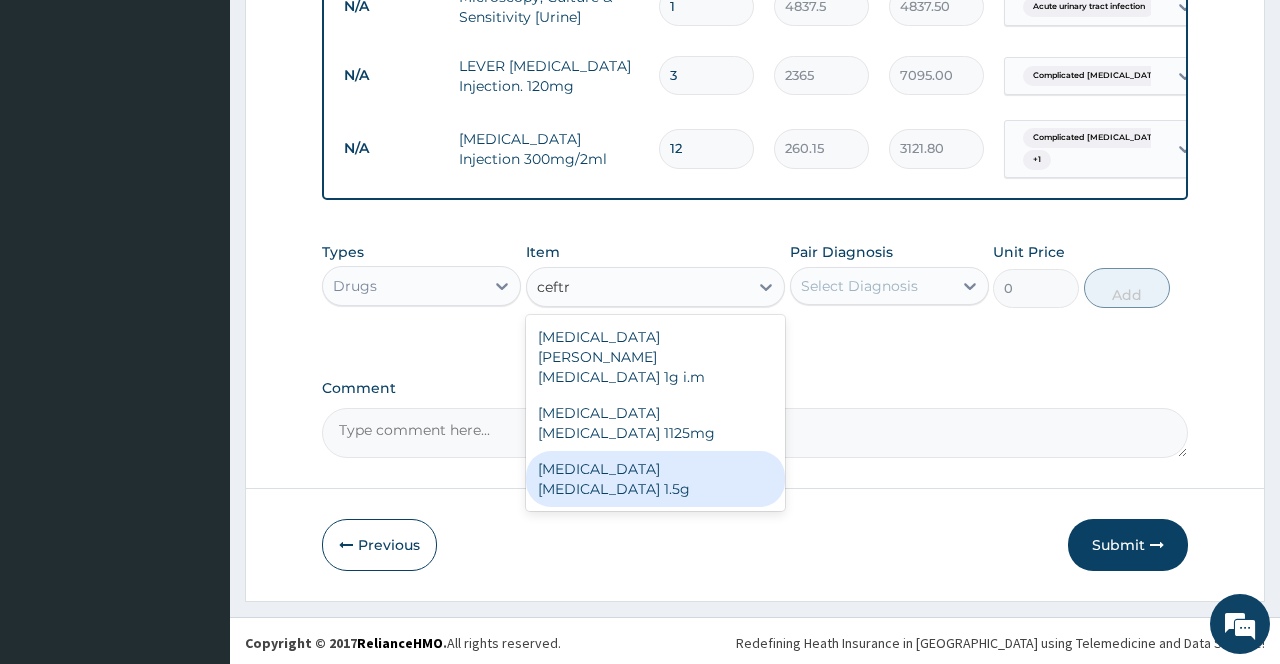 click on "[MEDICAL_DATA] [MEDICAL_DATA] 1.5g" at bounding box center [656, 479] 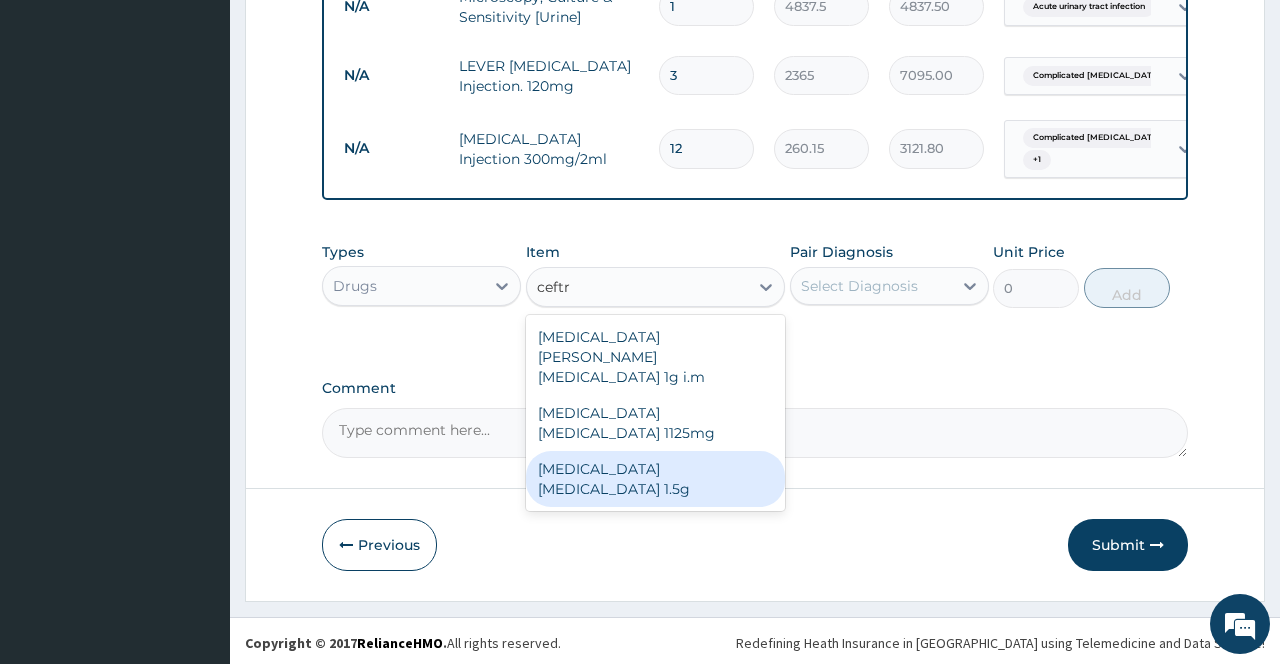 type 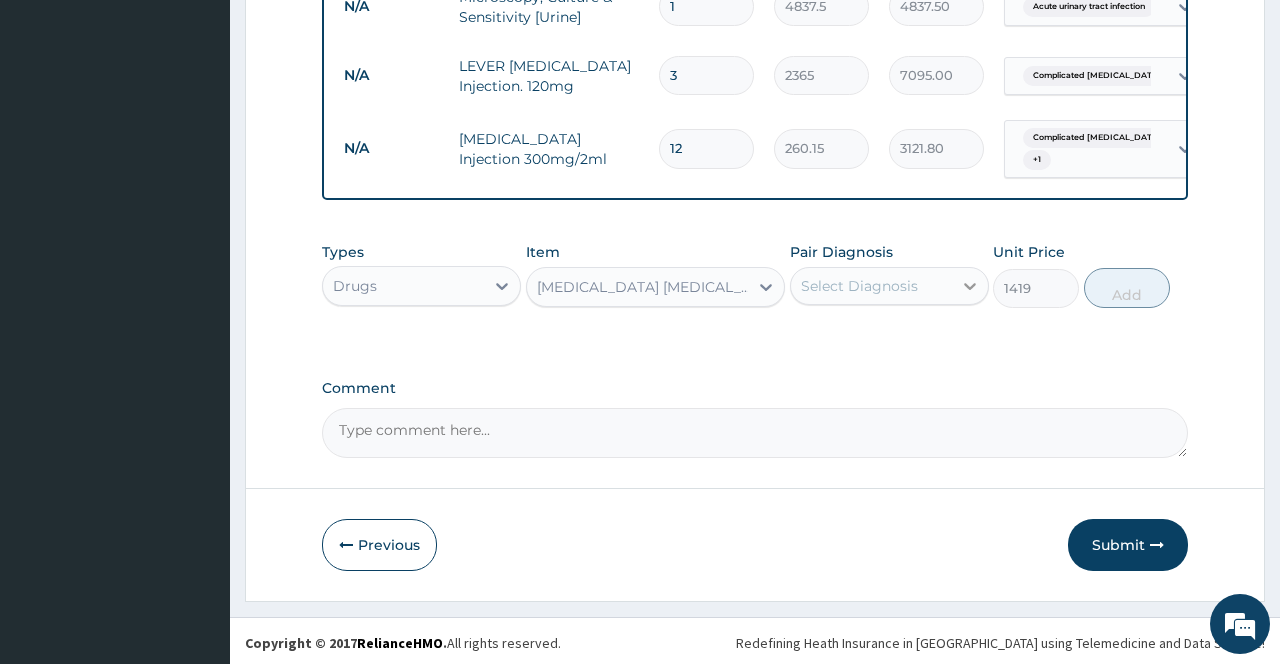 click 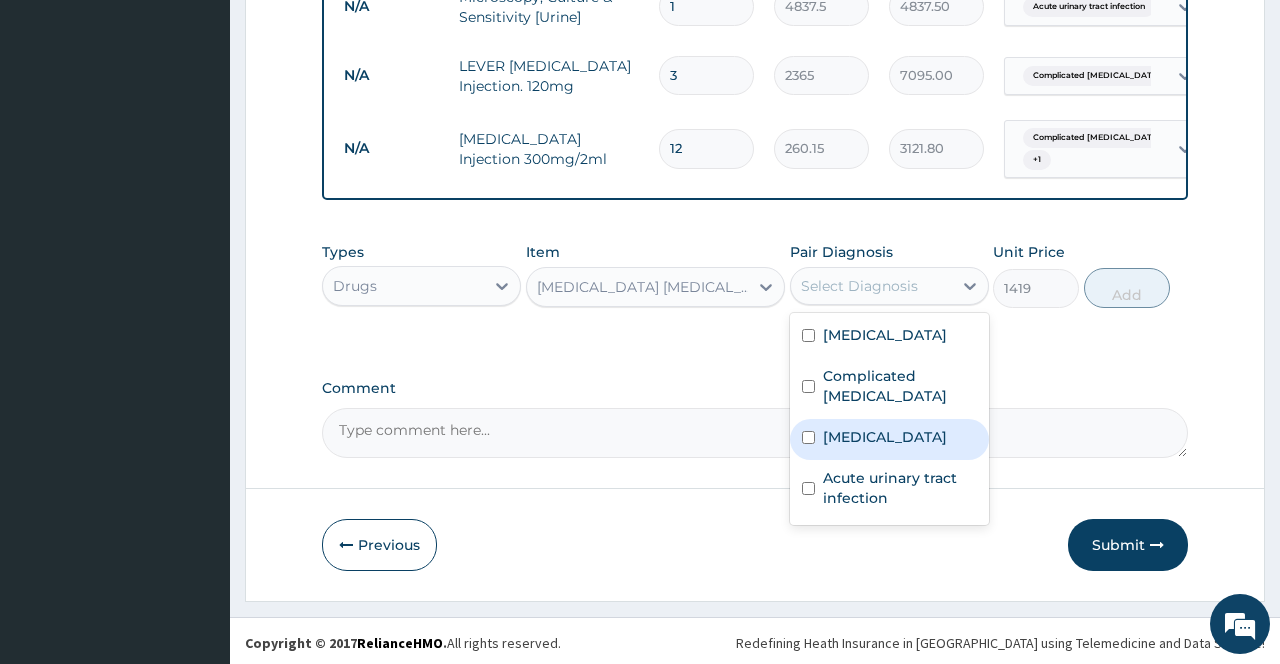click on "[MEDICAL_DATA]" at bounding box center [885, 437] 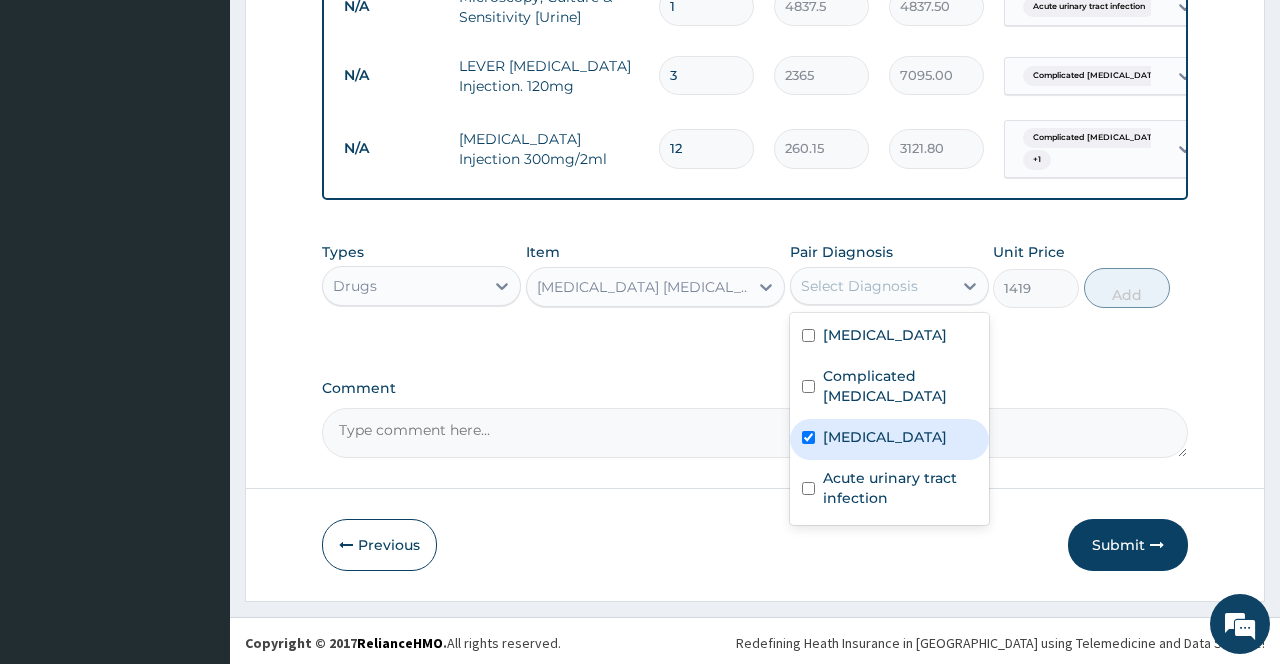 checkbox on "true" 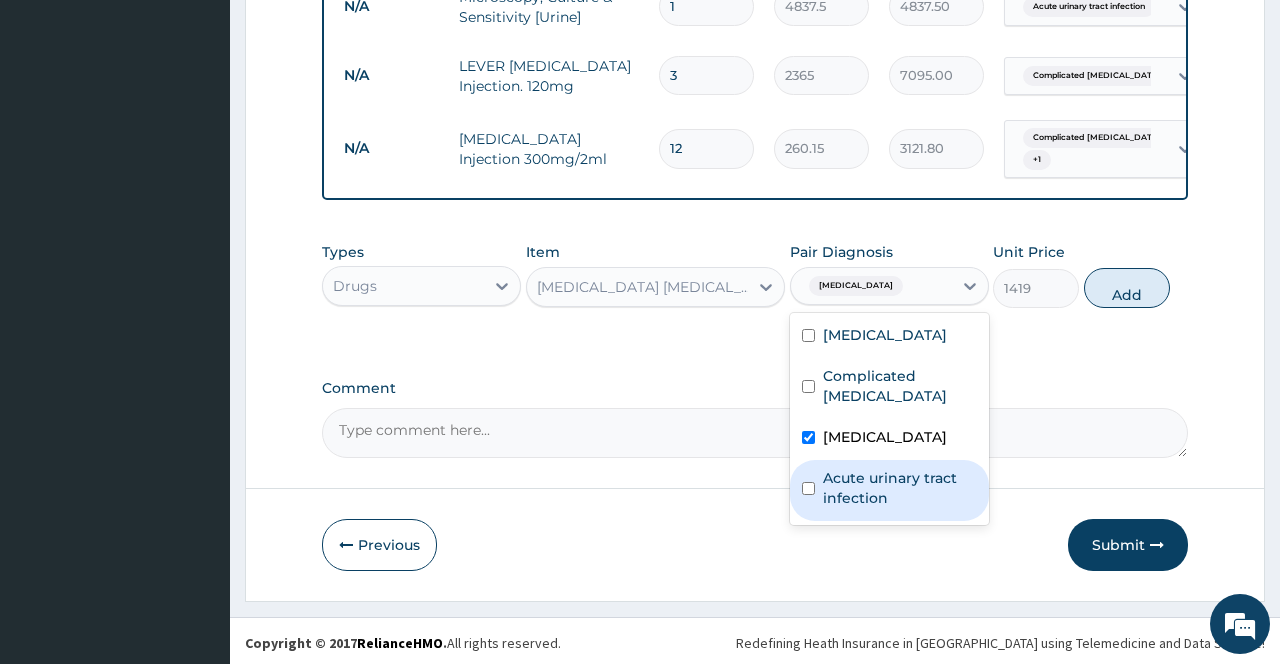 click on "Acute urinary tract infection" at bounding box center (900, 488) 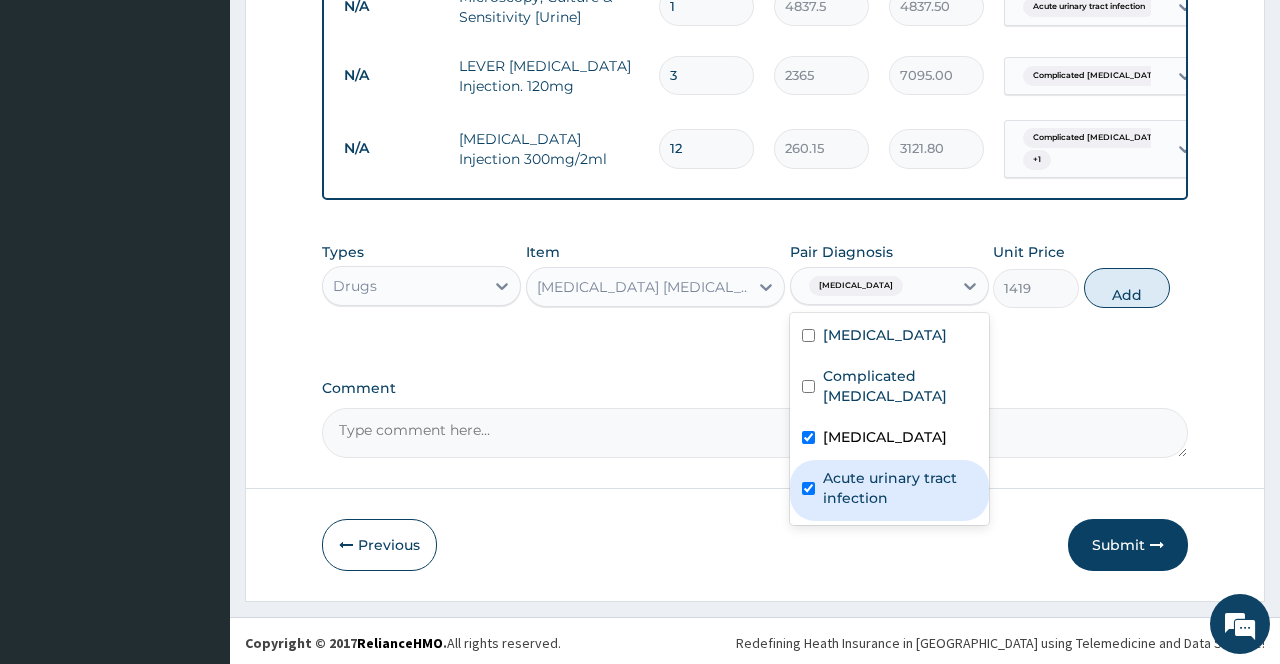 checkbox on "true" 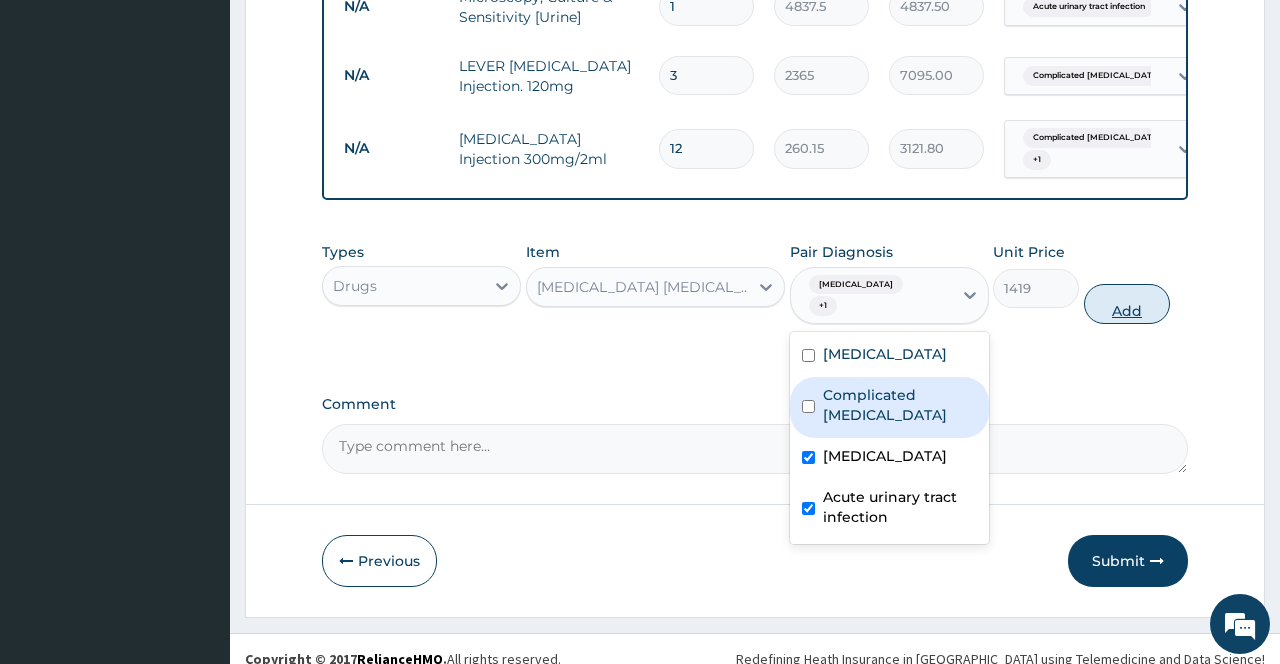 click on "Add" at bounding box center (1127, 304) 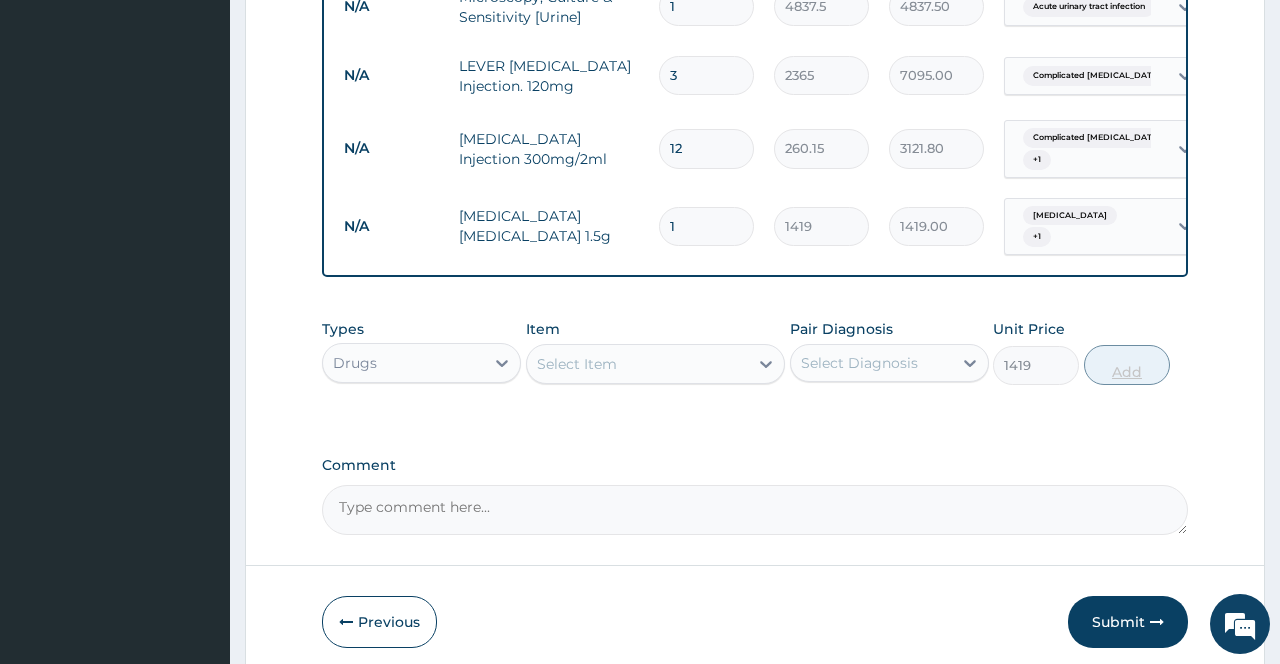 type on "0" 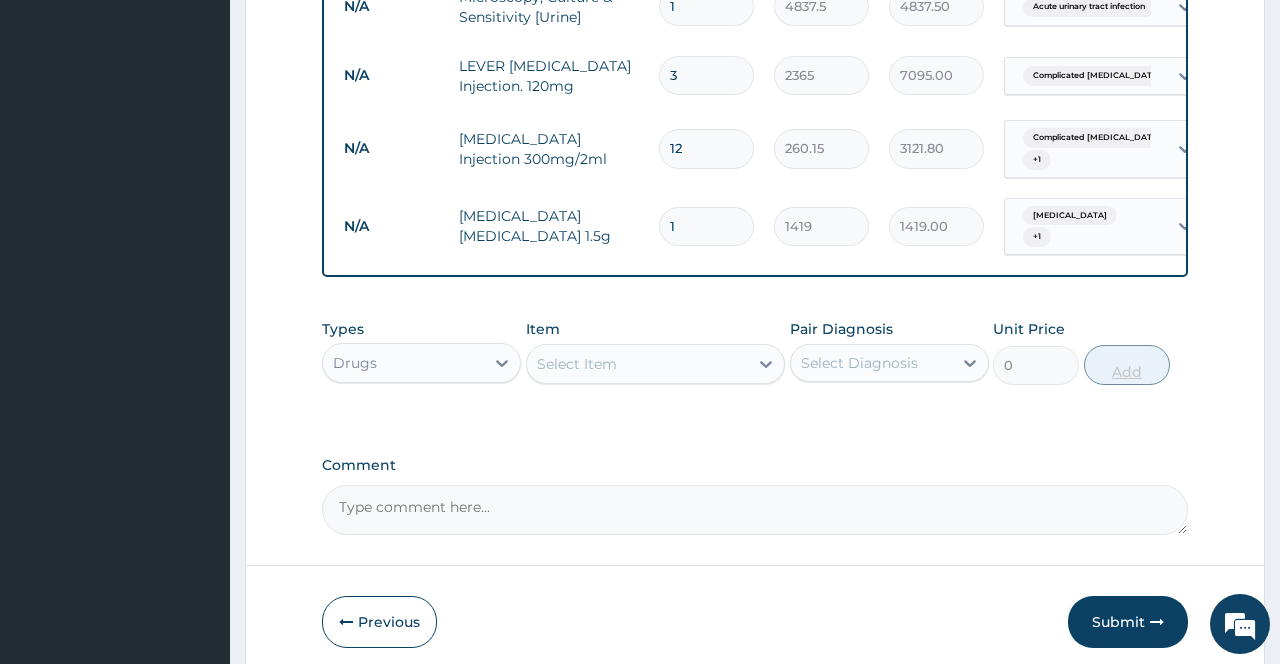 type 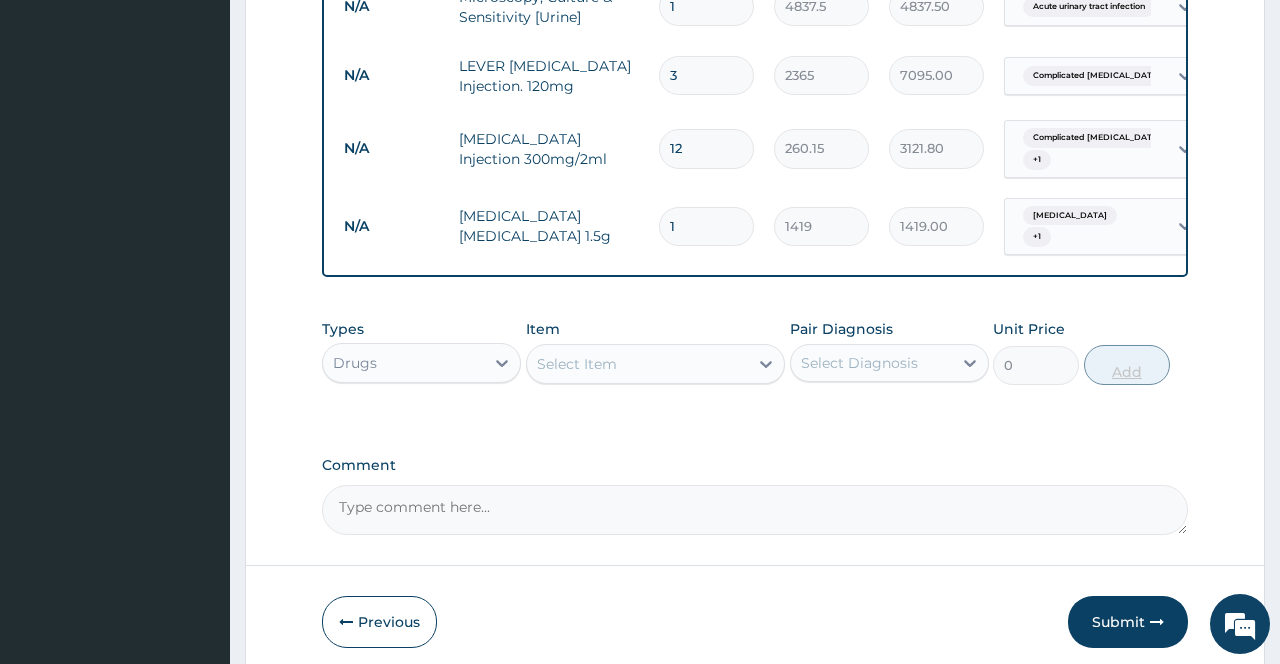 type on "0.00" 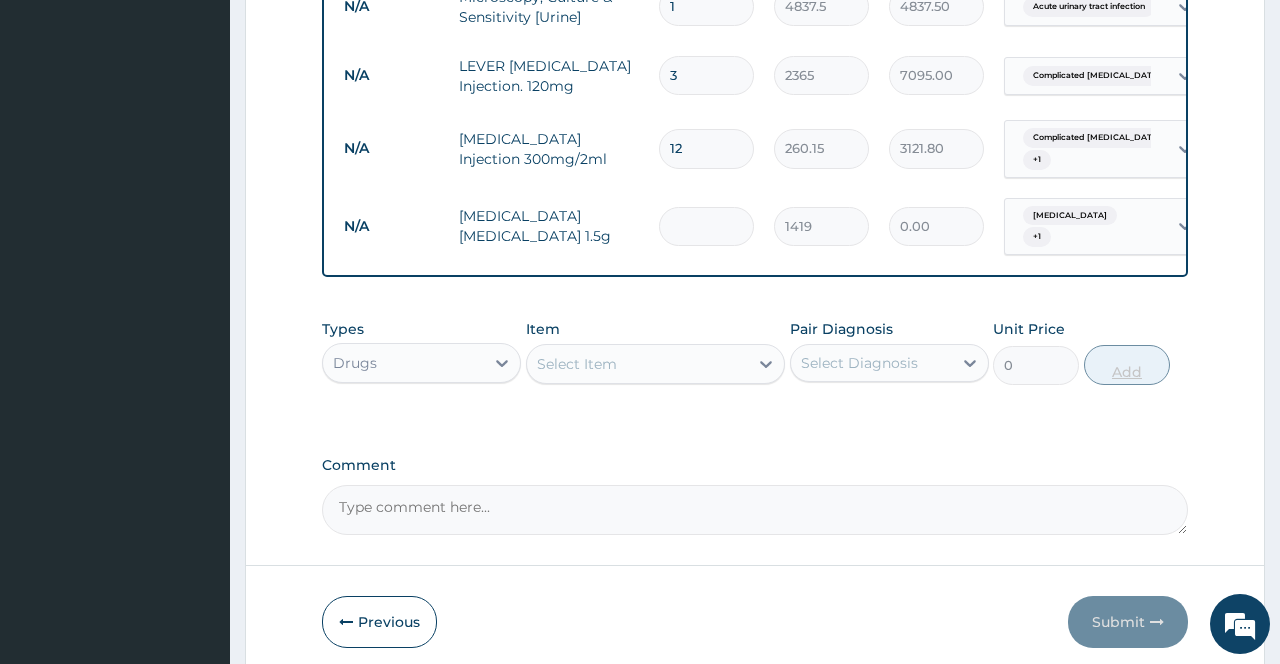type on "6" 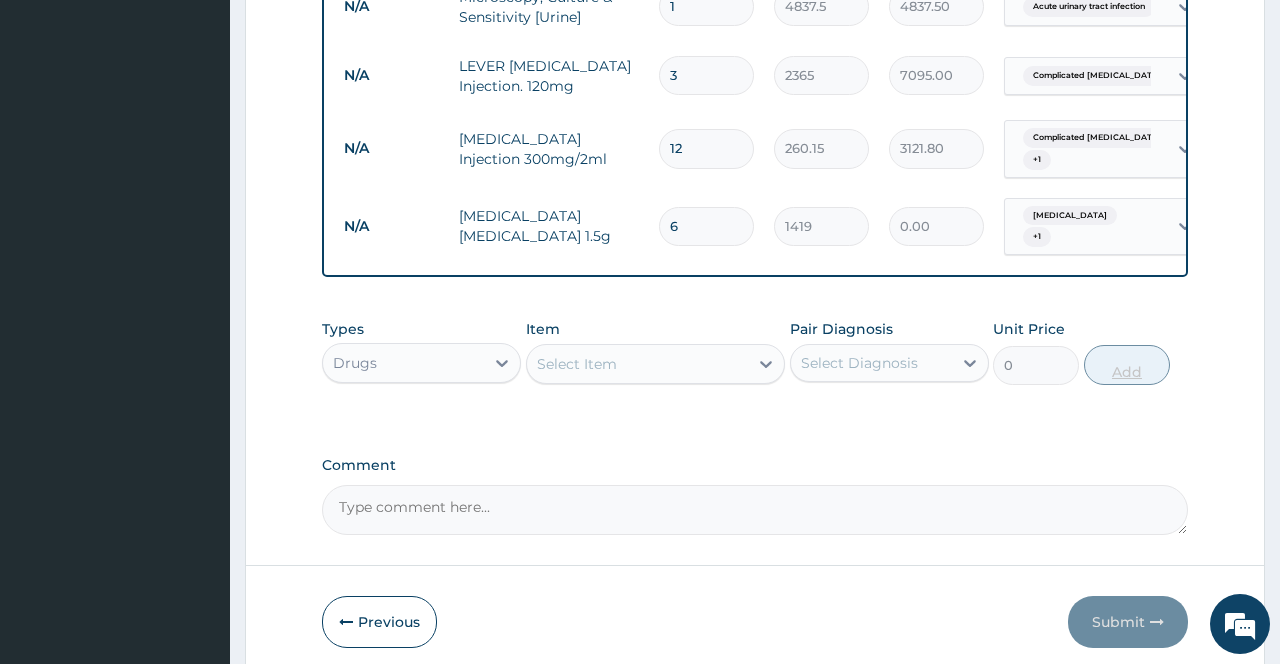 type on "8514.00" 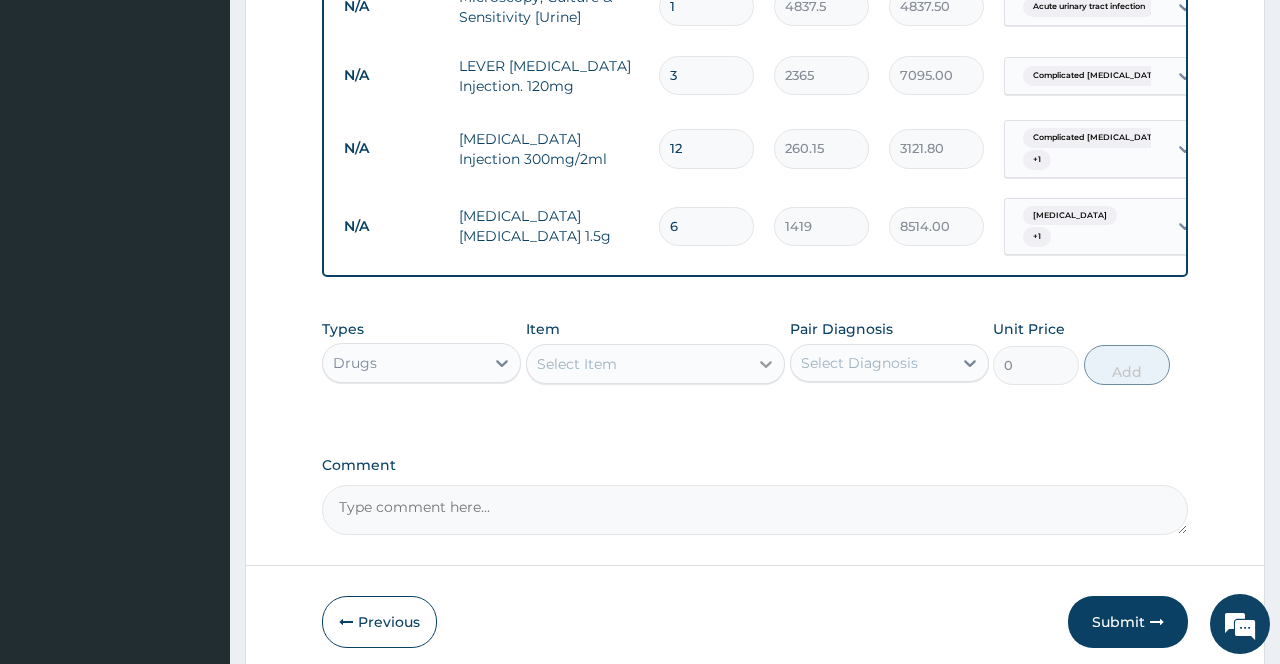type on "6" 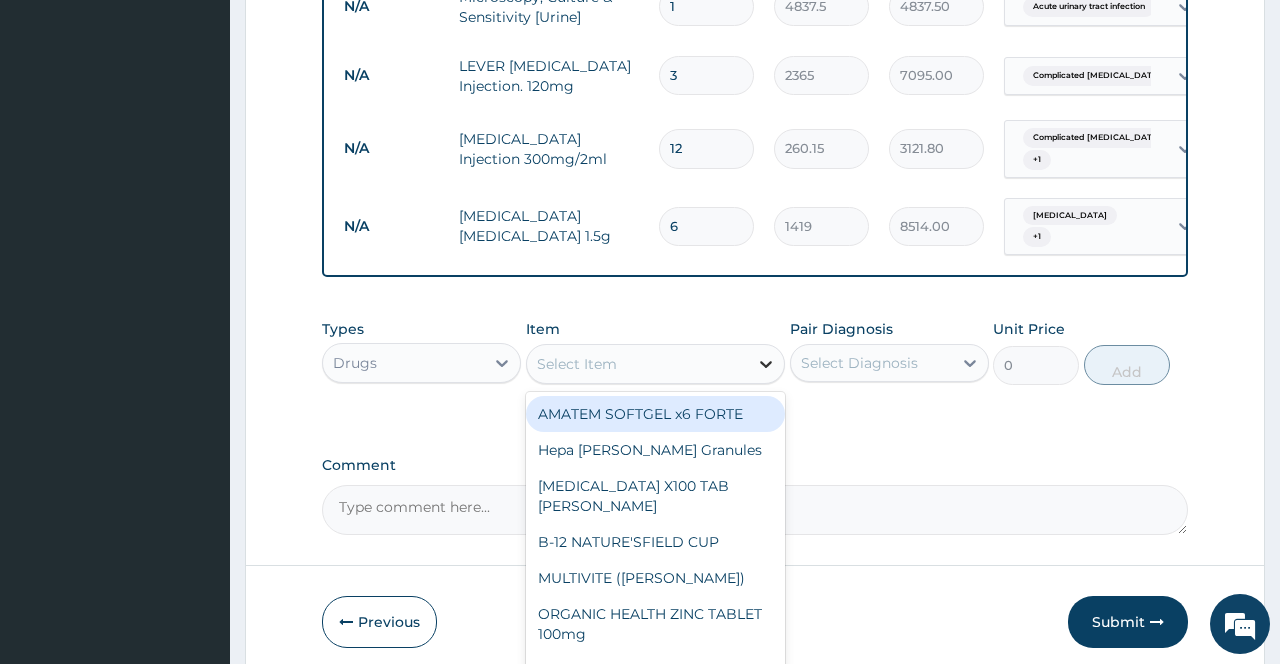 click 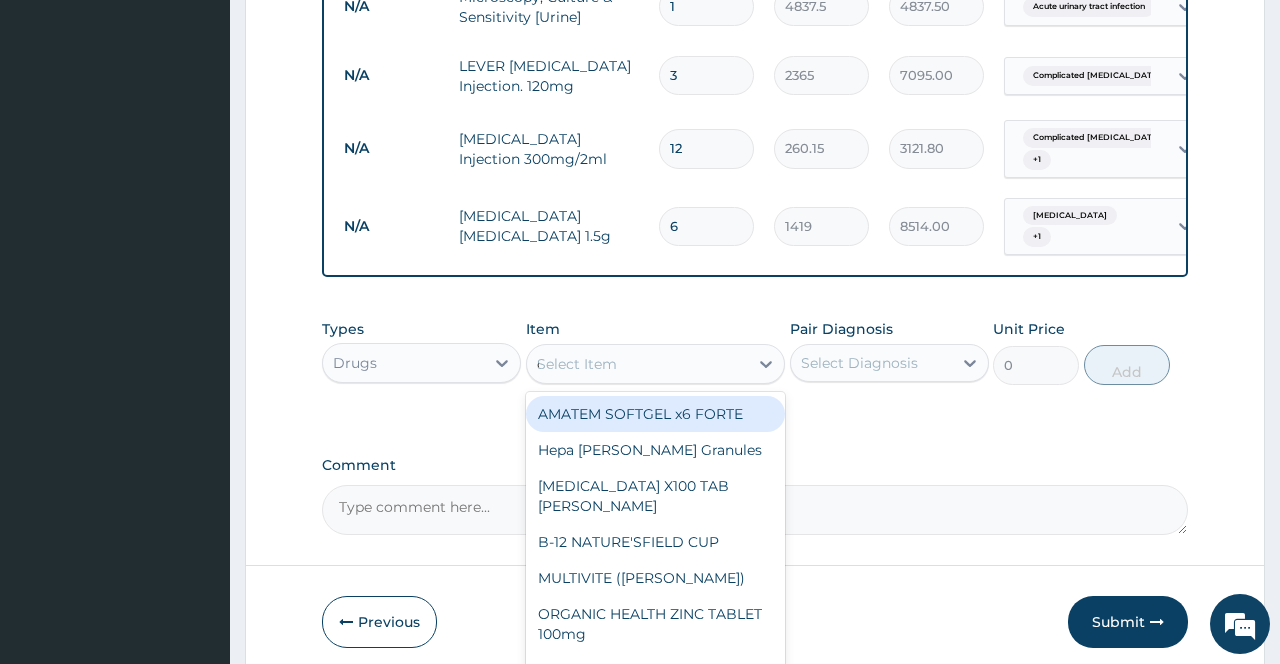 type on "dext" 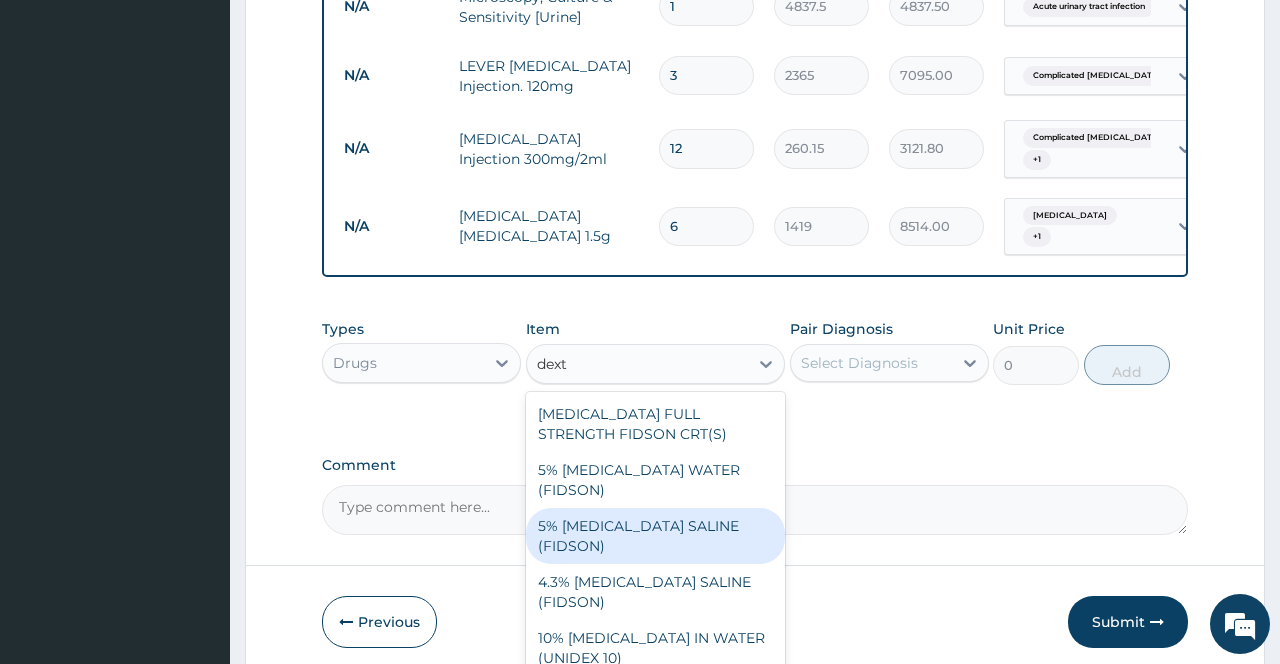 click on "5% [MEDICAL_DATA] SALINE (FIDSON)" at bounding box center [656, 536] 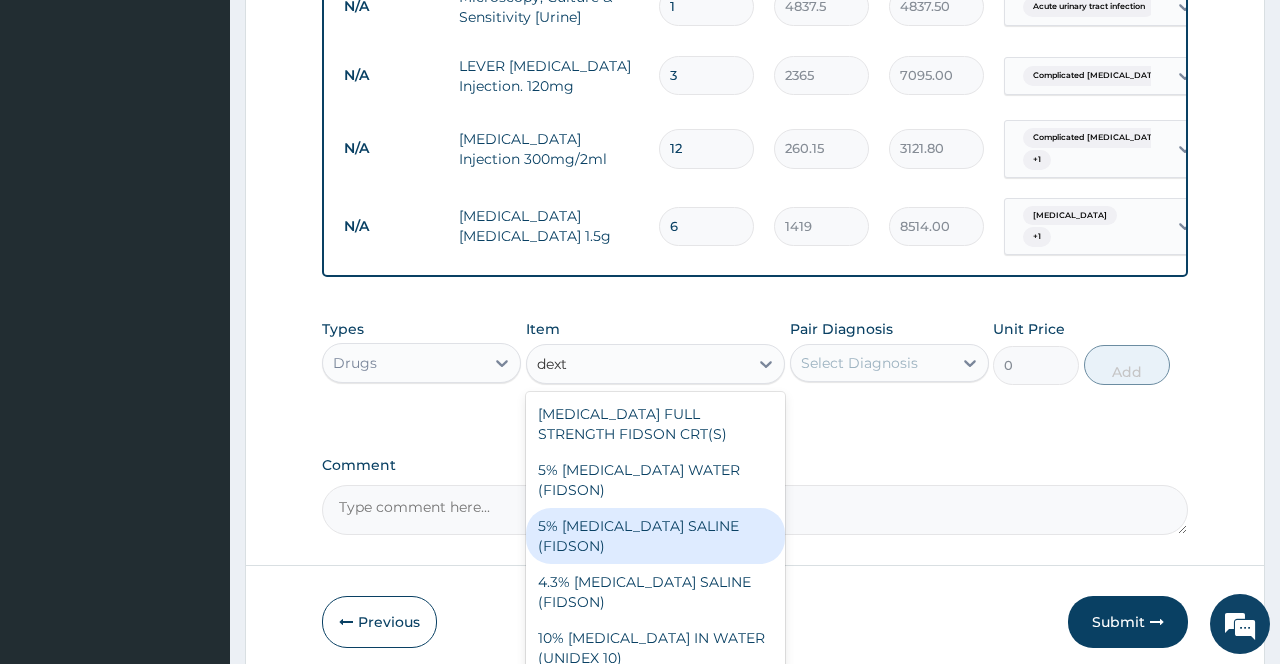 type 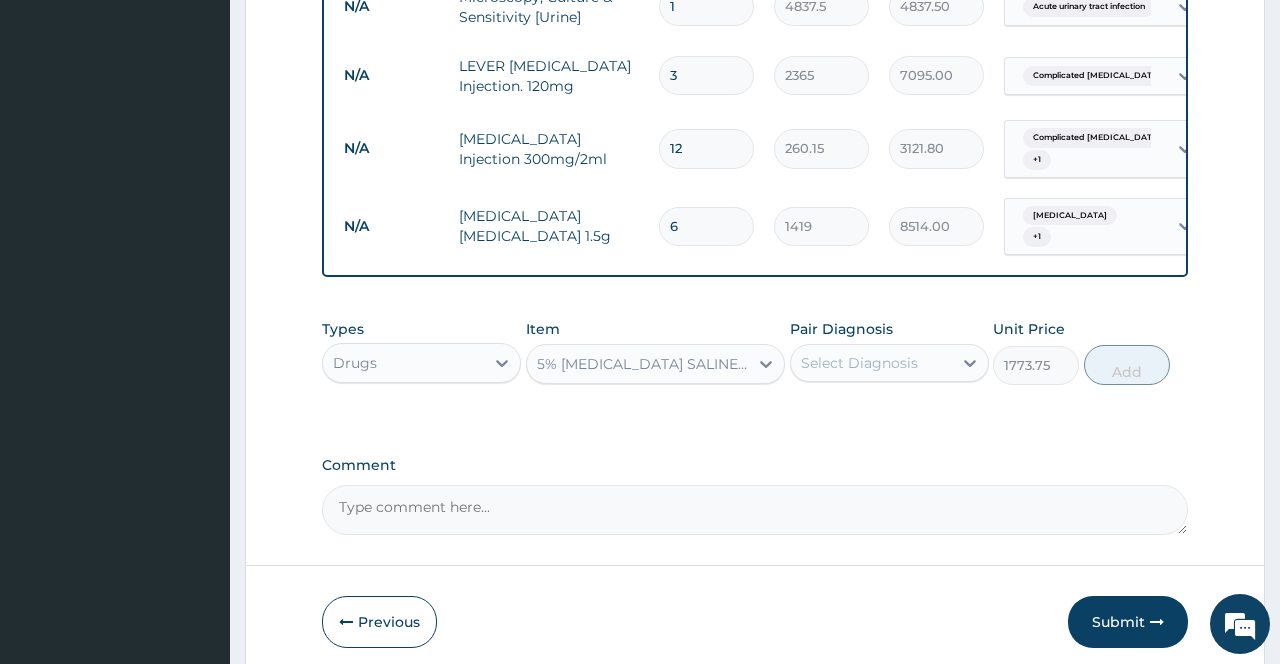 click on "Select Diagnosis" at bounding box center (871, 363) 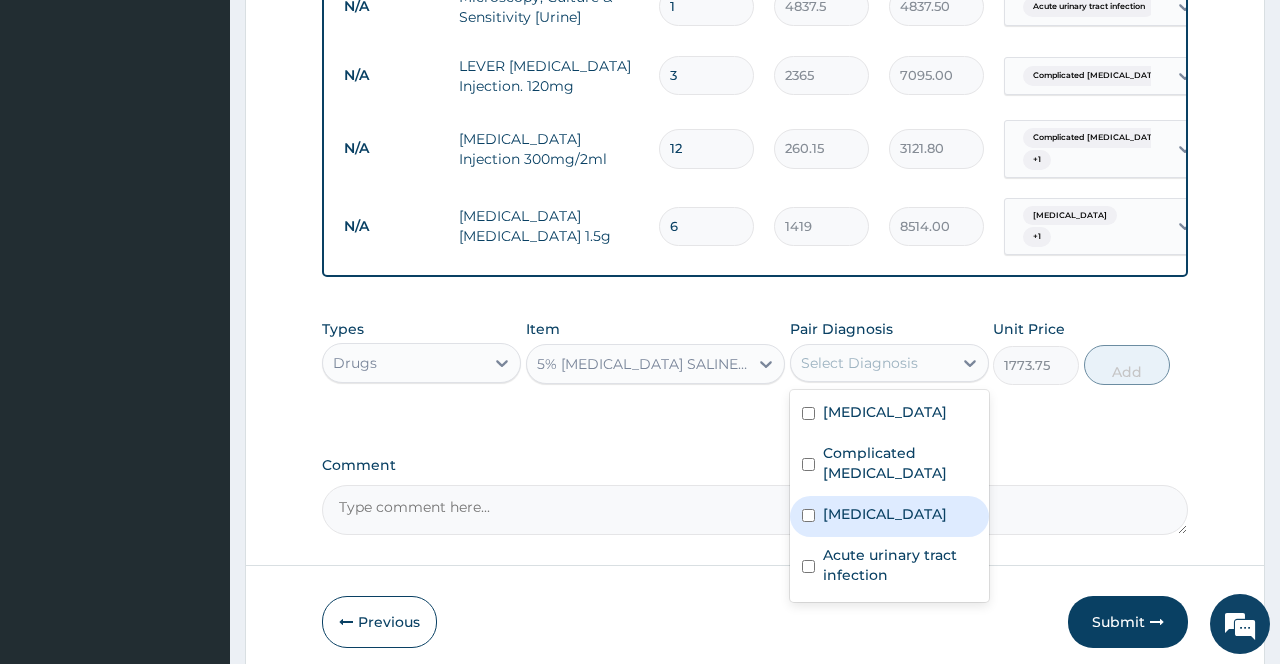 click on "[MEDICAL_DATA]" at bounding box center [885, 514] 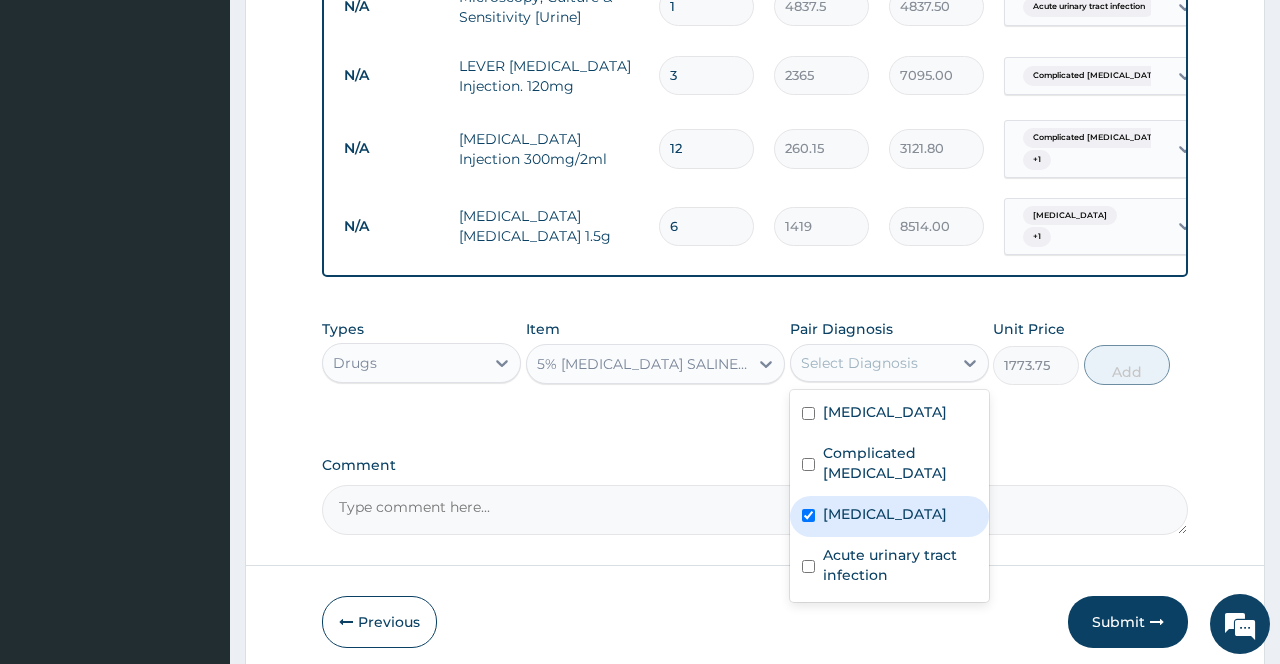 checkbox on "true" 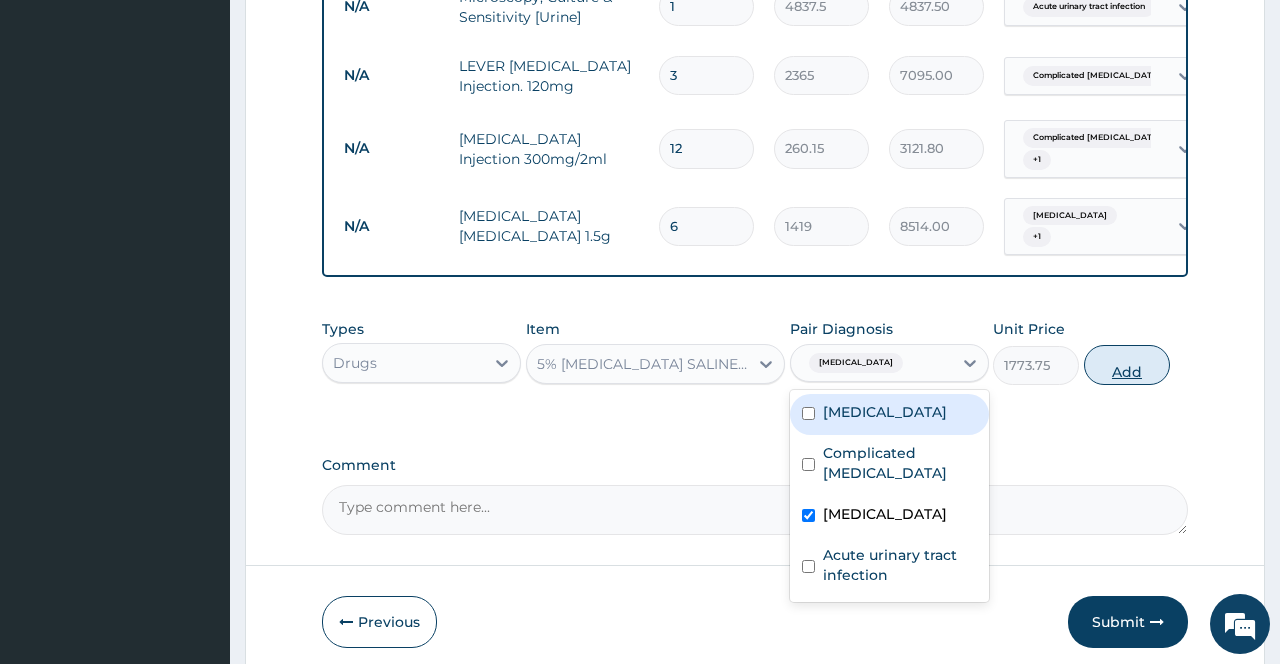click on "Add" at bounding box center (1127, 365) 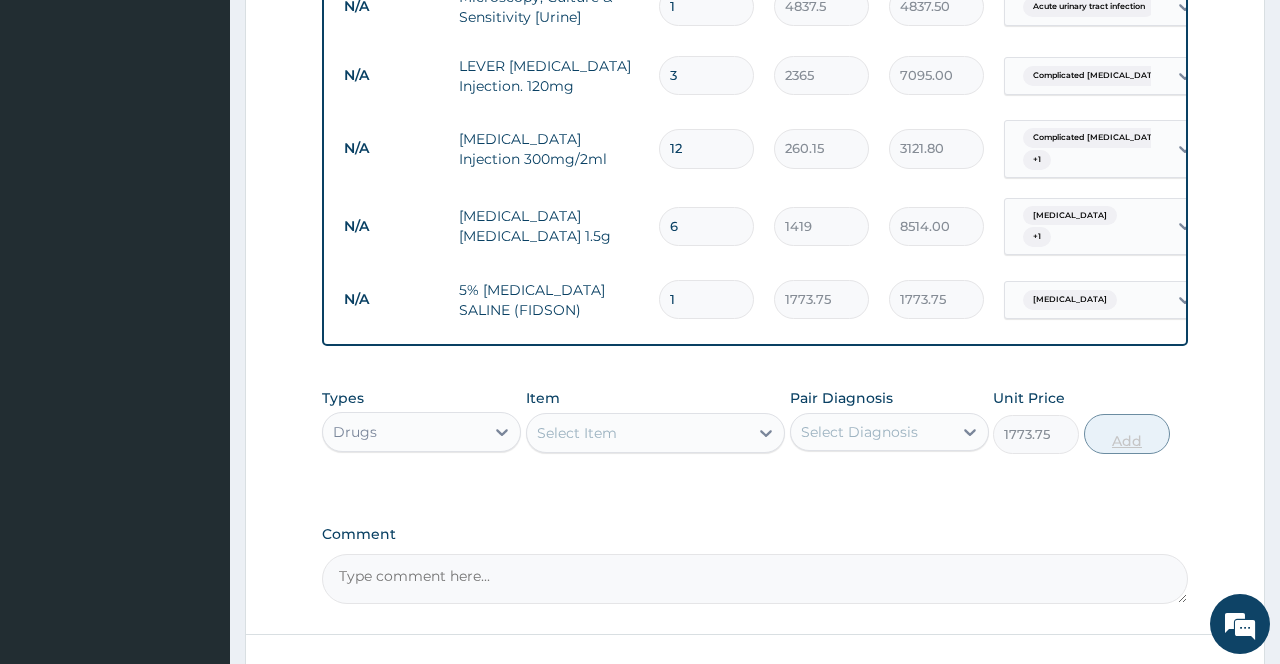 type on "0" 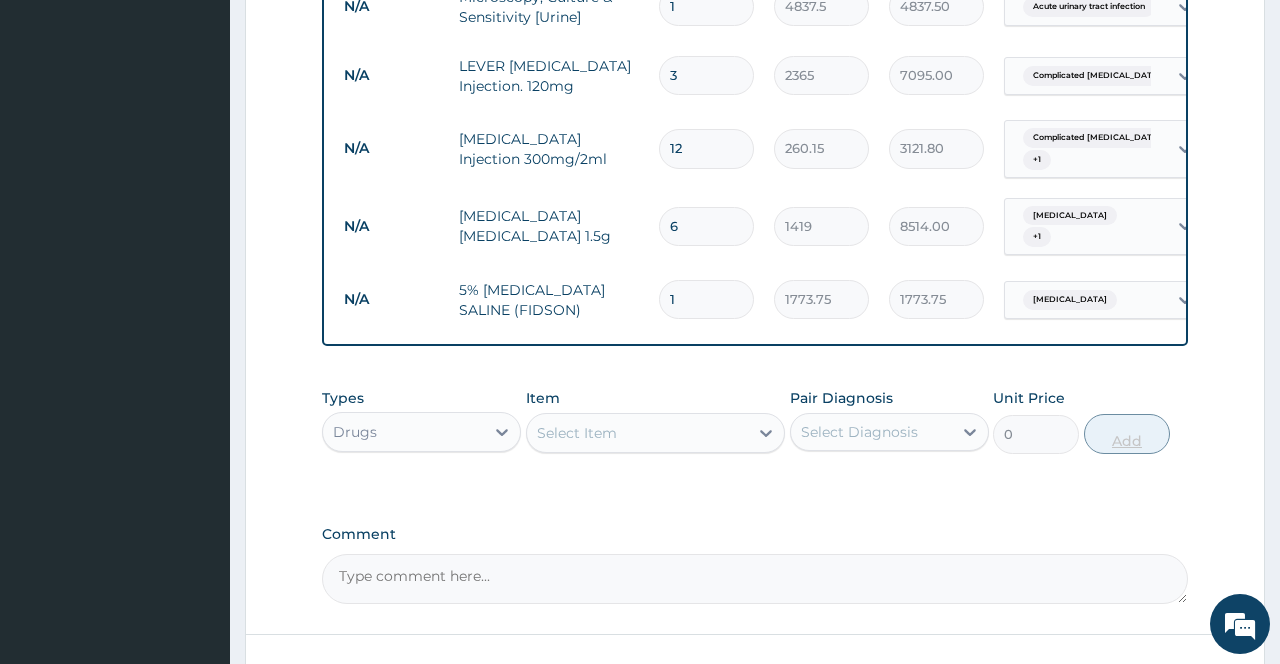type 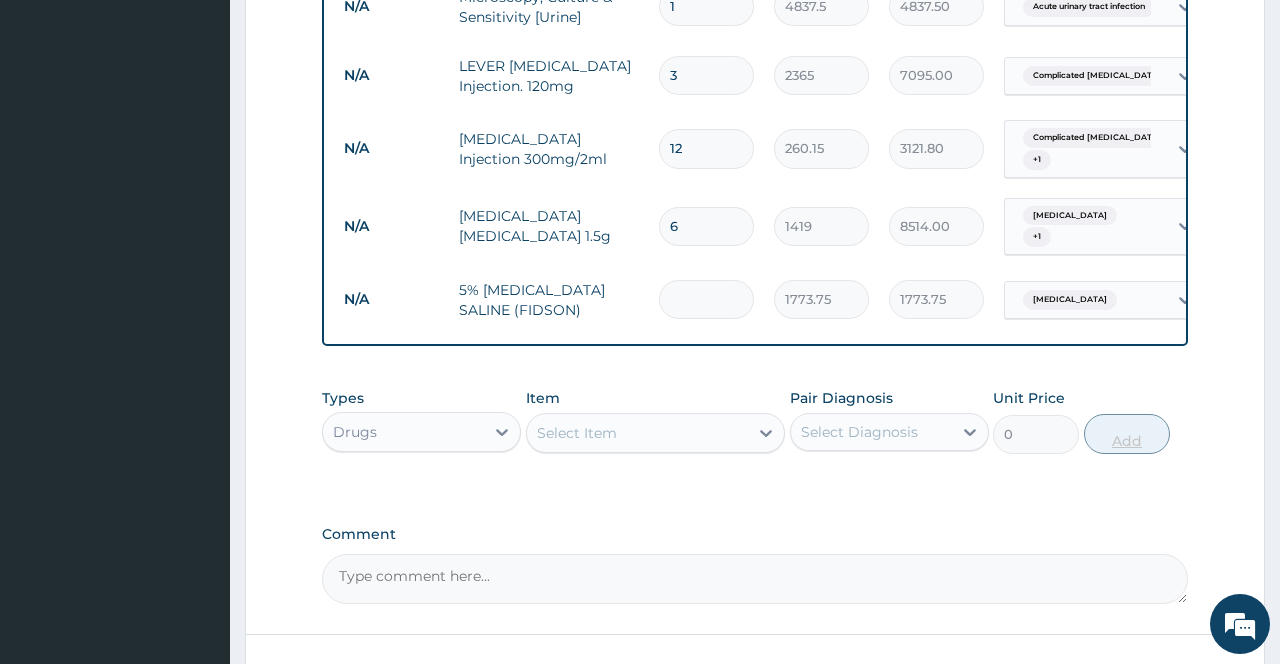 type on "0.00" 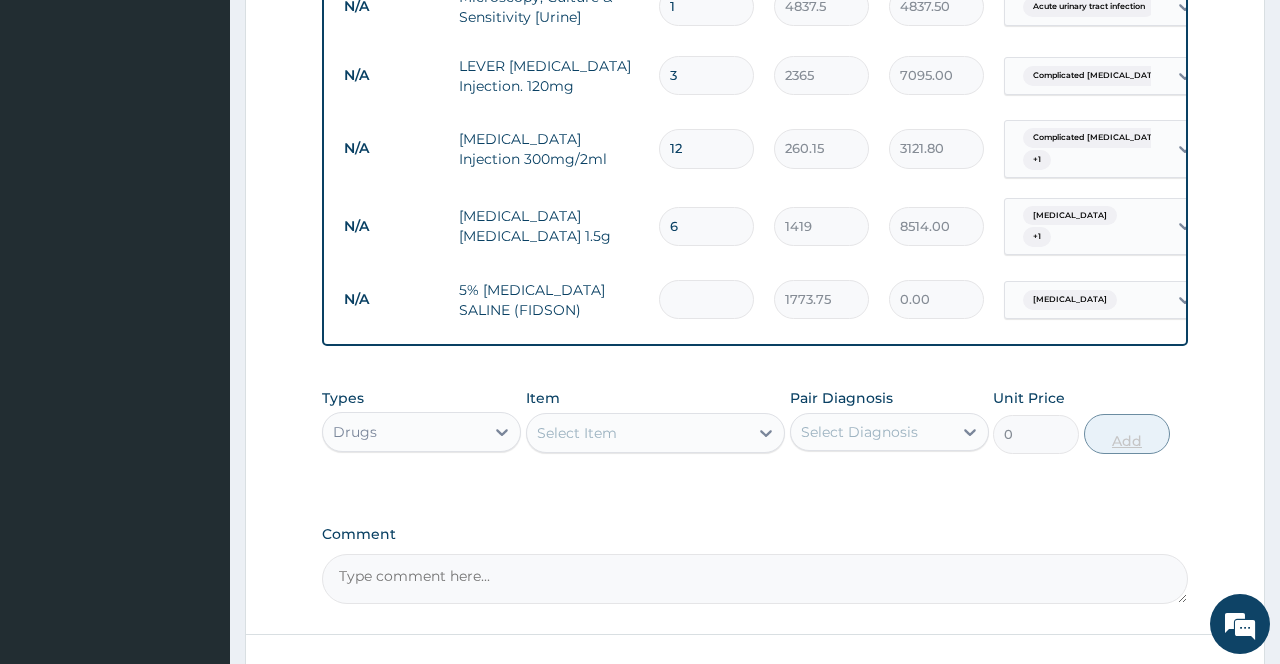 type on "6" 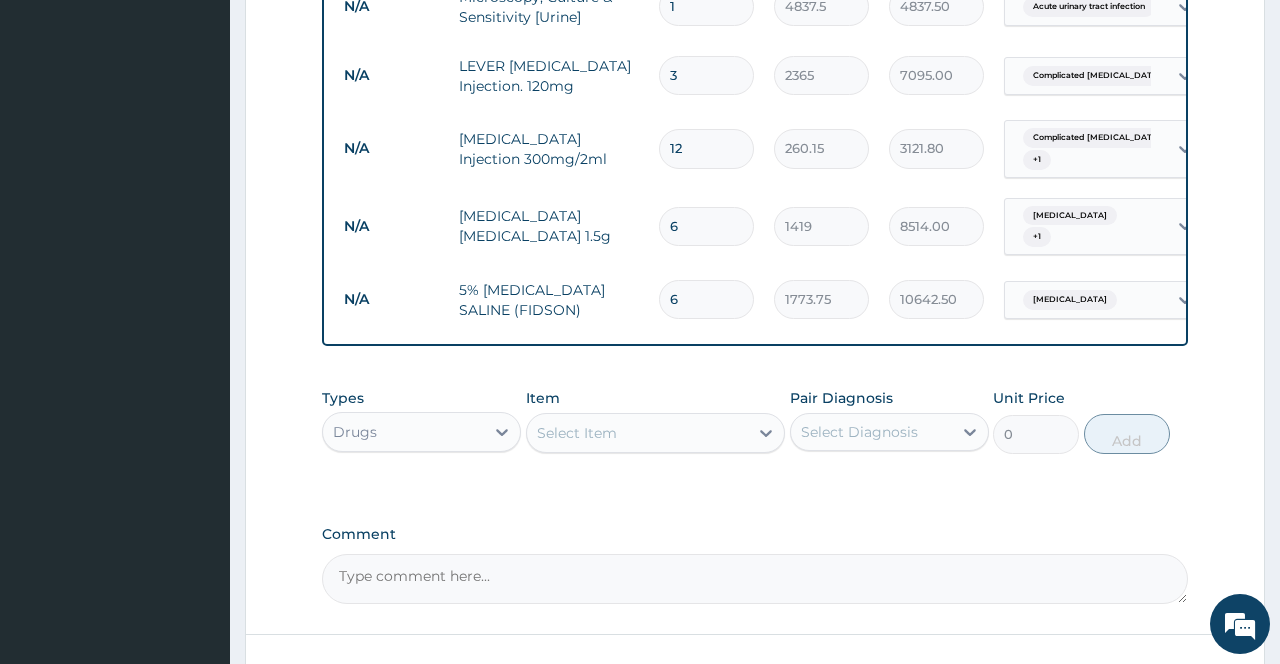 scroll, scrollTop: 1427, scrollLeft: 0, axis: vertical 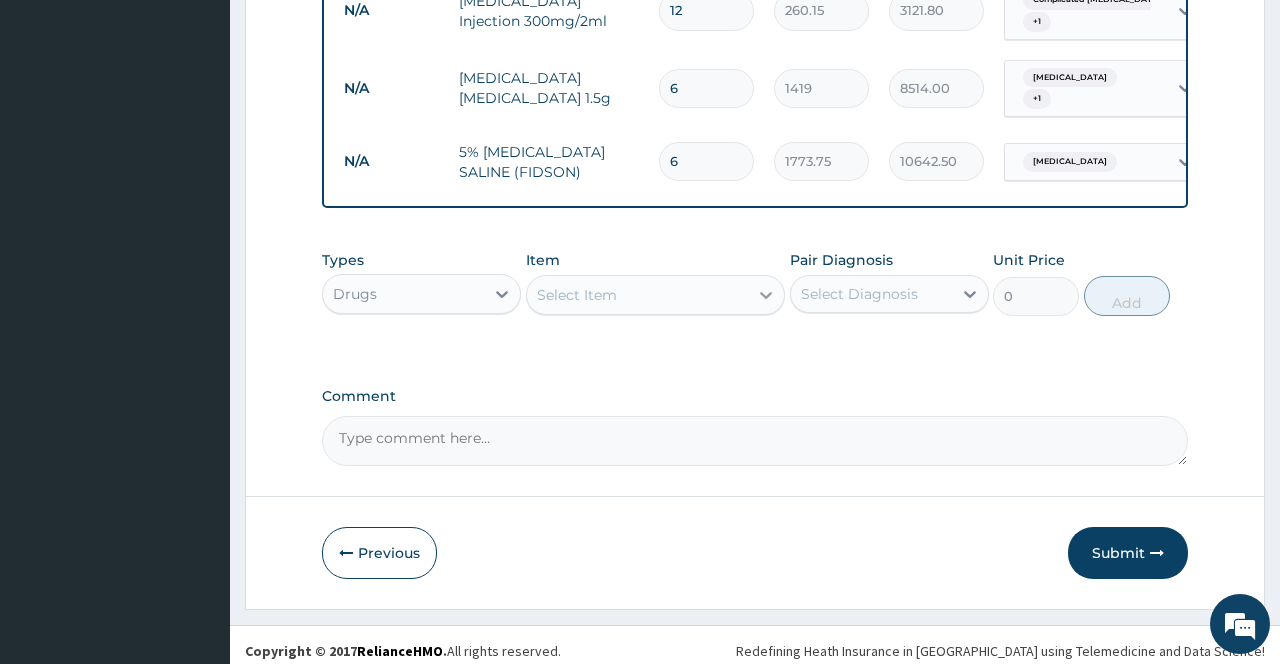 type on "6" 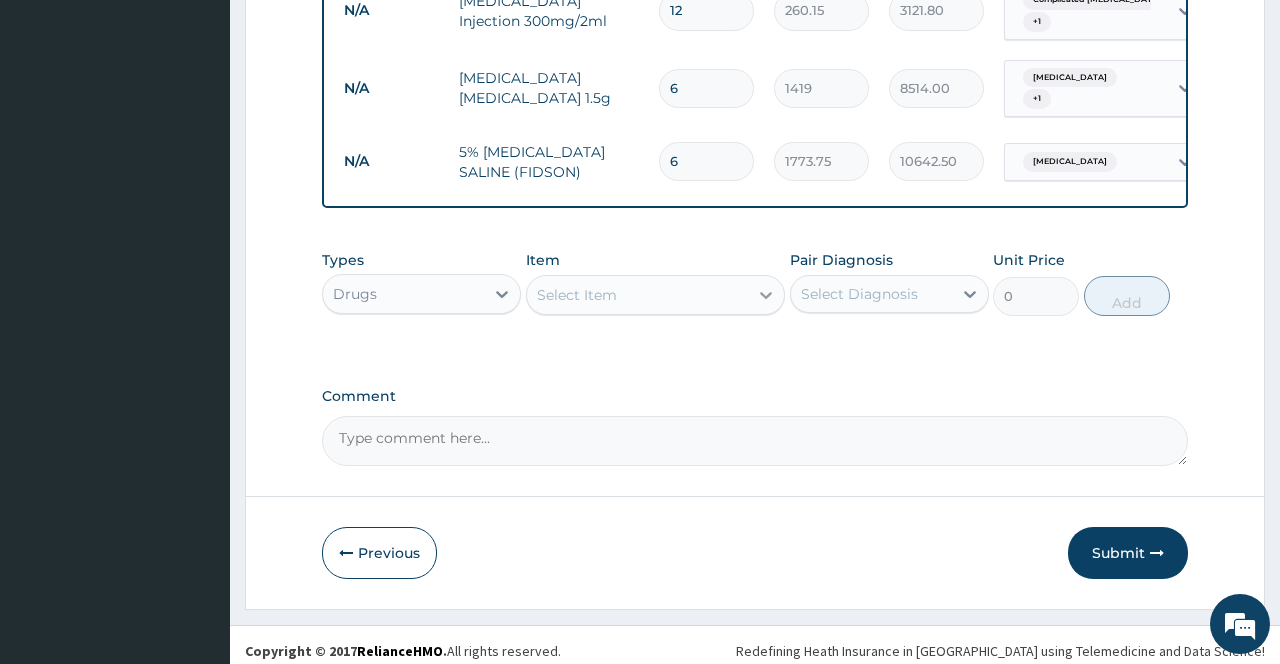 click 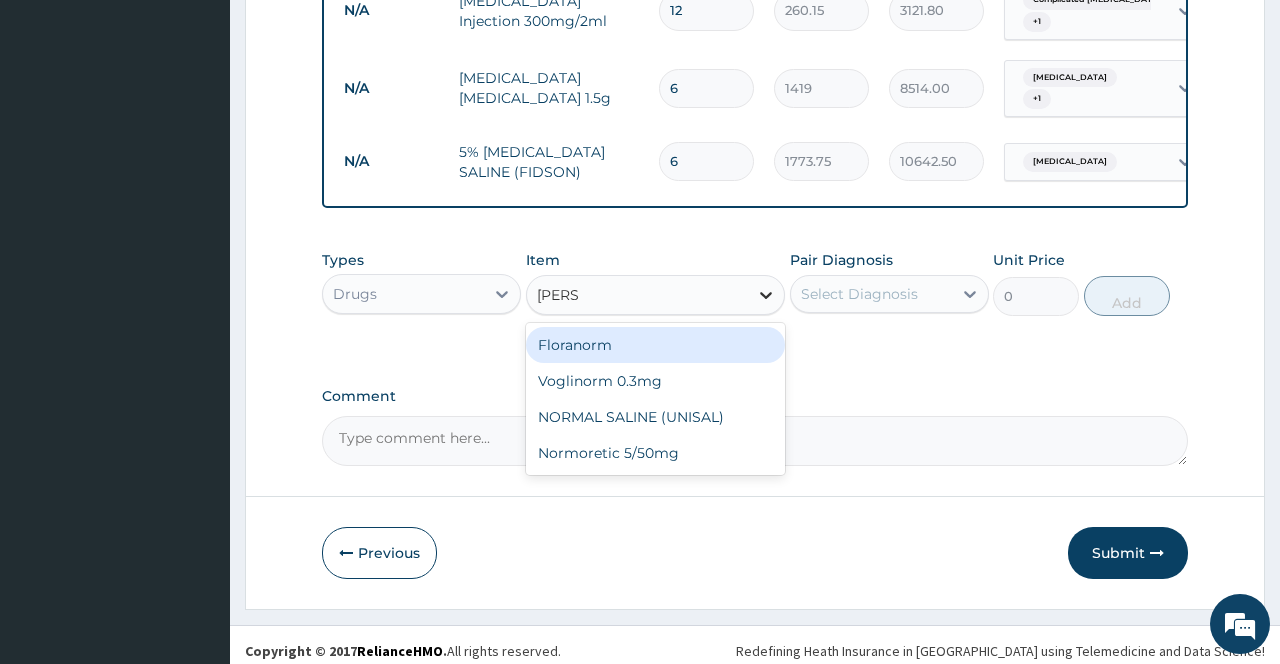 type on "normal" 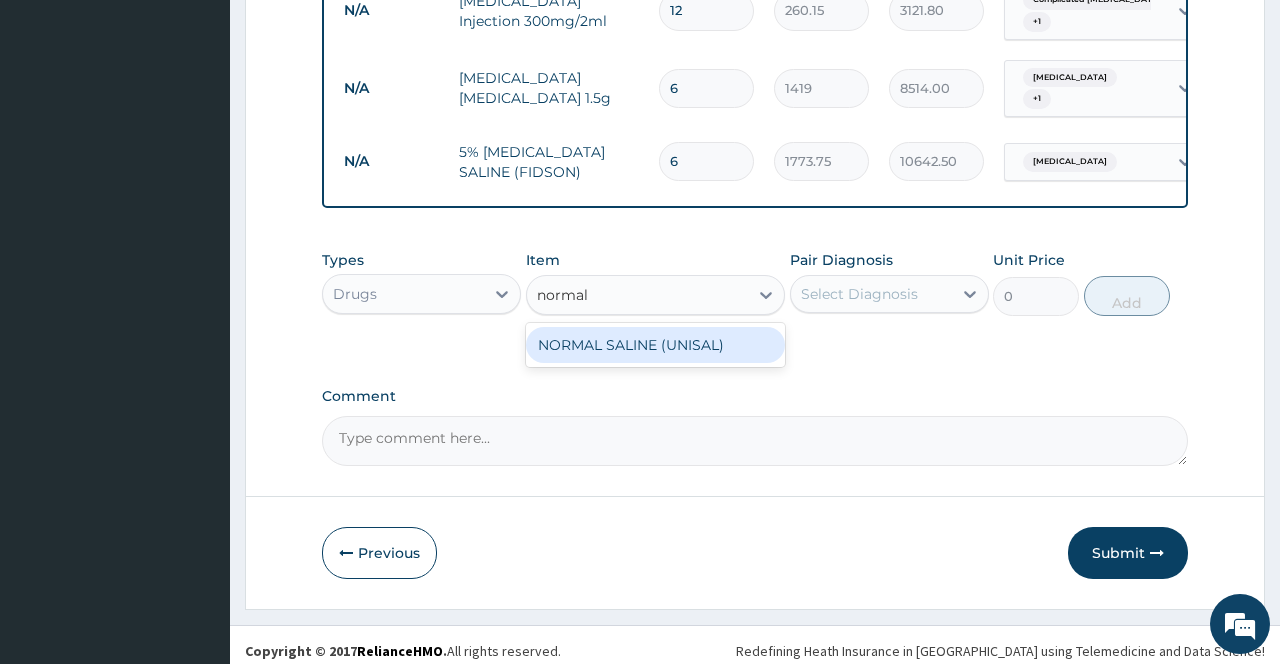 click on "NORMAL SALINE (UNISAL)" at bounding box center [656, 345] 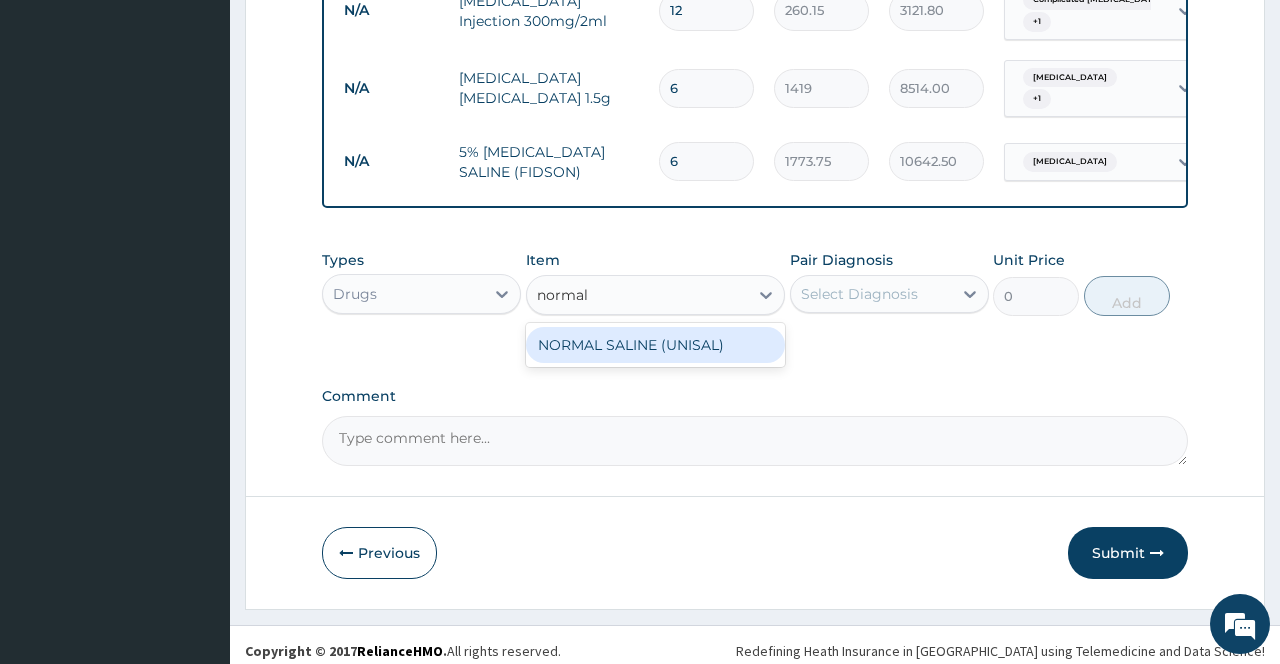 type 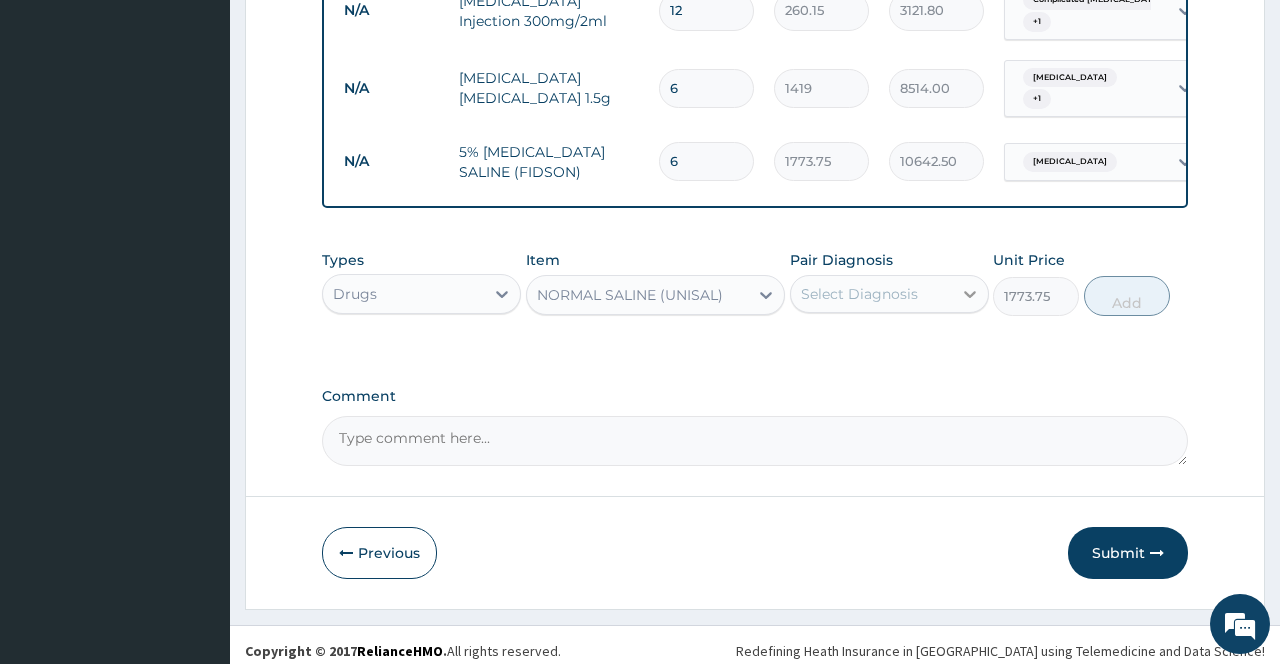 click 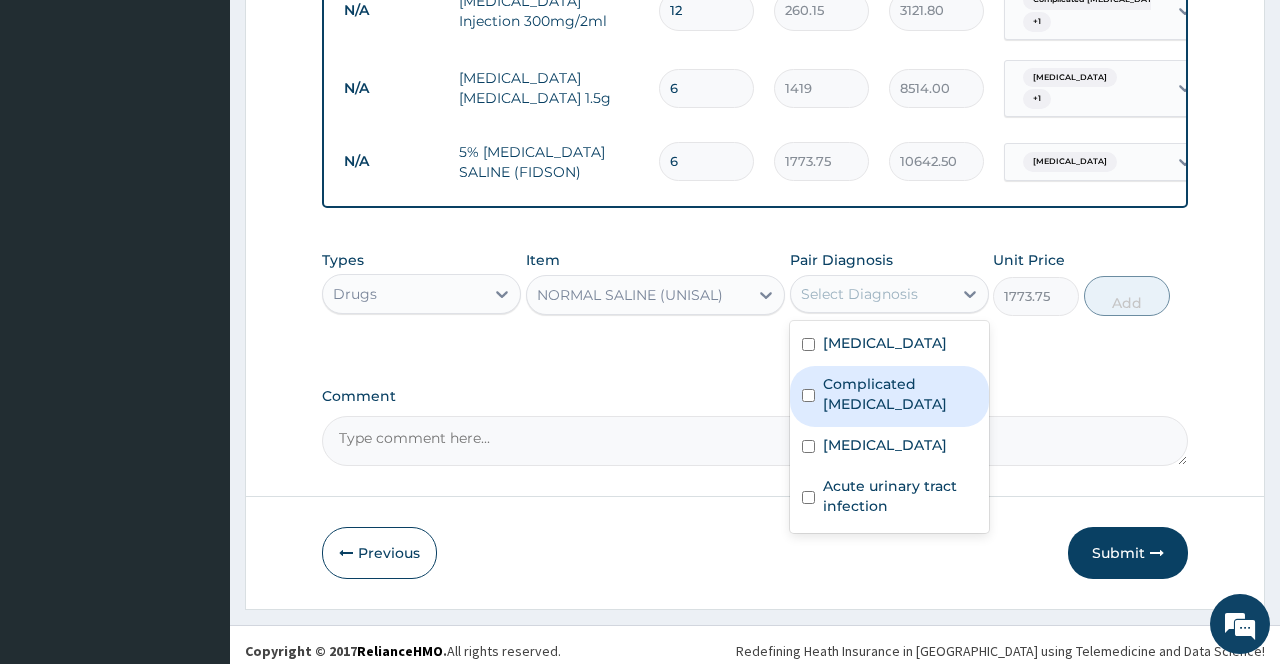 click on "Typhoid fever" at bounding box center (885, 445) 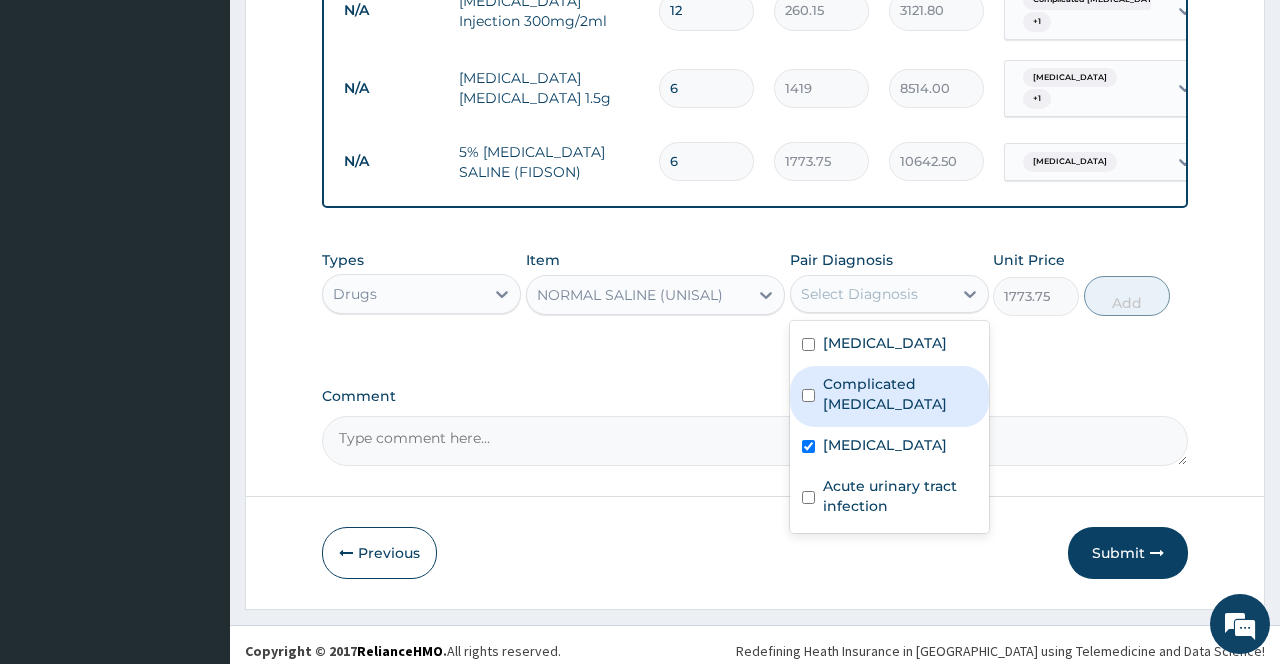 click on "Typhoid fever" at bounding box center [885, 445] 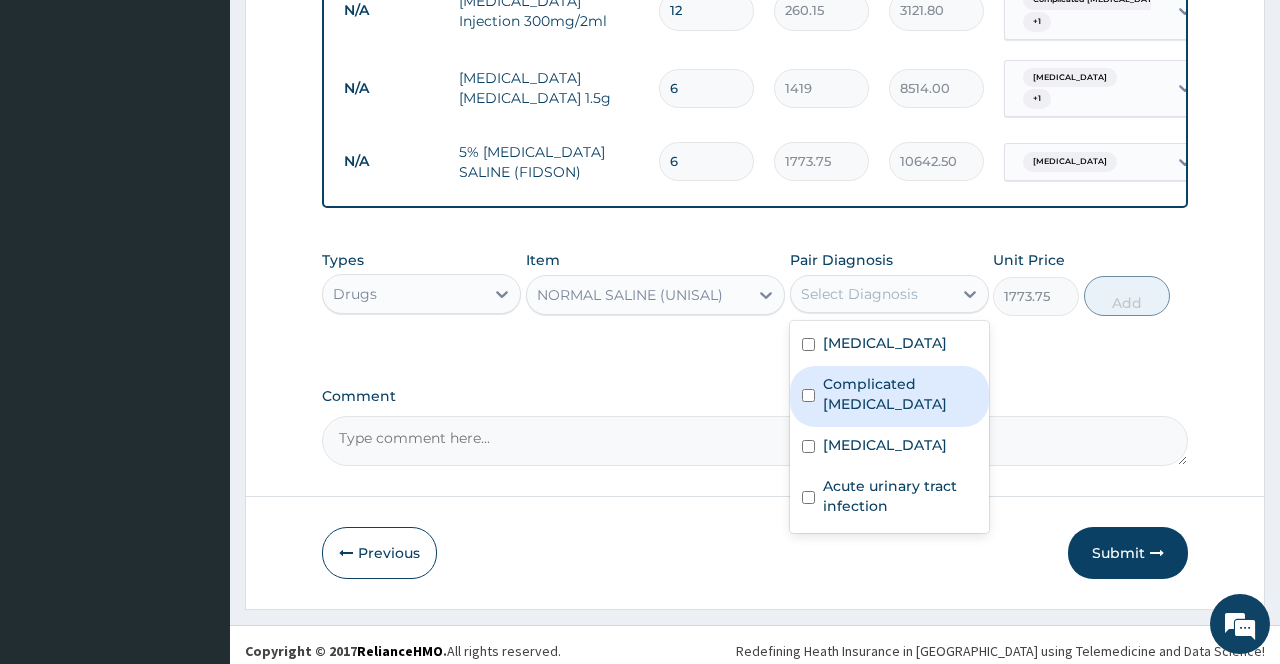 click at bounding box center (808, 446) 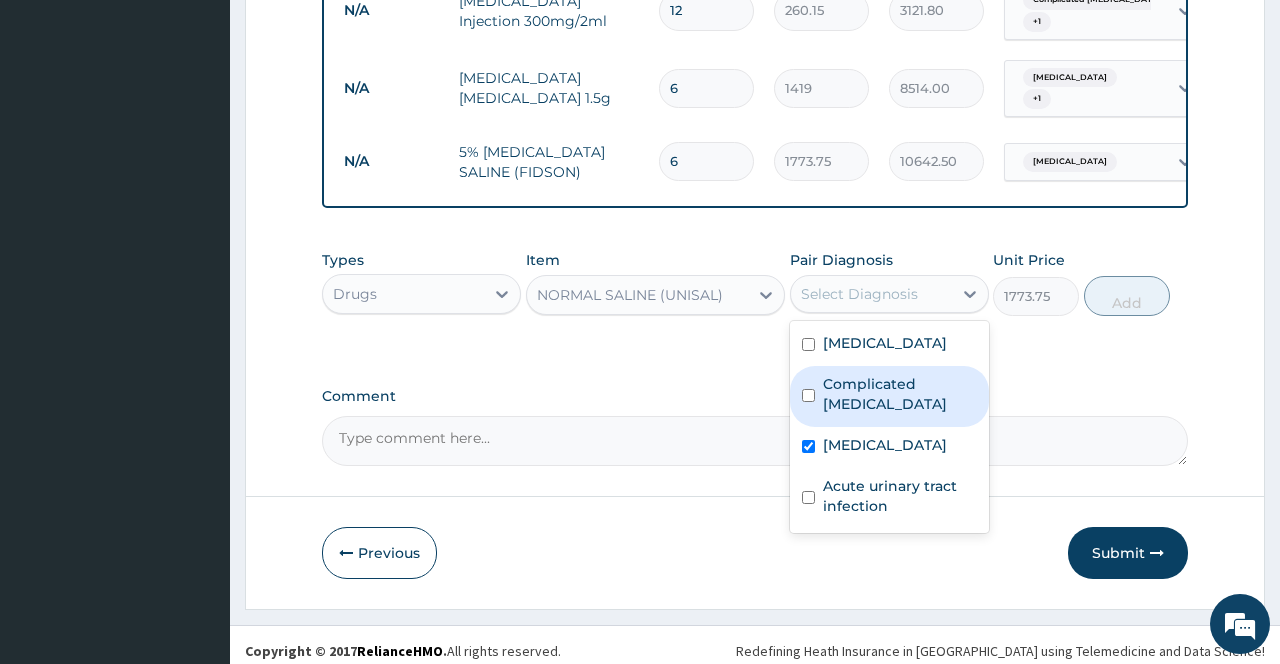 click on "Typhoid fever" at bounding box center (885, 445) 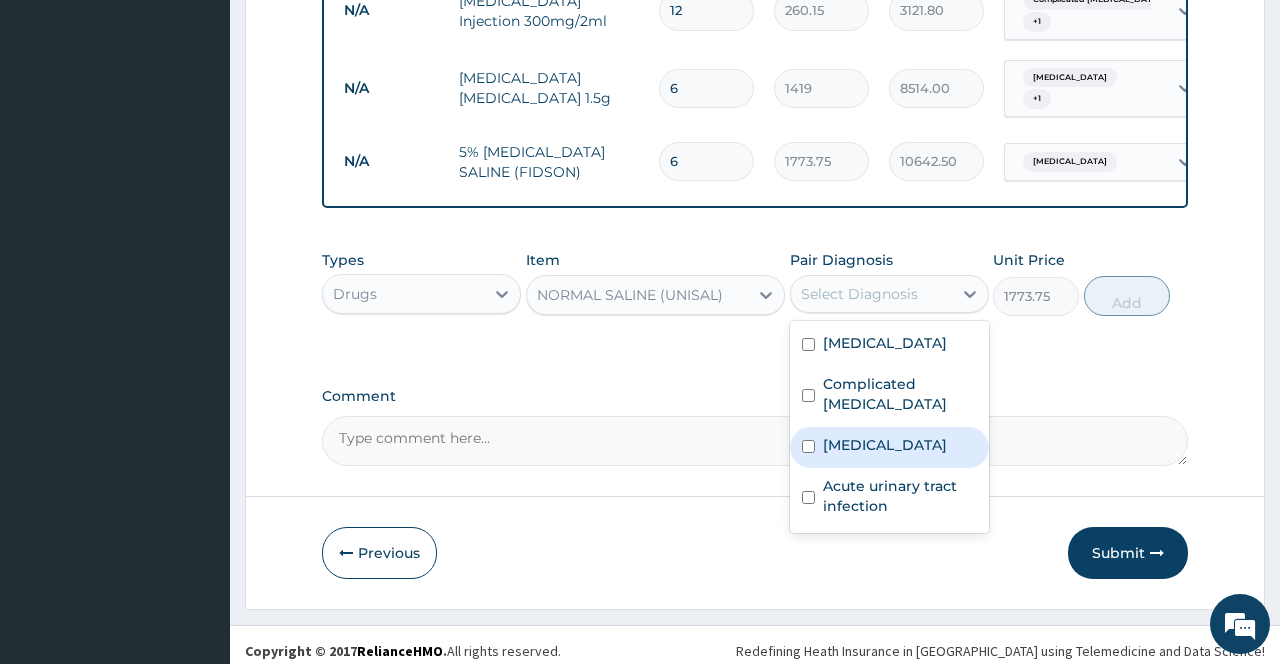 click on "Typhoid fever" at bounding box center (885, 445) 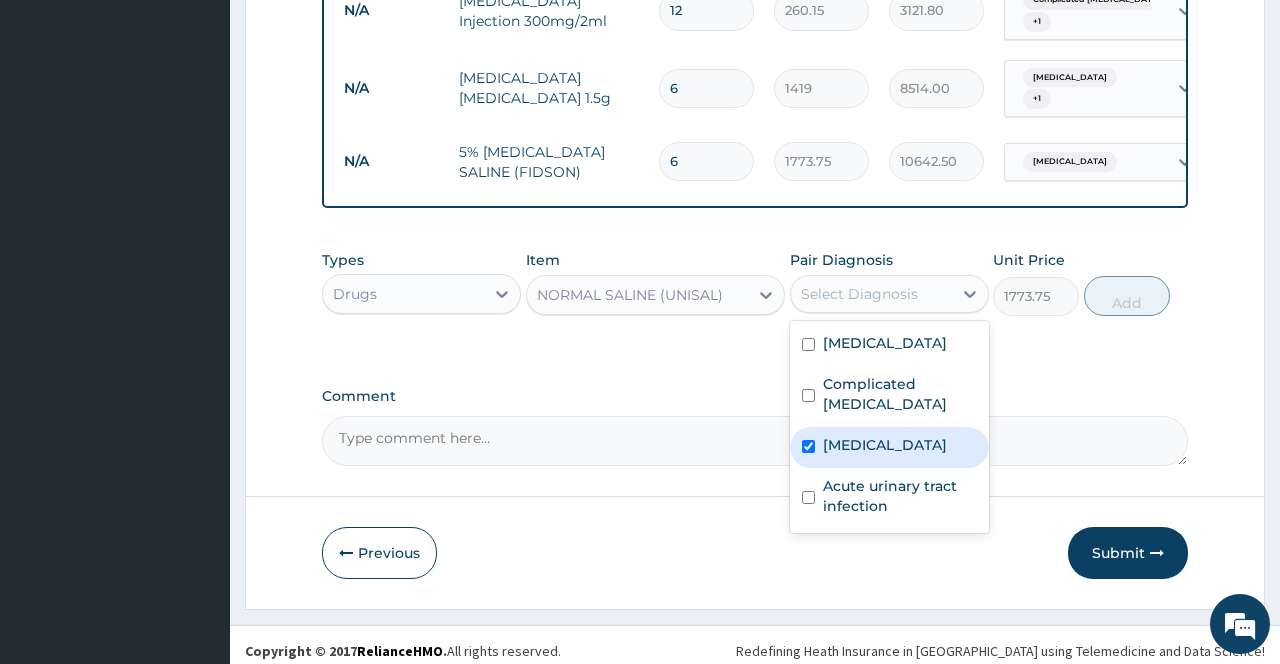 checkbox on "true" 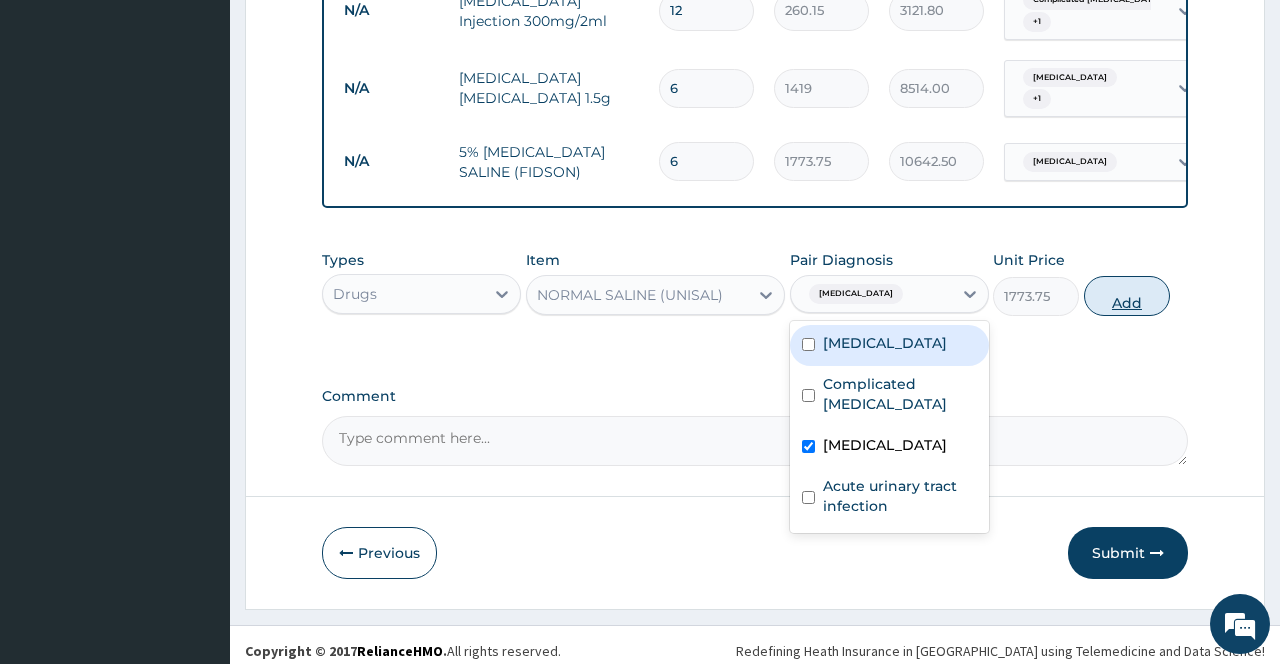click on "Add" at bounding box center (1127, 296) 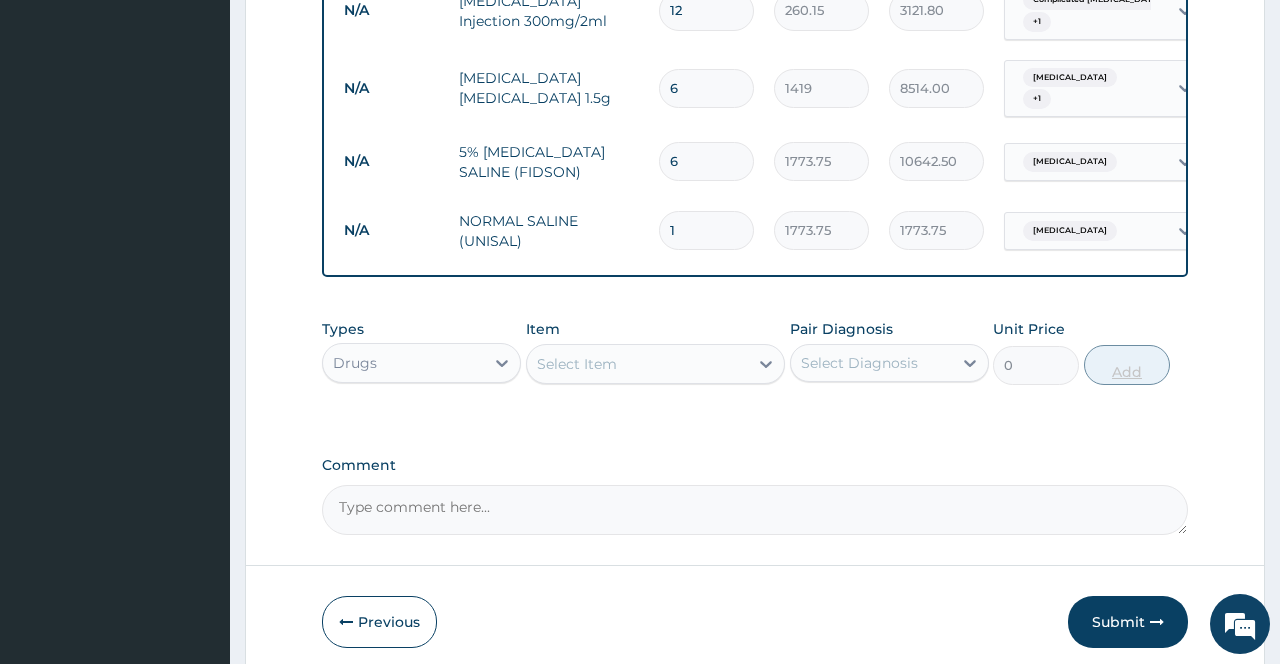 type 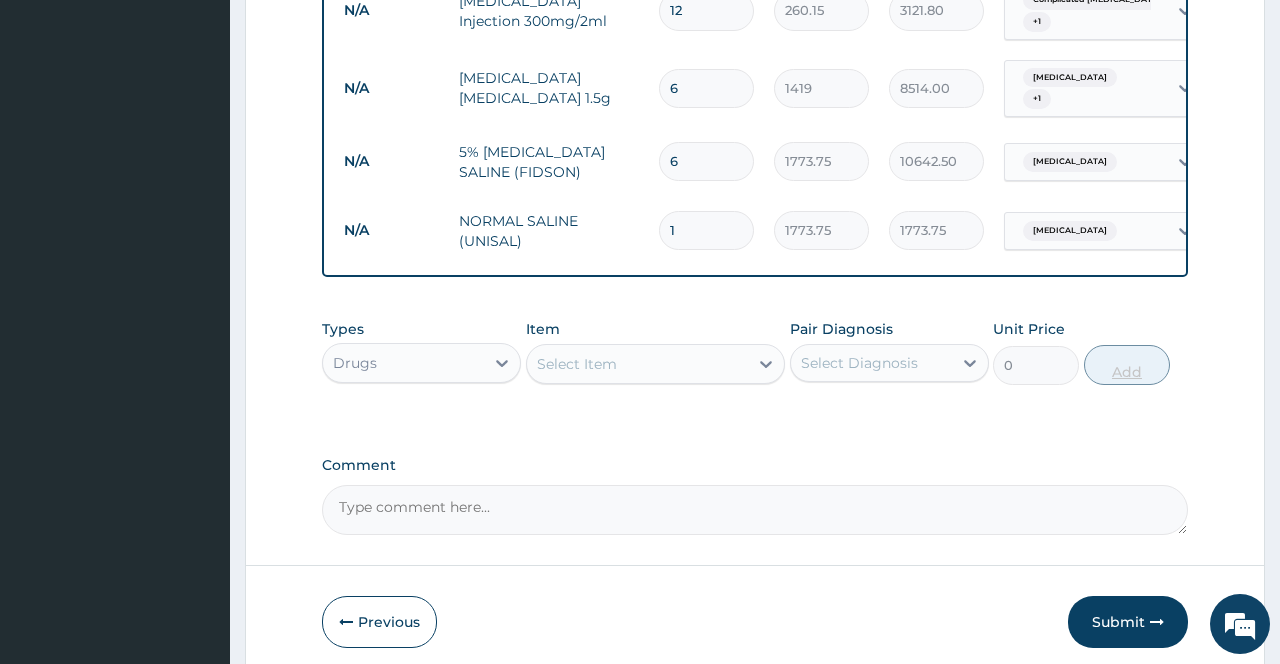 type on "0.00" 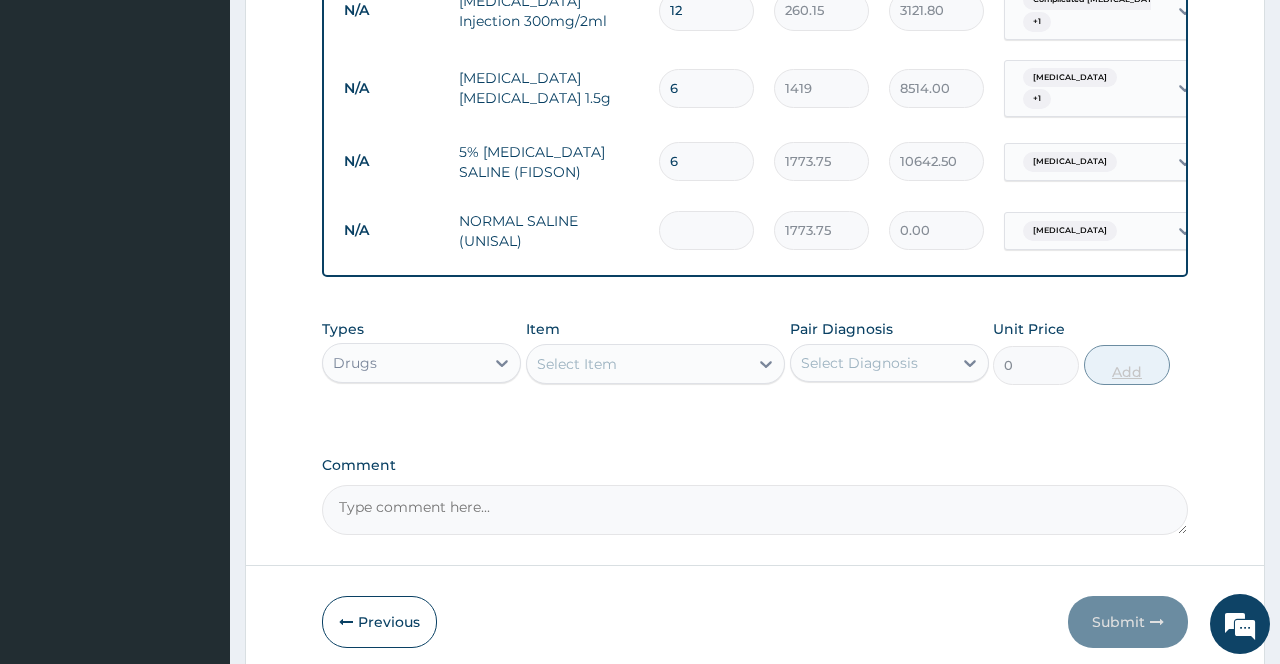 type on "6" 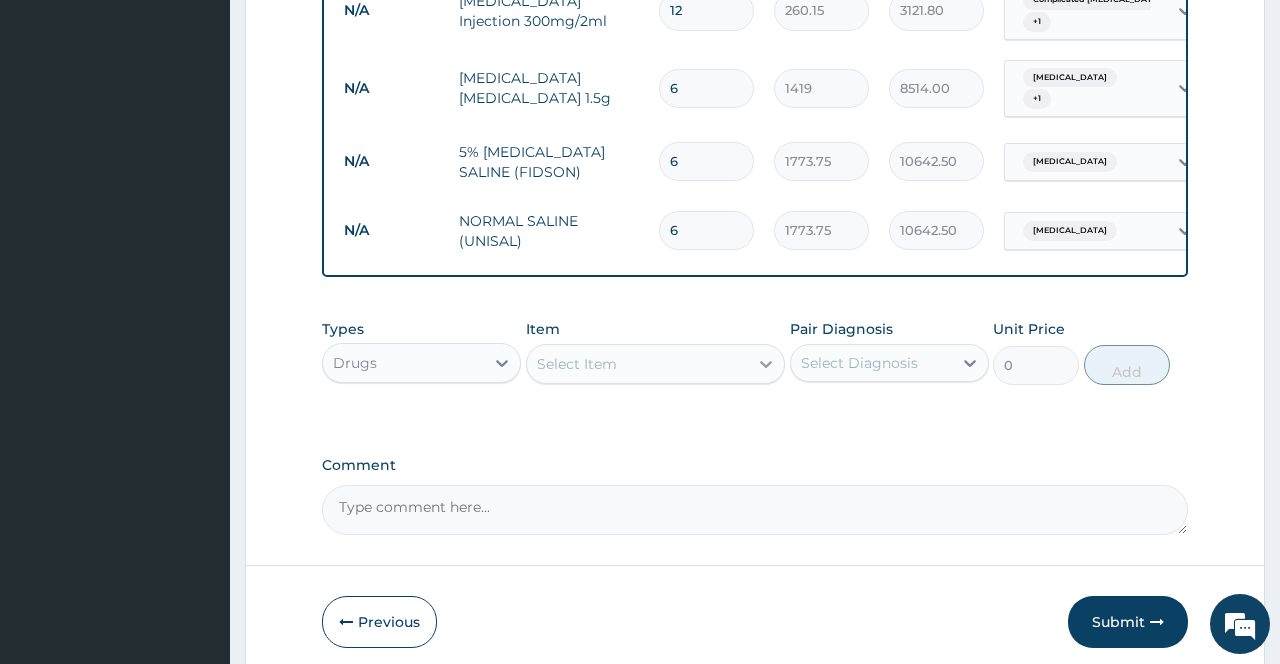 type on "6" 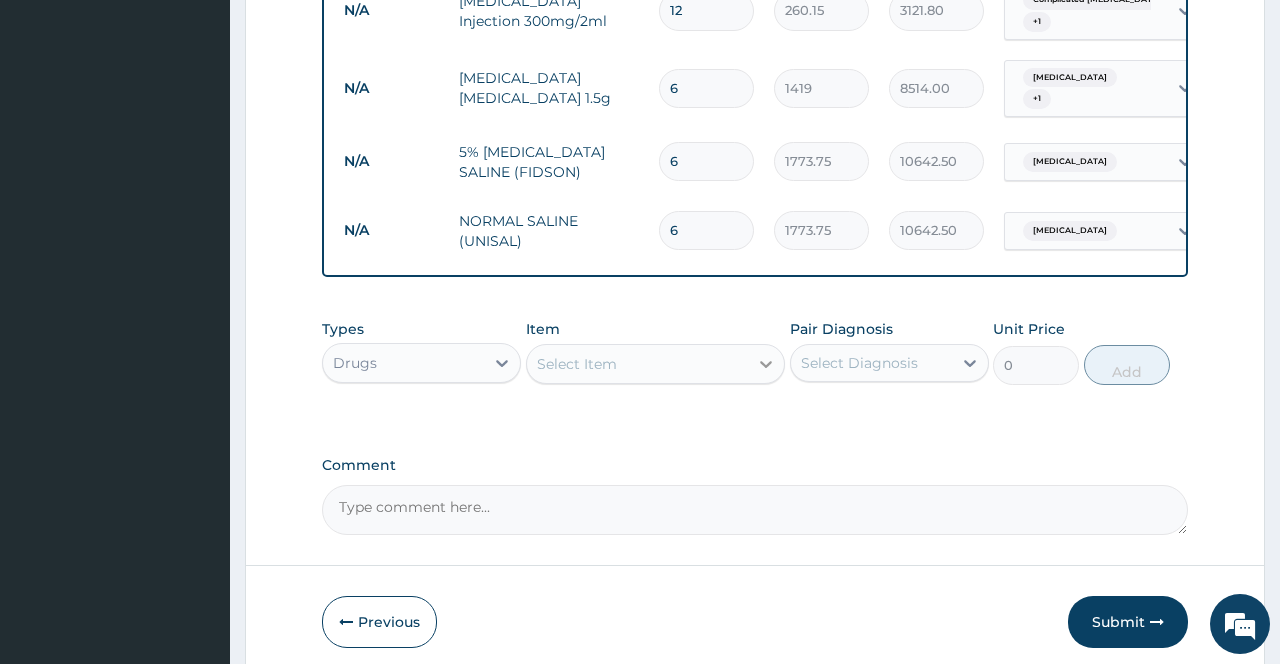 click 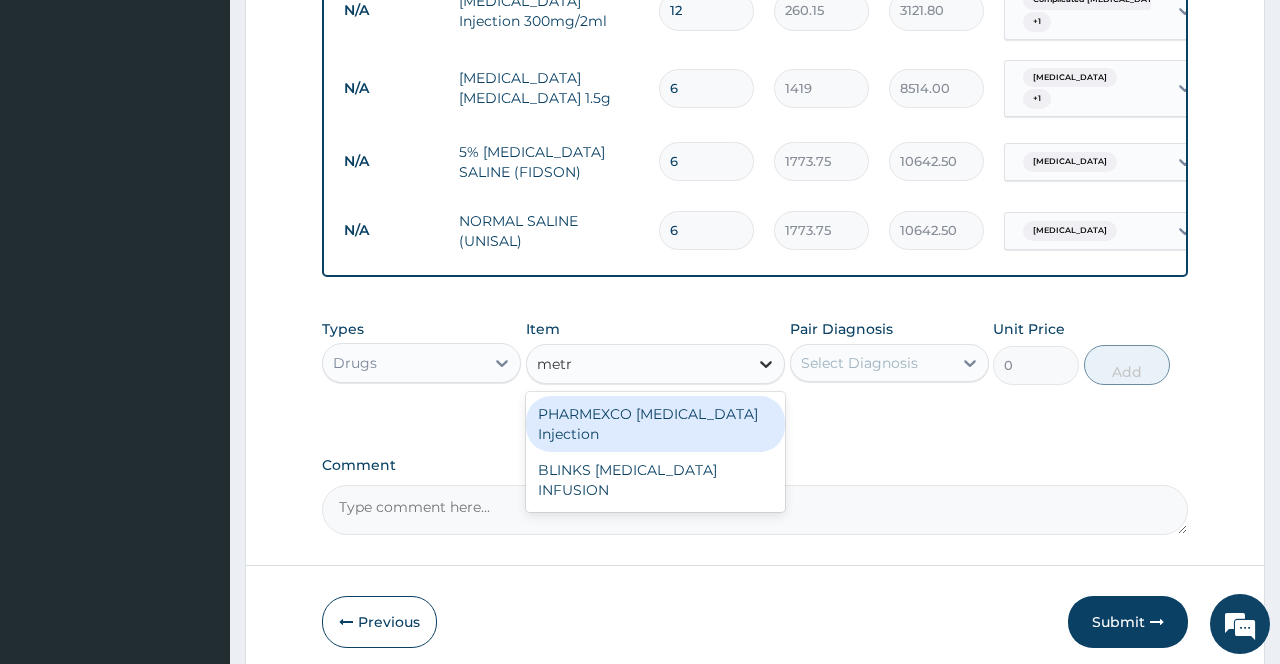 type on "metro" 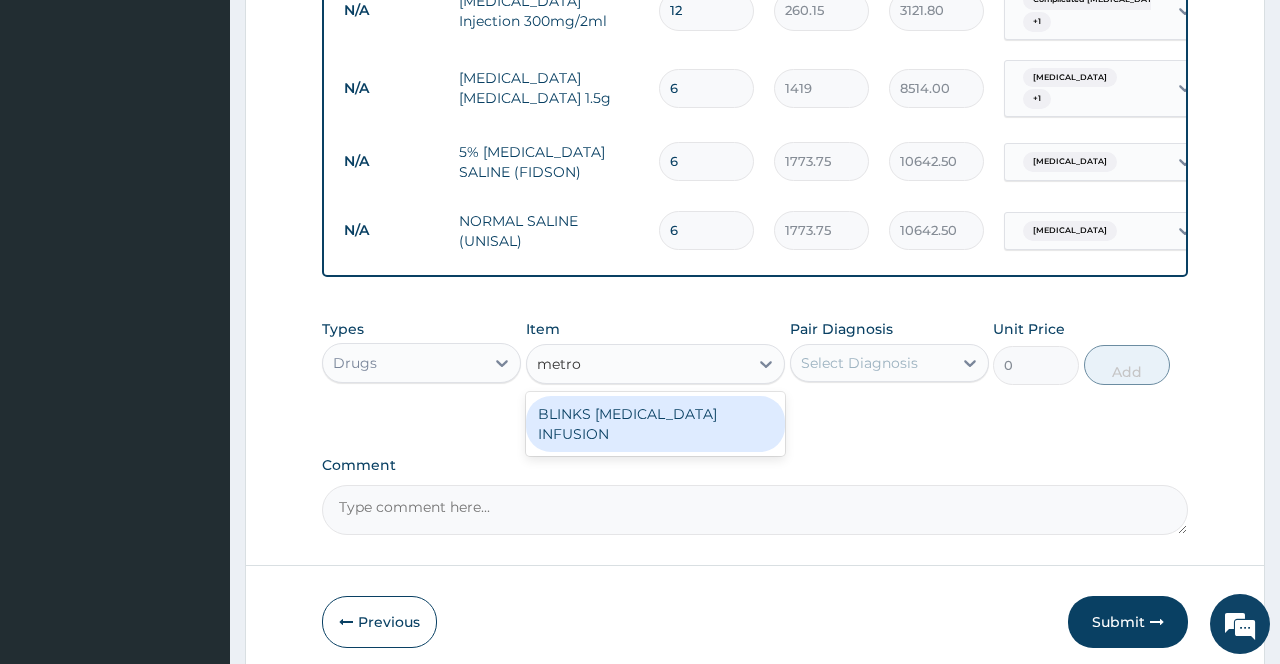 click on "BLINKS METRONIDAZOLE INFUSION" at bounding box center (656, 424) 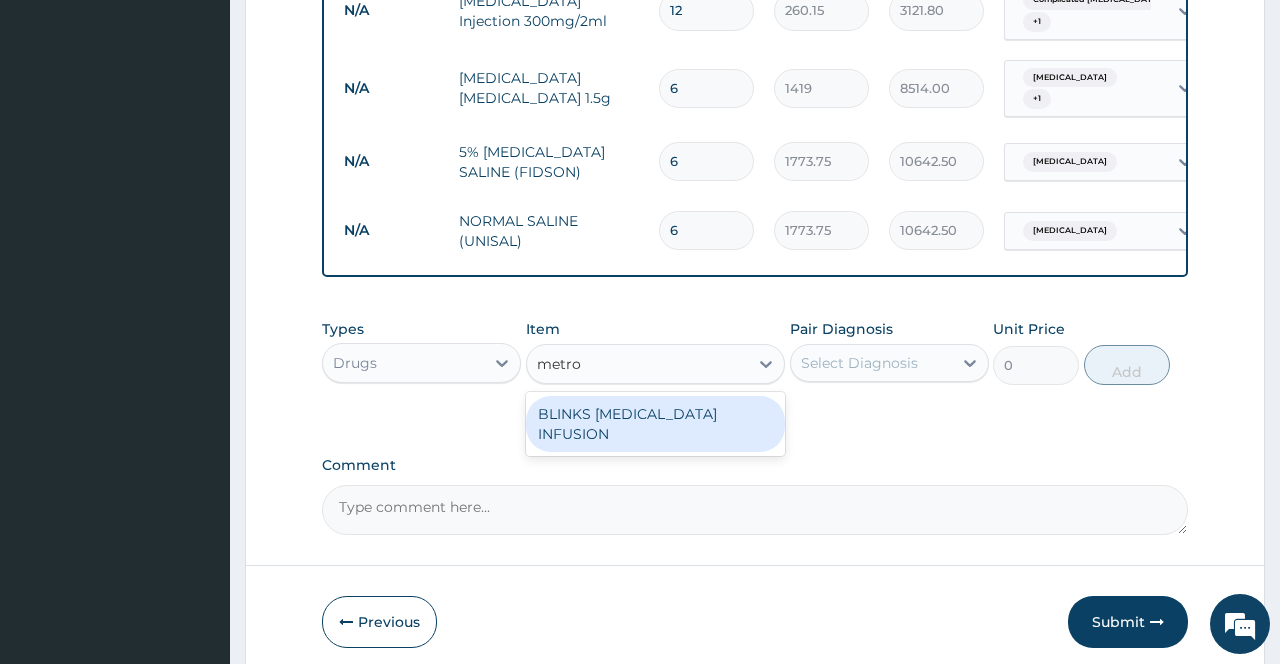 type 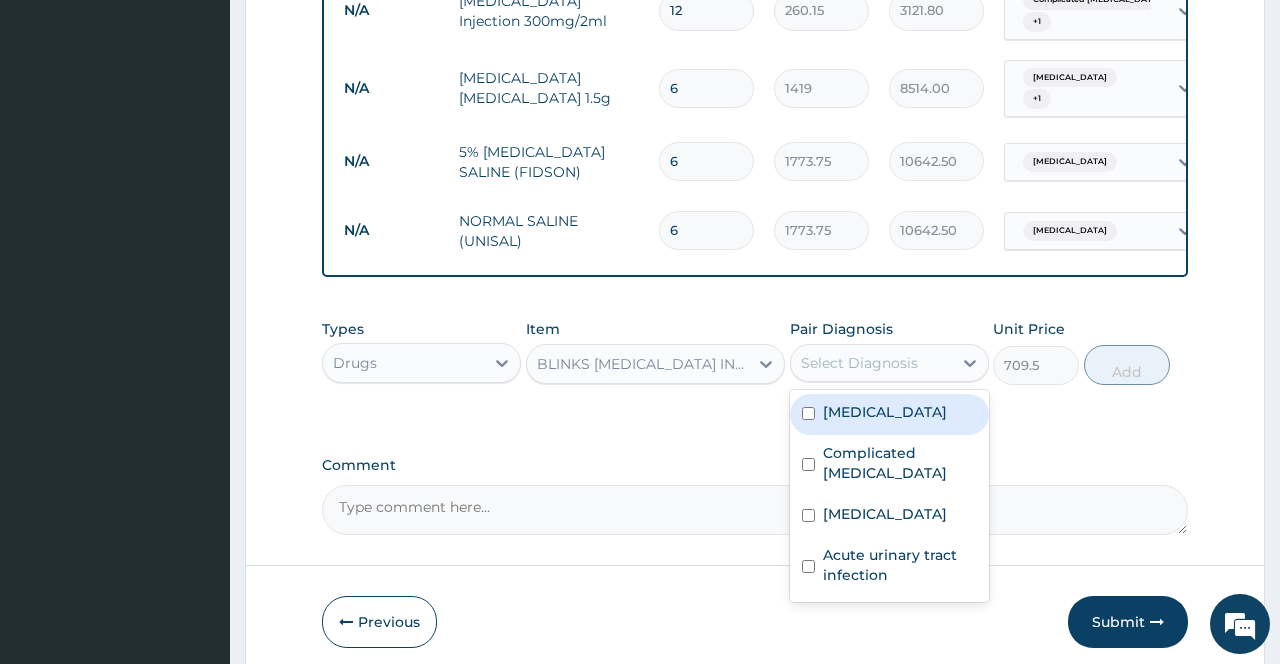 click on "Select Diagnosis" at bounding box center (871, 363) 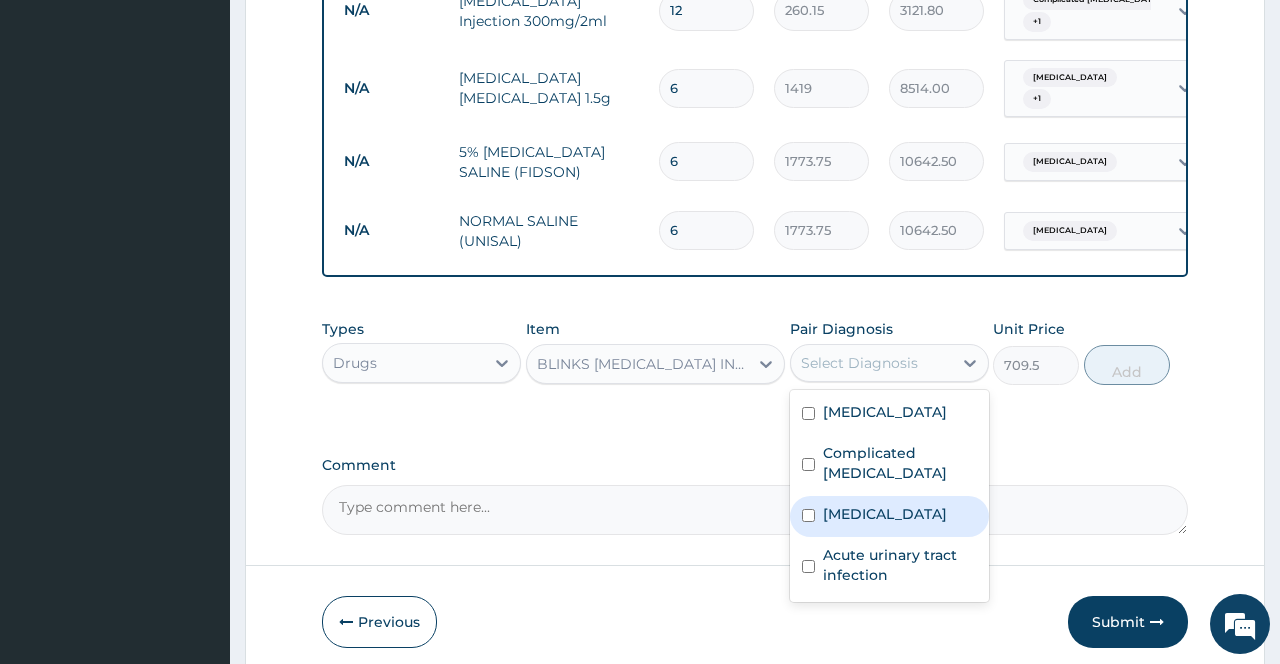 click on "Typhoid fever" at bounding box center (885, 514) 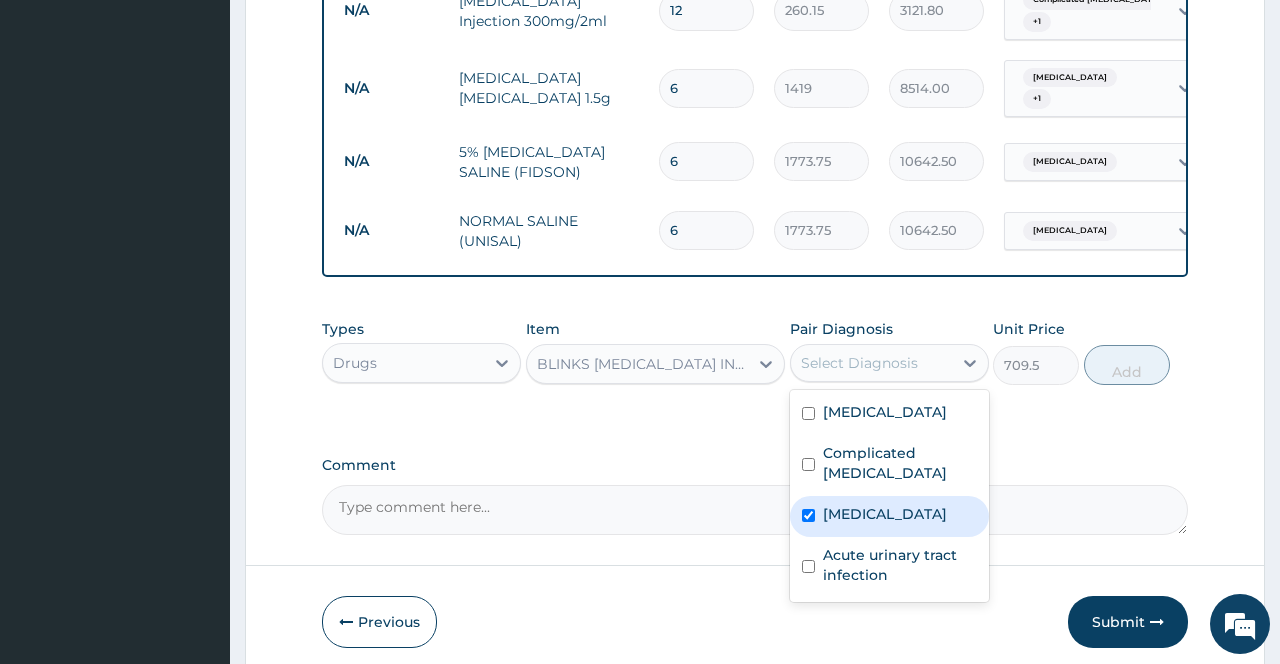 checkbox on "true" 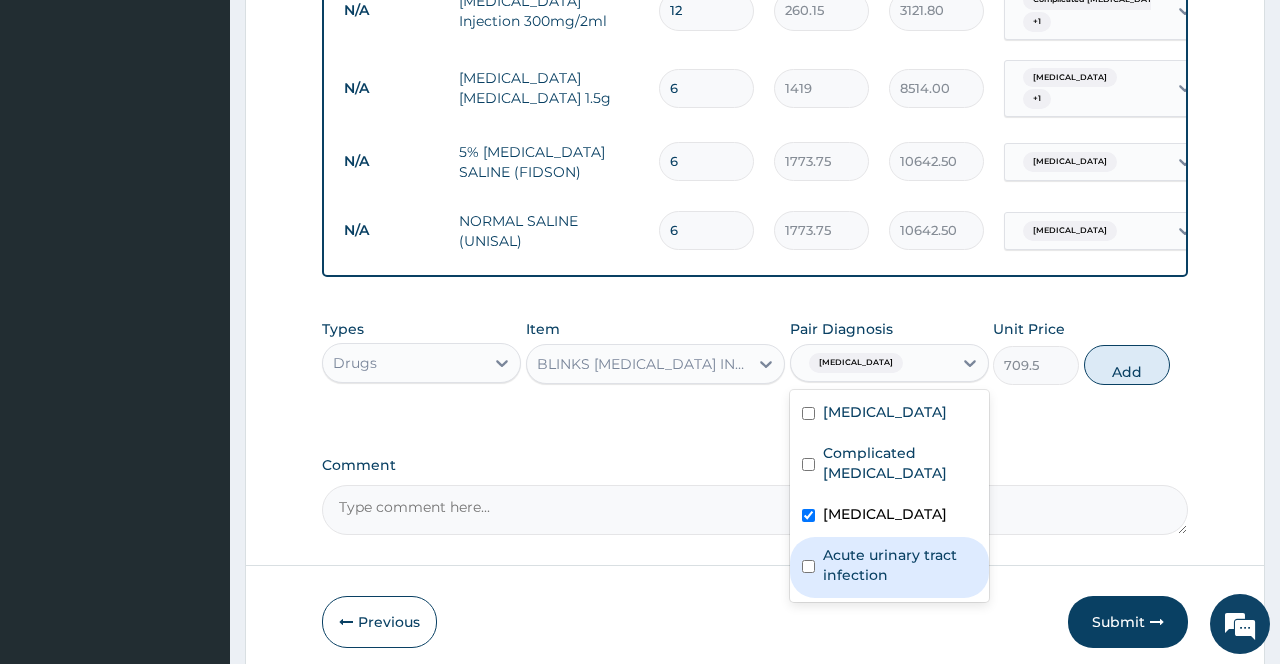 click on "Acute urinary tract infection" at bounding box center (900, 565) 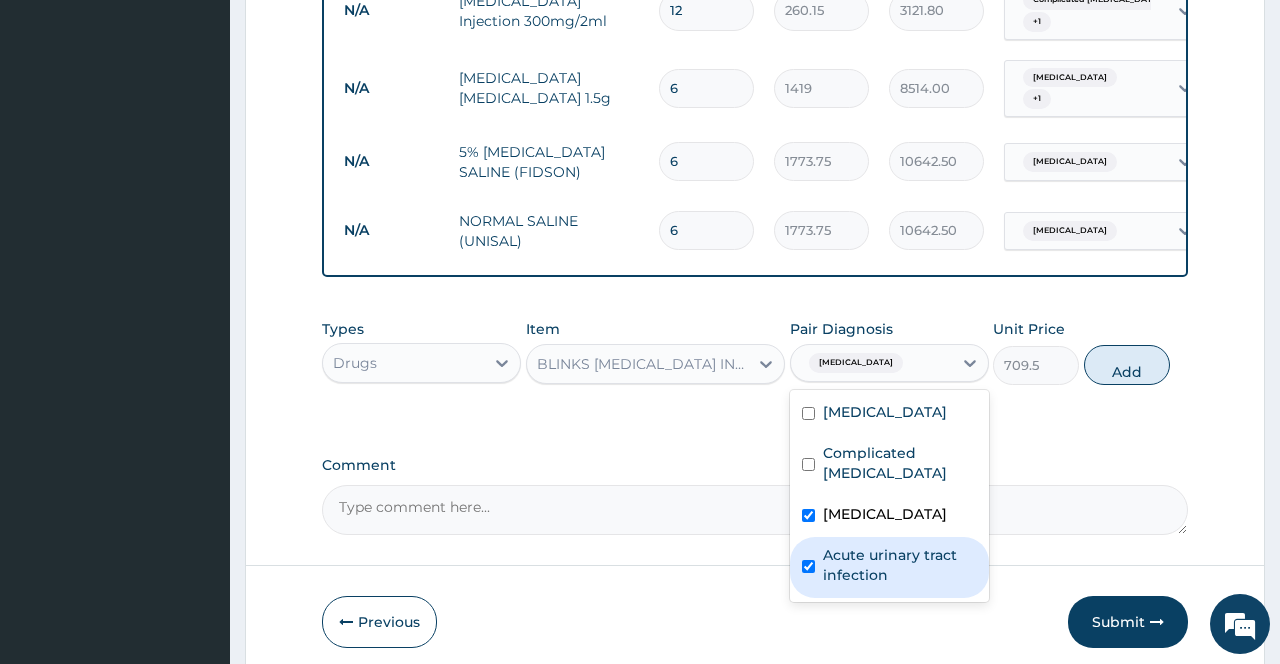 checkbox on "true" 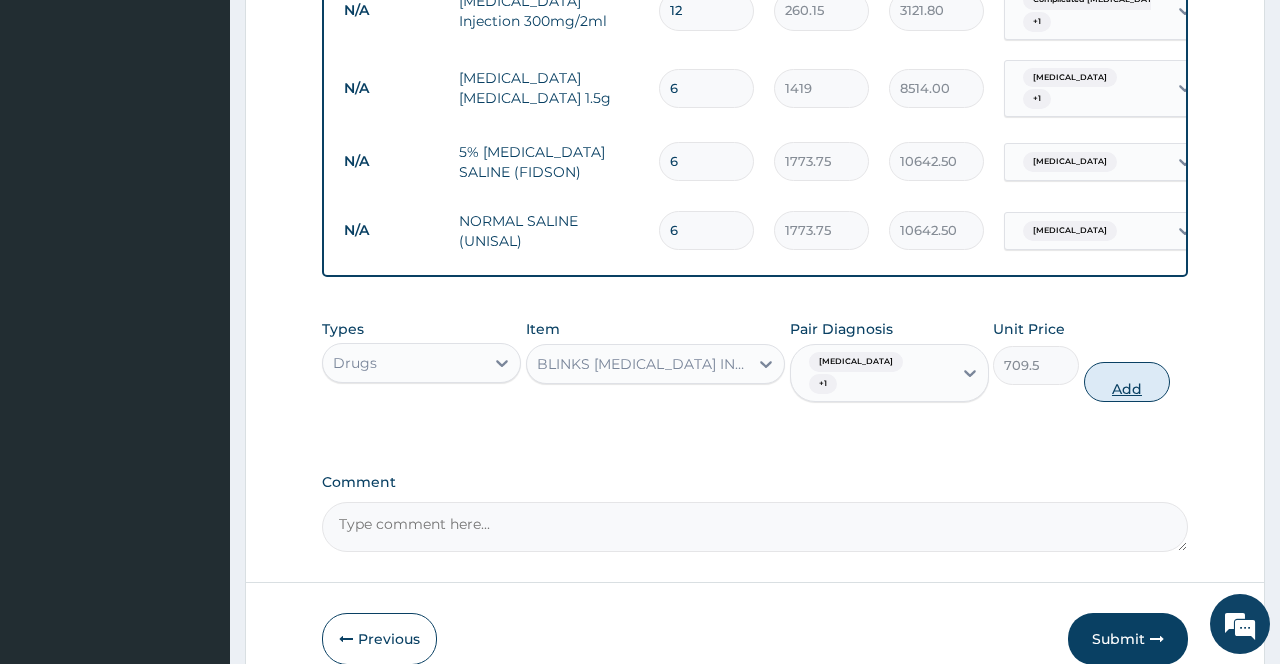 click on "Add" at bounding box center (1127, 382) 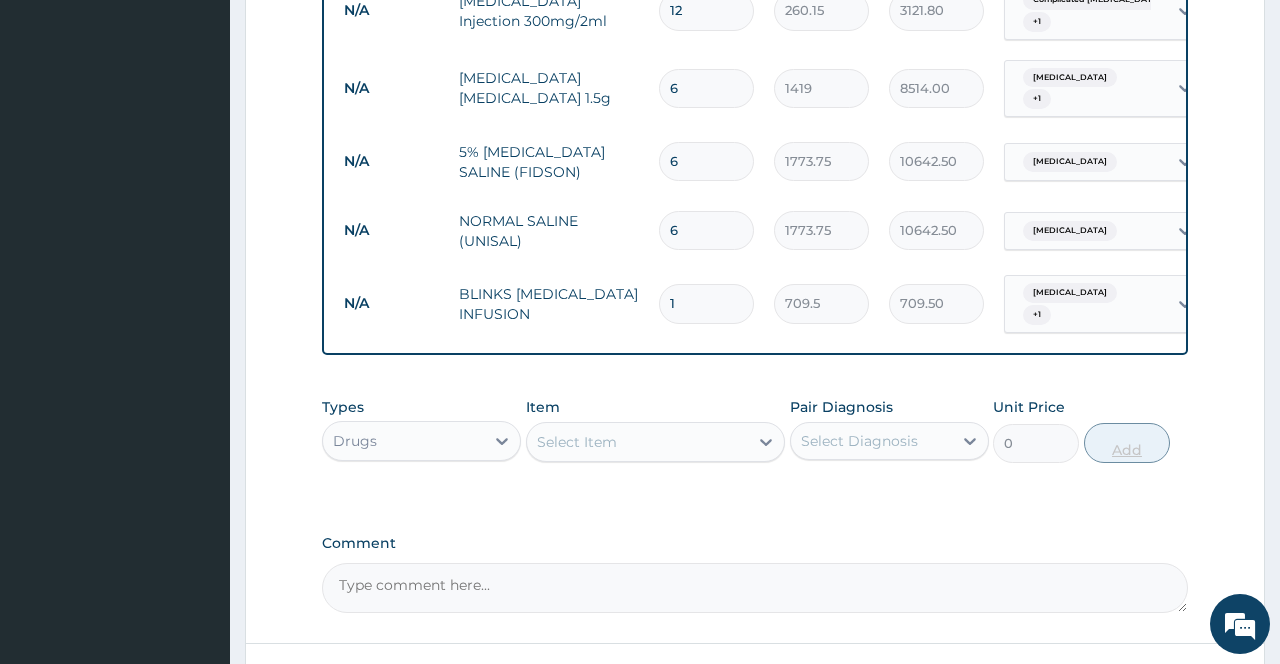 type 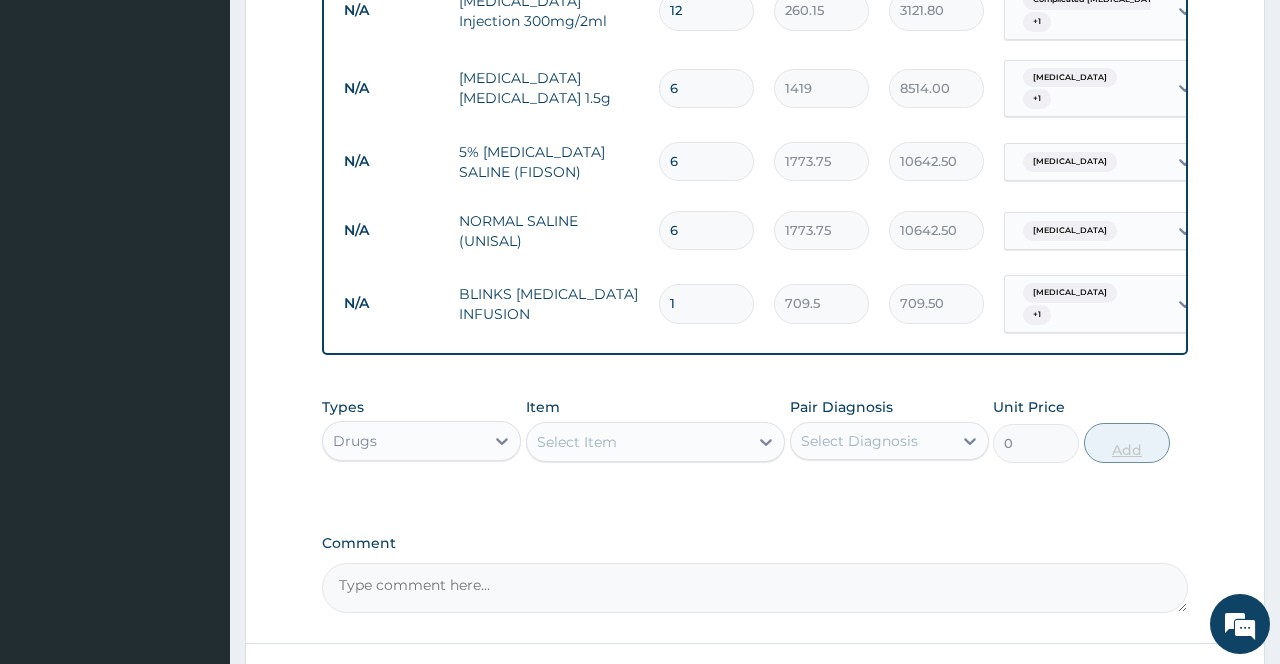 type on "0.00" 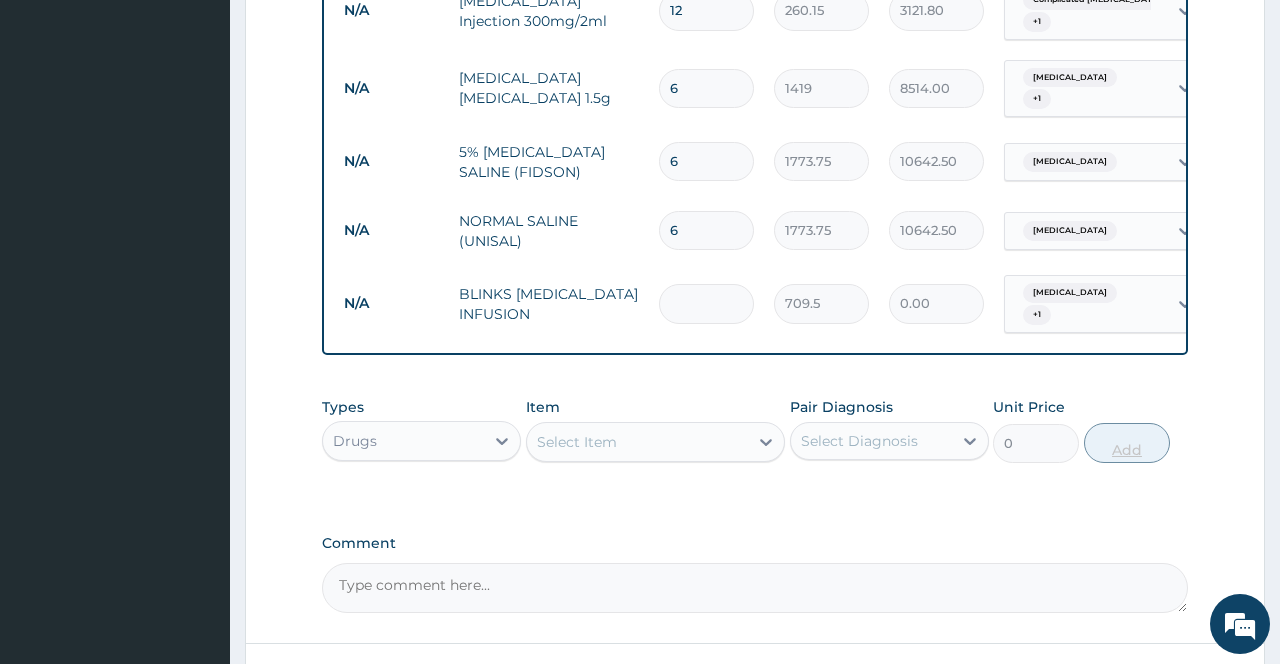 type on "9" 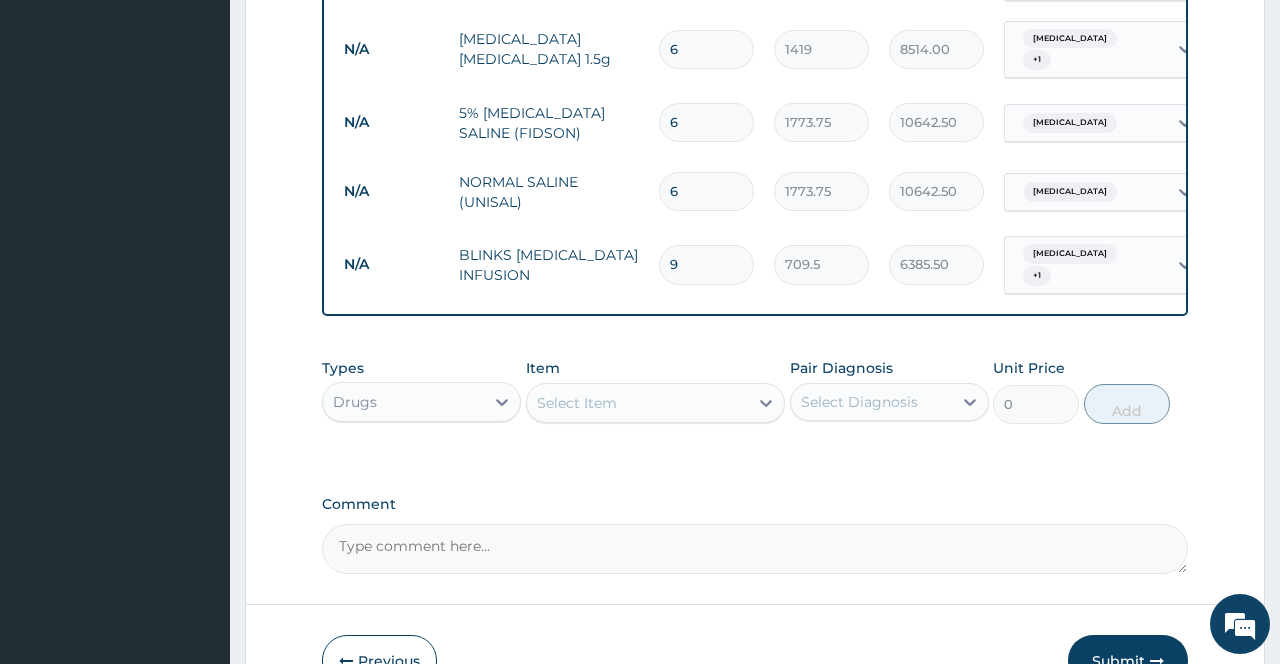 scroll, scrollTop: 1576, scrollLeft: 0, axis: vertical 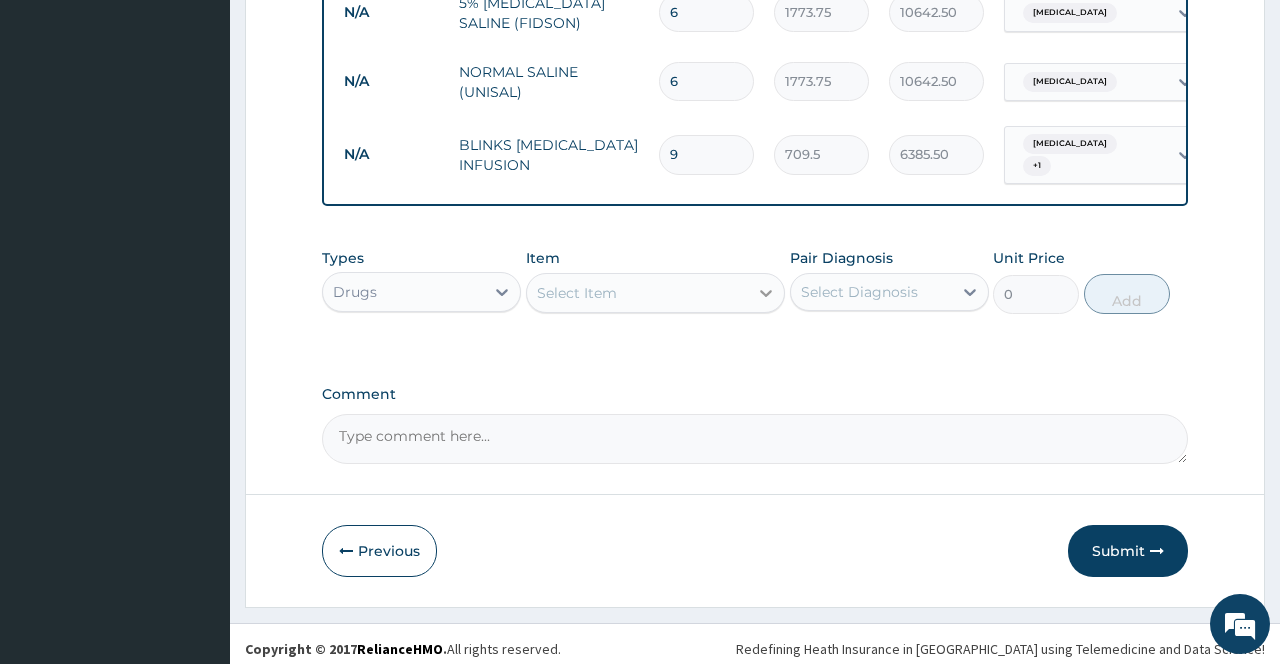 type on "9" 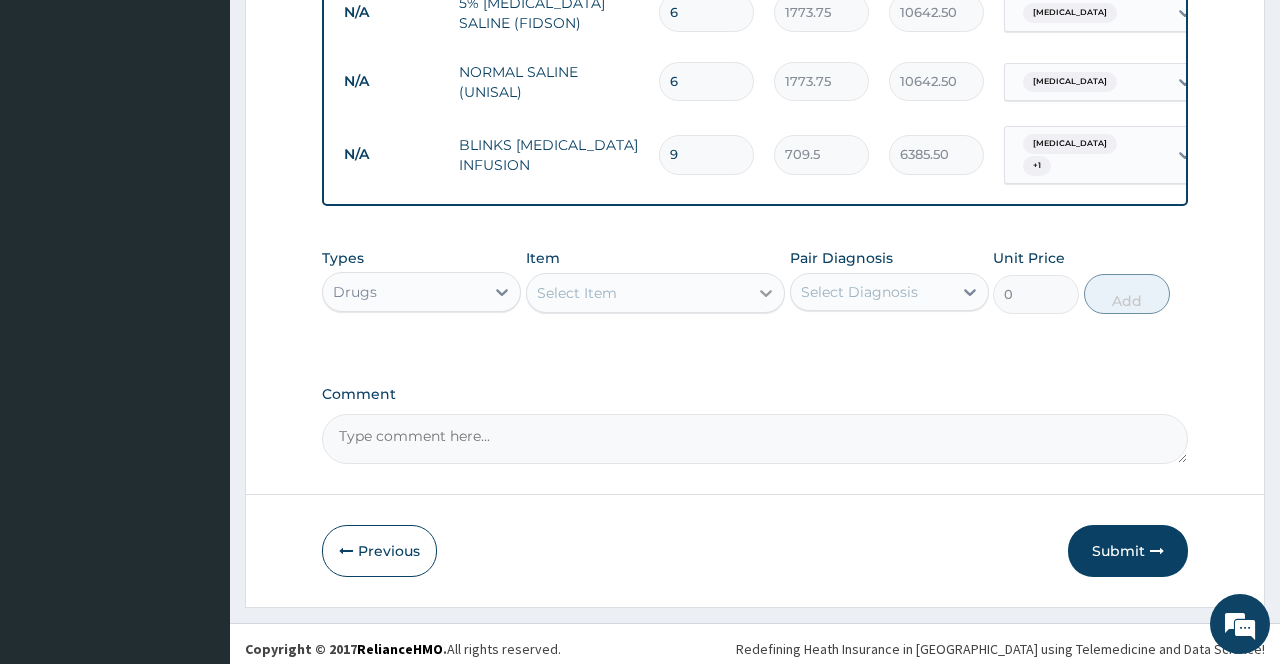 click 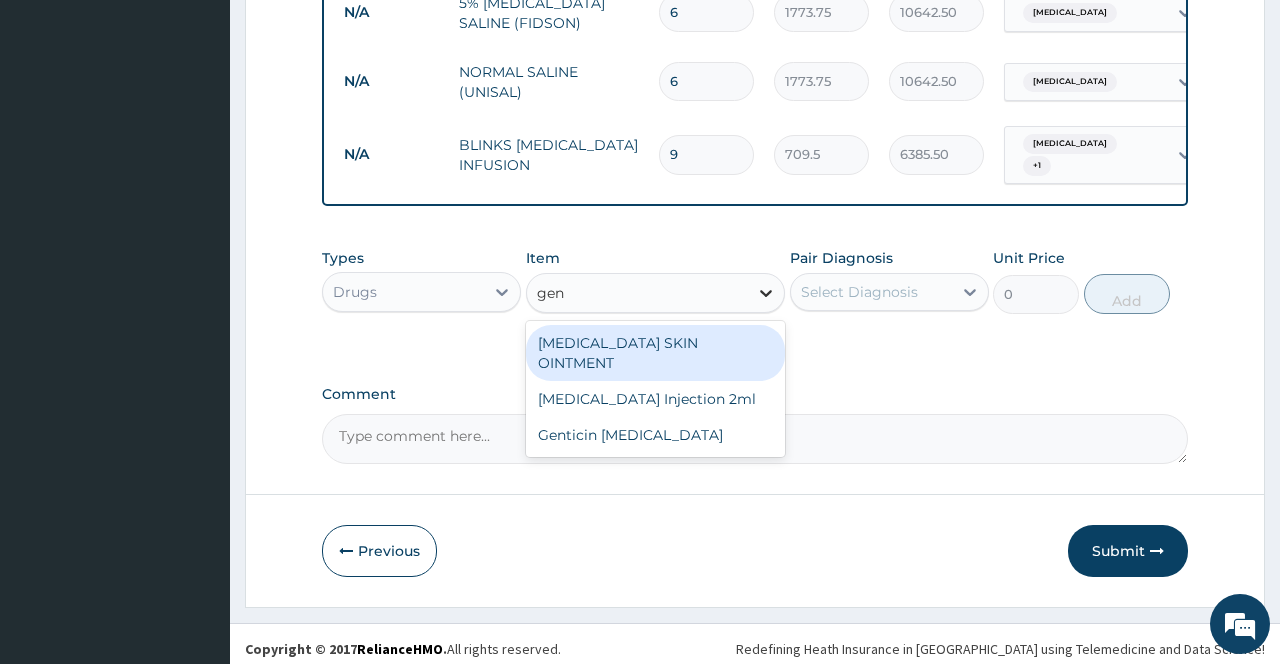 type on "gent" 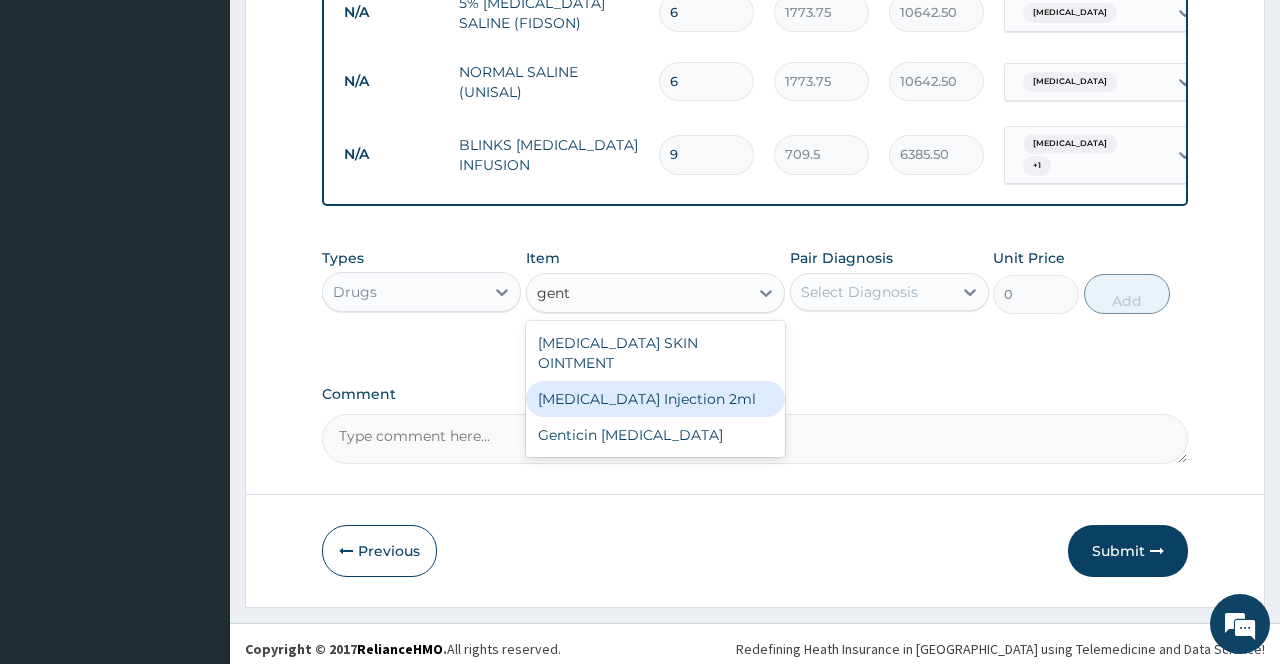 click on "[MEDICAL_DATA] Injection 2ml" at bounding box center [656, 399] 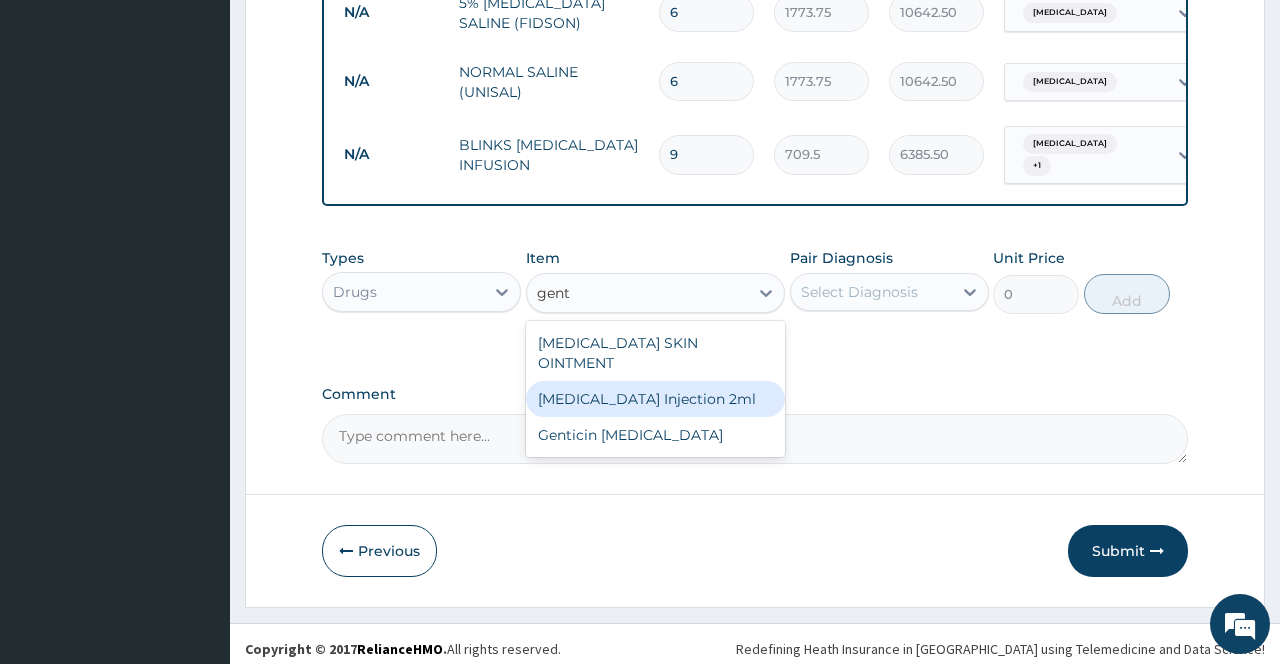 type 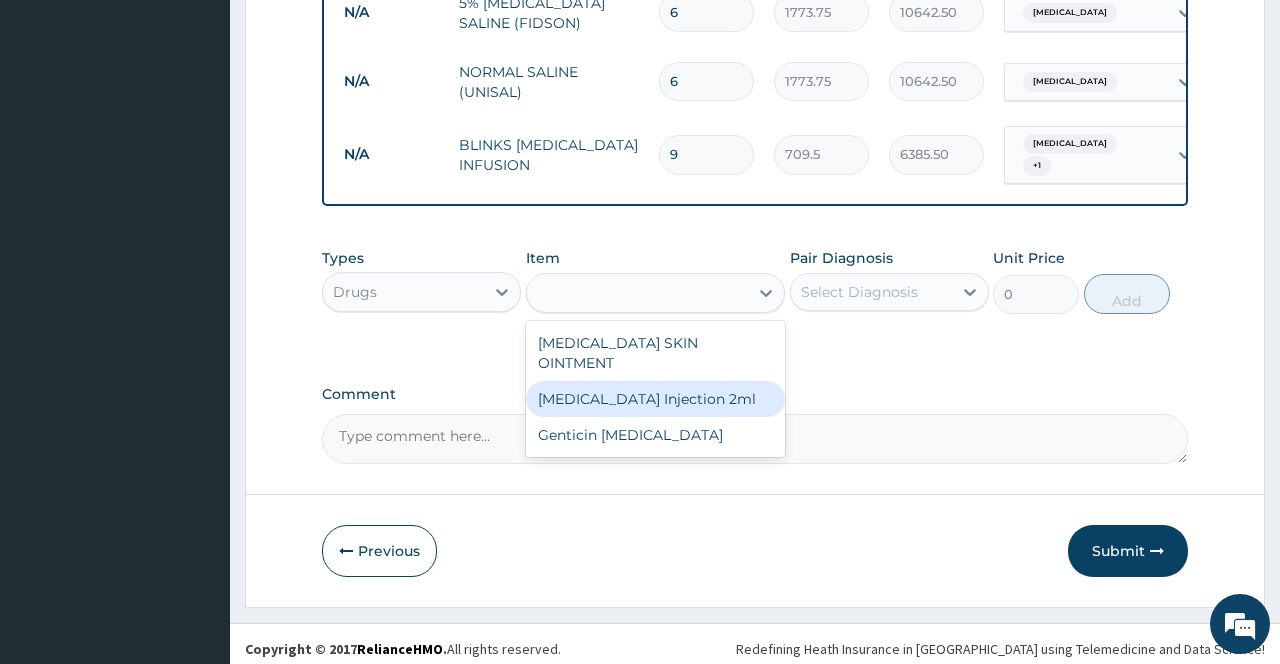 type on "331.1" 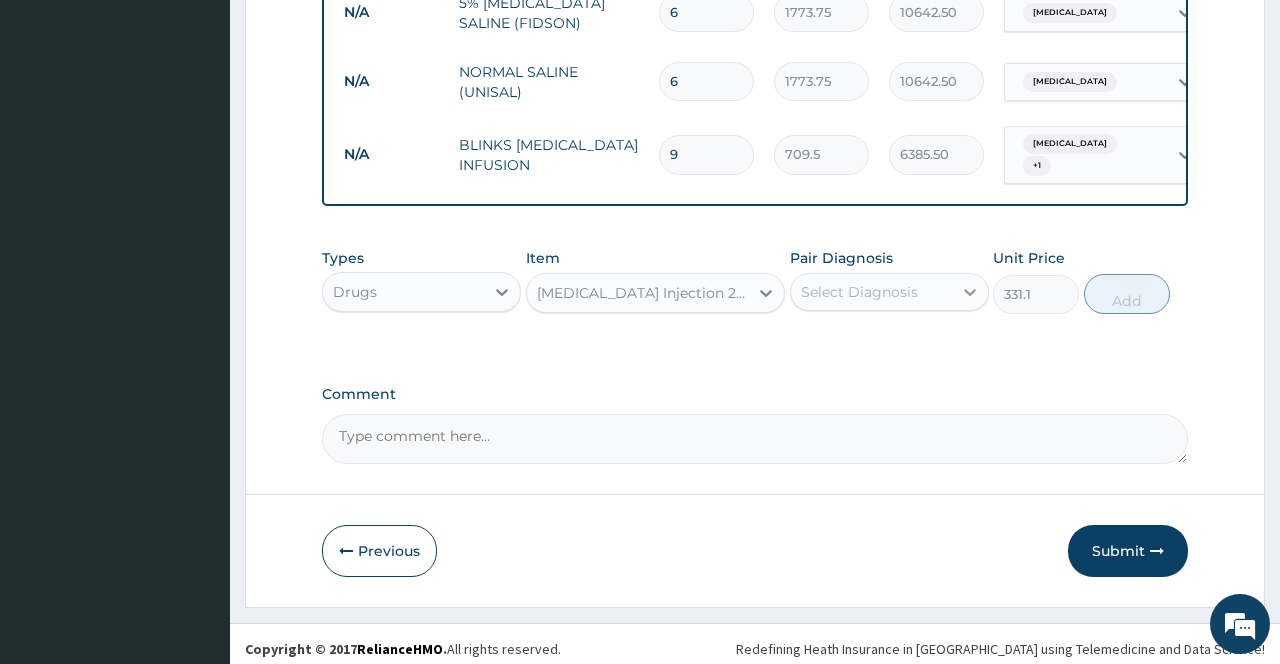 click at bounding box center [970, 292] 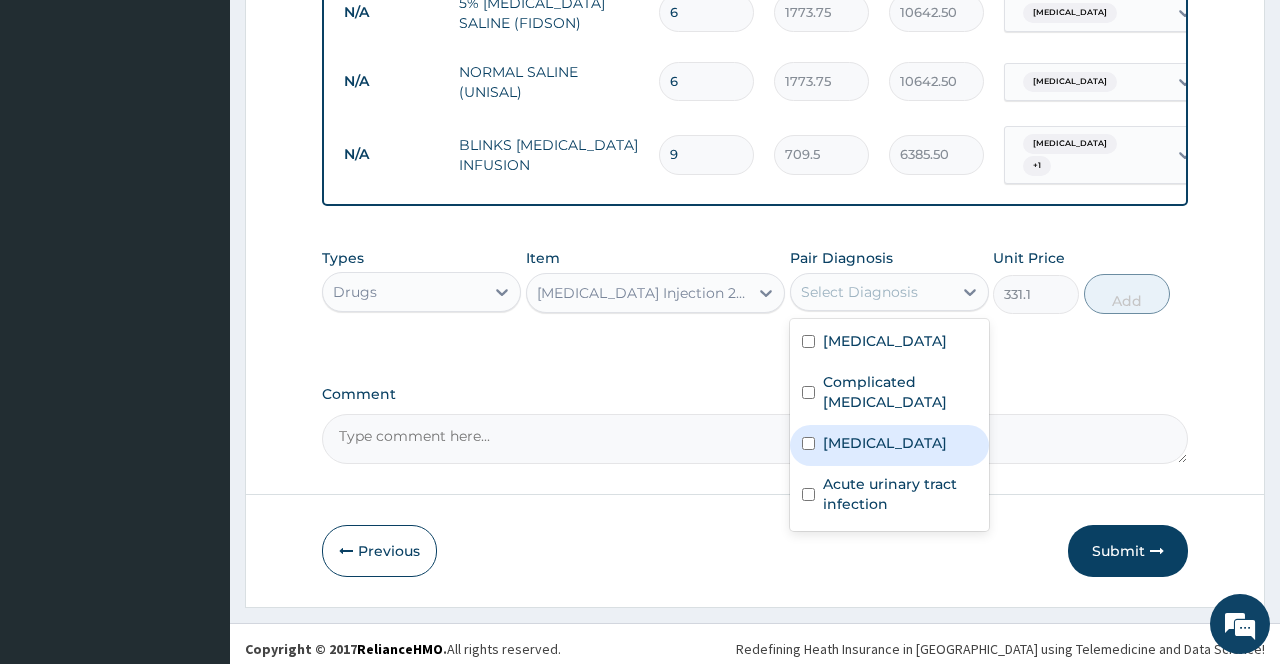 click on "Typhoid fever" at bounding box center (885, 443) 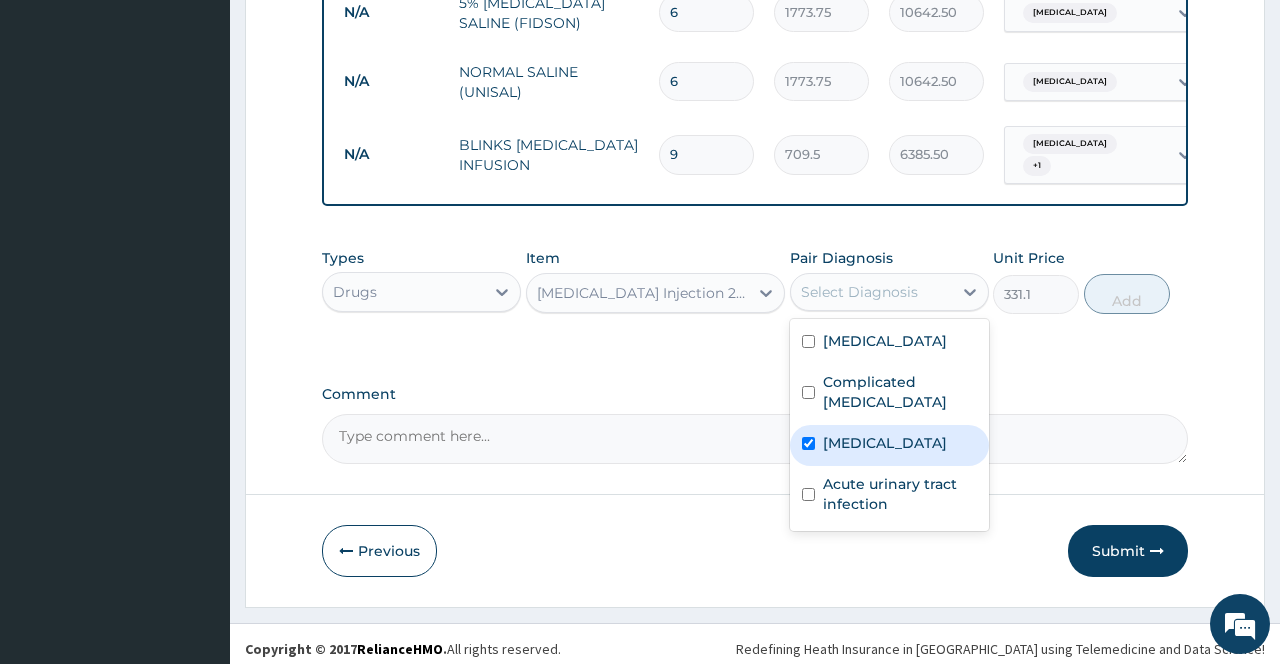 checkbox on "true" 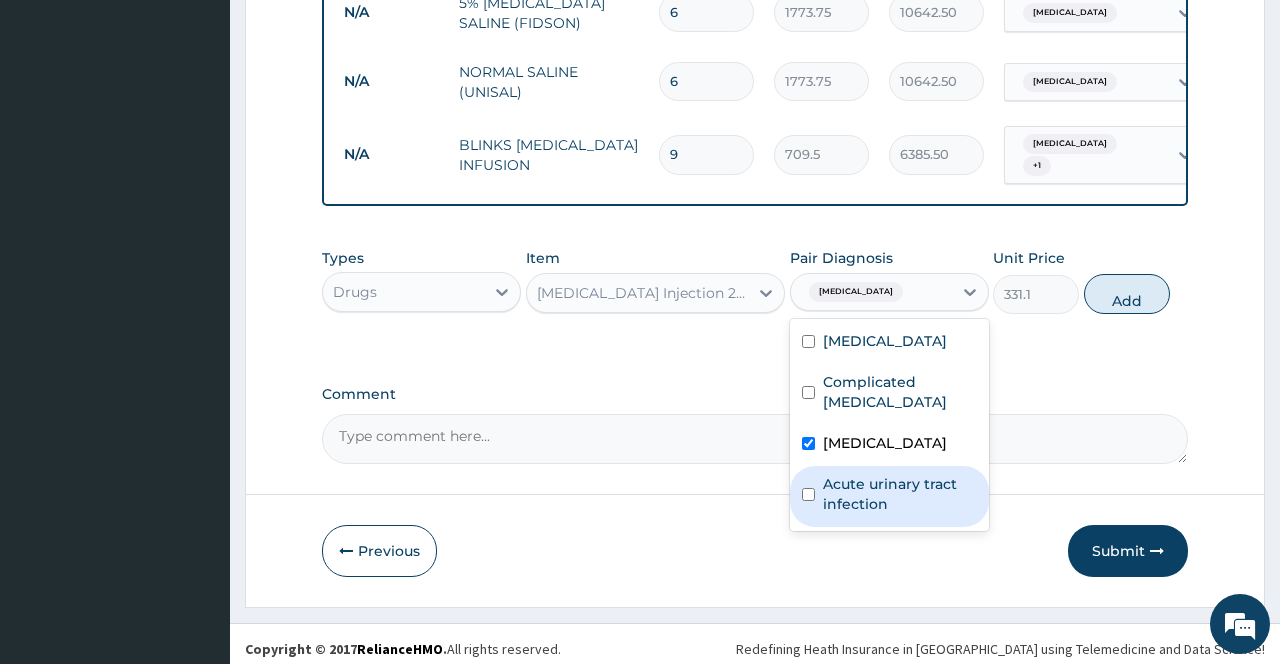 click on "Acute urinary tract infection" at bounding box center [900, 494] 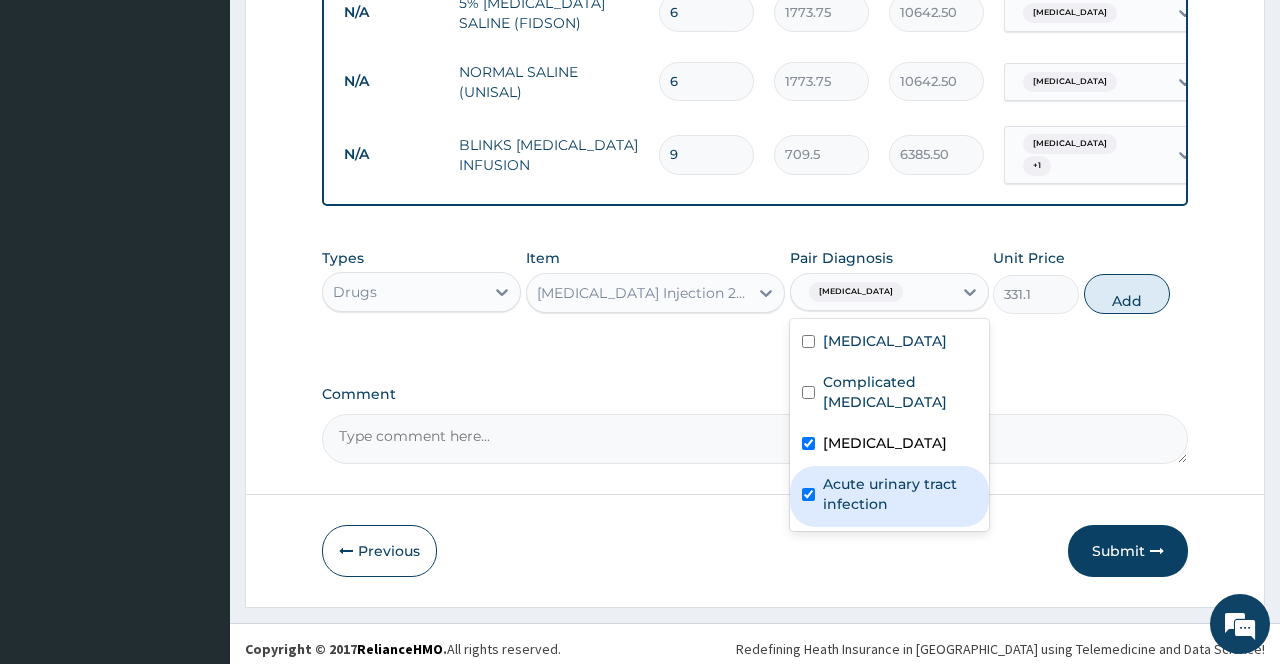 checkbox on "true" 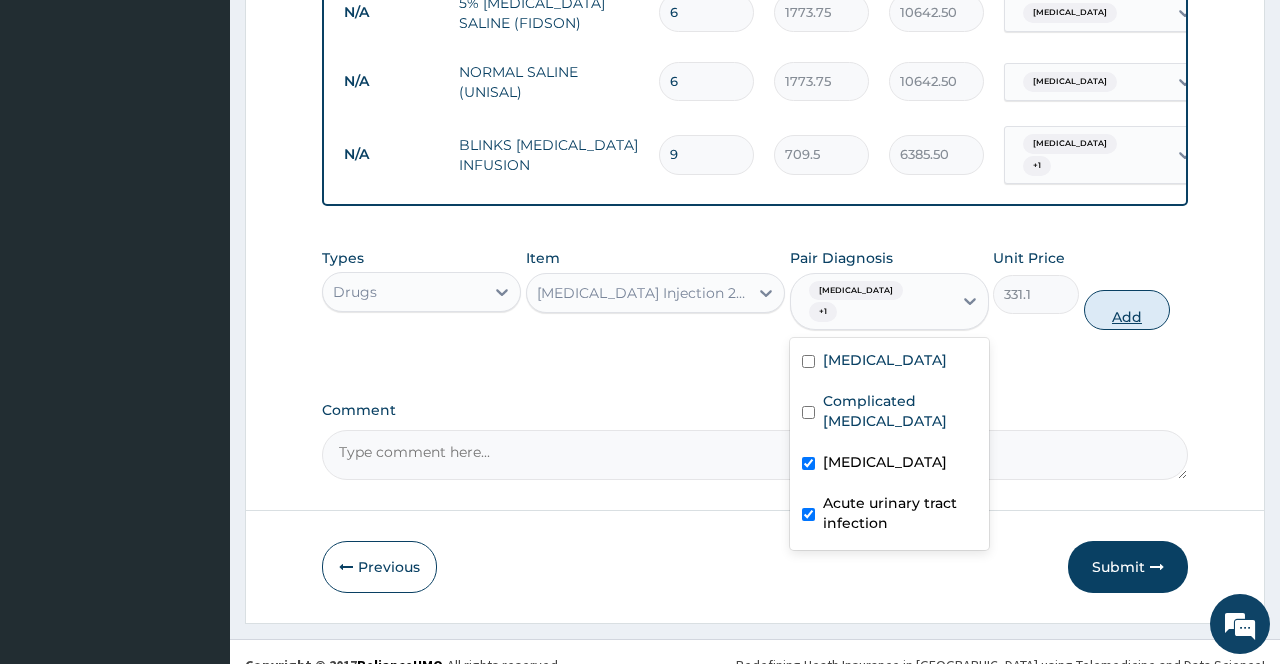 click on "Add" at bounding box center [1127, 310] 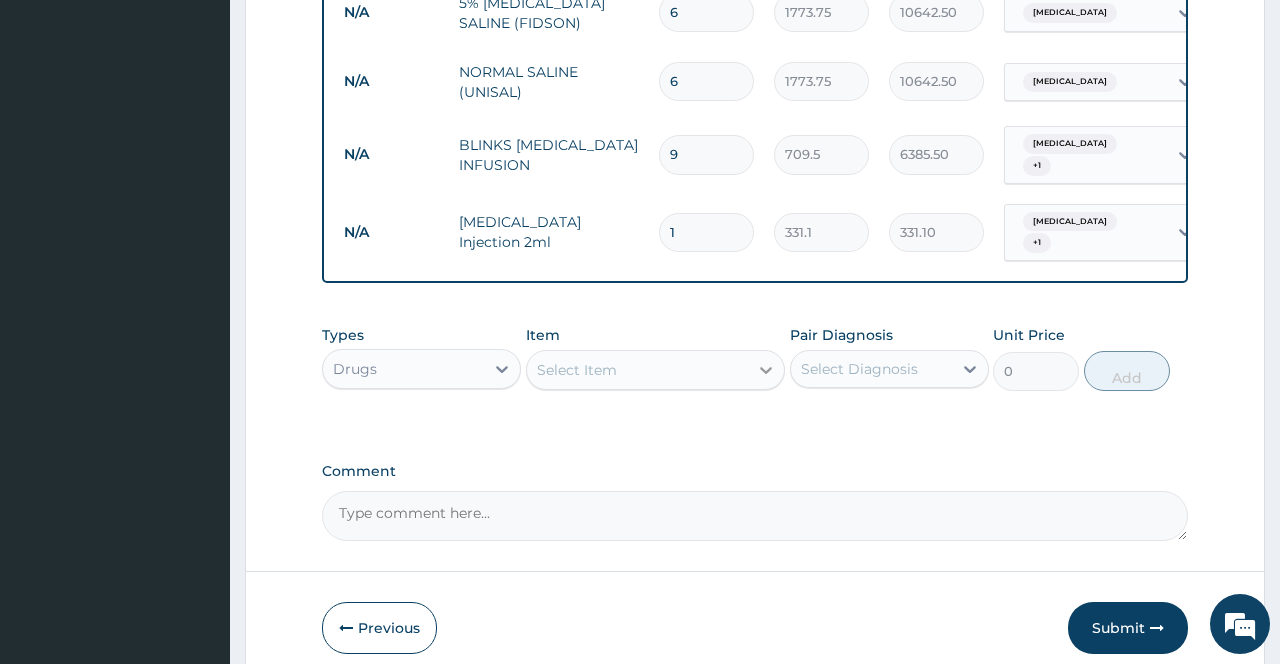 click 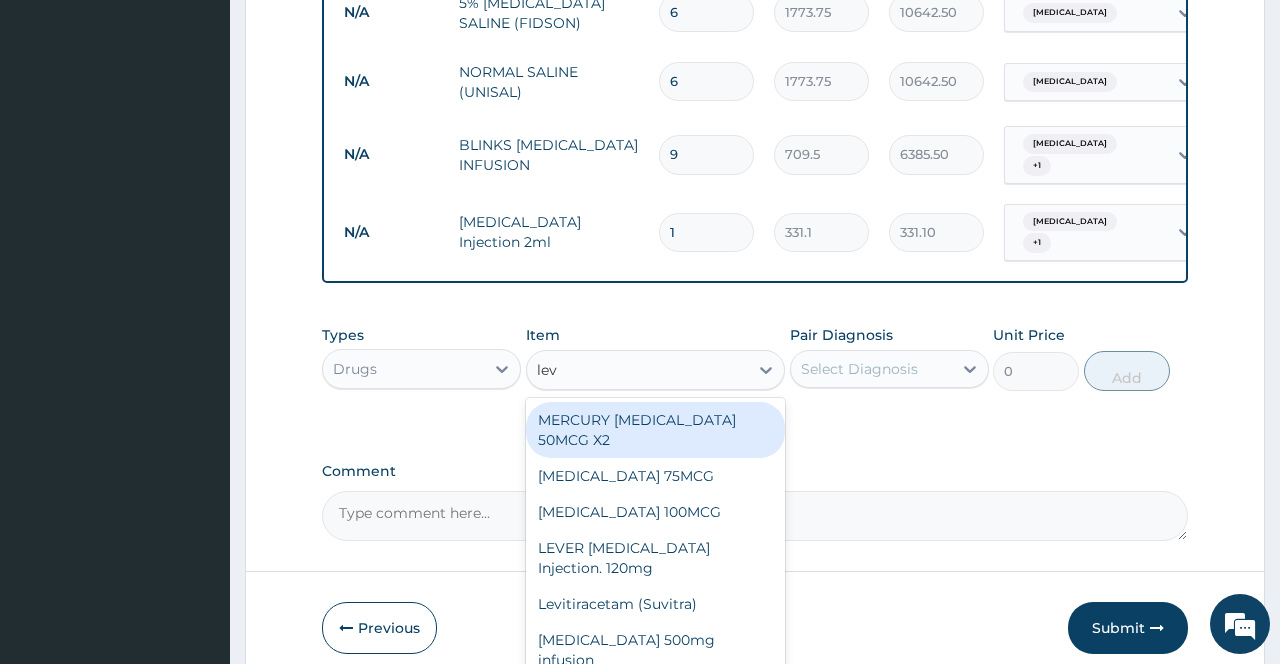 type on "levo" 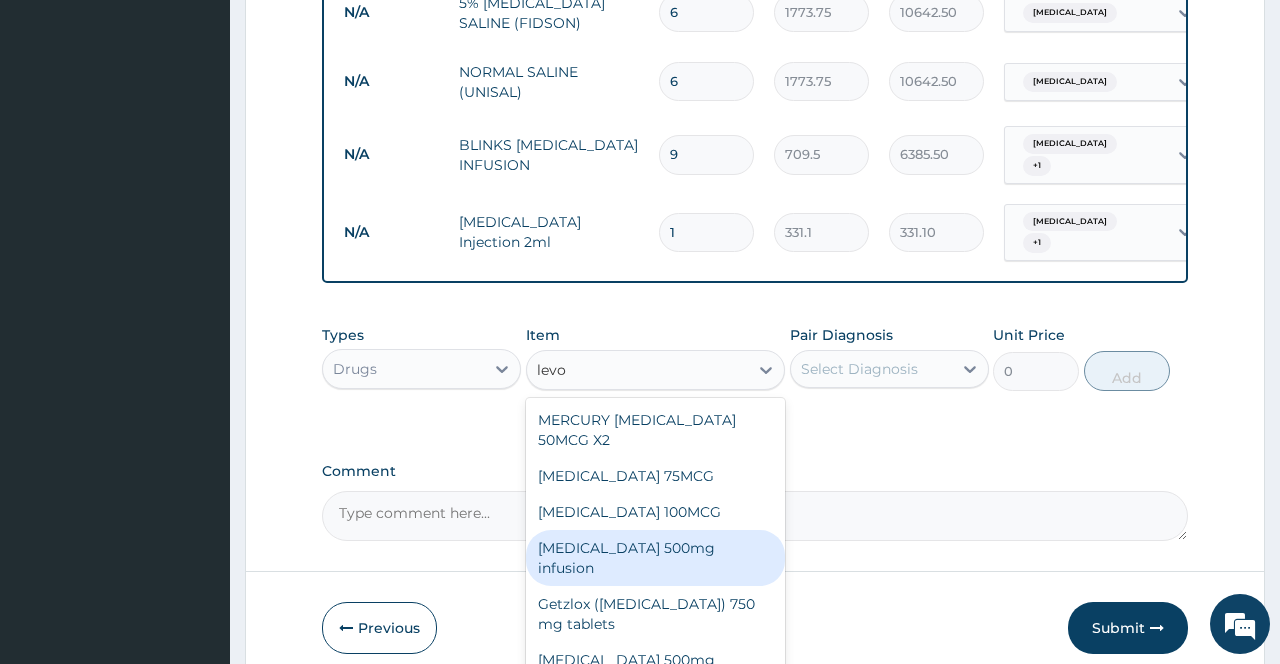click on "Levofloxacin 500mg infusion" at bounding box center (656, 558) 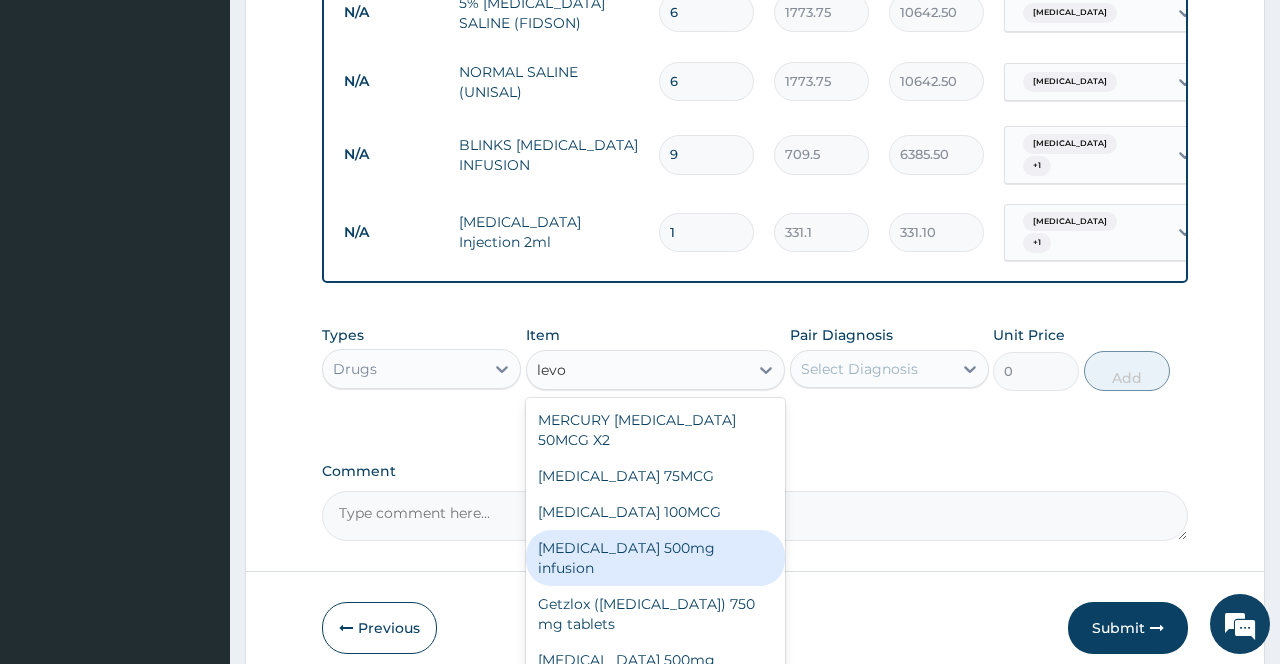 type 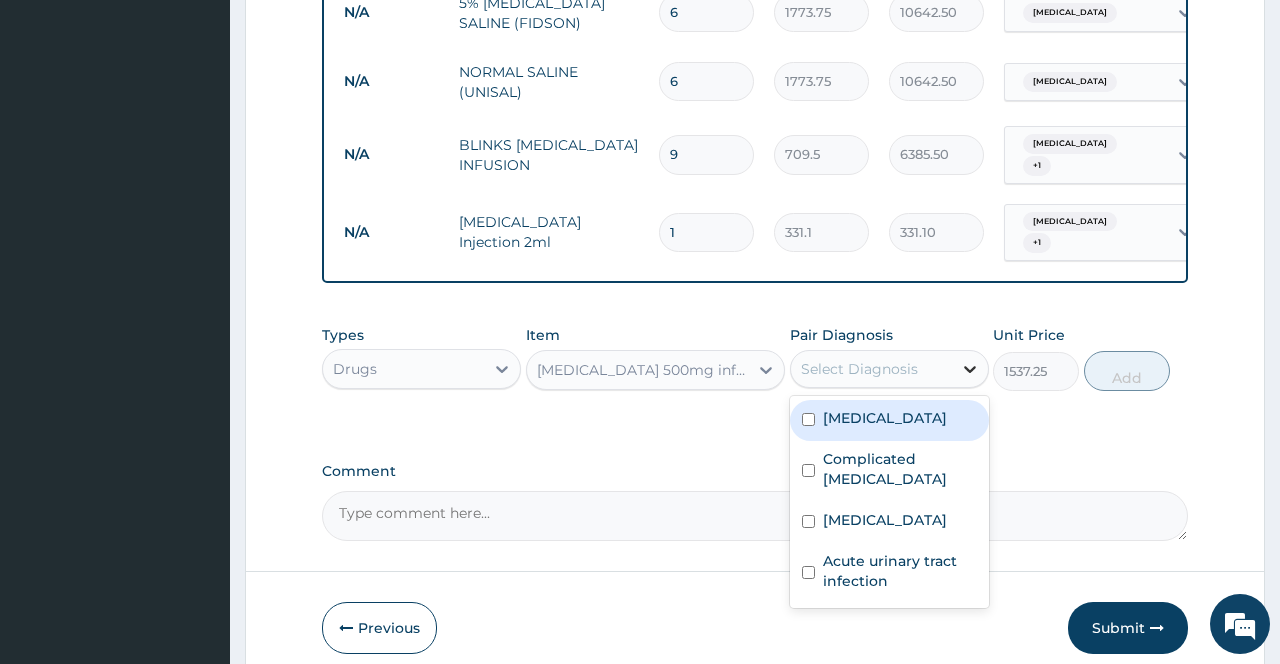 click 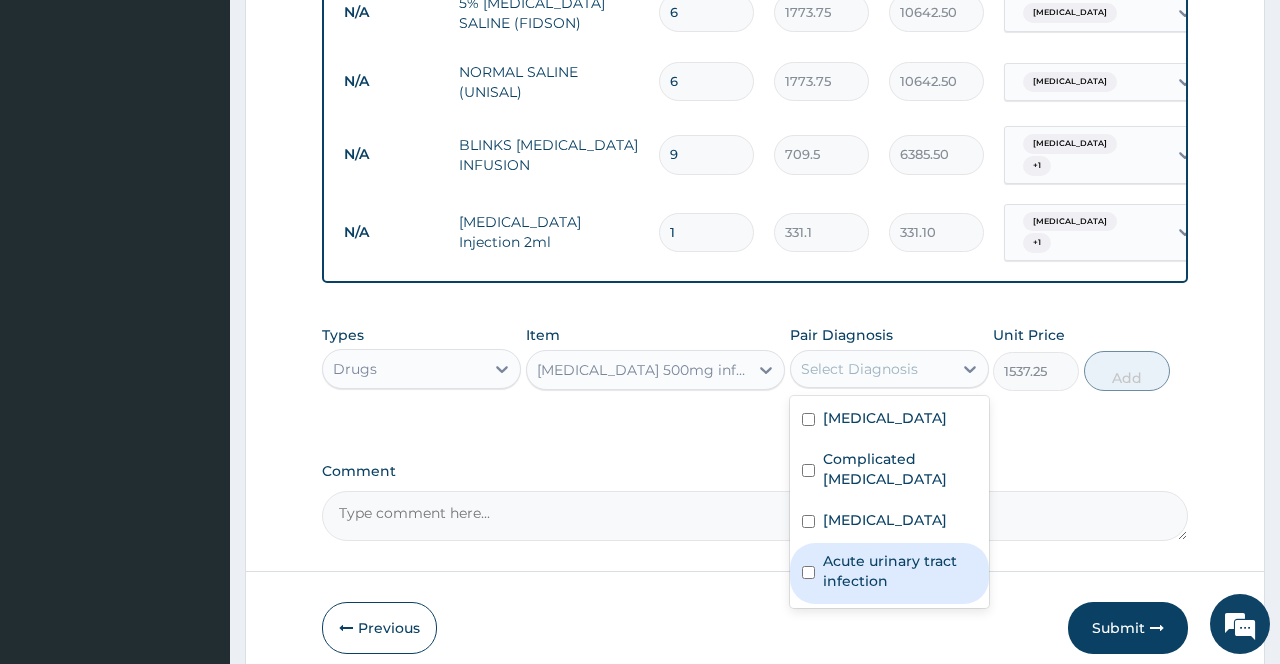 click on "Acute urinary tract infection" at bounding box center [900, 571] 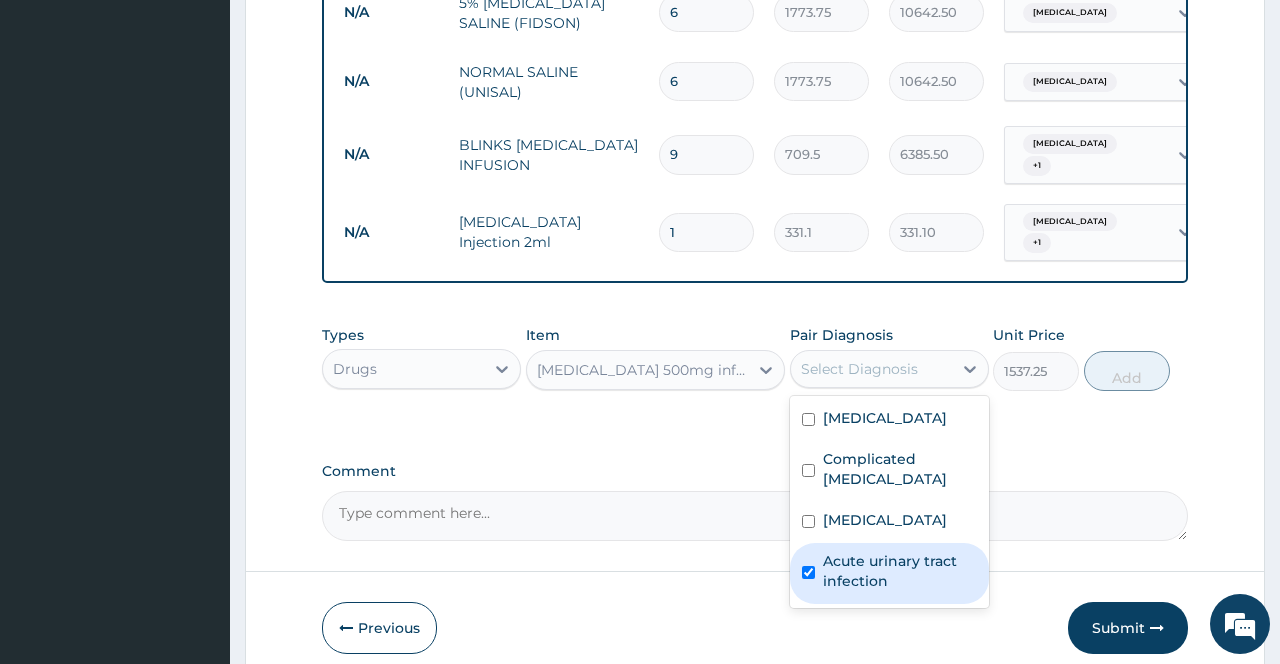 checkbox on "true" 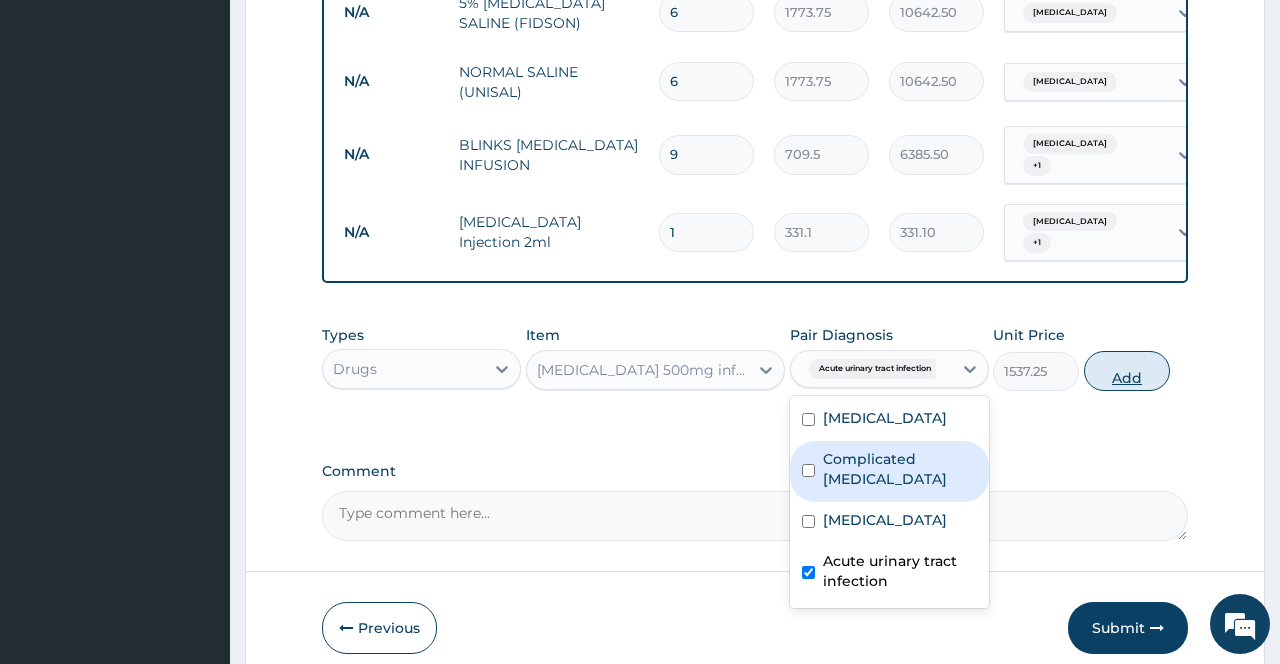 click on "Add" at bounding box center (1127, 371) 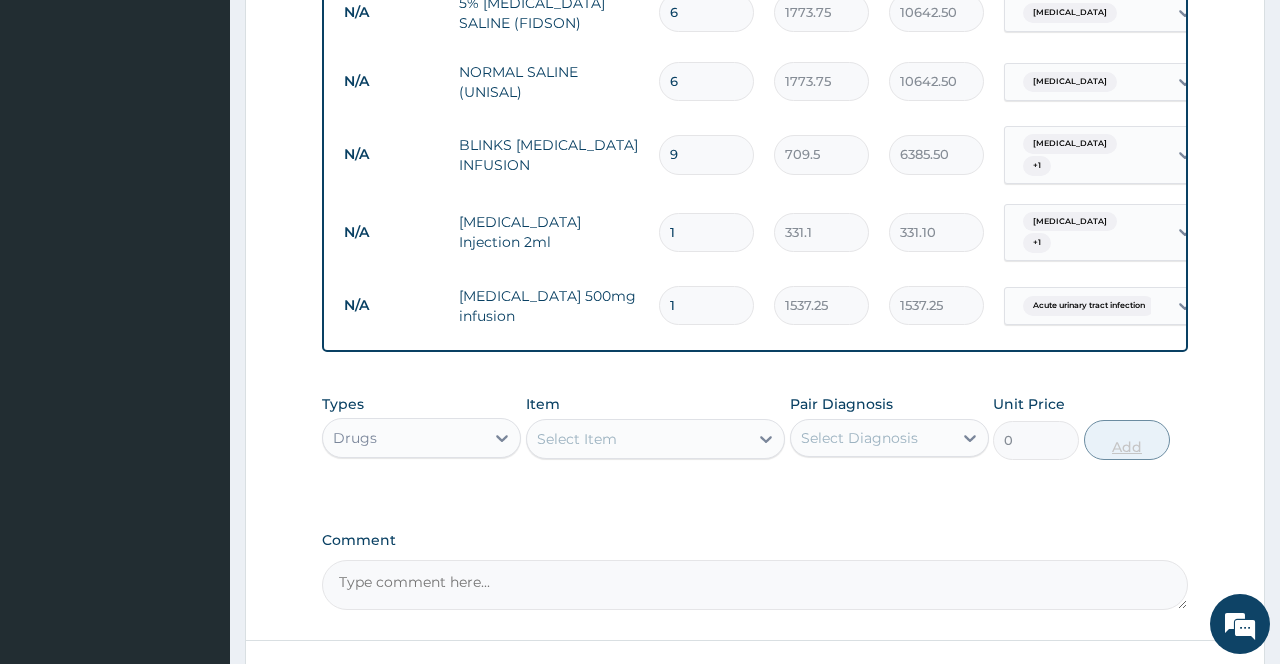 type 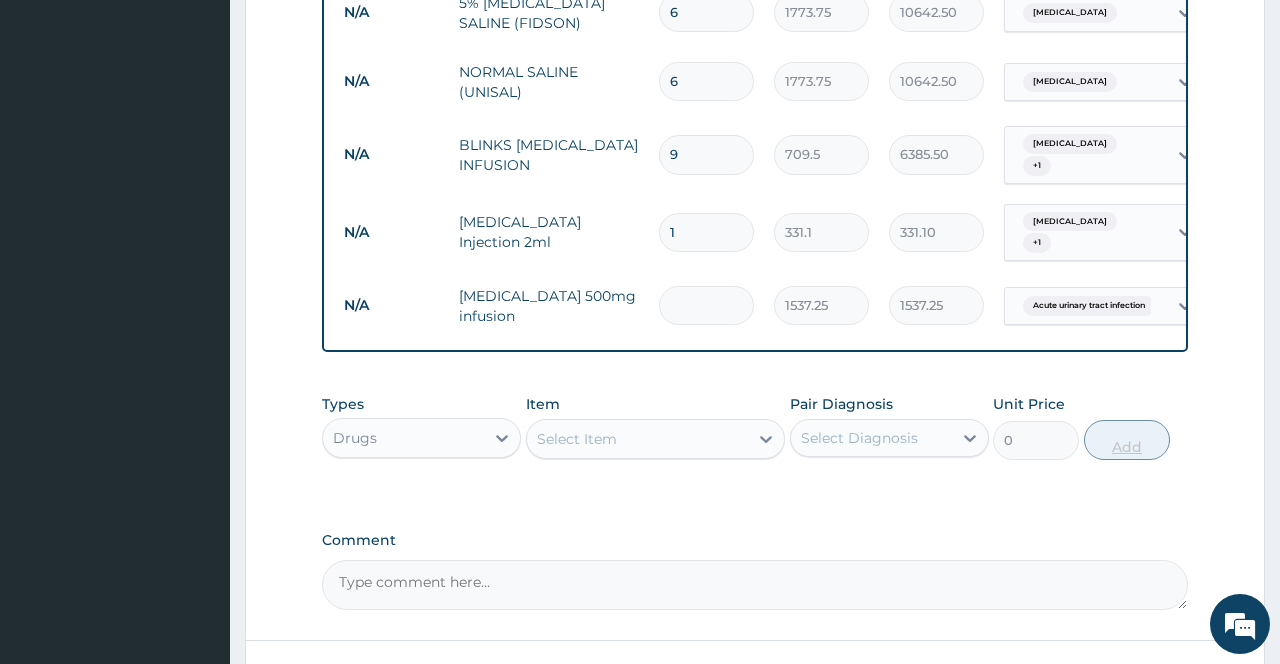 type on "0.00" 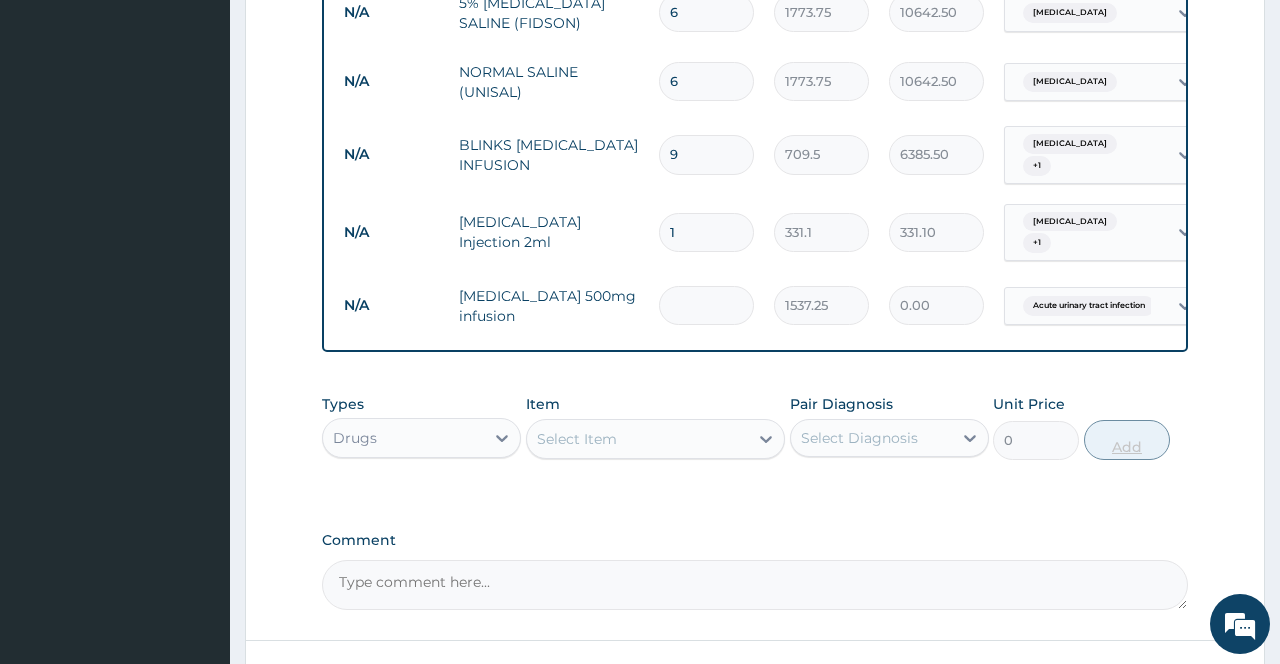 type on "3" 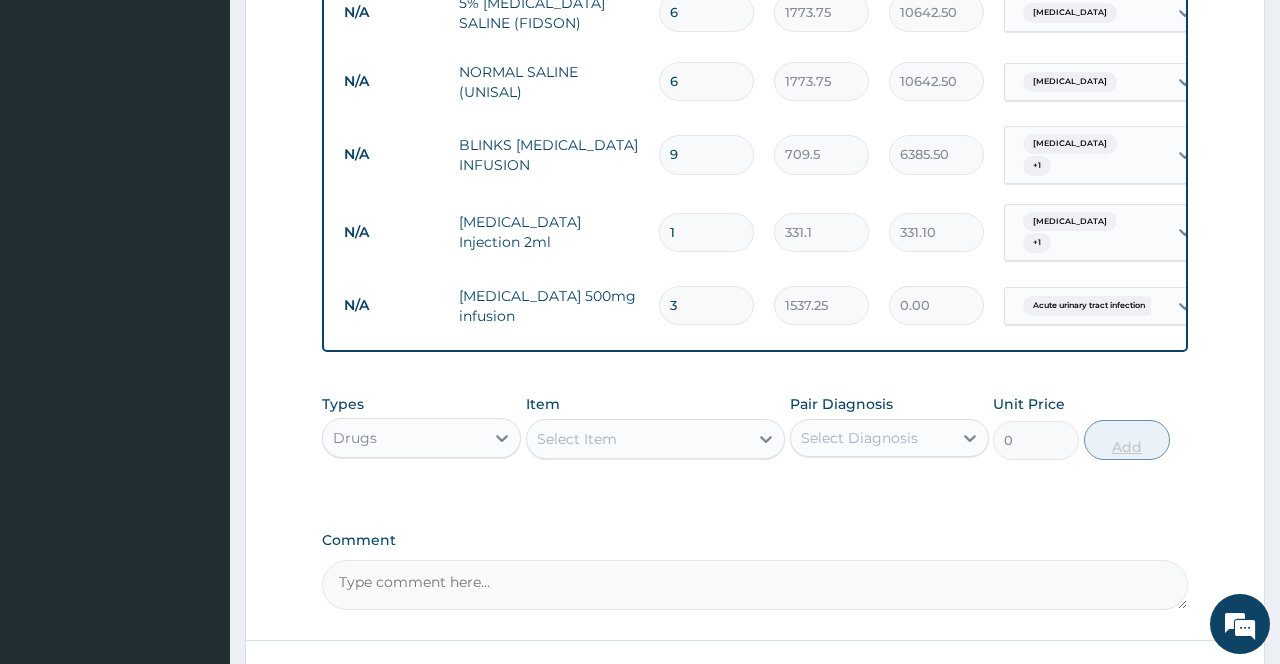type on "4611.75" 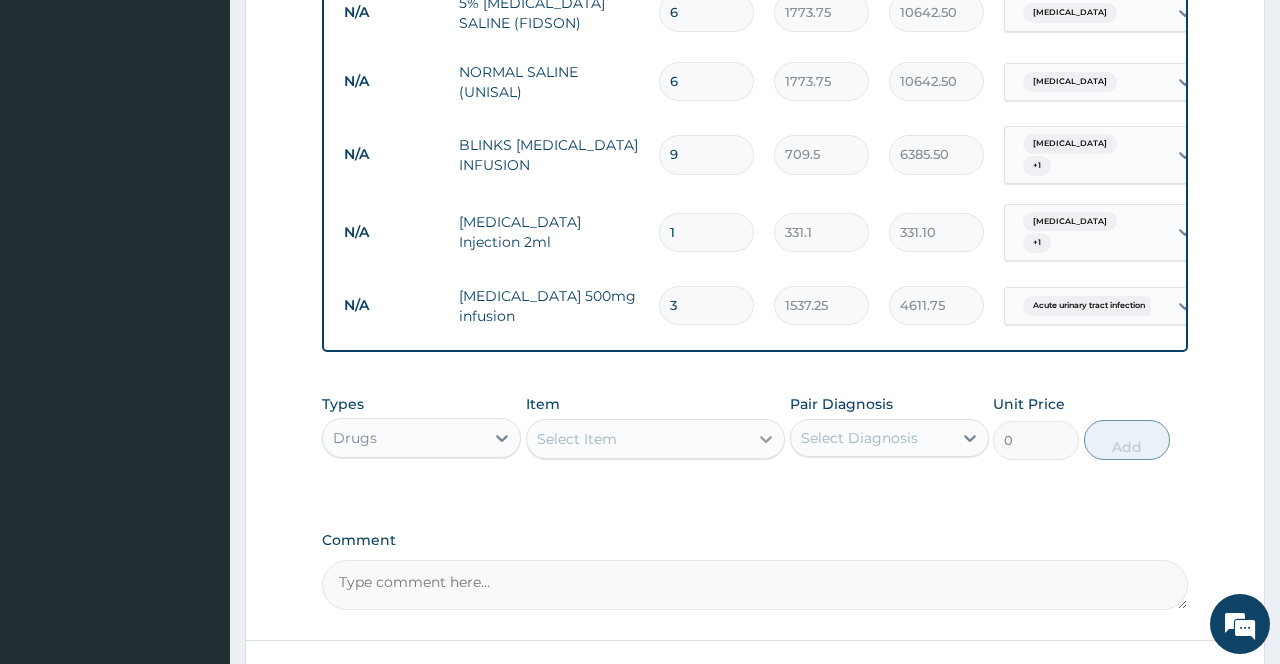 type on "3" 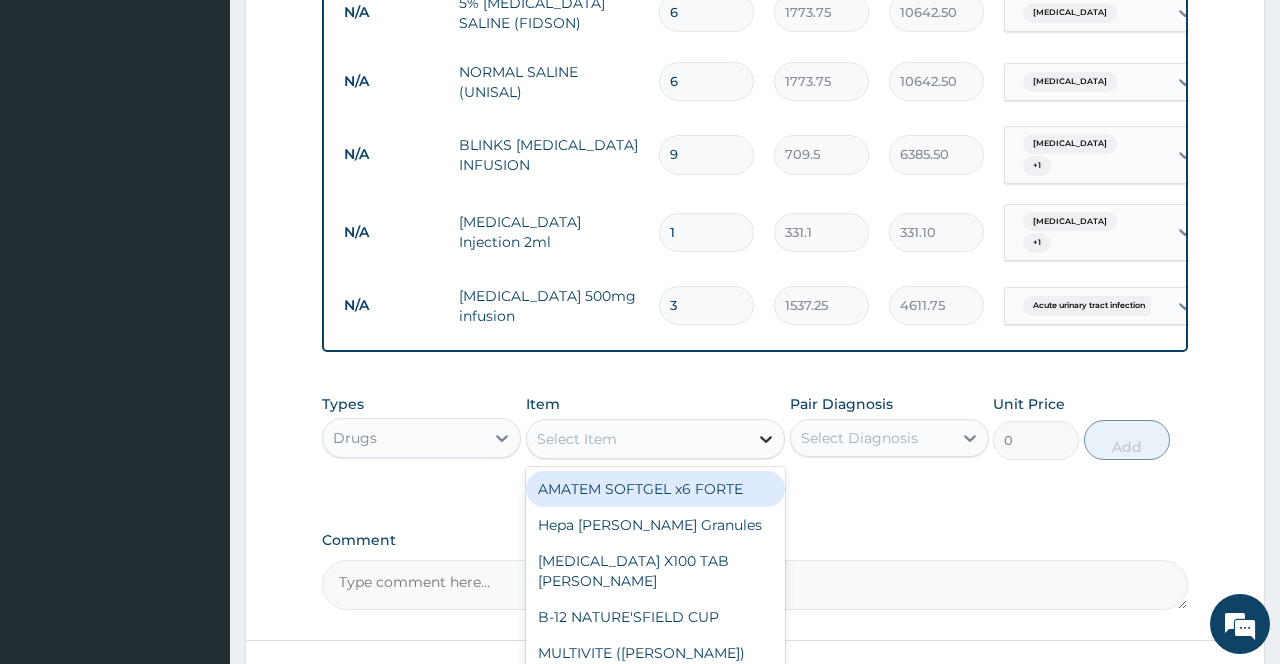 click 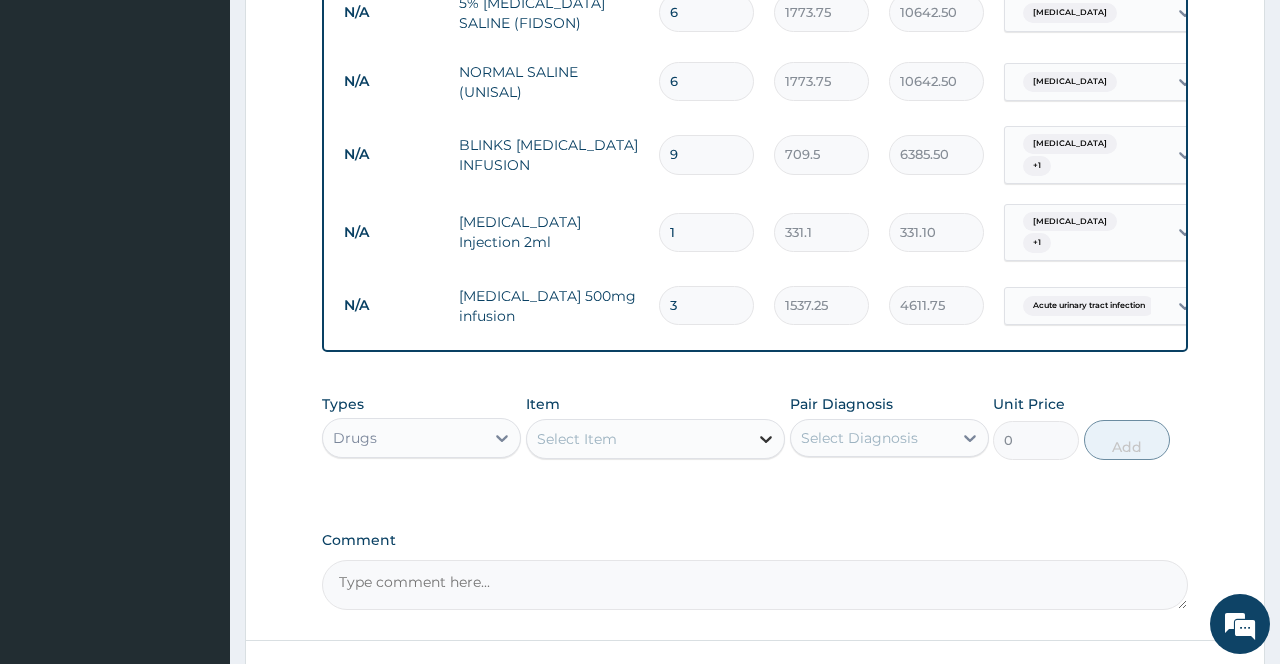 click 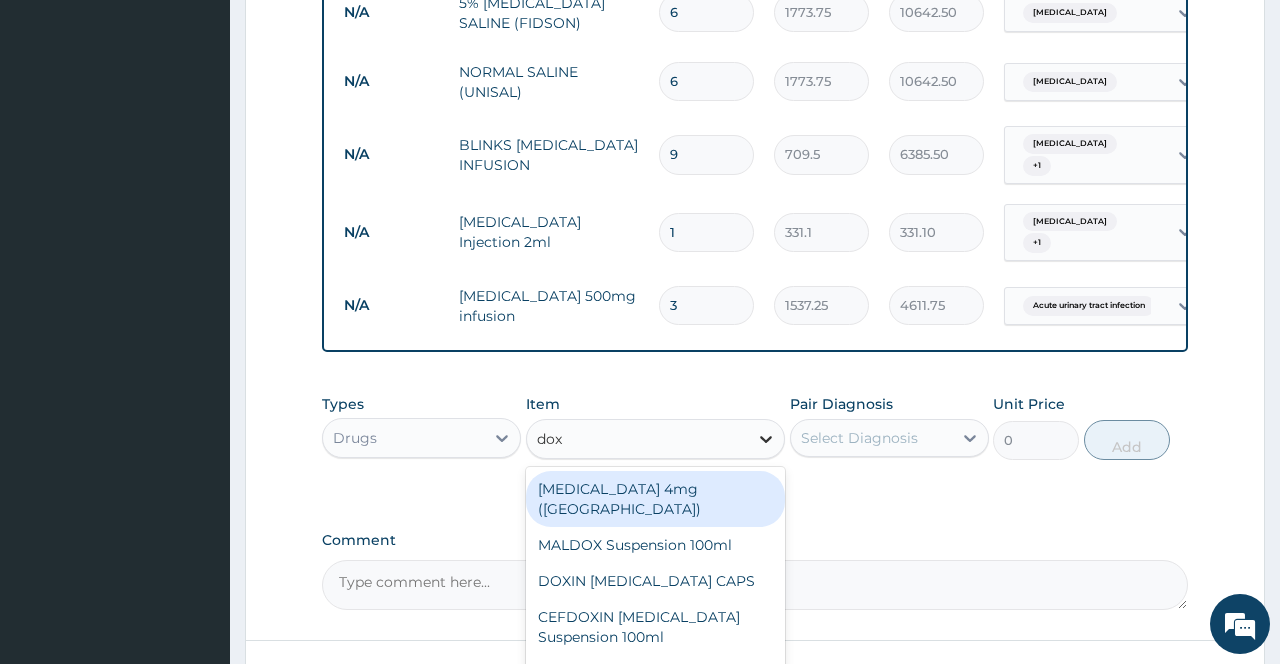 type on "doxy" 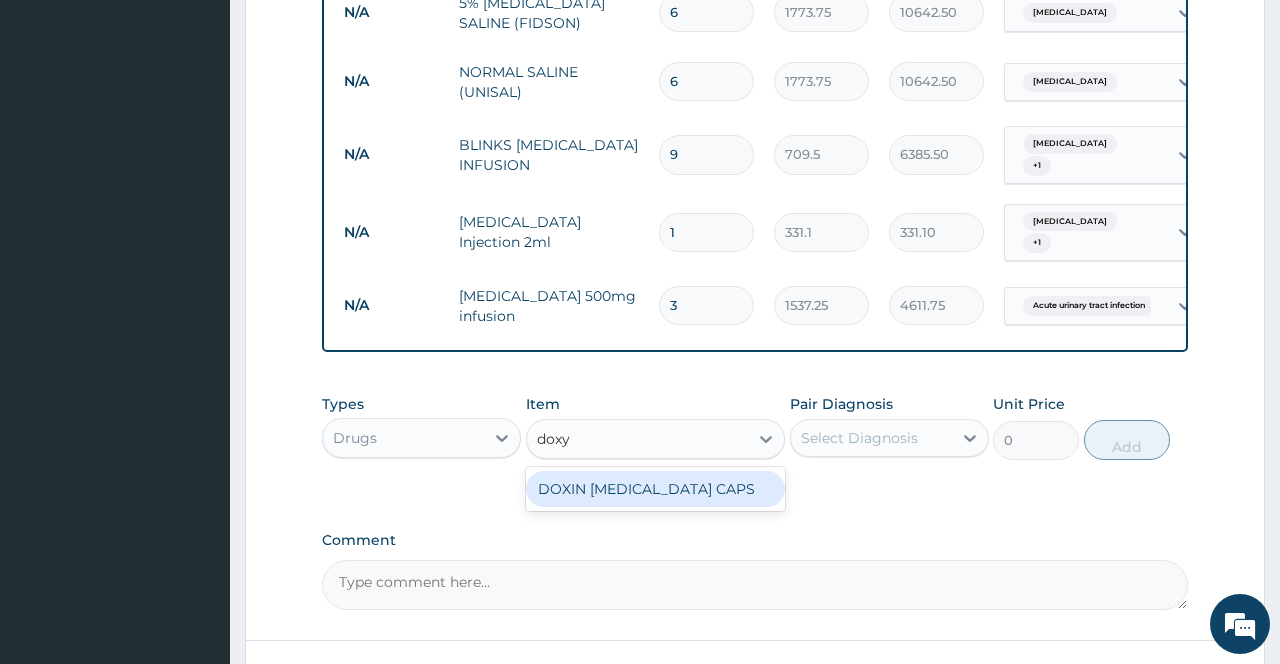 click on "DOXIN [MEDICAL_DATA] CAPS" at bounding box center [656, 489] 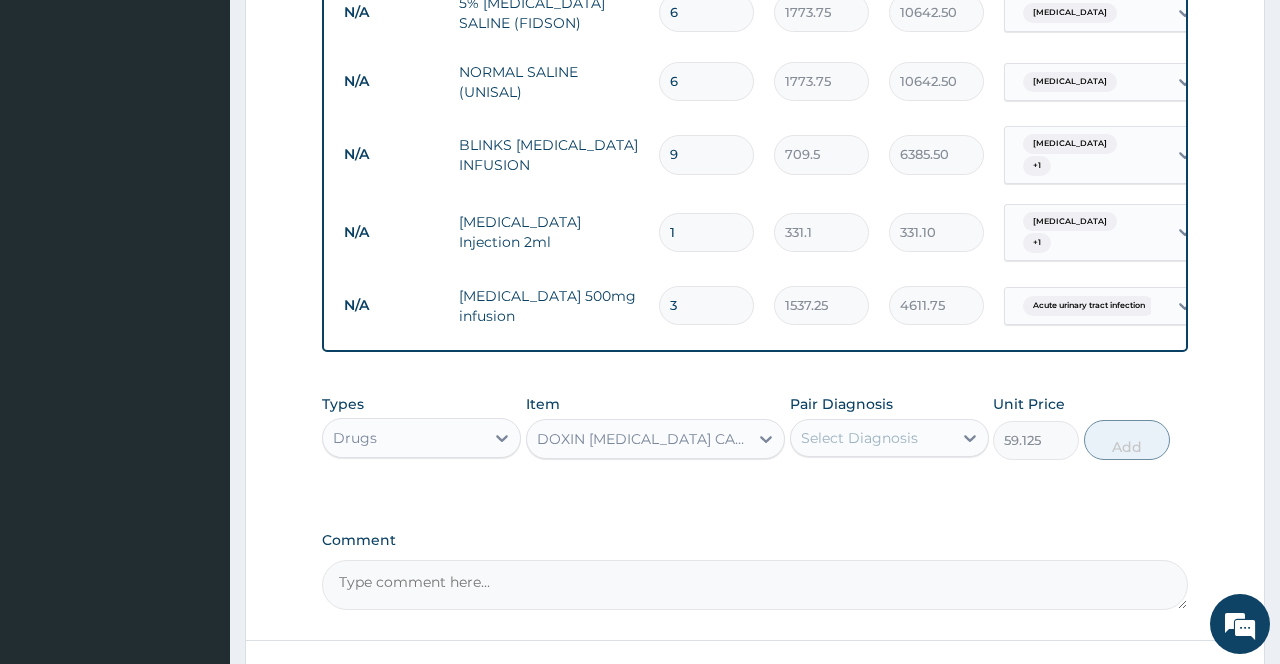 click on "Select Diagnosis" at bounding box center [871, 438] 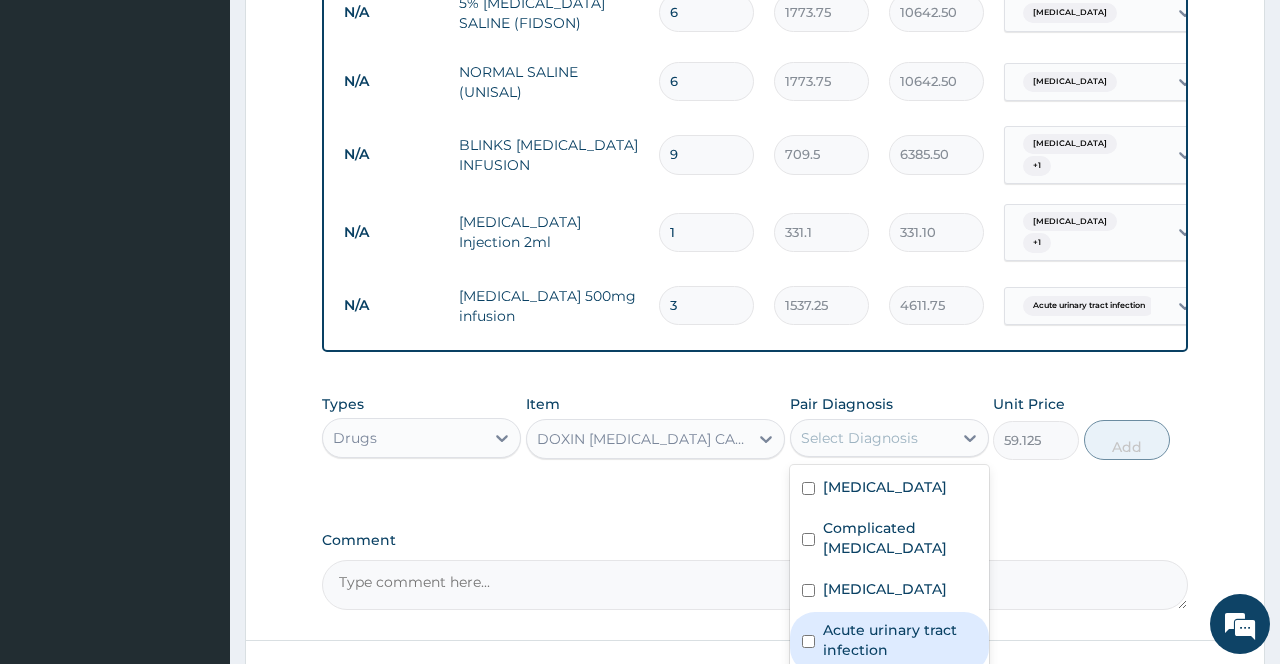 click on "Acute urinary tract infection" at bounding box center (900, 640) 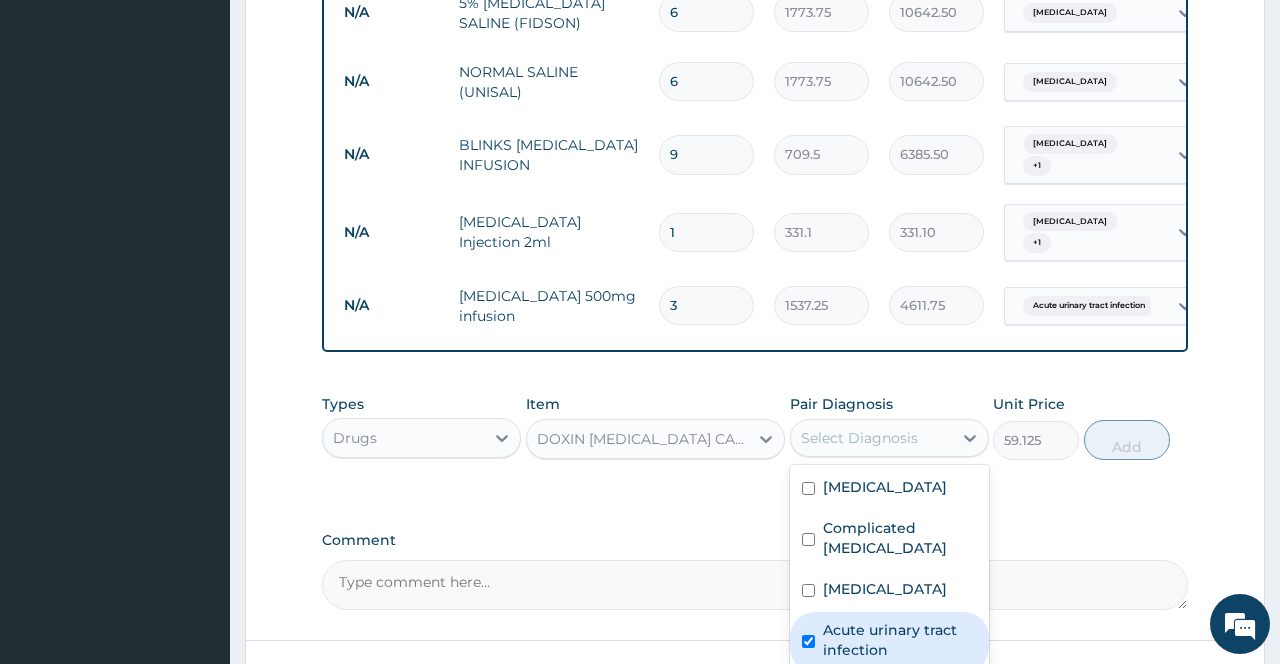 checkbox on "true" 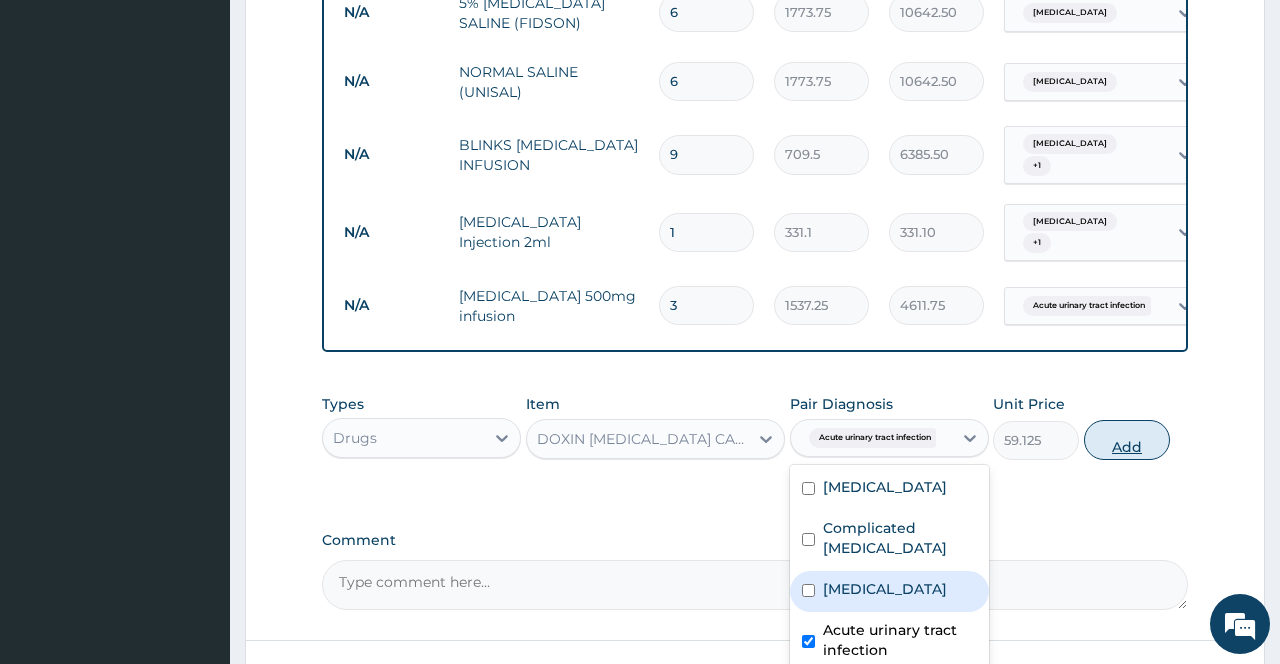 click on "Add" at bounding box center [1127, 440] 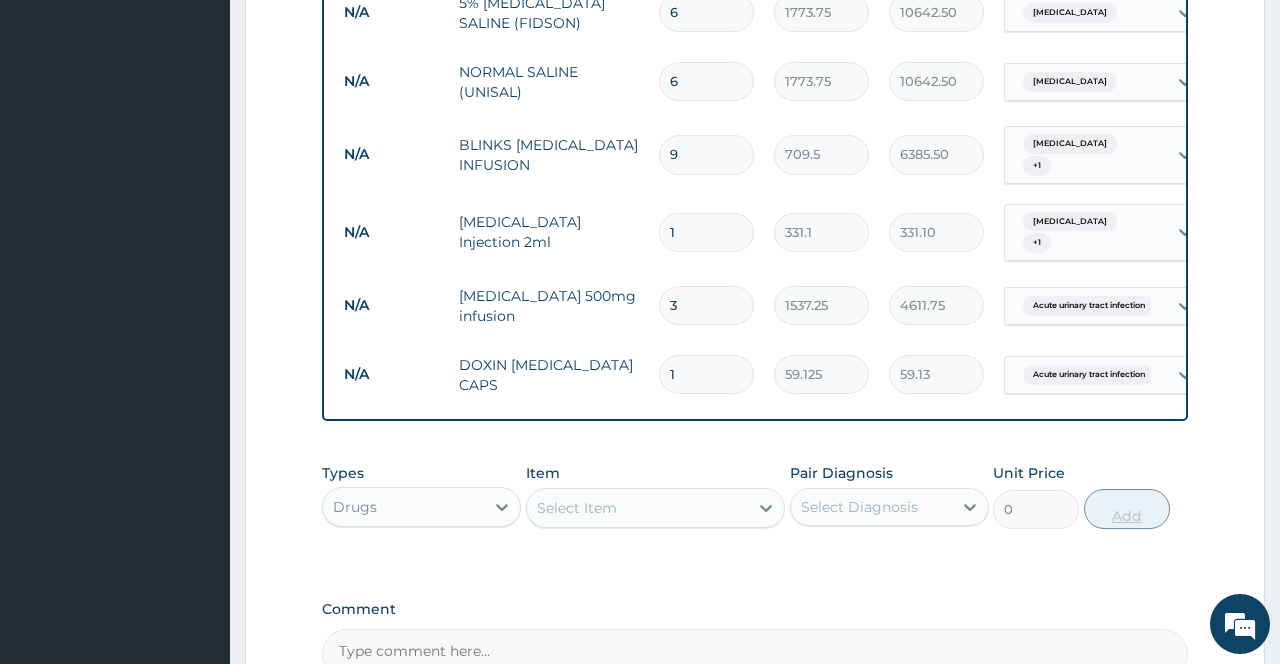 type 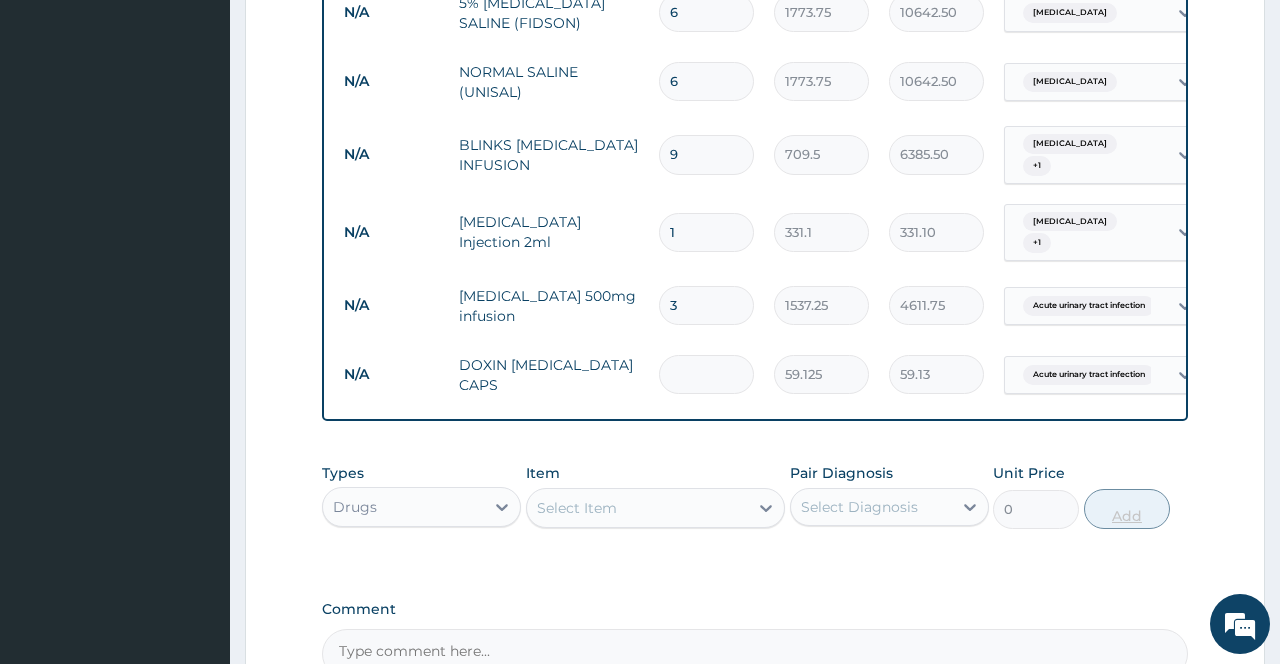 type on "0.00" 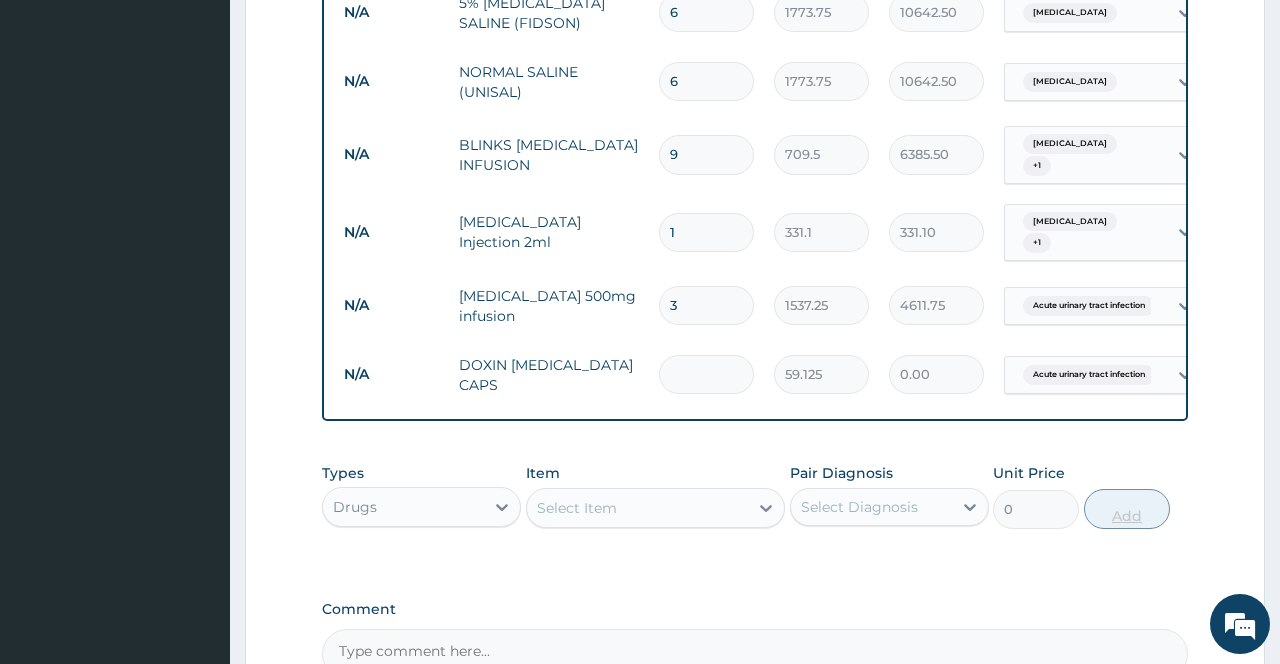 type on "2" 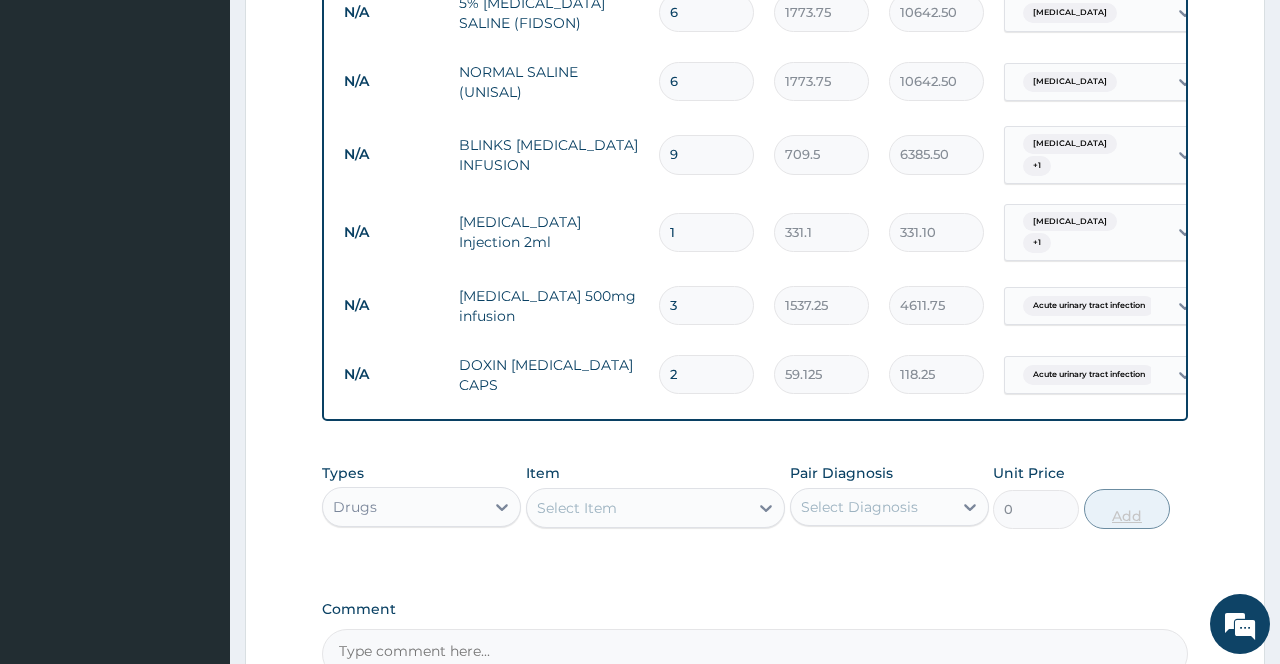 type on "28" 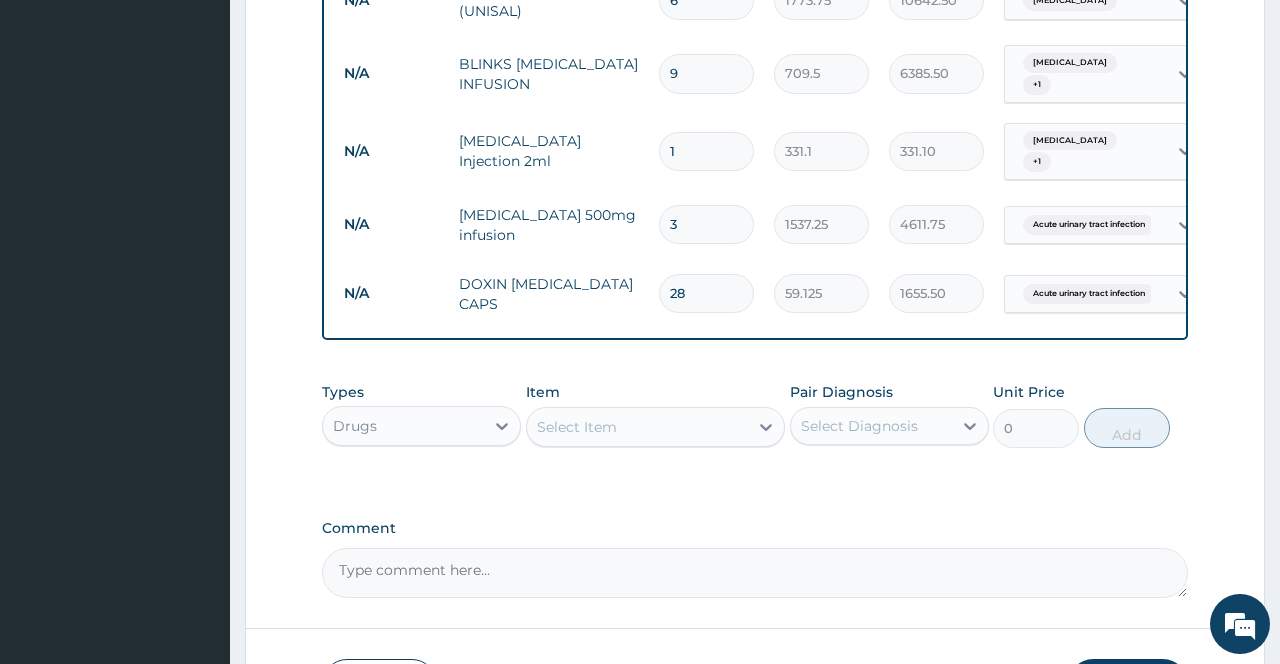 scroll, scrollTop: 1783, scrollLeft: 0, axis: vertical 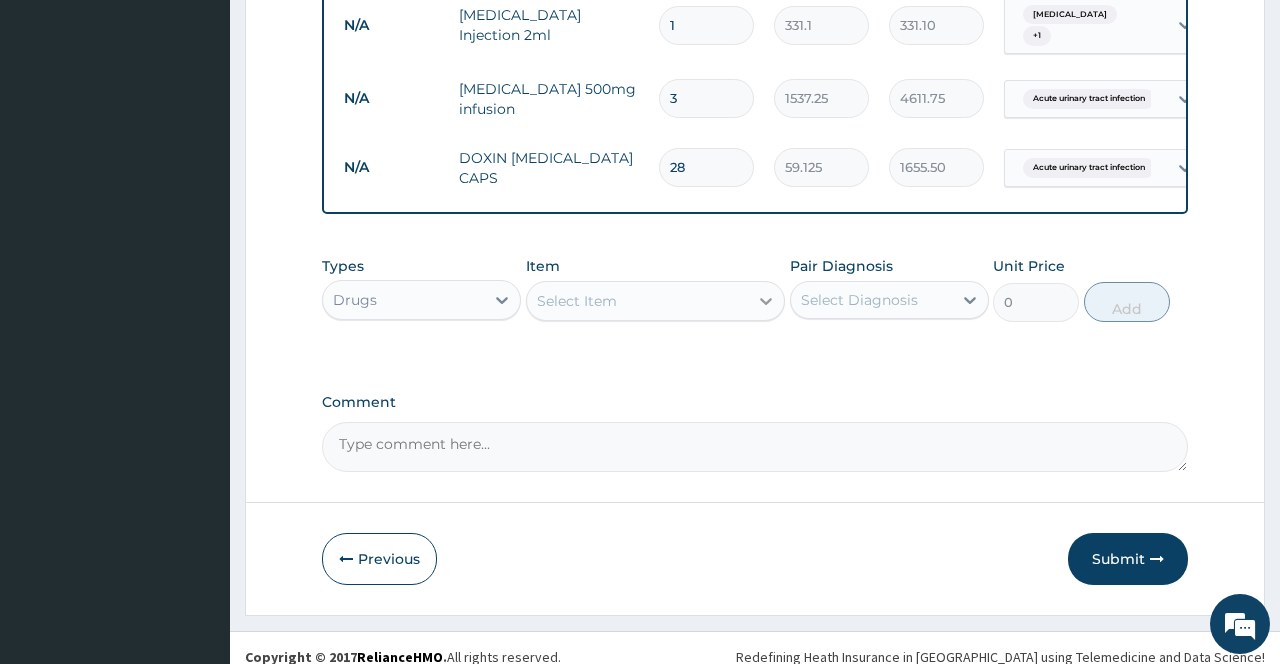 type on "28" 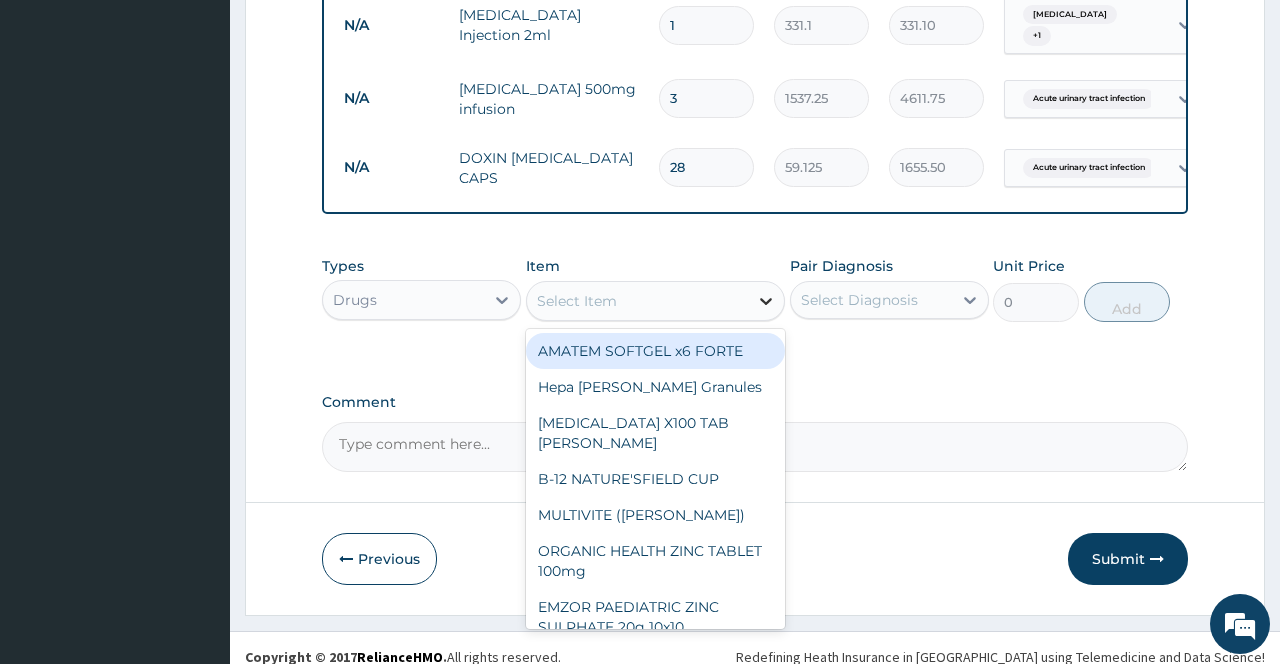 click 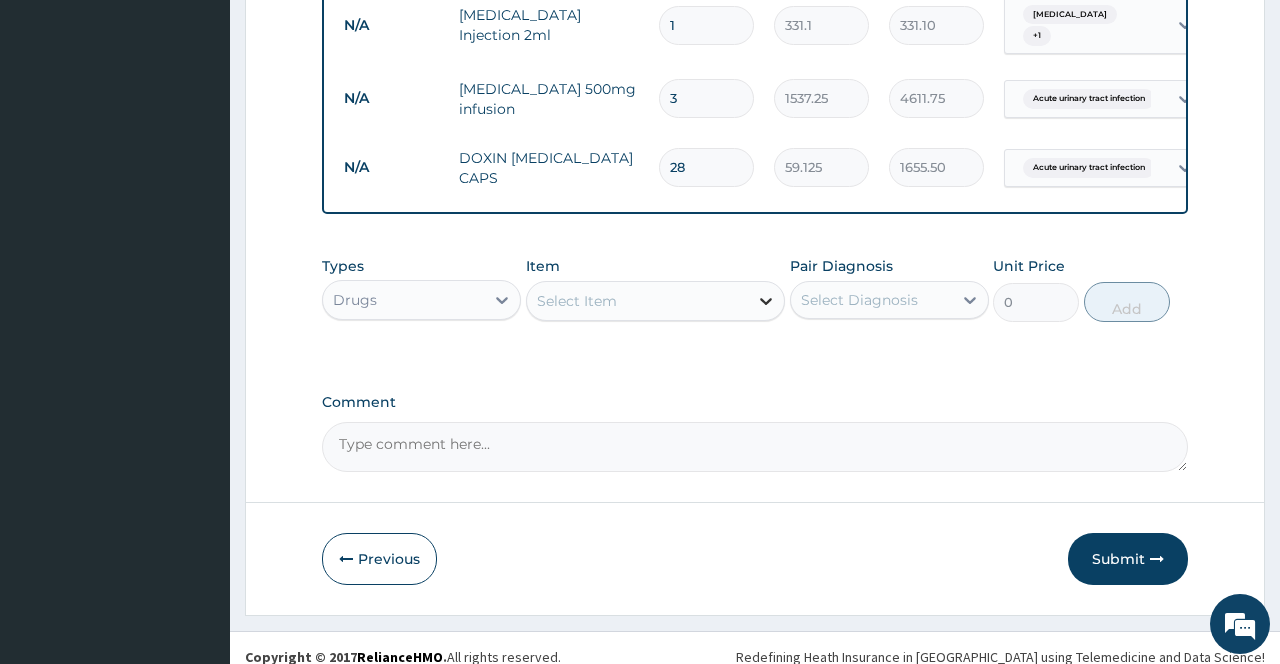click 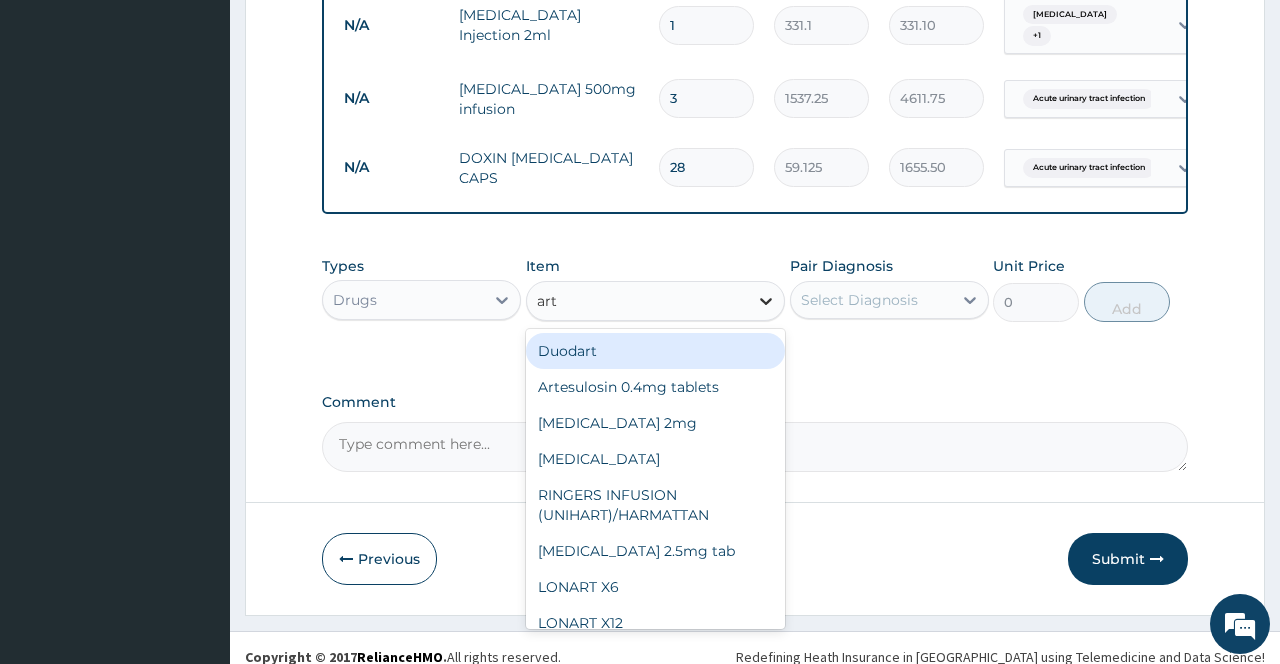 type on "arte" 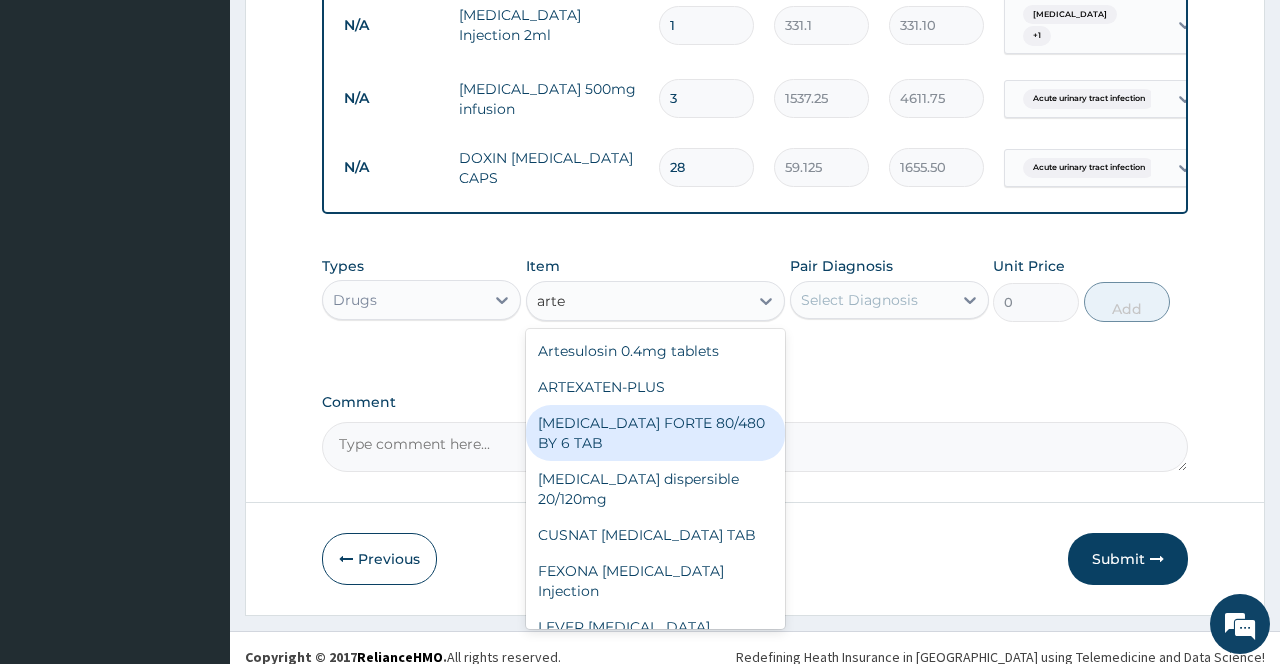 click on "COARTEM FORTE 80/480 BY 6 TAB" at bounding box center (656, 433) 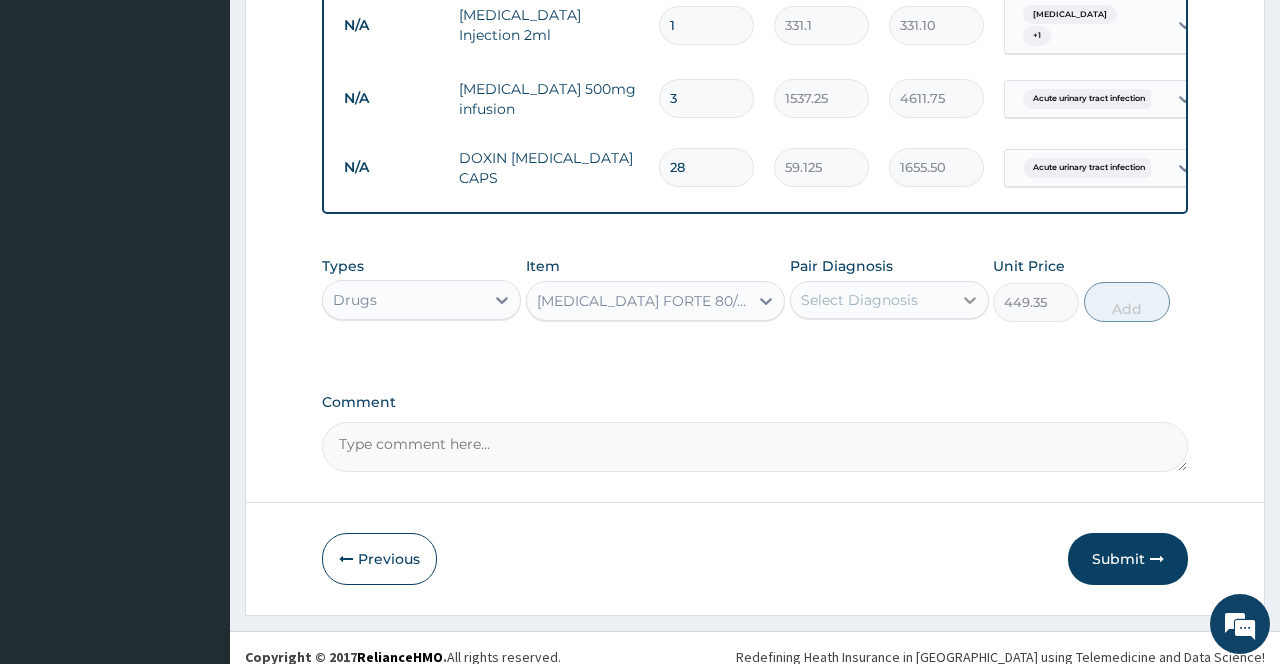 click at bounding box center (970, 300) 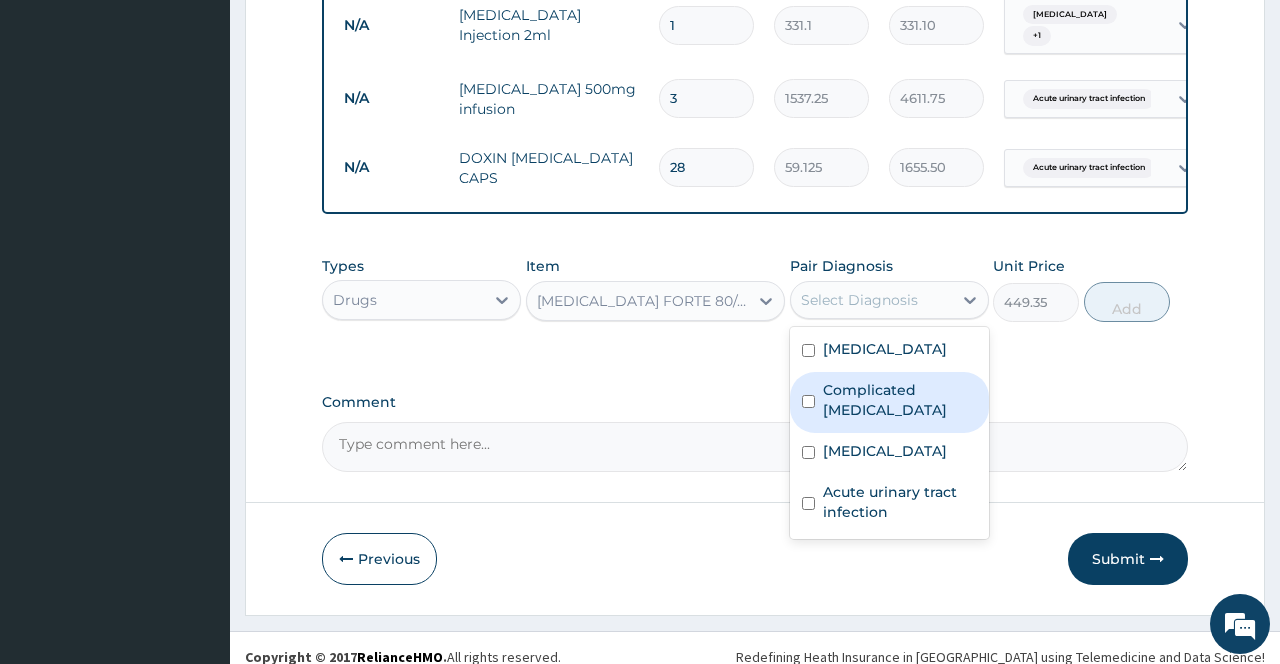 click on "Complicated [MEDICAL_DATA]" at bounding box center (900, 400) 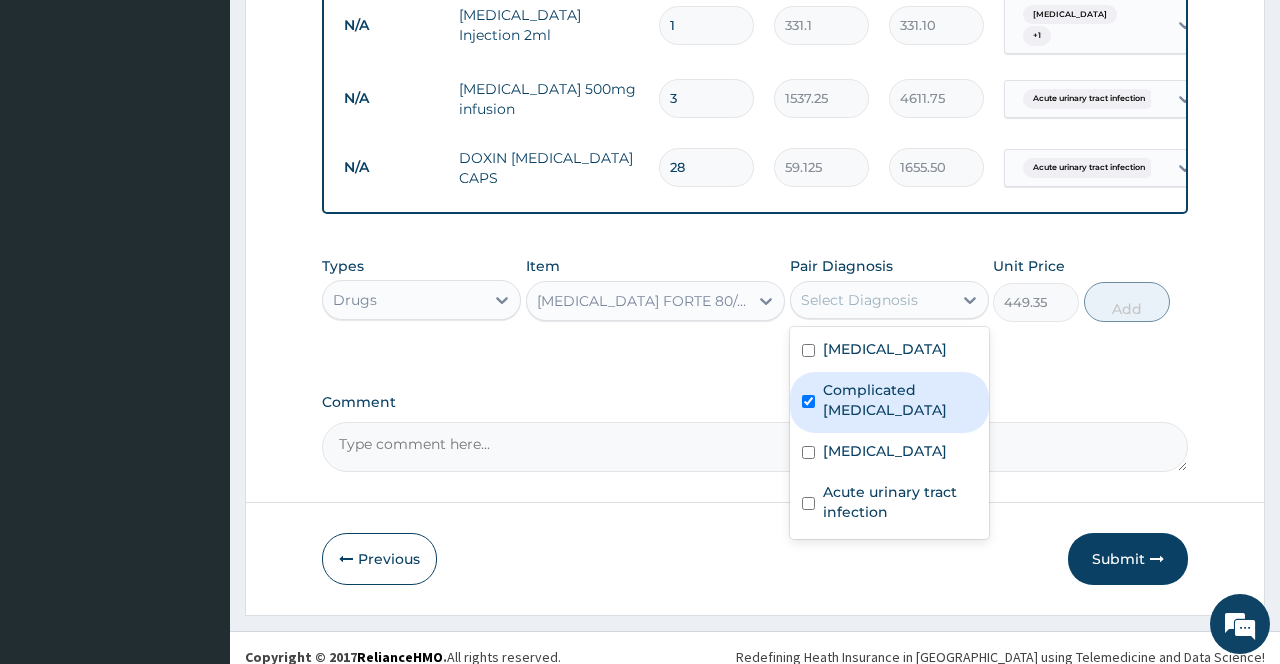 checkbox on "true" 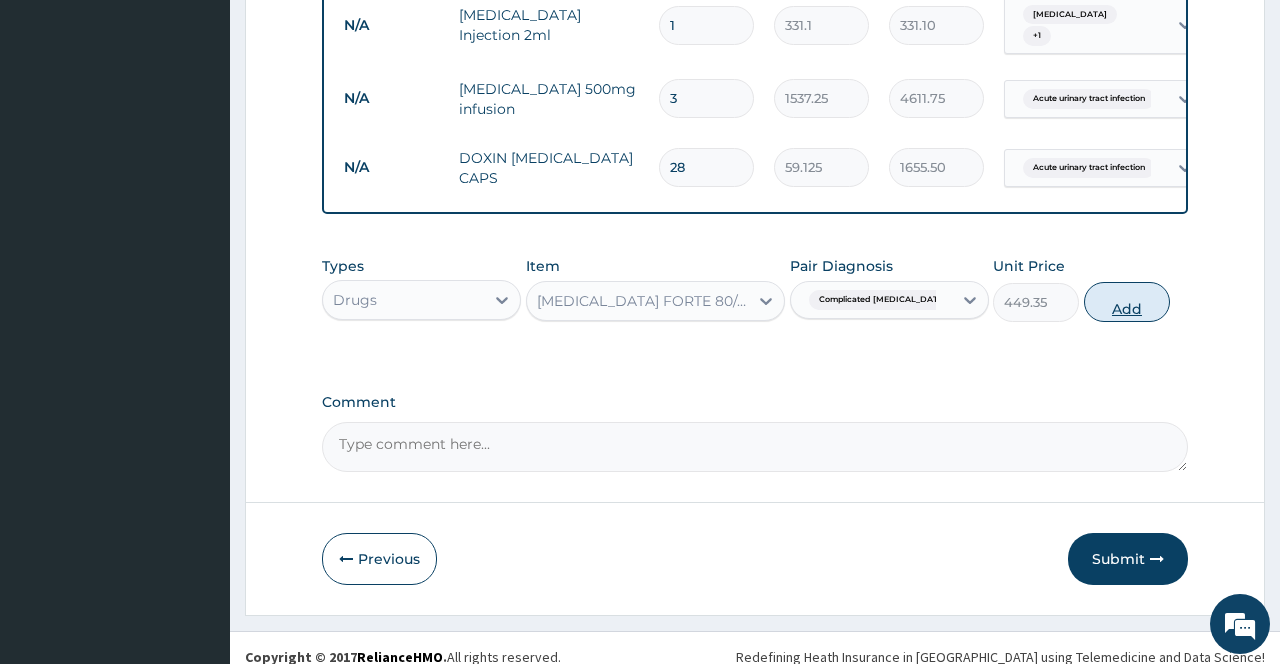 click on "Add" at bounding box center (1127, 302) 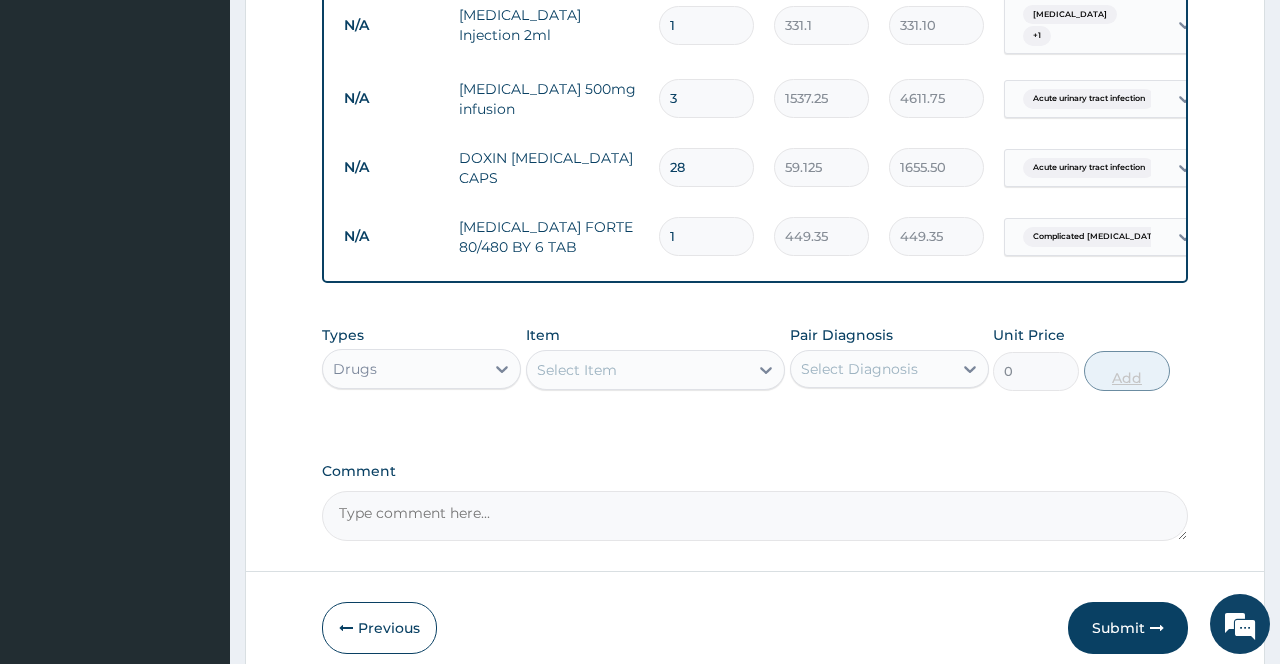 type 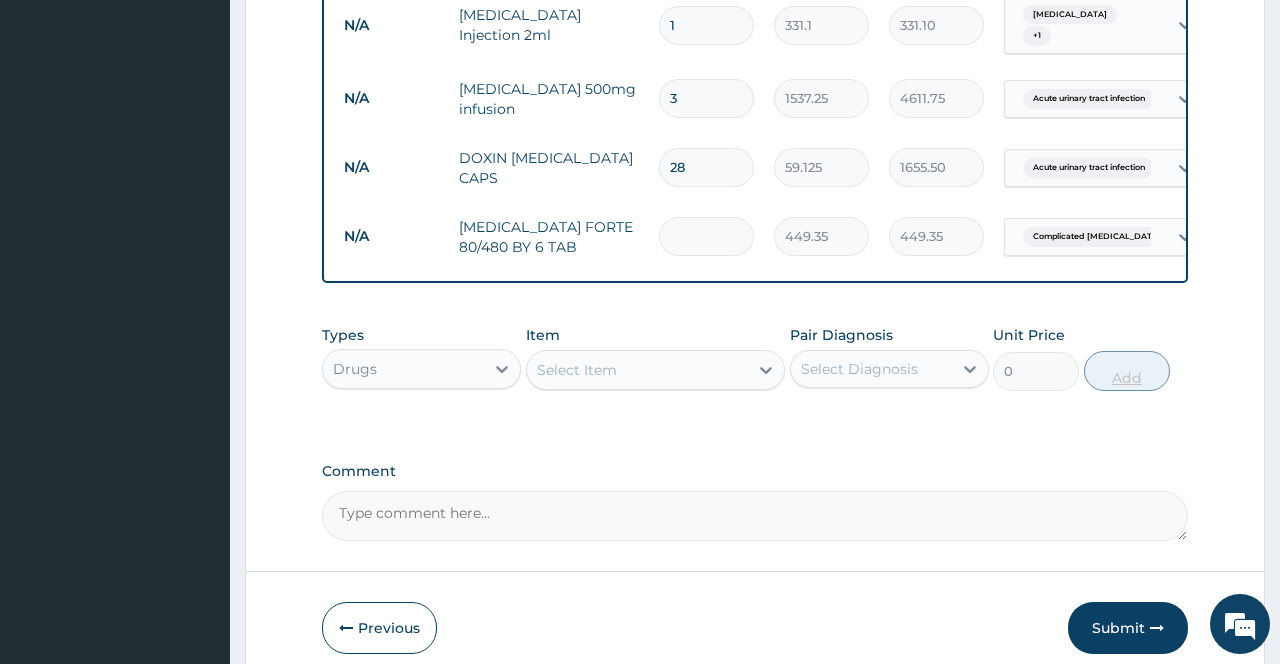 type on "0.00" 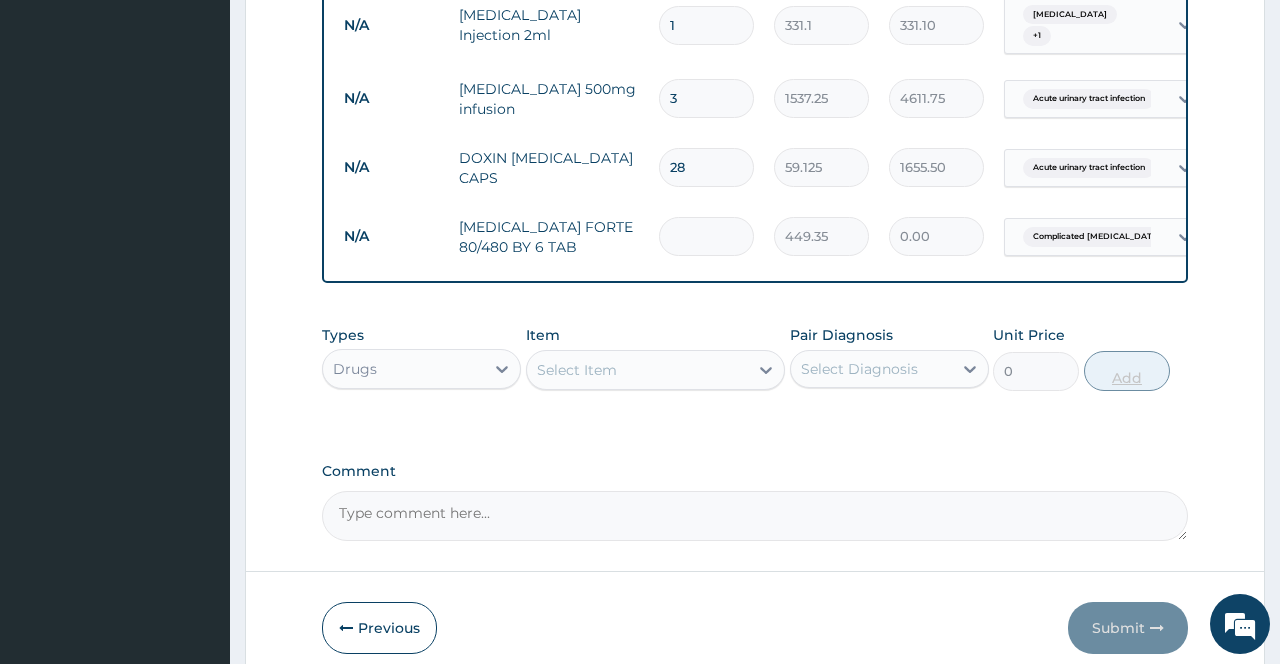 type on "6" 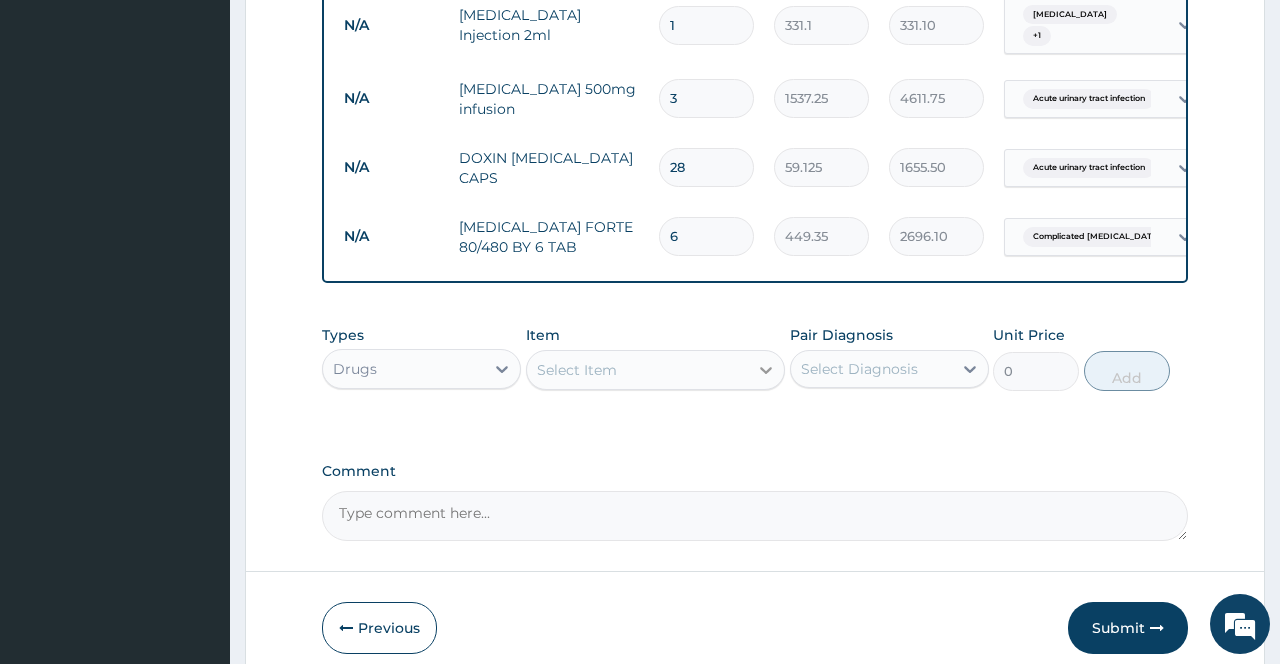 type on "6" 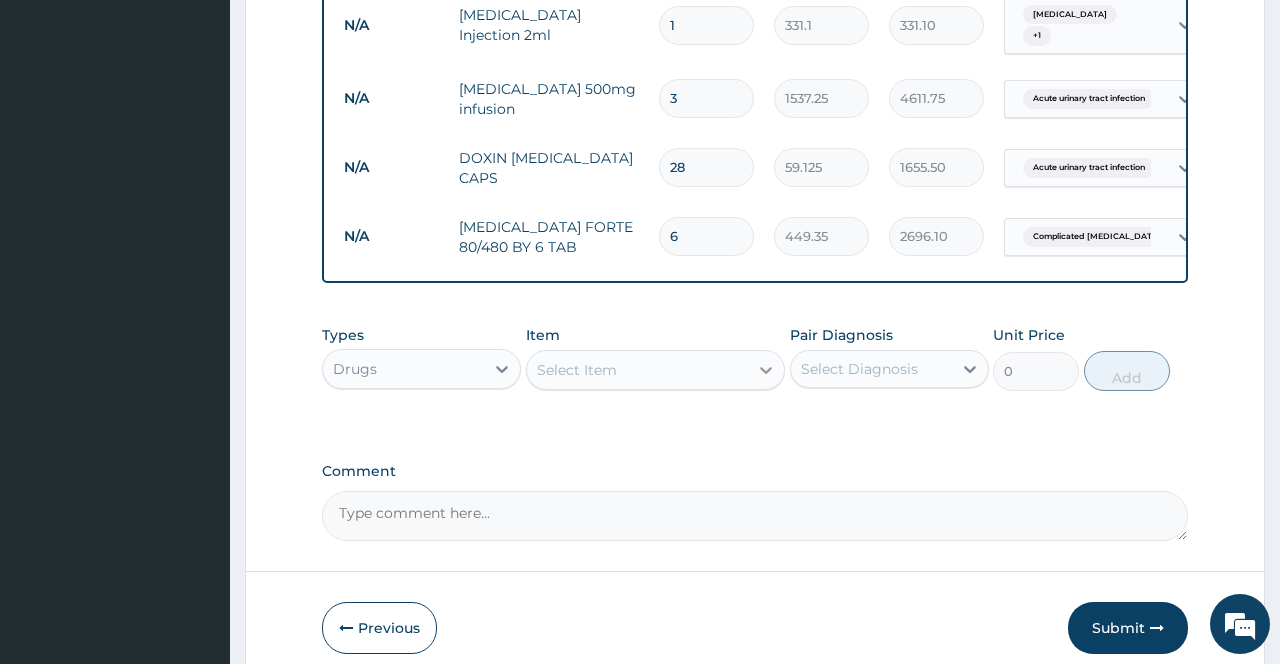 click 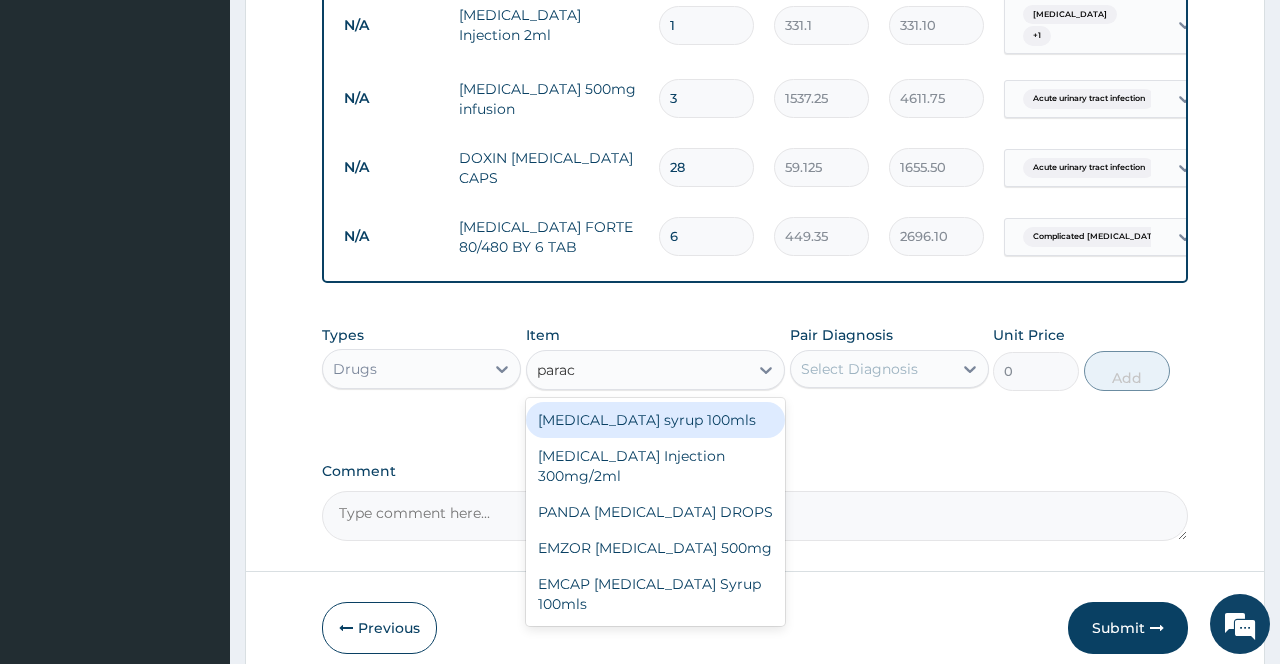 type on "parace" 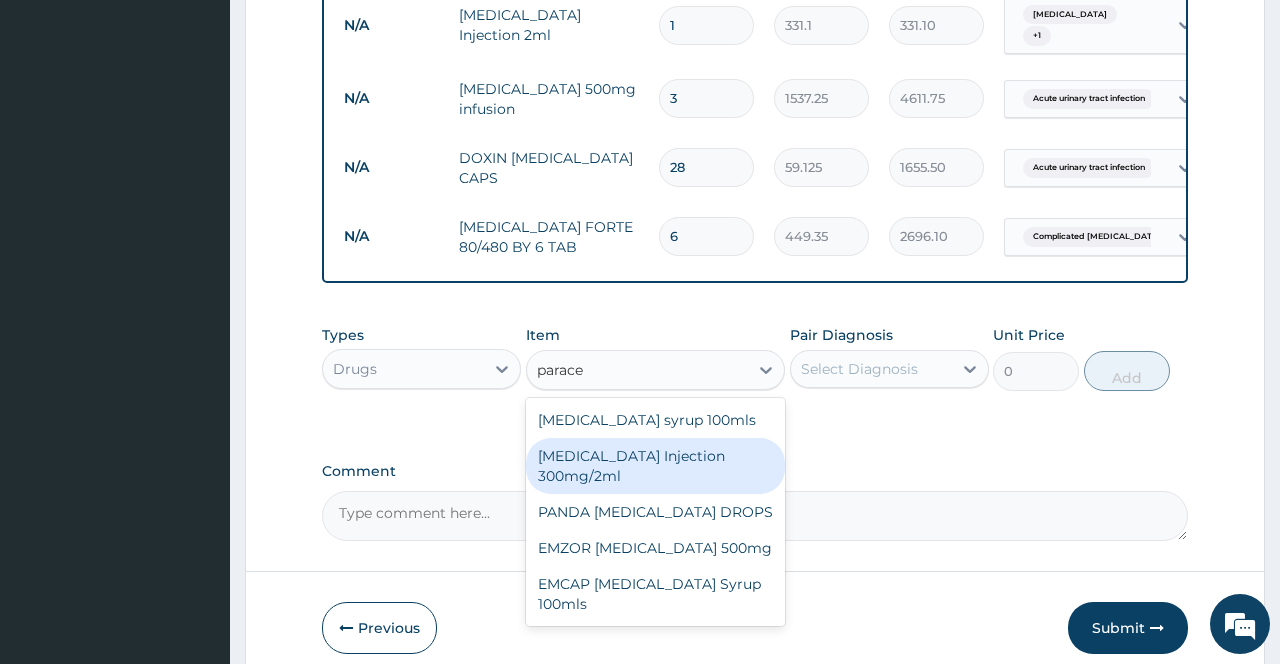 click on "EMZOR [MEDICAL_DATA] 500mg" at bounding box center [656, 548] 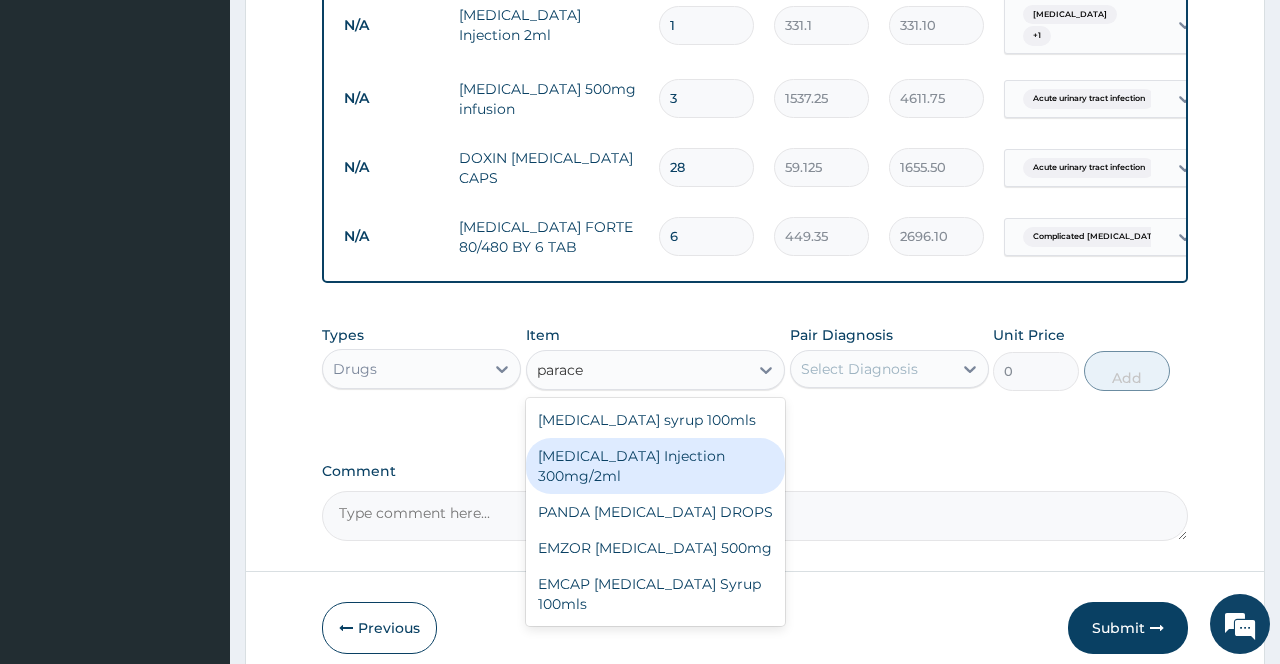 click on "Step  2  of 2 PA Code / Prescription Code PA/7BAE43 Encounter Date 05-05-2025 Diagnosis Secondary hypertension confirmed Complicated malaria confirmed Typhoid fever confirmed Acute urinary tract infection confirmed NB: All diagnosis must be linked to a claim item Claim Items Type Name Quantity Unit Price Total Price Pair Diagnosis Actions Drugs micardis 80mg  30 946 28380.00 Secondary hypertension Delete Drugs amlodipine 10mg teva  30 100.5125 3015.38 Secondary hypertension Delete Drugs labetalol presdate tablet  60 248.325 14899.50 Secondary hypertension Delete Procedures general ward 4 bedded 3 6987.5 20962.50 Complicated malaria  + 2 Delete Procedures feeding per diem four bedded 3 8062.5 24187.50 Acute urinary tract infection  + 2 Delete N/A General practitioner Consultation first outpatient consultation 1 3547.5 3547.50 Secondary hypertension  + 3 Delete N/A Registration Fee 1 2150 2150.00 Typhoid fever  + 3 Delete N/A MALARIA PARASITE (MP) RDT 1 1612.5 1612.50 Complicated malaria Delete N/A 1 4300 N/A 1" at bounding box center (755, -496) 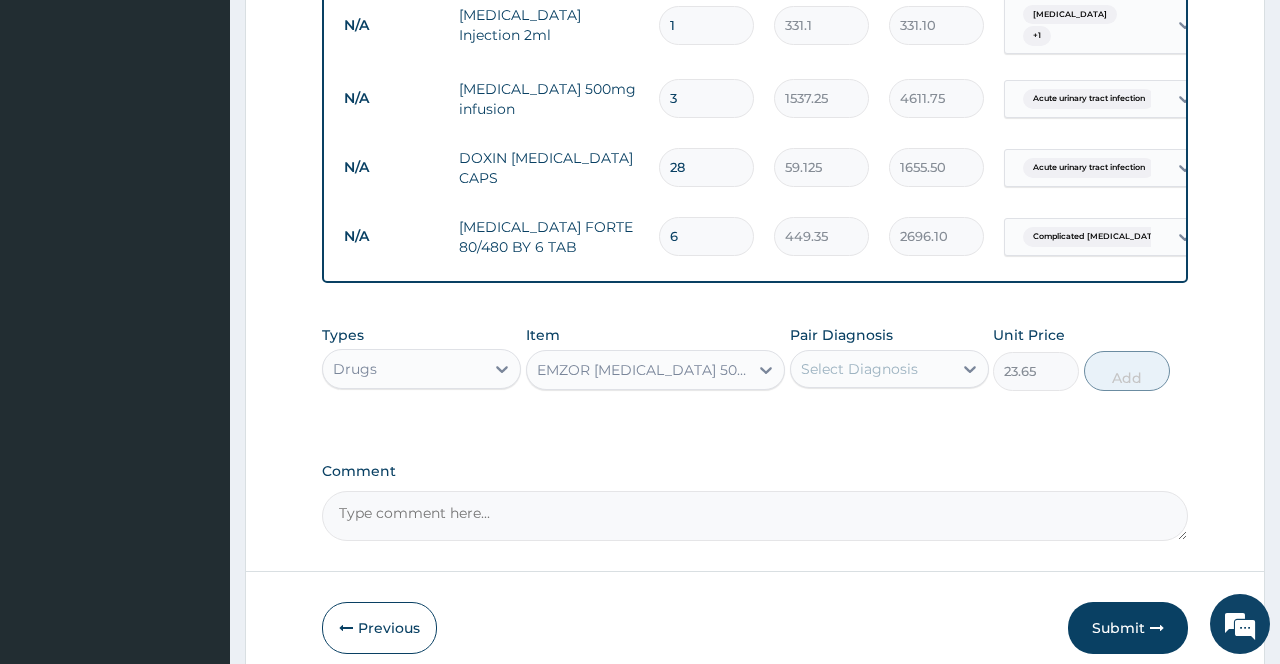 click on "Step  2  of 2 PA Code / Prescription Code PA/7BAE43 Encounter Date 05-05-2025 Diagnosis Secondary hypertension confirmed Complicated malaria confirmed Typhoid fever confirmed Acute urinary tract infection confirmed NB: All diagnosis must be linked to a claim item Claim Items Type Name Quantity Unit Price Total Price Pair Diagnosis Actions Drugs micardis 80mg  30 946 28380.00 Secondary hypertension Delete Drugs amlodipine 10mg teva  30 100.5125 3015.38 Secondary hypertension Delete Drugs labetalol presdate tablet  60 248.325 14899.50 Secondary hypertension Delete Procedures general ward 4 bedded 3 6987.5 20962.50 Complicated malaria  + 2 Delete Procedures feeding per diem four bedded 3 8062.5 24187.50 Acute urinary tract infection  + 2 Delete N/A General practitioner Consultation first outpatient consultation 1 3547.5 3547.50 Secondary hypertension  + 3 Delete N/A Registration Fee 1 2150 2150.00 Typhoid fever  + 3 Delete N/A MALARIA PARASITE (MP) RDT 1 1612.5 1612.50 Complicated malaria Delete N/A 1 4300 N/A 1" at bounding box center [755, -496] 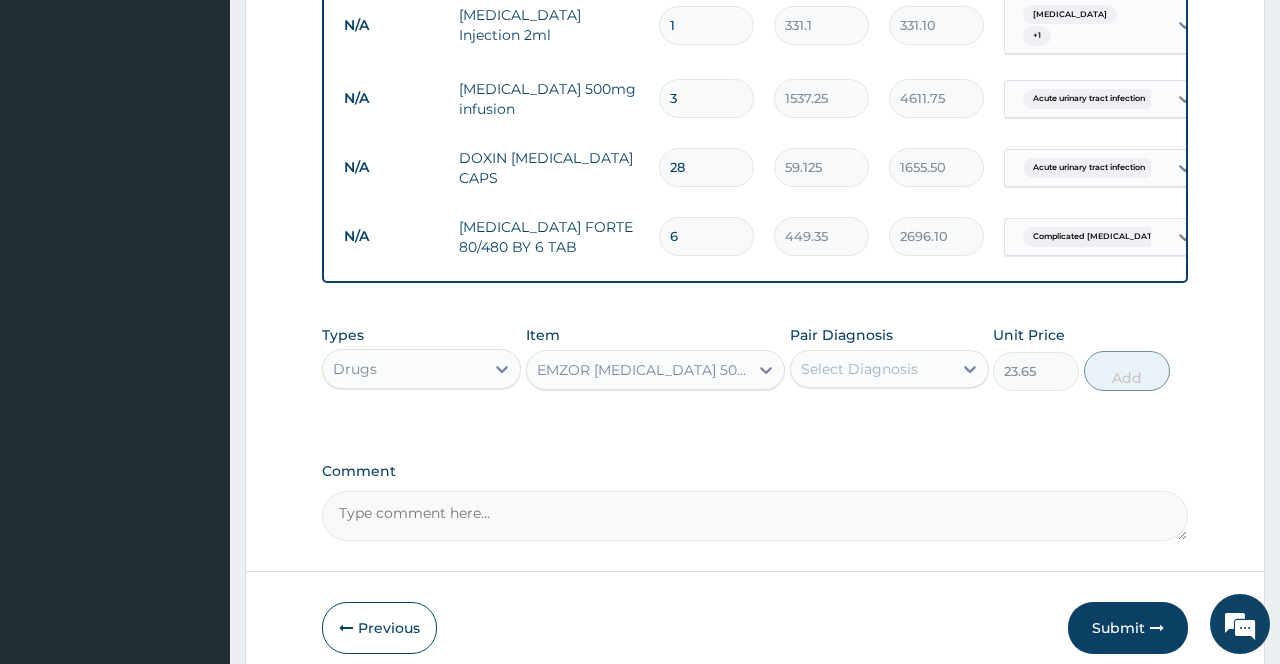 click on "Select Diagnosis" at bounding box center [871, 369] 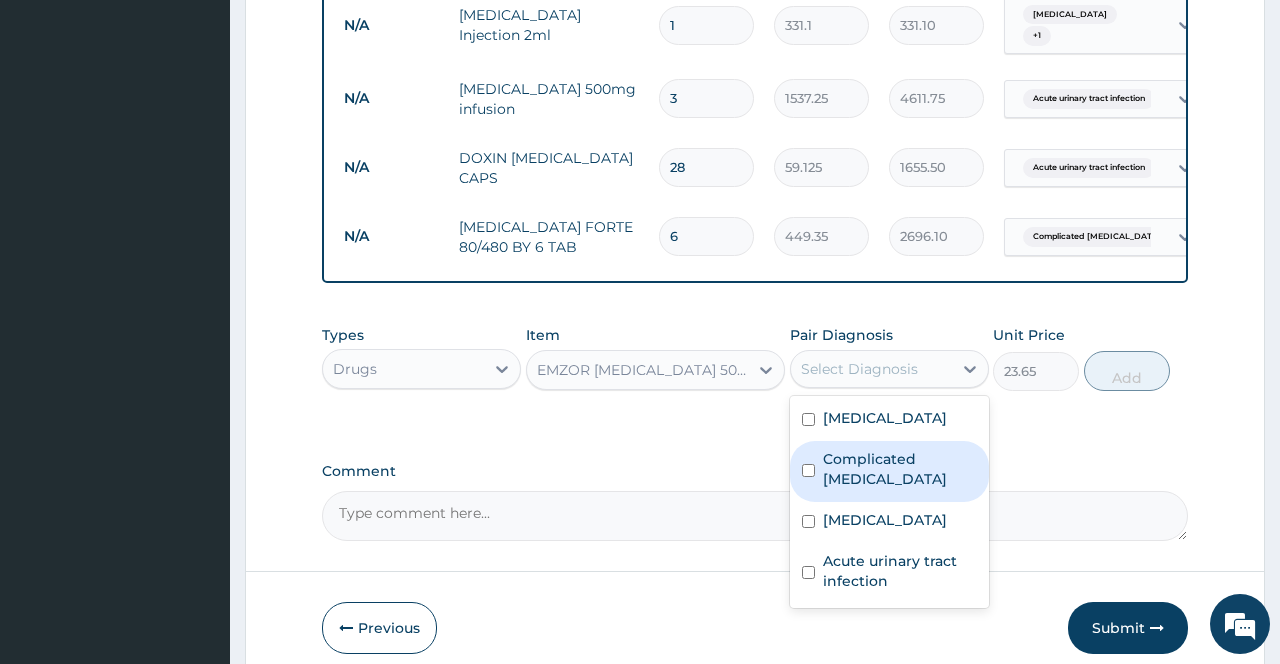 click on "Complicated [MEDICAL_DATA]" at bounding box center [889, 471] 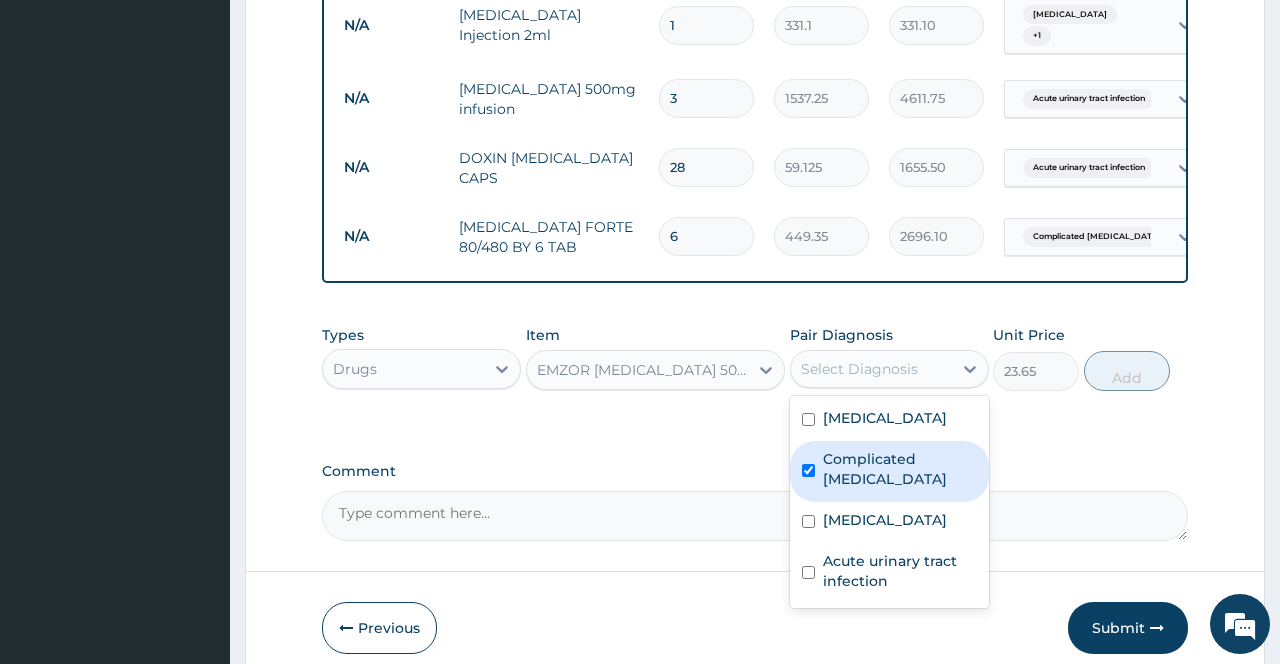 checkbox on "true" 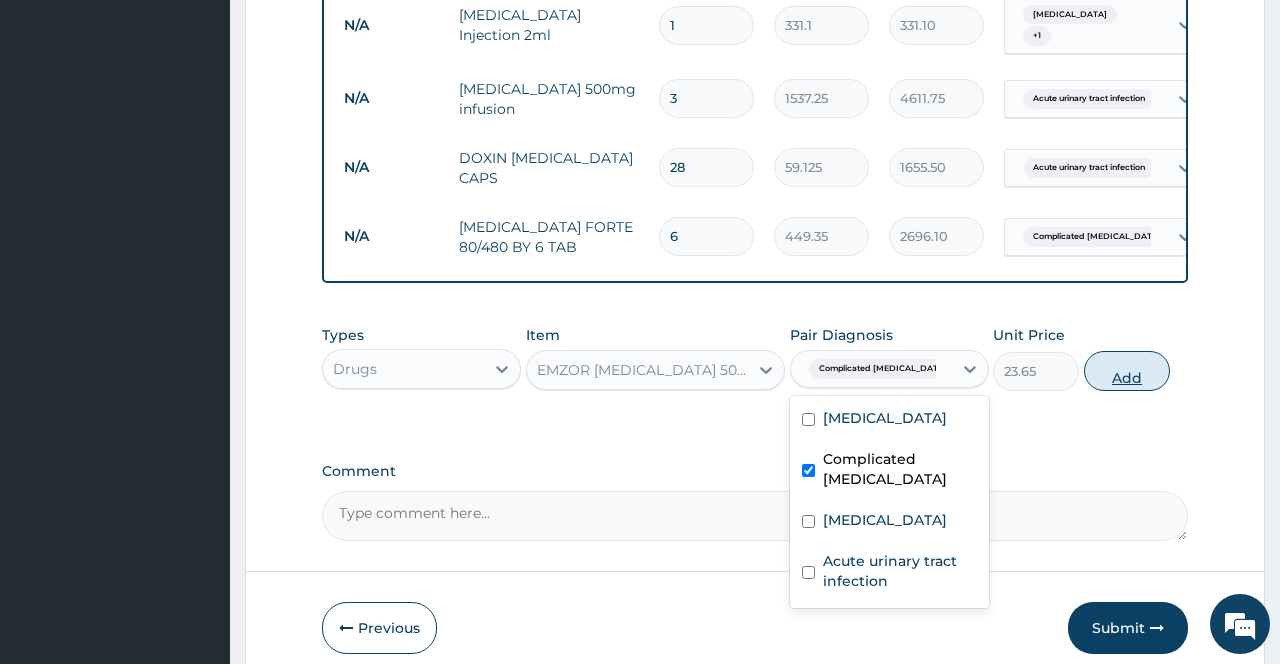 click on "Add" at bounding box center [1127, 371] 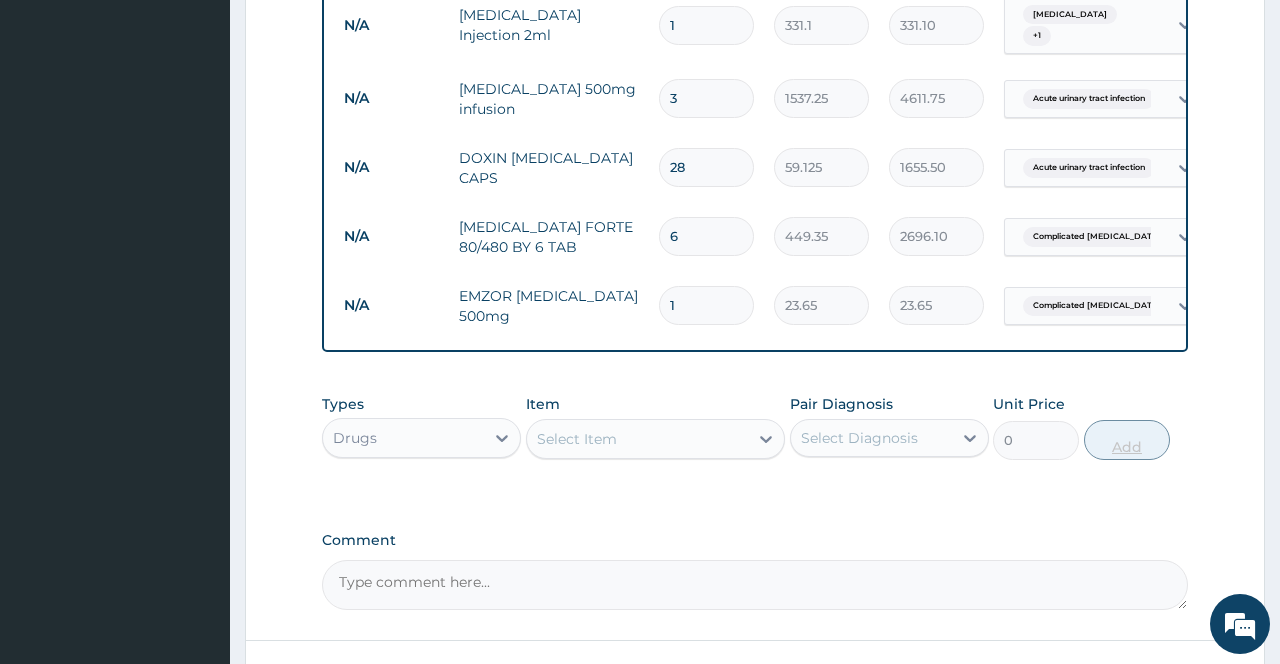 type on "12" 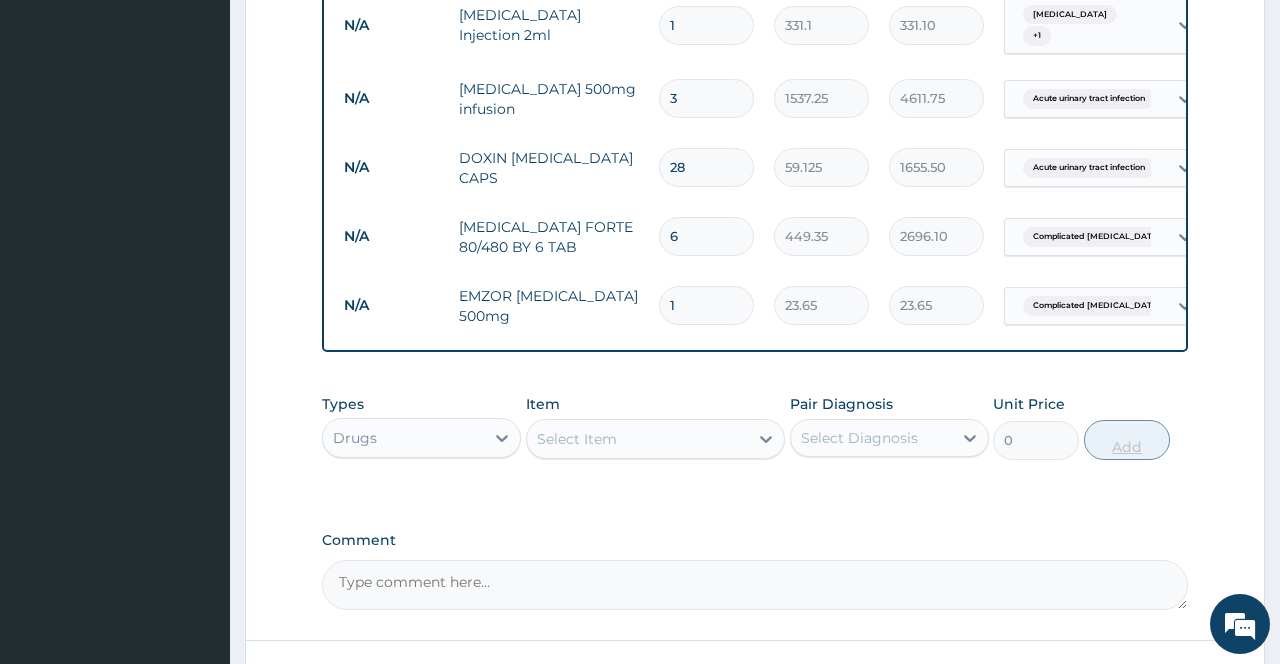 type on "283.80" 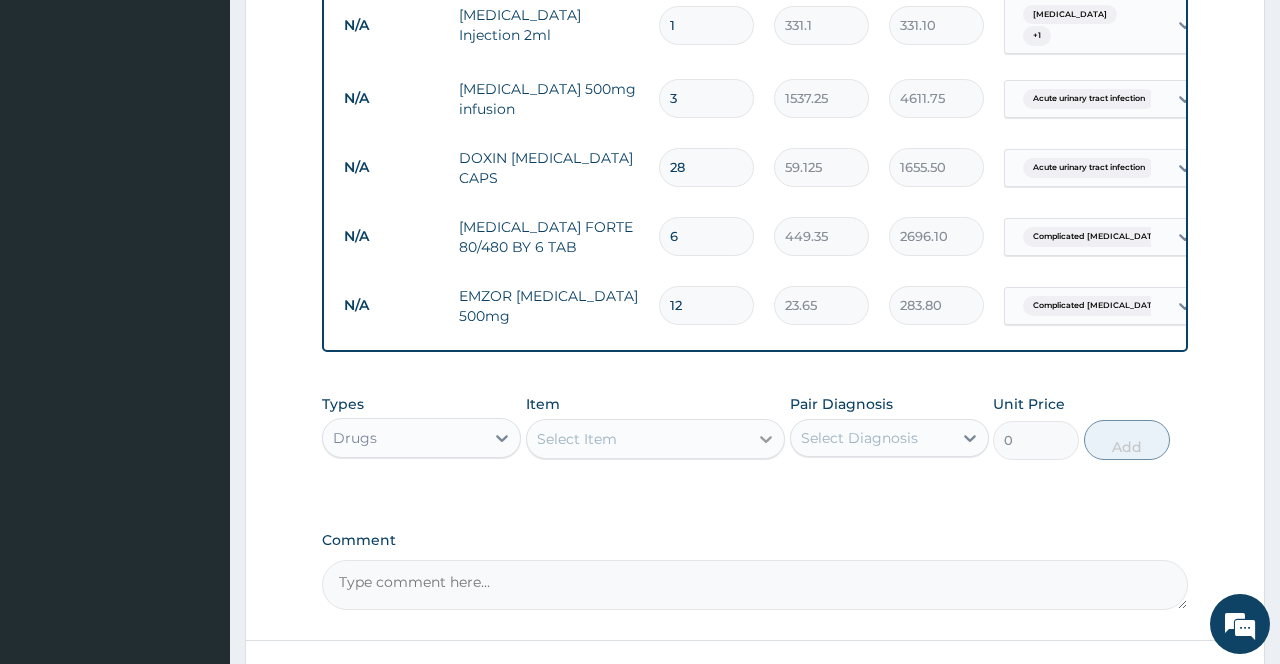 type on "12" 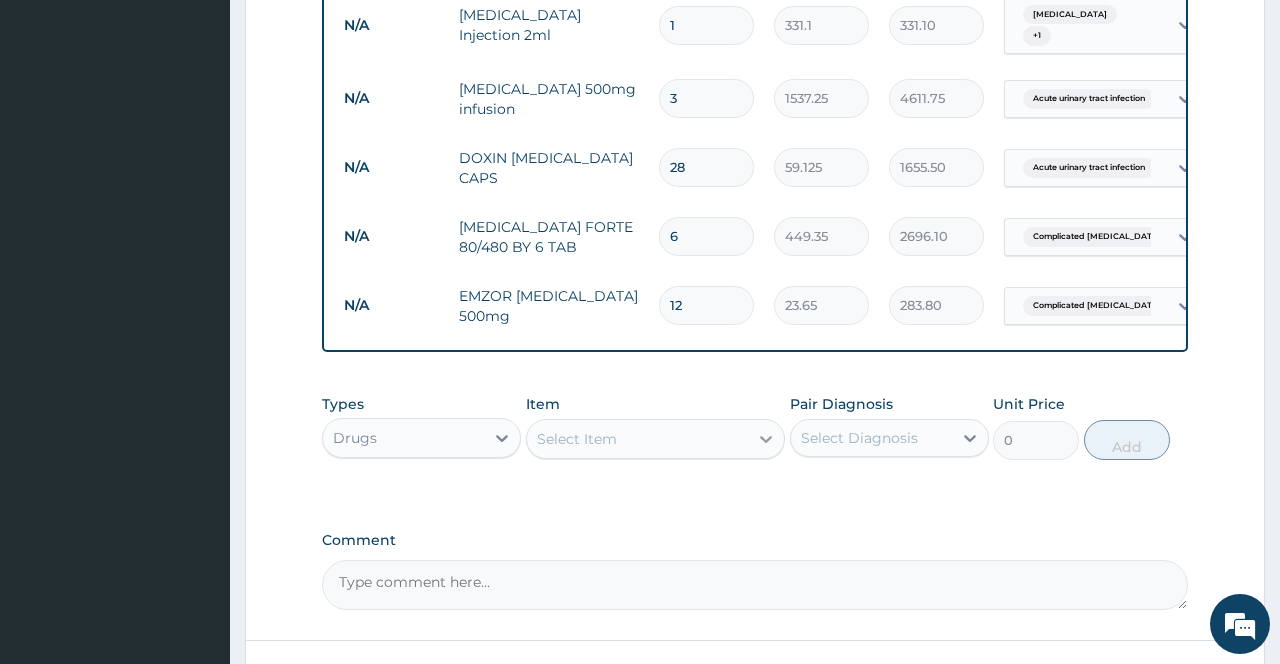 click 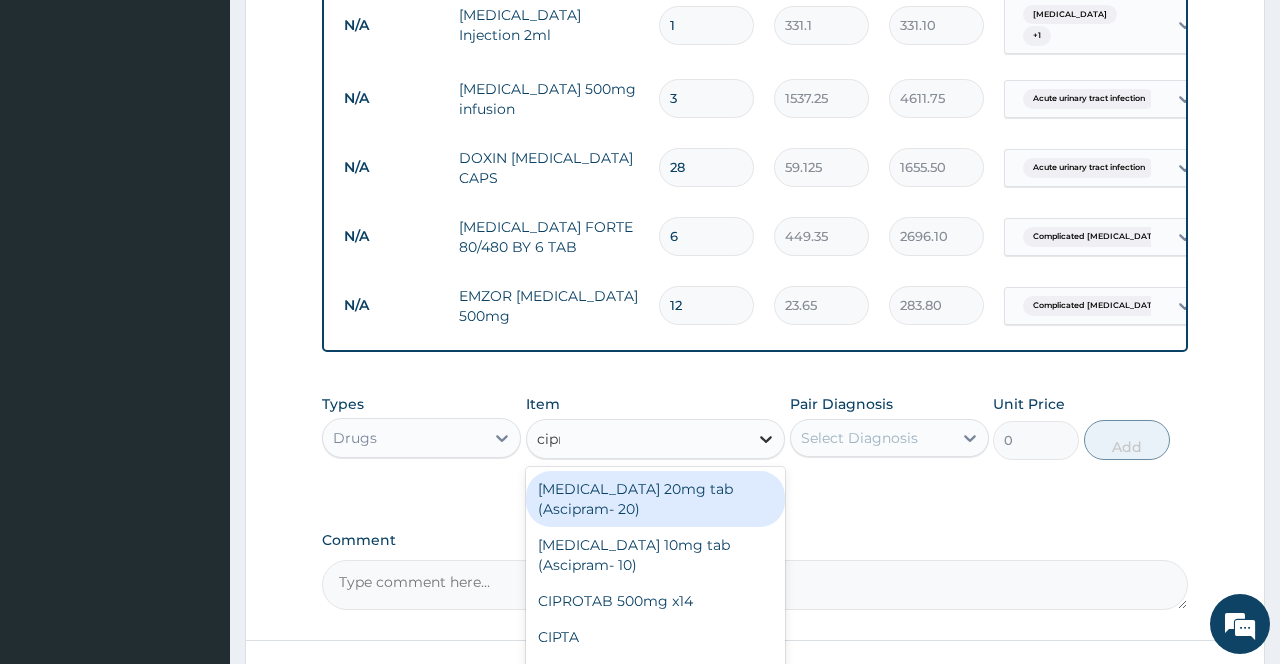 type on "cipro" 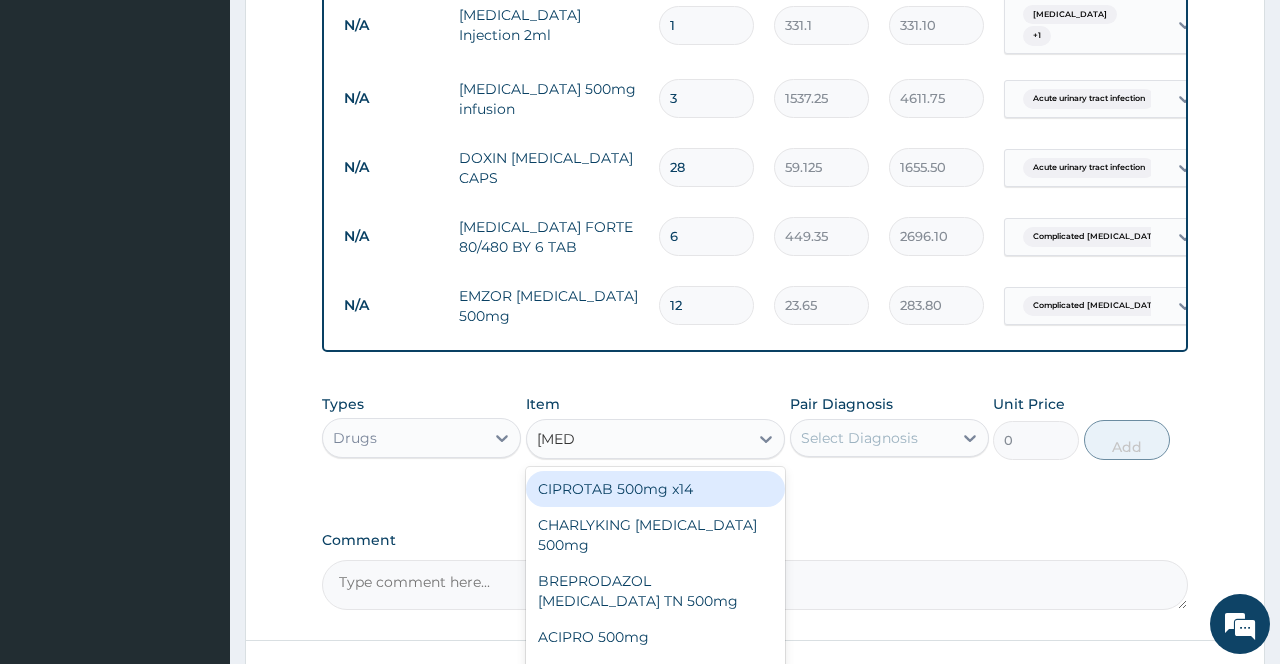 click on "CIPROTAB 500mg x14" at bounding box center (656, 489) 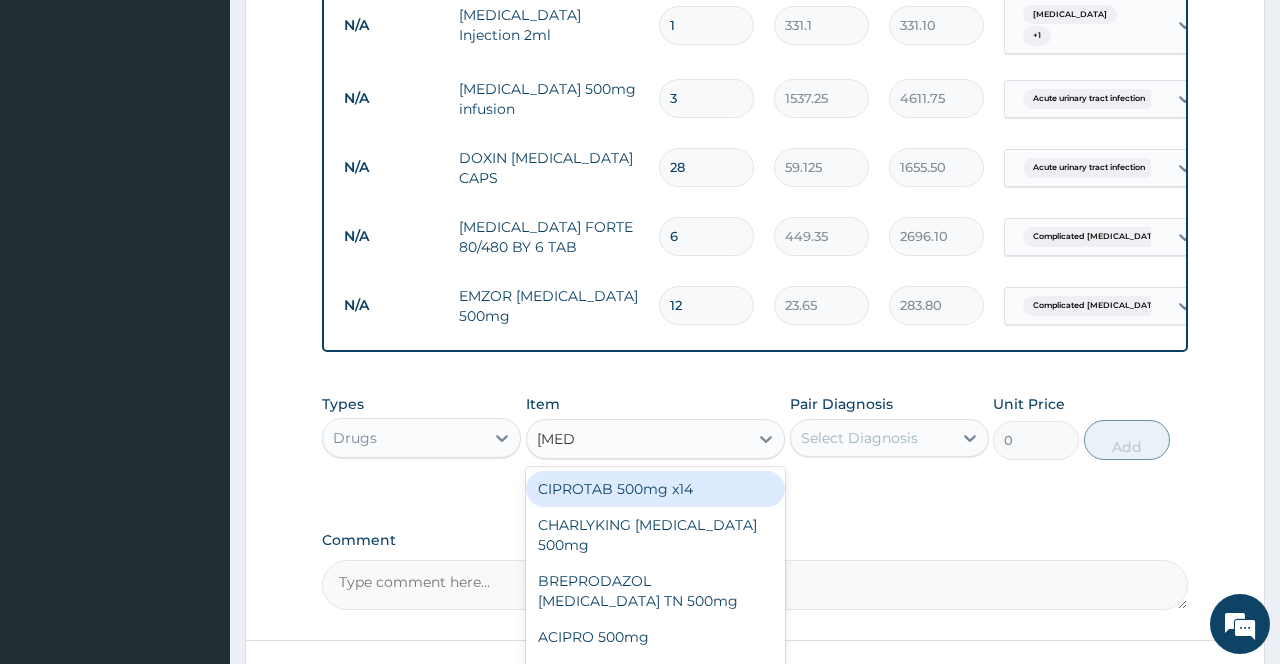 type 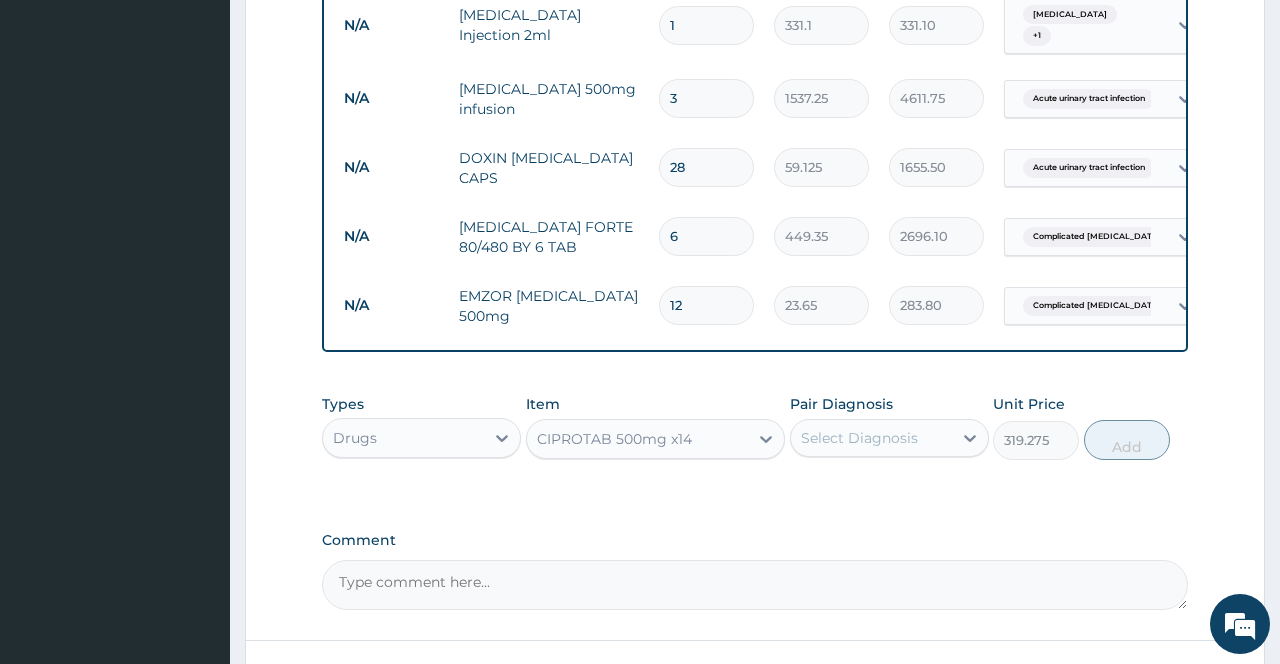 click on "Select Diagnosis" at bounding box center (871, 438) 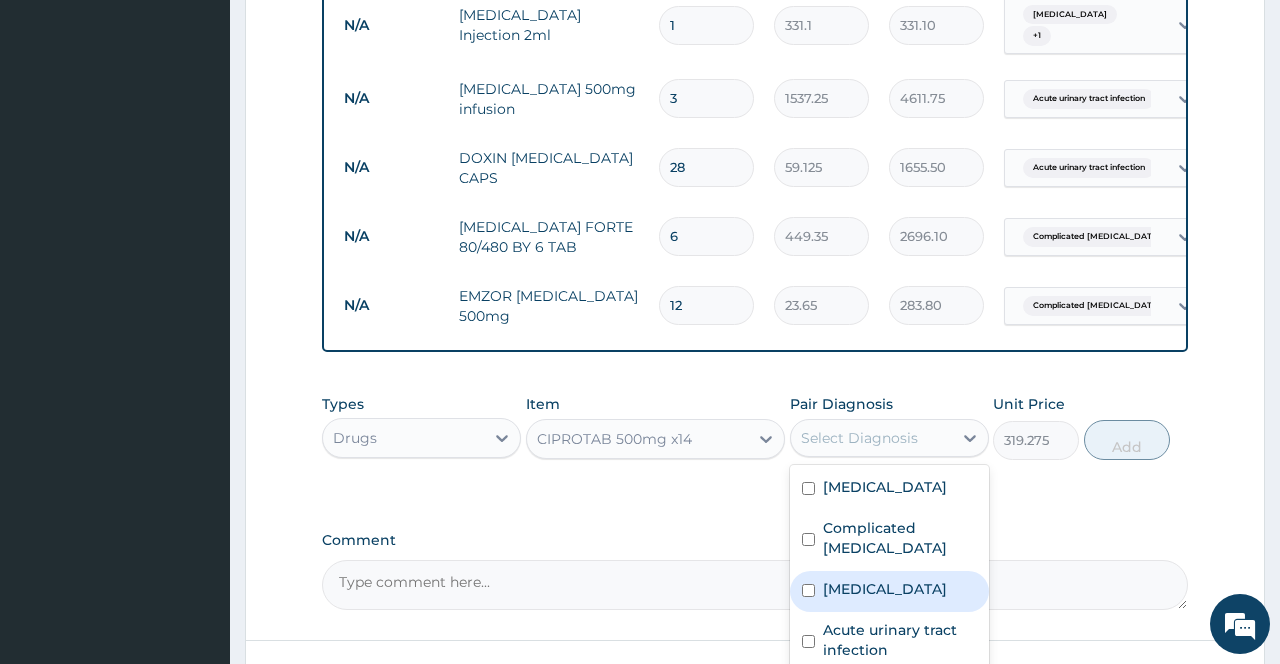 click on "Typhoid fever" at bounding box center (885, 589) 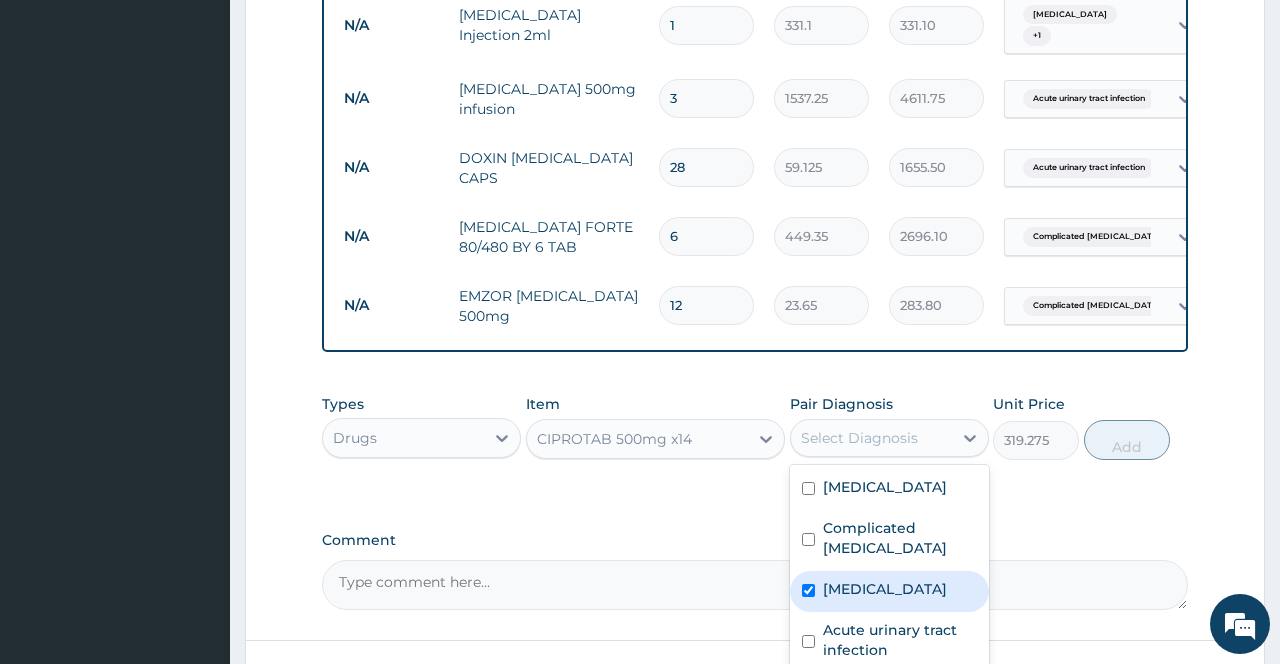checkbox on "true" 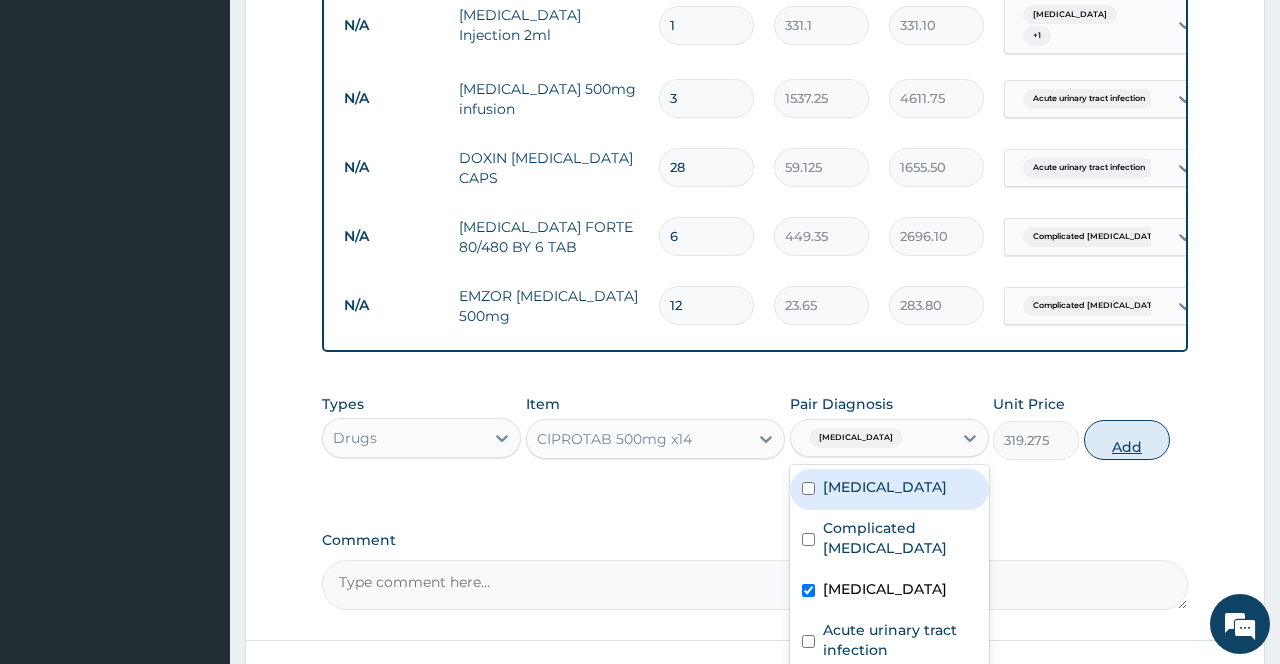 click on "Add" at bounding box center [1127, 440] 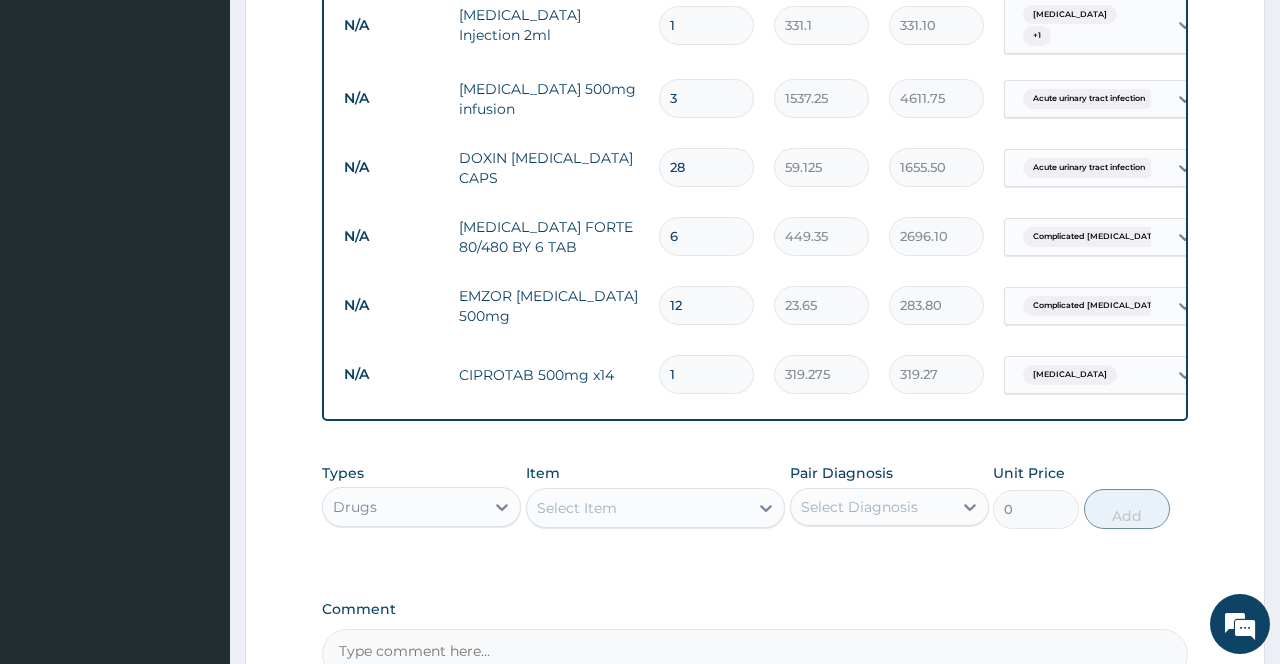 scroll, scrollTop: 1990, scrollLeft: 0, axis: vertical 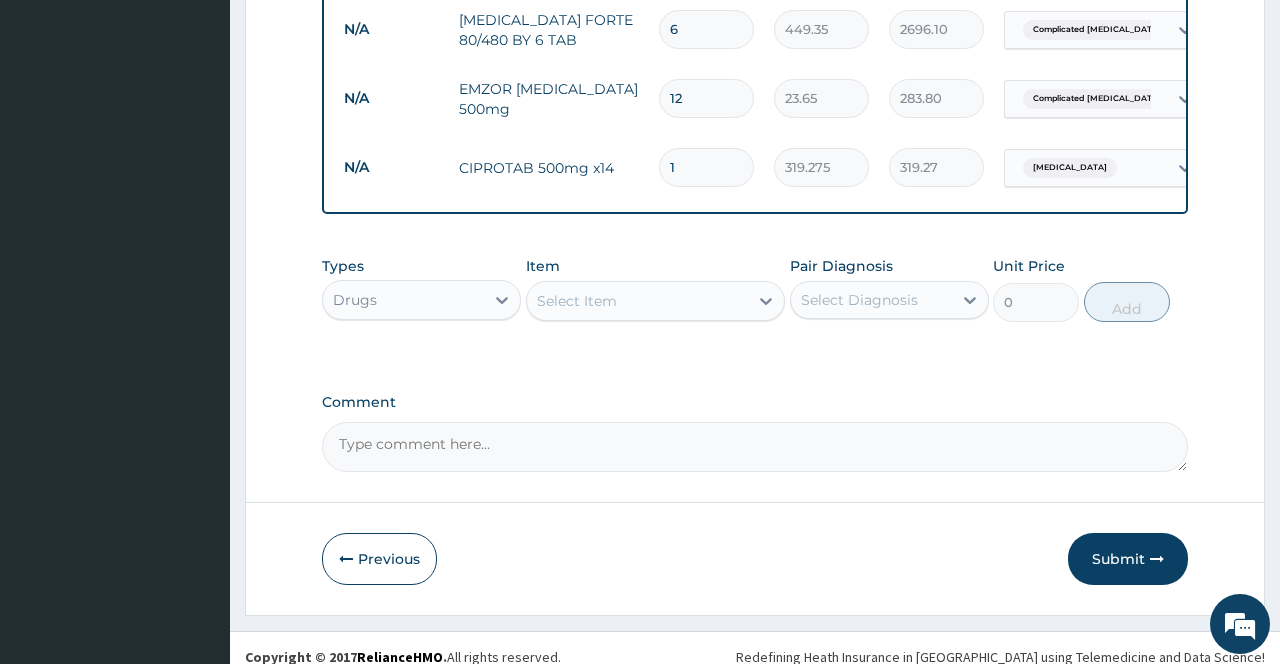 type on "14" 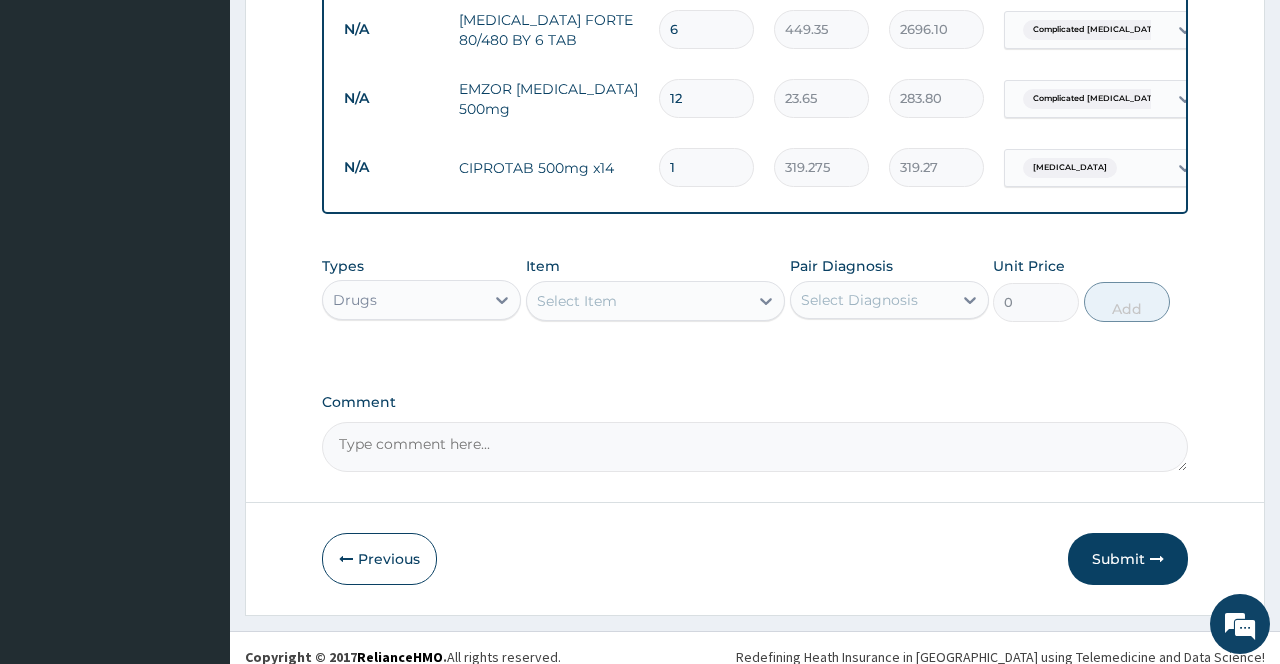 type on "4469.85" 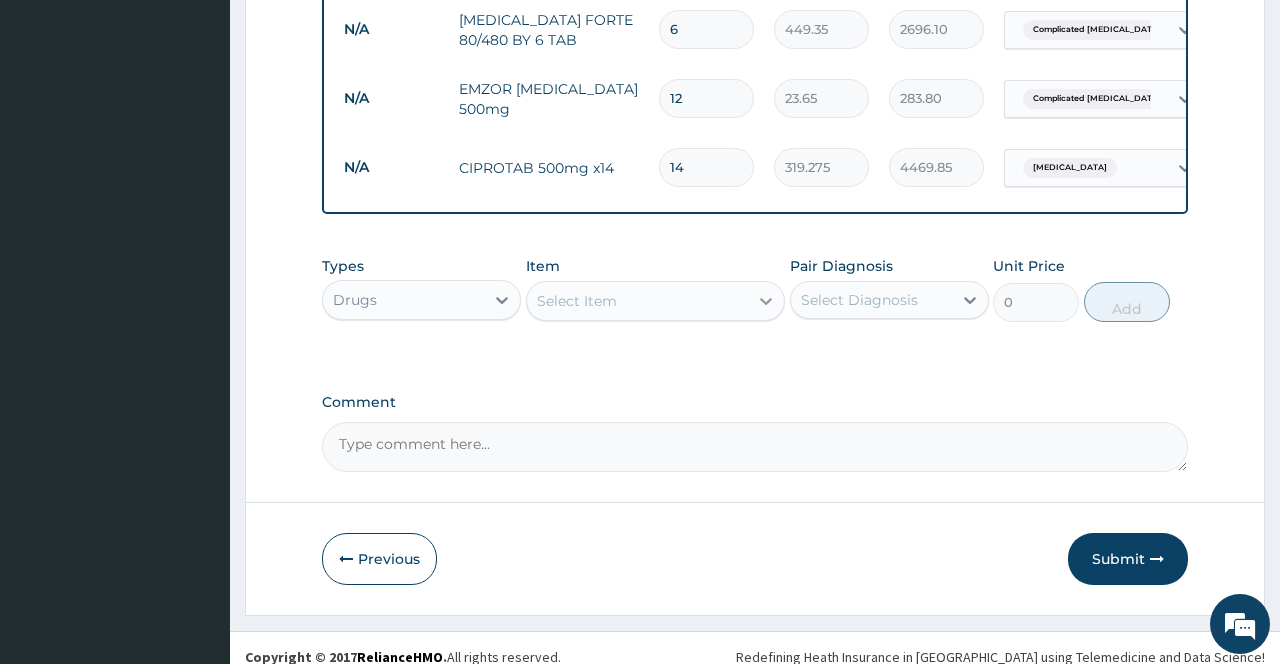 type on "14" 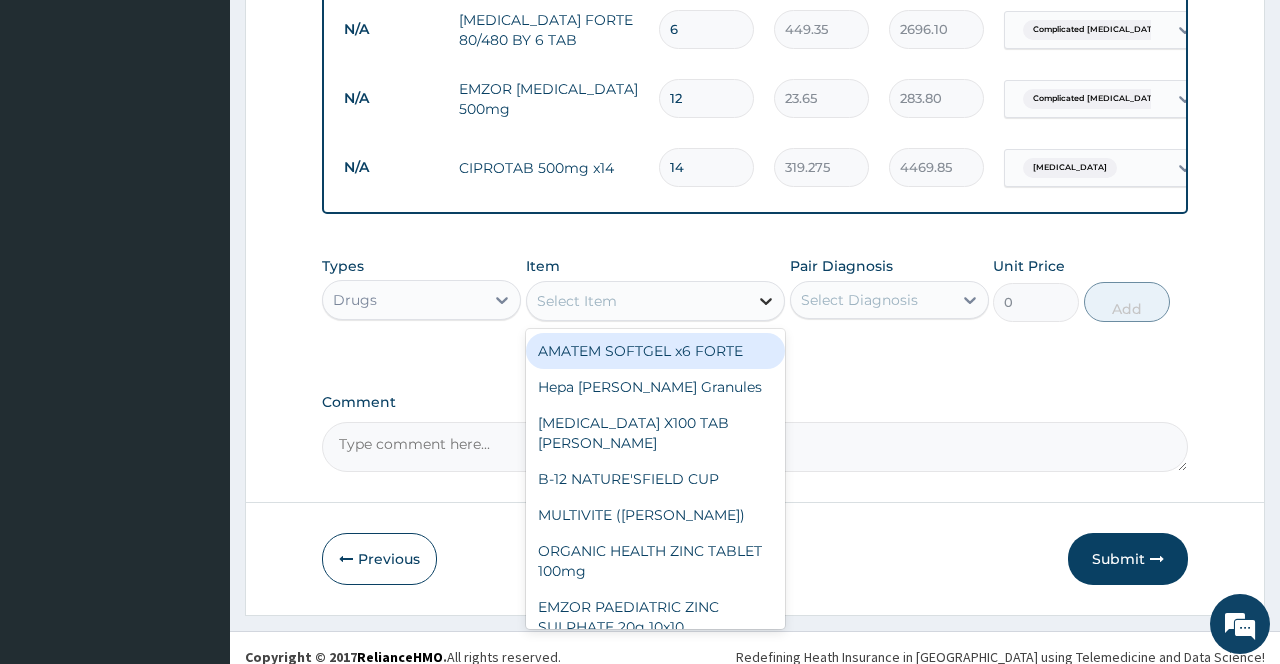 click 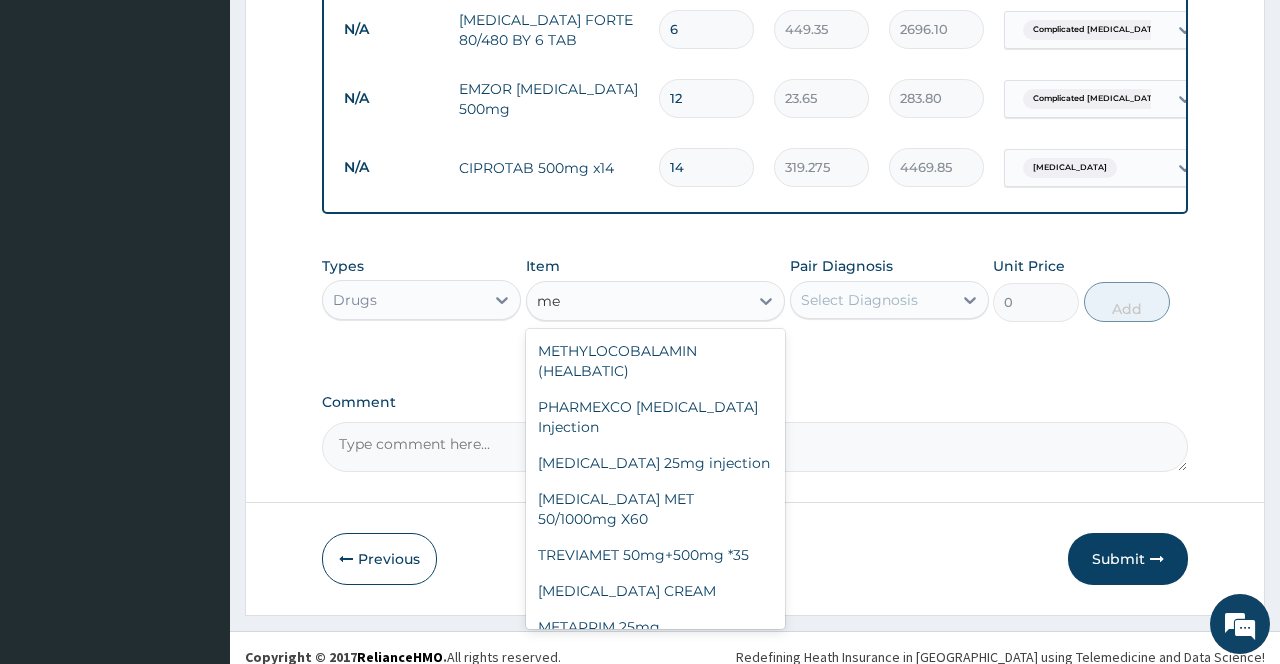 type on "m" 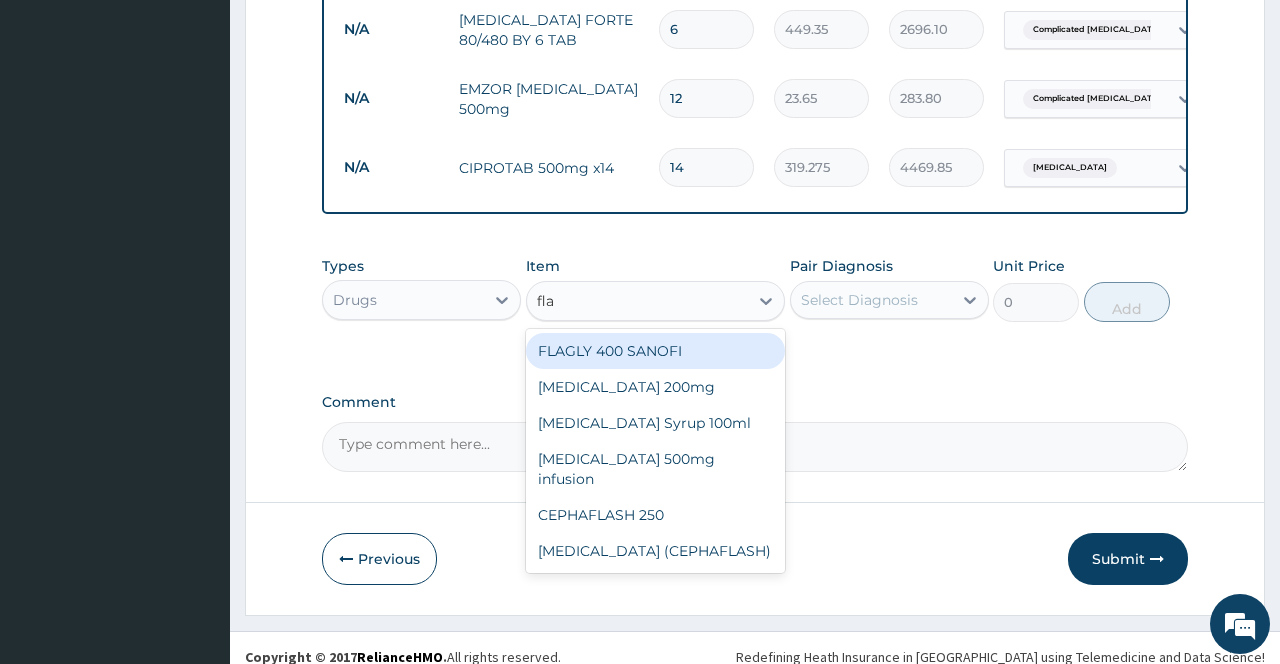 type on "flag" 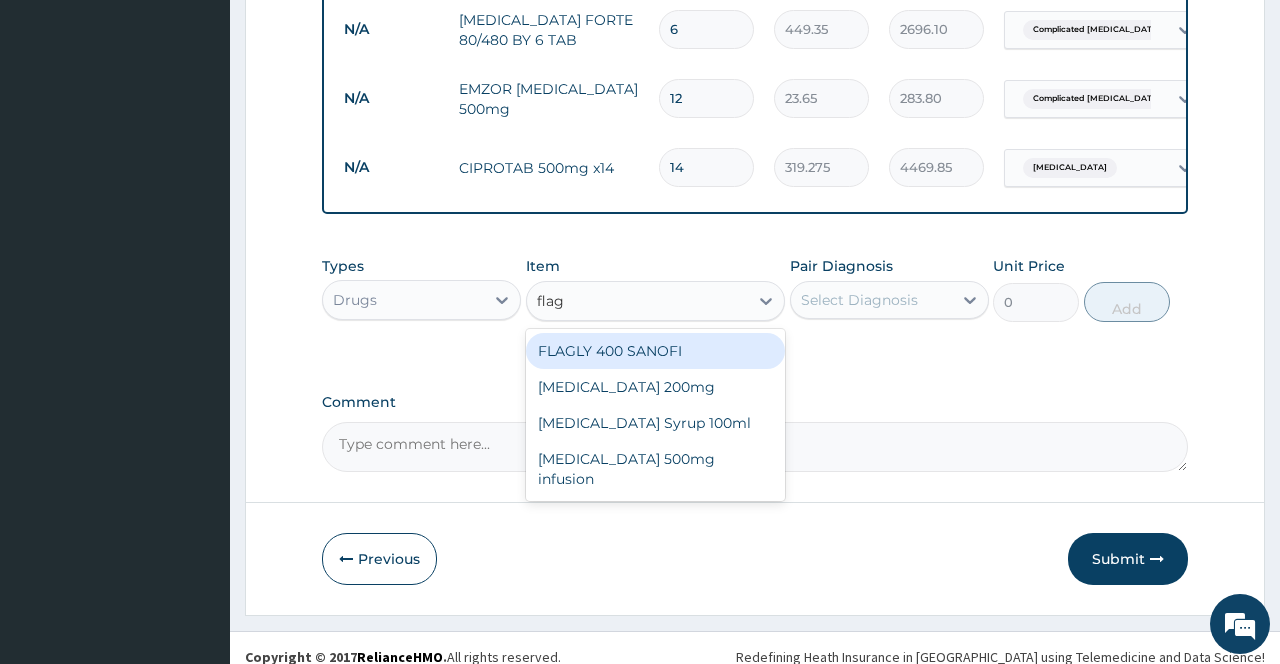 click on "FLAGLY 400 SANOFI" at bounding box center [656, 351] 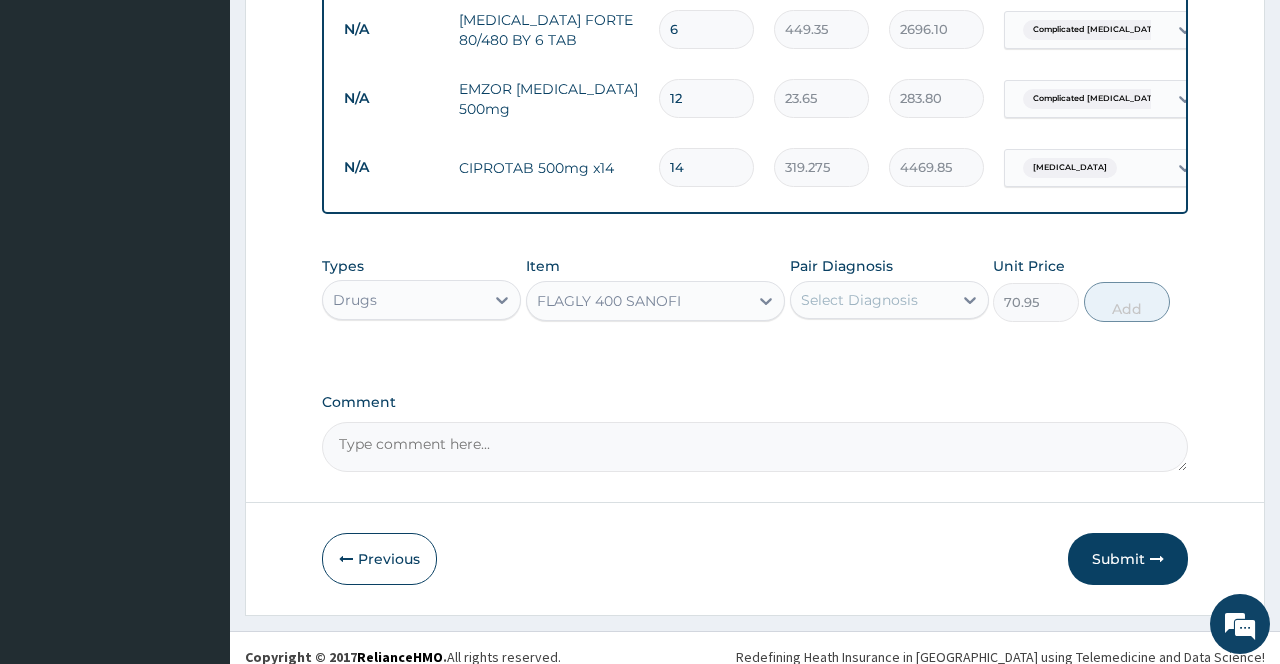 click on "Select Diagnosis" at bounding box center [871, 300] 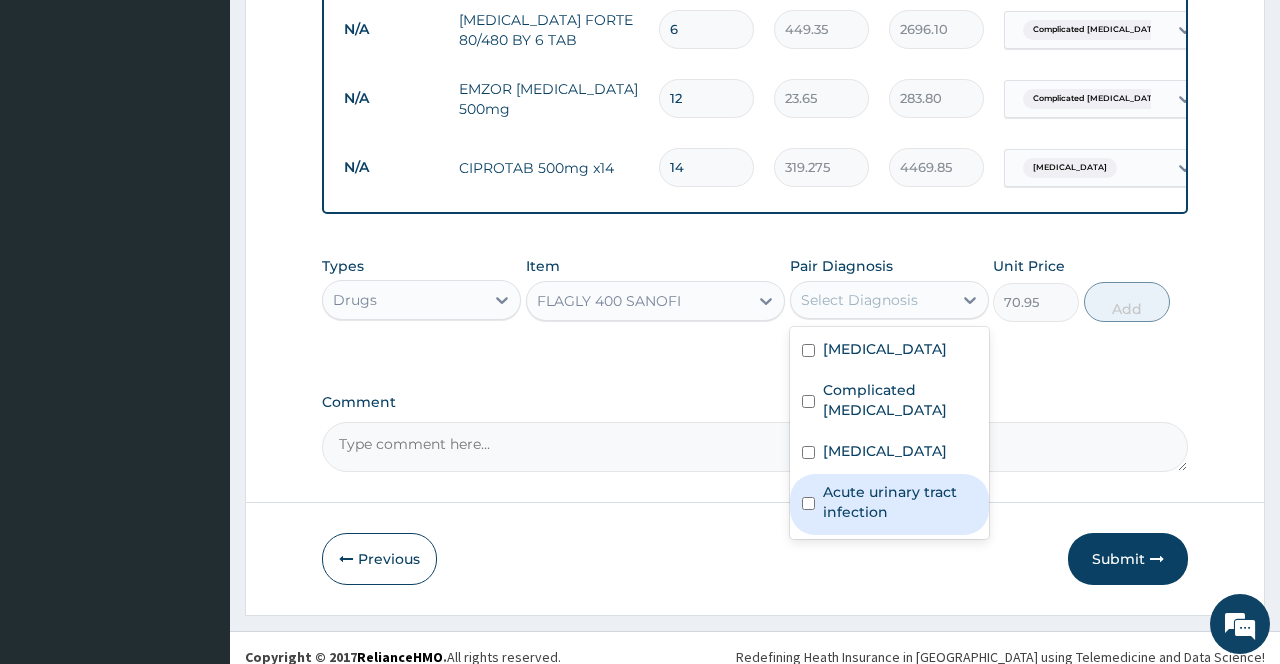 click on "Acute urinary tract infection" at bounding box center (900, 502) 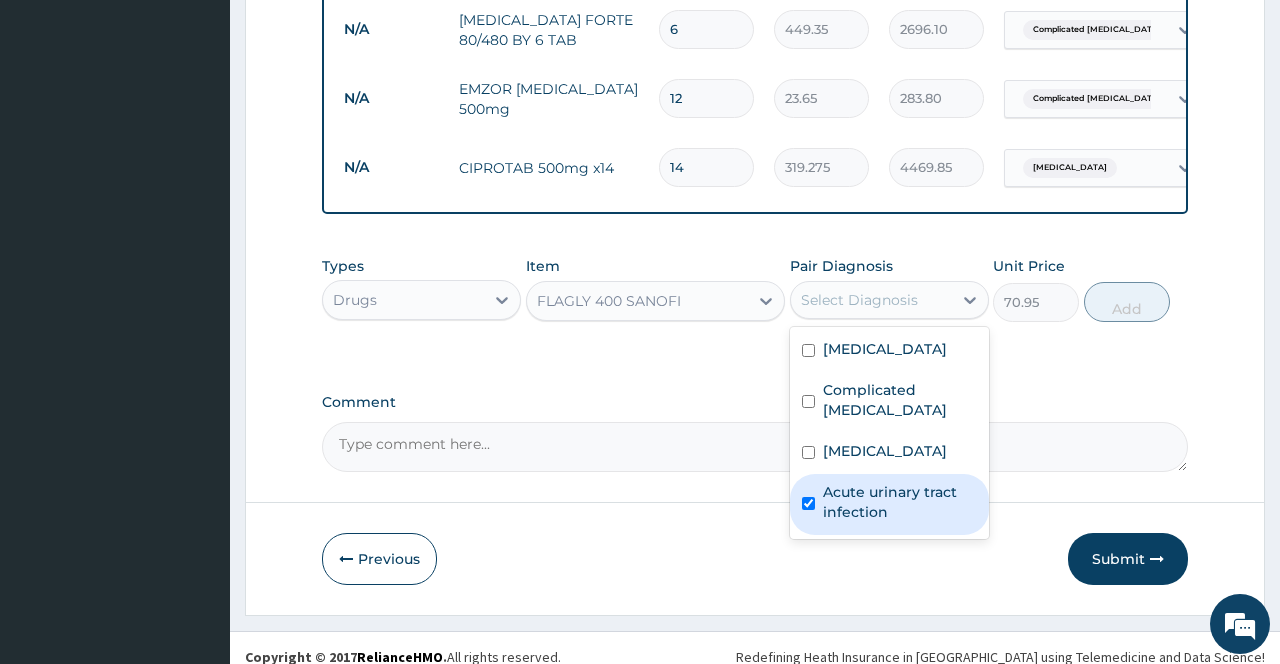 checkbox on "true" 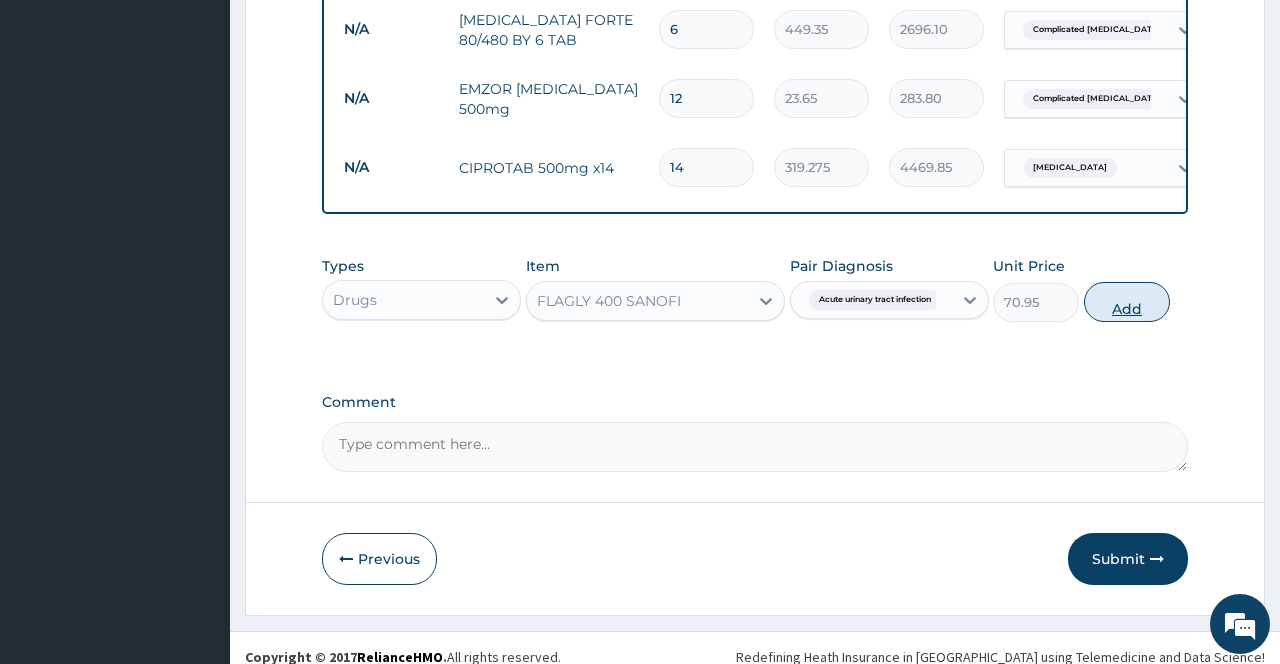 click on "Add" at bounding box center [1127, 302] 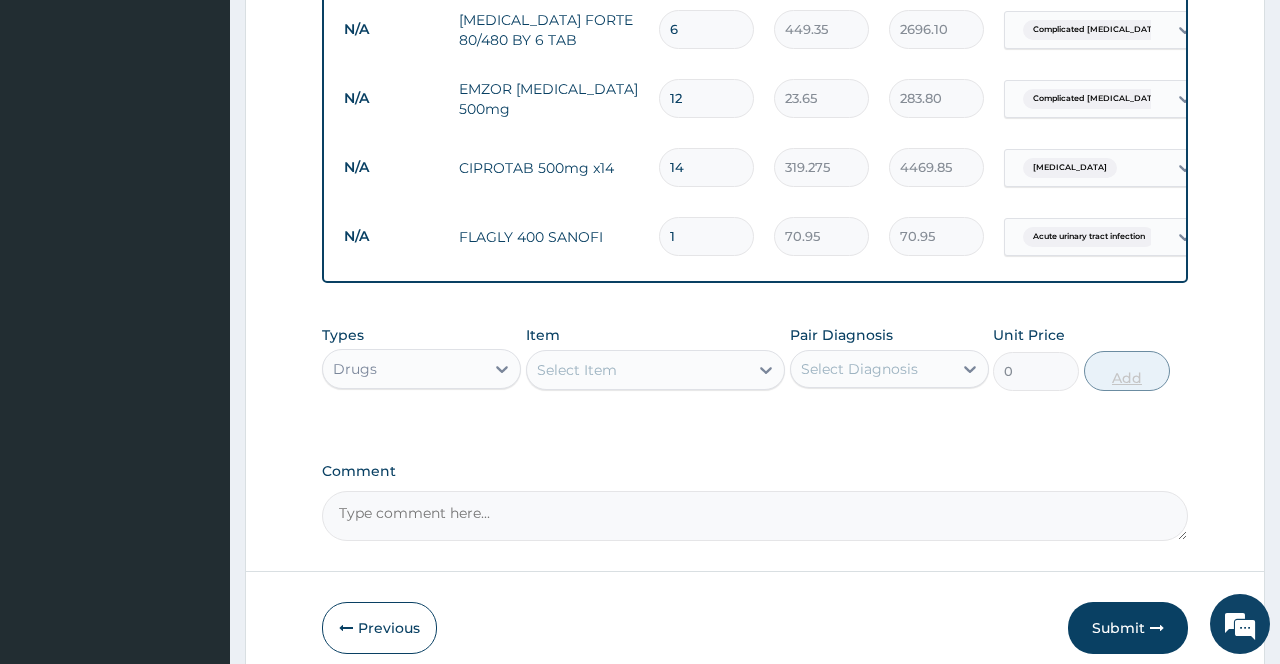 type on "15" 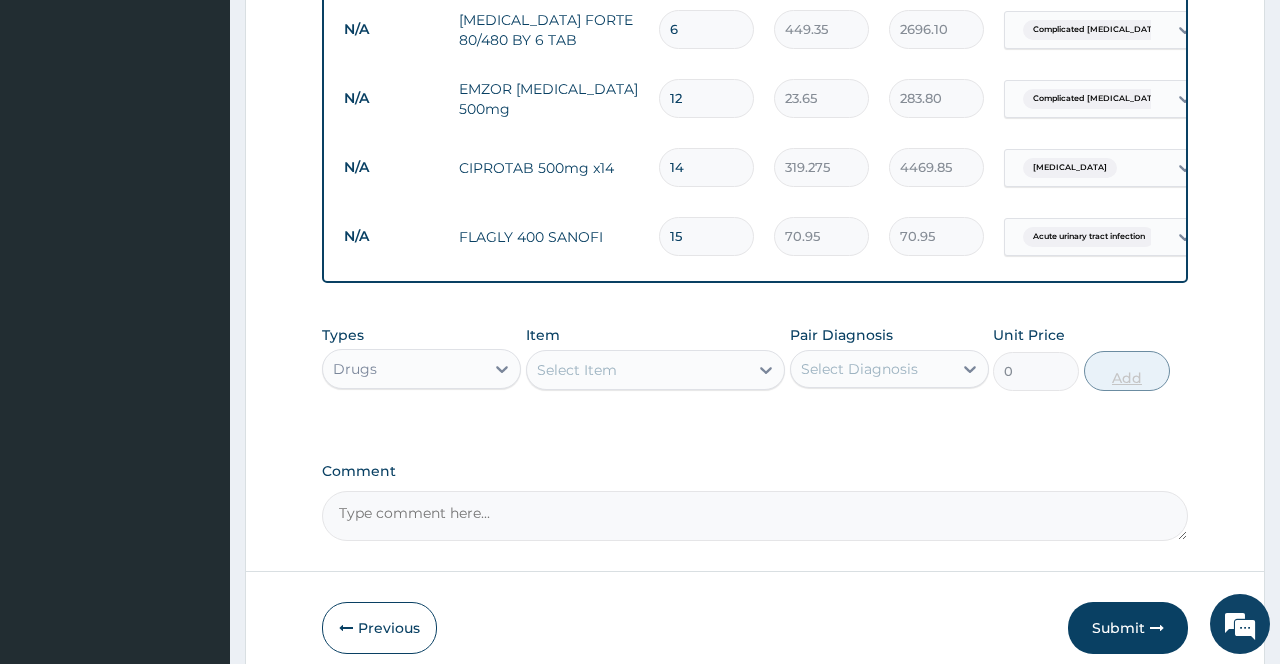 type on "1064.25" 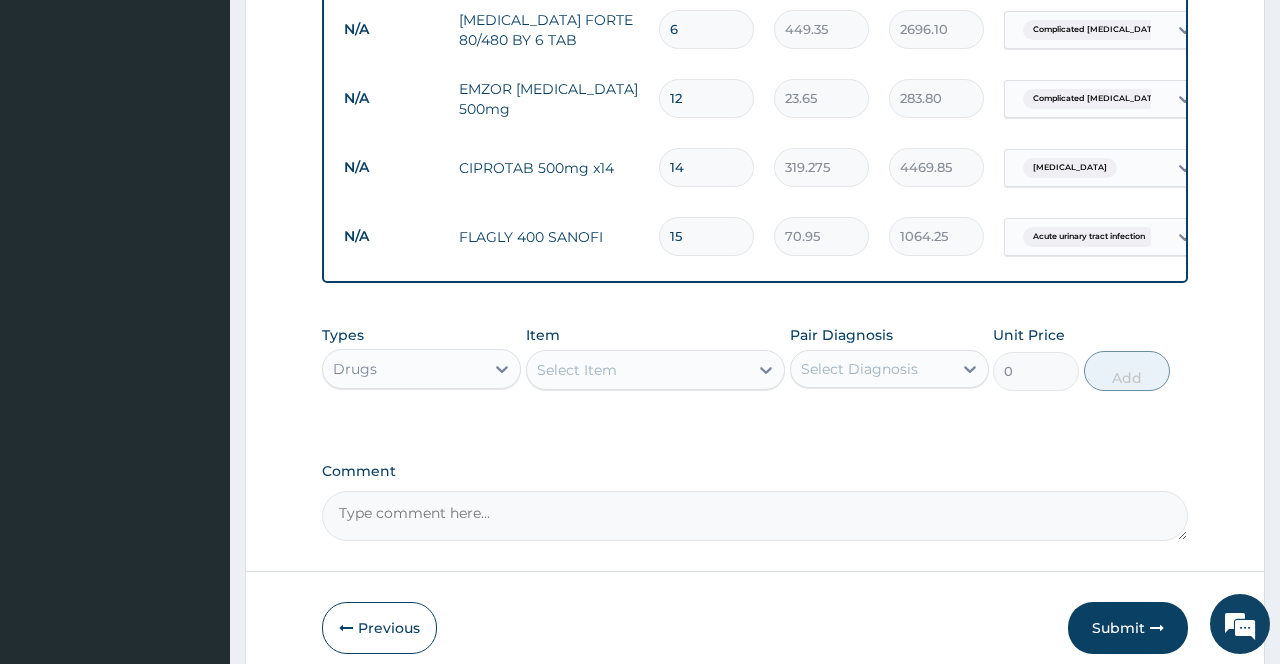 type on "15" 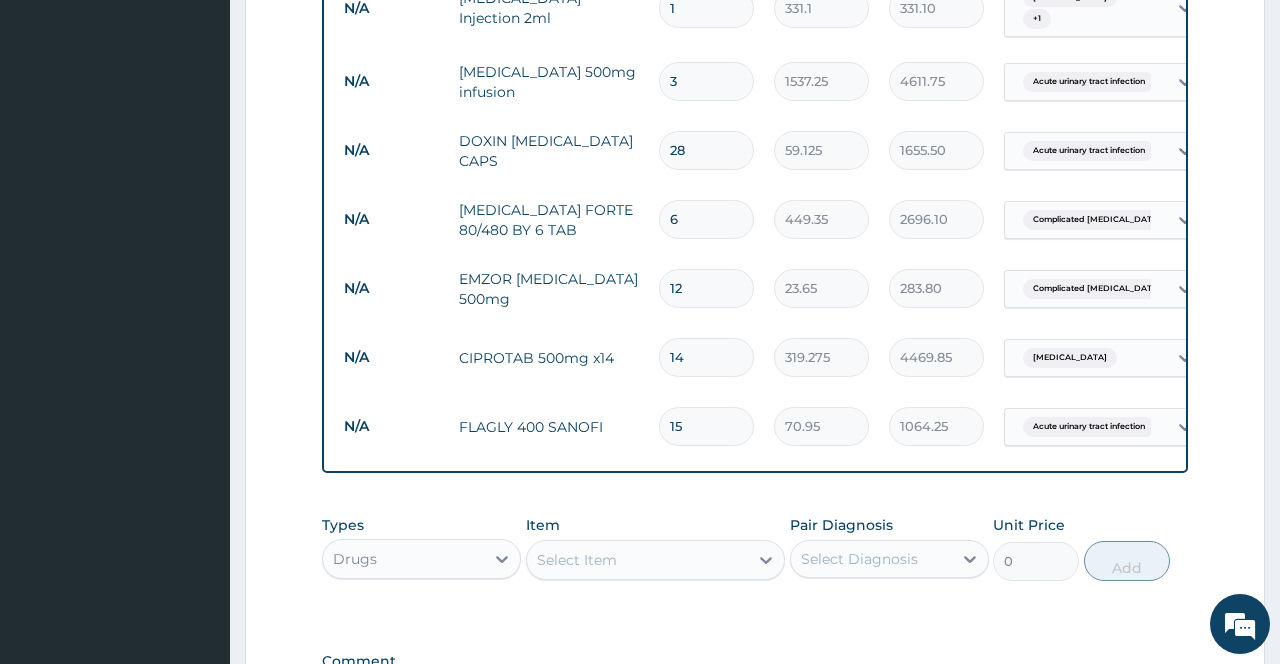 scroll, scrollTop: 2042, scrollLeft: 0, axis: vertical 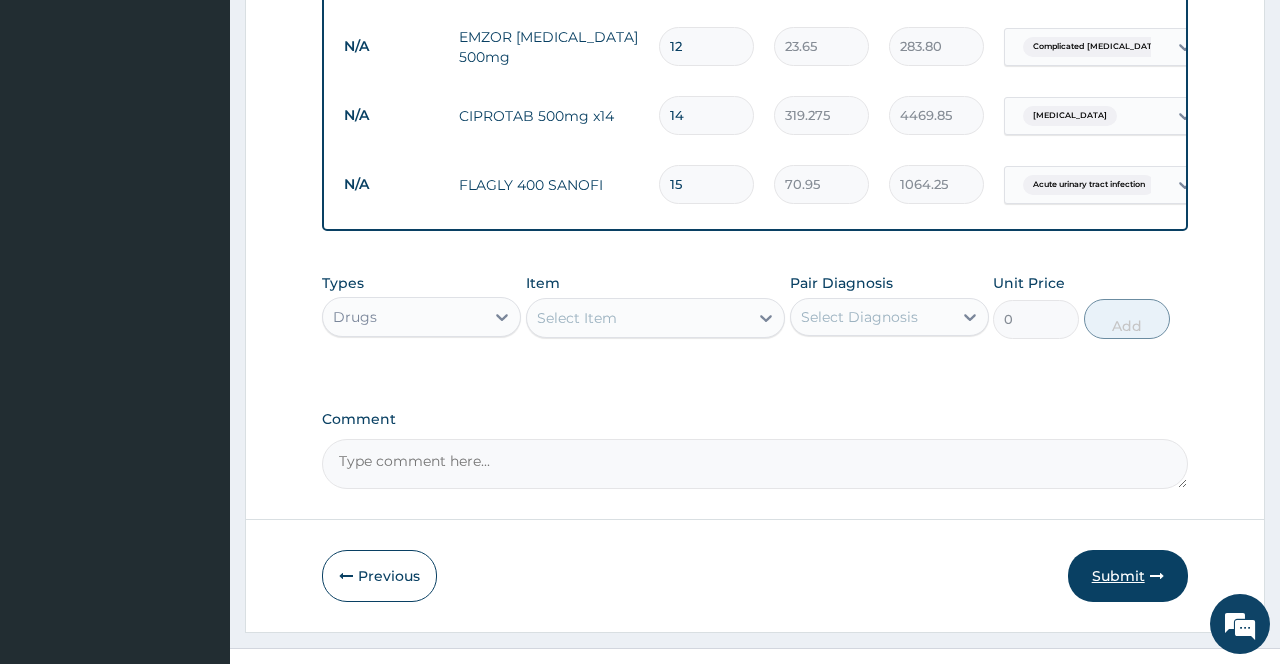 click on "Submit" at bounding box center [1128, 576] 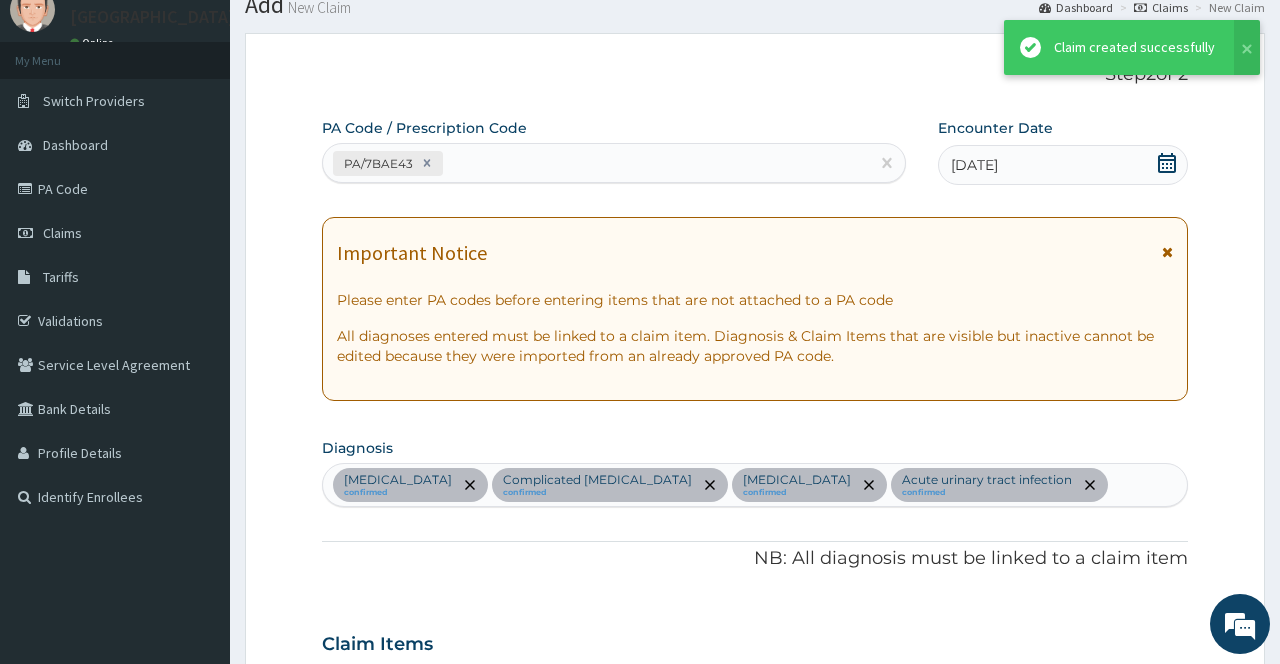 scroll, scrollTop: 2042, scrollLeft: 0, axis: vertical 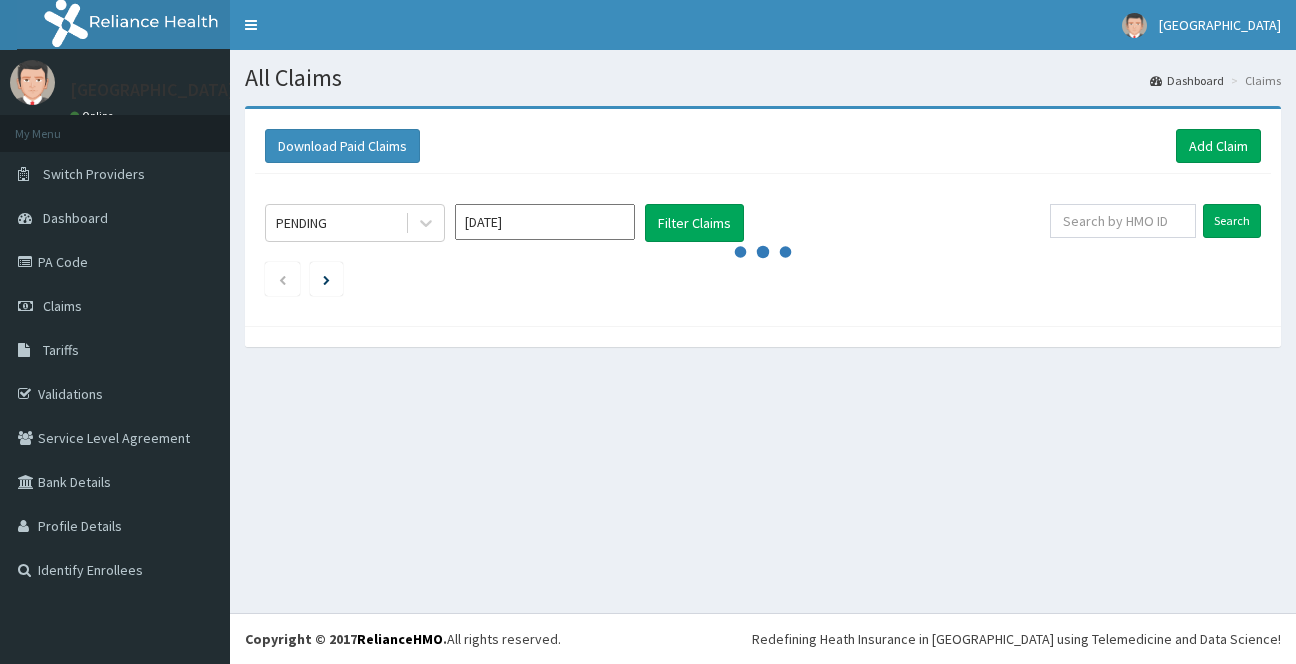click on "[DATE]" at bounding box center [545, 222] 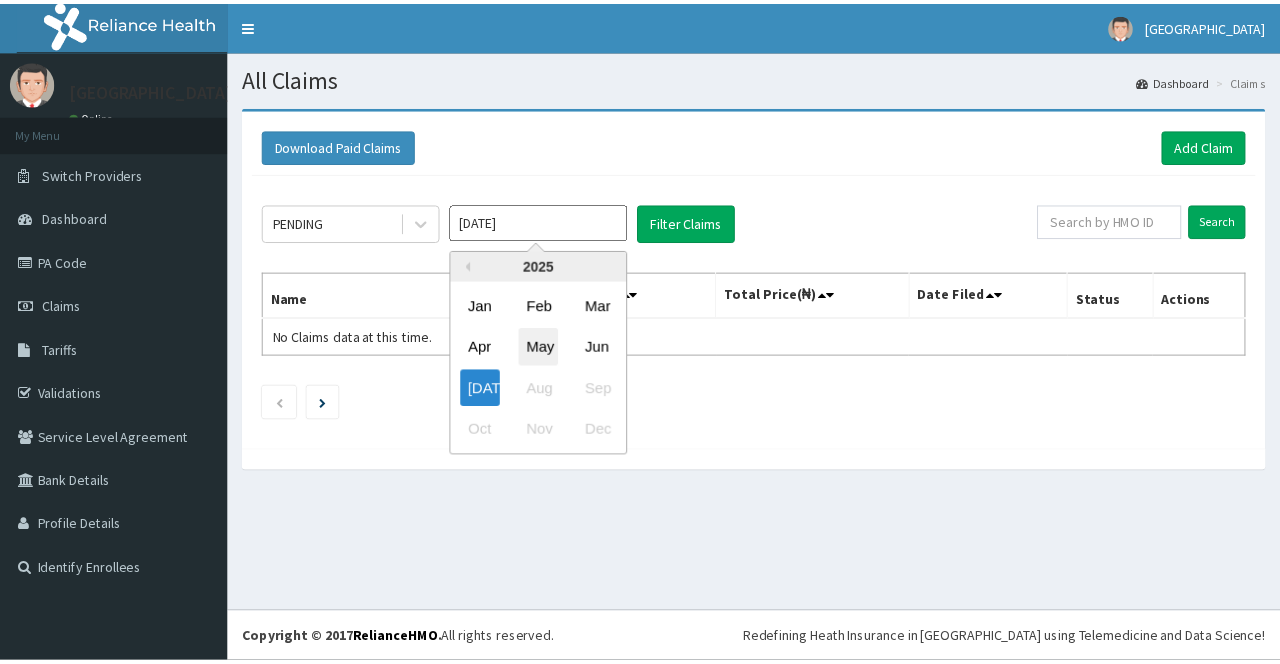 scroll, scrollTop: 0, scrollLeft: 0, axis: both 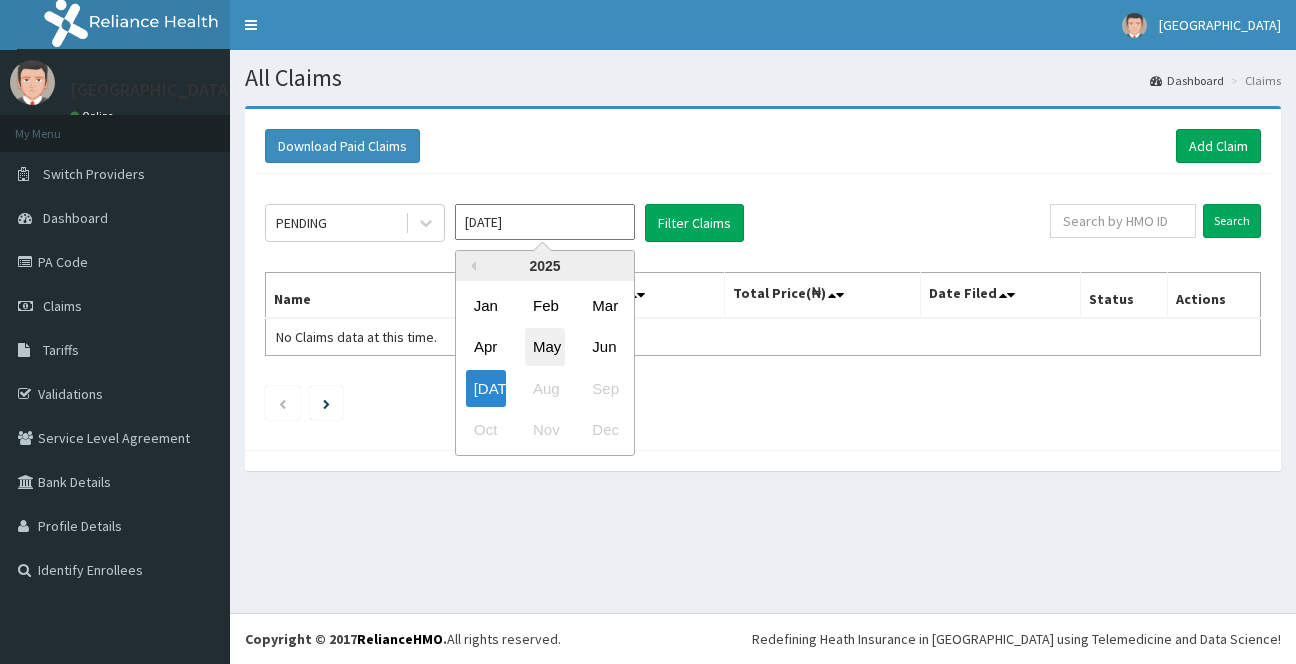 click on "May" at bounding box center [545, 347] 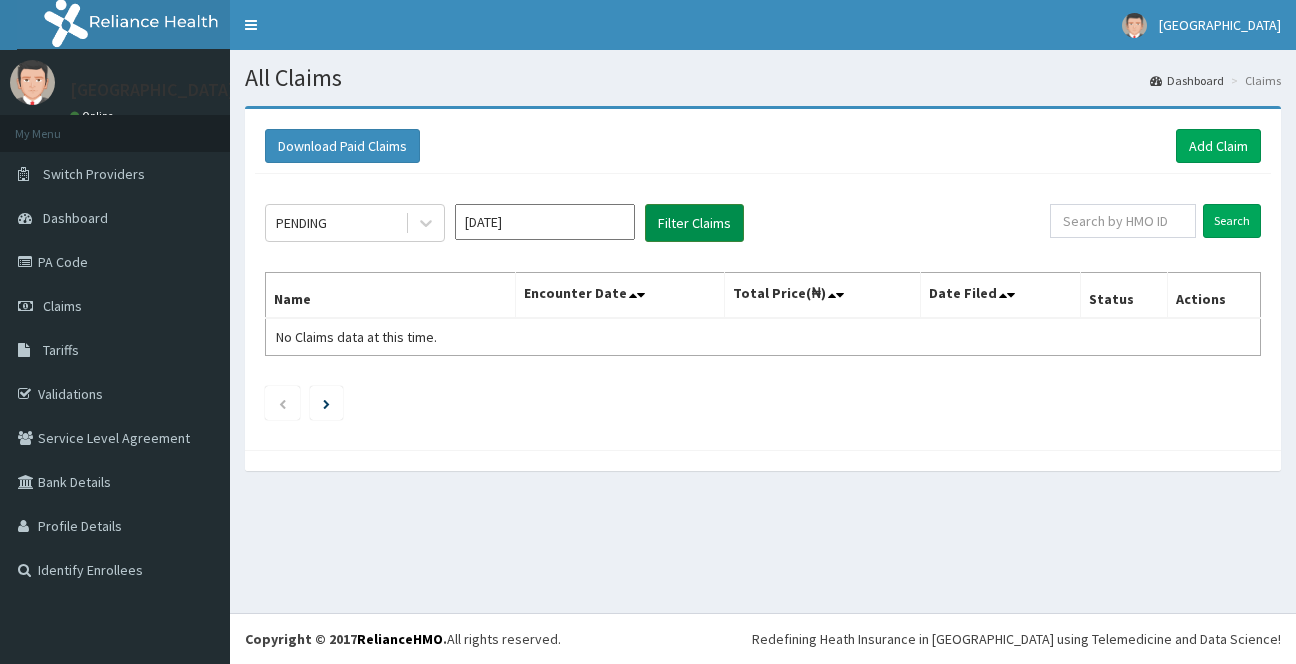 click on "Filter Claims" at bounding box center (694, 223) 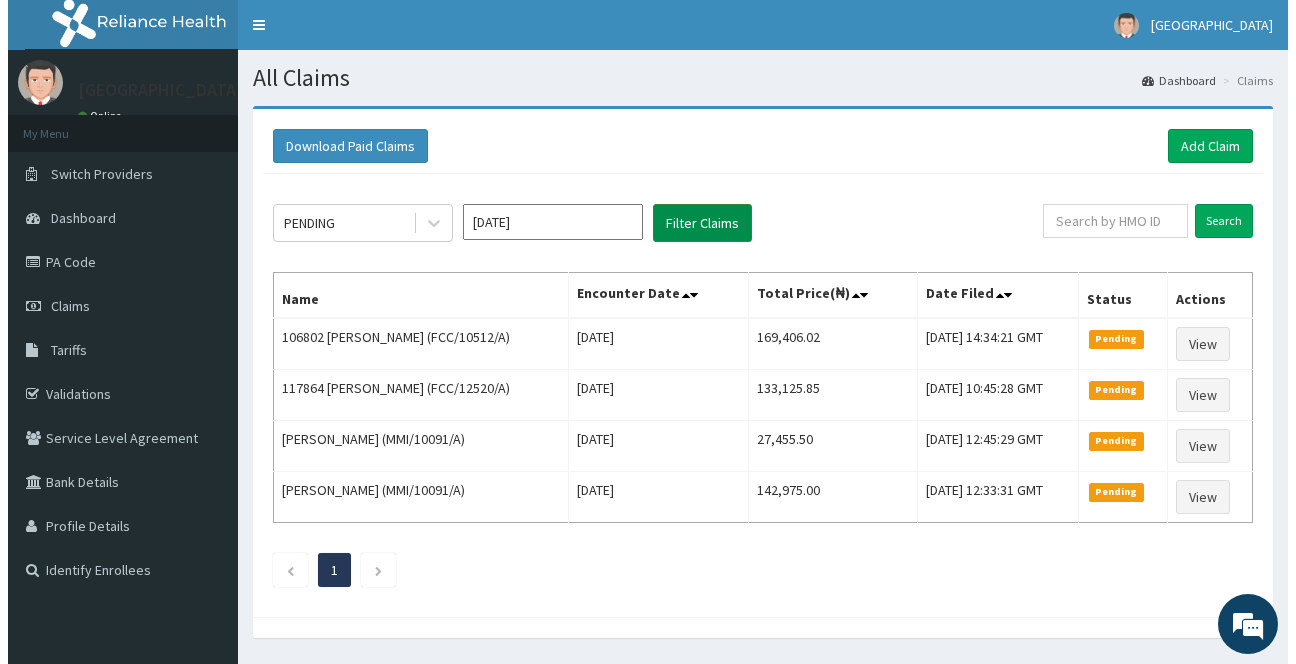 scroll, scrollTop: 0, scrollLeft: 0, axis: both 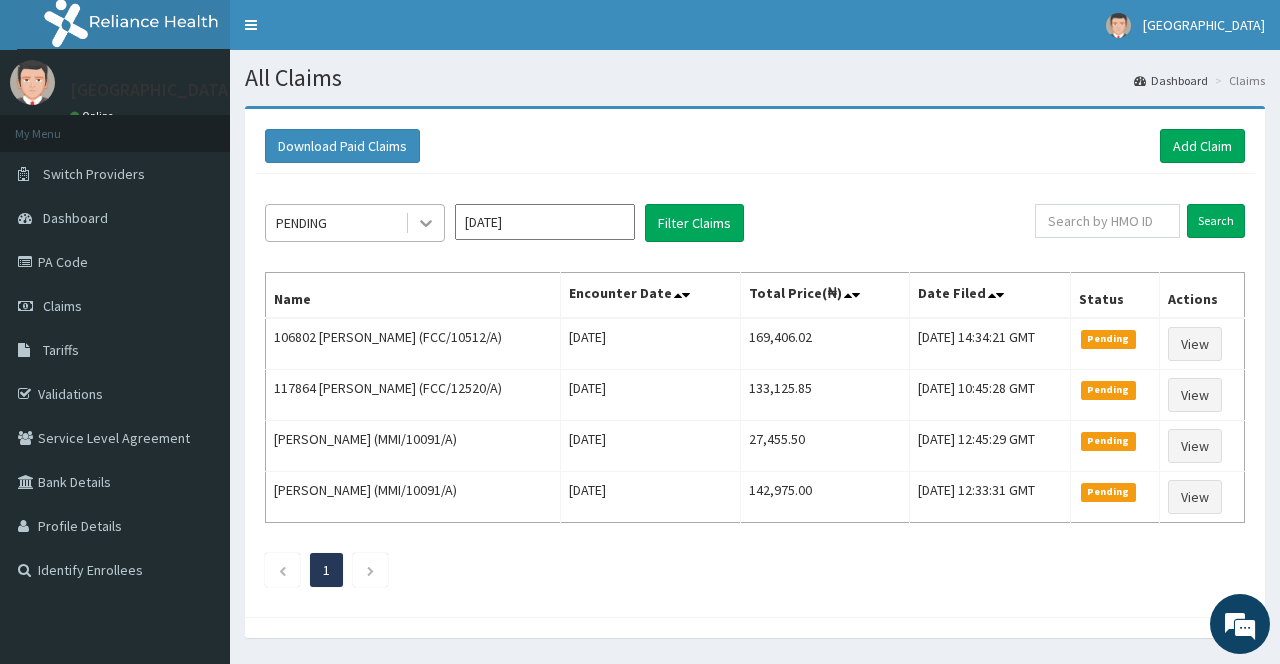 click 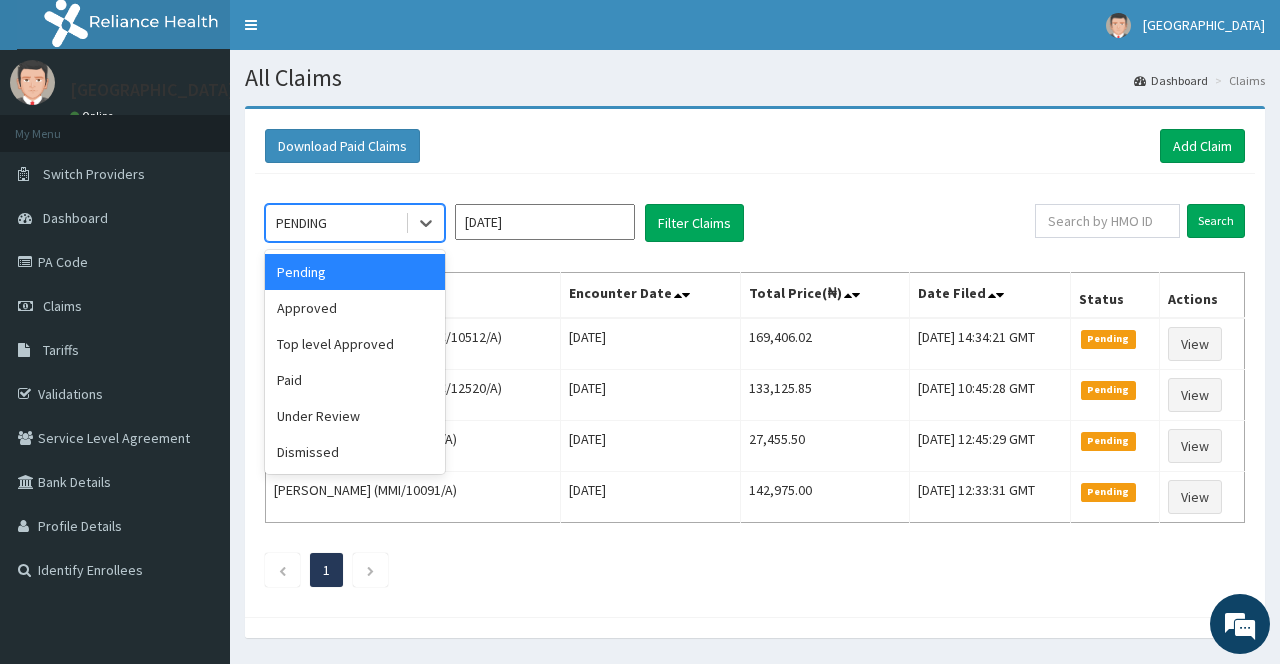 click on "Approved" at bounding box center (355, 308) 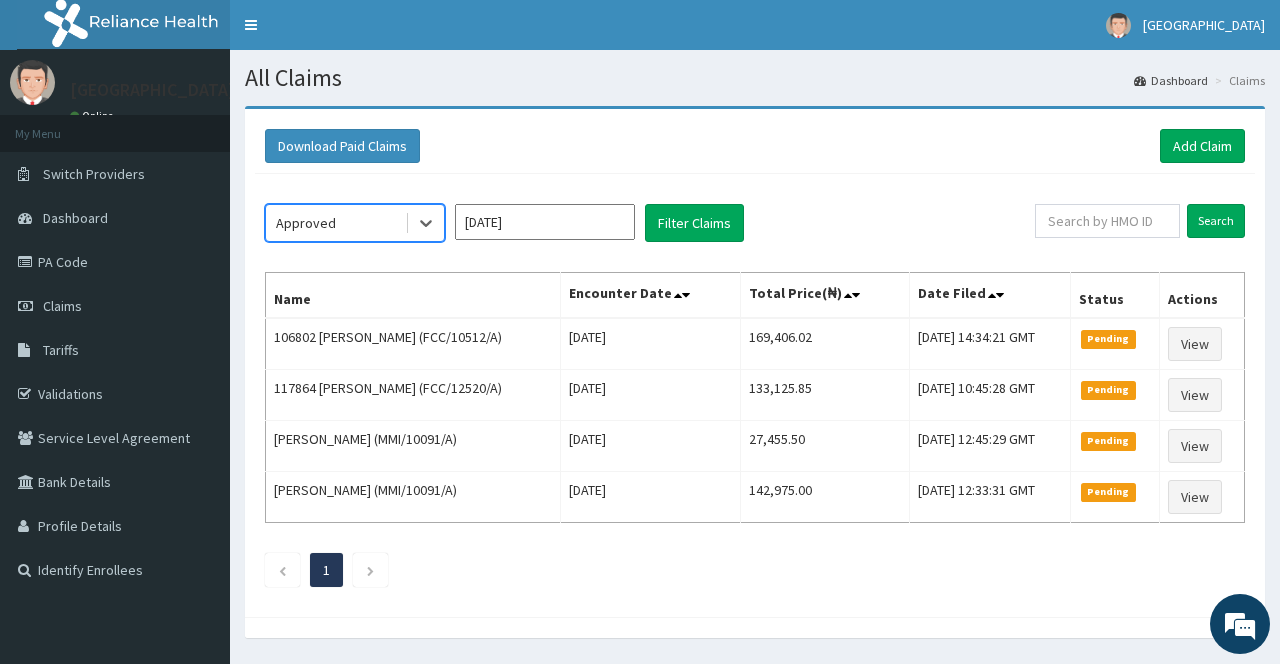 click on "Name" at bounding box center [413, 296] 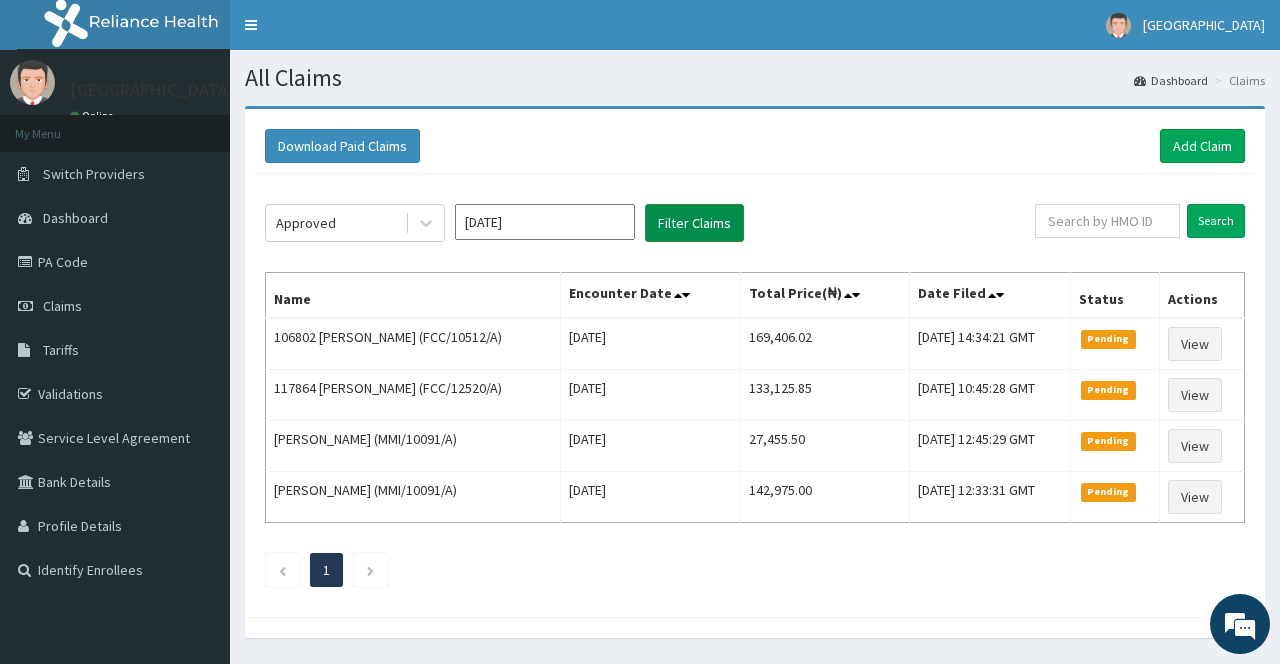 click on "Filter Claims" at bounding box center [694, 223] 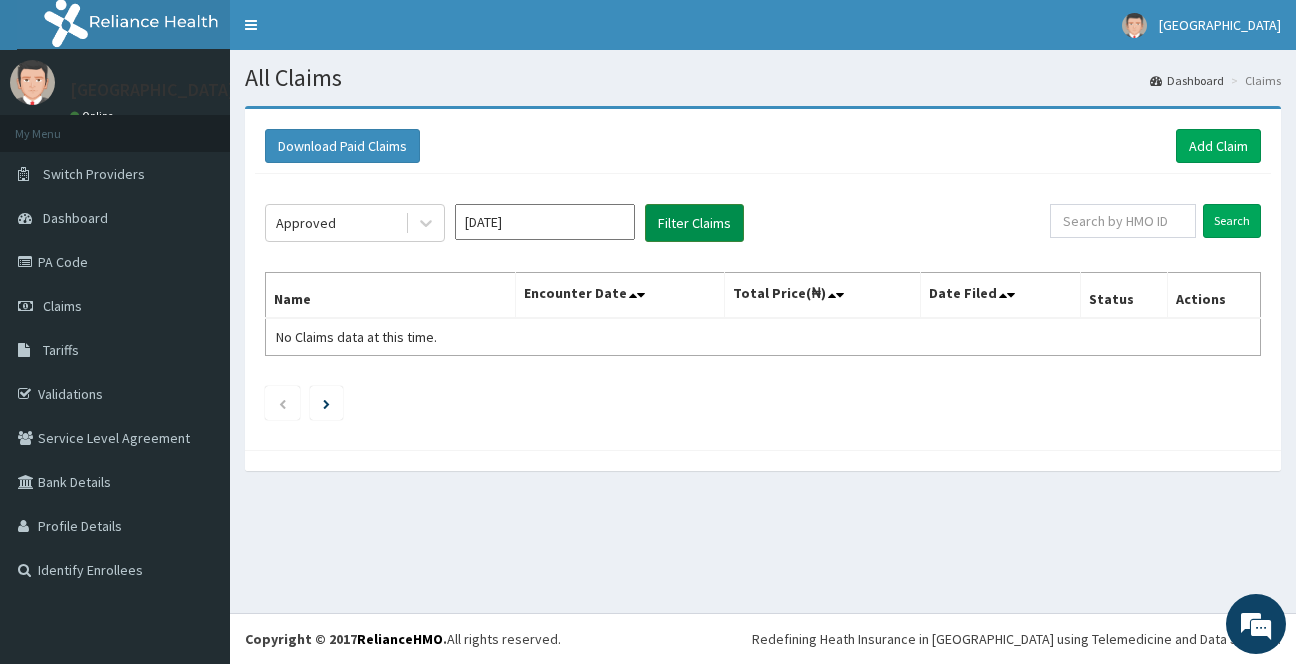 click on "Filter Claims" at bounding box center [694, 223] 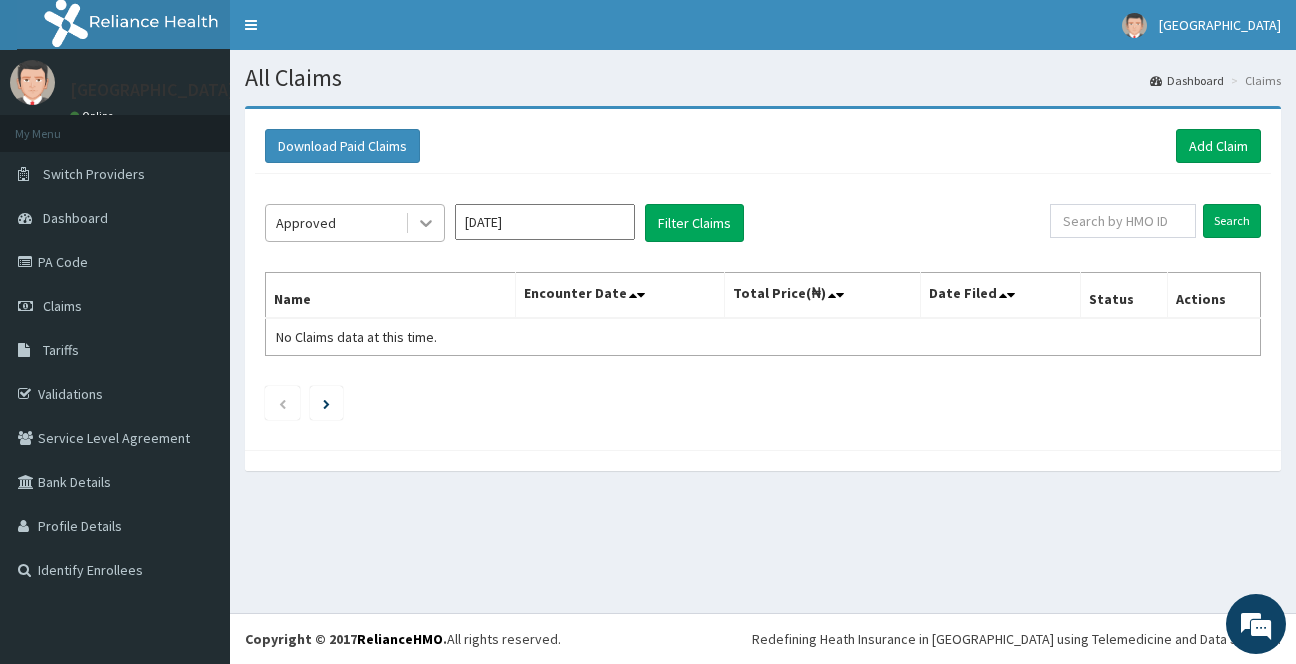 click 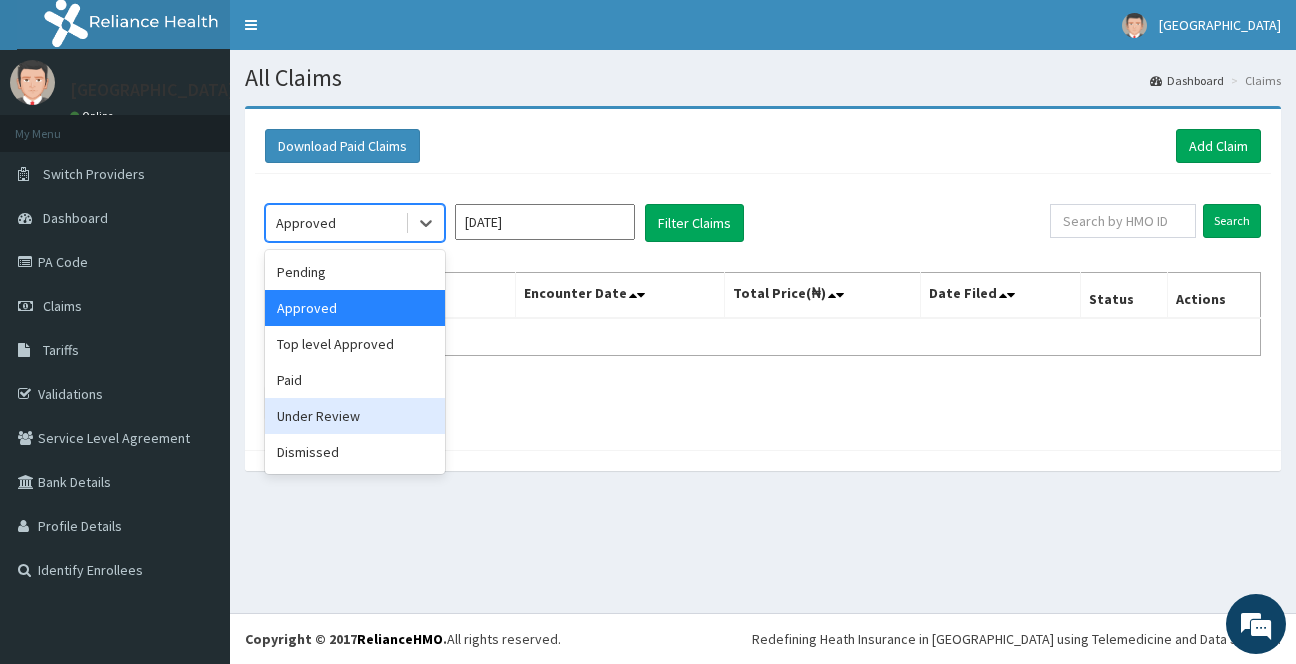 click on "Under Review" at bounding box center [355, 416] 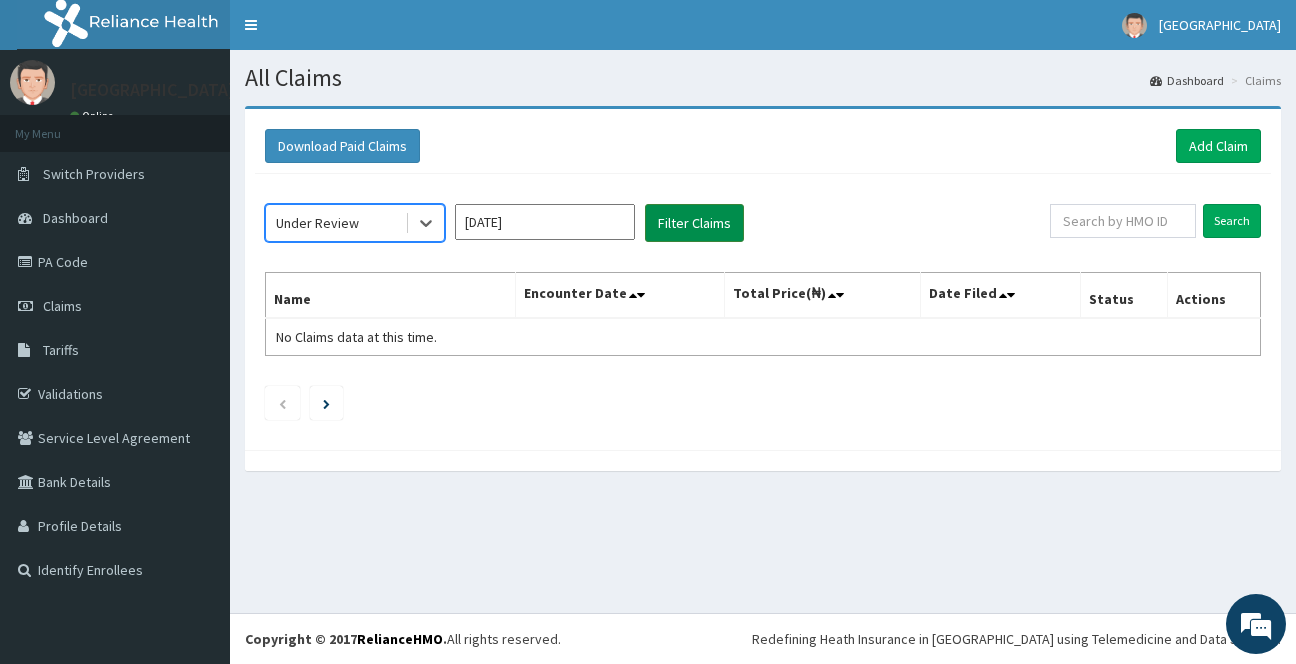 click on "Filter Claims" at bounding box center (694, 223) 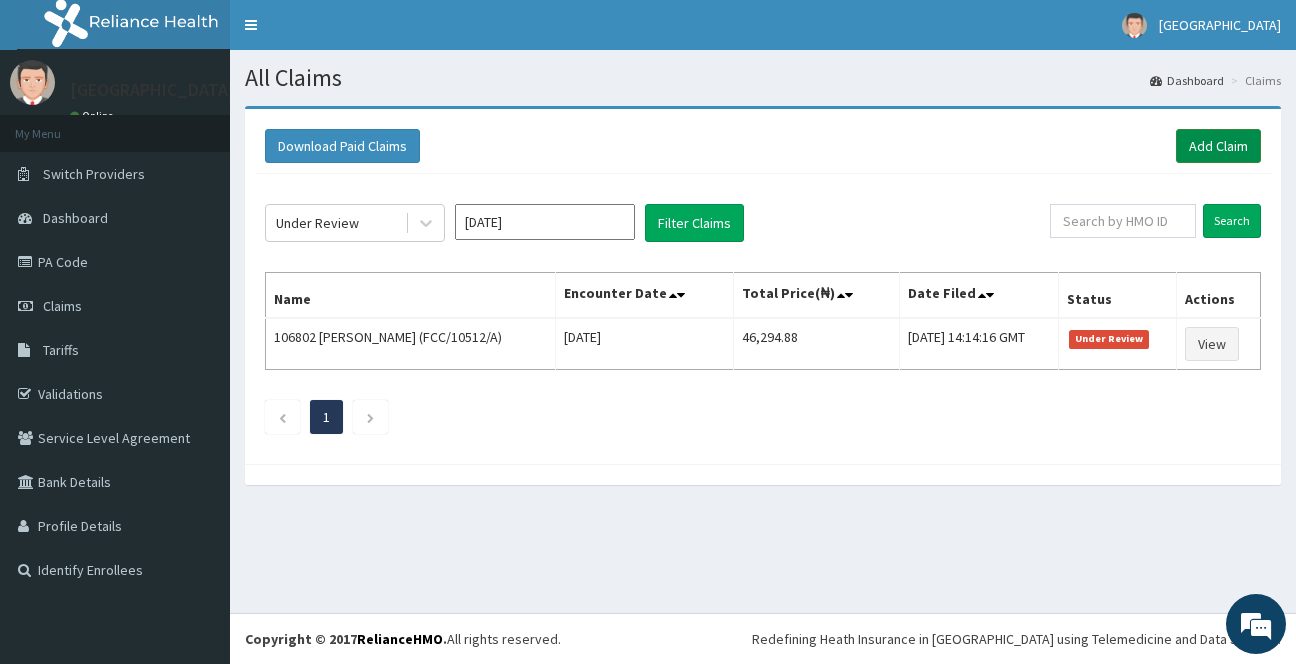 click on "Add Claim" at bounding box center [1218, 146] 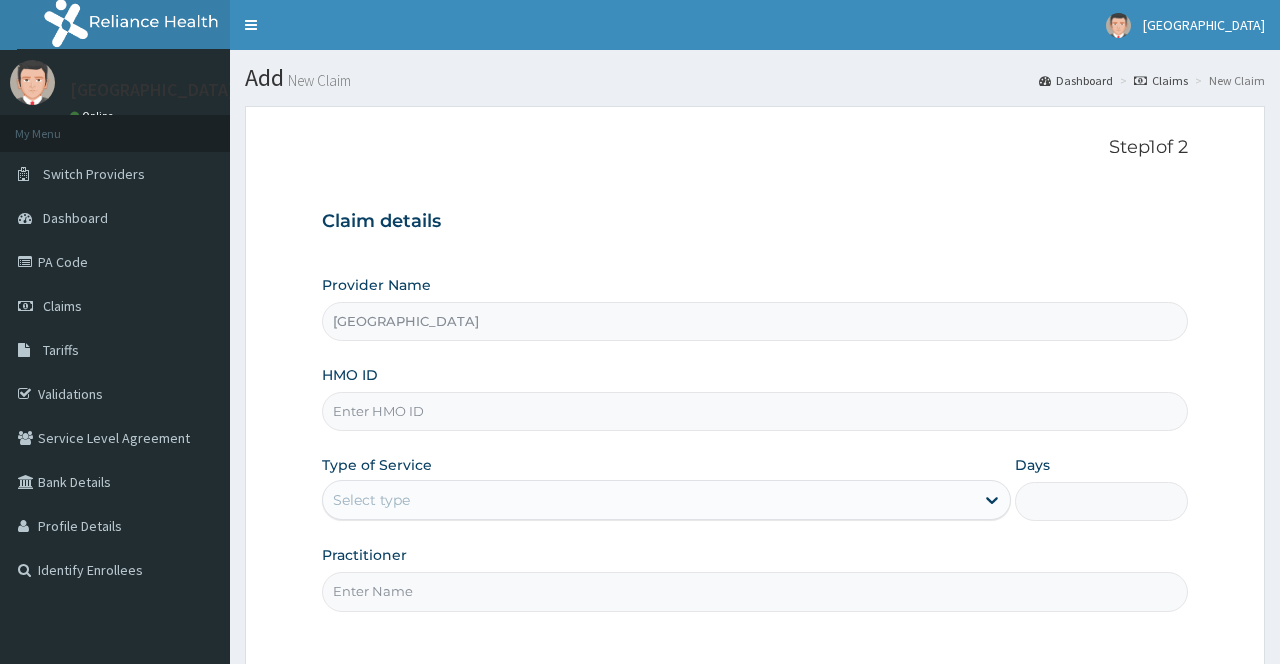 scroll, scrollTop: 0, scrollLeft: 0, axis: both 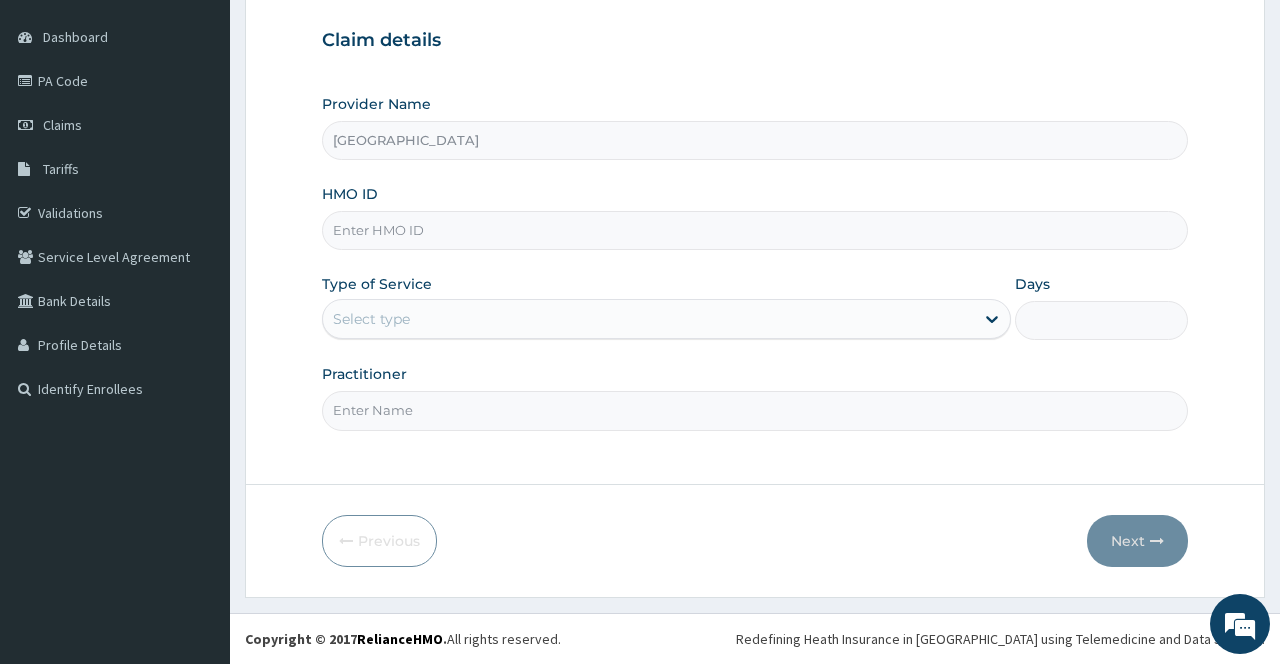 click on "HMO ID" at bounding box center [754, 230] 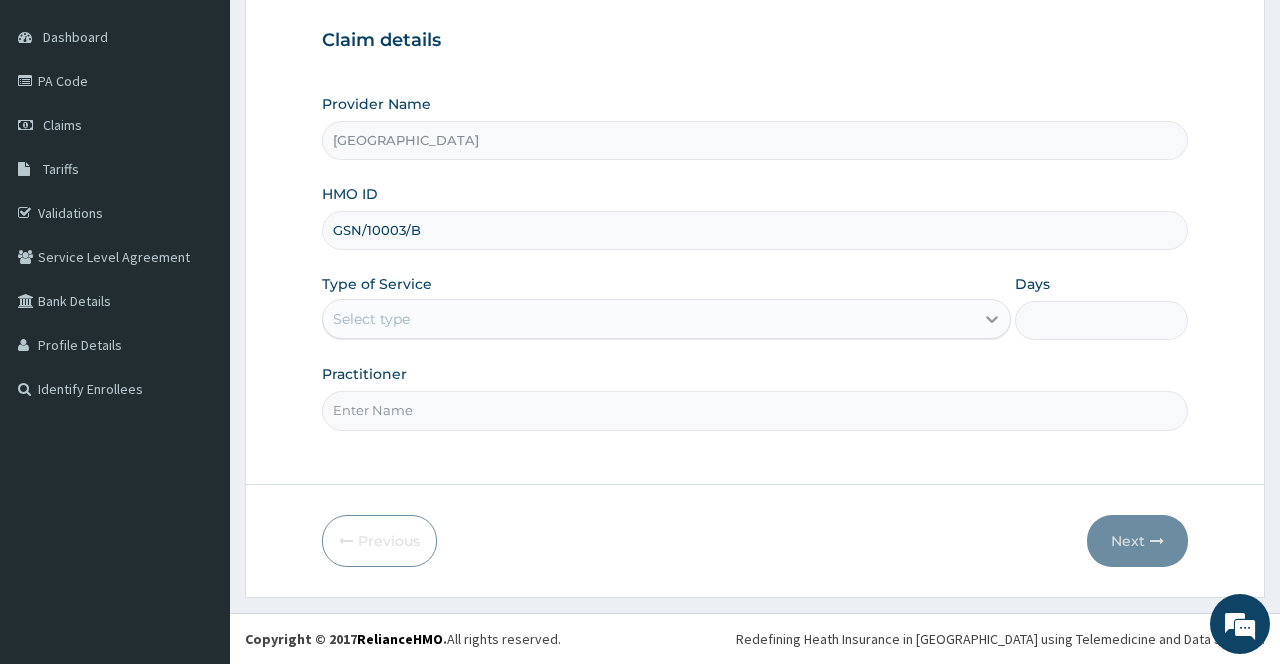 type on "GSN/10003/B" 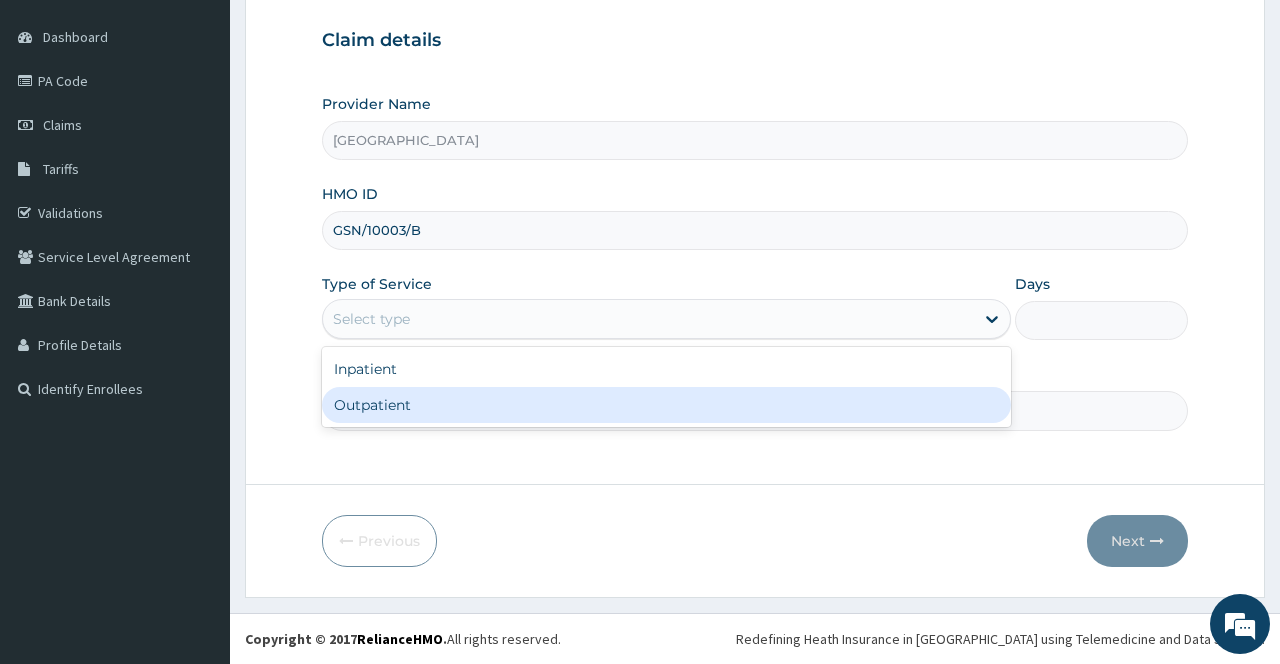 click on "Outpatient" at bounding box center [666, 405] 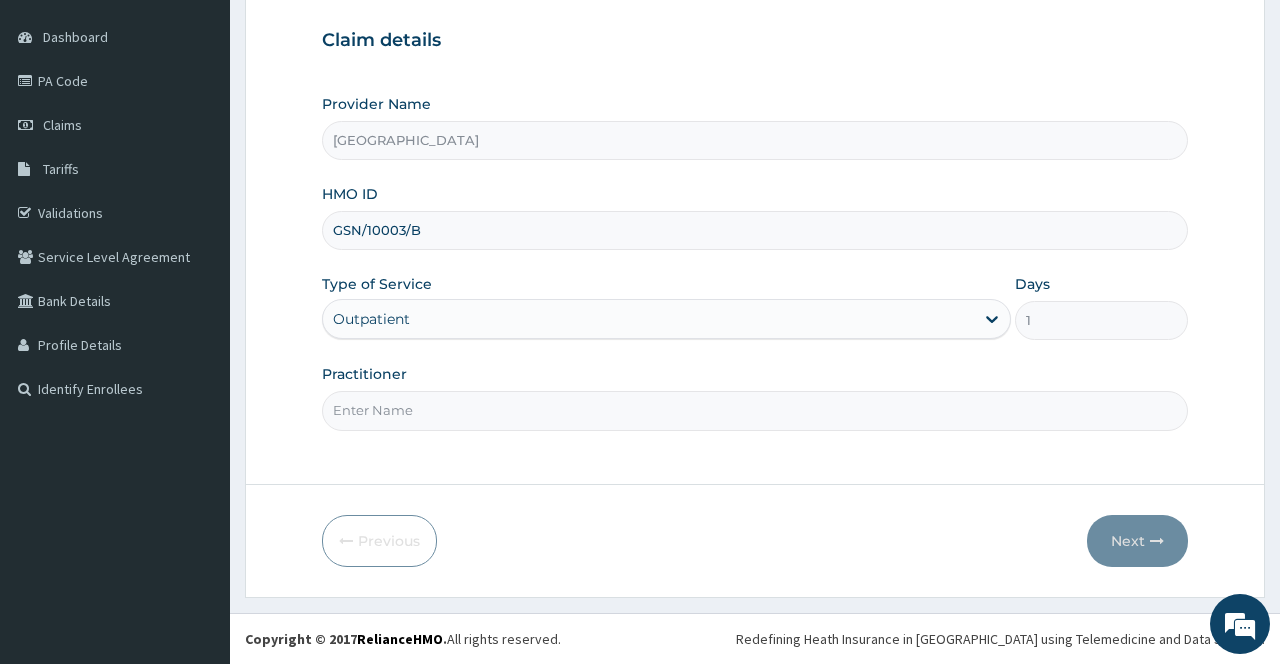 click on "Practitioner" at bounding box center [754, 410] 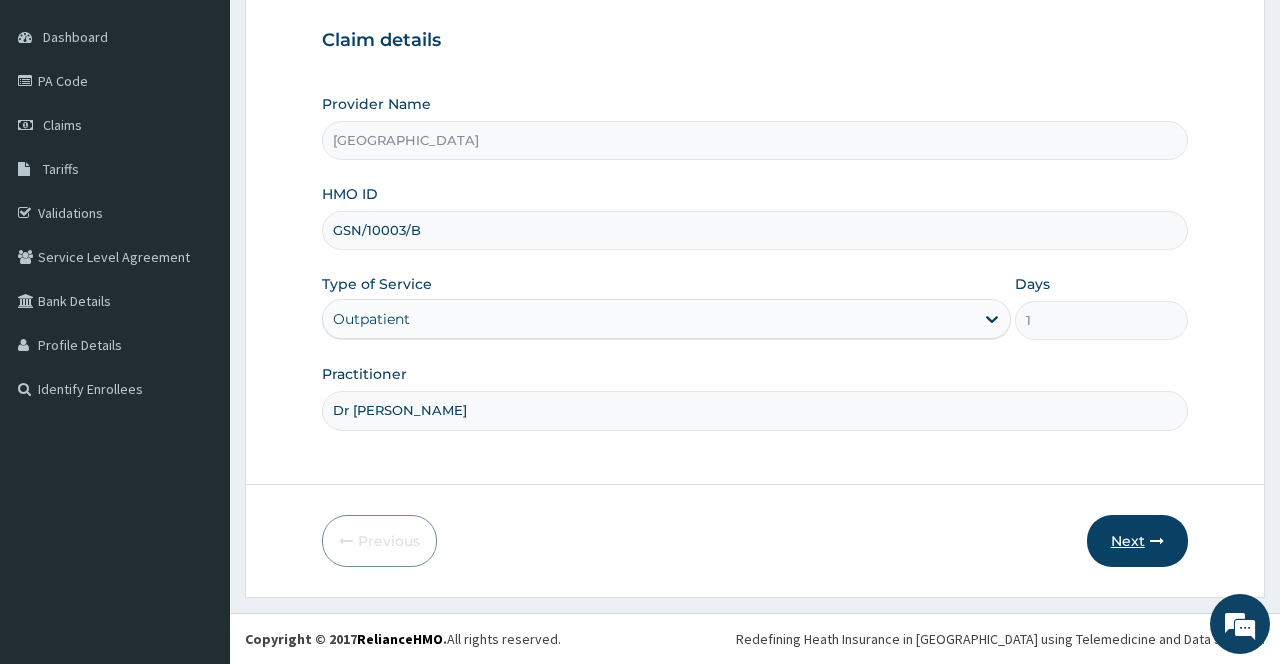 click on "Next" at bounding box center [1137, 541] 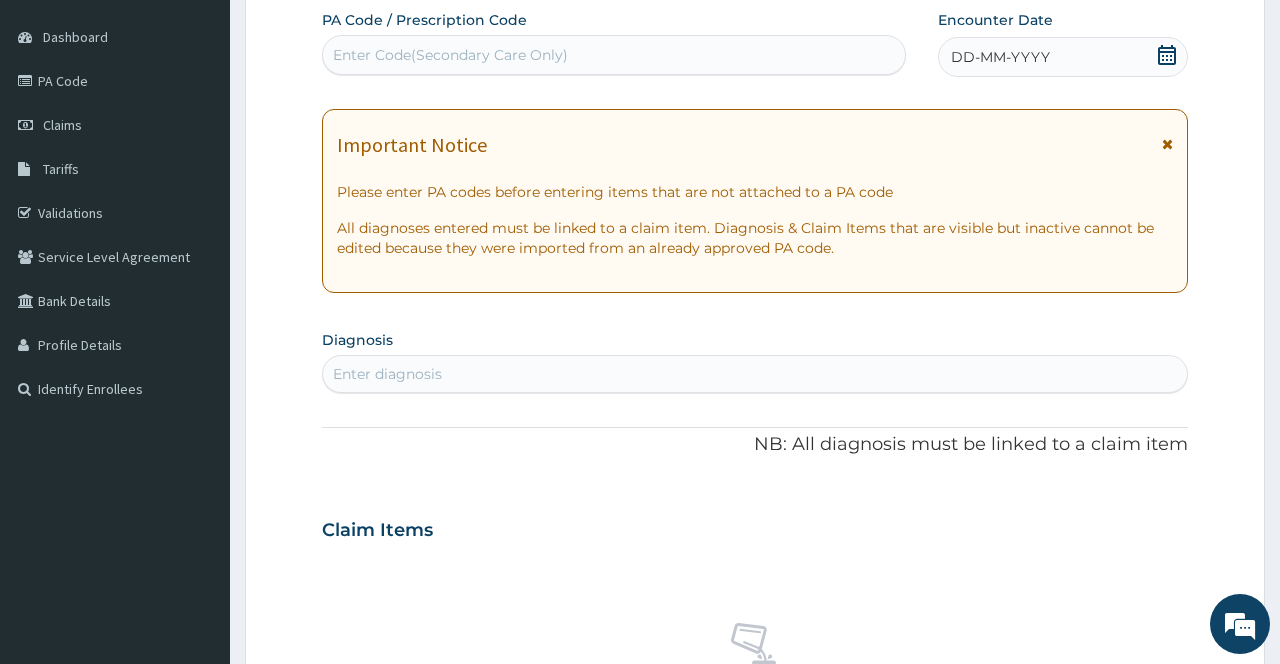 click at bounding box center [1167, 144] 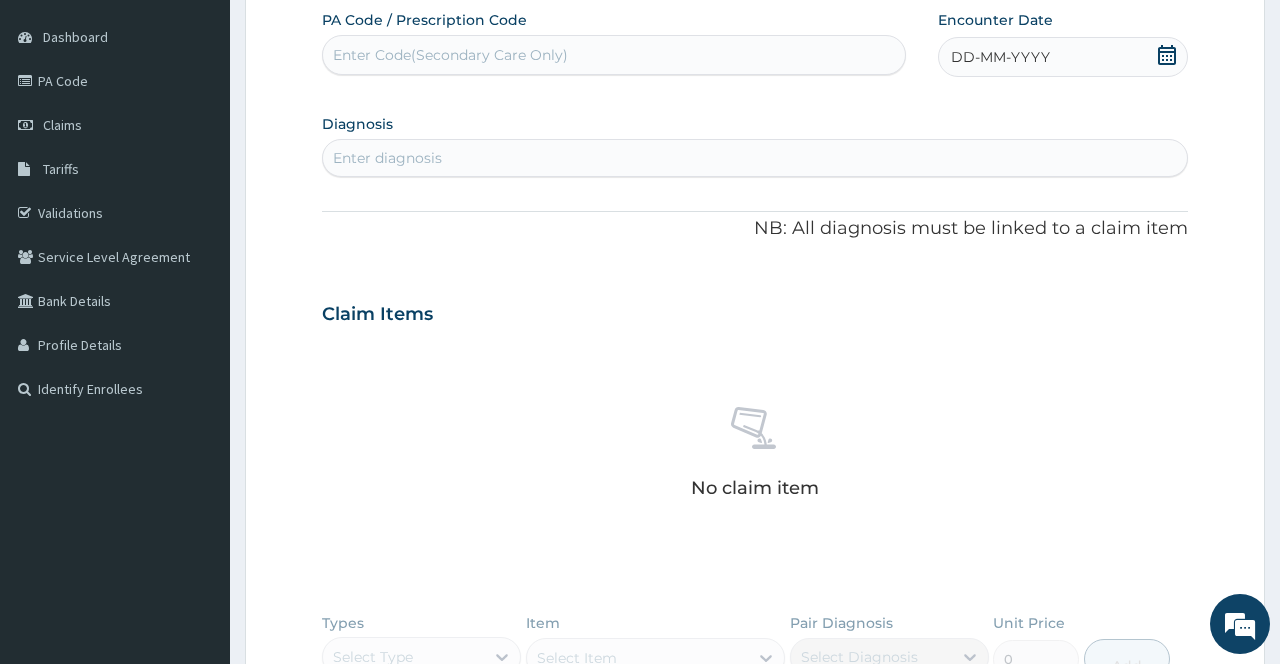 click 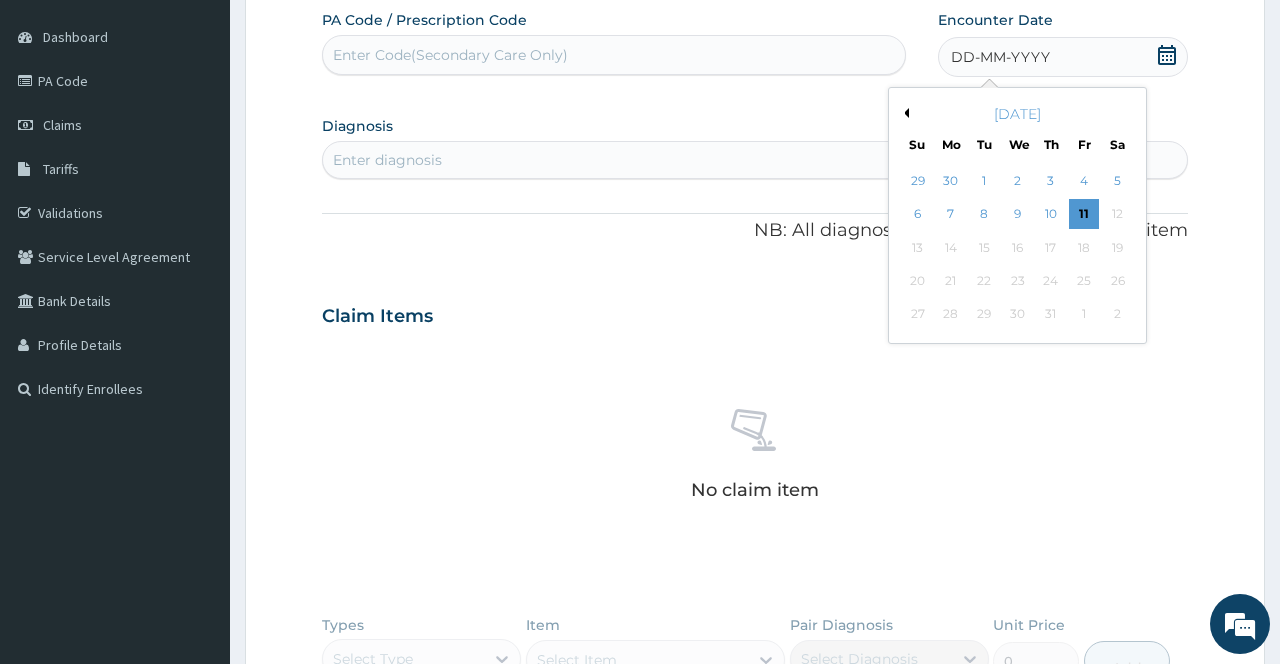 click on "Previous Month" at bounding box center [904, 113] 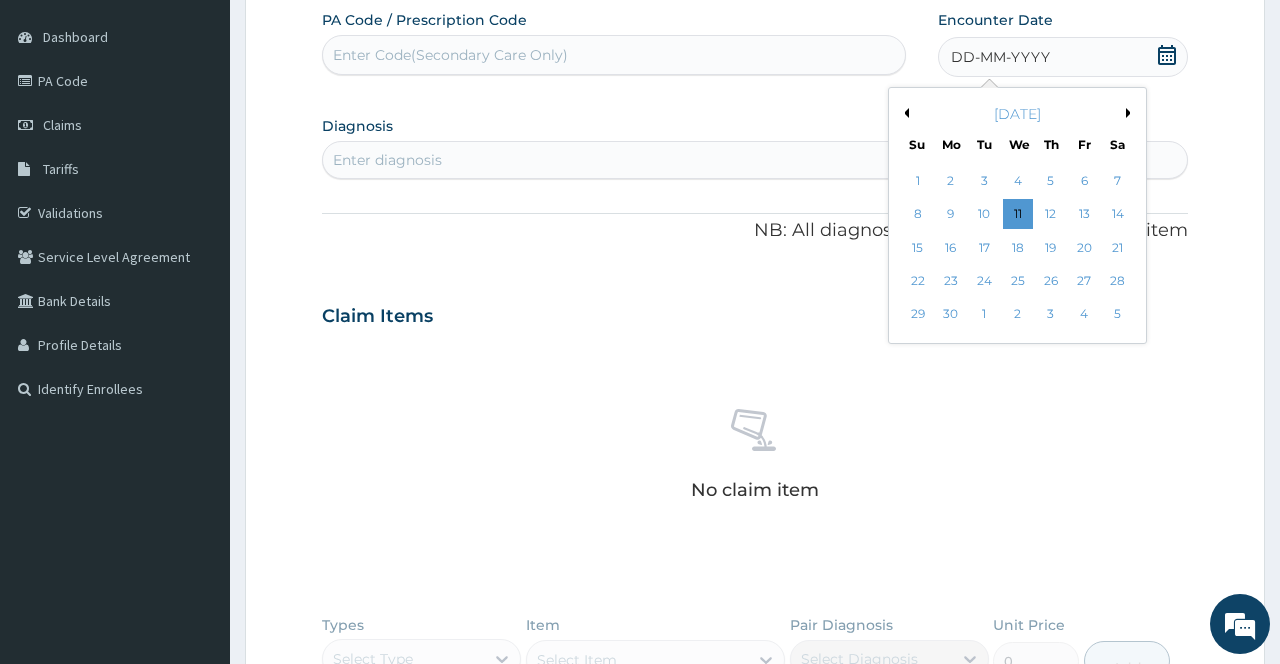 click on "Previous Month" at bounding box center (904, 113) 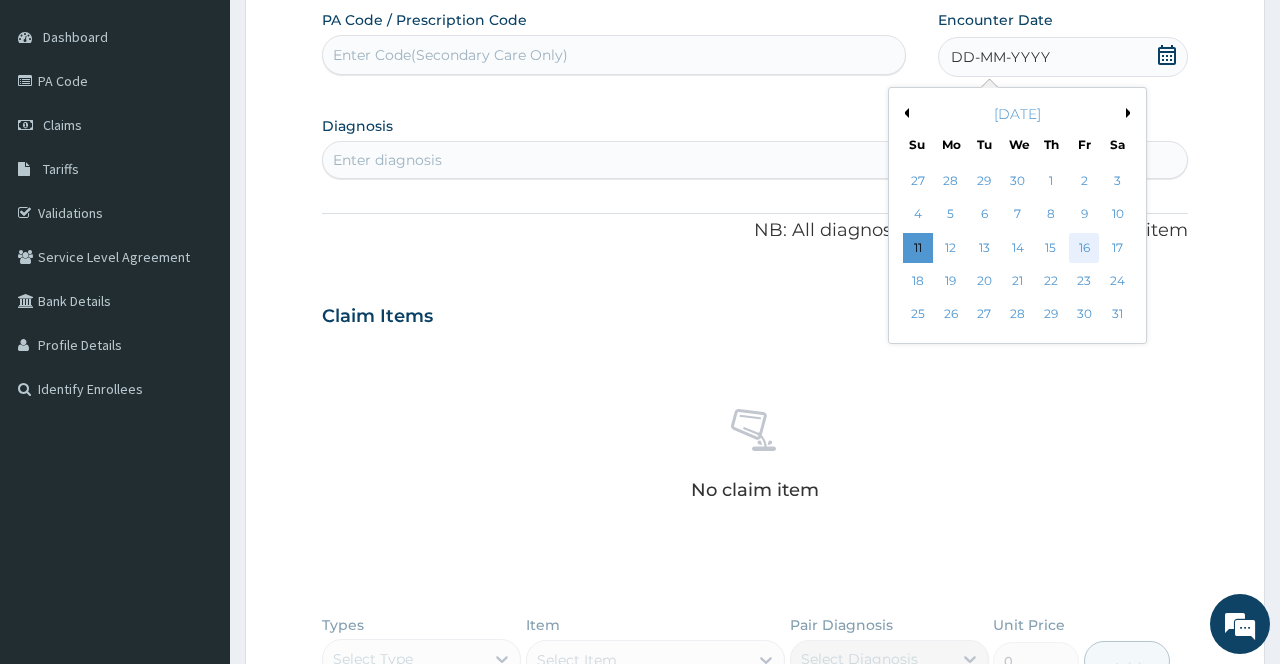 click on "16" at bounding box center [1084, 248] 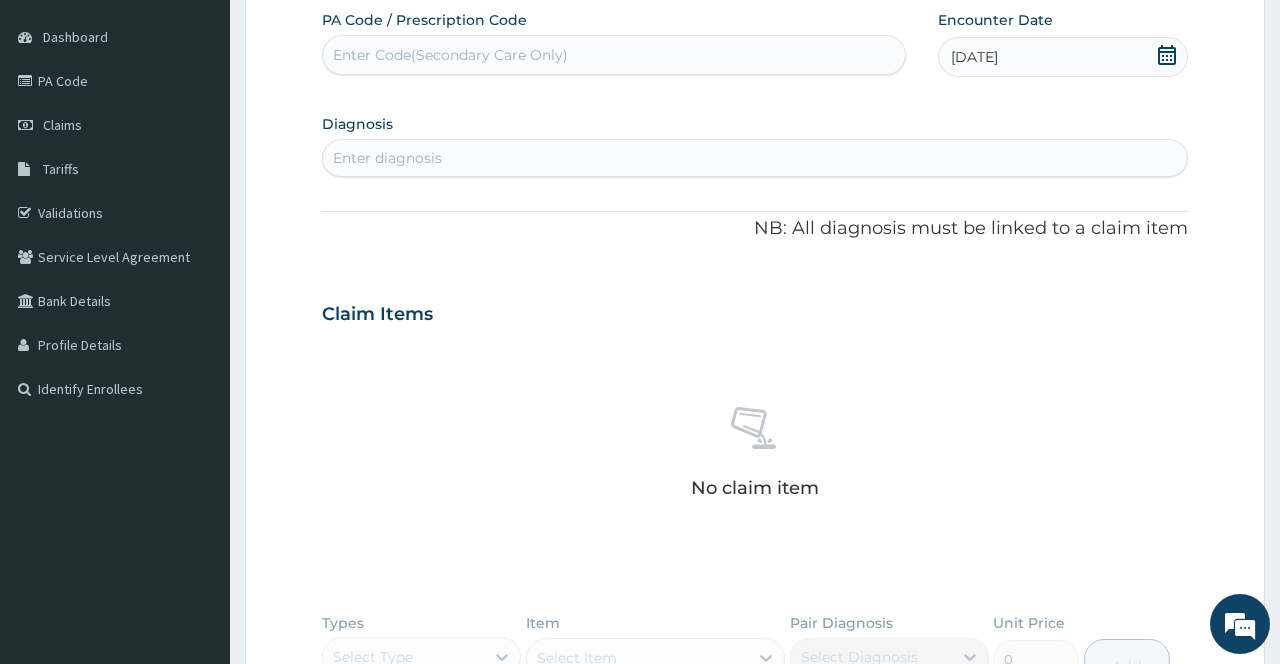 click on "Enter diagnosis" at bounding box center [754, 158] 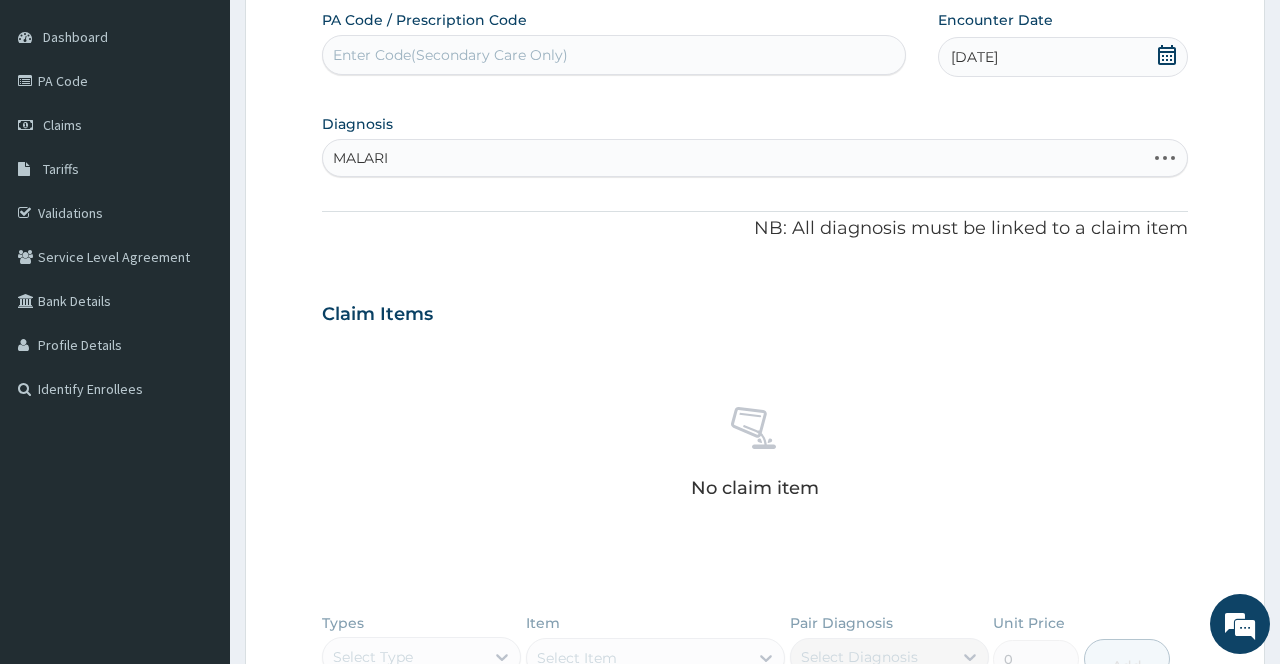type on "MALARIA" 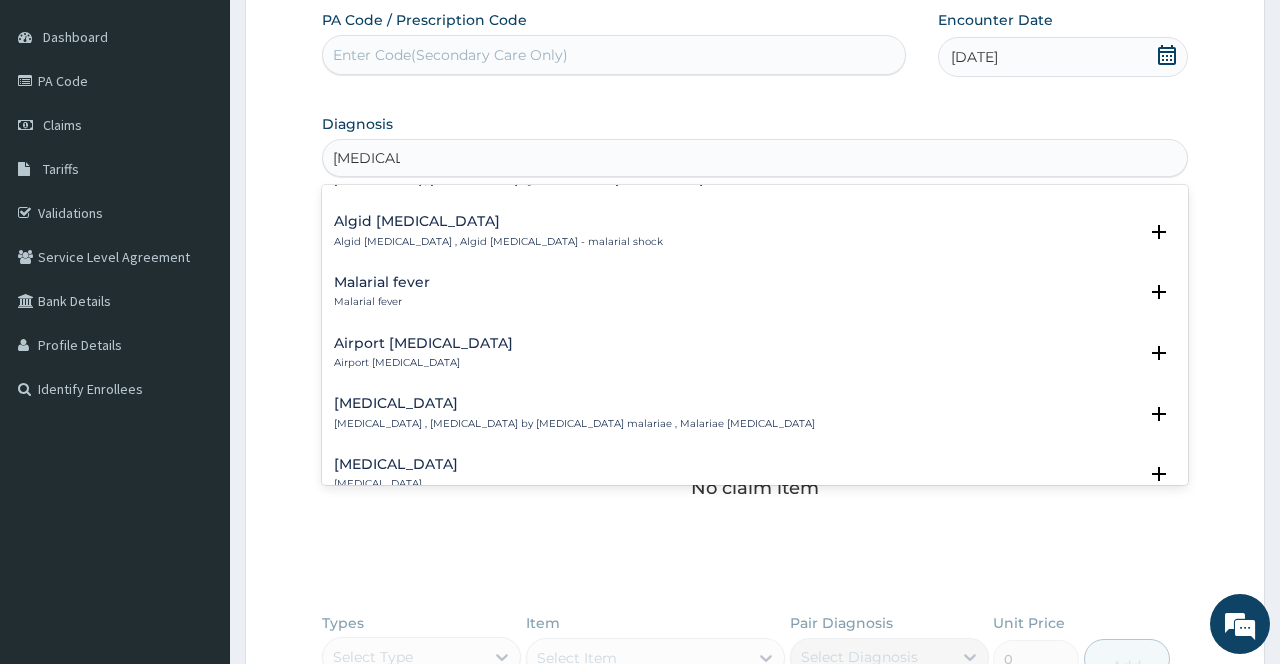 scroll, scrollTop: 280, scrollLeft: 0, axis: vertical 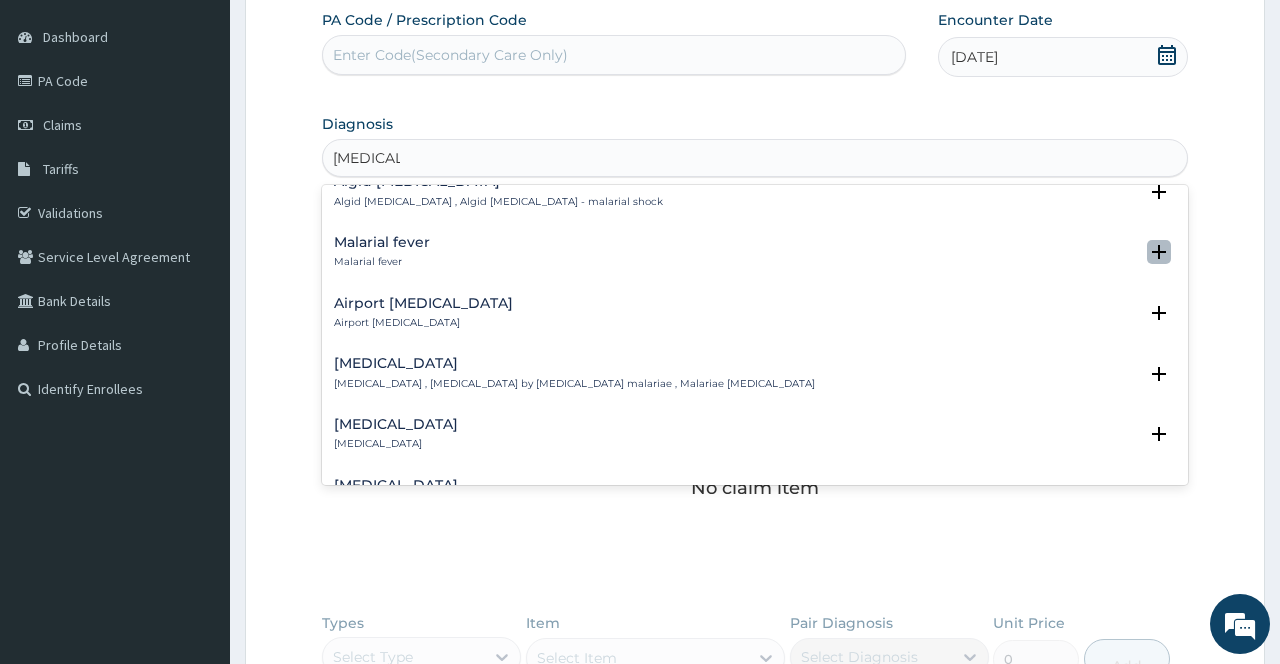 click 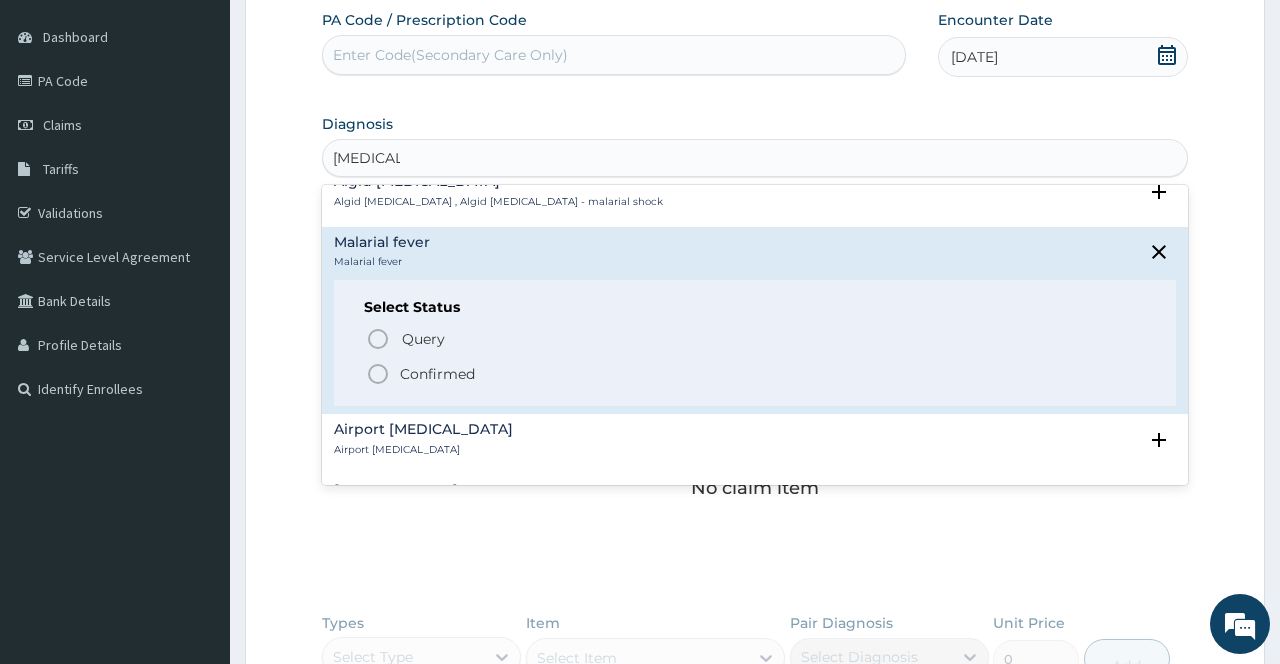 click 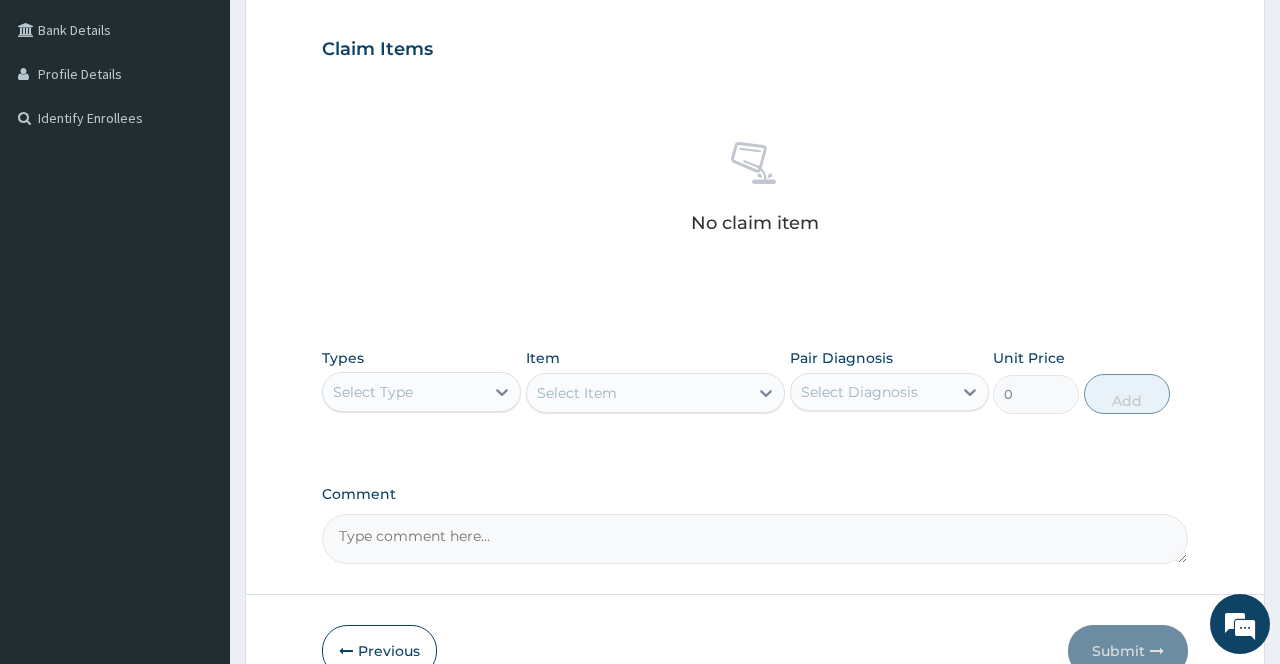 scroll, scrollTop: 562, scrollLeft: 0, axis: vertical 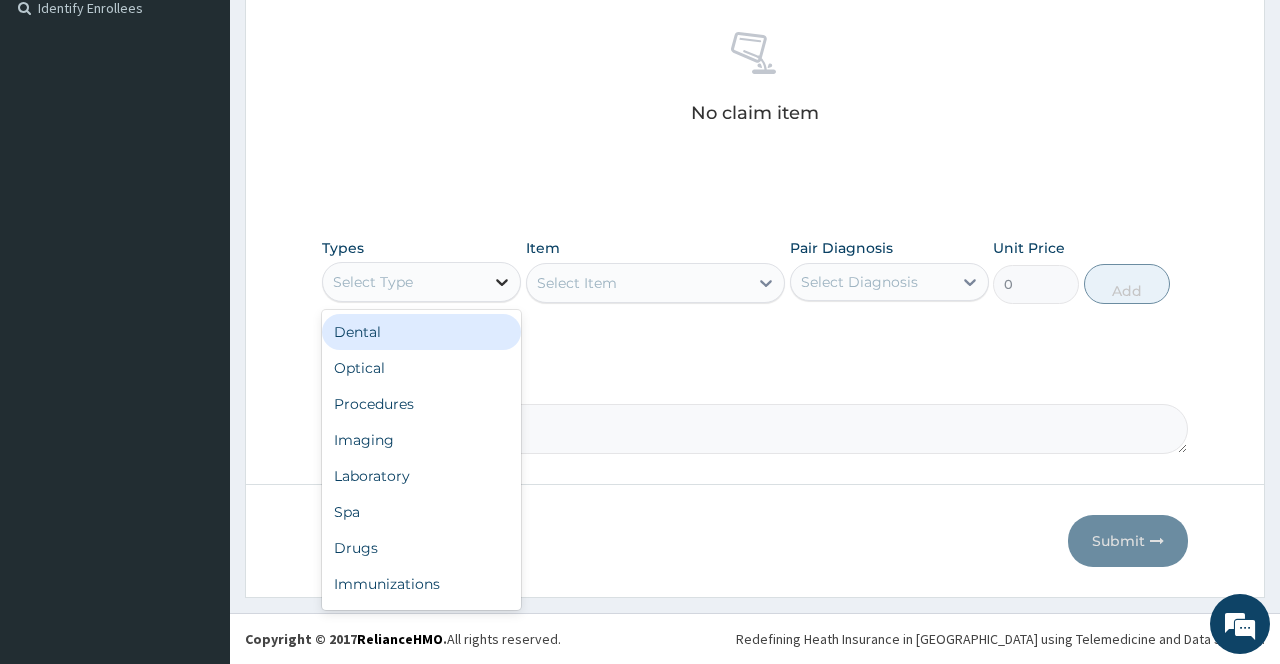 click 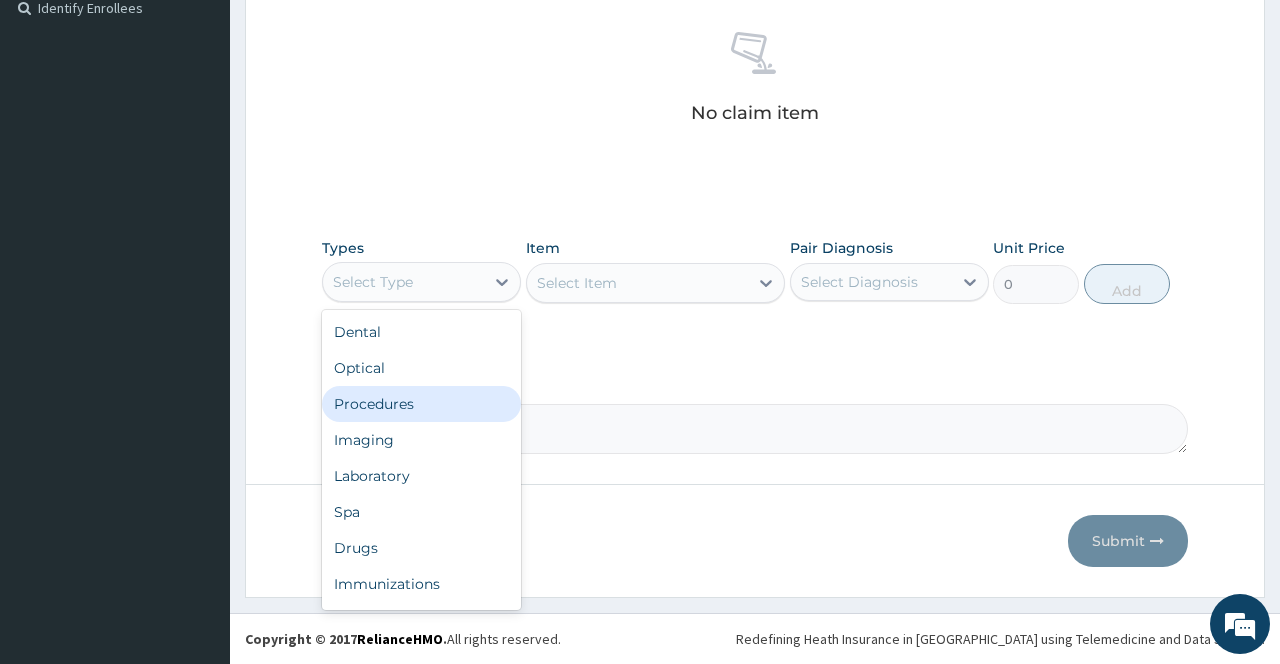 click on "Procedures" at bounding box center (421, 404) 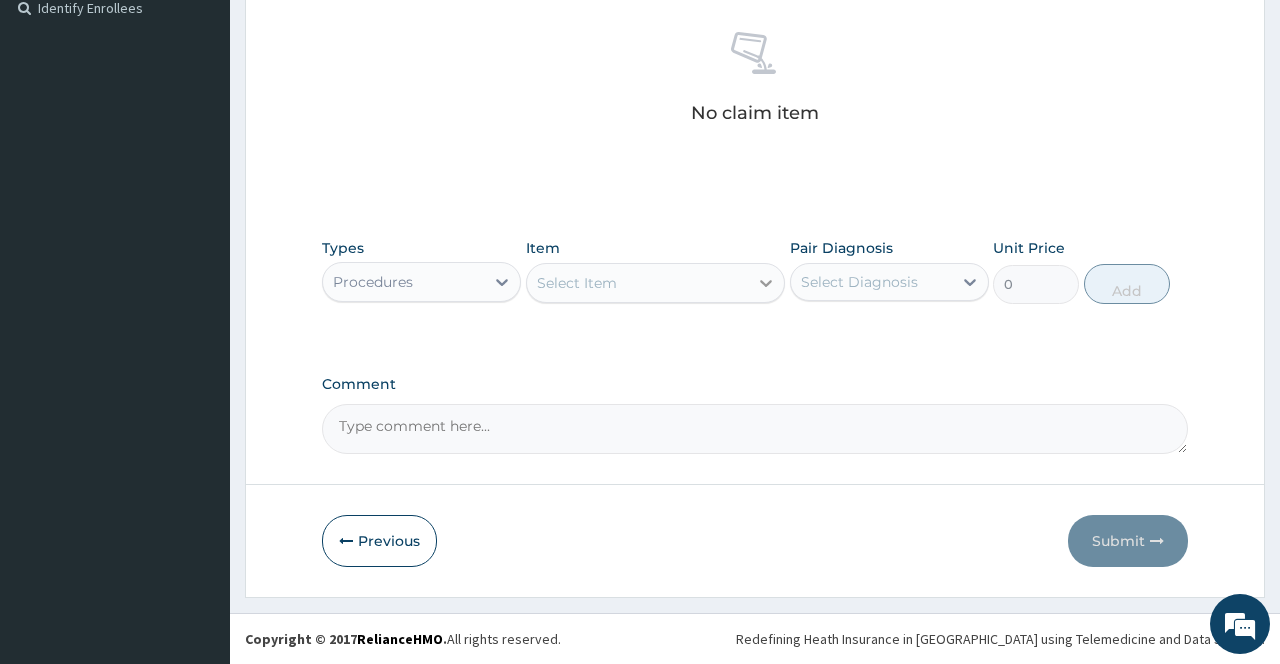 click 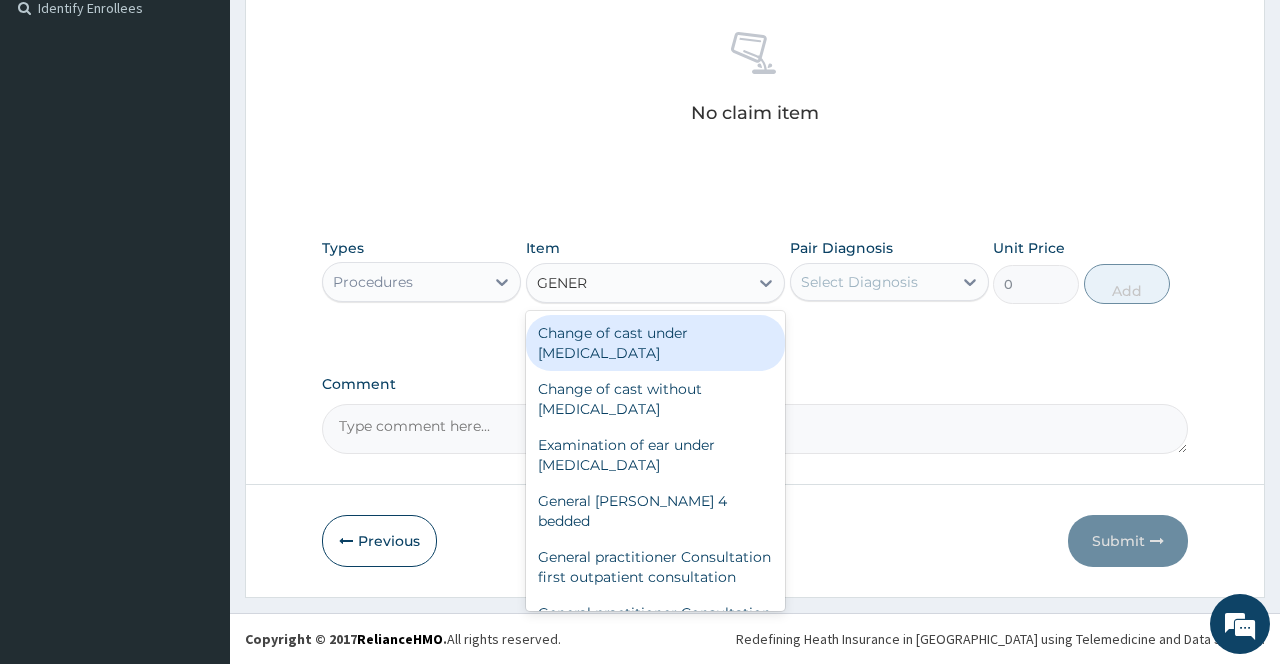 type on "GENERA" 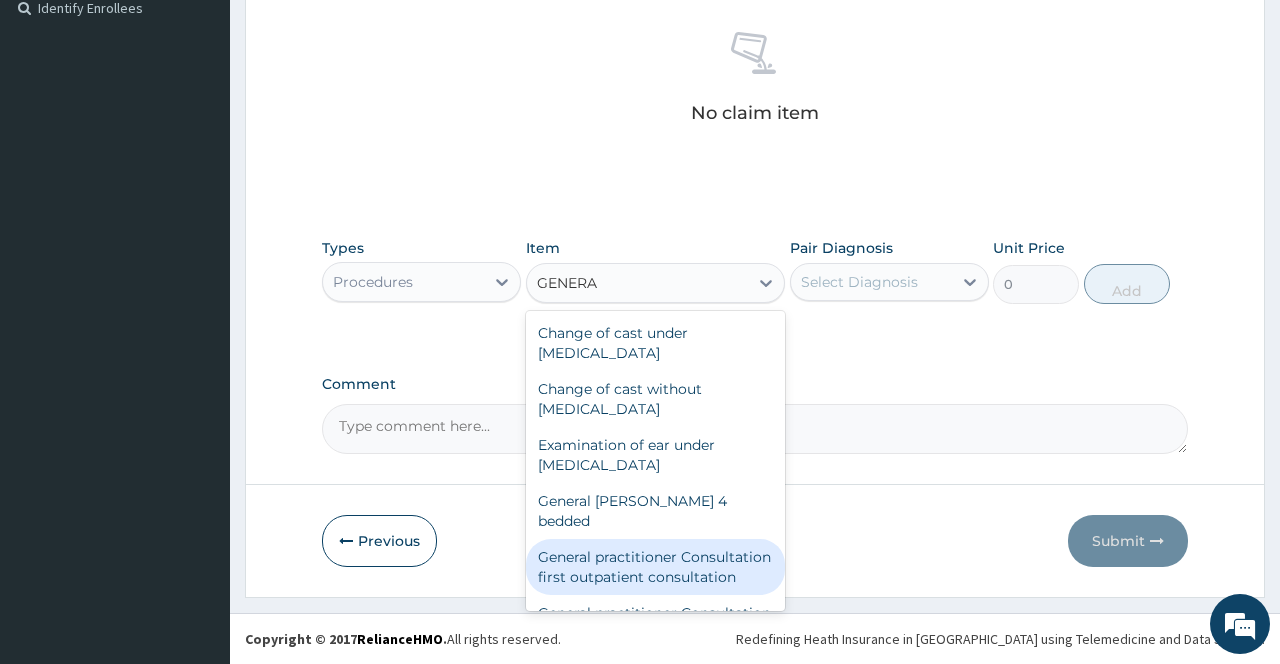 click on "General practitioner Consultation first outpatient consultation" at bounding box center (656, 567) 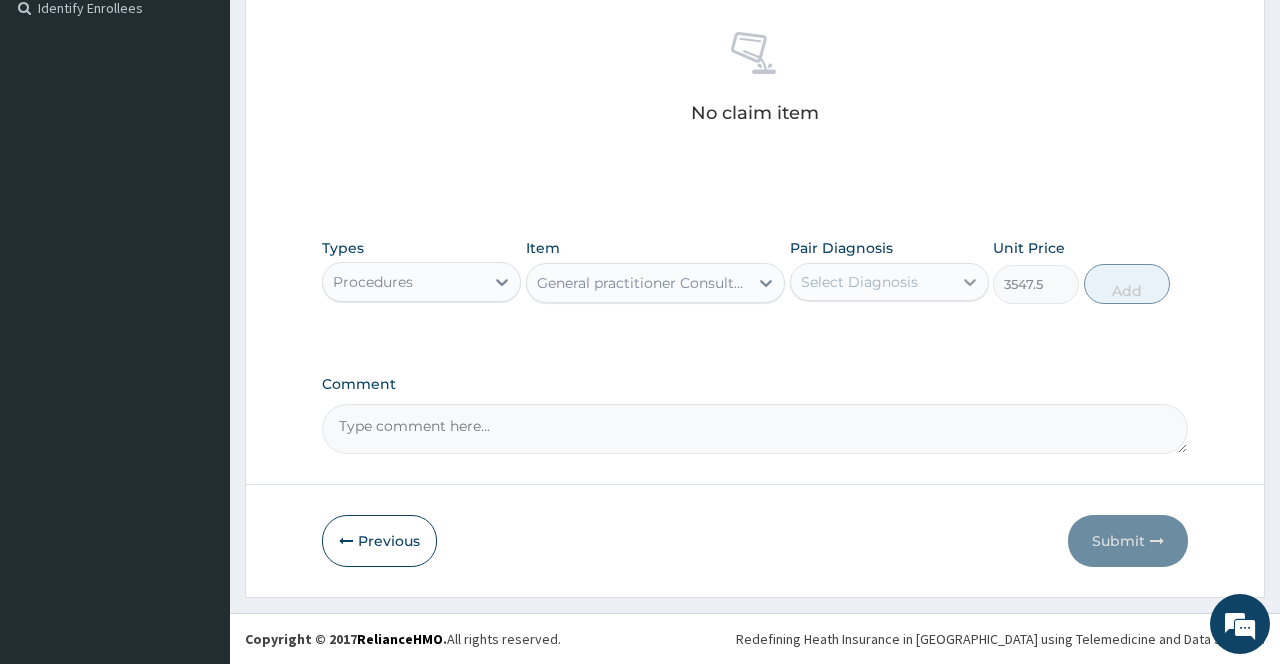 click 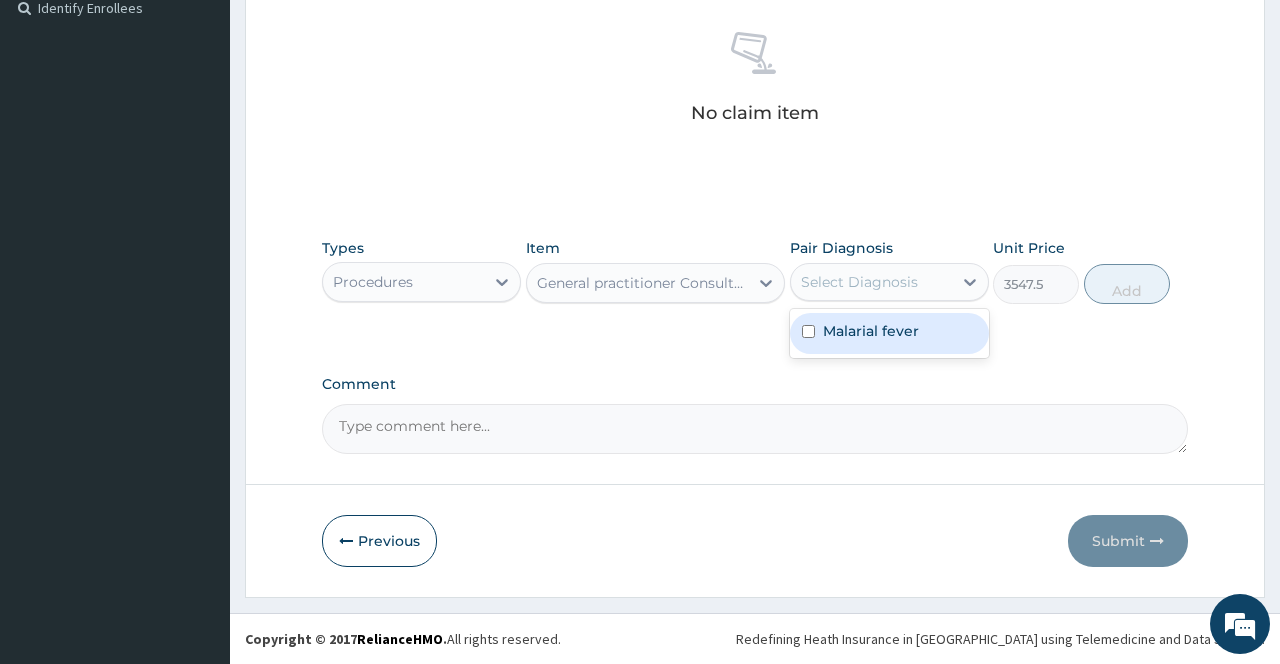 click on "Malarial fever" at bounding box center (871, 331) 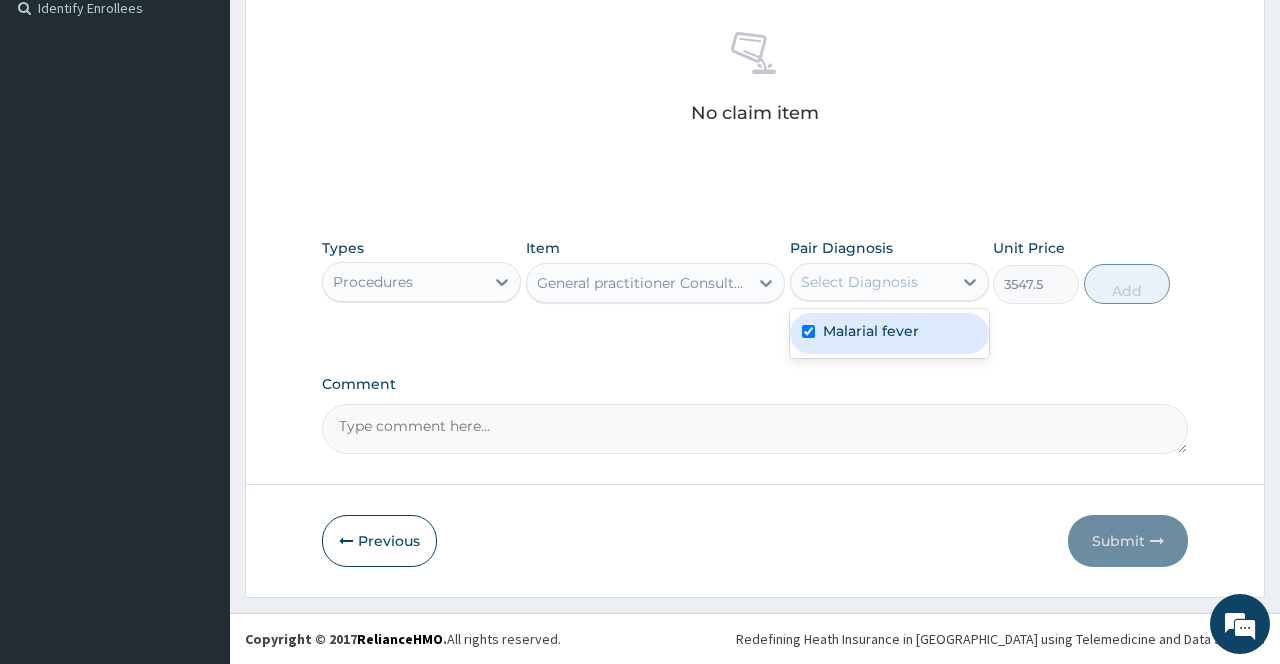 checkbox on "true" 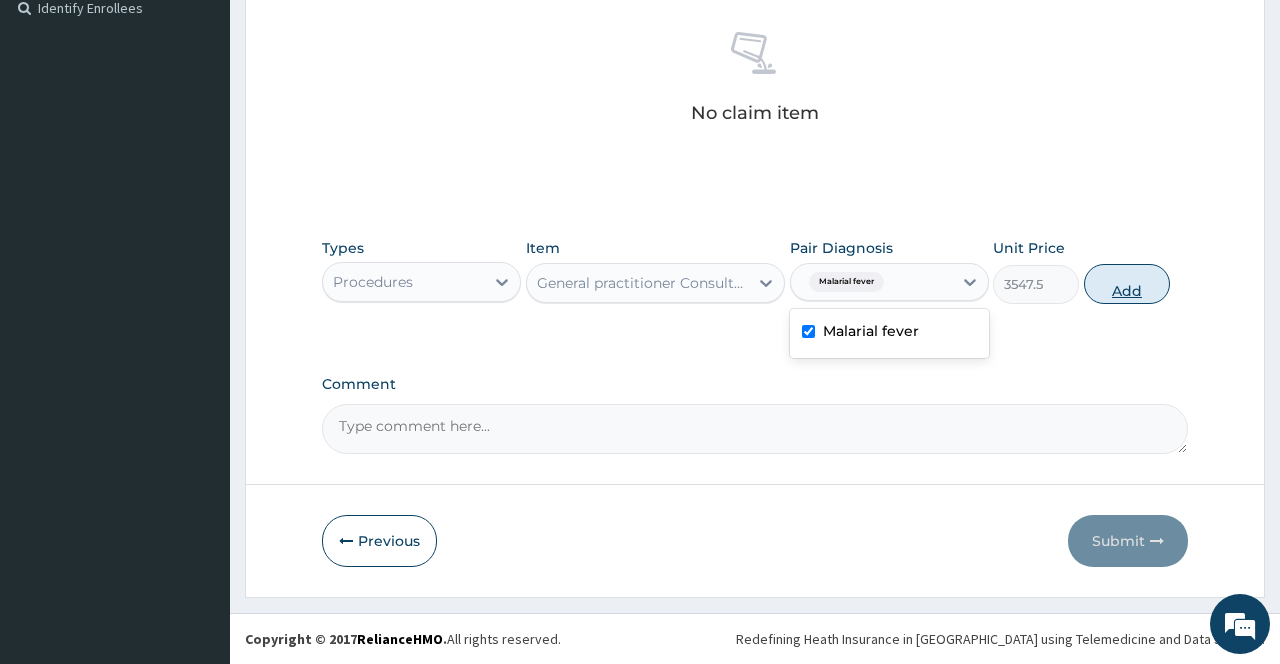 click on "Add" at bounding box center [1127, 284] 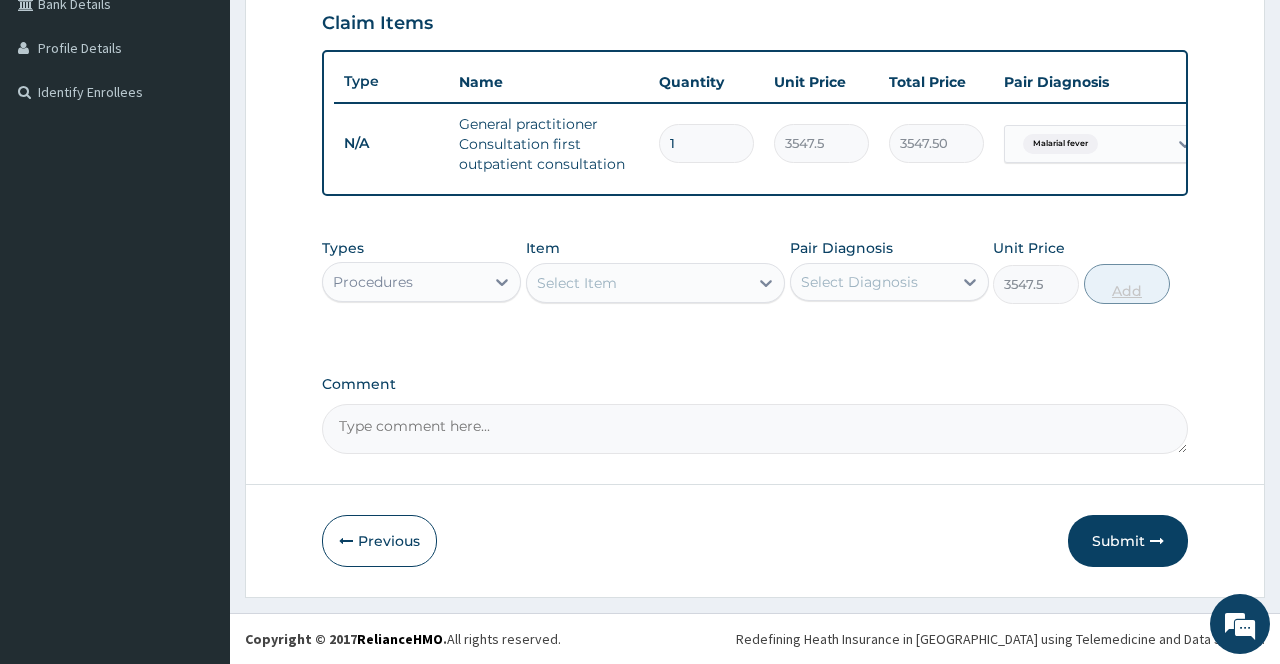 type on "0" 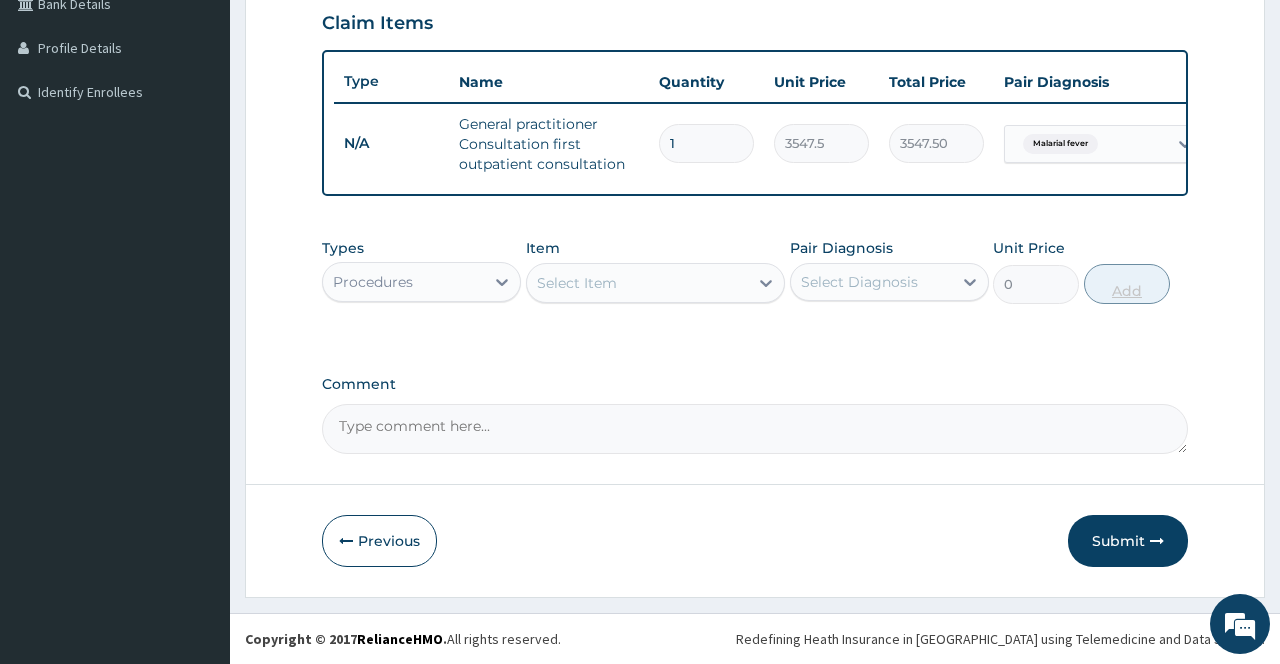 scroll, scrollTop: 494, scrollLeft: 0, axis: vertical 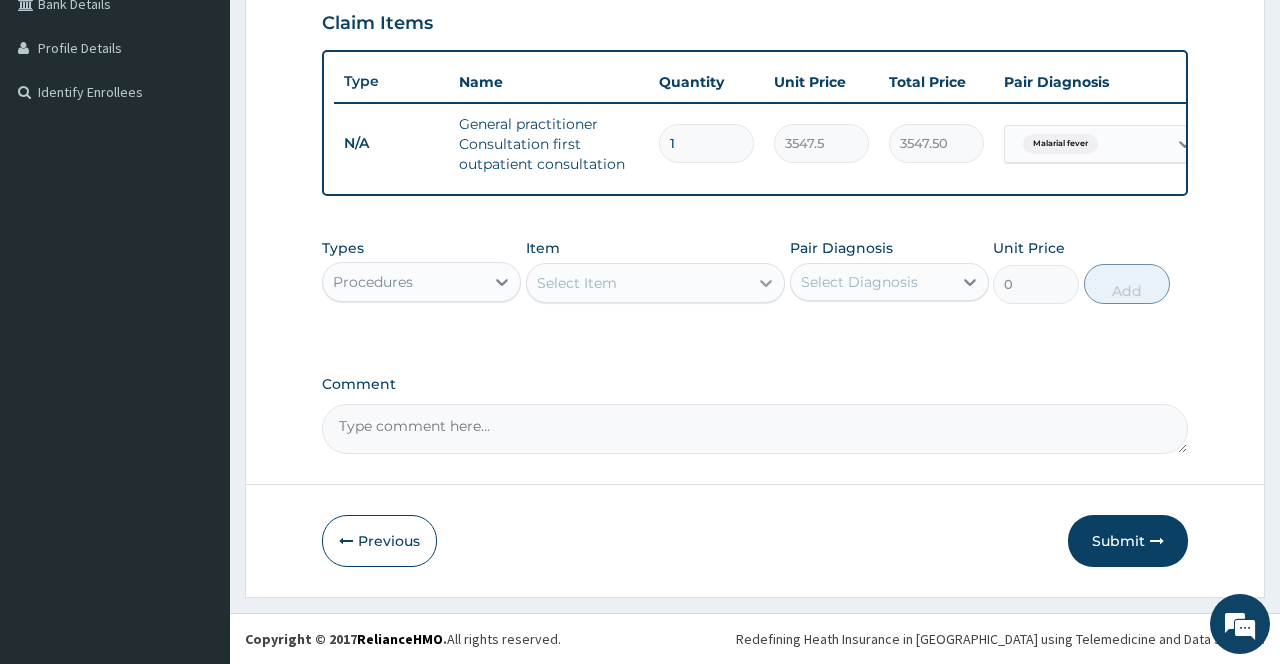 click 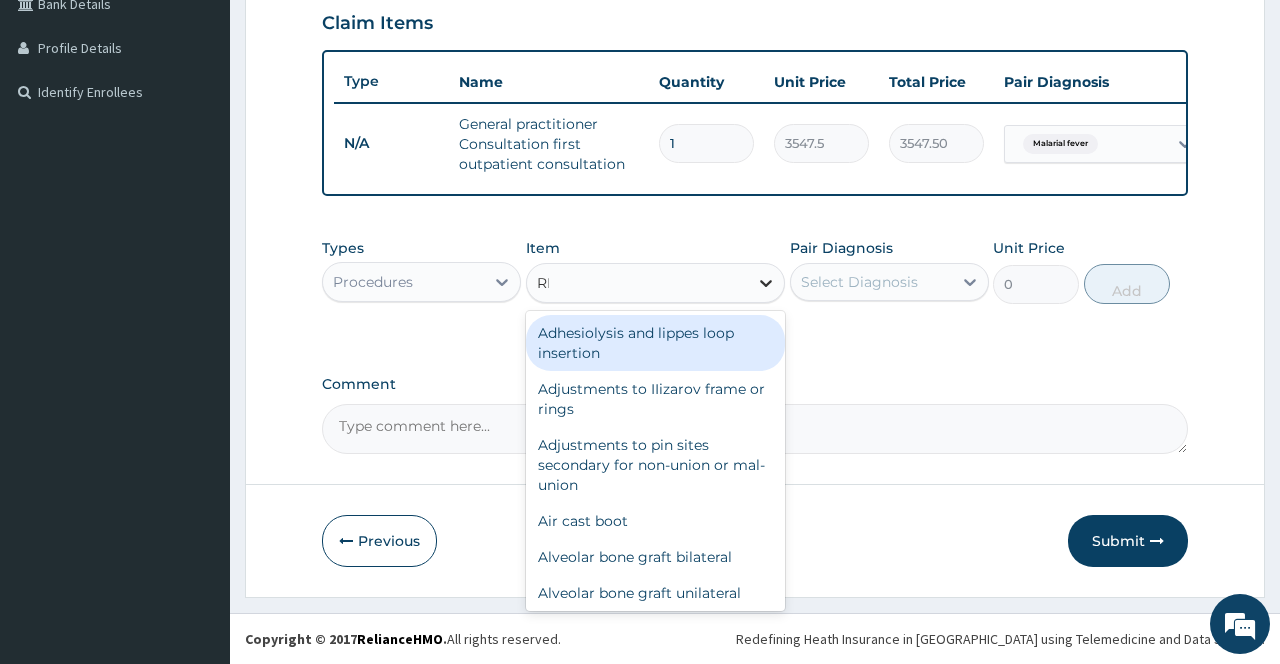 type on "REGIST" 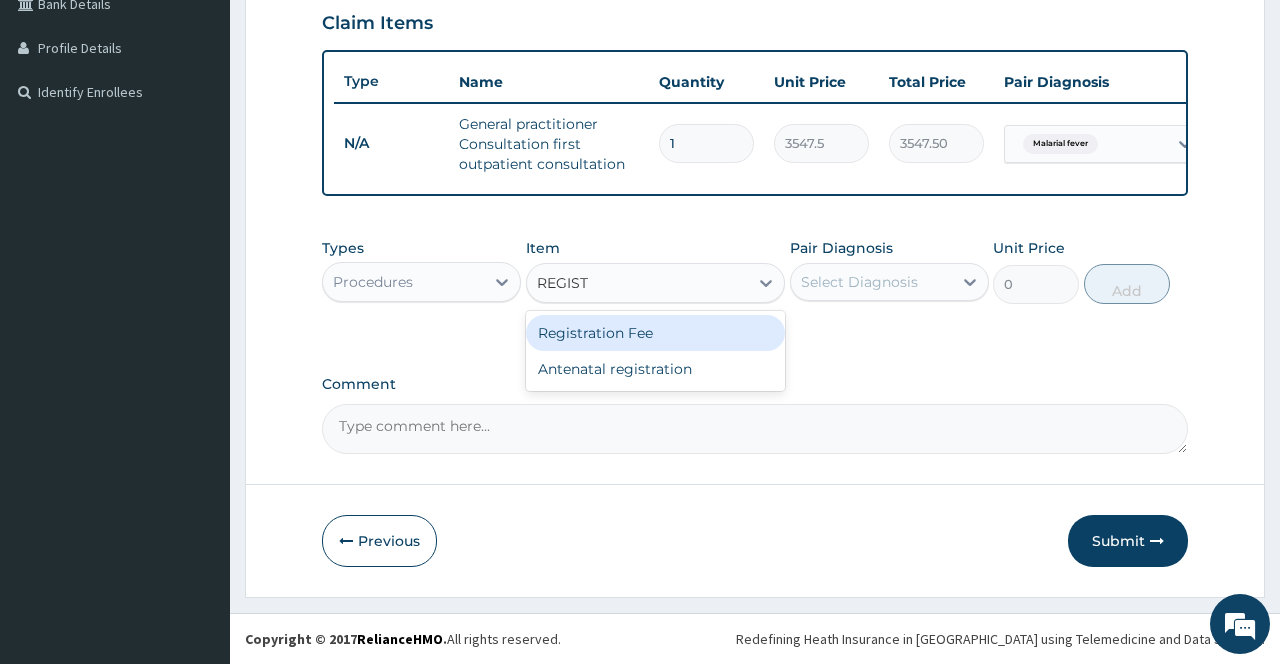 click on "Registration Fee" at bounding box center (656, 333) 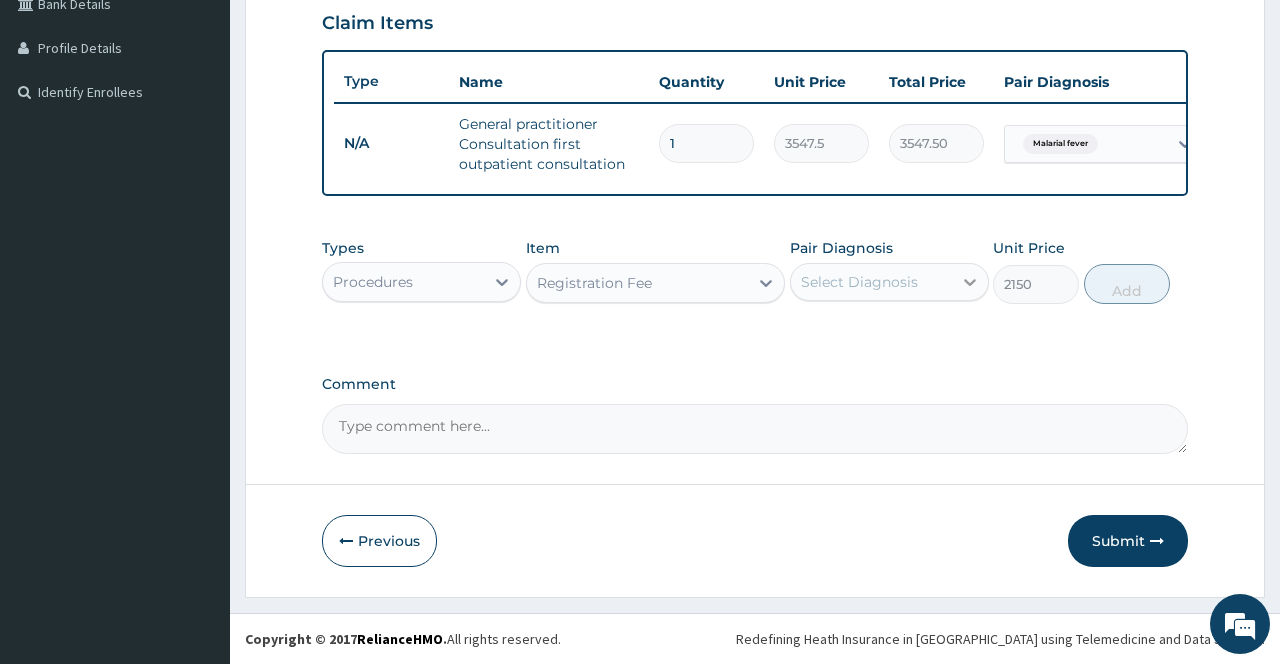 click 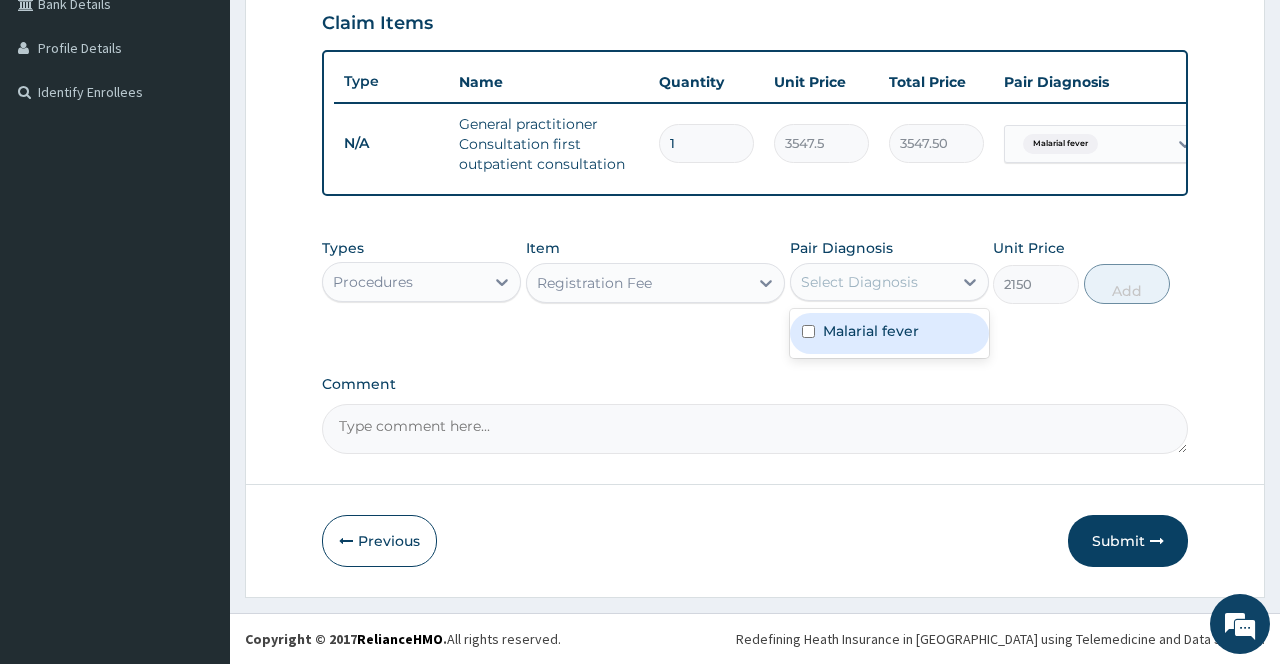 click on "Malarial fever" at bounding box center [889, 333] 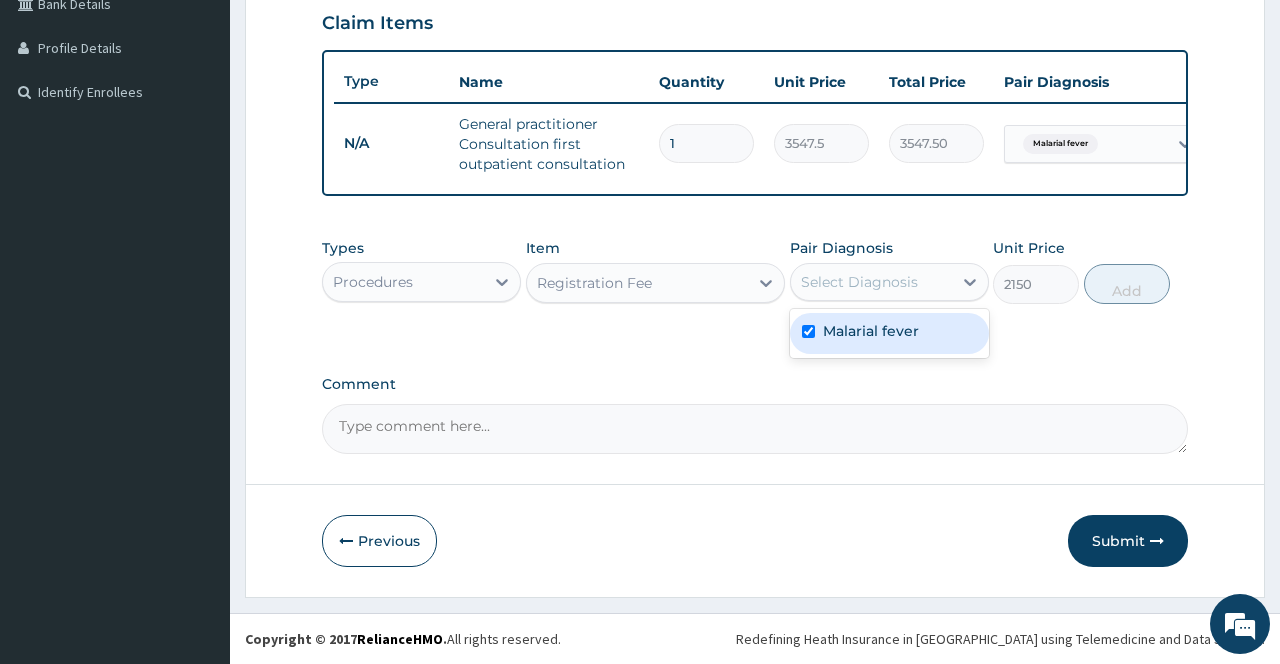 checkbox on "true" 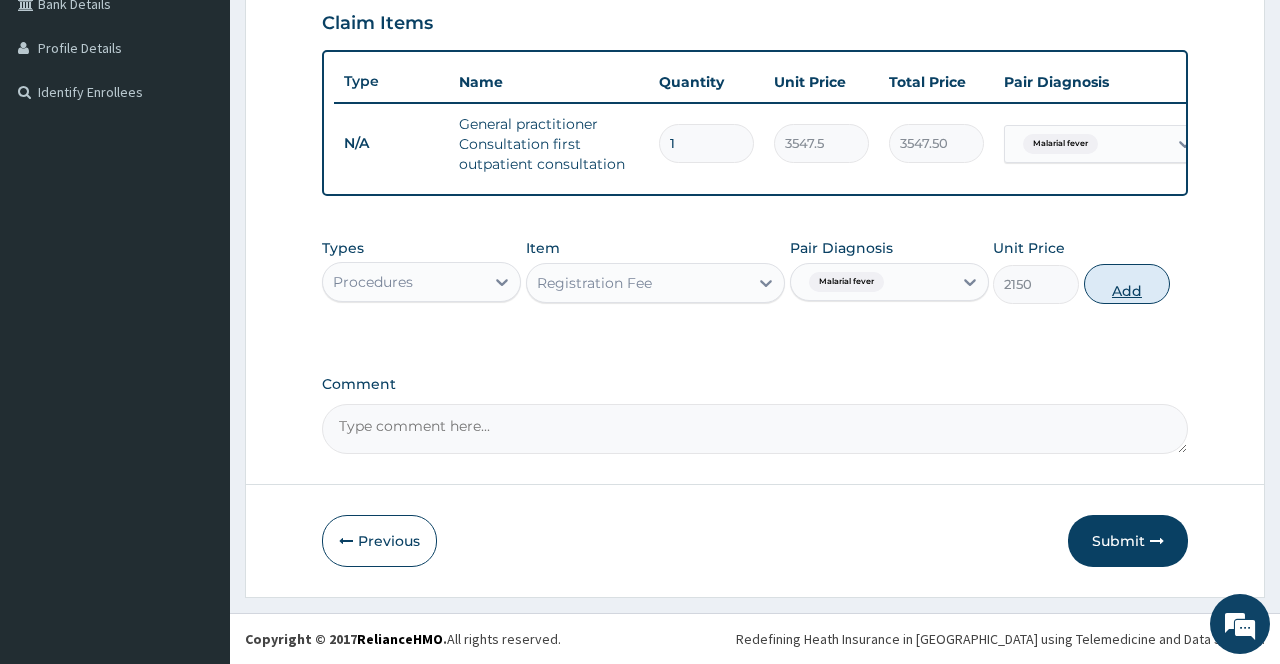 click on "Add" at bounding box center [1127, 284] 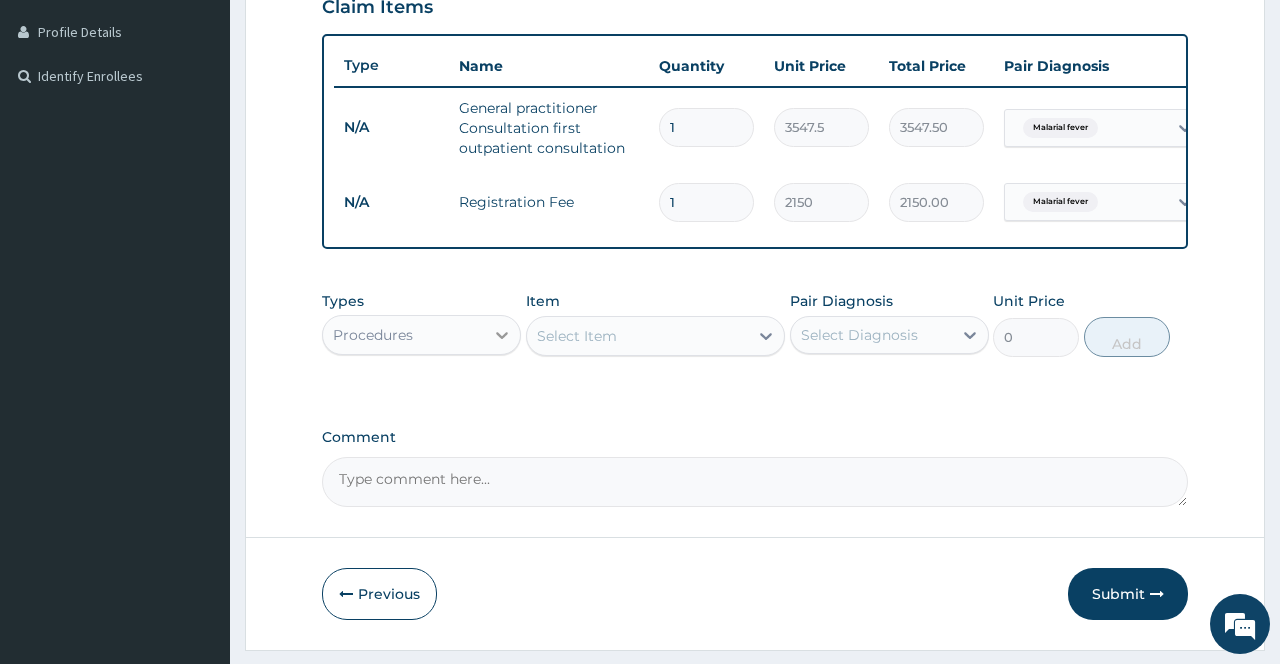 click 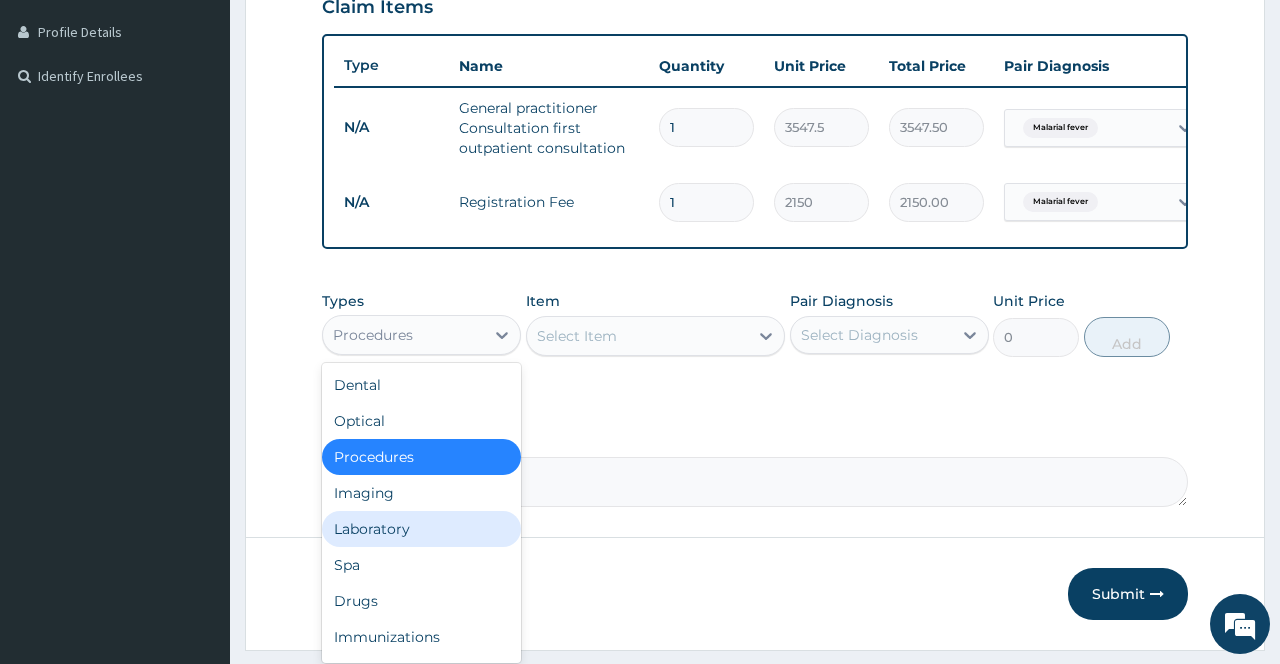 click on "Laboratory" at bounding box center (421, 529) 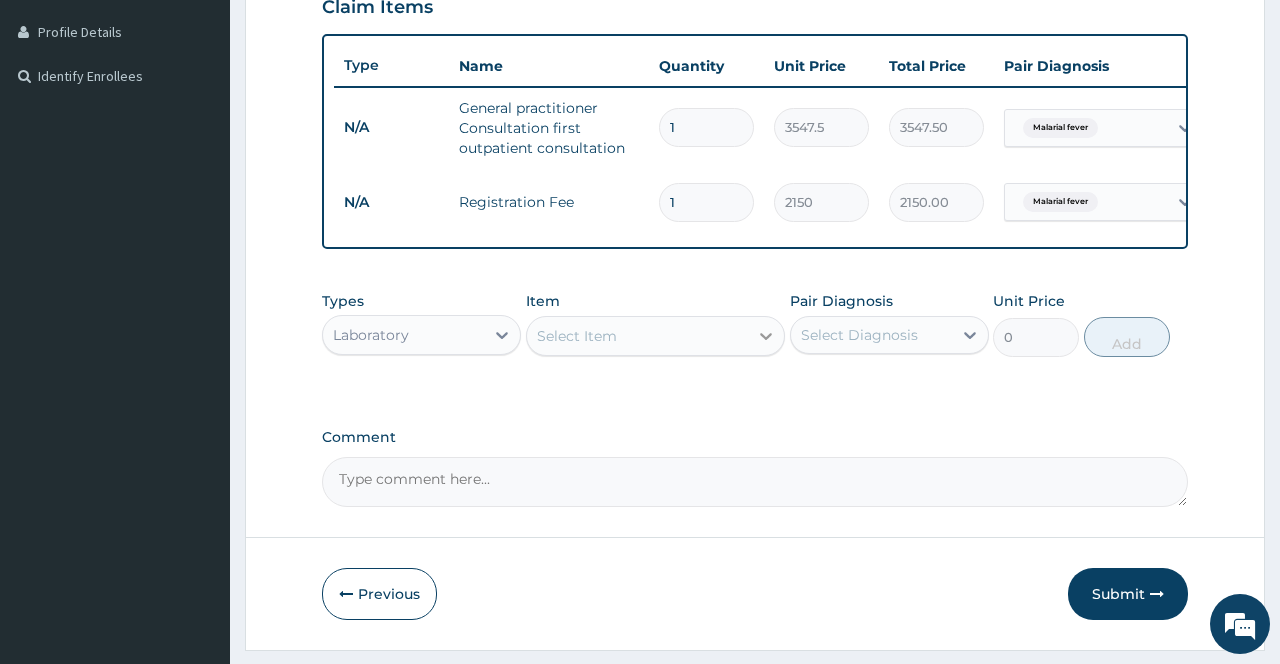 click 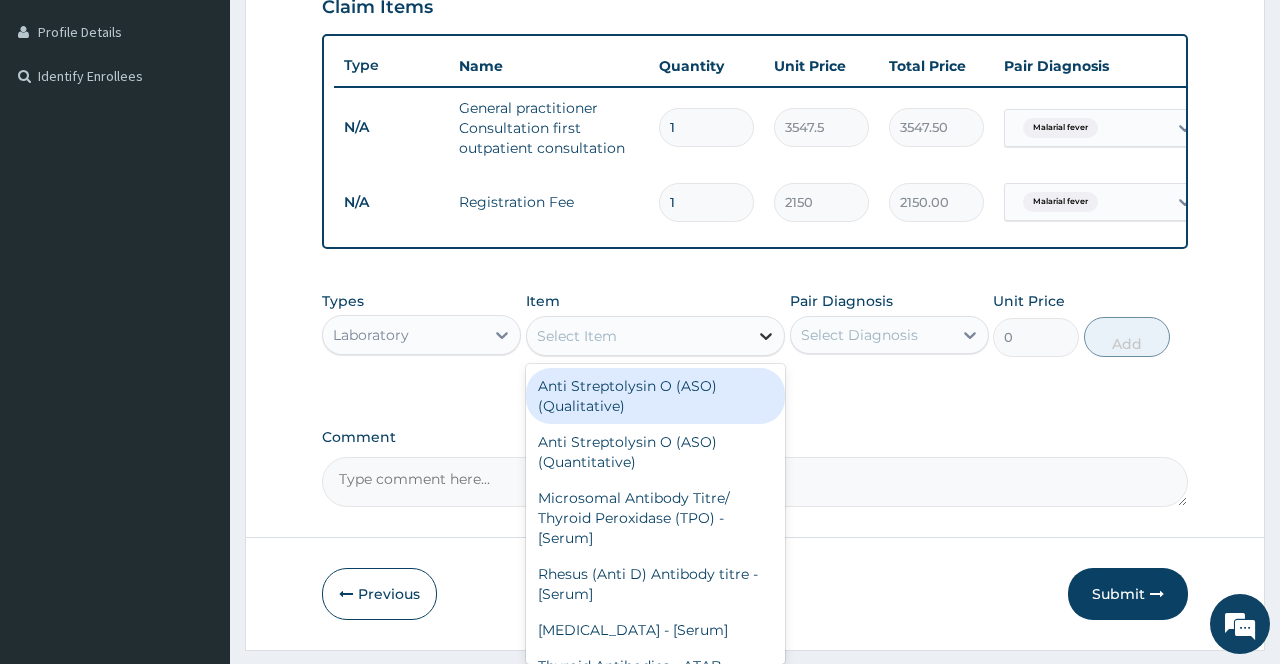 click 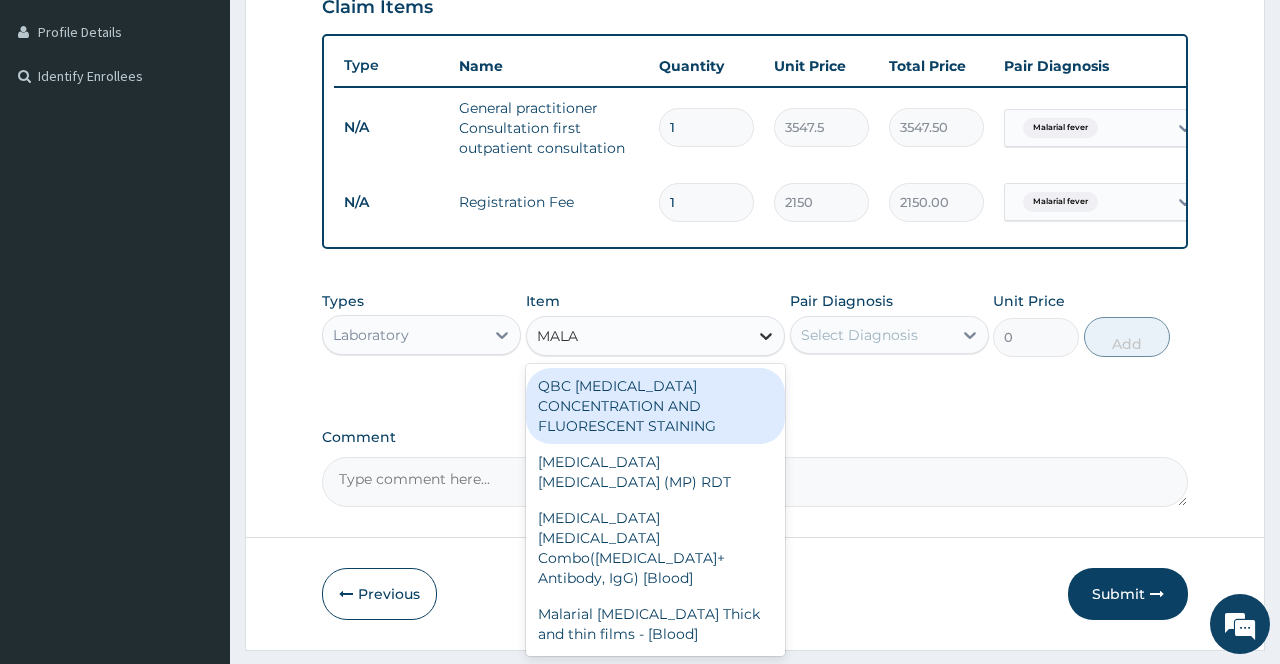 type on "MALAR" 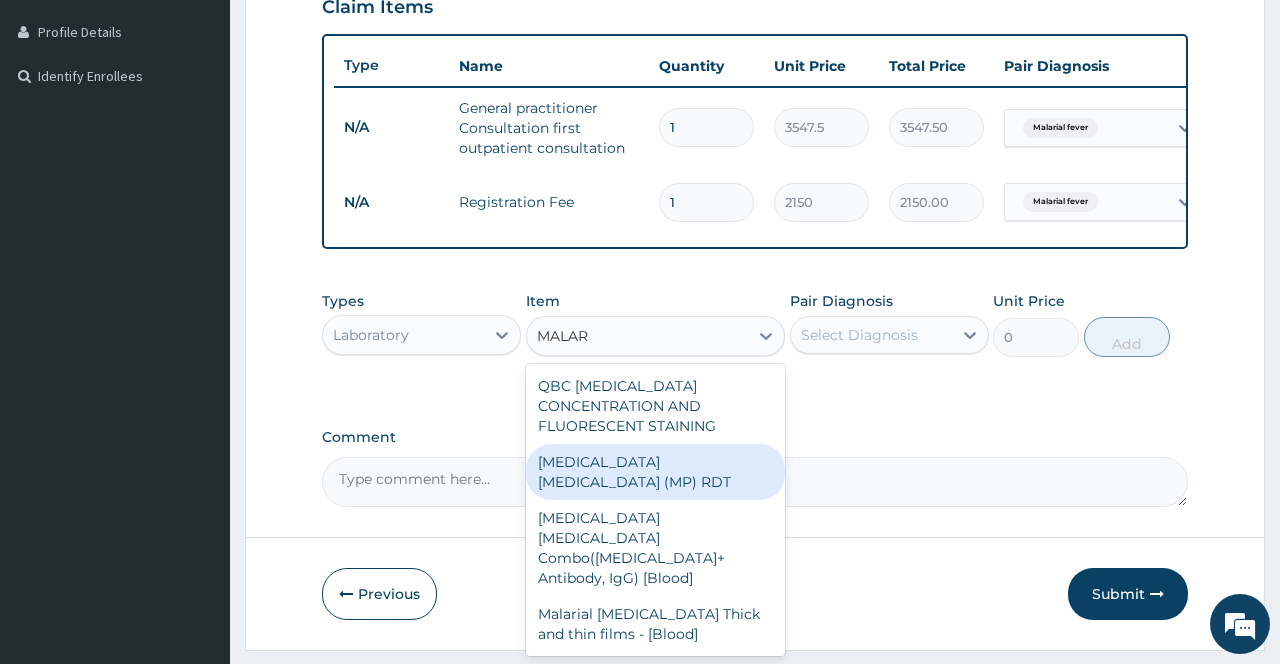 click on "[MEDICAL_DATA] [MEDICAL_DATA] (MP) RDT" at bounding box center (656, 472) 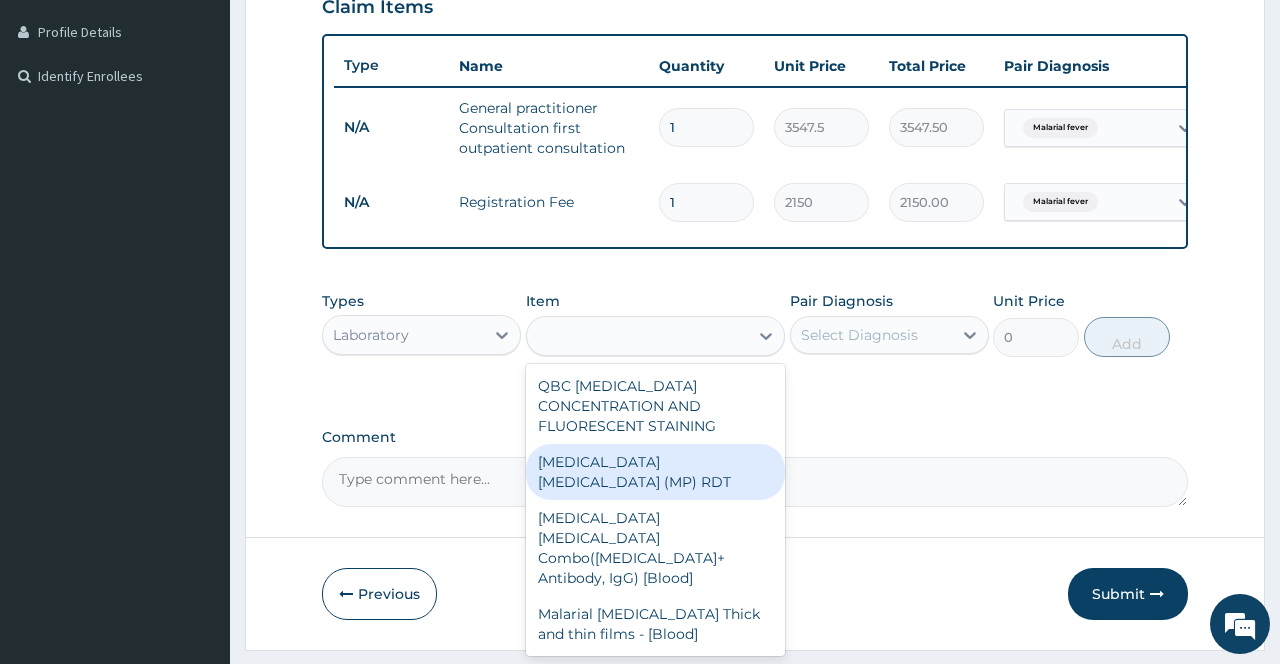 type on "1612.5" 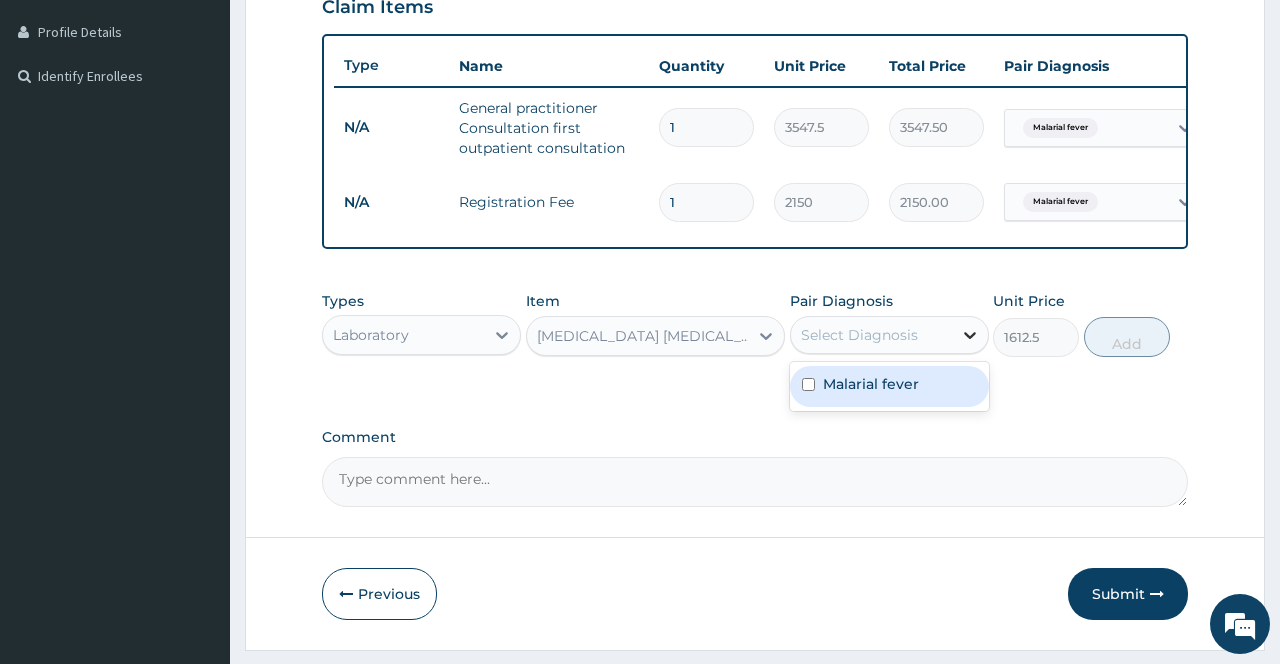 click 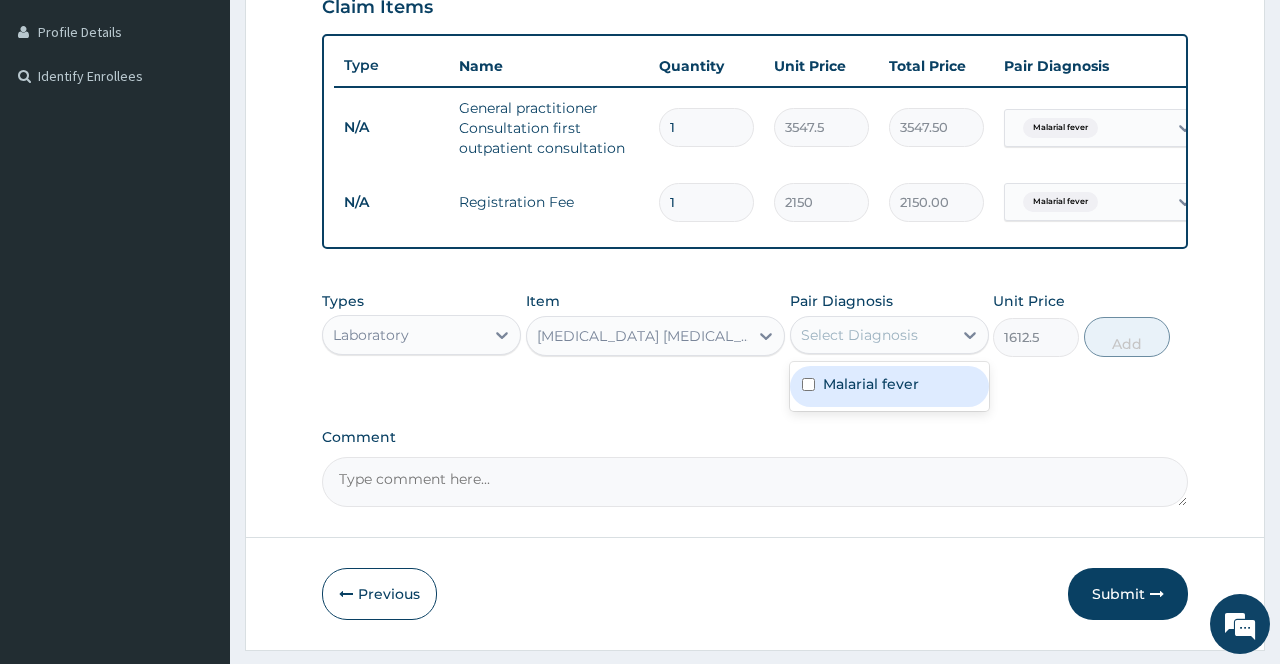 click on "Malarial fever" at bounding box center [871, 384] 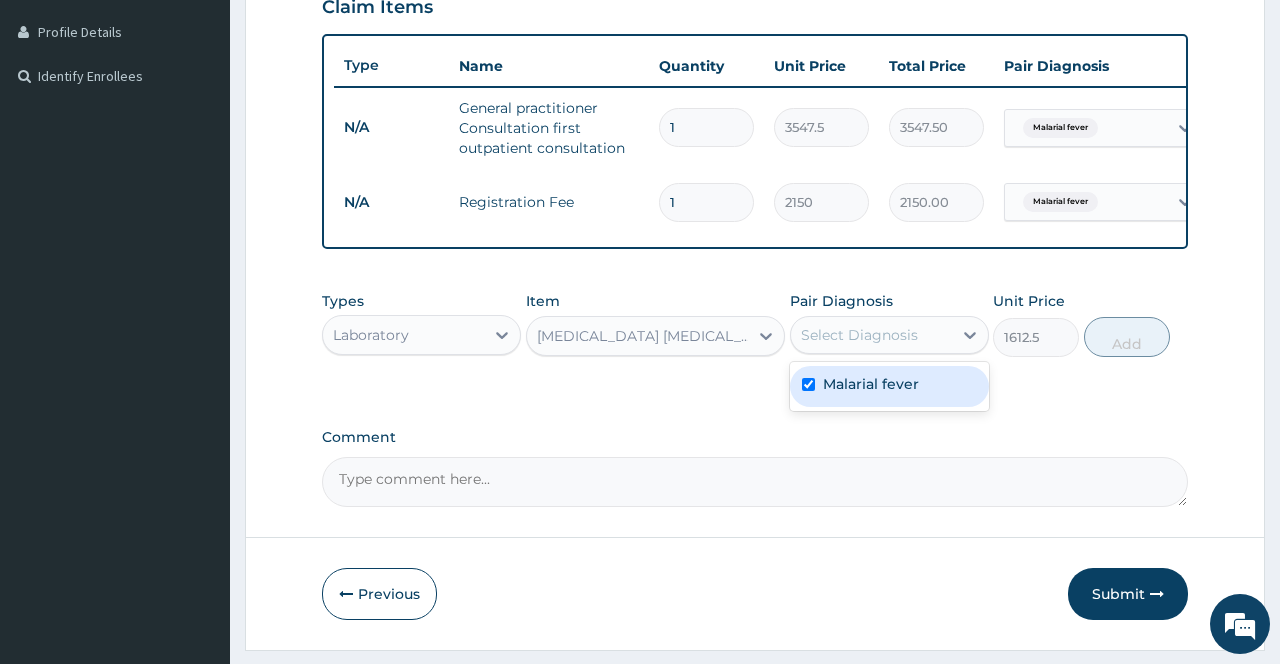checkbox on "true" 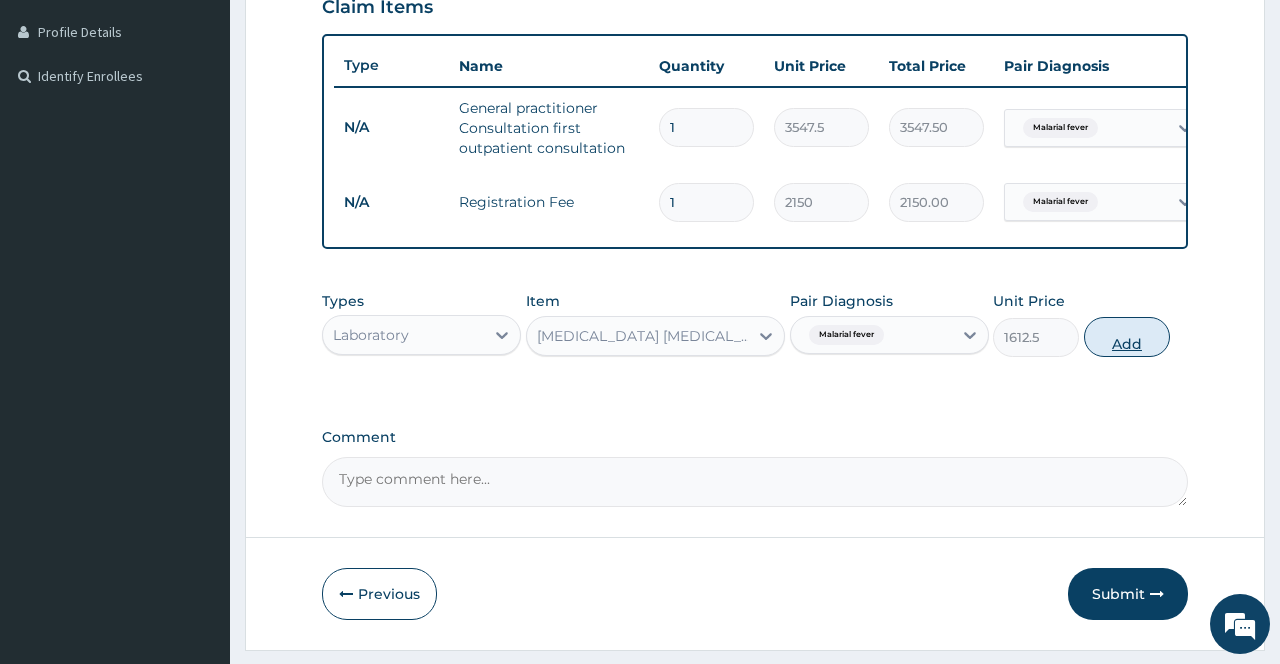 click on "Add" at bounding box center [1127, 337] 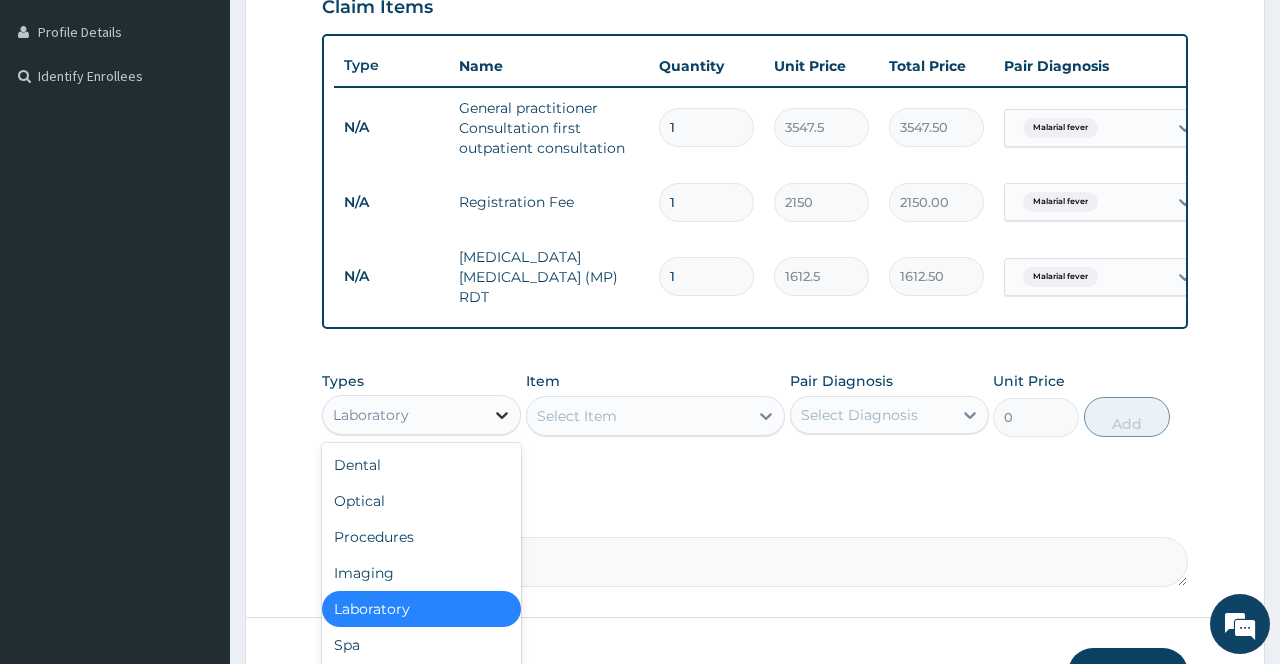 click 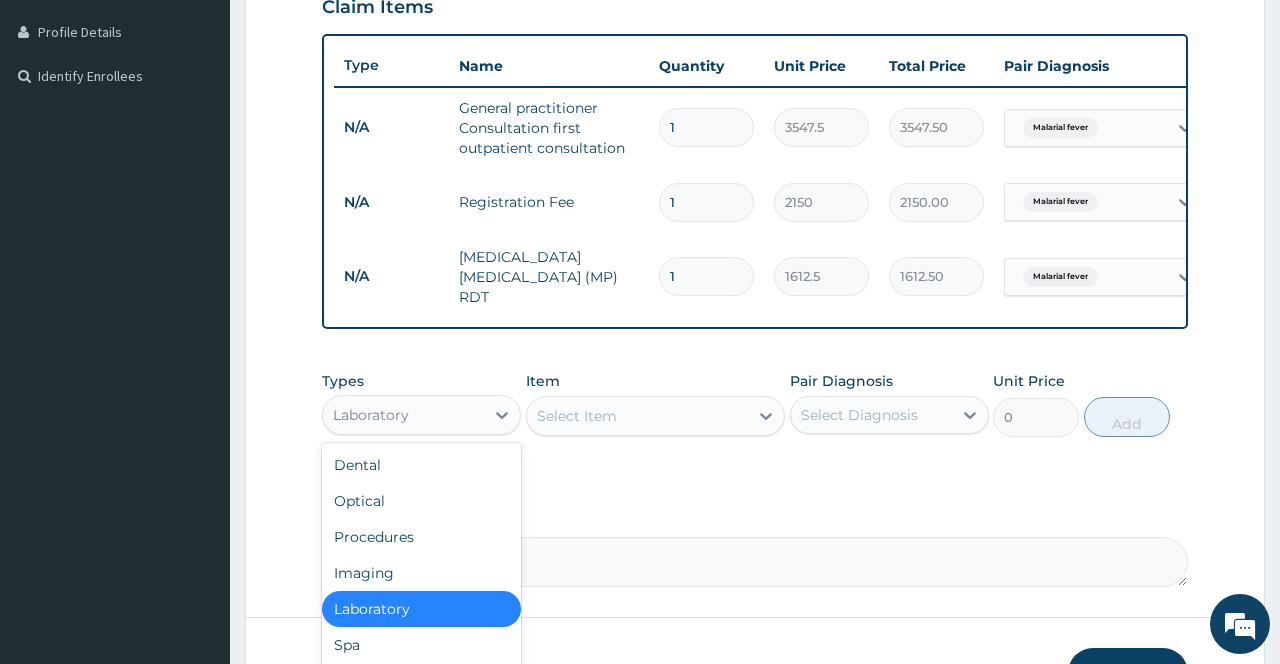 scroll, scrollTop: 68, scrollLeft: 0, axis: vertical 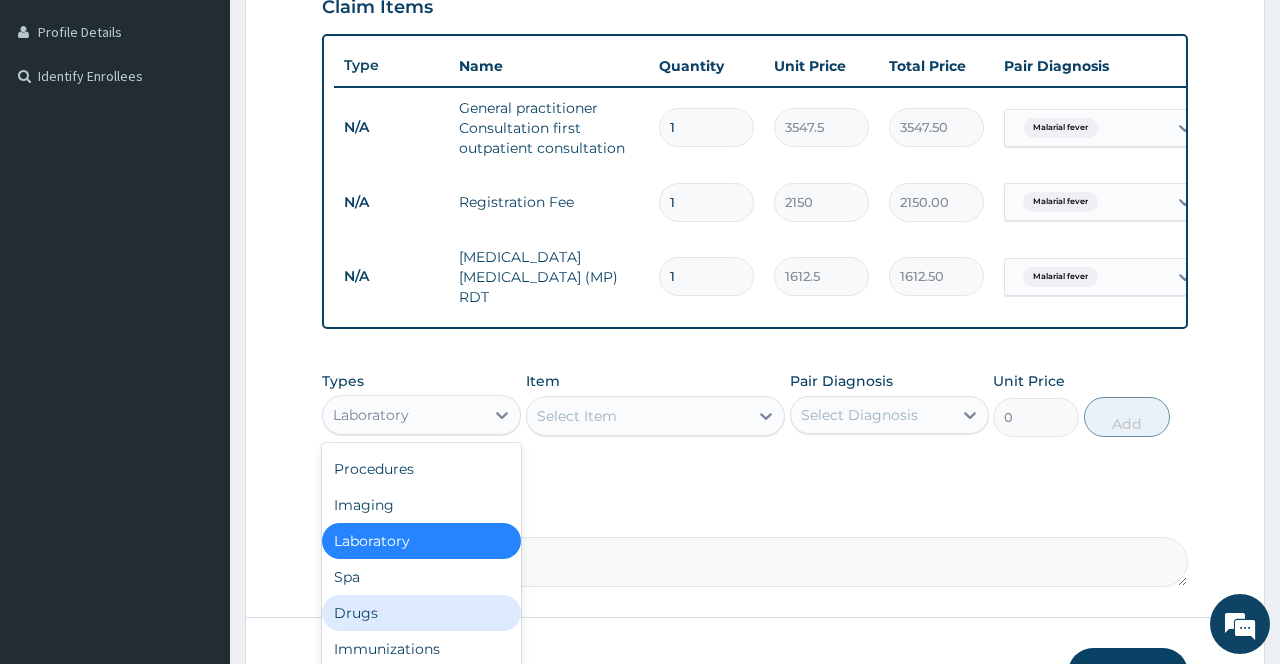 click on "Drugs" at bounding box center (421, 613) 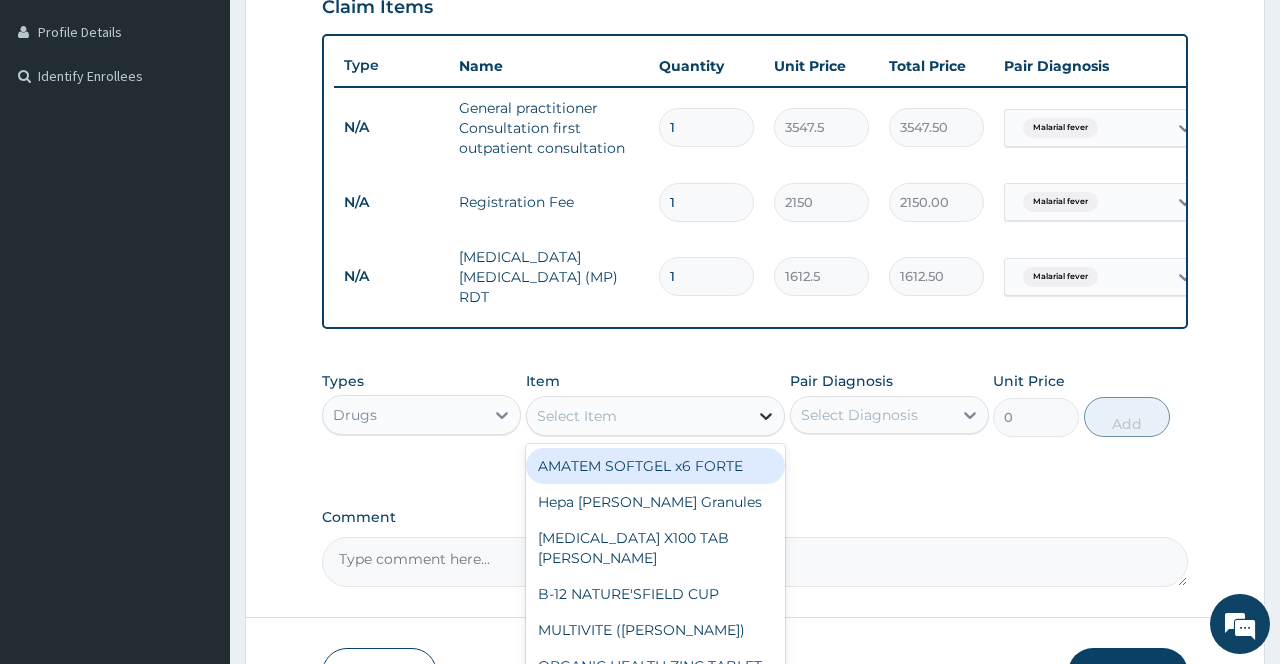 click 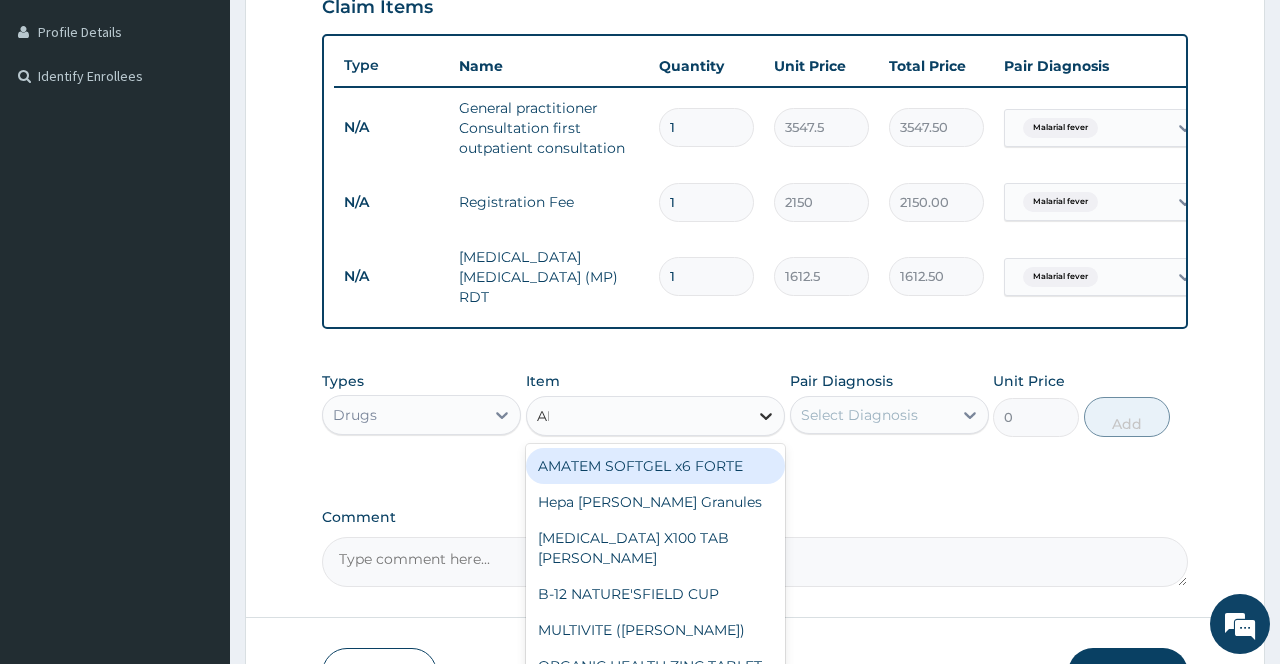 type on "ARTE" 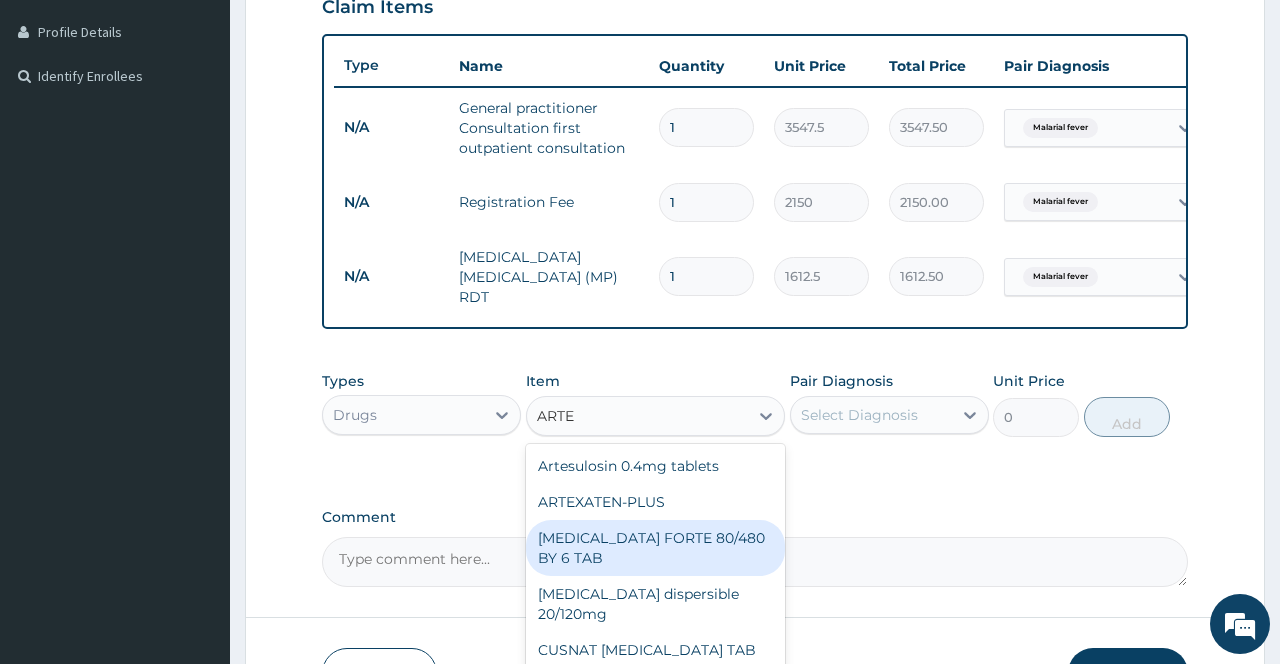 click on "[MEDICAL_DATA] FORTE 80/480 BY 6 TAB" at bounding box center [656, 548] 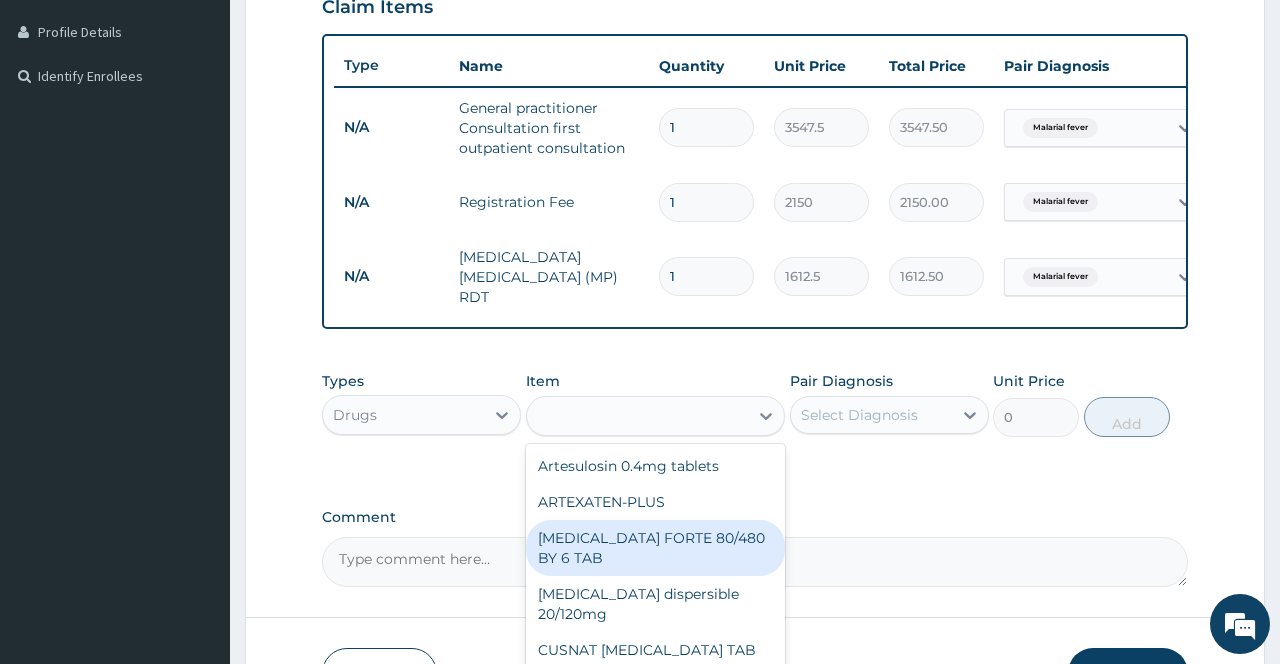 type on "449.35" 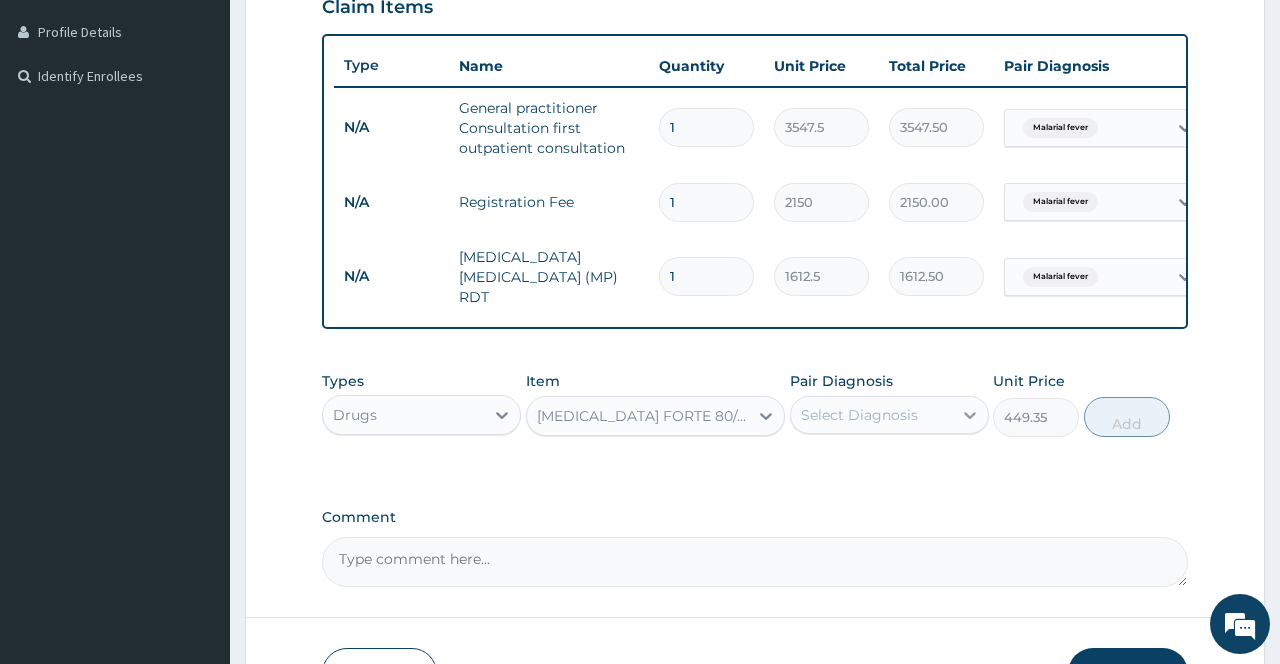 click 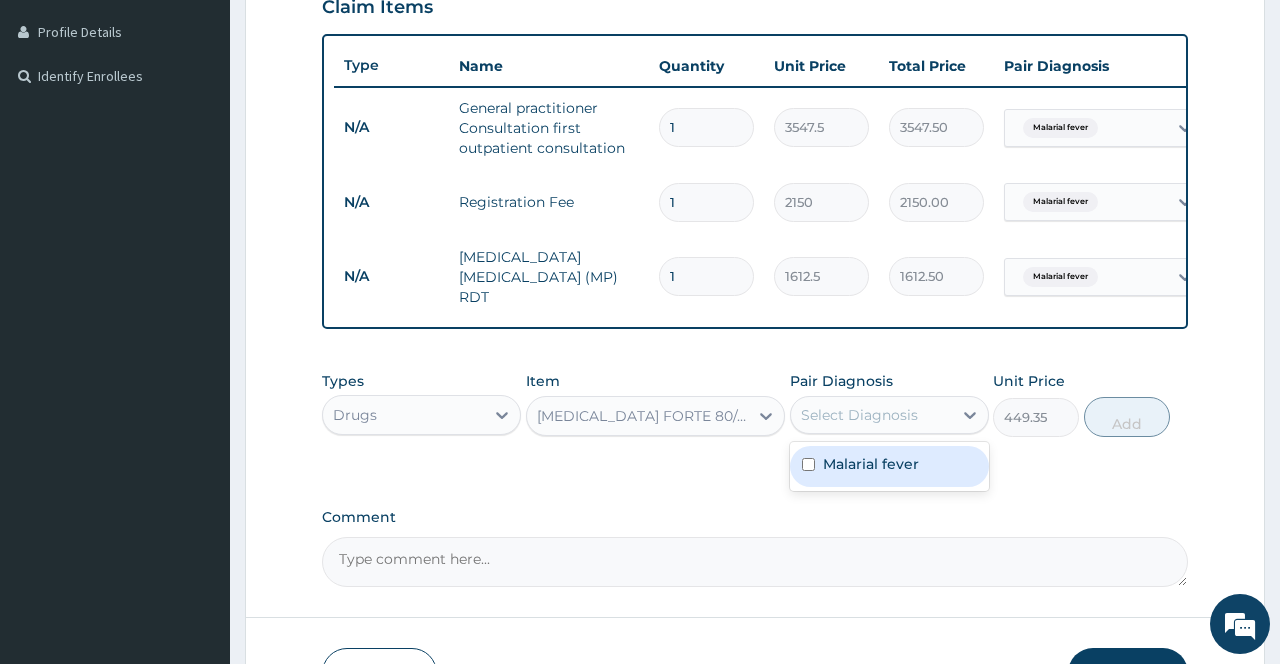 click on "Malarial fever" at bounding box center [871, 464] 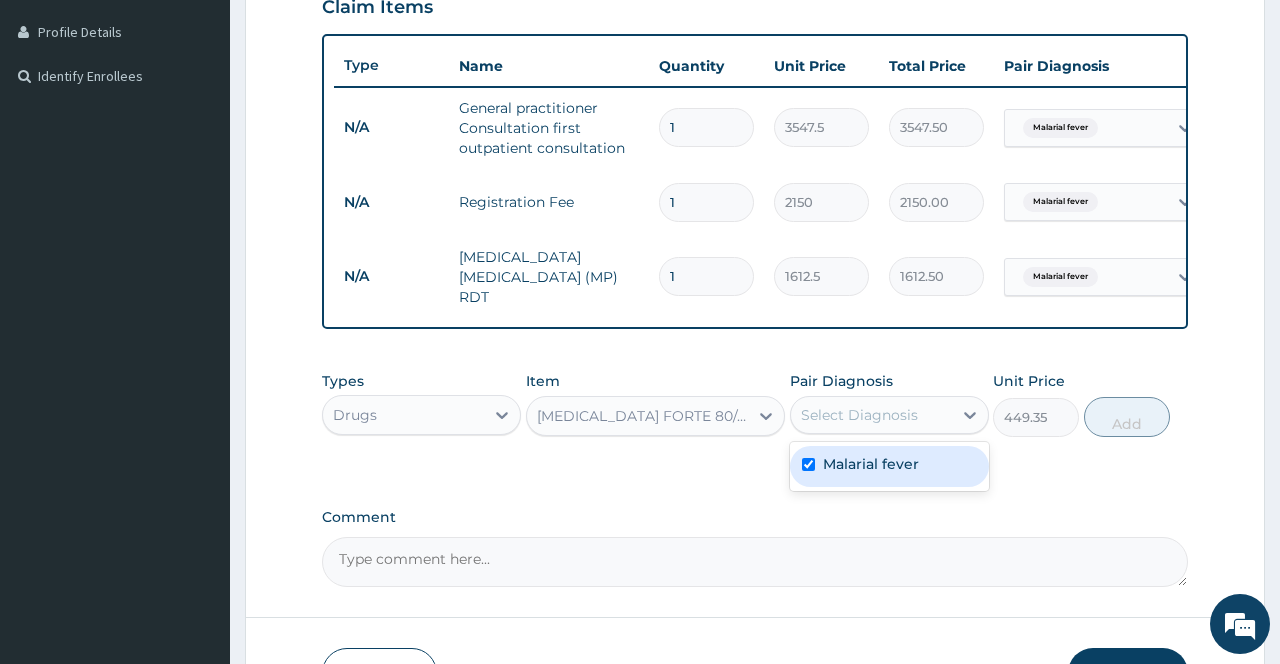checkbox on "true" 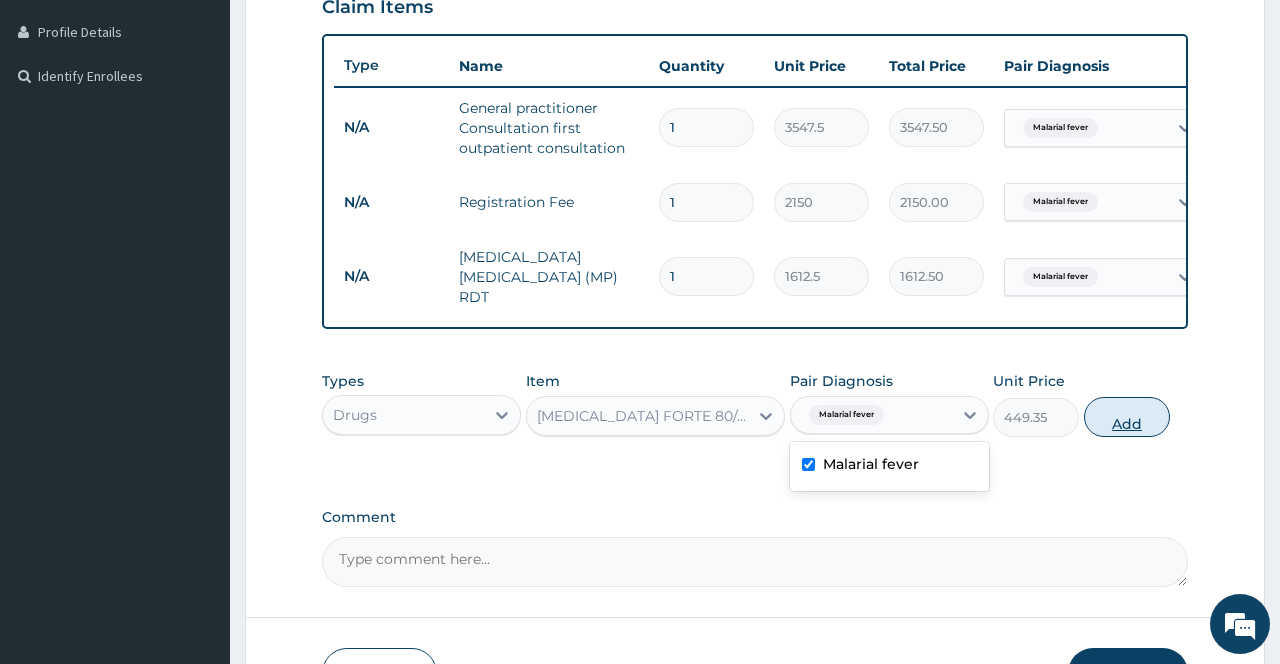 click on "Add" at bounding box center [1127, 417] 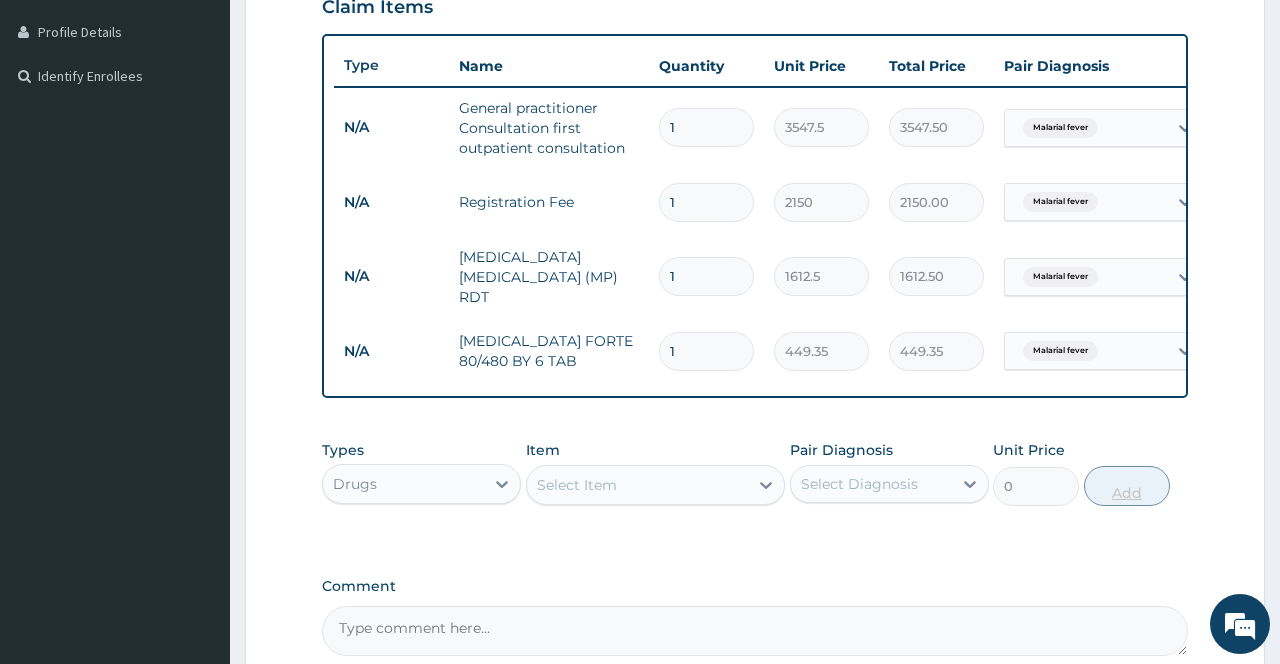 type 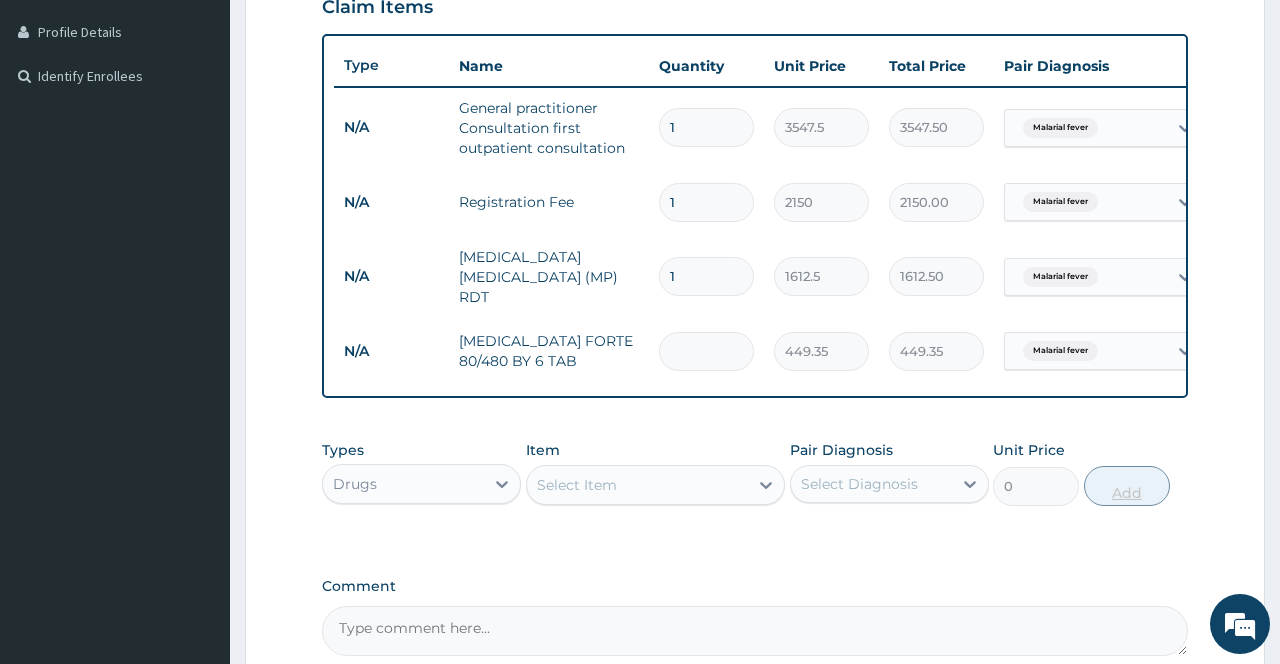 type on "0.00" 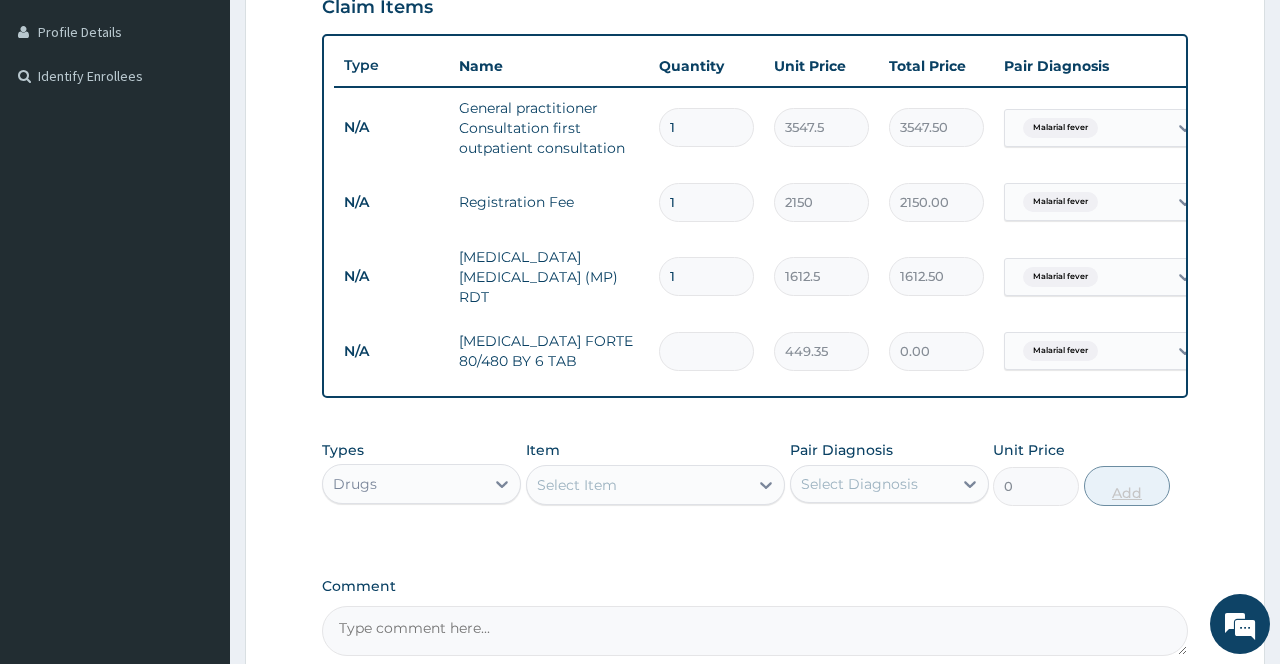 type on "6" 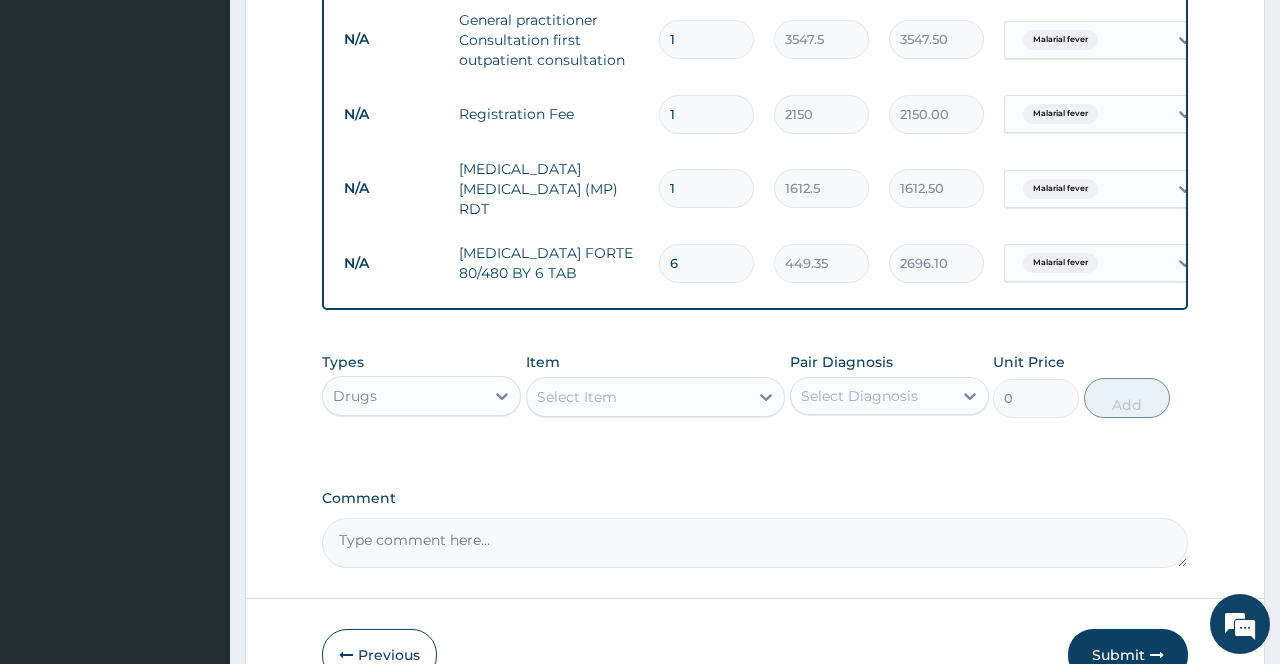 scroll, scrollTop: 593, scrollLeft: 0, axis: vertical 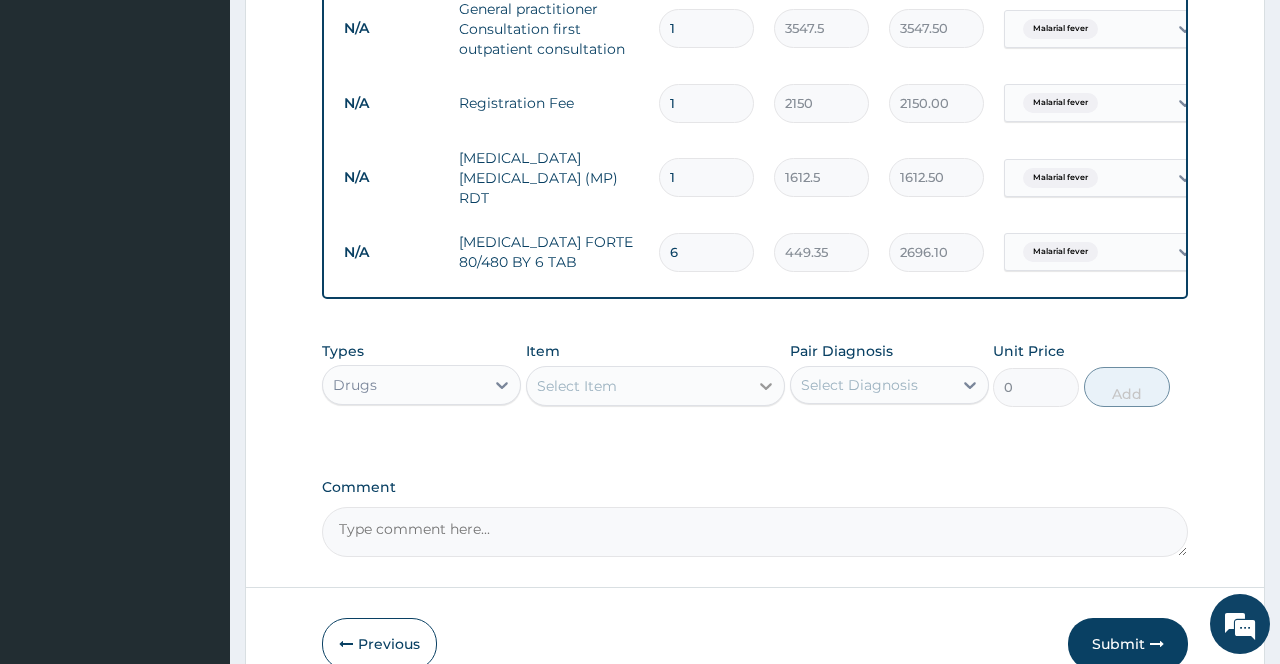 type on "6" 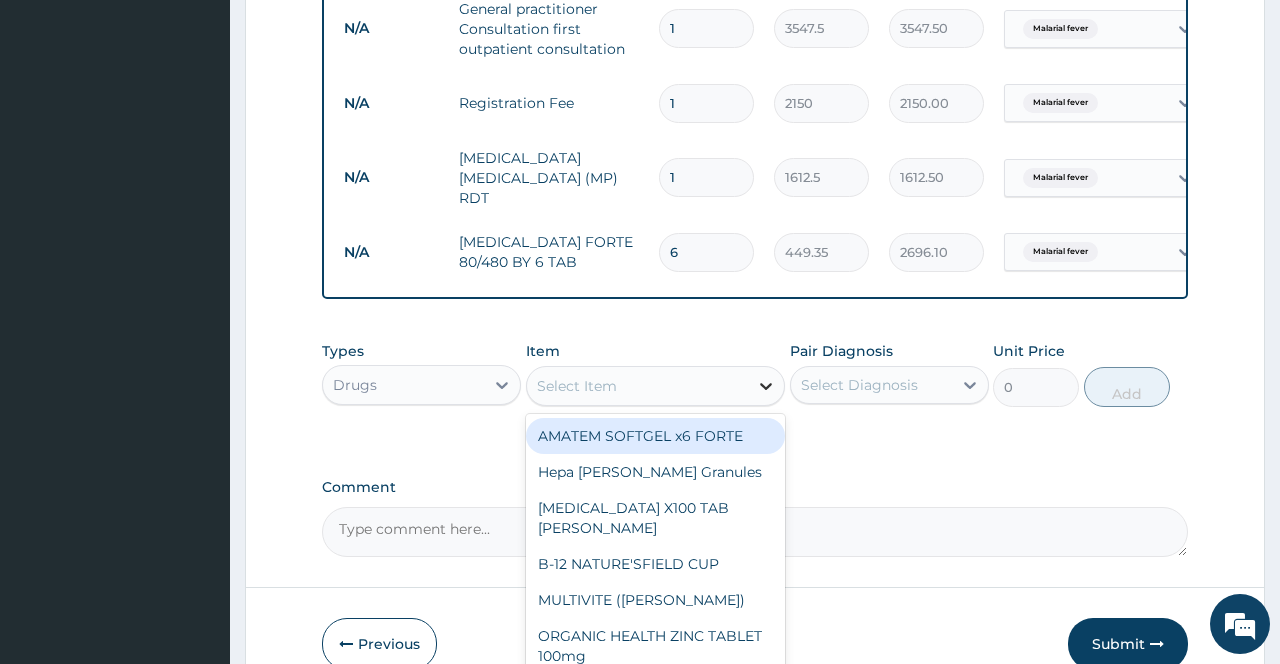 click 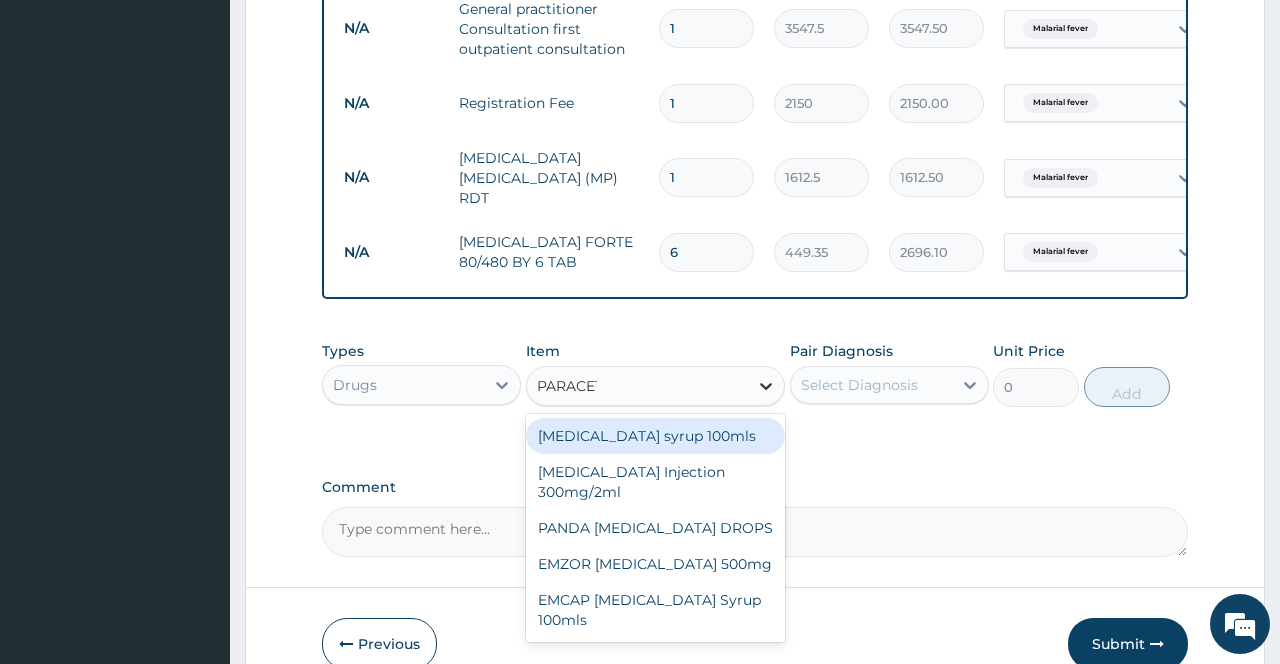 type on "PARACETA" 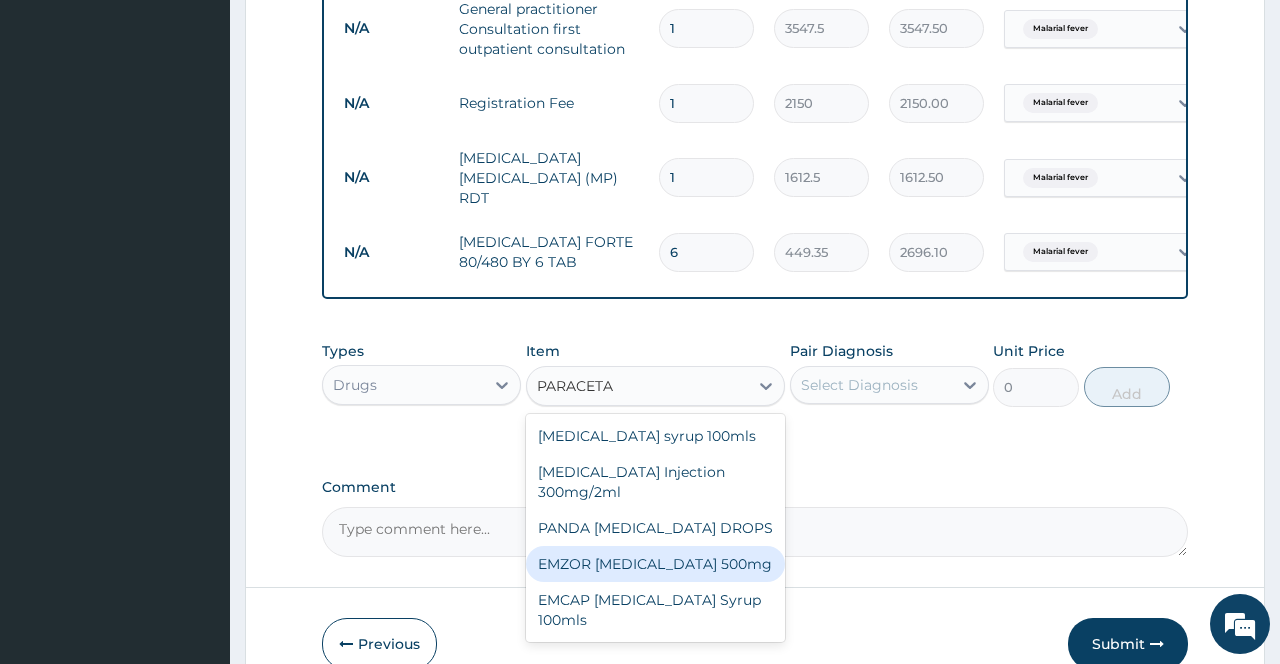 click on "EMZOR [MEDICAL_DATA] 500mg" at bounding box center [656, 564] 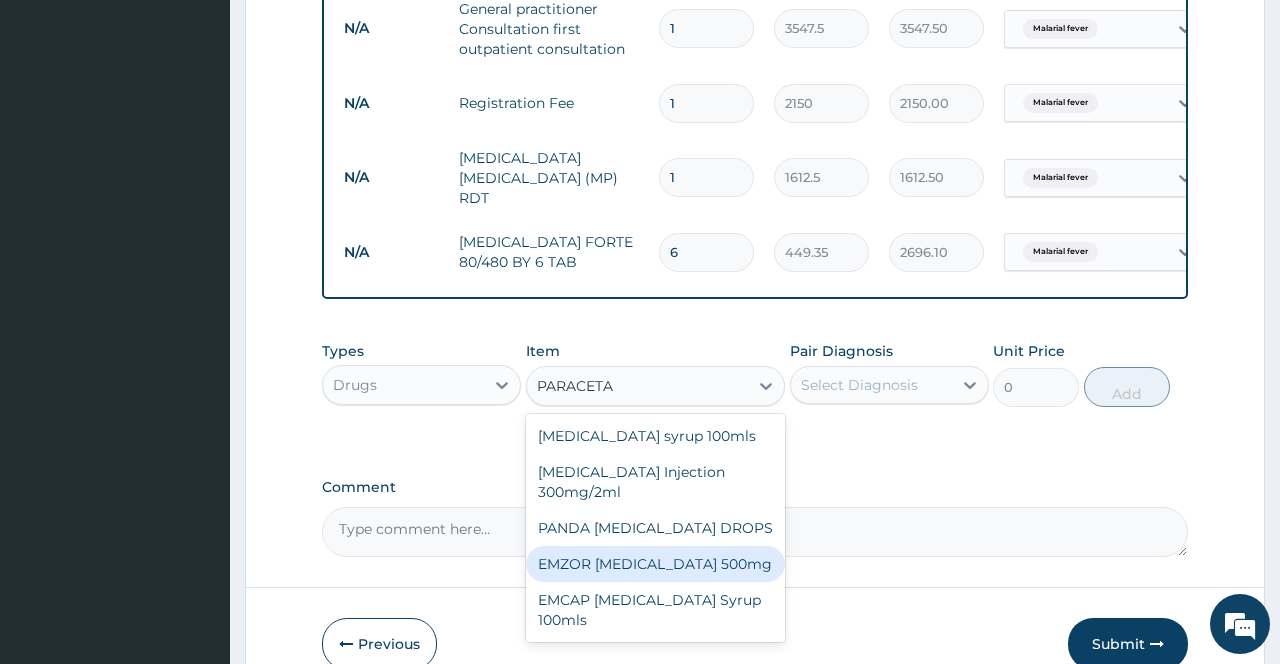 type 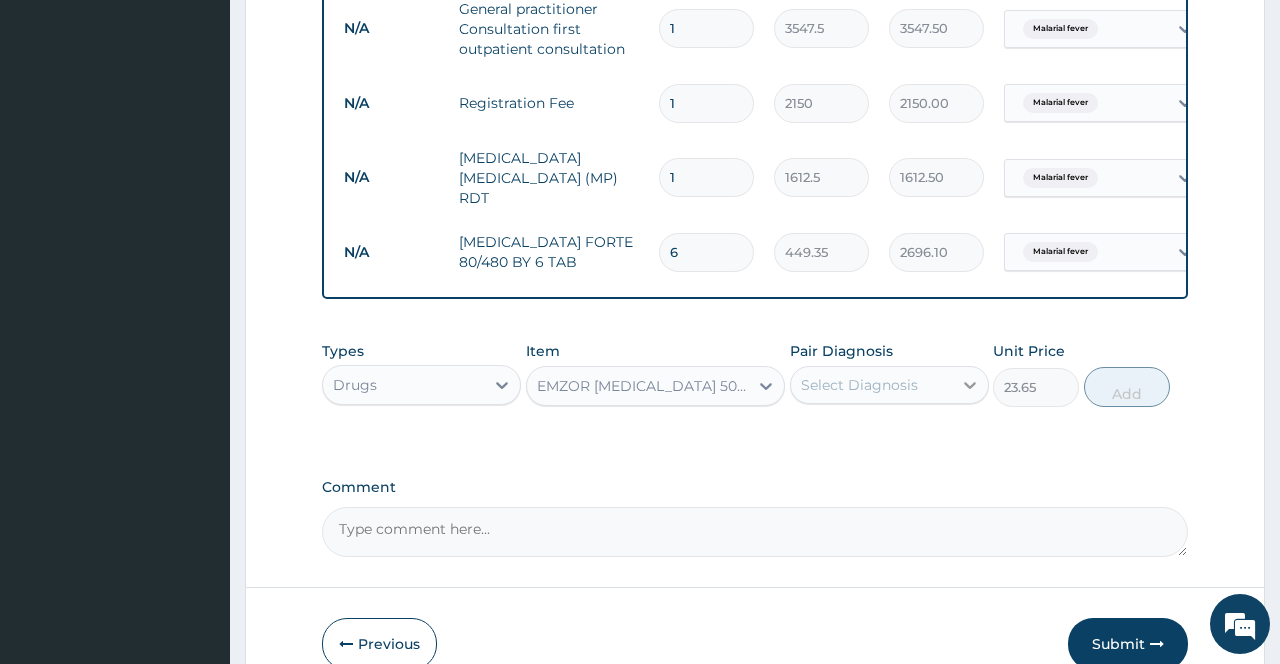 click 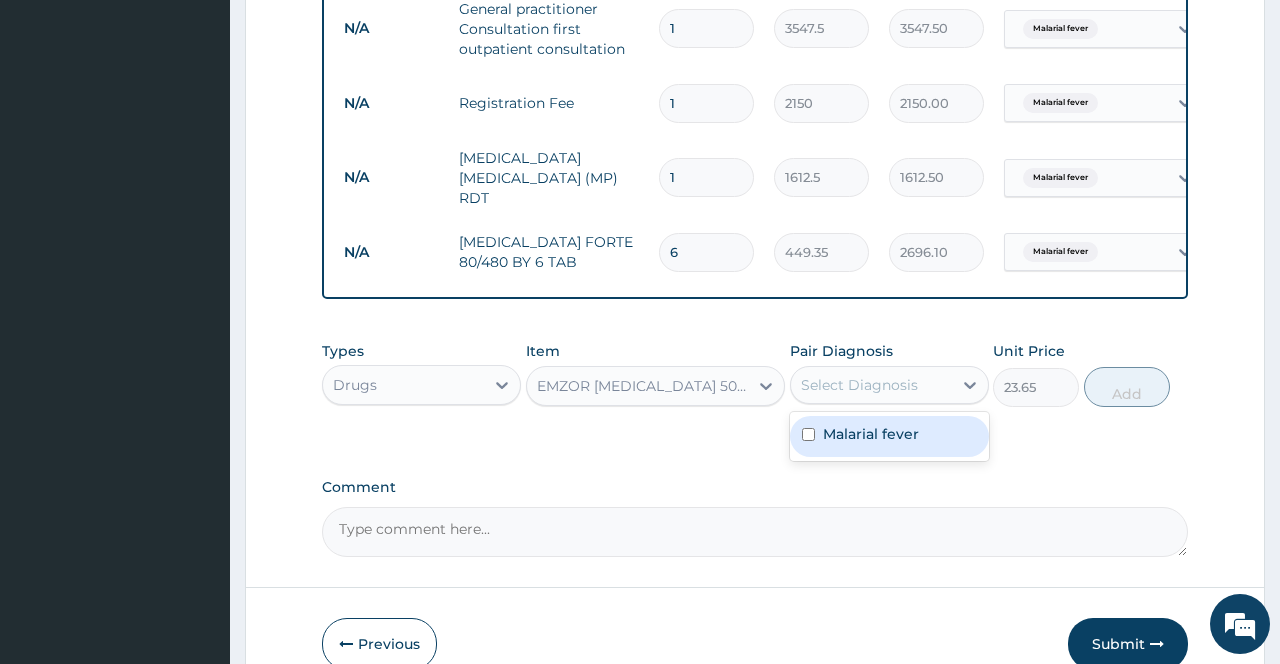 click on "Malarial fever" at bounding box center [871, 434] 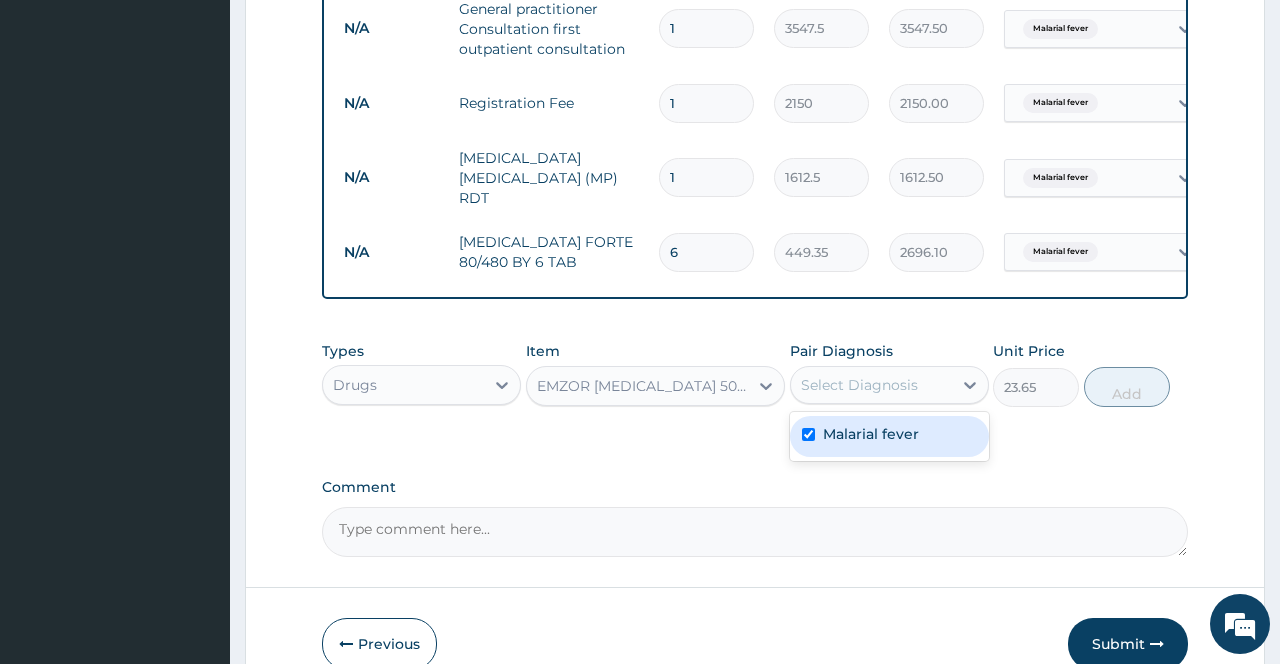 checkbox on "true" 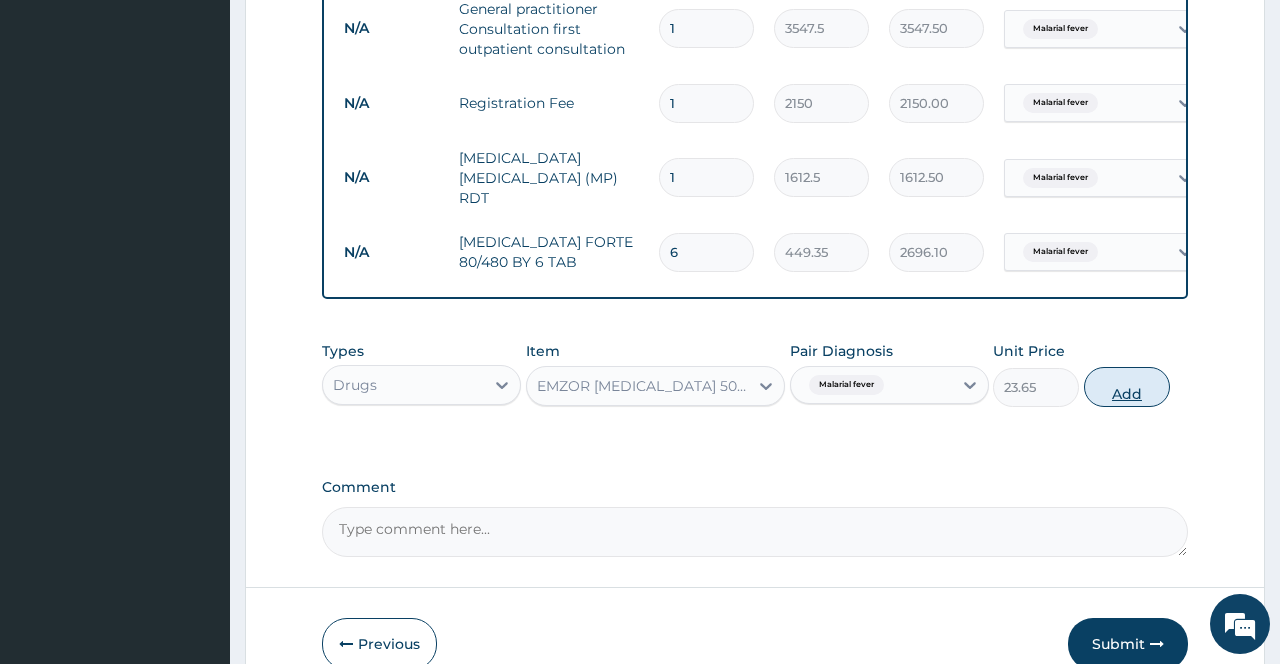 click on "Add" at bounding box center (1127, 387) 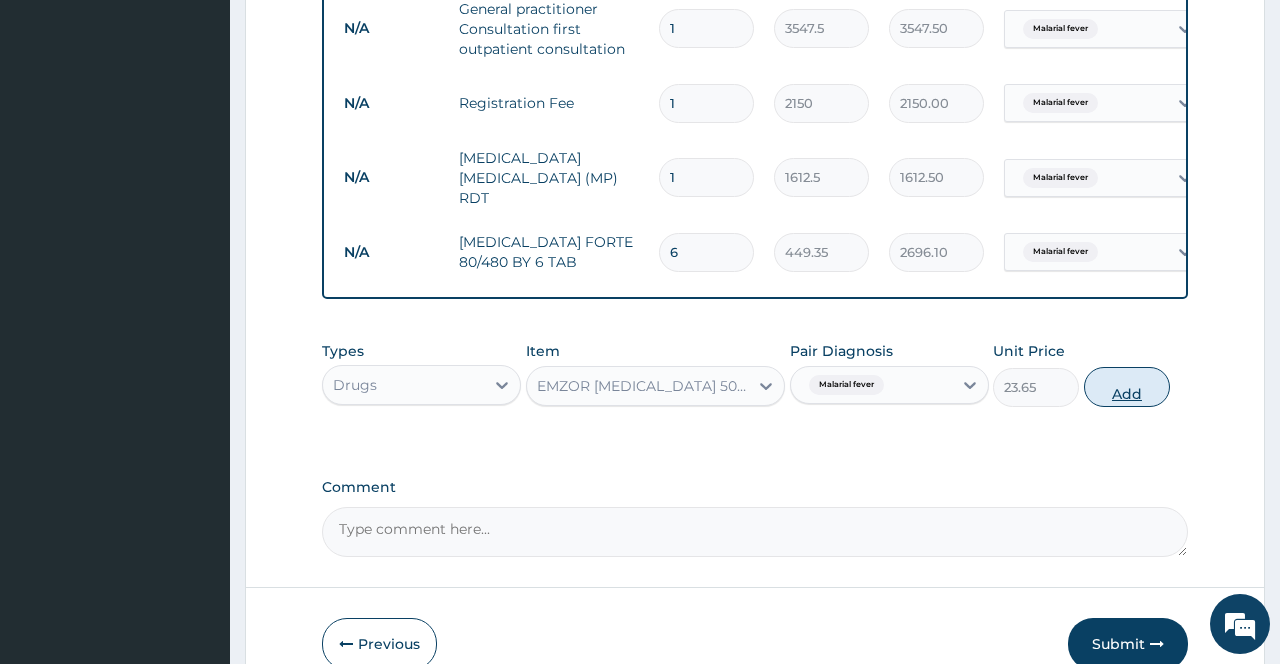type on "0" 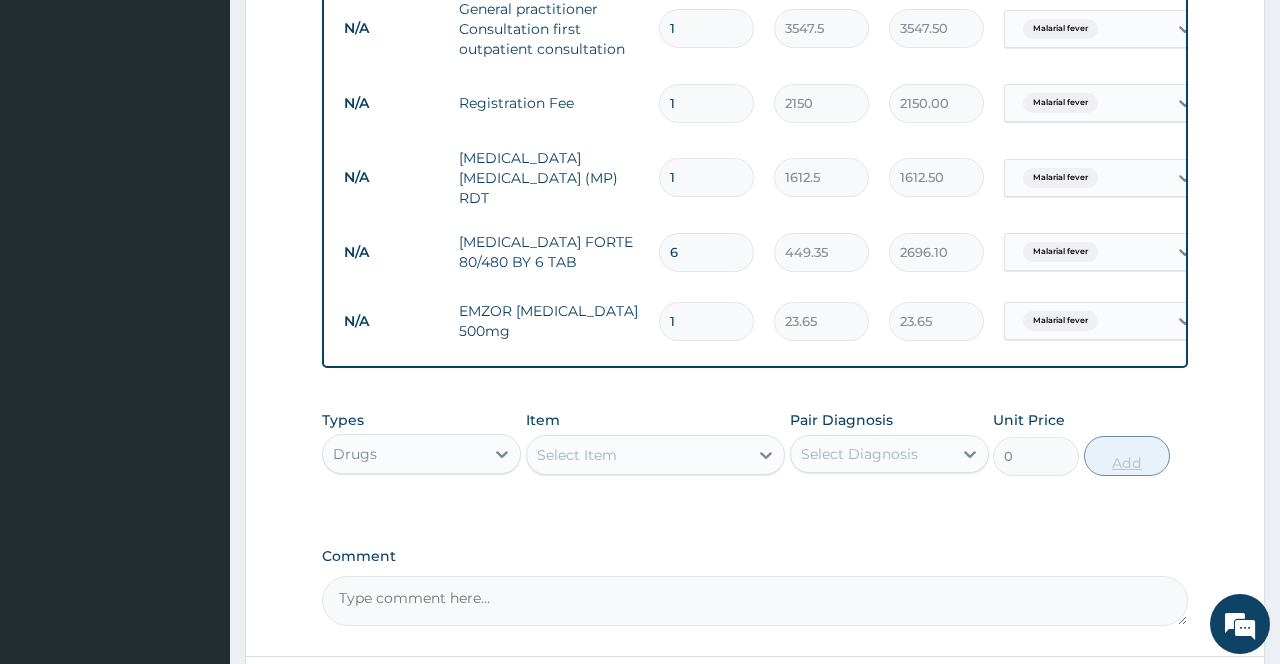 type on "12" 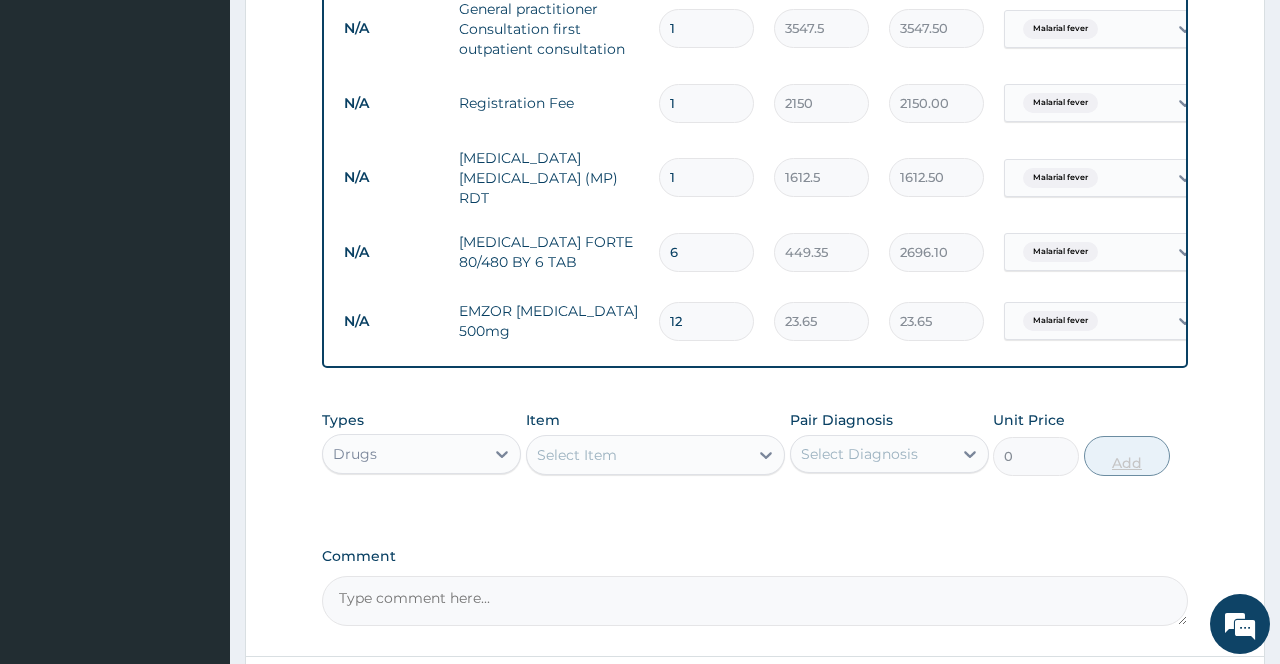 type on "283.80" 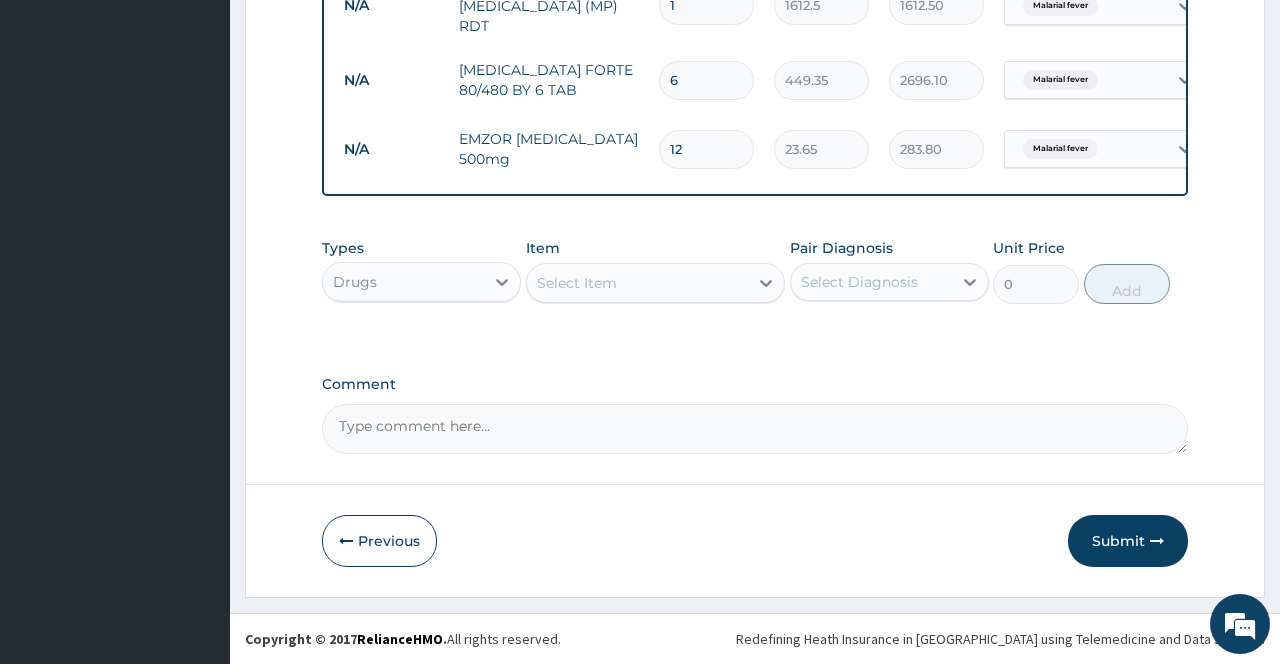 scroll, scrollTop: 768, scrollLeft: 0, axis: vertical 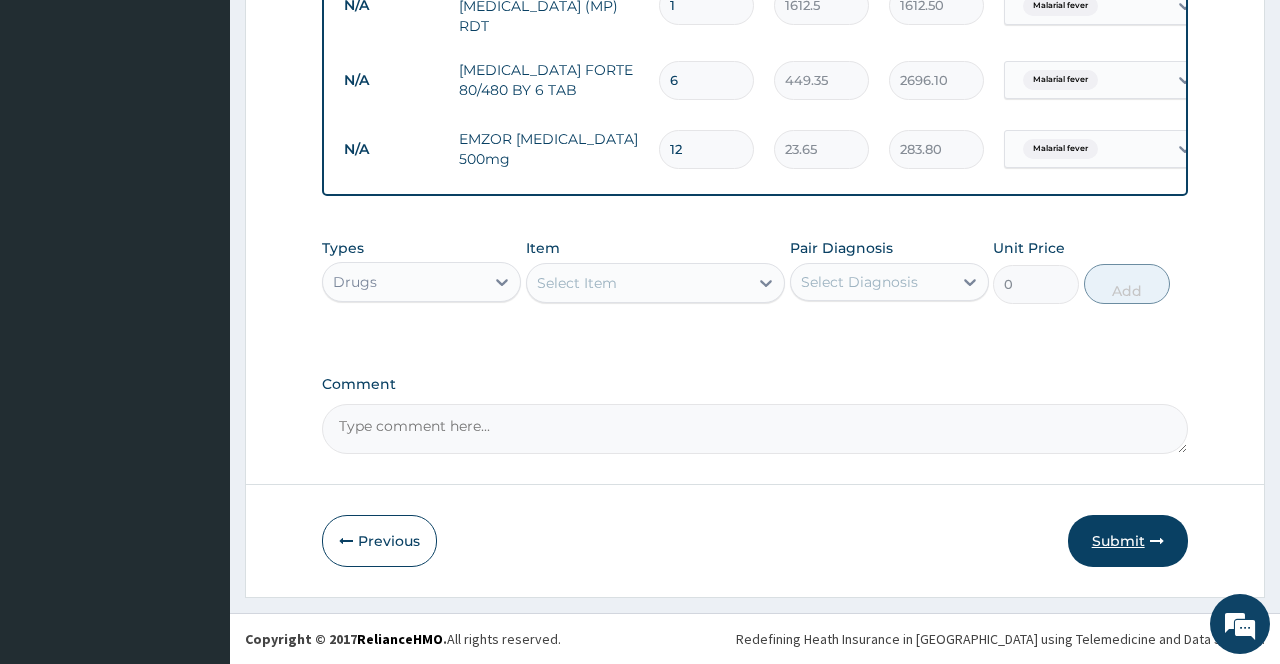 type on "12" 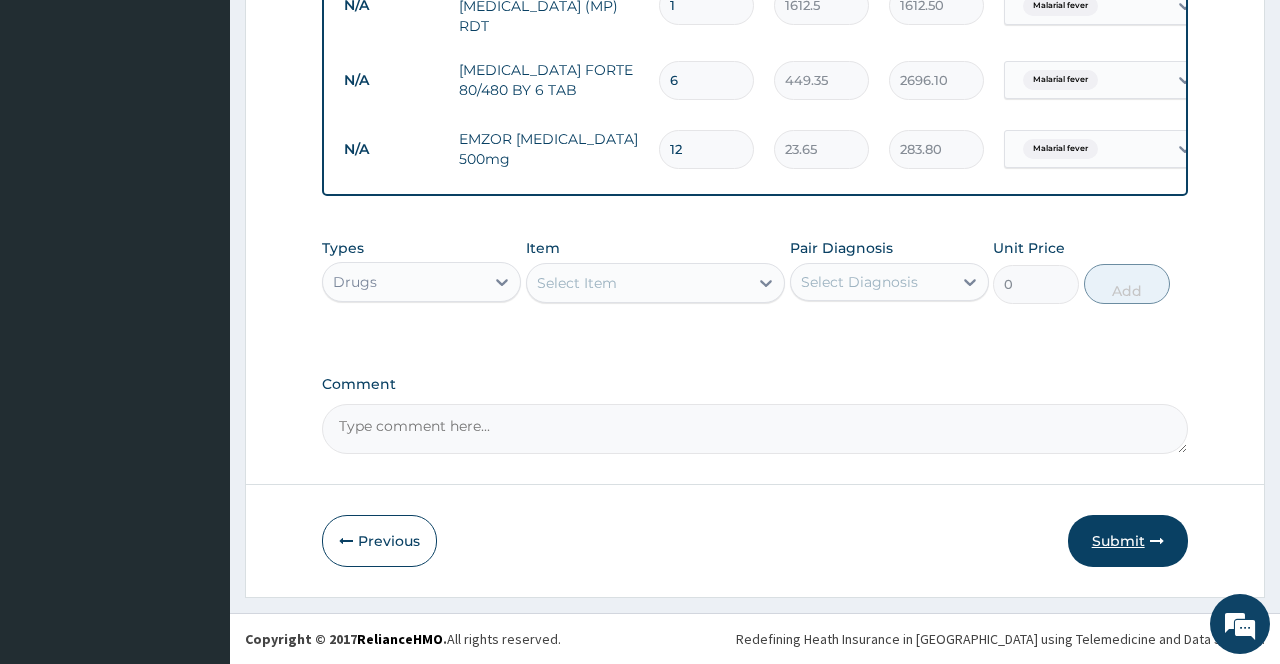 click on "Submit" at bounding box center [1128, 541] 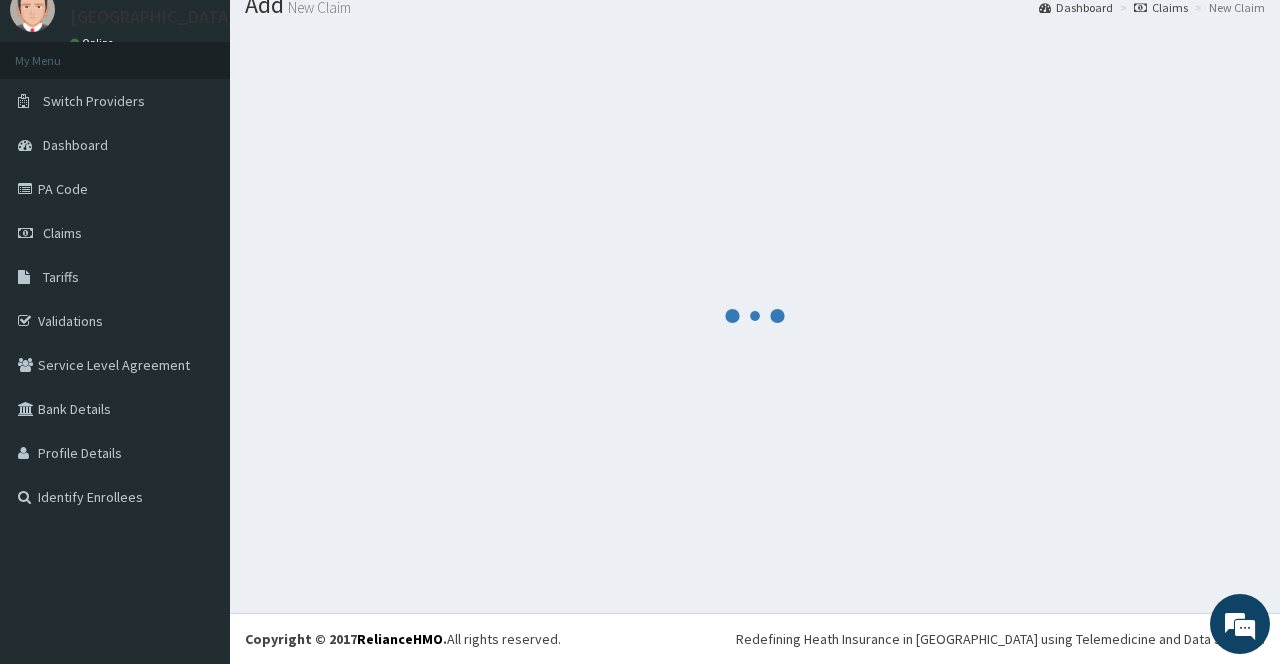 scroll, scrollTop: 73, scrollLeft: 0, axis: vertical 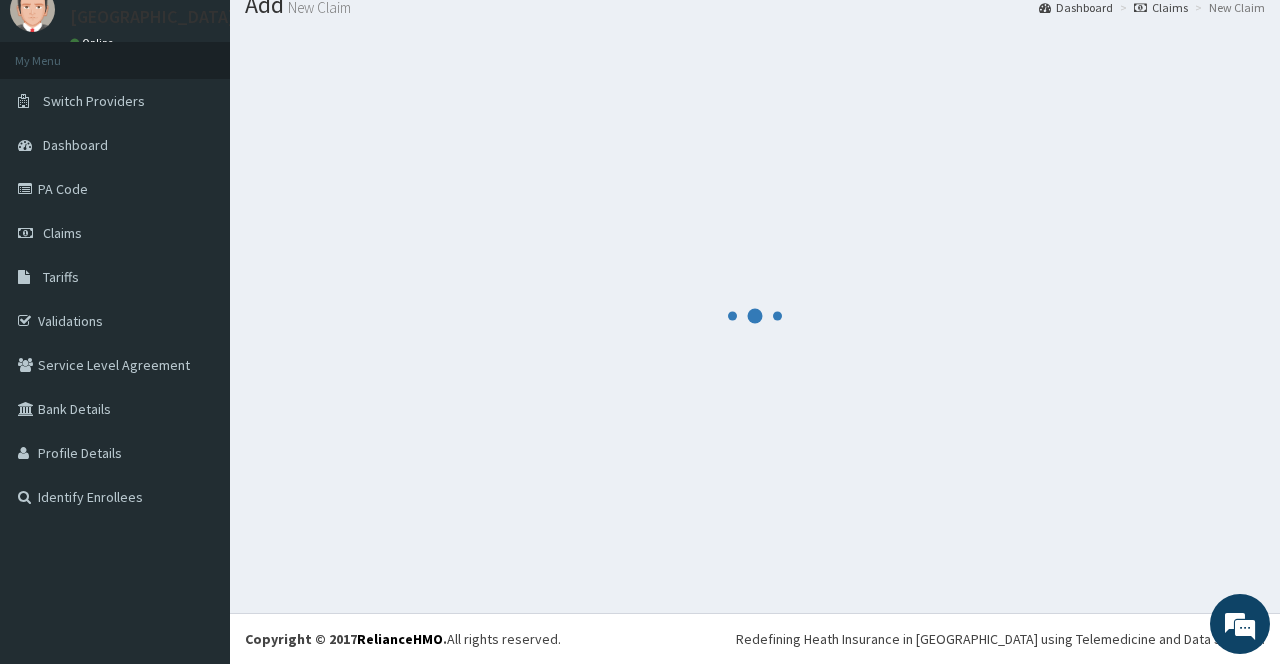 click at bounding box center (755, 315) 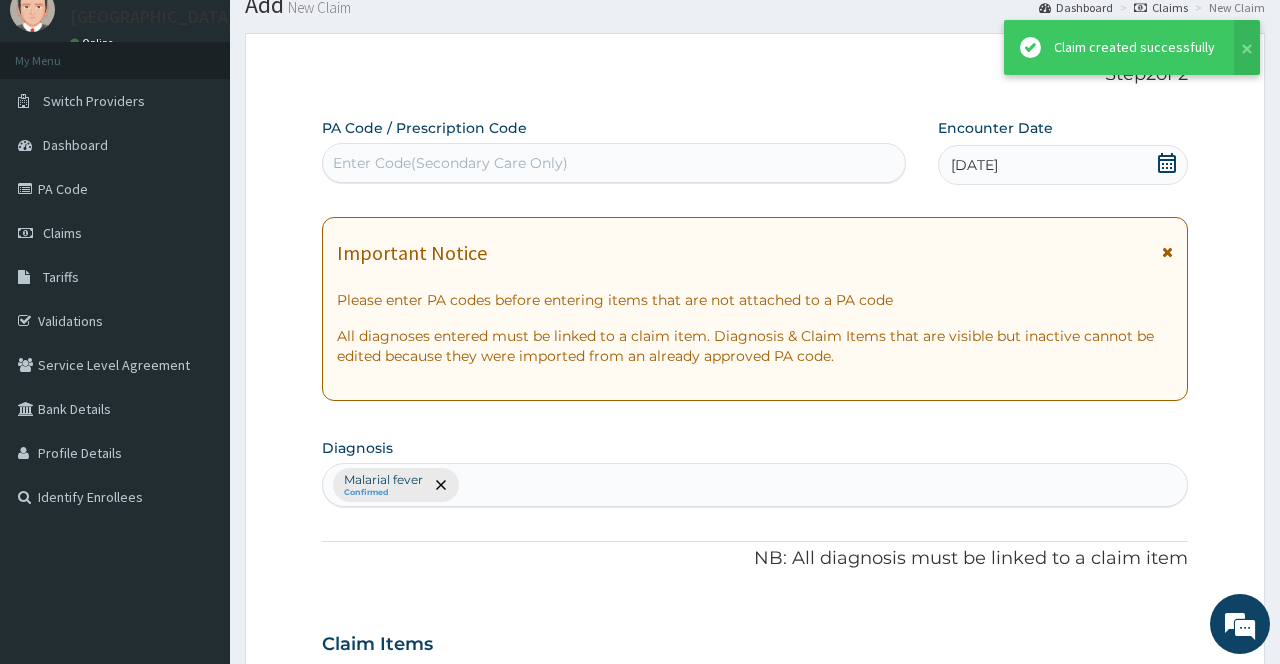 scroll, scrollTop: 768, scrollLeft: 0, axis: vertical 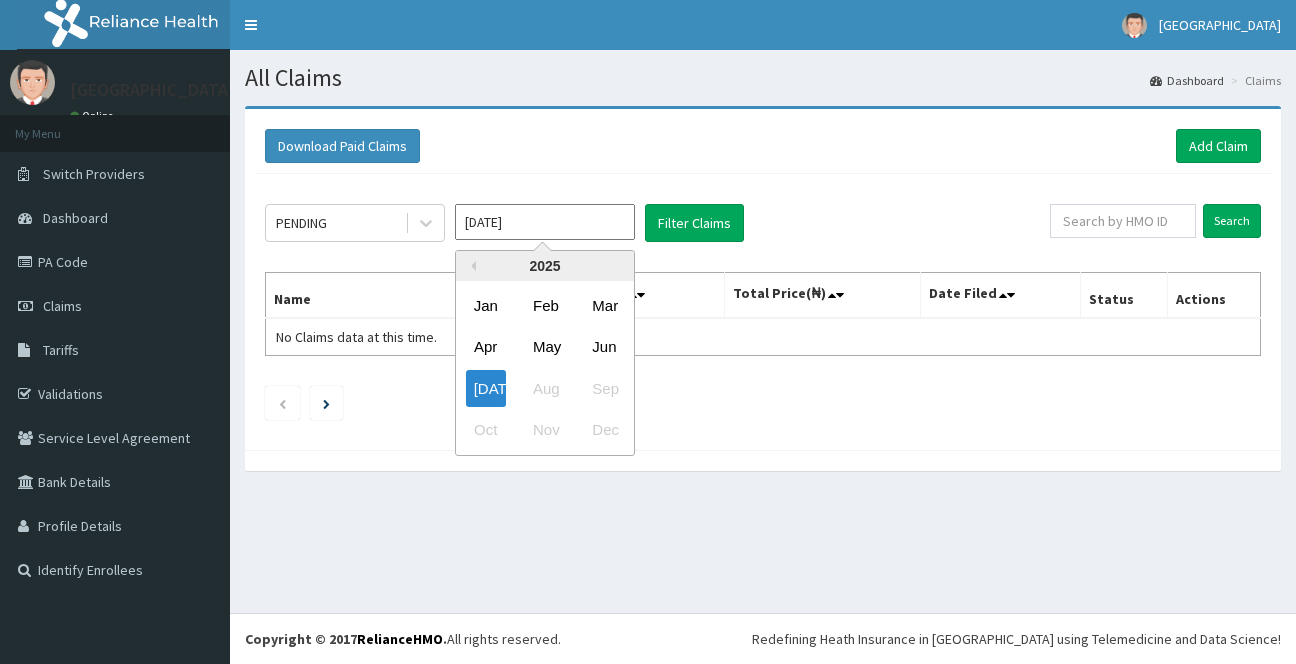 click on "May" at bounding box center [545, 347] 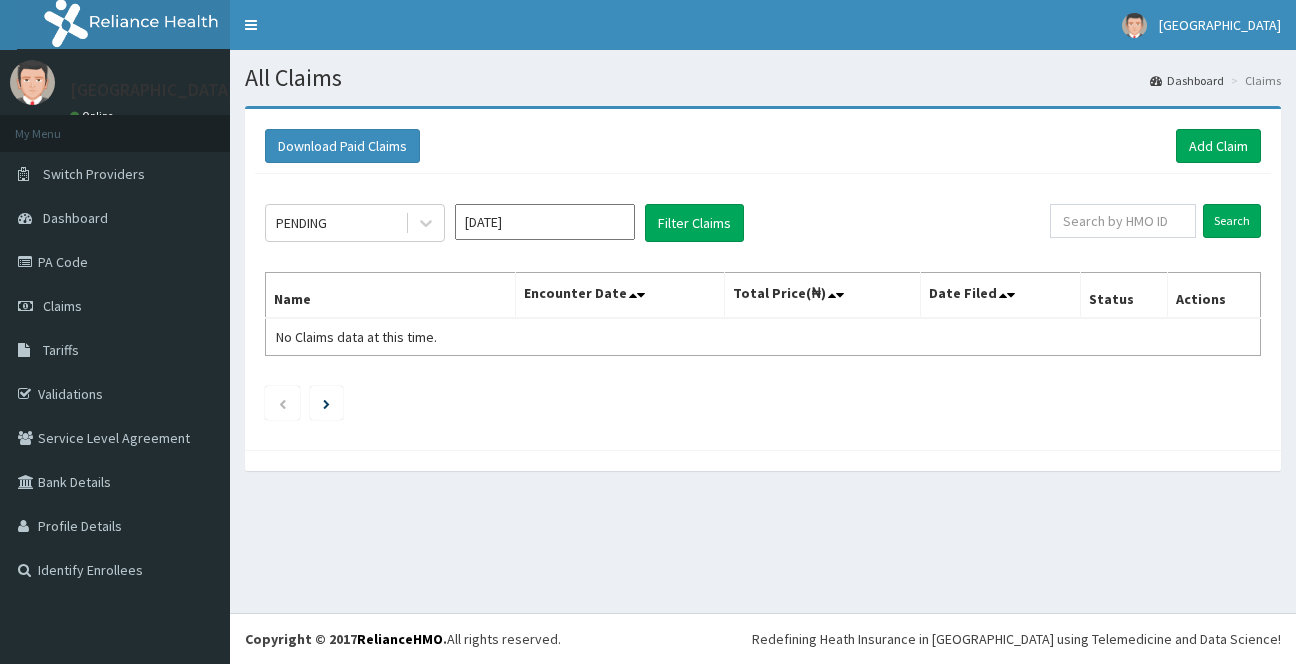 scroll, scrollTop: 0, scrollLeft: 0, axis: both 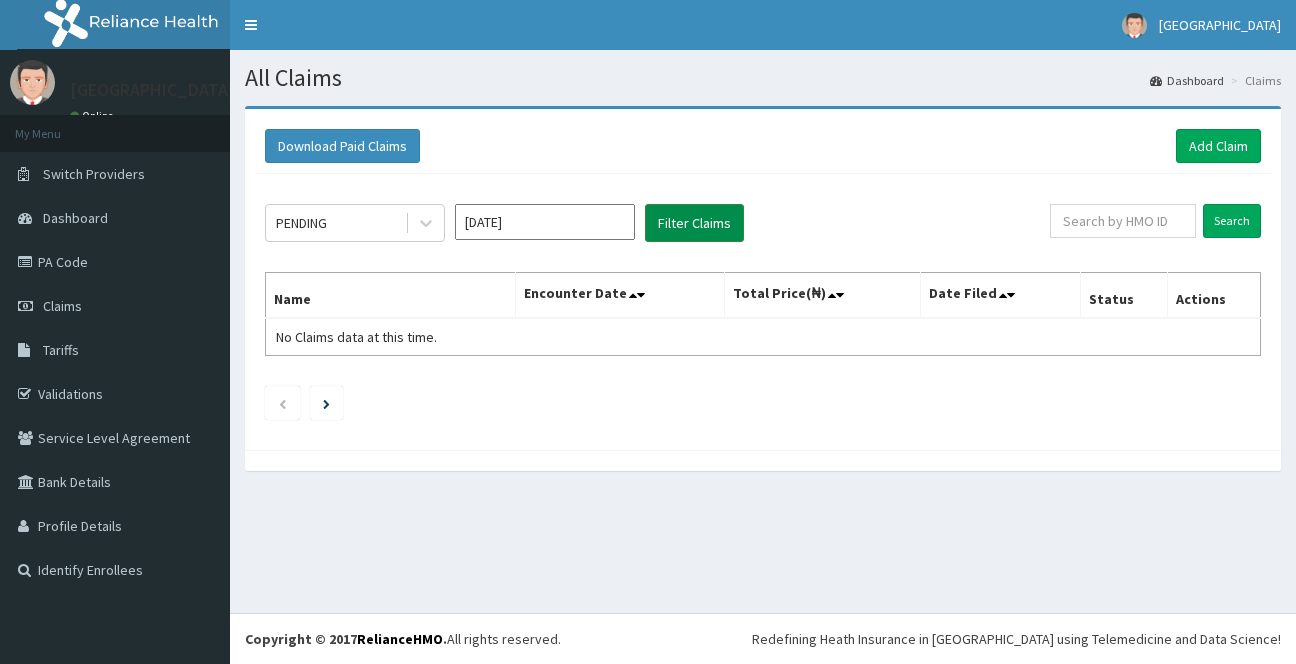 click on "Filter Claims" at bounding box center (694, 223) 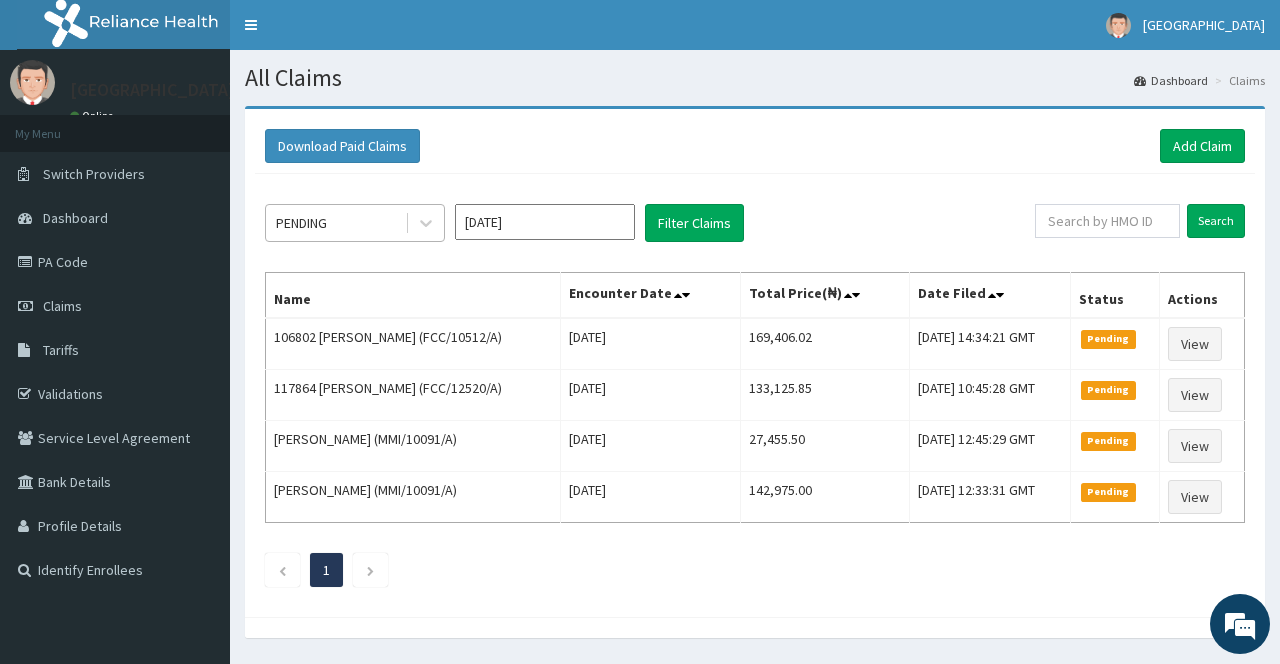 click on "PENDING" at bounding box center [335, 223] 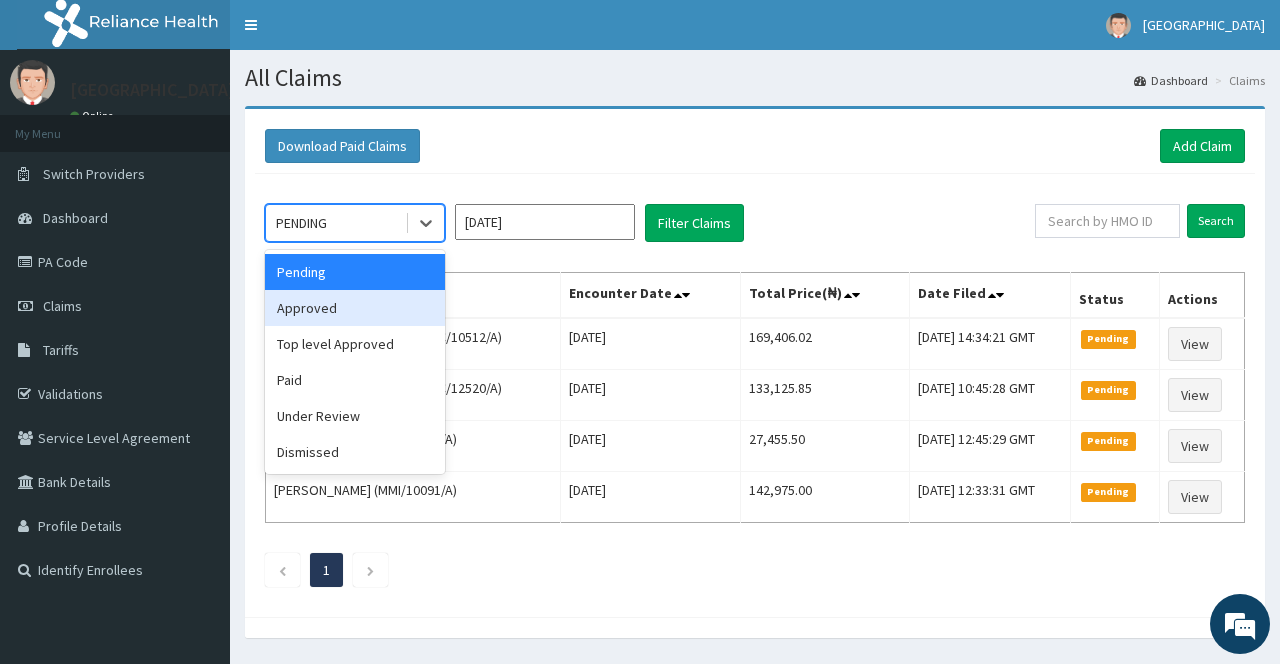click on "Approved" at bounding box center (355, 308) 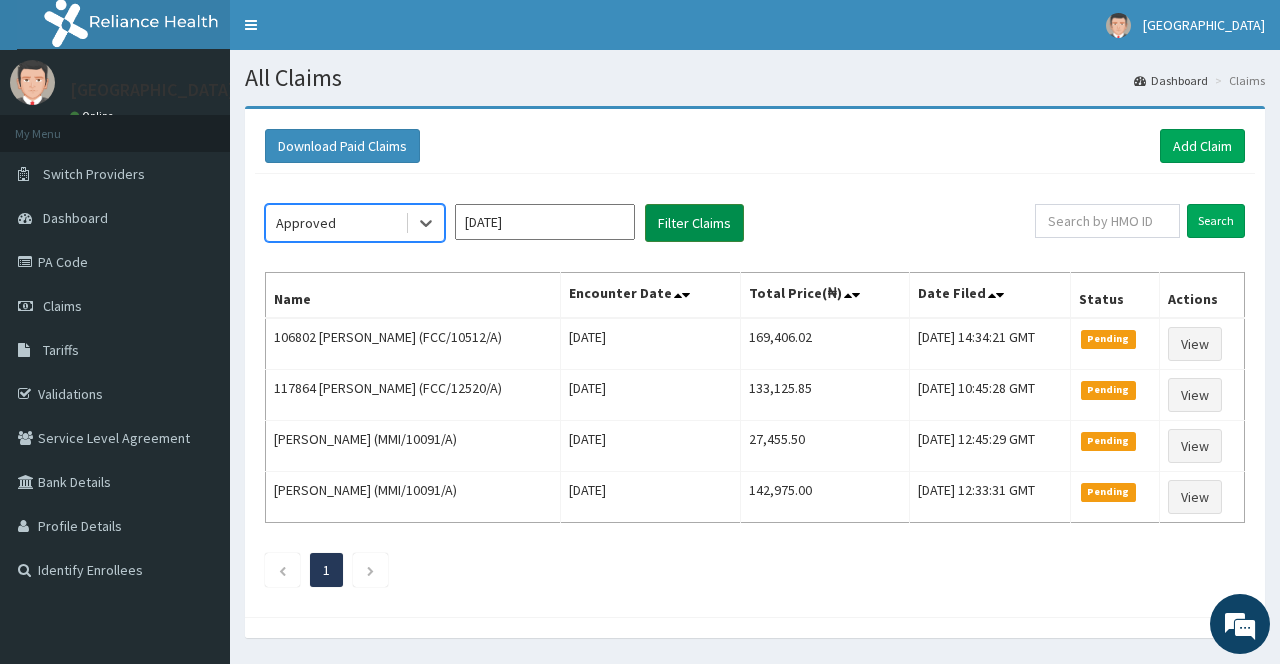 click on "Filter Claims" at bounding box center (694, 223) 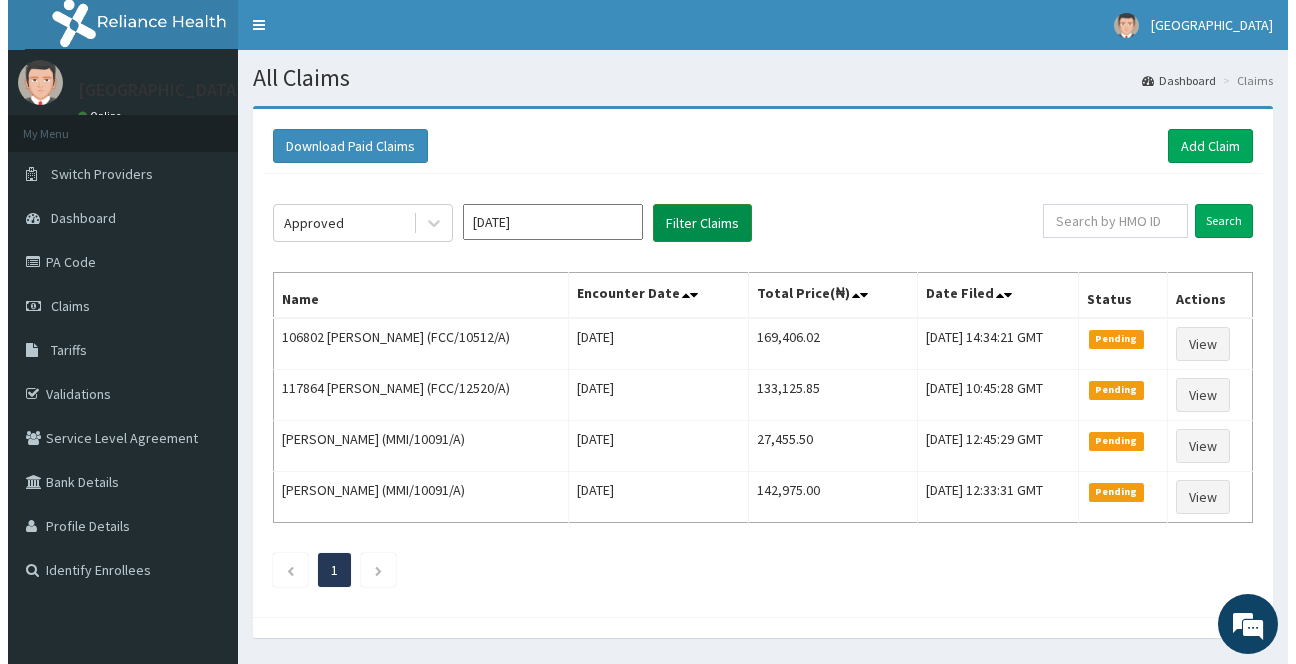 scroll, scrollTop: 0, scrollLeft: 0, axis: both 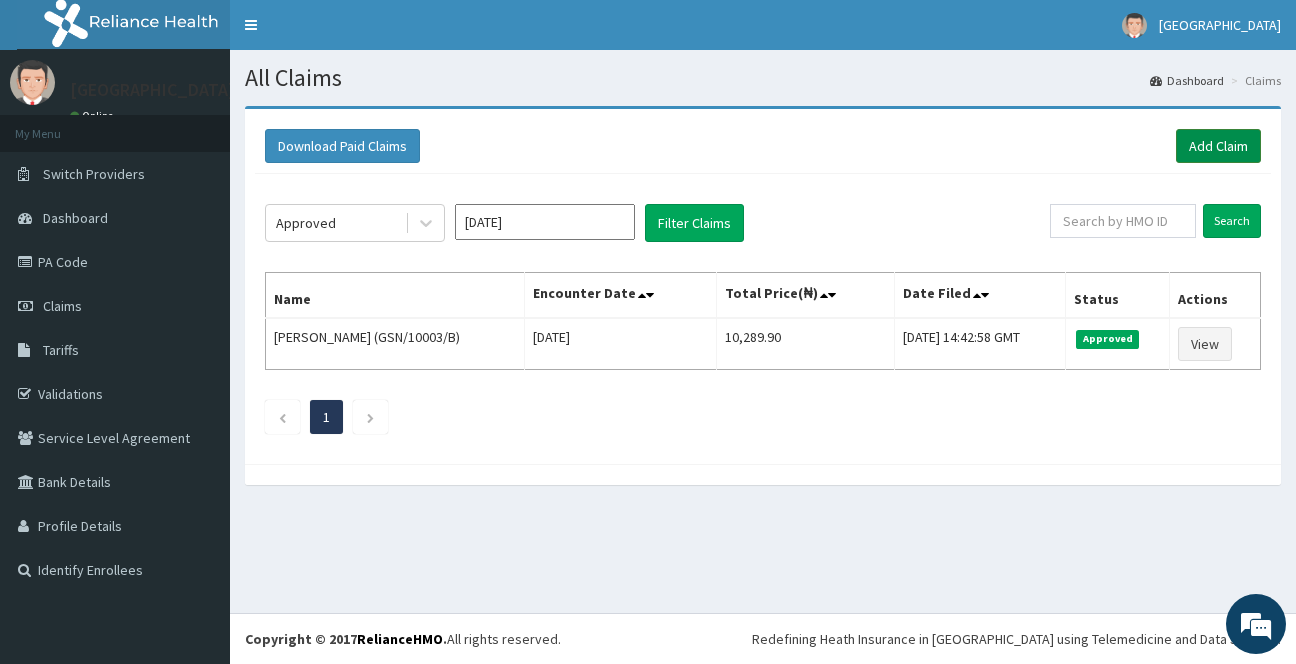 click on "Add Claim" at bounding box center [1218, 146] 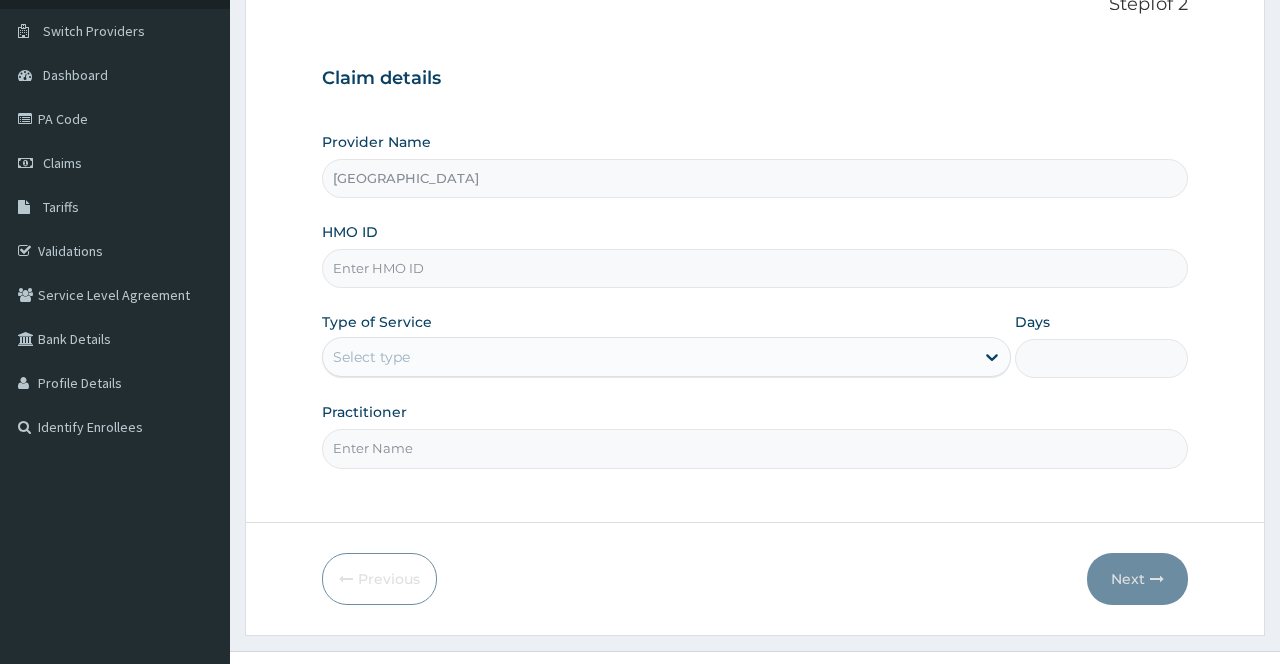 scroll, scrollTop: 143, scrollLeft: 0, axis: vertical 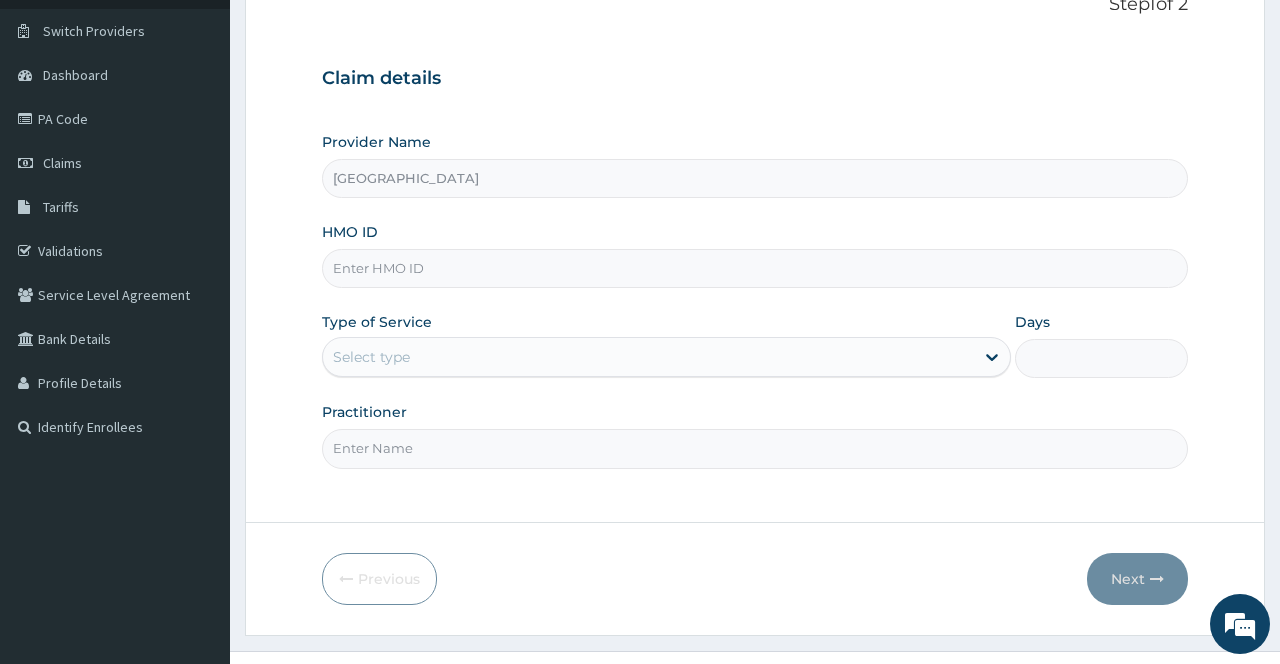 click on "HMO ID" at bounding box center (754, 268) 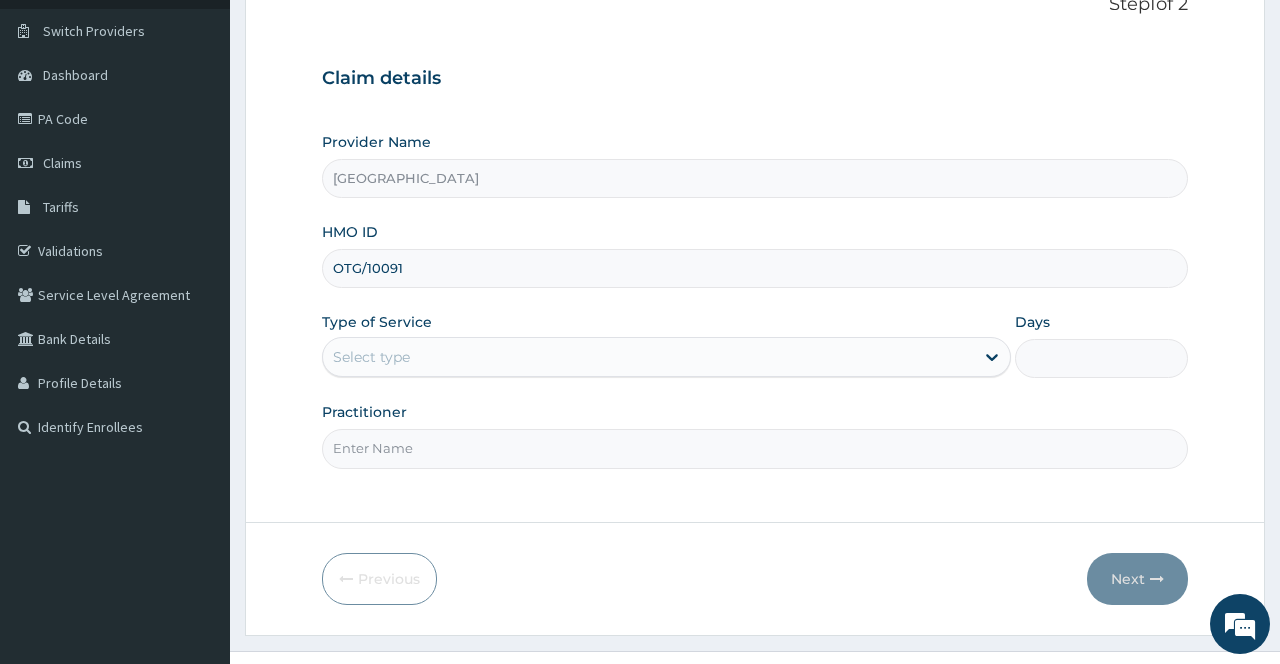 scroll, scrollTop: 0, scrollLeft: 0, axis: both 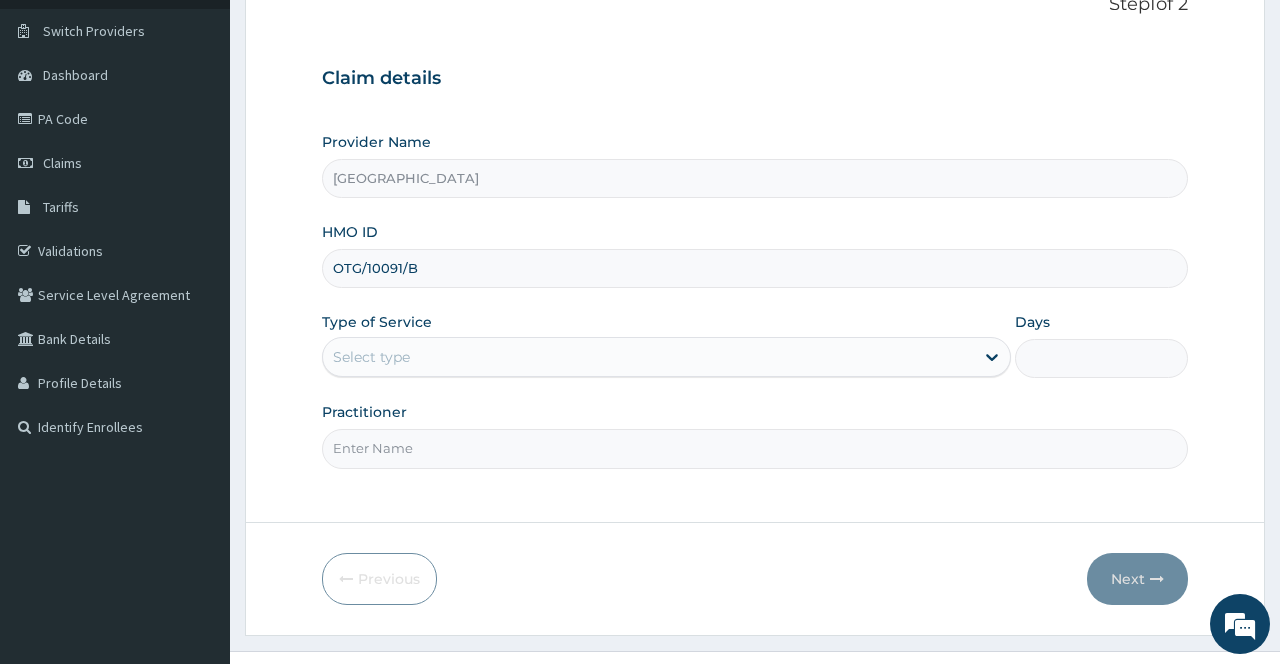 type on "OTG/10091/B" 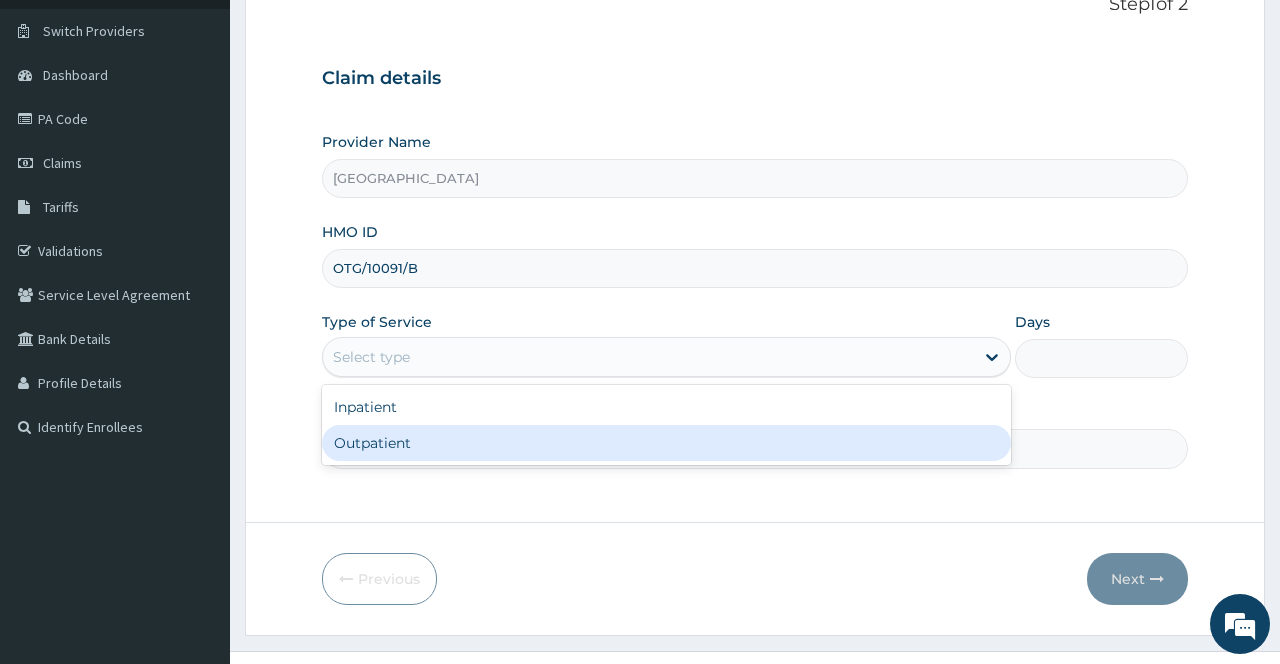 click on "Outpatient" at bounding box center [666, 443] 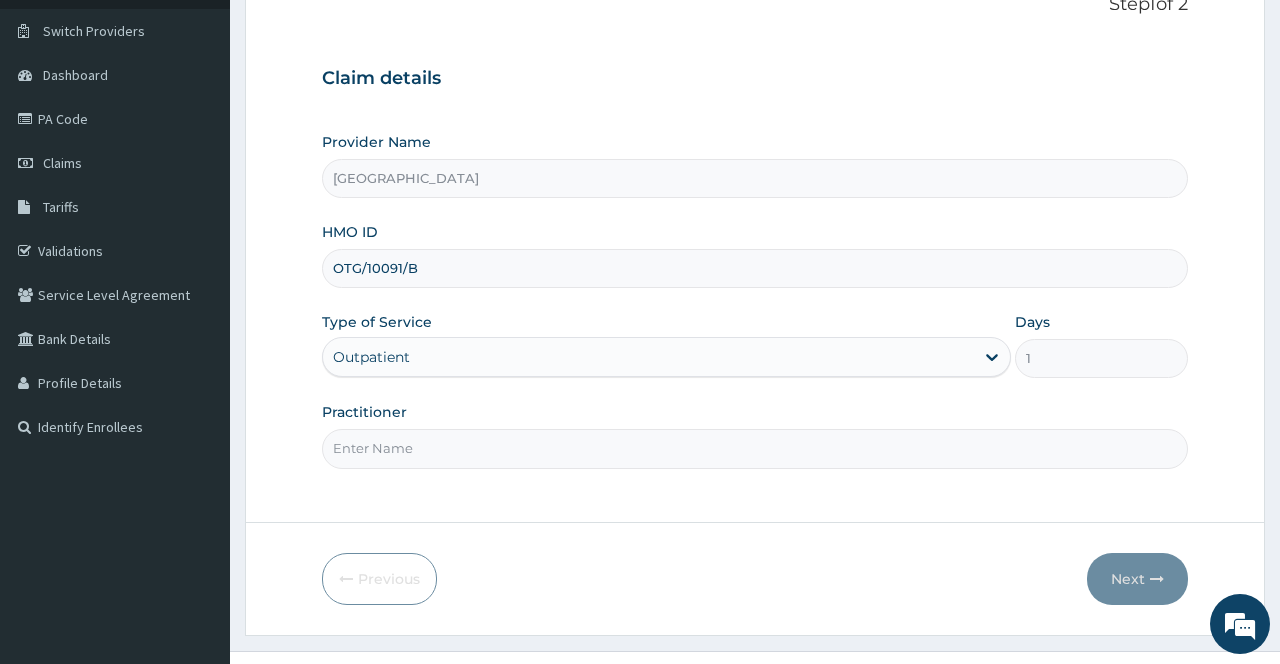 click on "Practitioner" at bounding box center (754, 448) 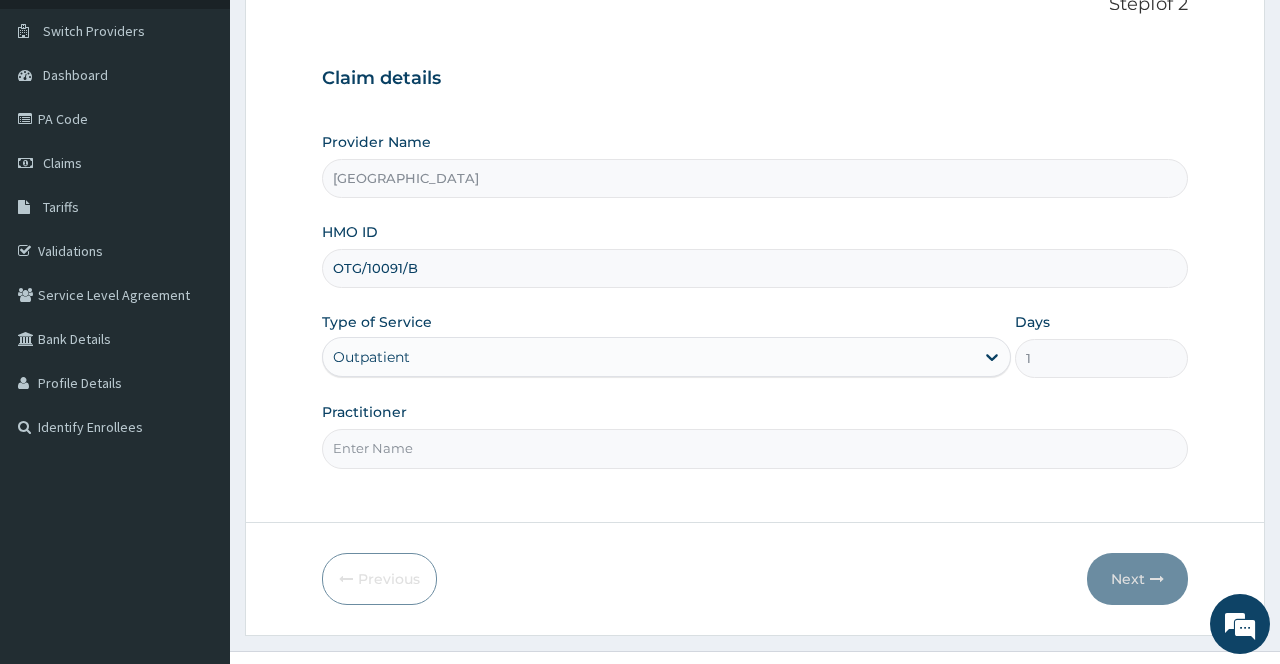 type on "Dr Ebere" 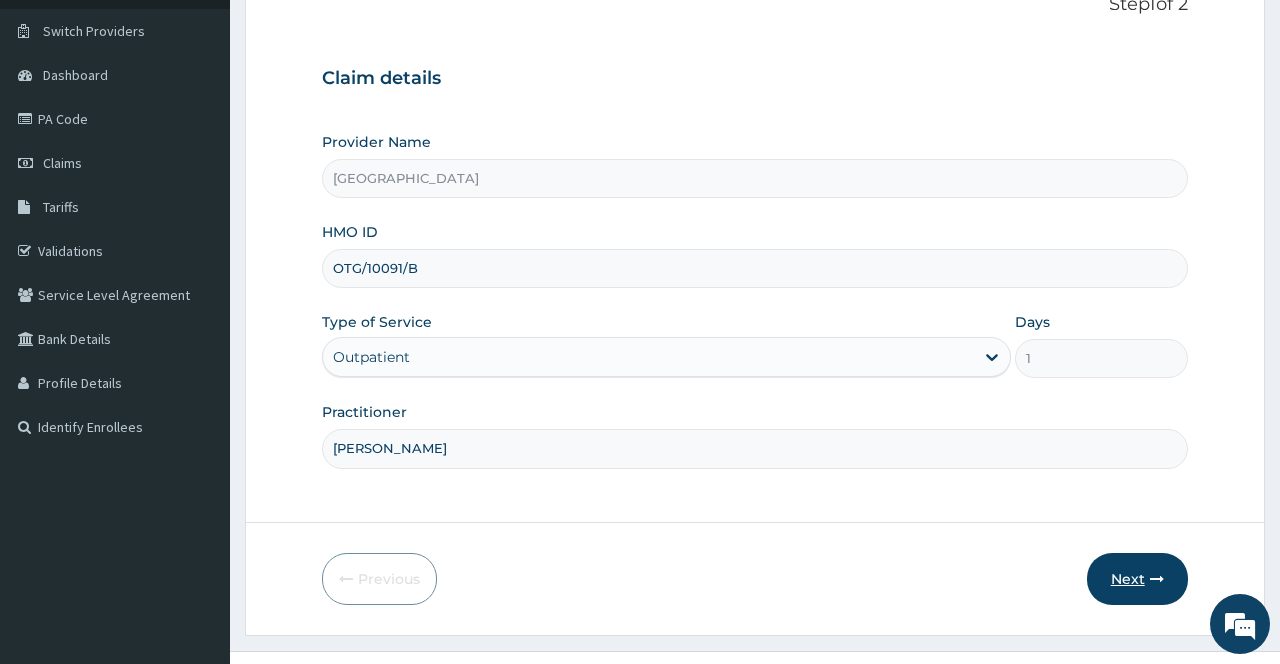 click on "Next" at bounding box center (1137, 579) 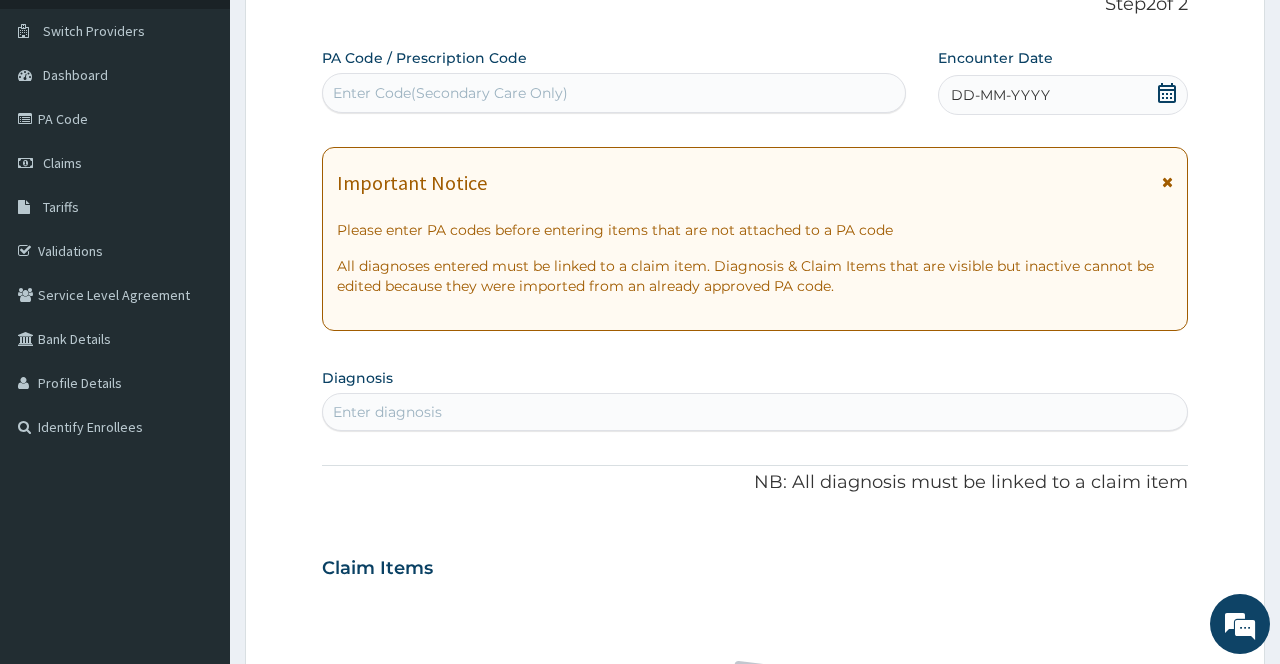 click at bounding box center (1167, 182) 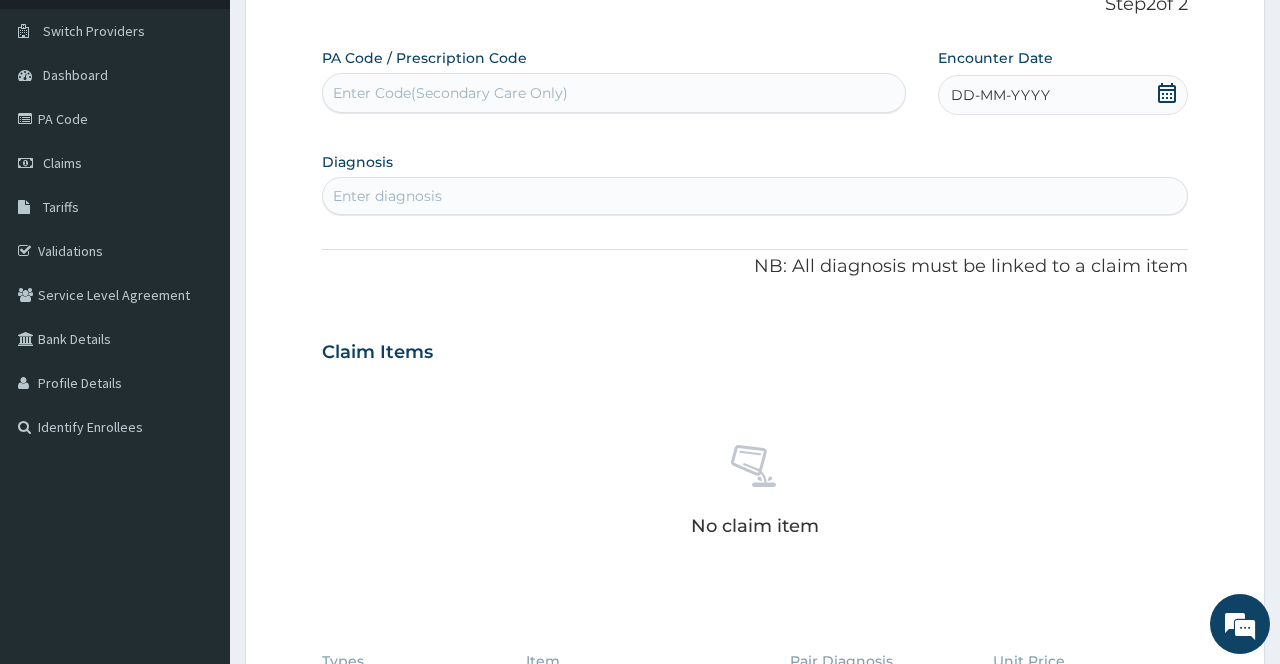 click 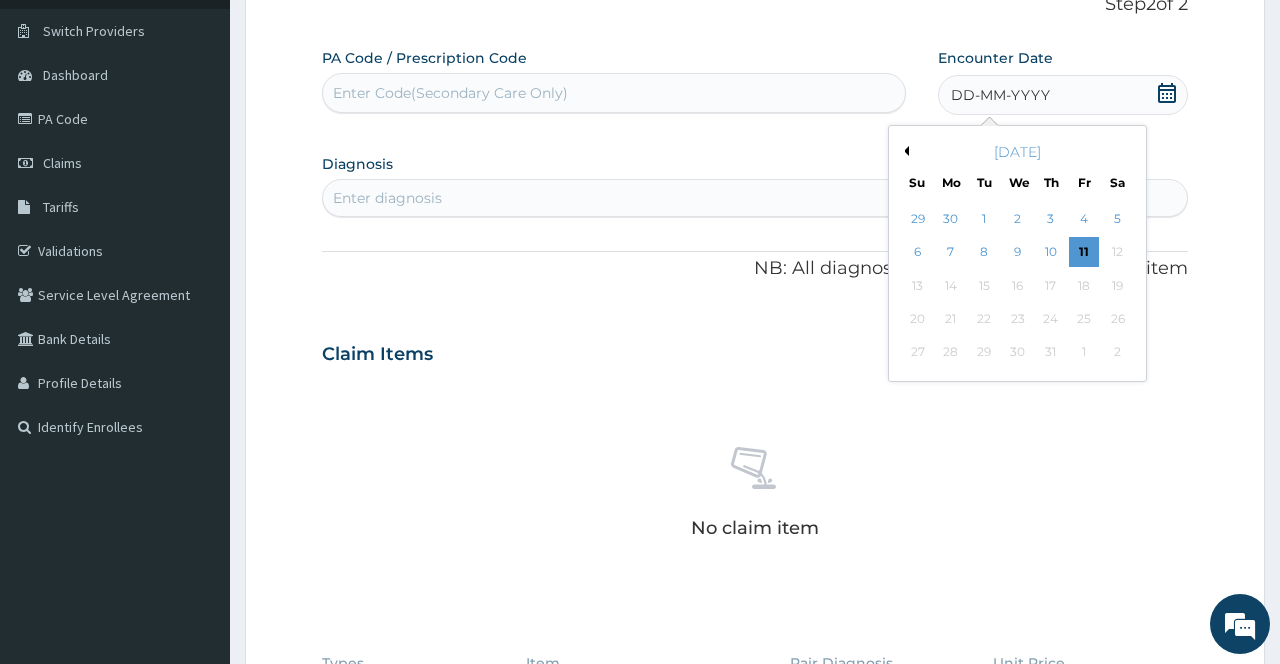 click on "Previous Month" at bounding box center [904, 151] 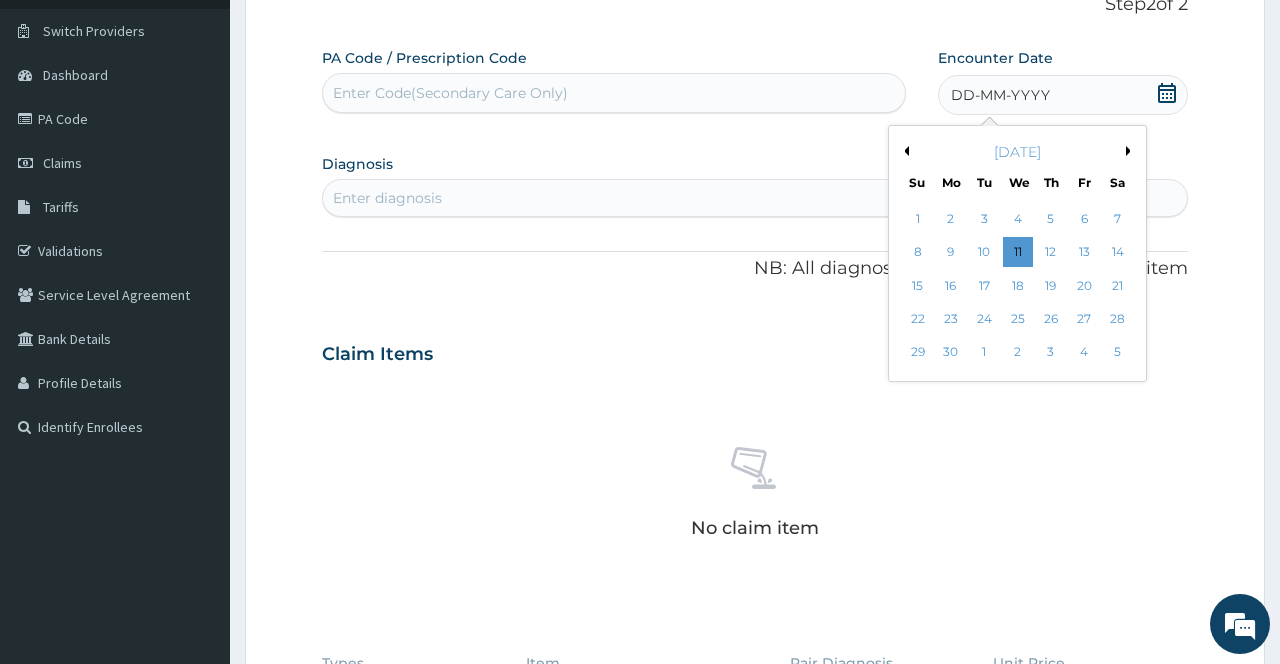 click on "Previous Month" at bounding box center (904, 151) 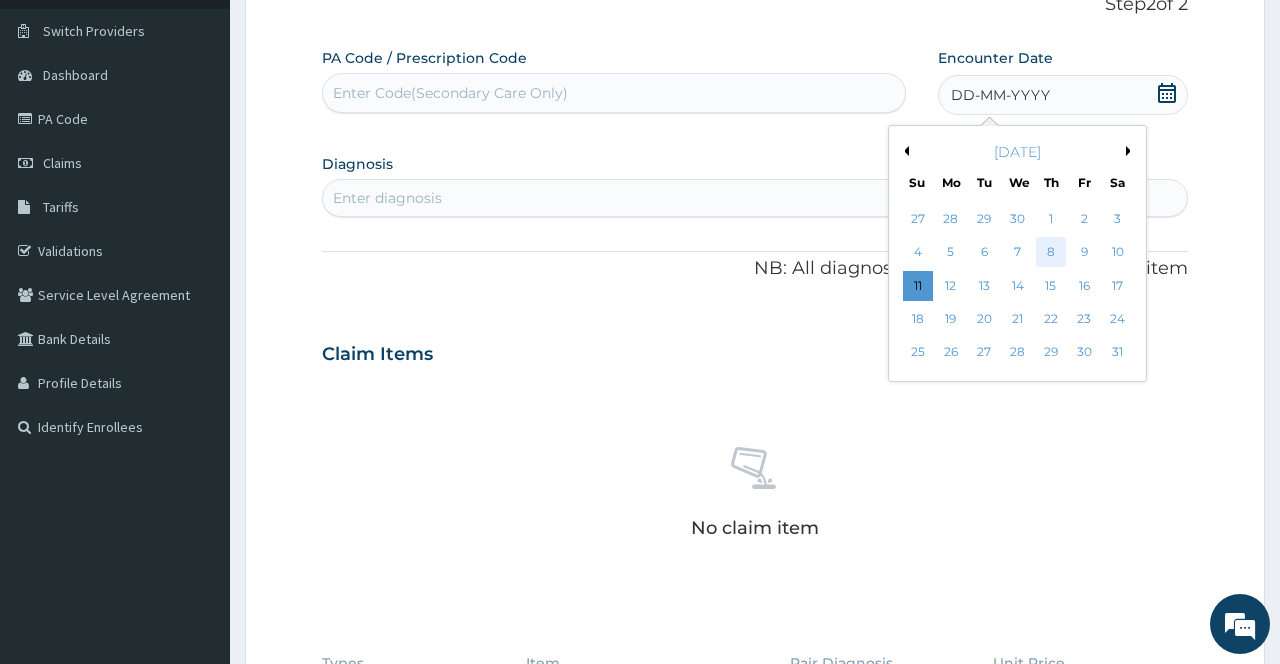 click on "8" at bounding box center [1051, 253] 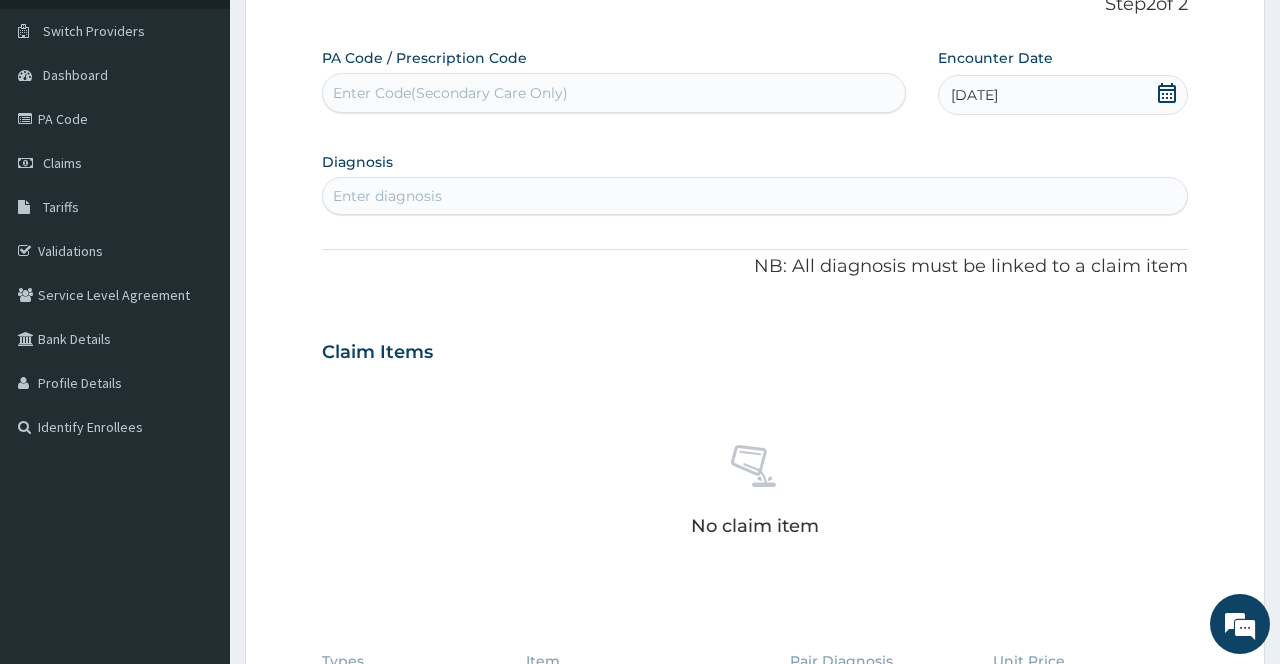 click on "Enter diagnosis" at bounding box center [754, 196] 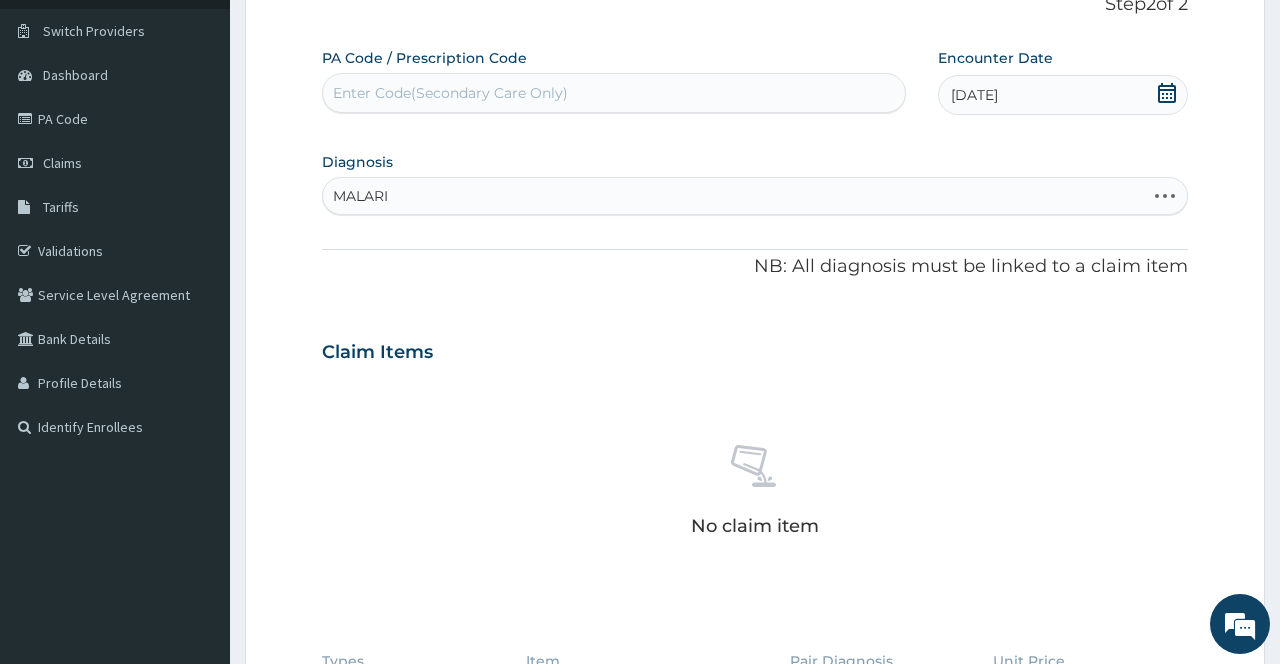 type on "MALARIA" 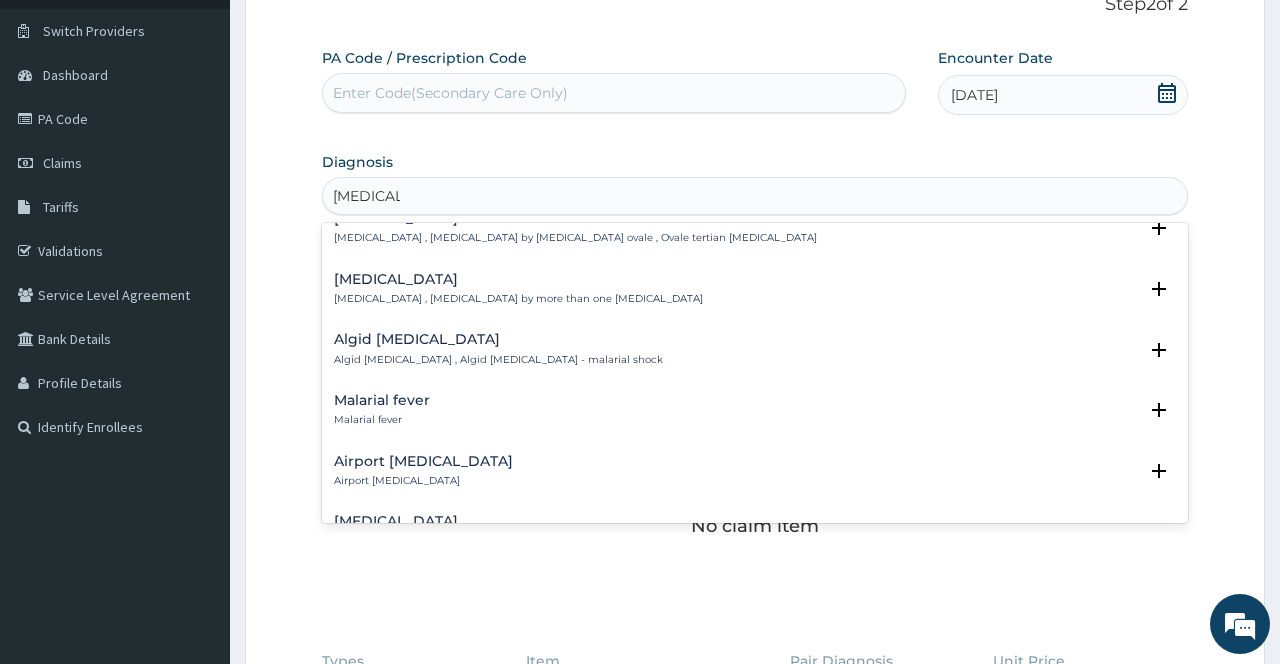 scroll, scrollTop: 240, scrollLeft: 0, axis: vertical 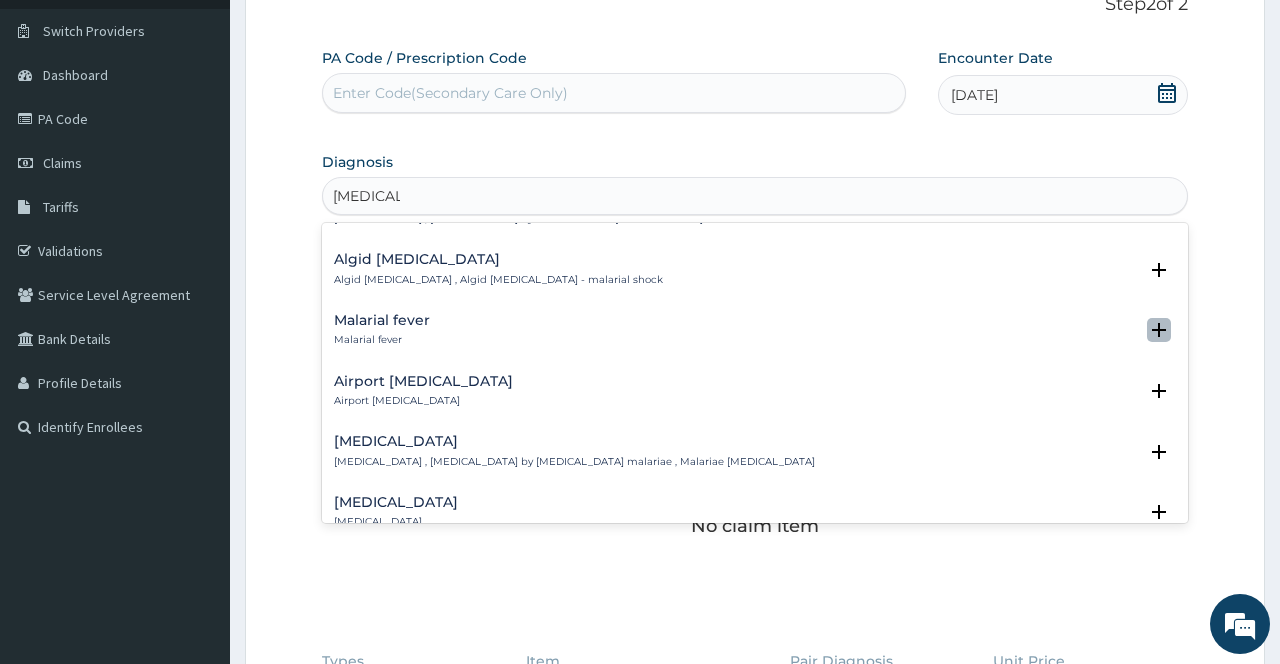click 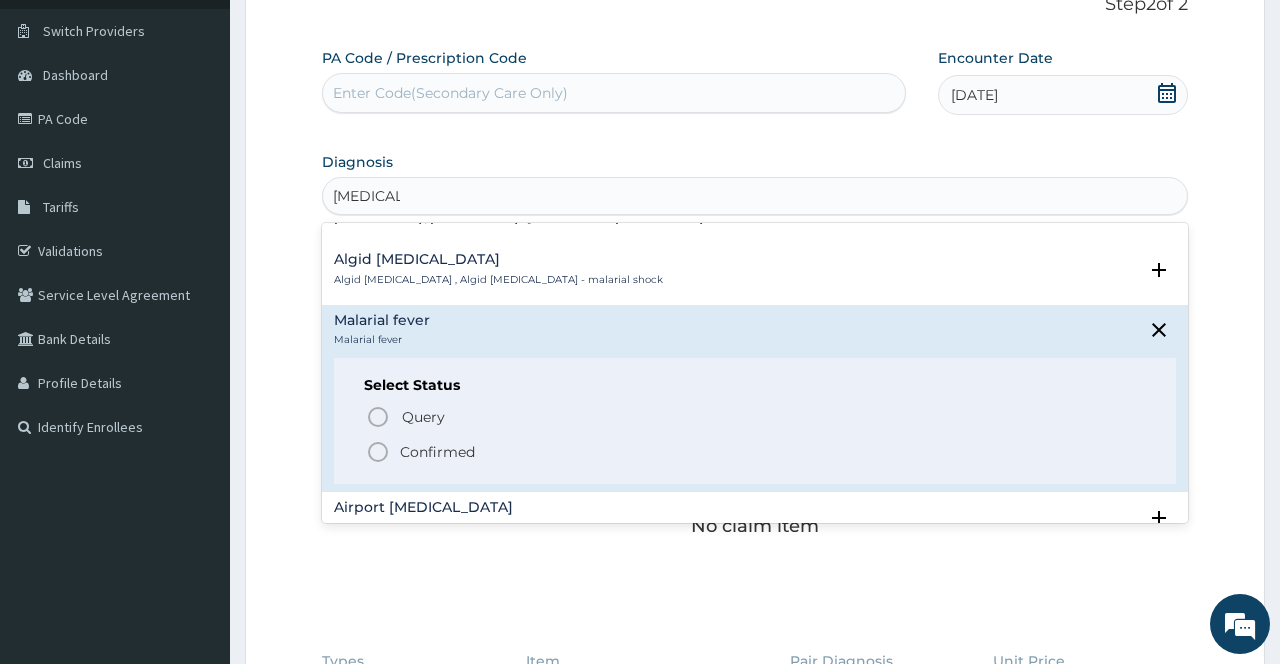 click 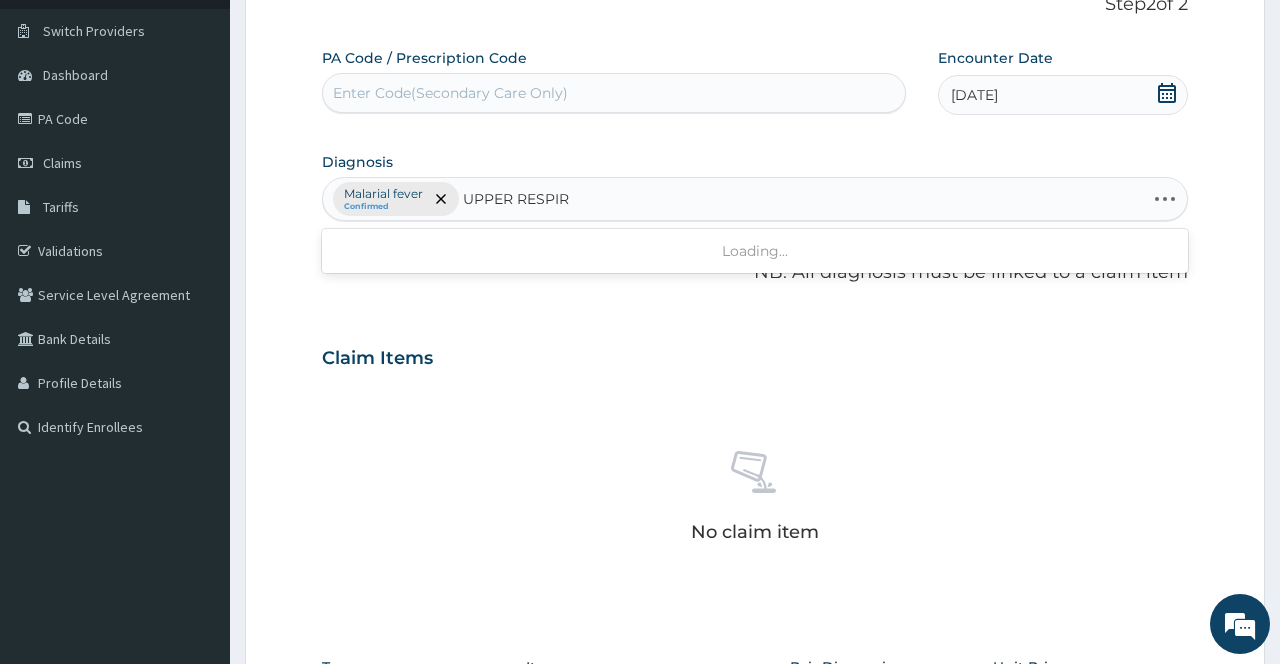 type on "UPPER RESPIRA" 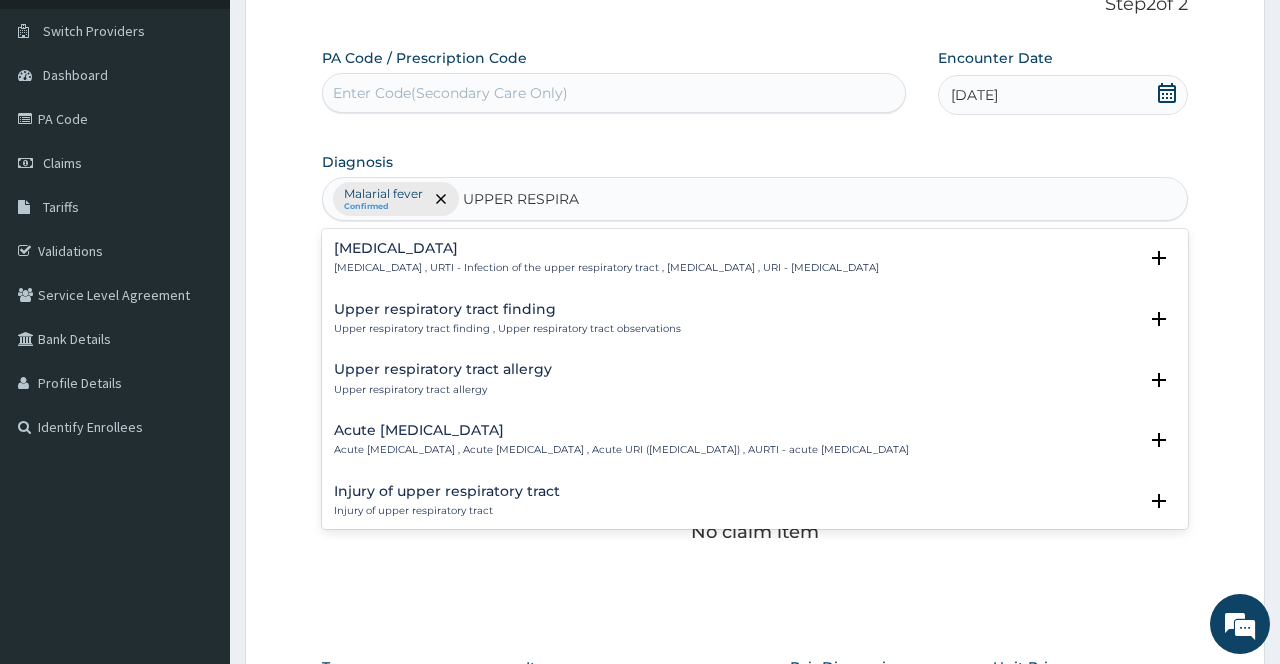 scroll, scrollTop: 80, scrollLeft: 0, axis: vertical 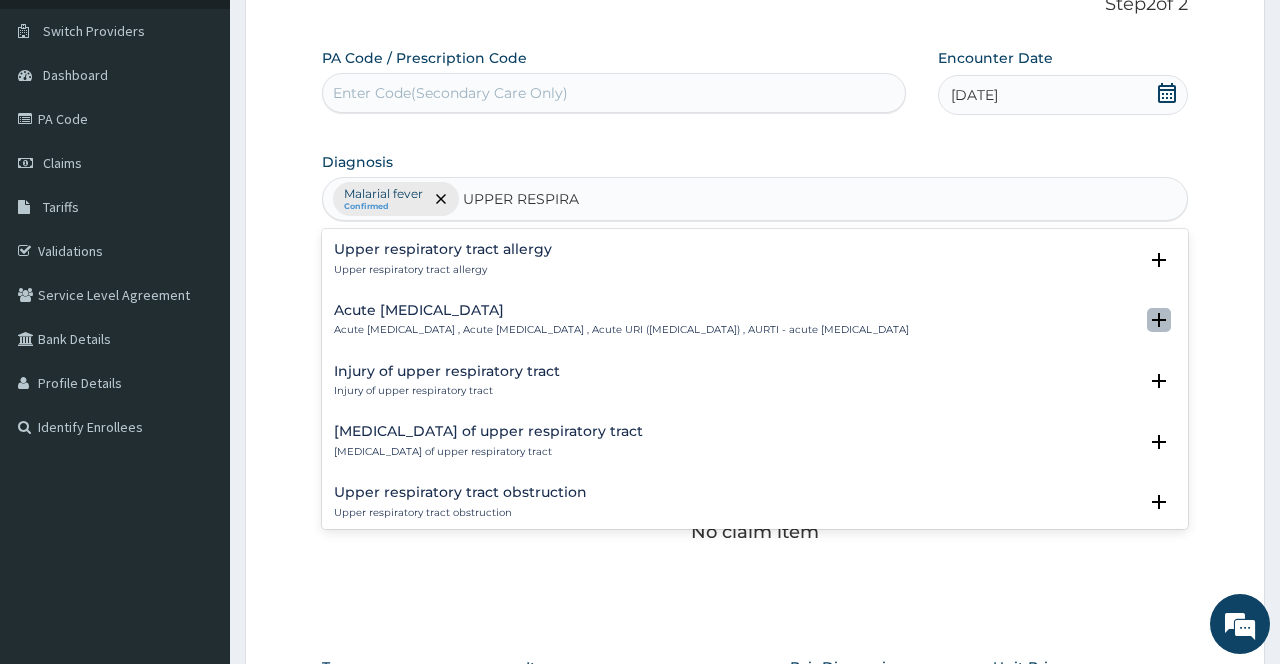 click 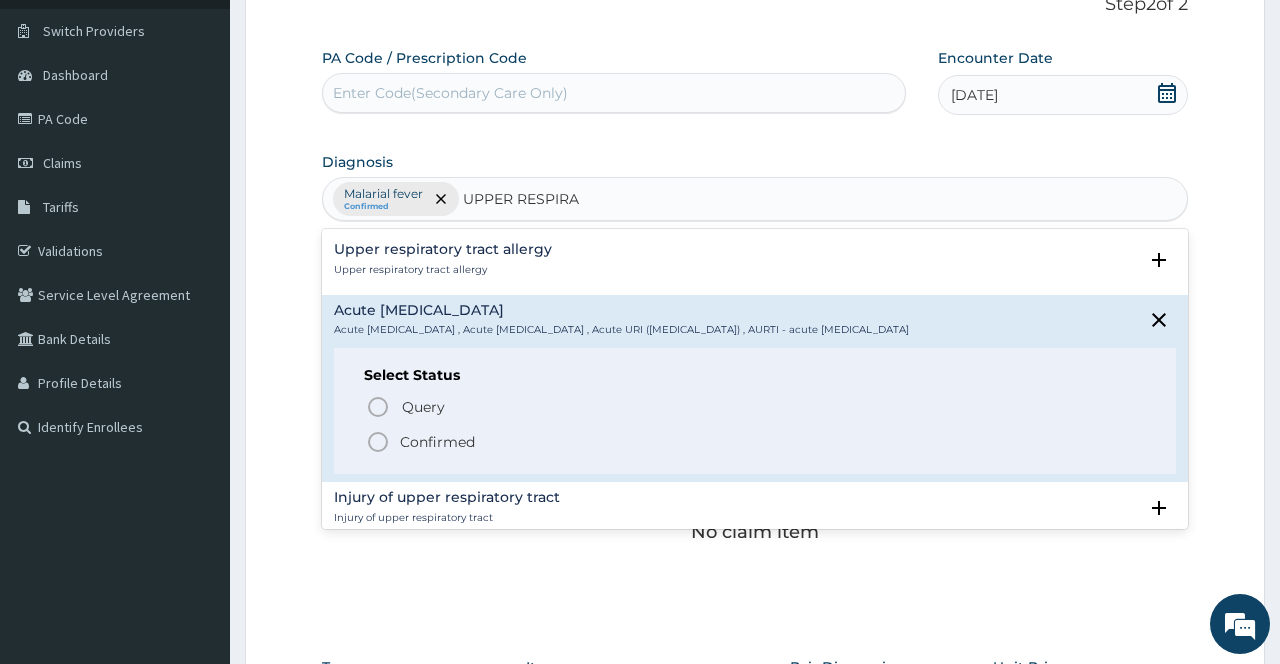 click 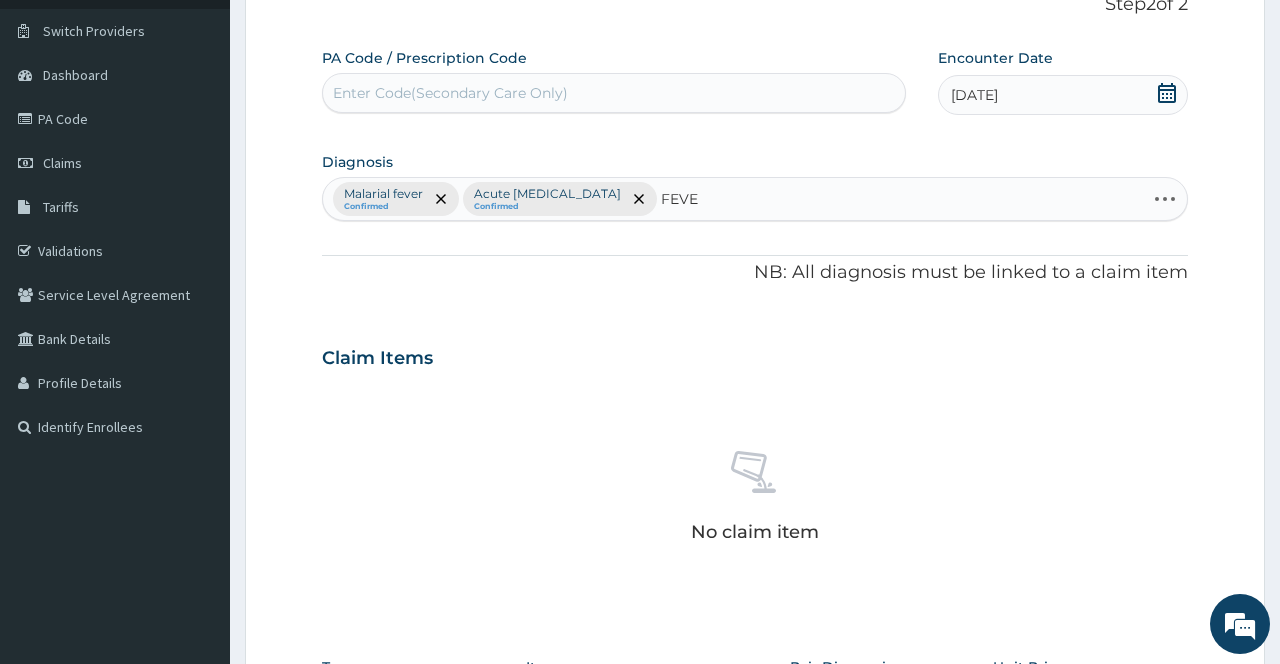 type on "FEVER" 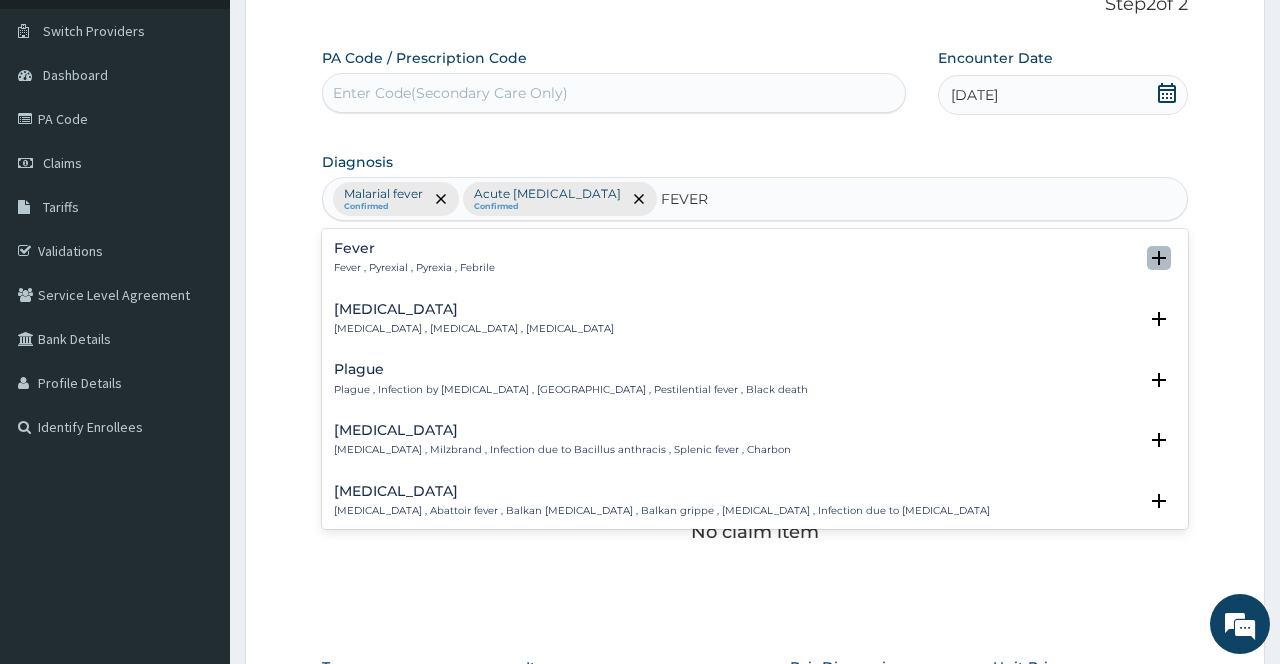 click 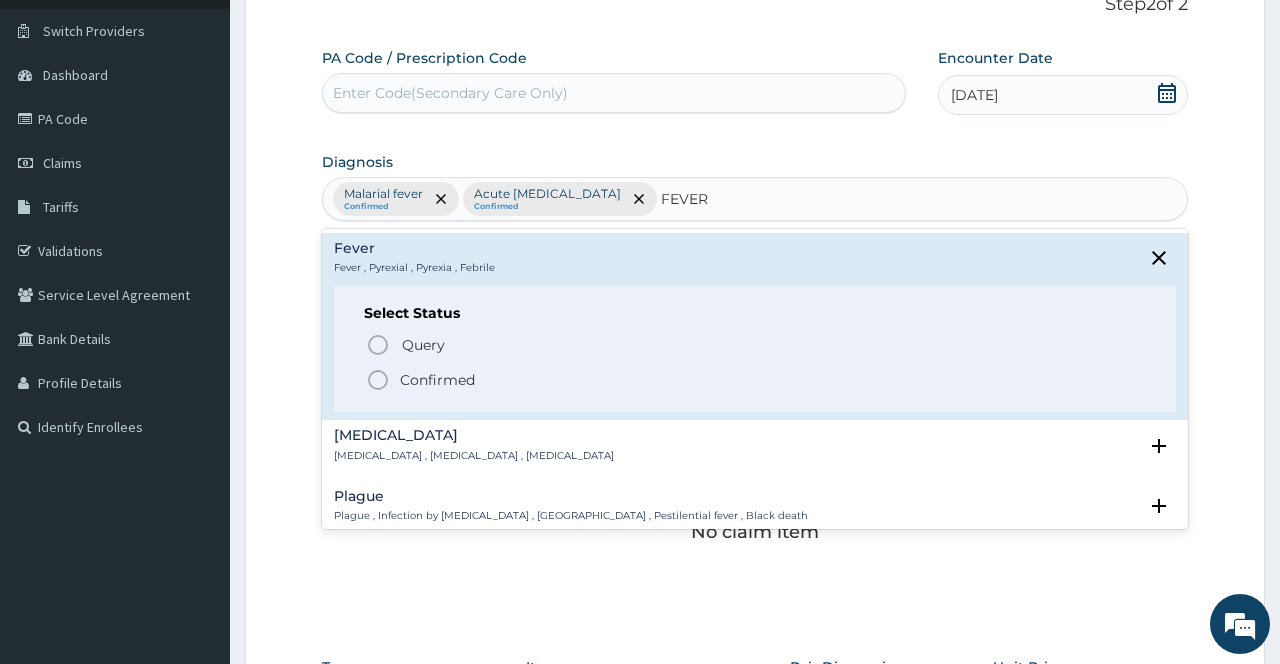 click 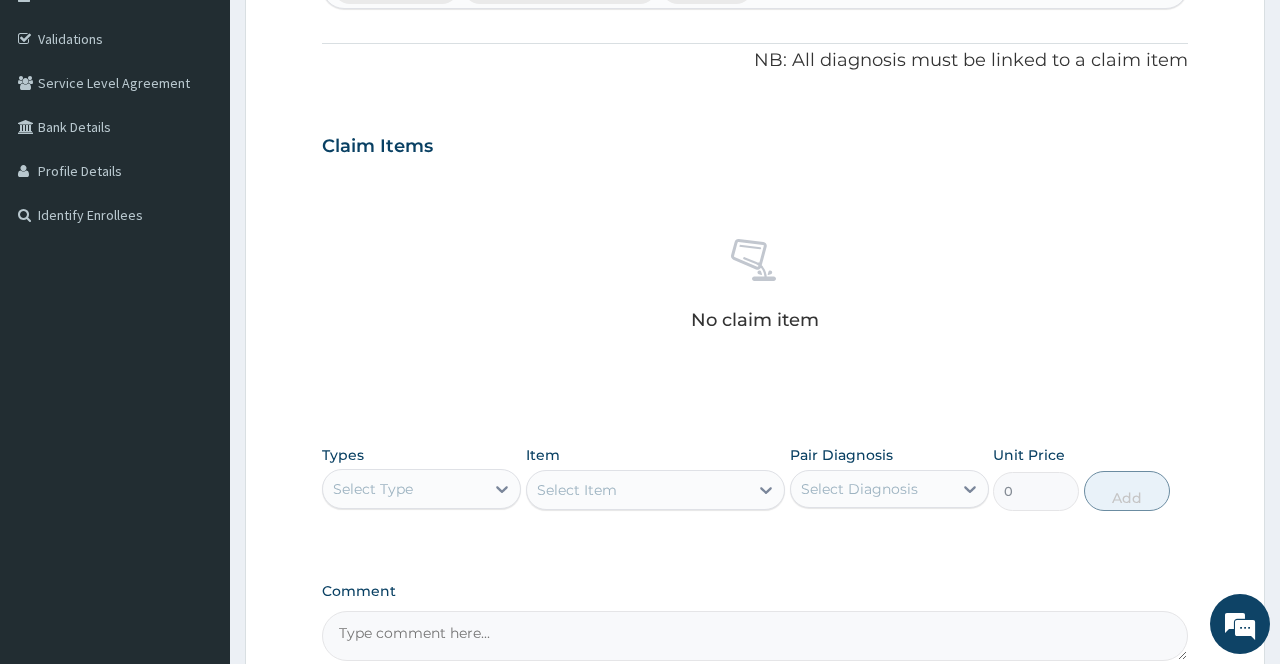 scroll, scrollTop: 562, scrollLeft: 0, axis: vertical 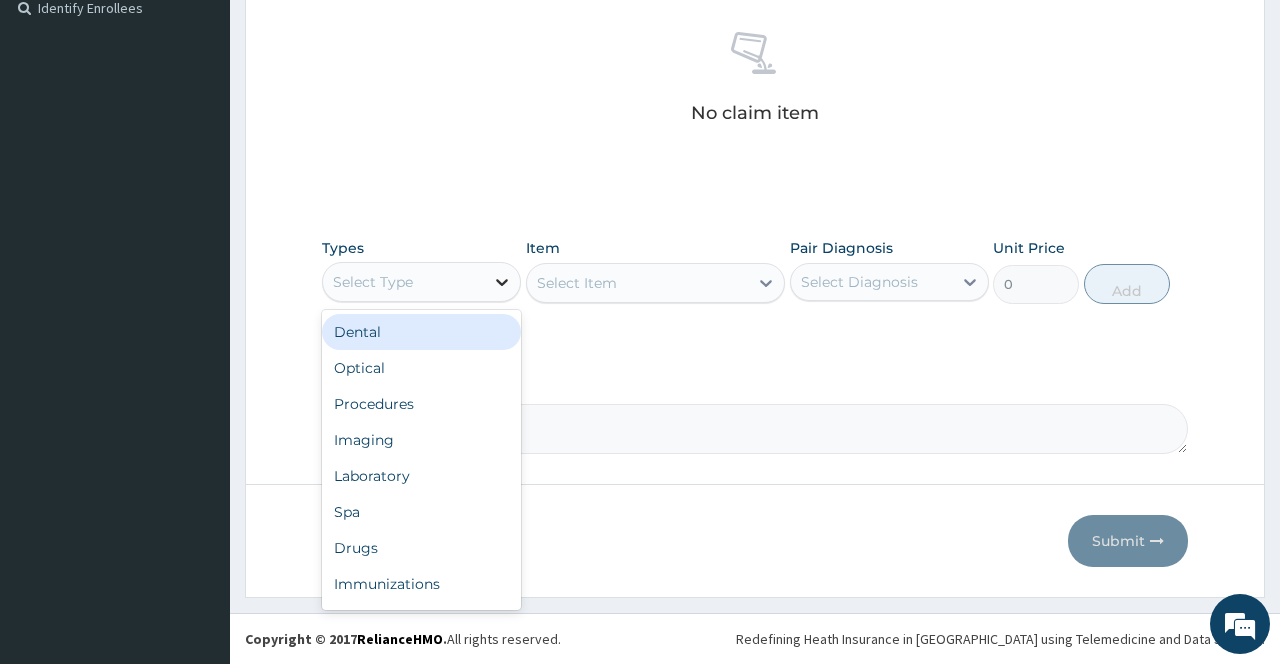 click 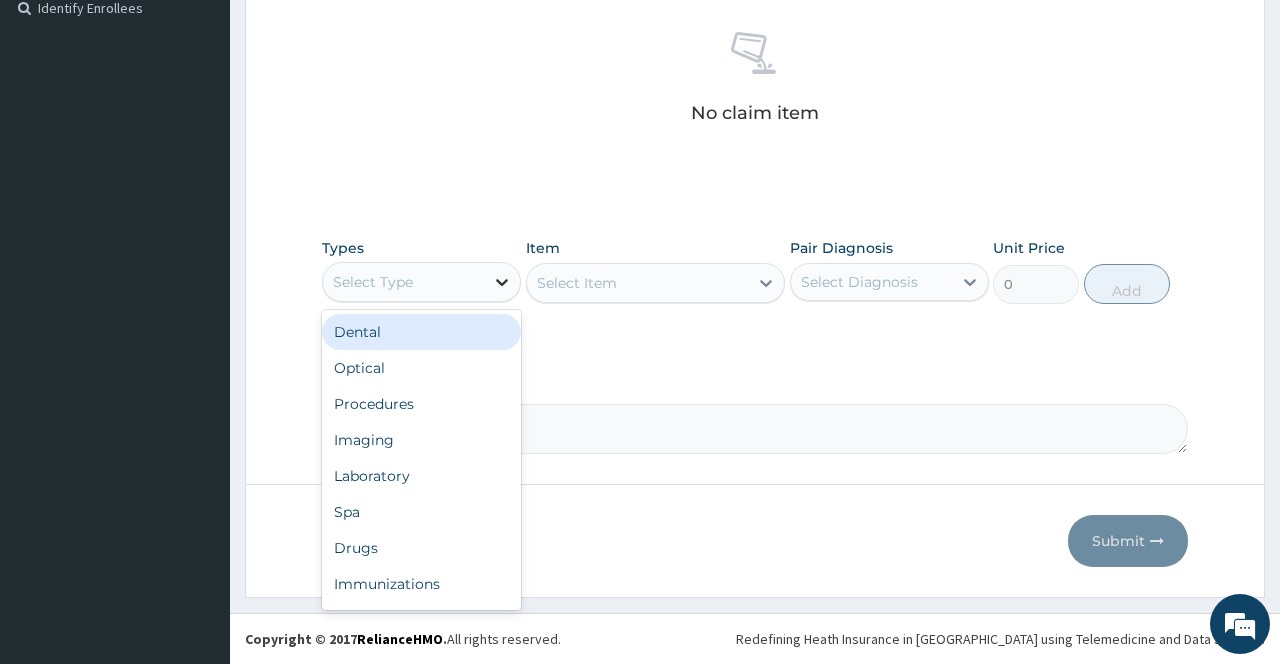 click 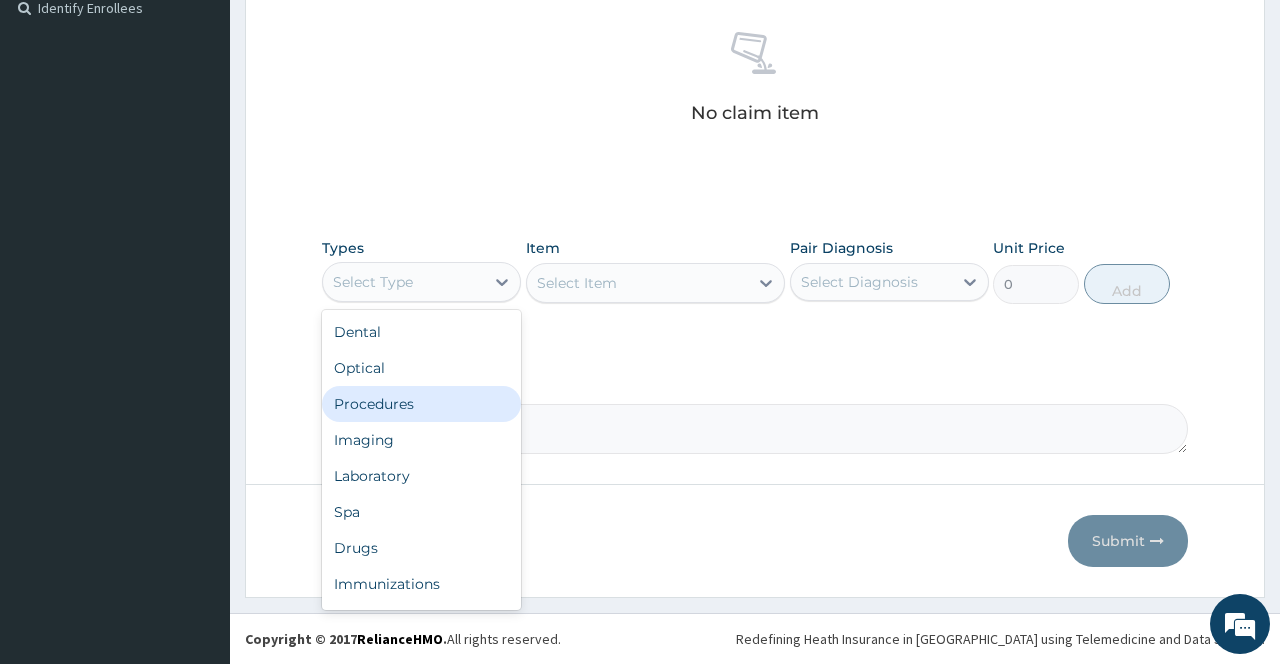 click on "Procedures" at bounding box center [421, 404] 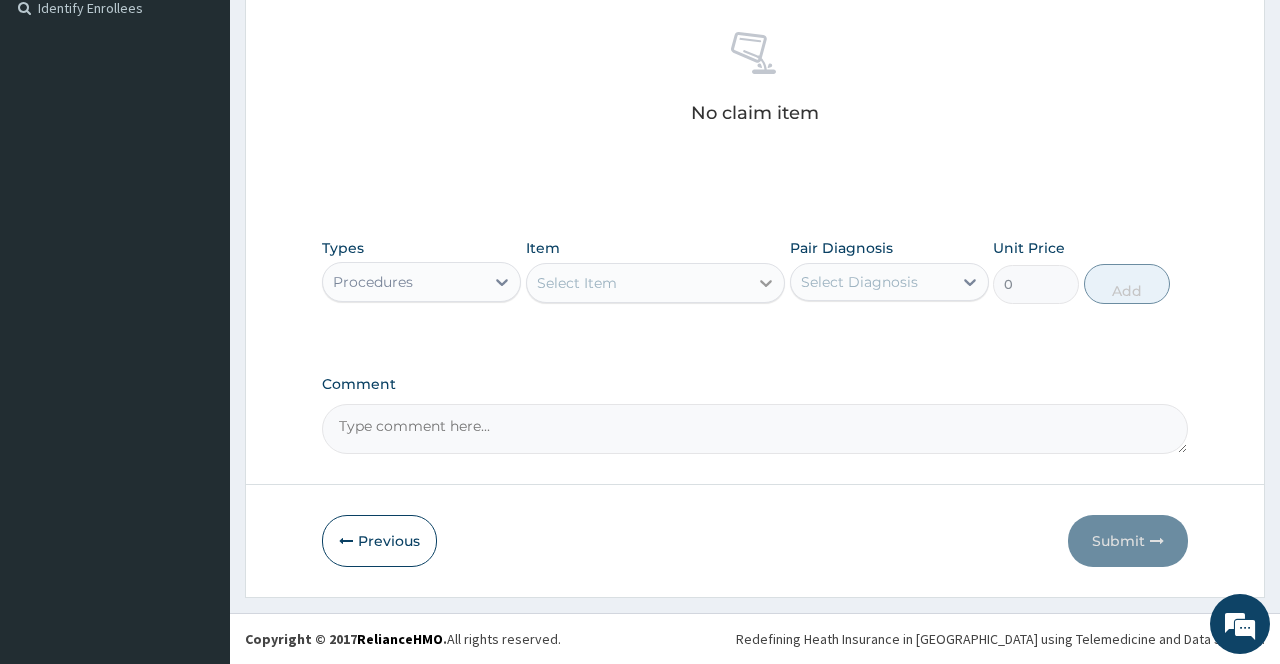 click 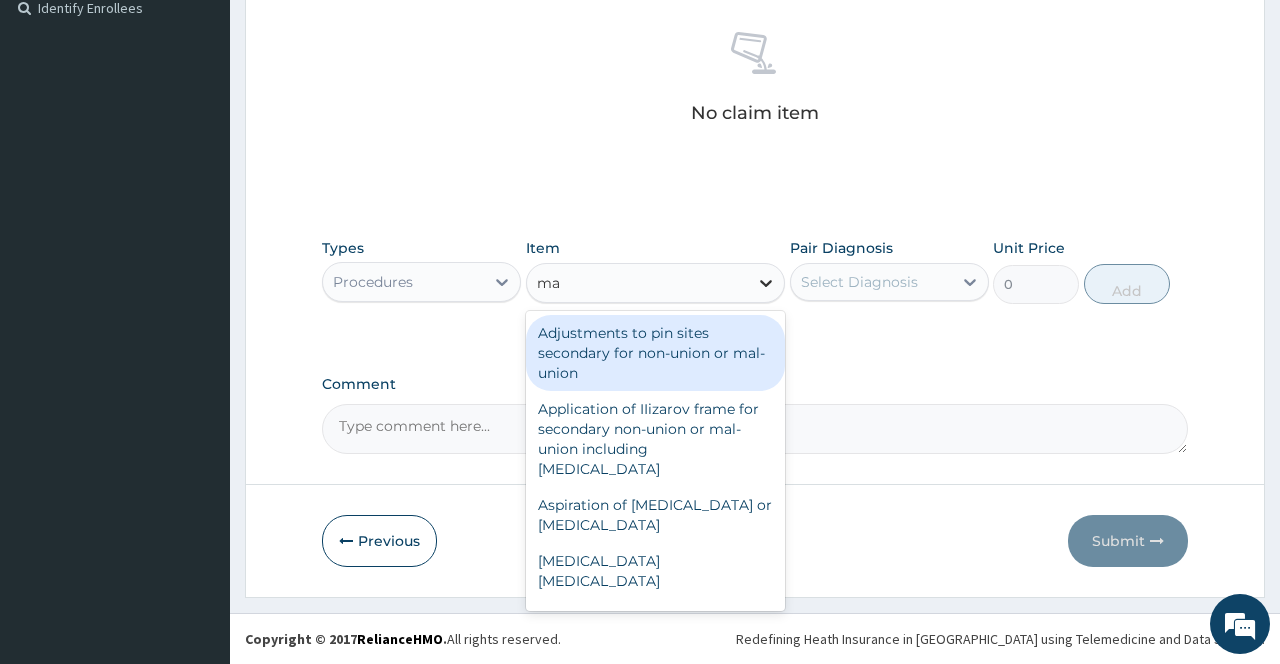 type on "m" 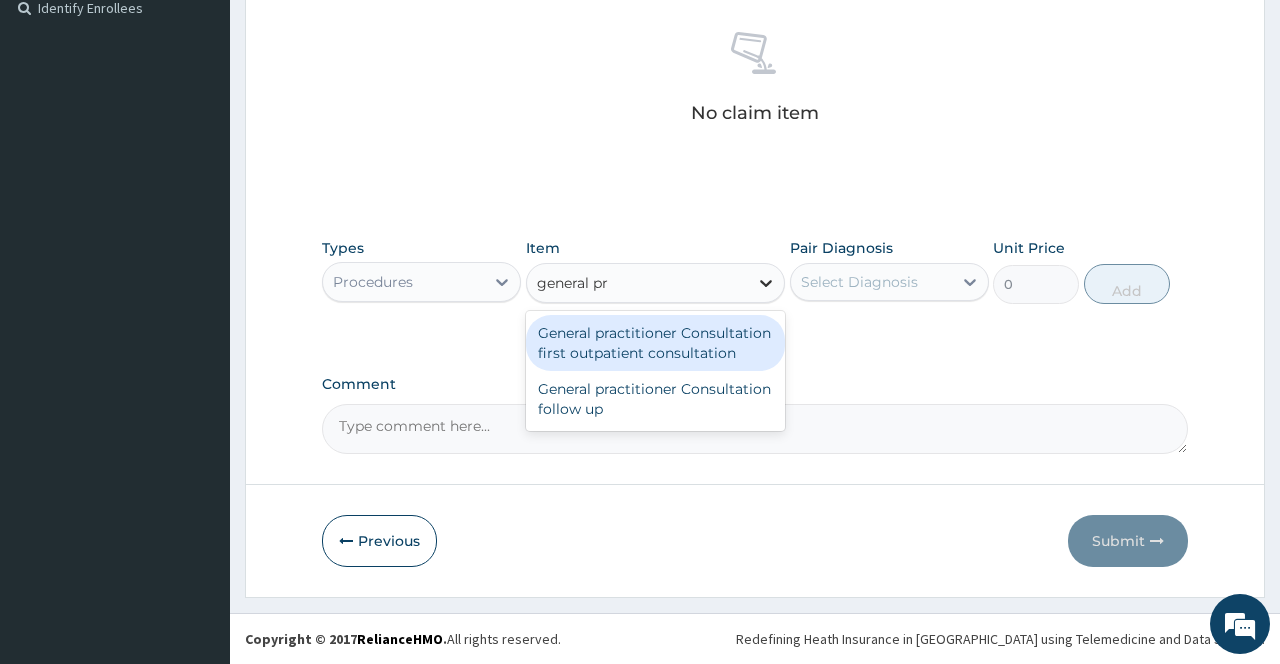type on "general pra" 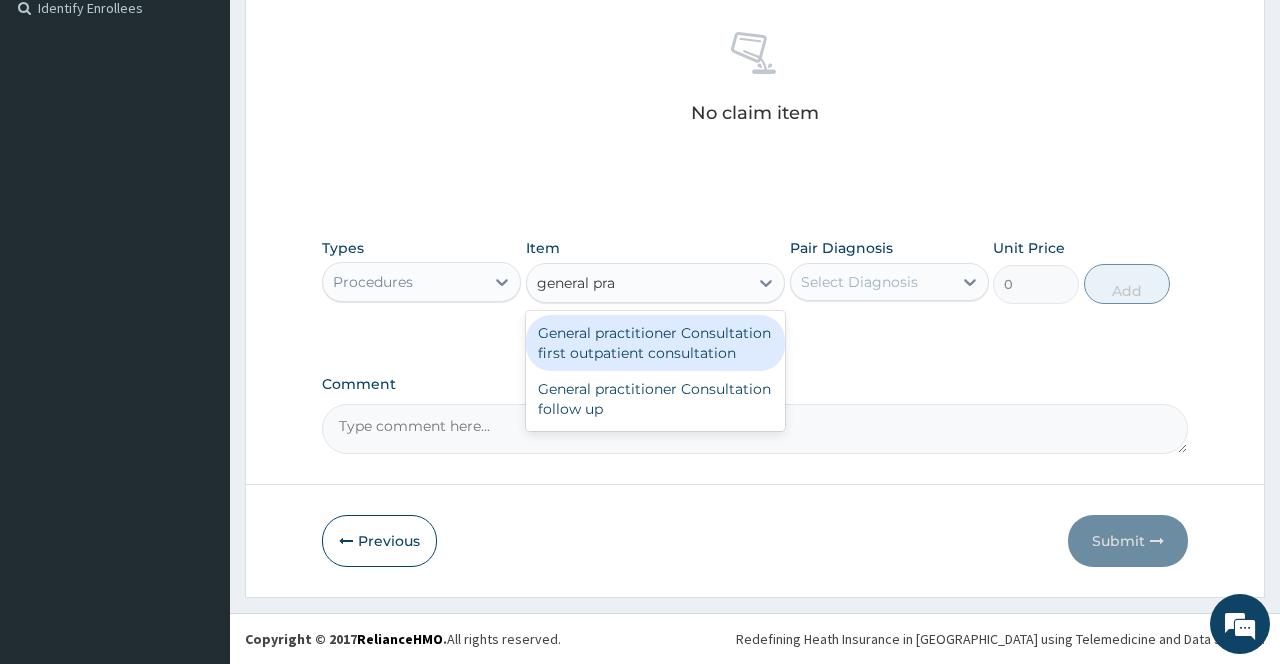 click on "General practitioner Consultation first outpatient consultation" at bounding box center [656, 343] 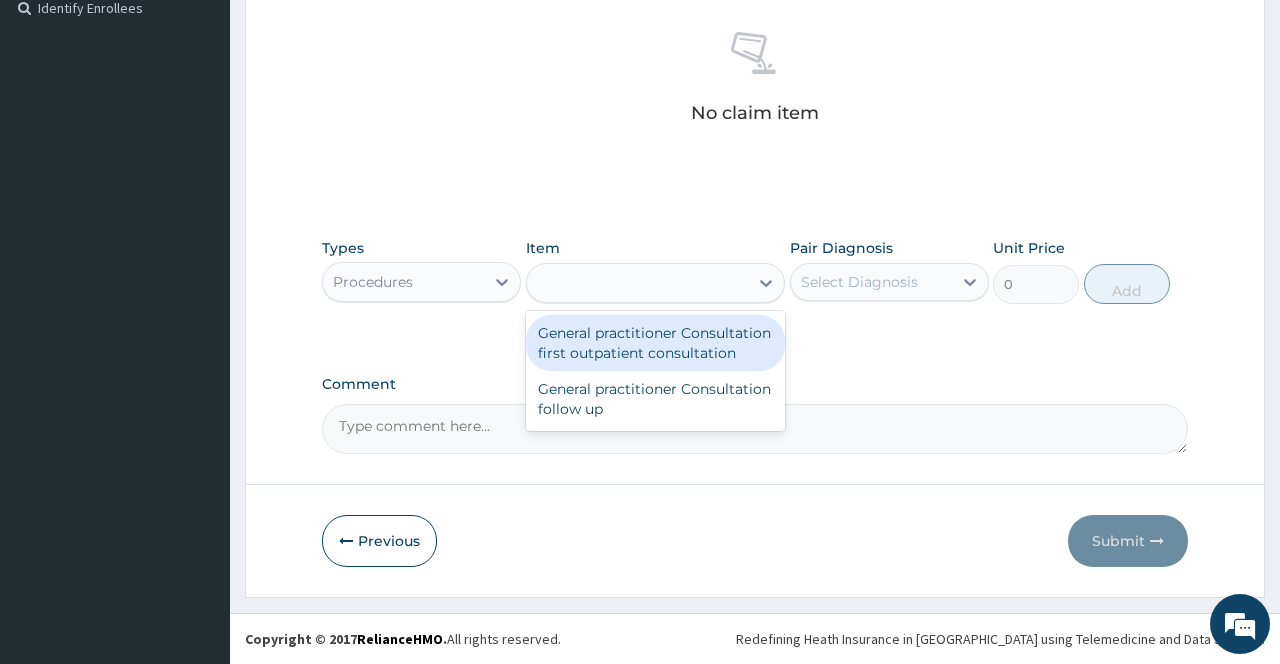 type on "3547.5" 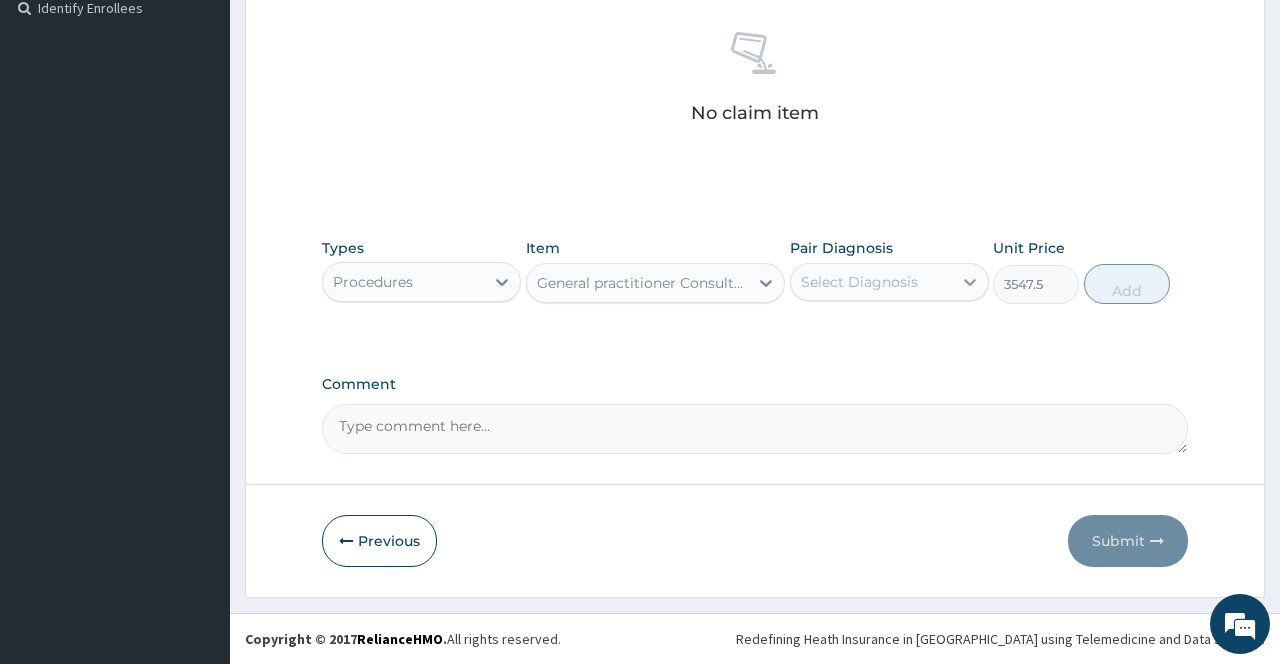 click at bounding box center [970, 282] 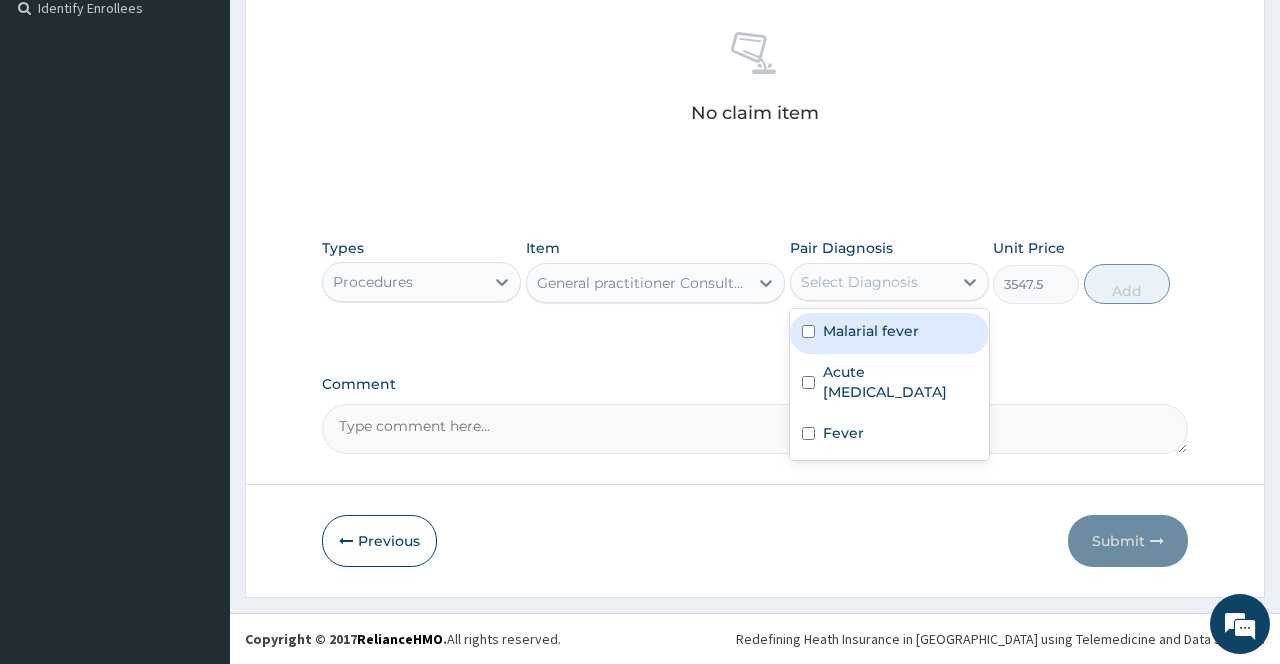 click at bounding box center (808, 331) 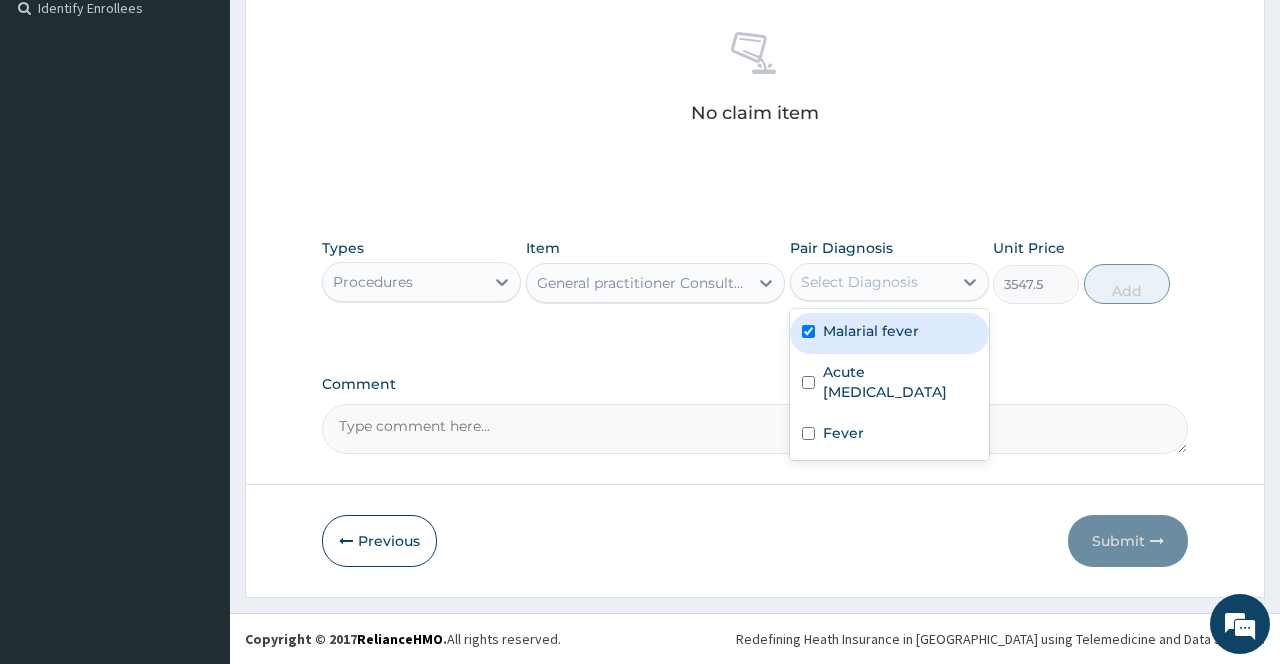 checkbox on "true" 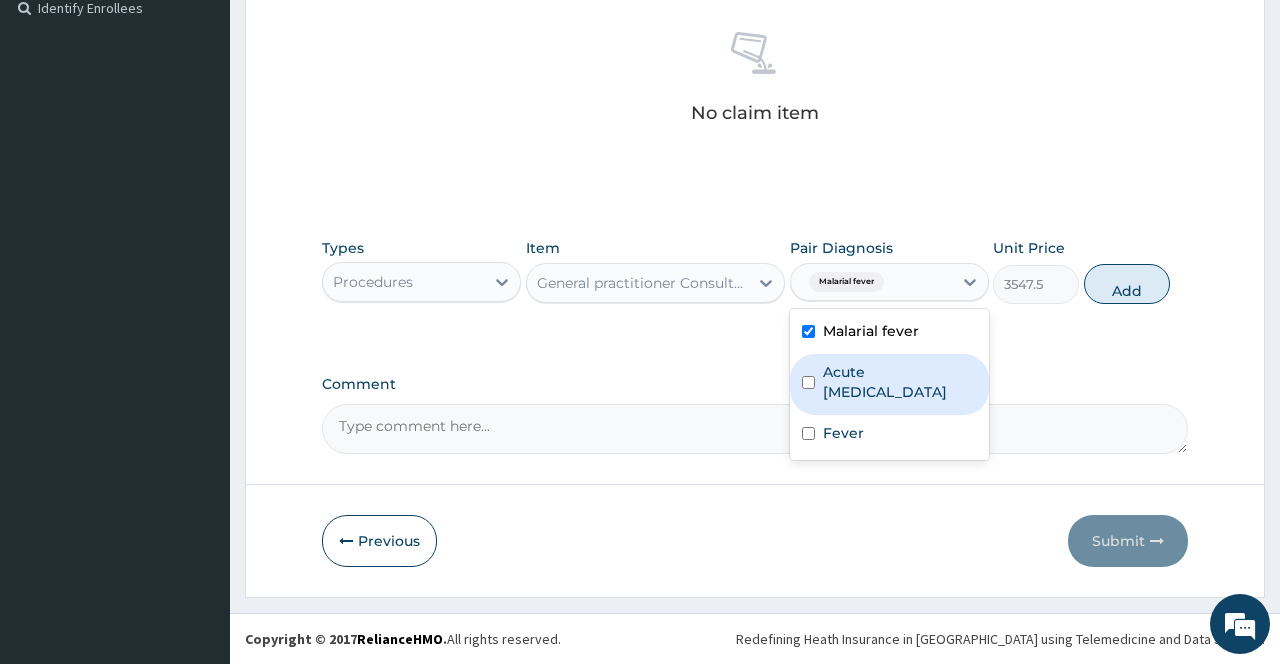 click at bounding box center [808, 382] 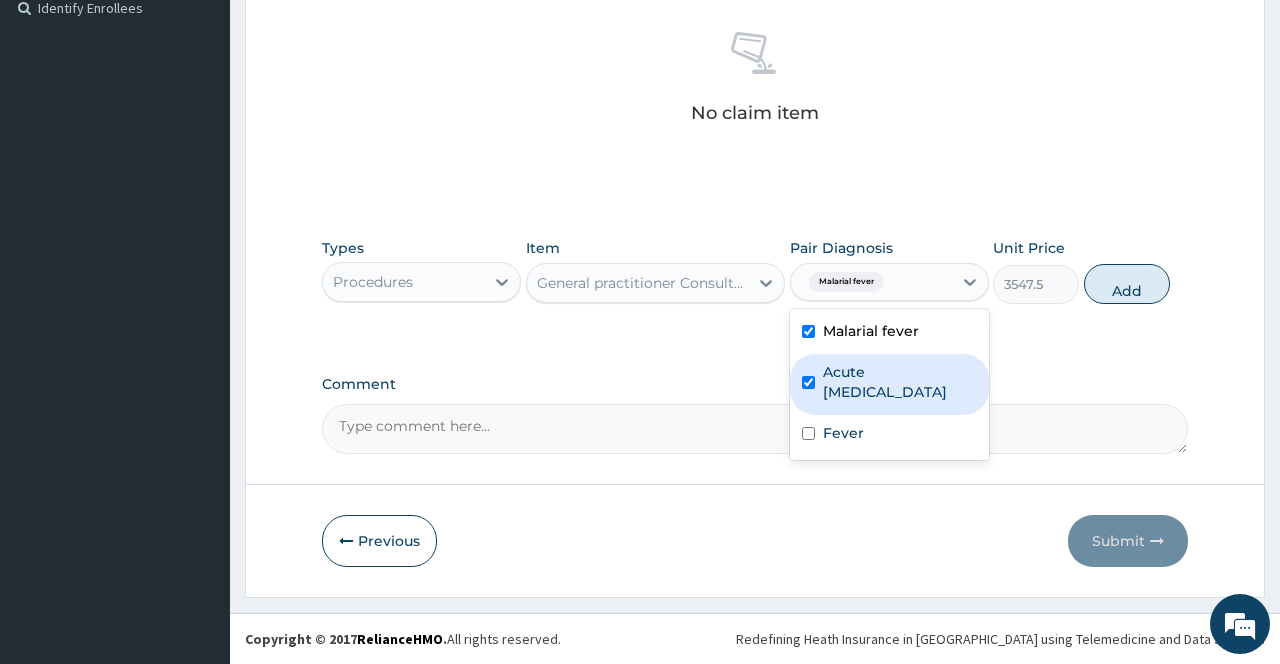 checkbox on "true" 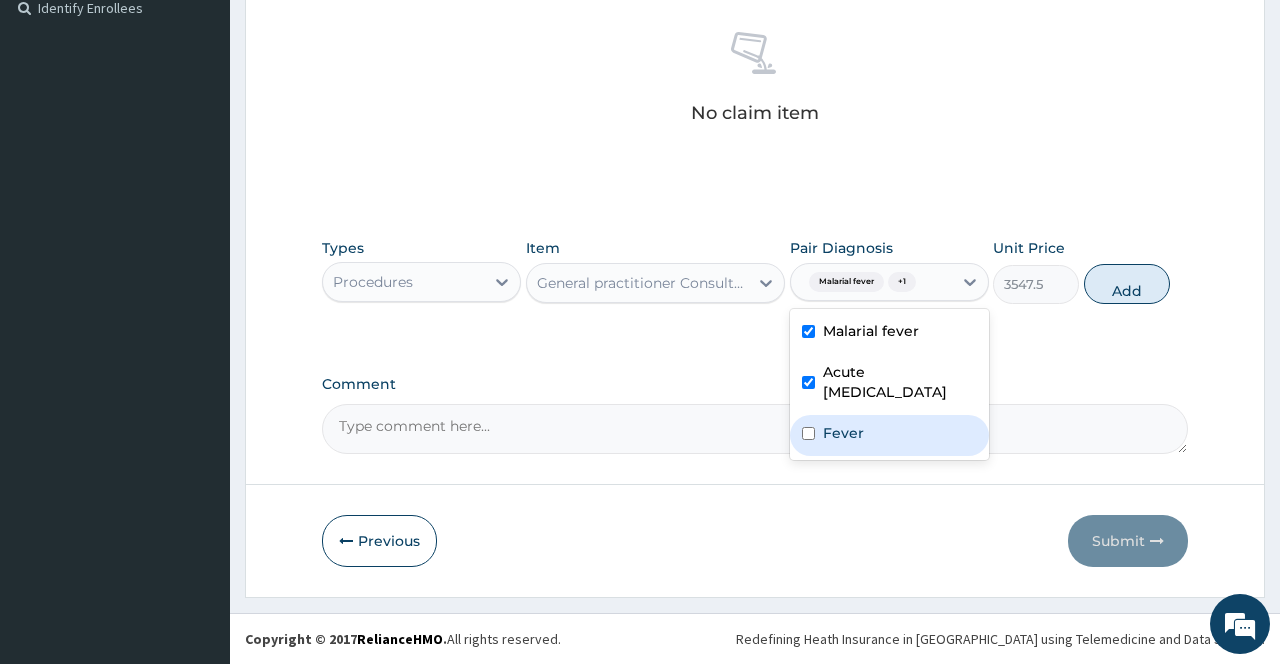click at bounding box center (808, 433) 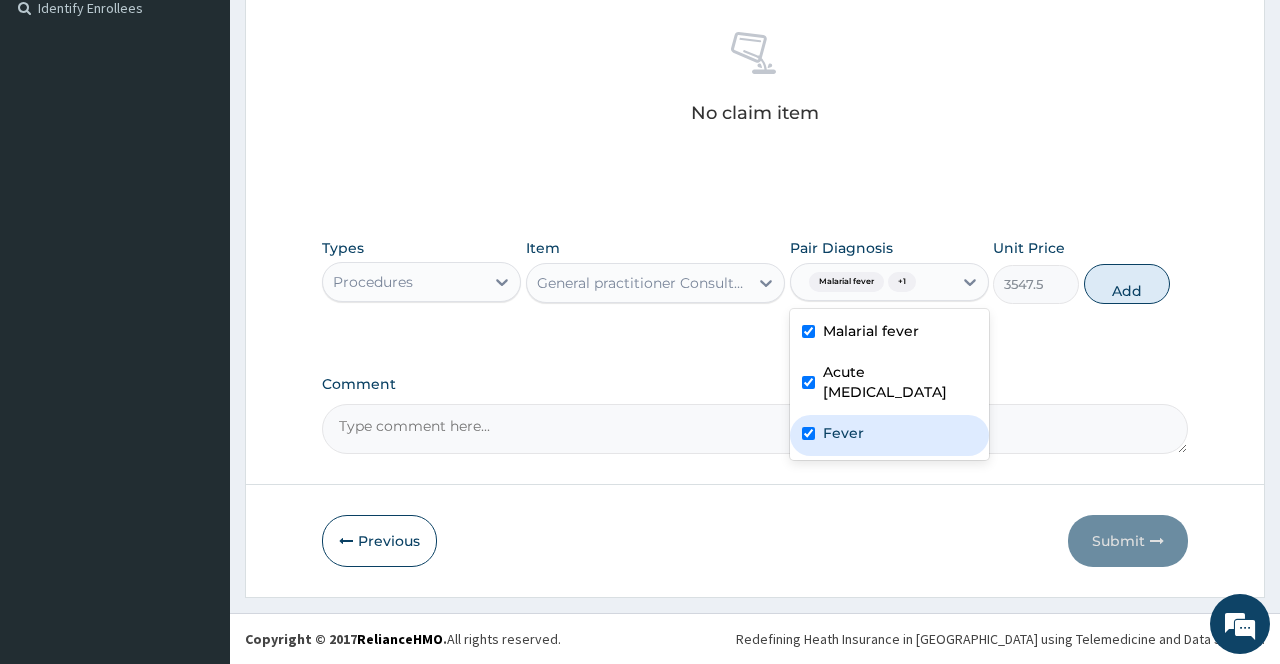 checkbox on "true" 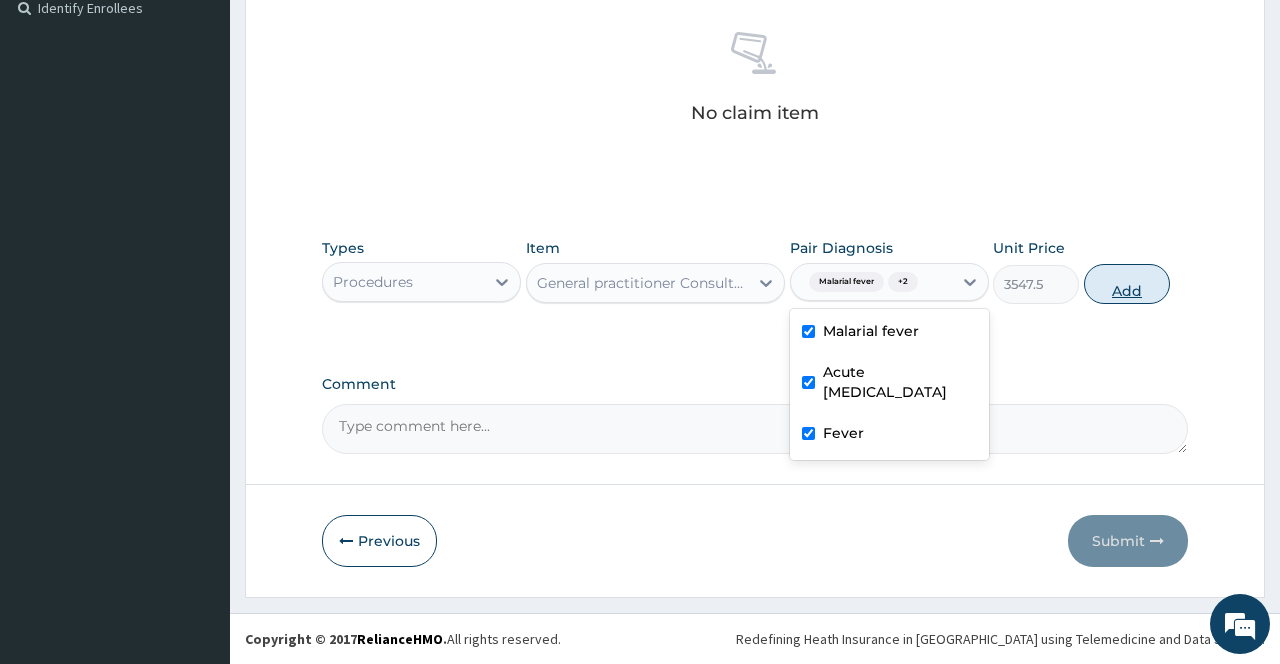 click on "Add" at bounding box center (1127, 284) 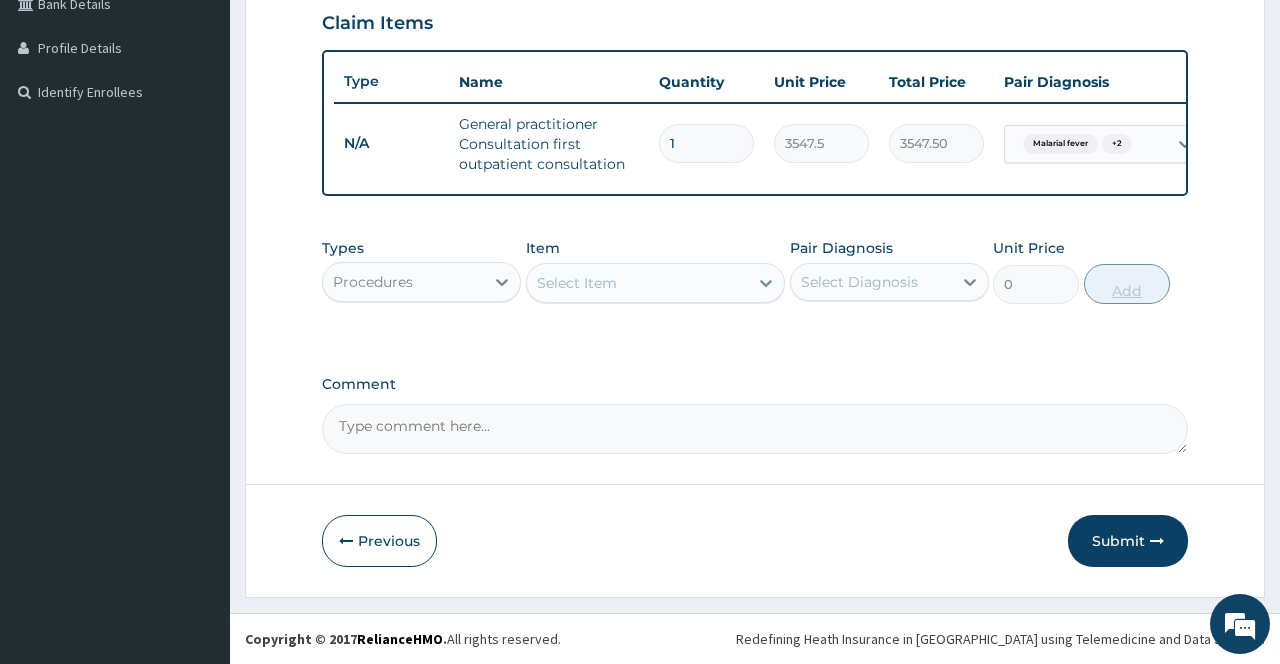 scroll, scrollTop: 494, scrollLeft: 0, axis: vertical 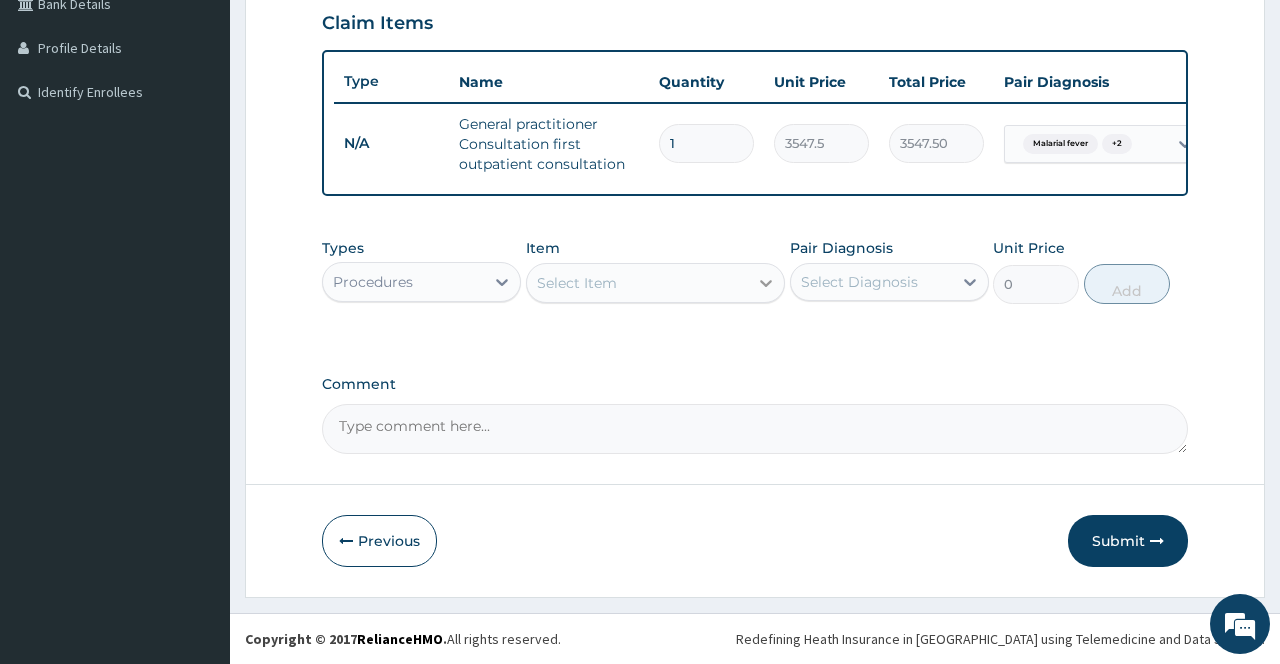 click 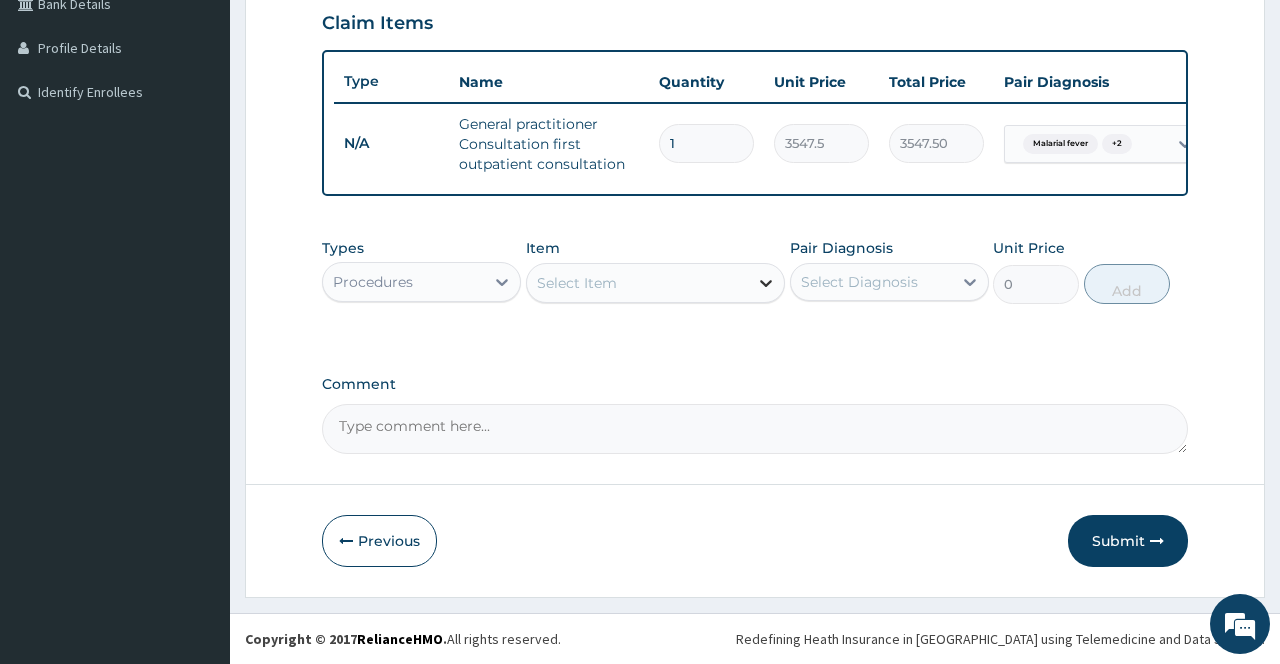 click 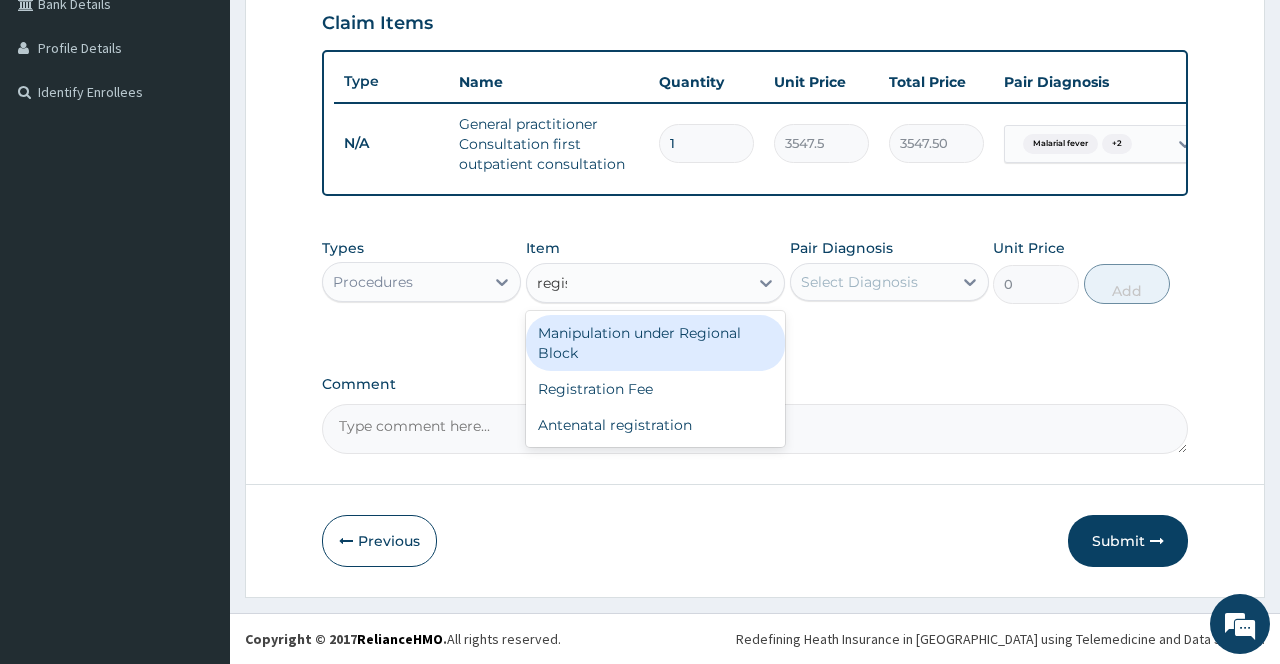 type on "registra" 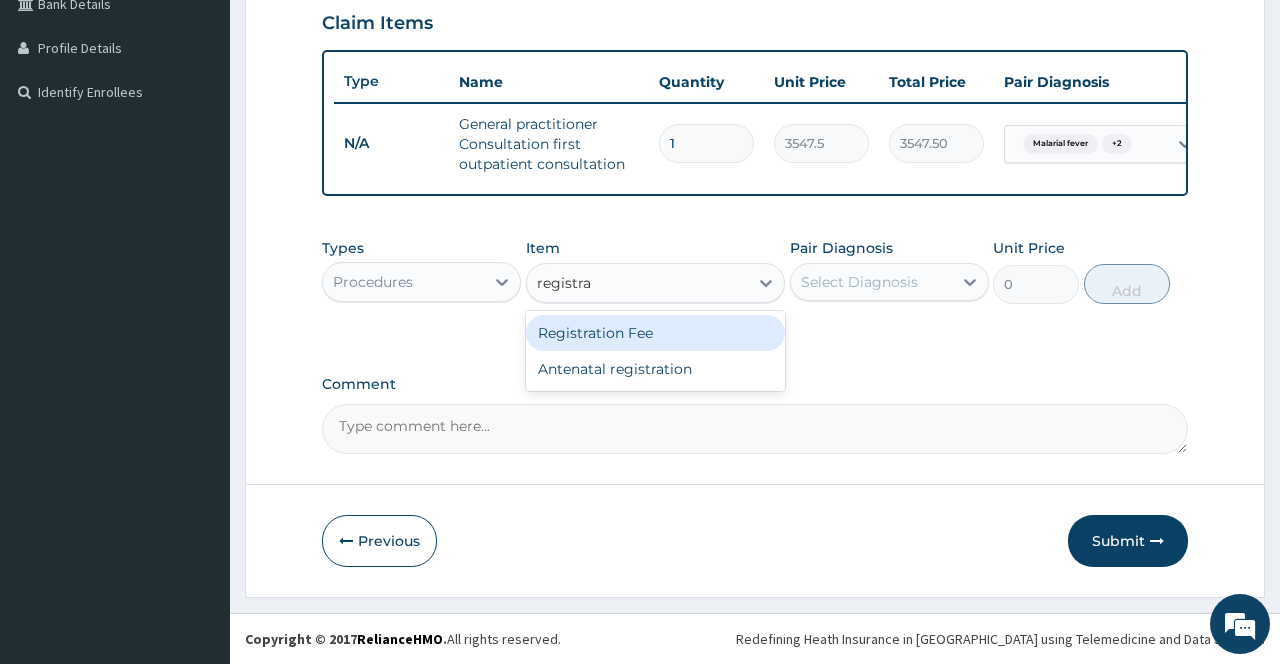 click on "Registration Fee" at bounding box center (656, 333) 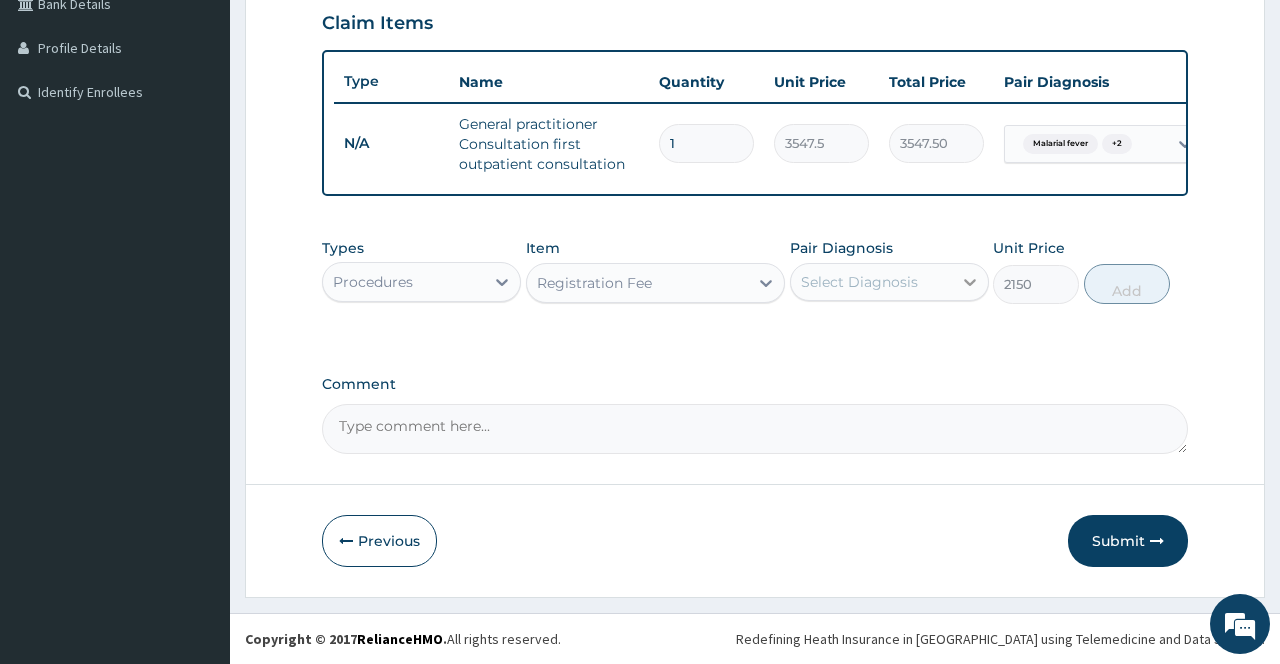 click 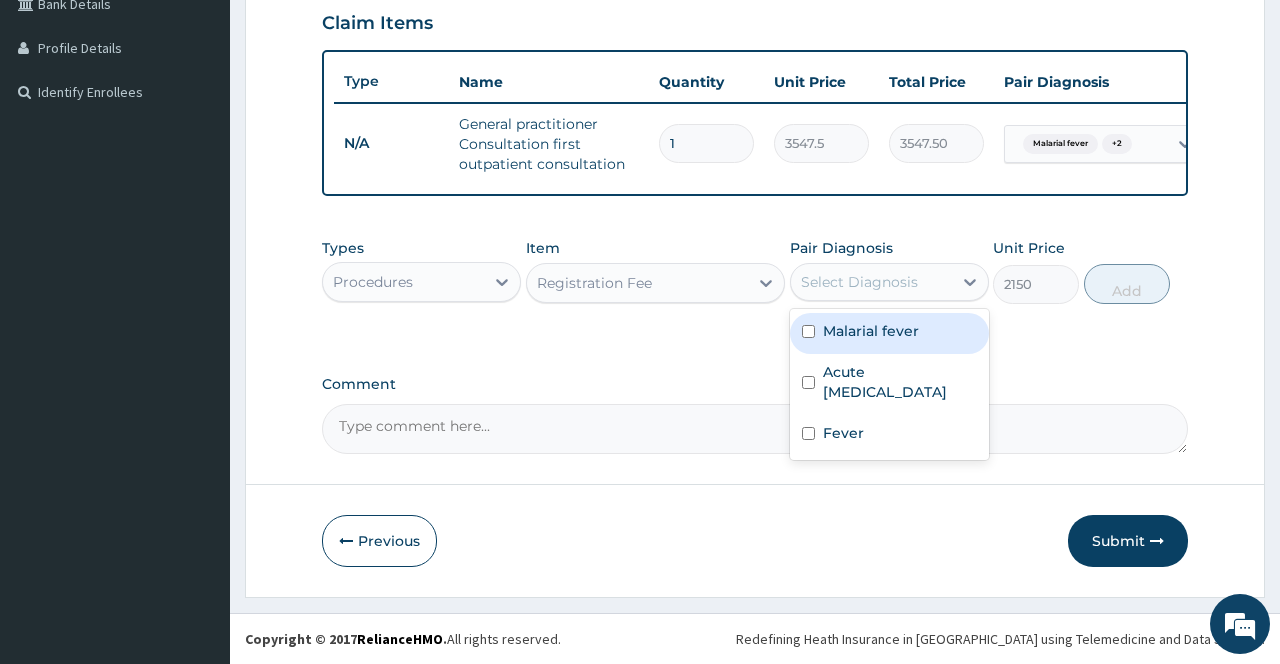 click on "Malarial fever" at bounding box center [871, 331] 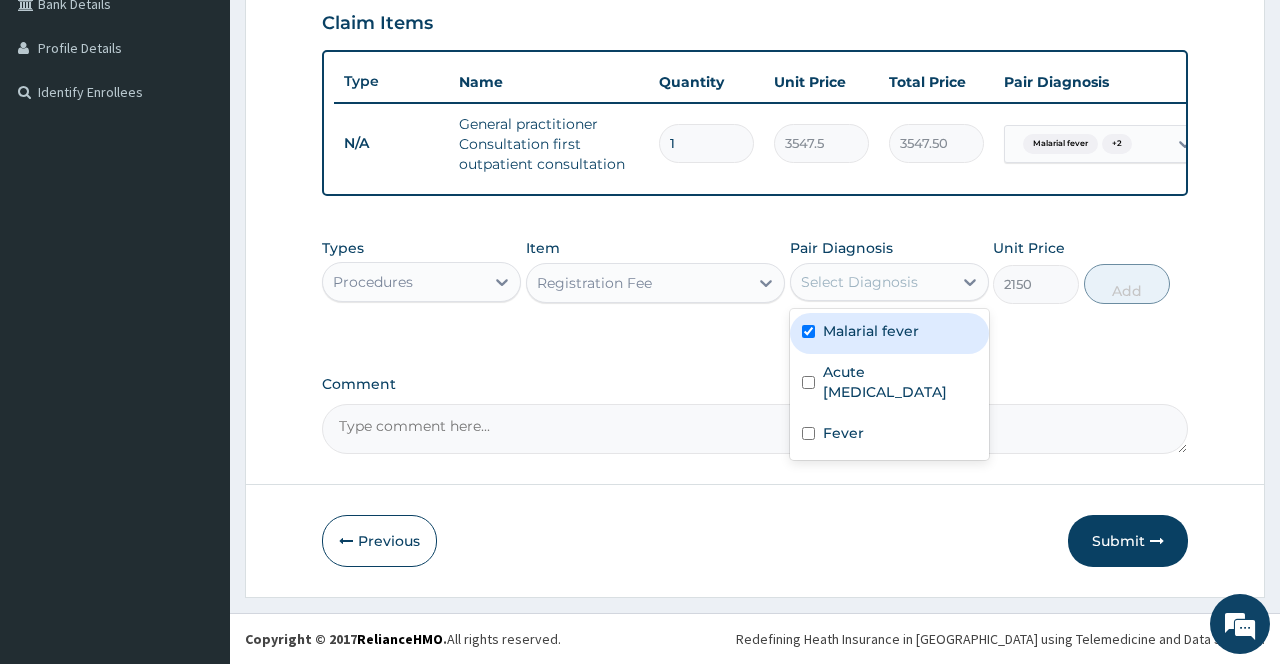 checkbox on "true" 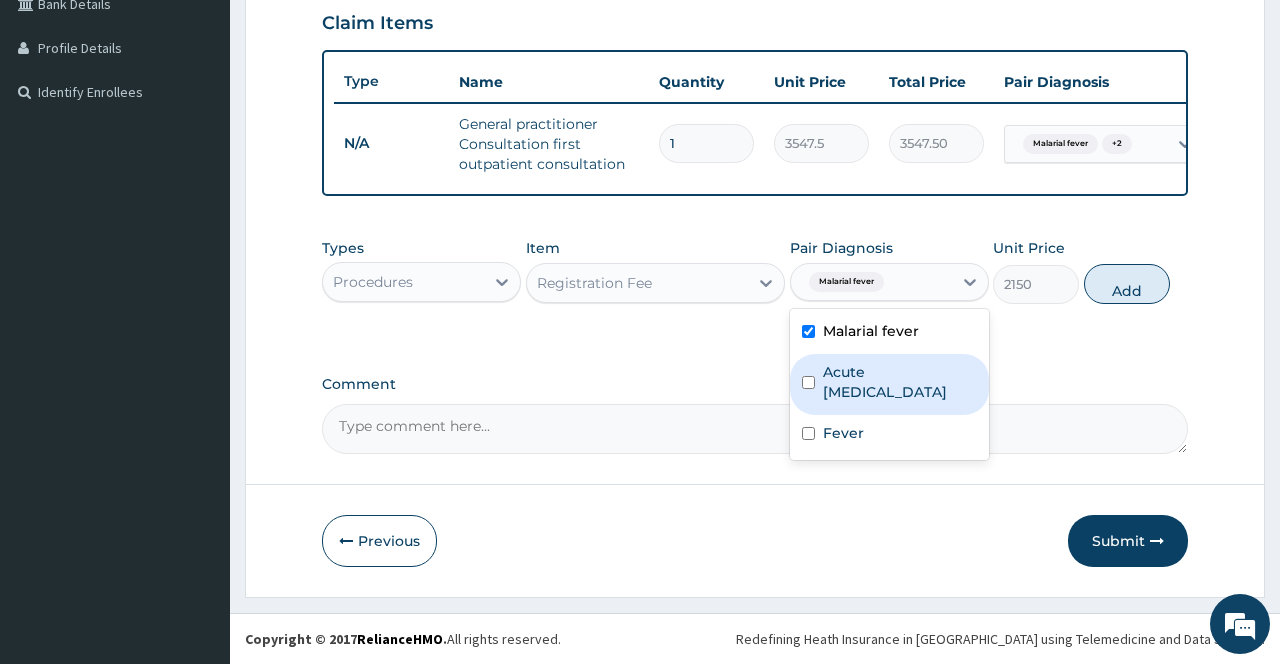 click on "Acute [MEDICAL_DATA]" at bounding box center [889, 384] 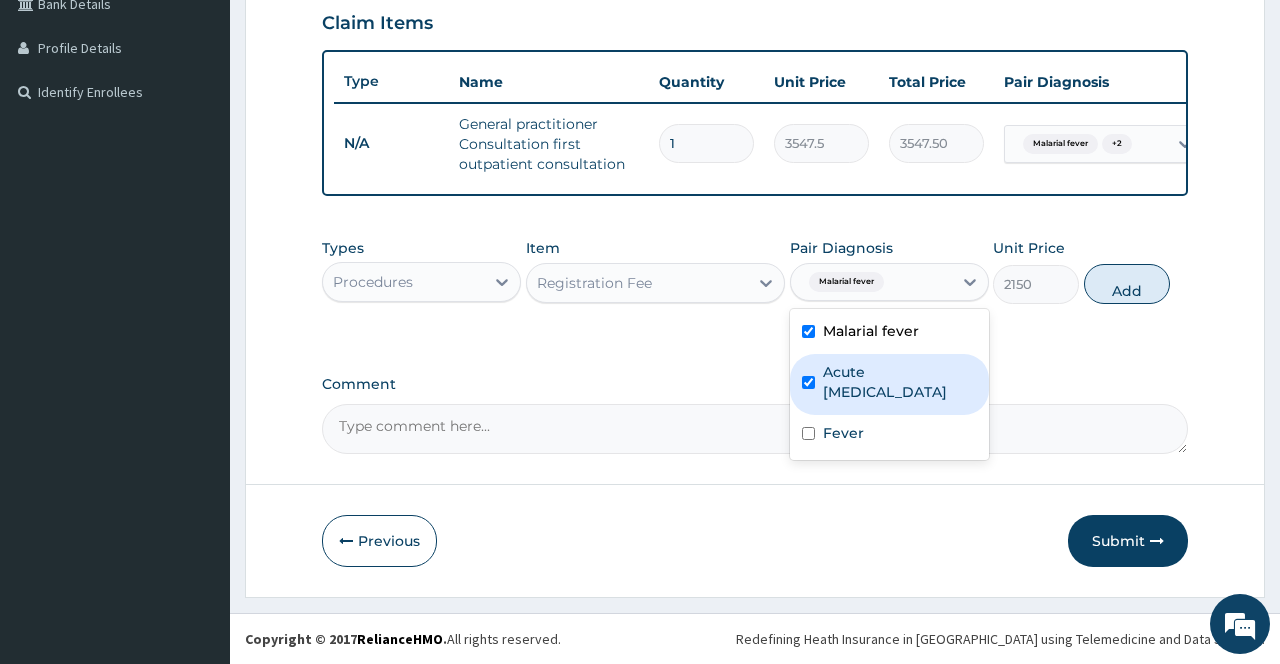 click at bounding box center (808, 433) 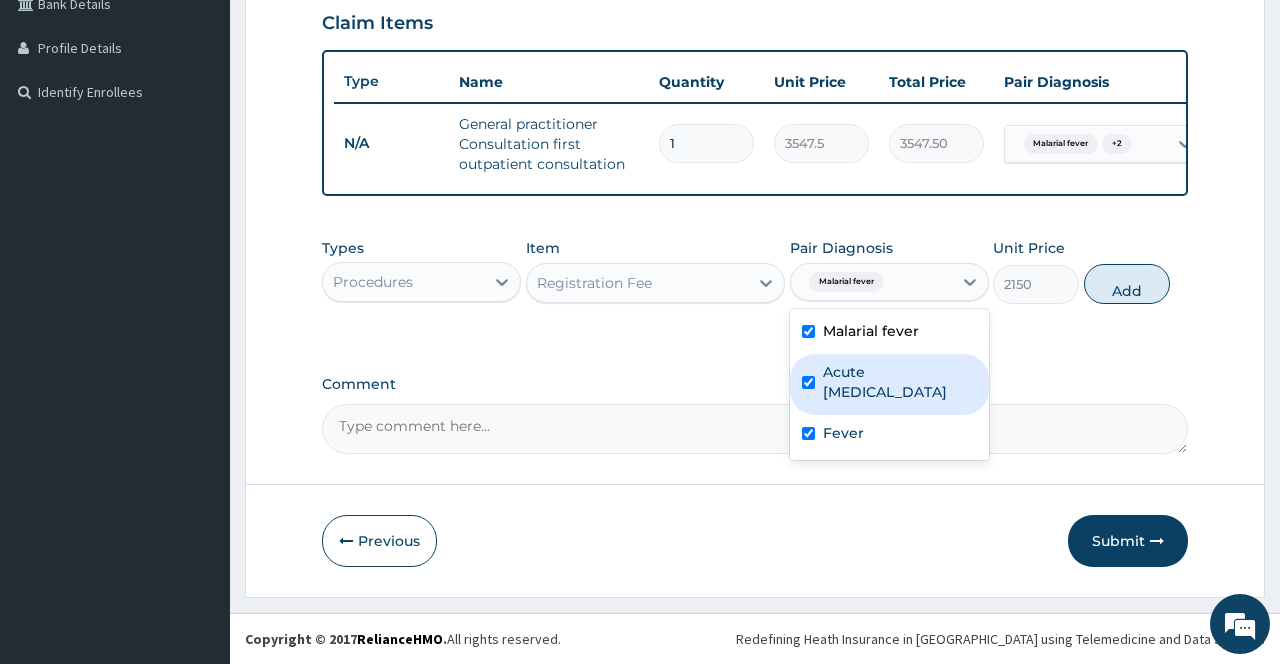 checkbox on "true" 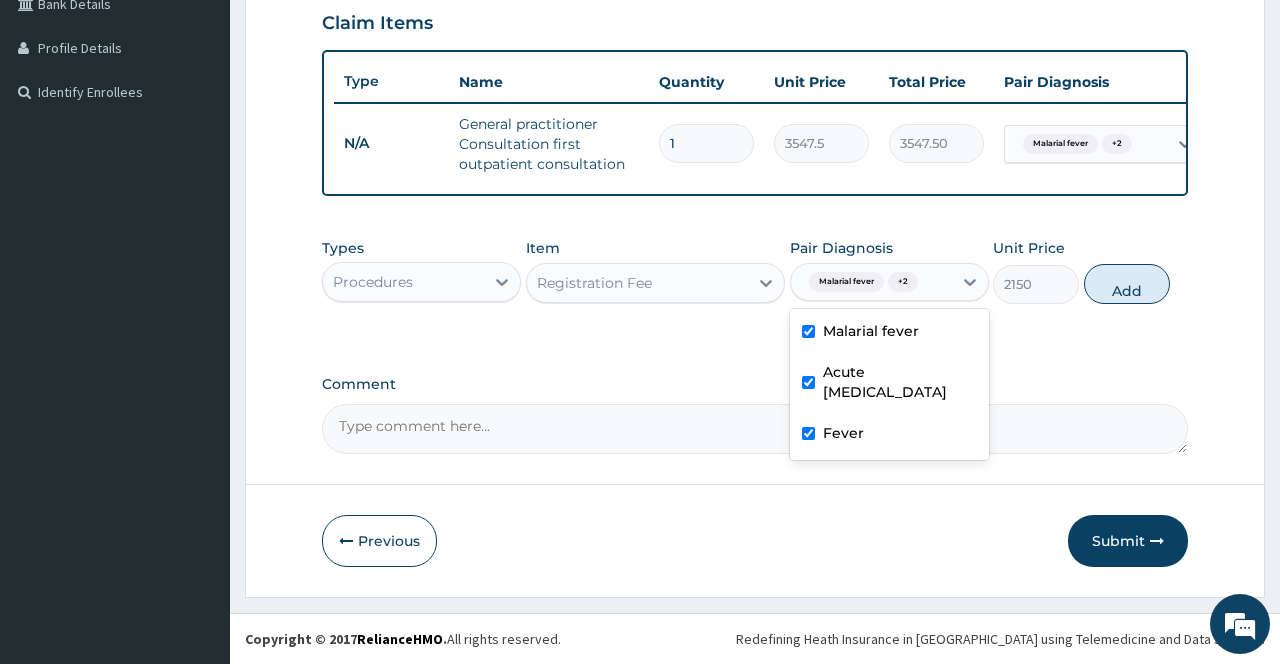 checkbox on "true" 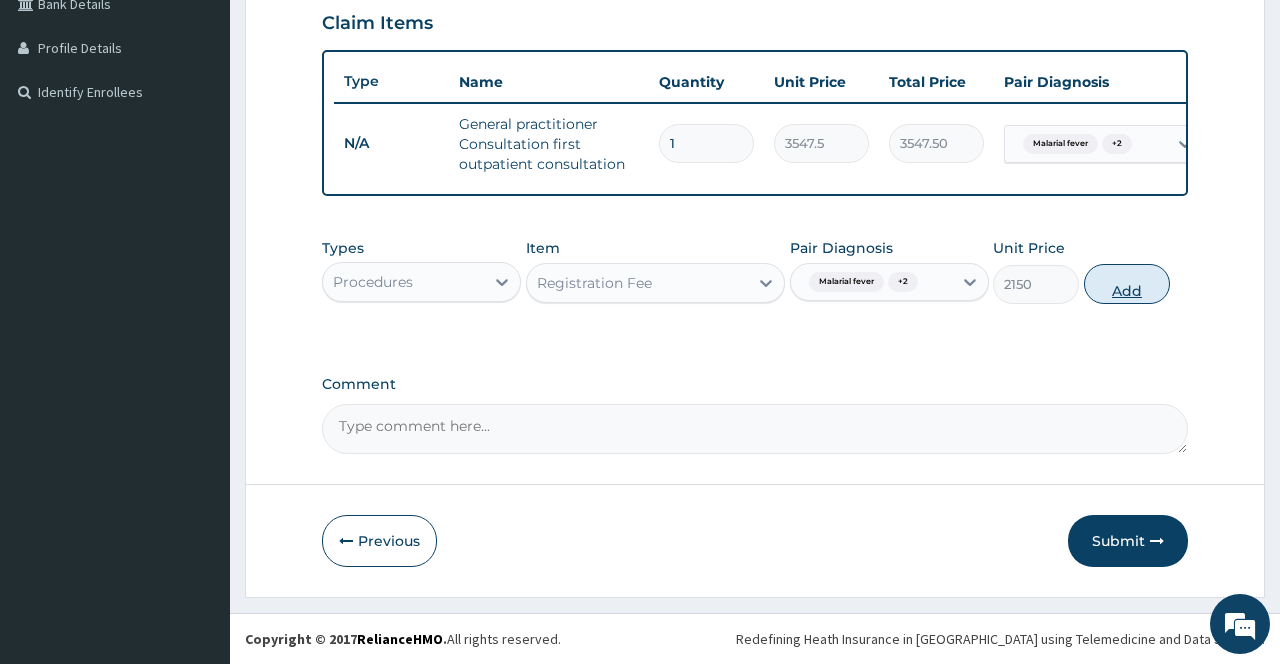 click on "Add" at bounding box center [1127, 284] 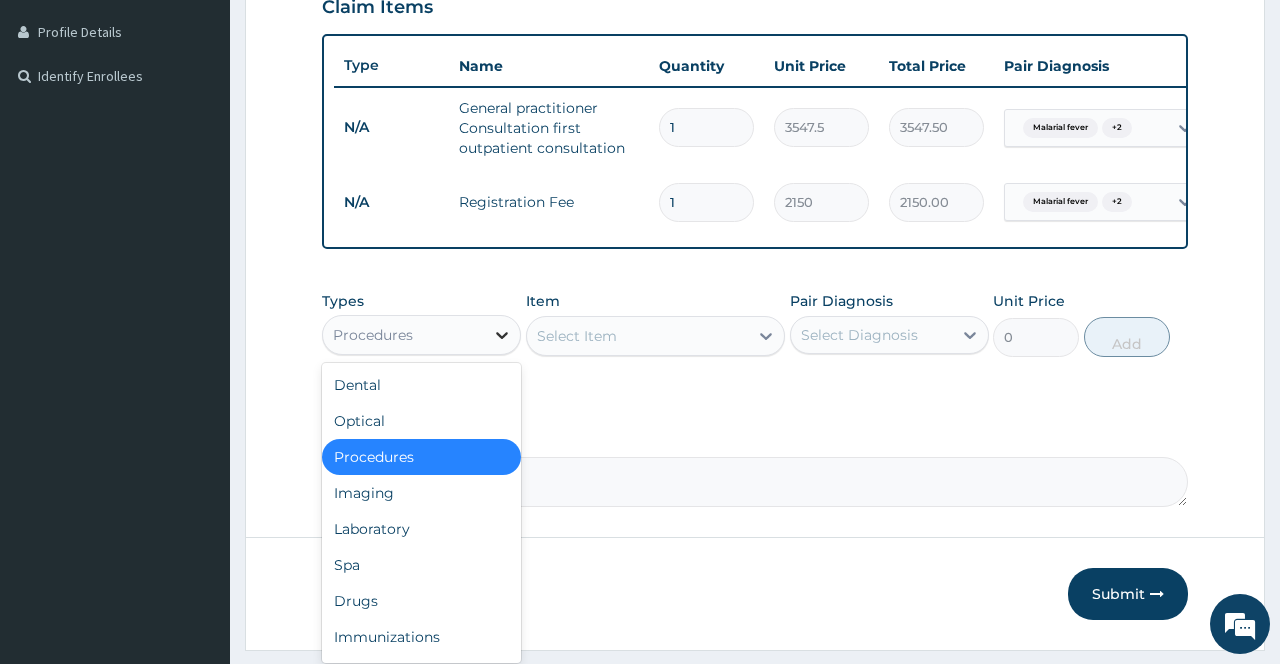 click 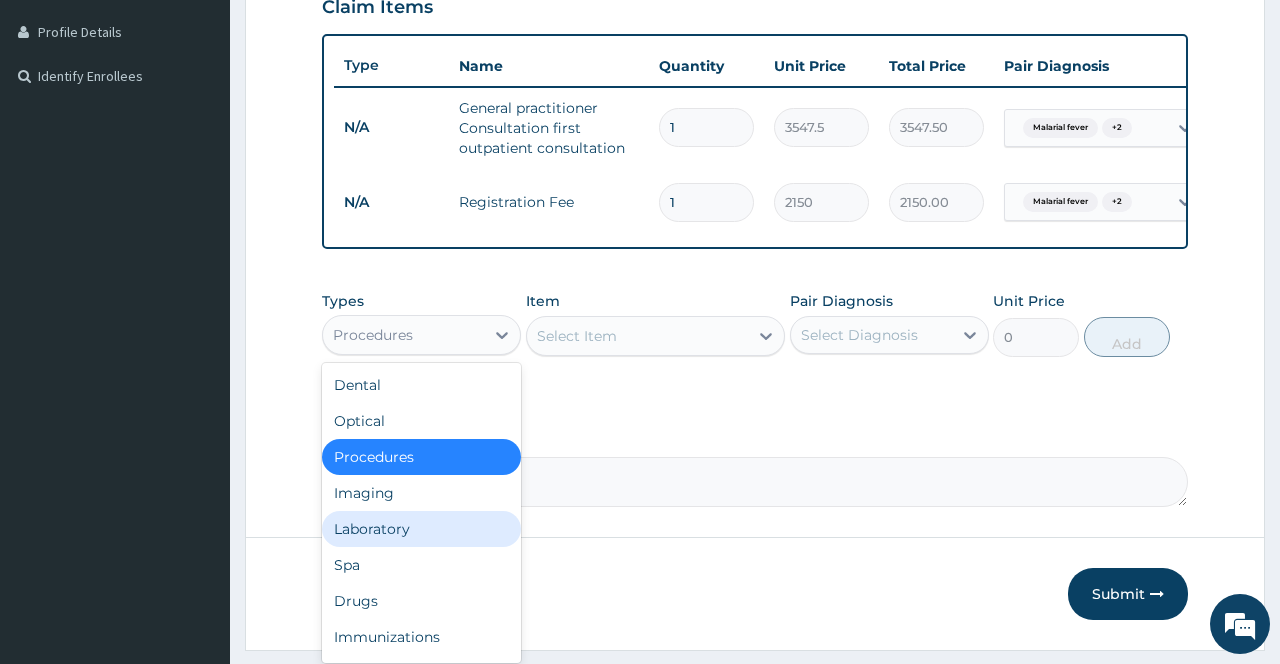 click on "Laboratory" at bounding box center [421, 529] 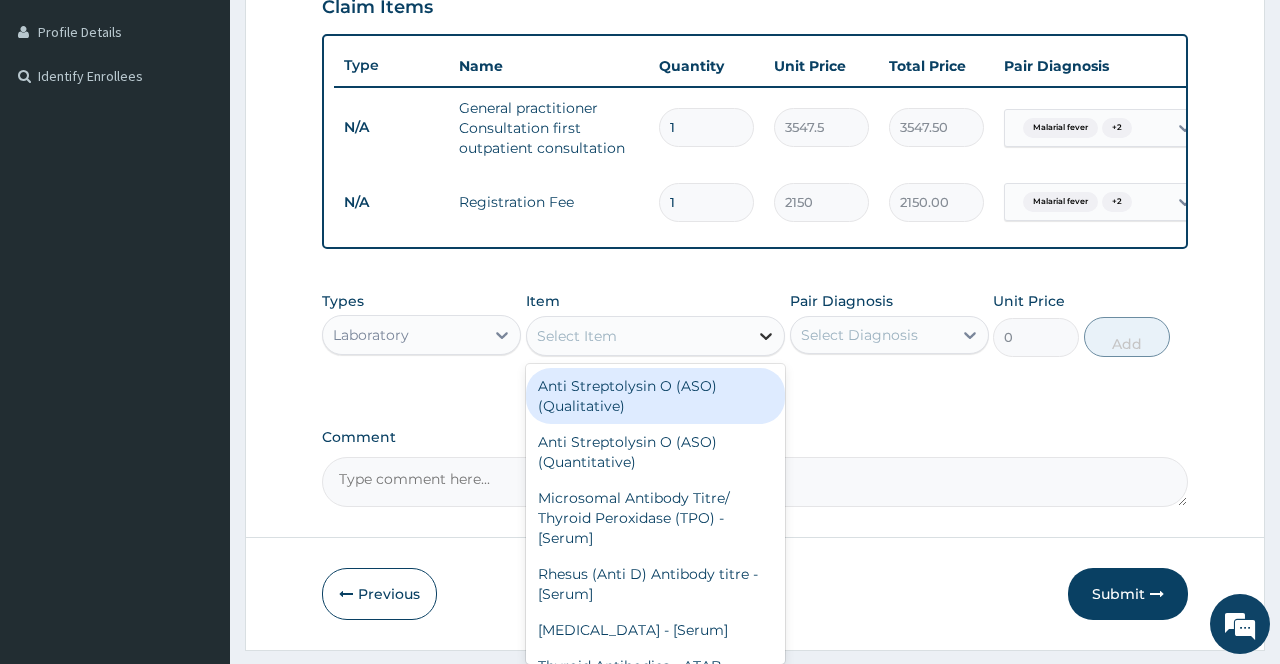 click 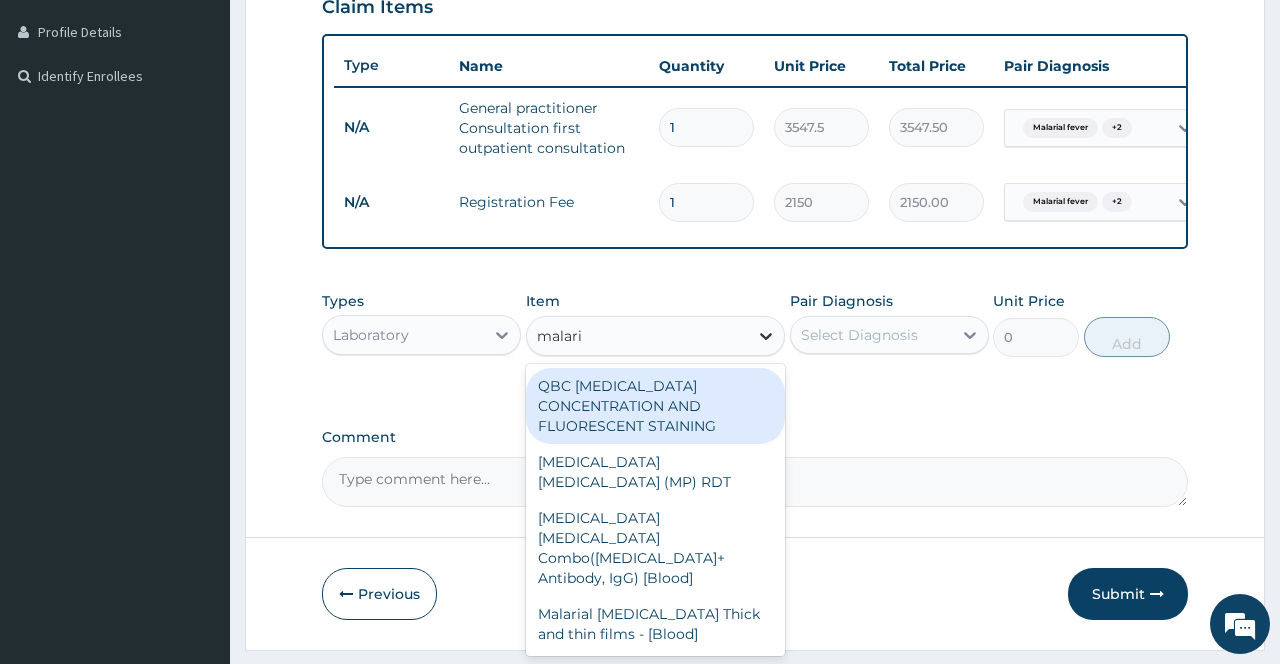 type on "malaria" 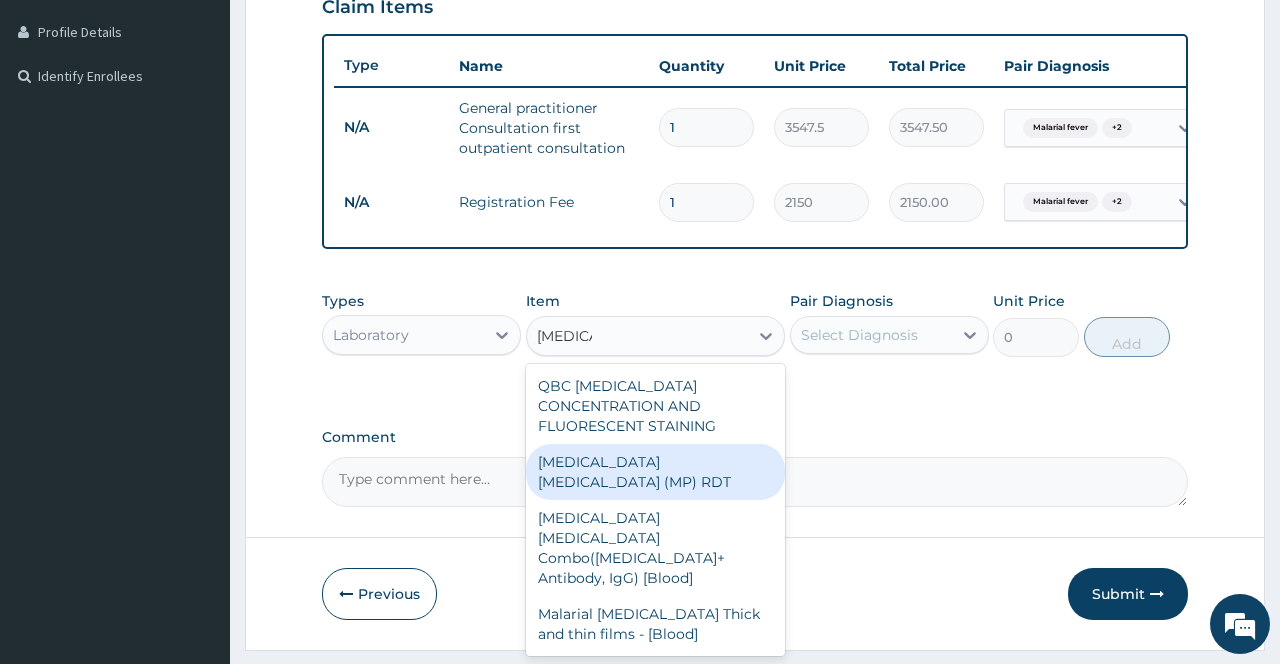 click on "[MEDICAL_DATA] [MEDICAL_DATA] (MP) RDT" at bounding box center (656, 472) 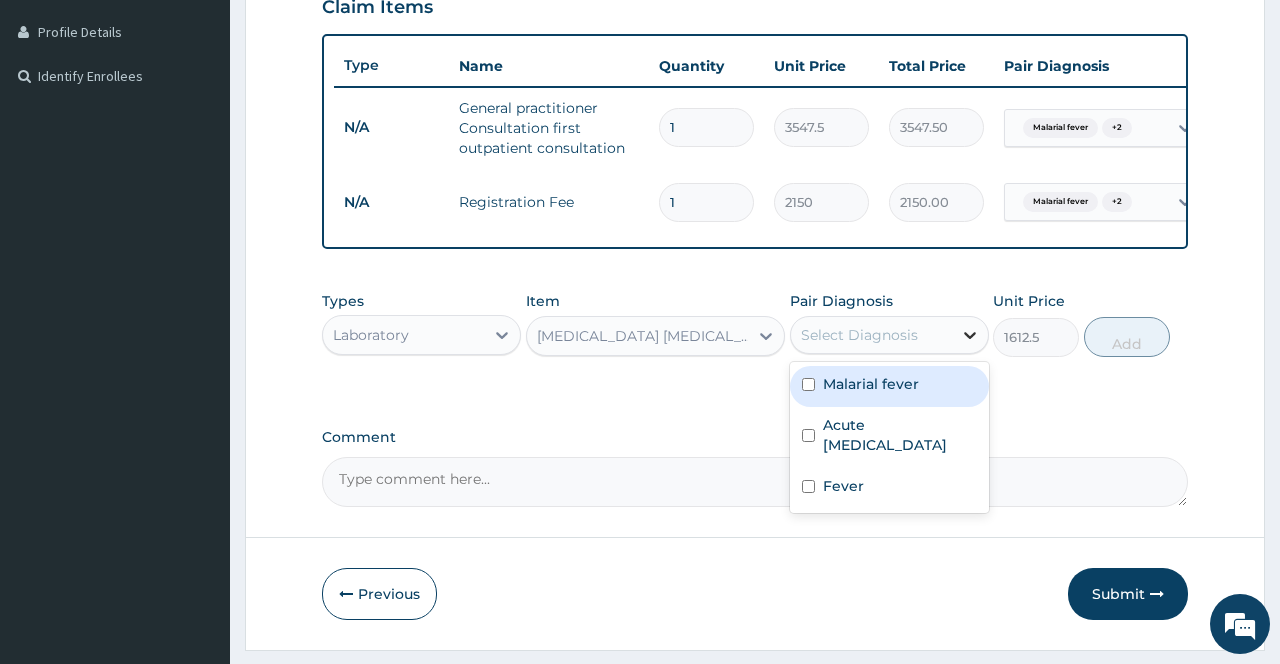 click at bounding box center (970, 335) 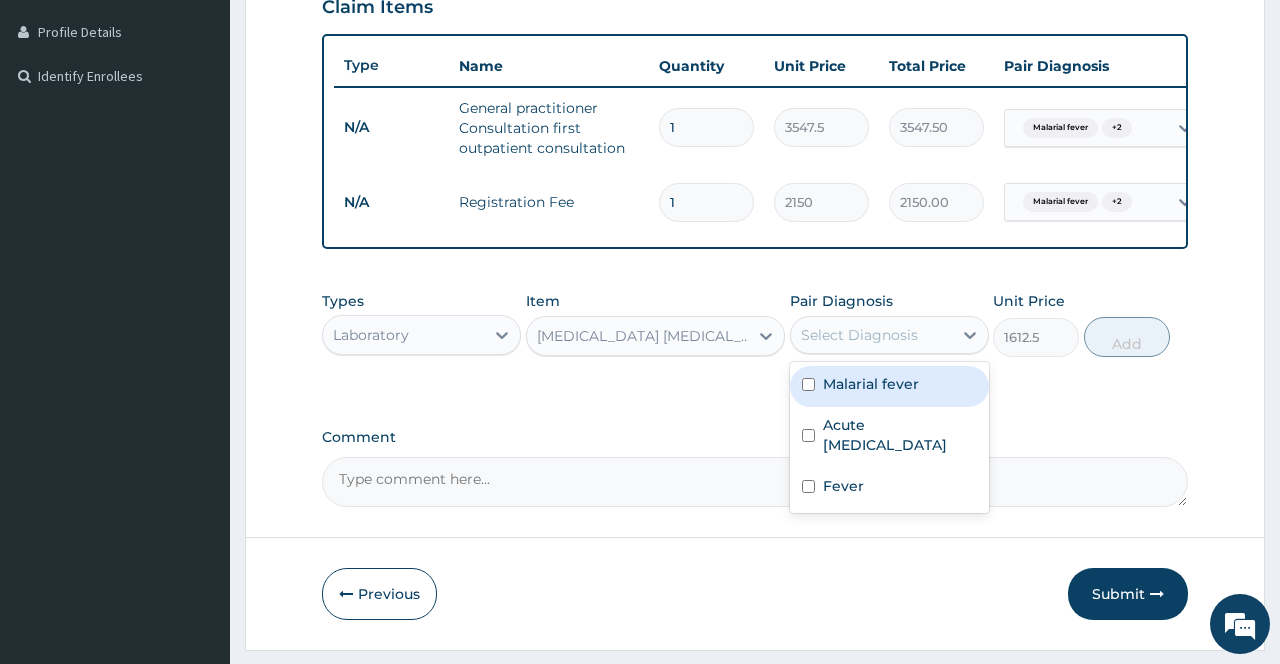 click on "Malarial fever" at bounding box center [889, 386] 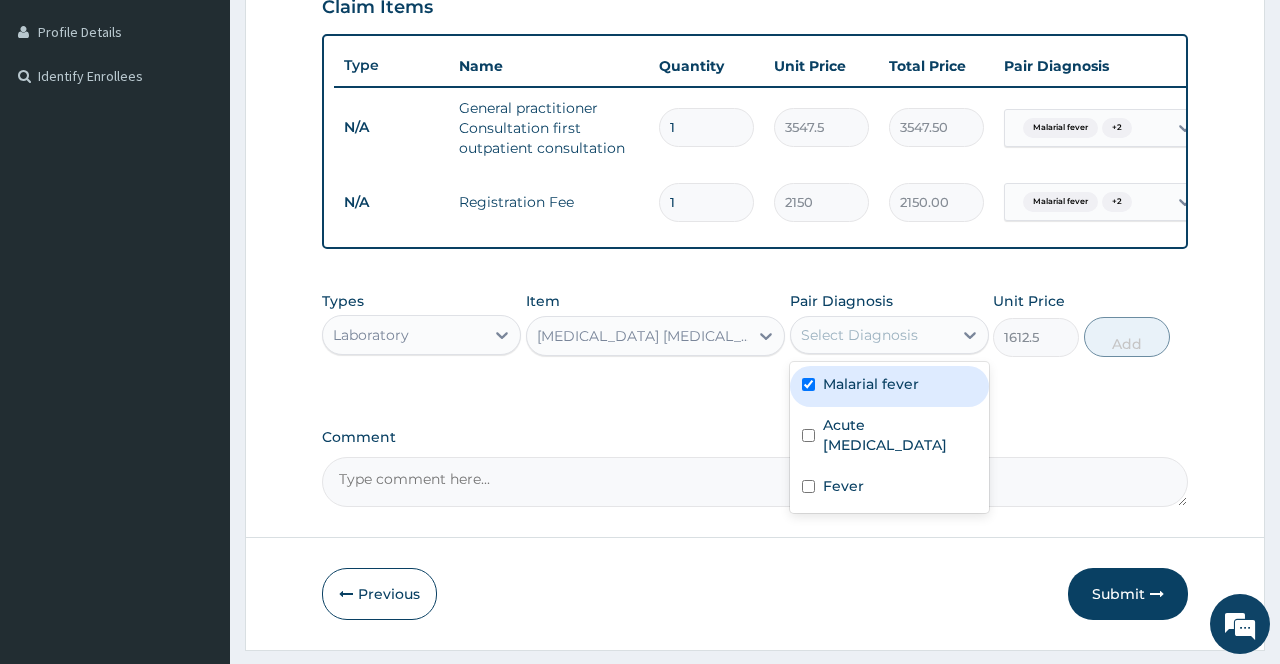 checkbox on "true" 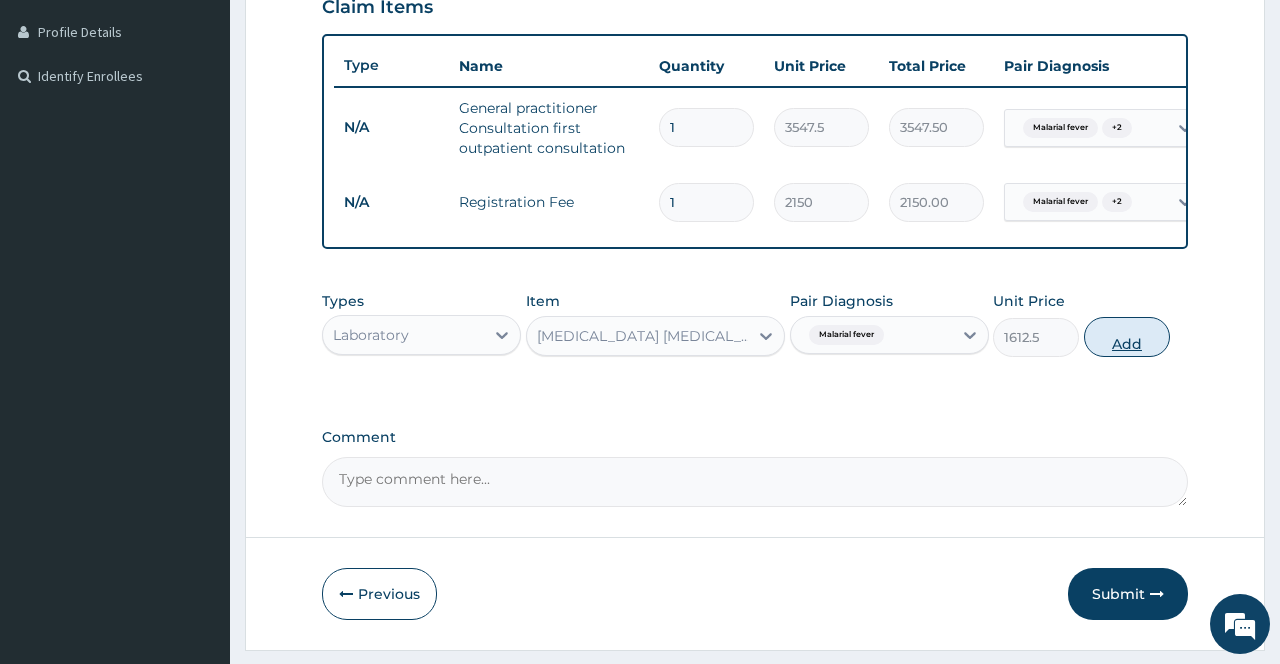 click on "Add" at bounding box center [1127, 337] 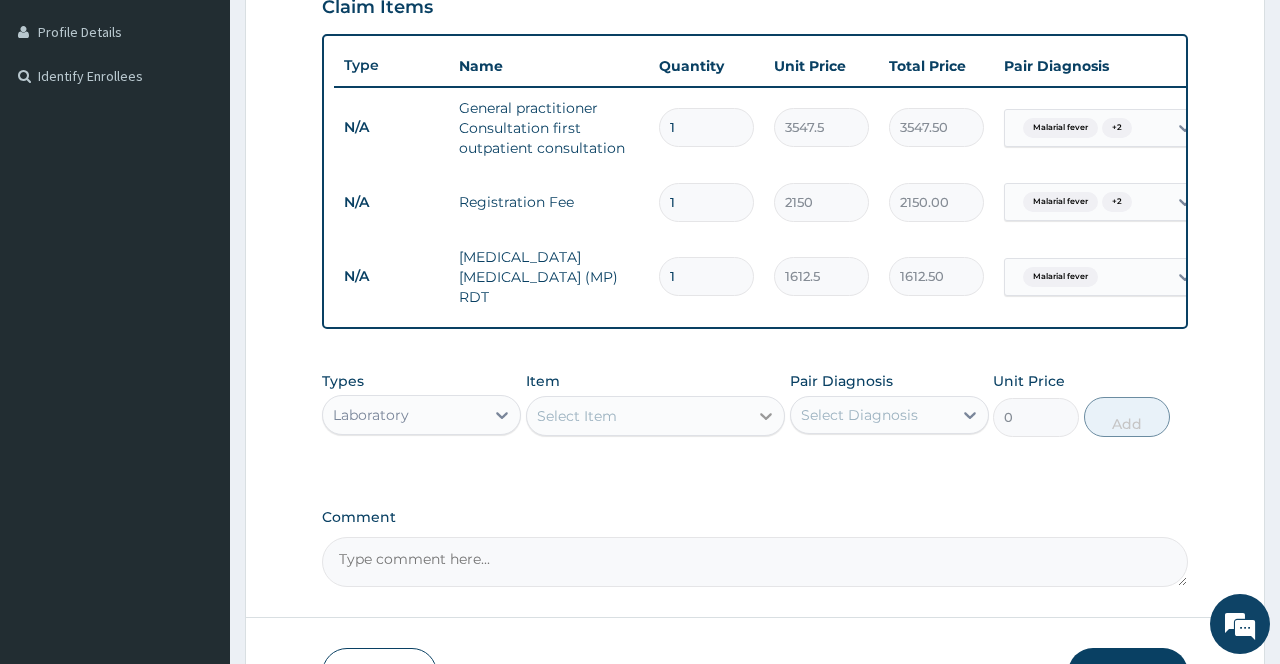 click 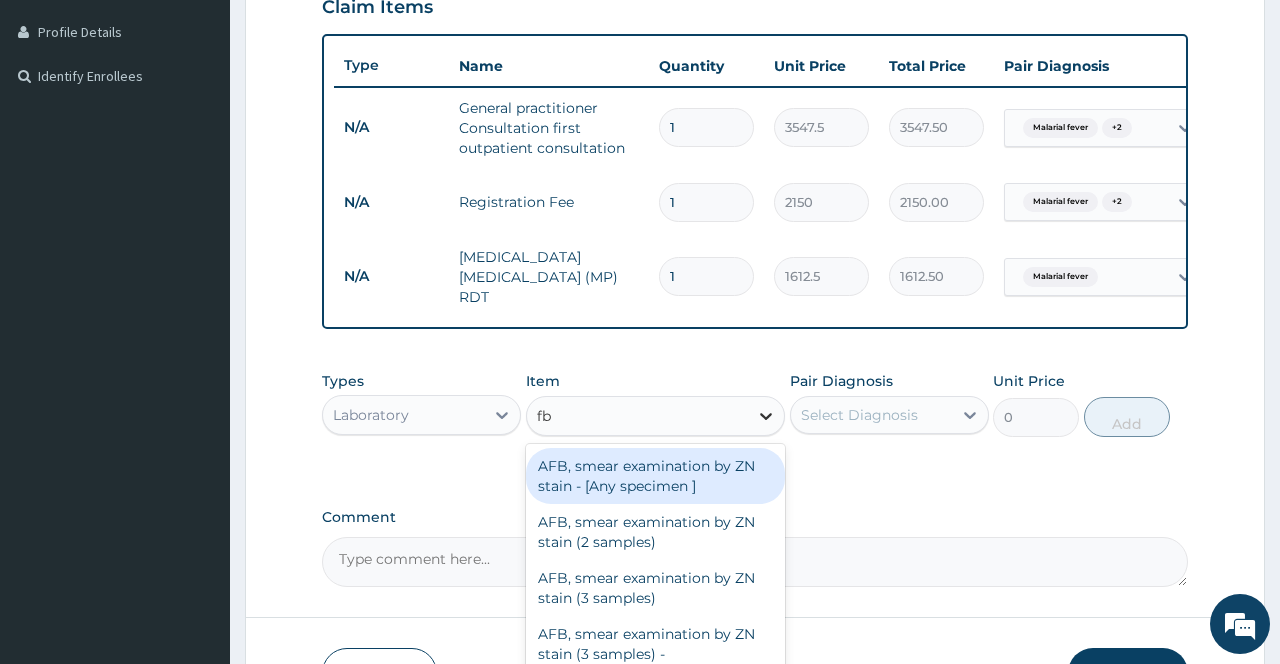 type on "fbc" 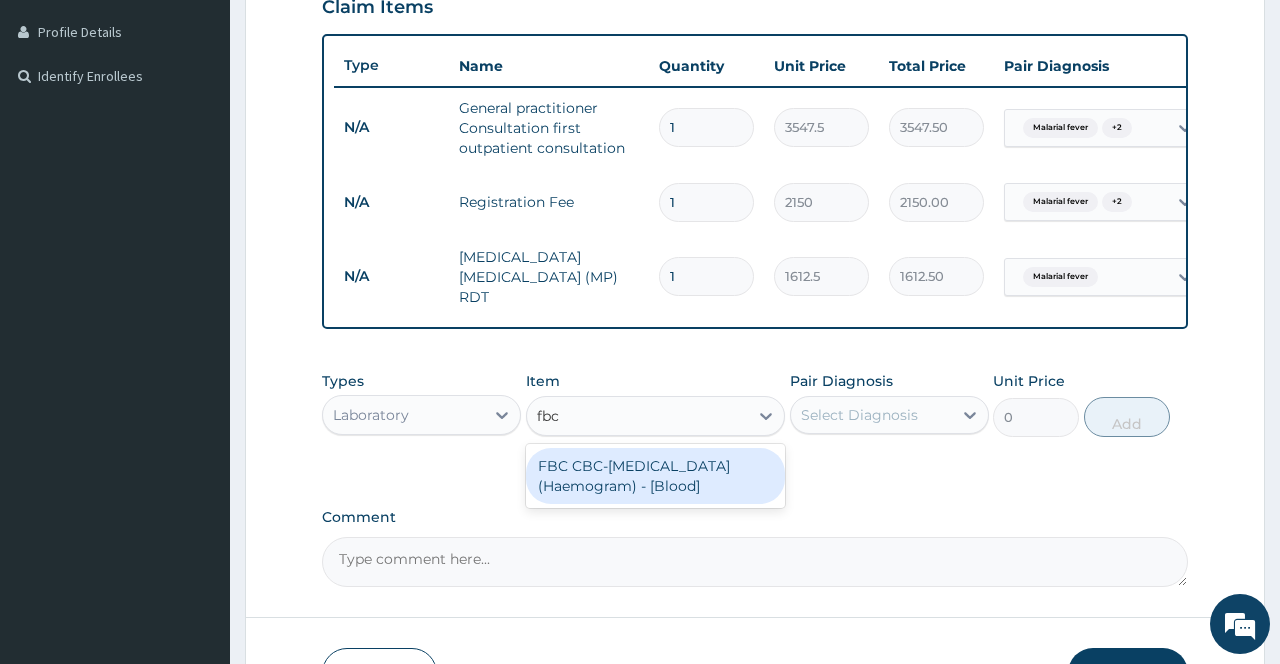 click on "FBC CBC-Complete Blood Count (Haemogram) - [Blood]" at bounding box center (656, 476) 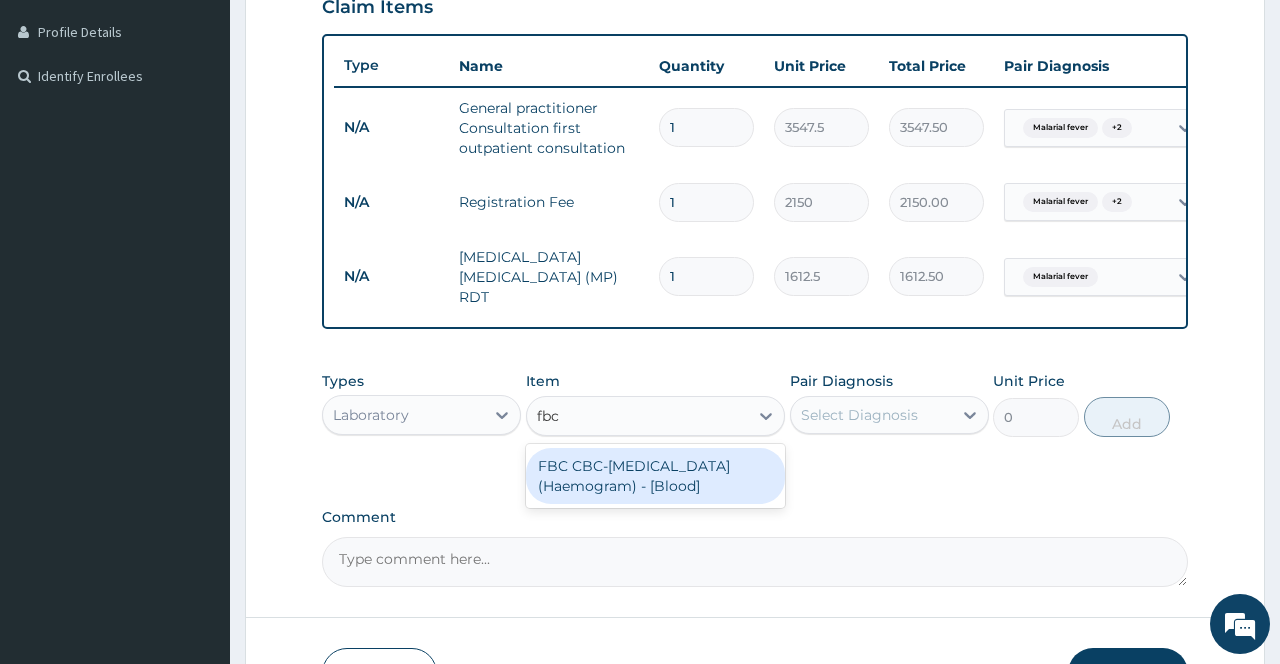 type 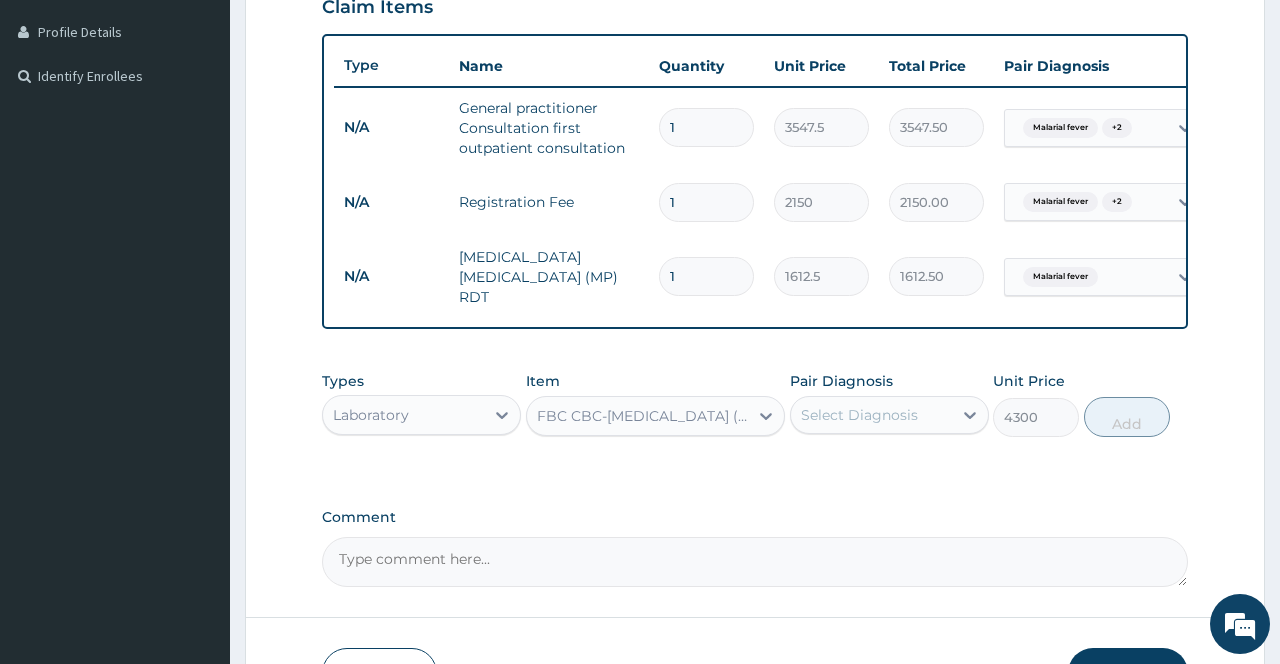 click on "Select Diagnosis" at bounding box center (871, 415) 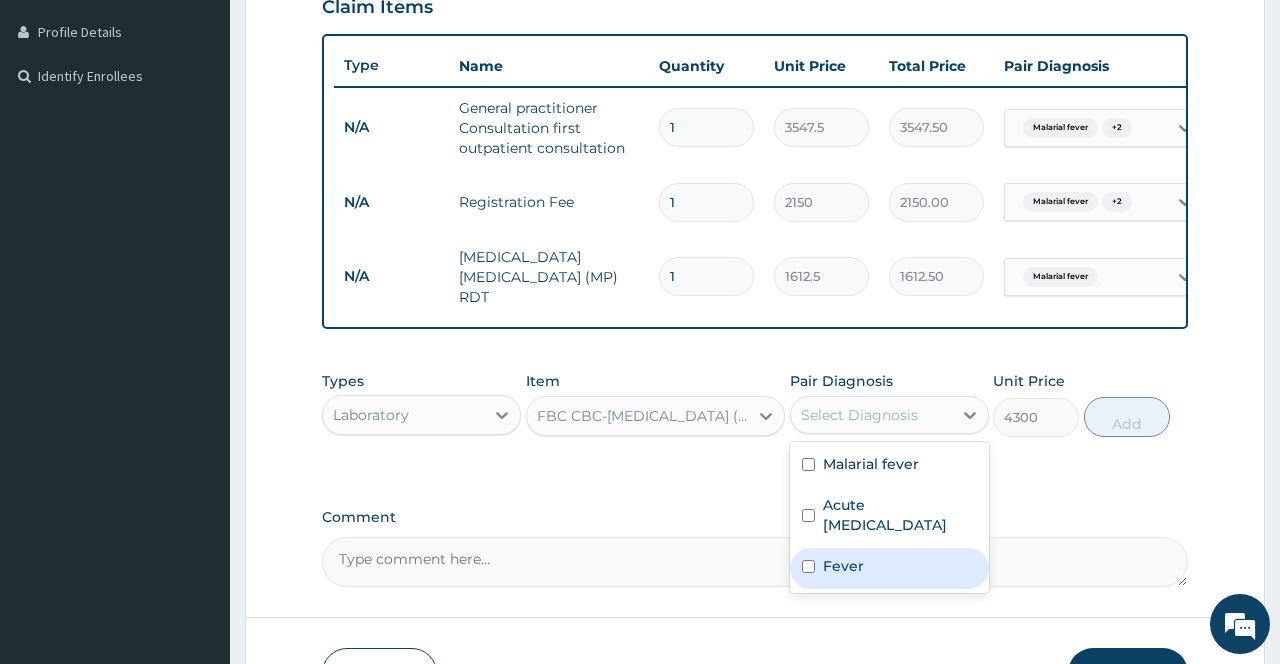 click on "Fever" at bounding box center (889, 568) 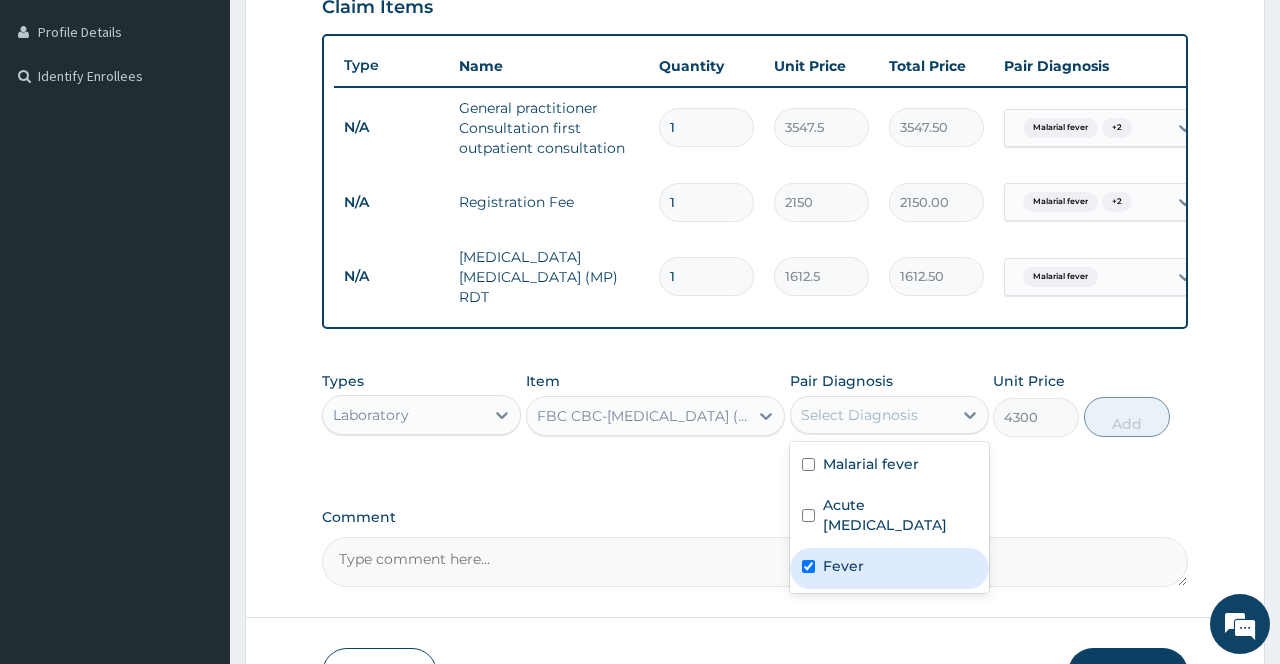 checkbox on "true" 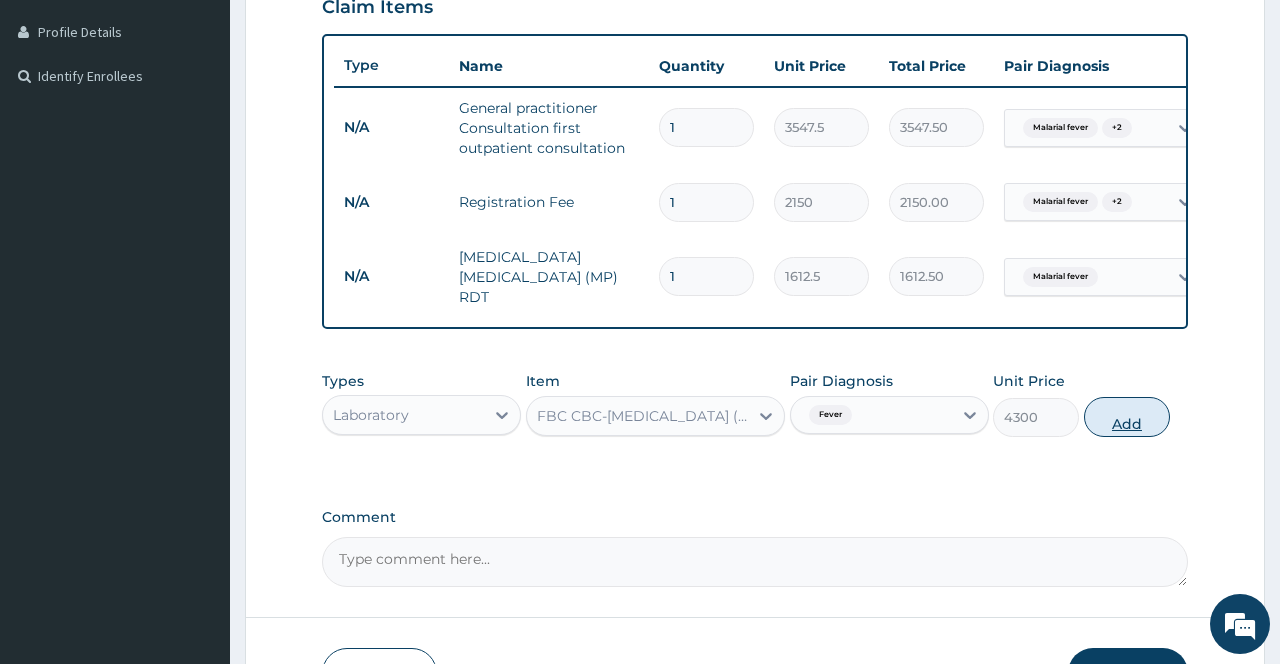 click on "Add" at bounding box center (1127, 417) 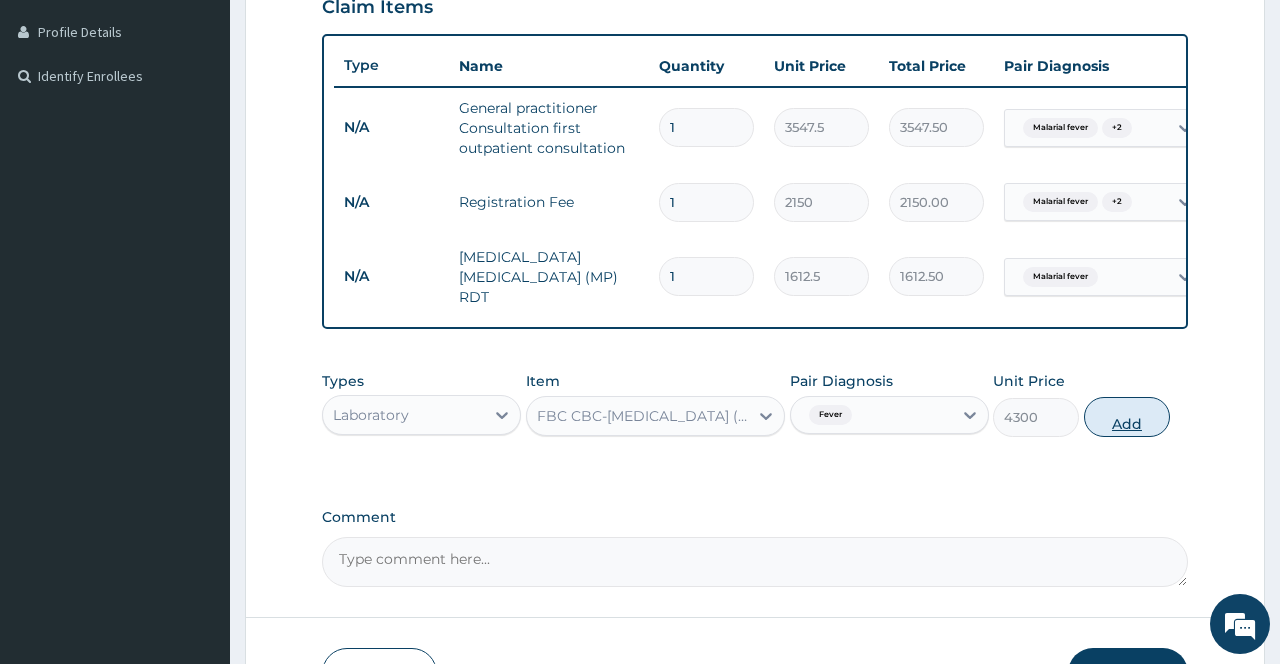 type on "0" 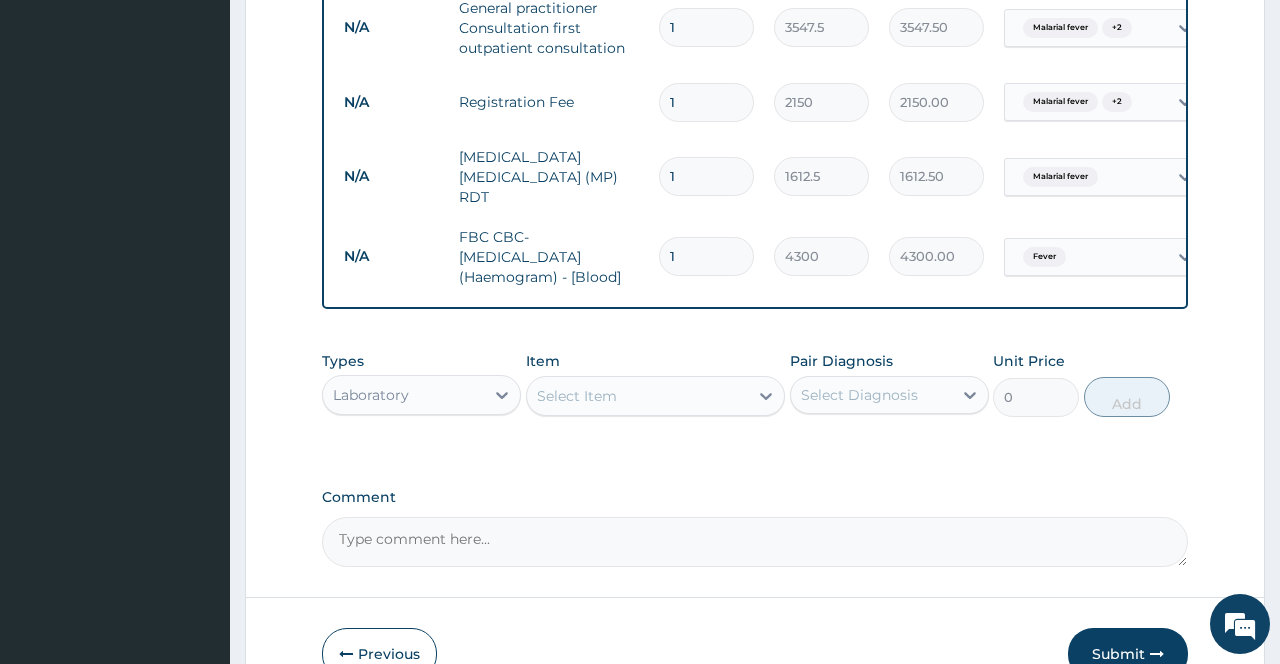 scroll, scrollTop: 657, scrollLeft: 0, axis: vertical 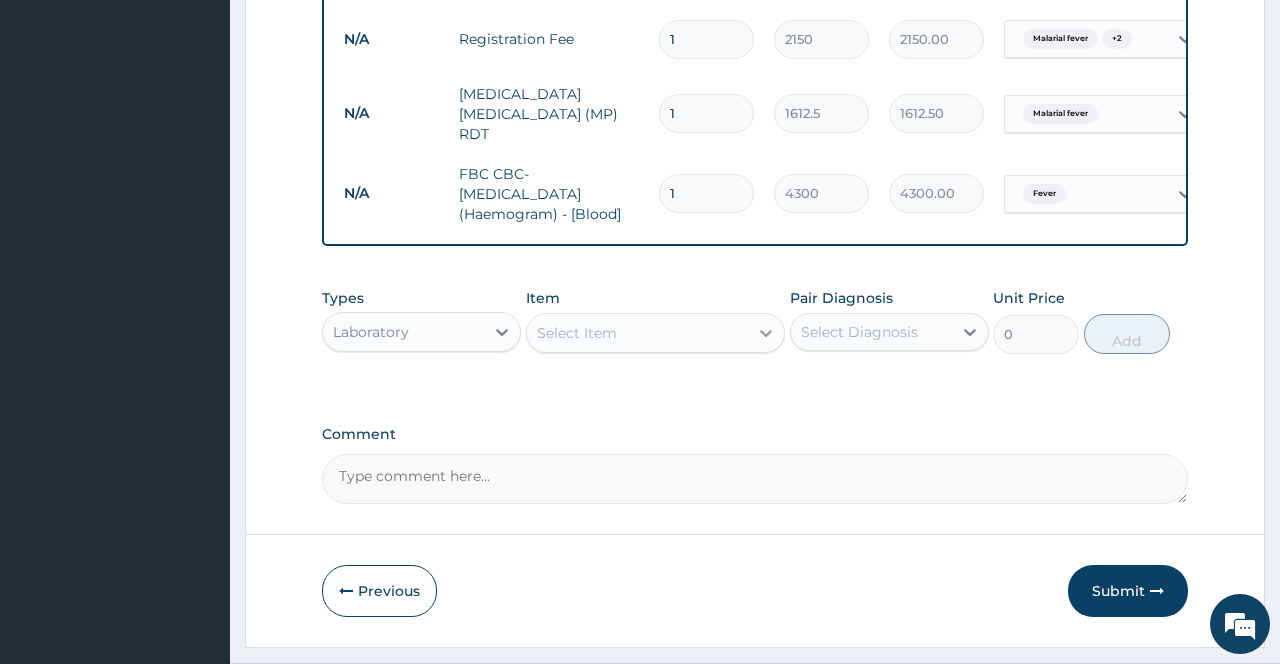 click 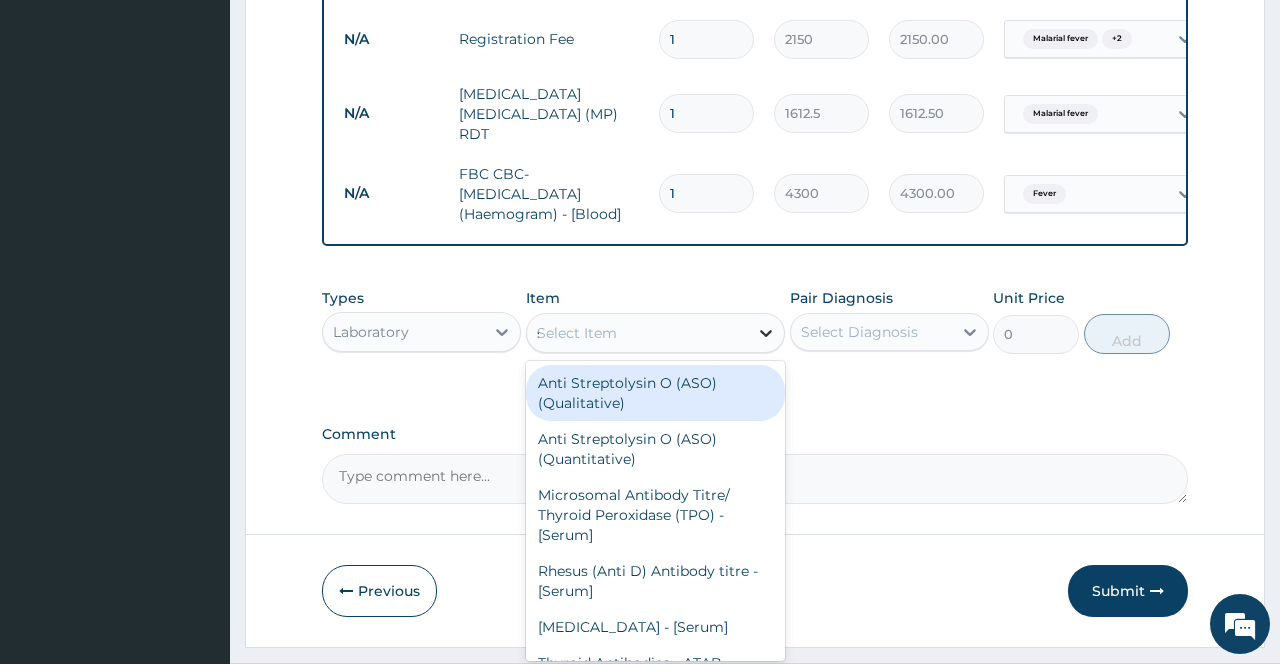 type on "sput" 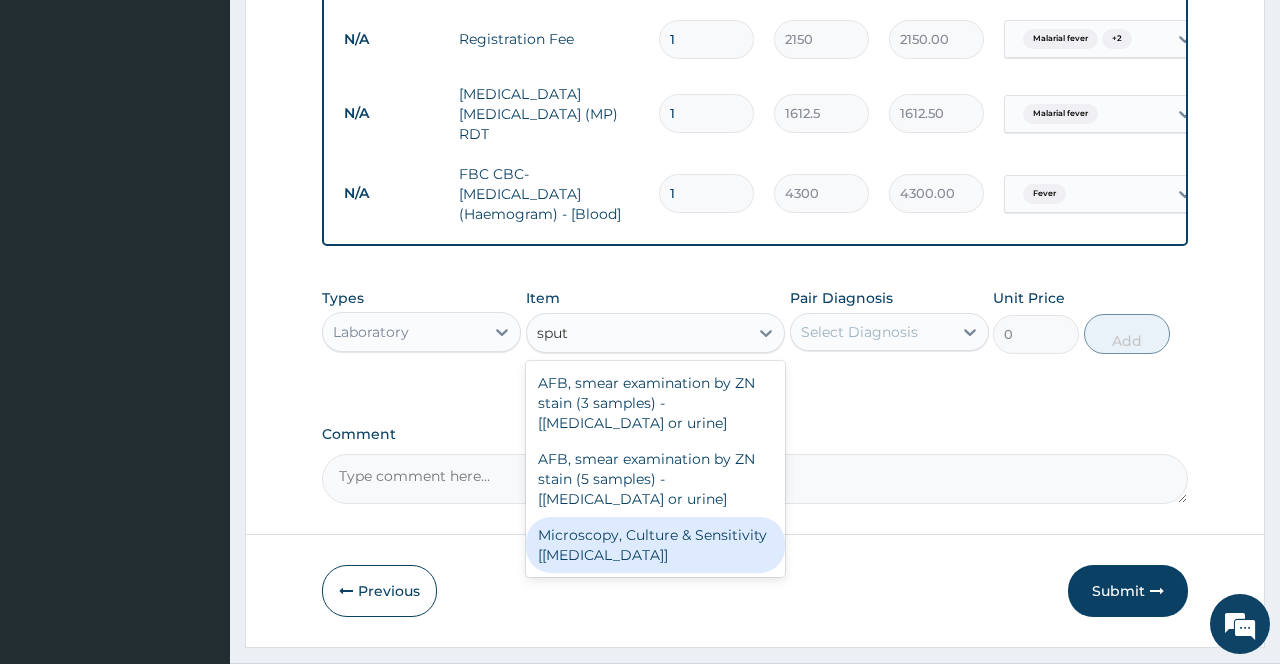 click on "Microscopy, Culture & Sensitivity [Sputum]" at bounding box center [656, 545] 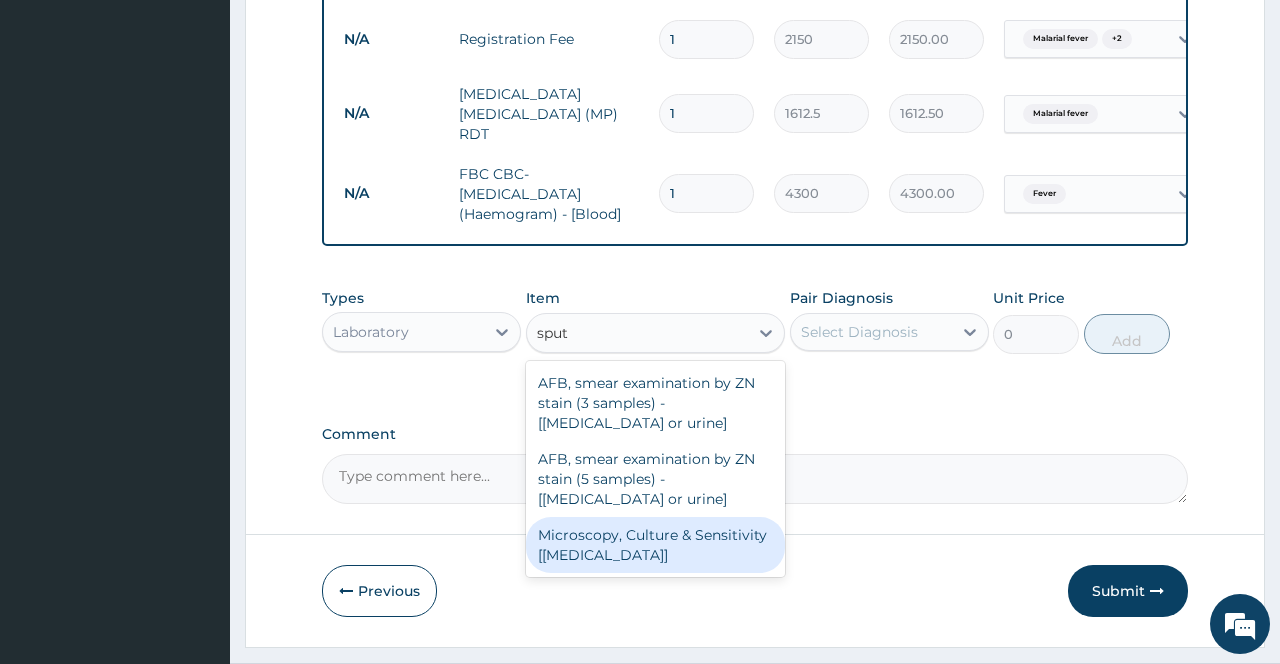 type 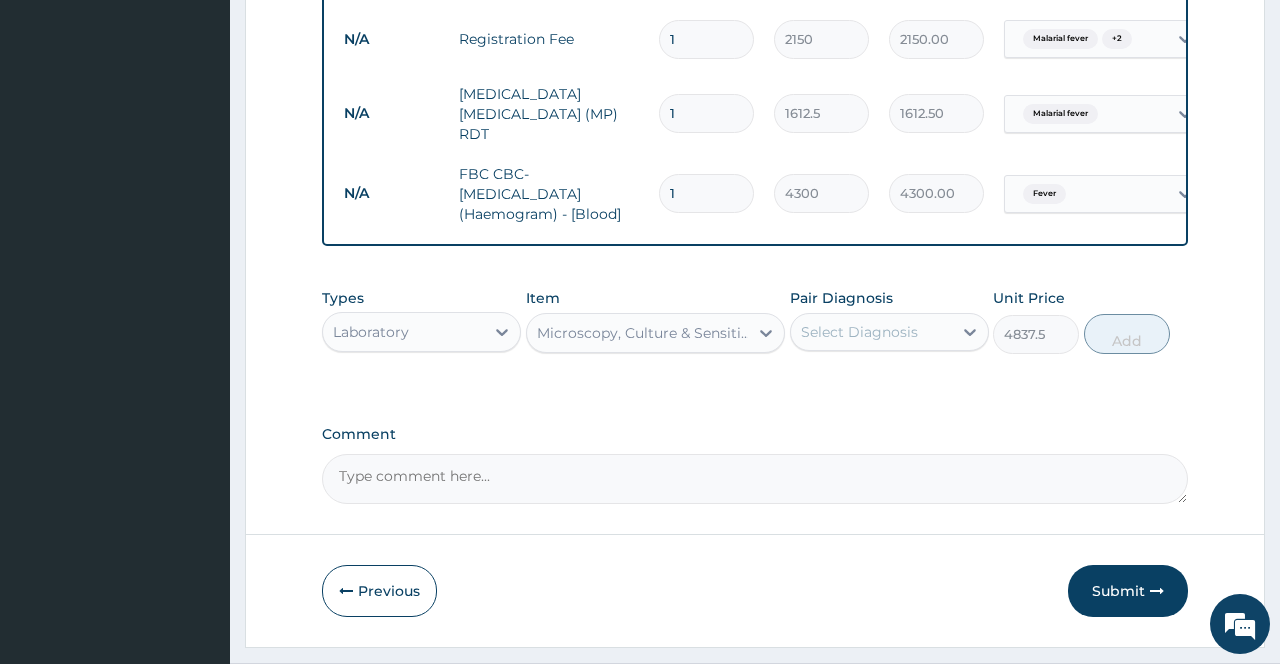 click on "Select Diagnosis" at bounding box center (871, 332) 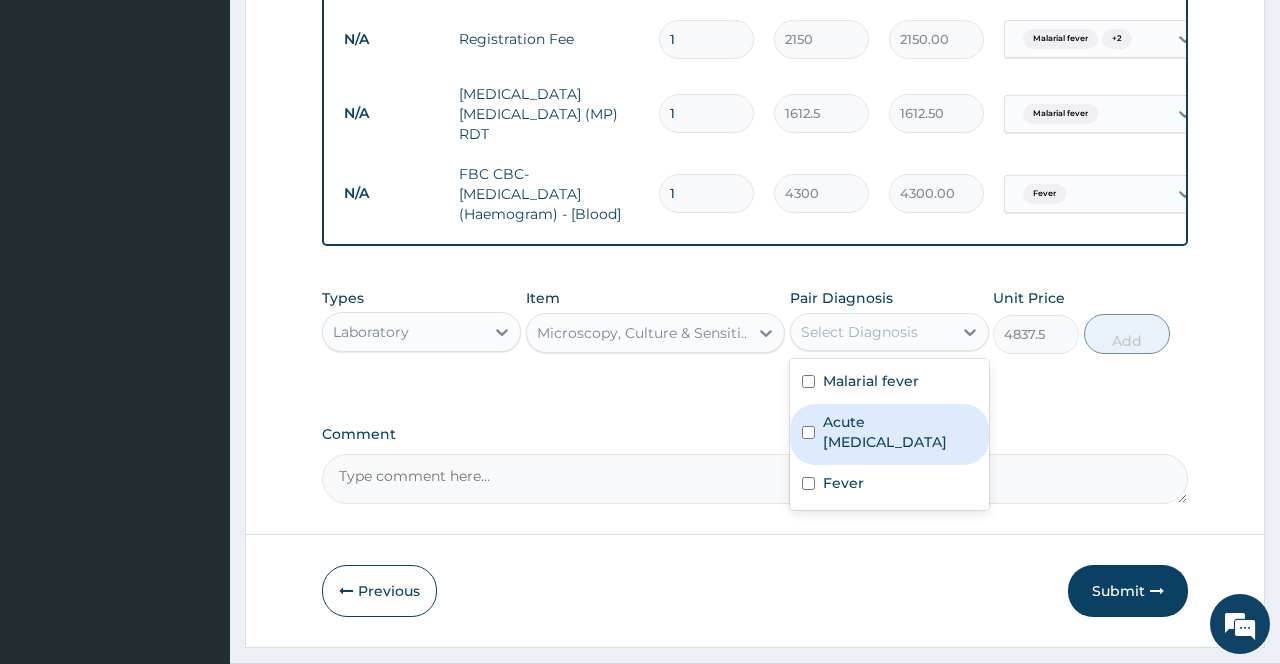click on "Acute [MEDICAL_DATA]" at bounding box center [900, 432] 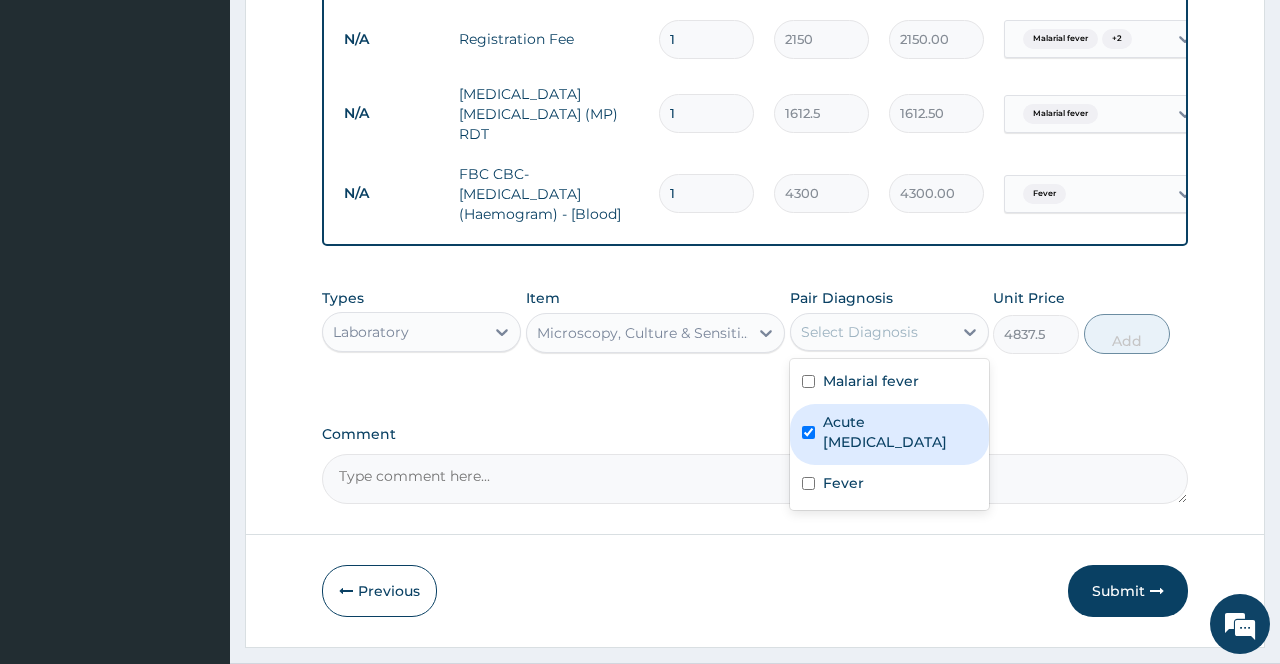 checkbox on "true" 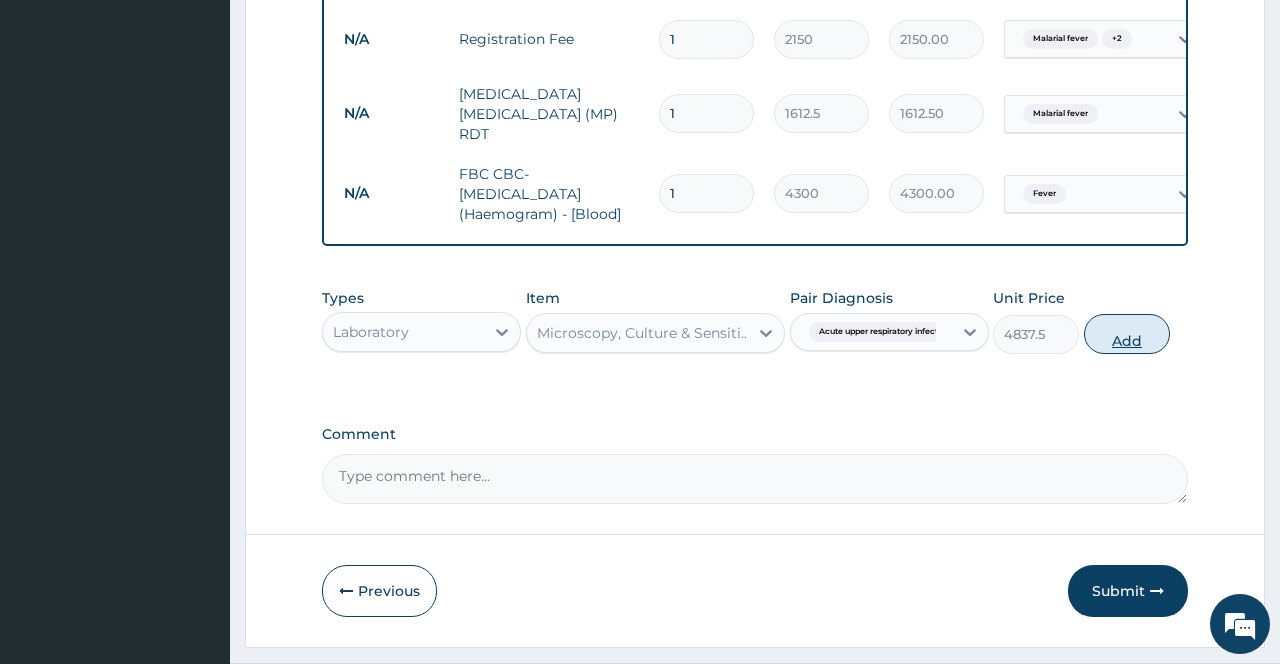 click on "Add" at bounding box center [1127, 334] 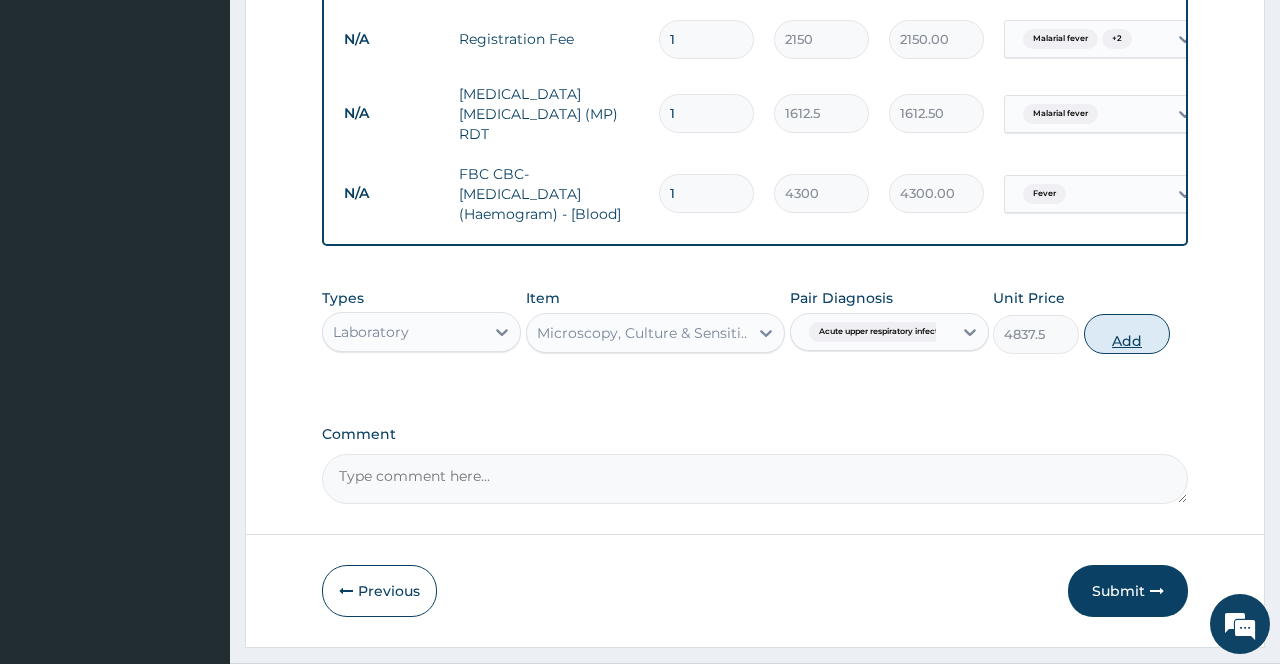 type on "0" 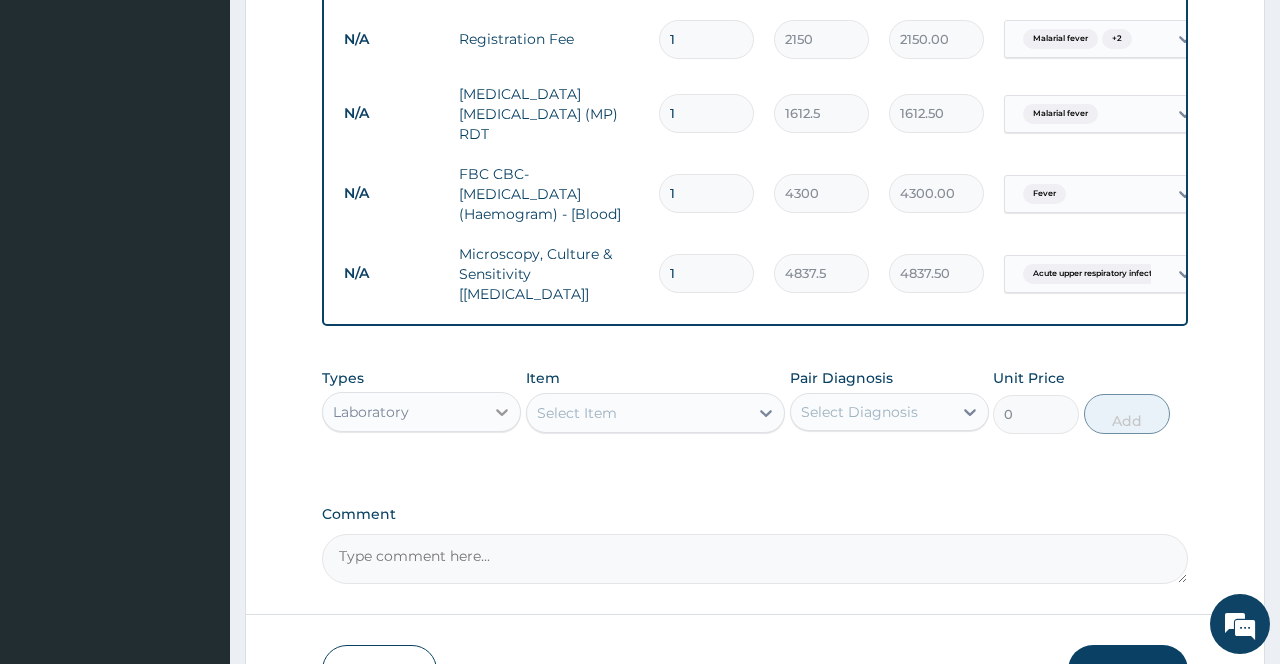 click 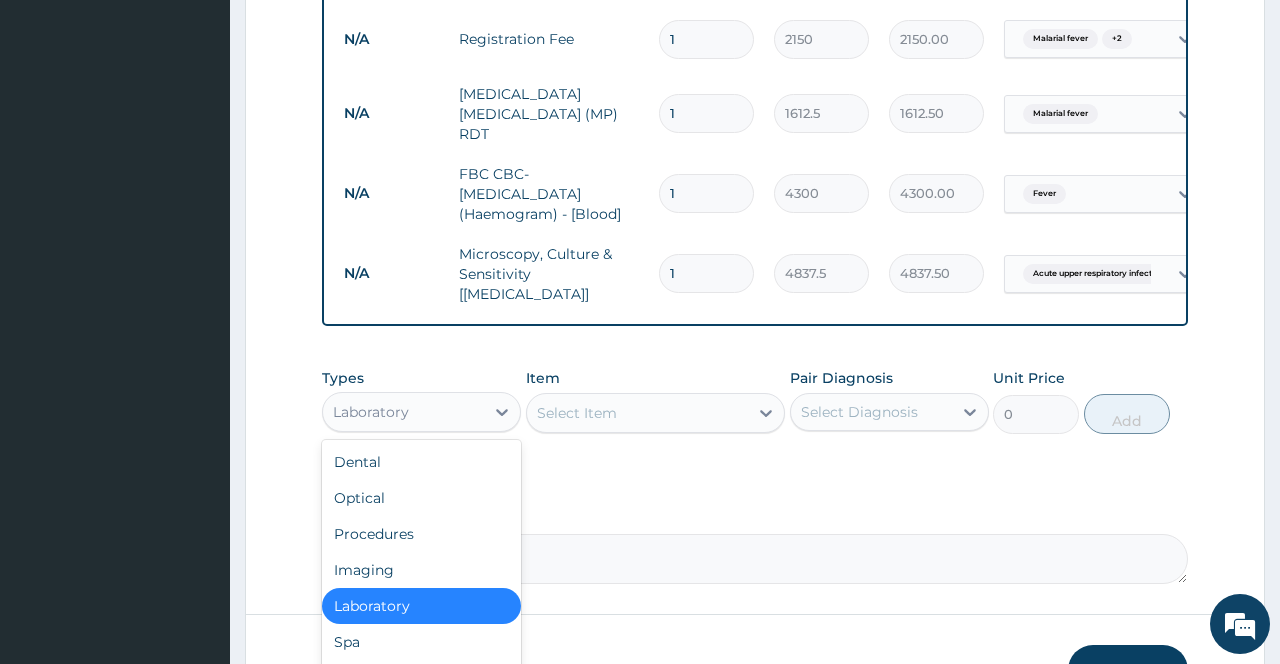 scroll, scrollTop: 68, scrollLeft: 0, axis: vertical 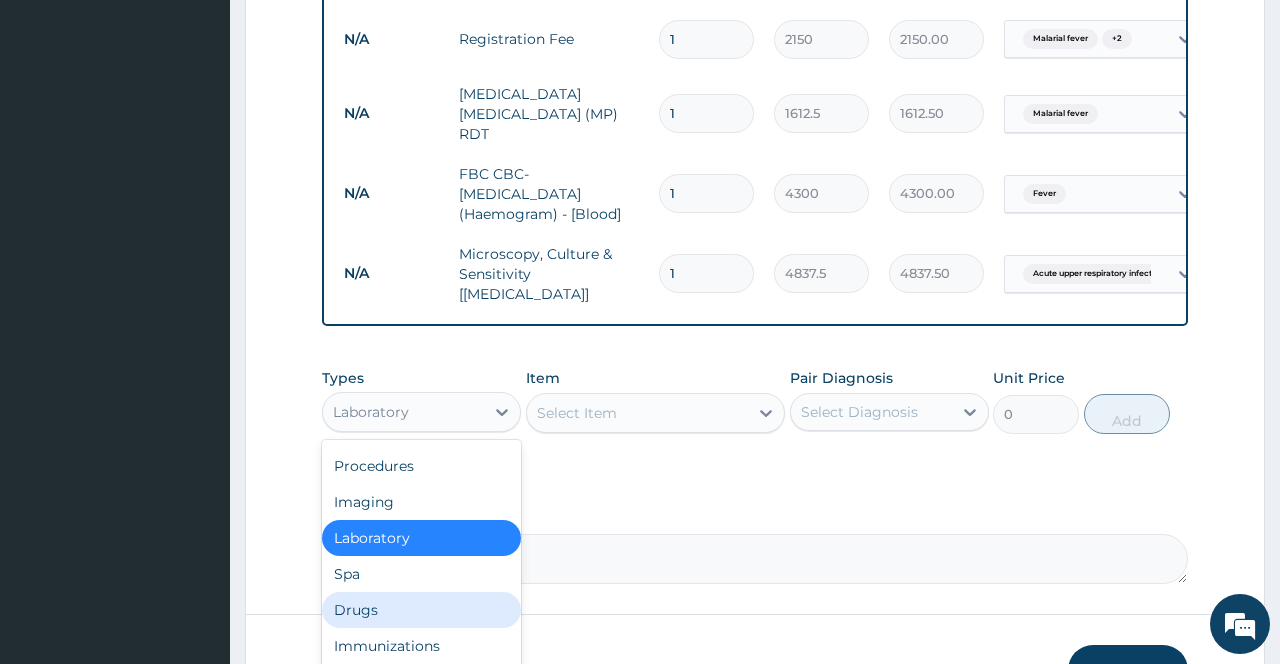 click on "Drugs" at bounding box center (421, 610) 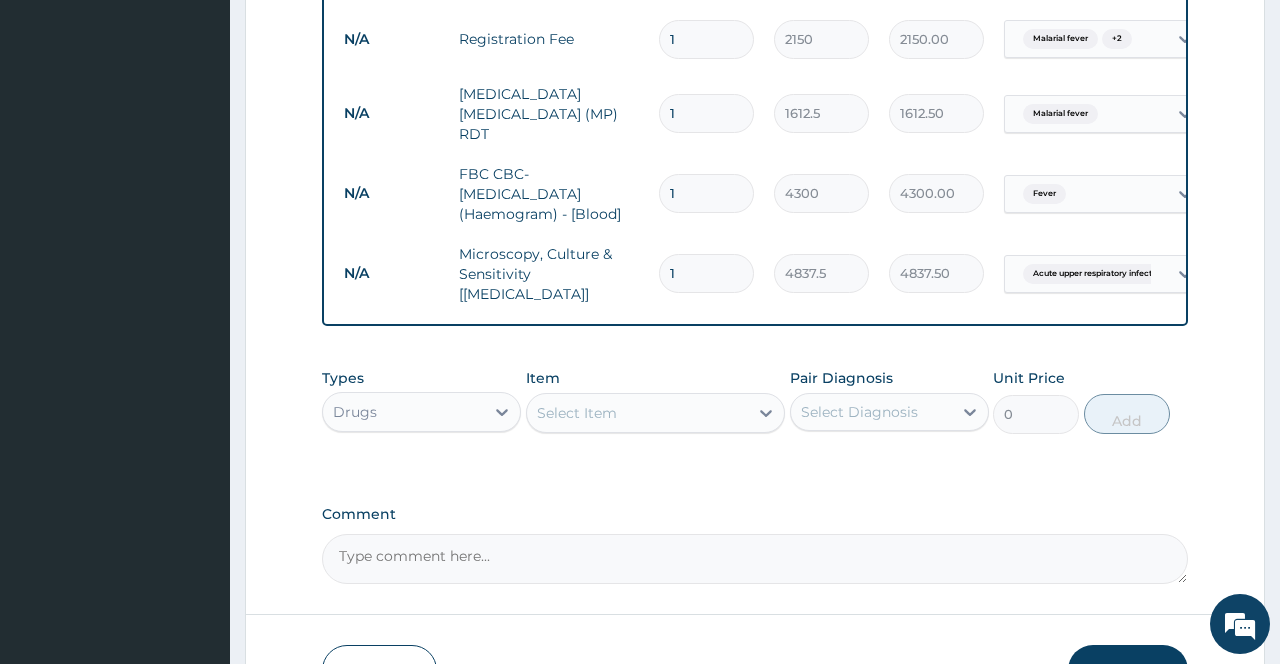 scroll, scrollTop: 781, scrollLeft: 0, axis: vertical 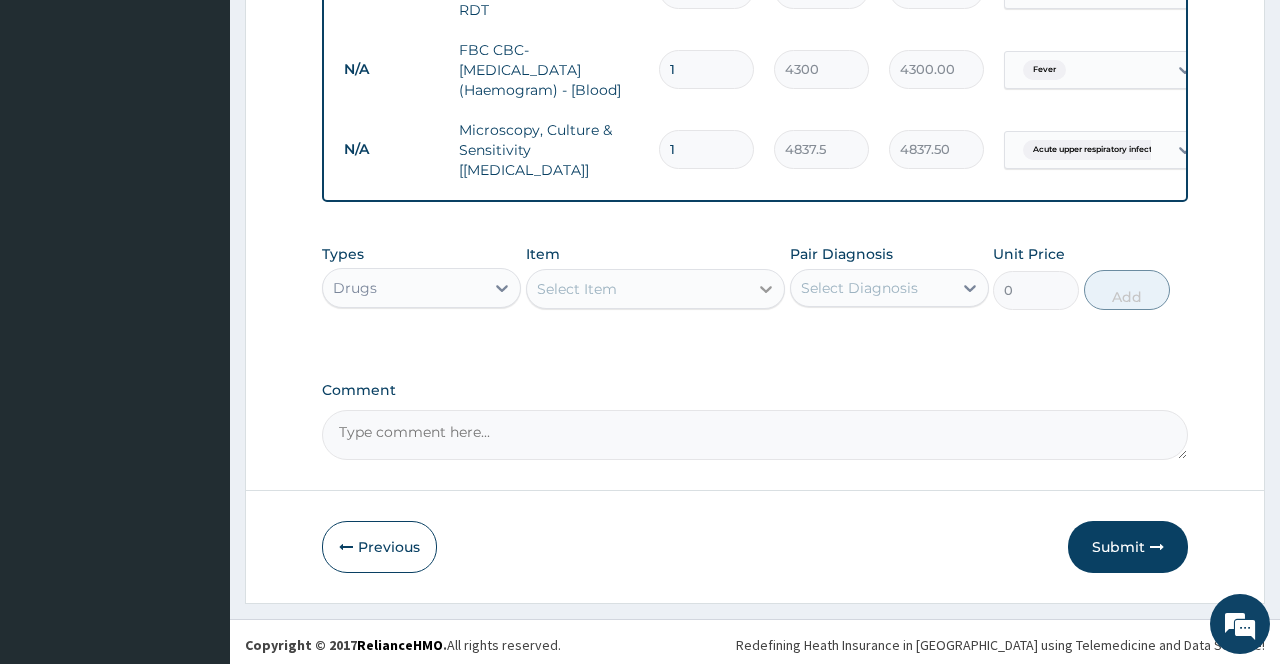 click 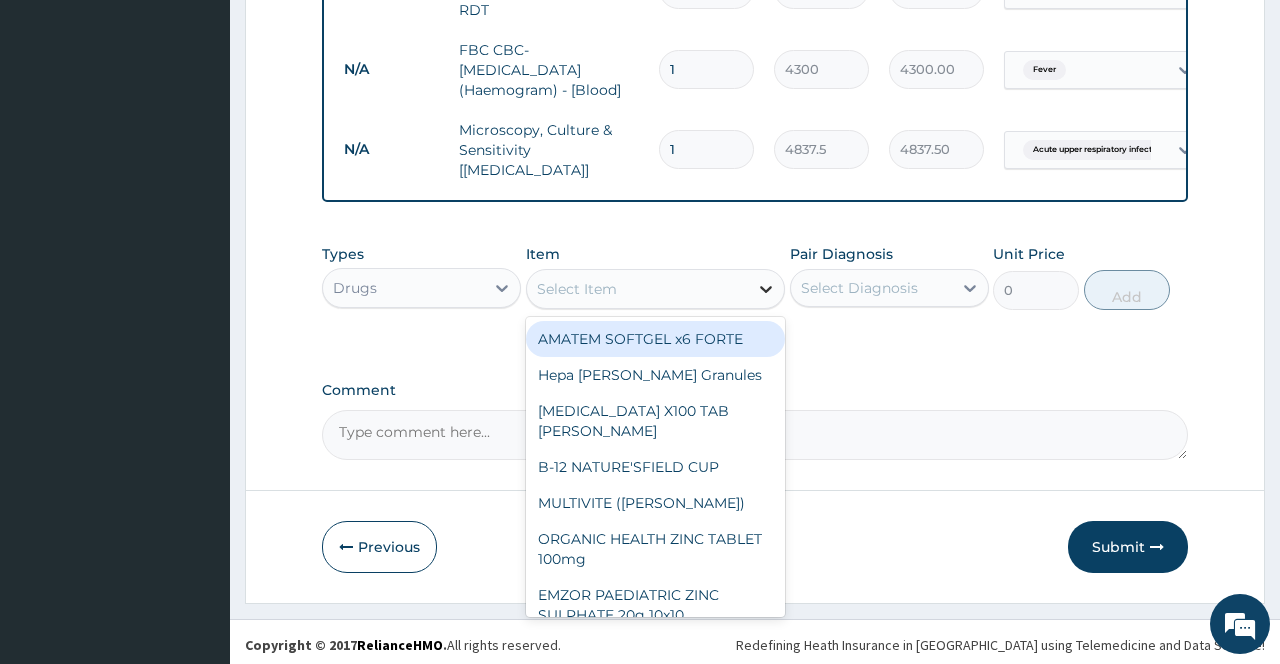 click 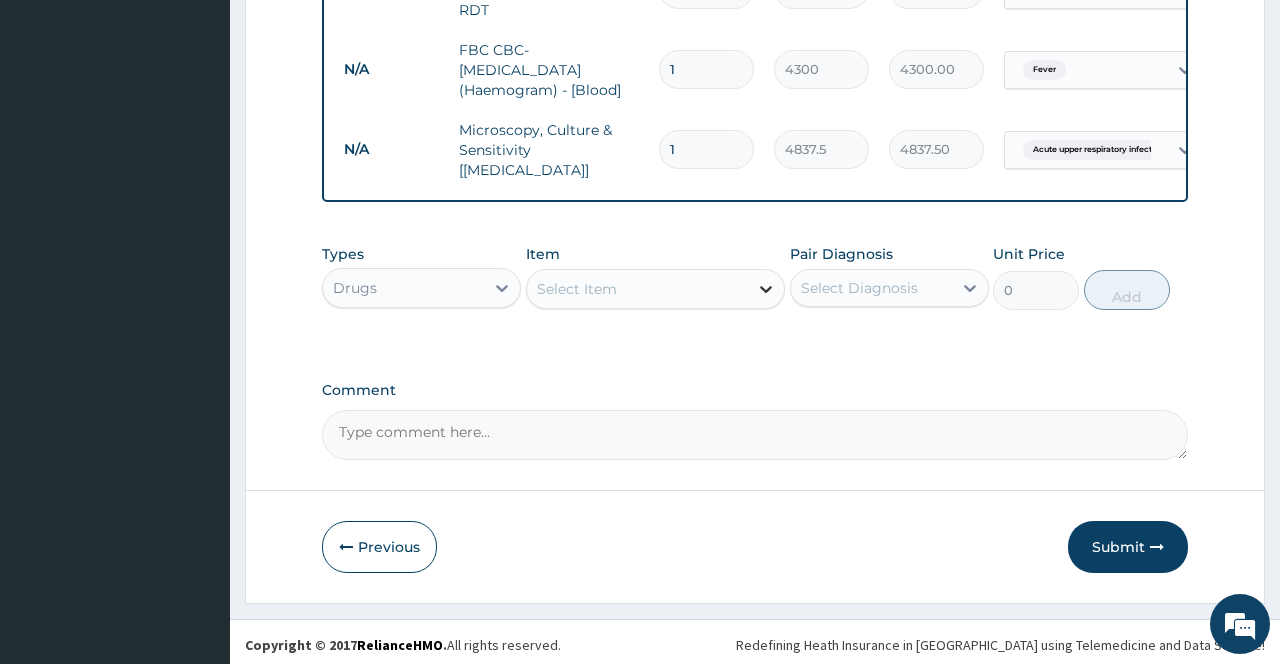 click 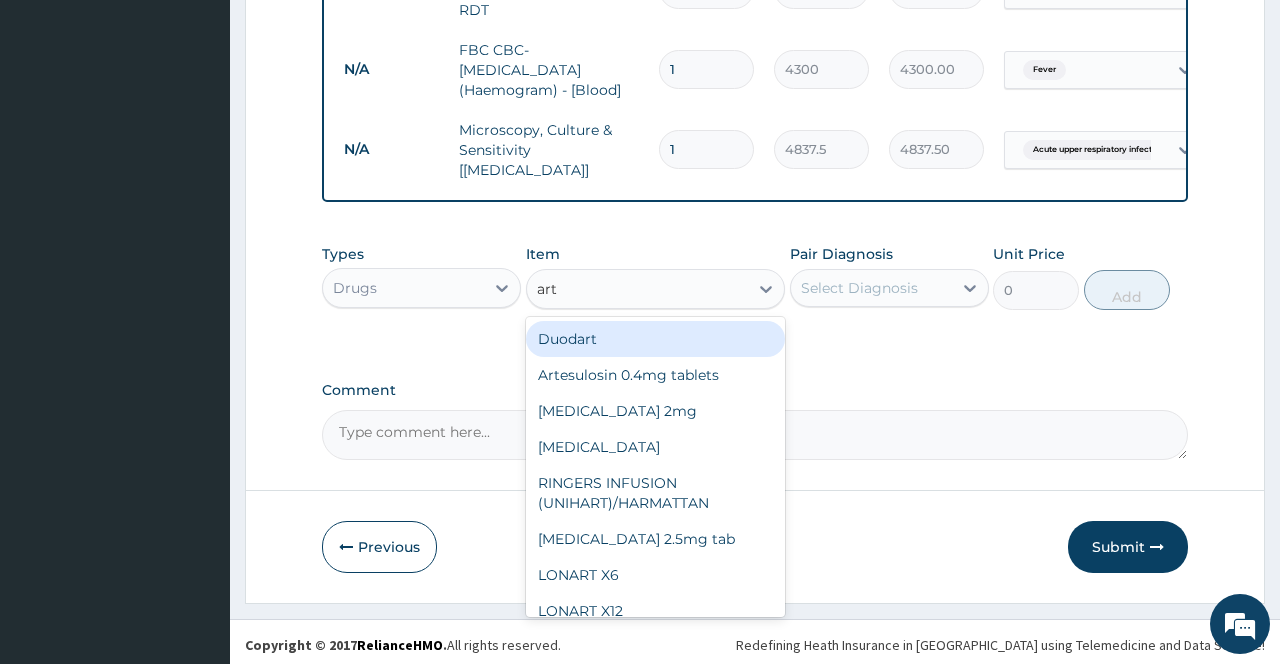 type on "arte" 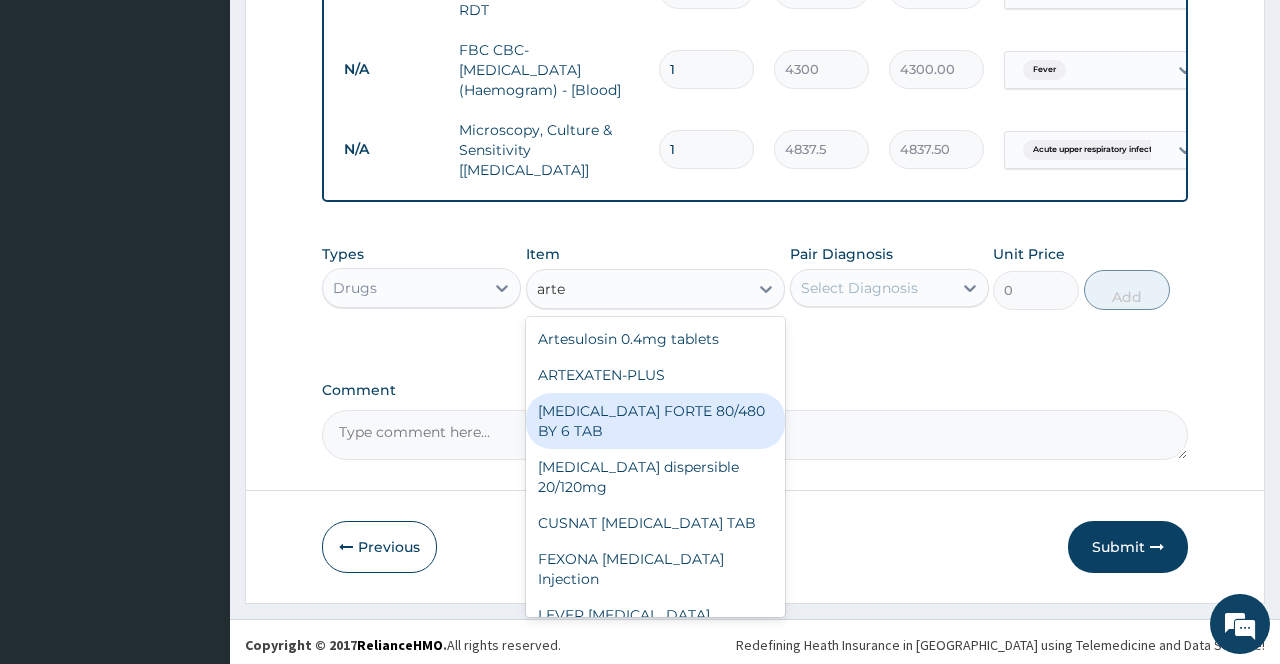 click on "[MEDICAL_DATA] FORTE 80/480 BY 6 TAB" at bounding box center (656, 421) 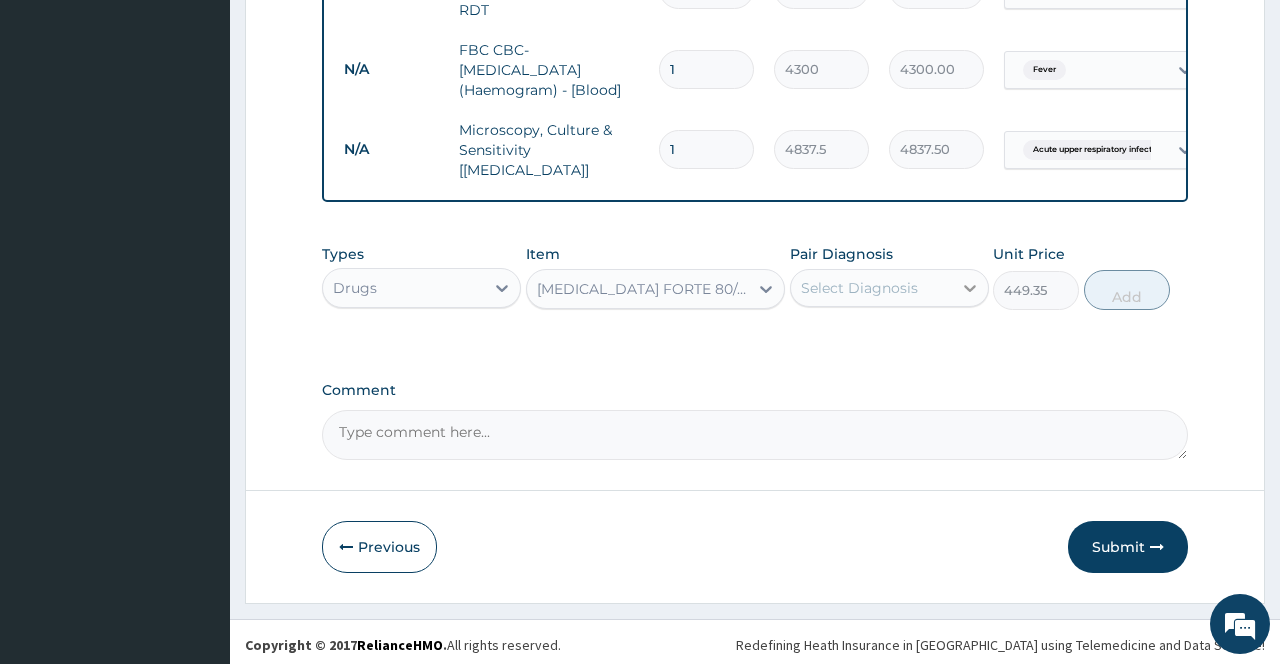 click 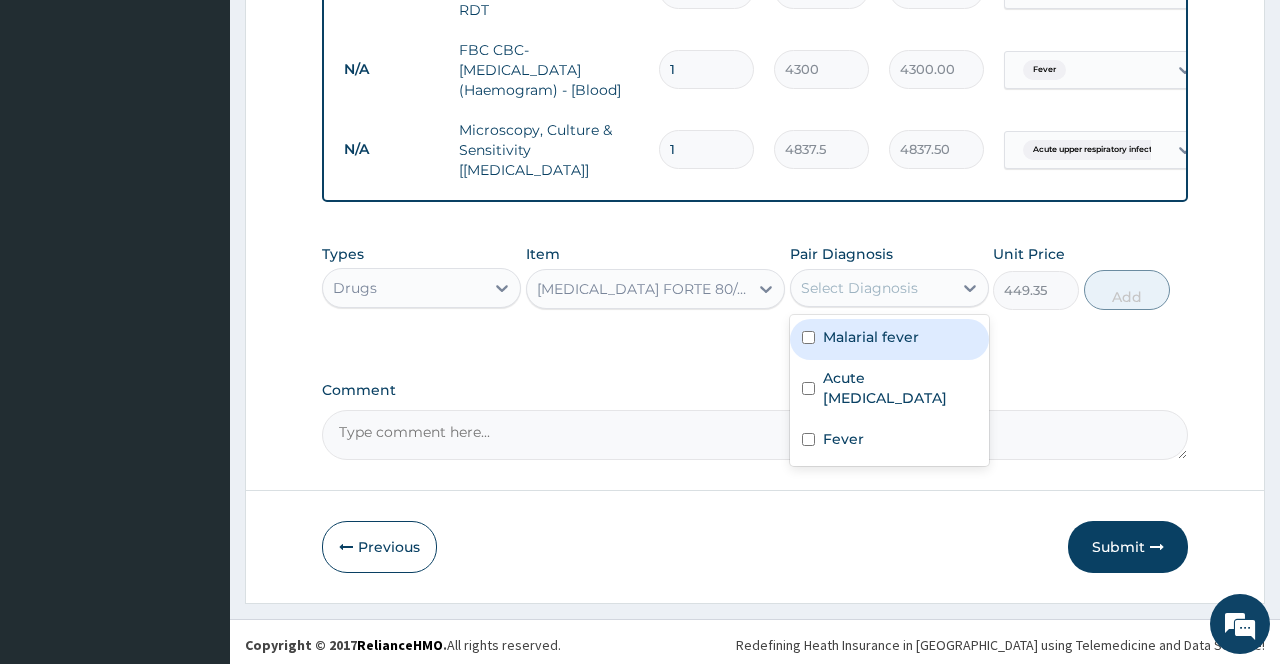 click on "Malarial fever" at bounding box center [871, 337] 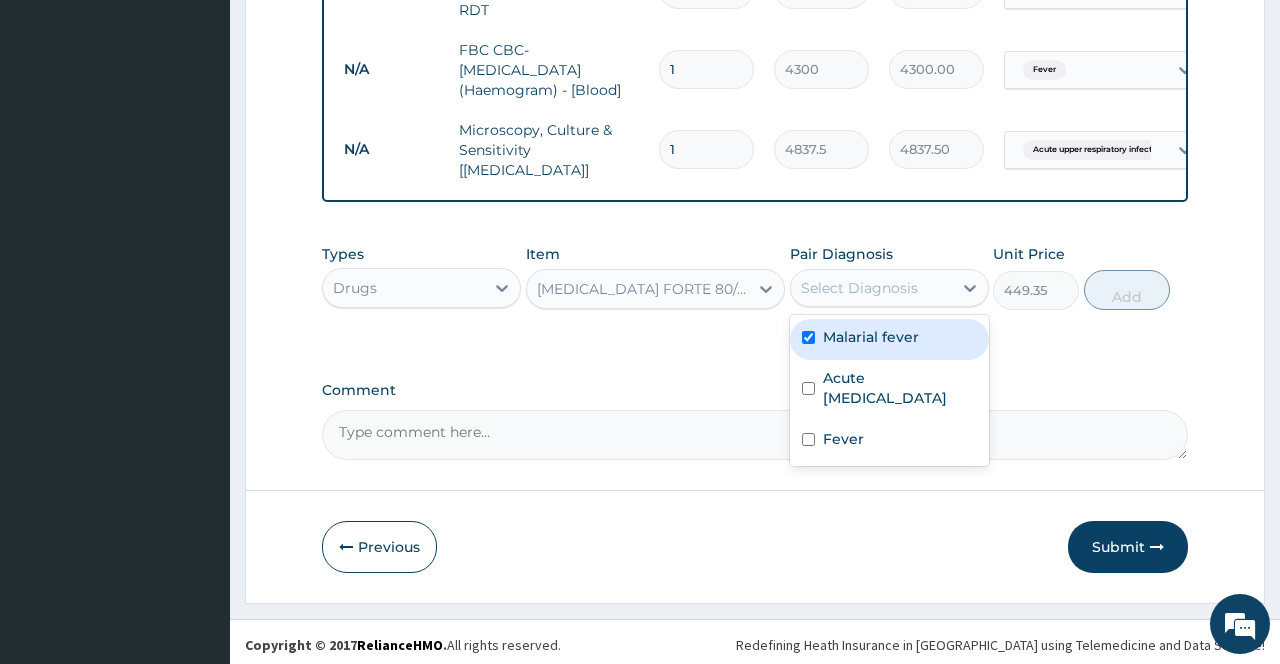 checkbox on "true" 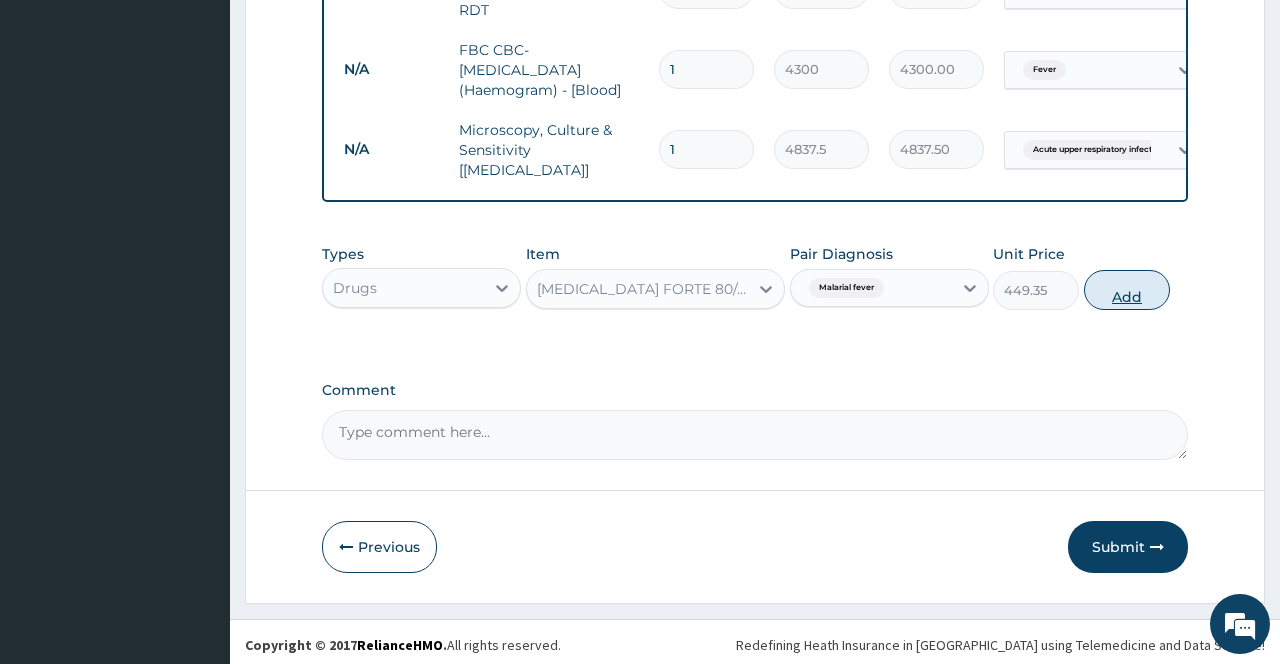 click on "Add" at bounding box center (1127, 290) 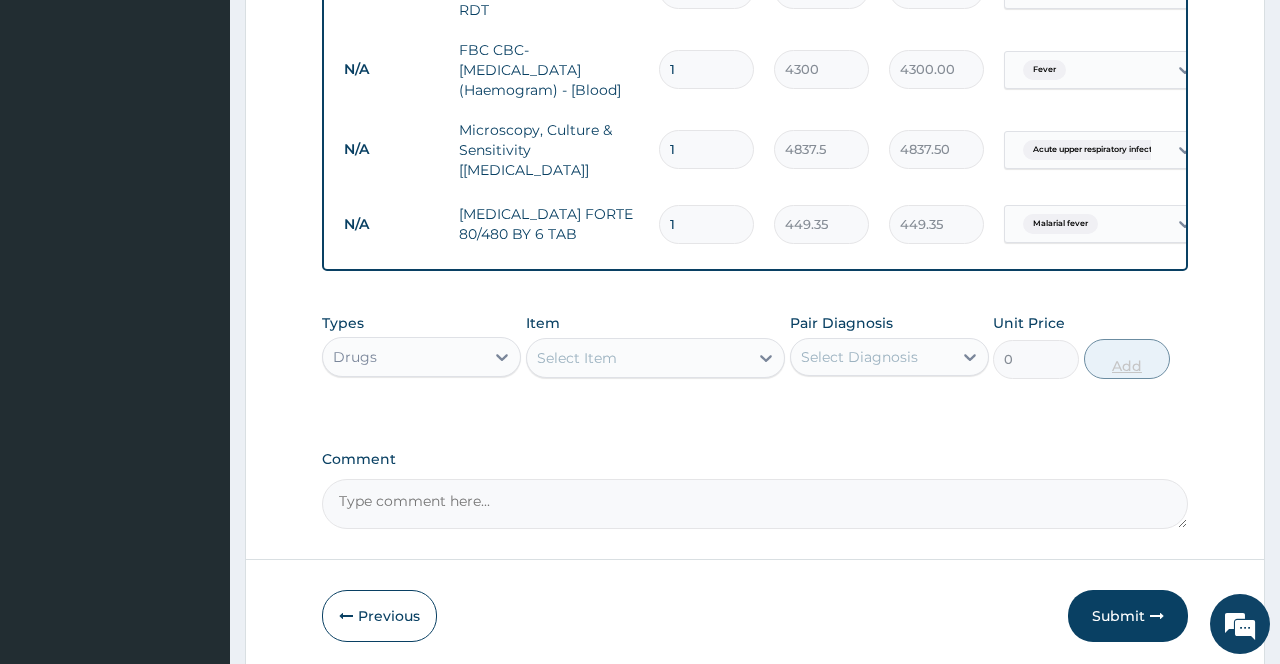 type 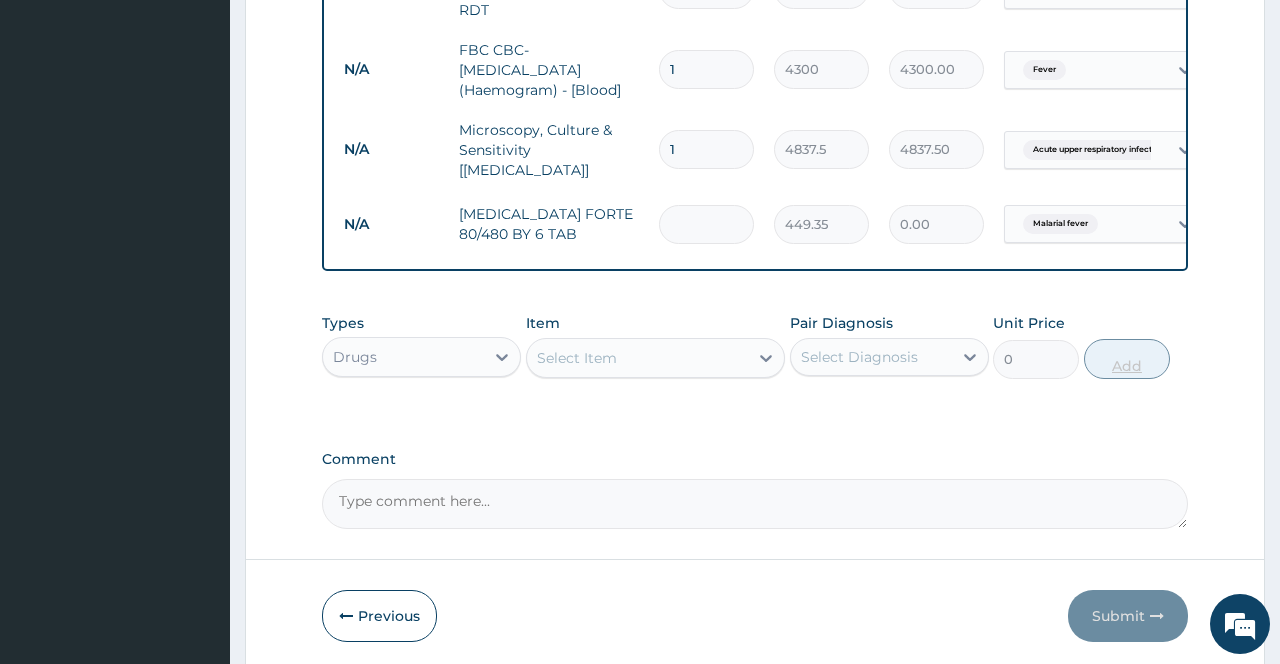 type on "0.00" 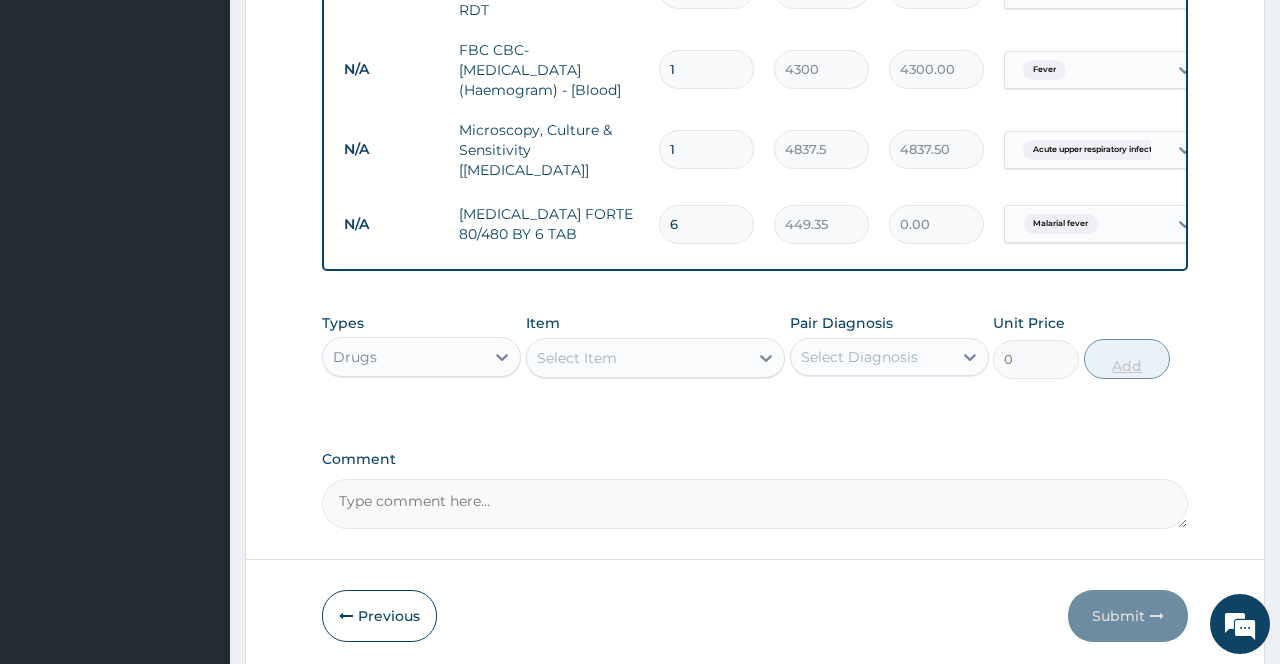 type on "2696.10" 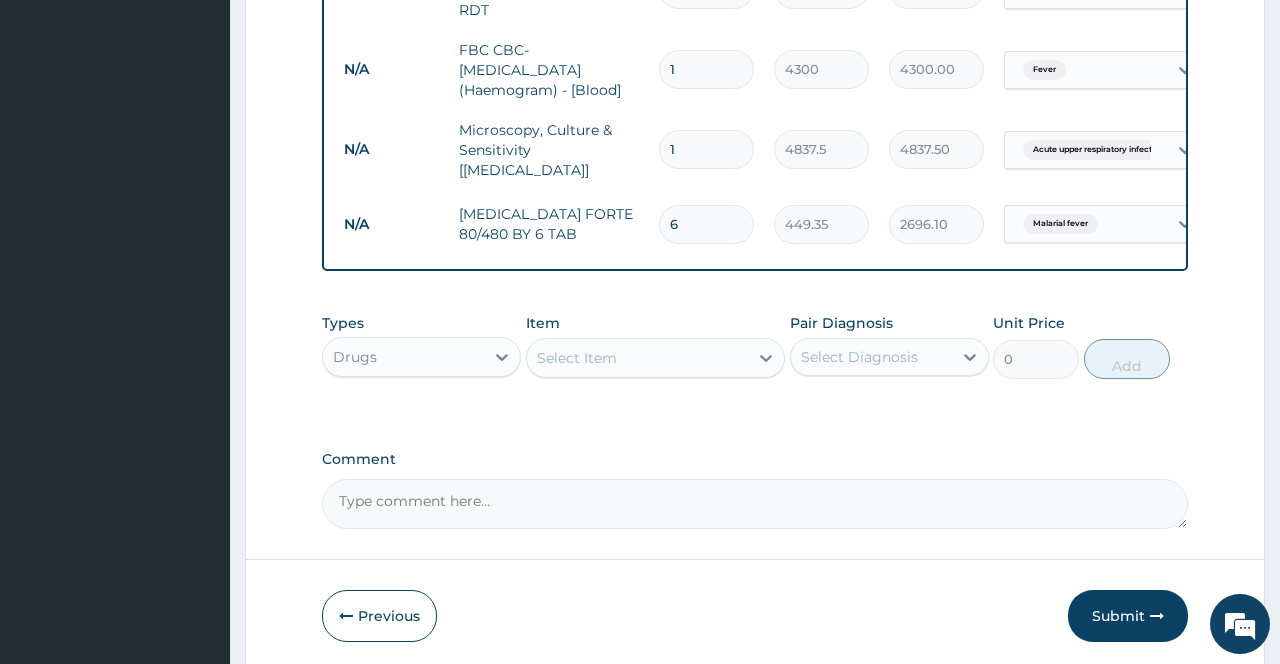 type on "6" 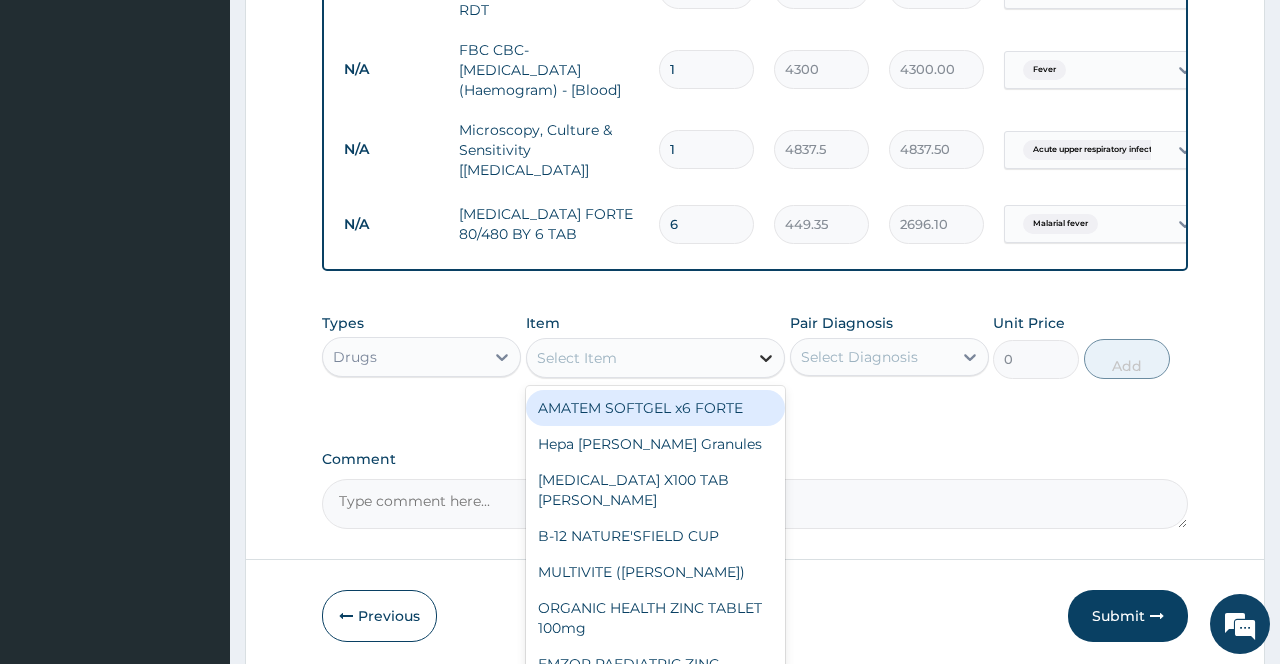 click 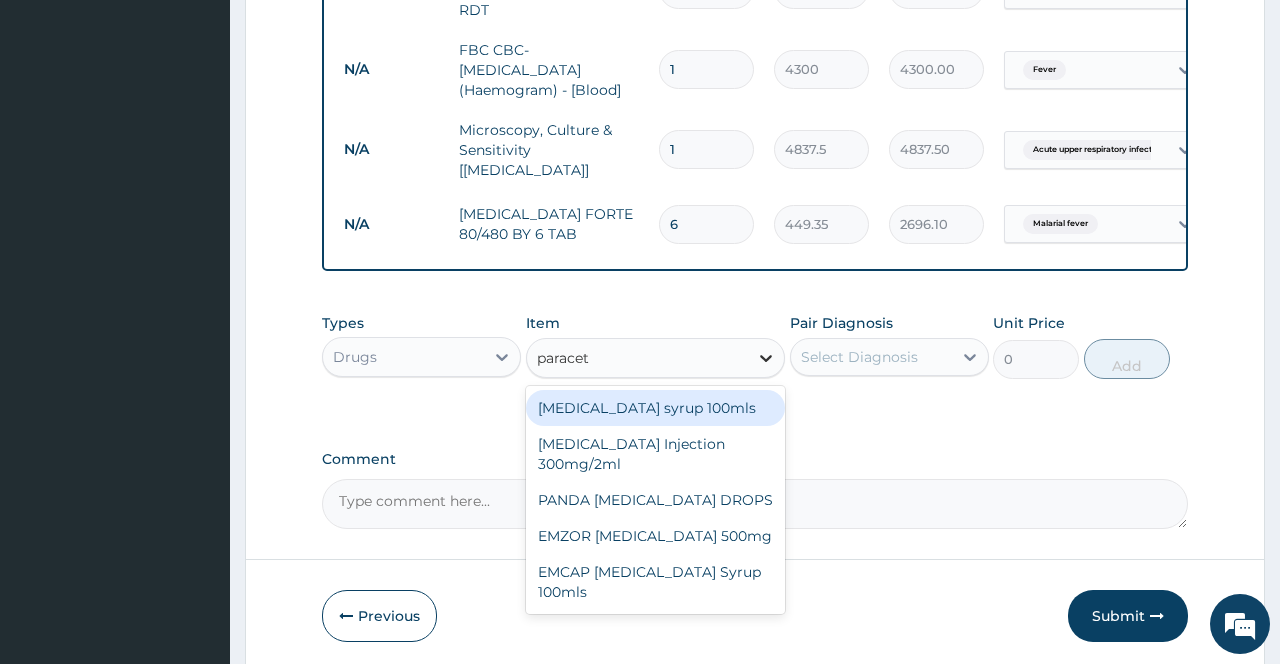 type on "paraceta" 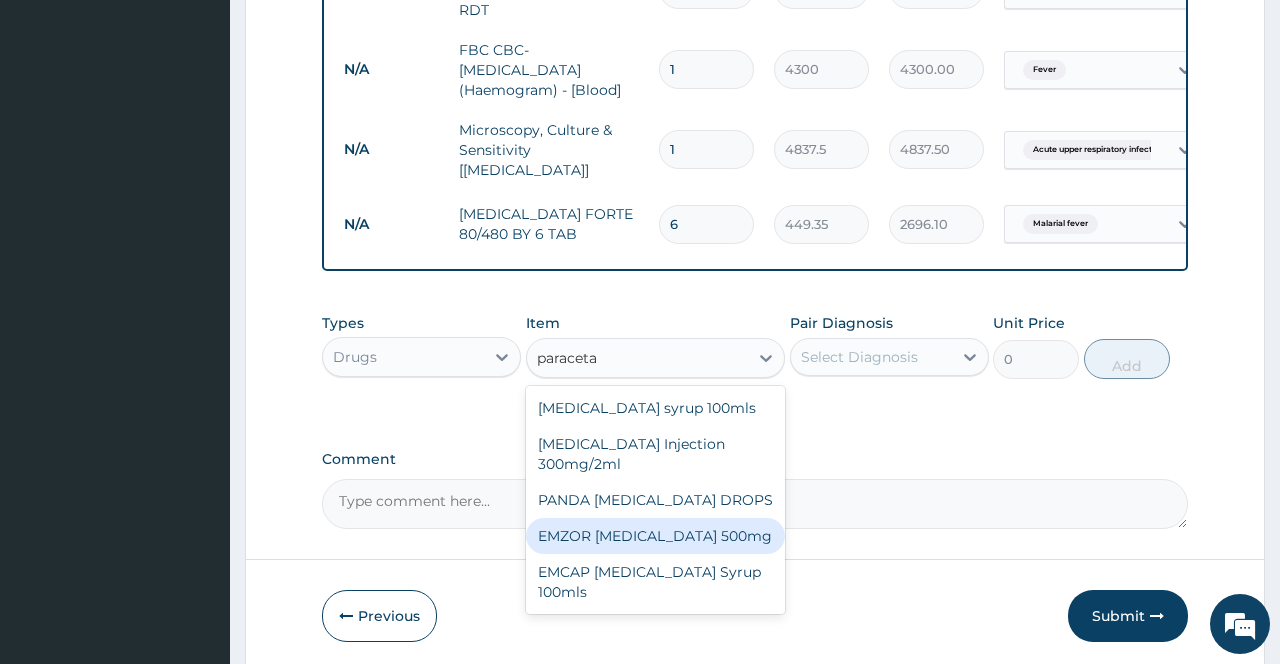 click on "EMZOR [MEDICAL_DATA] 500mg" at bounding box center (656, 536) 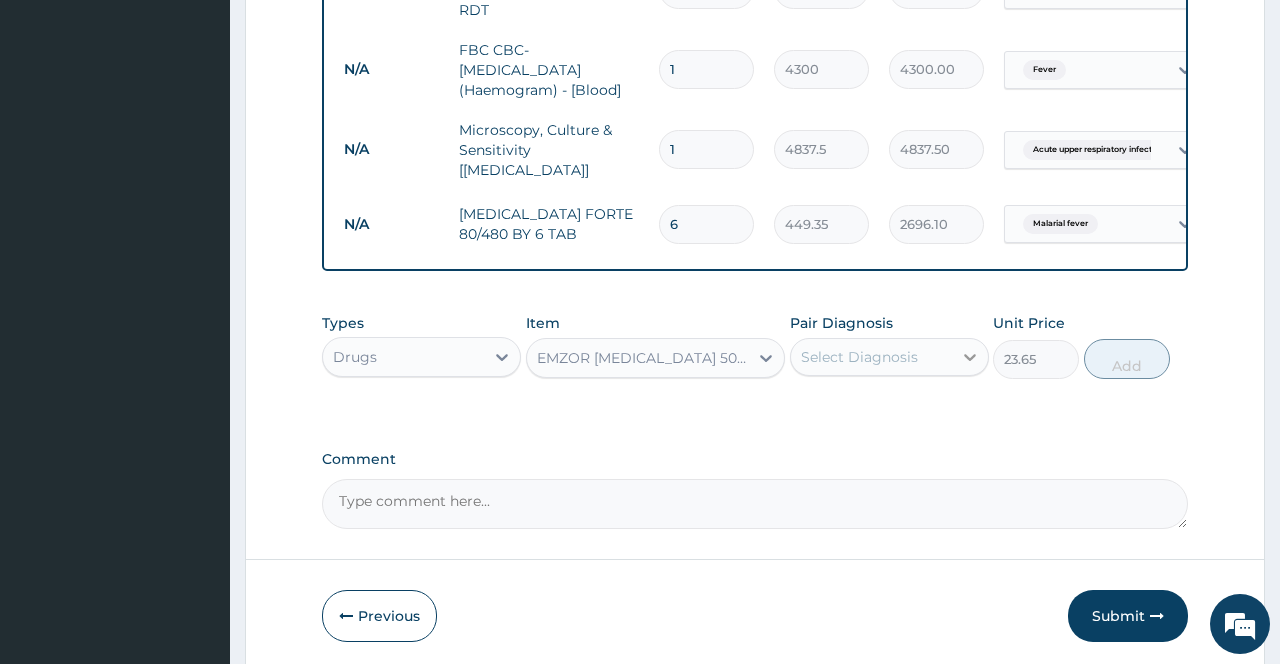 click at bounding box center [970, 357] 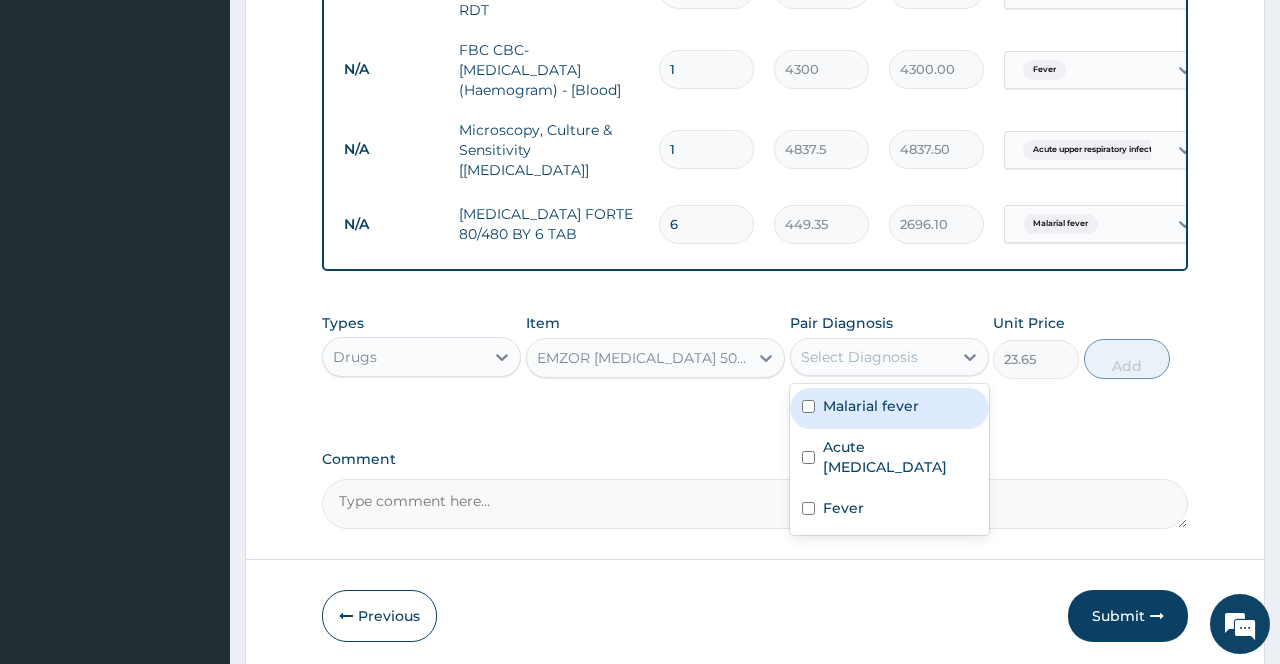click on "Malarial fever" at bounding box center (871, 406) 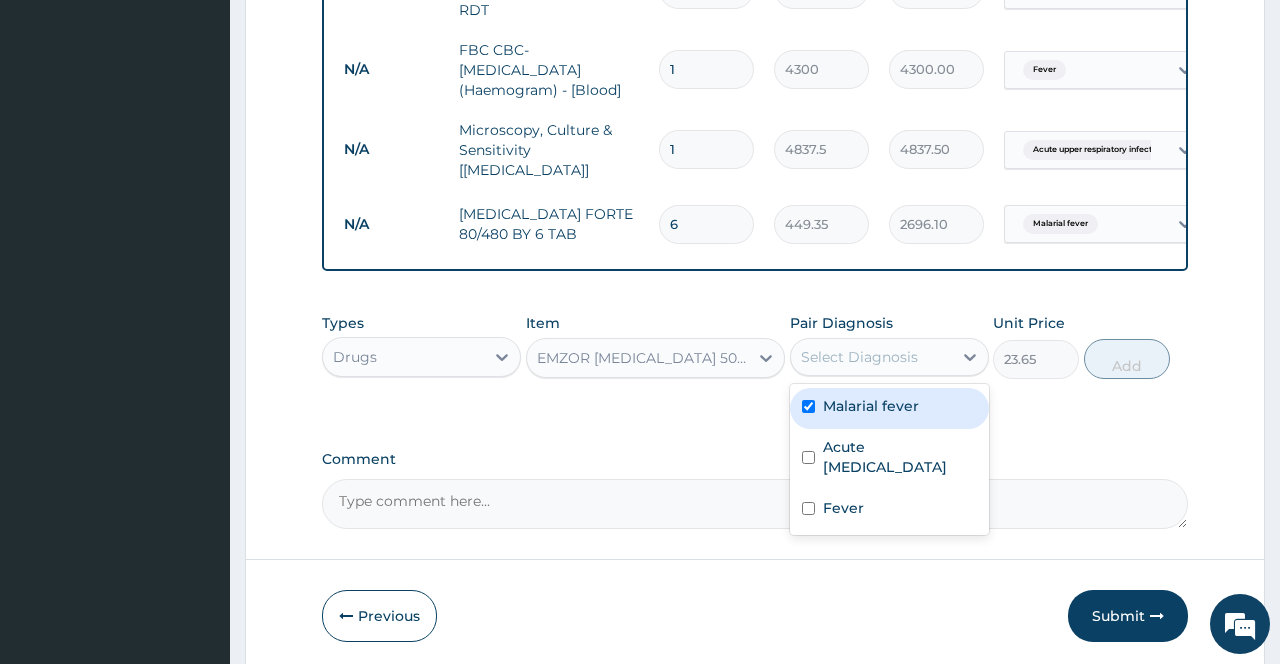 checkbox on "true" 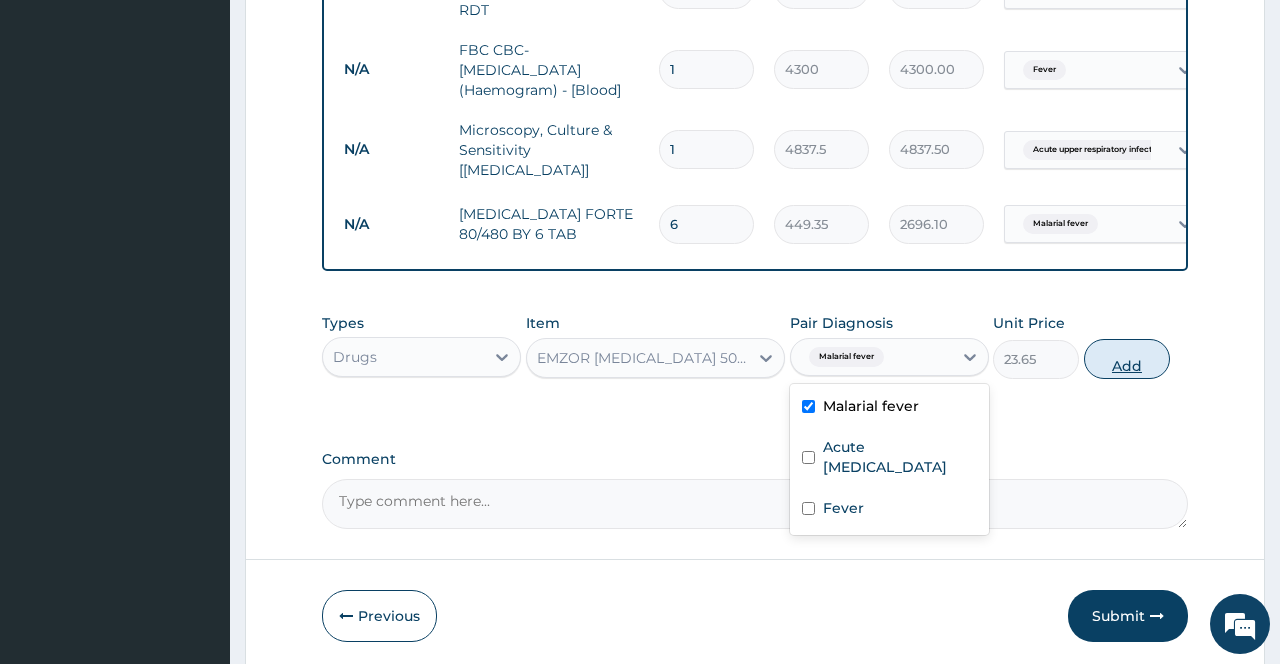 click on "Add" at bounding box center (1127, 359) 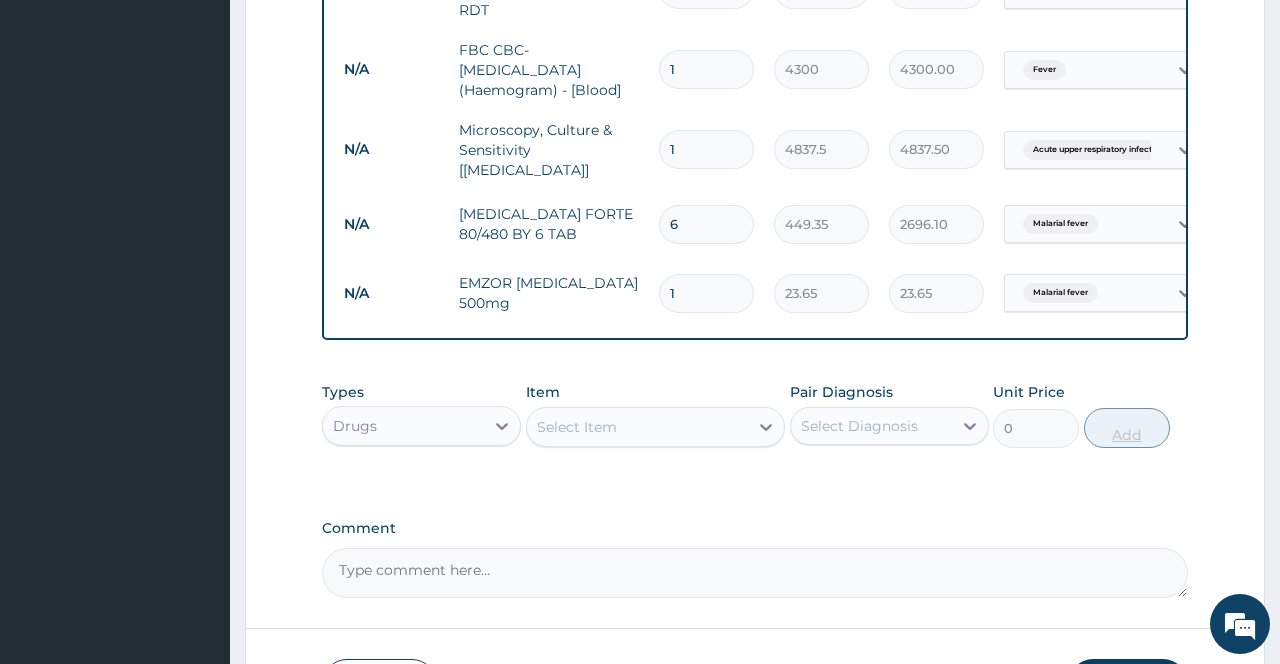 type on "18" 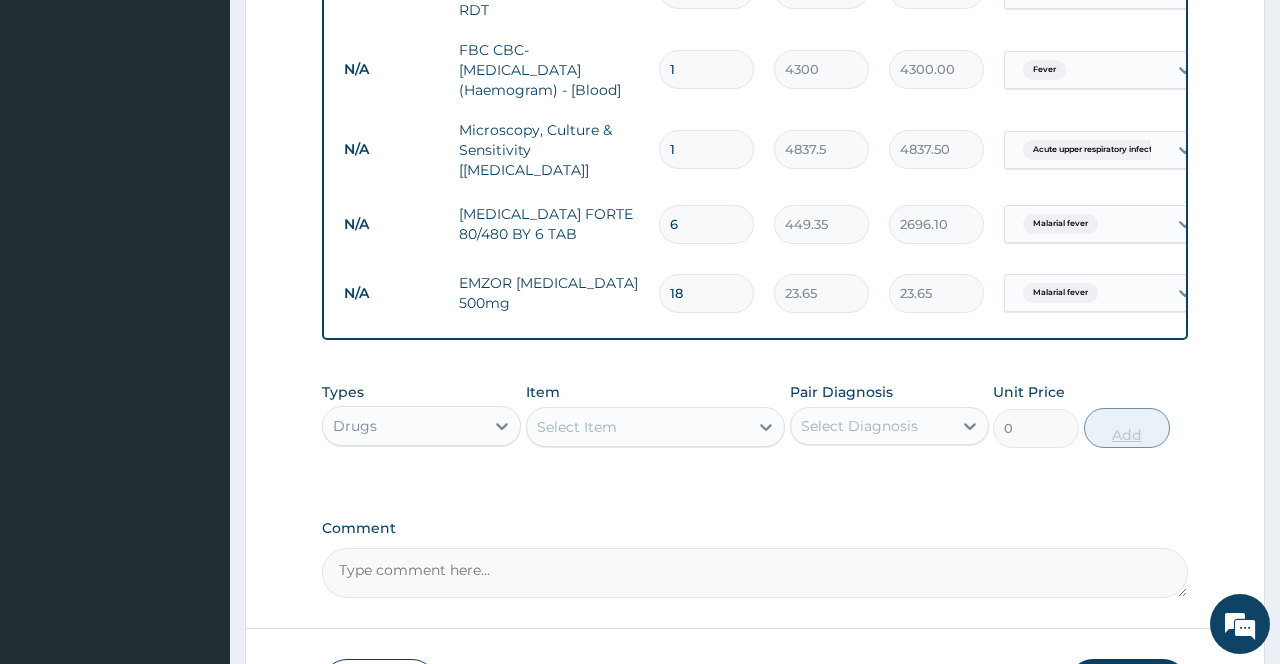 type on "425.70" 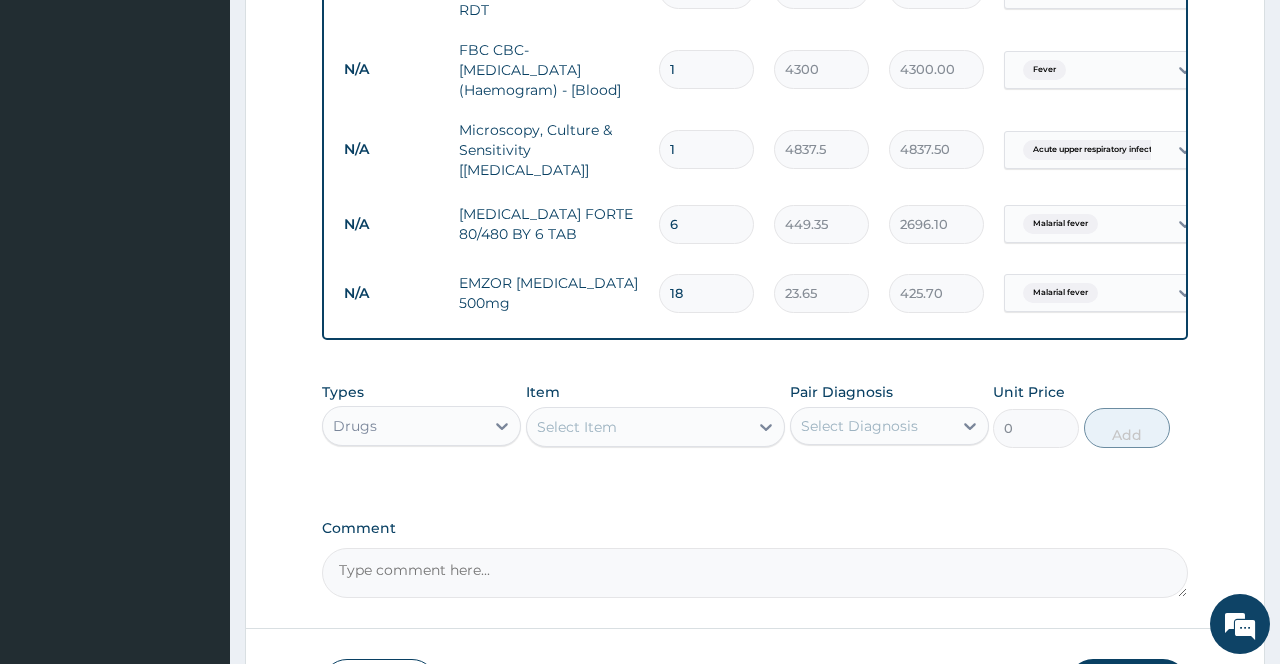 type on "18" 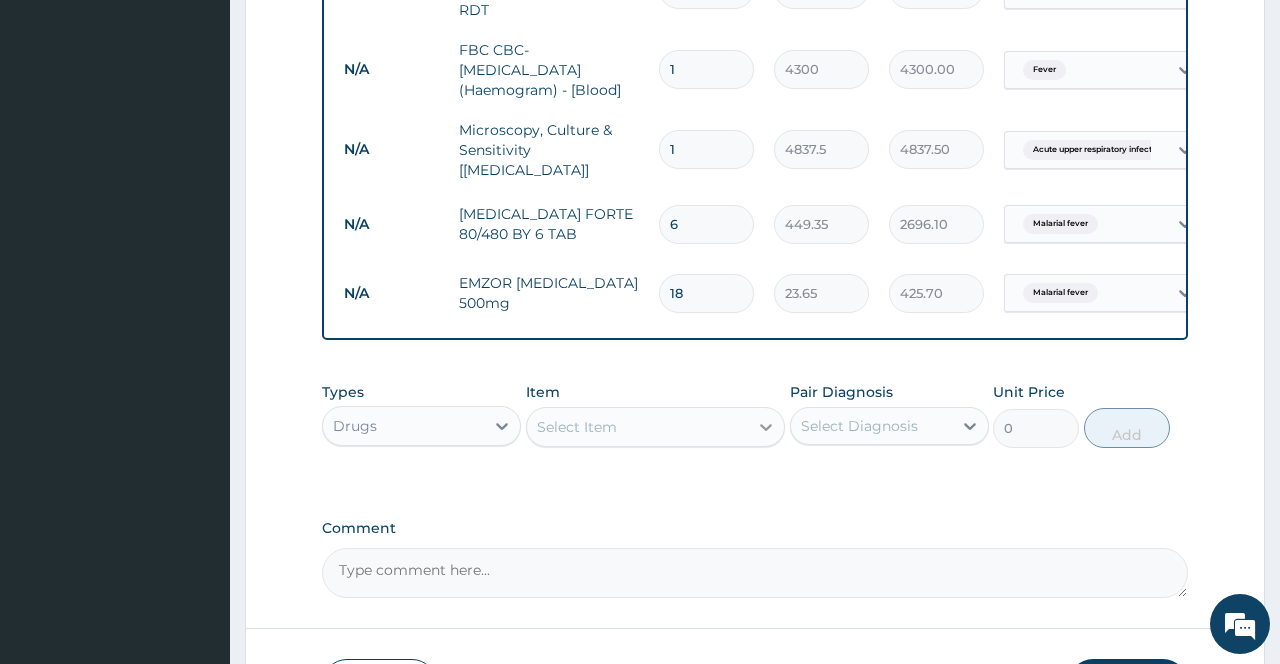 click 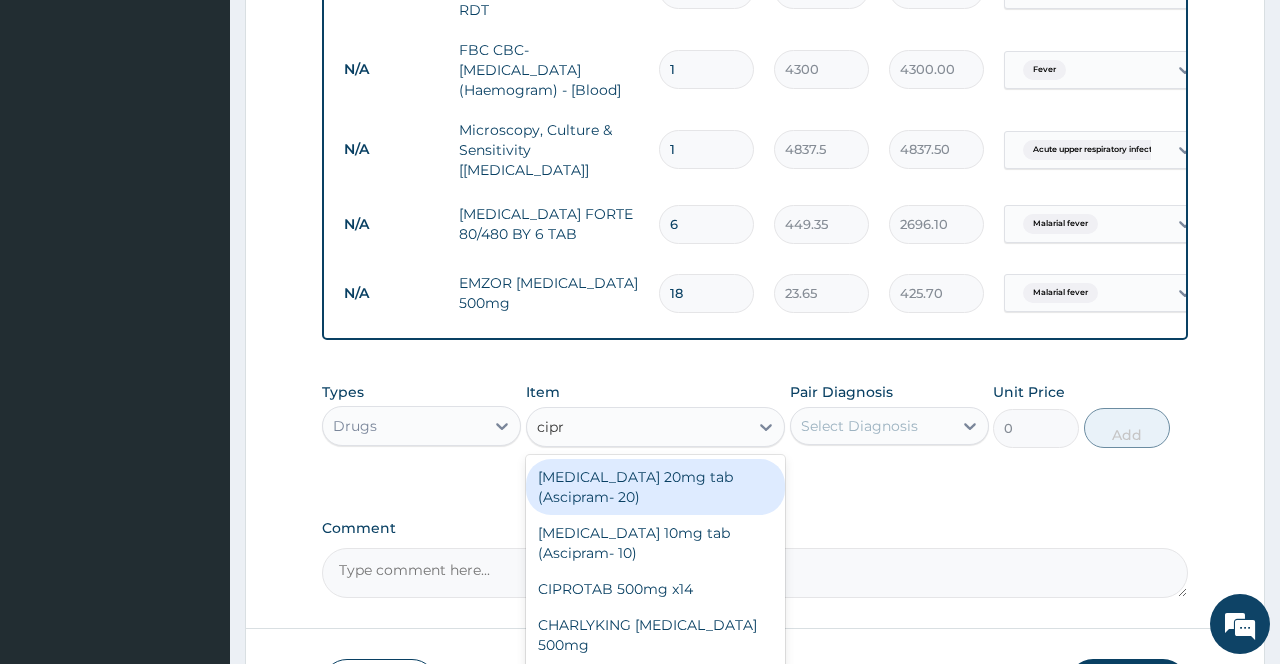 type on "cipro" 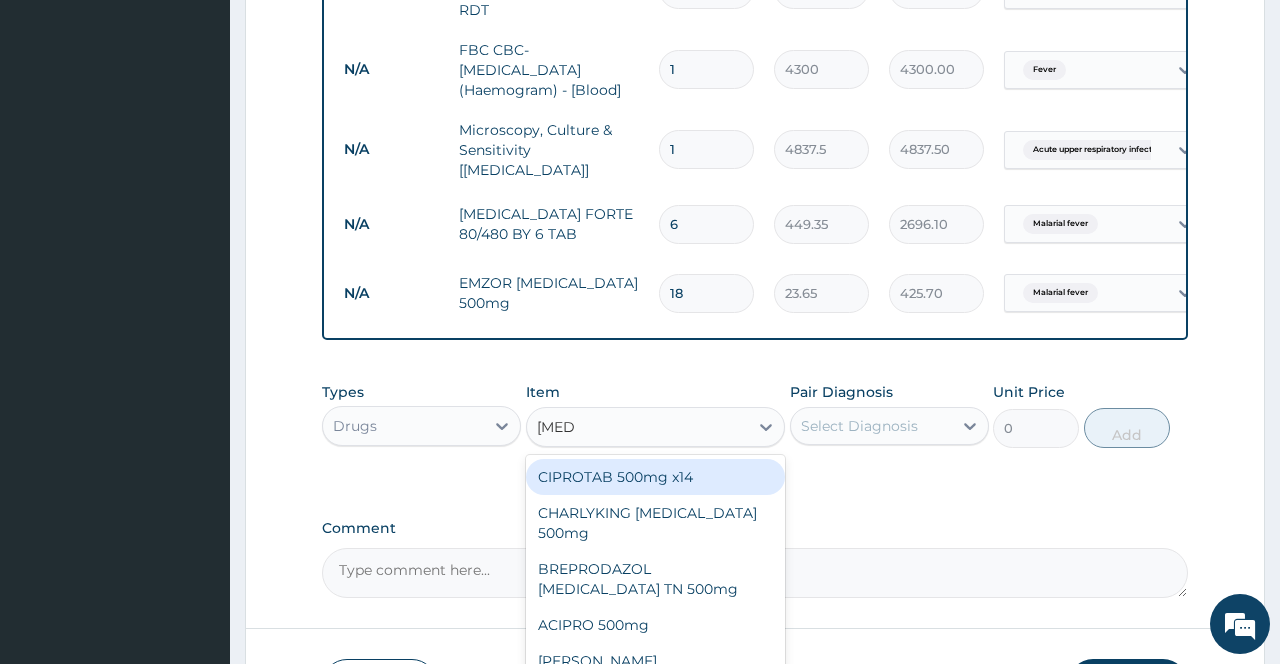 click on "CIPROTAB 500mg x14" at bounding box center (656, 477) 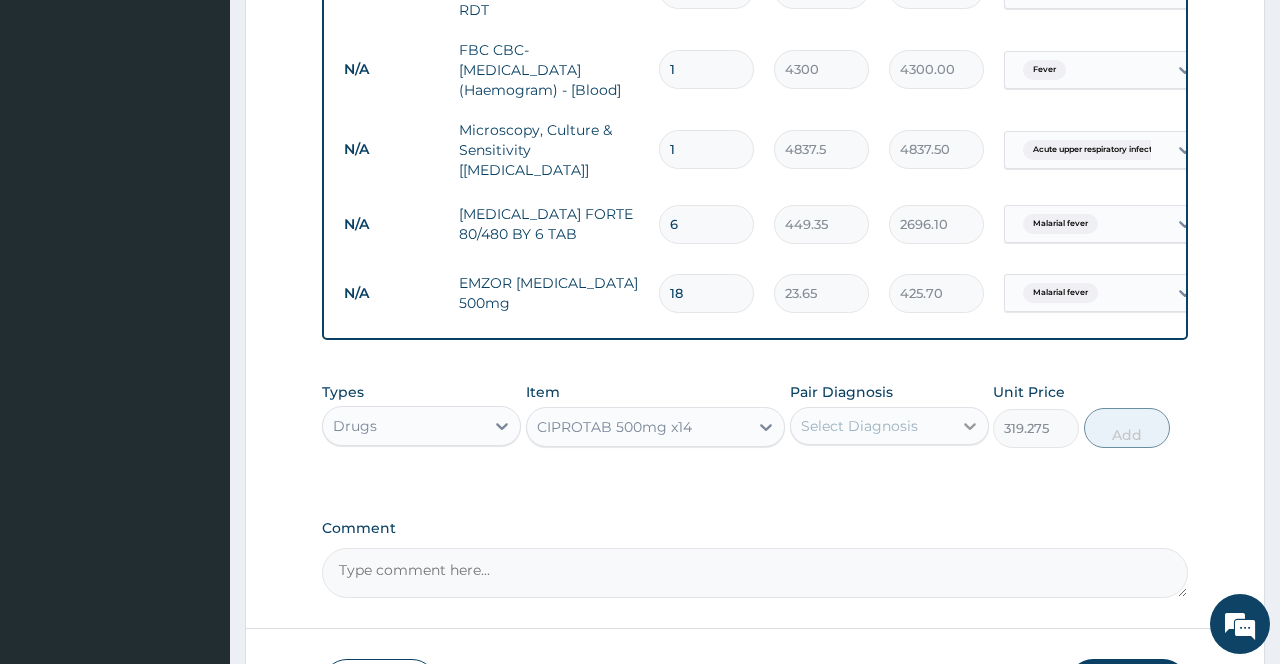 click 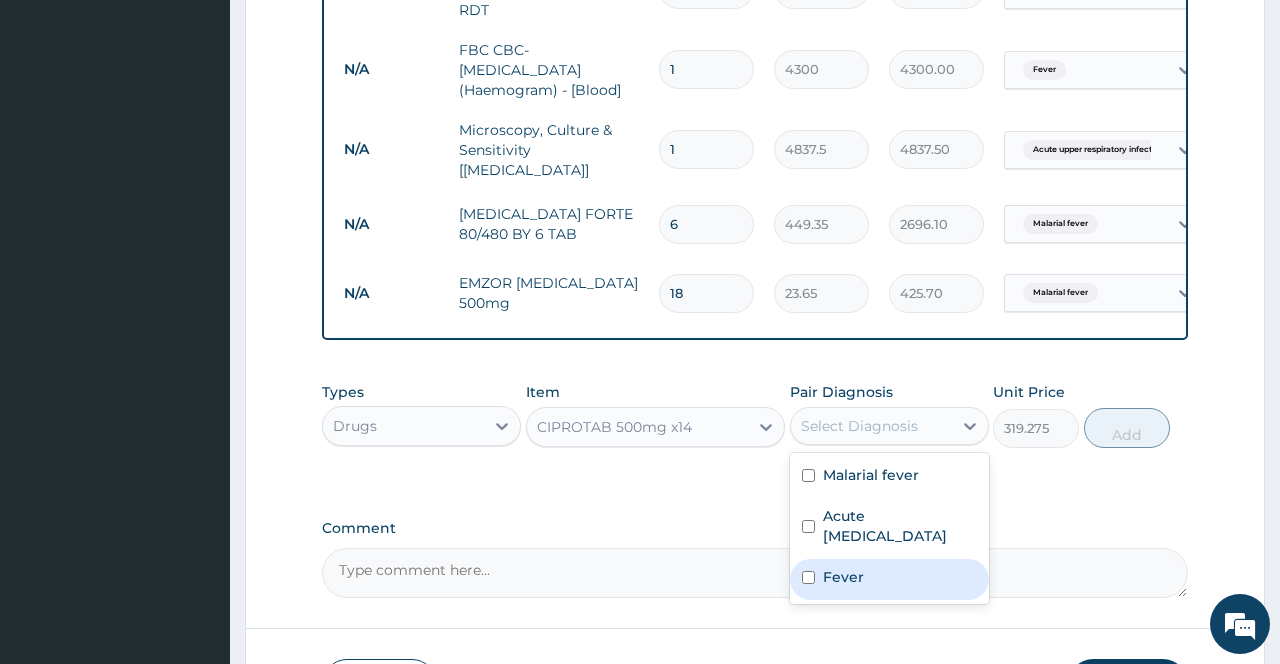 click on "Fever" at bounding box center (843, 577) 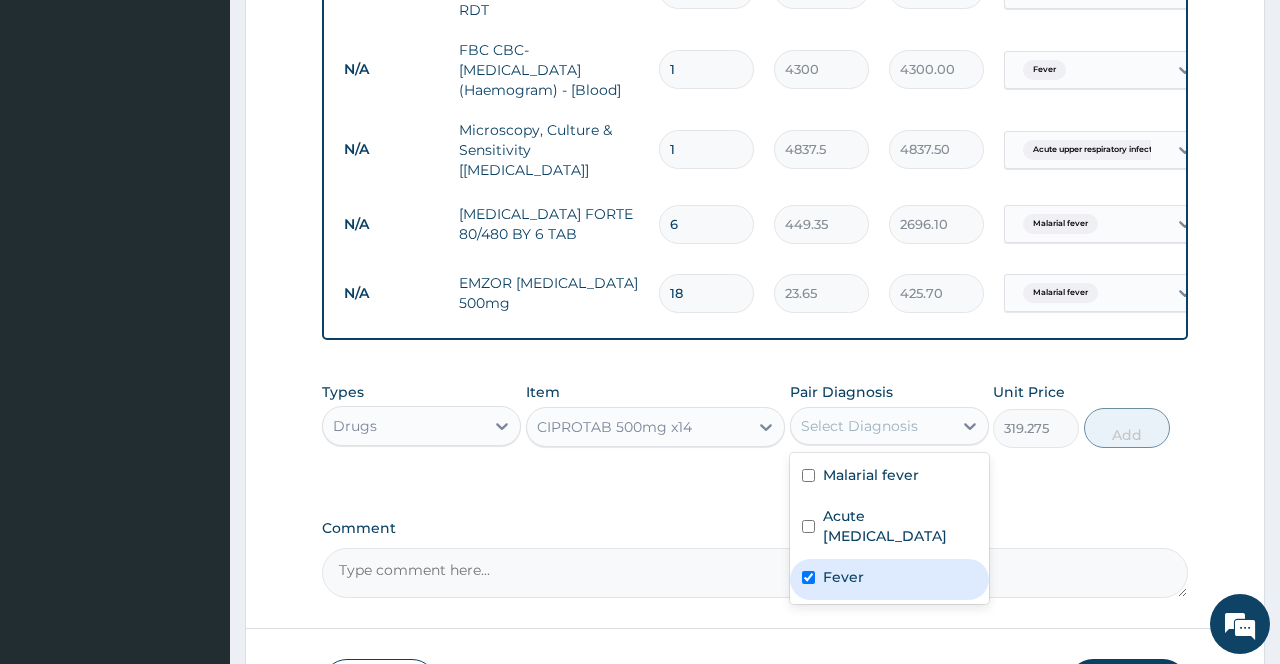 checkbox on "true" 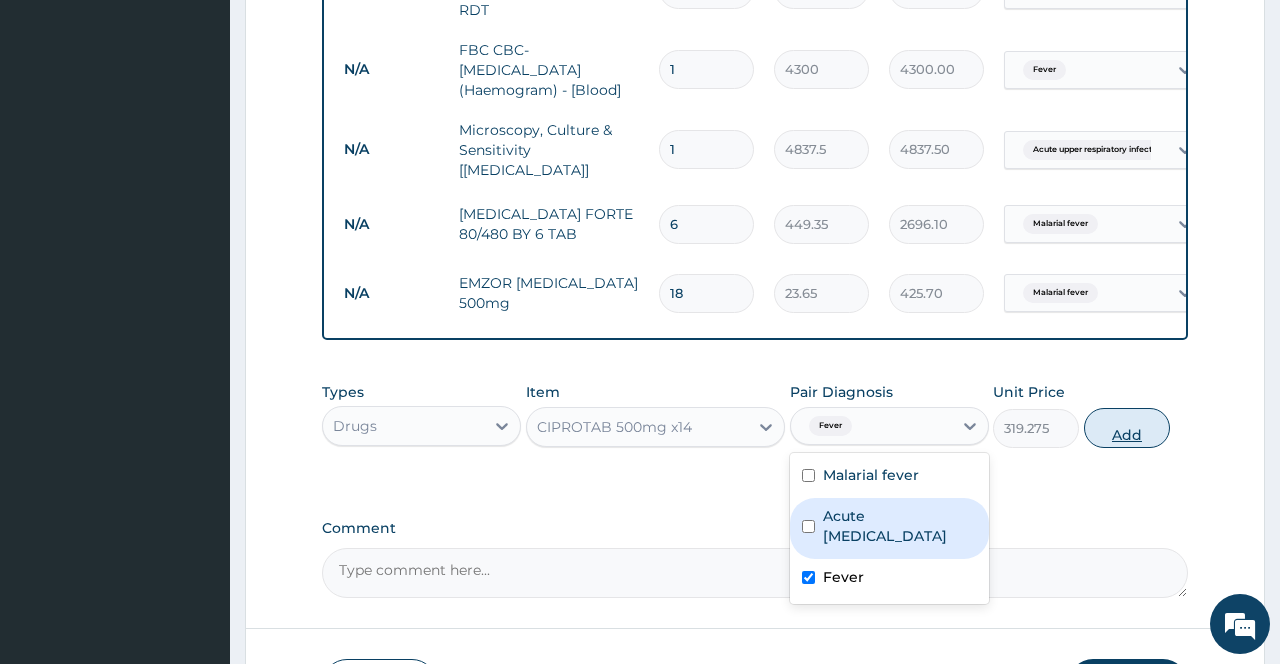 click on "Add" at bounding box center [1127, 428] 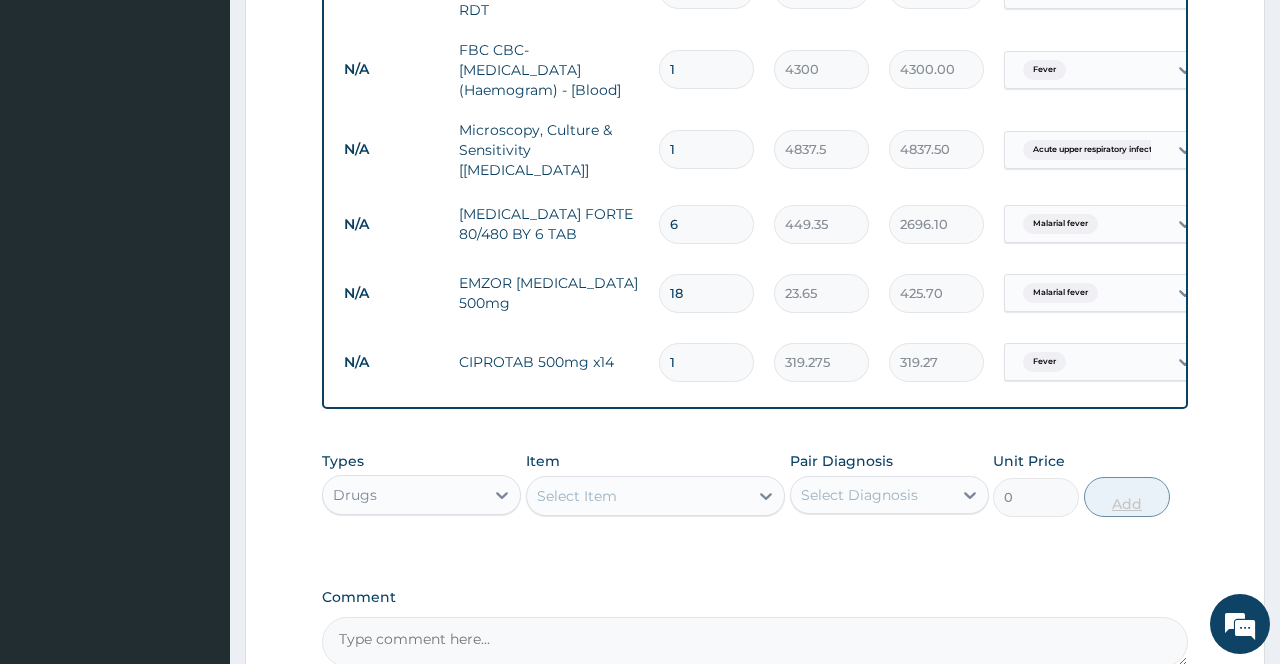 type on "14" 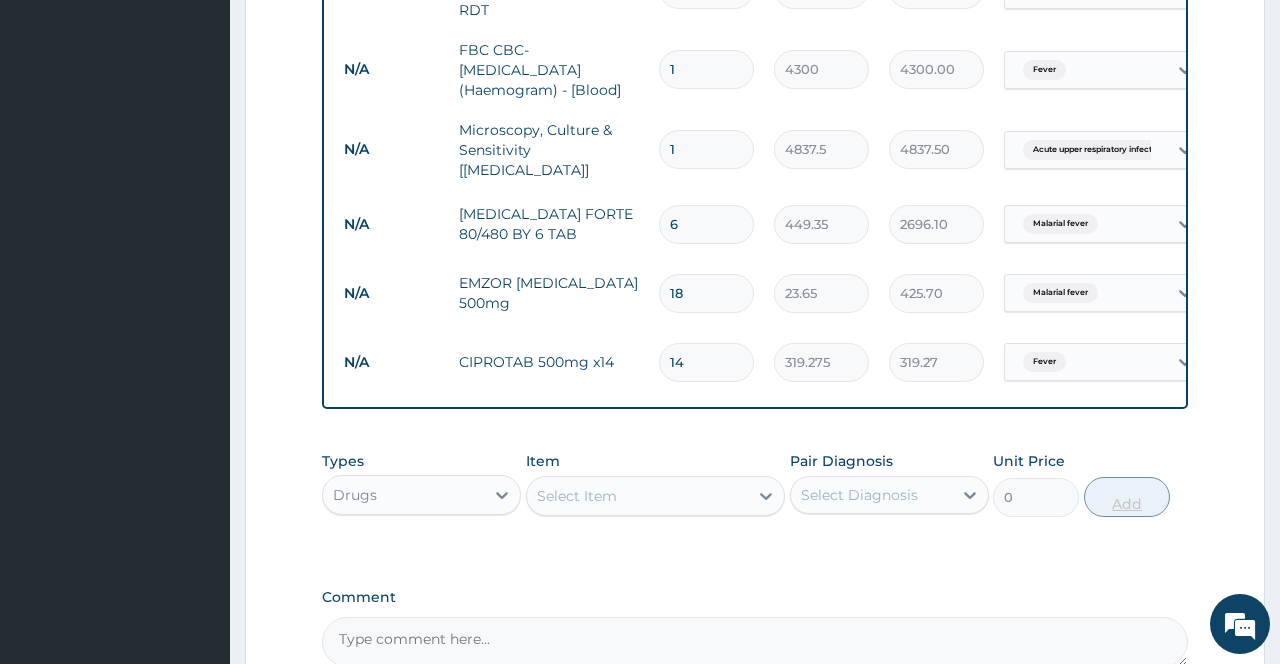 type on "4469.85" 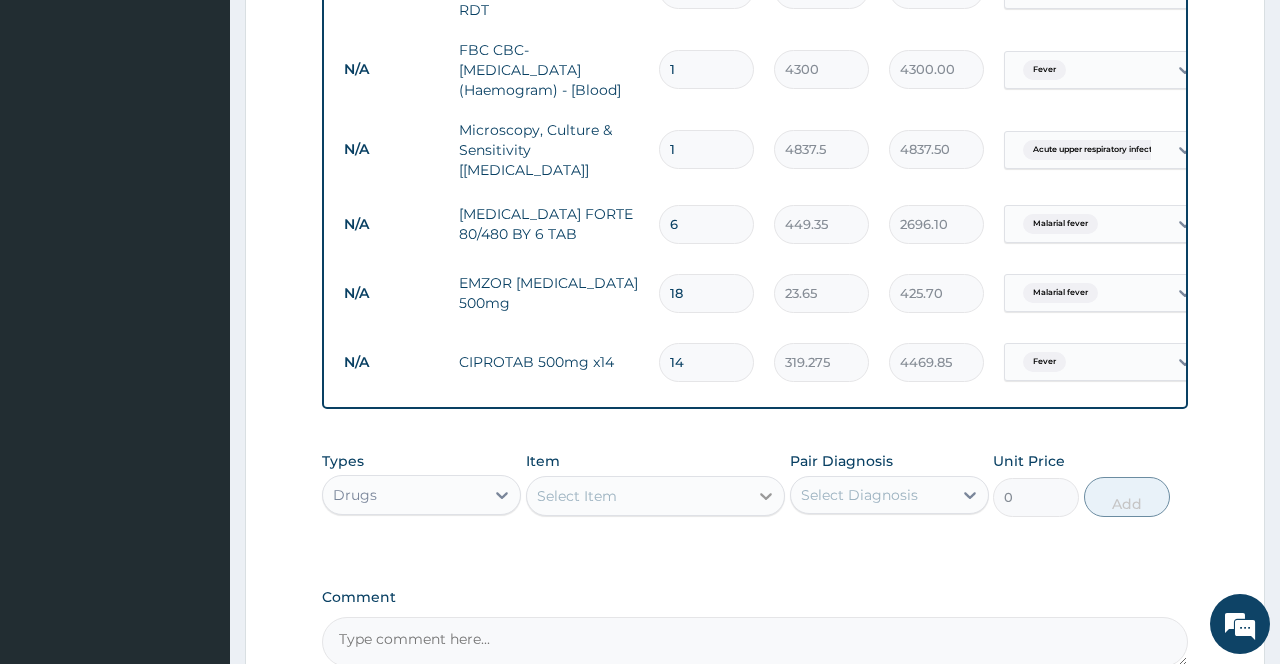 type on "14" 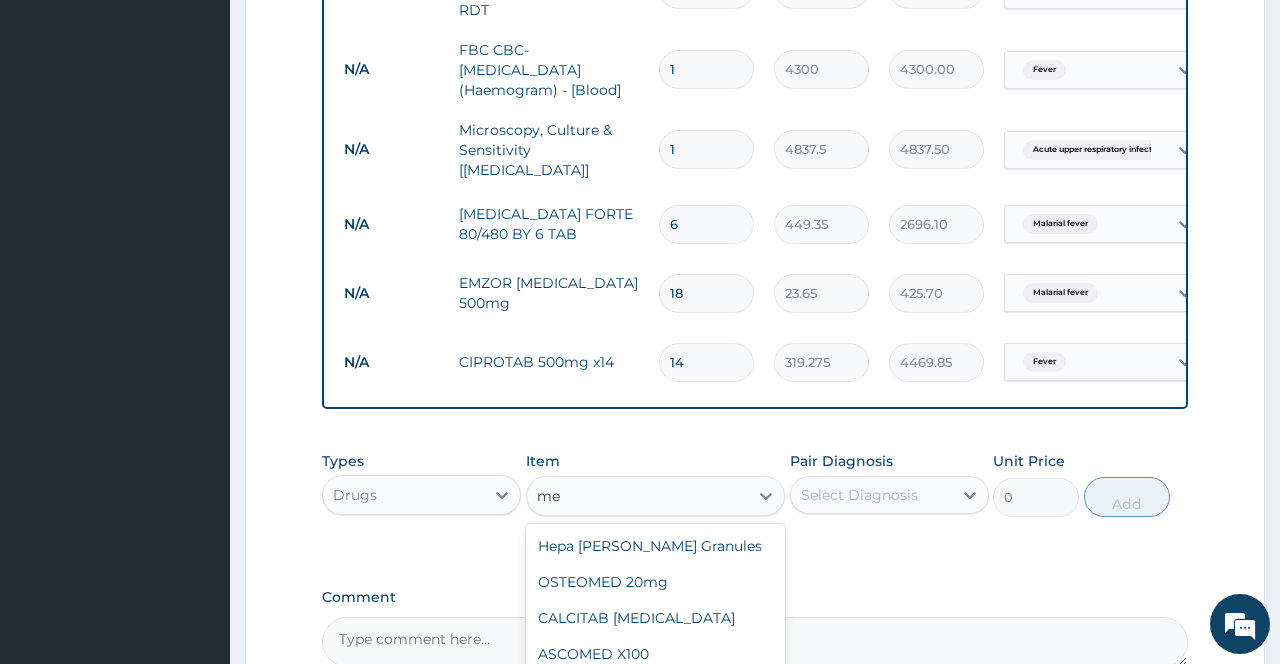 type on "m" 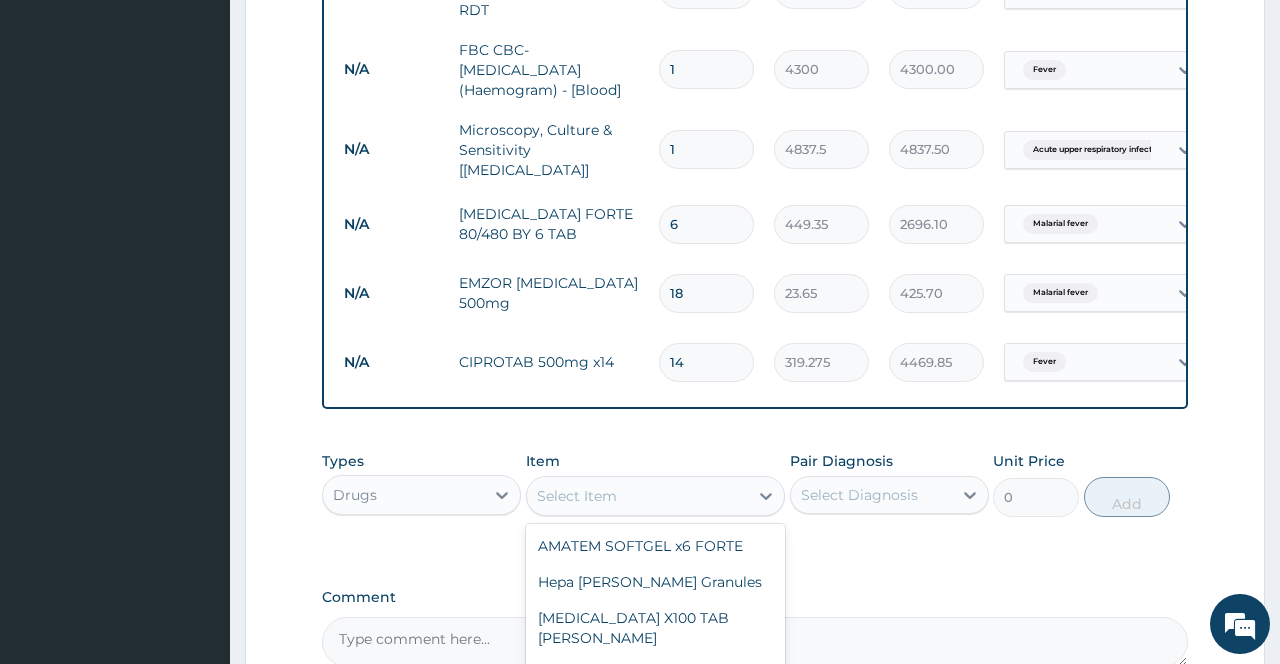 scroll, scrollTop: 988, scrollLeft: 0, axis: vertical 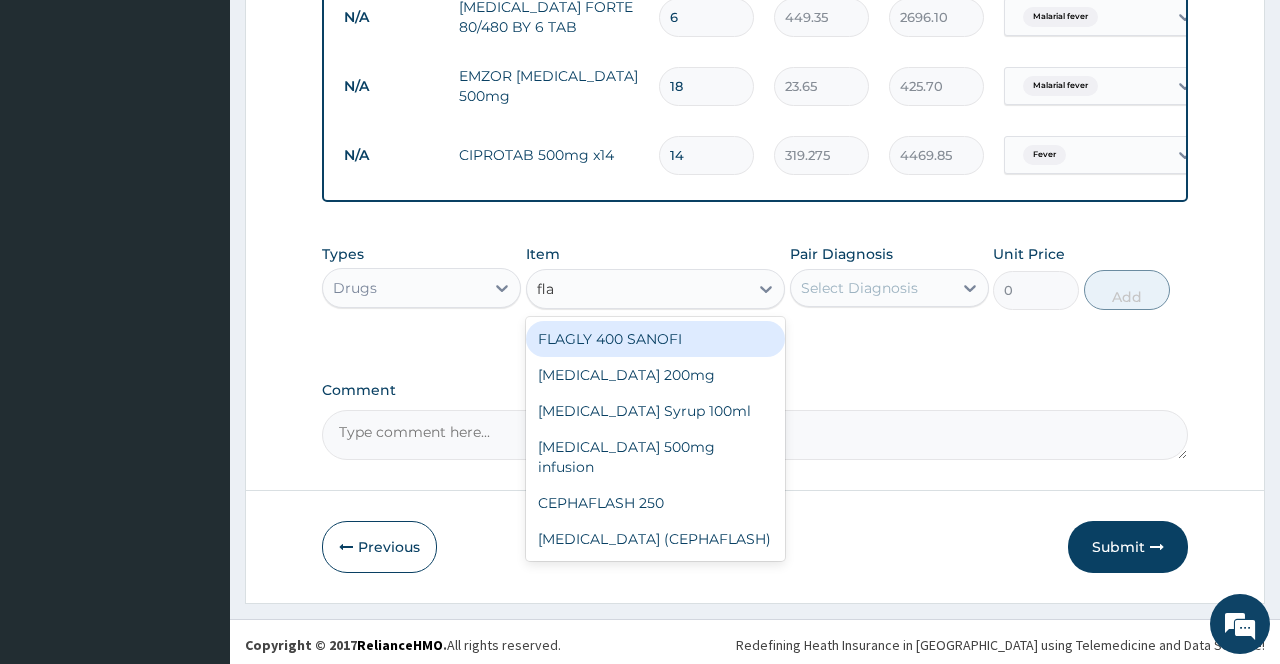 type on "flag" 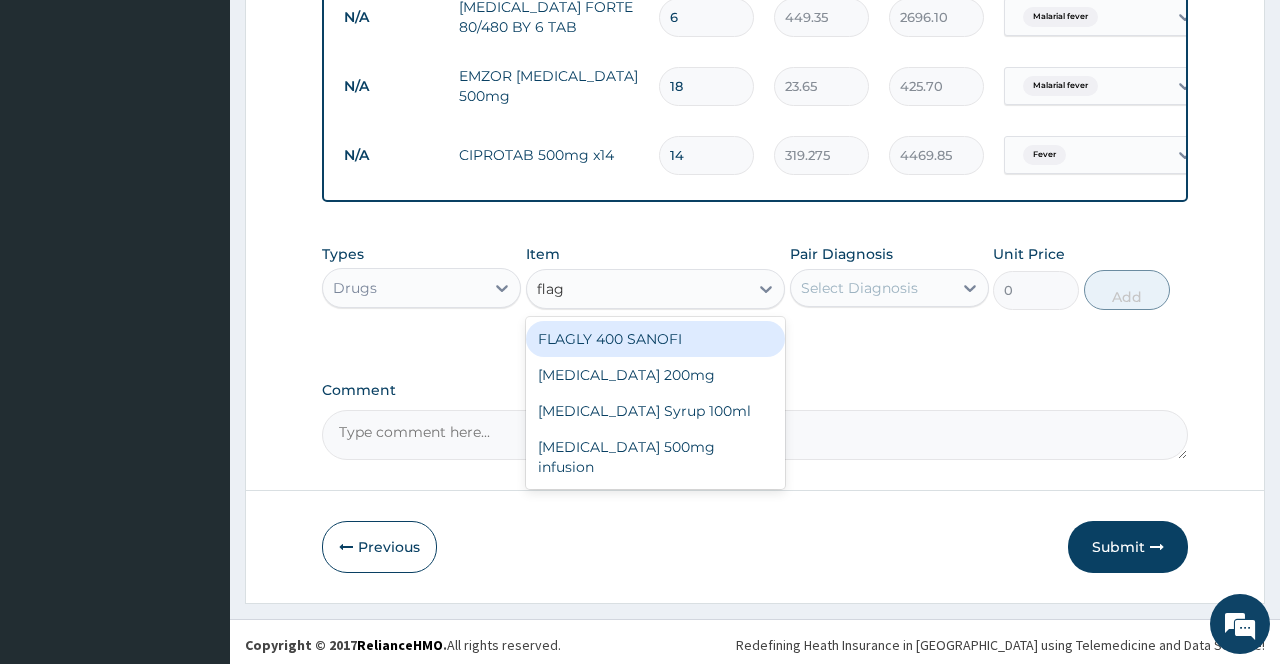 click on "FLAGLY 400 SANOFI" at bounding box center [656, 339] 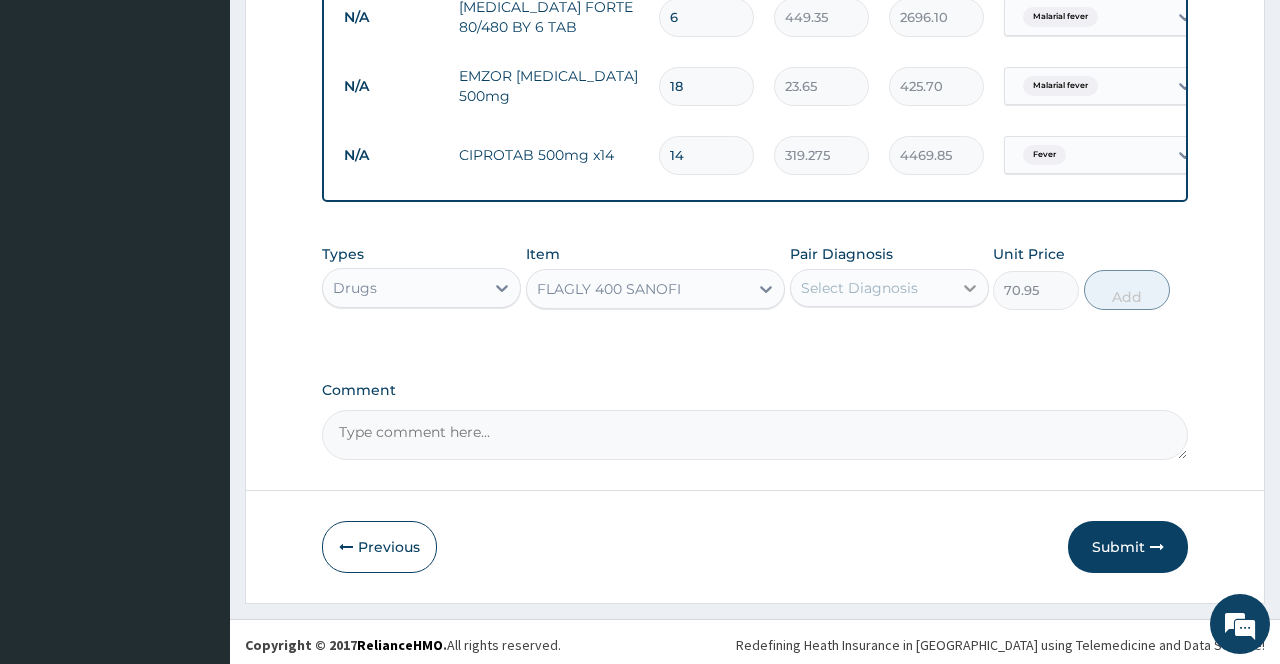 click 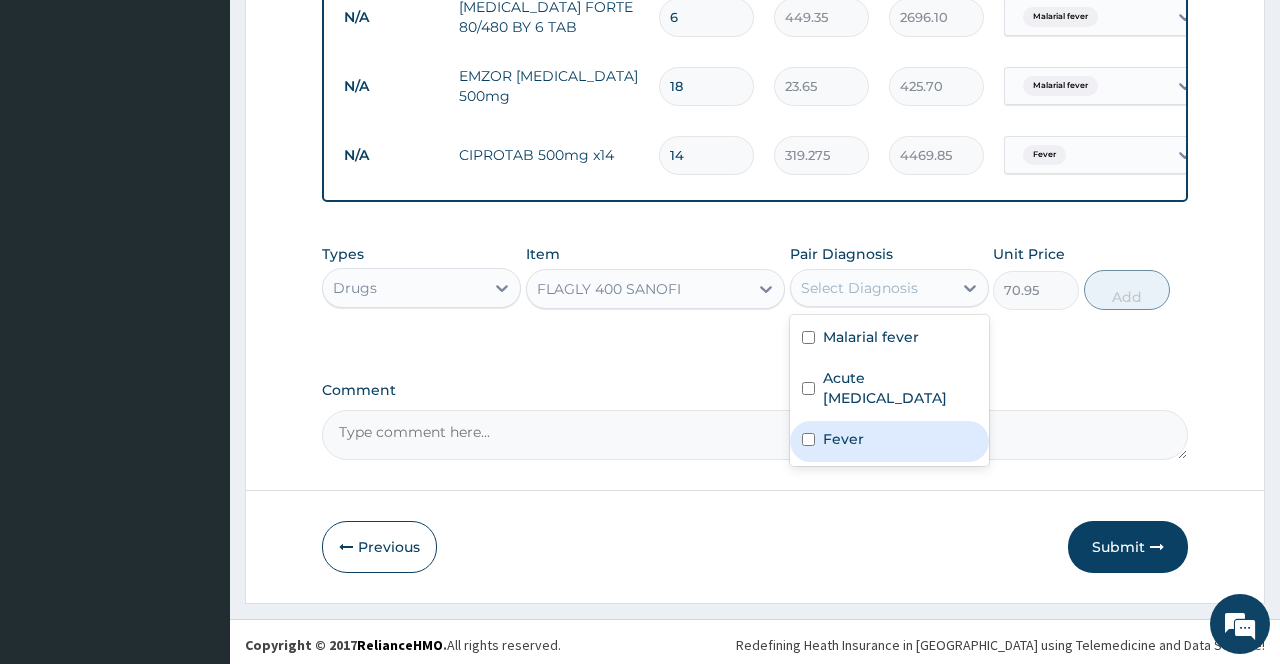 click on "Fever" at bounding box center (843, 439) 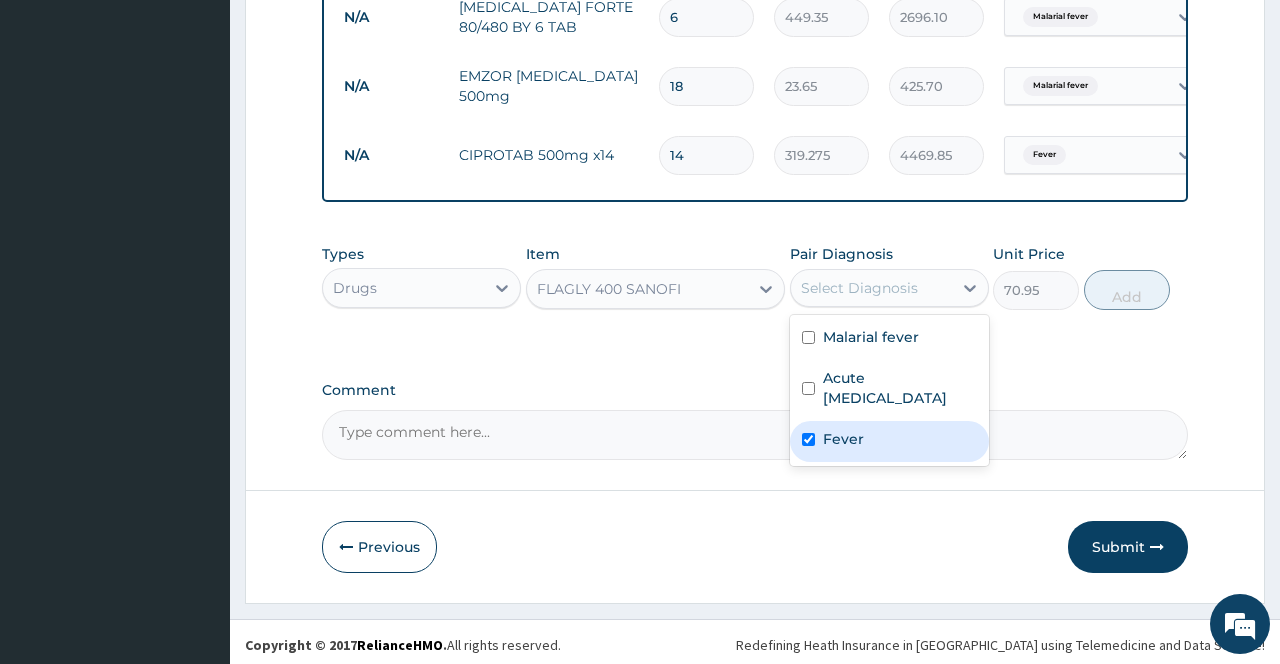 checkbox on "true" 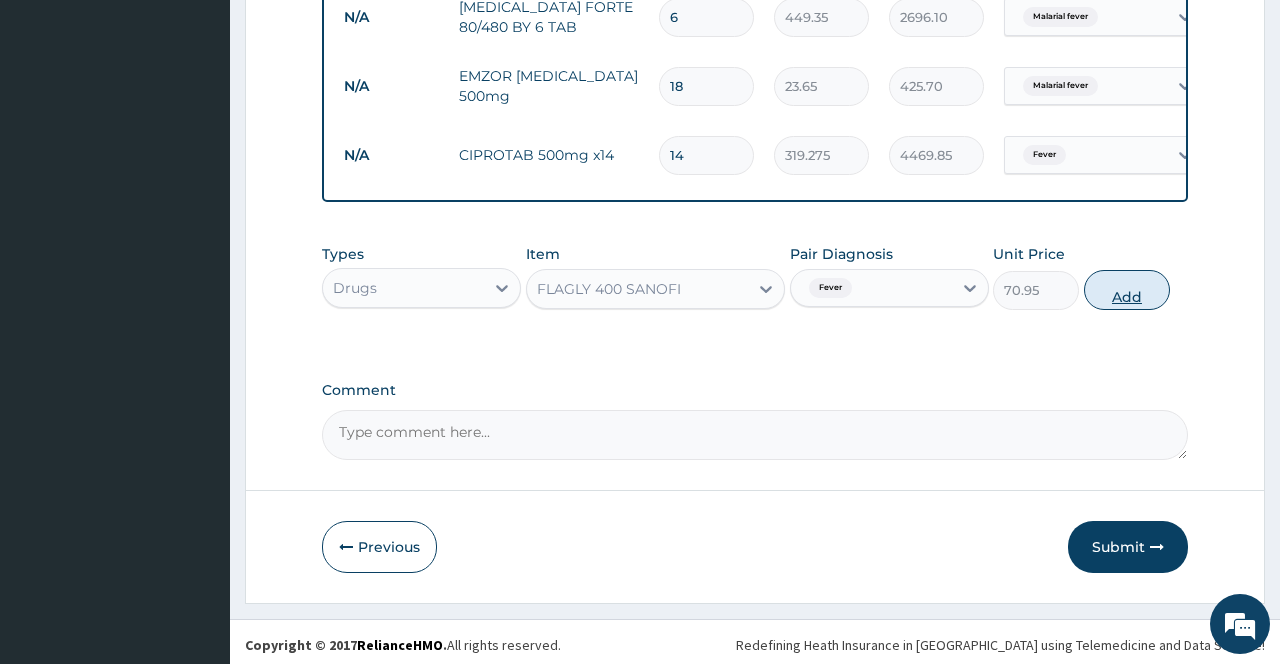 click on "Add" at bounding box center [1127, 290] 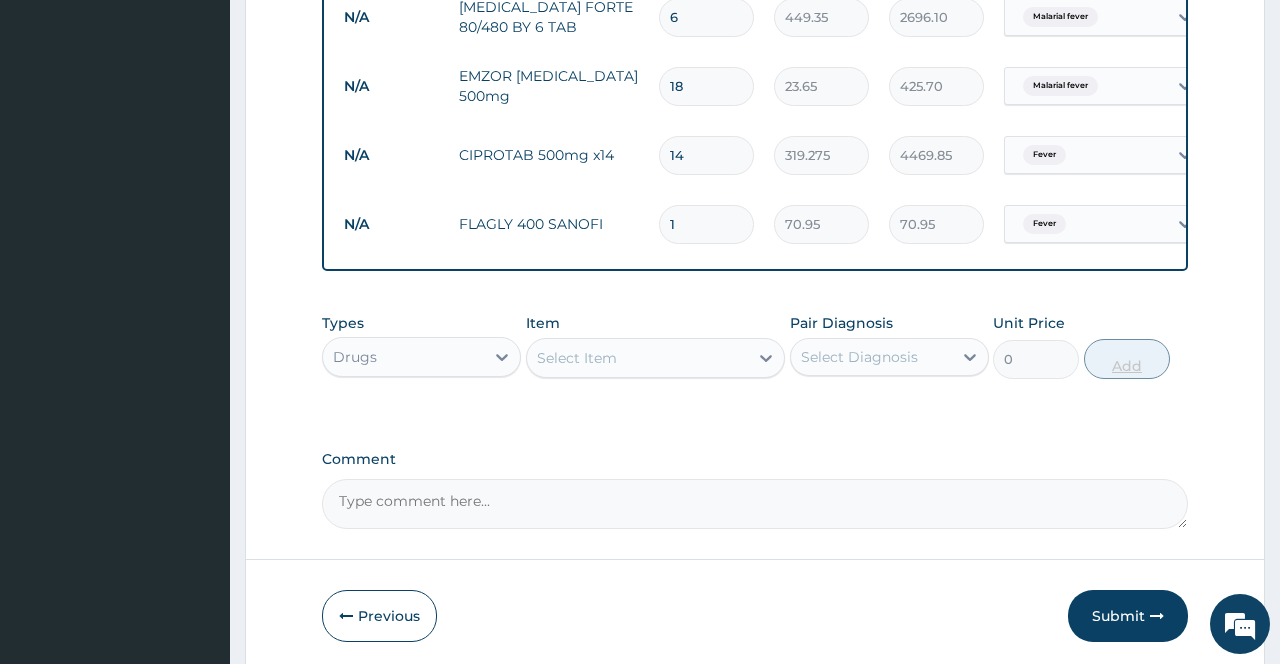 type on "15" 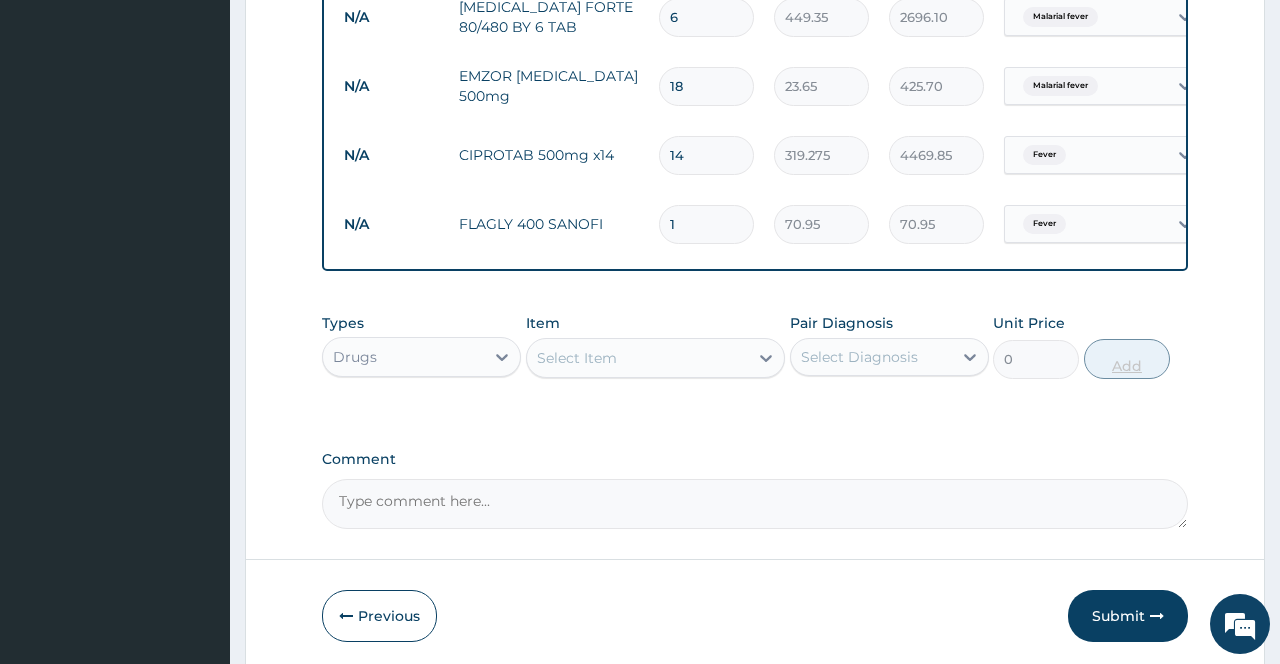 type on "1064.25" 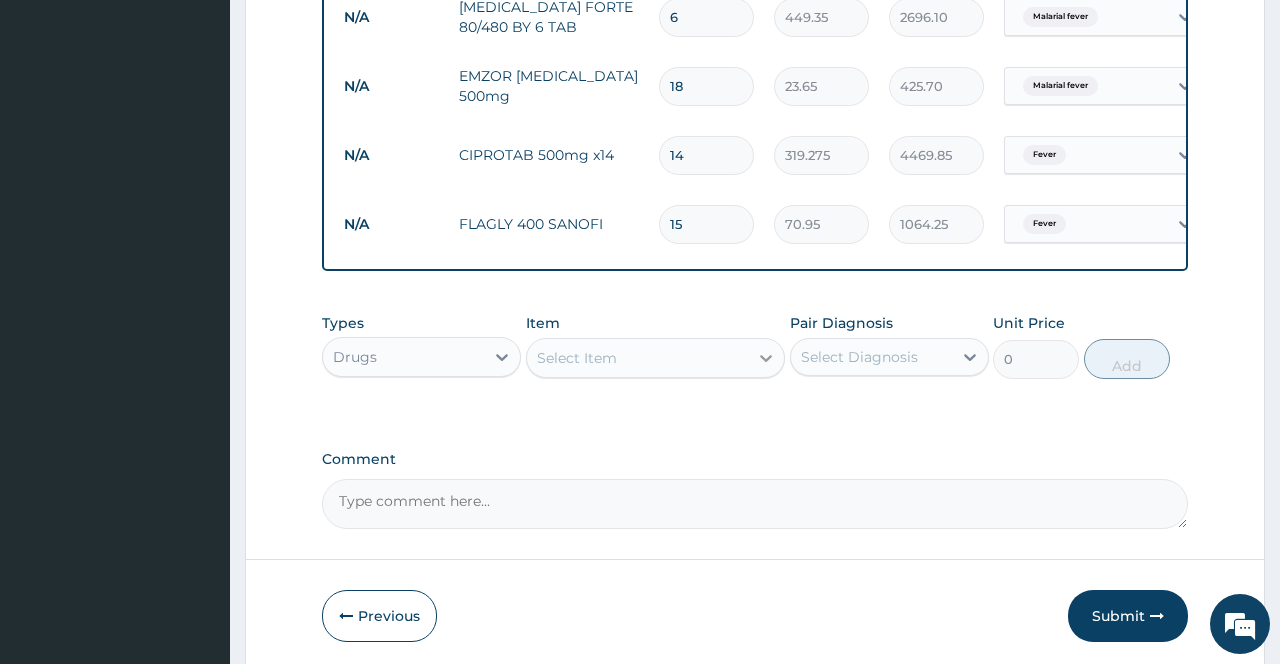 type on "15" 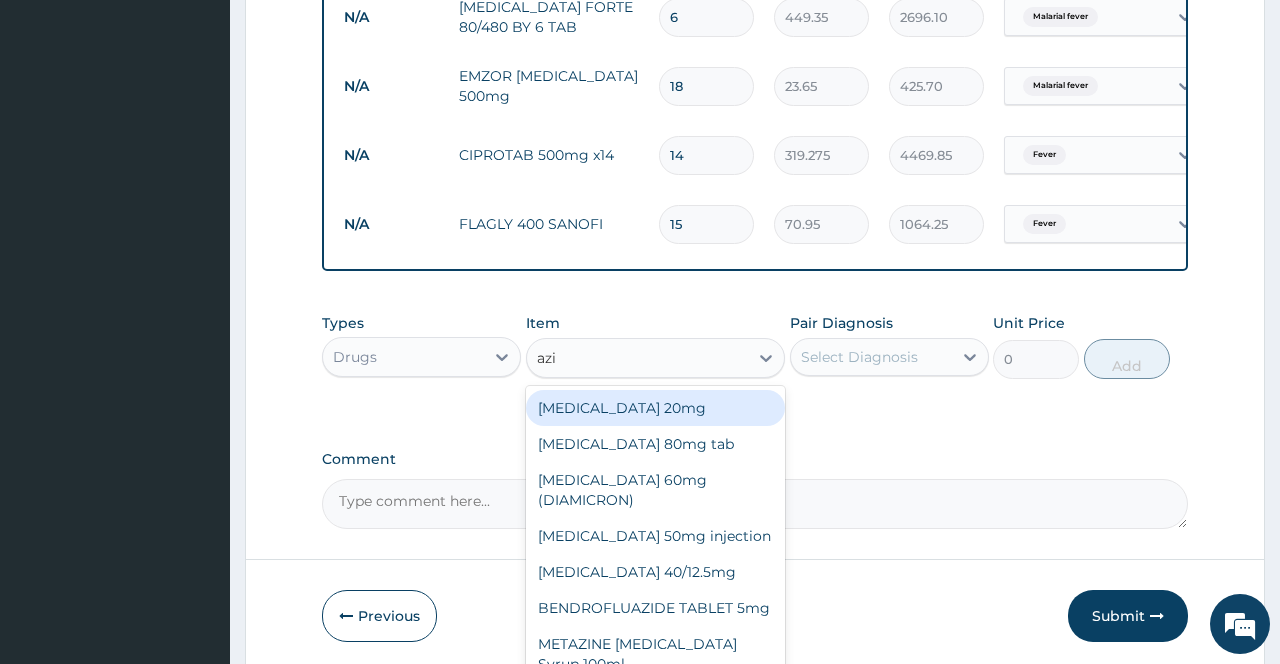 type on "azit" 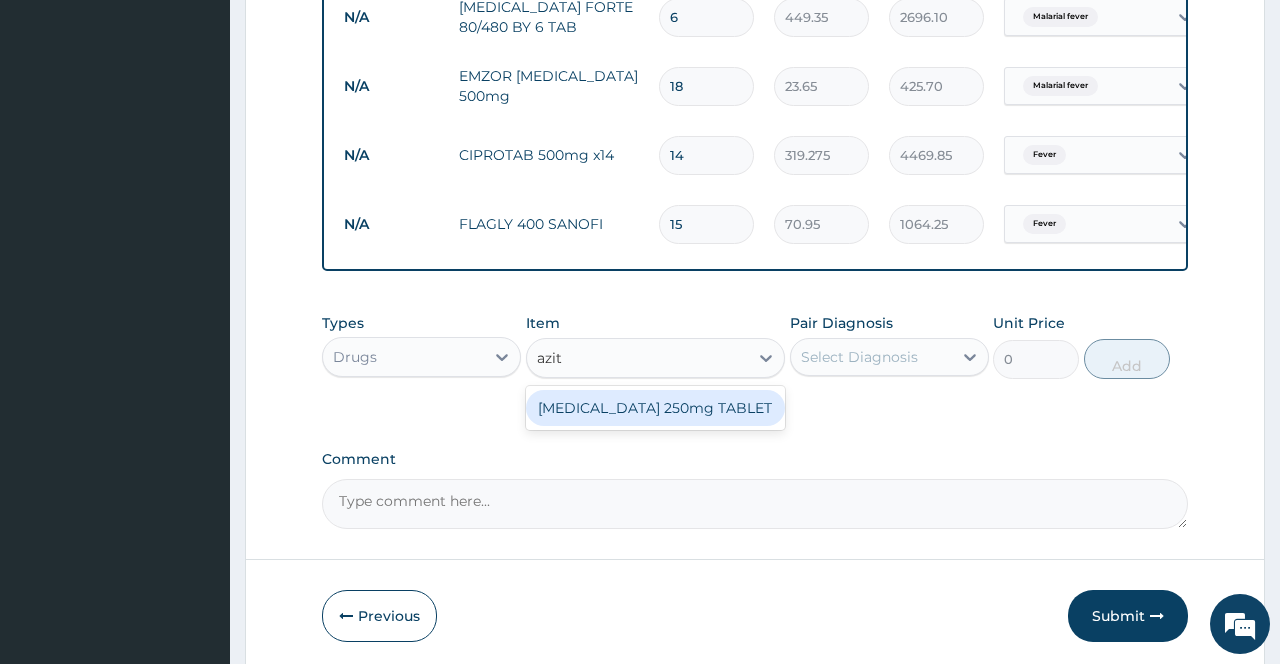click on "AZITHROMYCIN 250mg TABLET" at bounding box center [656, 408] 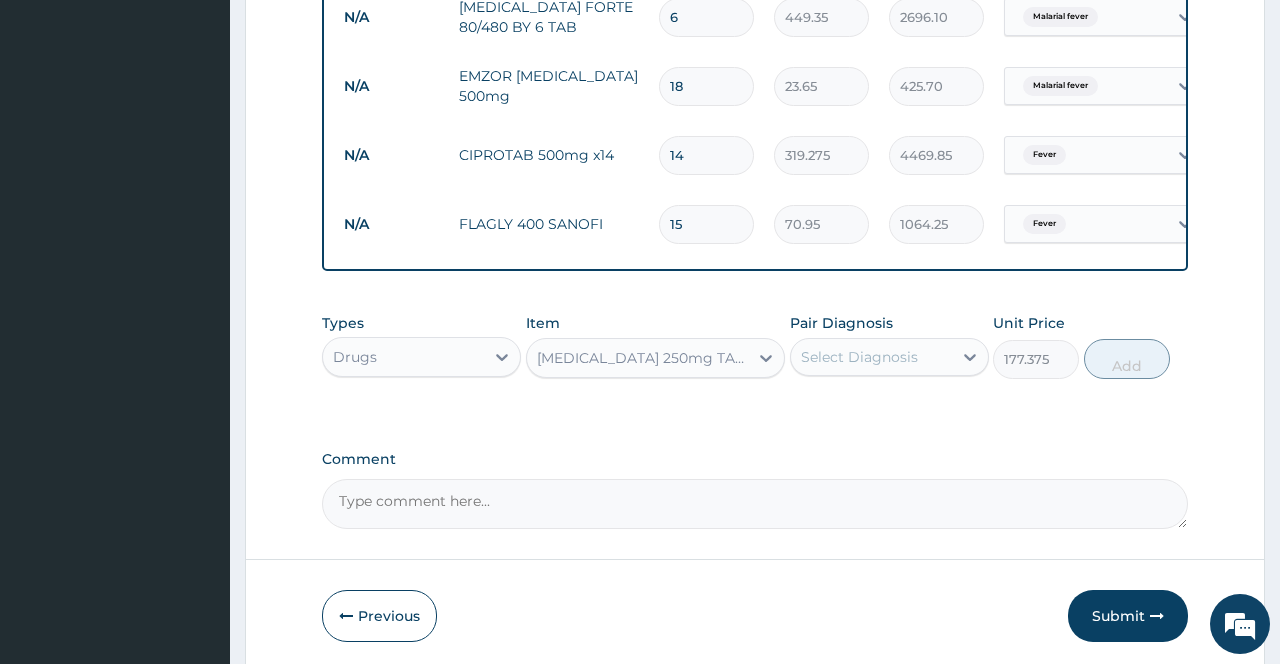 click on "Select Diagnosis" at bounding box center [859, 357] 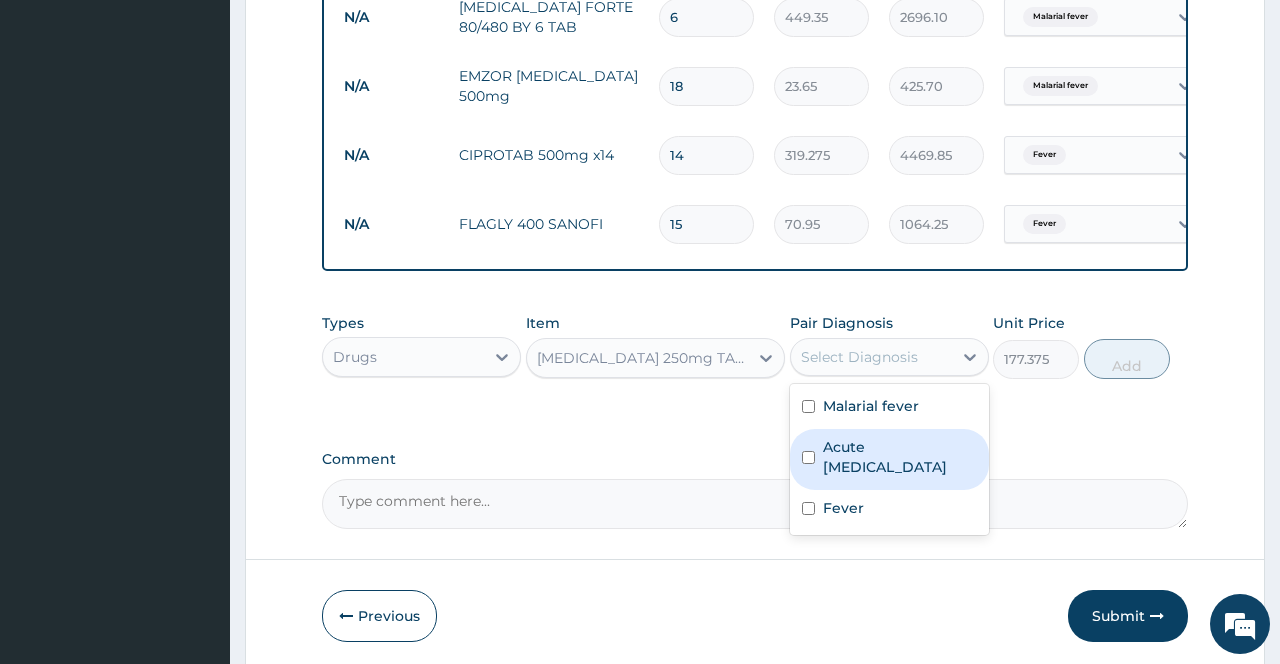 click on "Acute upper respiratory infection" at bounding box center [900, 457] 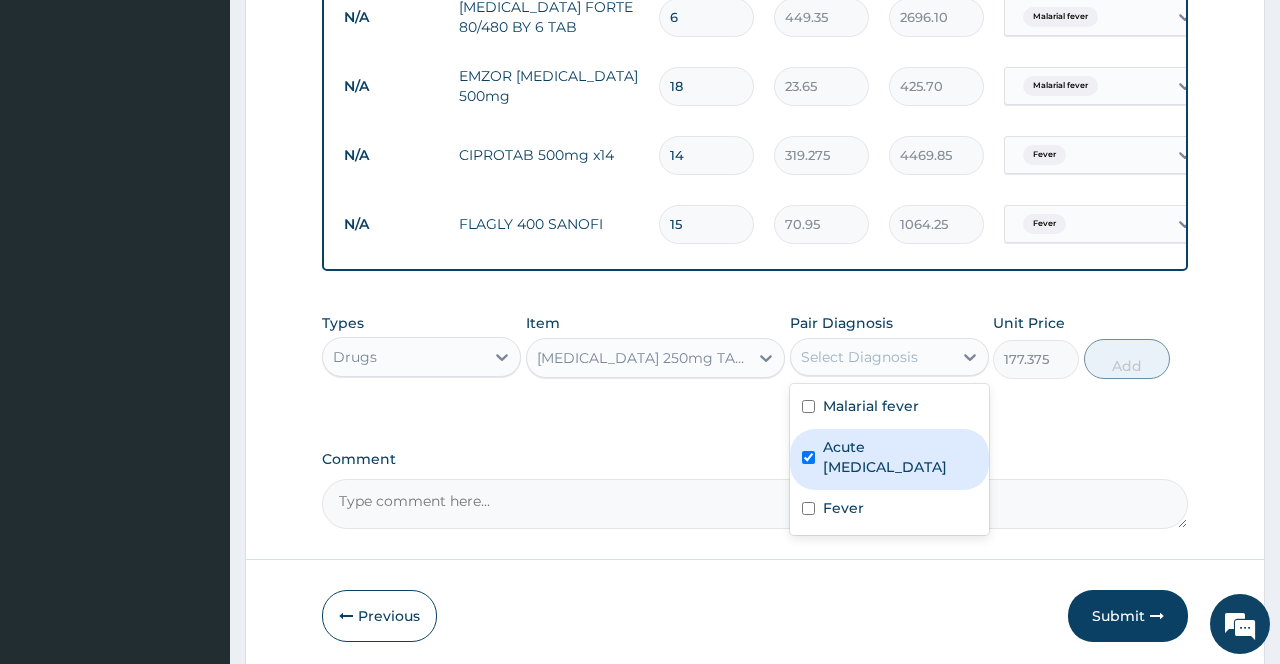 checkbox on "true" 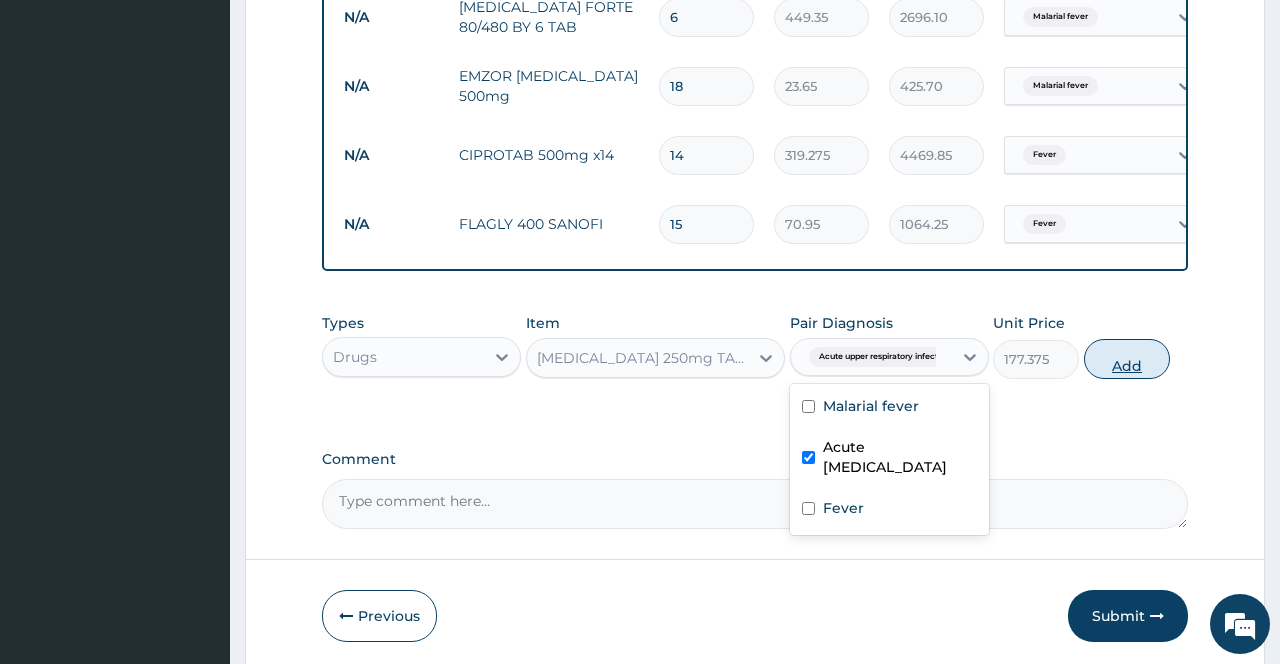 click on "Add" at bounding box center (1127, 359) 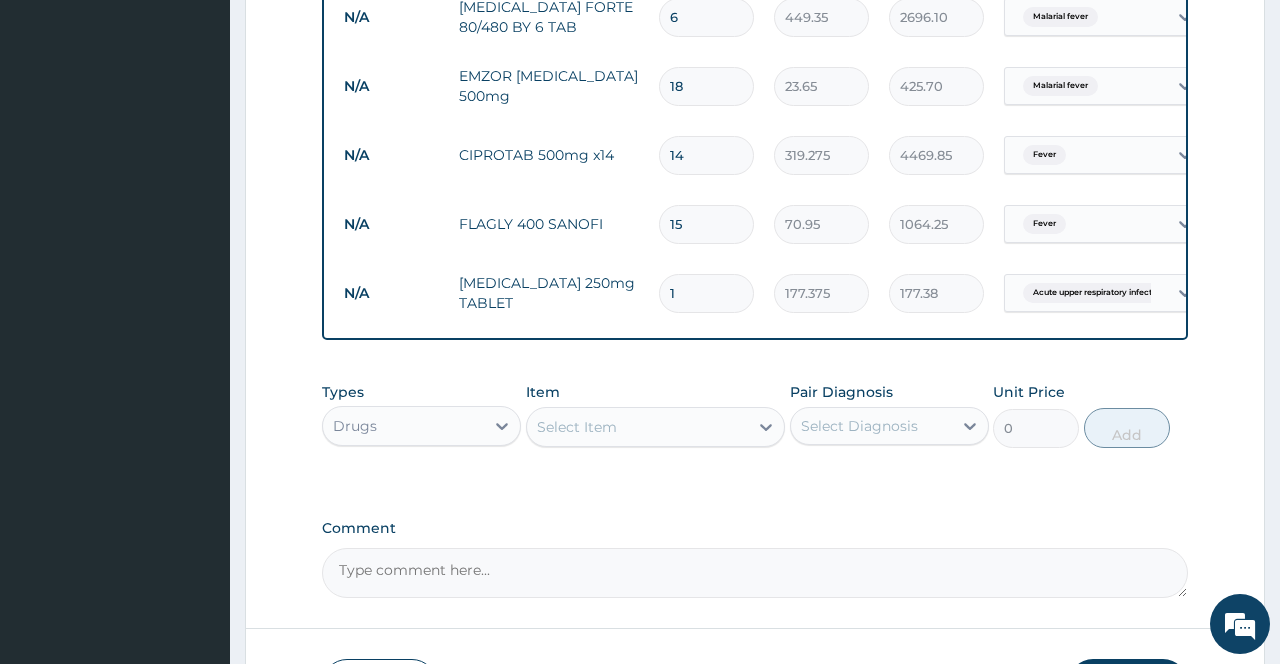 click on "1" at bounding box center (706, 293) 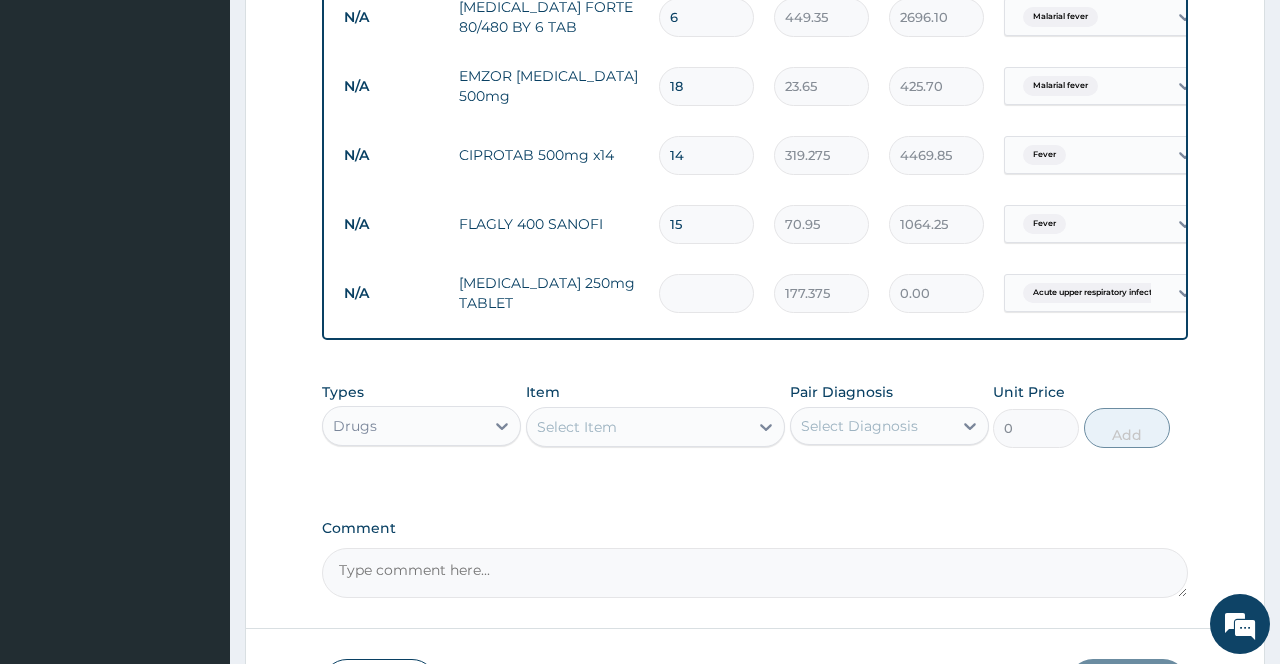 type on "2" 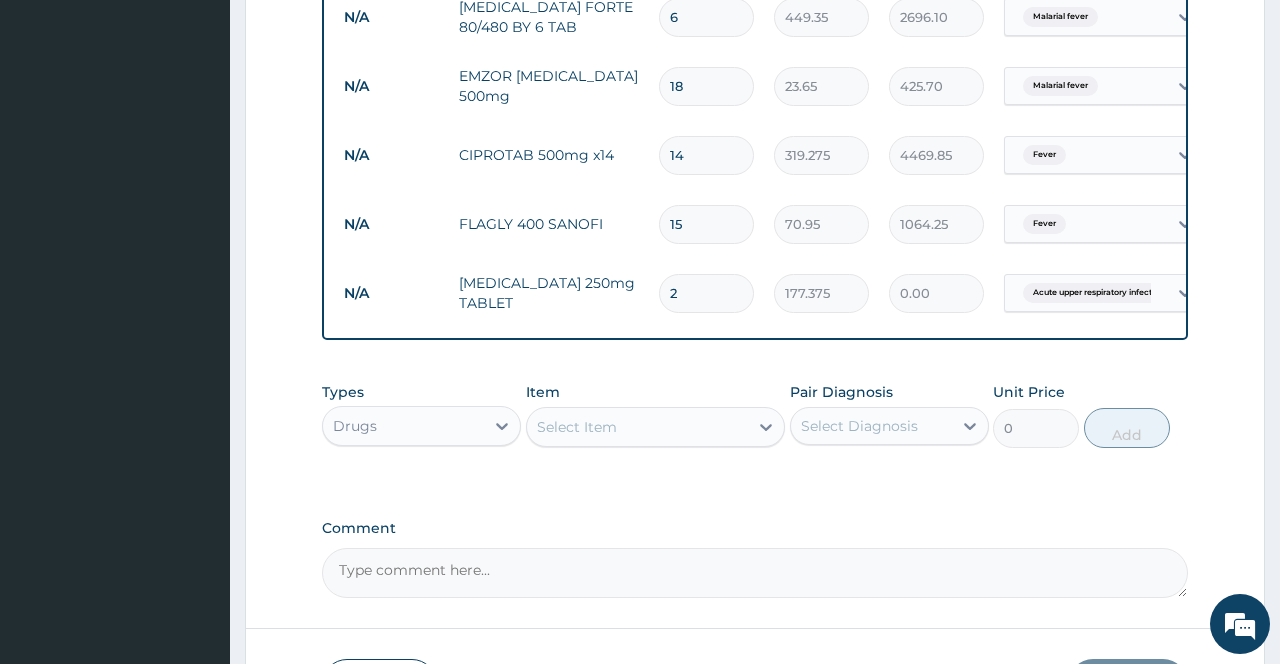 type on "354.75" 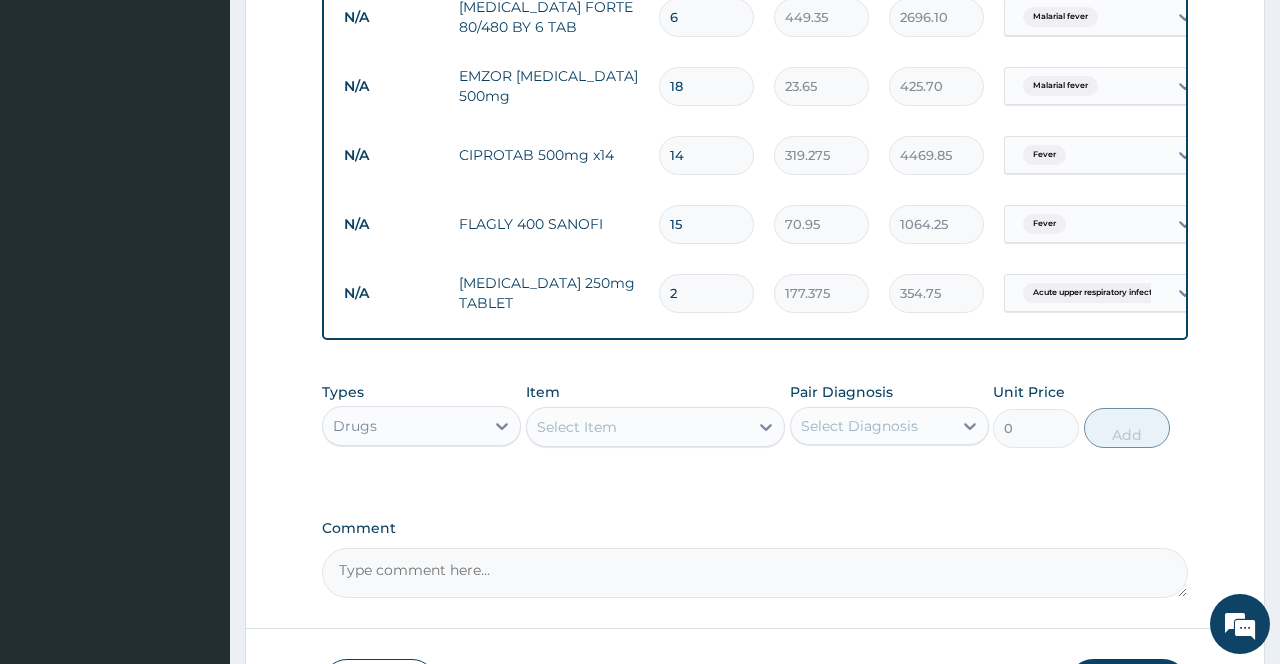 type on "28" 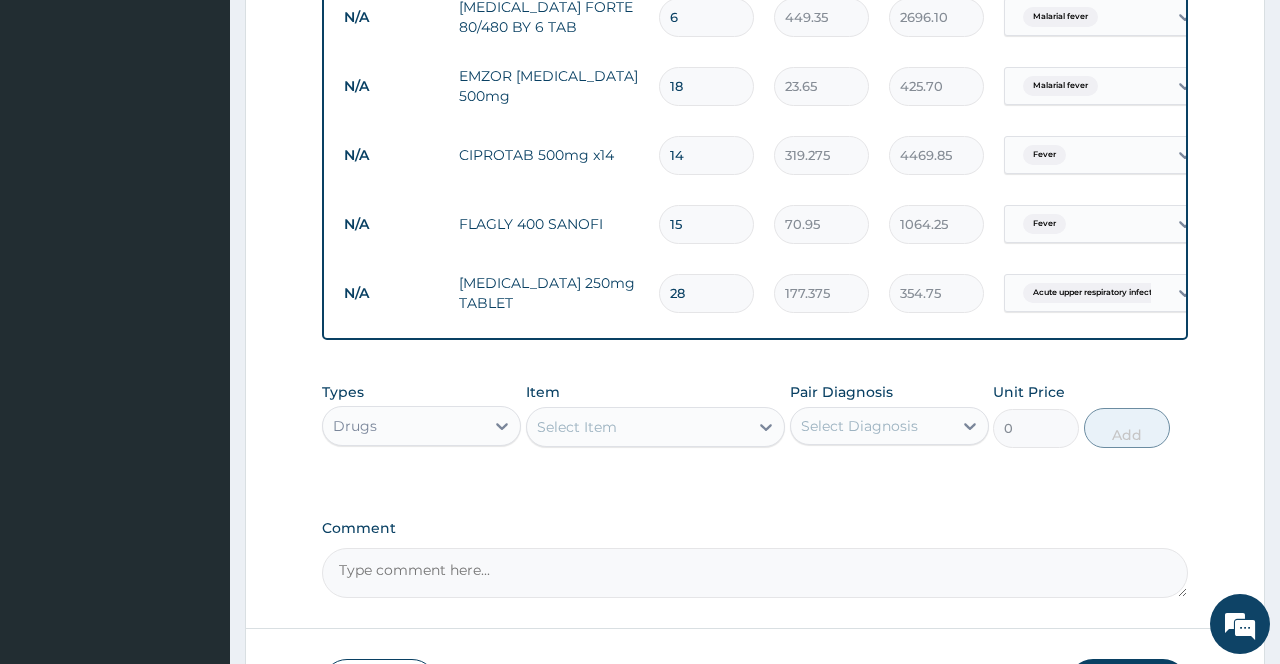 type on "4966.50" 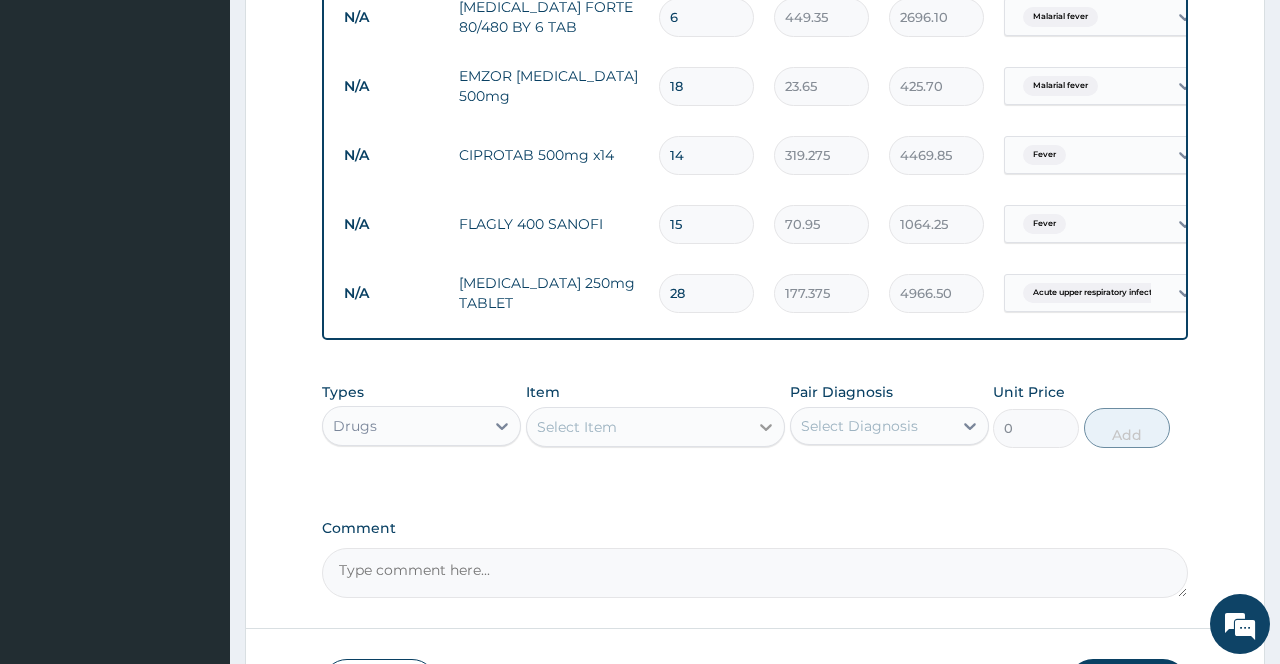 type on "28" 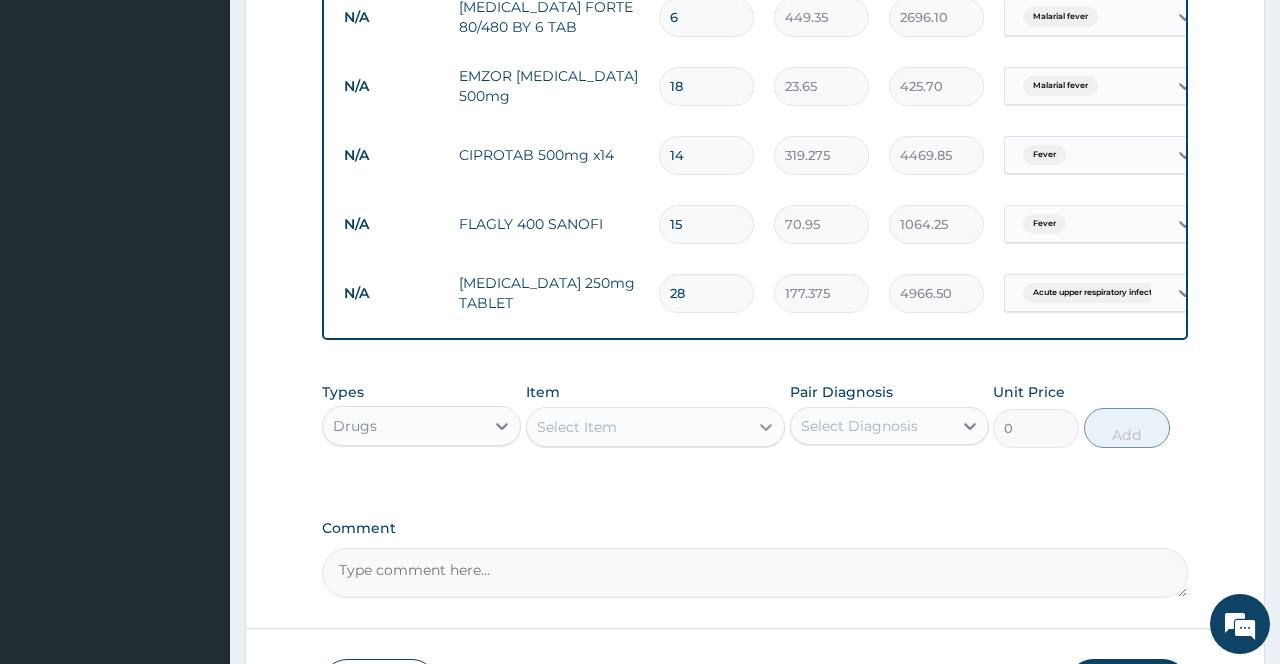 click 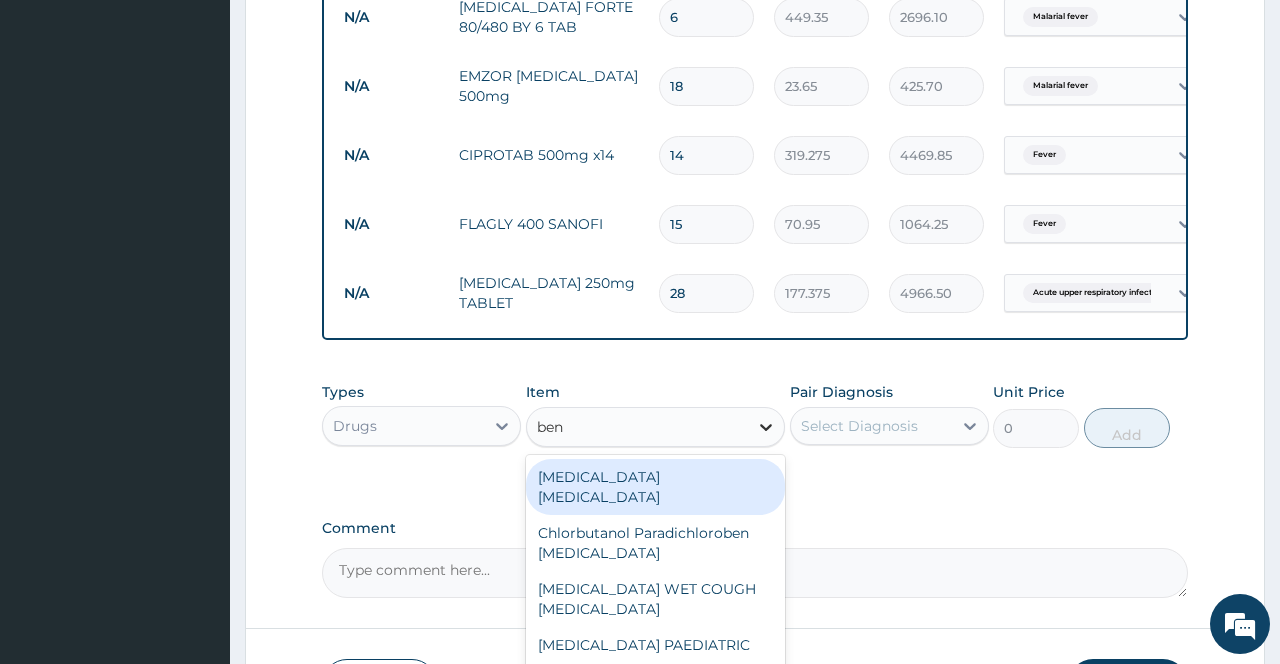 type on "beny" 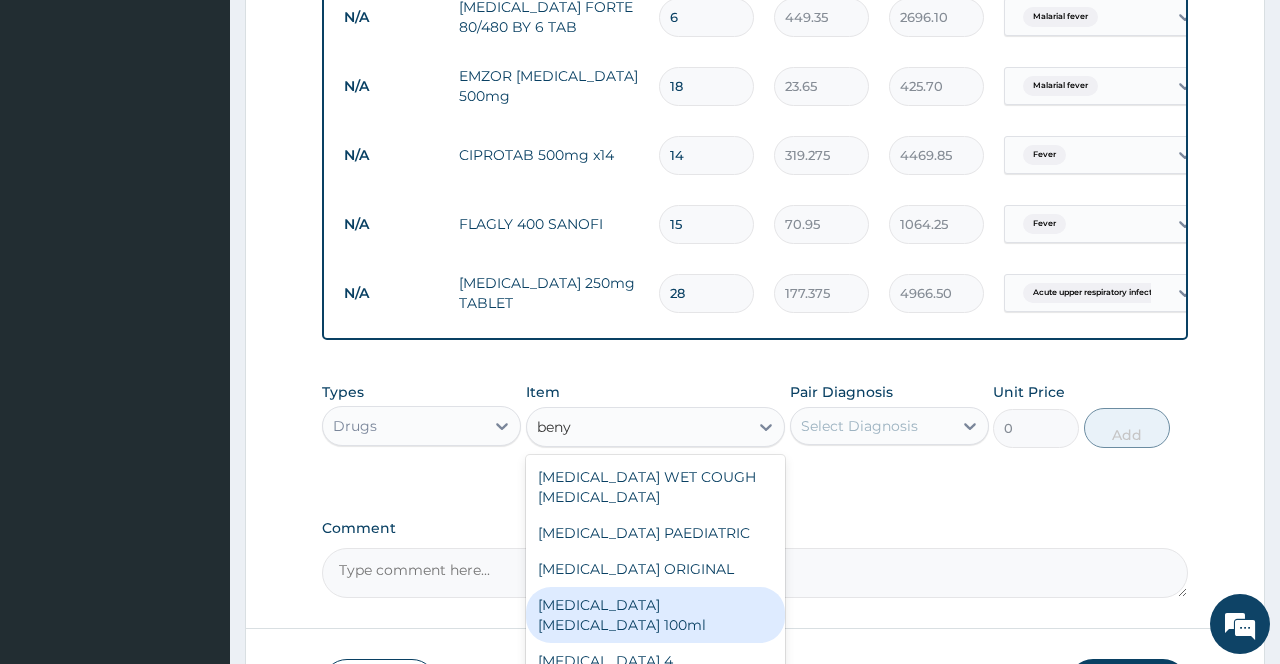 click on "[MEDICAL_DATA] [MEDICAL_DATA] 100ml" at bounding box center (656, 615) 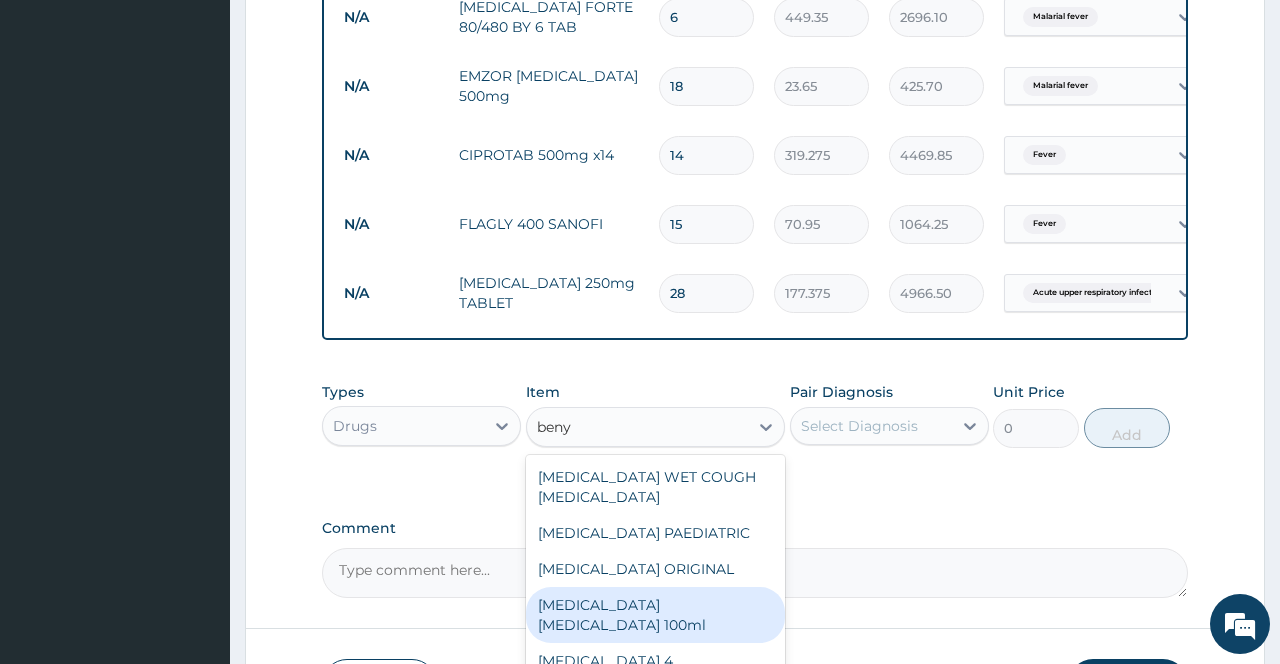 type 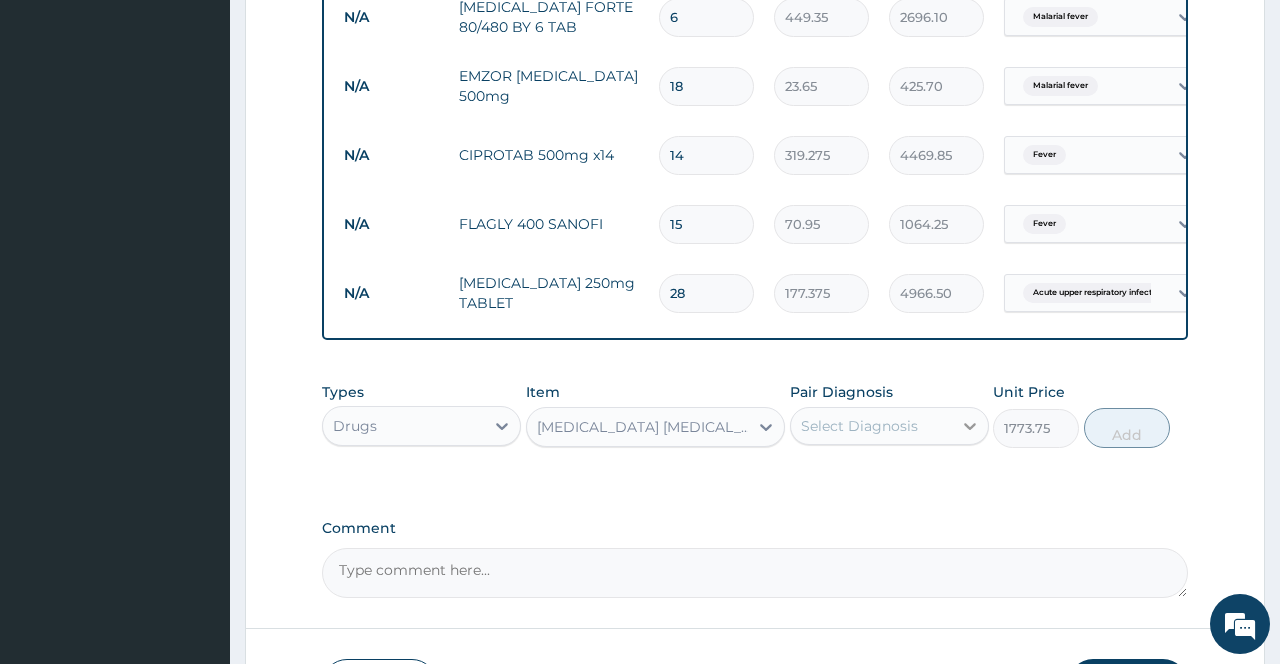 click 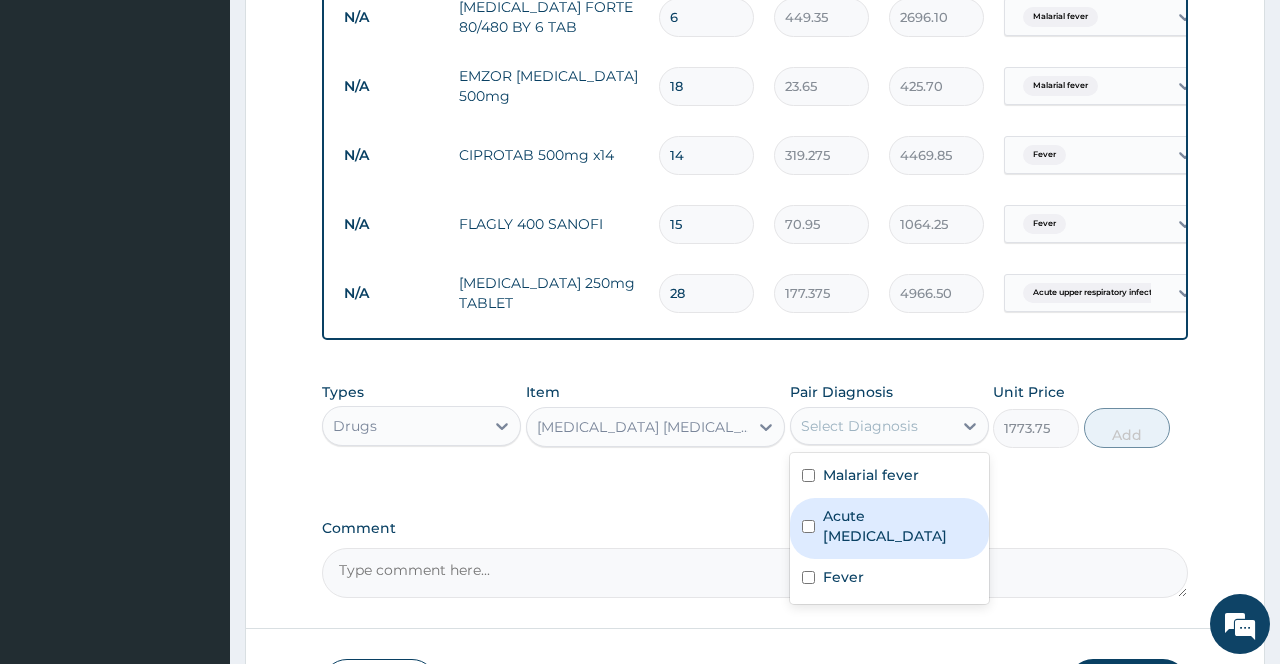 click on "Acute upper respiratory infection" at bounding box center [900, 526] 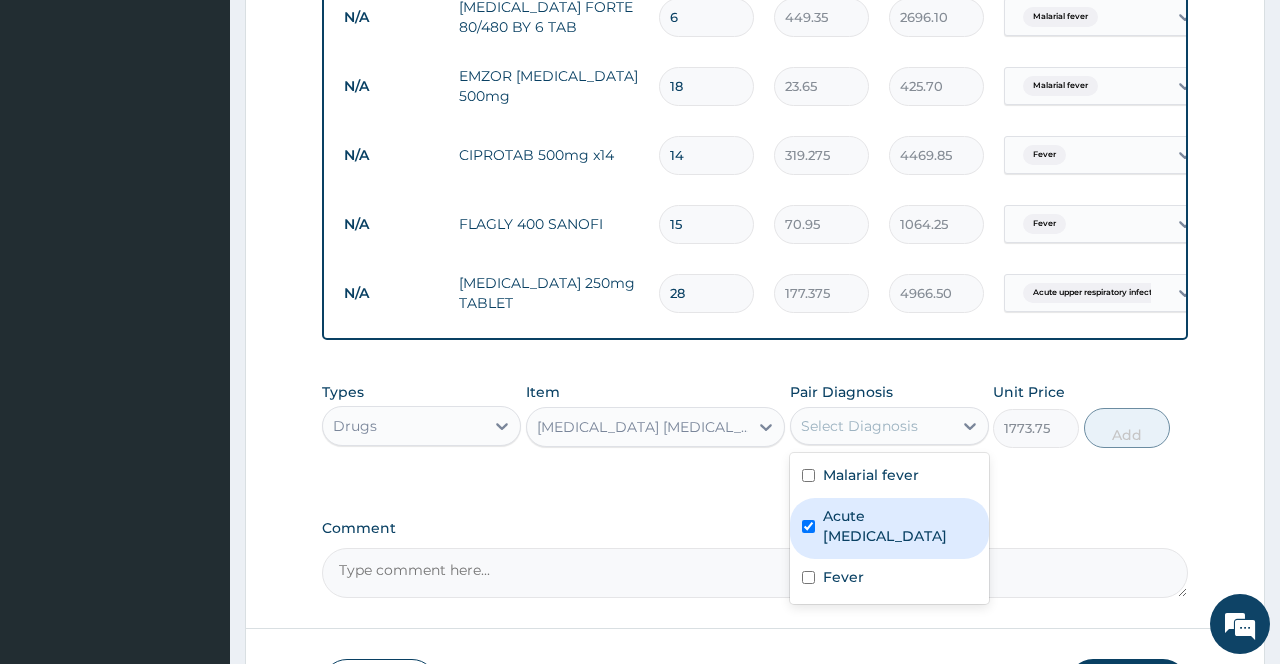 checkbox on "true" 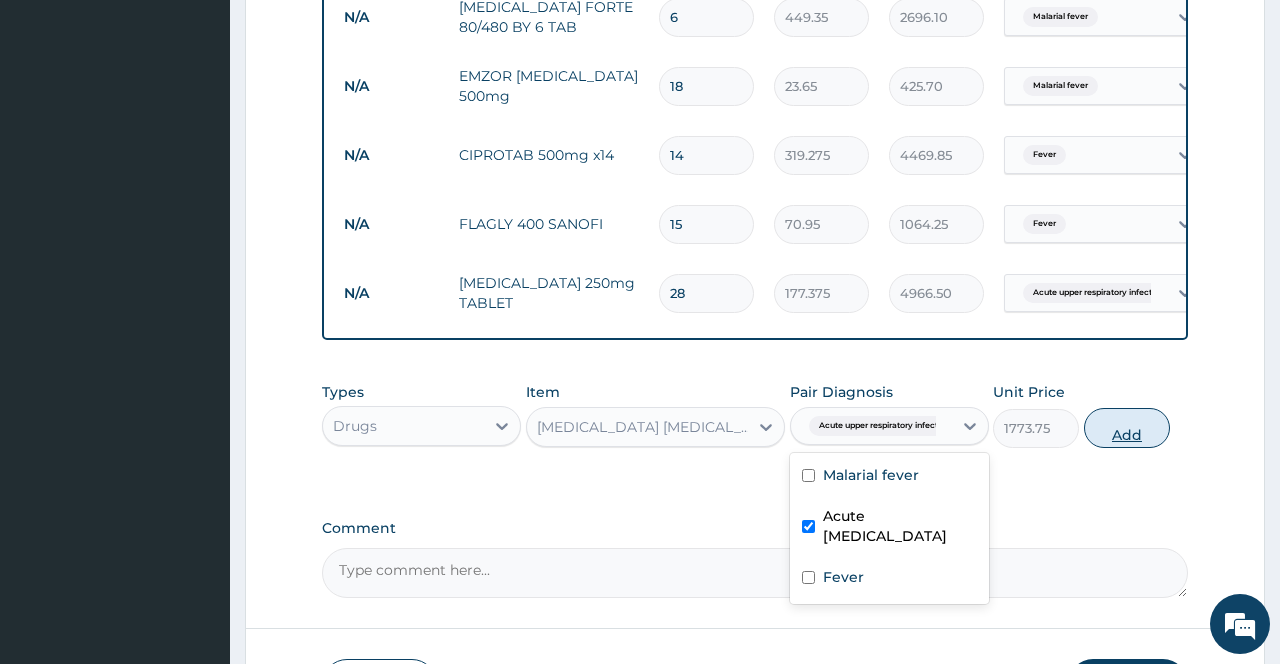 click on "Add" at bounding box center (1127, 428) 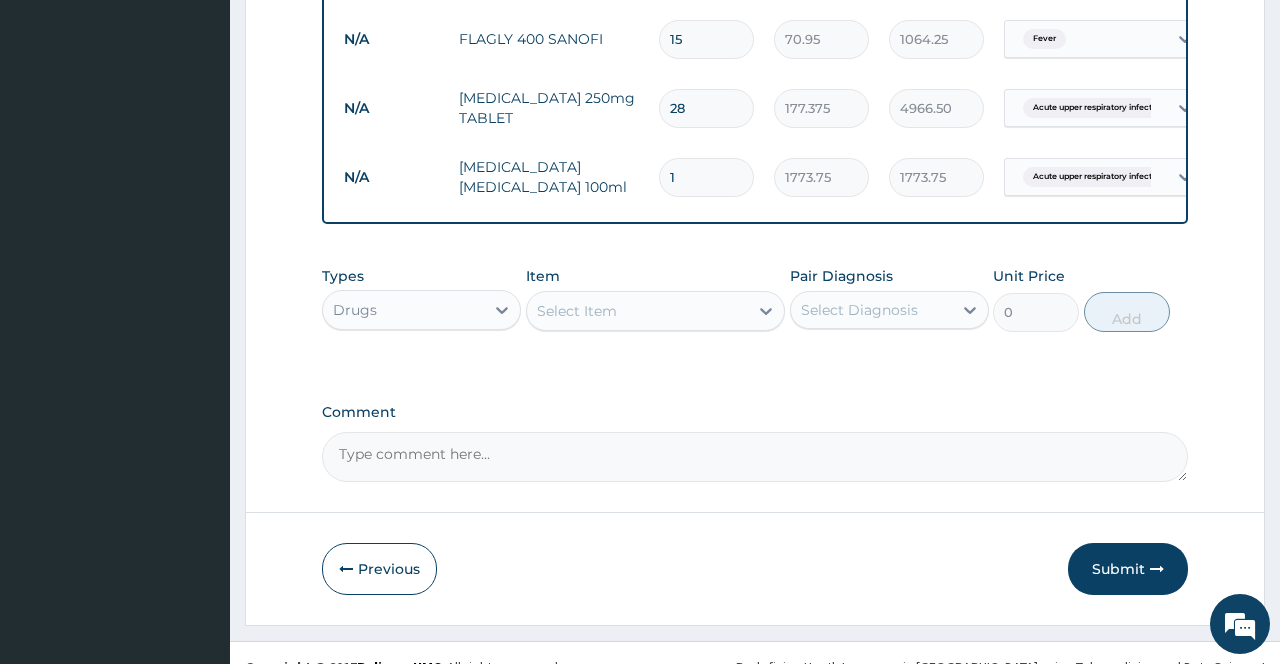 scroll, scrollTop: 1170, scrollLeft: 0, axis: vertical 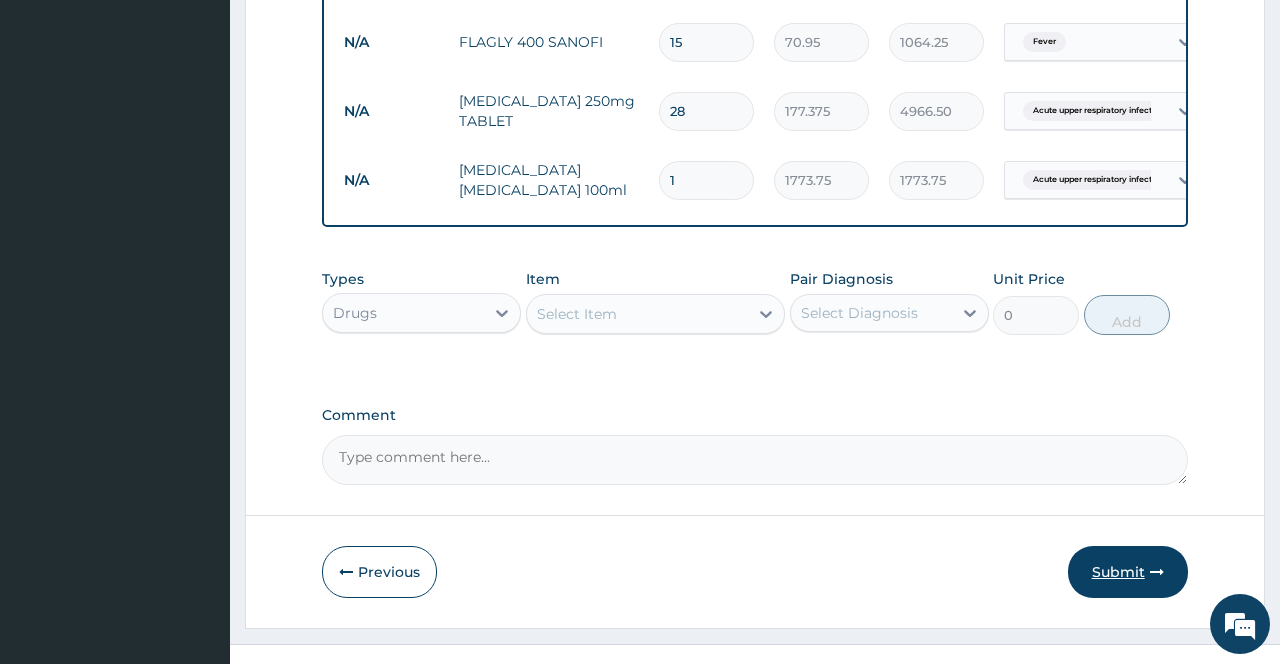 click on "Submit" at bounding box center [1128, 572] 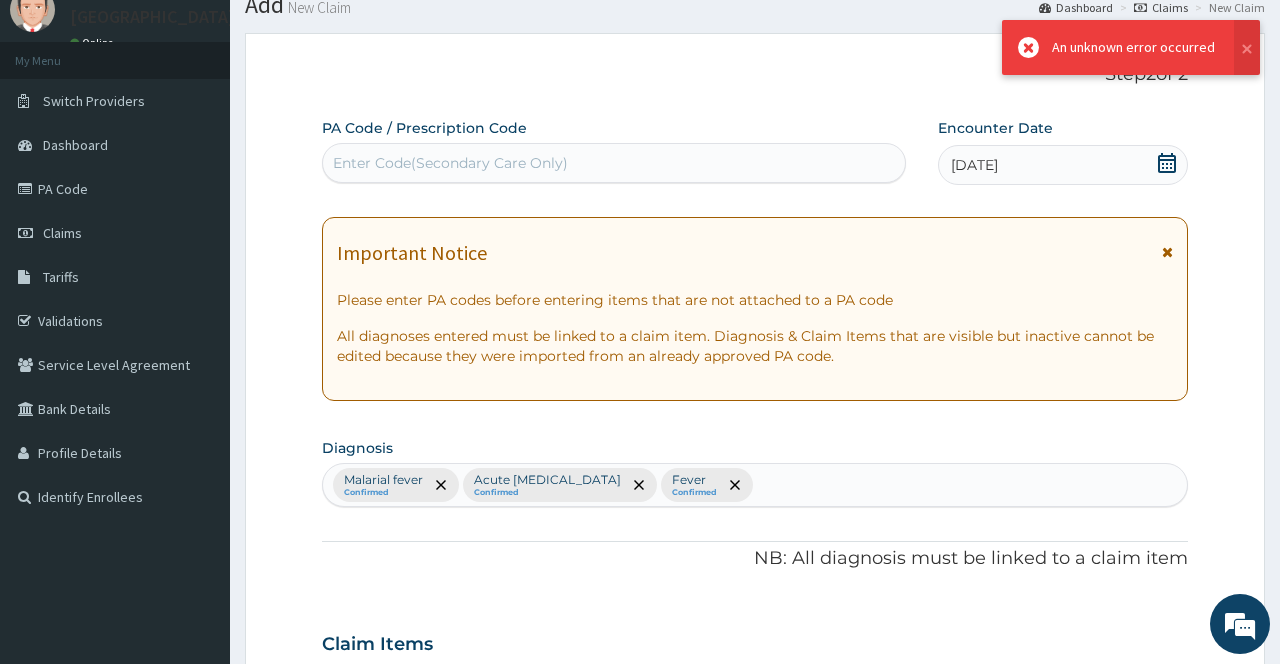 scroll, scrollTop: 1170, scrollLeft: 0, axis: vertical 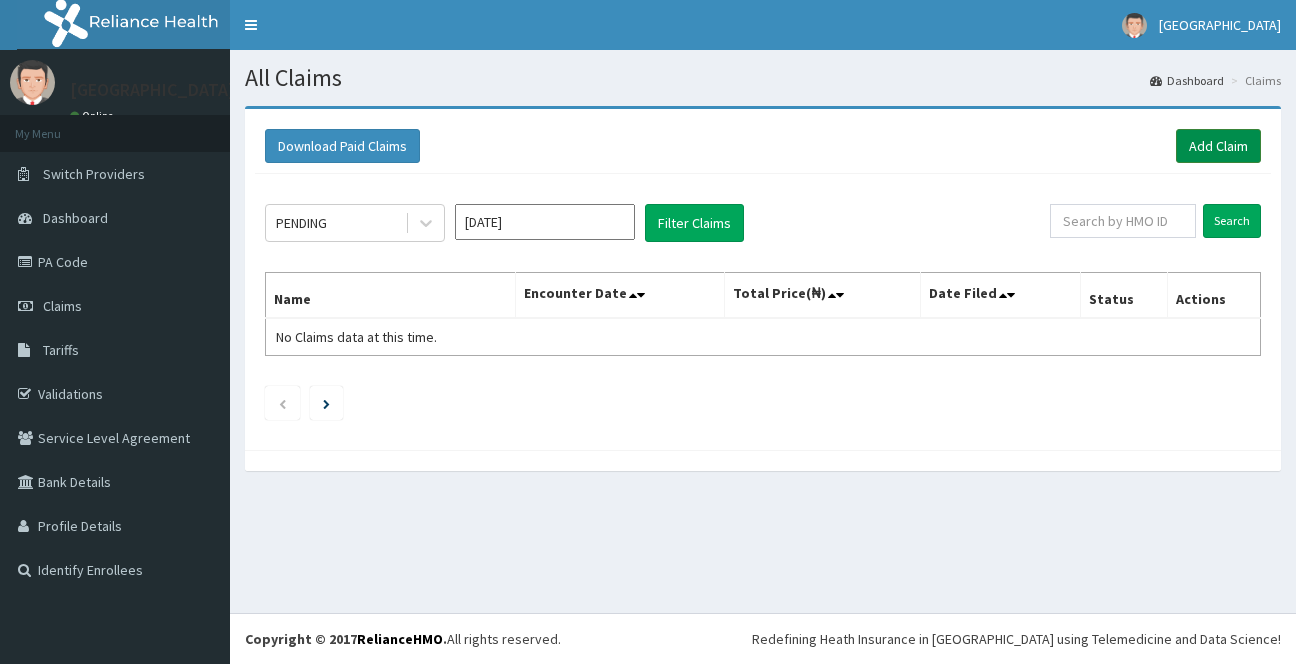 click on "Add Claim" at bounding box center (1218, 146) 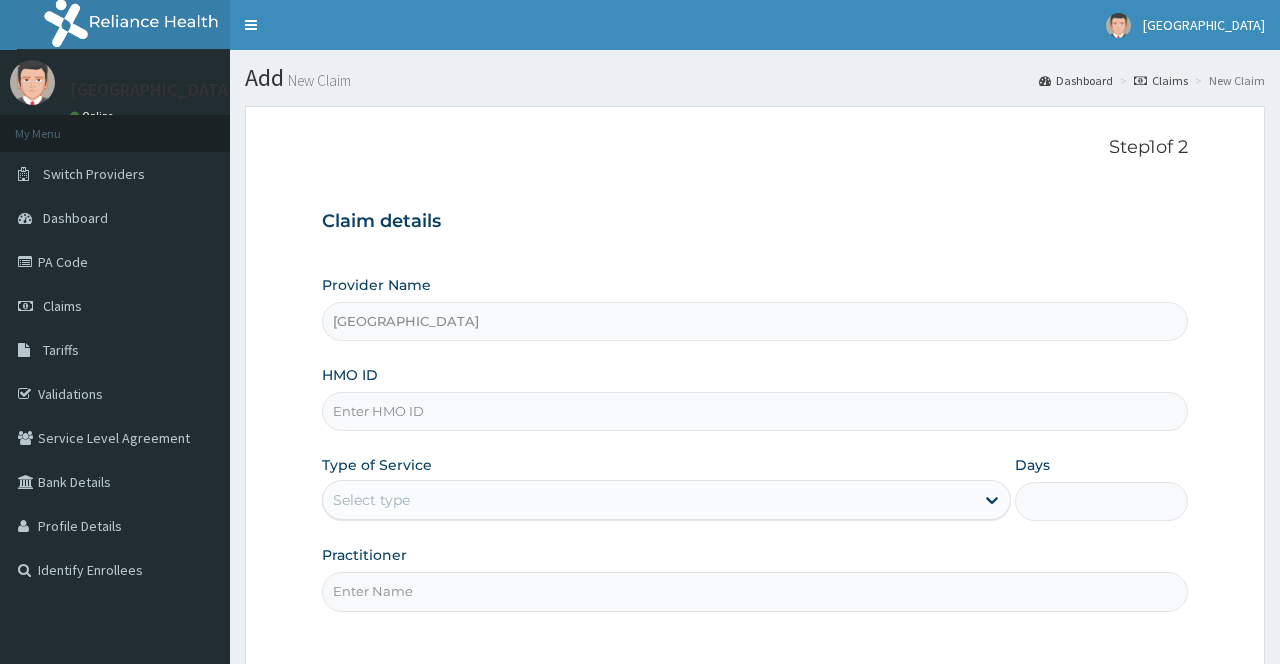 scroll, scrollTop: 0, scrollLeft: 0, axis: both 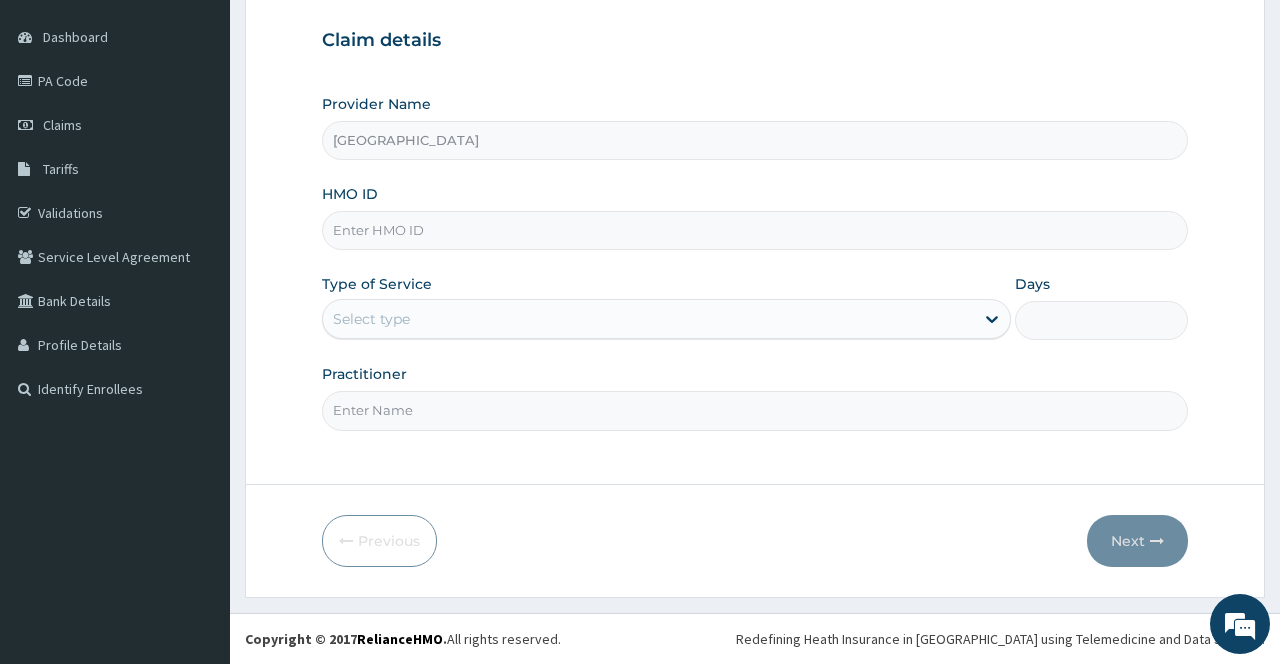 click on "HMO ID" at bounding box center (754, 230) 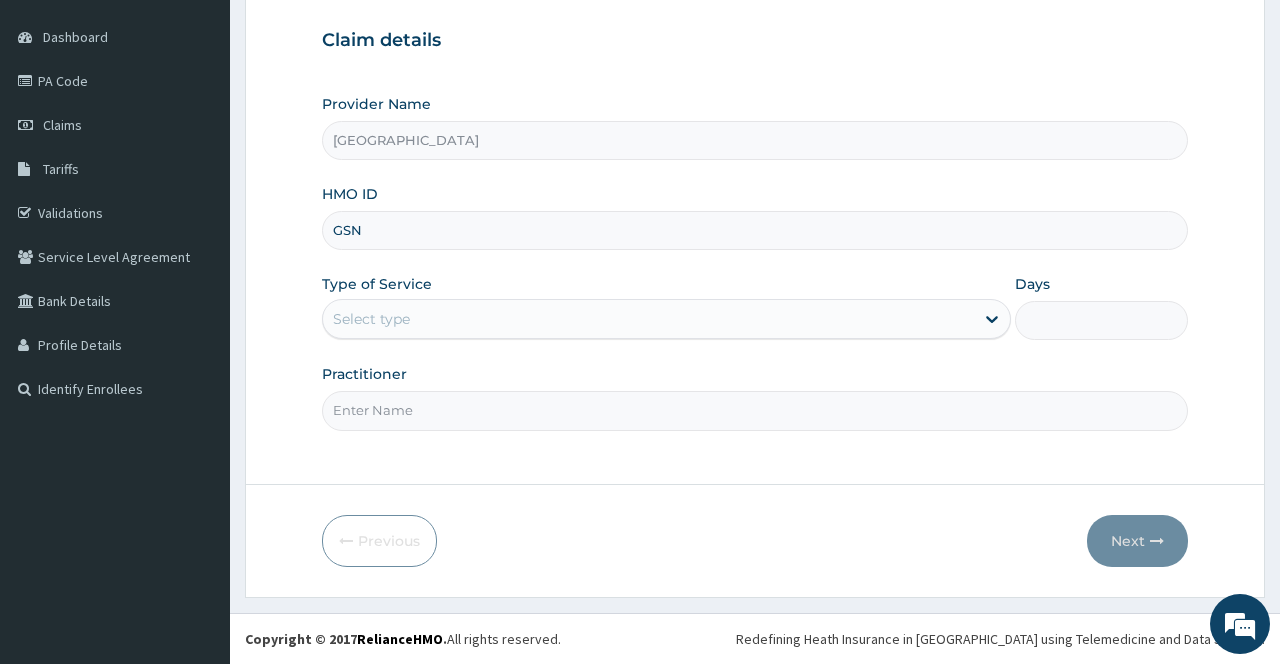 click on "GSN" at bounding box center [754, 230] 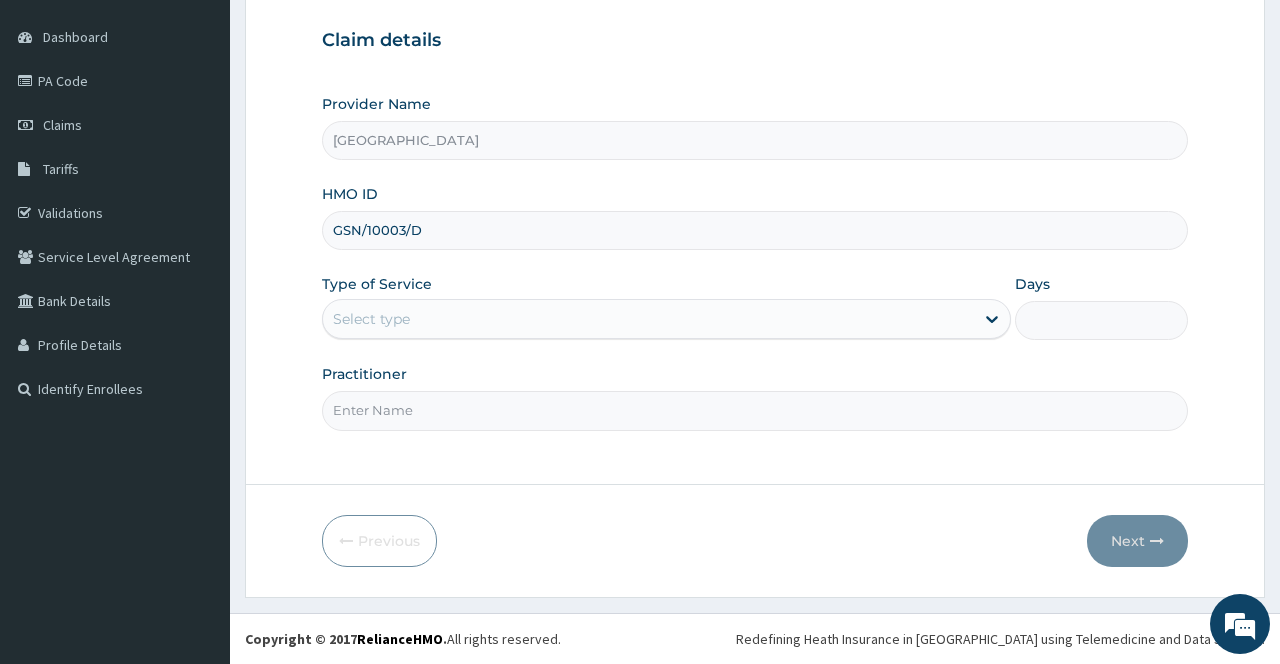 type on "GSN/10003/D" 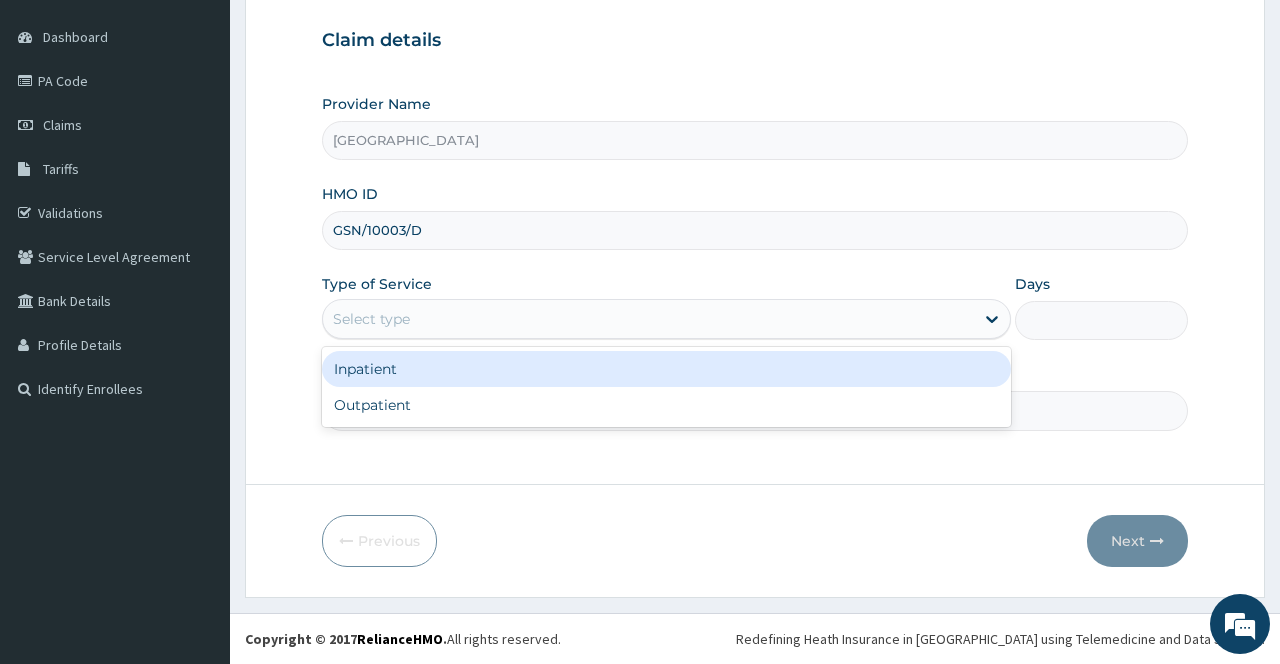 click on "Outpatient" at bounding box center (666, 405) 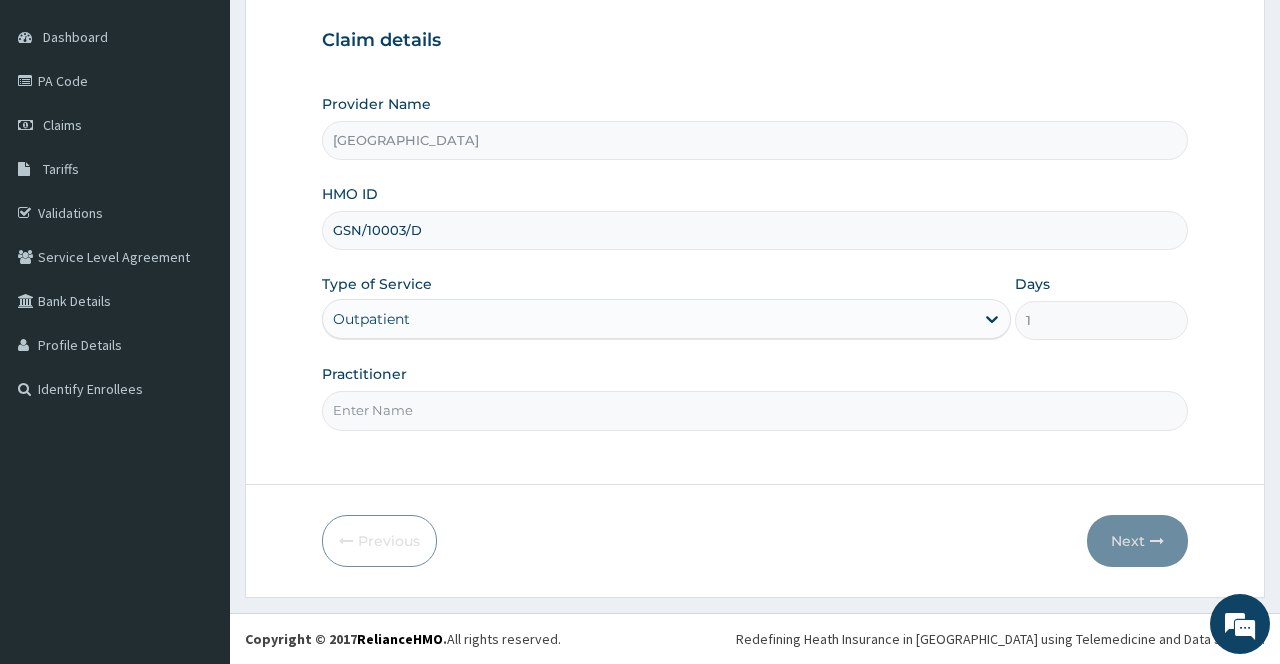 click on "Practitioner" at bounding box center [754, 410] 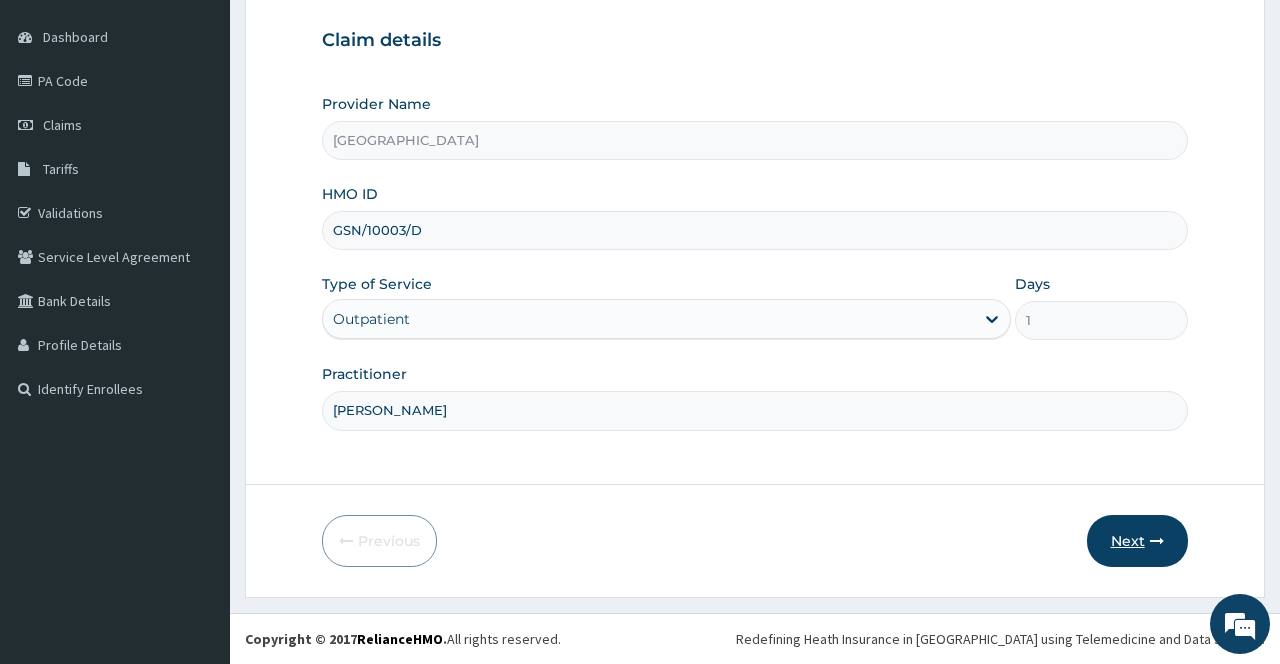 click on "Next" at bounding box center [1137, 541] 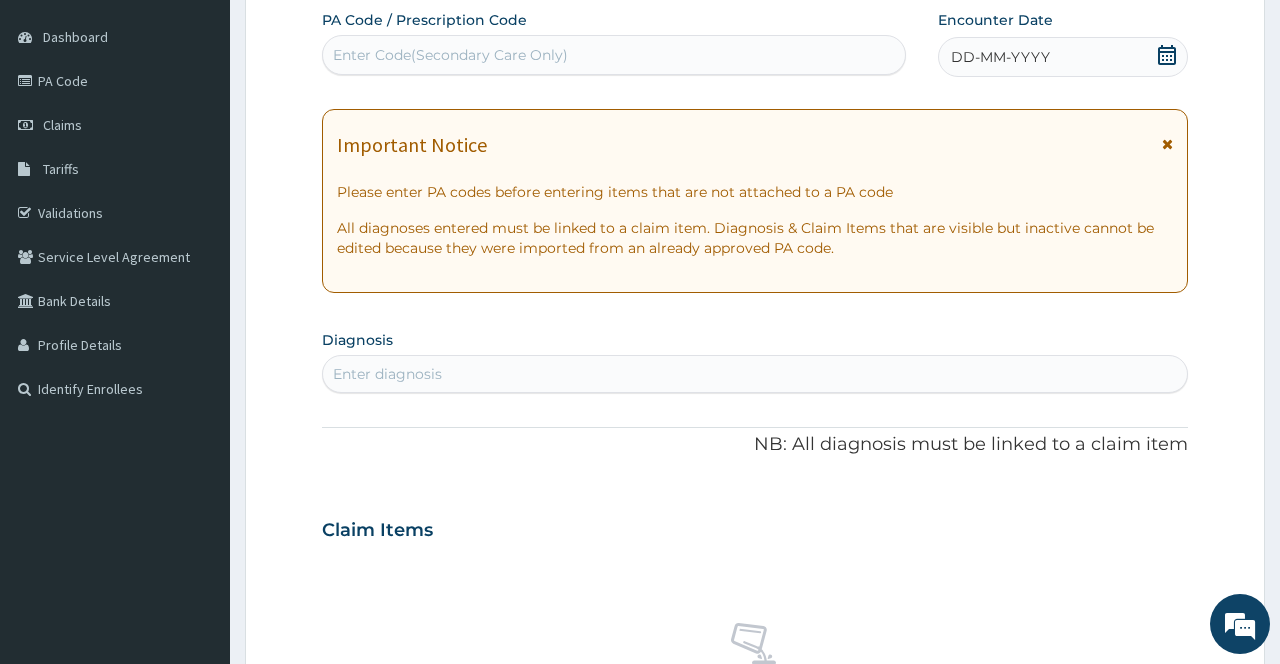 click at bounding box center (1167, 144) 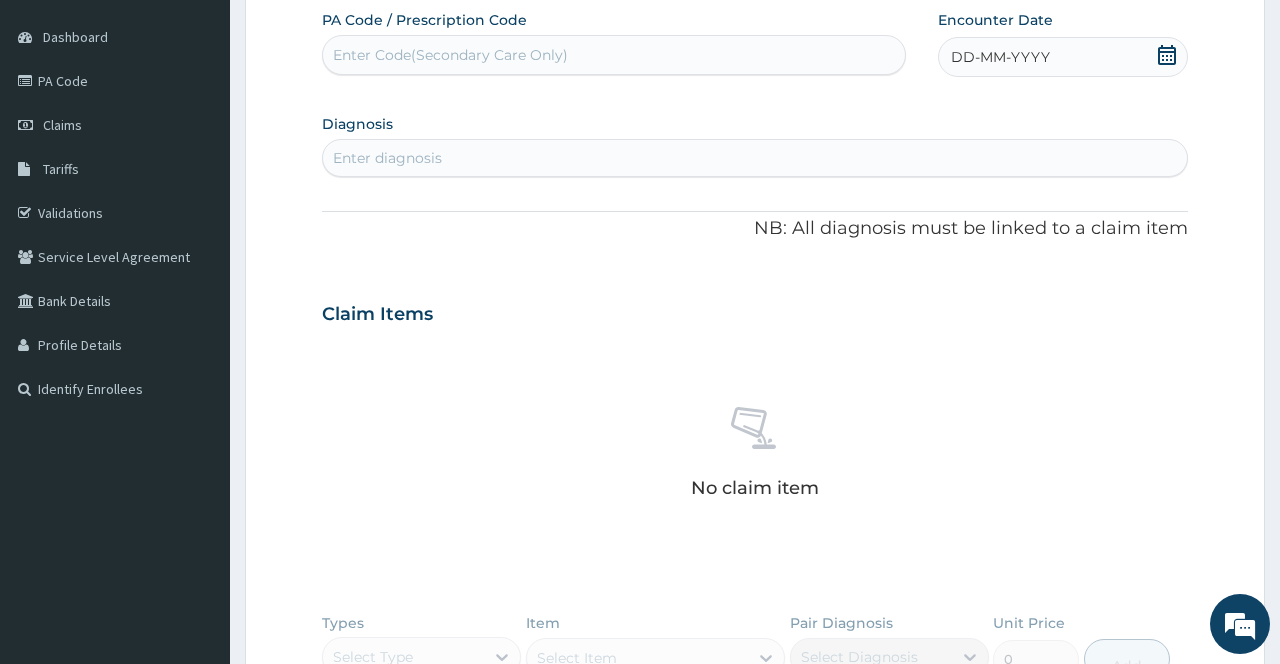 click 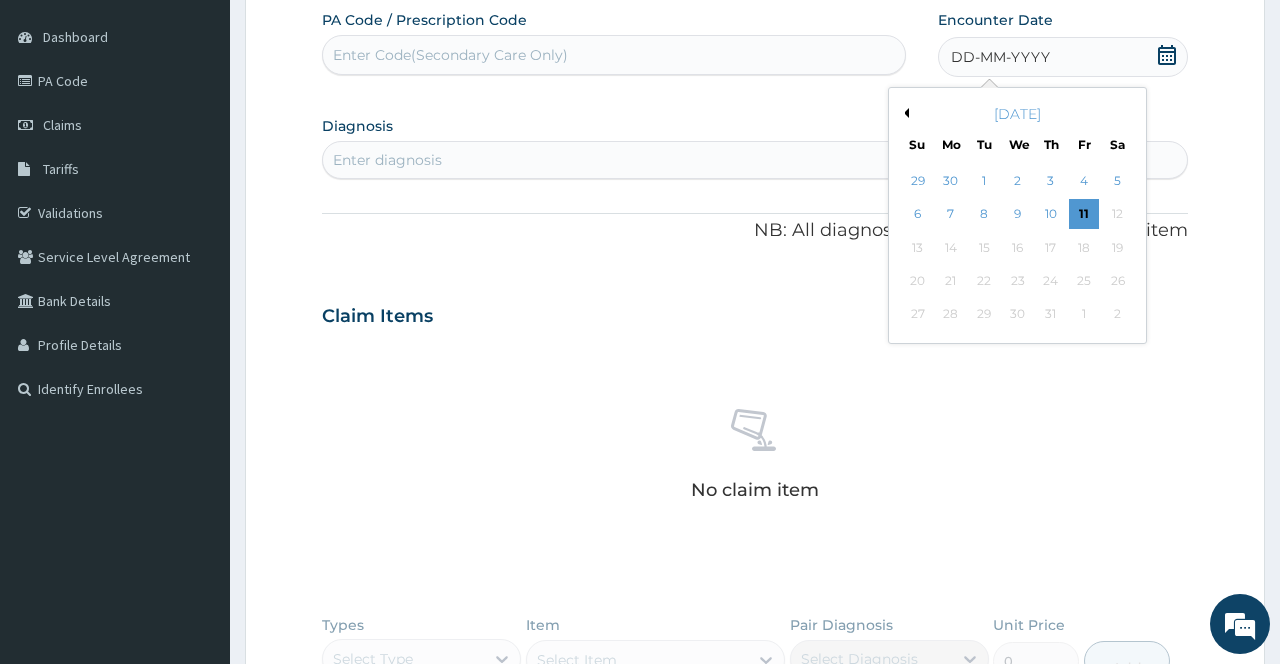 click on "Previous Month" at bounding box center (904, 113) 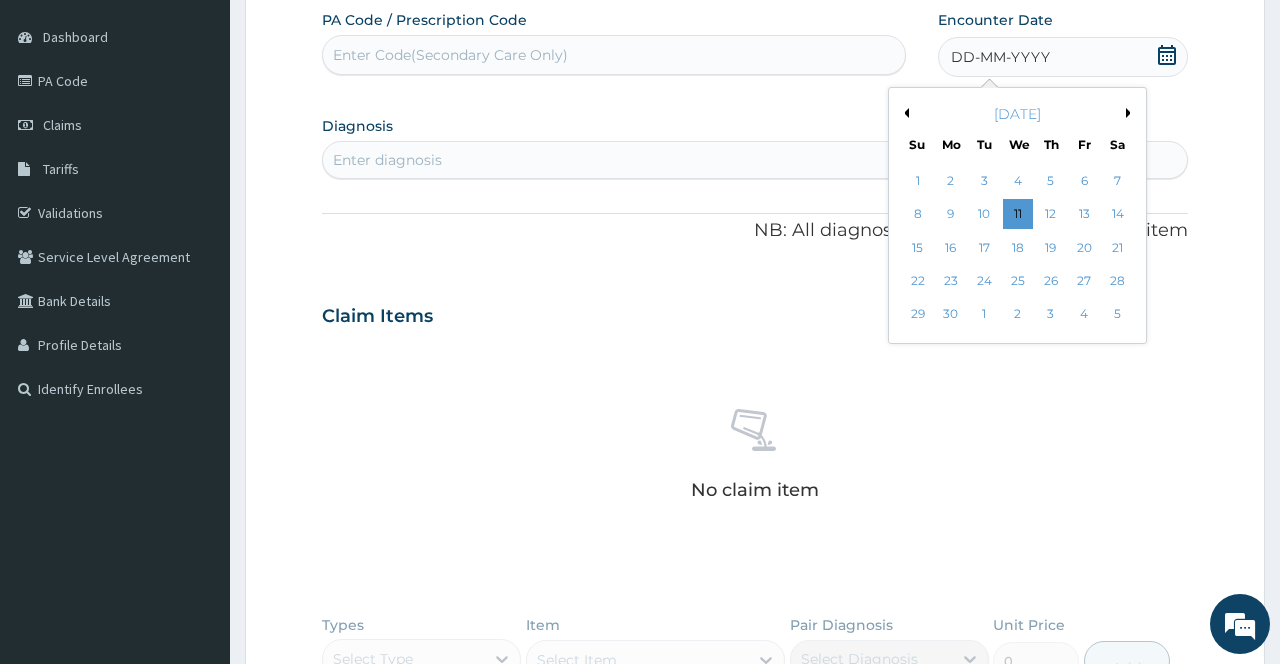 click on "Previous Month" at bounding box center (904, 113) 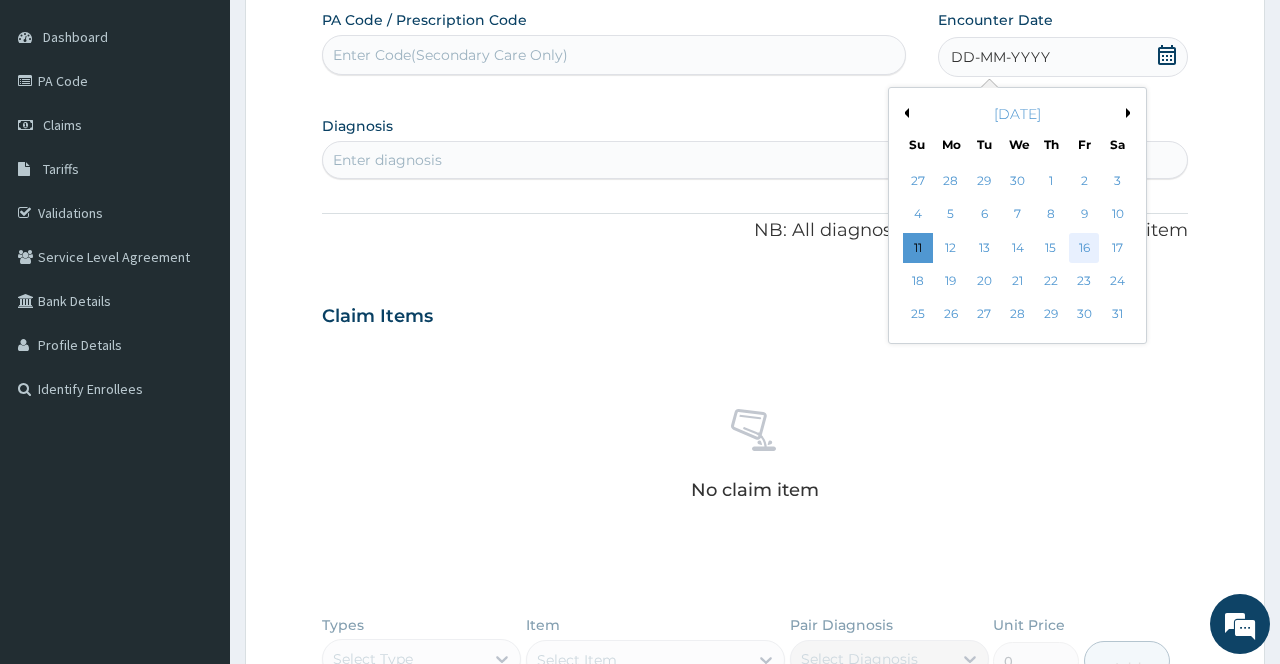 click on "16" at bounding box center (1084, 248) 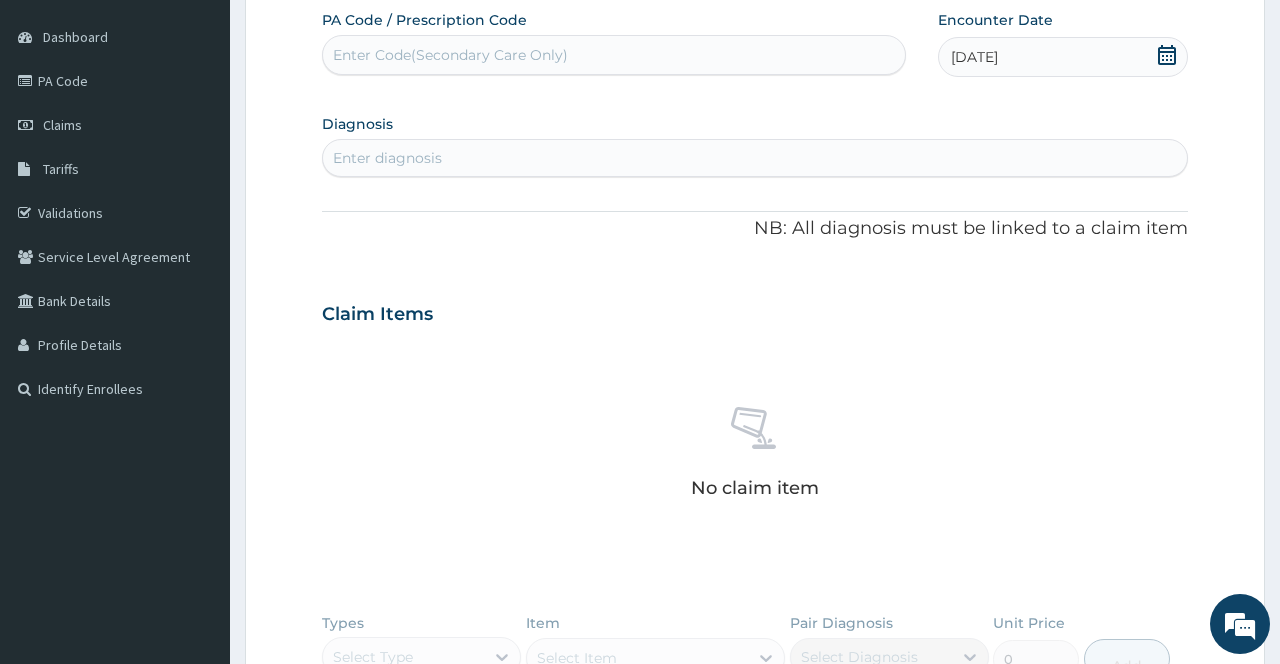 click on "Enter diagnosis" at bounding box center (754, 158) 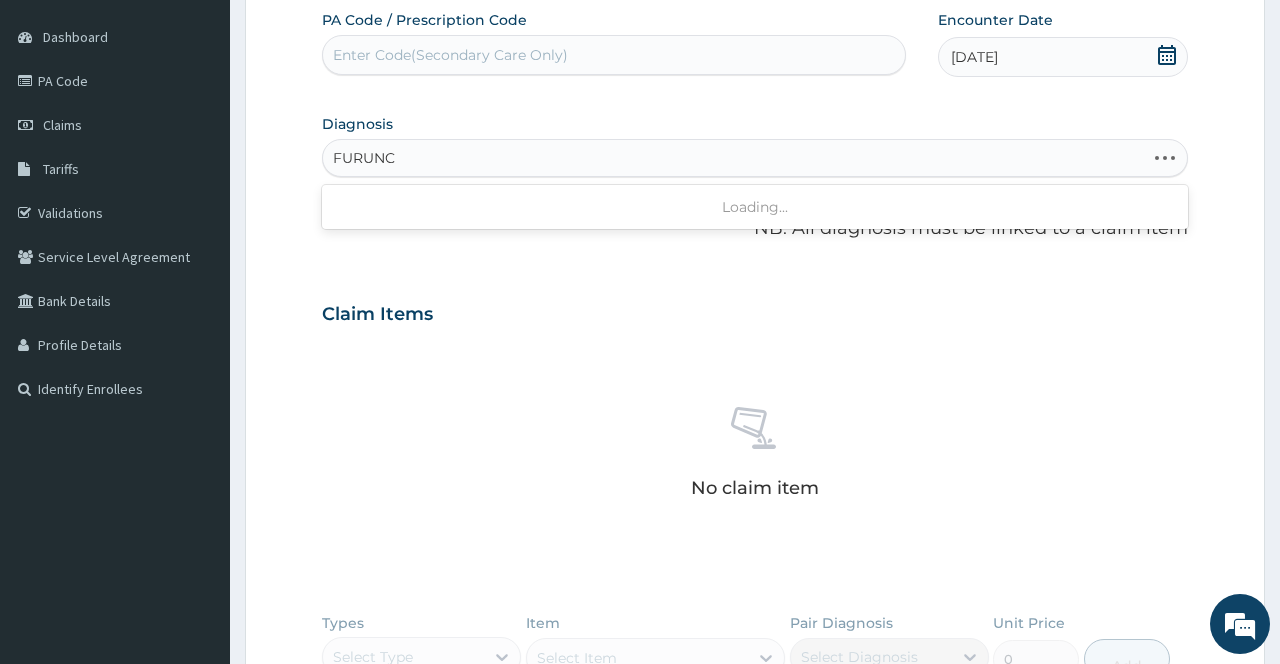 type on "FURUN" 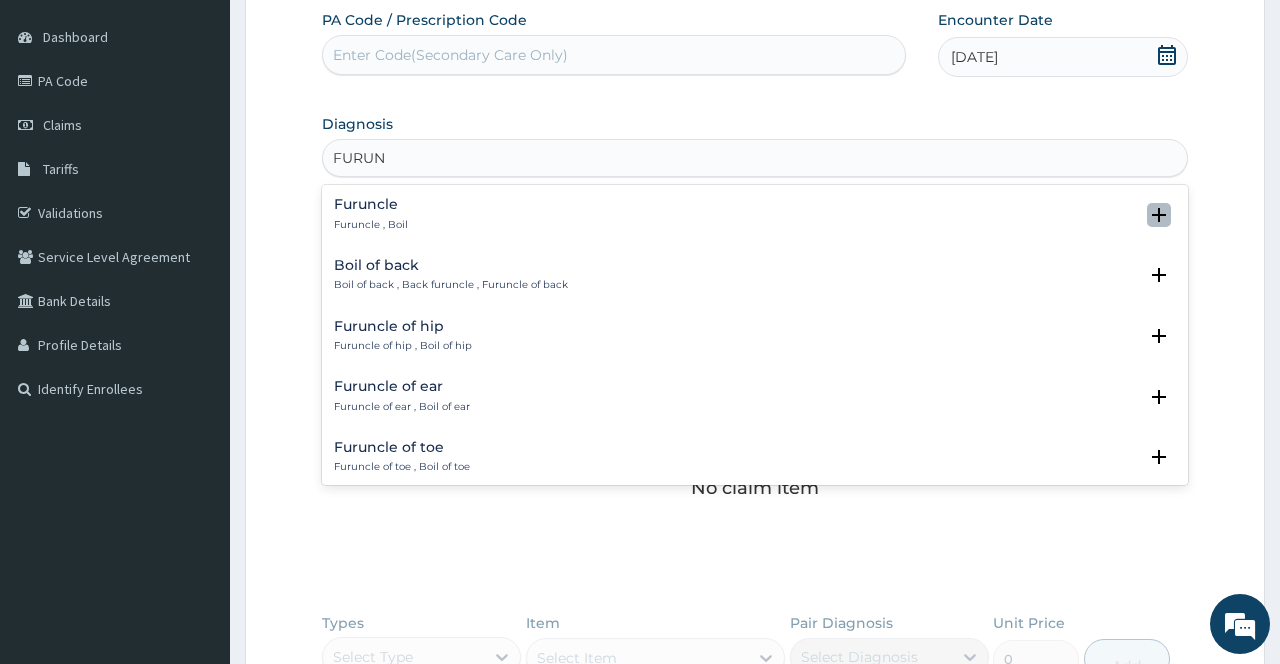 click 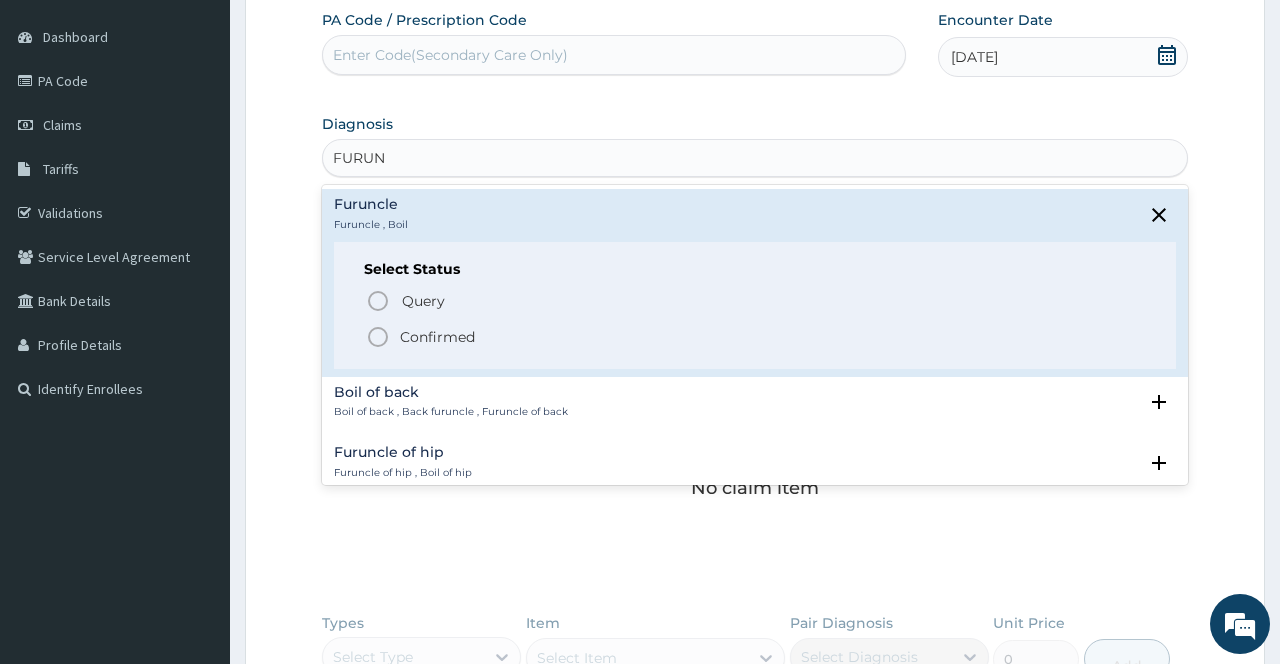click 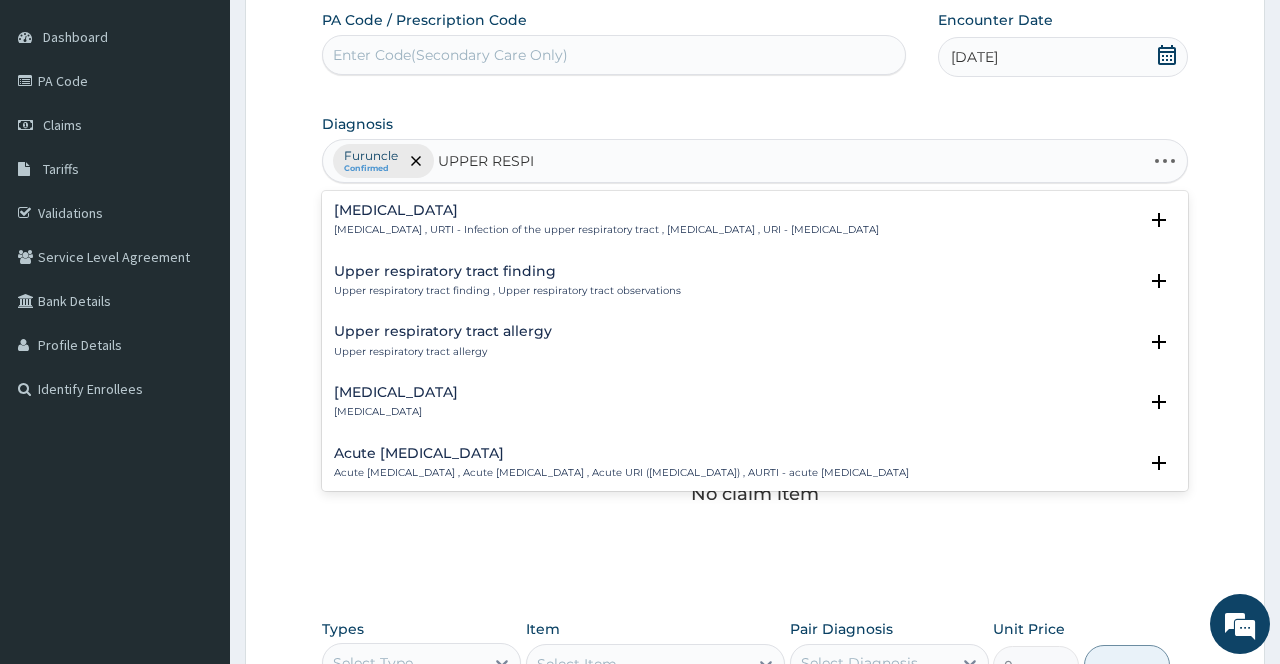 type on "UPPER RESPIR" 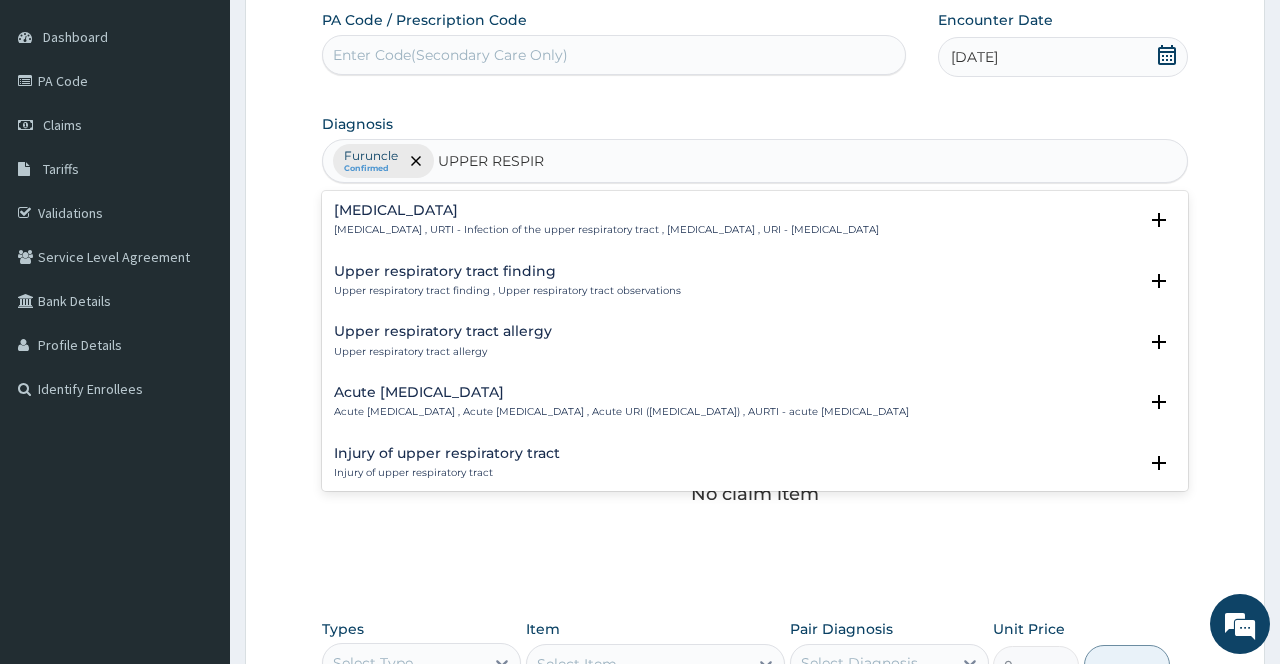 scroll, scrollTop: 80, scrollLeft: 0, axis: vertical 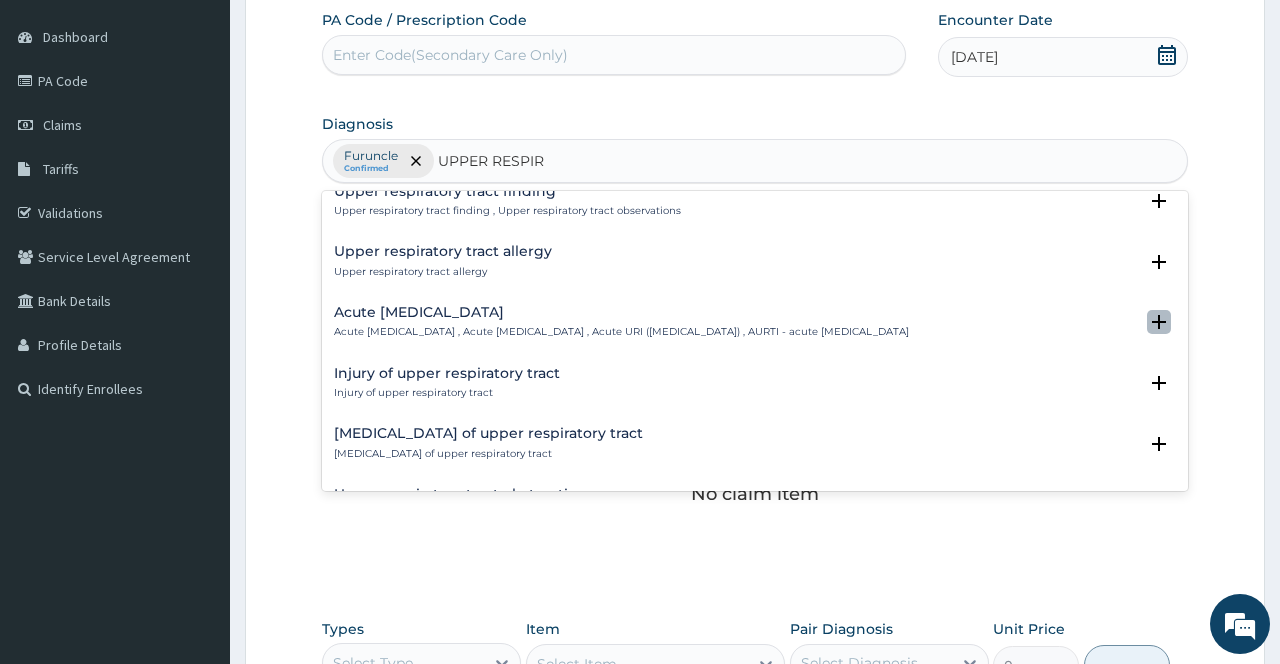 click 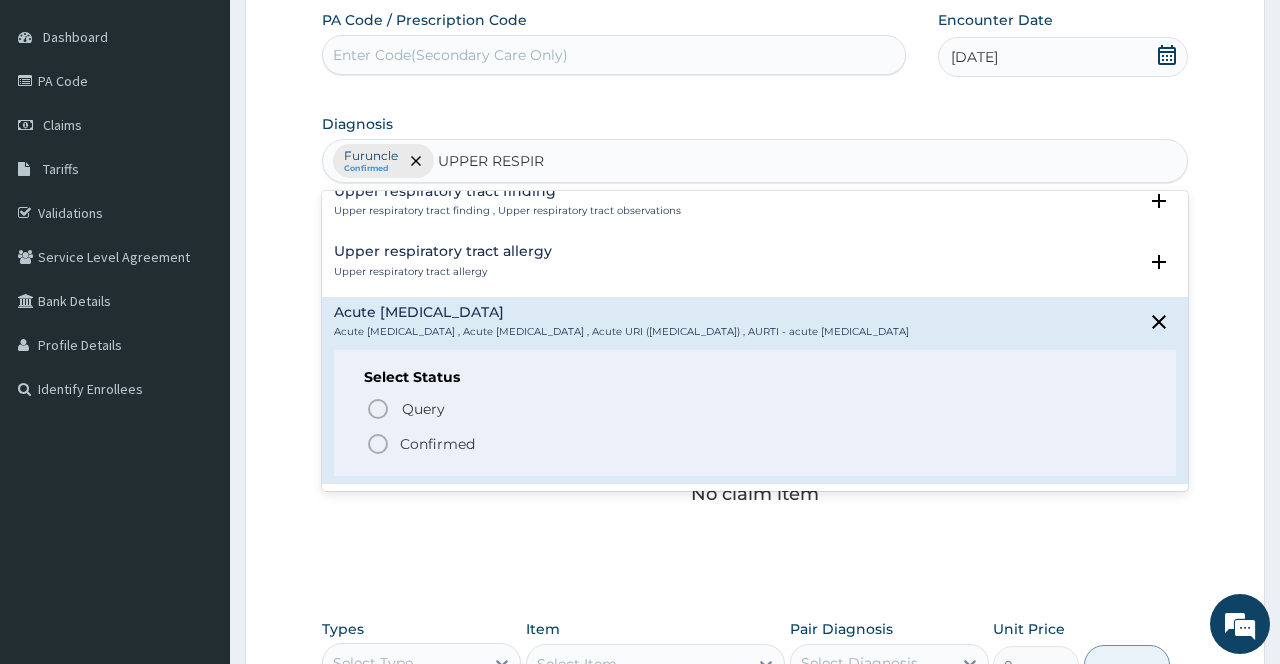 click 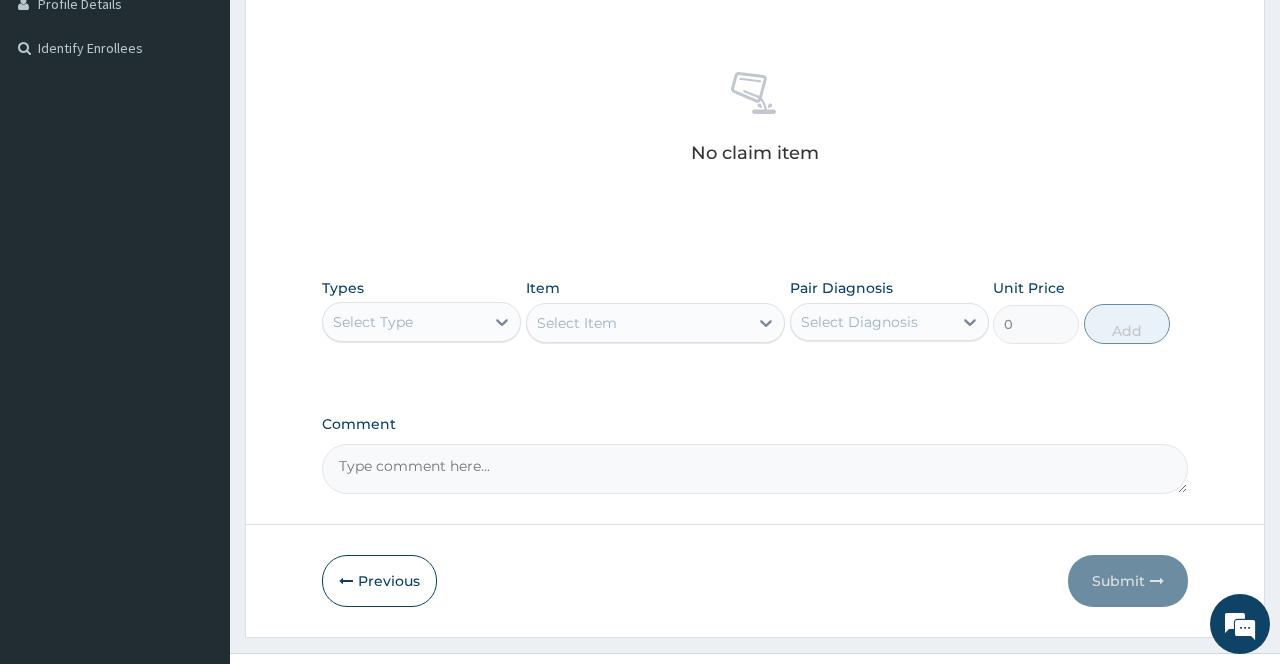 scroll, scrollTop: 562, scrollLeft: 0, axis: vertical 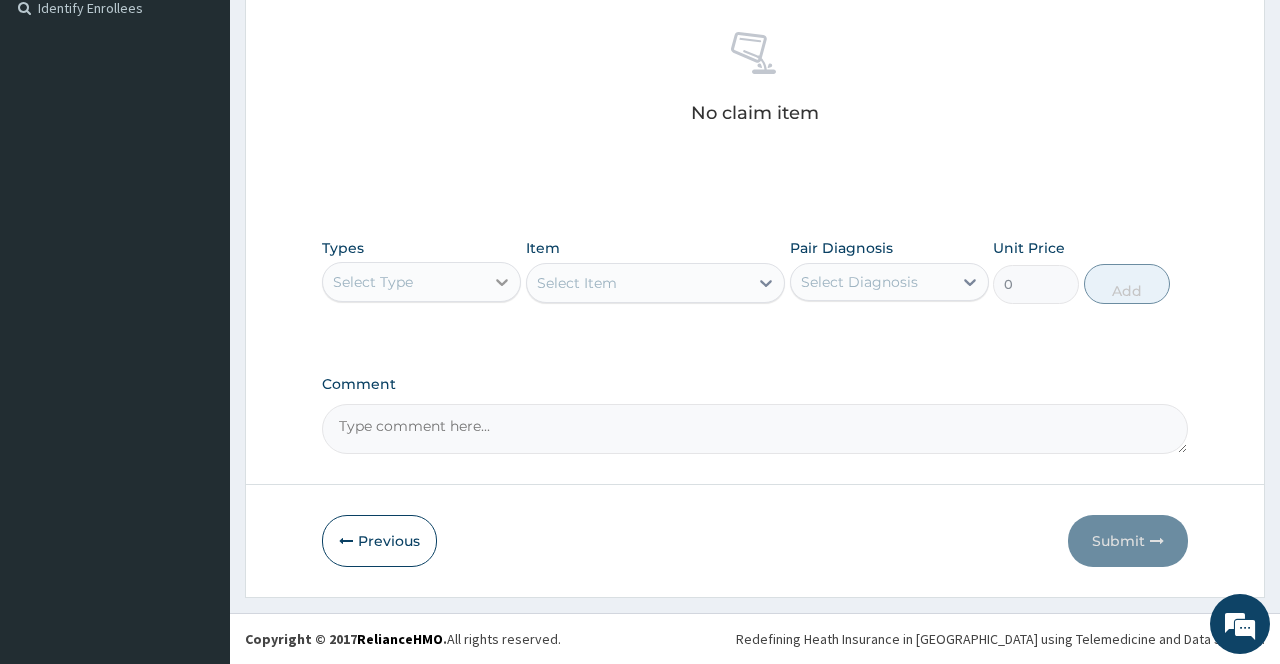 click 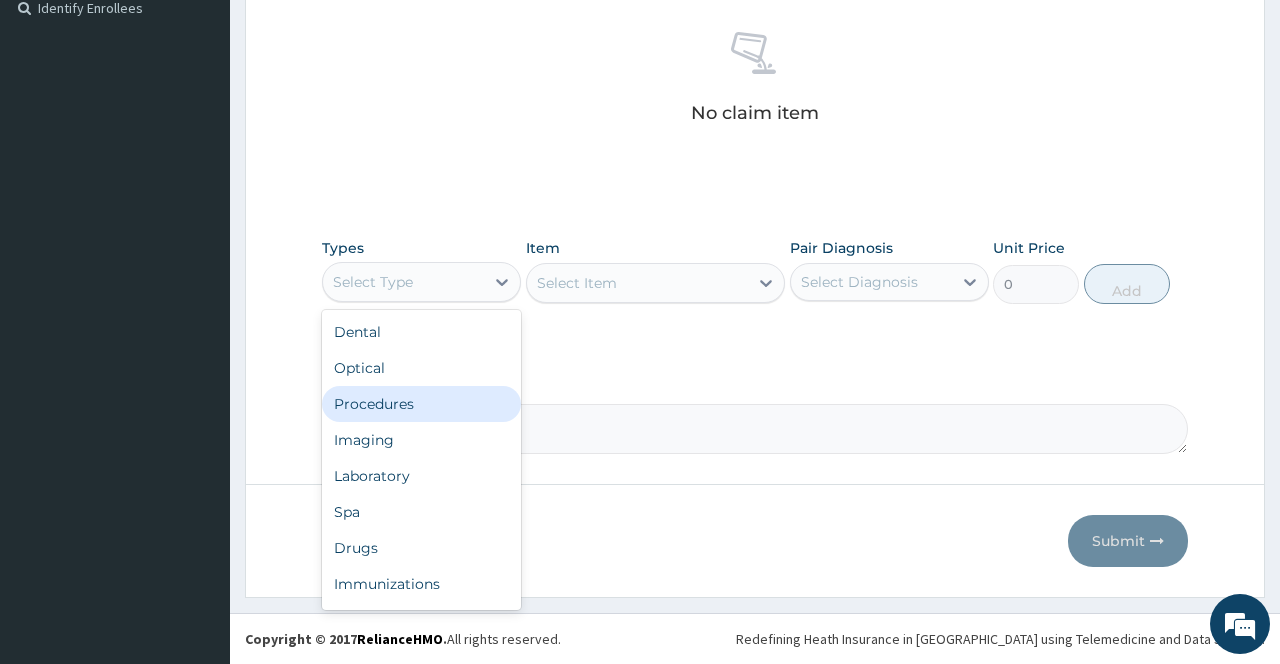click on "Procedures" at bounding box center (421, 404) 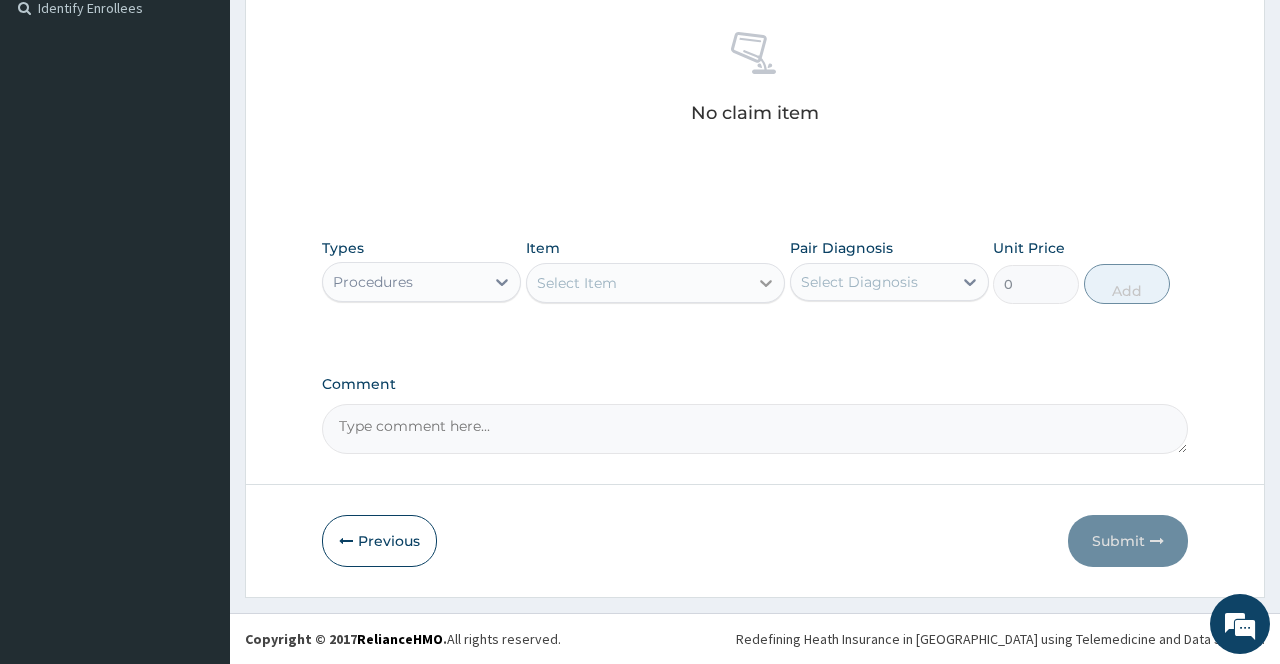 click 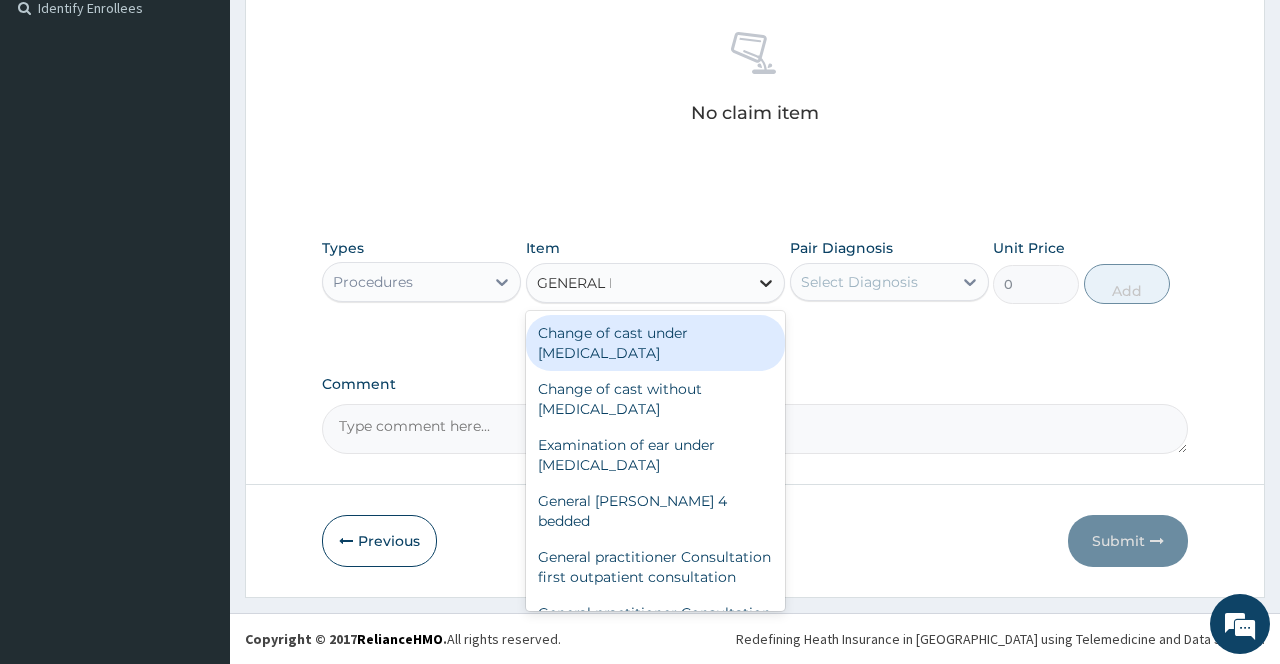 type on "GENERAL PR" 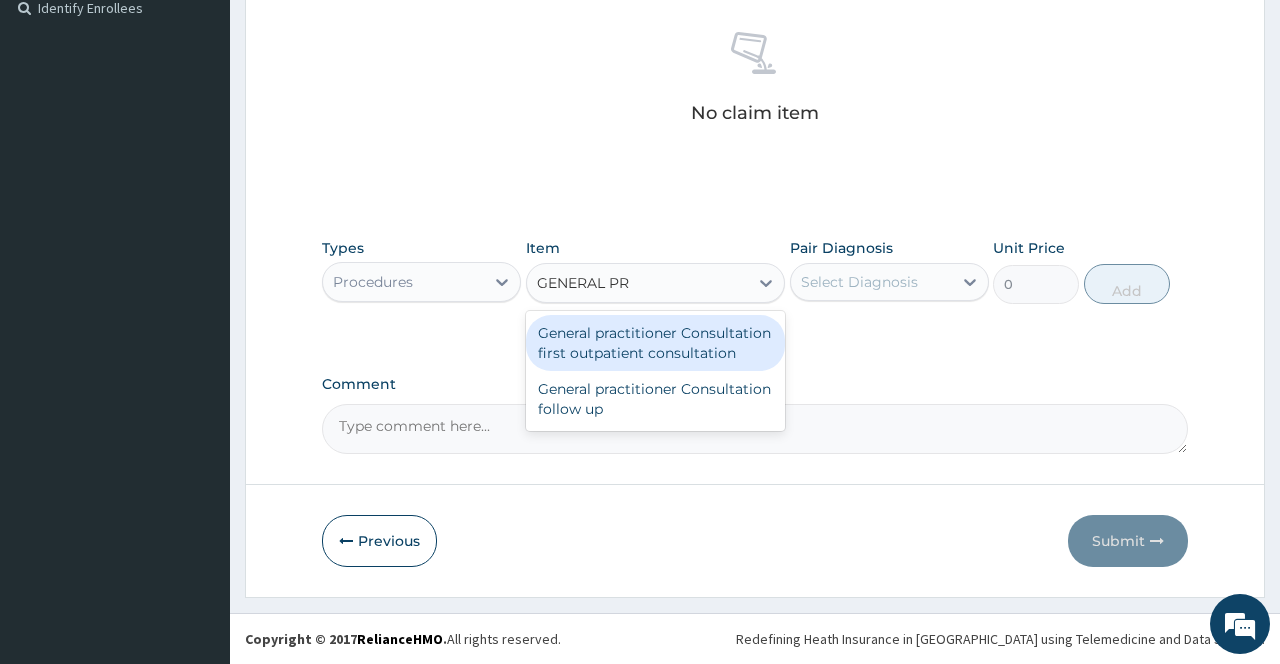 click on "General practitioner Consultation first outpatient consultation" at bounding box center (656, 343) 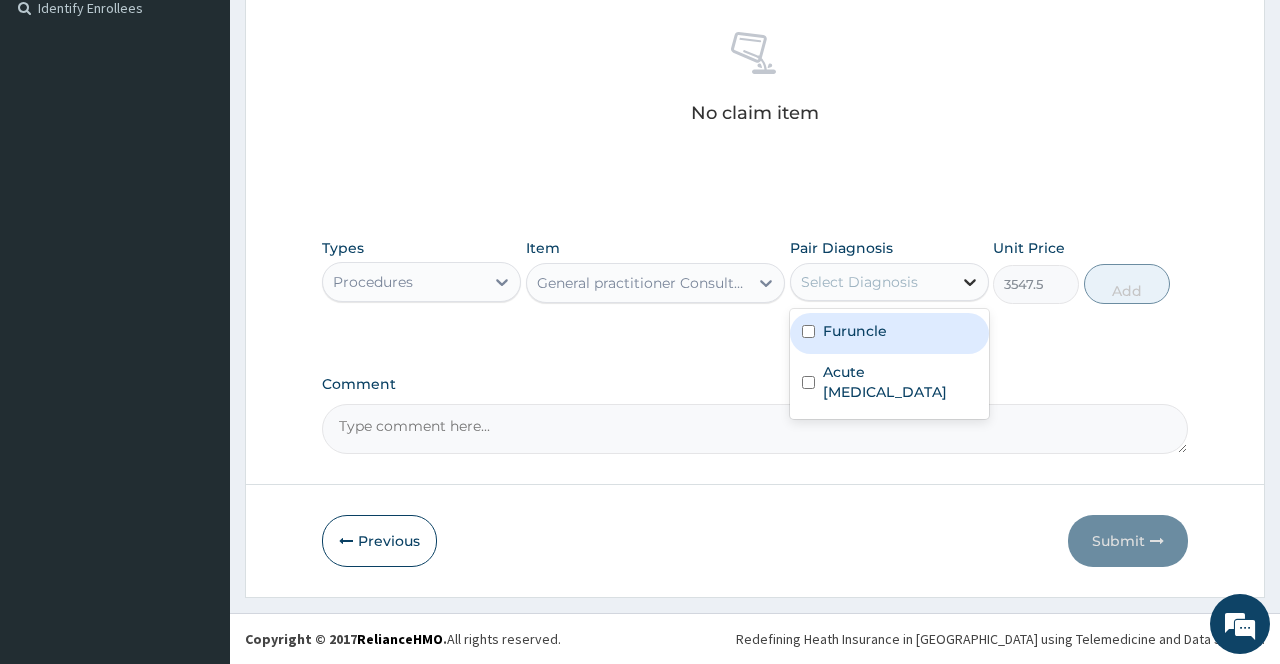 click 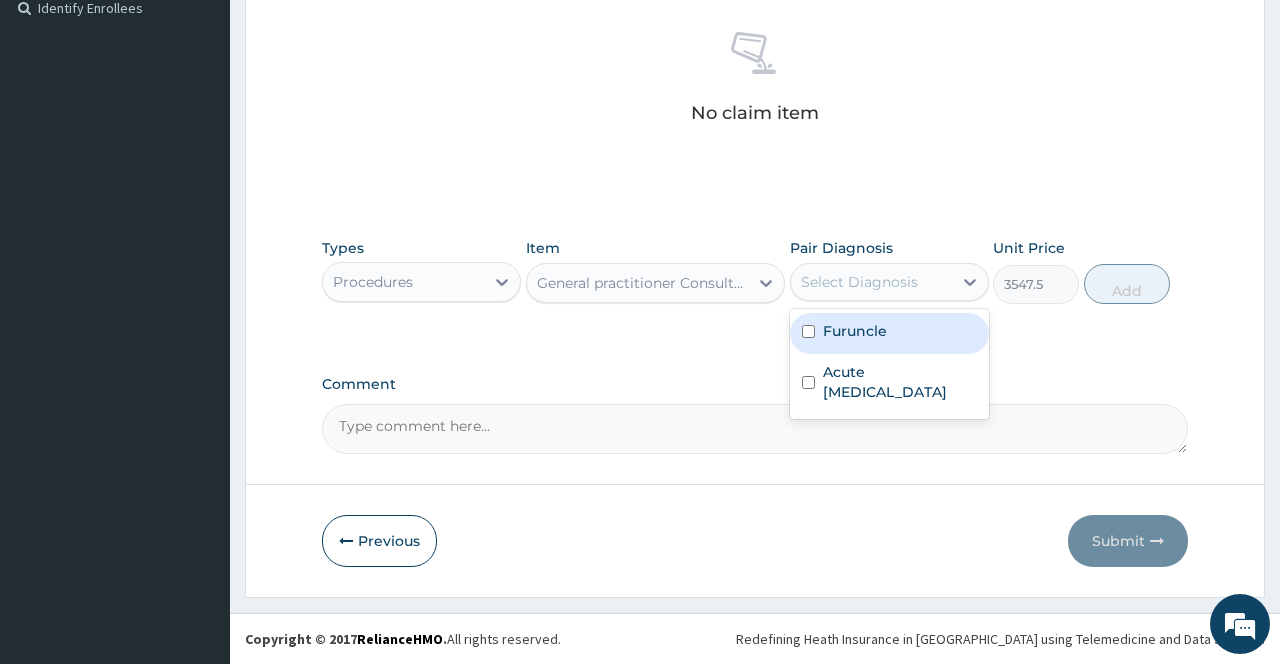 click on "Furuncle" at bounding box center (889, 333) 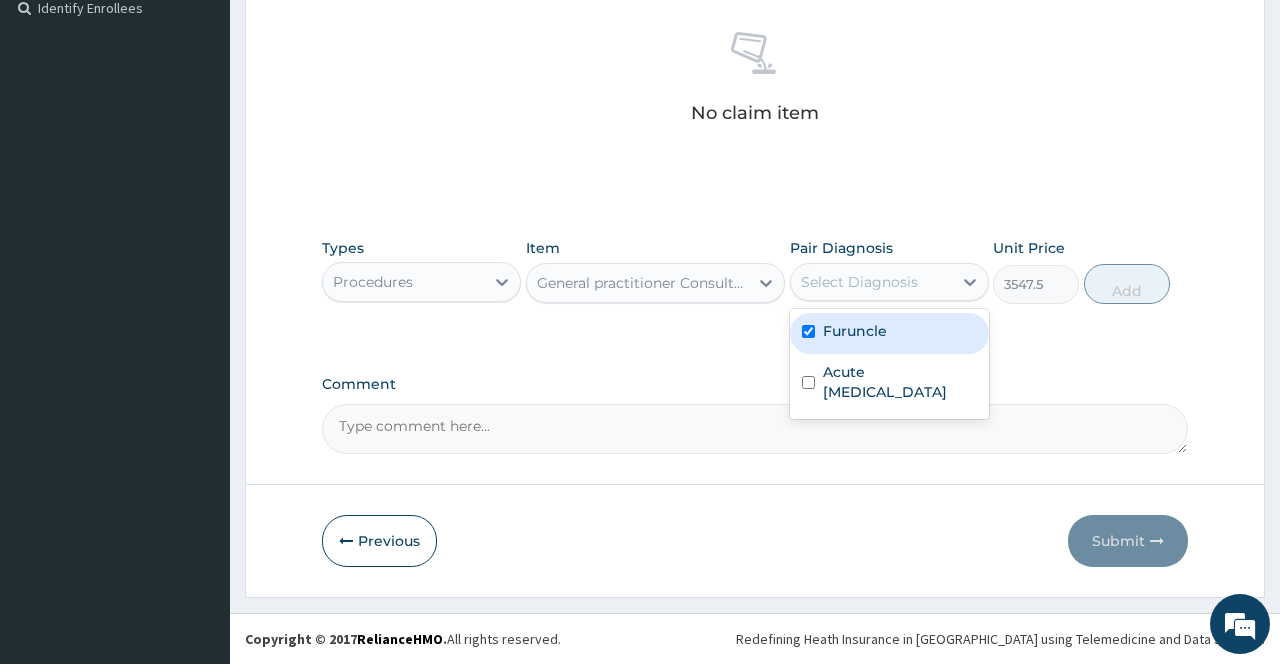 checkbox on "true" 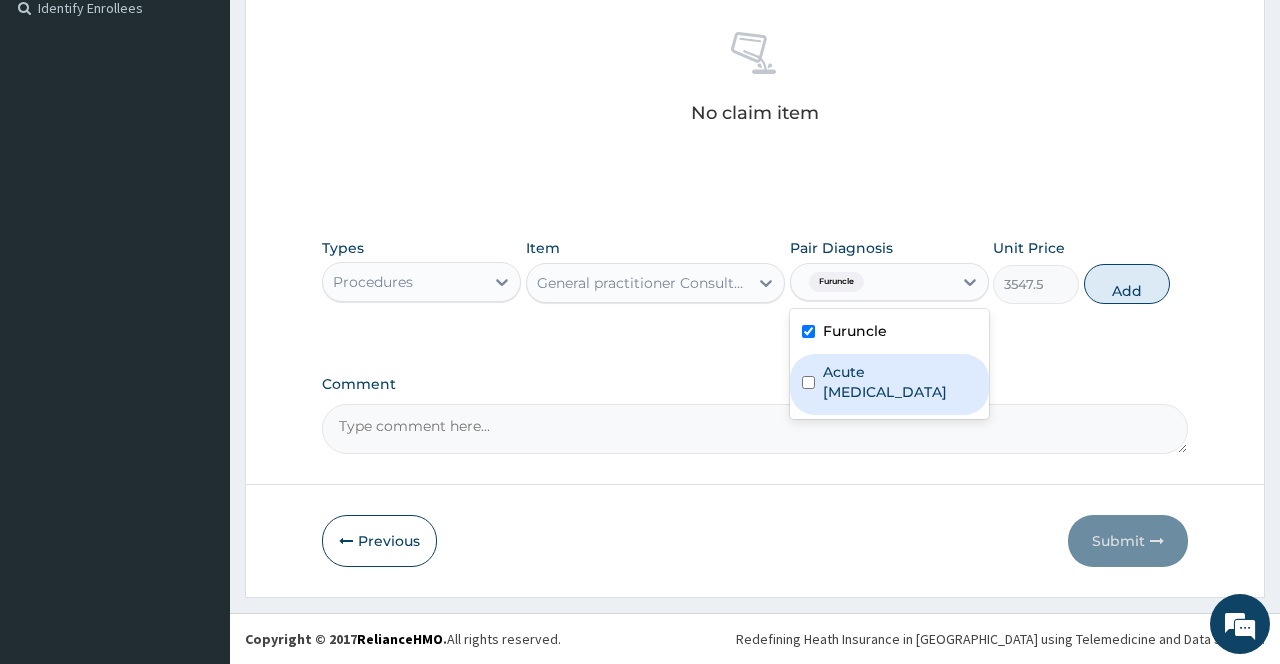 click on "Acute [MEDICAL_DATA]" at bounding box center [900, 382] 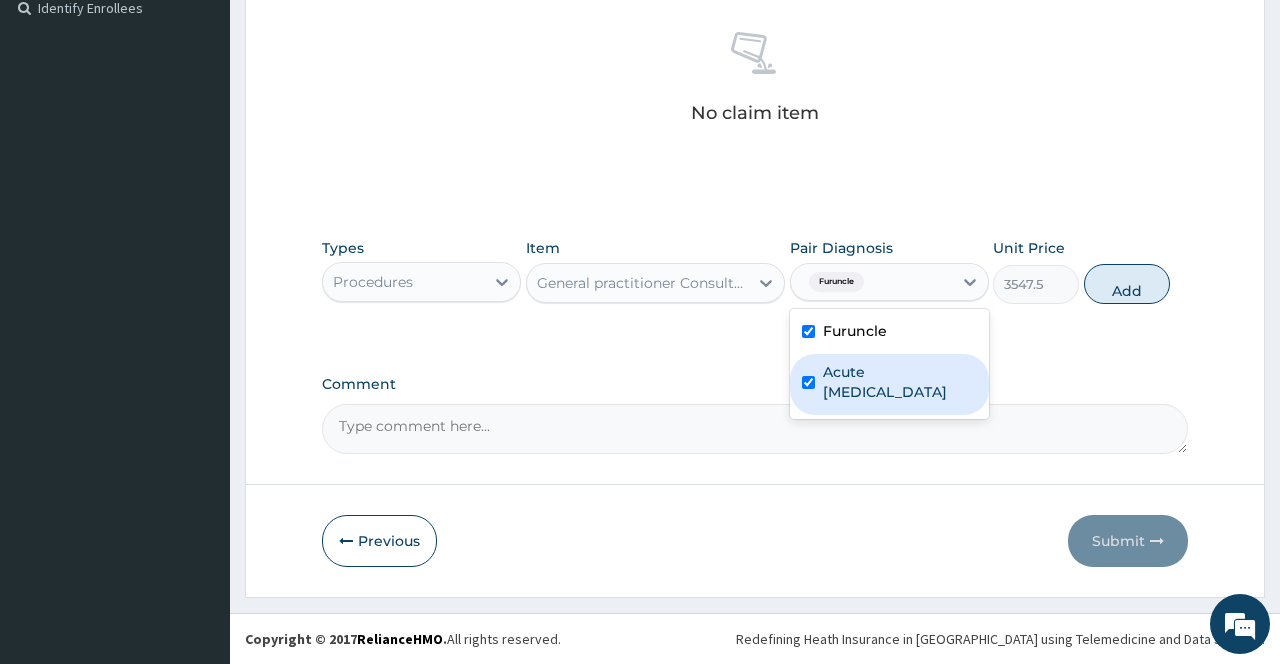 checkbox on "true" 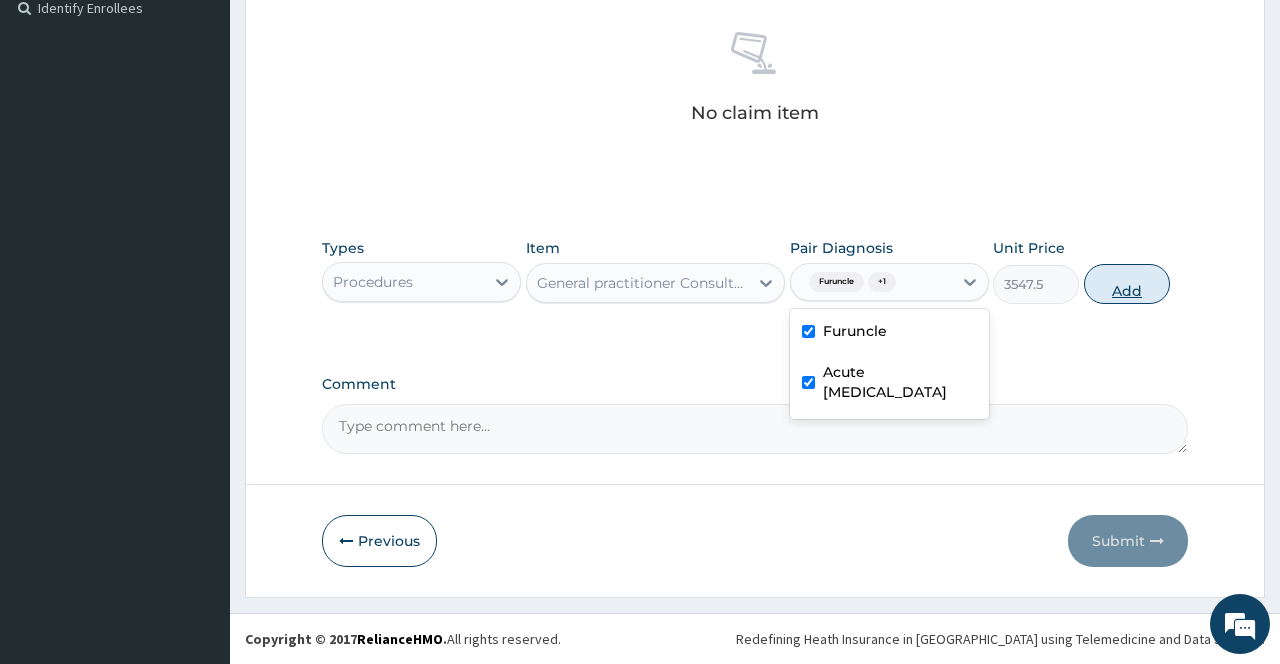 click on "Add" at bounding box center [1127, 284] 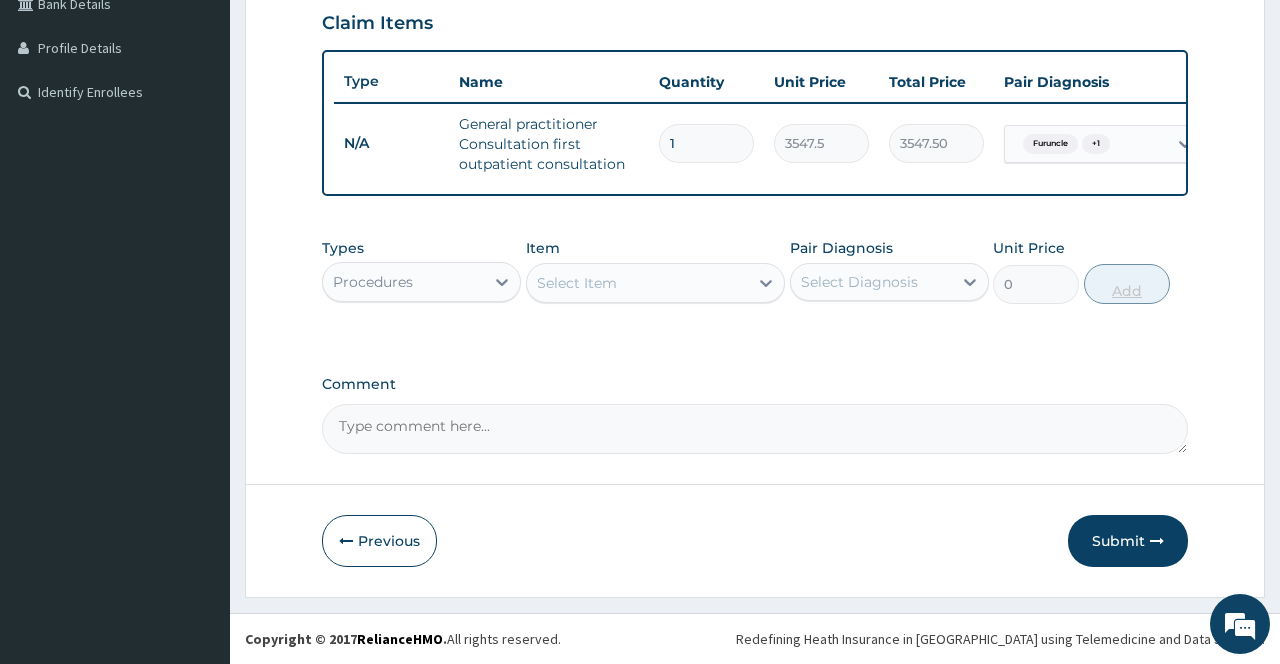 scroll, scrollTop: 494, scrollLeft: 0, axis: vertical 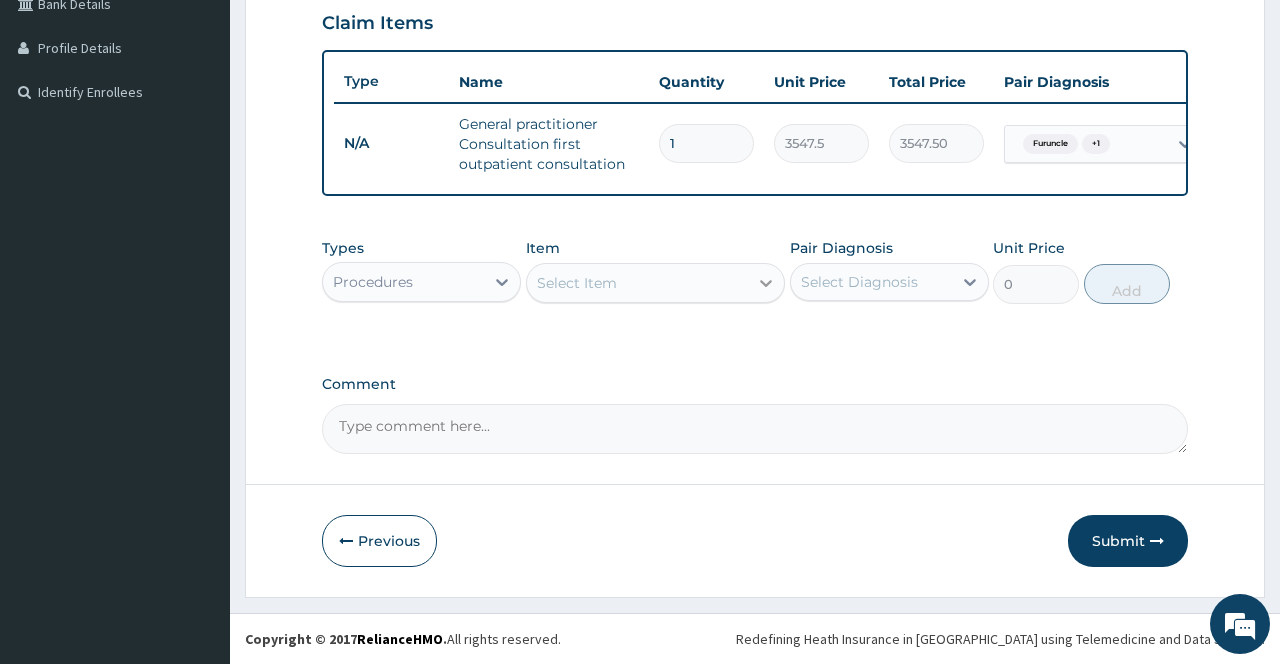 click 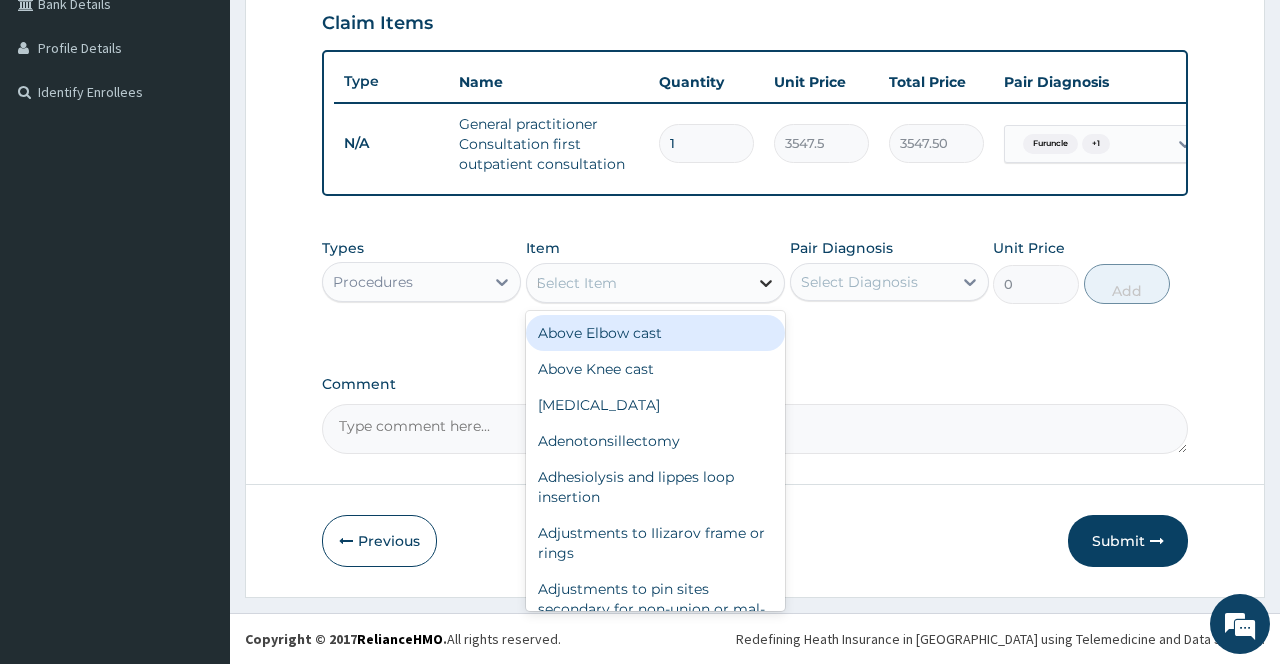 type on "REGIS" 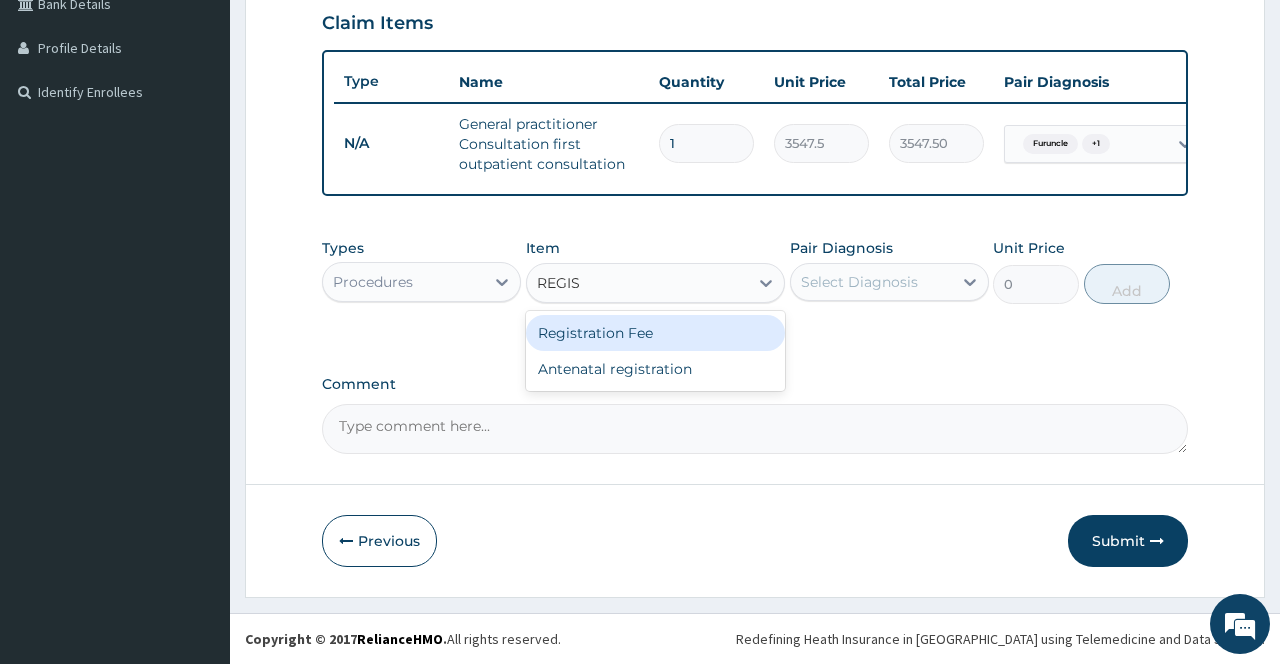 click on "Registration Fee" at bounding box center (656, 333) 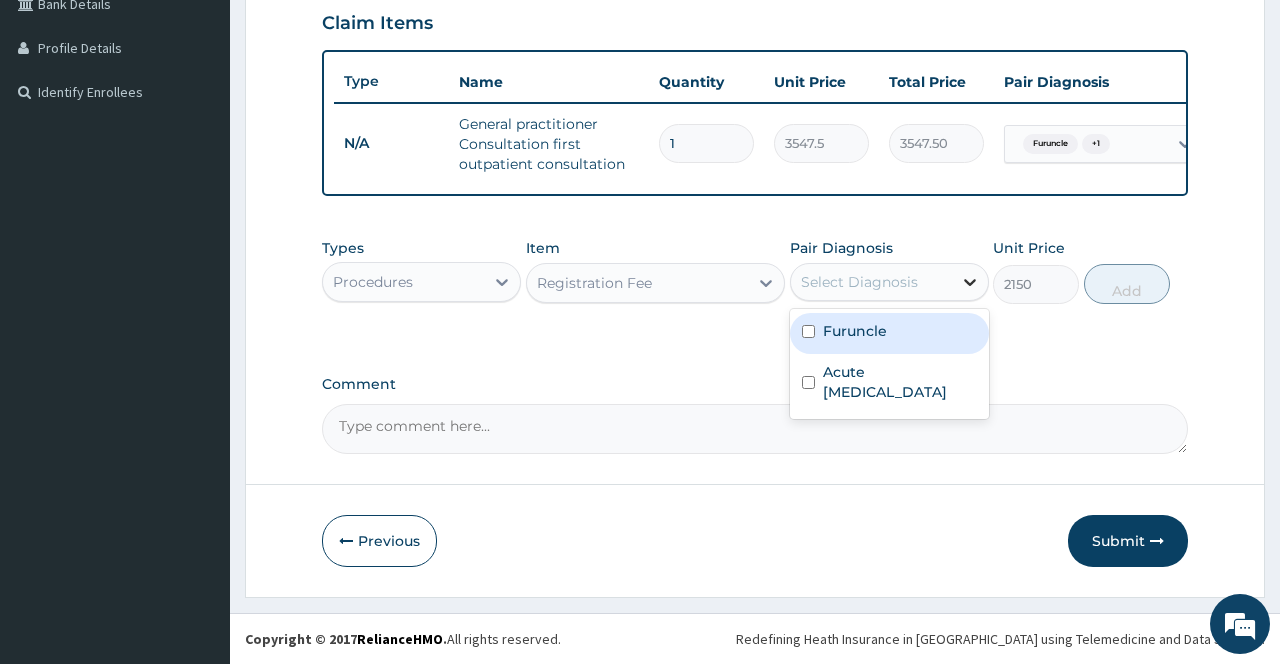 click 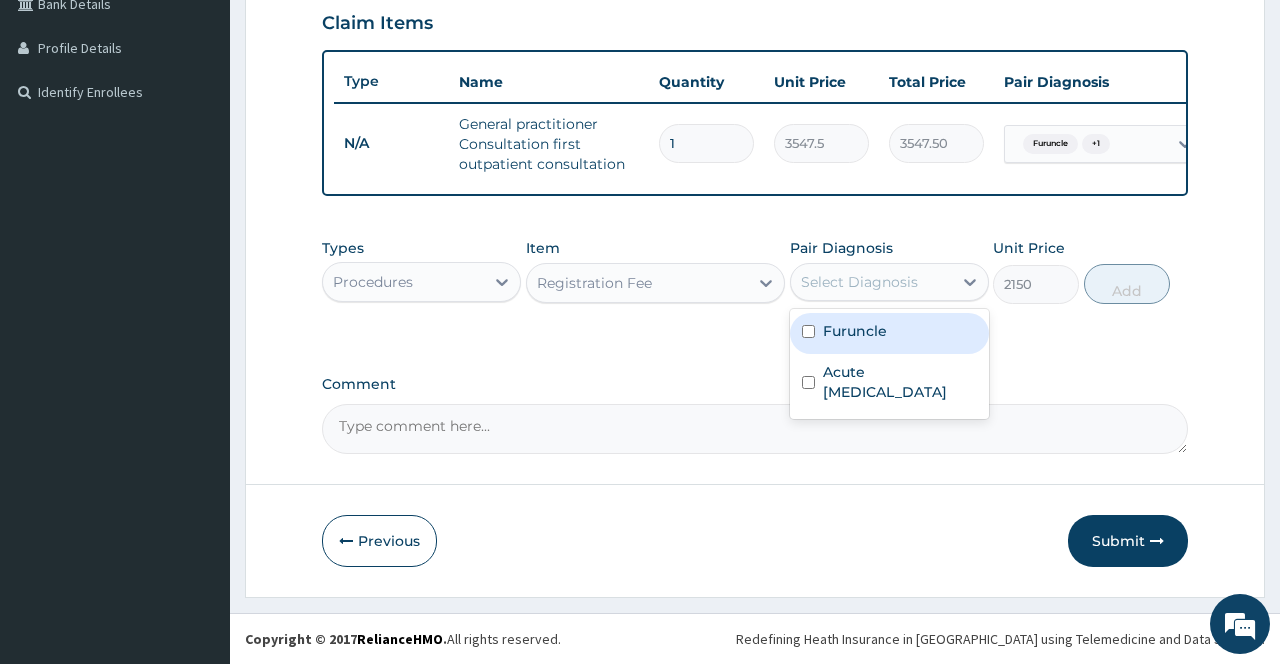 click on "Furuncle" at bounding box center (889, 333) 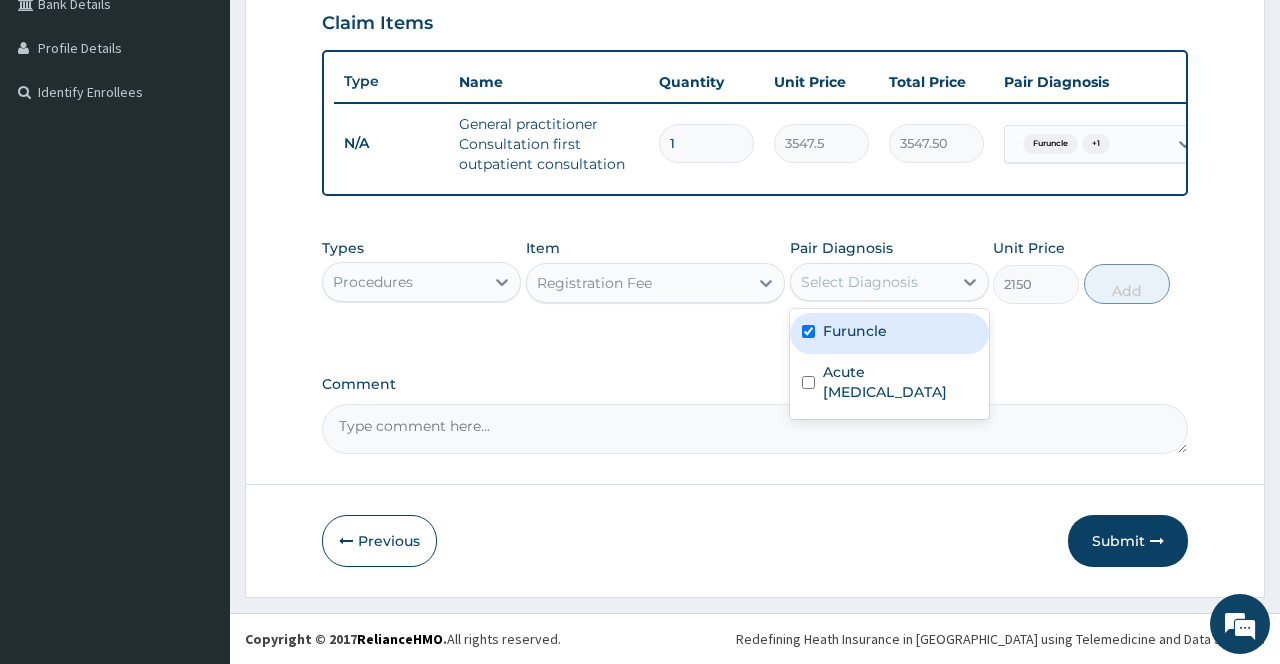 checkbox on "true" 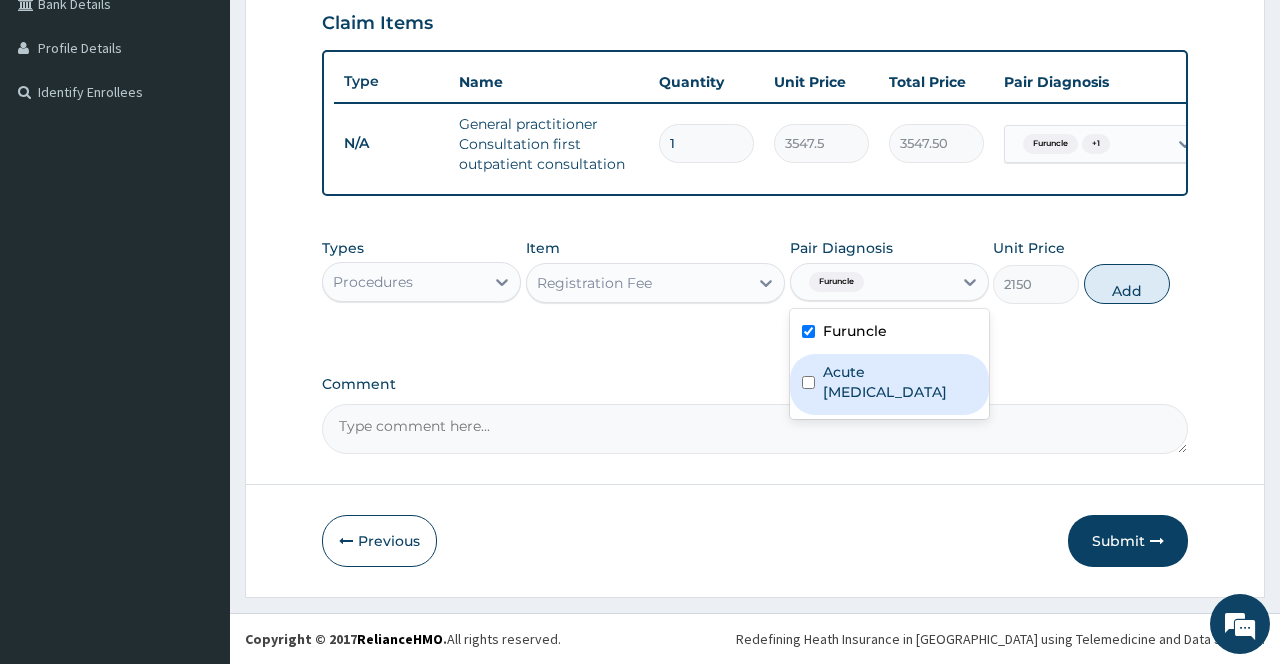 click at bounding box center (808, 382) 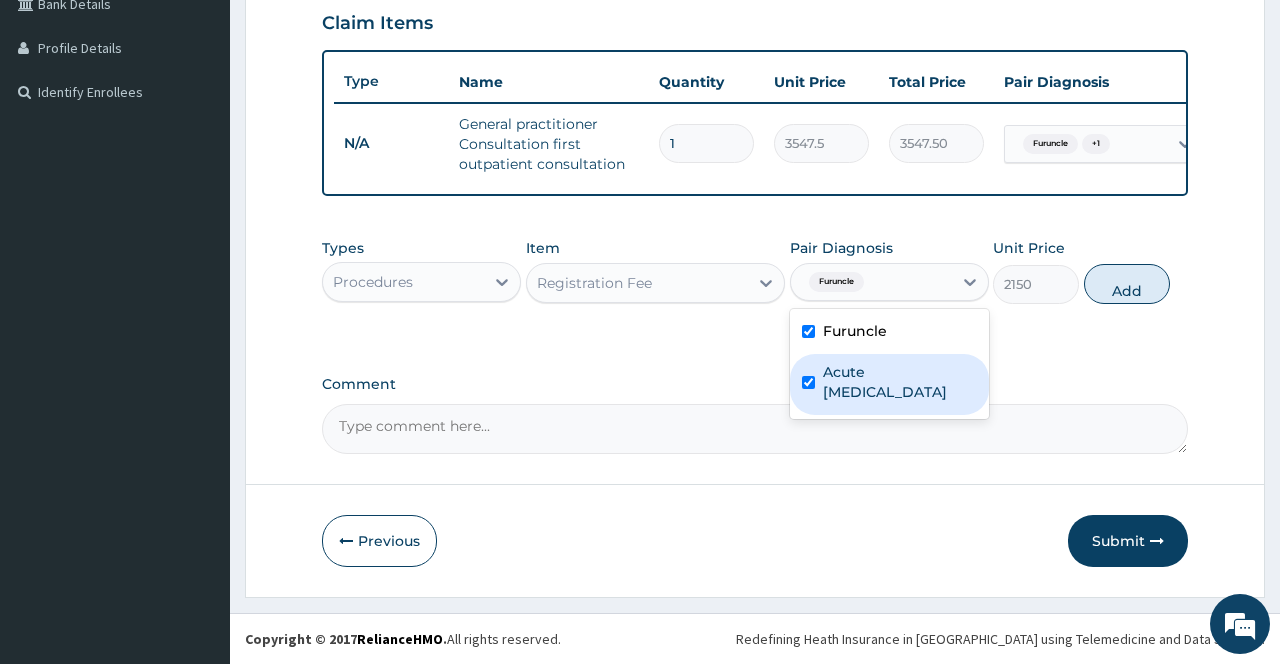 checkbox on "true" 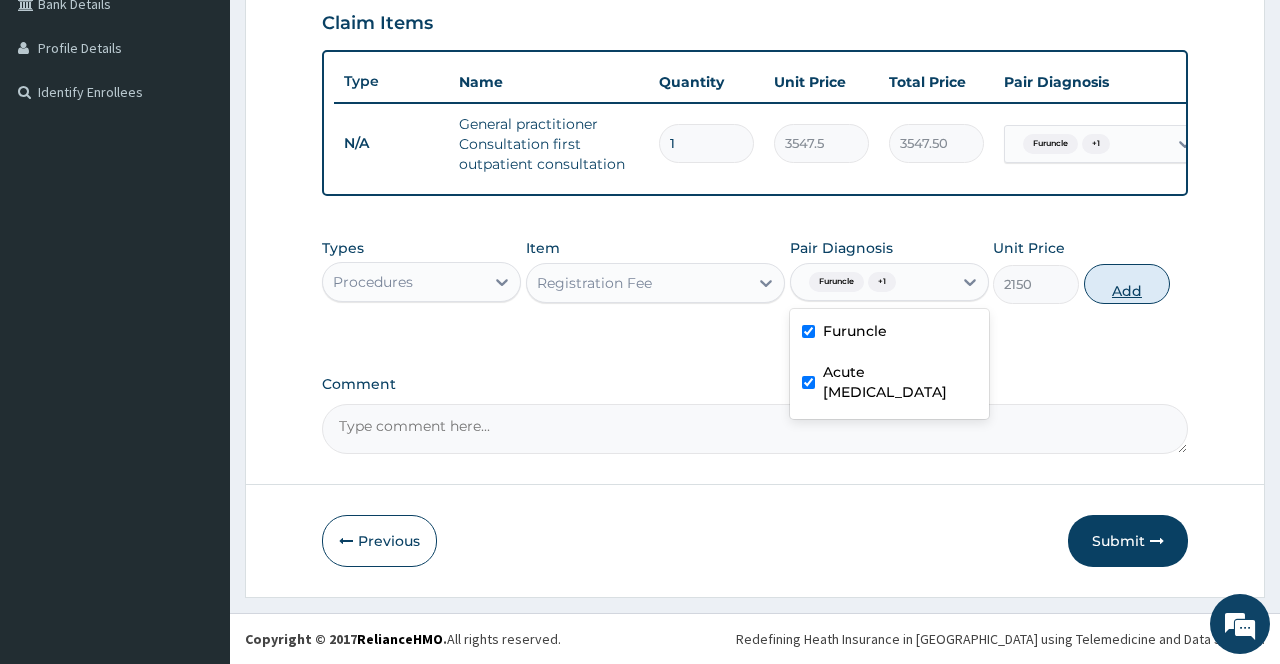 click on "Add" at bounding box center [1127, 284] 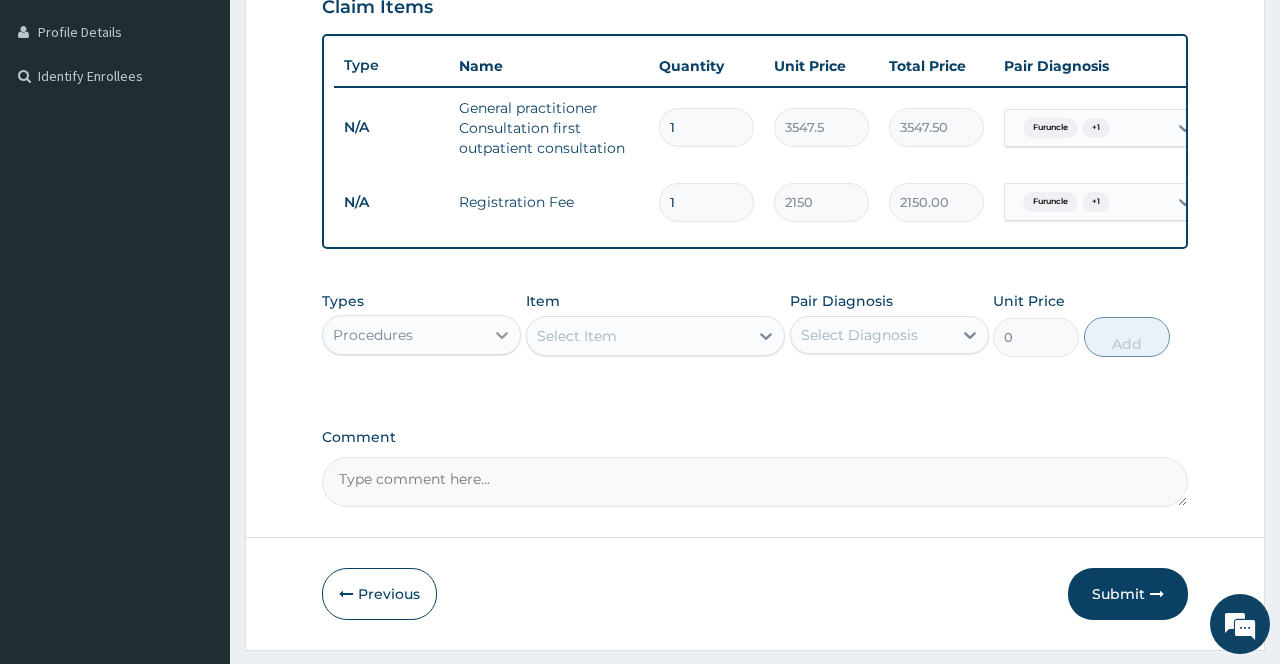 click 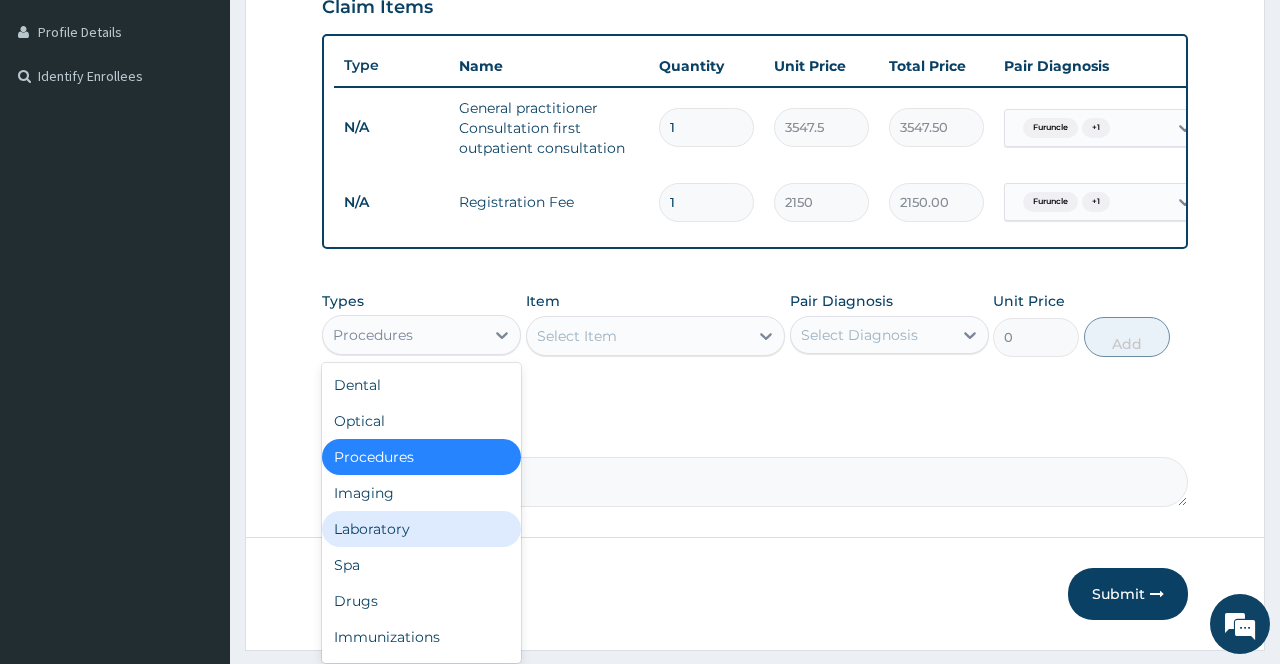 click on "Laboratory" at bounding box center [421, 529] 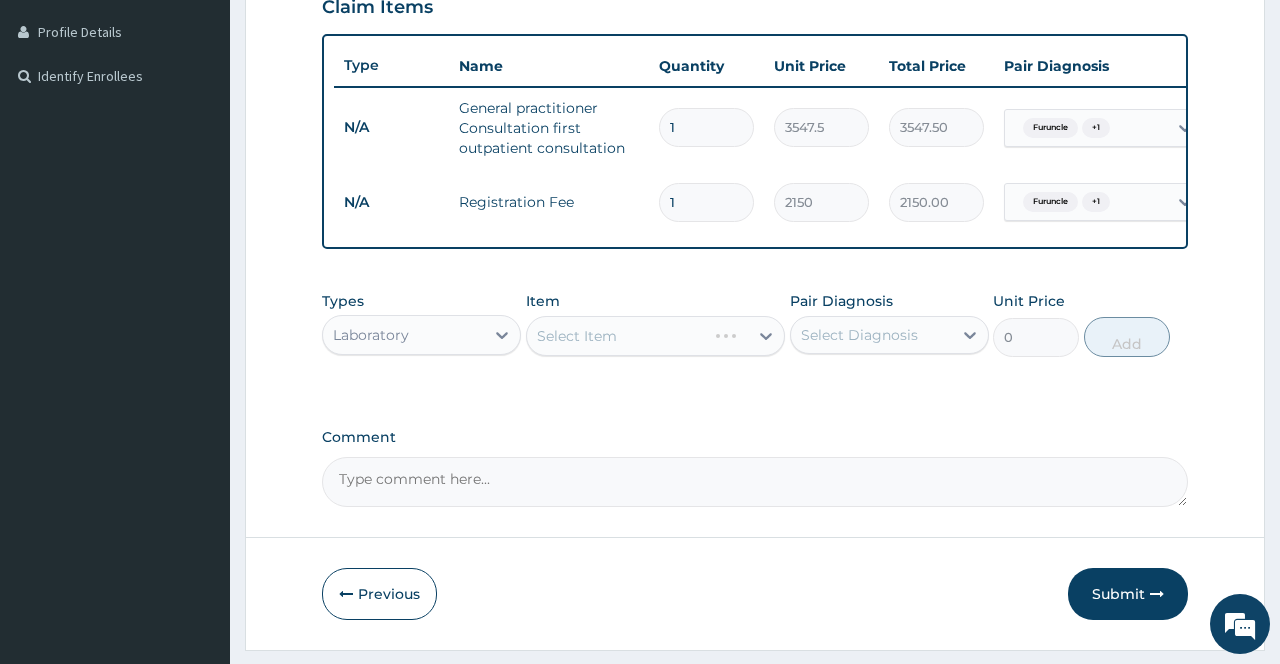 click on "Select Item" at bounding box center [656, 336] 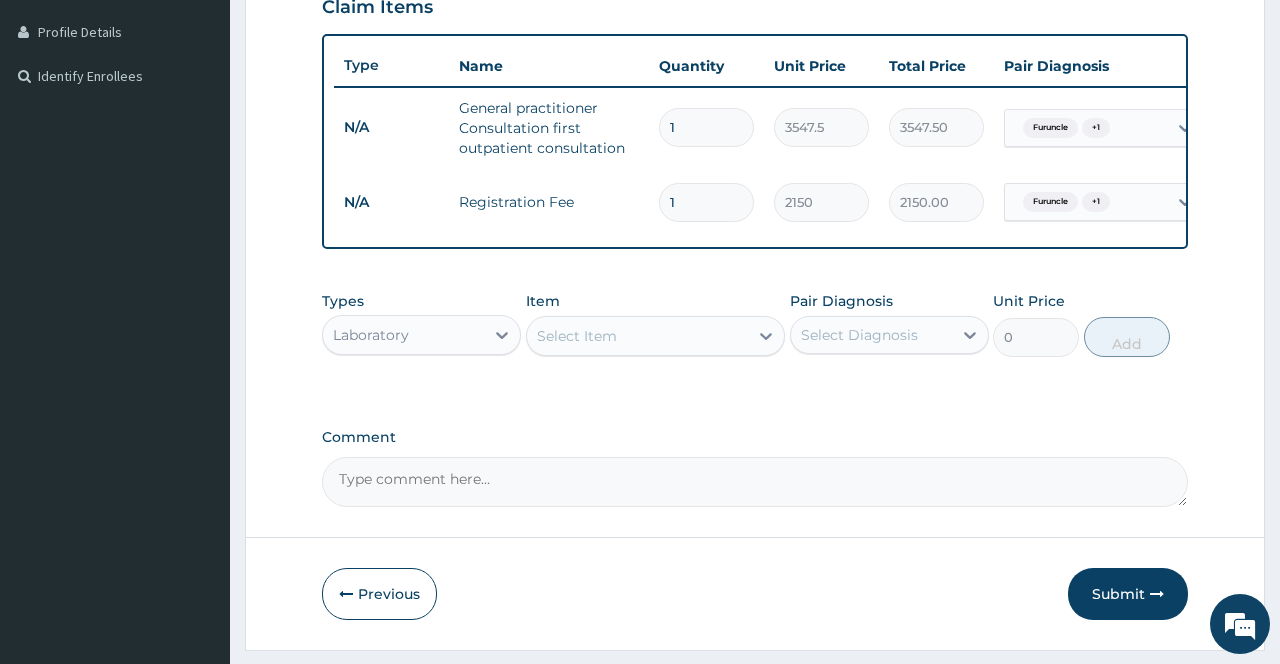 click 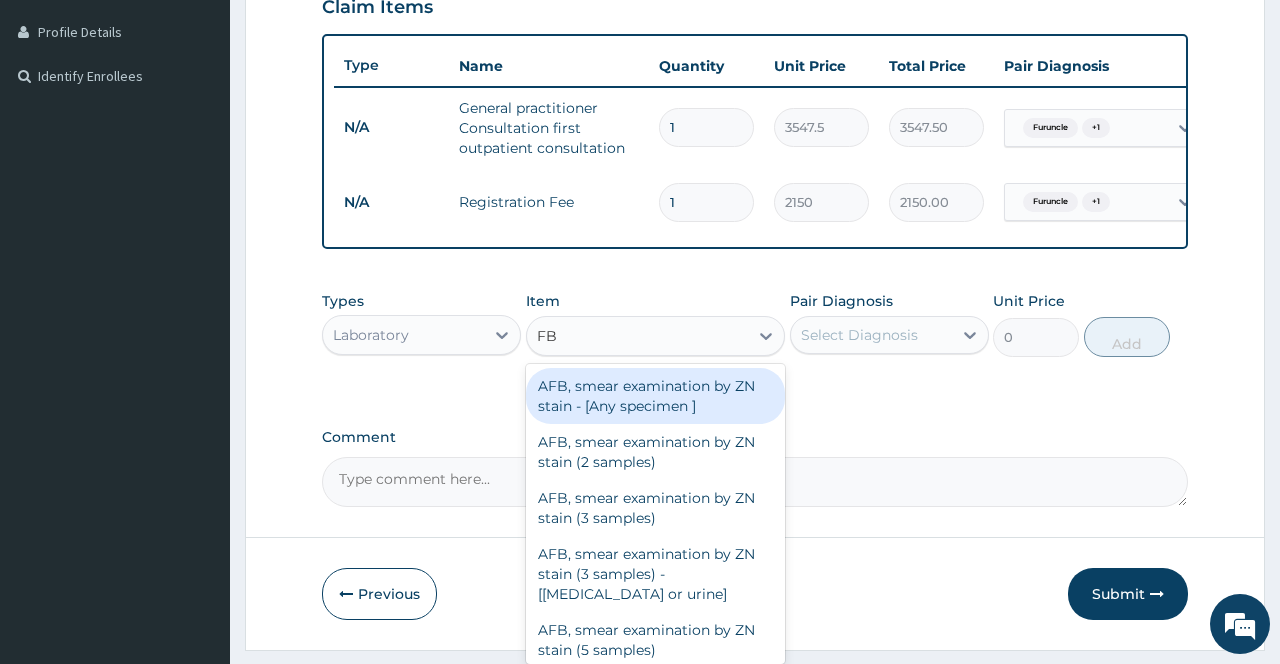 type on "FBC" 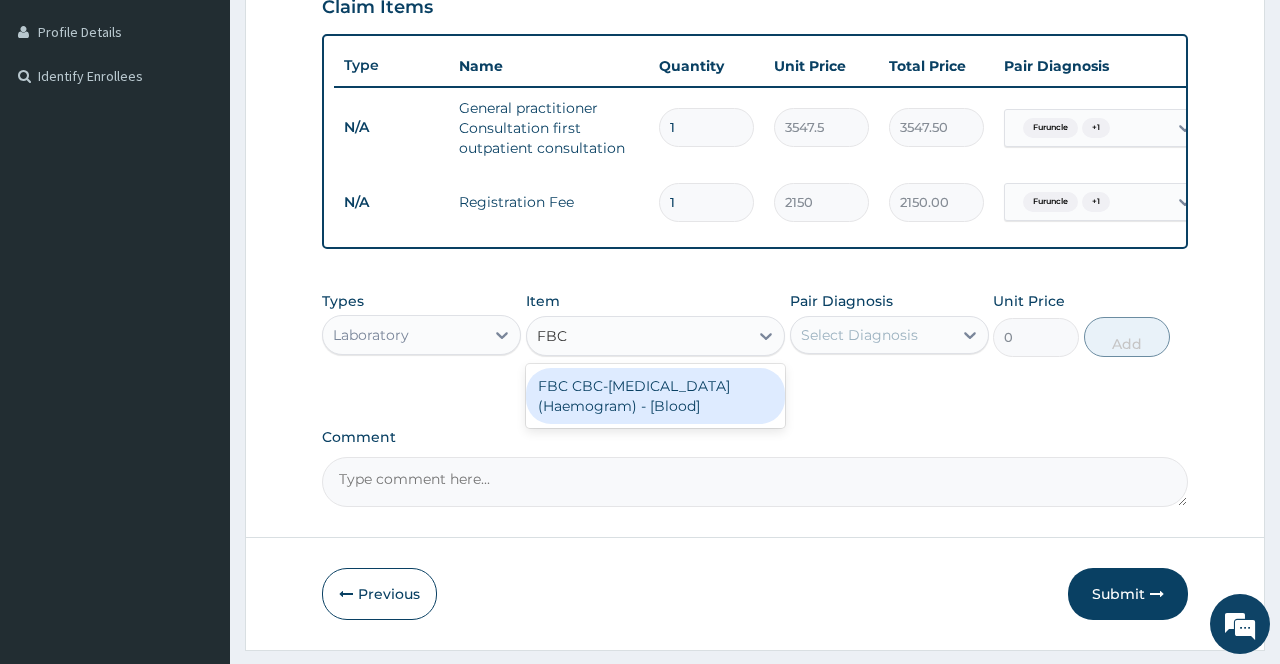 click on "FBC CBC-[MEDICAL_DATA] (Haemogram) - [Blood]" at bounding box center (656, 396) 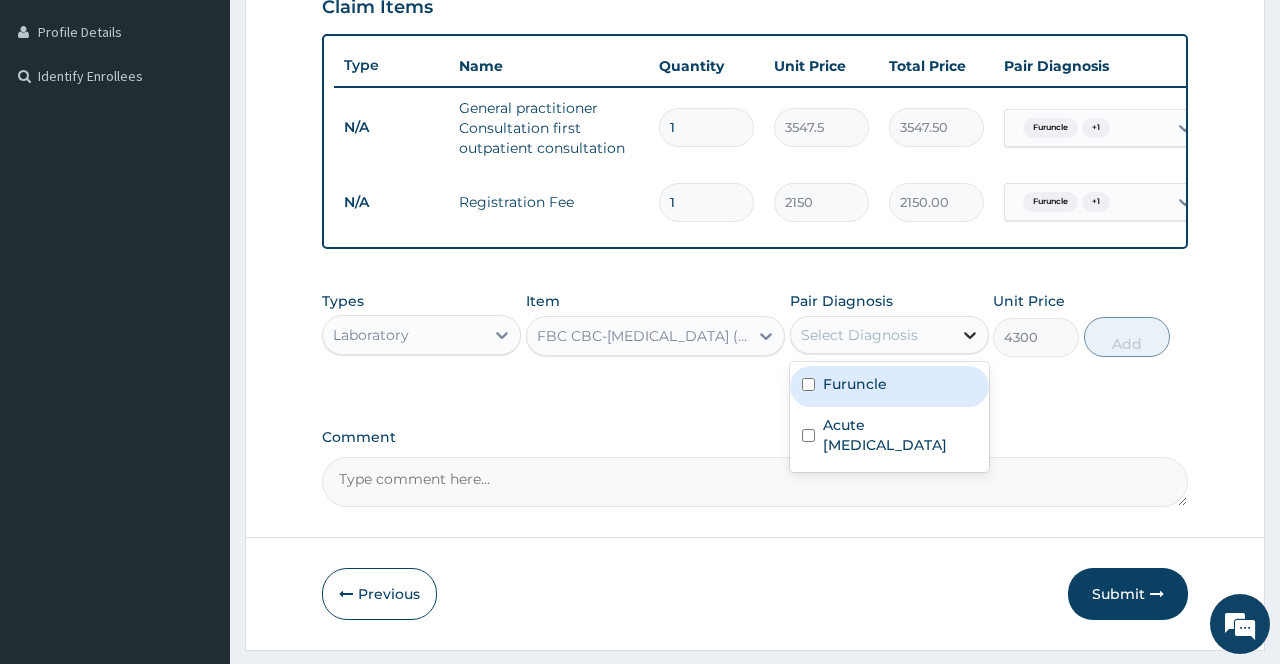 click 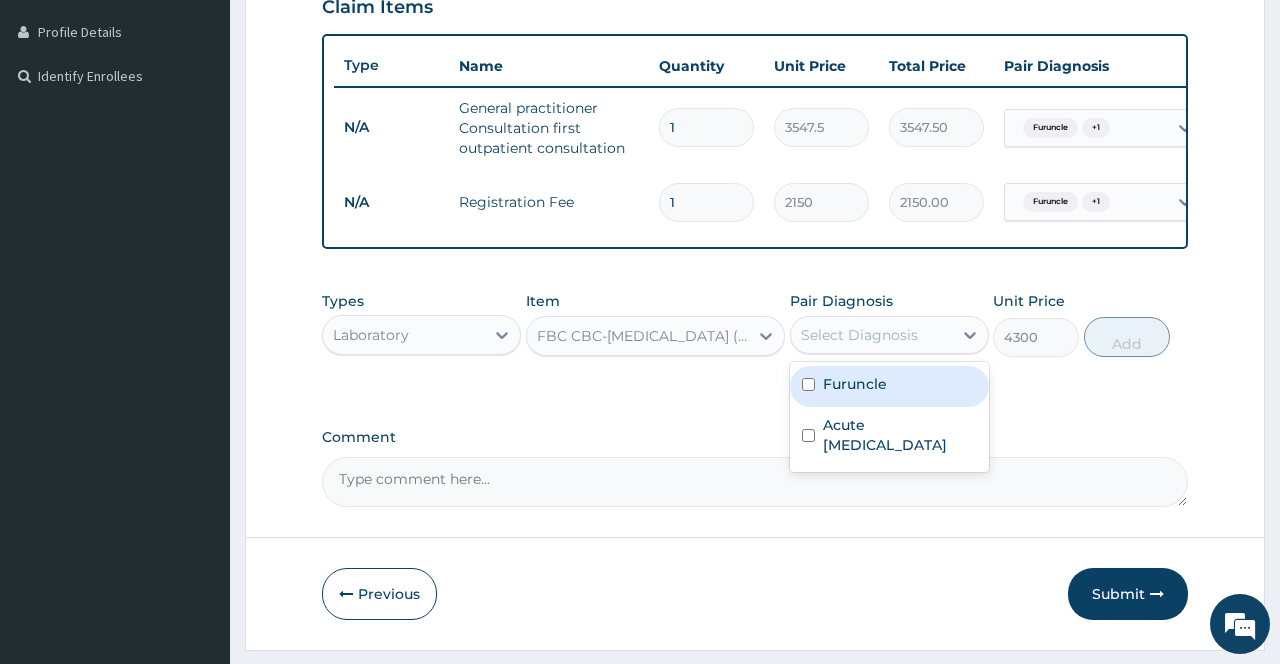 click on "Furuncle" at bounding box center (889, 386) 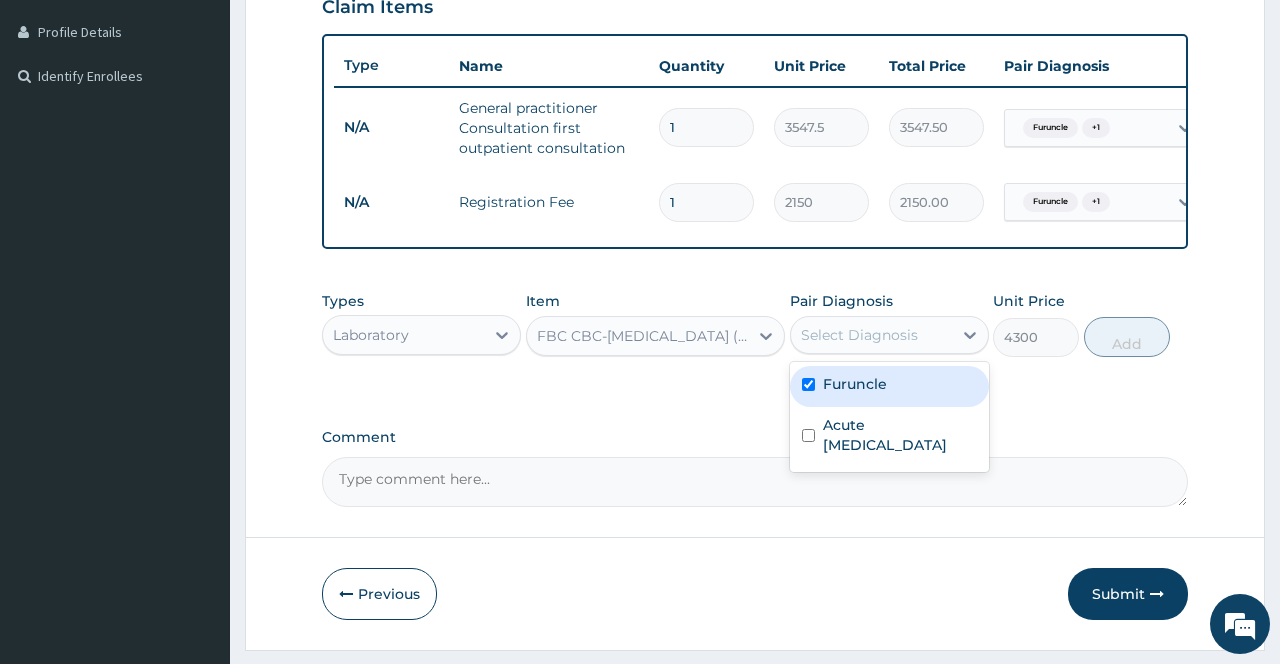 checkbox on "true" 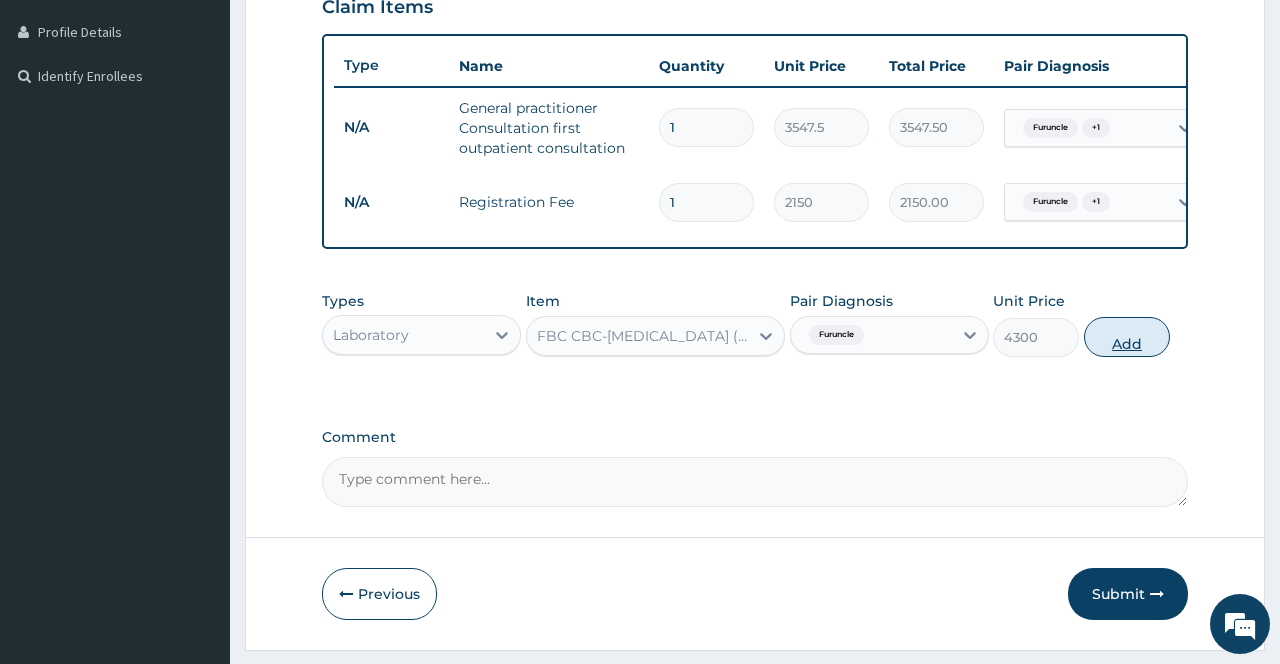 click on "Add" at bounding box center [1127, 337] 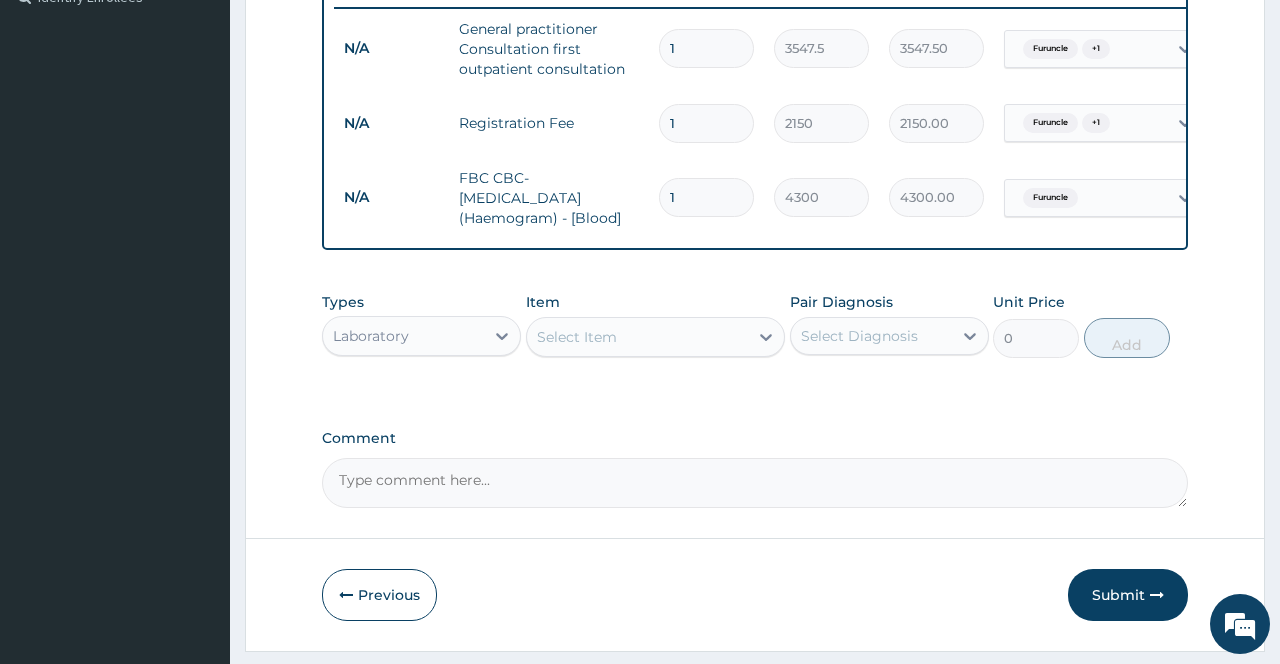 scroll, scrollTop: 628, scrollLeft: 0, axis: vertical 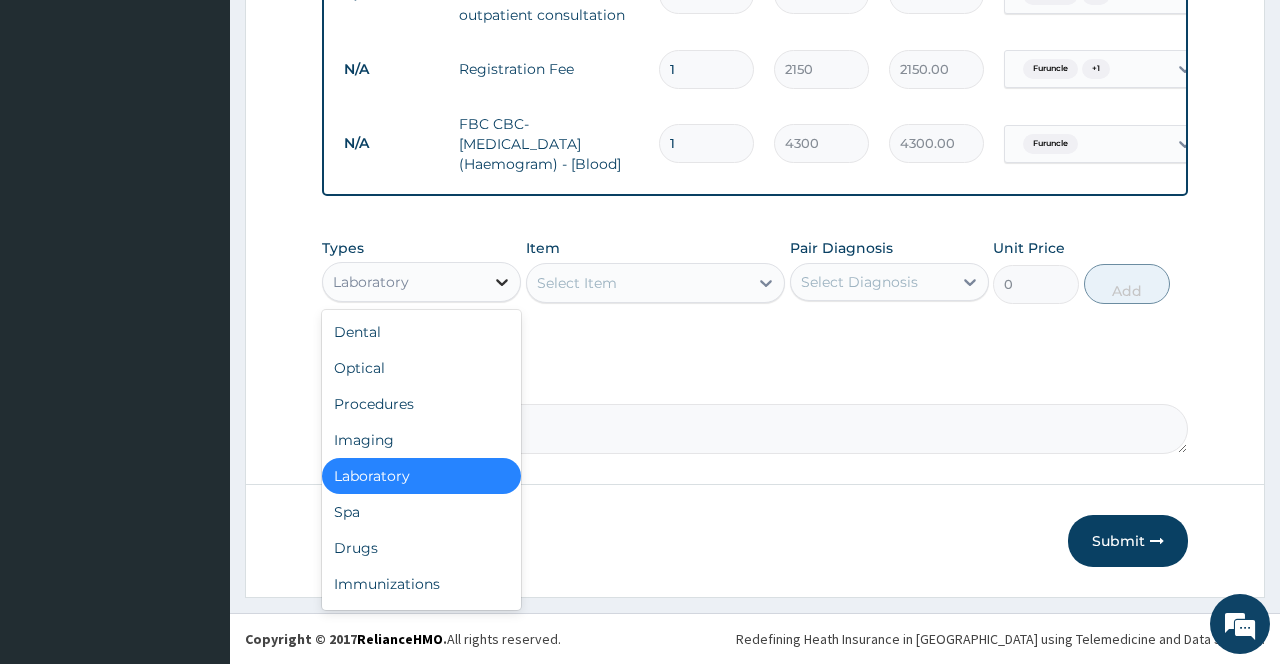 click 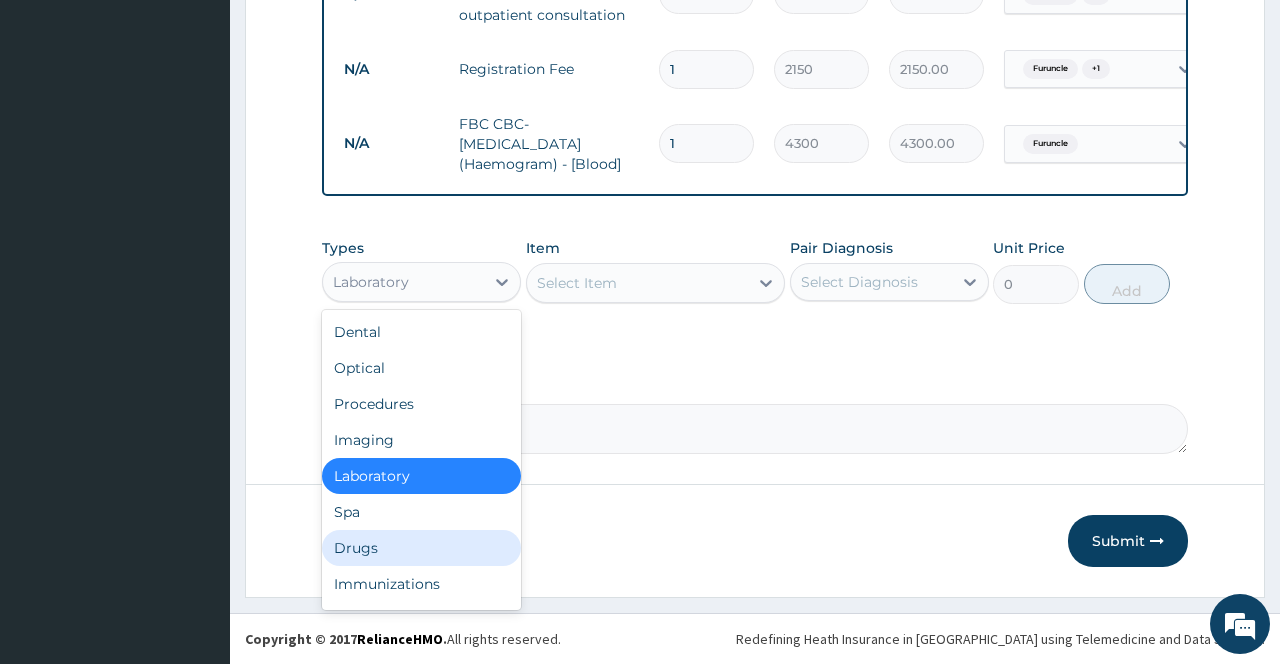 click on "Drugs" at bounding box center [421, 548] 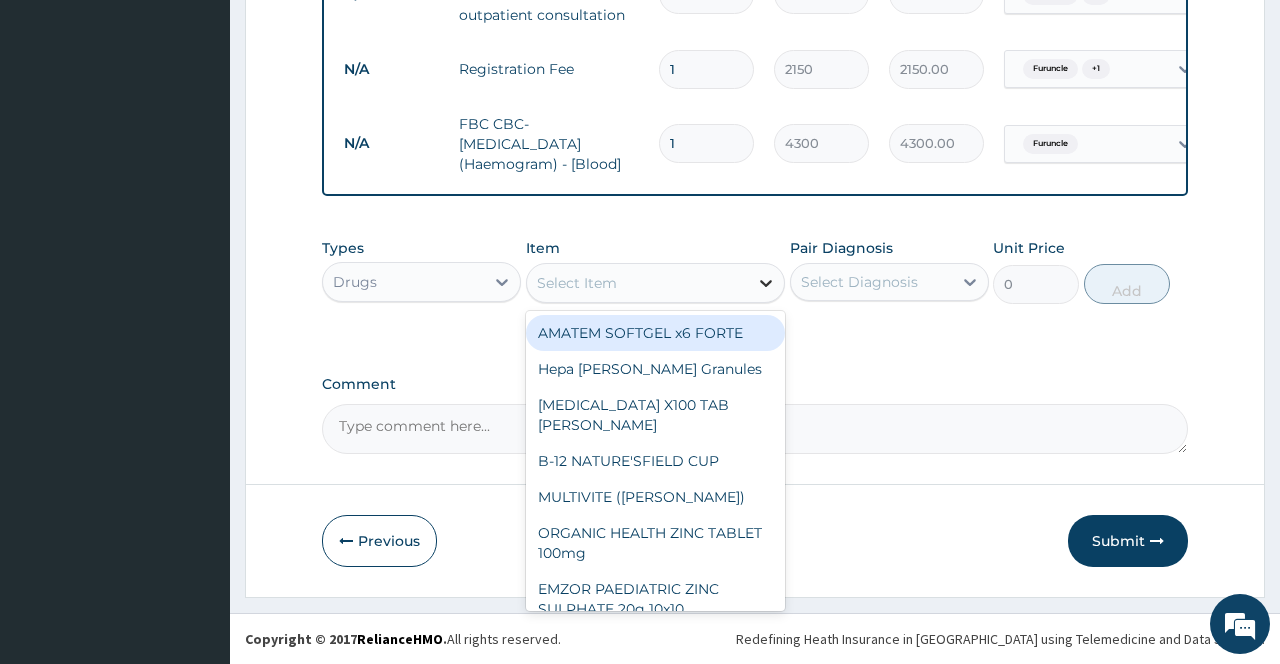 click 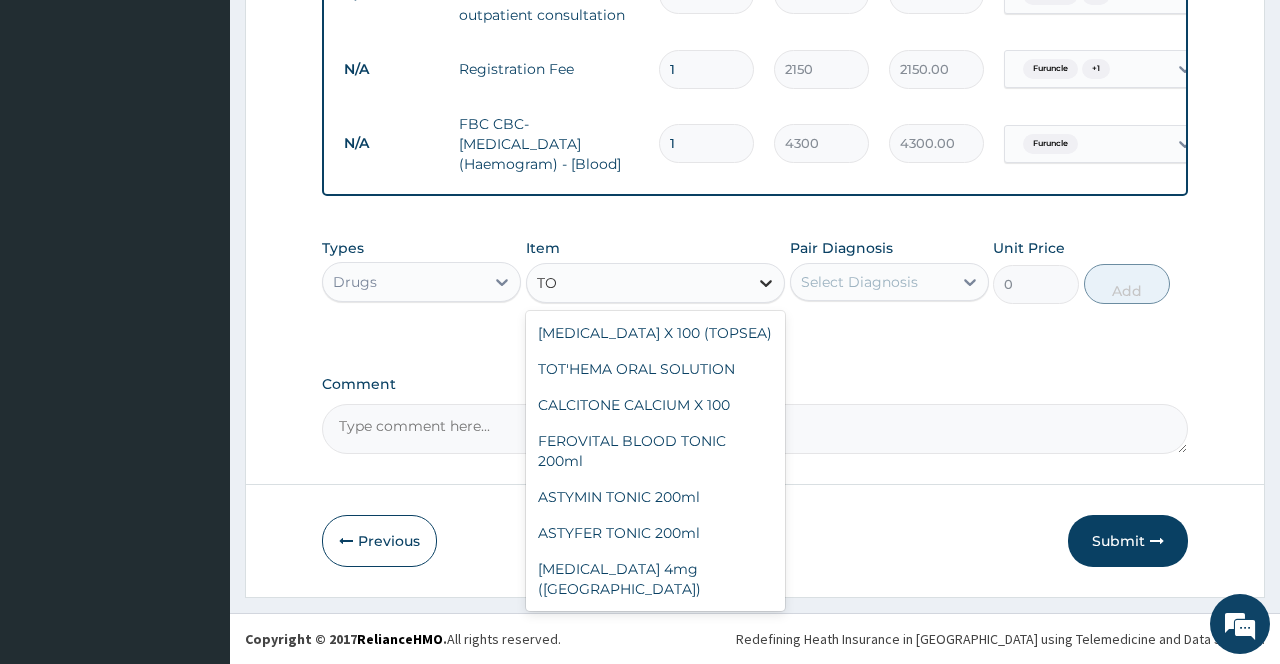 type on "T" 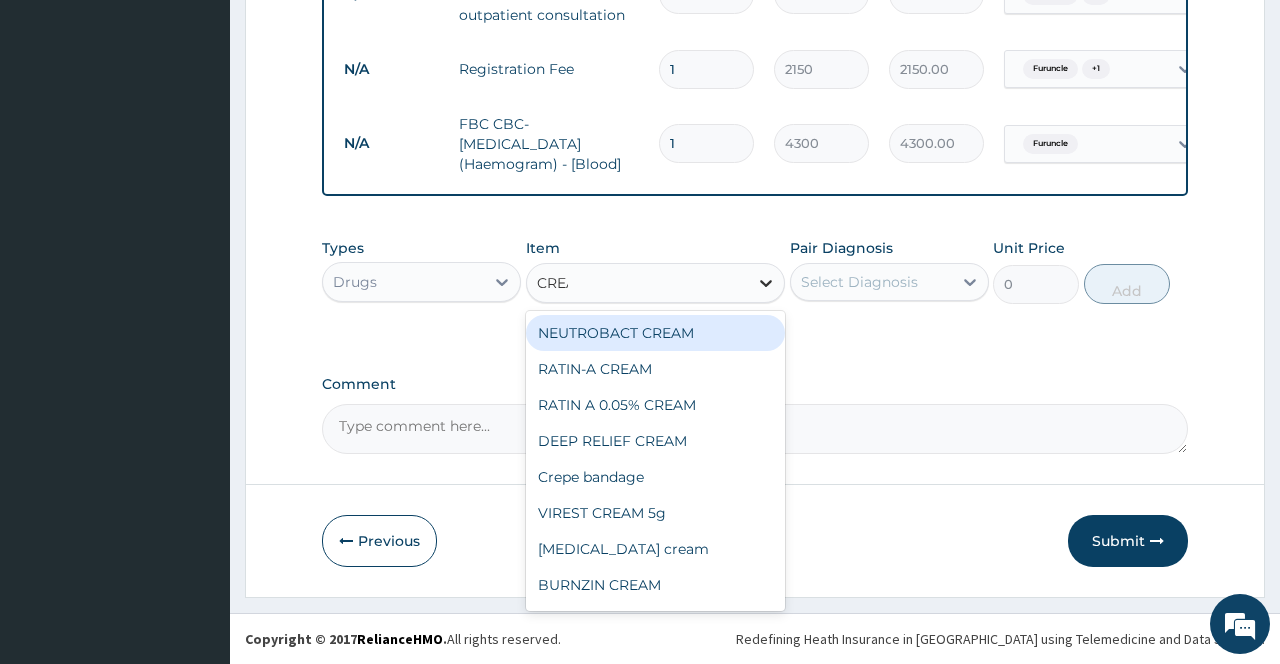 type on "CREAM" 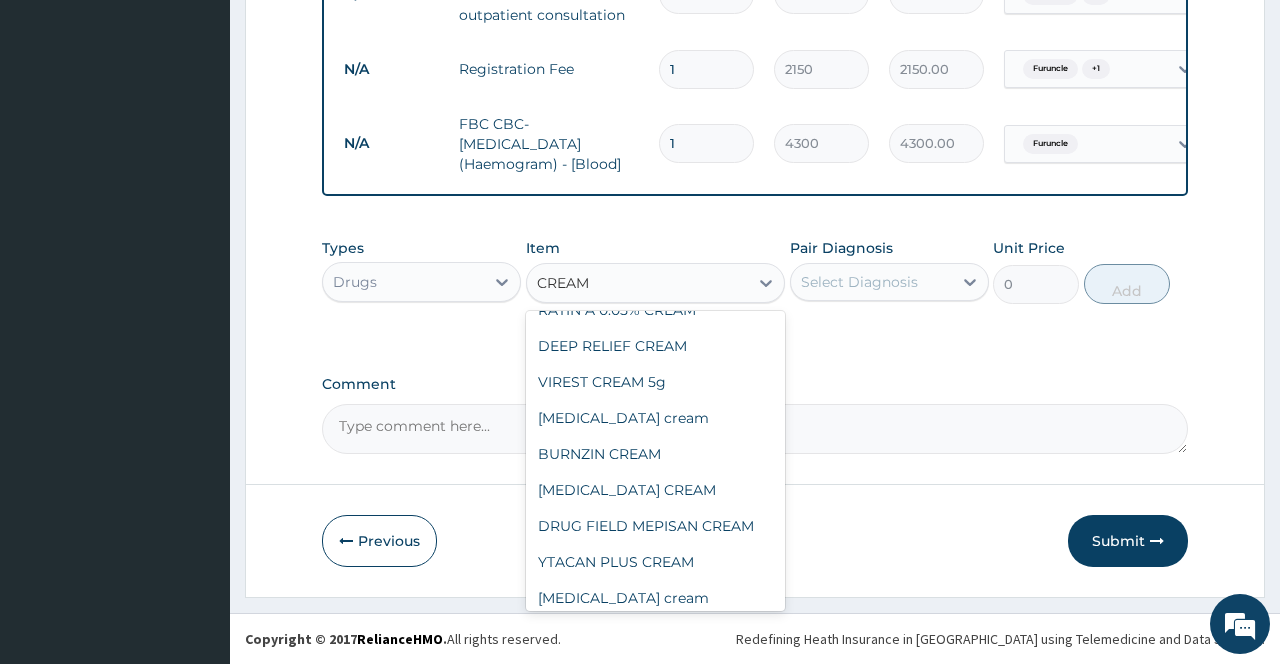 scroll, scrollTop: 106, scrollLeft: 0, axis: vertical 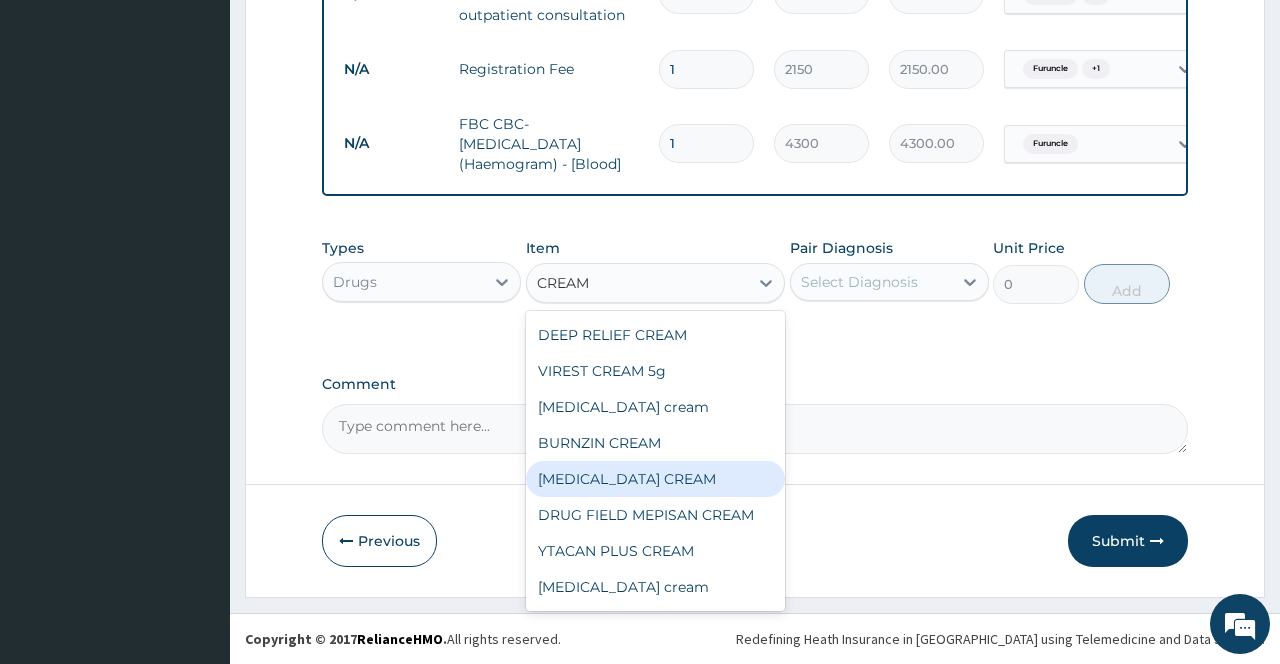 click on "PERMETHRIN CREAM" at bounding box center (656, 479) 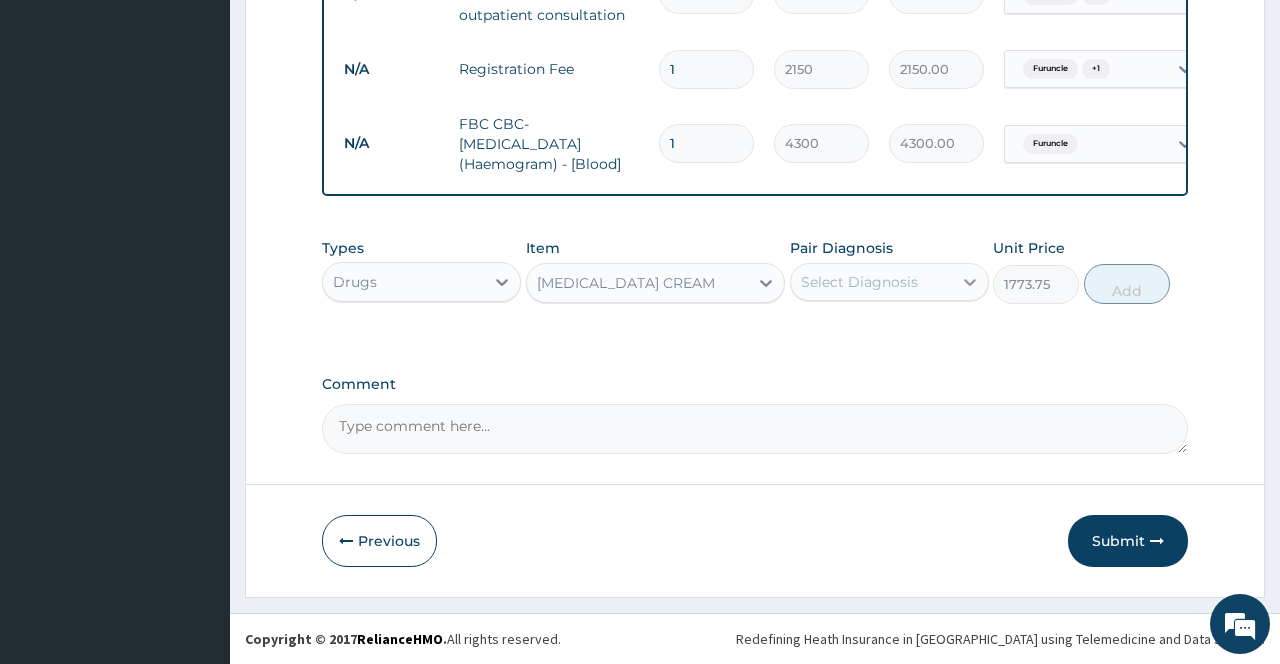 click 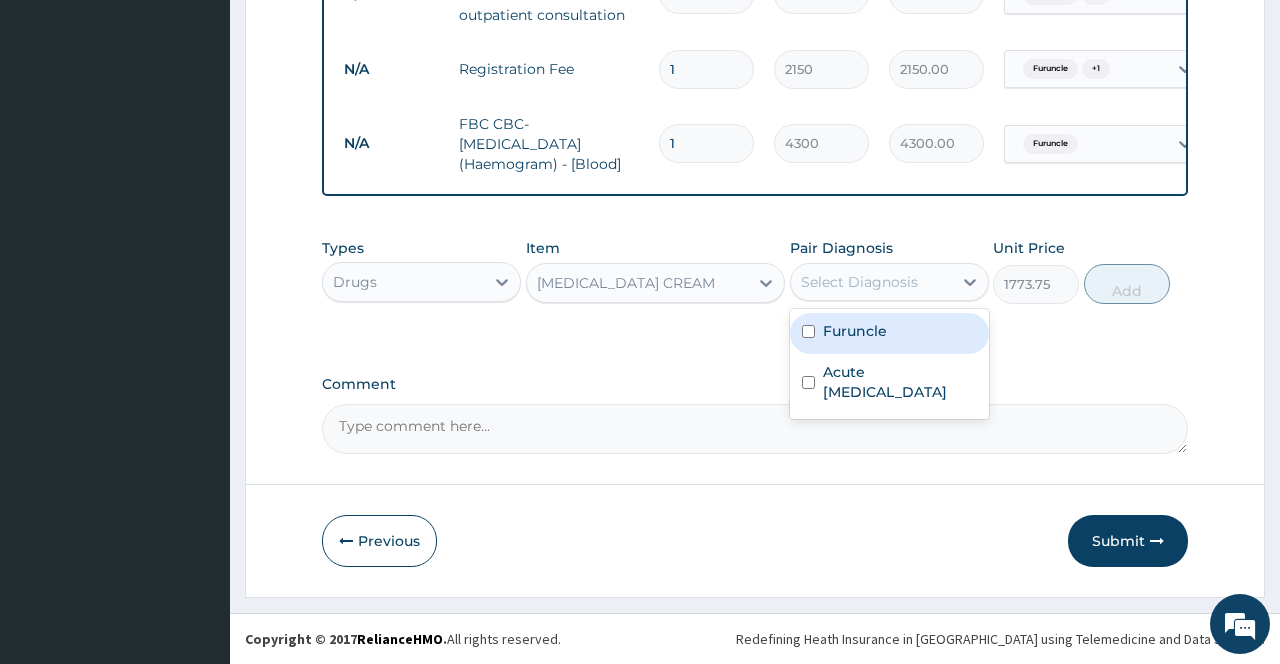 click on "Furuncle" at bounding box center [855, 331] 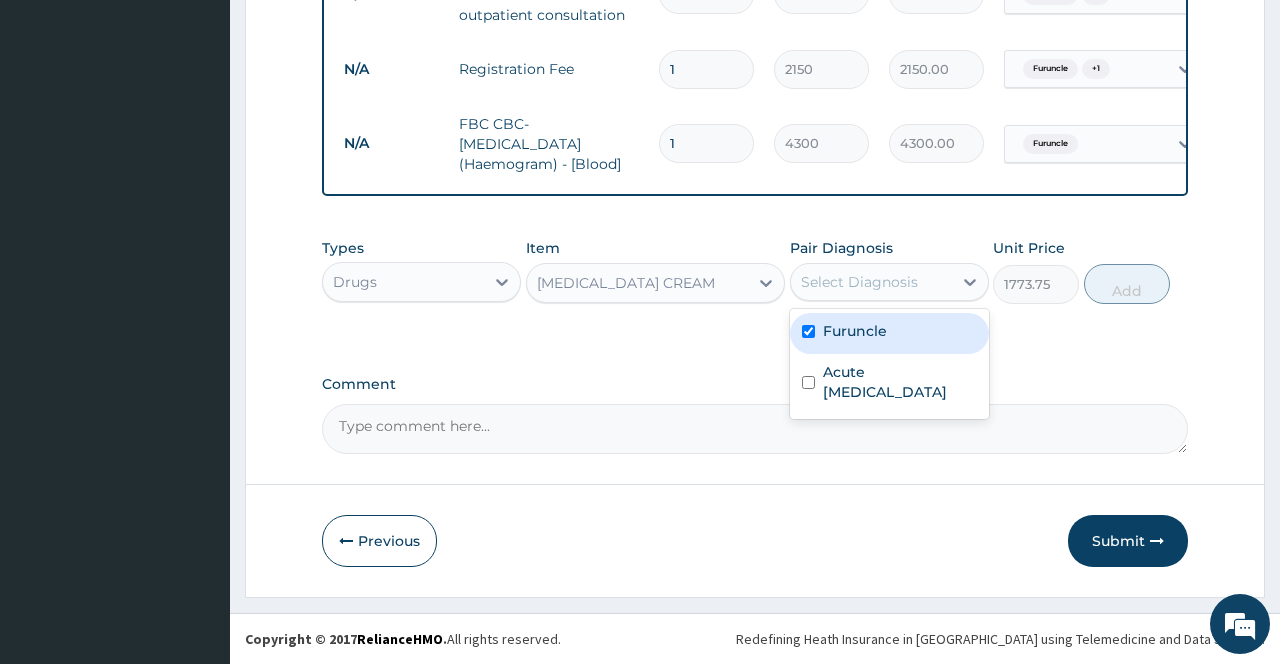 checkbox on "true" 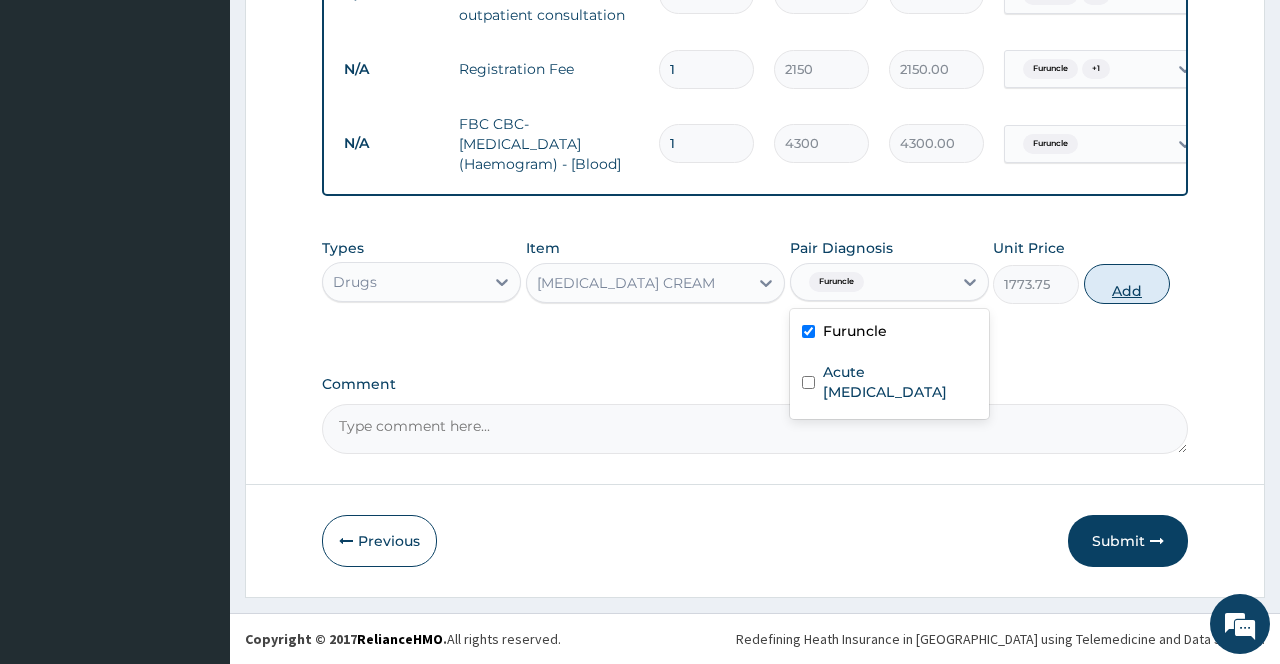 click on "Add" at bounding box center [1127, 284] 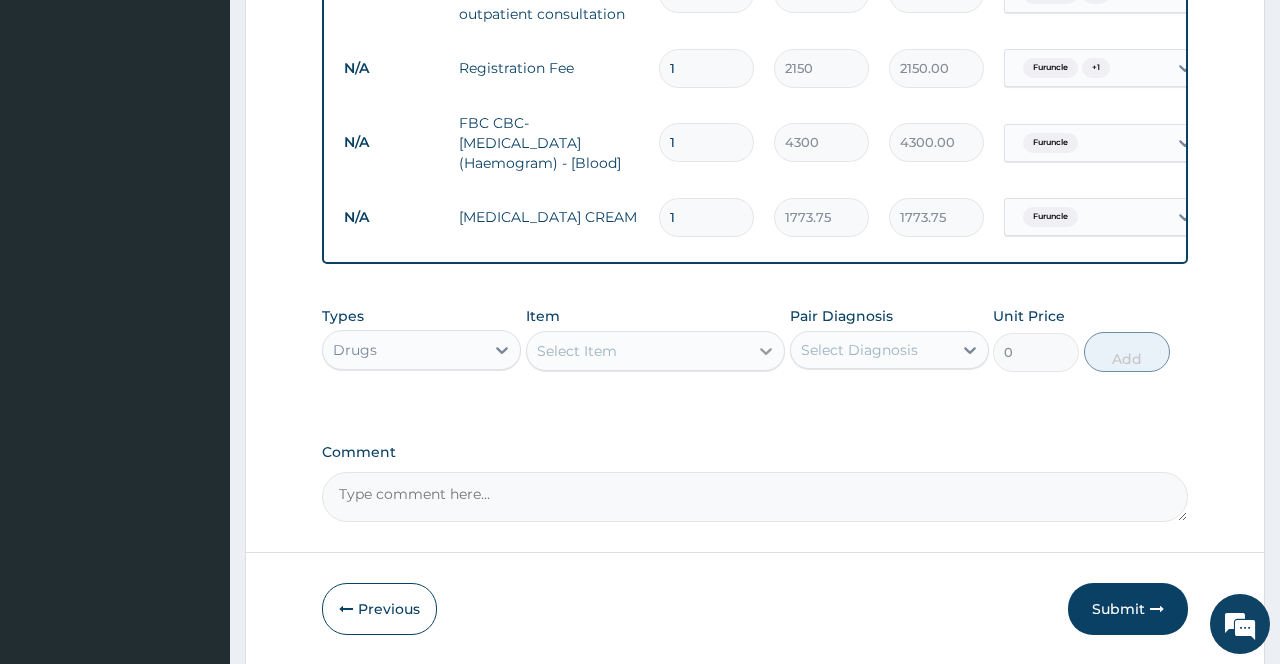 click 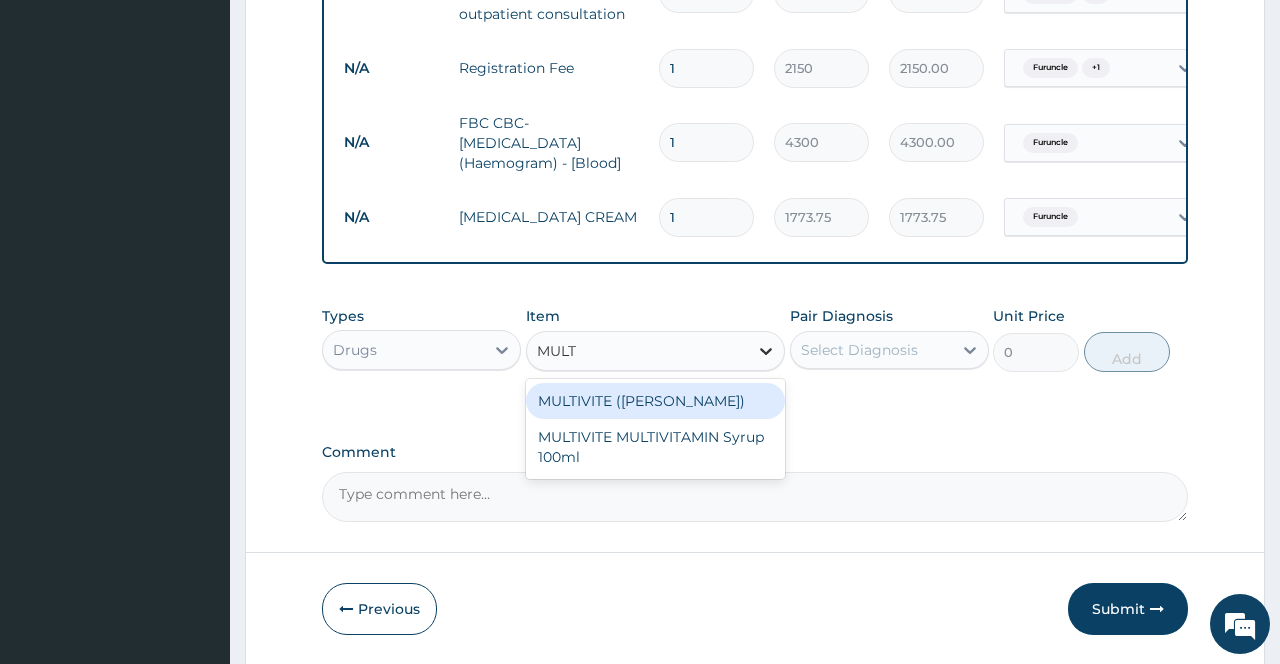 type on "MULTI" 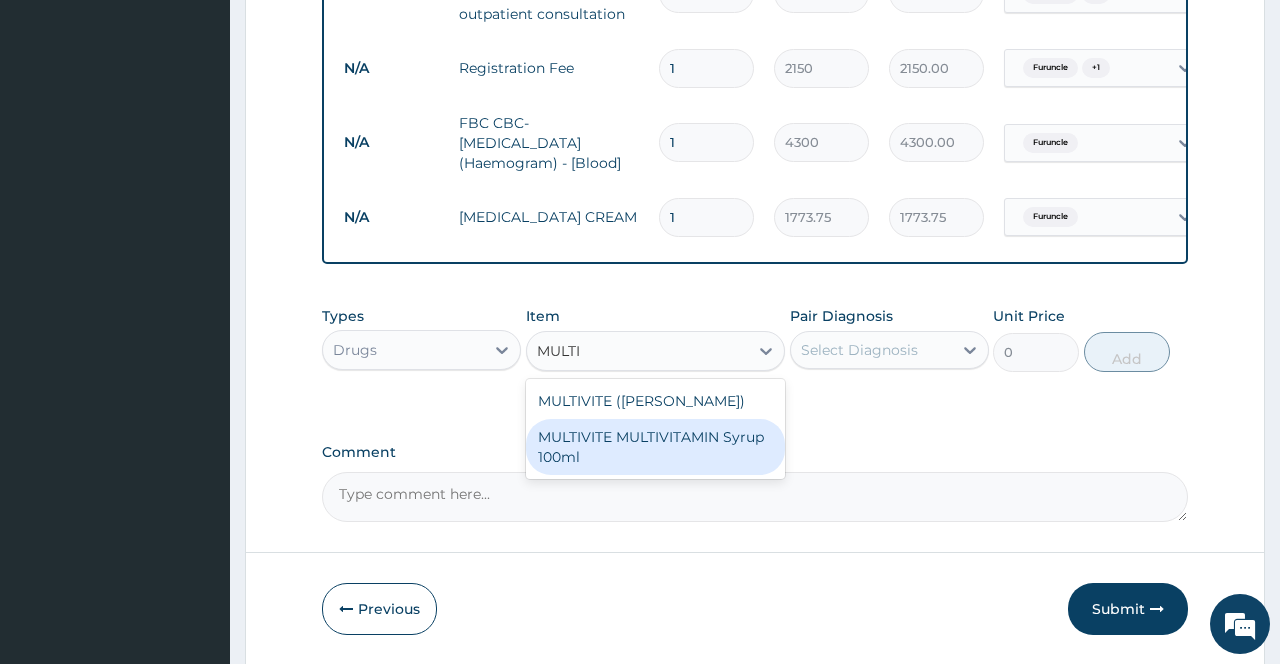 click on "MULTIVITE MULTIVITAMIN Syrup 100ml" at bounding box center [656, 447] 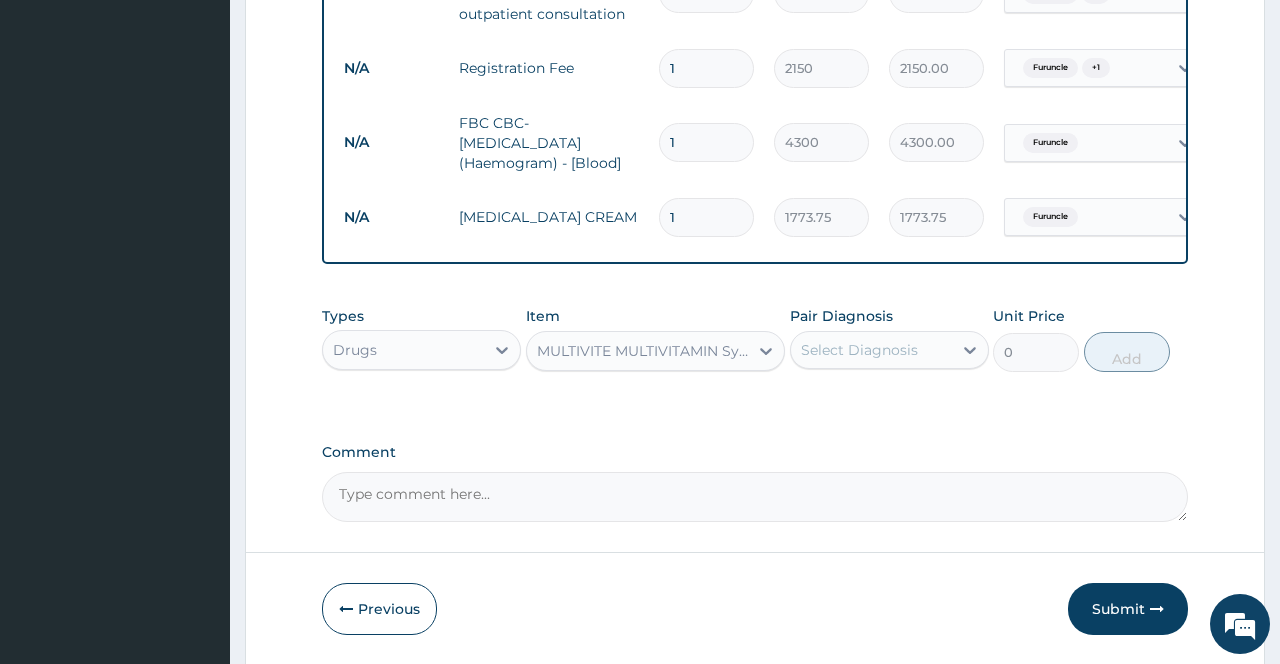 type 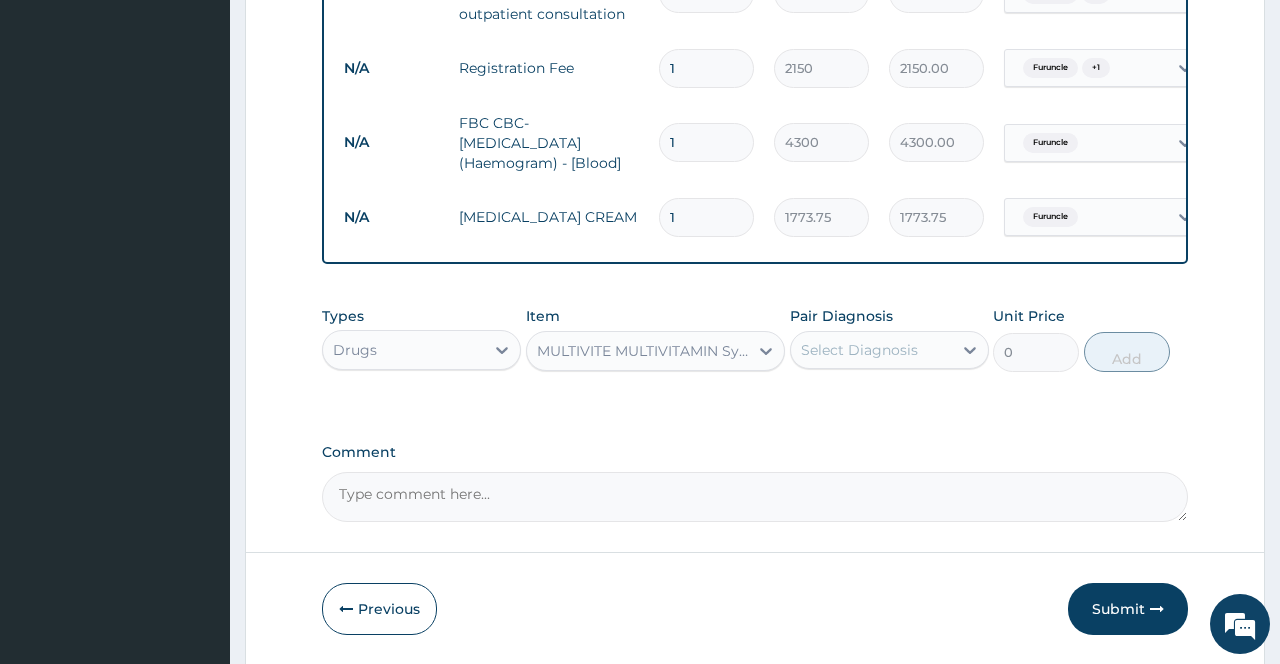 type on "946" 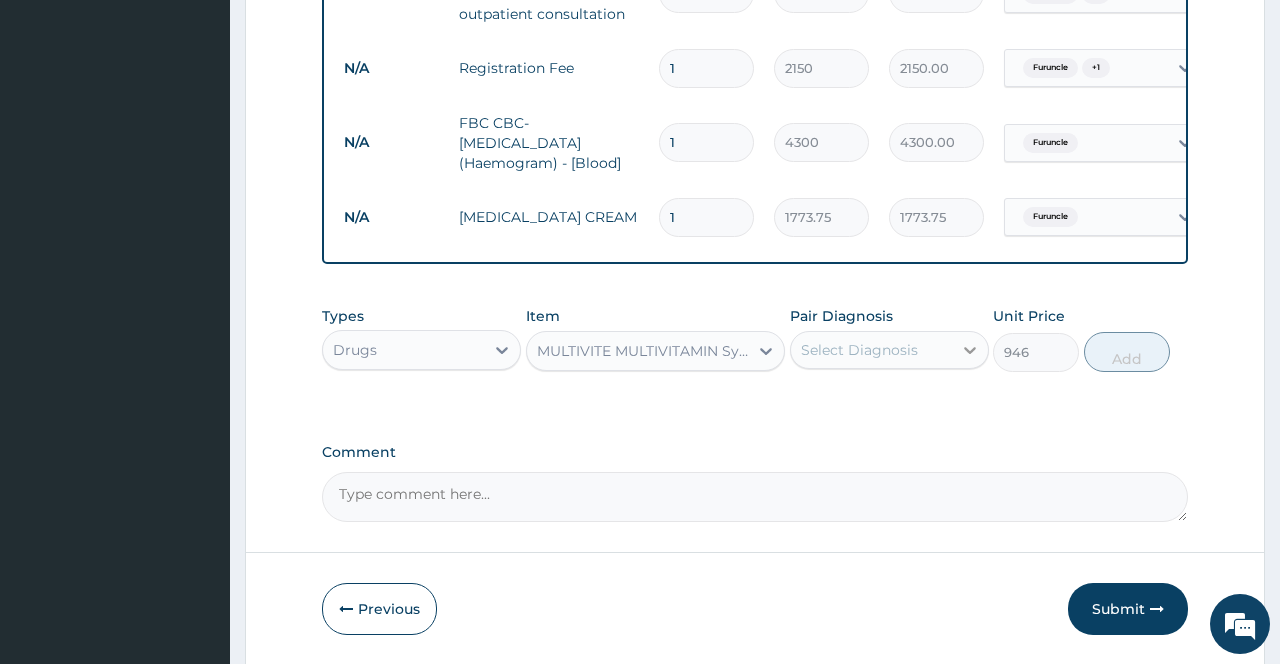 click 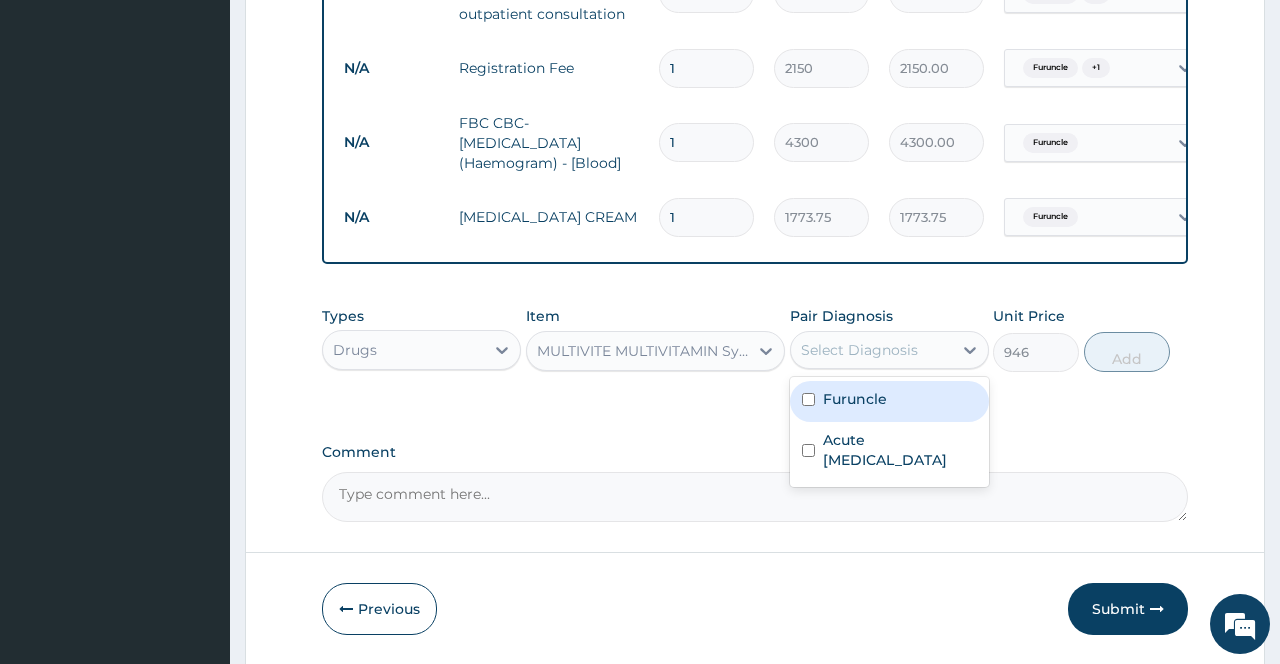 click on "Furuncle" at bounding box center (855, 399) 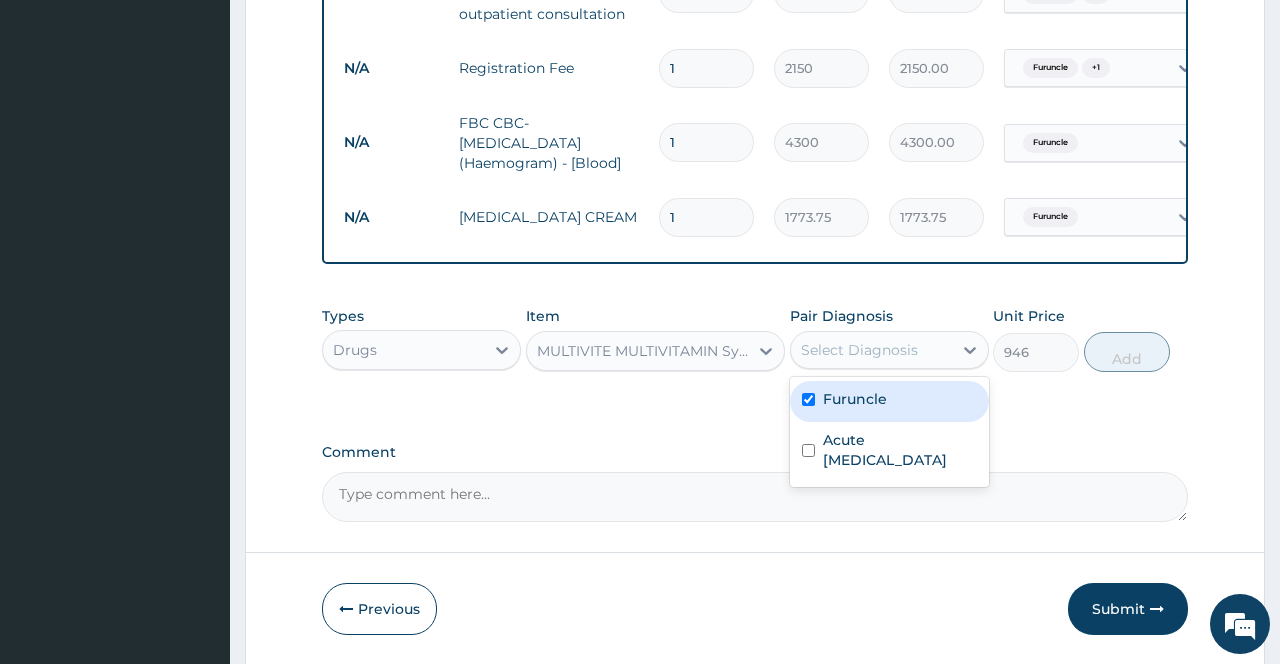 checkbox on "true" 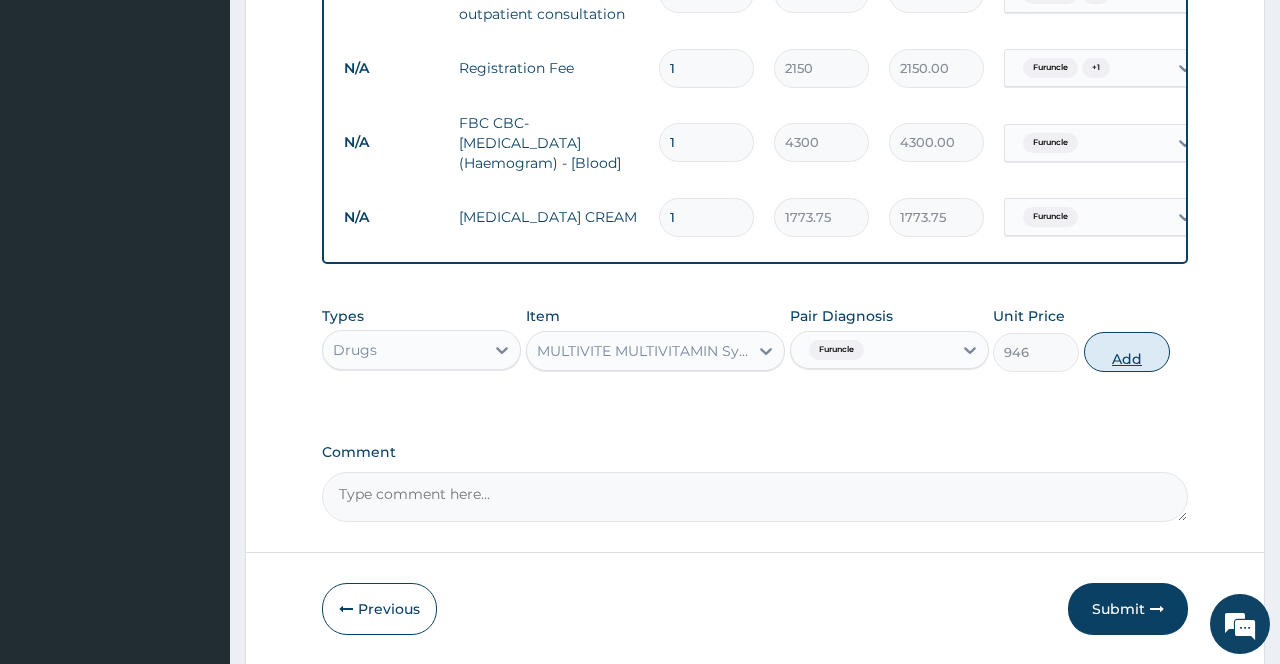 click on "Add" at bounding box center [1127, 352] 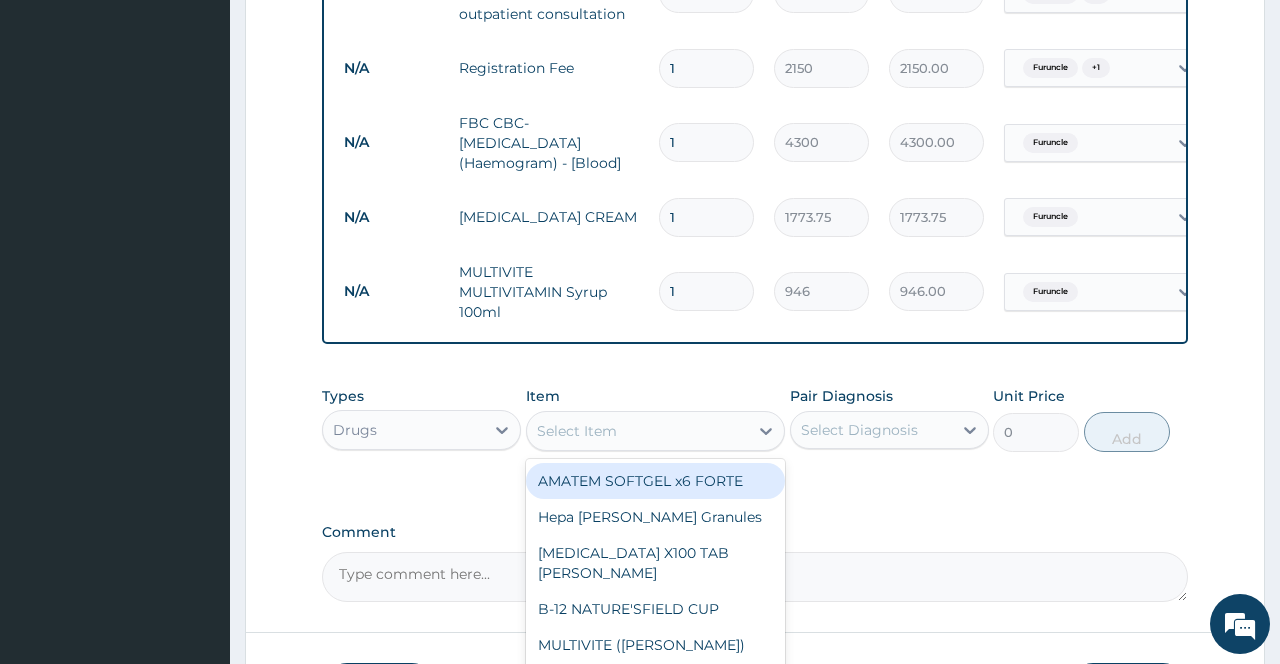 click on "Select Item" at bounding box center [656, 431] 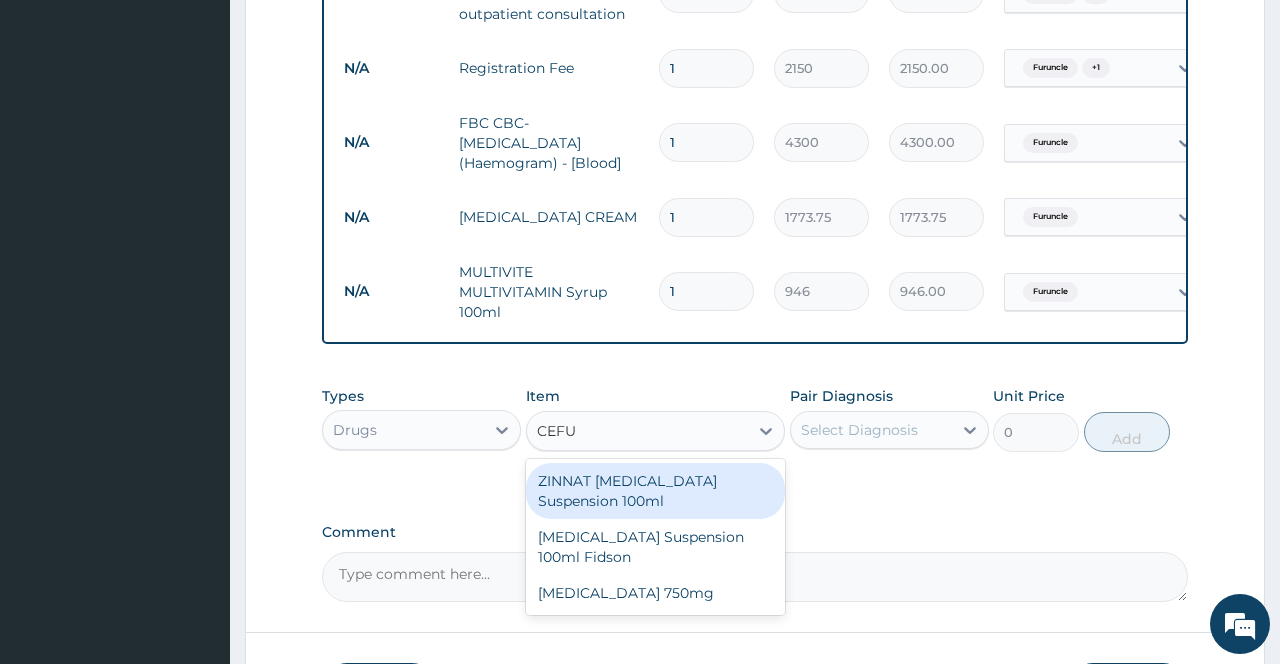 type on "CEFUR" 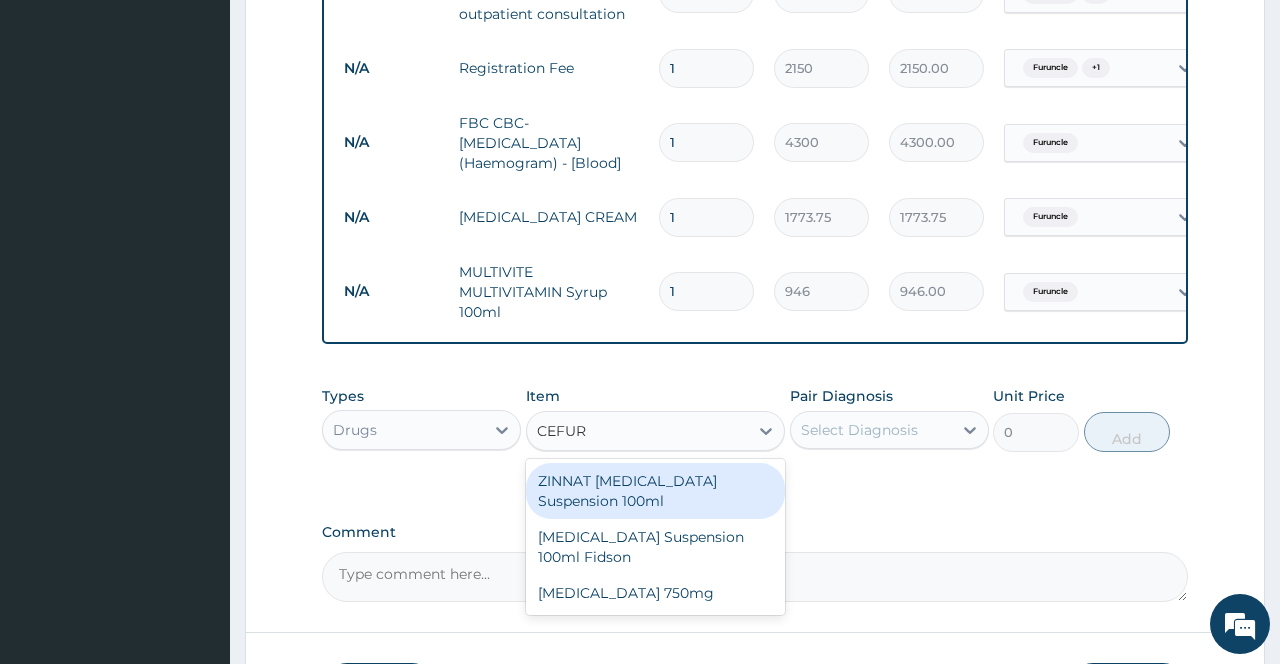 click on "ZINNAT [MEDICAL_DATA] Suspension 100ml" at bounding box center (656, 491) 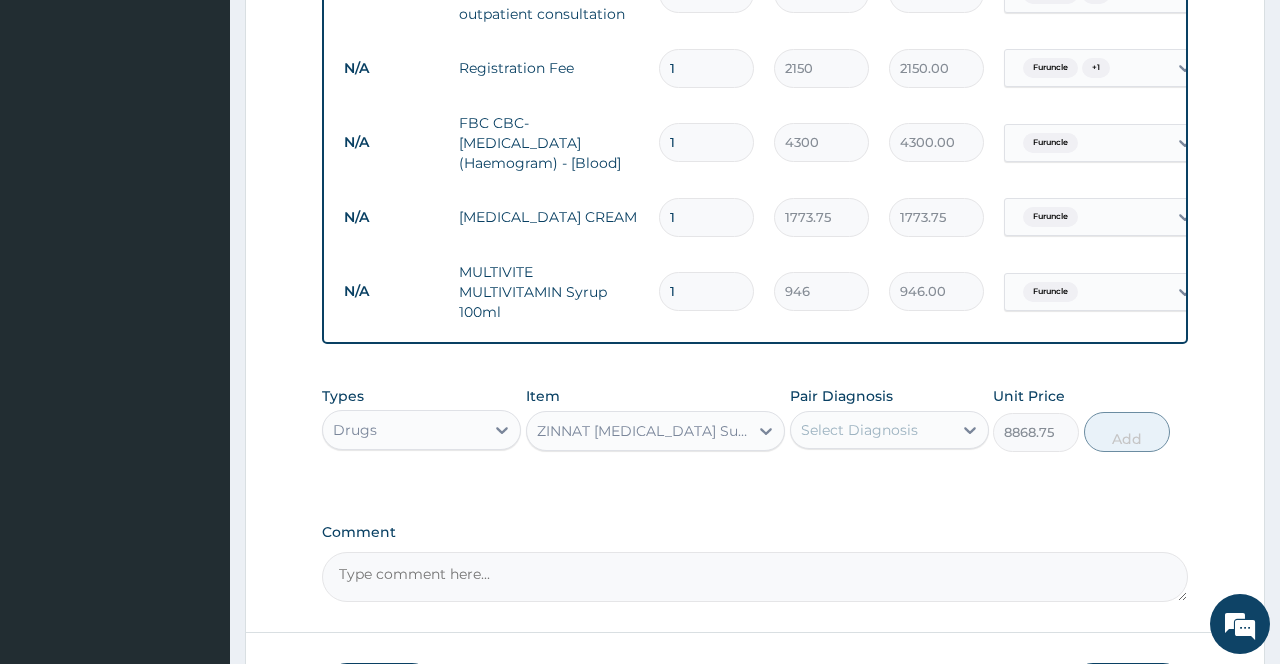 scroll, scrollTop: 730, scrollLeft: 0, axis: vertical 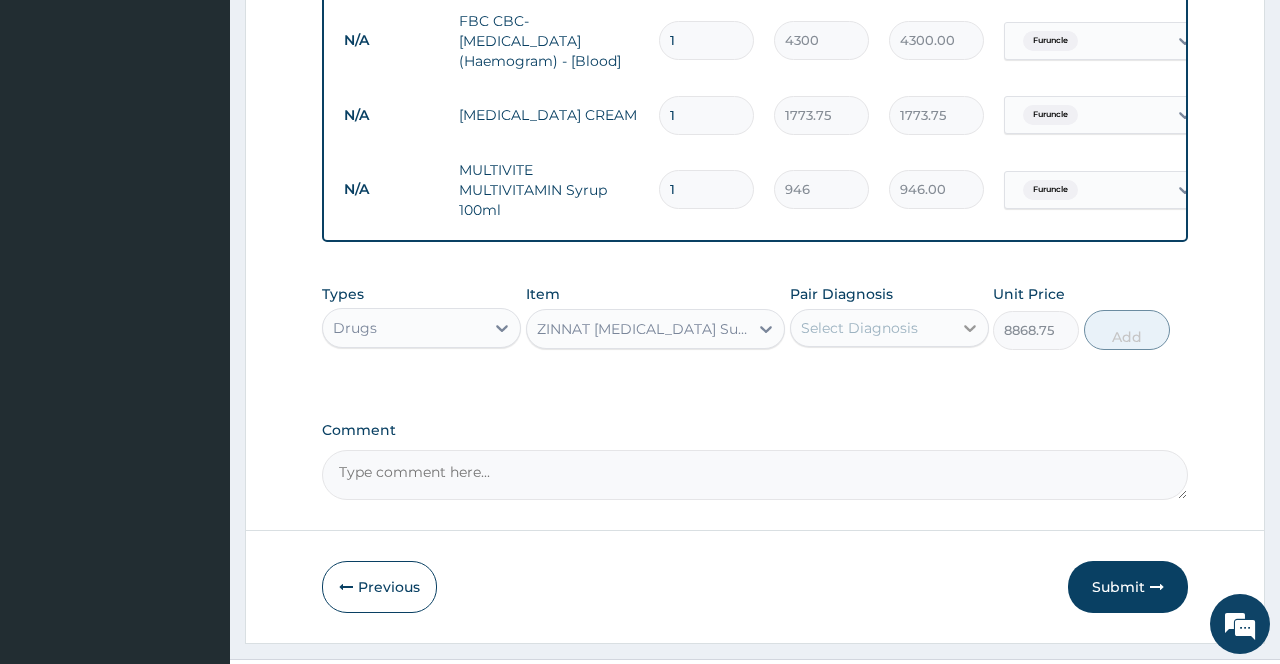 click 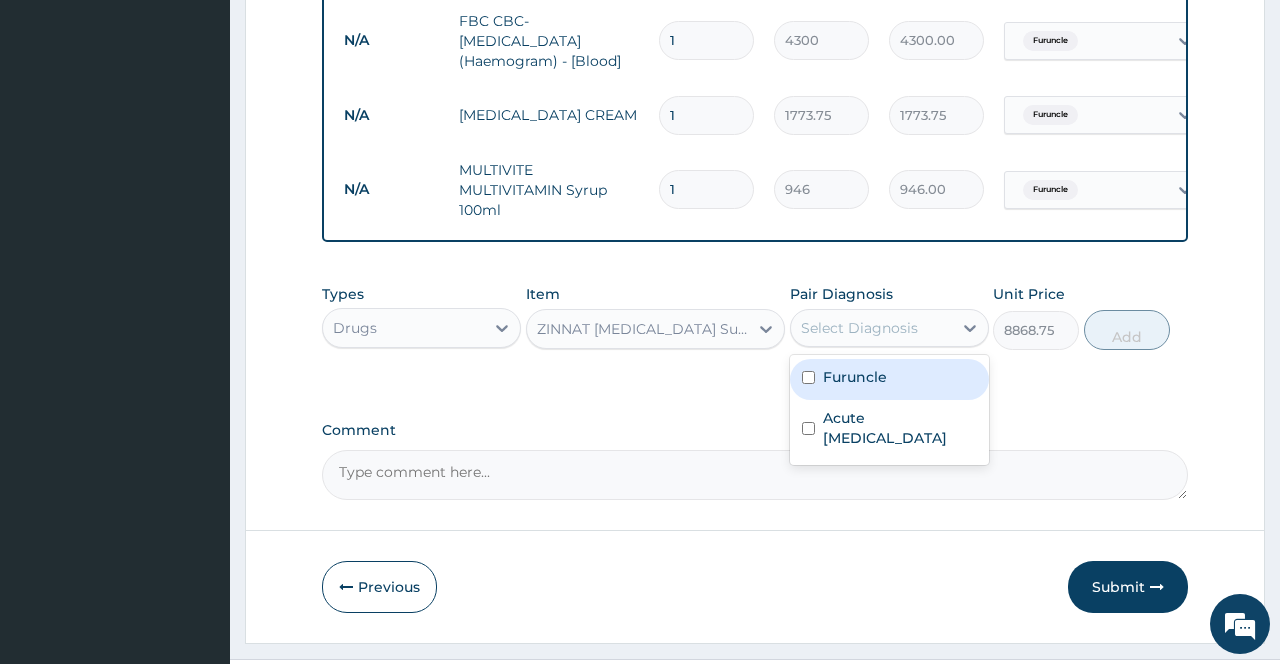click on "Furuncle" at bounding box center (855, 377) 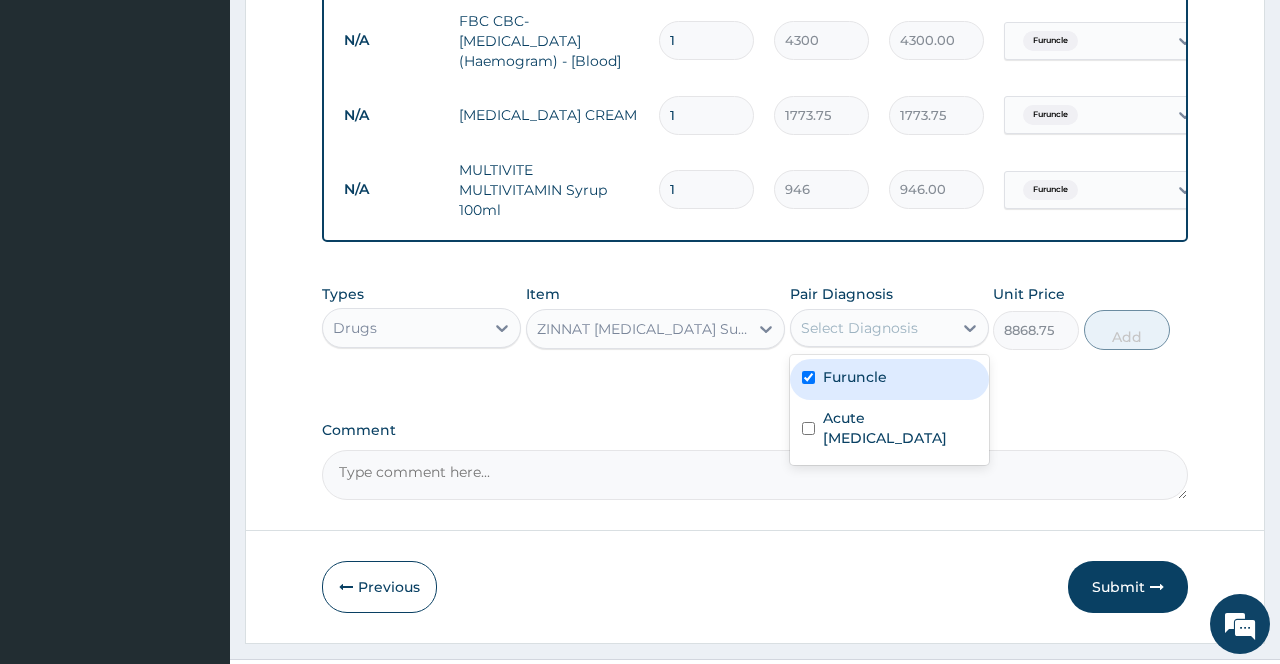 checkbox on "true" 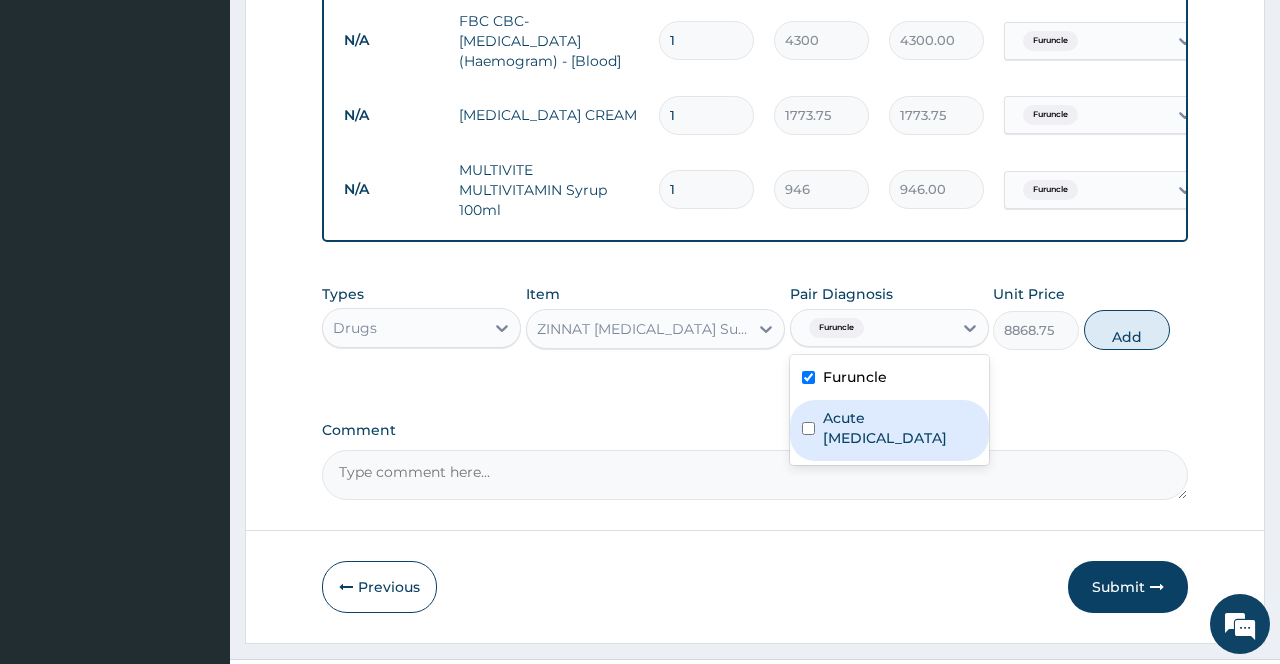 click on "Acute [MEDICAL_DATA]" at bounding box center [900, 428] 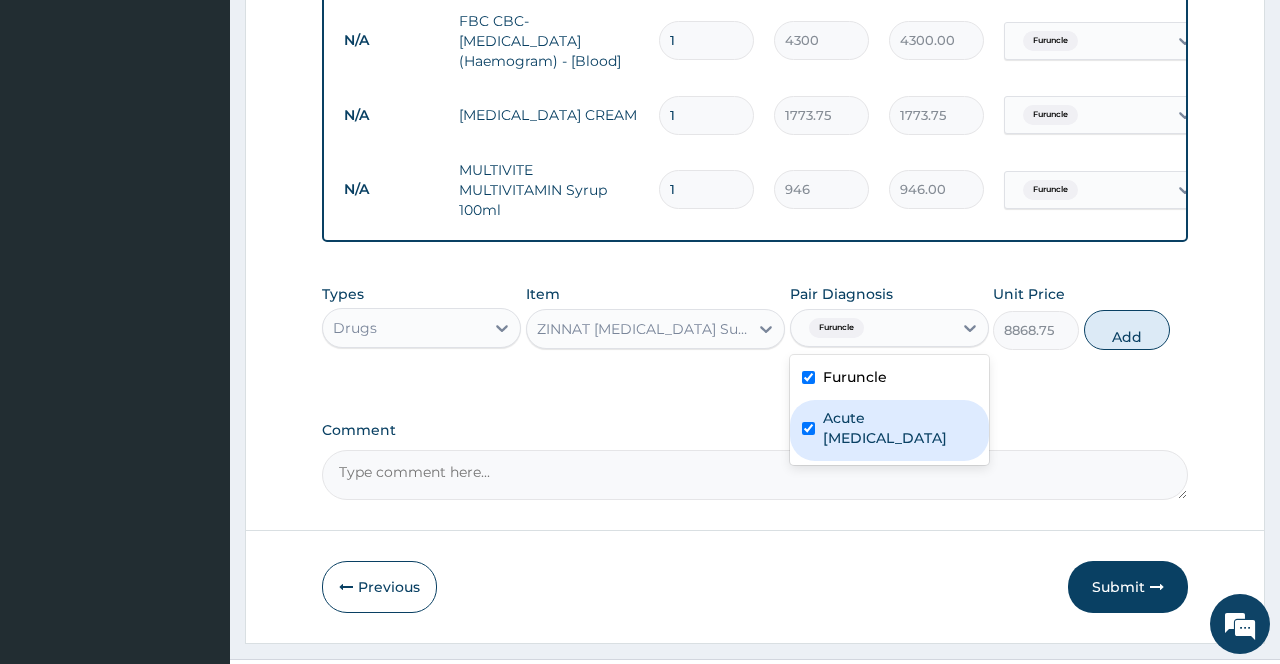 checkbox on "true" 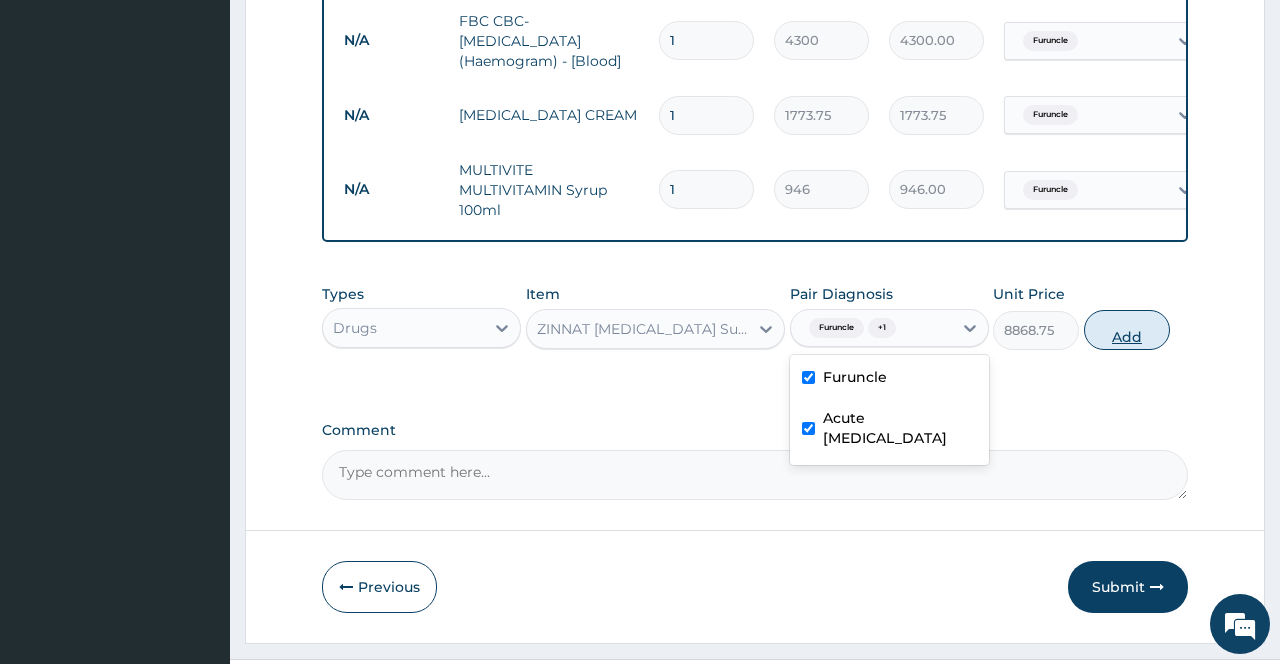 click on "Add" at bounding box center (1127, 330) 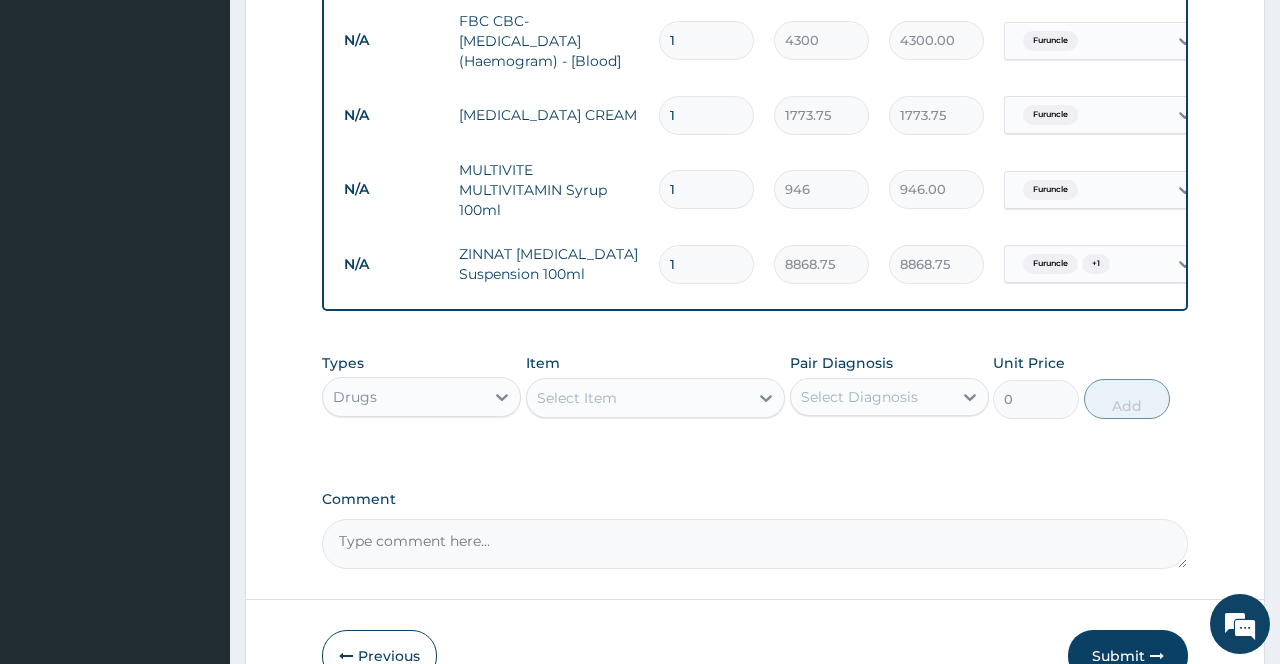 scroll, scrollTop: 833, scrollLeft: 0, axis: vertical 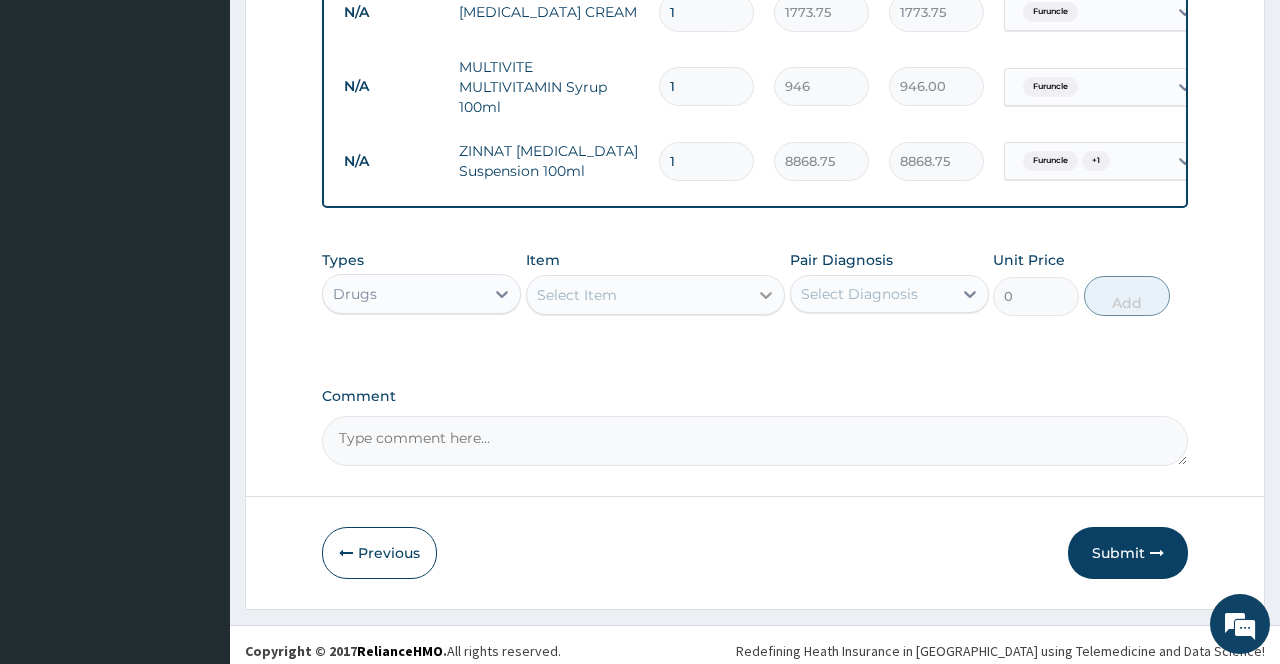 click 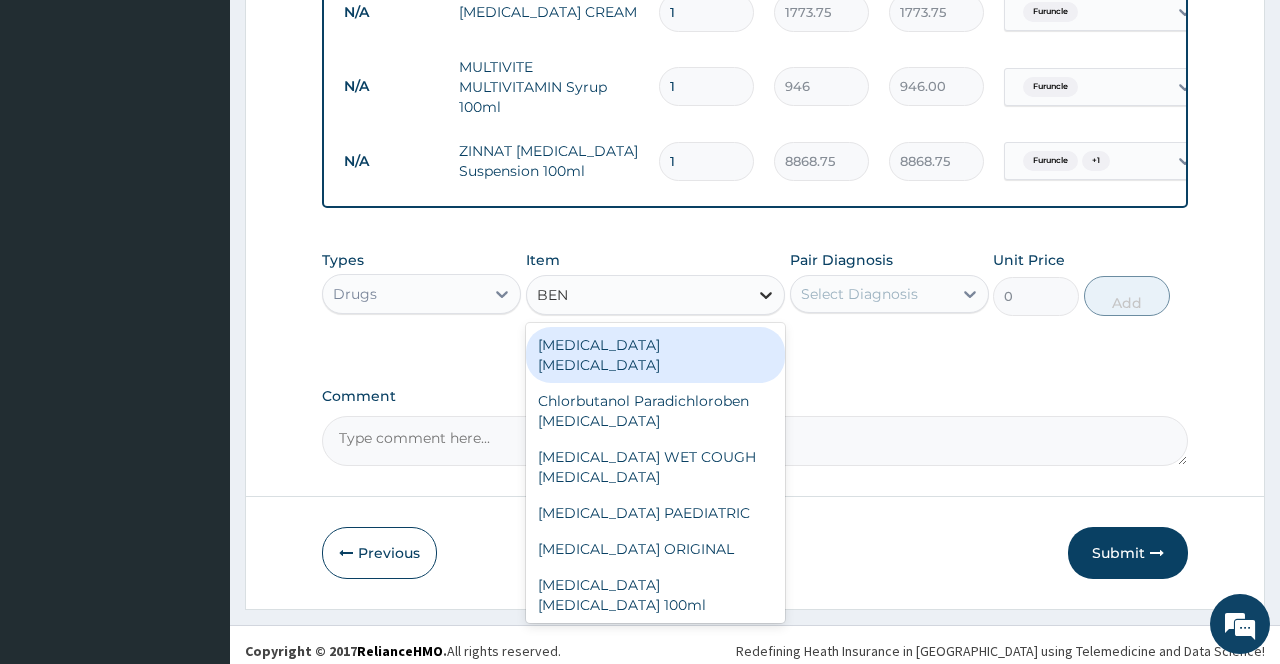 type on "BENY" 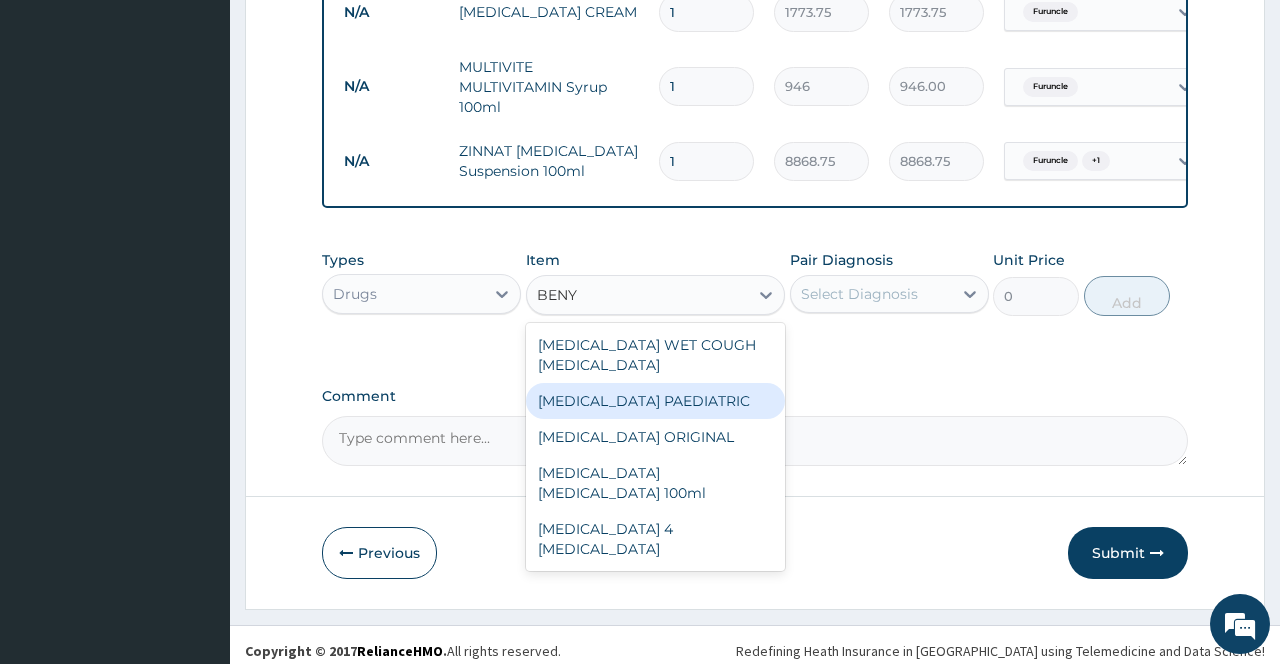 click on "[MEDICAL_DATA] PAEDIATRIC" at bounding box center [656, 401] 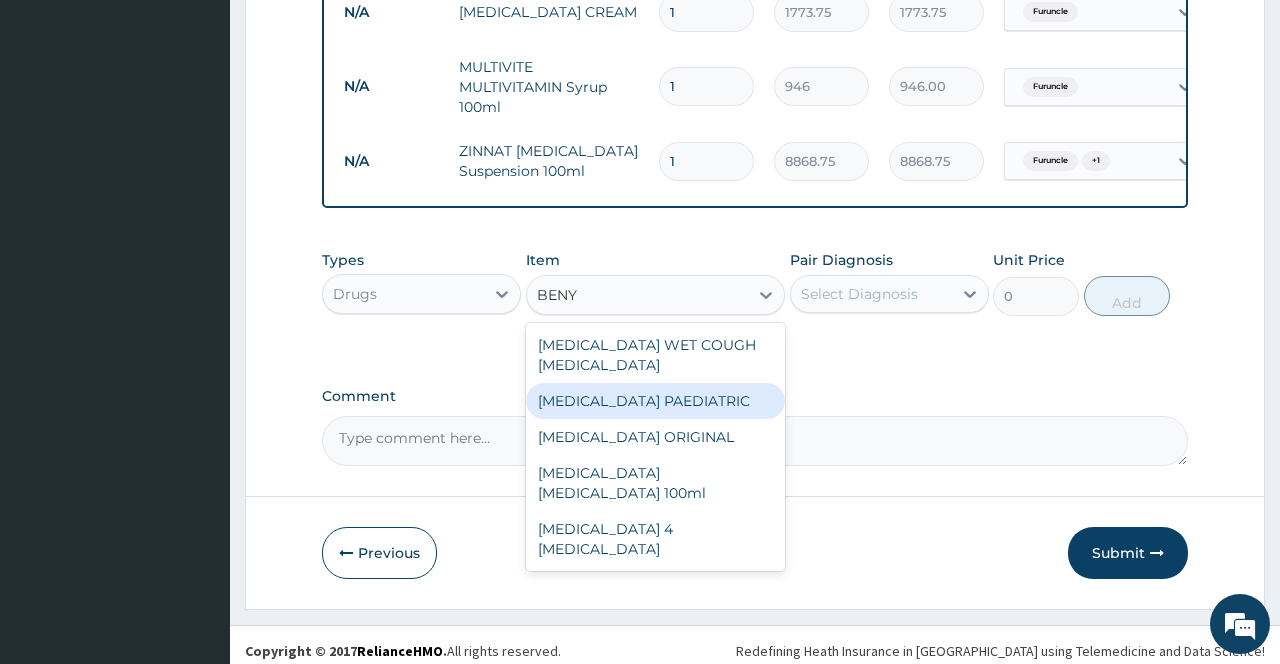 type 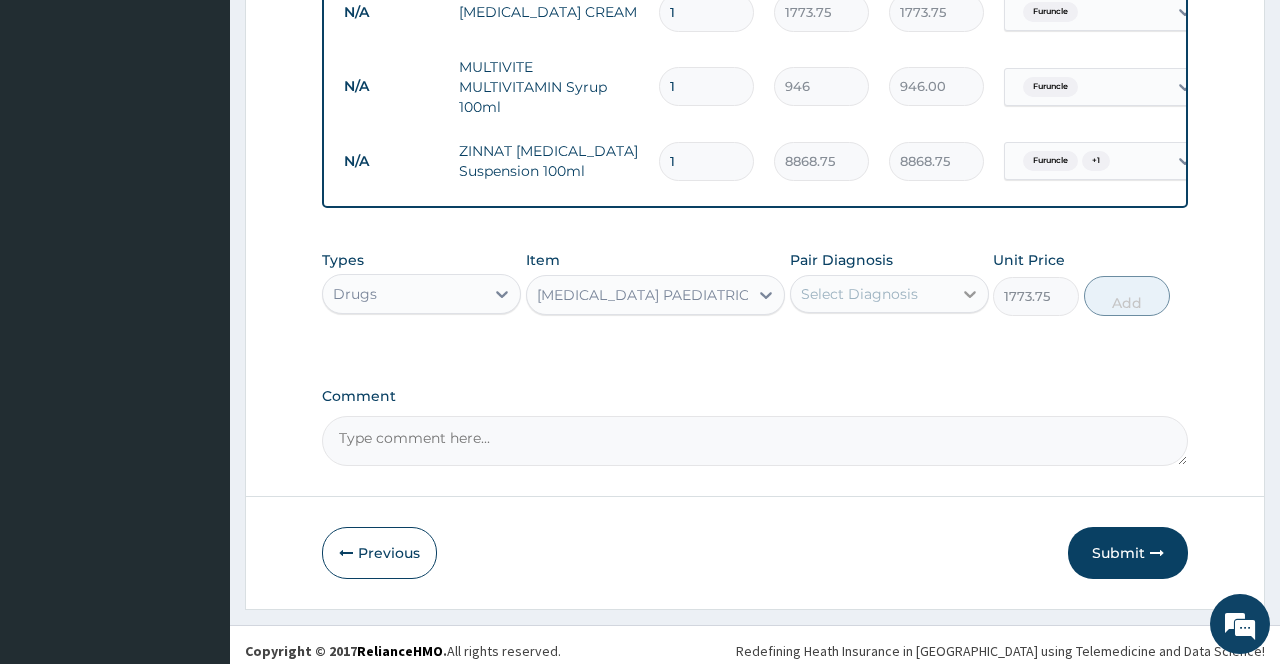 click 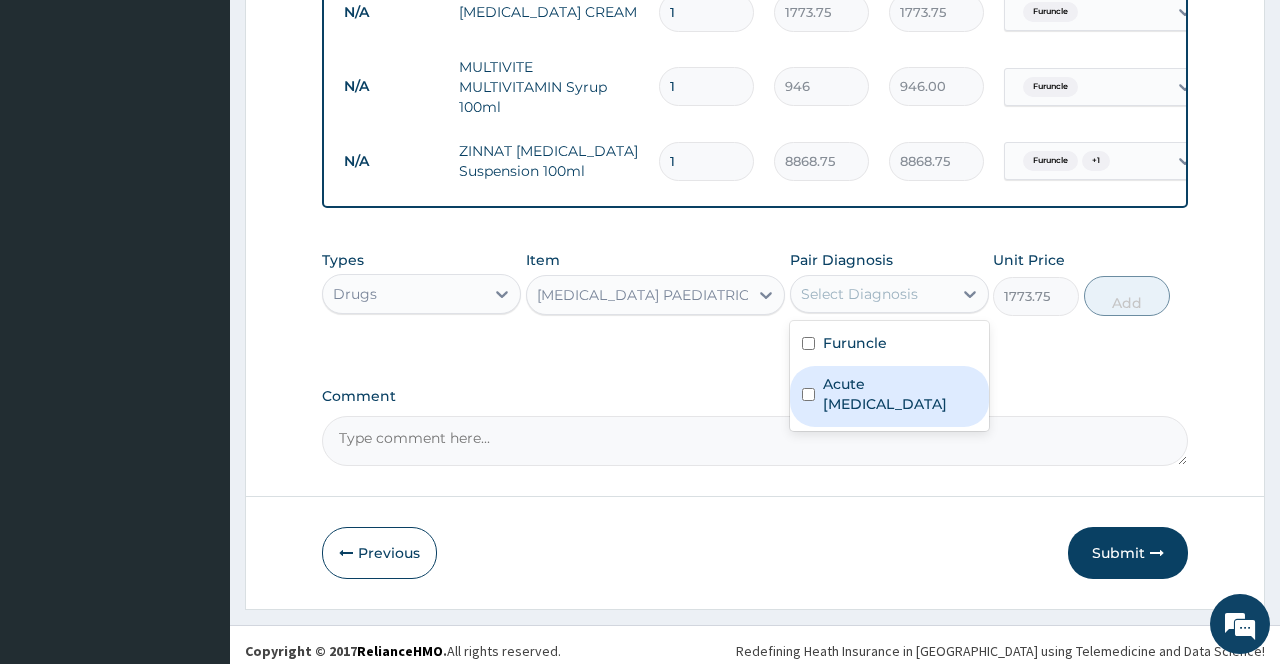 click on "Acute [MEDICAL_DATA]" at bounding box center [900, 394] 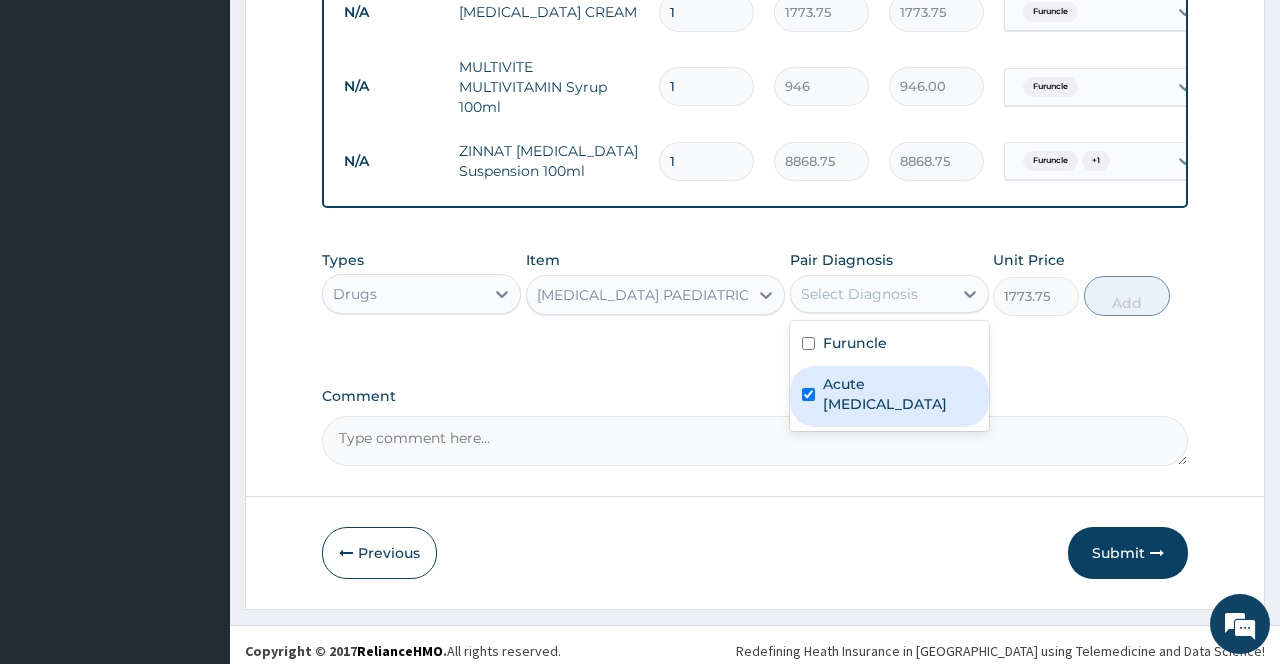 checkbox on "true" 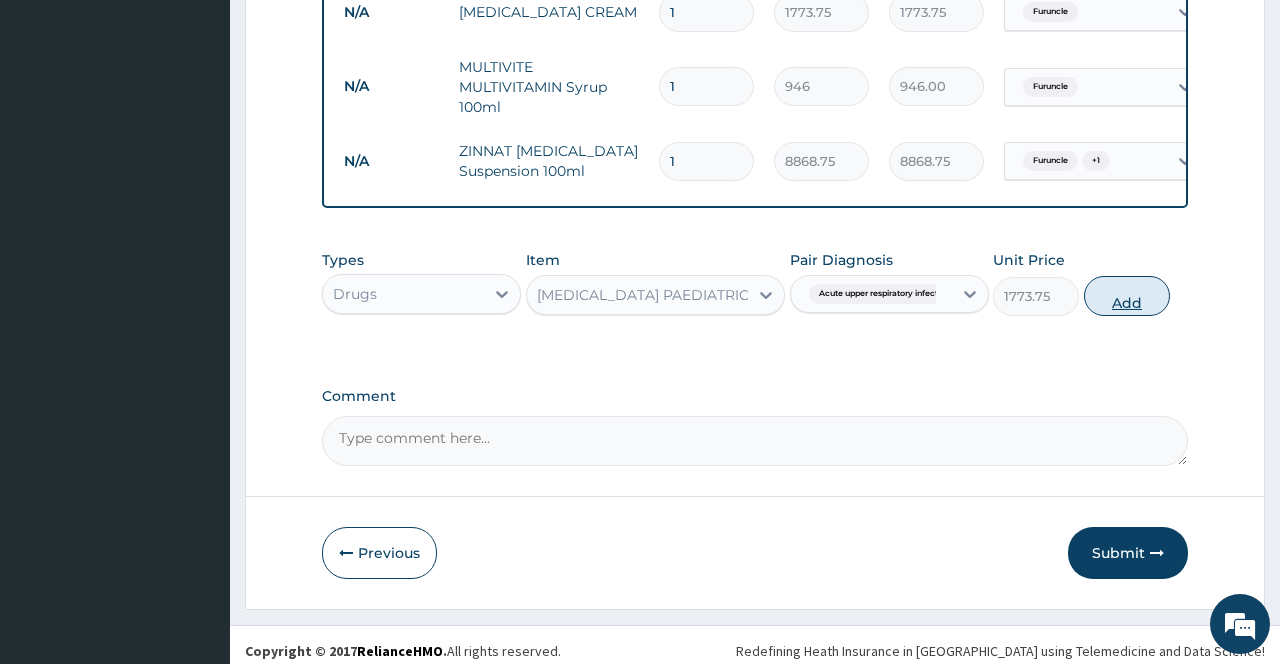 click on "Add" at bounding box center [1127, 296] 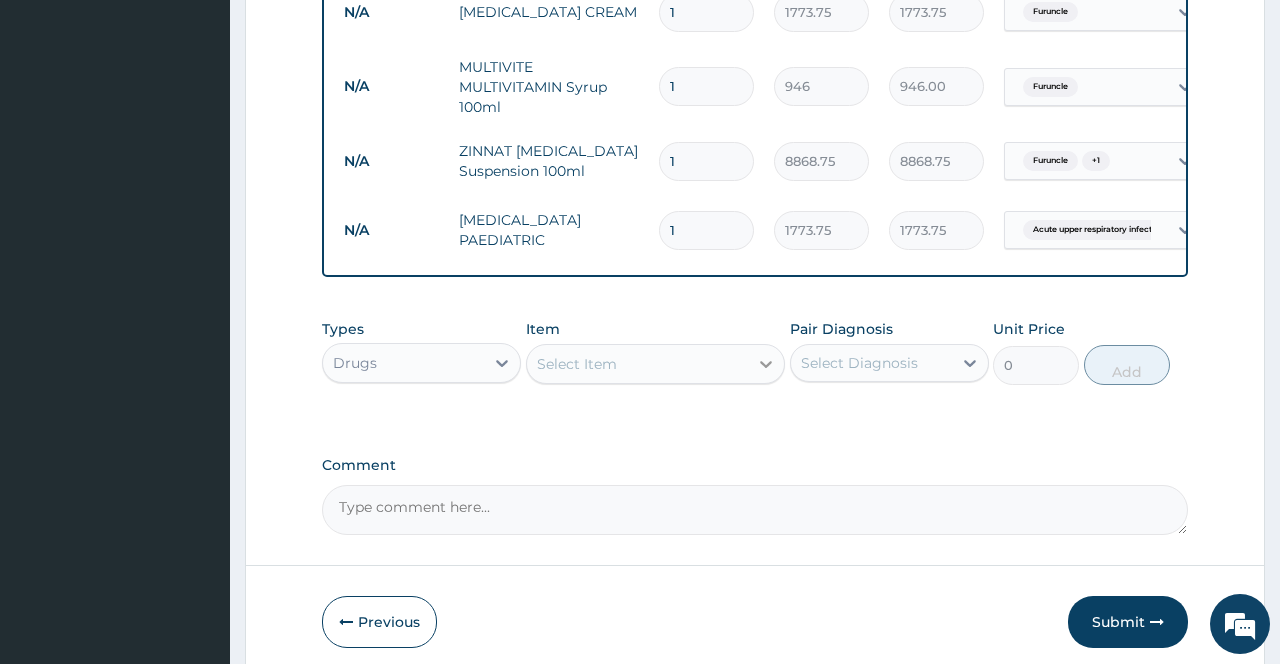 click 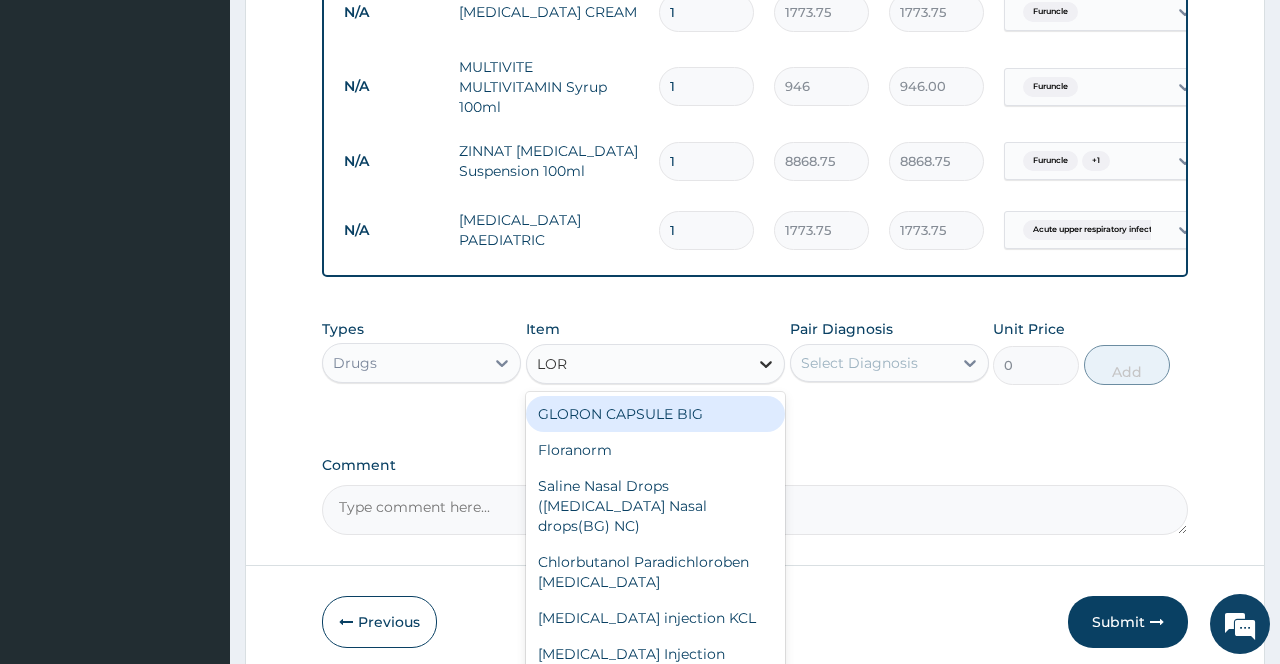 type on "[PERSON_NAME]" 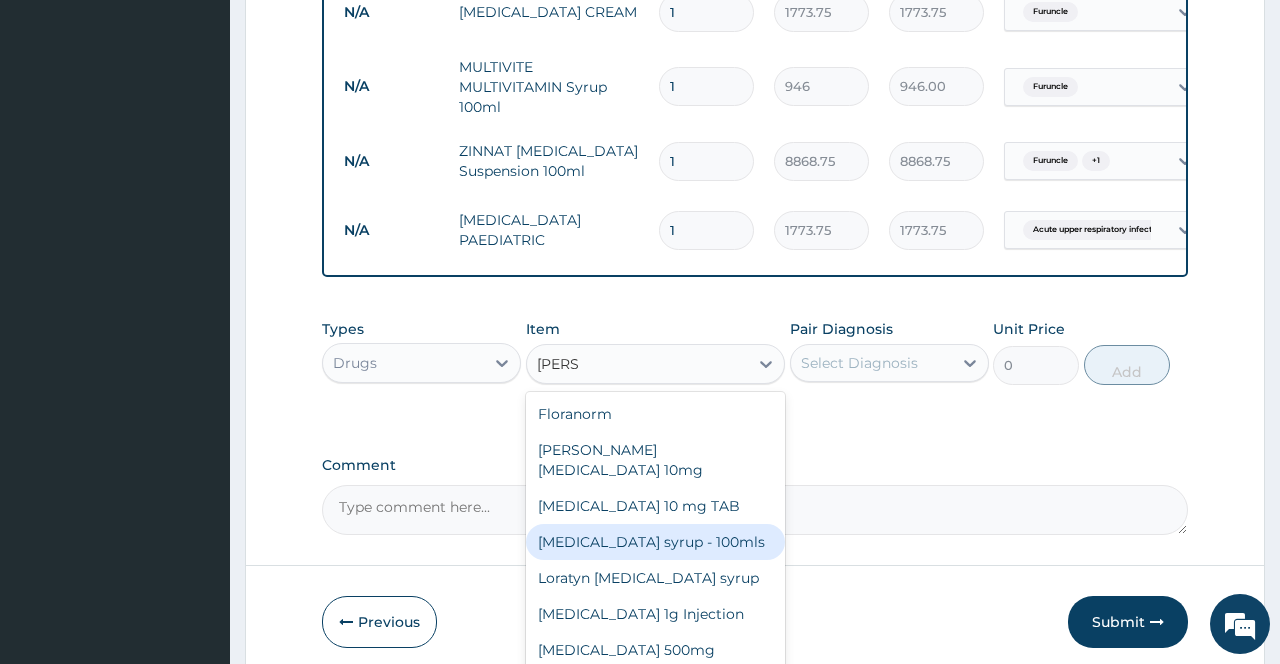 click on "[MEDICAL_DATA] syrup - 100mls" at bounding box center [656, 542] 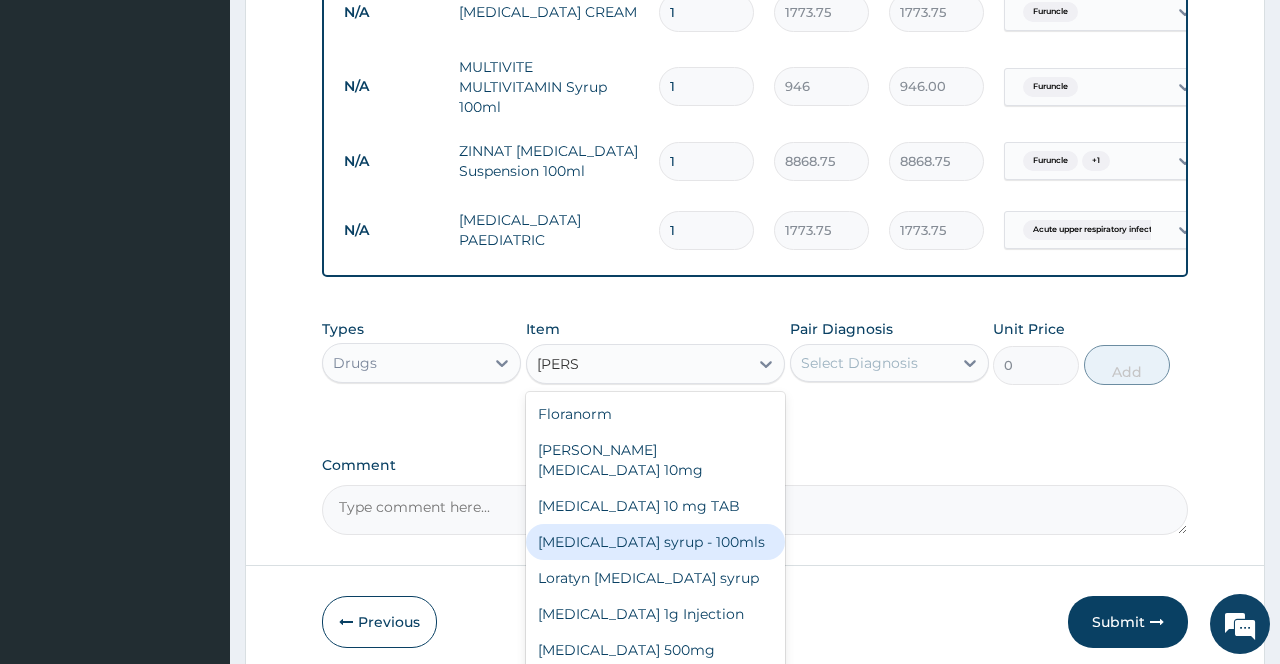 type 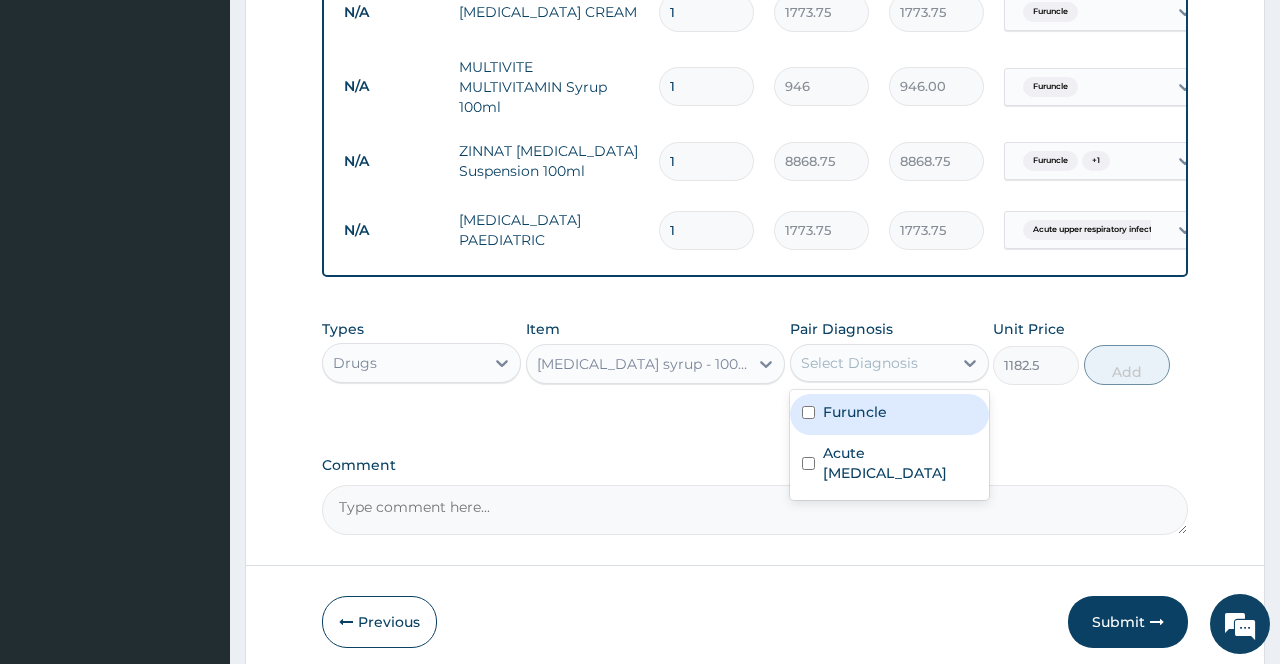 click on "Select Diagnosis" at bounding box center (859, 363) 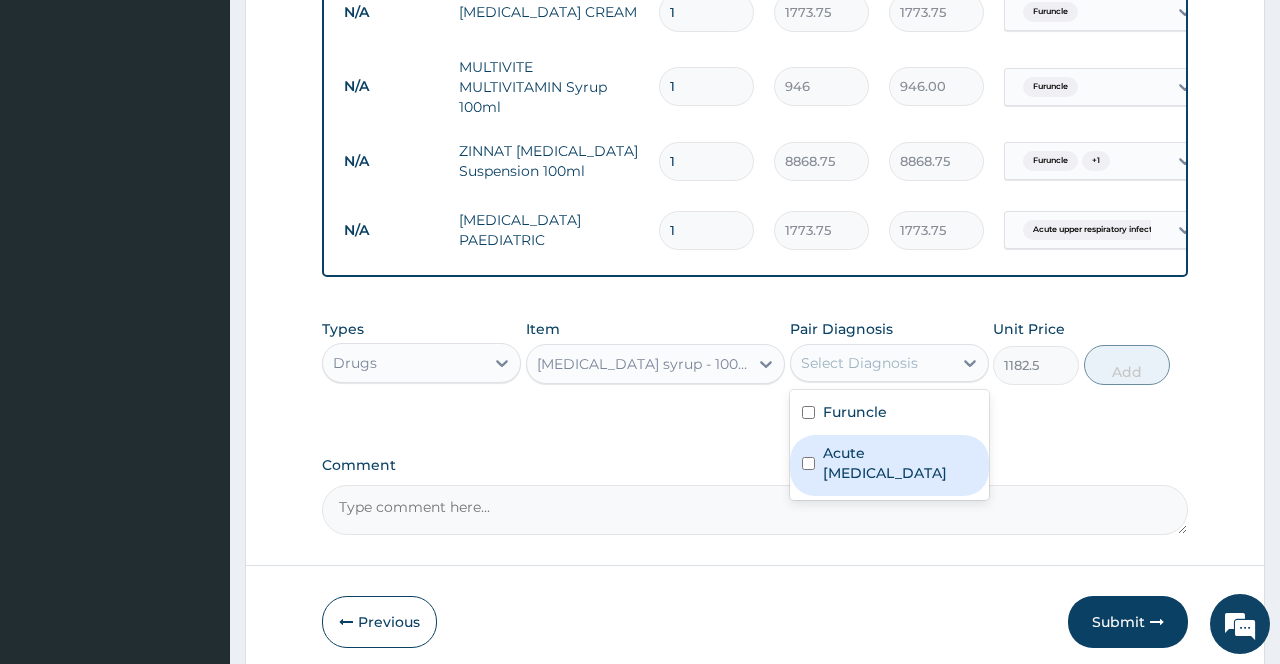 click on "Acute [MEDICAL_DATA]" at bounding box center (900, 463) 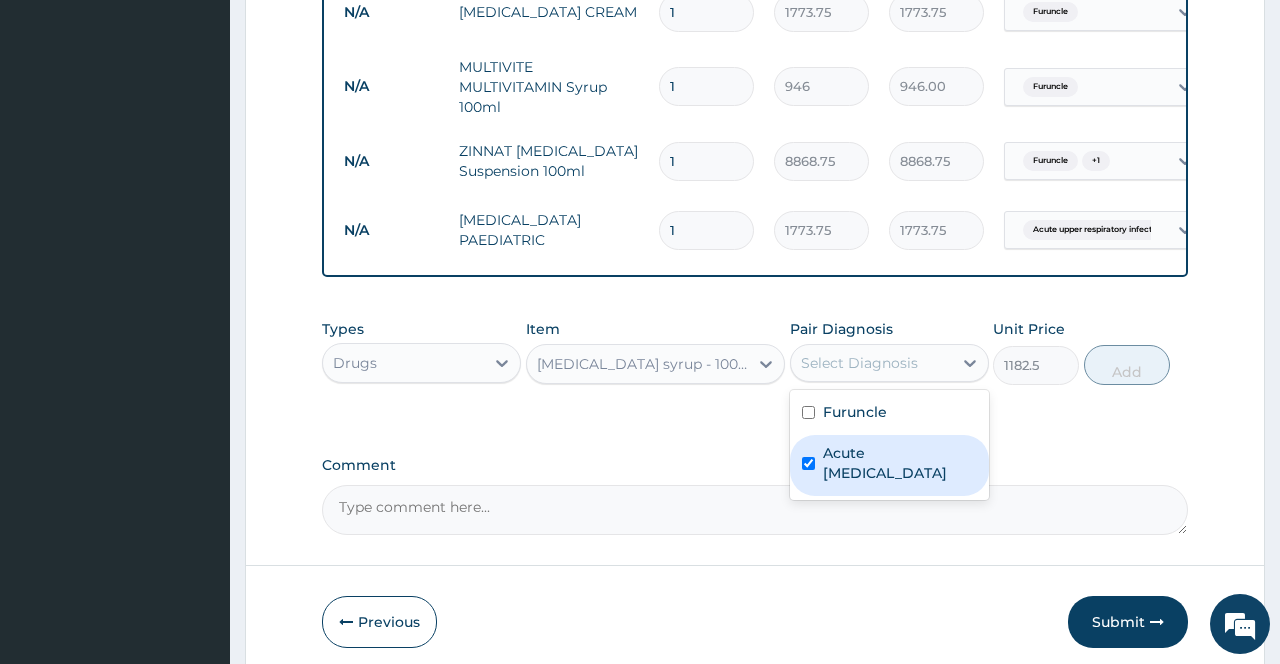 click on "Acute [MEDICAL_DATA]" at bounding box center (900, 463) 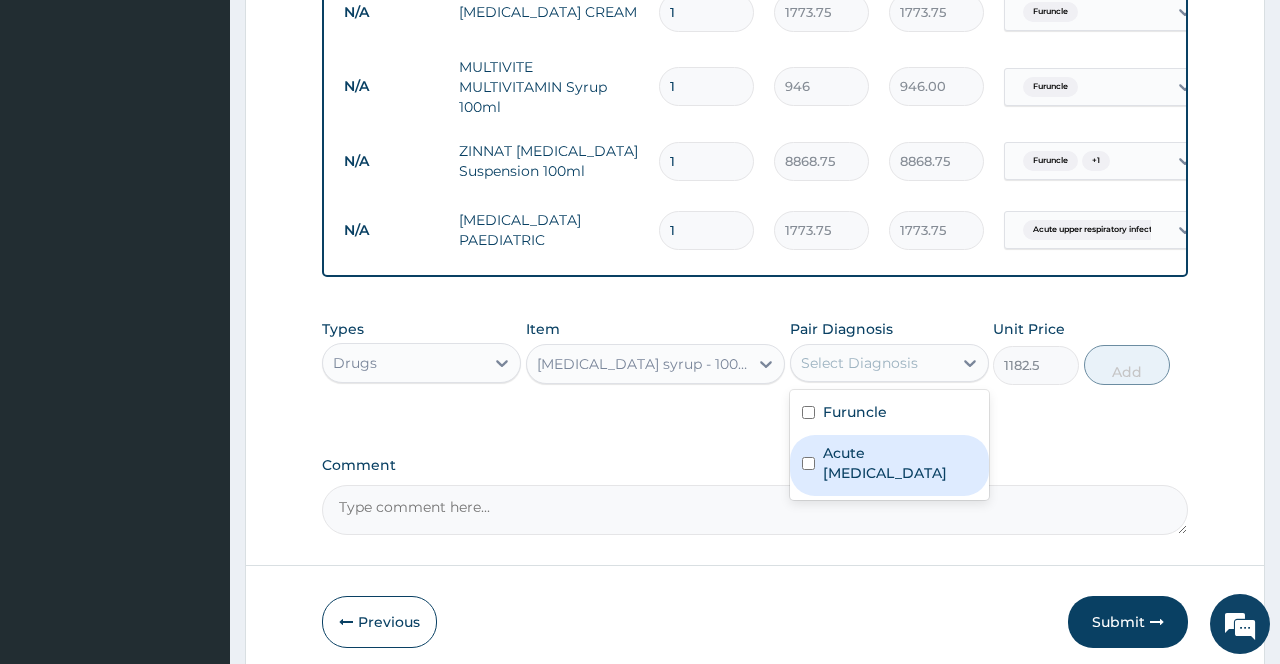 click at bounding box center (808, 463) 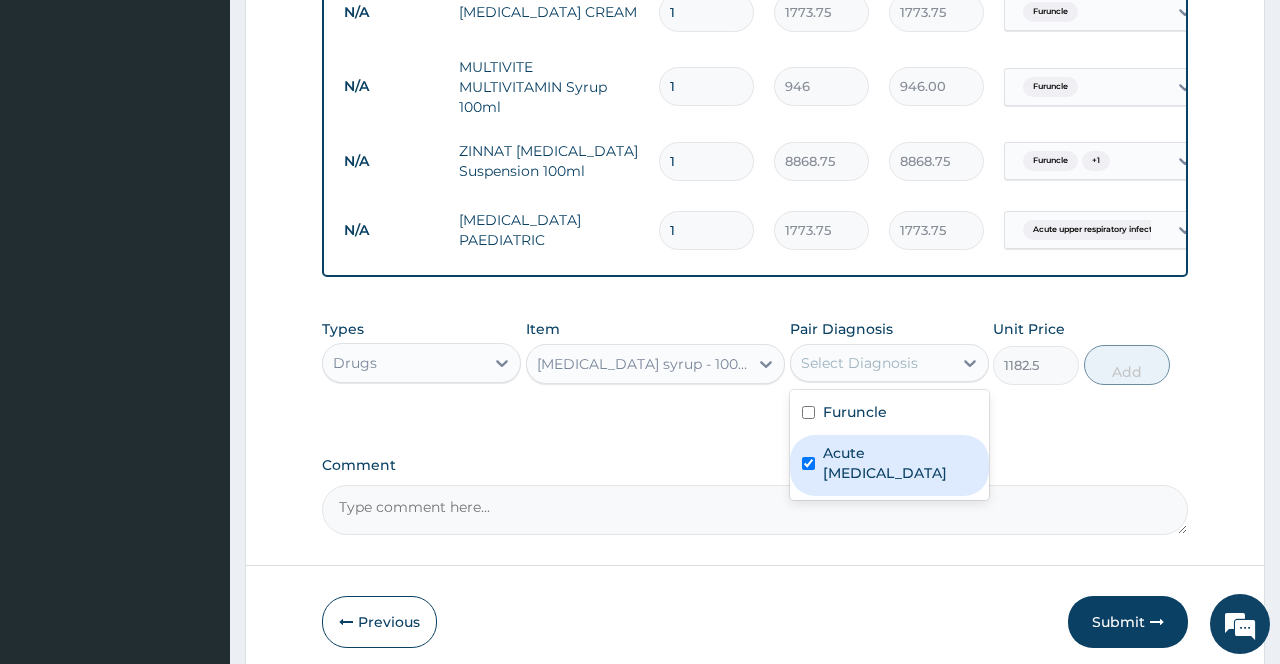 checkbox on "true" 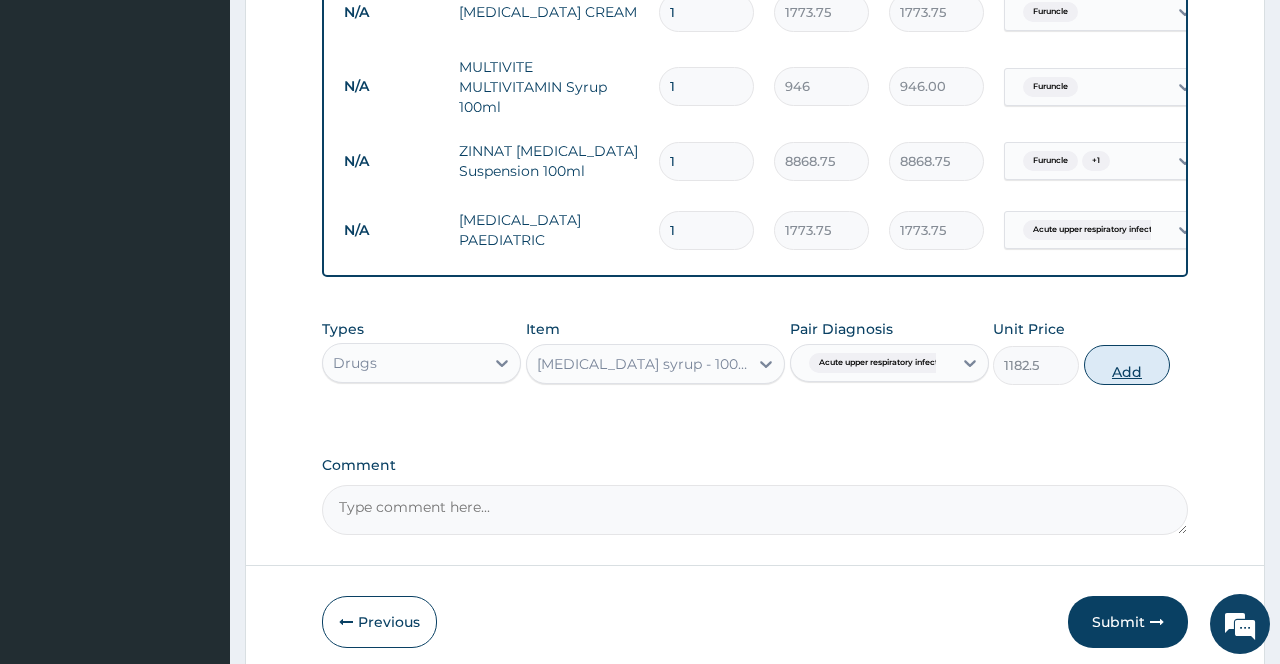 click on "Add" at bounding box center (1127, 365) 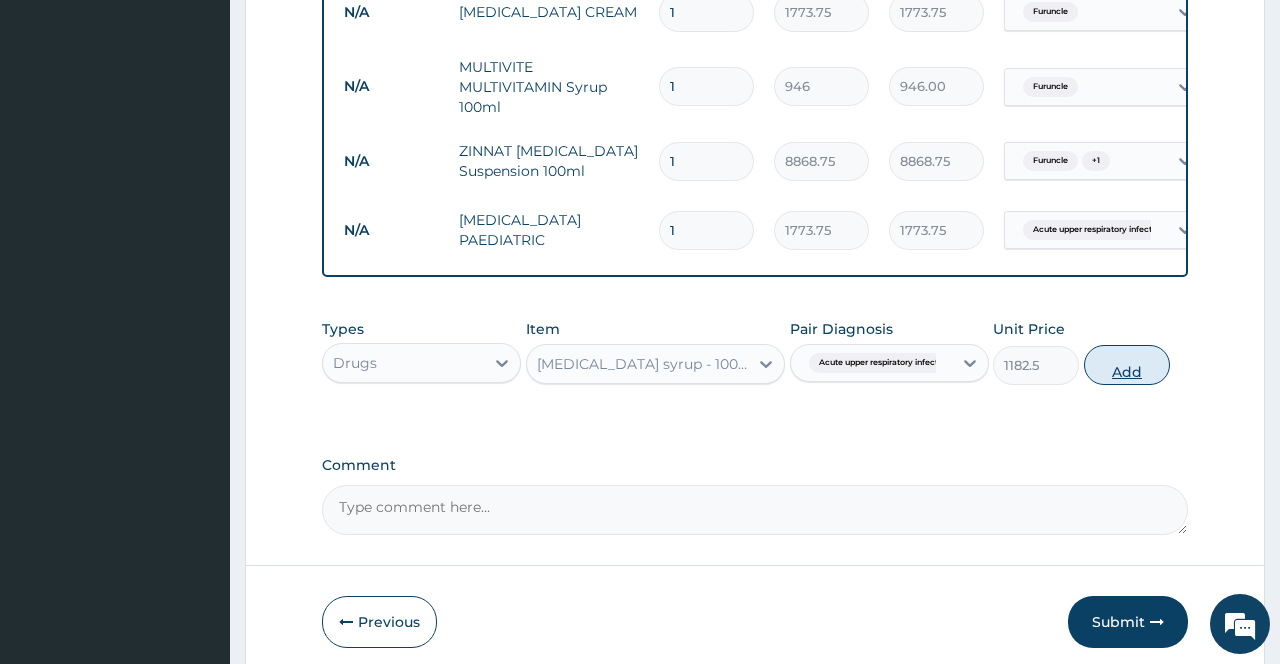 type on "0" 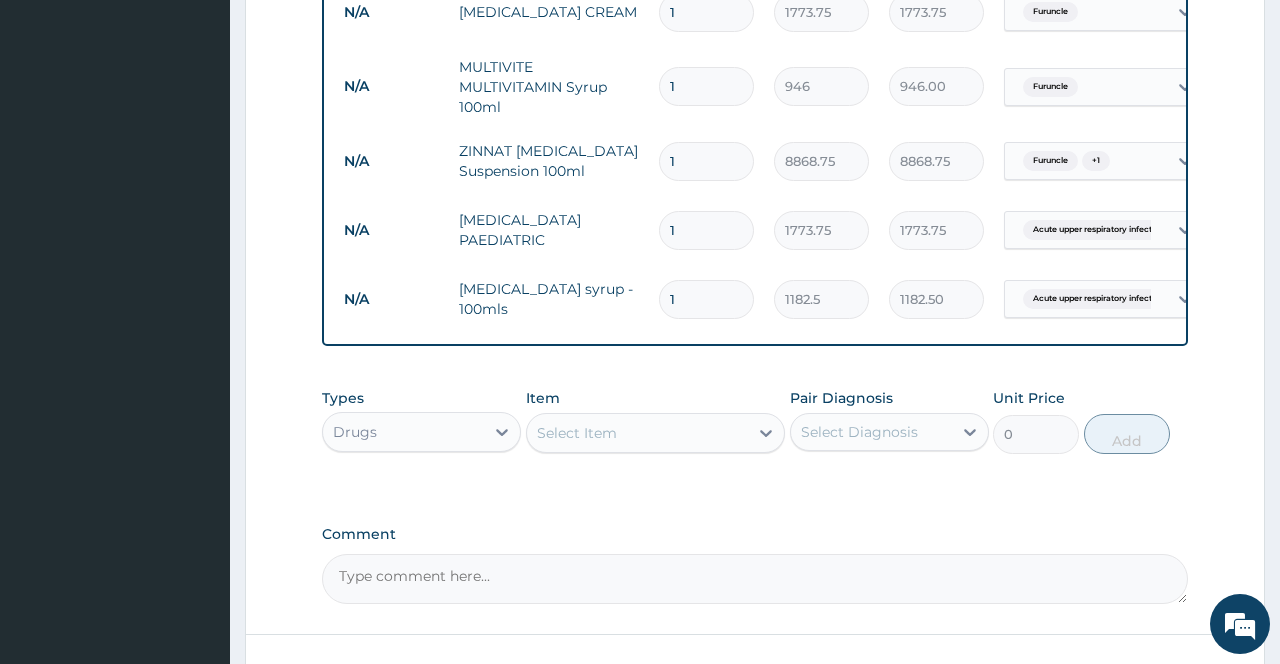 scroll, scrollTop: 999, scrollLeft: 0, axis: vertical 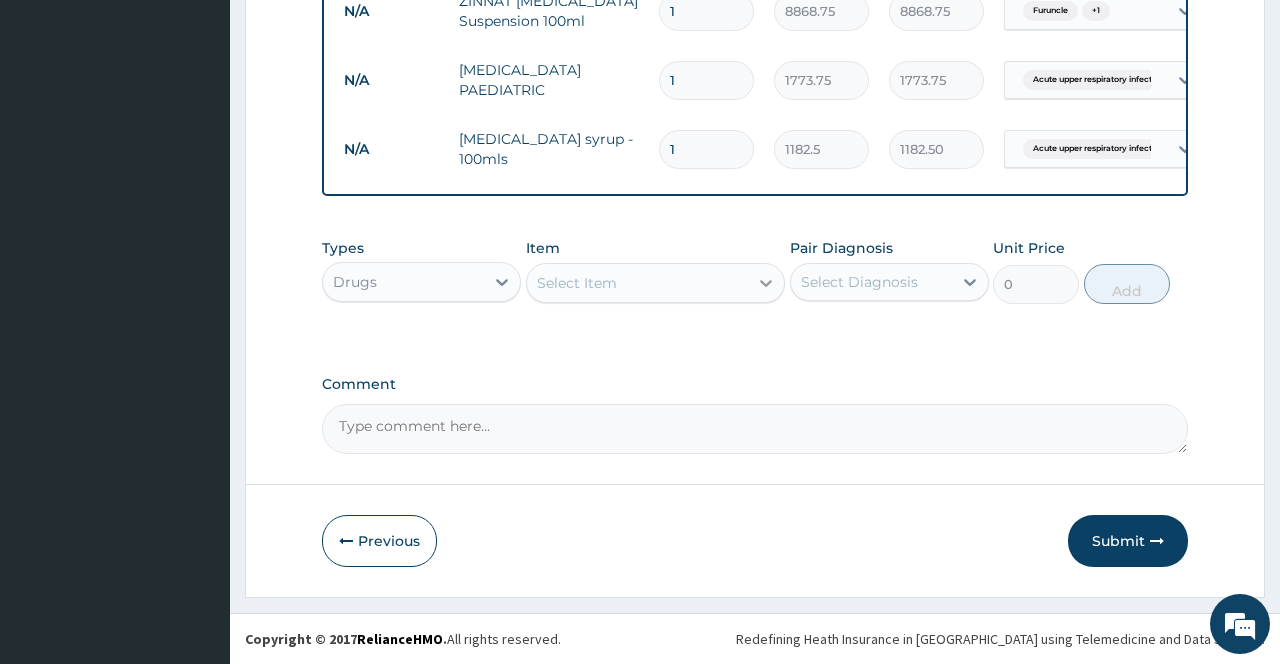 click 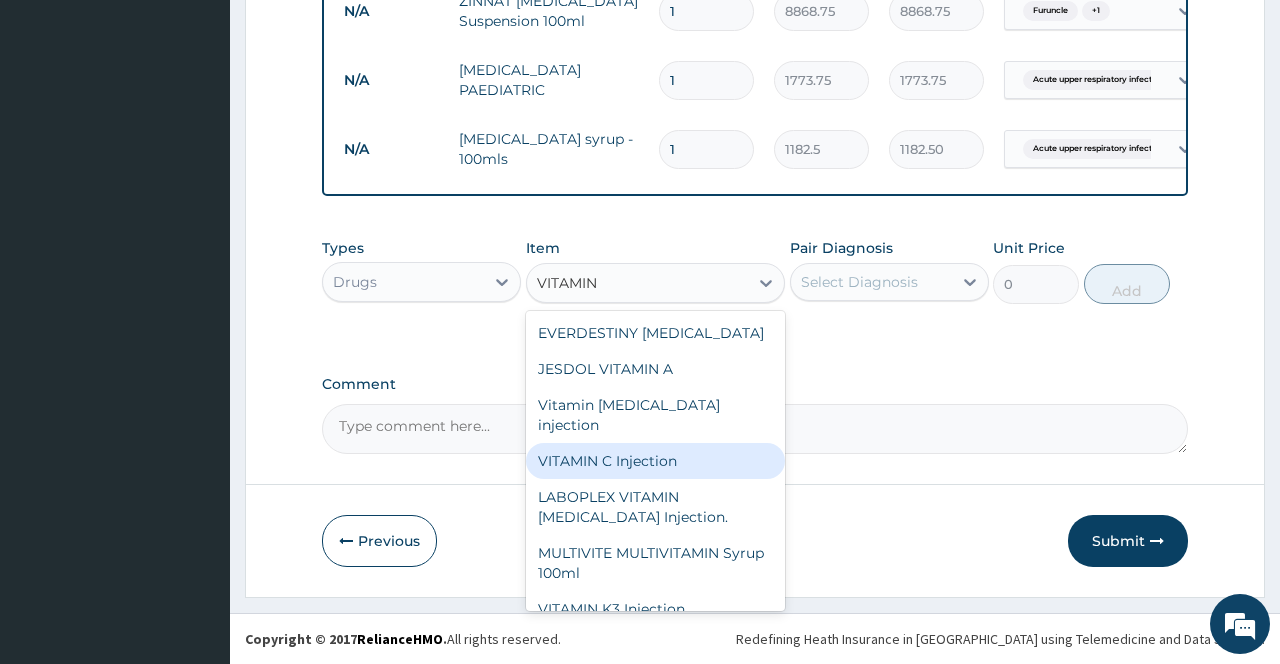 scroll, scrollTop: 0, scrollLeft: 0, axis: both 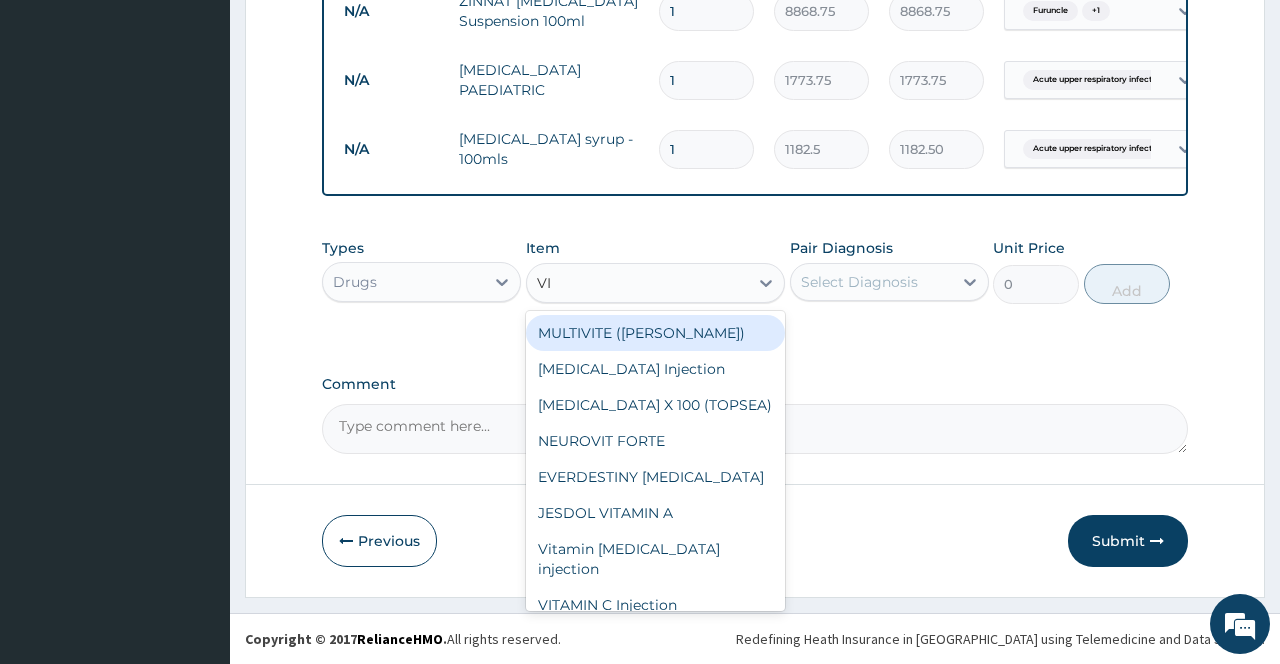 type on "V" 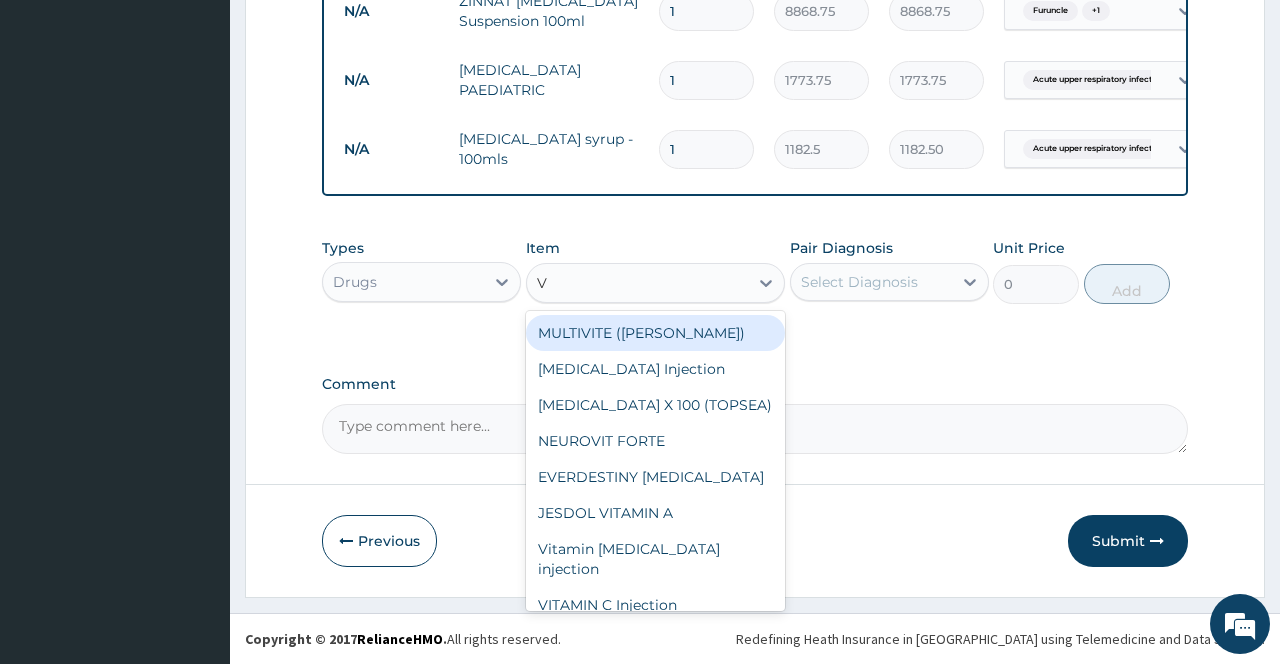 type 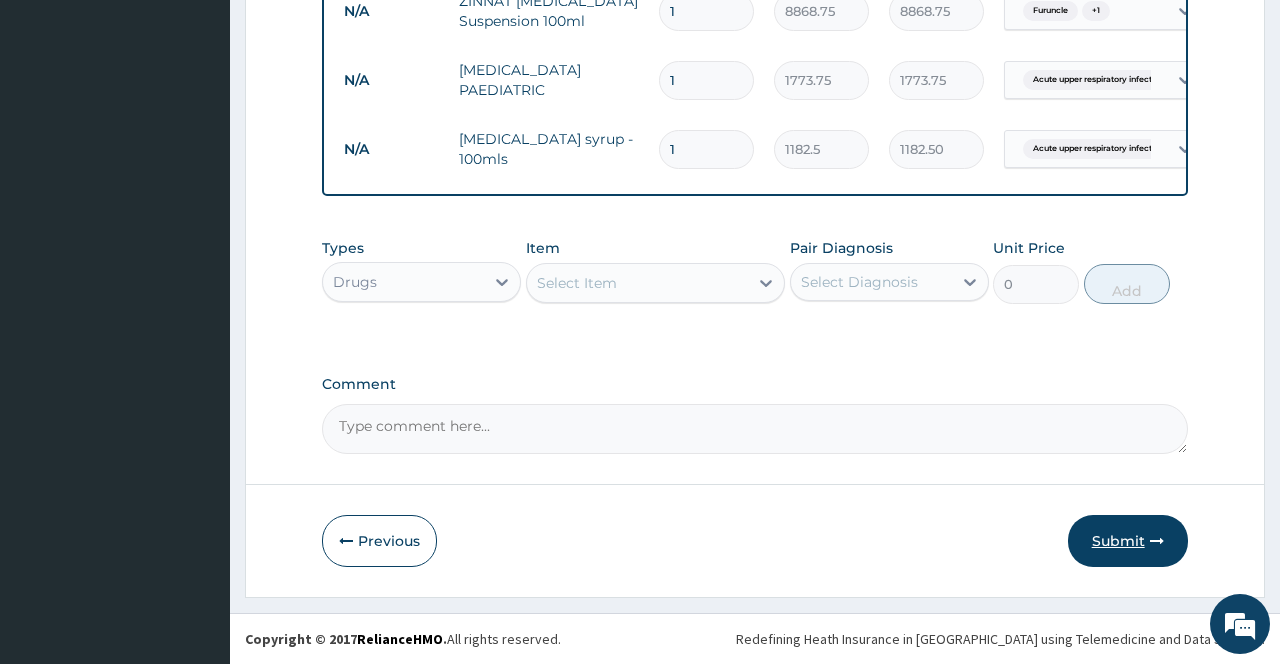 click on "Submit" at bounding box center (1128, 541) 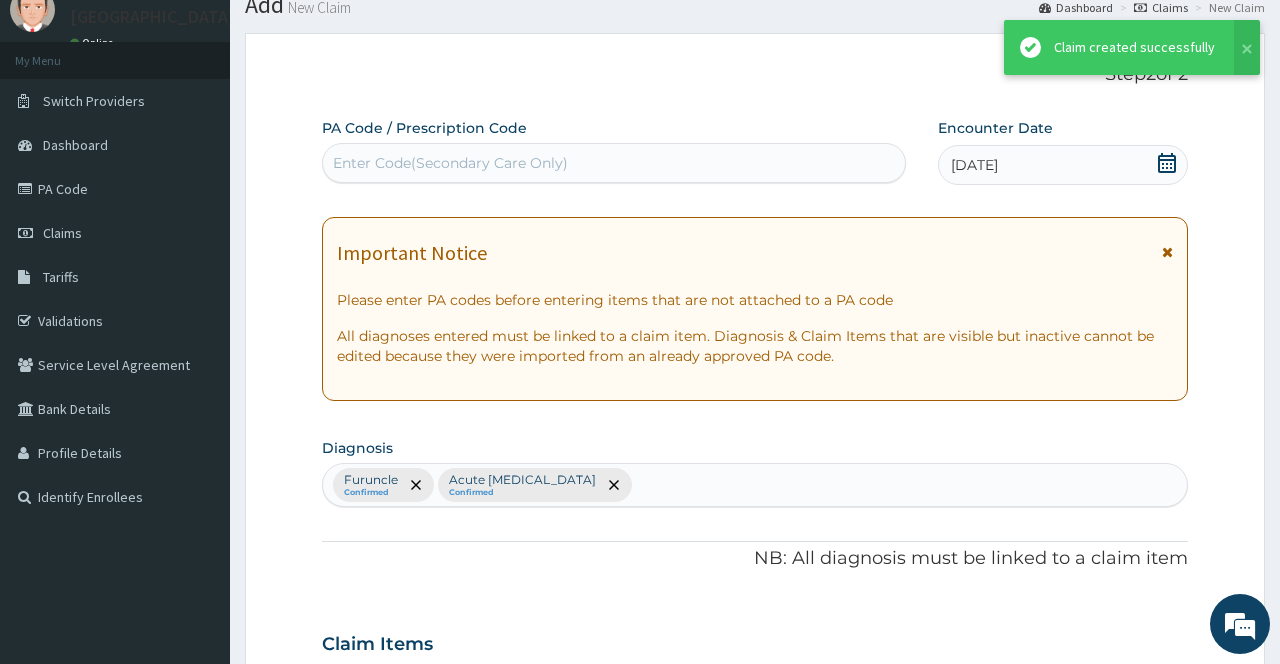 scroll, scrollTop: 999, scrollLeft: 0, axis: vertical 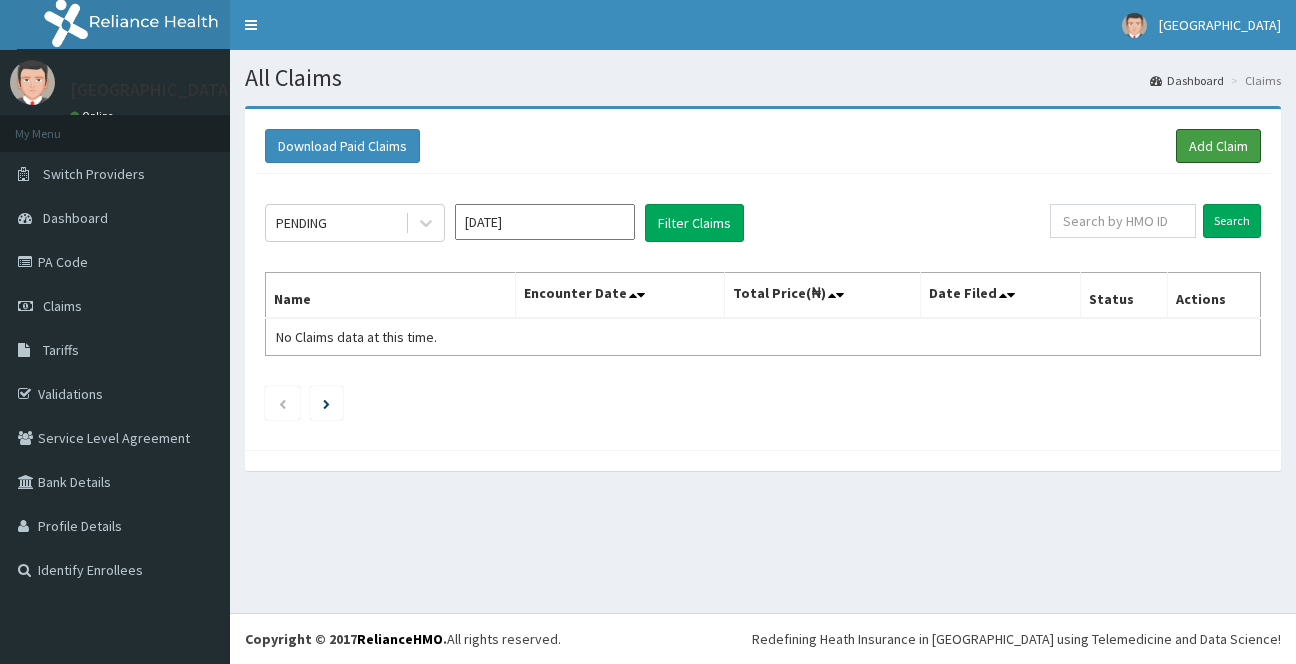 click on "Add Claim" at bounding box center [1218, 146] 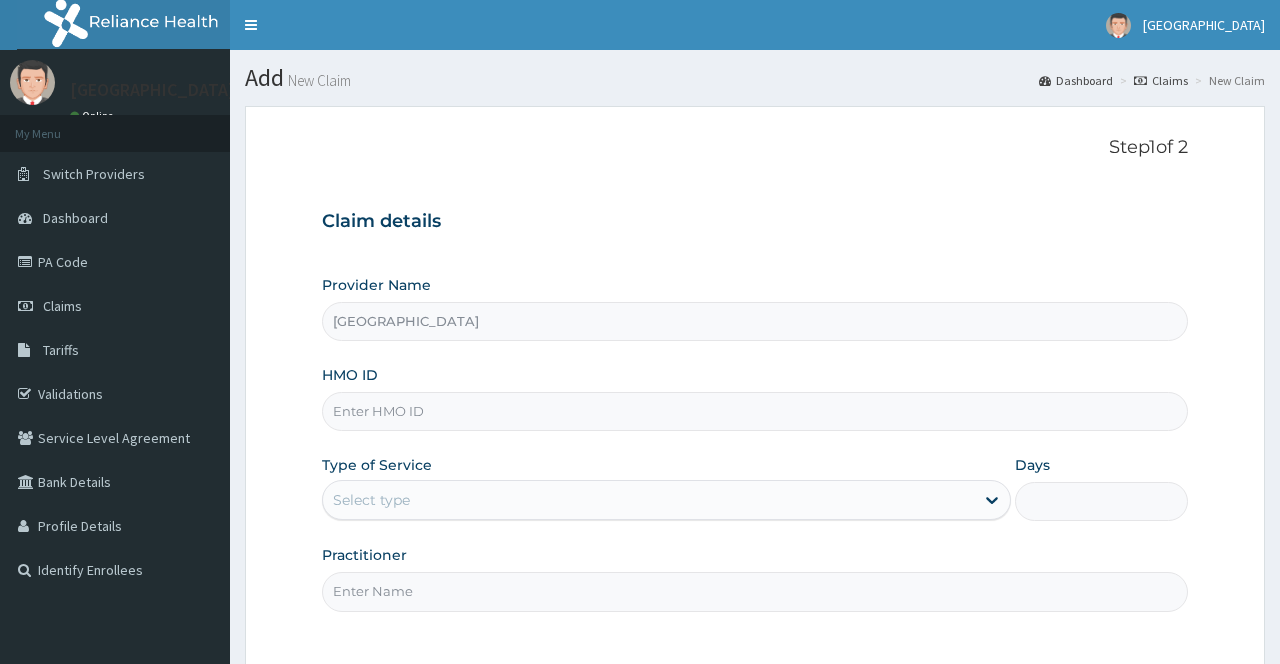 scroll, scrollTop: 0, scrollLeft: 0, axis: both 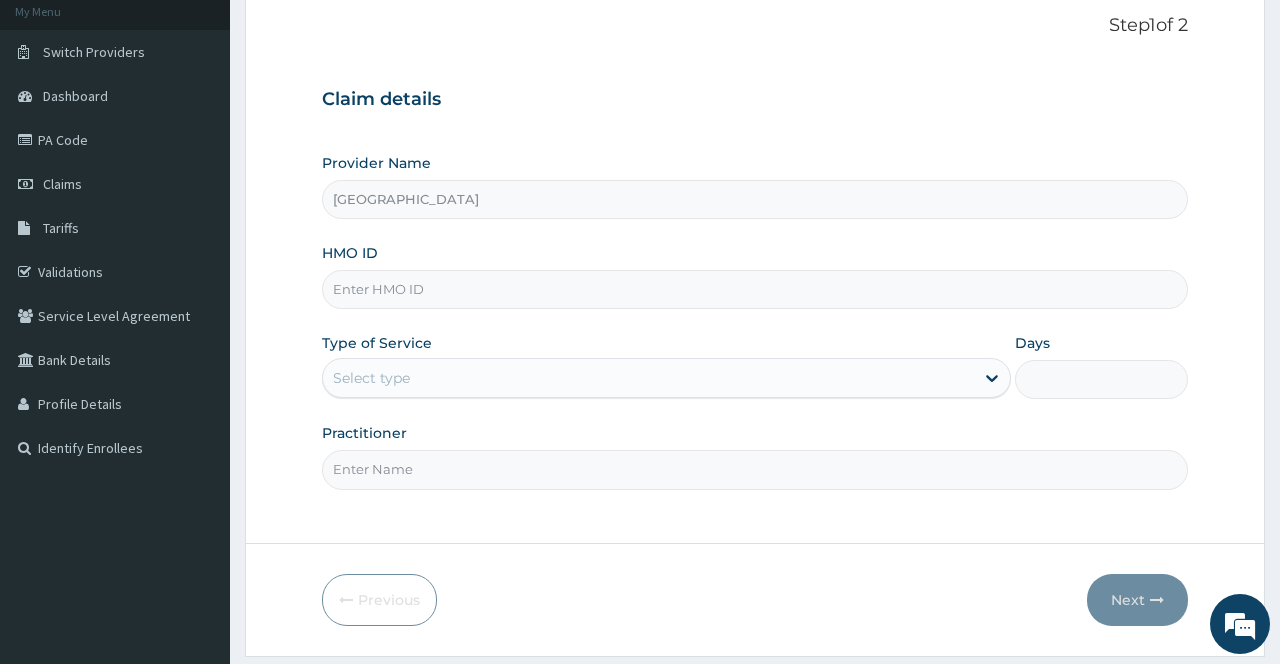click on "HMO ID" at bounding box center (754, 289) 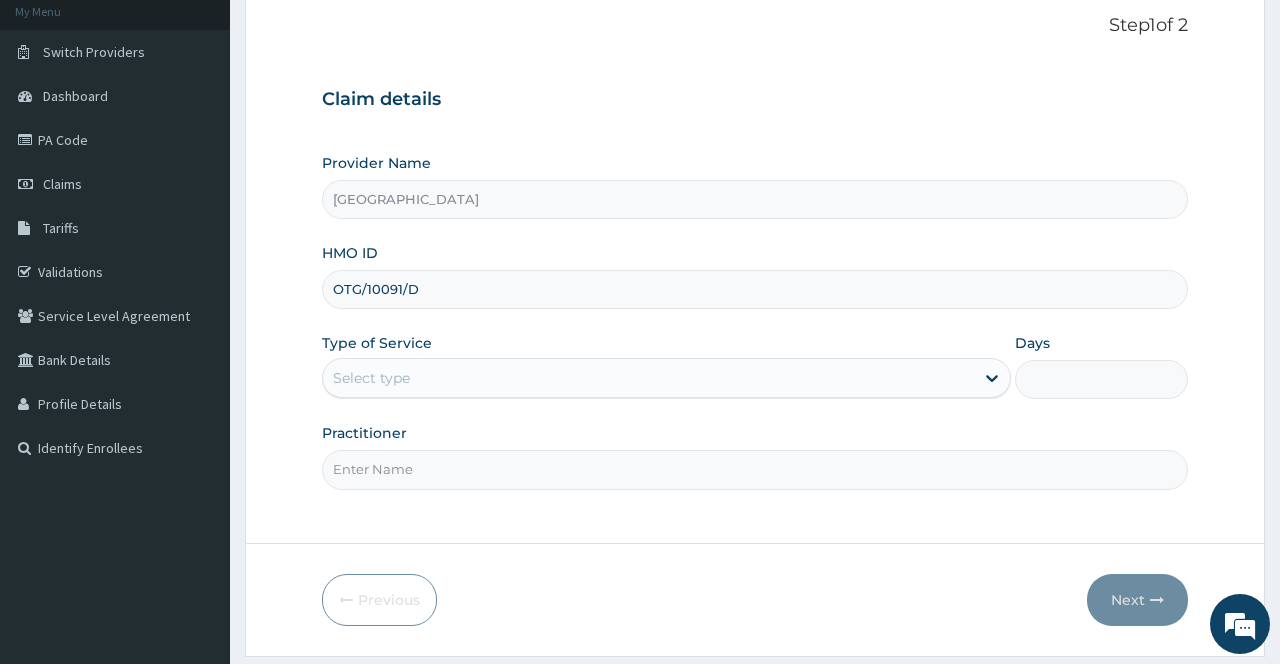 type on "OTG/10091/D" 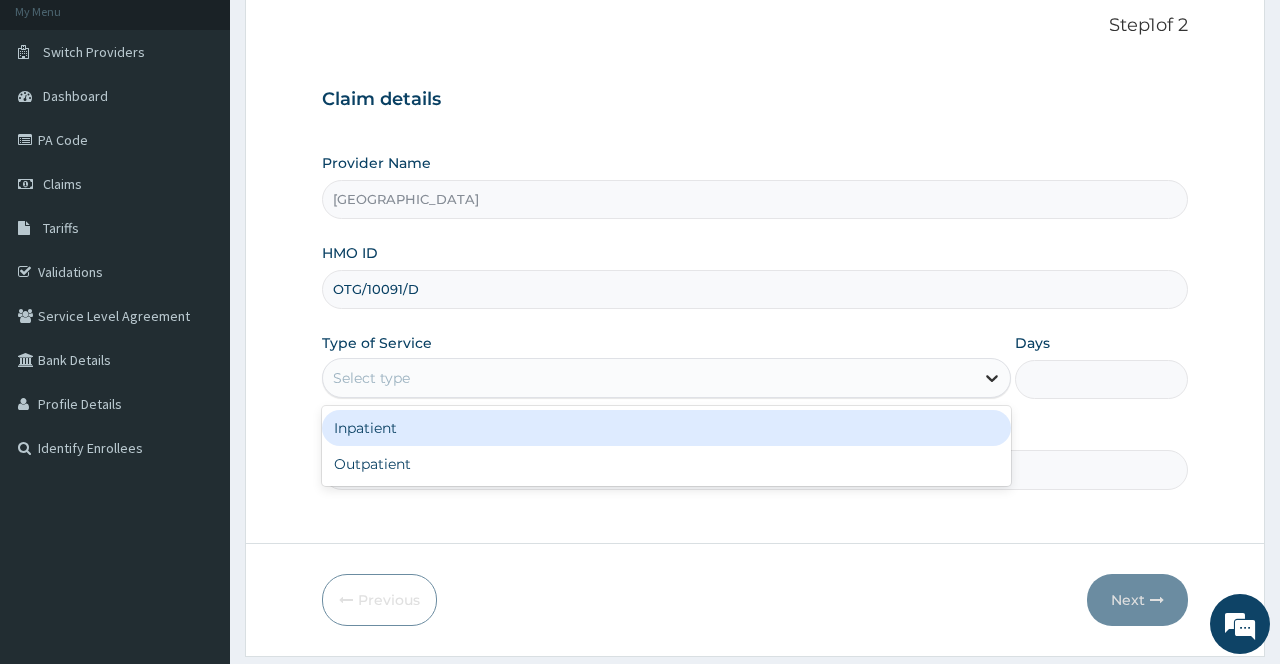 click 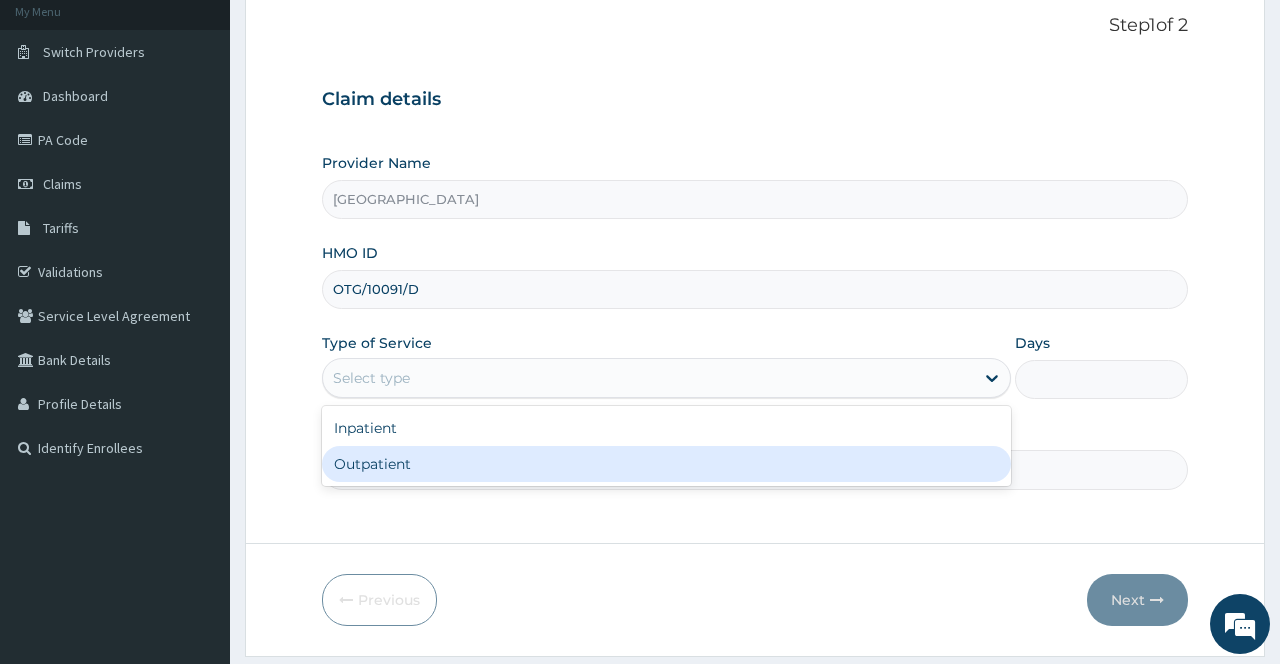 click on "Outpatient" at bounding box center (666, 464) 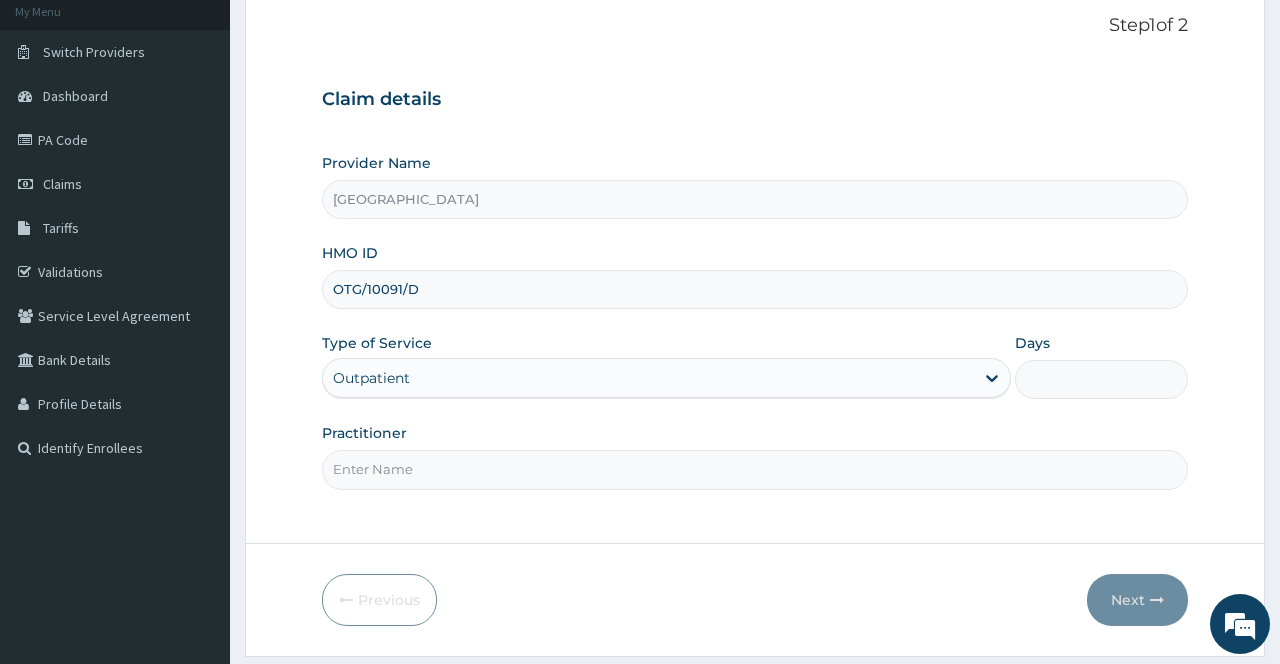 type on "1" 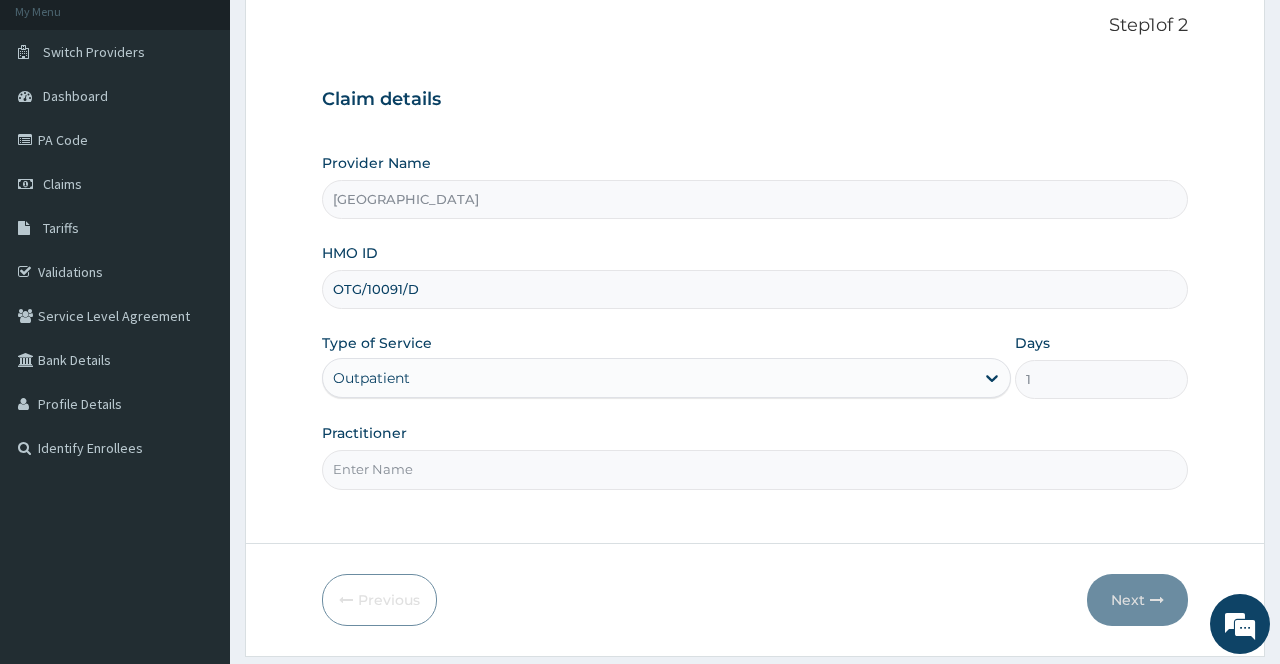 type on "[PERSON_NAME]" 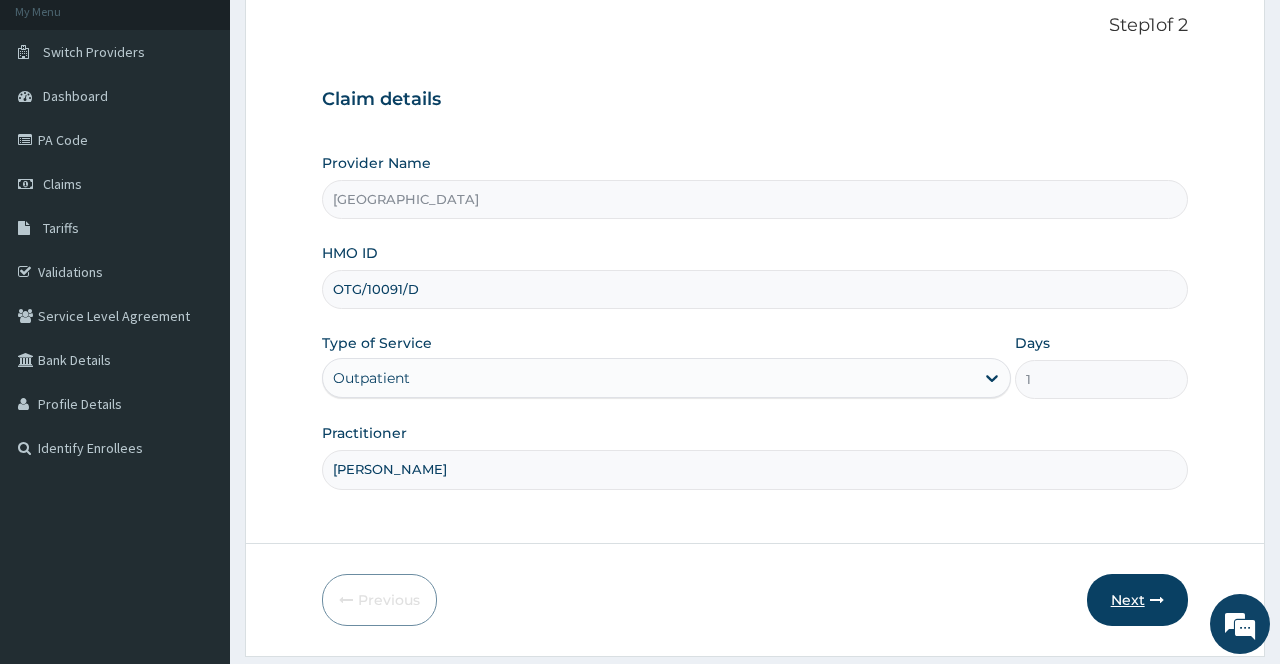 click on "Next" at bounding box center (1137, 600) 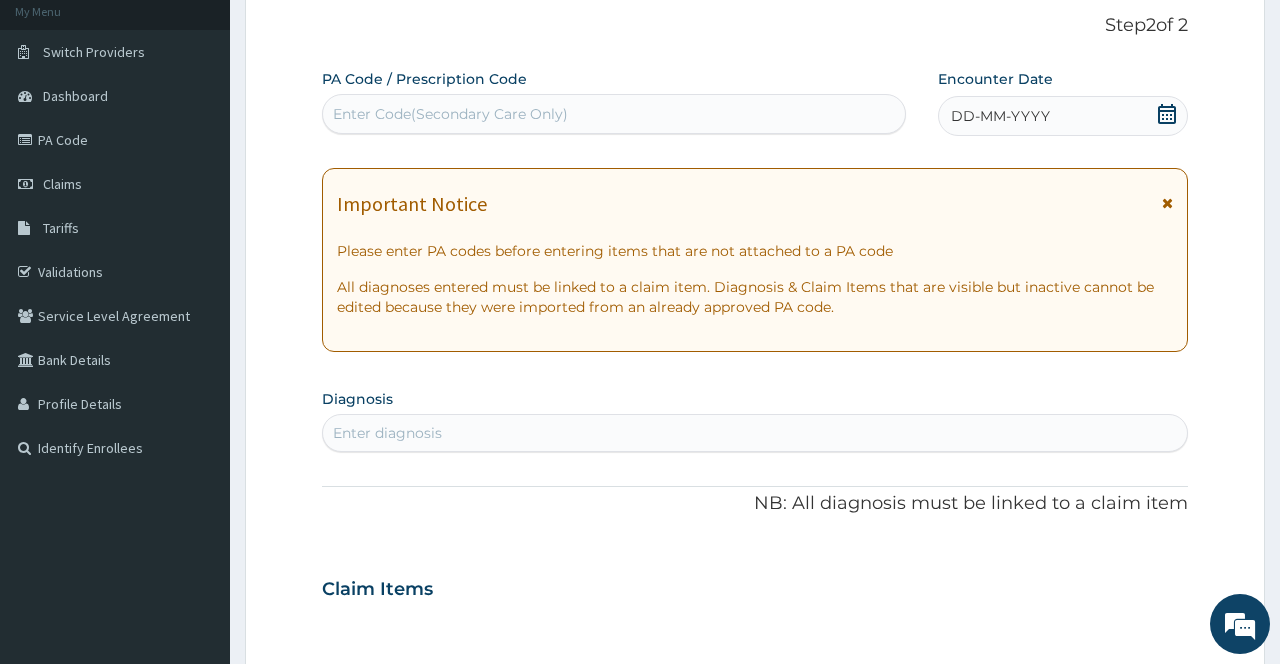 click at bounding box center [1167, 203] 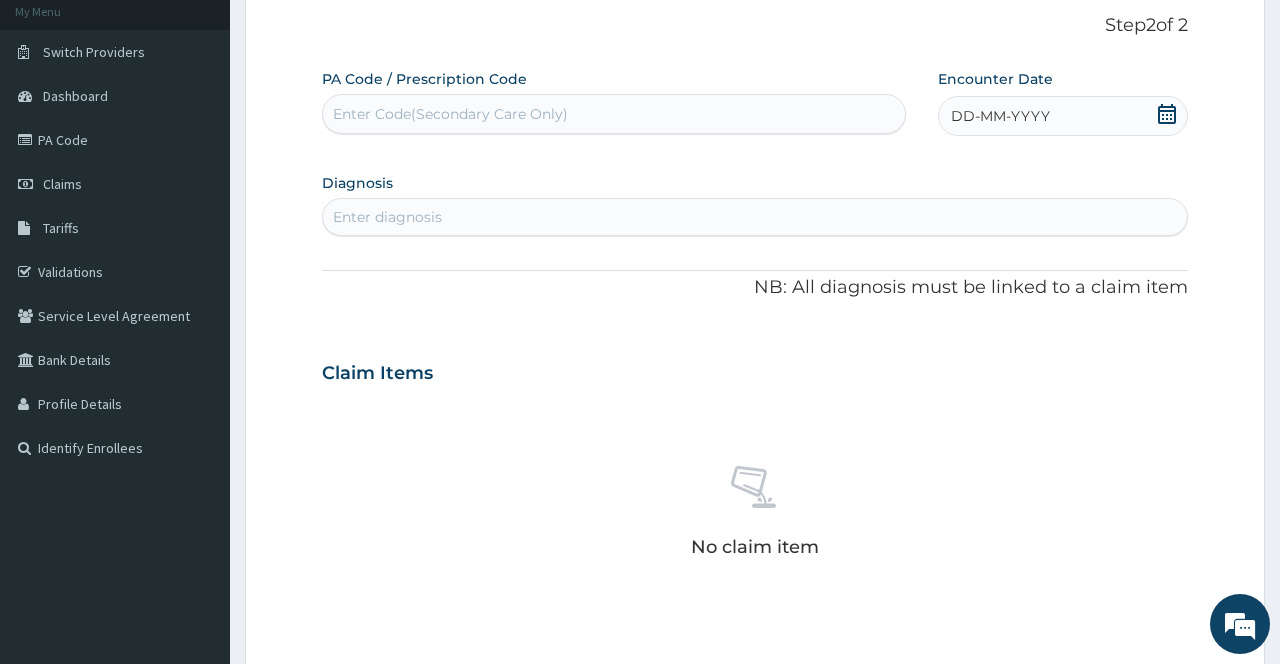 click 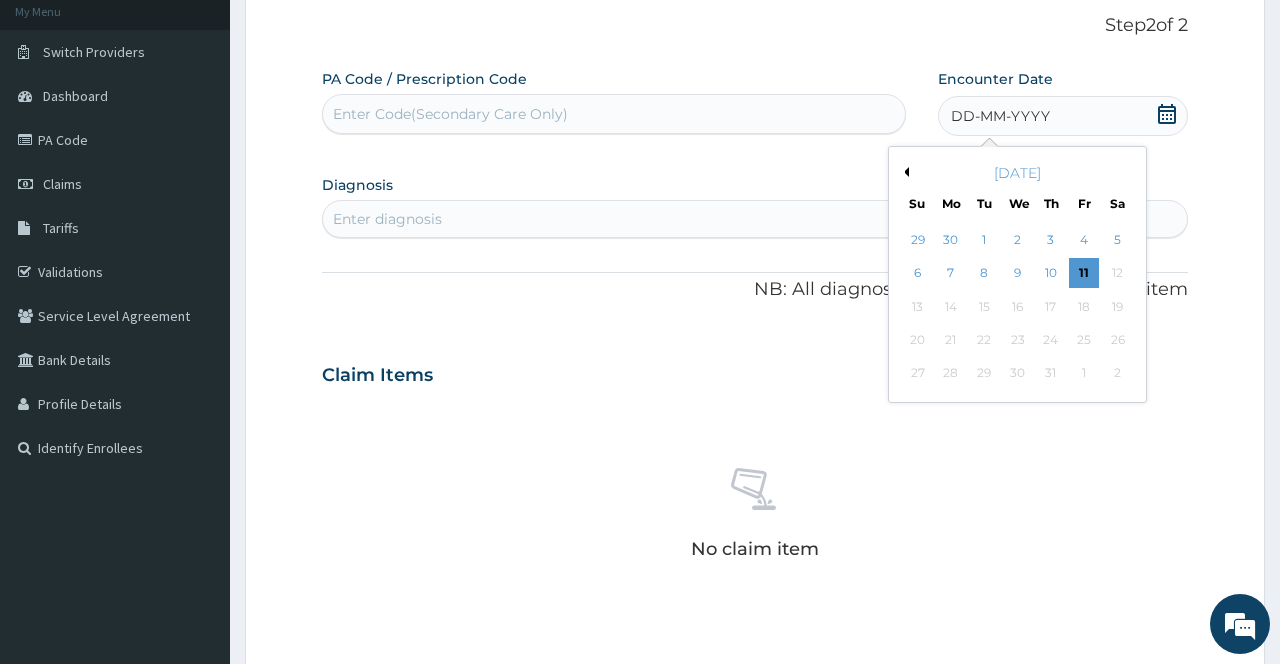 click on "Previous Month" at bounding box center (904, 172) 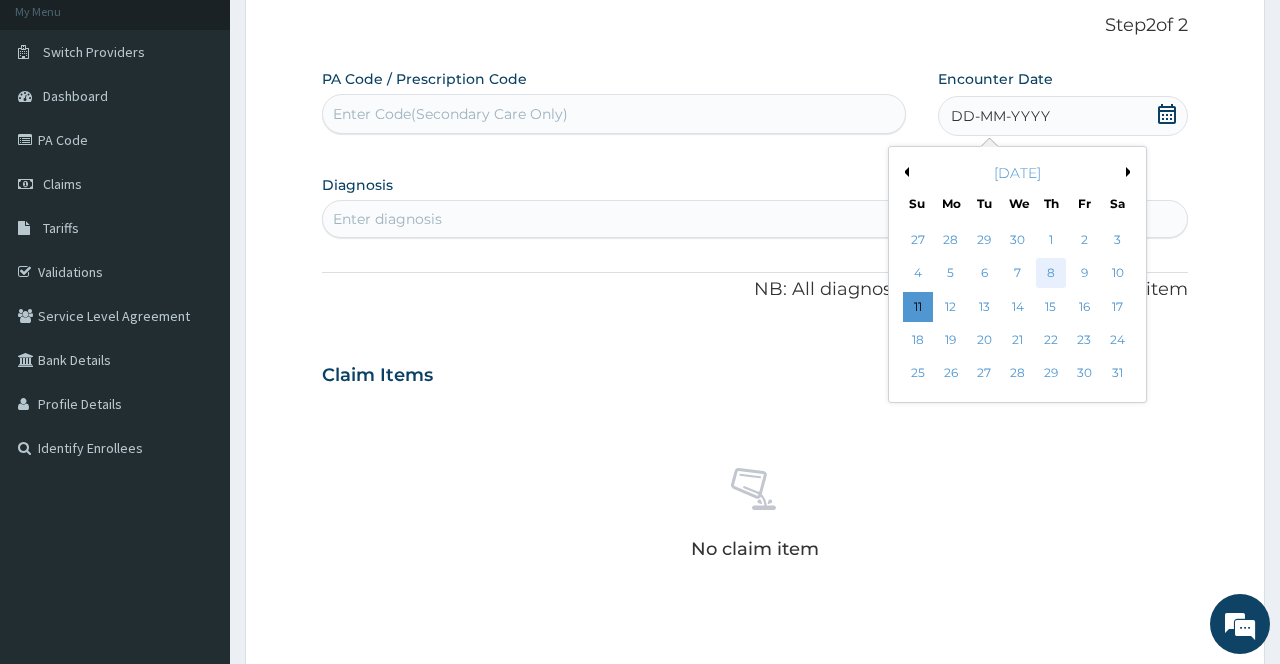 click on "8" at bounding box center (1051, 274) 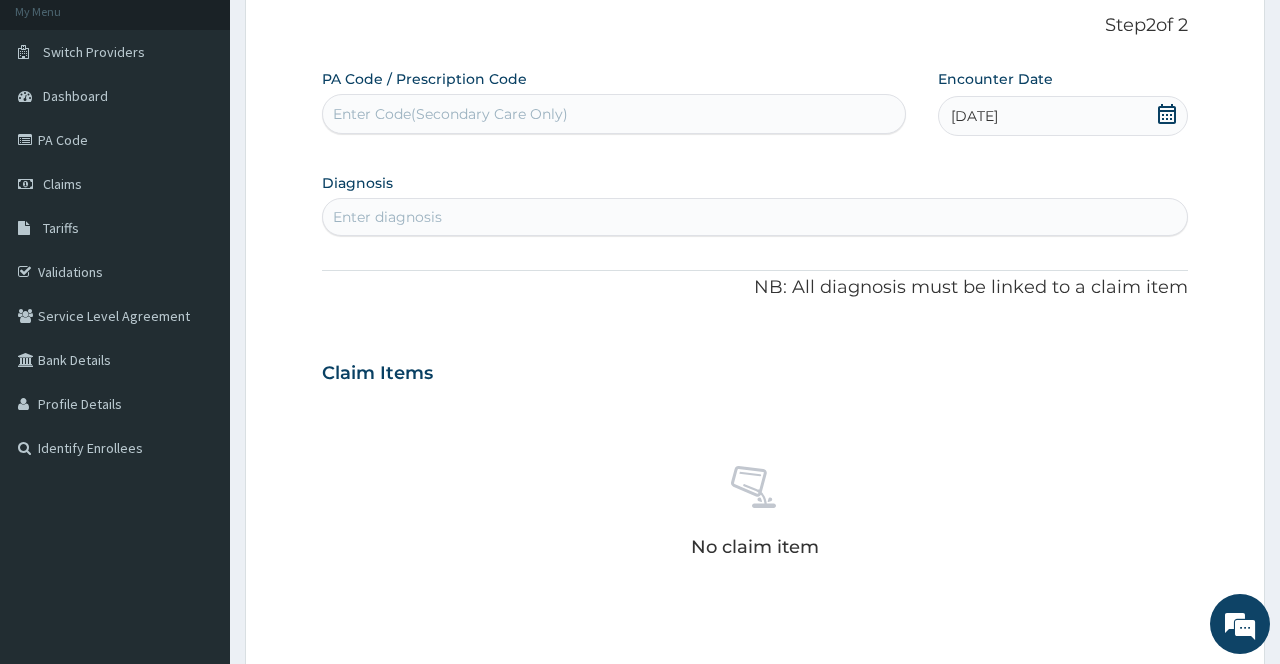 click on "Enter diagnosis" at bounding box center [754, 217] 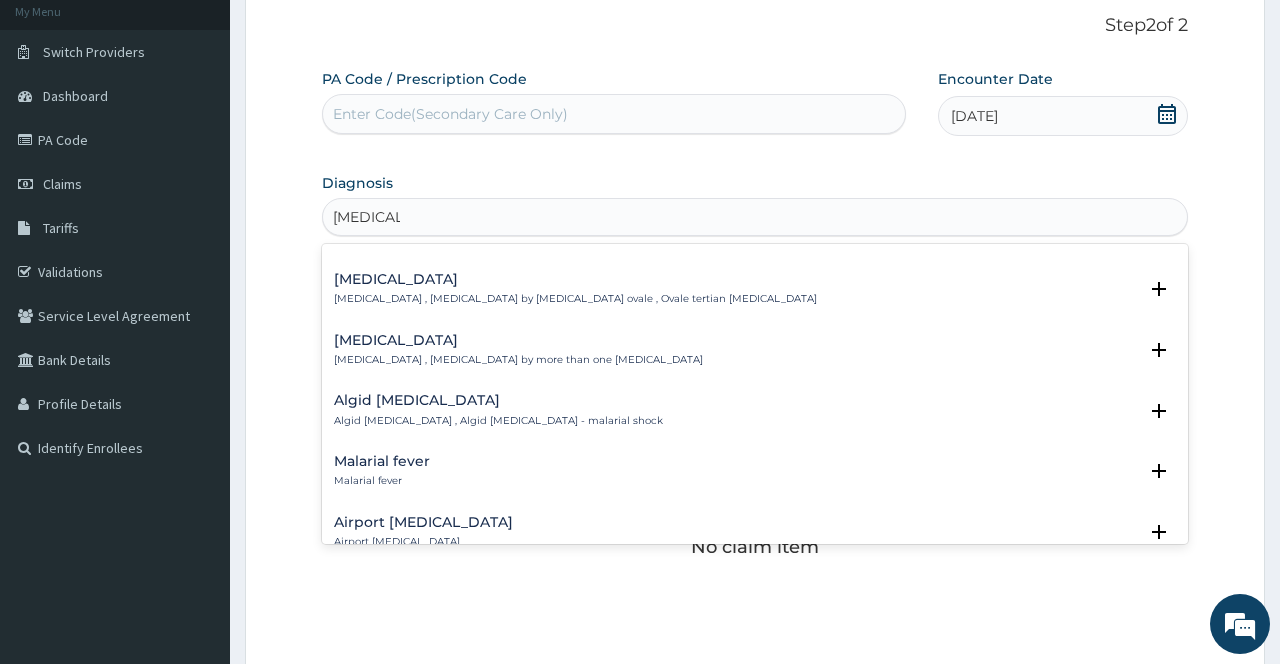 scroll, scrollTop: 160, scrollLeft: 0, axis: vertical 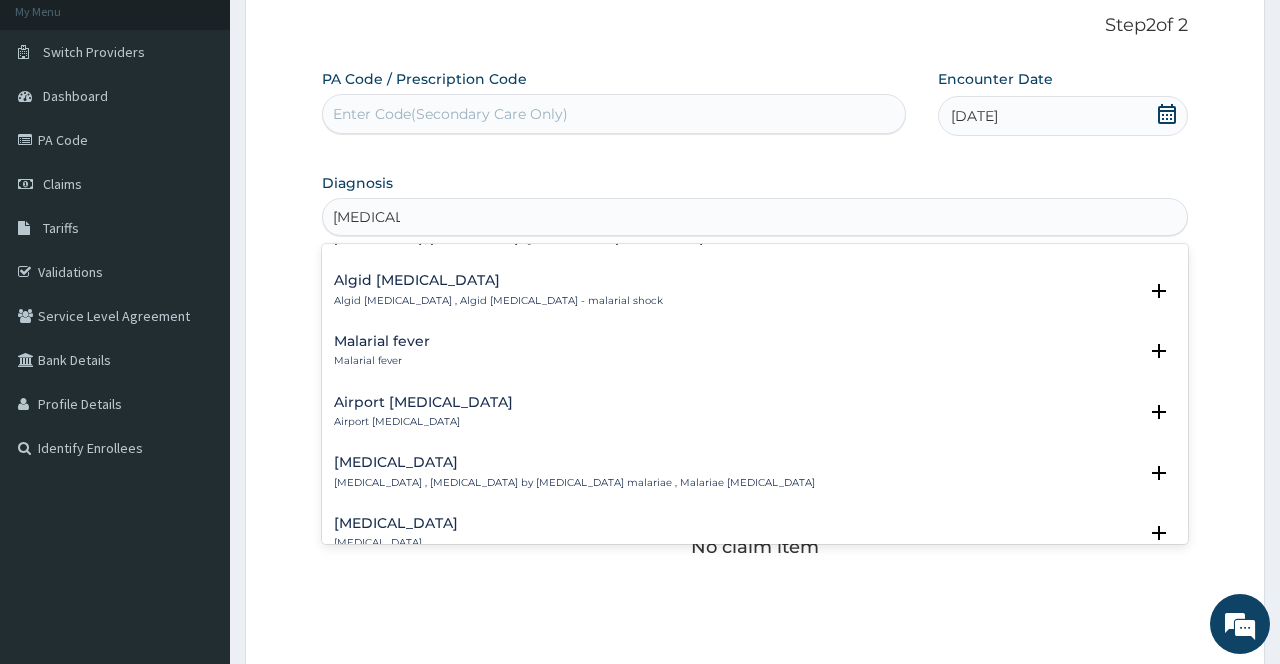 type on "[MEDICAL_DATA]" 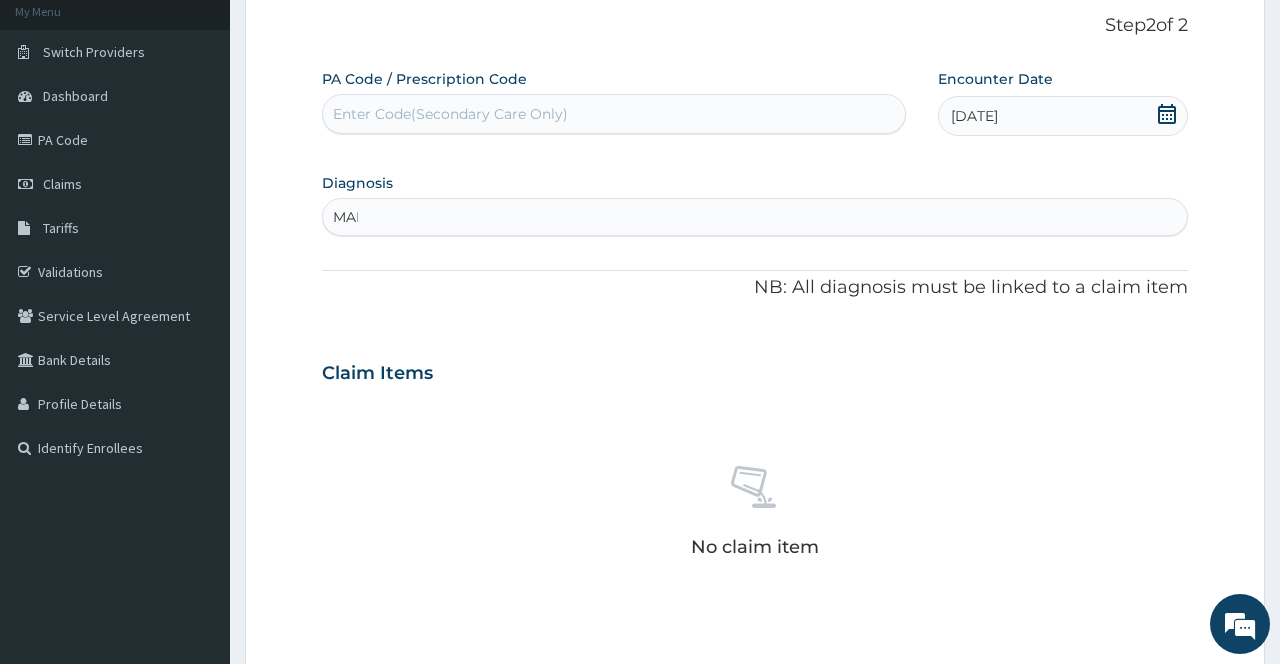type on "[MEDICAL_DATA]" 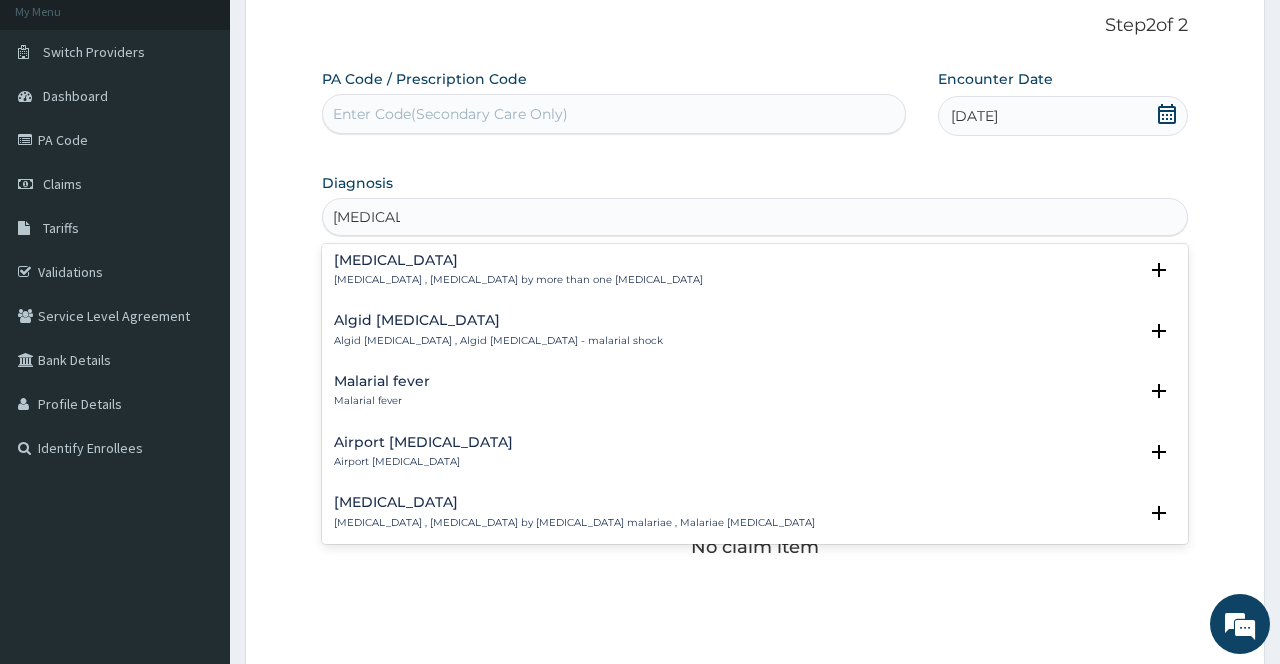 scroll, scrollTop: 240, scrollLeft: 0, axis: vertical 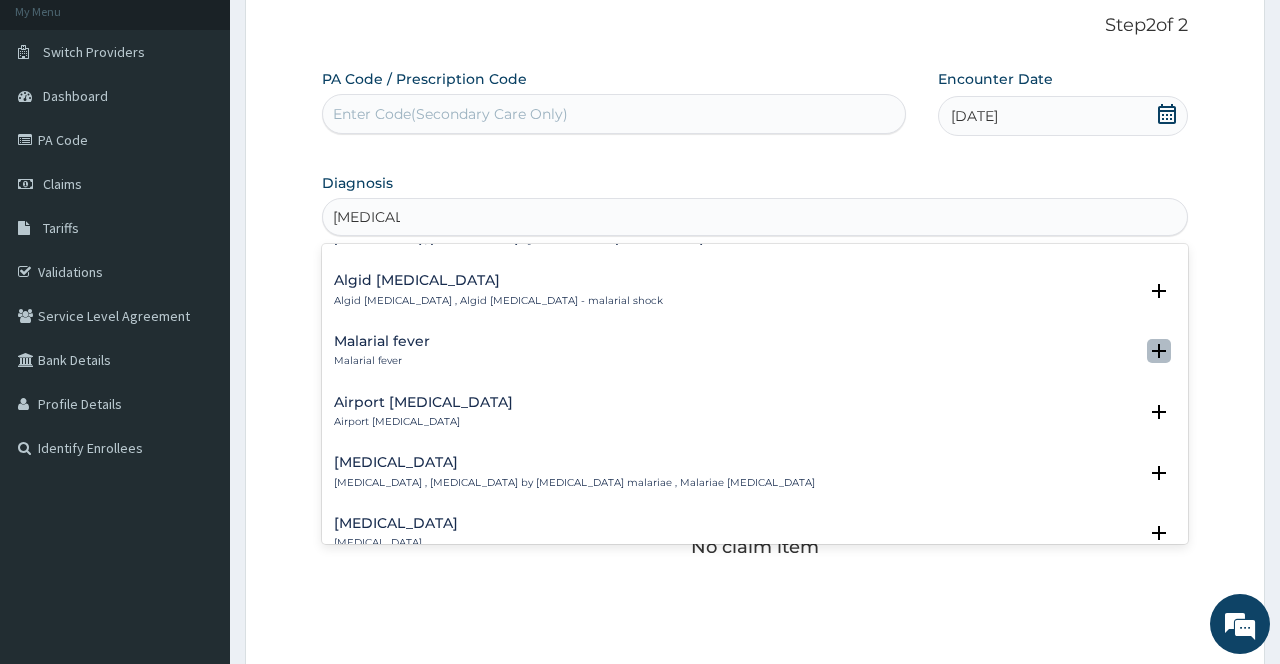 click 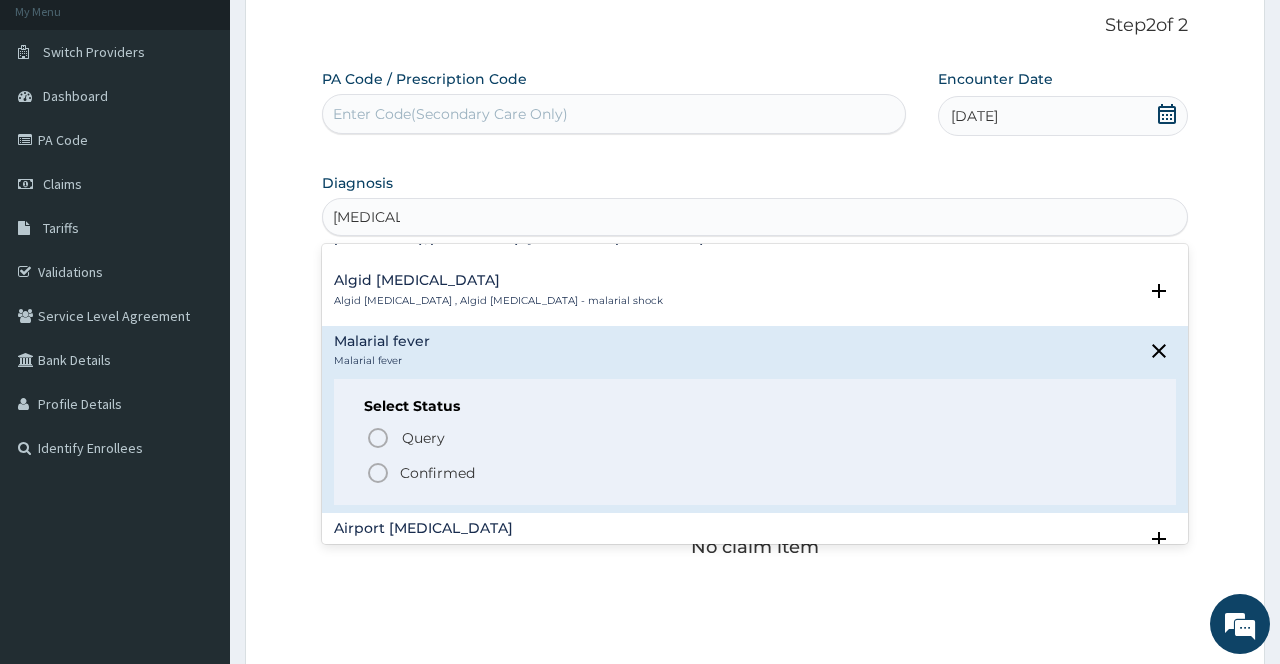 click 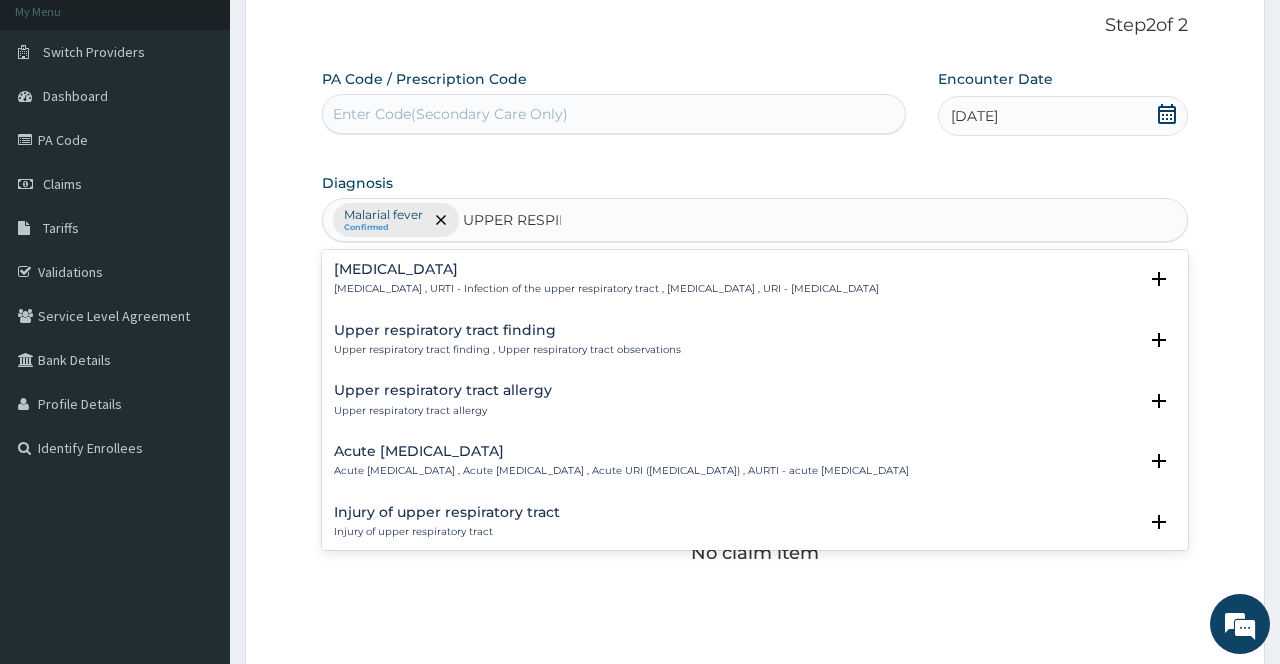 type on "UPPER RESPIRA" 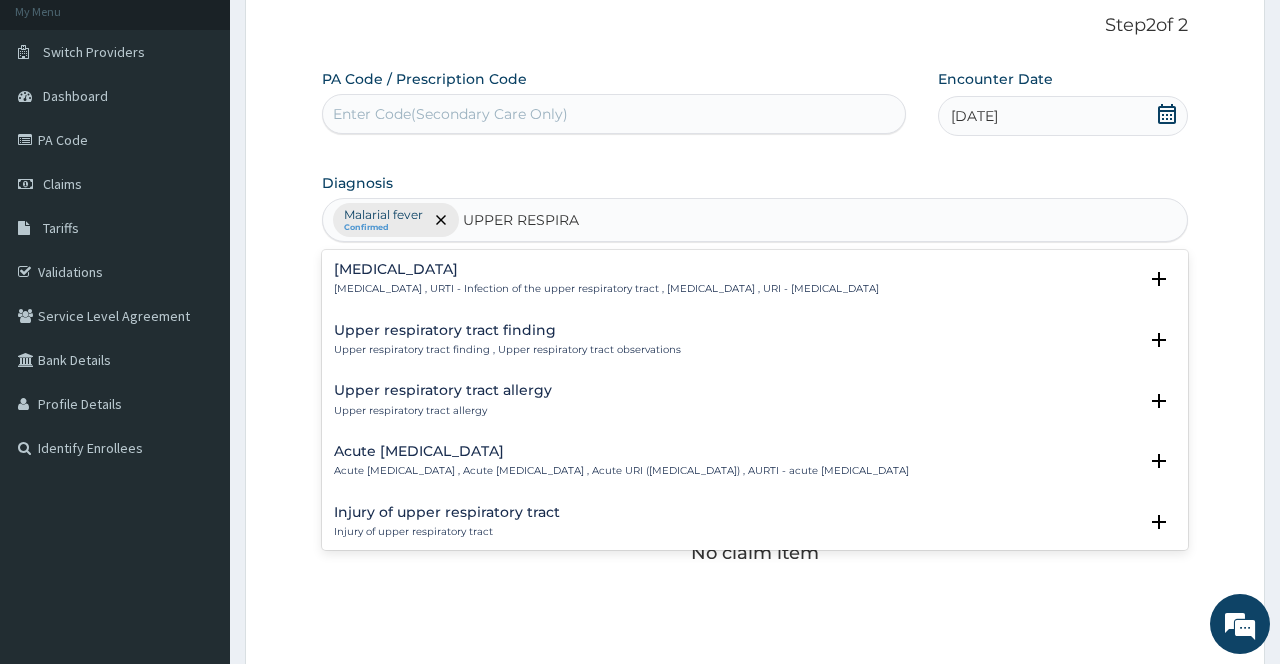 scroll, scrollTop: 120, scrollLeft: 0, axis: vertical 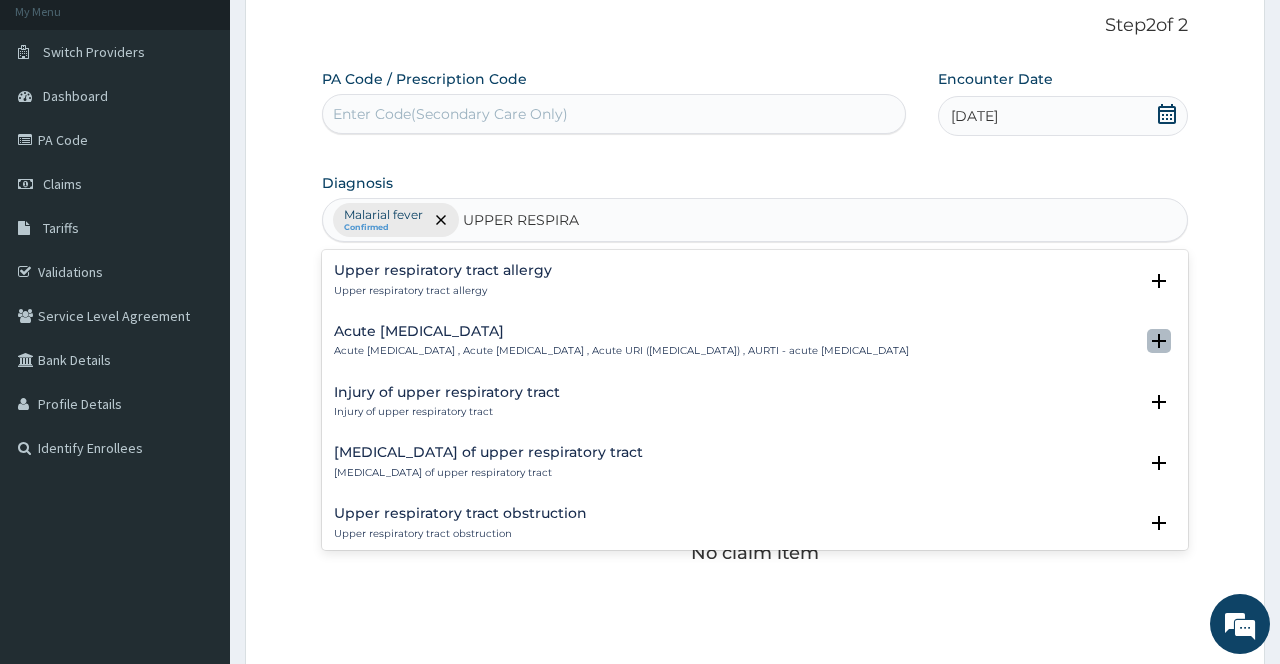 click 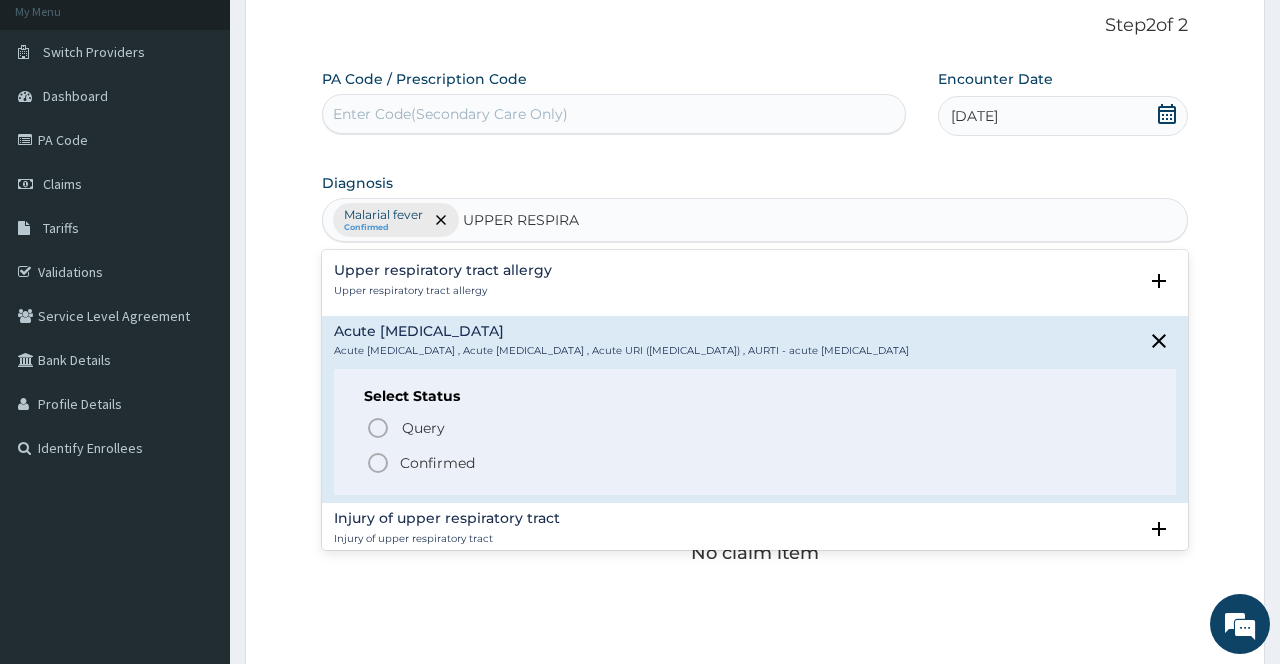 click 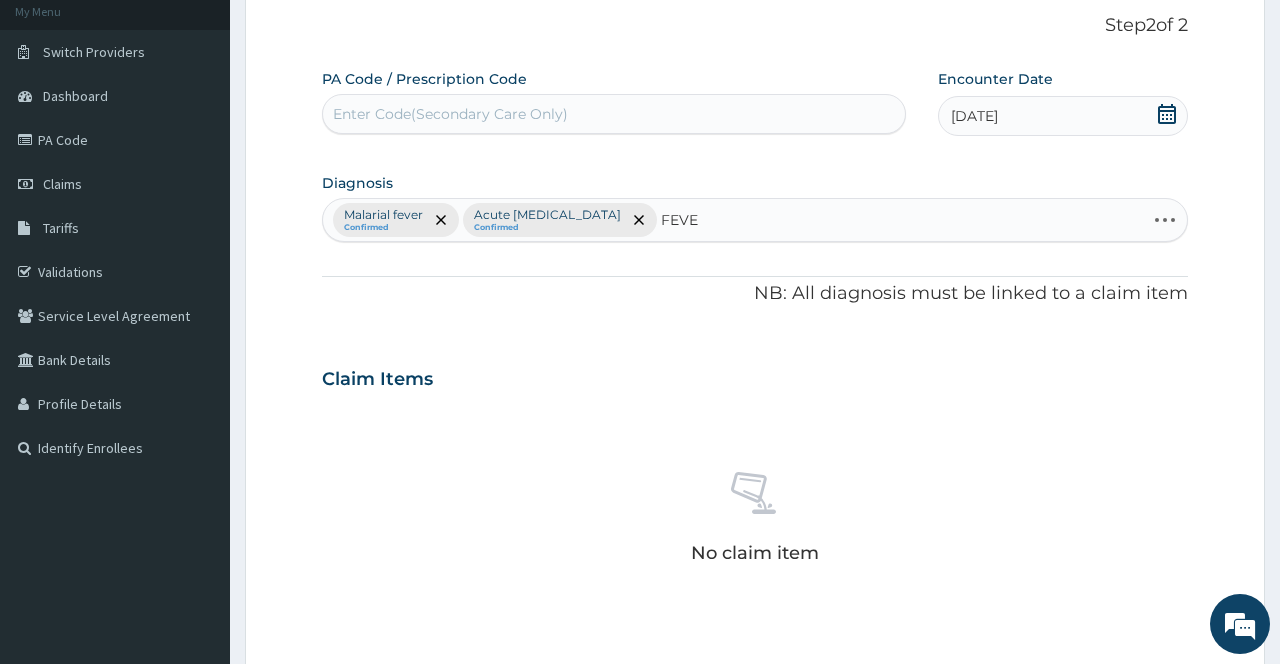 type on "FEVER" 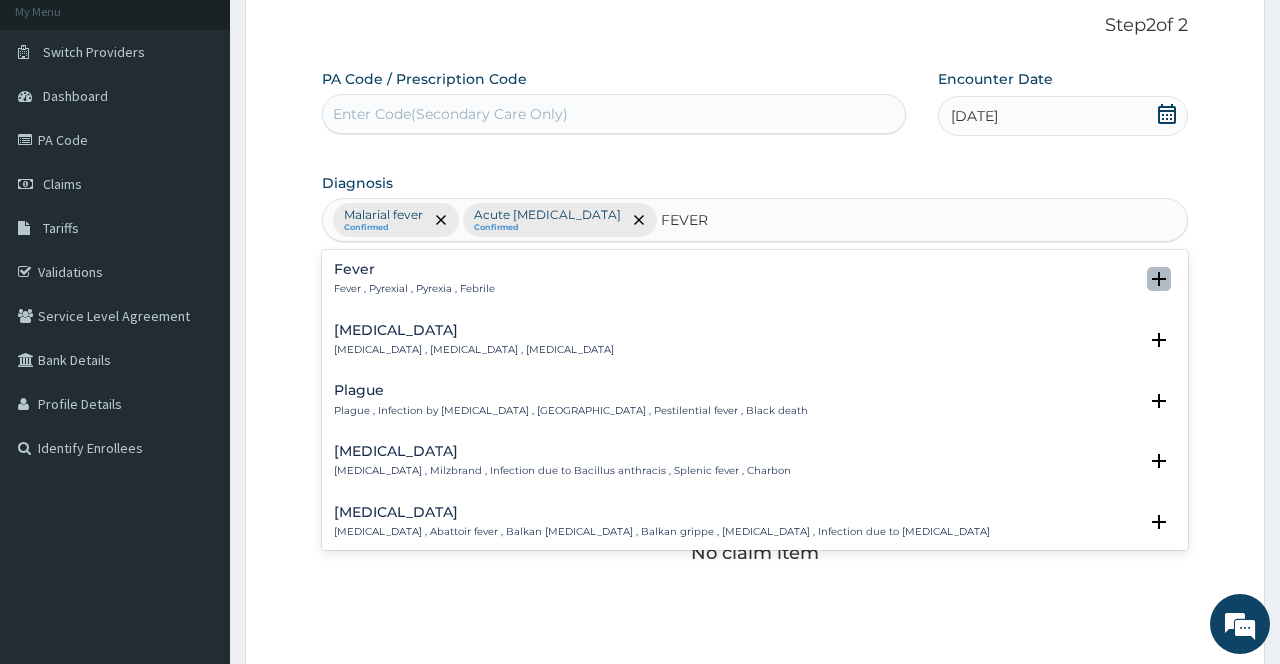 click 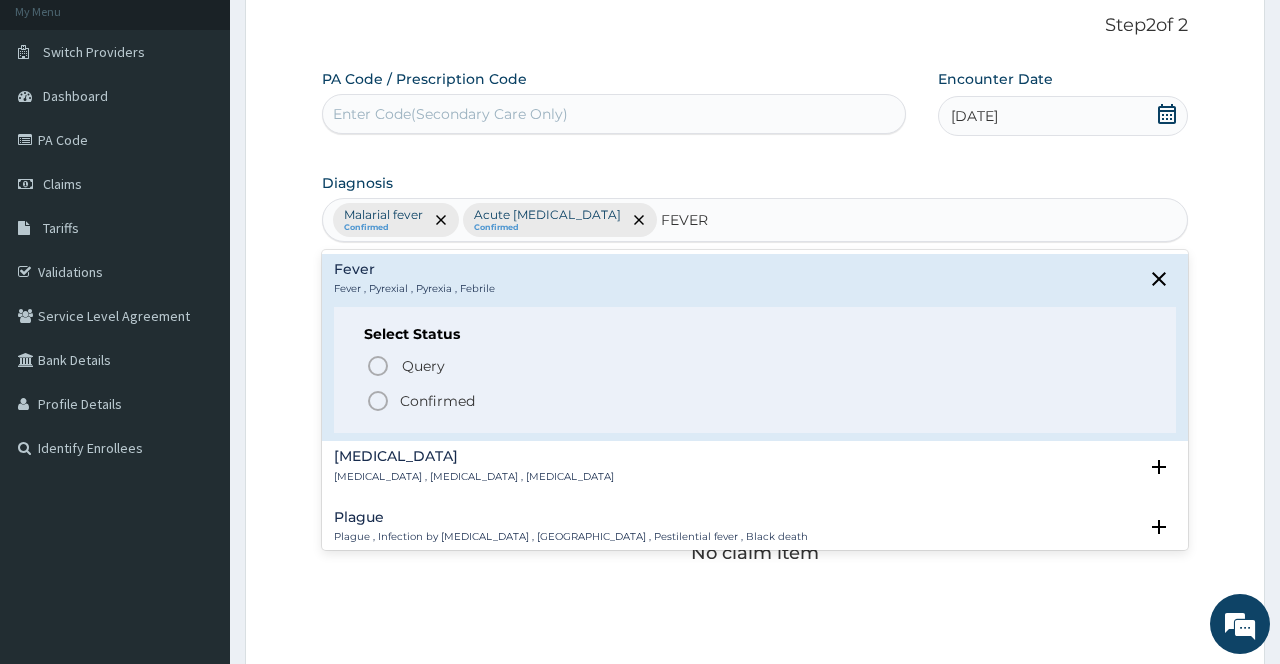 click 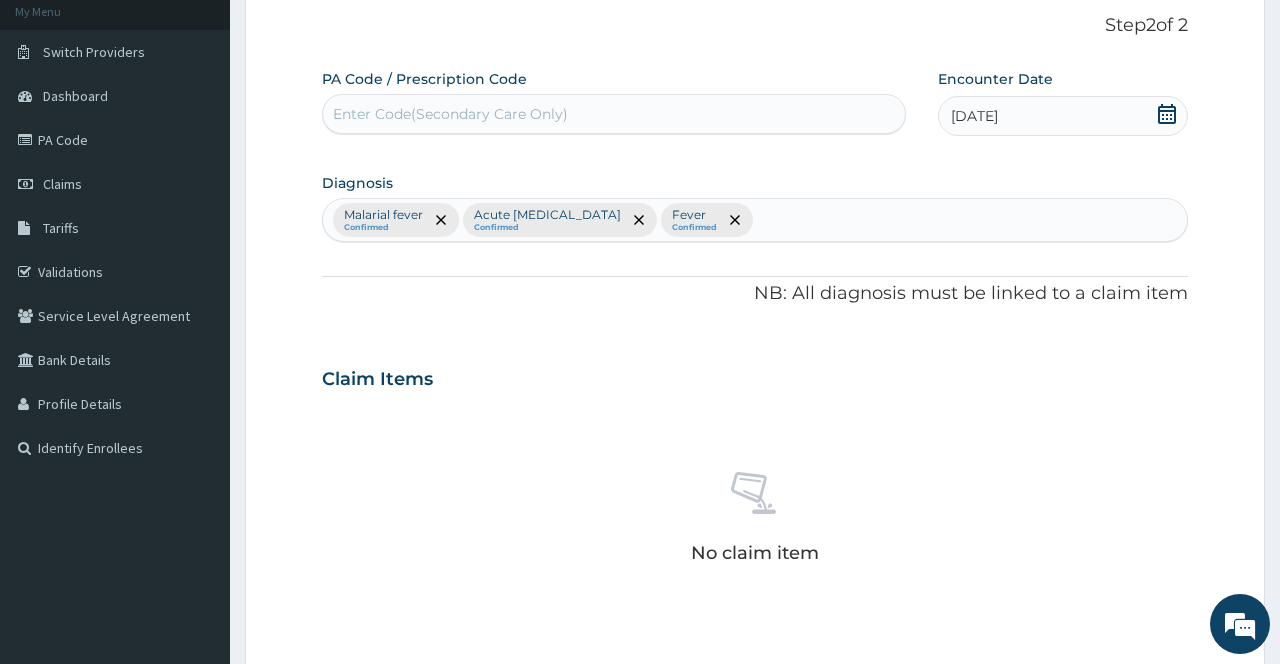 click on "Claim Items No claim item" 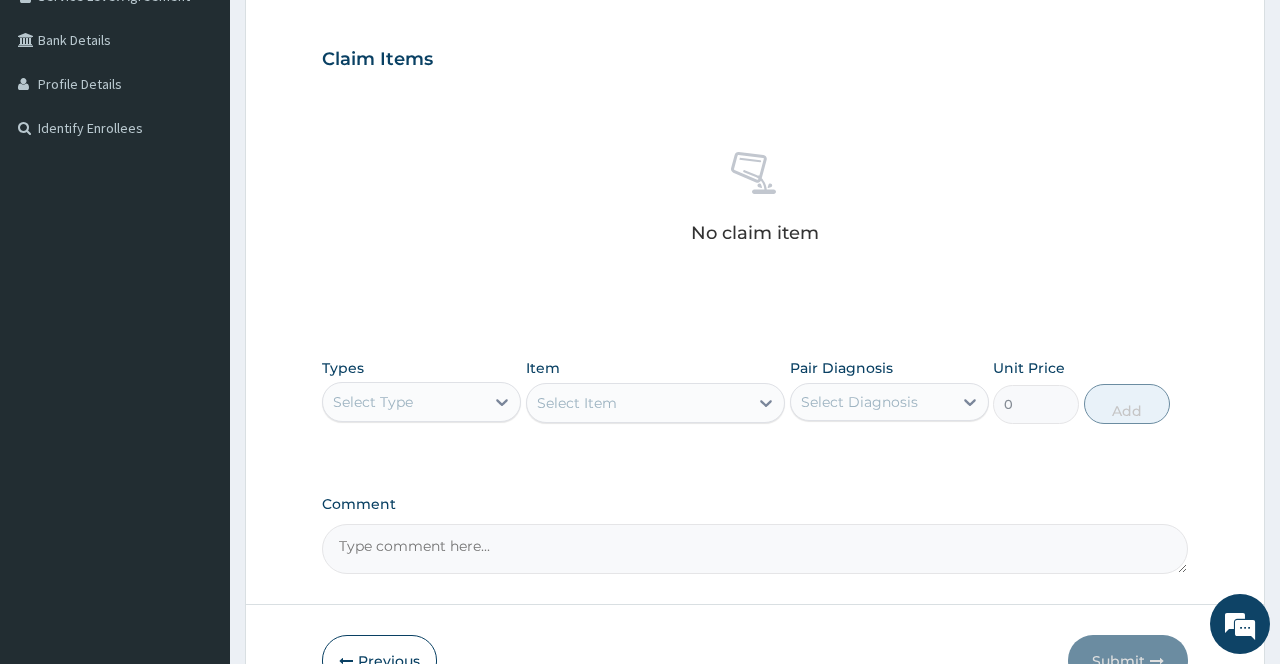 scroll, scrollTop: 562, scrollLeft: 0, axis: vertical 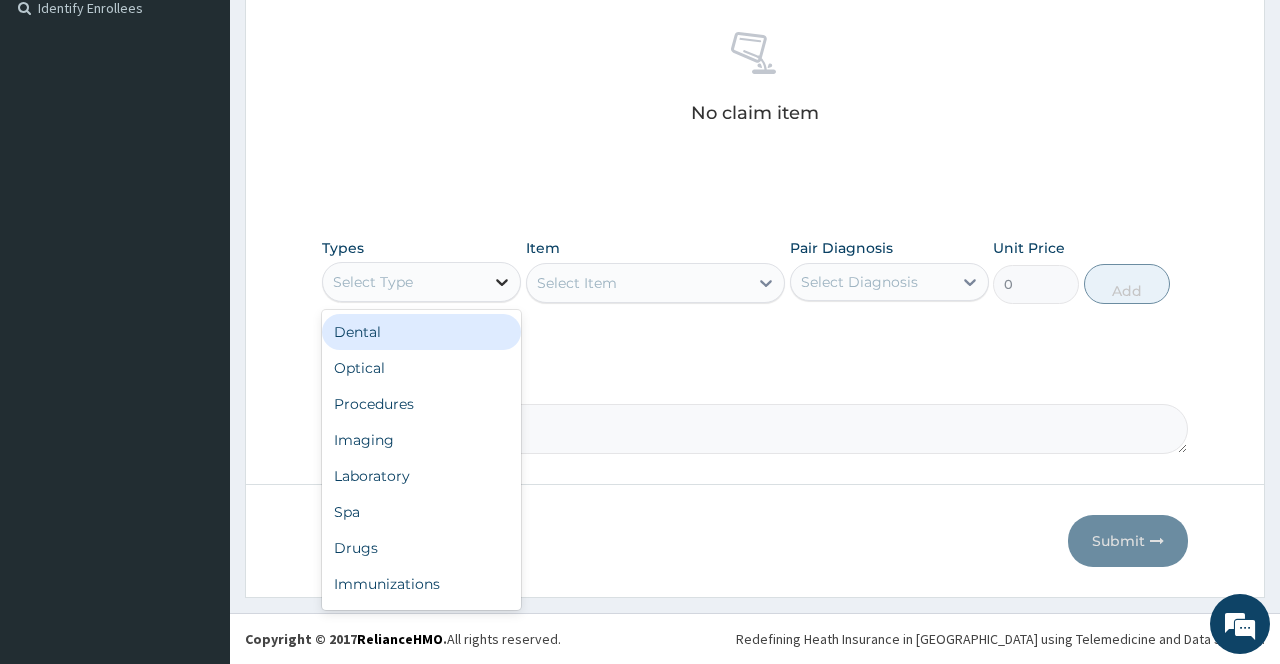 click 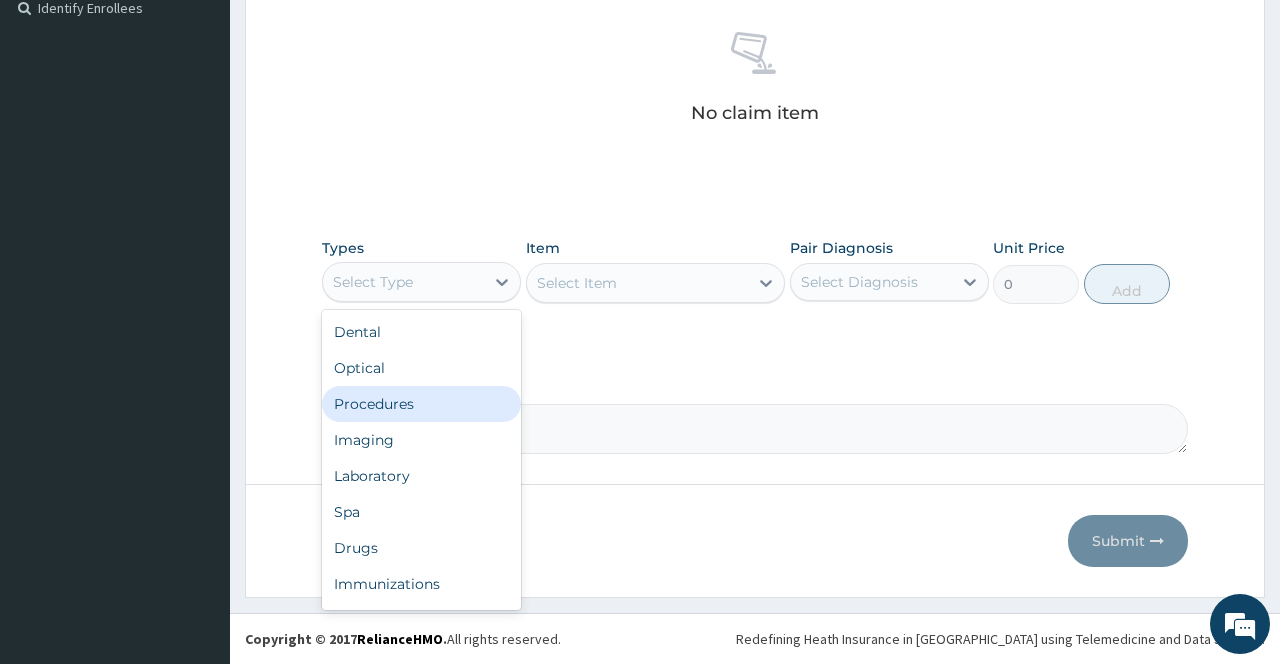 click on "Procedures" at bounding box center [421, 404] 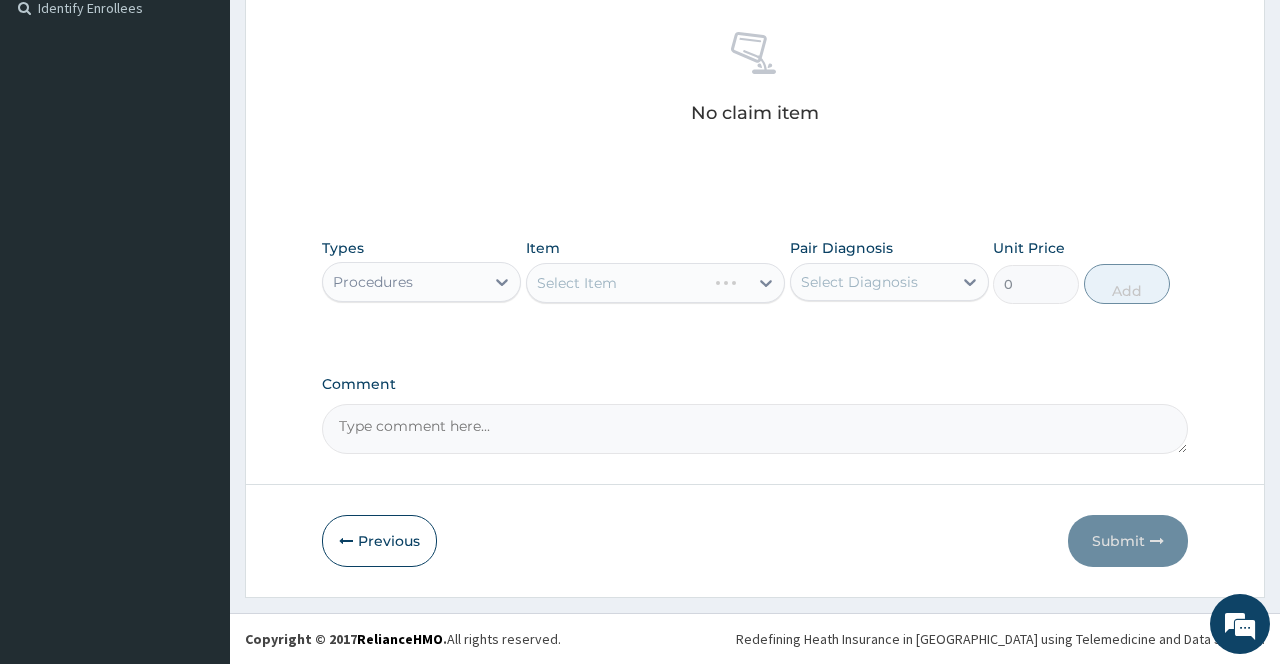 click on "Select Item" at bounding box center [656, 283] 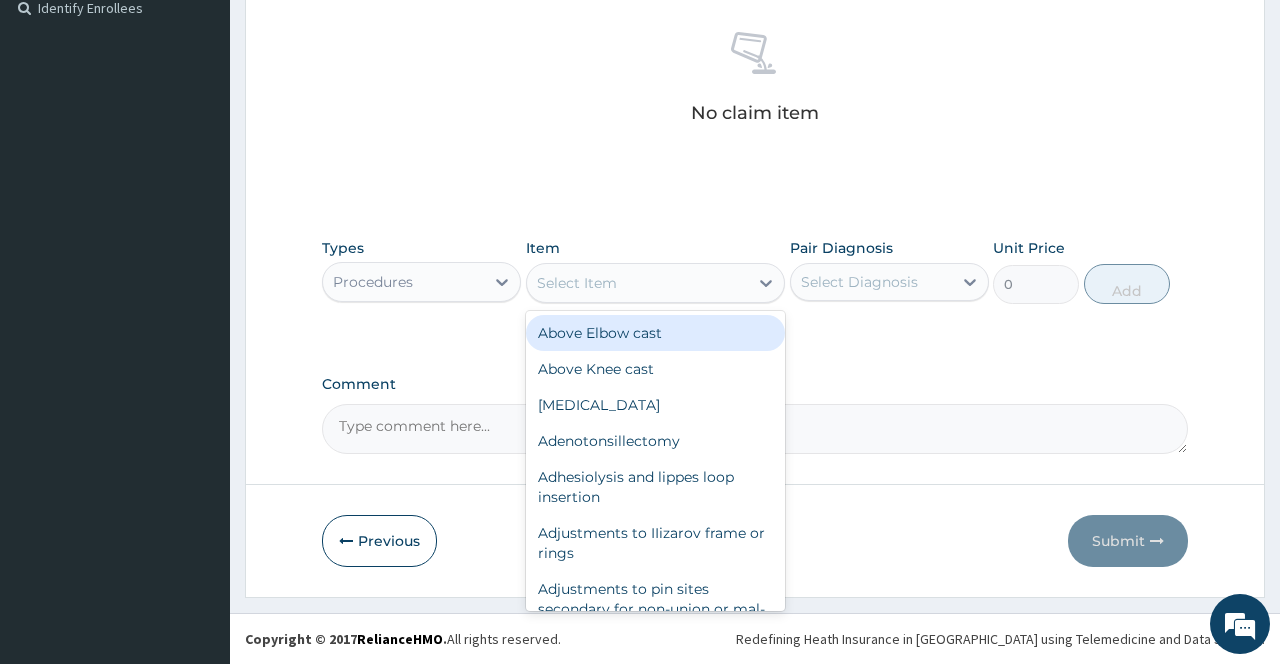 click 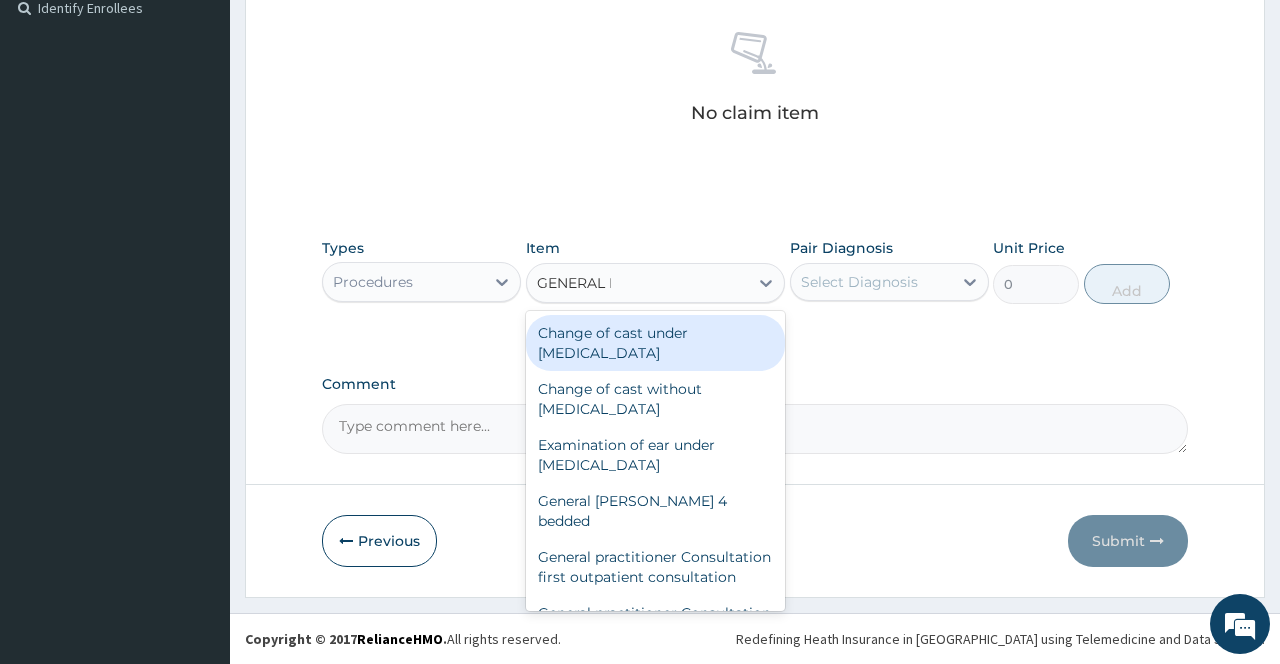 type on "GENERAL PR" 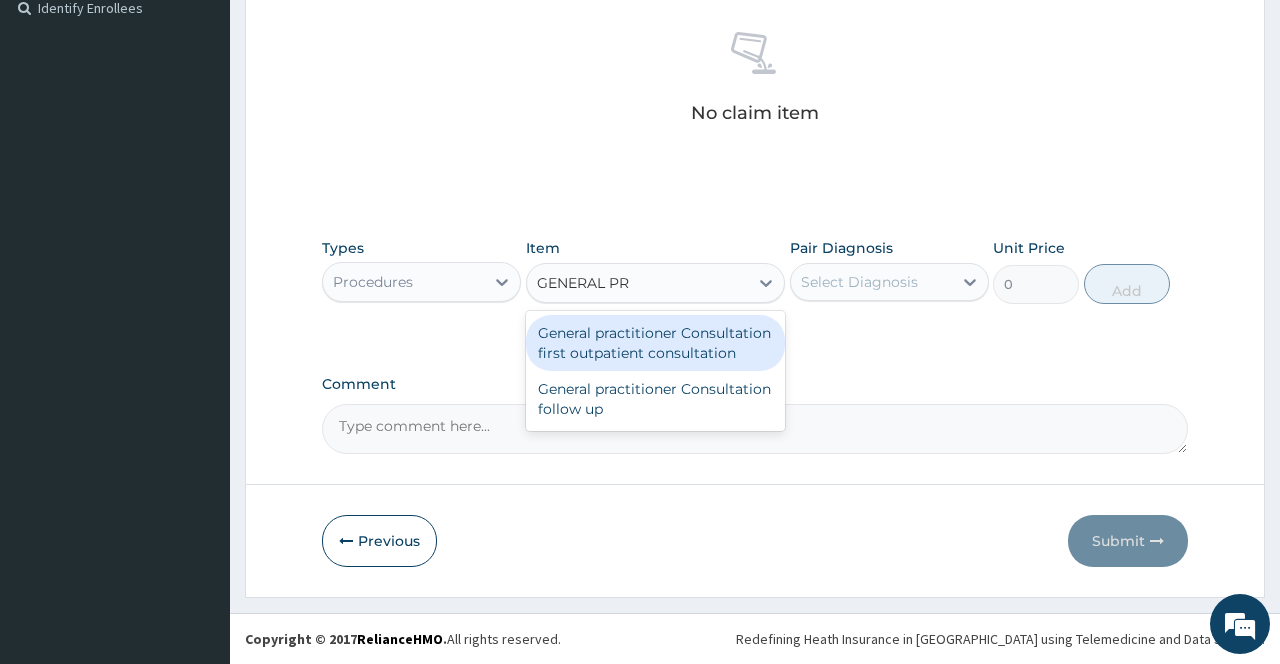 click on "General practitioner Consultation first outpatient consultation" at bounding box center [656, 343] 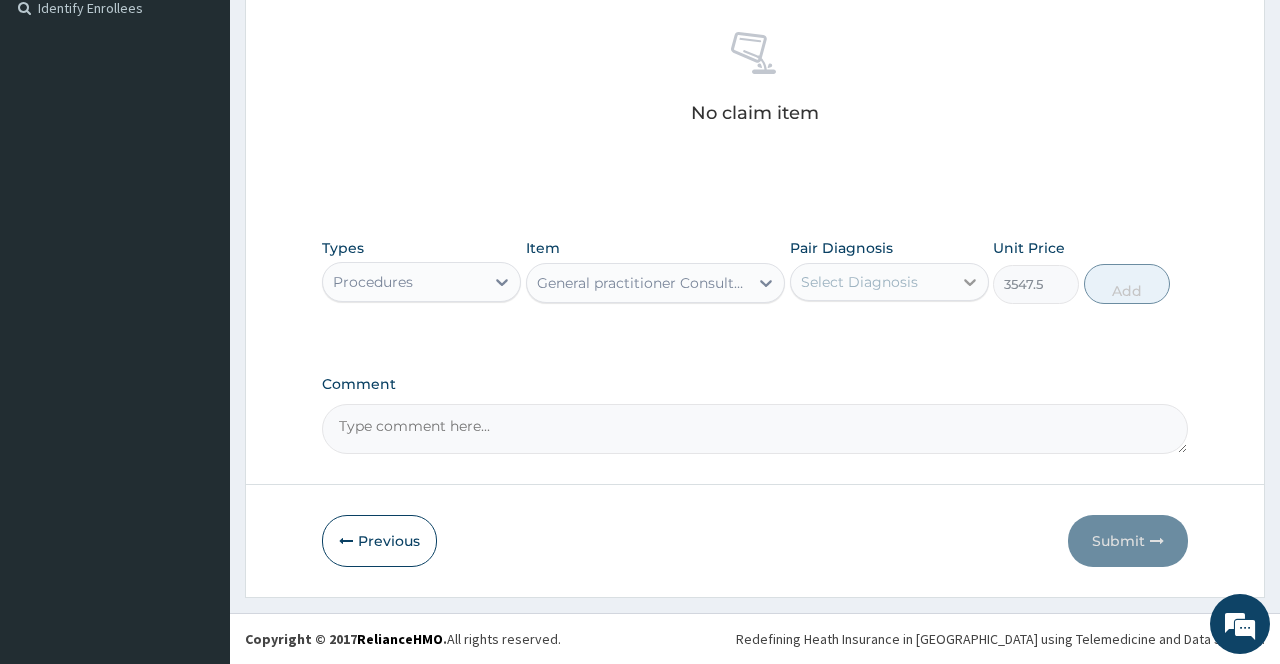 click 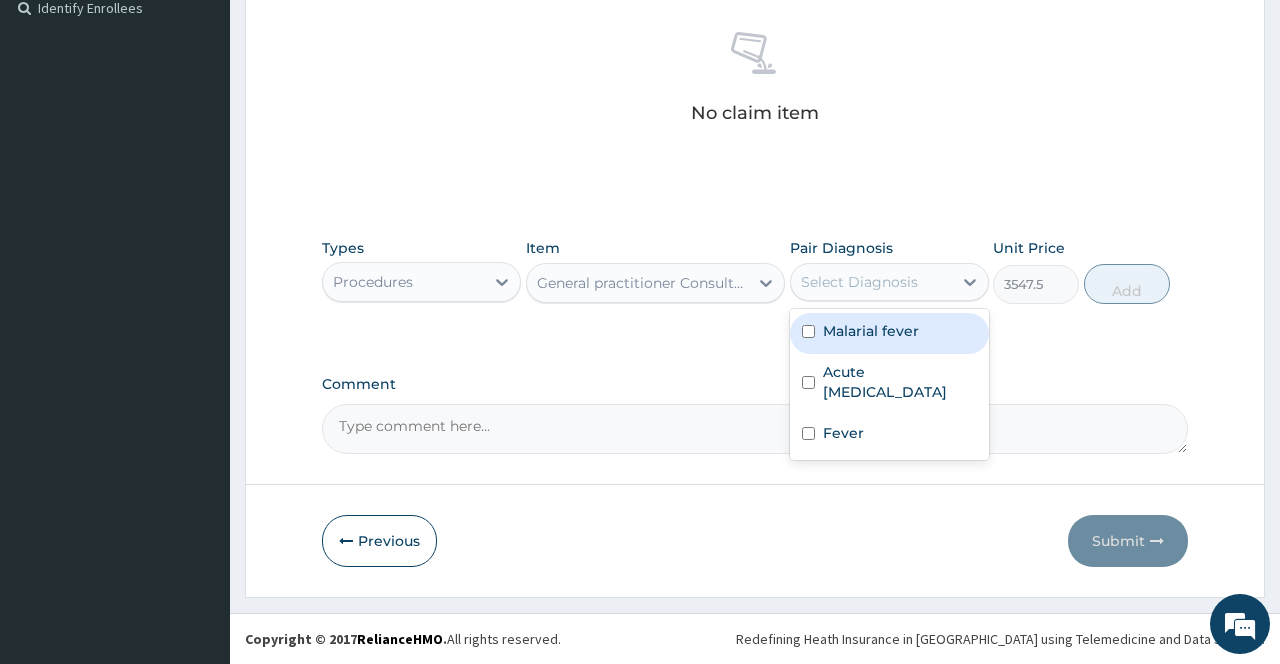 click at bounding box center (808, 331) 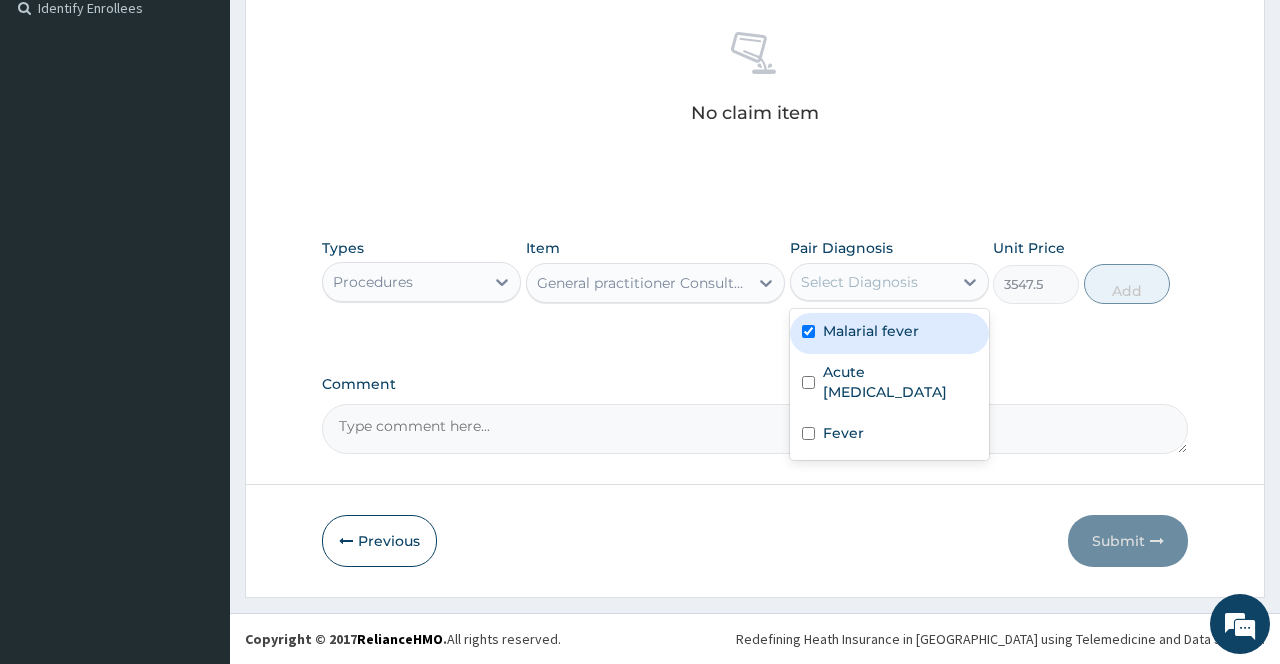 checkbox on "true" 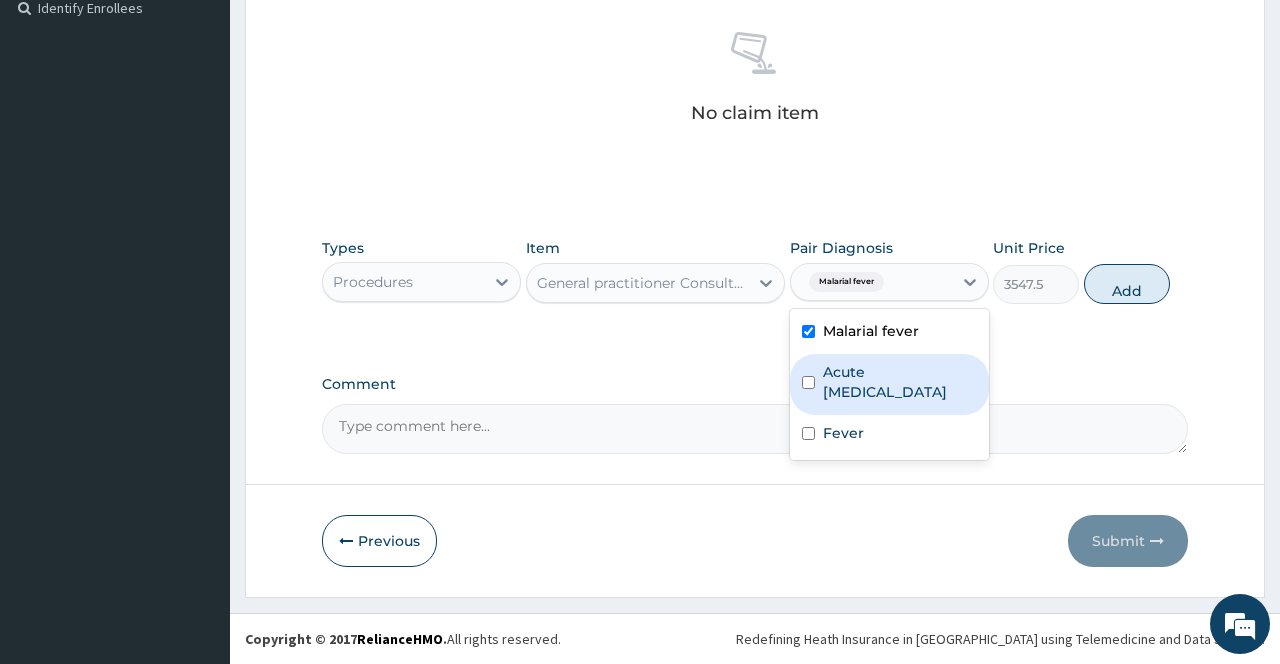 click at bounding box center (808, 382) 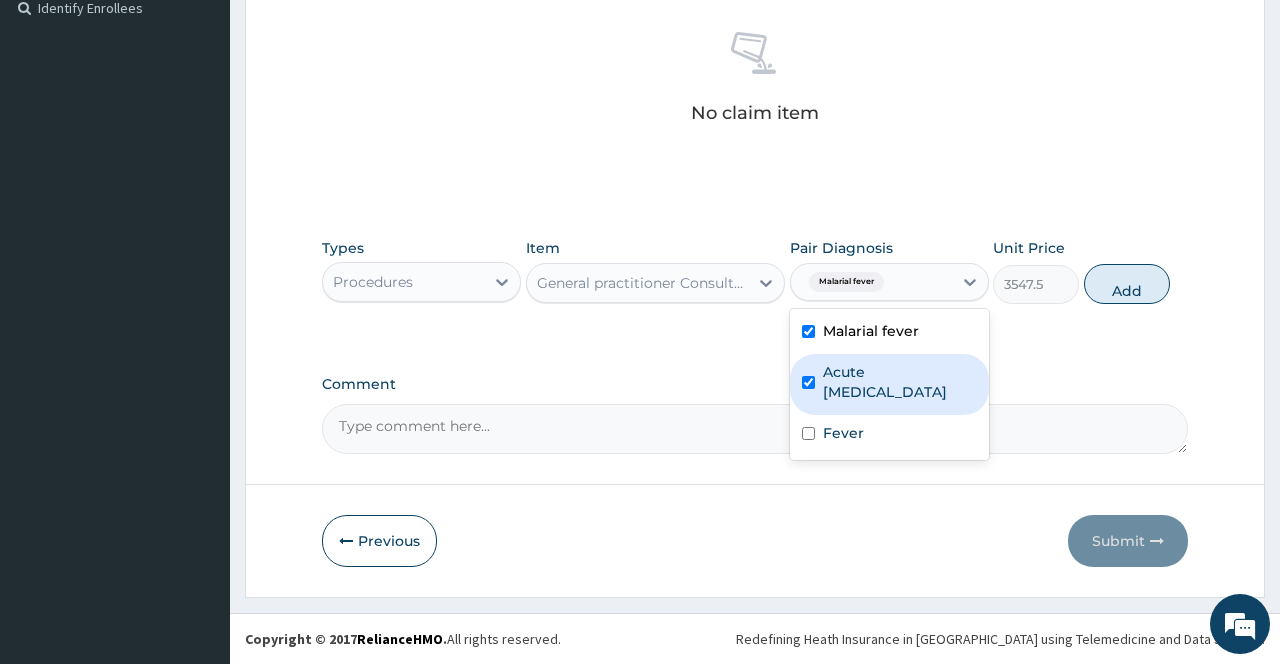 checkbox on "true" 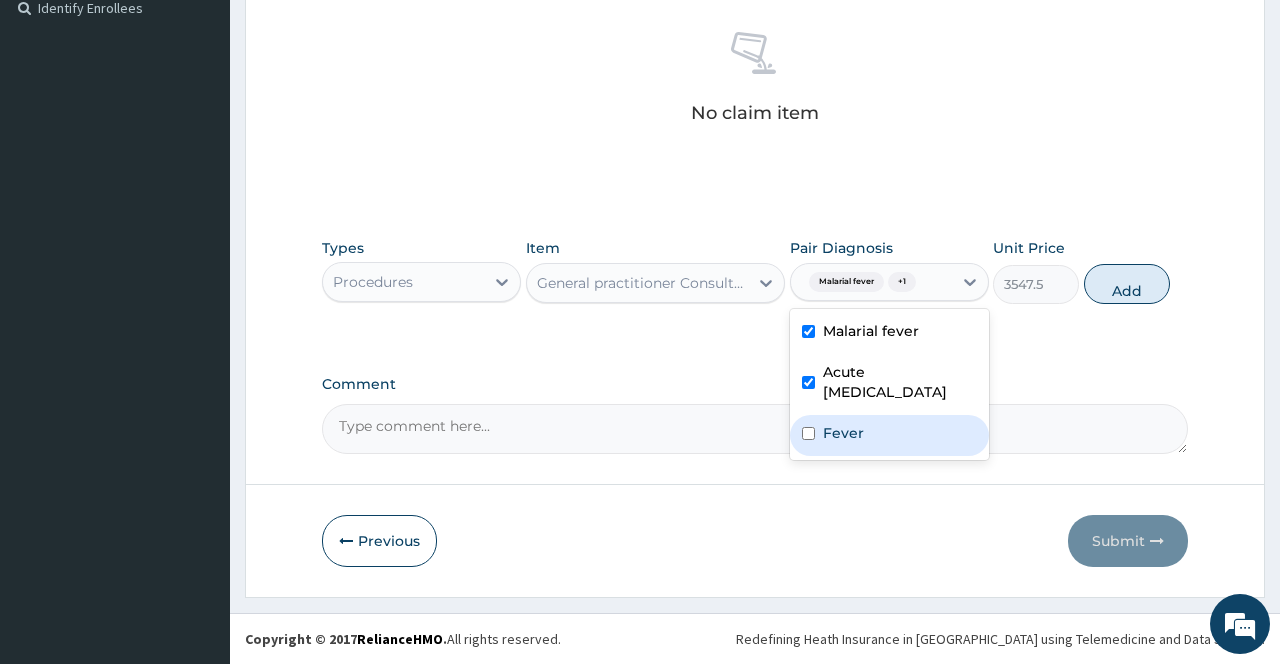 click at bounding box center (808, 433) 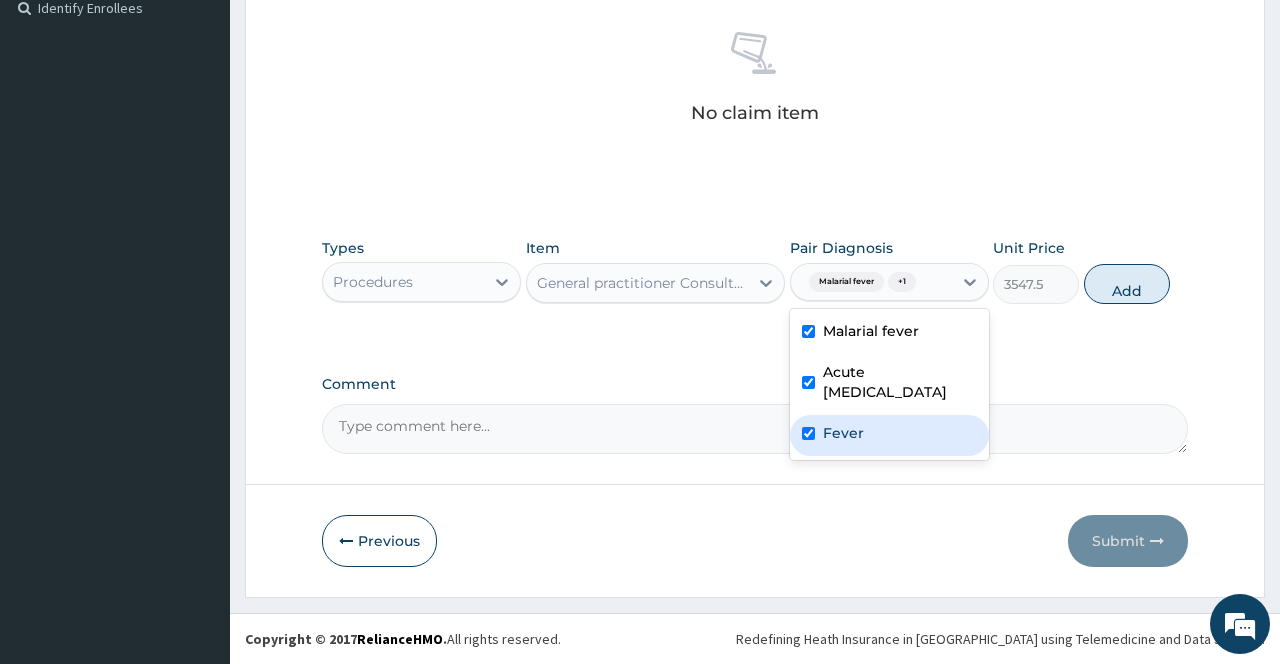 checkbox on "true" 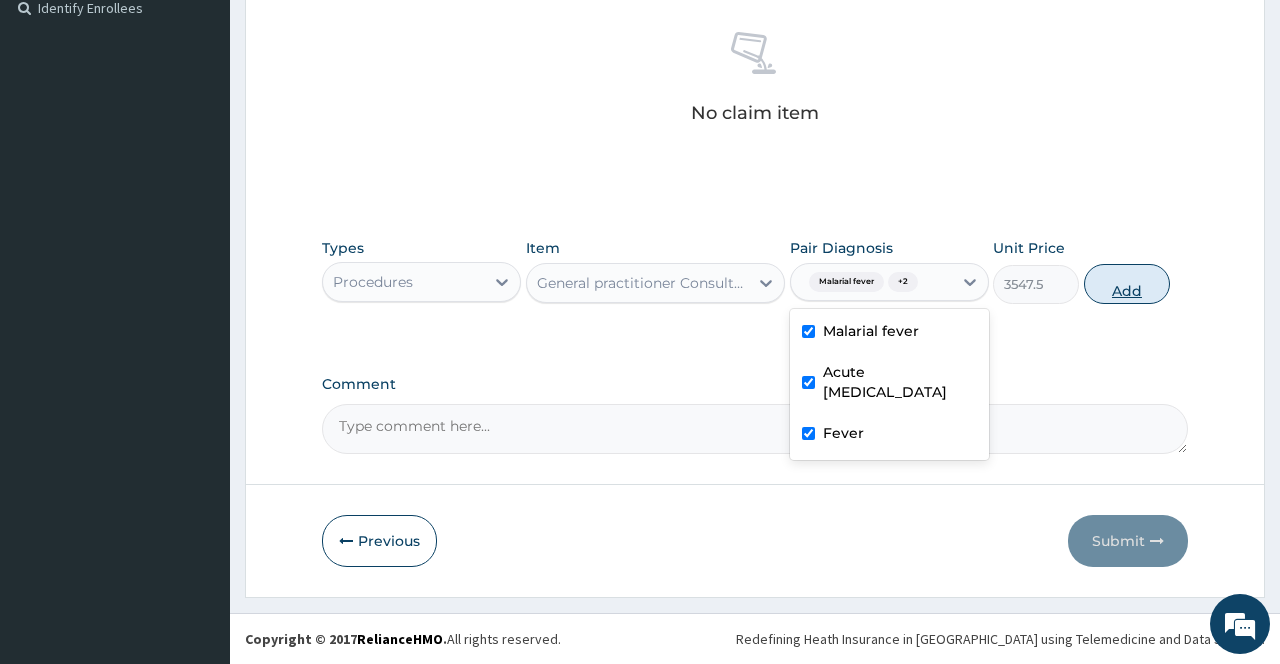 click on "Add" at bounding box center (1127, 284) 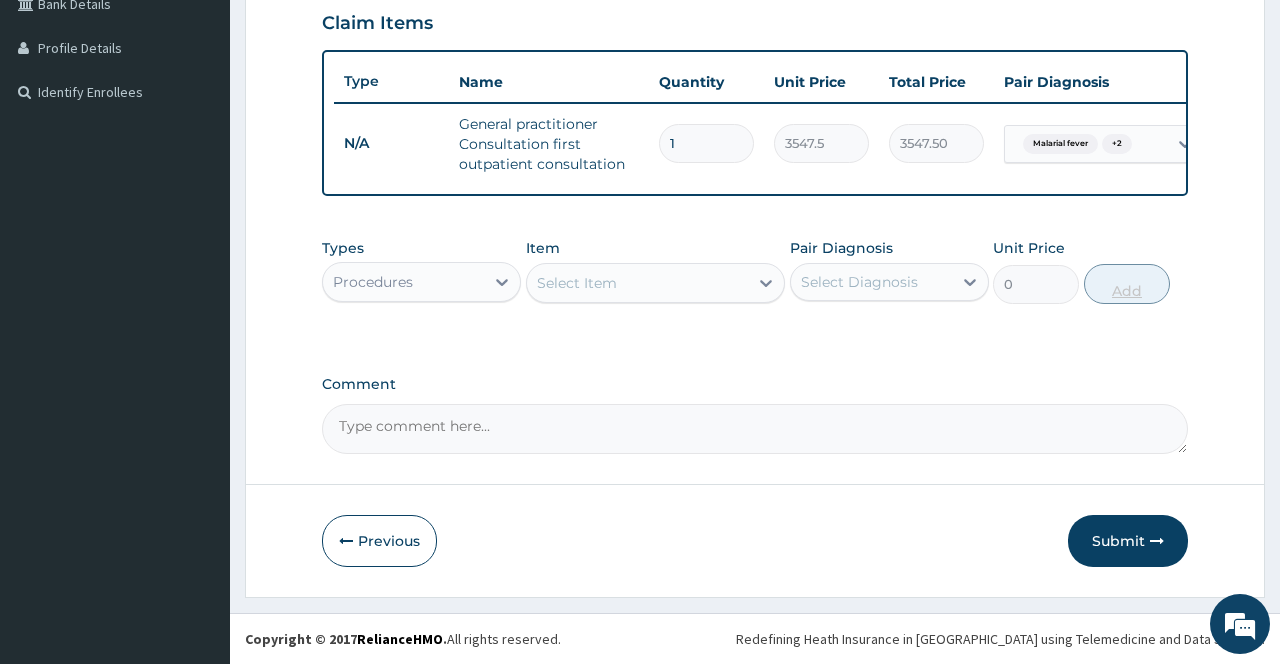 scroll, scrollTop: 494, scrollLeft: 0, axis: vertical 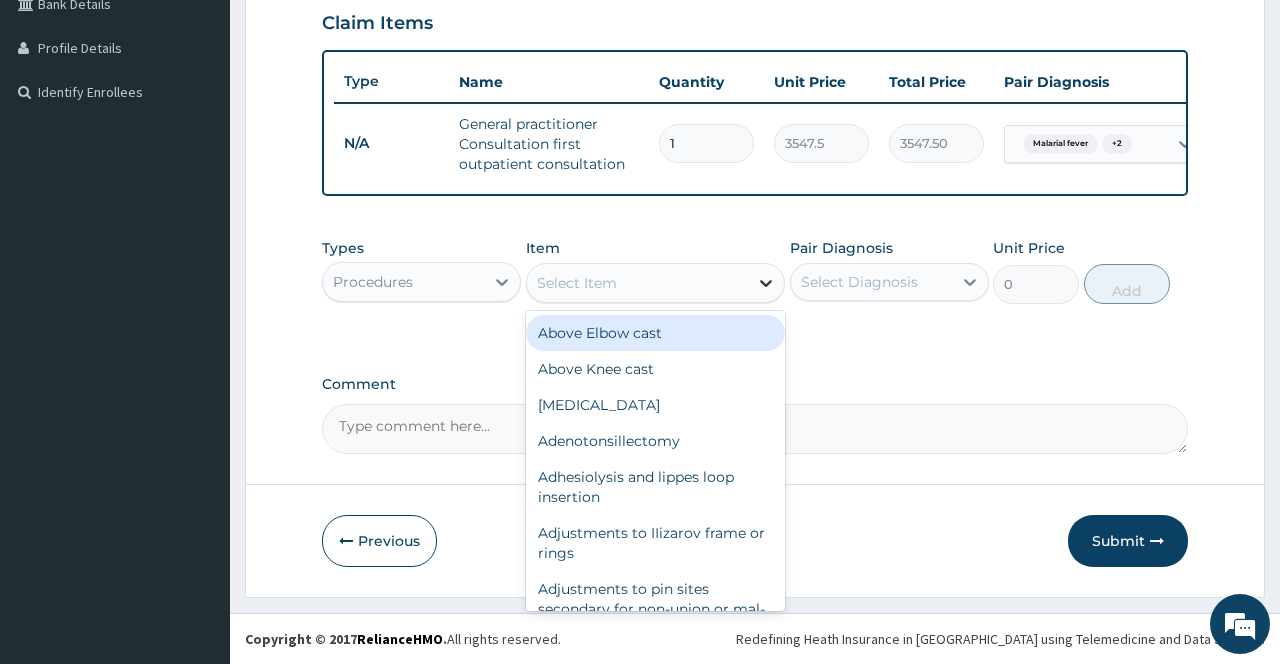 click 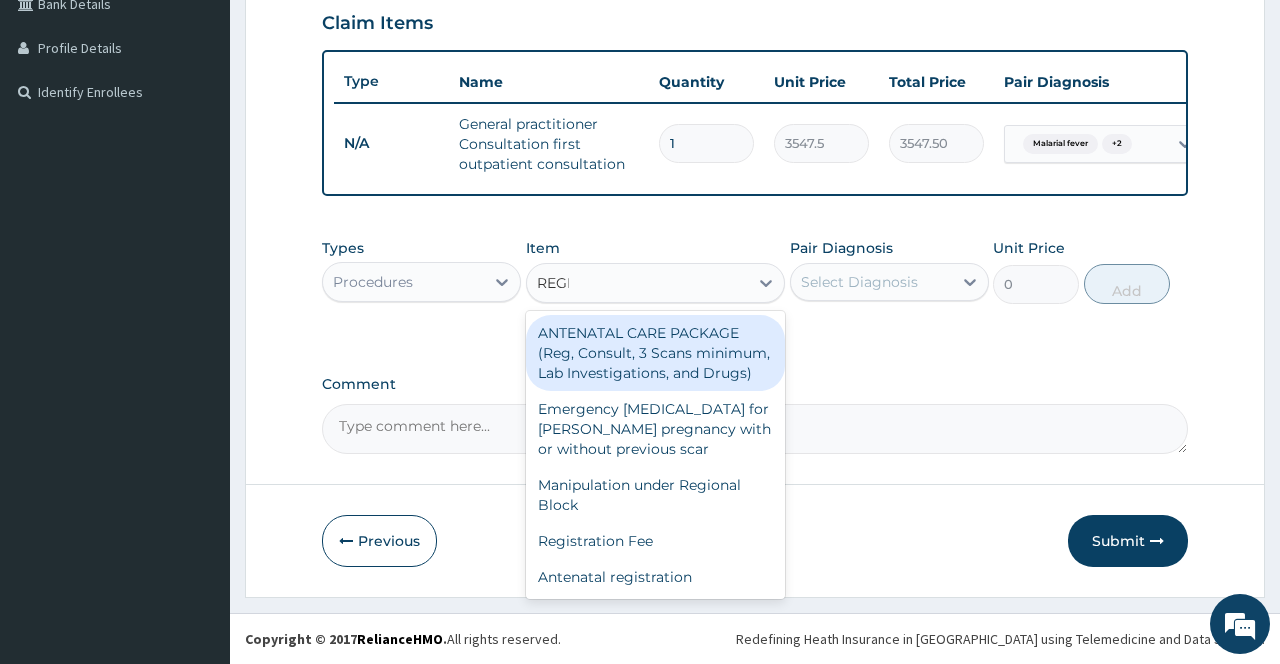 type on "REGIS" 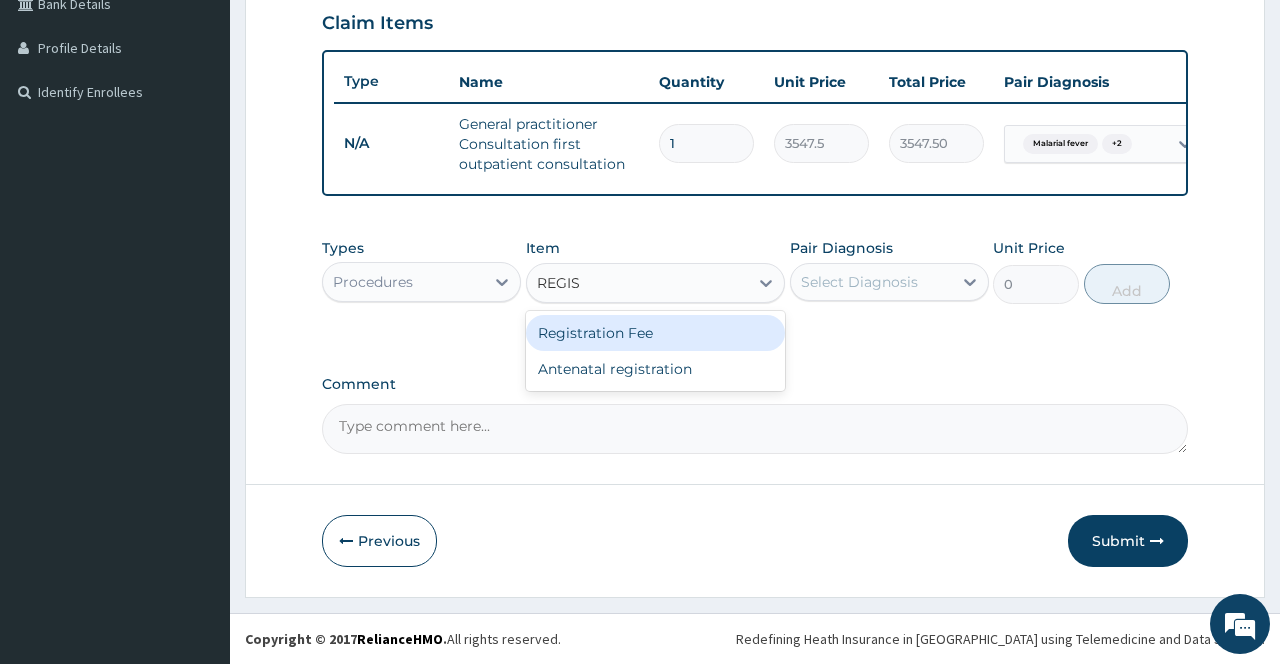 click on "Registration Fee" at bounding box center (656, 333) 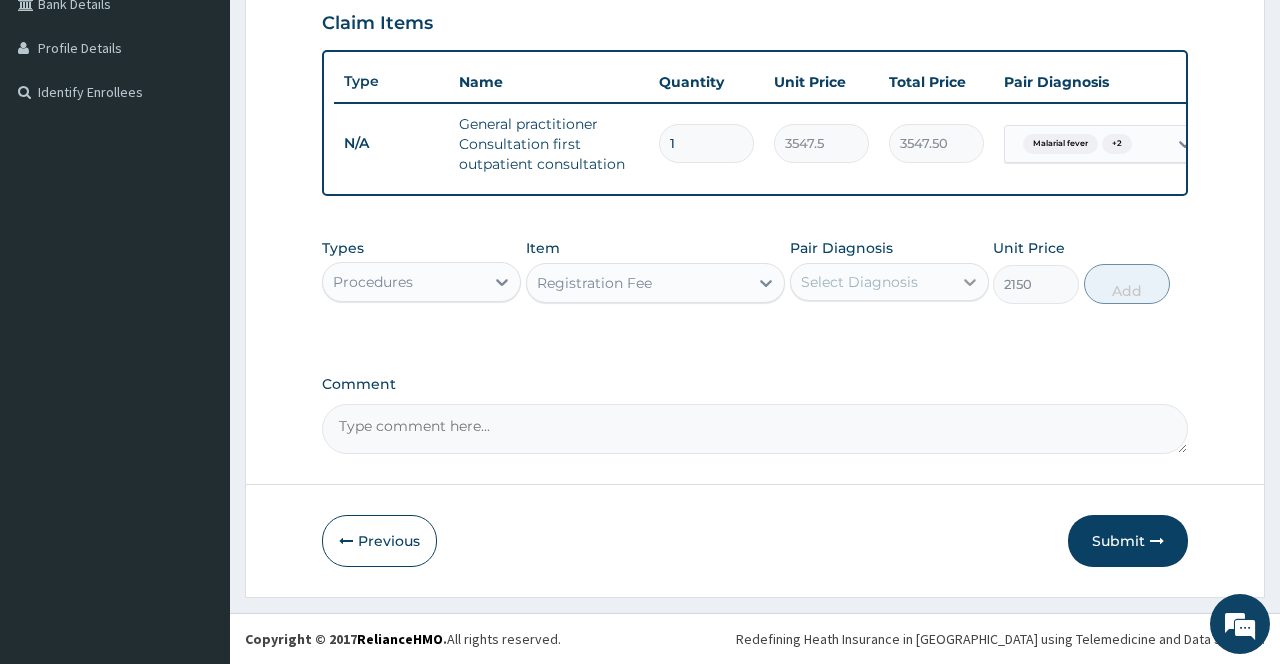 click 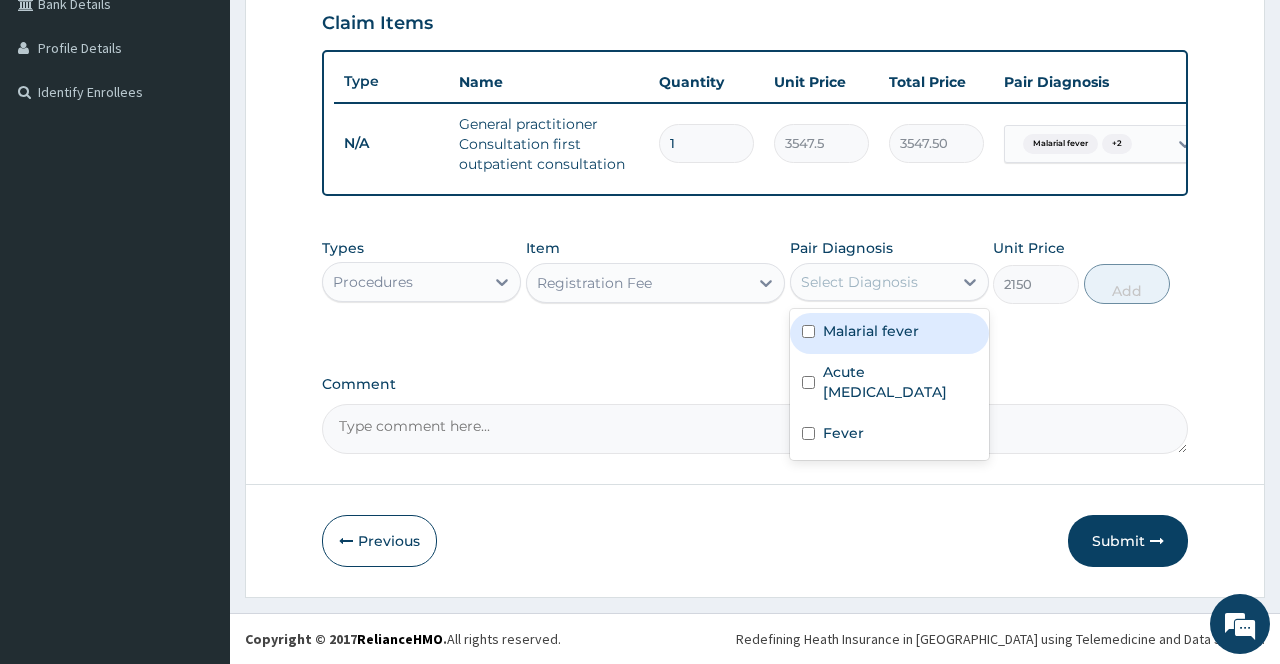 click on "Malarial fever" at bounding box center [871, 331] 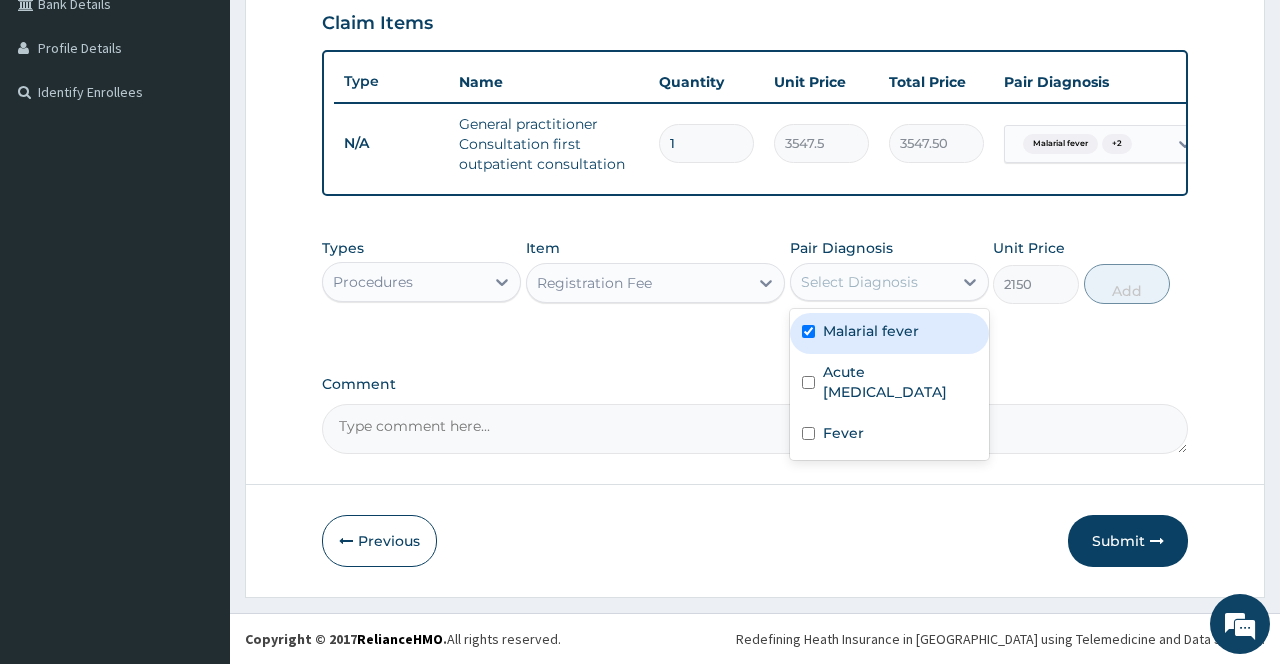 checkbox on "true" 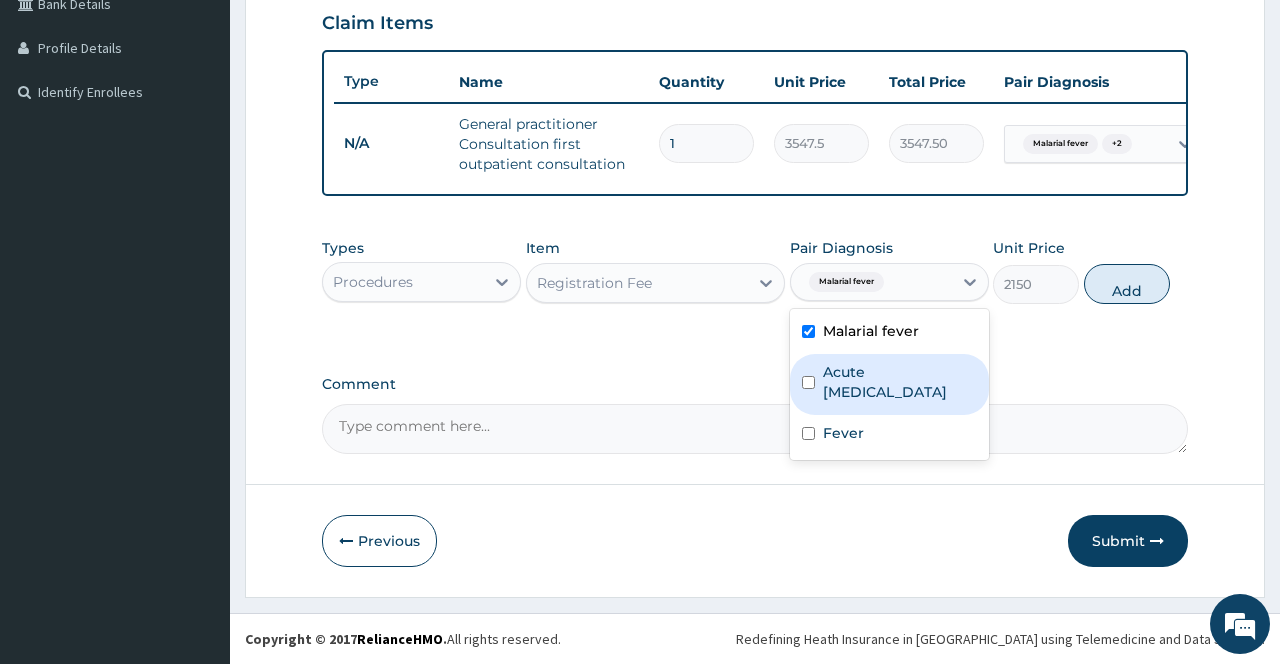 click on "Acute upper respiratory infection" at bounding box center [889, 384] 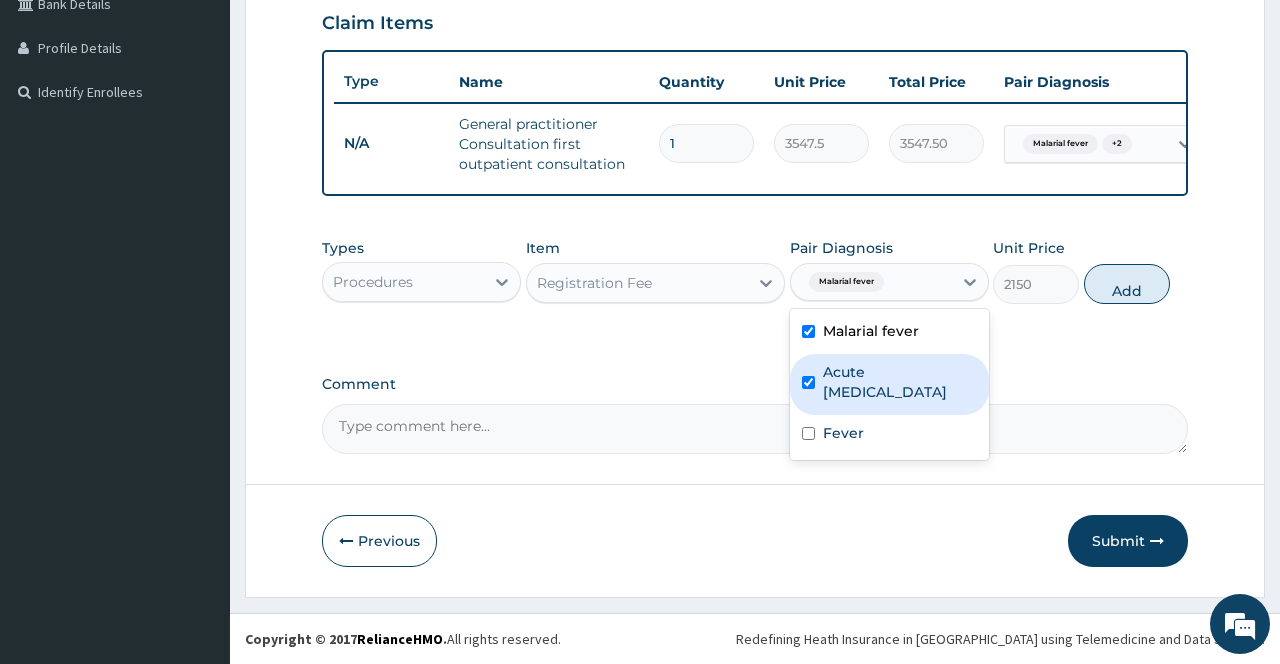 checkbox on "true" 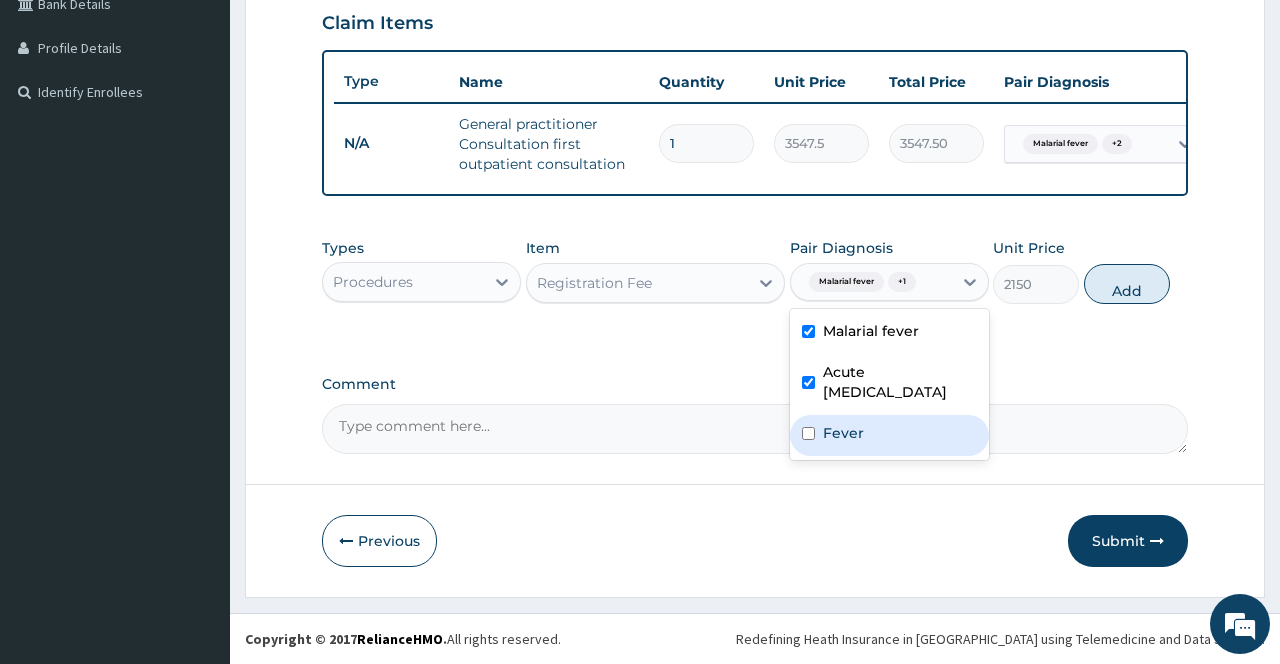 click at bounding box center [808, 433] 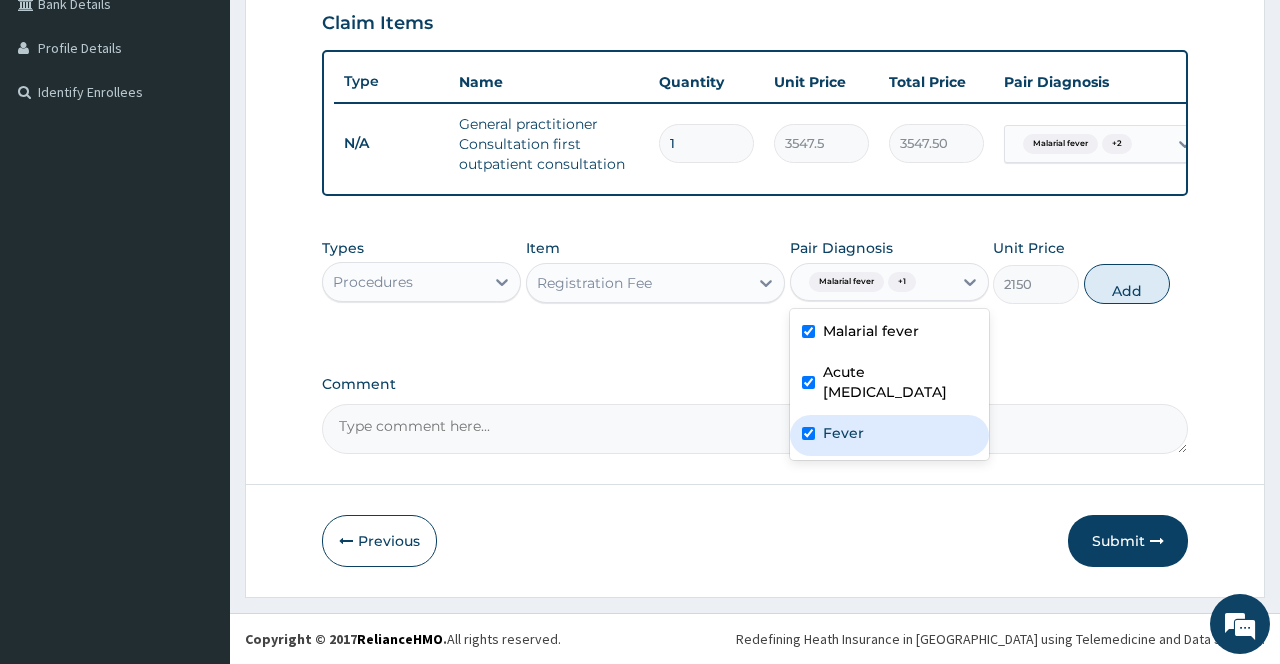 checkbox on "true" 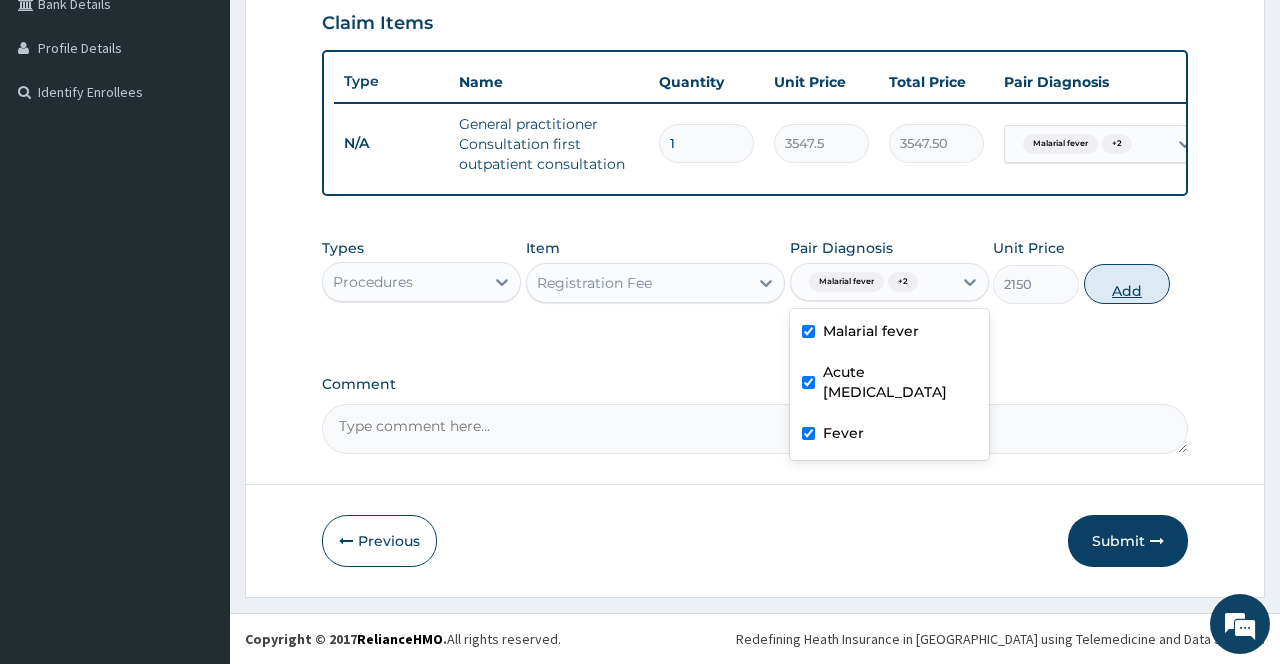 click on "Add" at bounding box center [1127, 284] 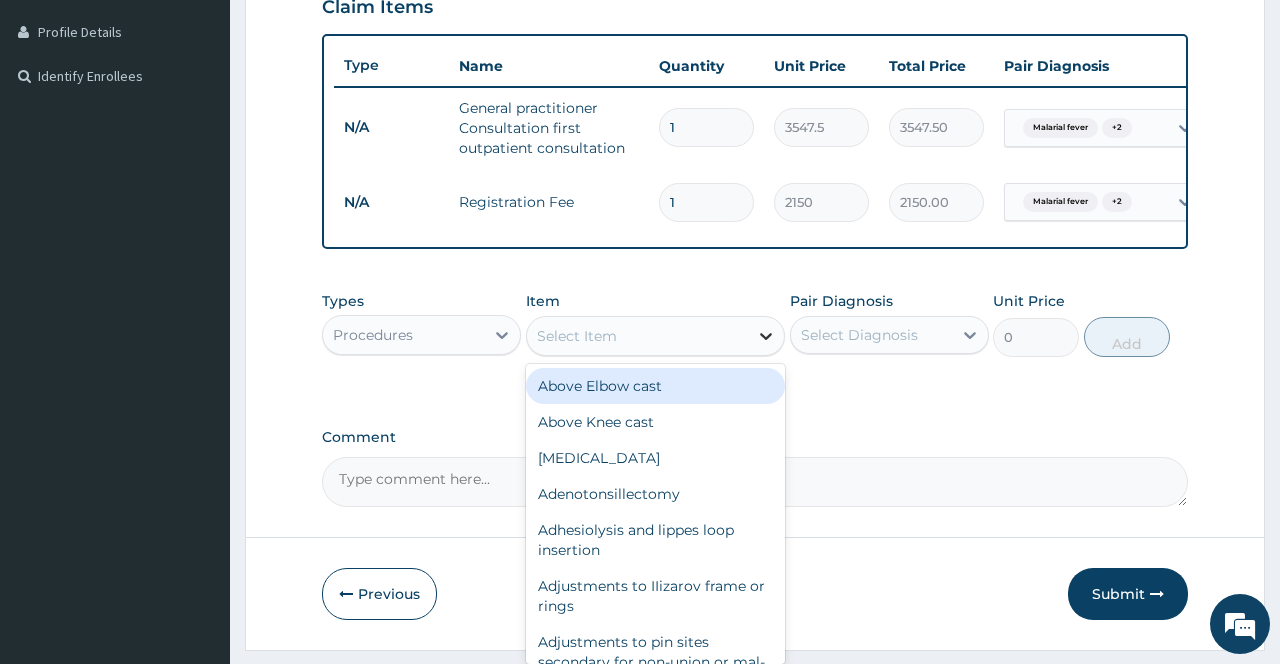click 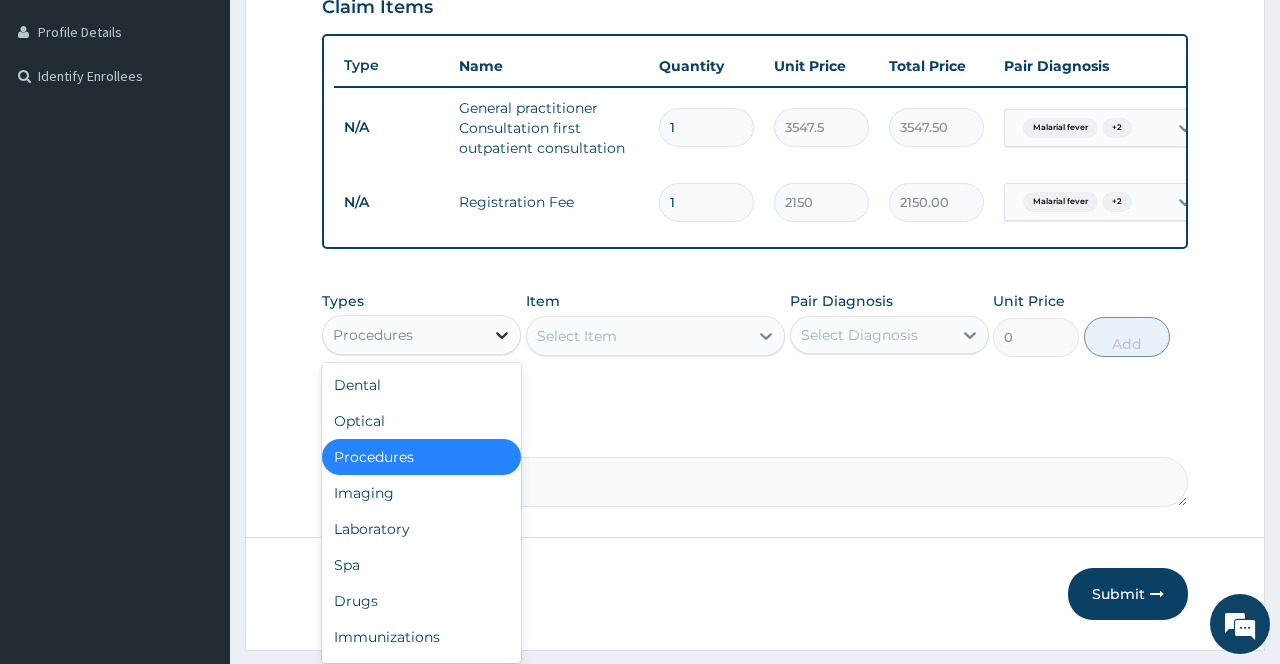 click 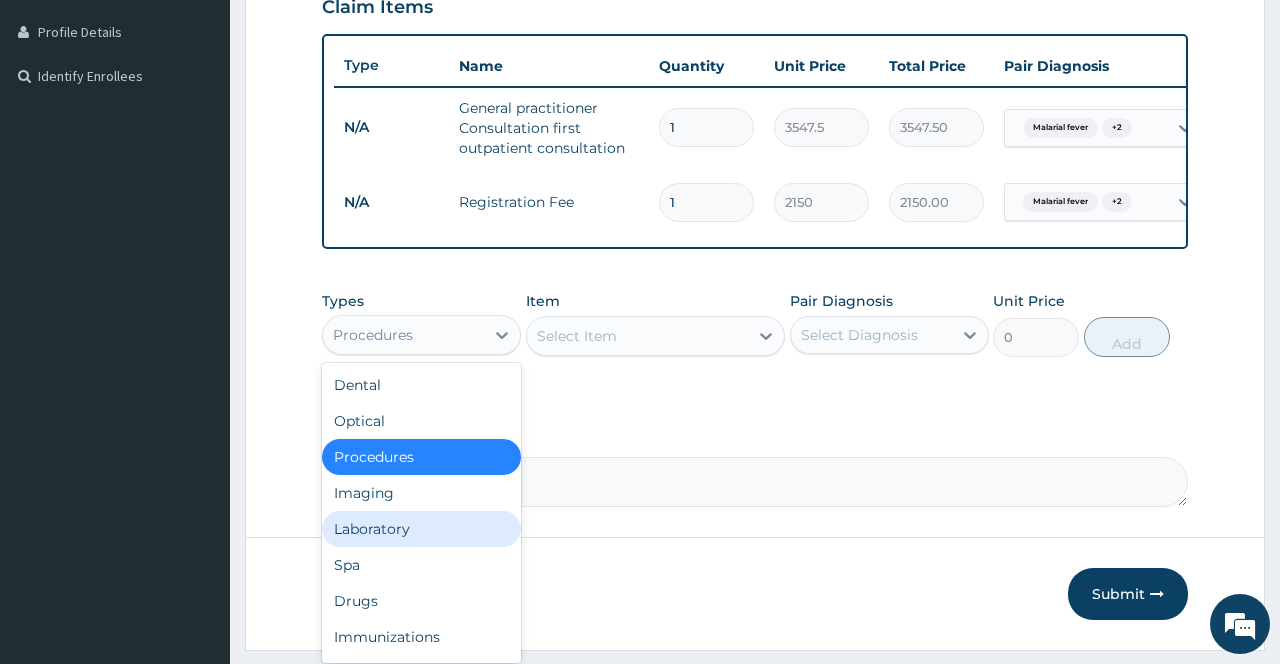 click on "Laboratory" at bounding box center [421, 529] 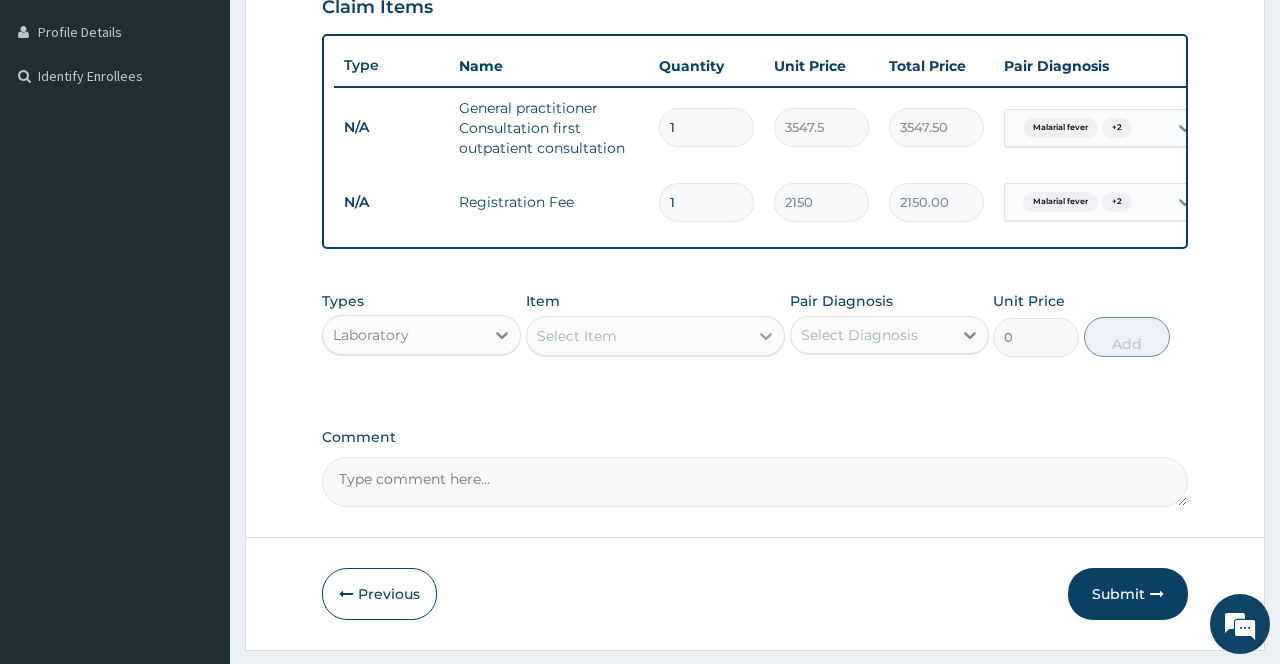 click 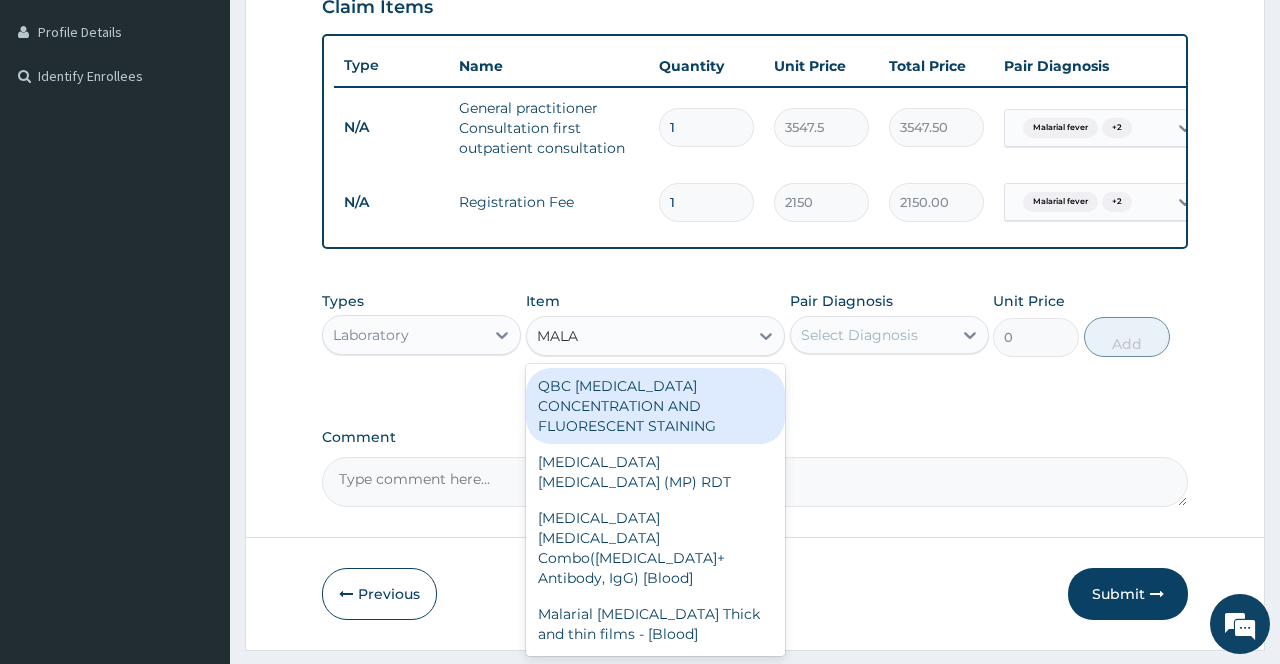 type on "MALAR" 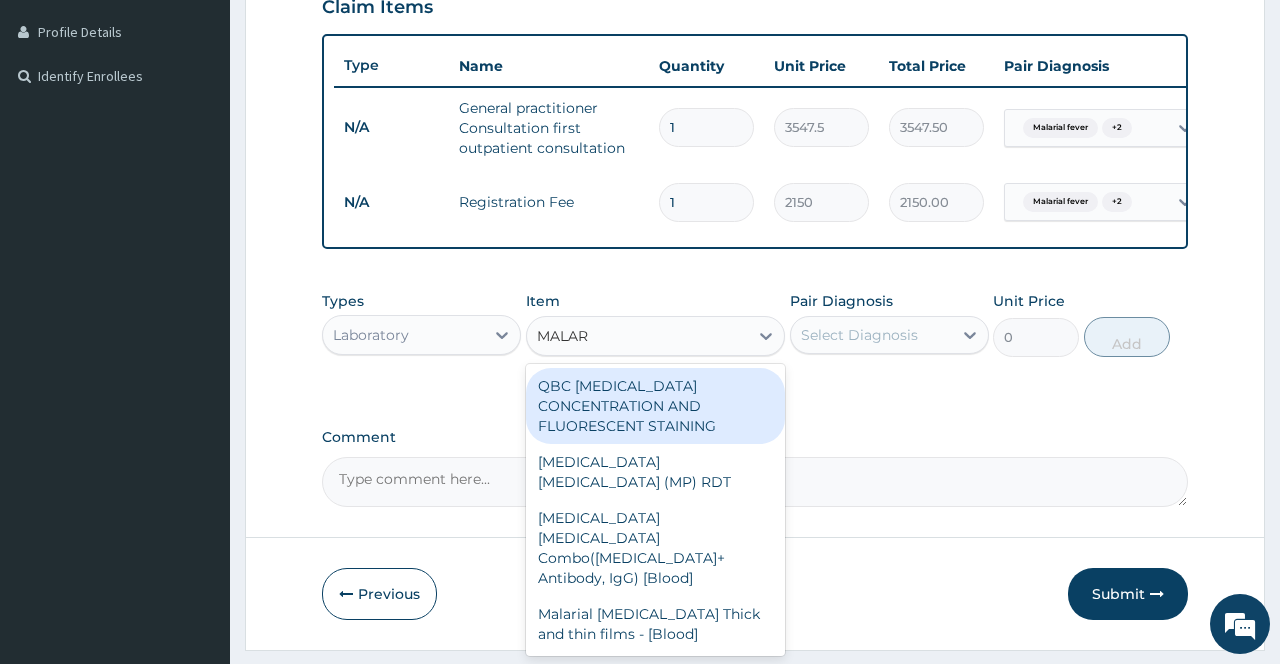 click on "[MEDICAL_DATA] [MEDICAL_DATA] (MP) RDT" at bounding box center [656, 472] 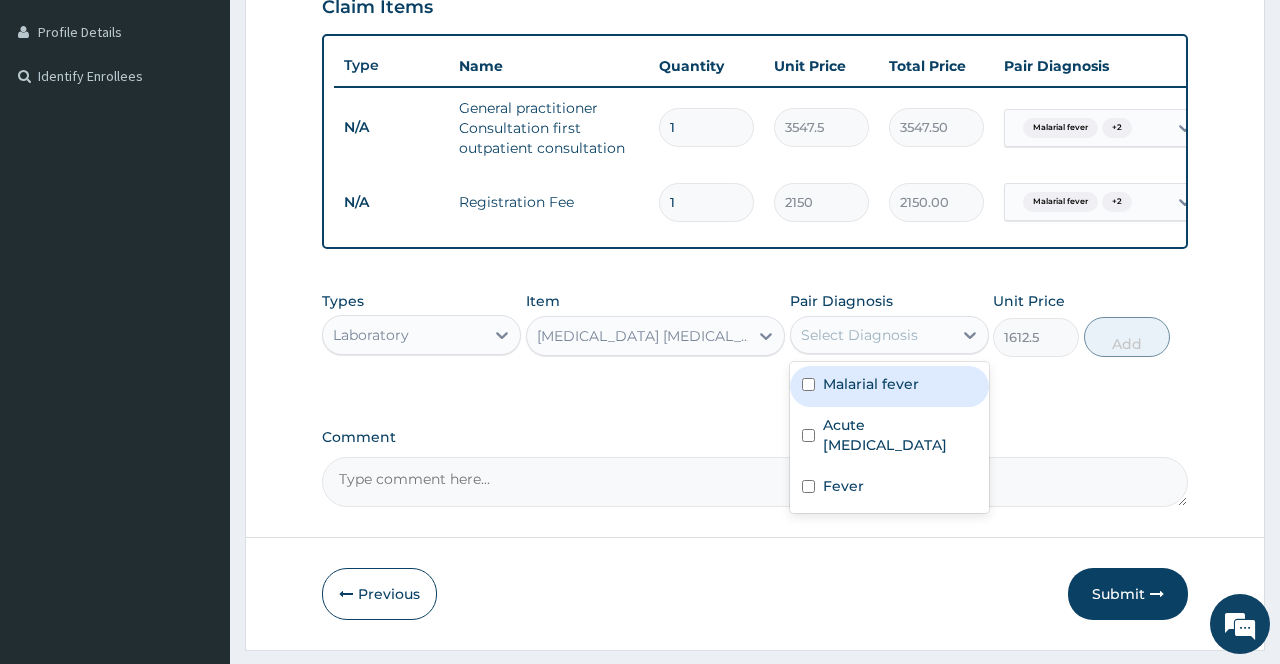 click on "Select Diagnosis" at bounding box center [871, 335] 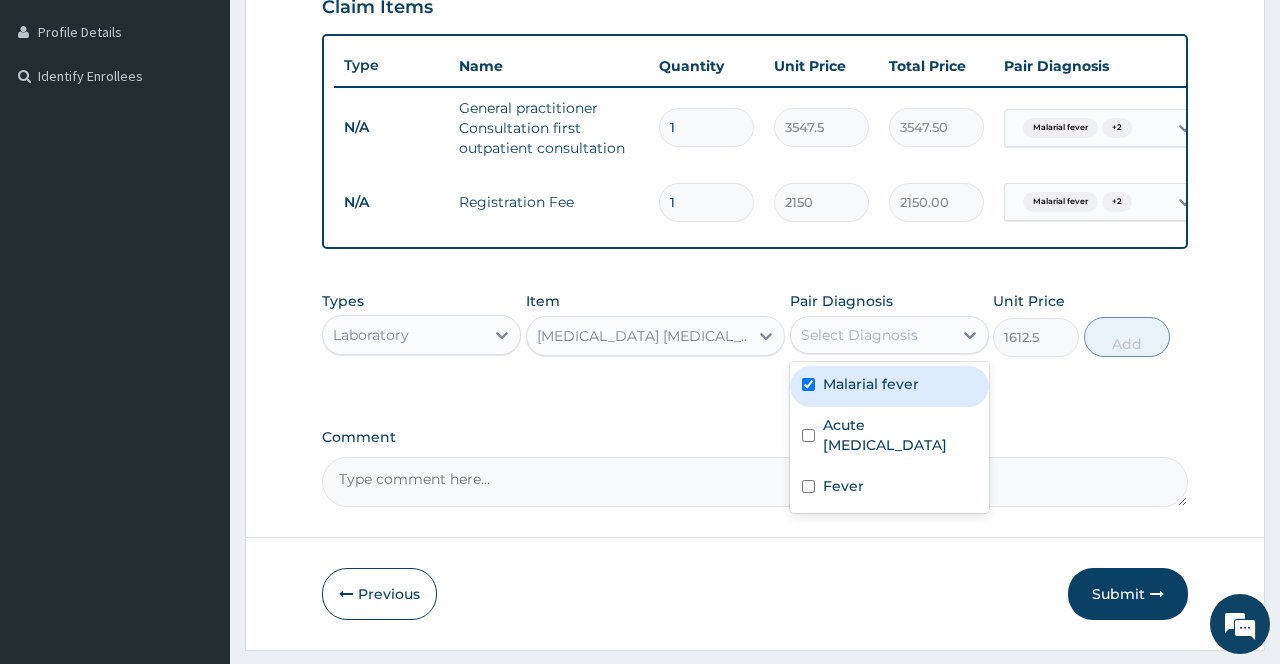 checkbox on "true" 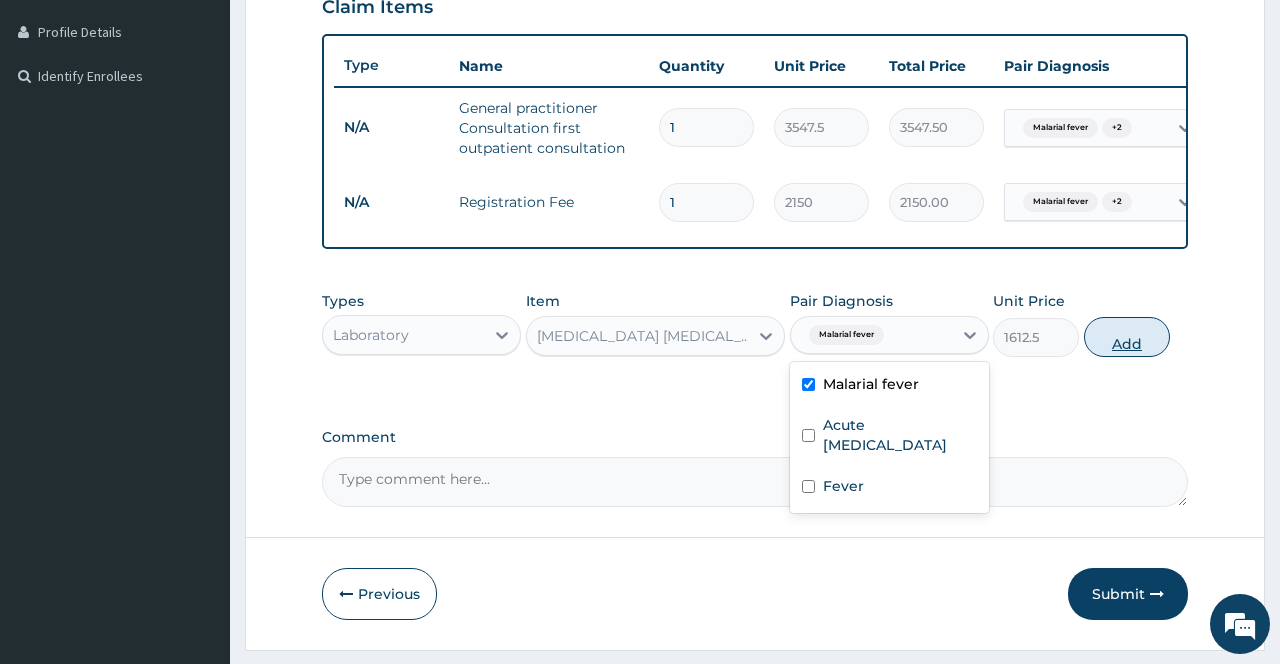 click on "Add" at bounding box center (1127, 337) 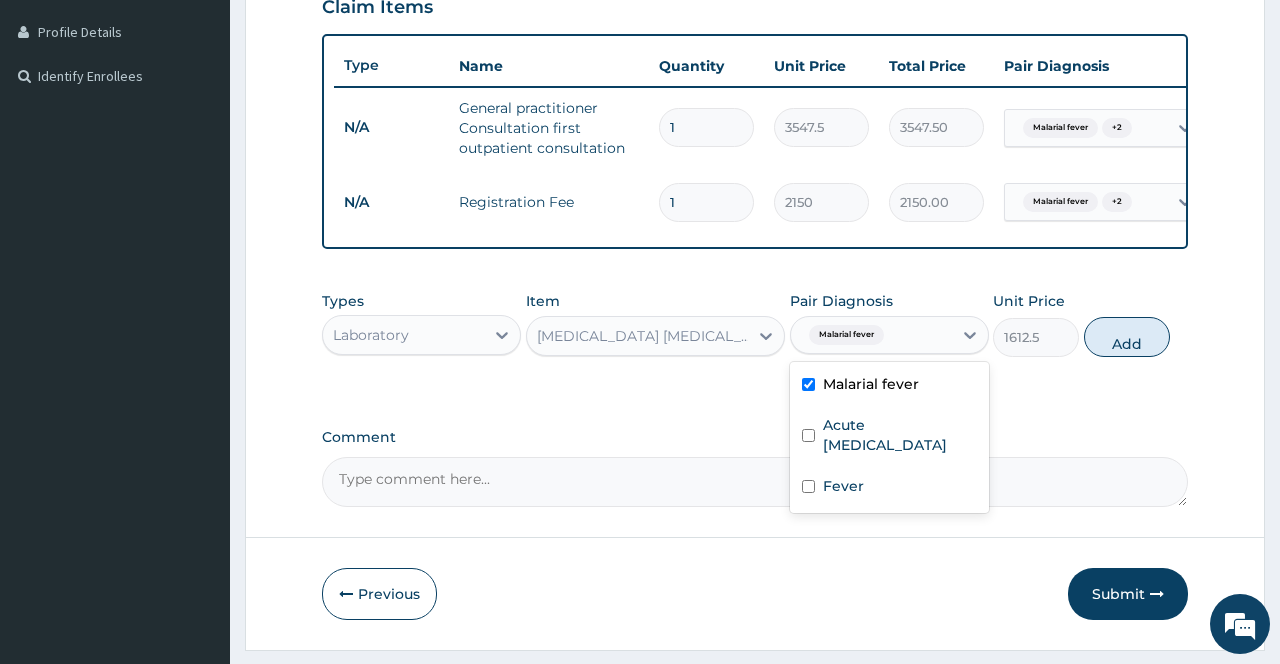 type on "0" 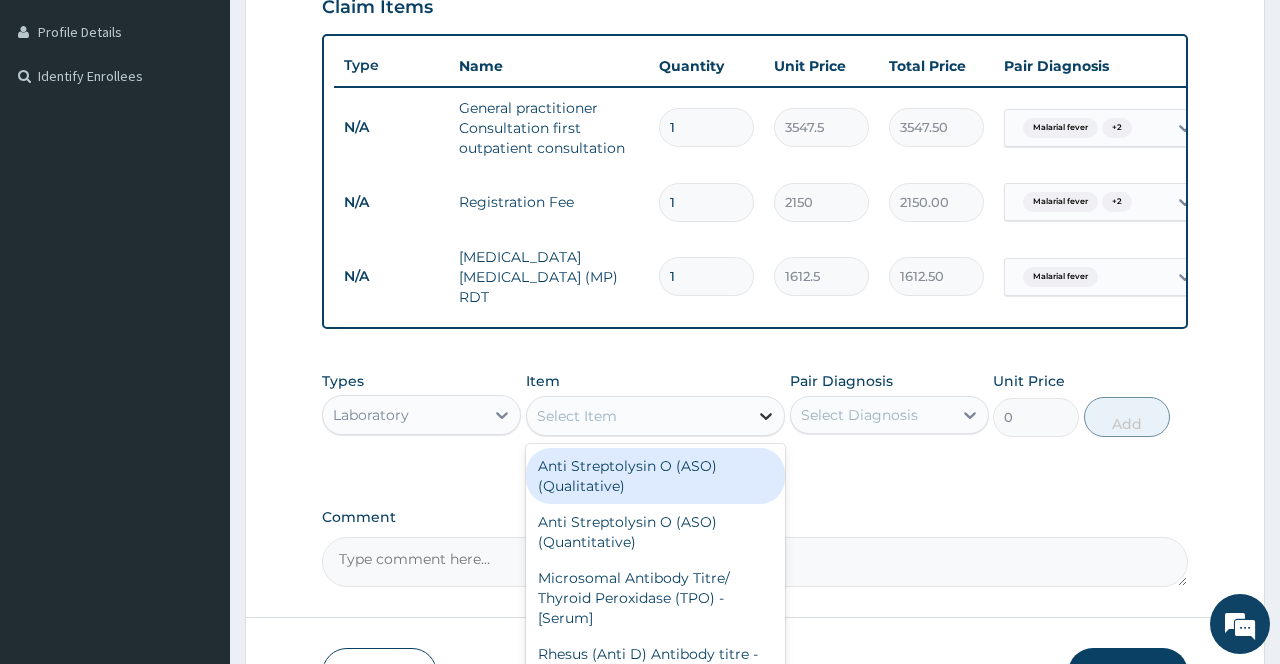 click 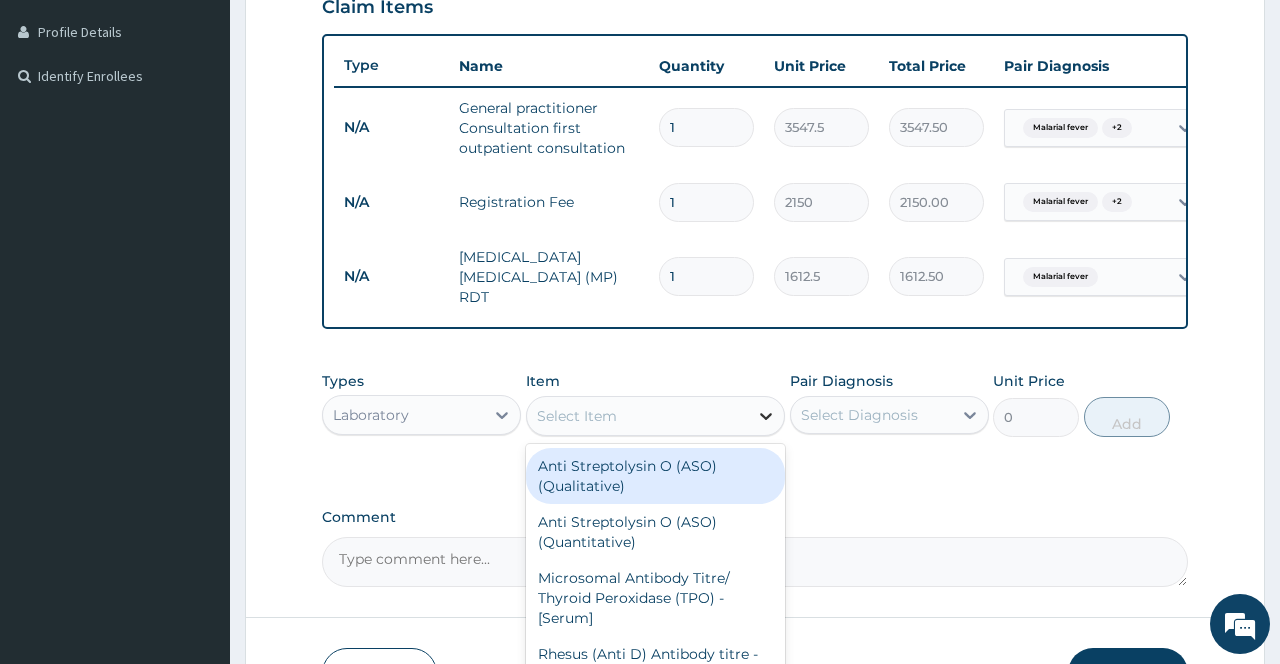 type on "H" 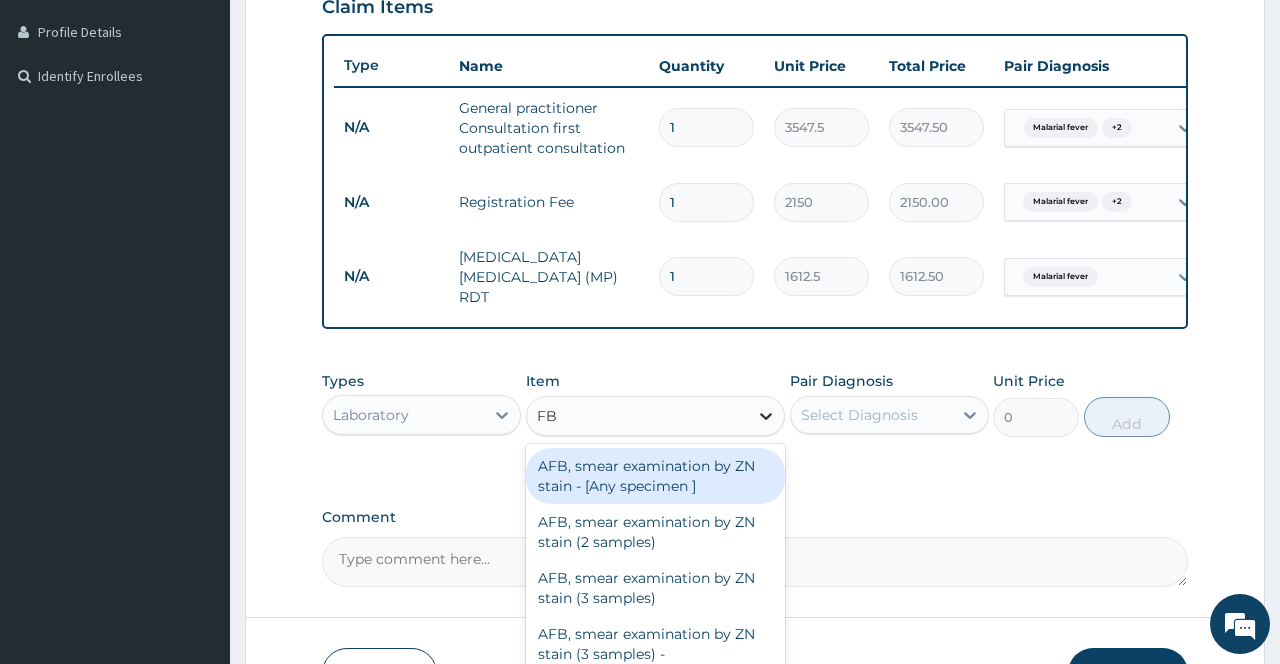 type on "FBC" 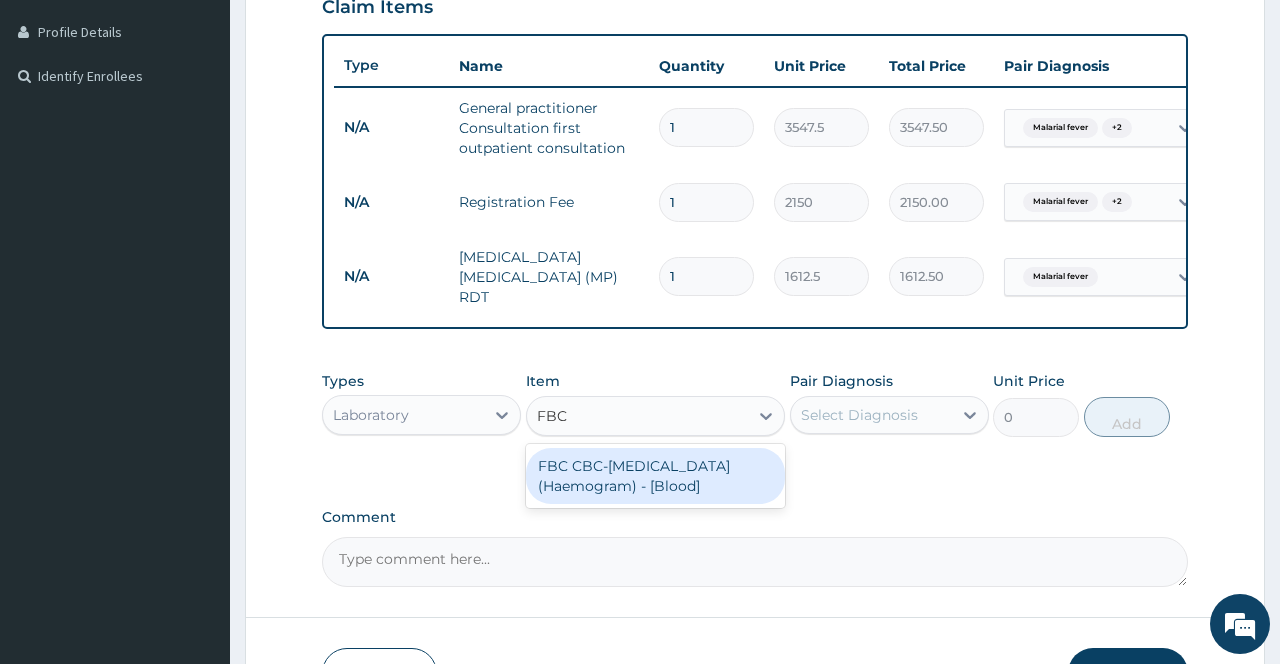 click on "FBC CBC-[MEDICAL_DATA] (Haemogram) - [Blood]" at bounding box center [656, 476] 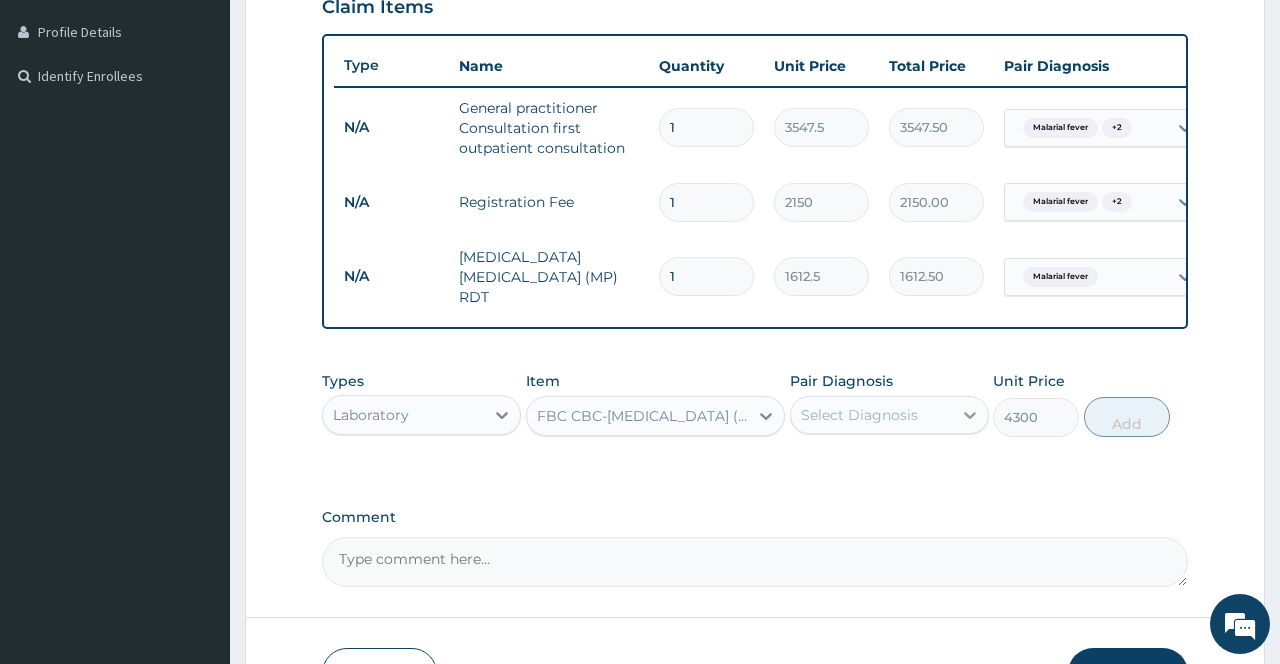 click 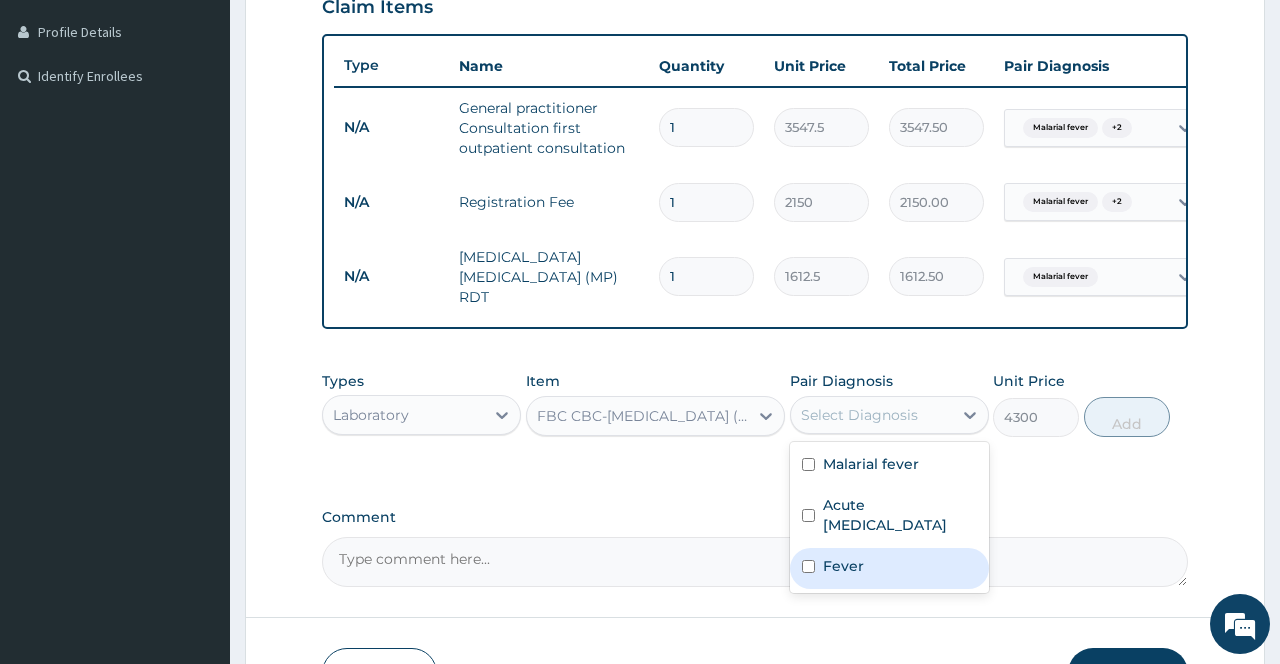 click on "Fever" at bounding box center (843, 566) 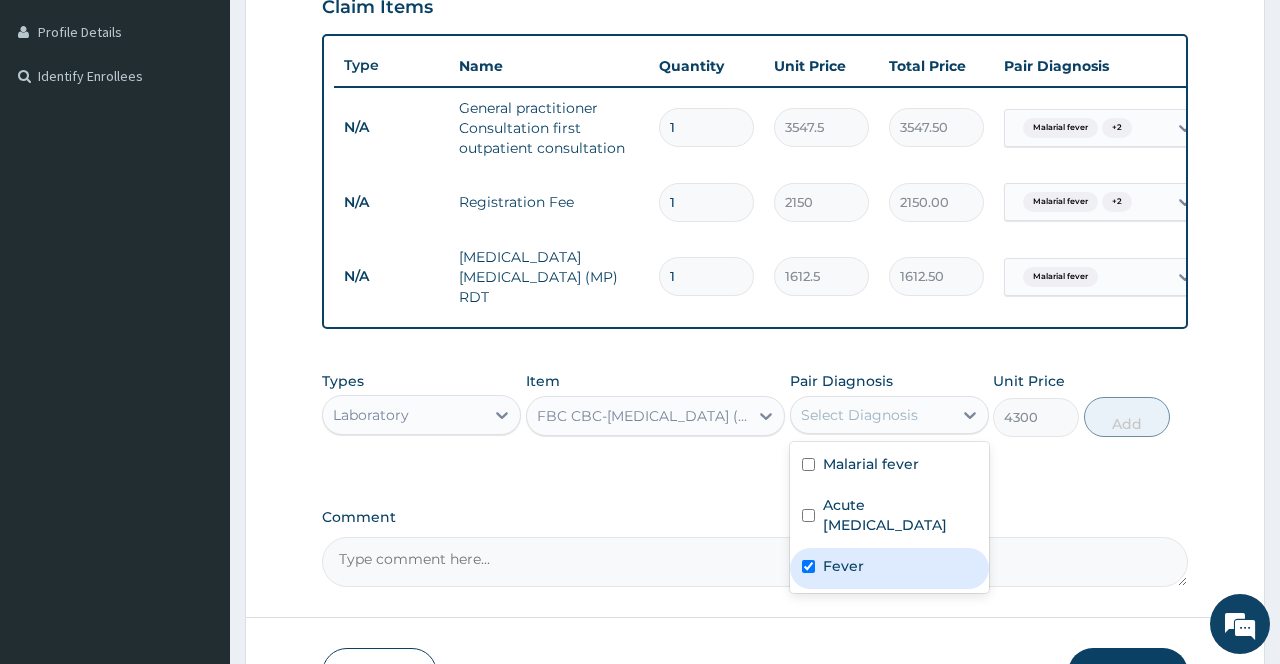 checkbox on "true" 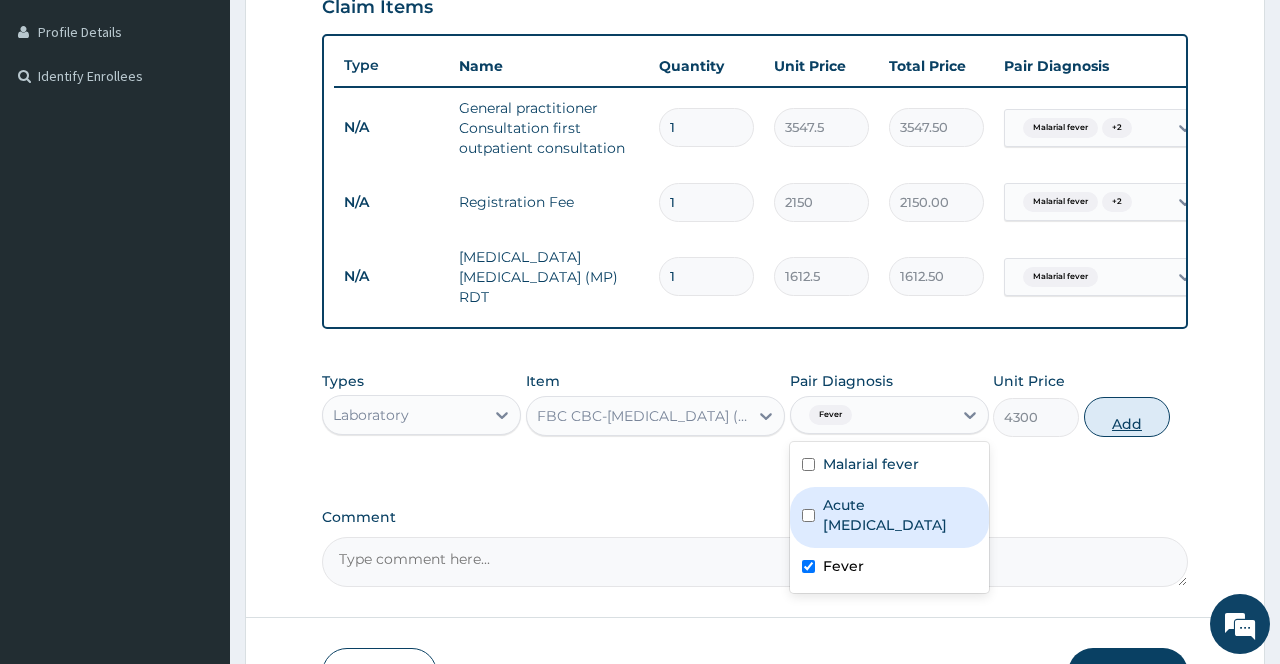 click on "Add" at bounding box center [1127, 417] 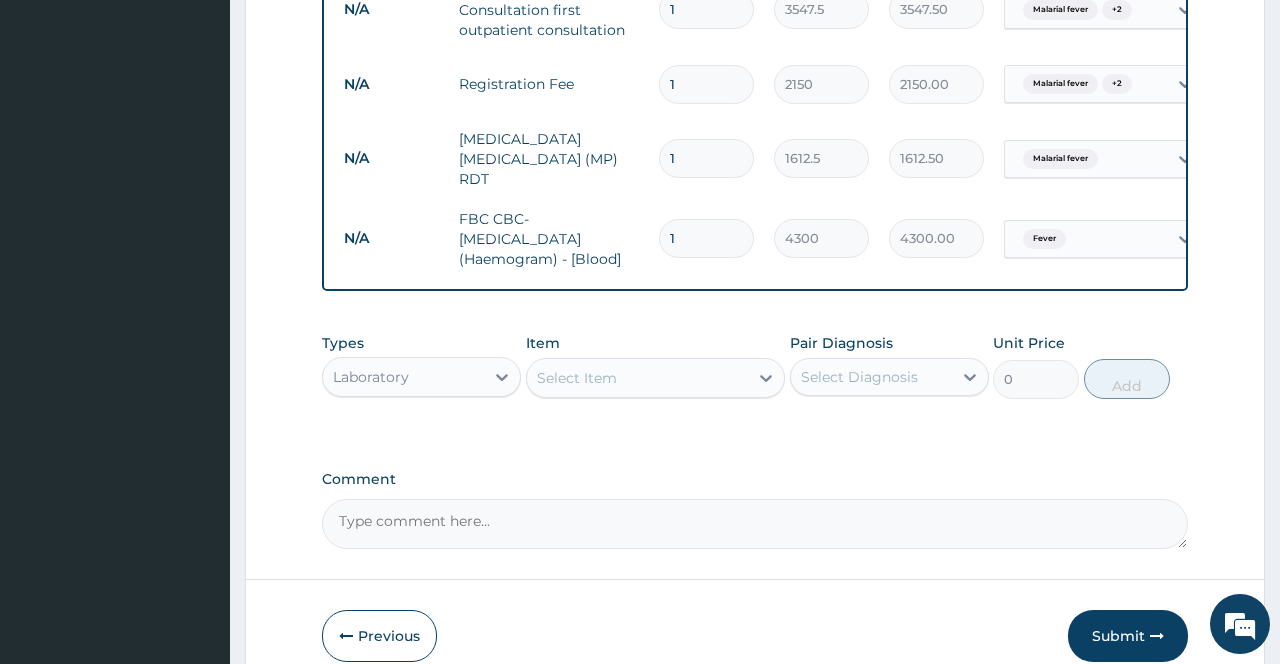scroll, scrollTop: 614, scrollLeft: 0, axis: vertical 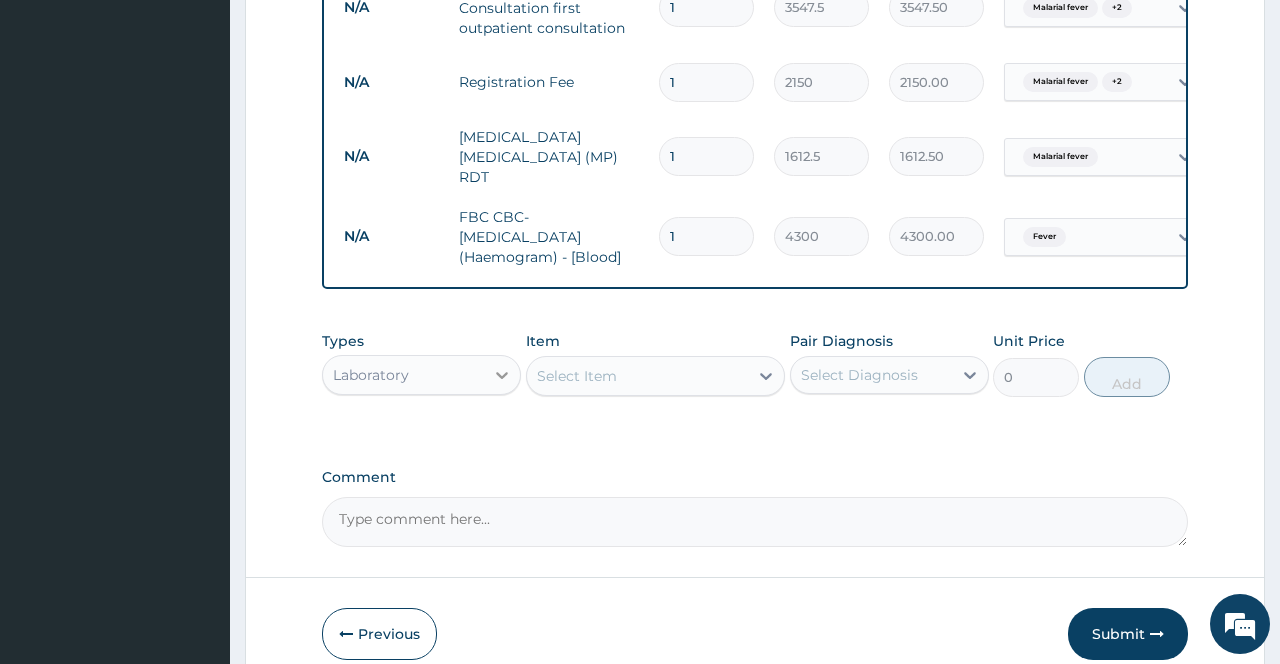 click 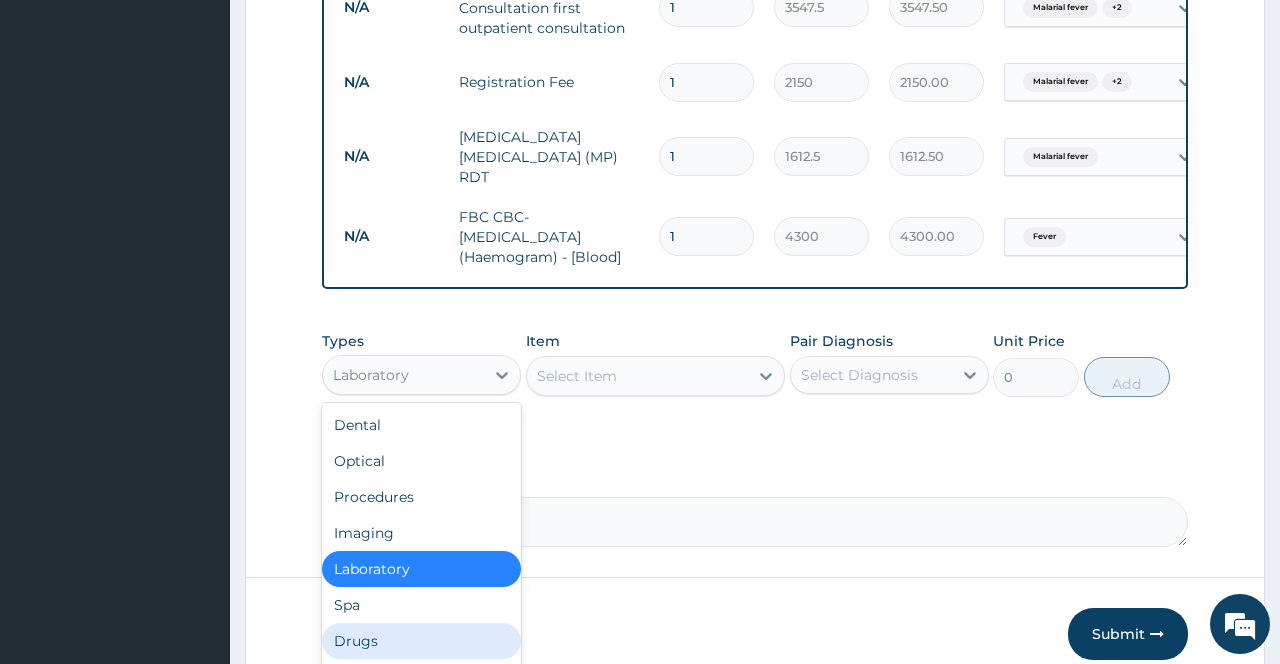 click on "Drugs" at bounding box center [421, 641] 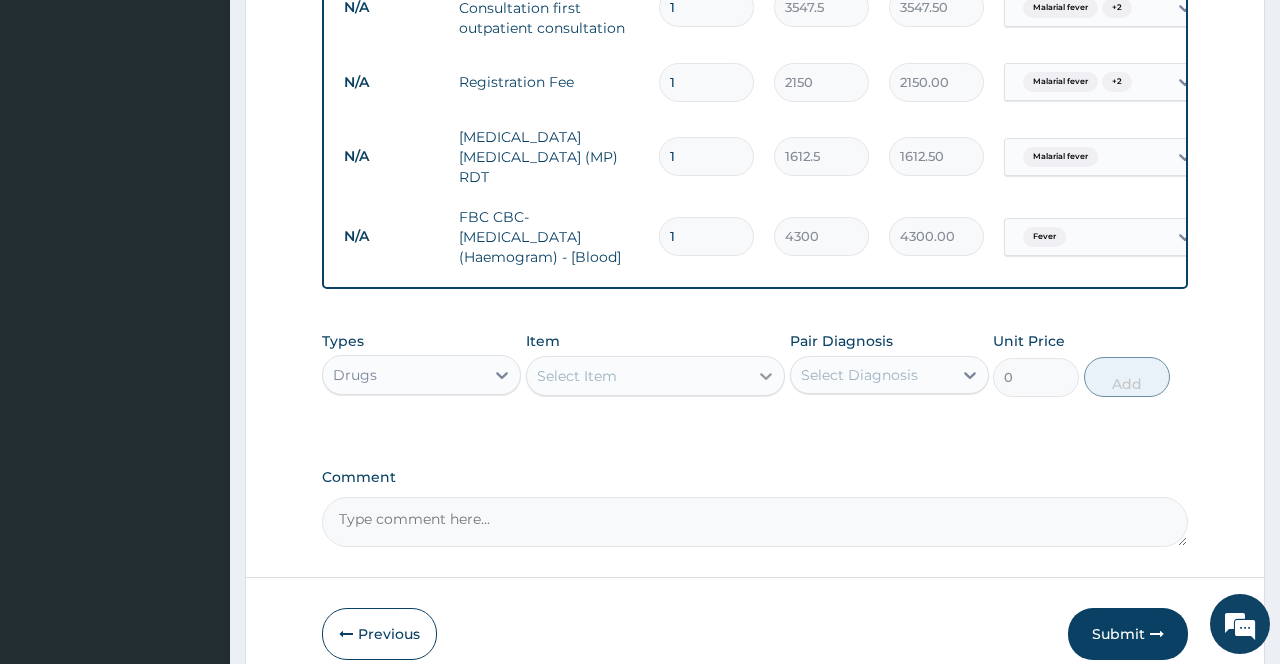click 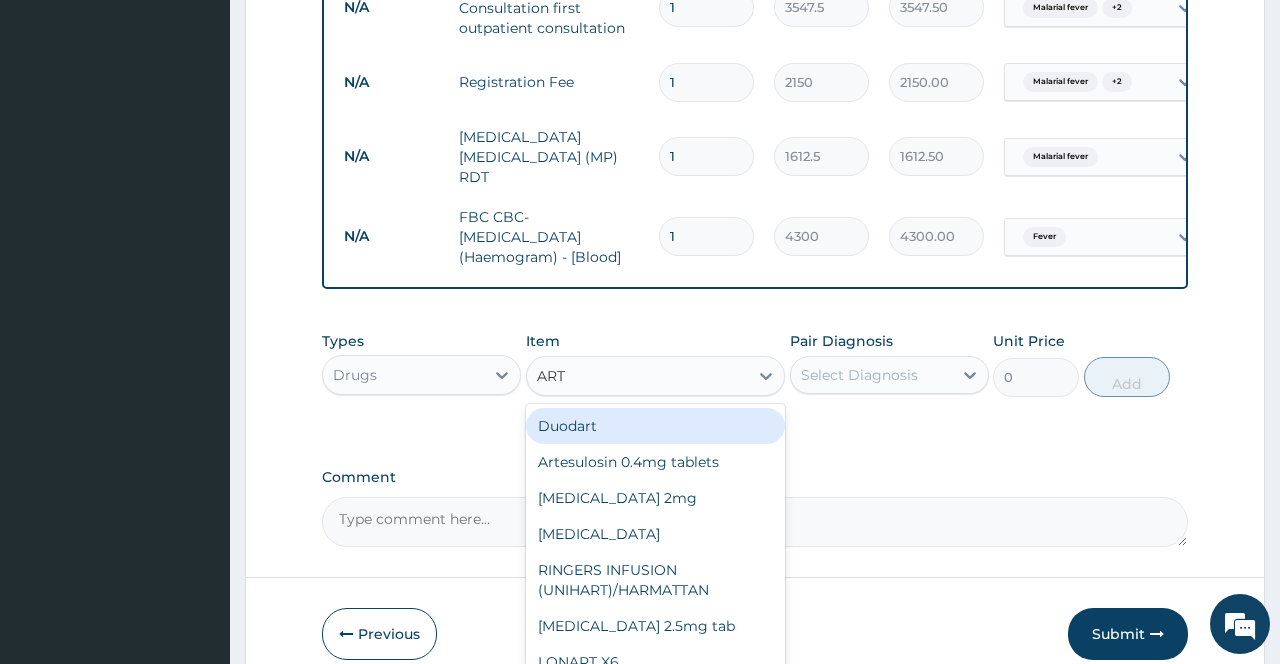 type on "ARTE" 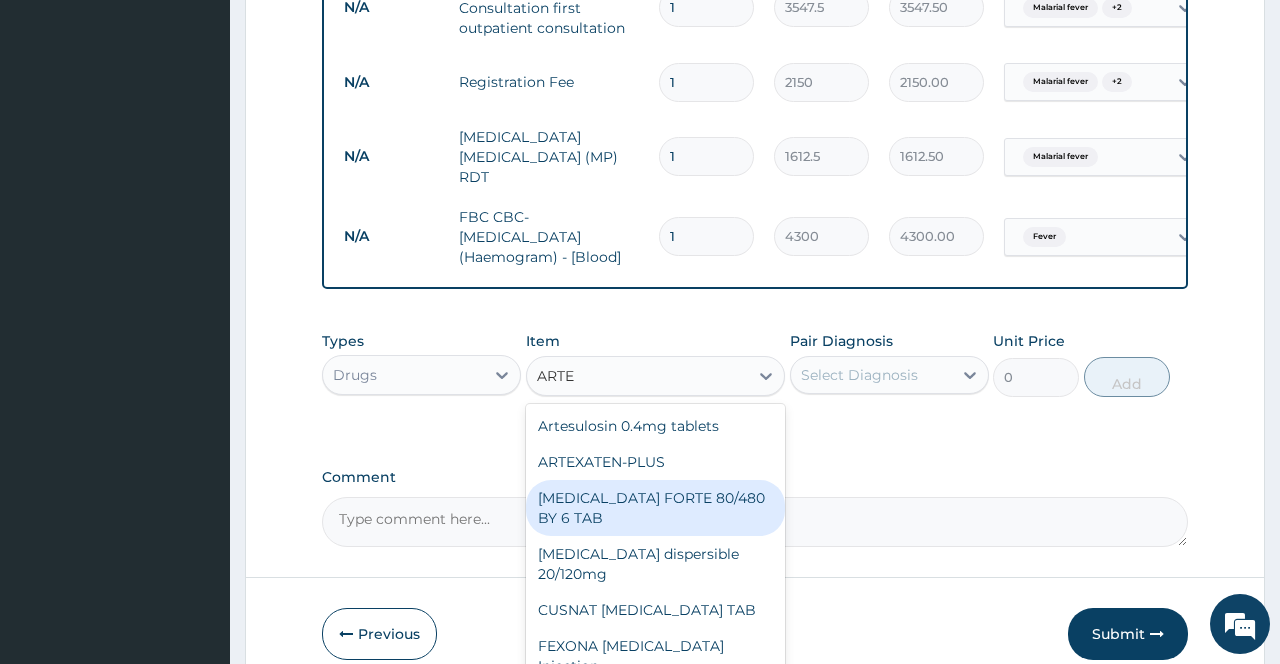 click on "COARTEM FORTE 80/480 BY 6 TAB" at bounding box center [656, 508] 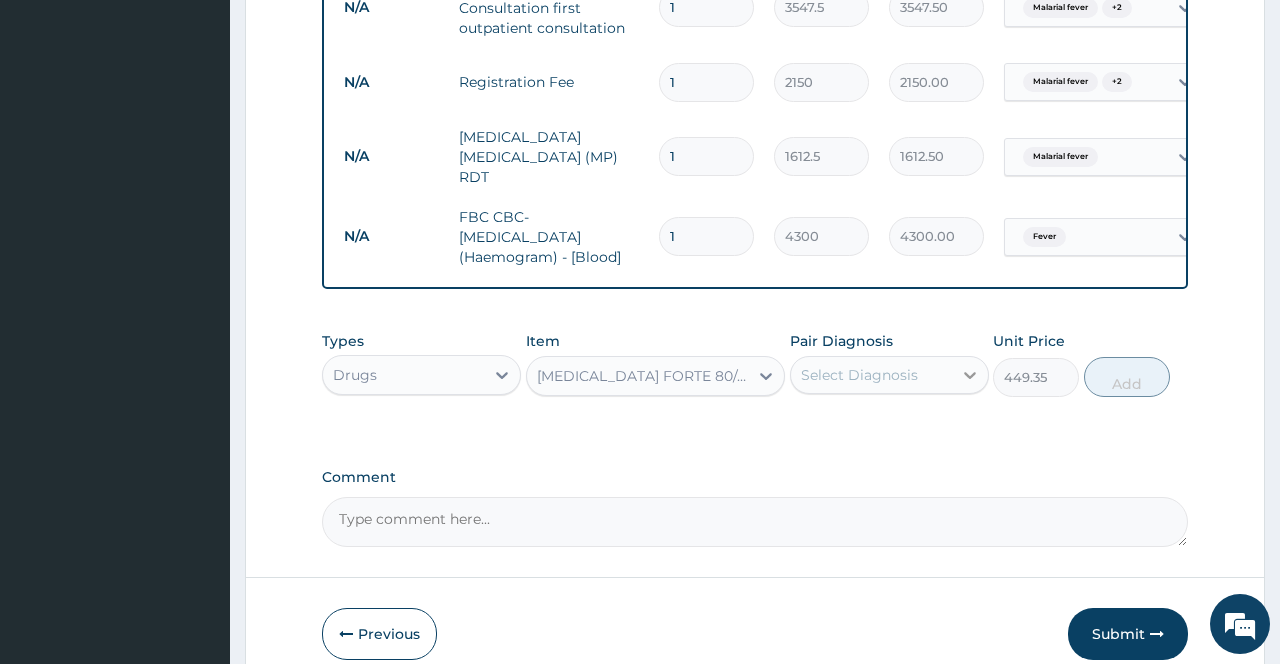 click 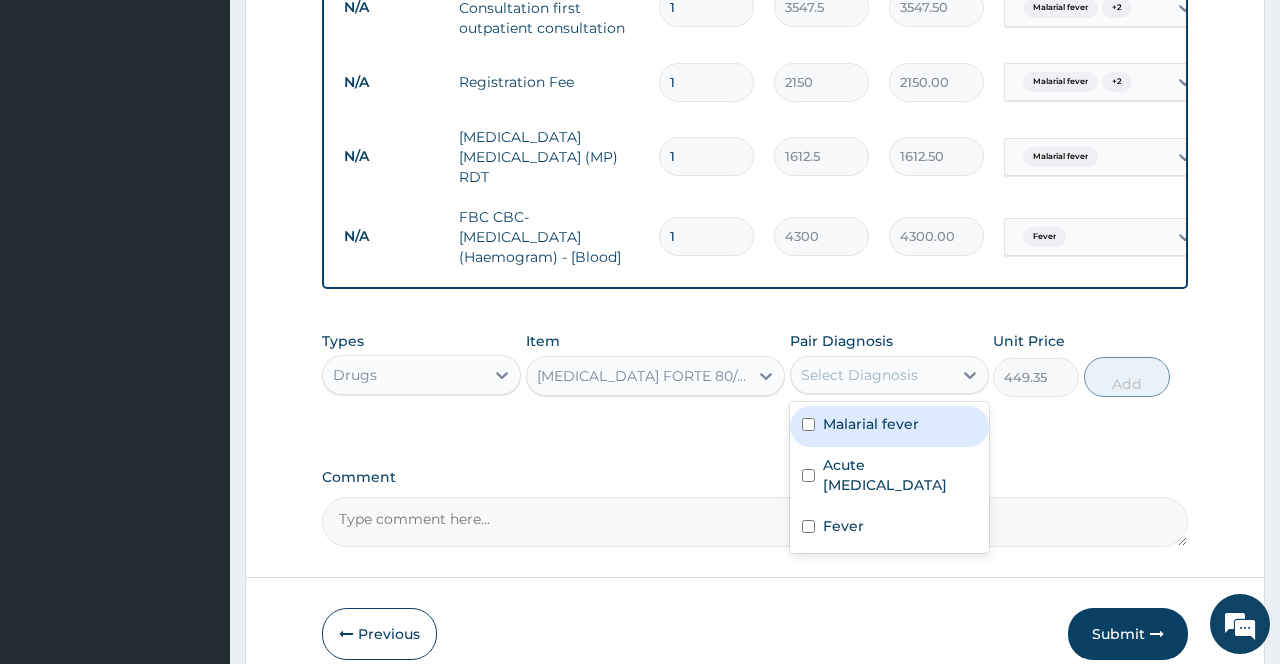 click on "Malarial fever" at bounding box center [871, 424] 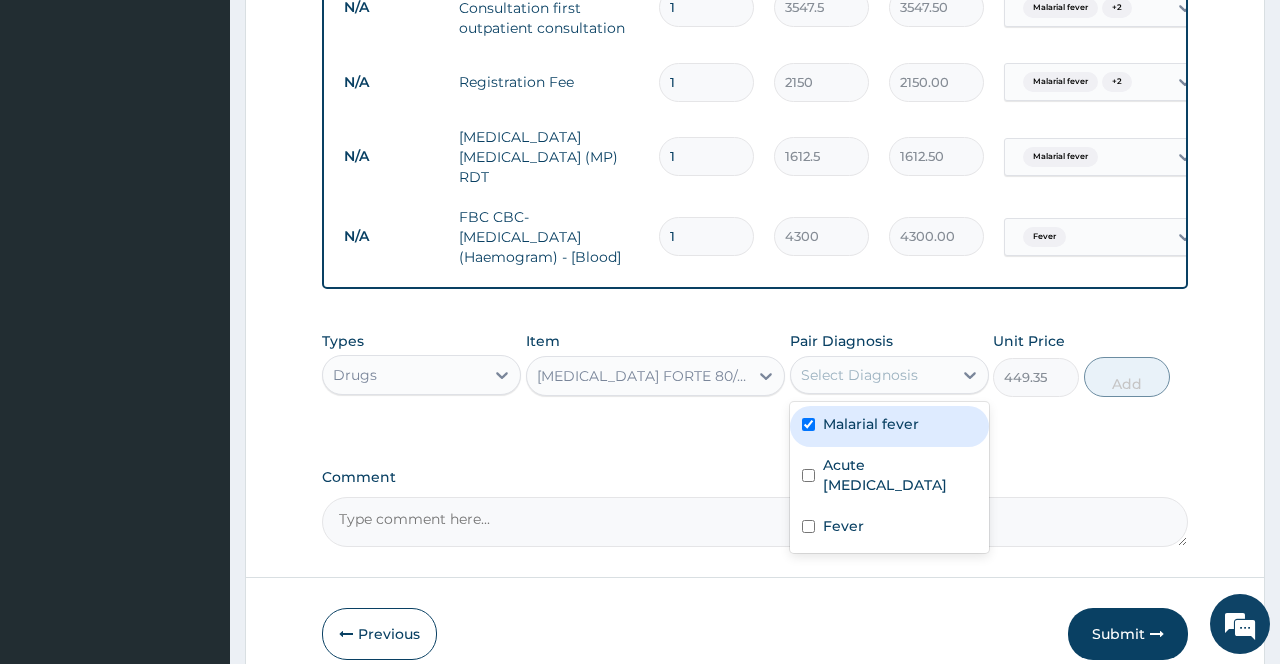 checkbox on "true" 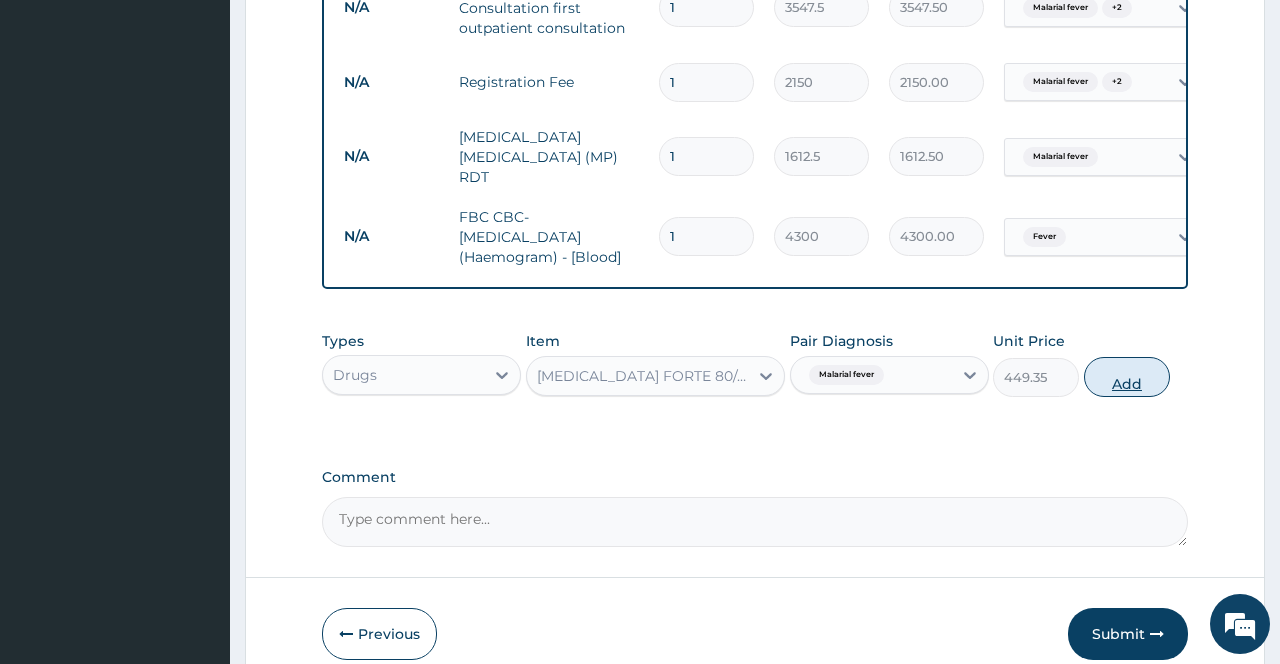 click on "Add" at bounding box center [1127, 377] 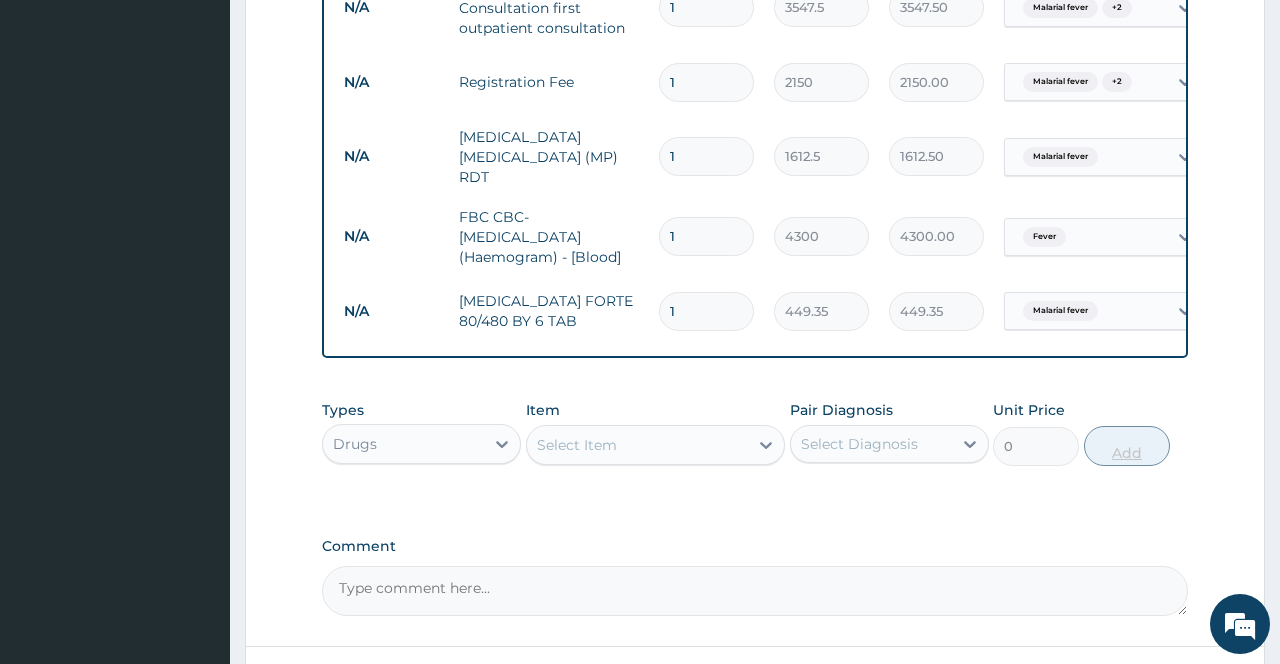 type 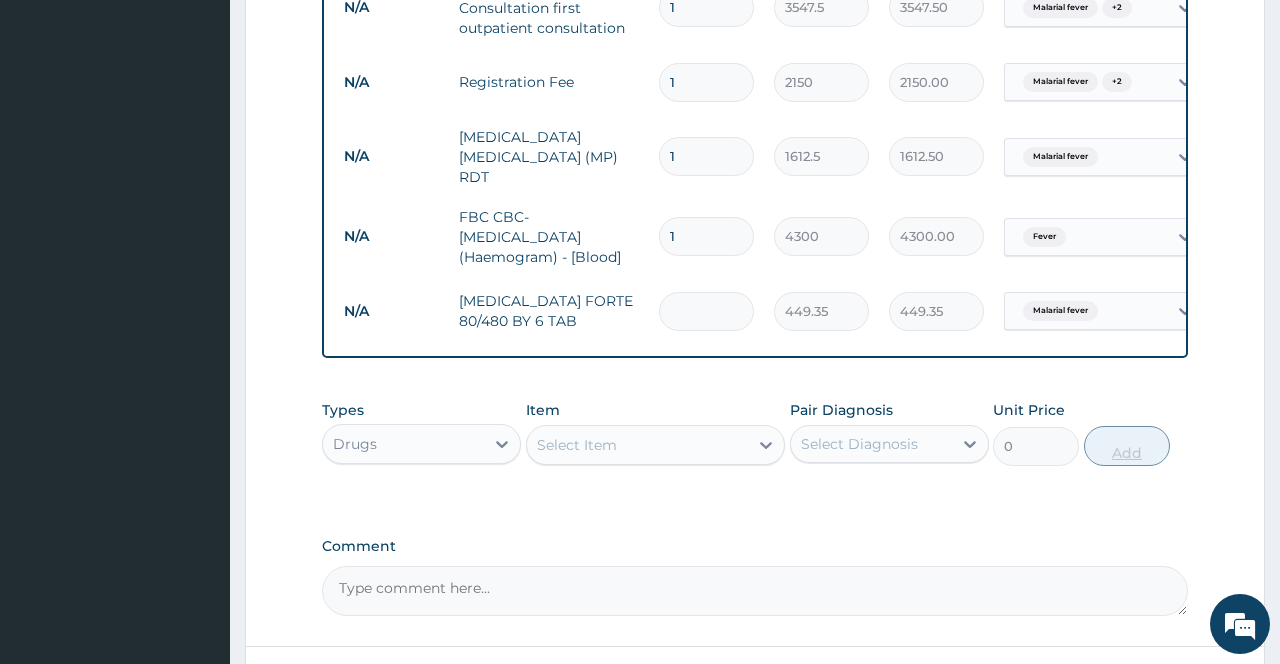 type on "0.00" 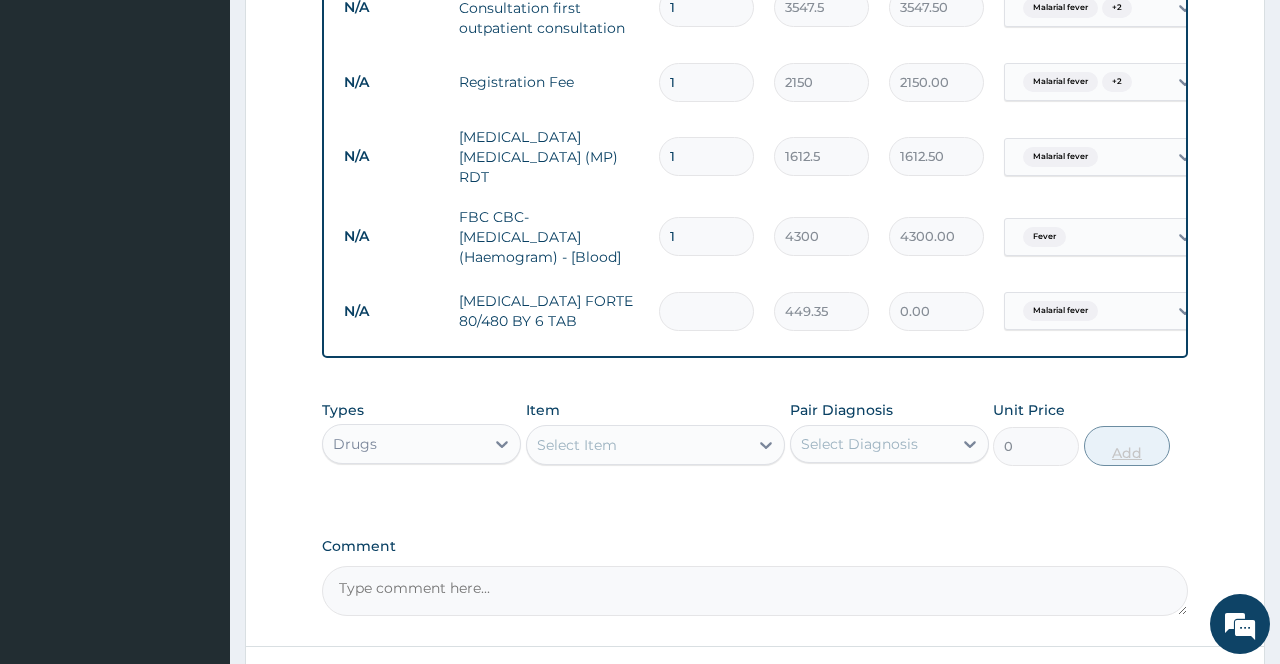 type on "6" 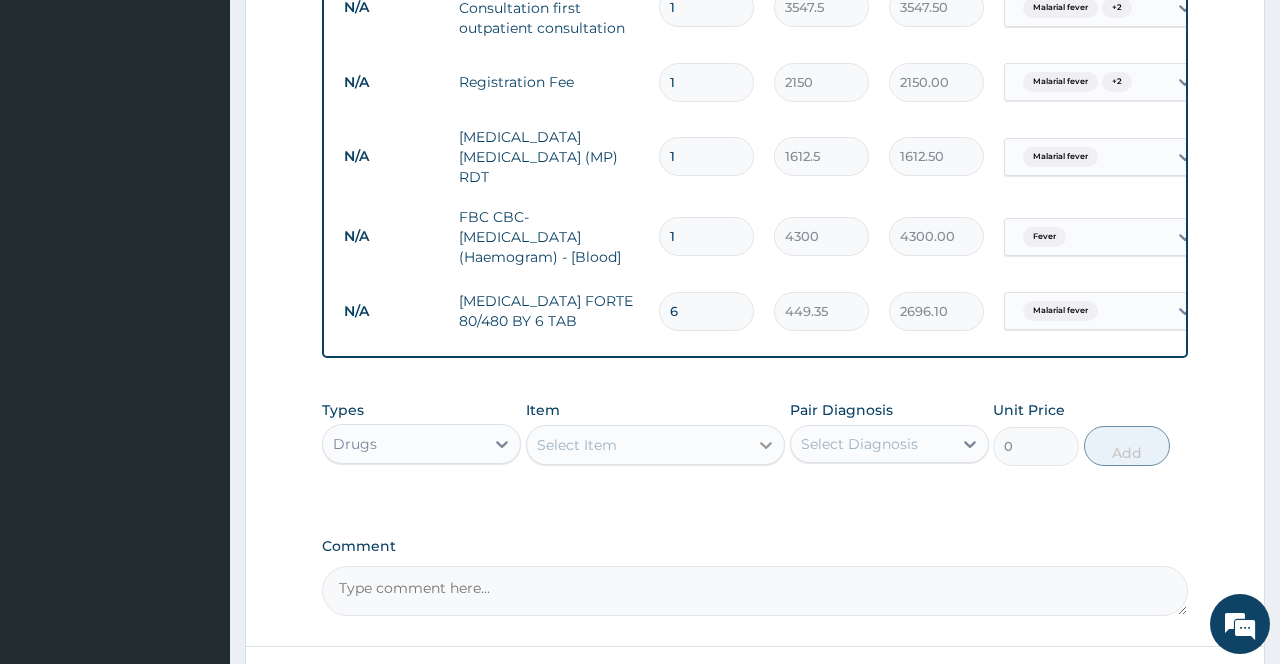 type on "6" 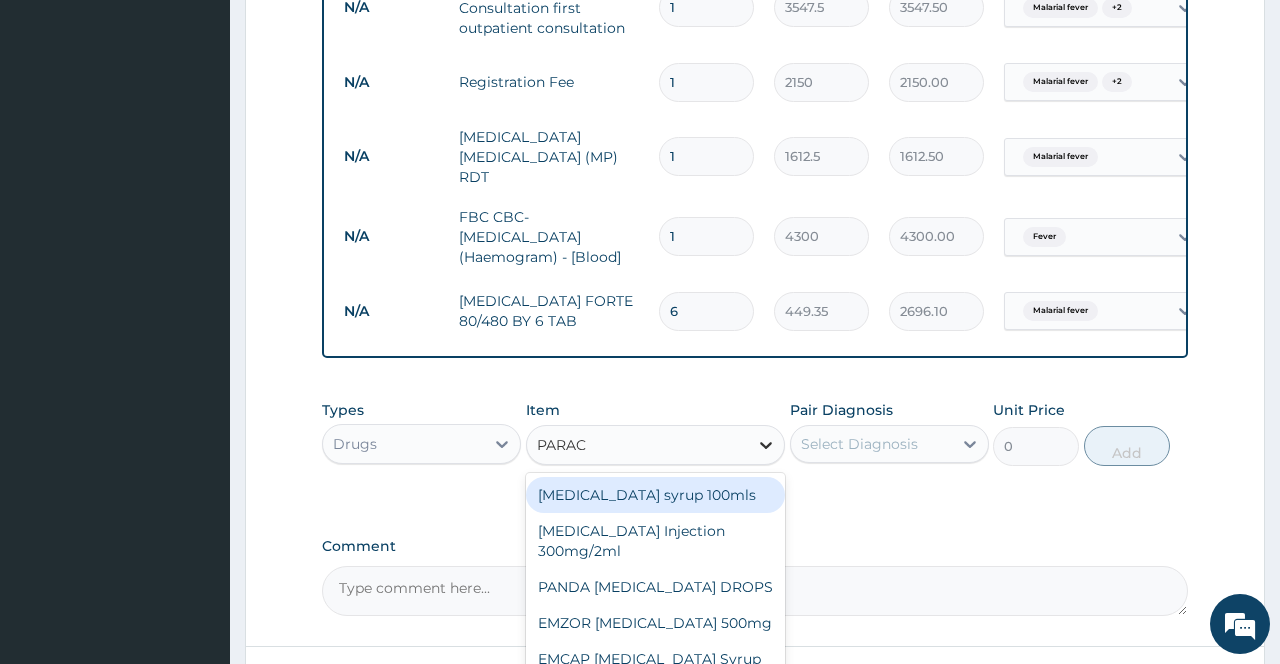 type on "PARACE" 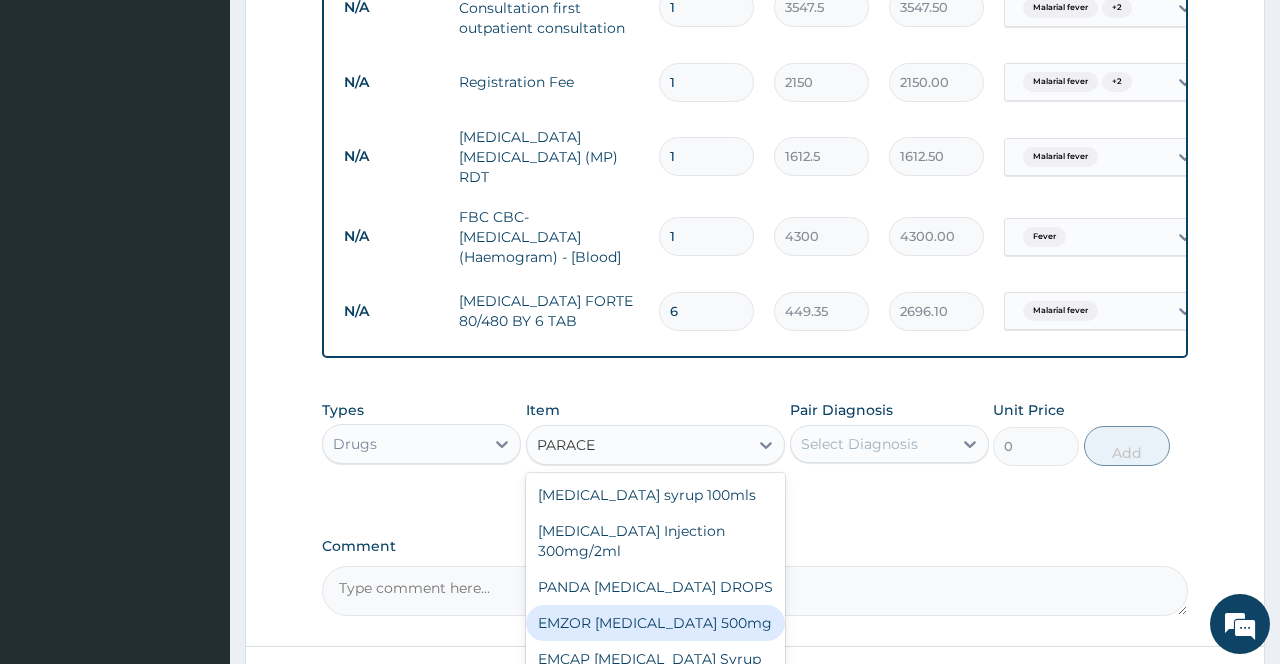 click on "EMZOR [MEDICAL_DATA] 500mg" at bounding box center (656, 623) 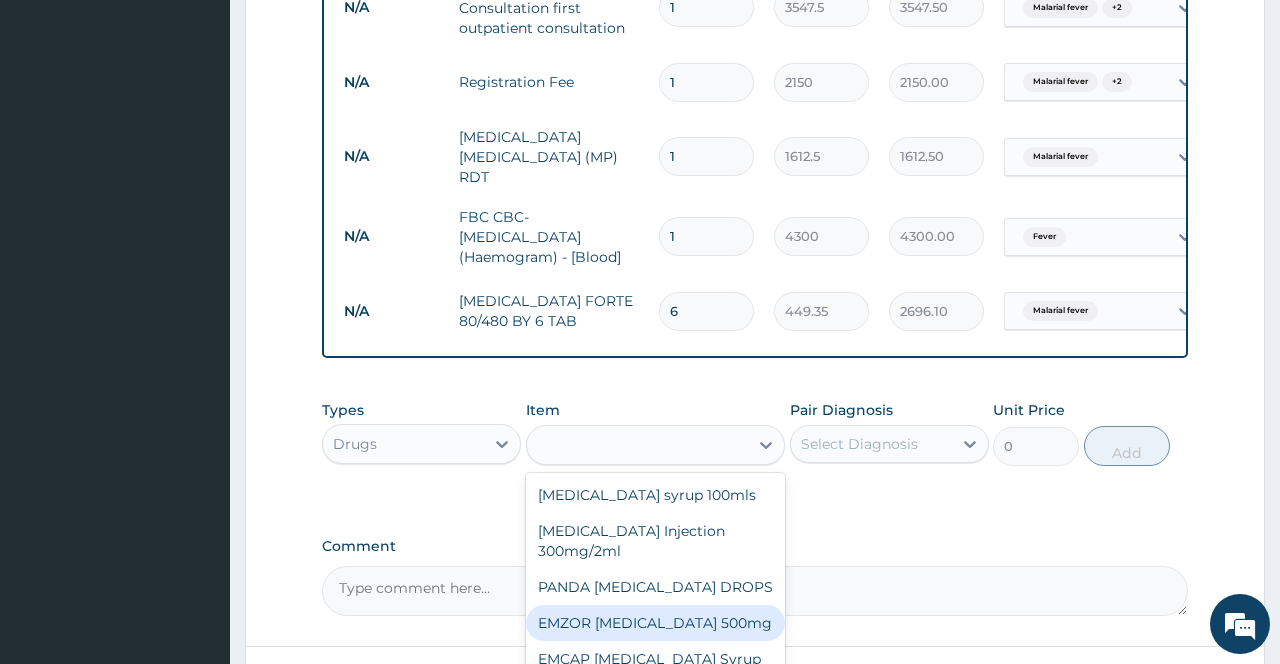 type on "23.65" 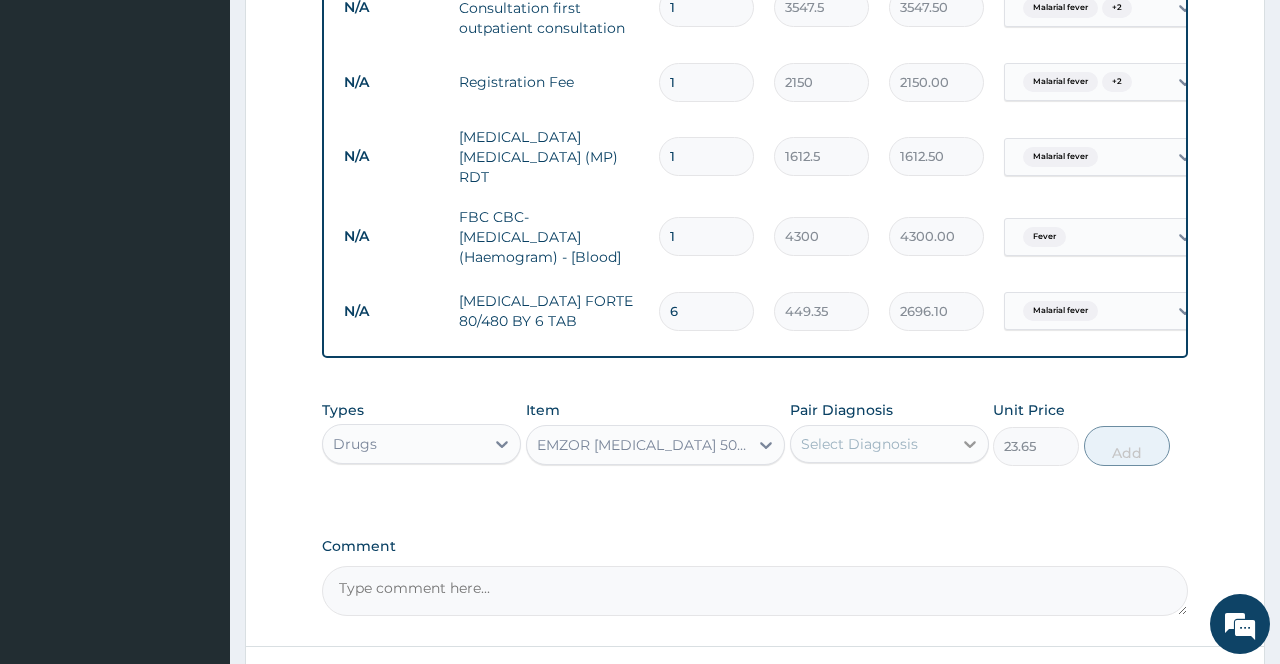 click at bounding box center [970, 444] 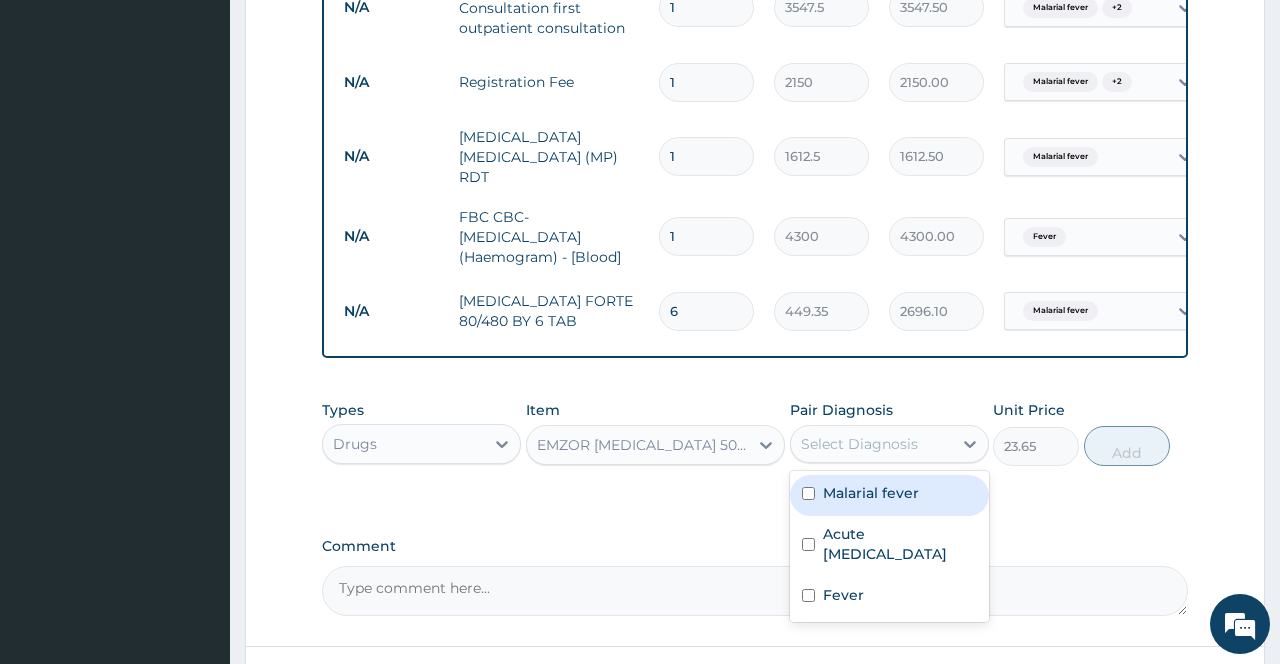 click on "Malarial fever" at bounding box center (871, 493) 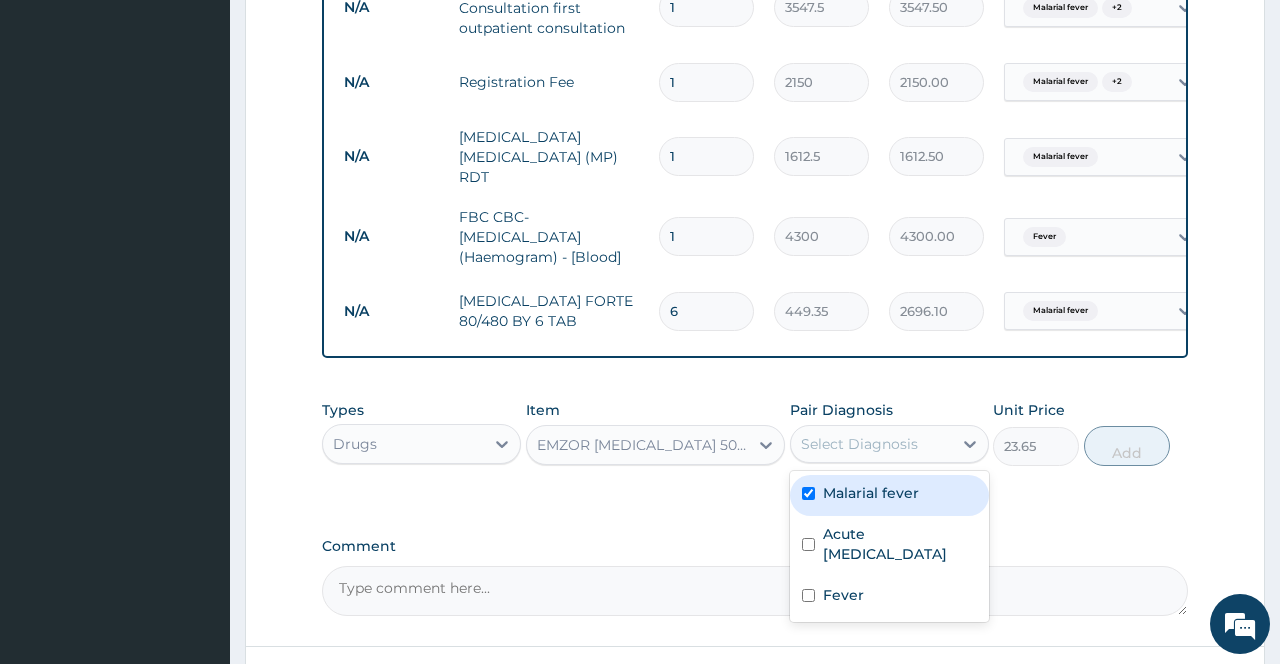 checkbox on "true" 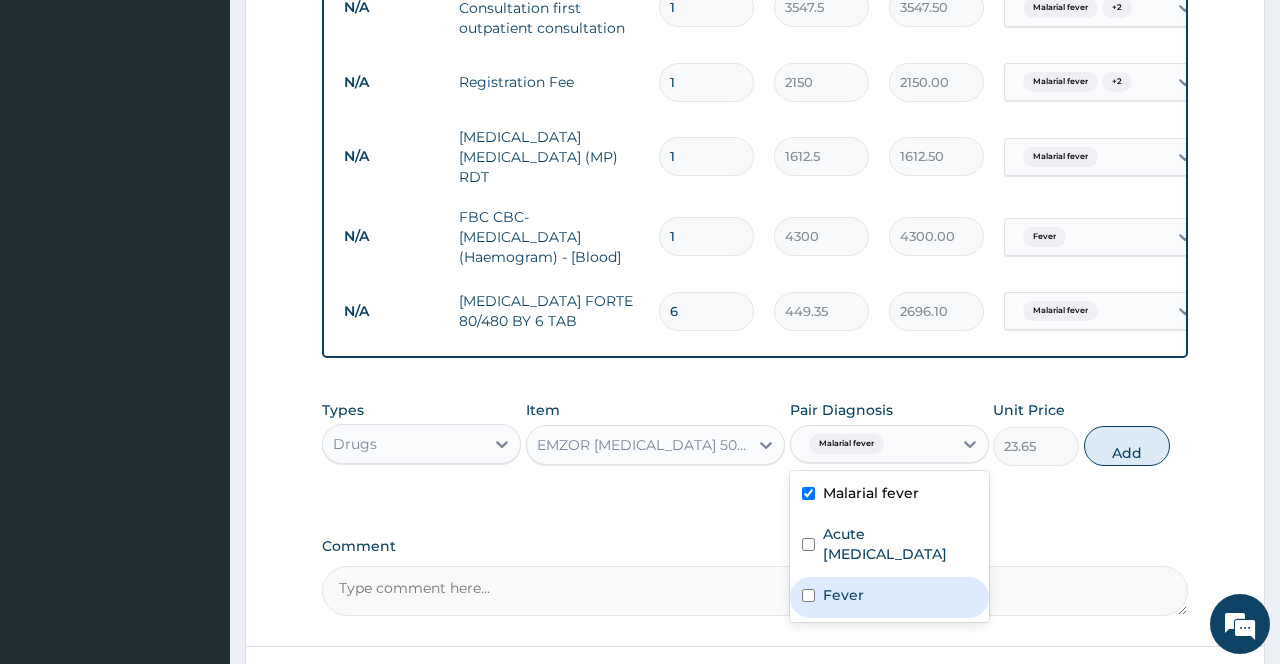 click on "Fever" at bounding box center (843, 595) 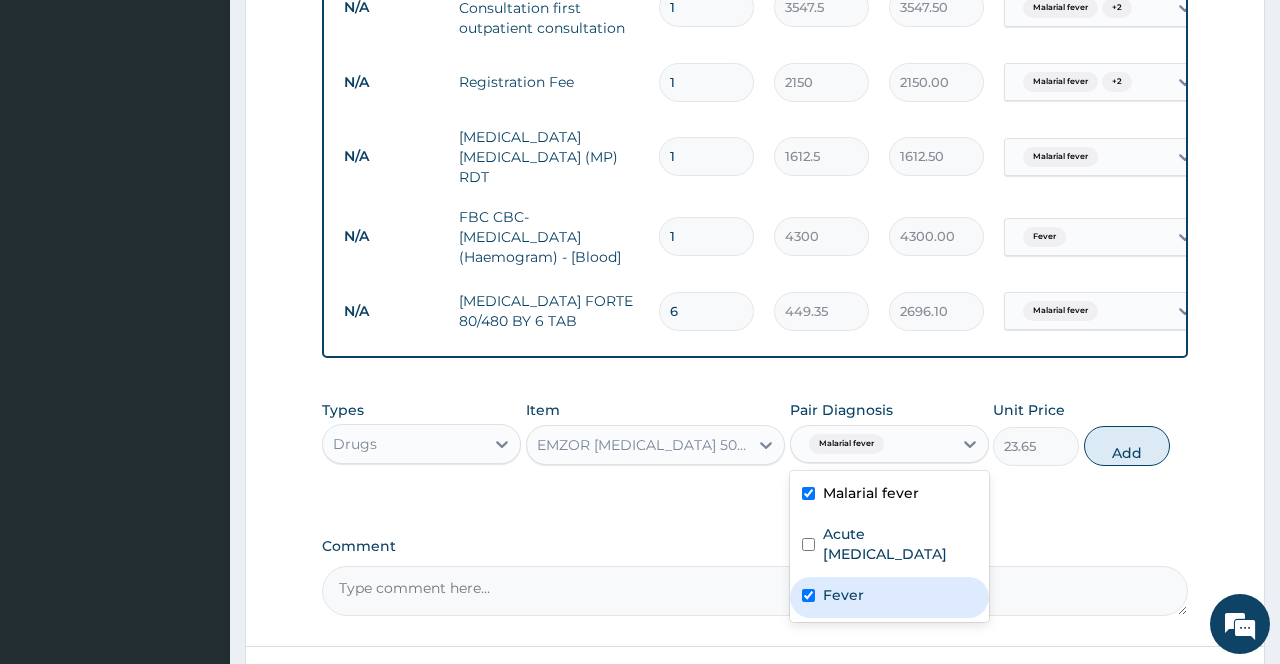 checkbox on "true" 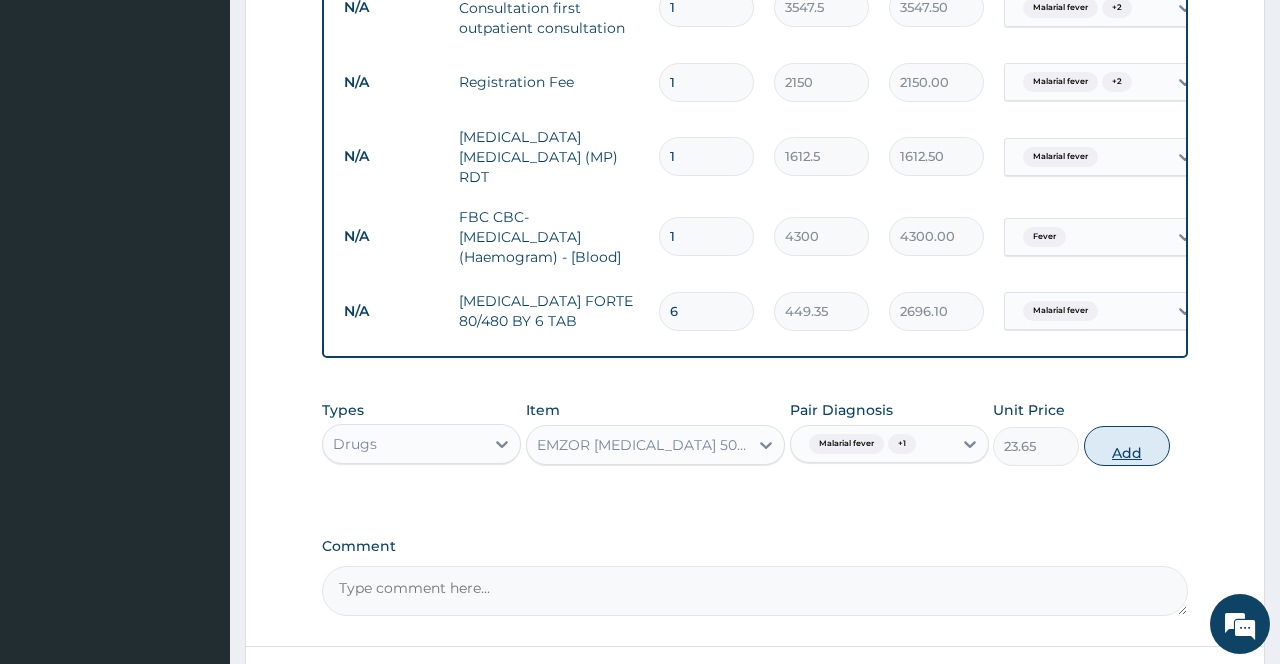 click on "Add" at bounding box center (1127, 446) 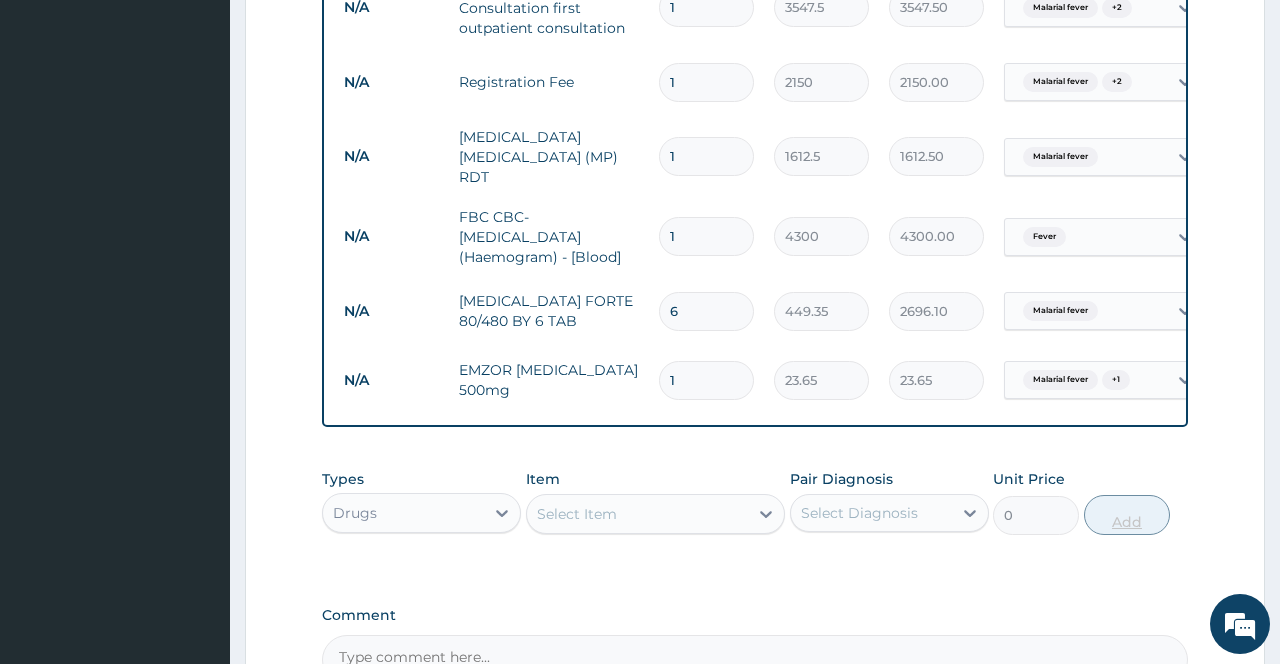 type on "12" 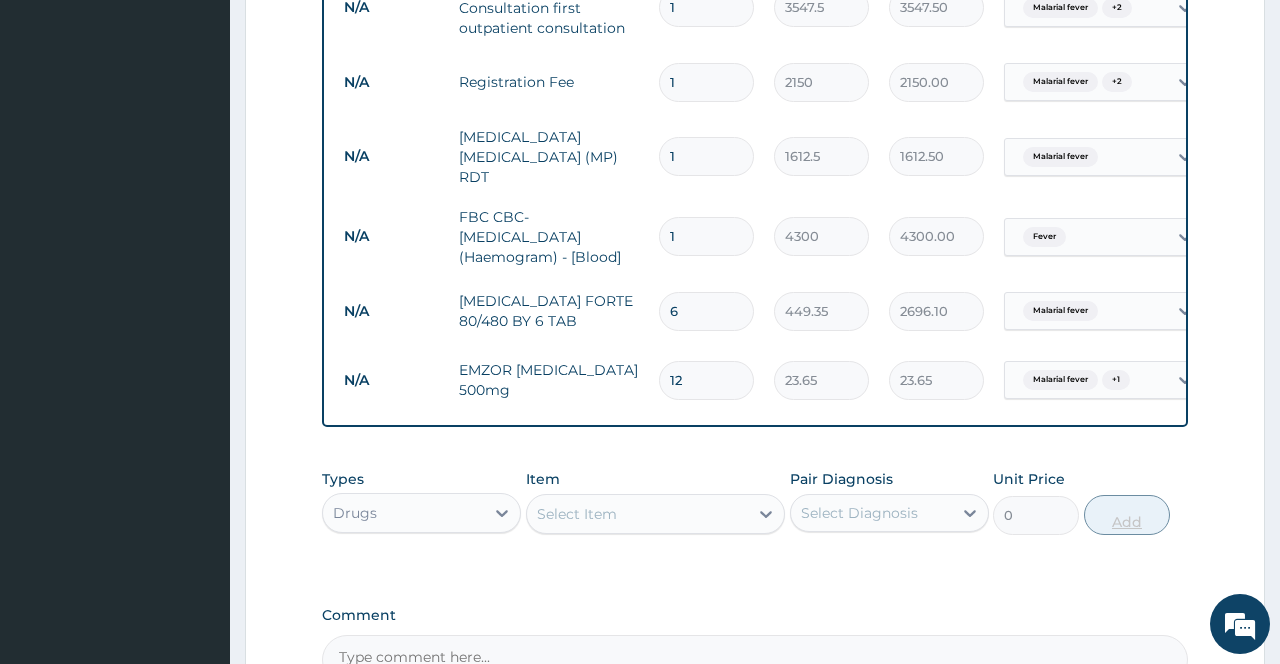 type on "283.80" 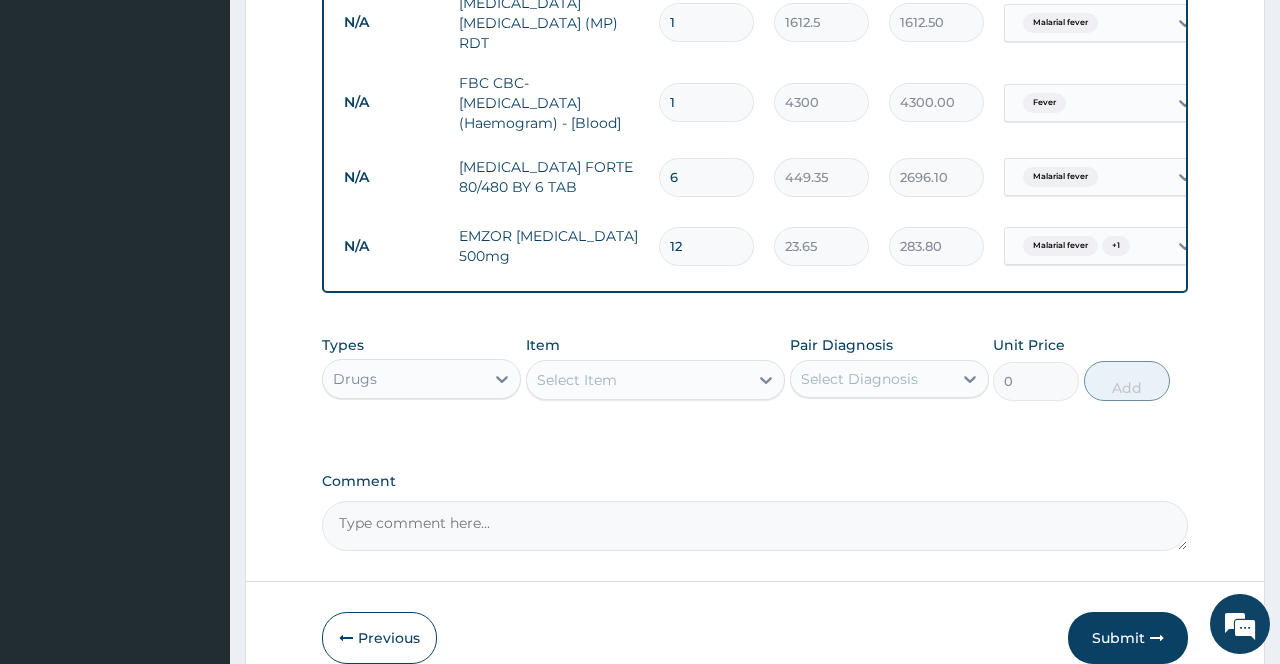 scroll, scrollTop: 832, scrollLeft: 0, axis: vertical 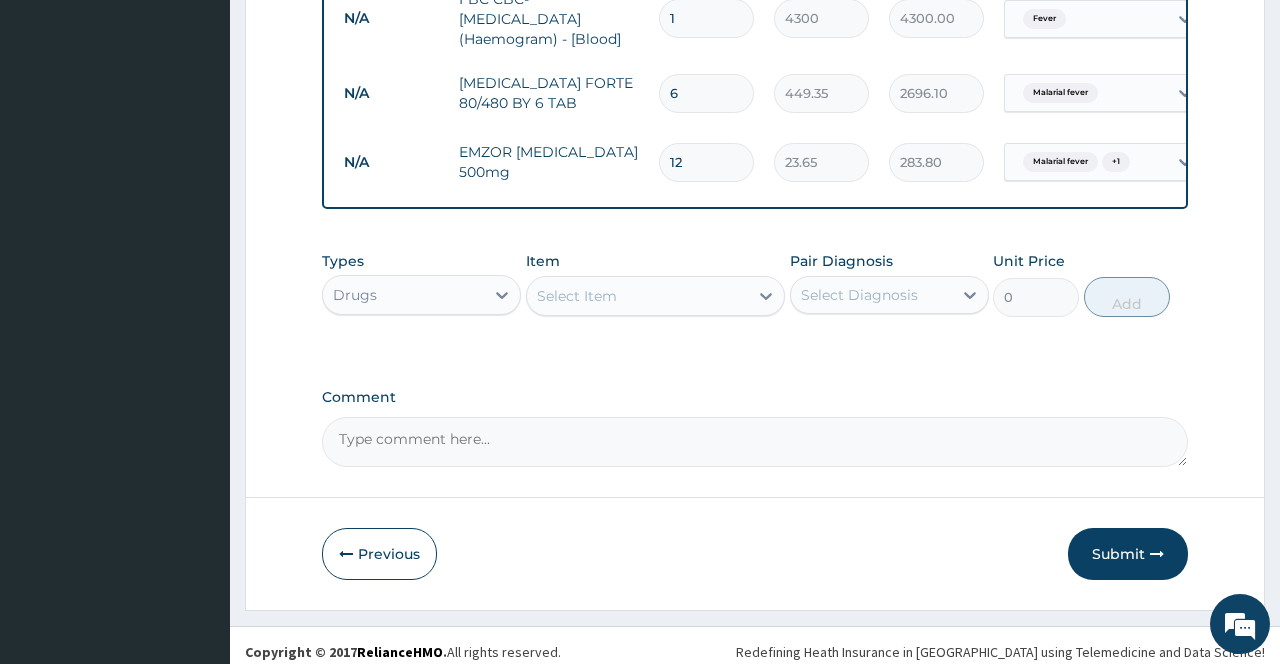 type on "1" 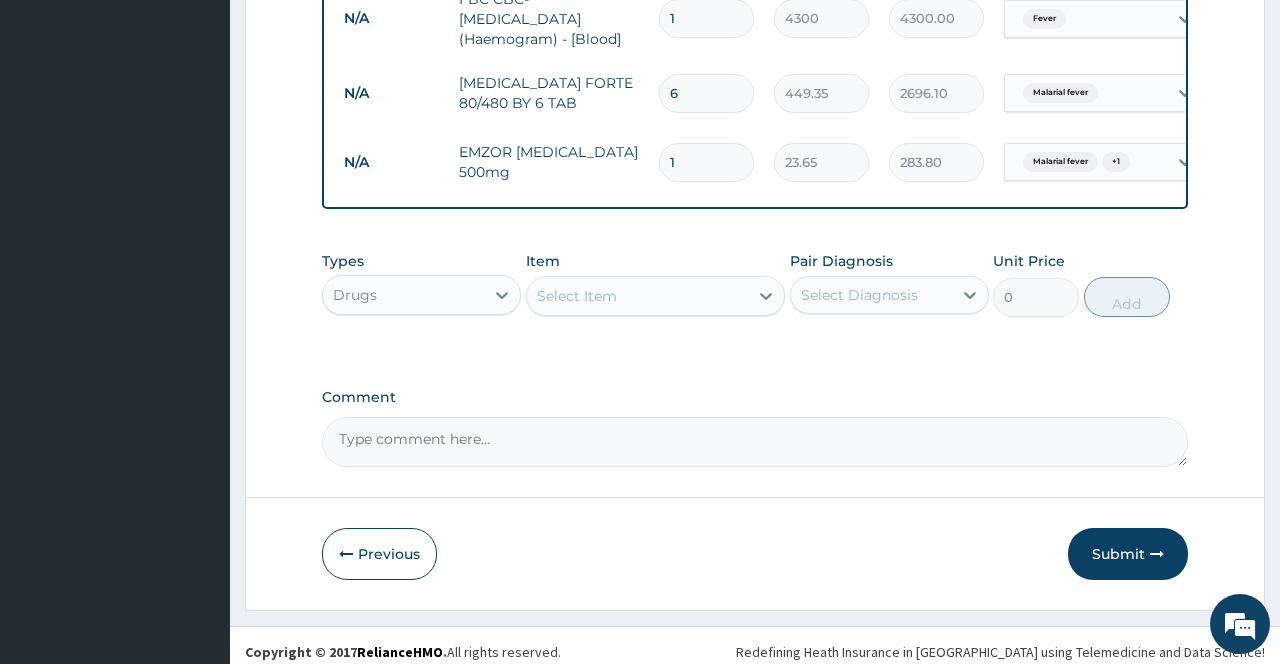 type on "23.65" 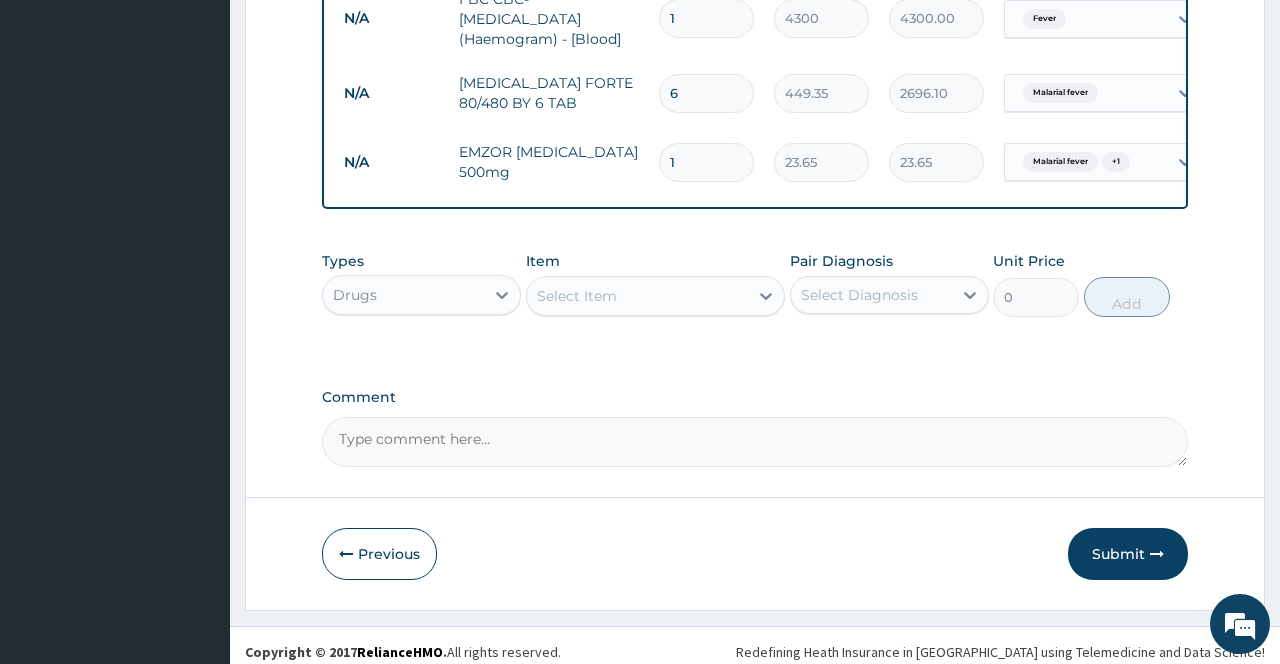 type on "18" 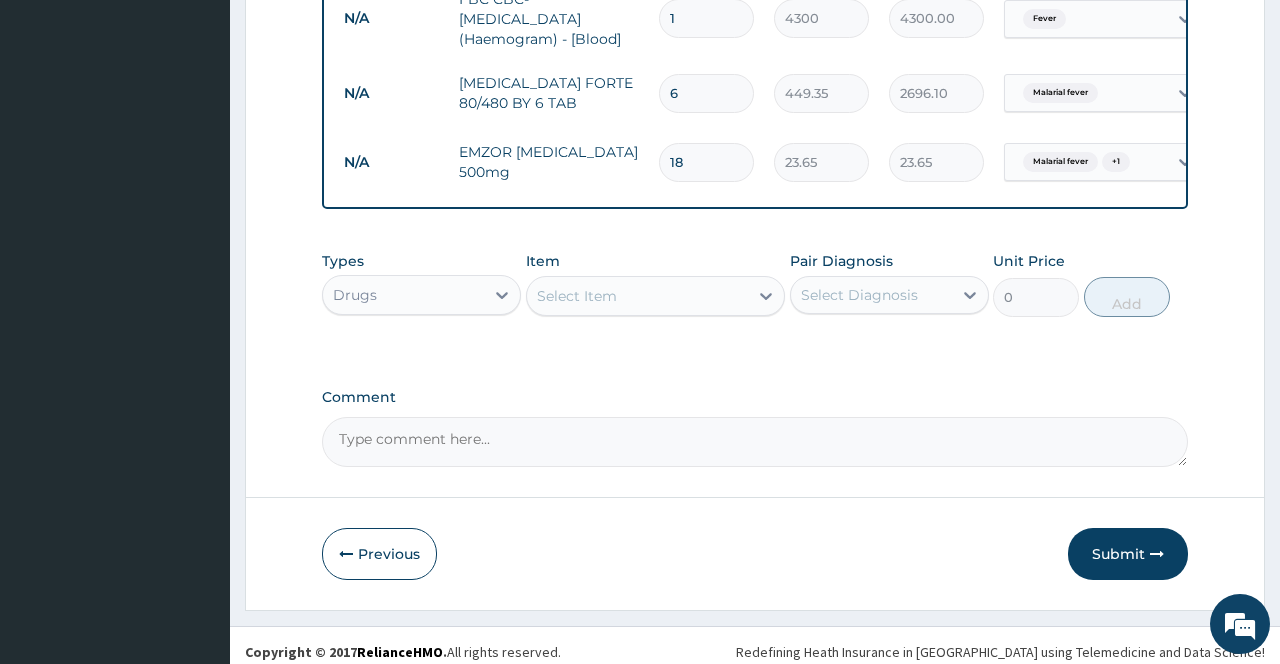 type on "425.70" 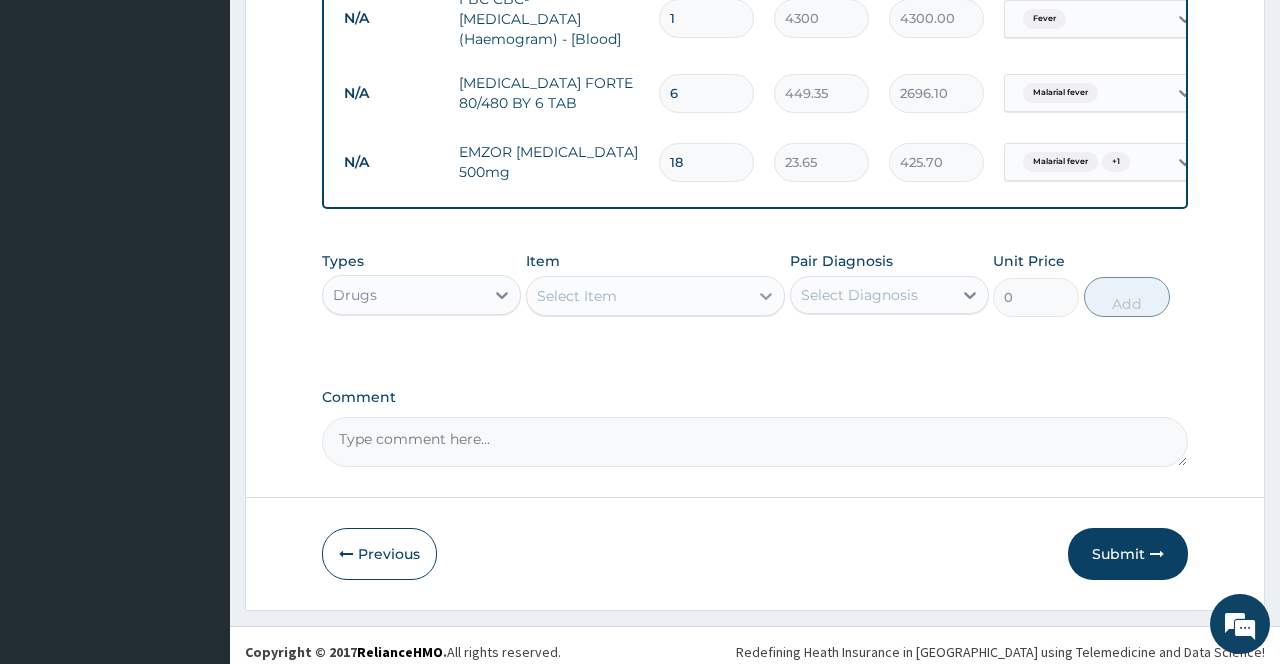 type on "18" 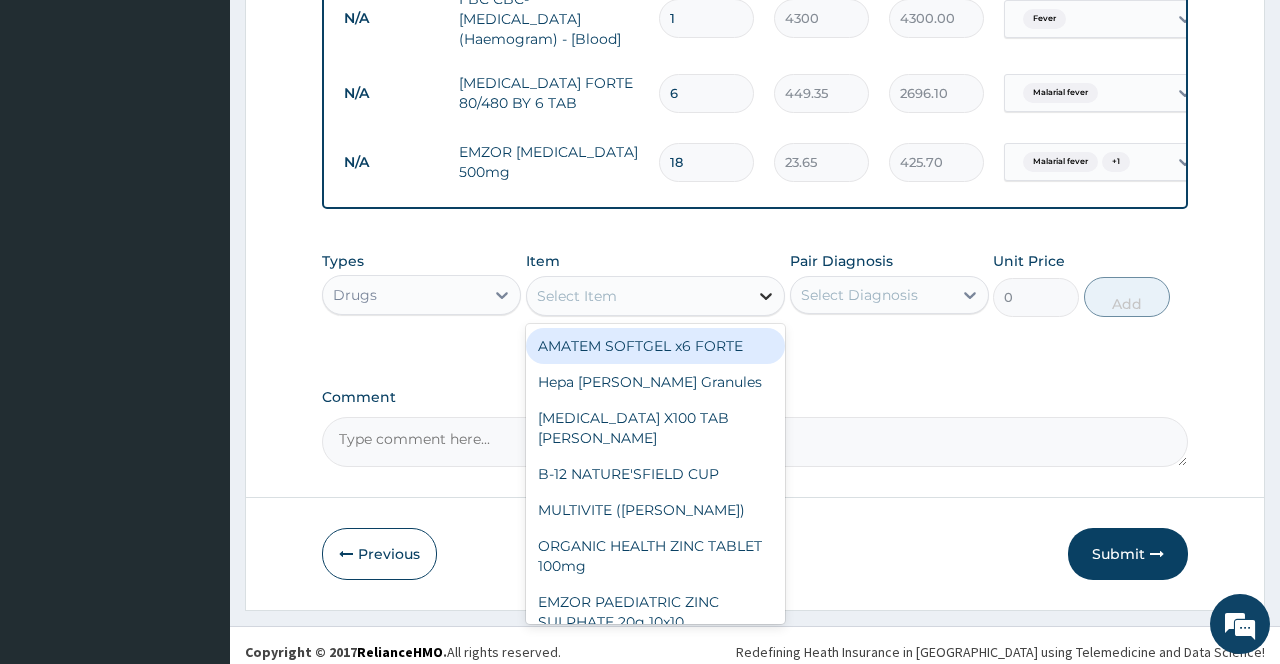 click 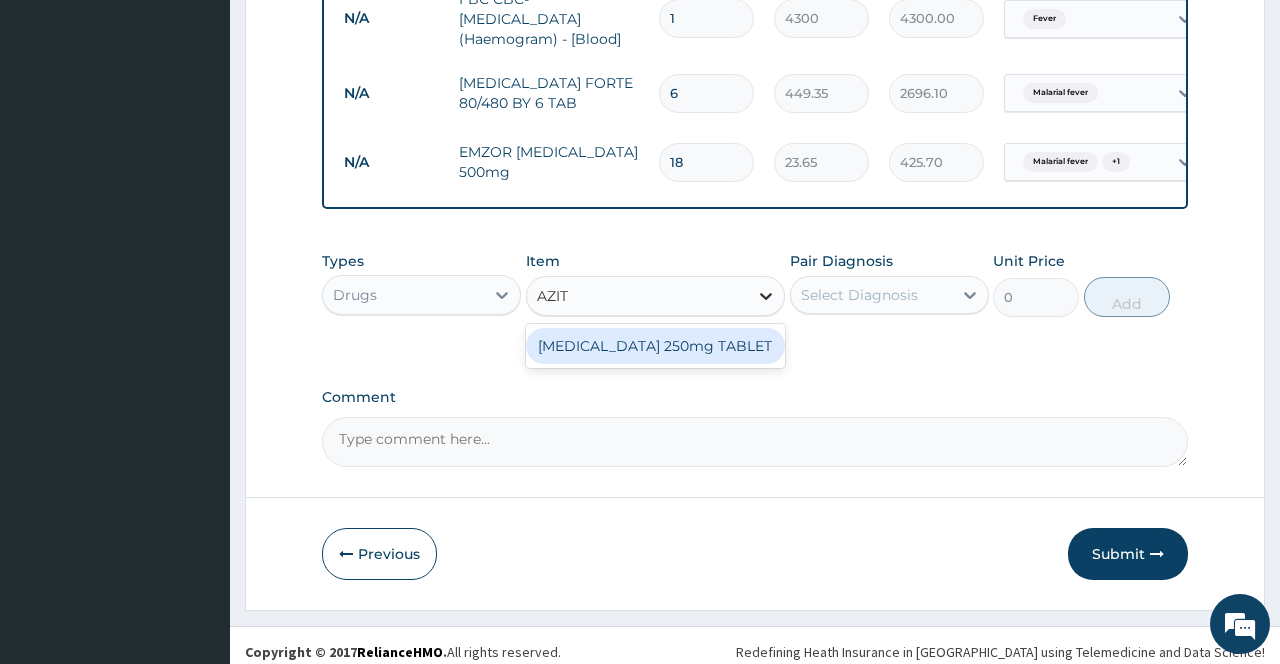 type on "AZITH" 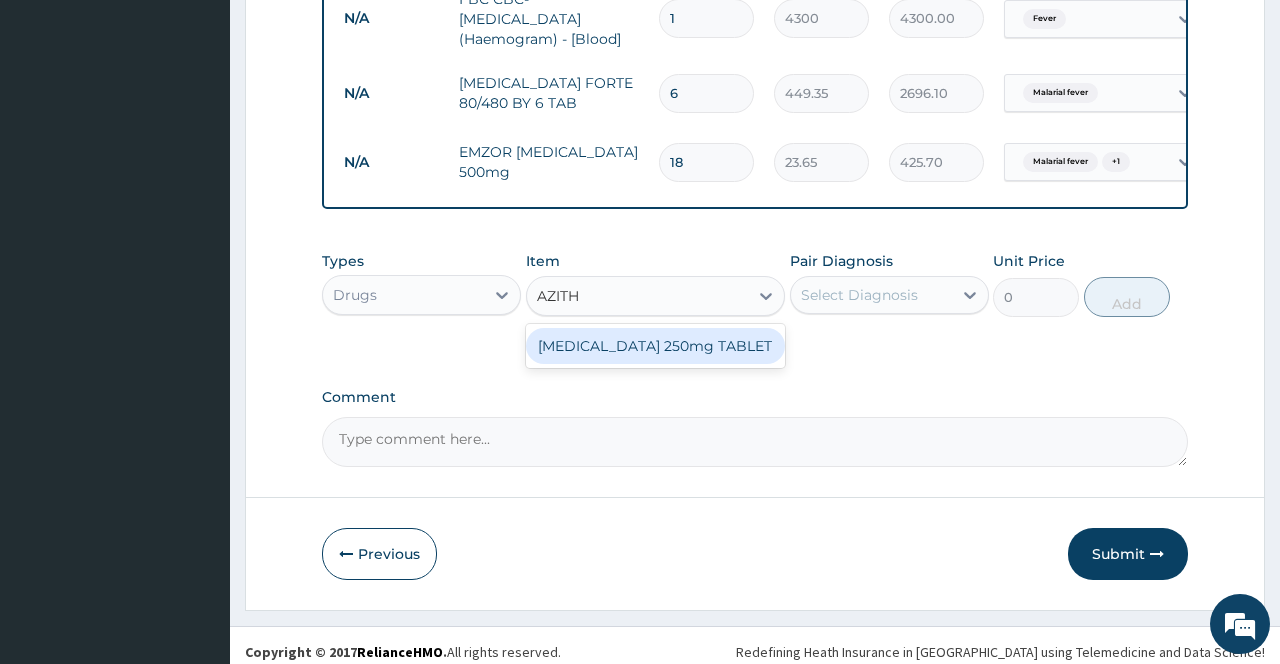 click on "[MEDICAL_DATA] 250mg TABLET" at bounding box center [656, 346] 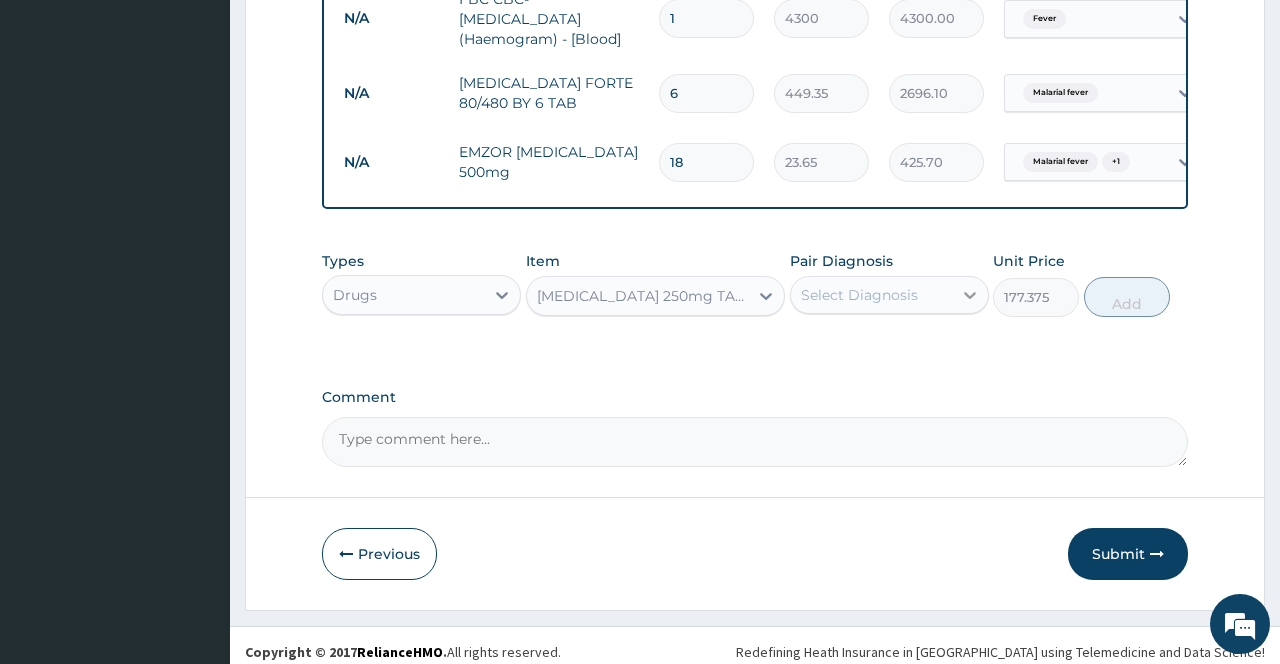 click at bounding box center [970, 295] 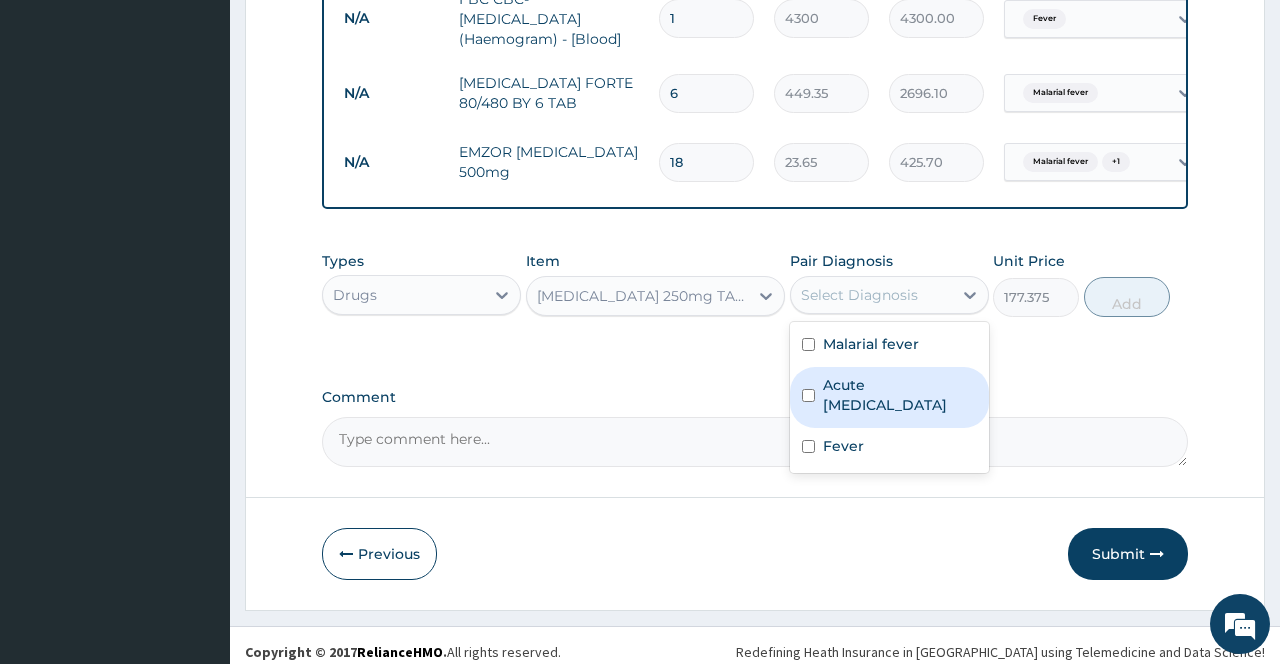 click on "Acute upper respiratory infection" at bounding box center [900, 395] 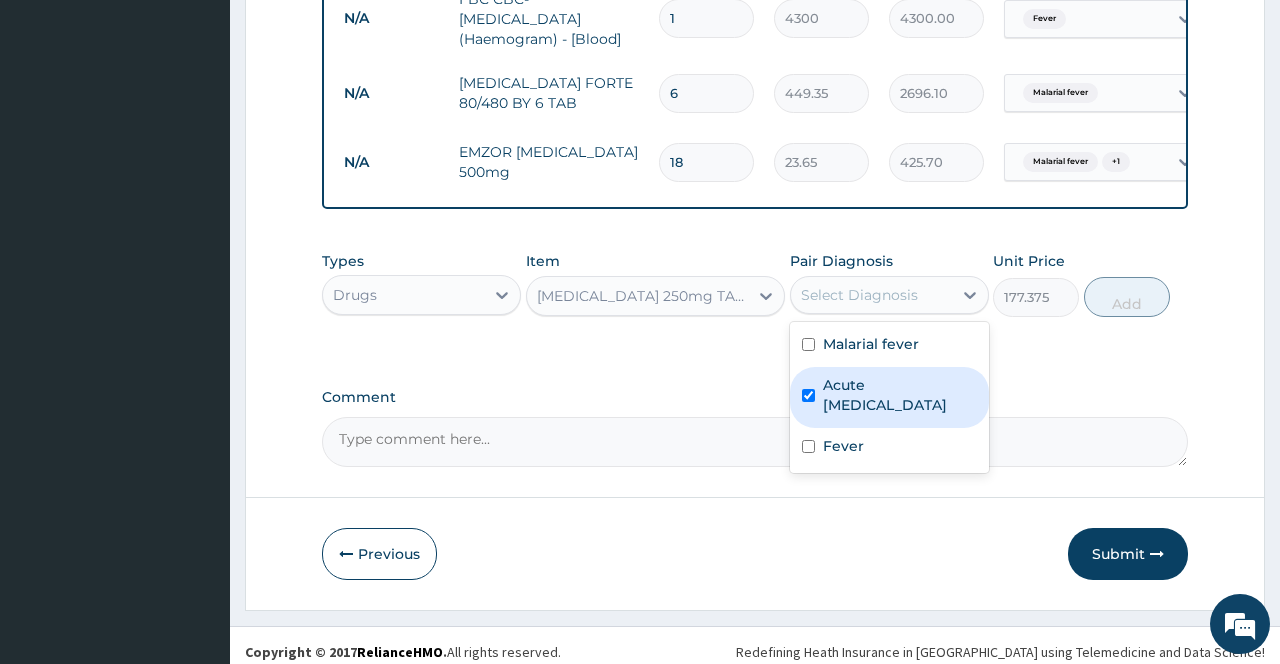 checkbox on "true" 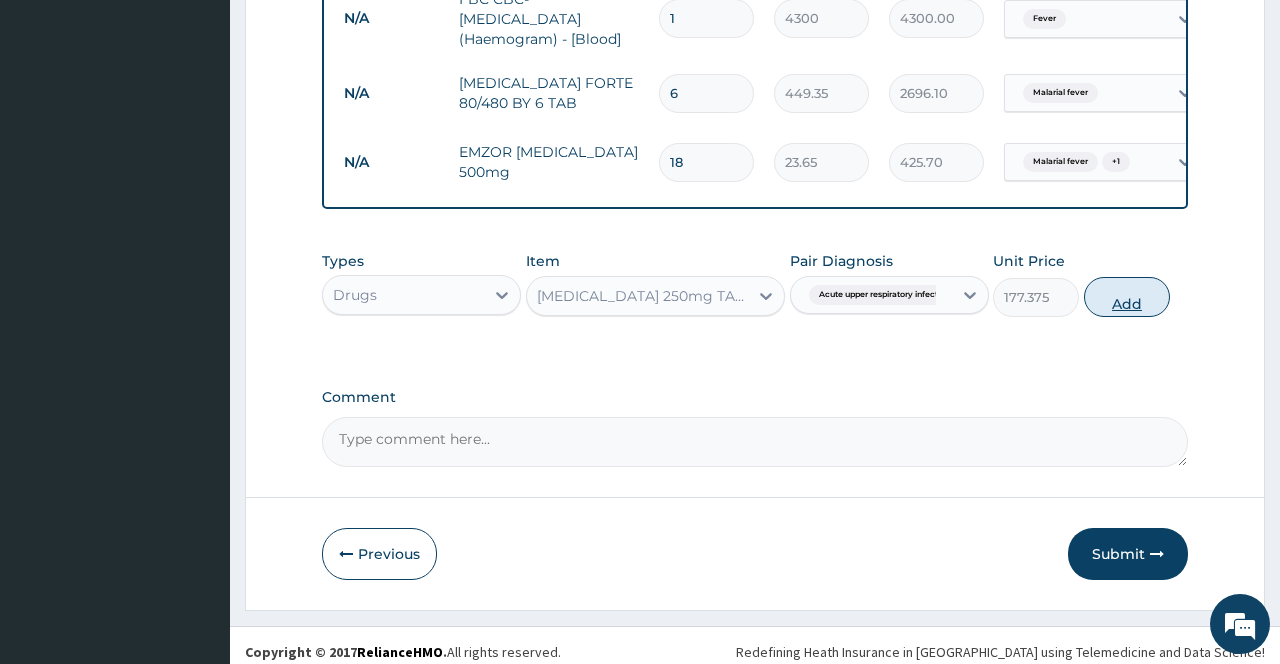 click on "Add" at bounding box center (1127, 297) 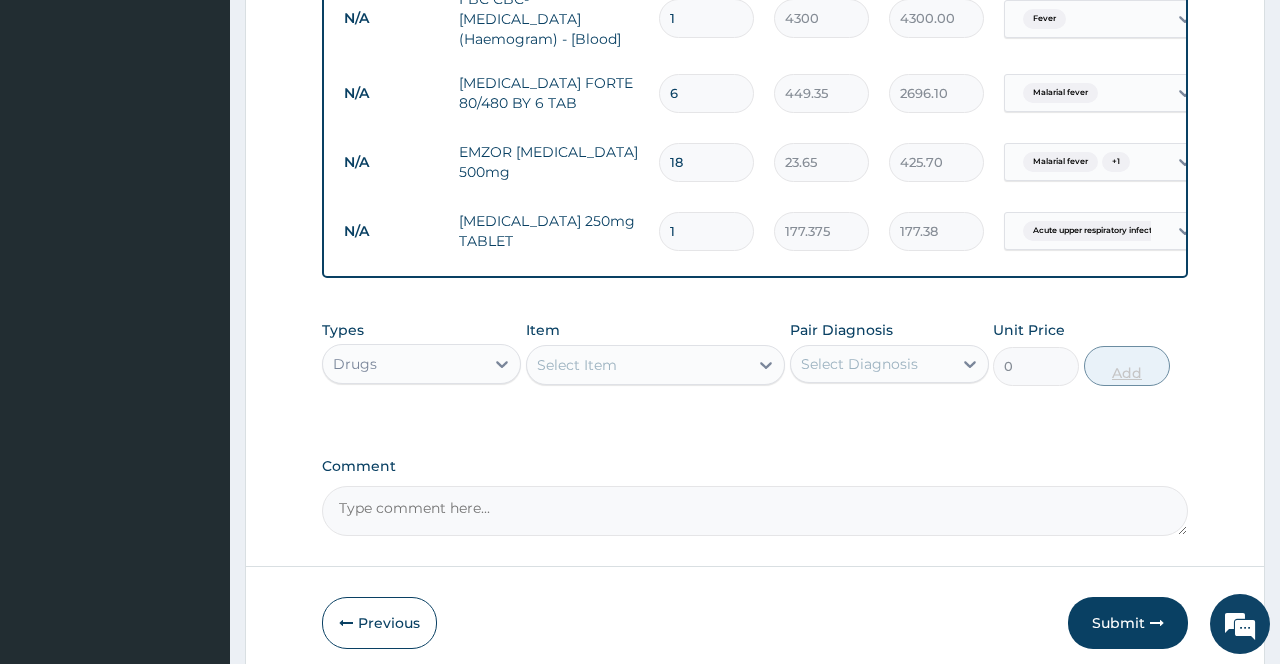type 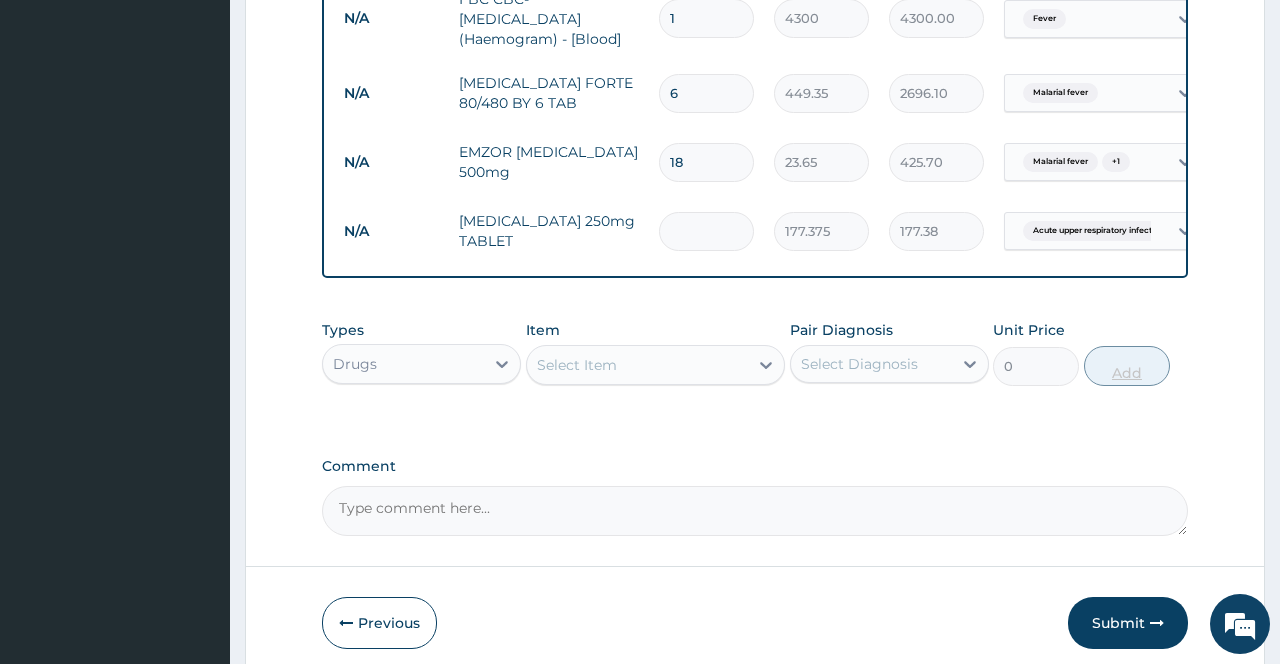 type on "0.00" 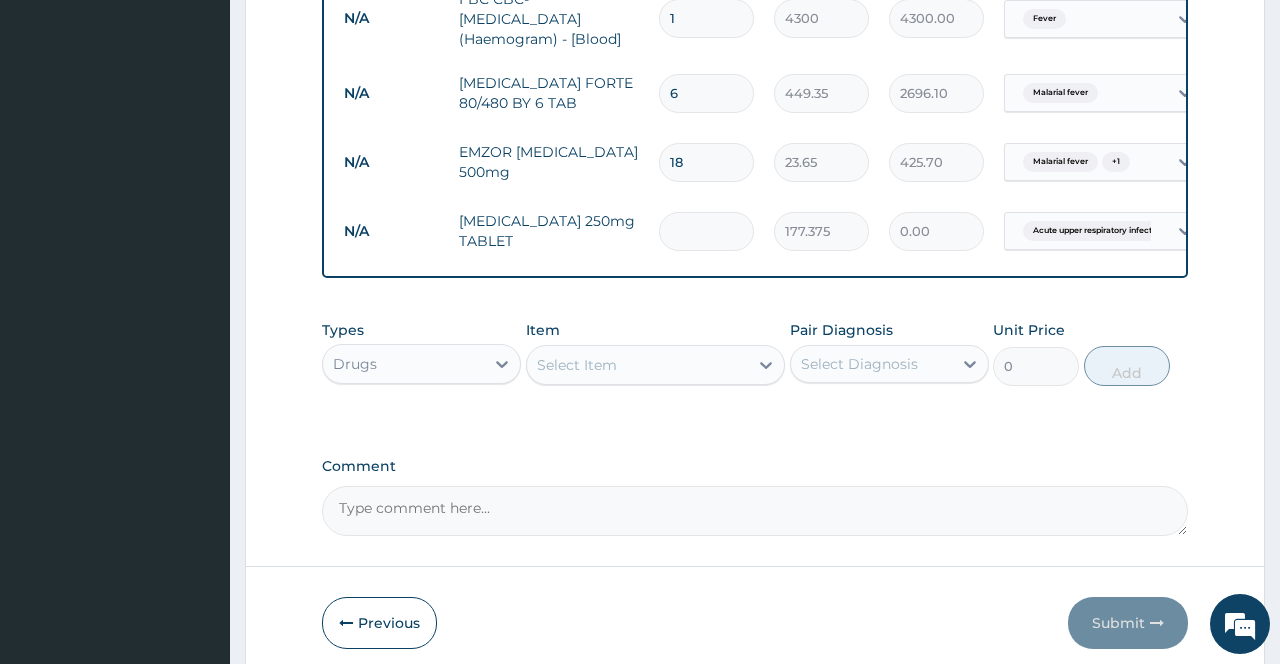 type on "2" 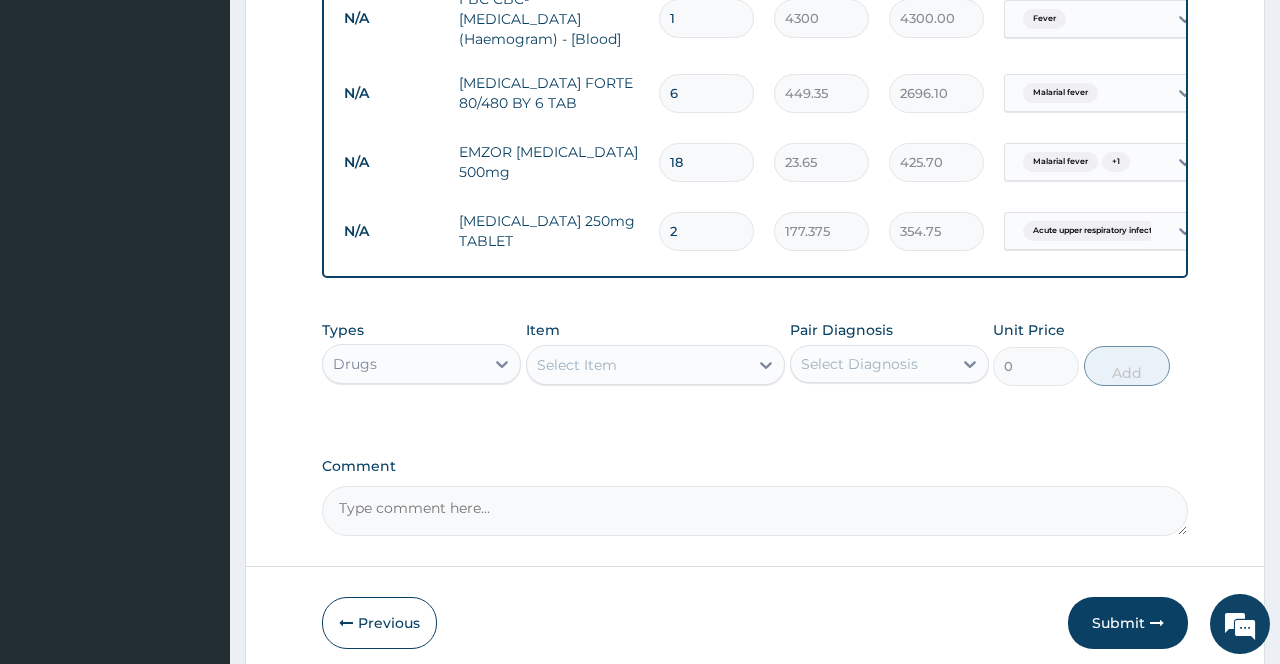 type on "28" 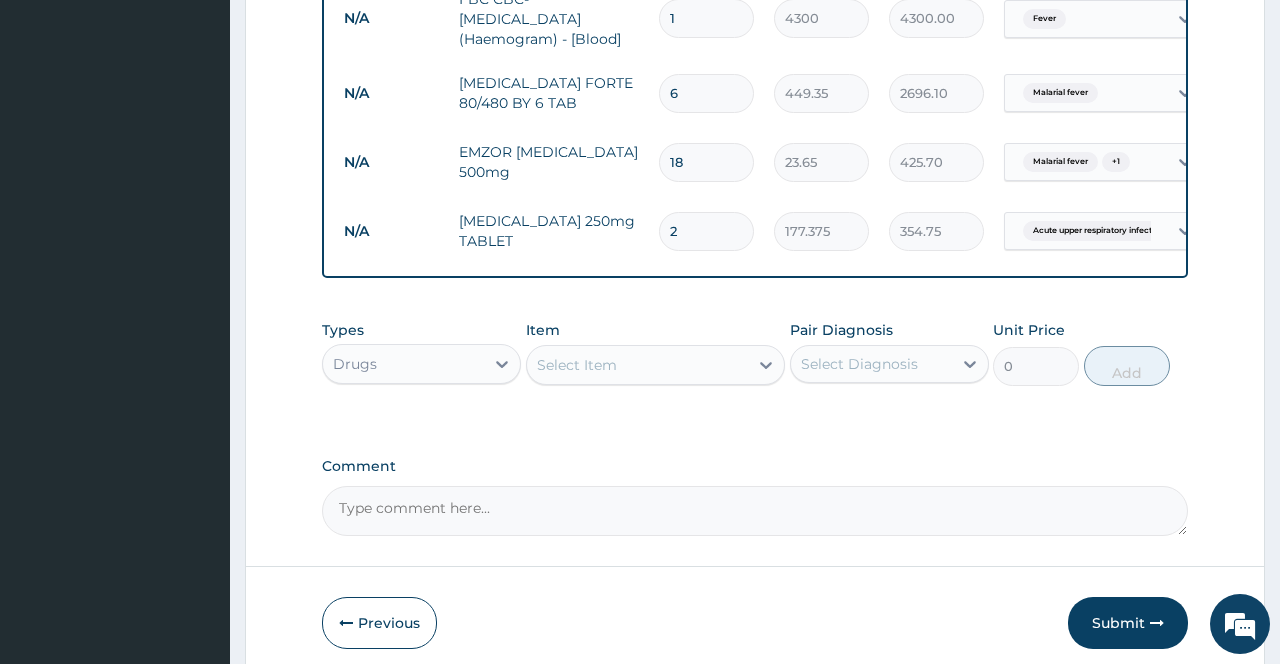 type on "4966.50" 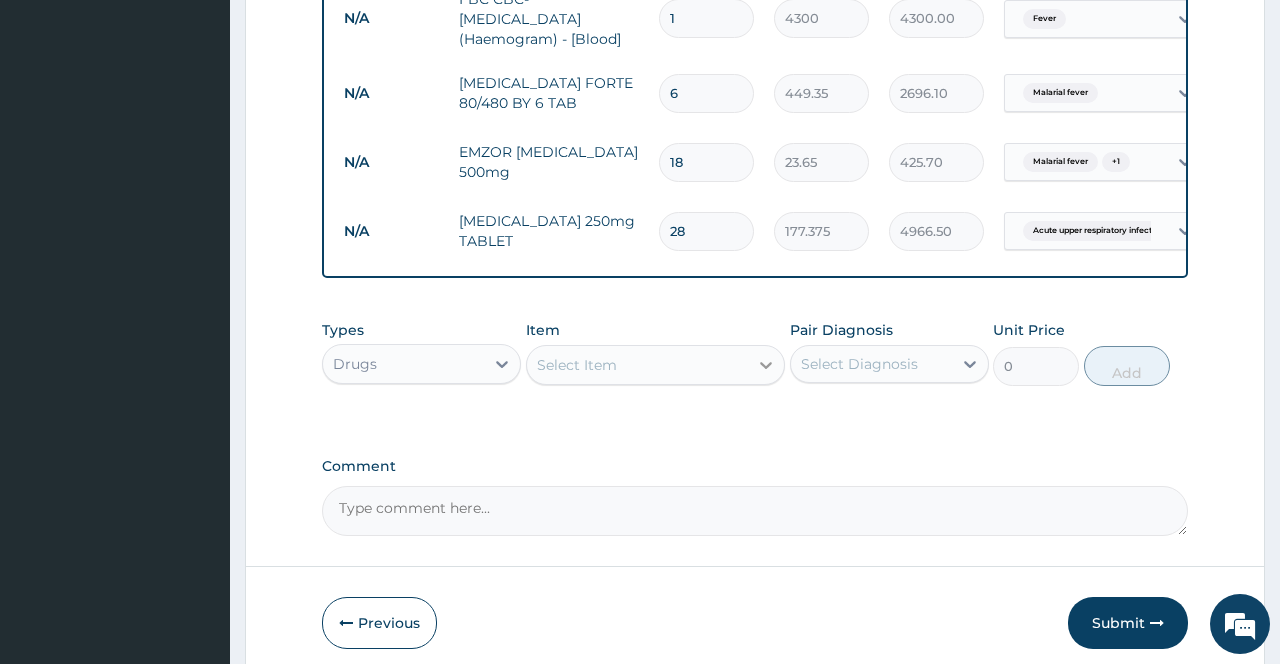 type on "28" 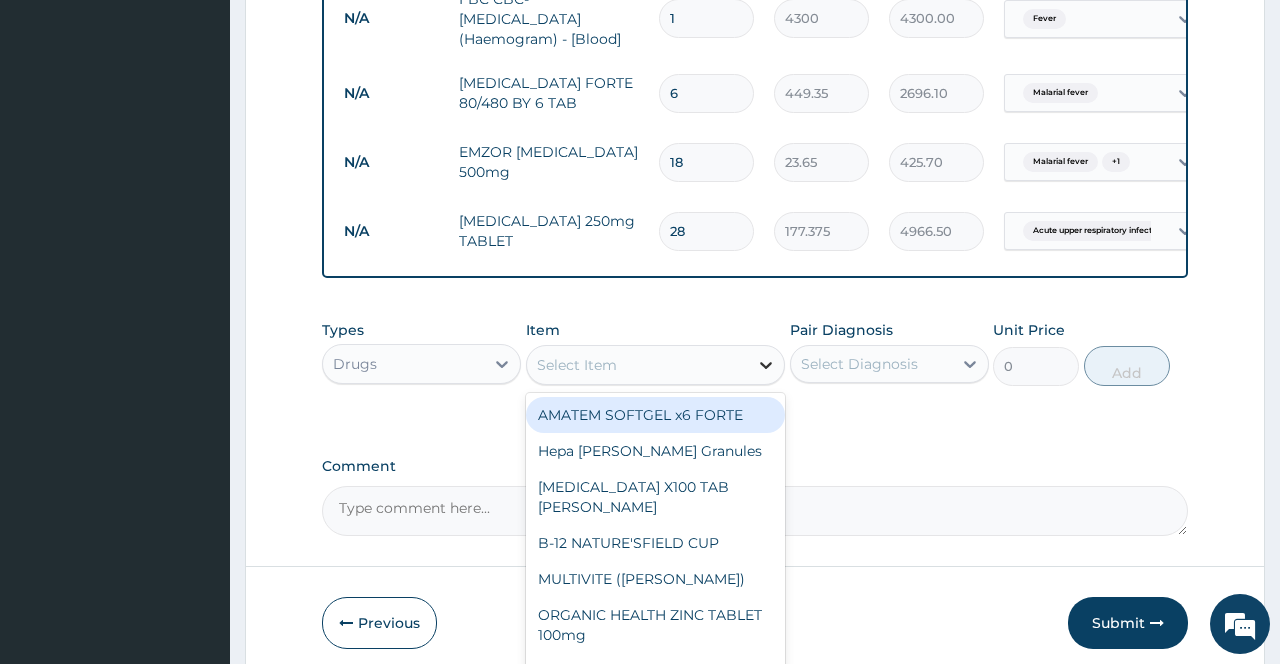 click 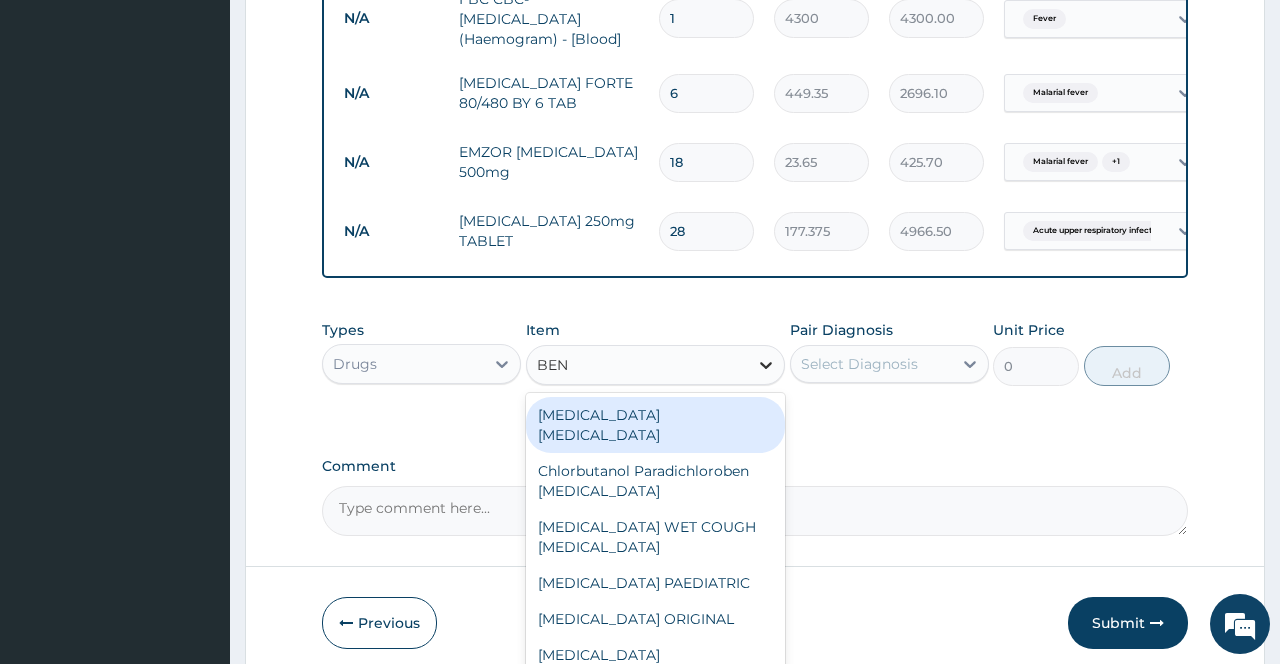type on "BENY" 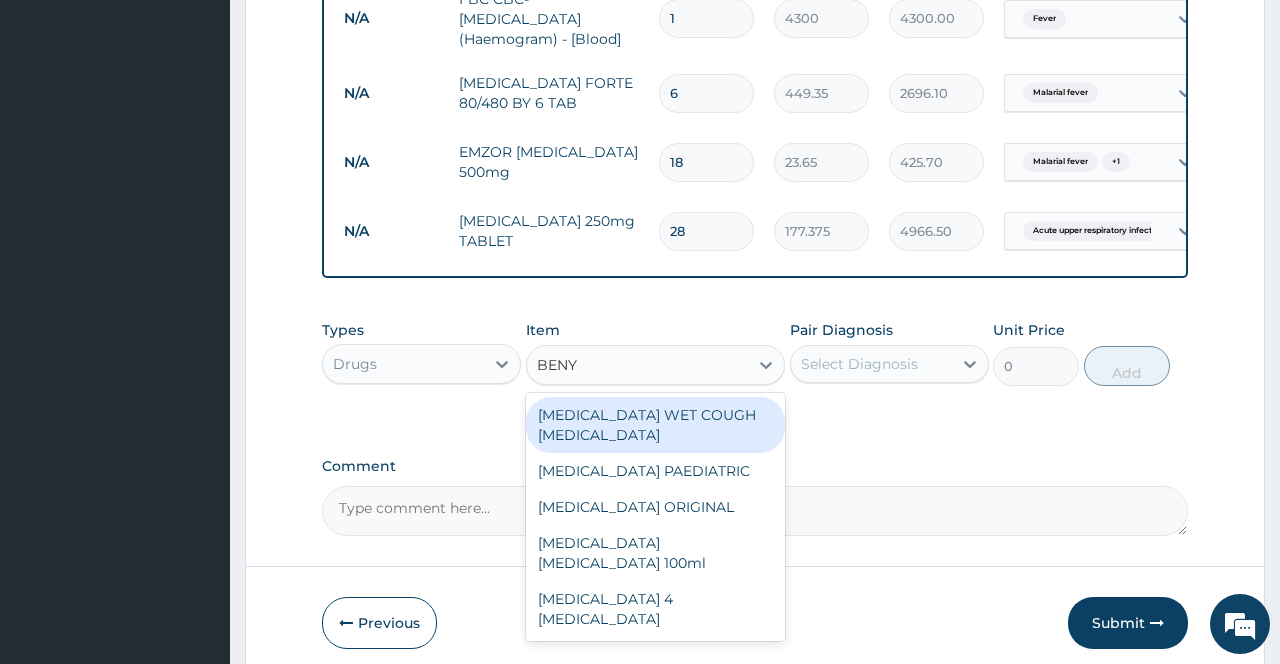 click on "[MEDICAL_DATA] WET COUGH [MEDICAL_DATA]" at bounding box center (656, 425) 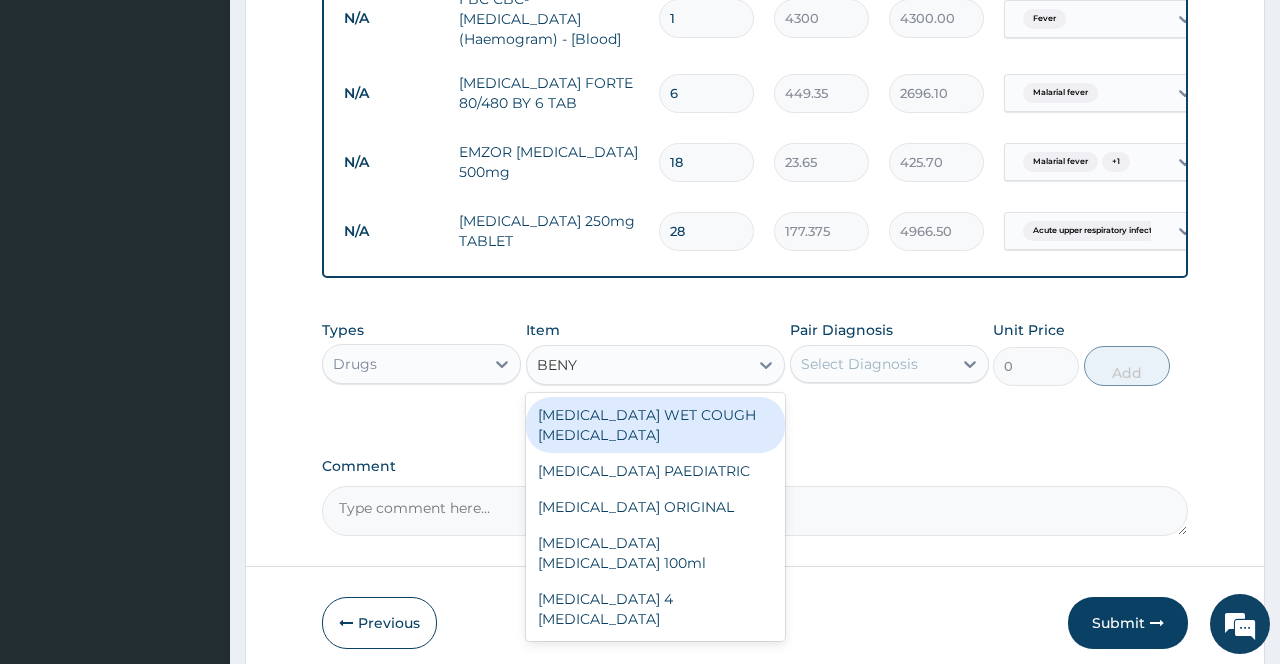 type 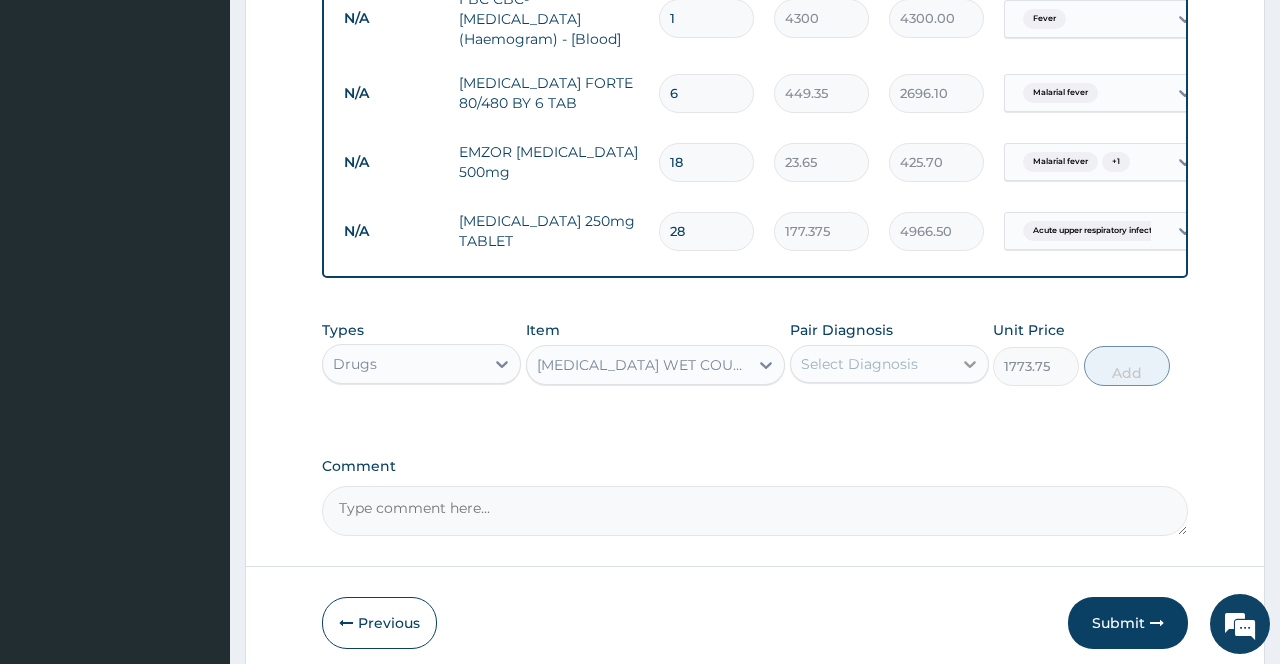 click 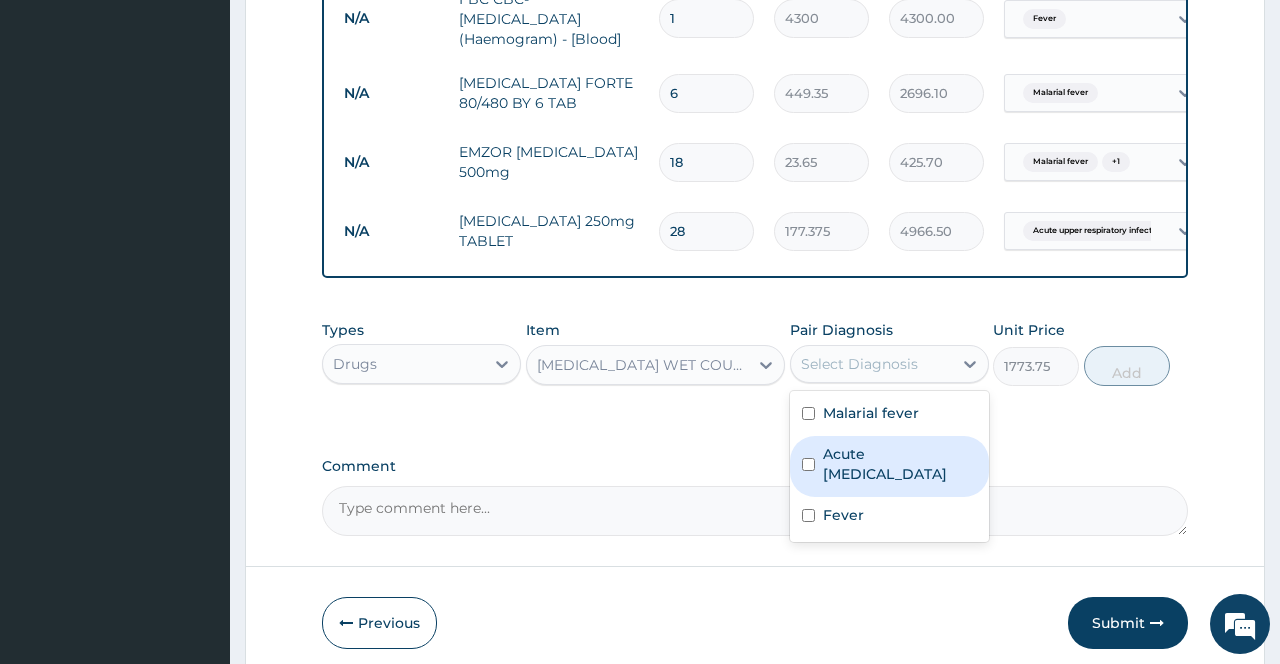 click on "Acute upper respiratory infection" at bounding box center [900, 464] 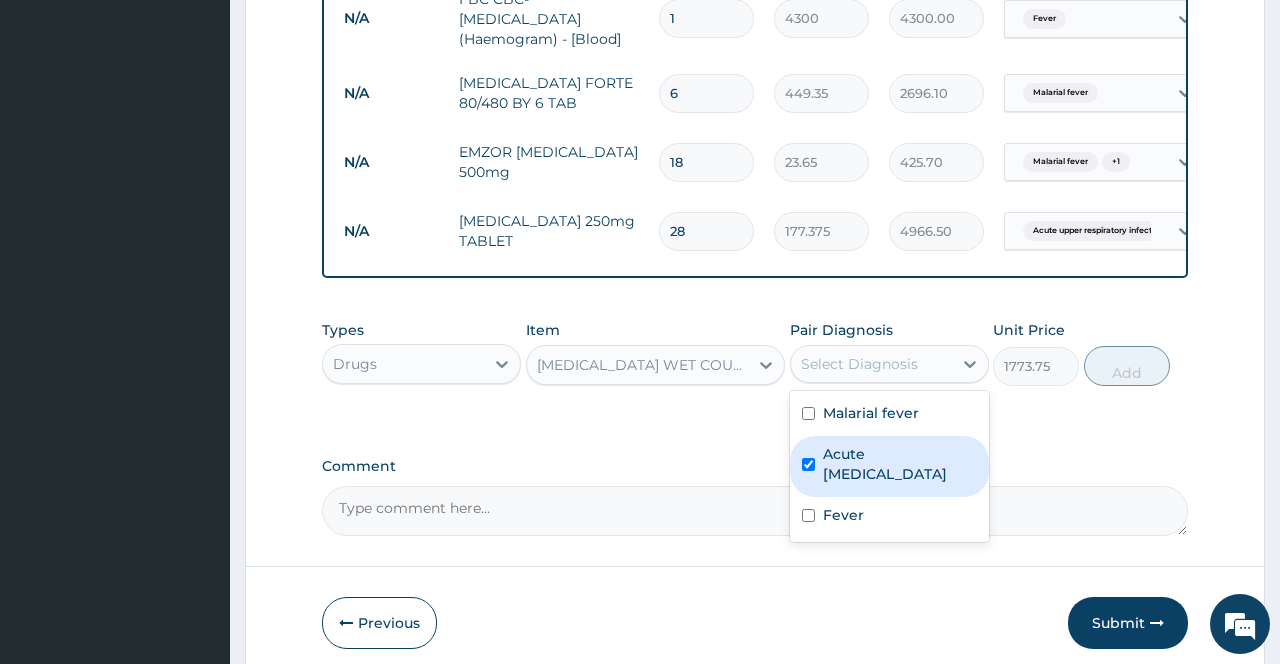 checkbox on "true" 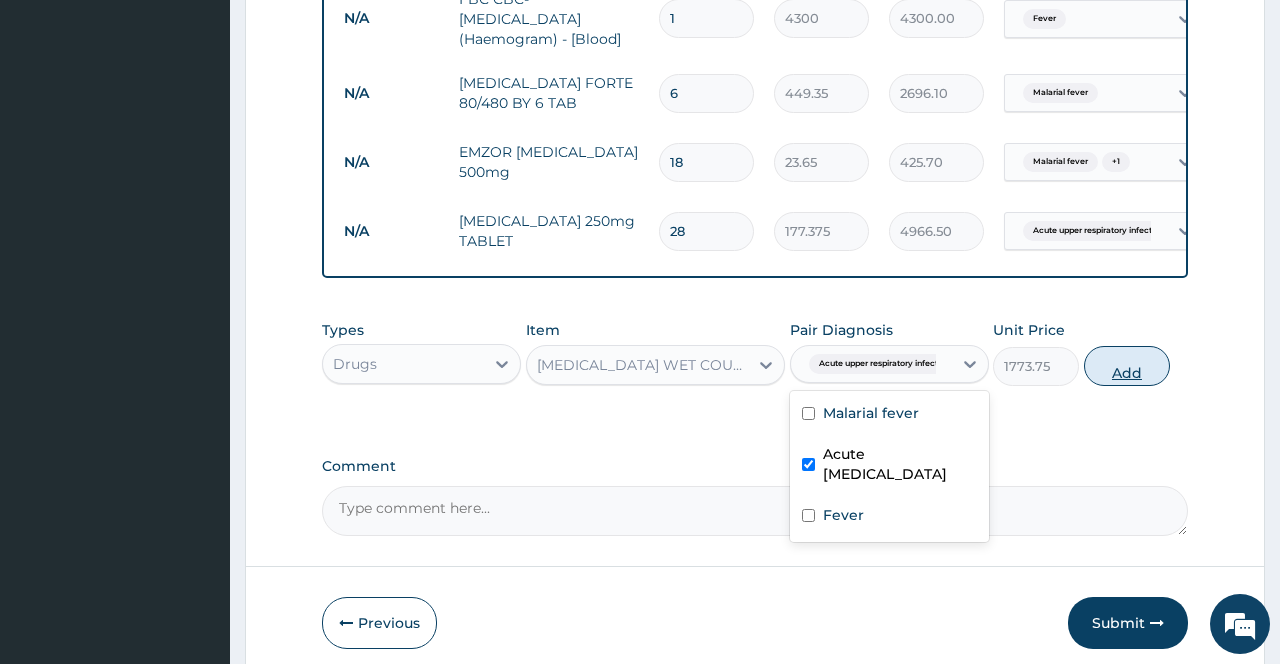 click on "Add" at bounding box center [1127, 366] 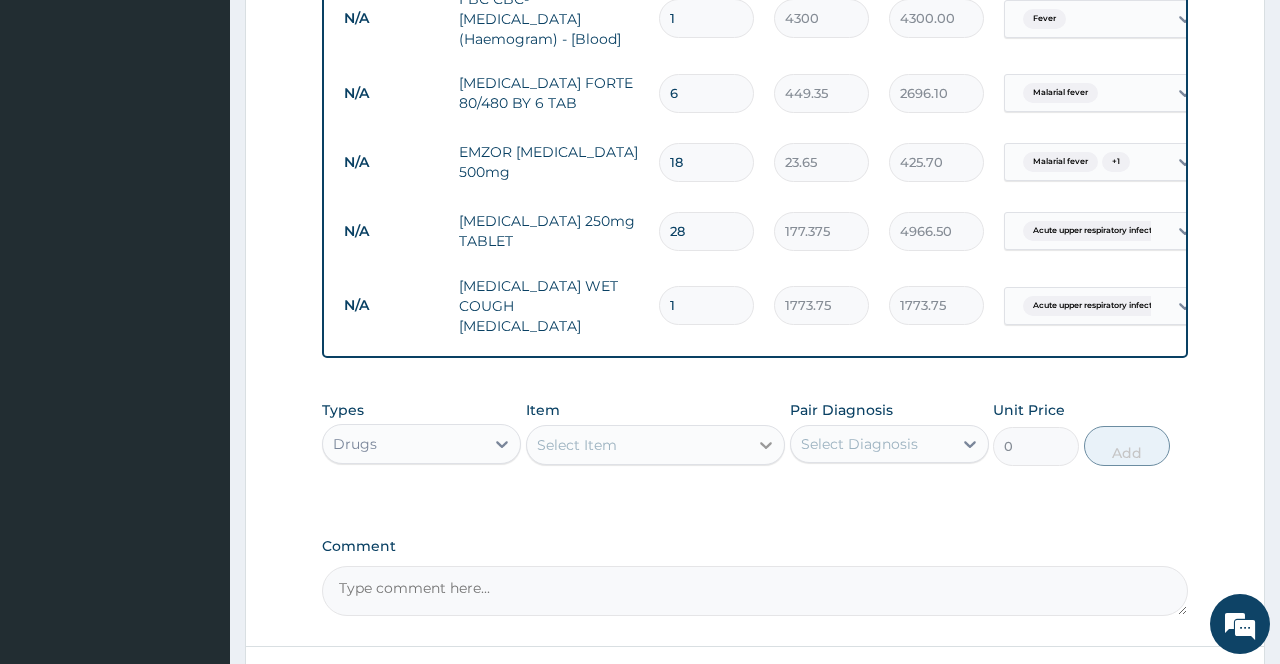 click 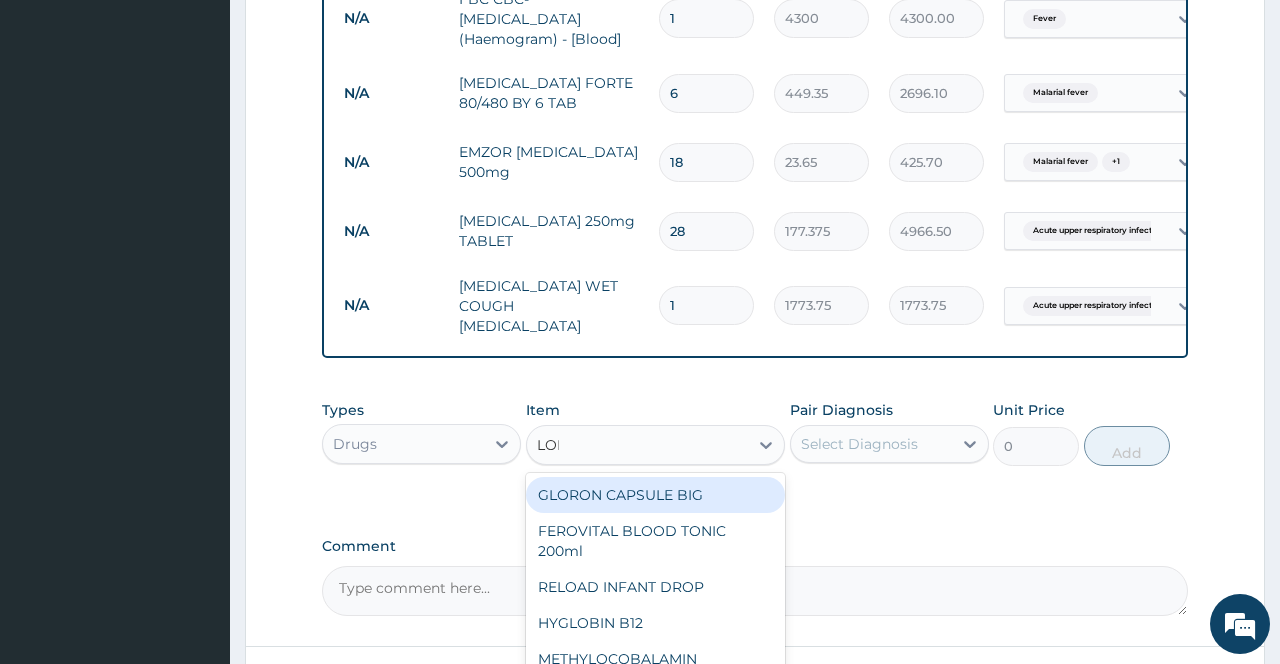 type on "[PERSON_NAME]" 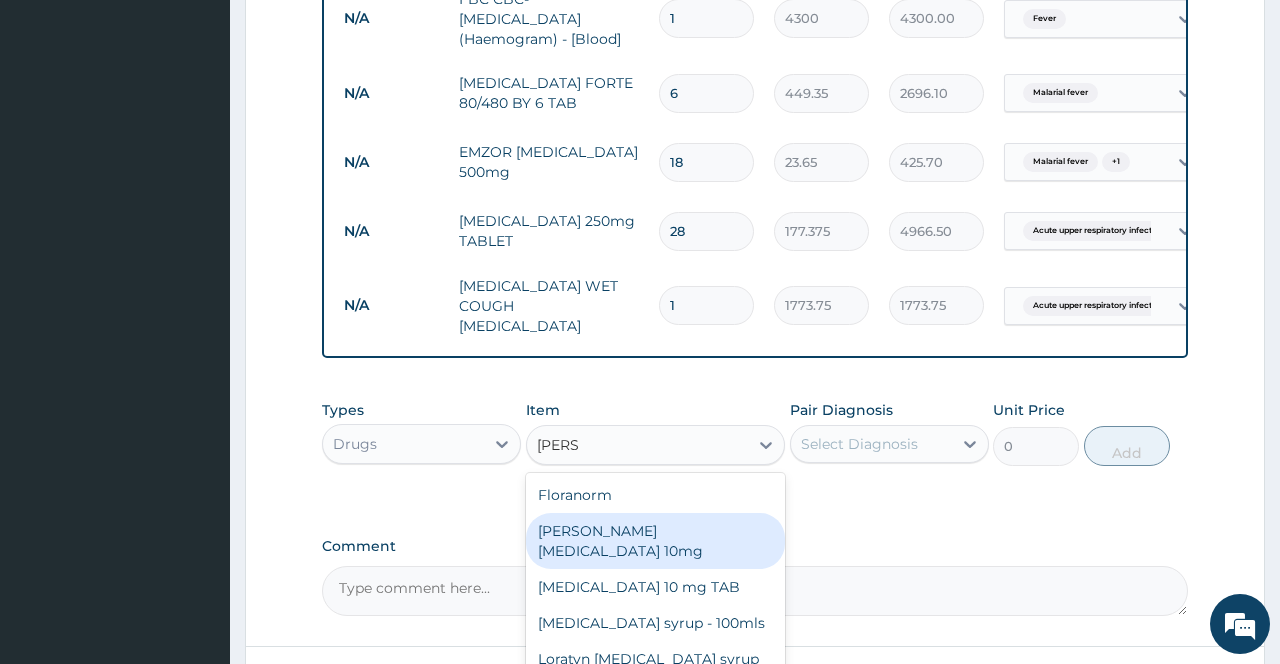 click on "[PERSON_NAME][MEDICAL_DATA] 10mg" at bounding box center [656, 541] 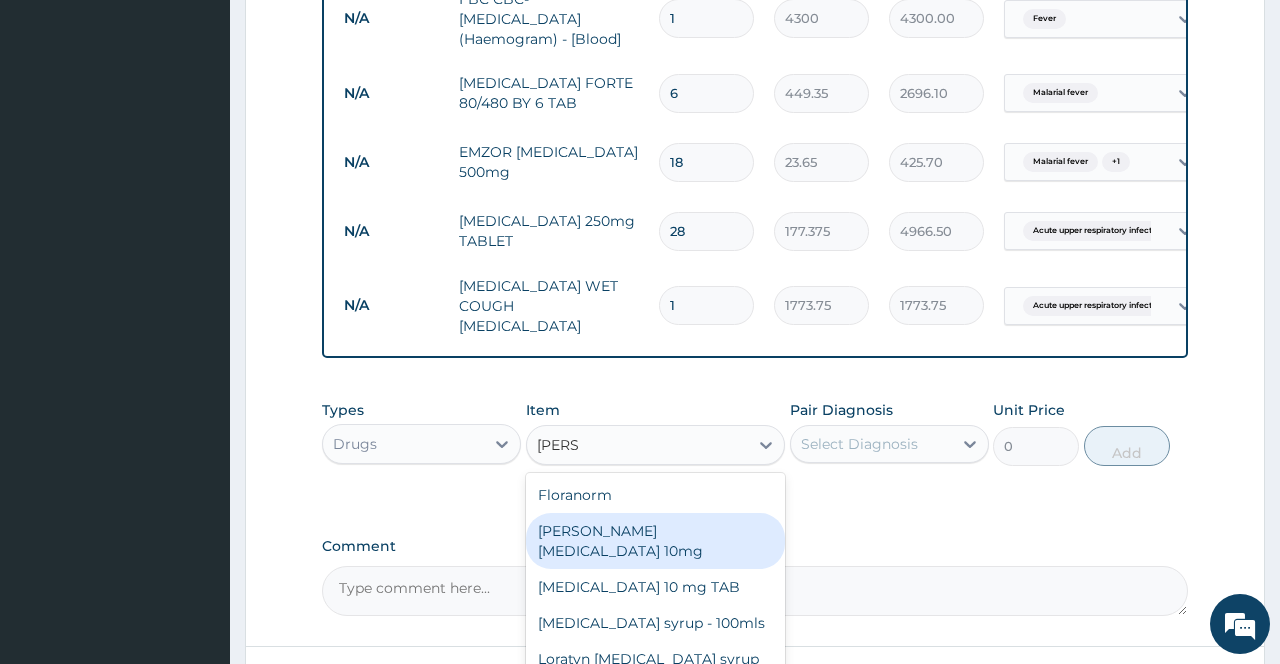 type 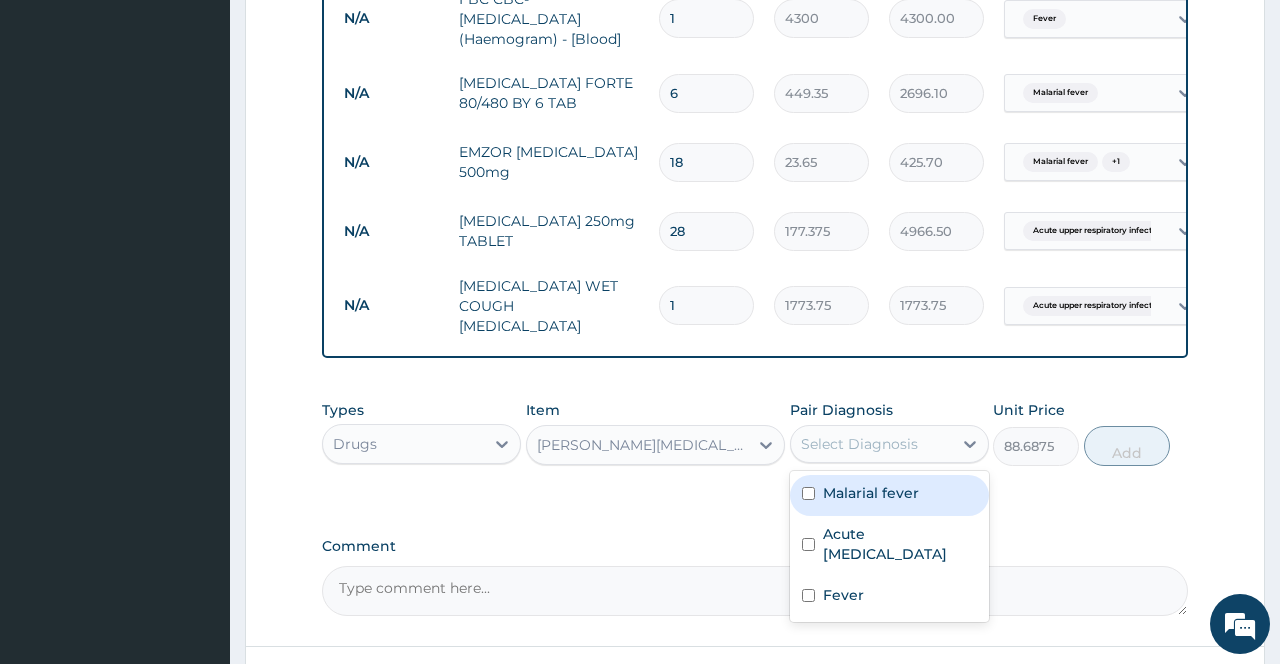 click on "Select Diagnosis" at bounding box center [871, 444] 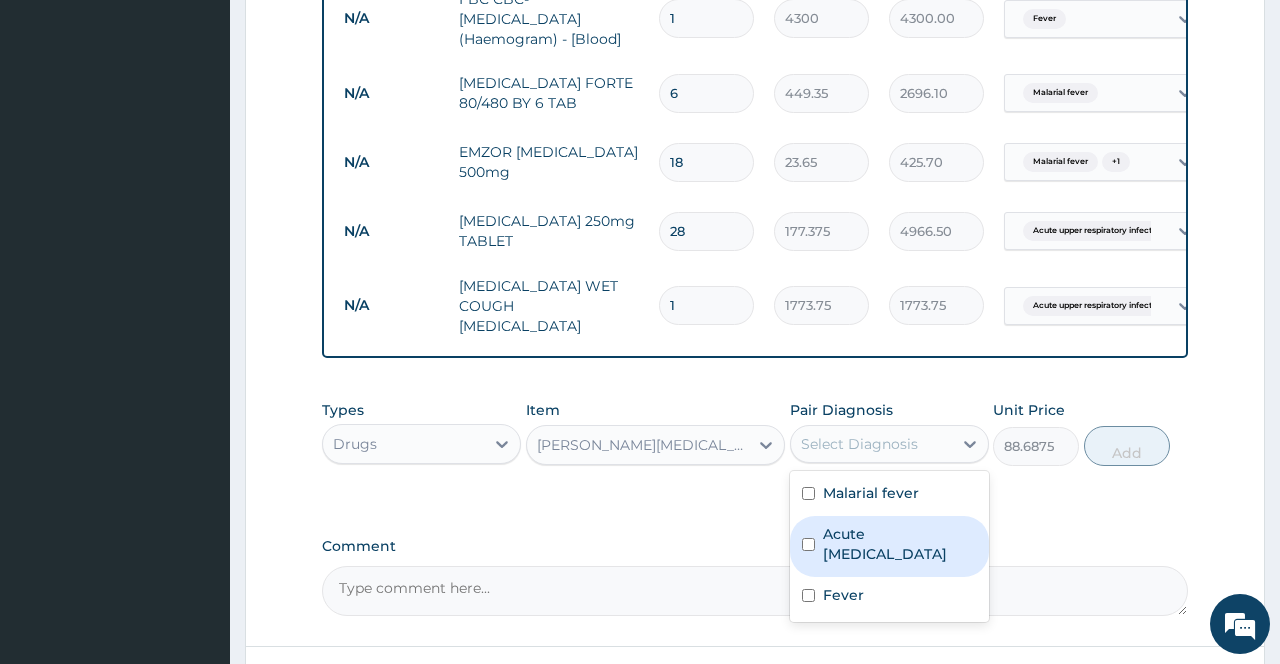 click on "Acute upper respiratory infection" at bounding box center (900, 544) 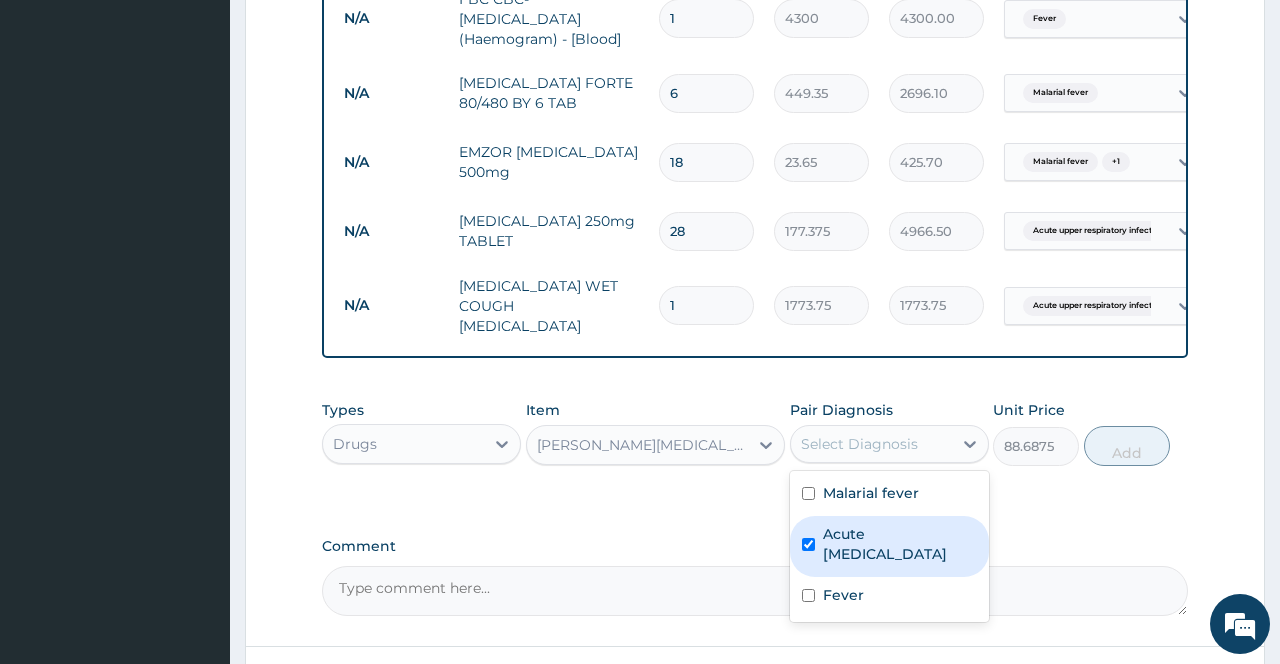 checkbox on "true" 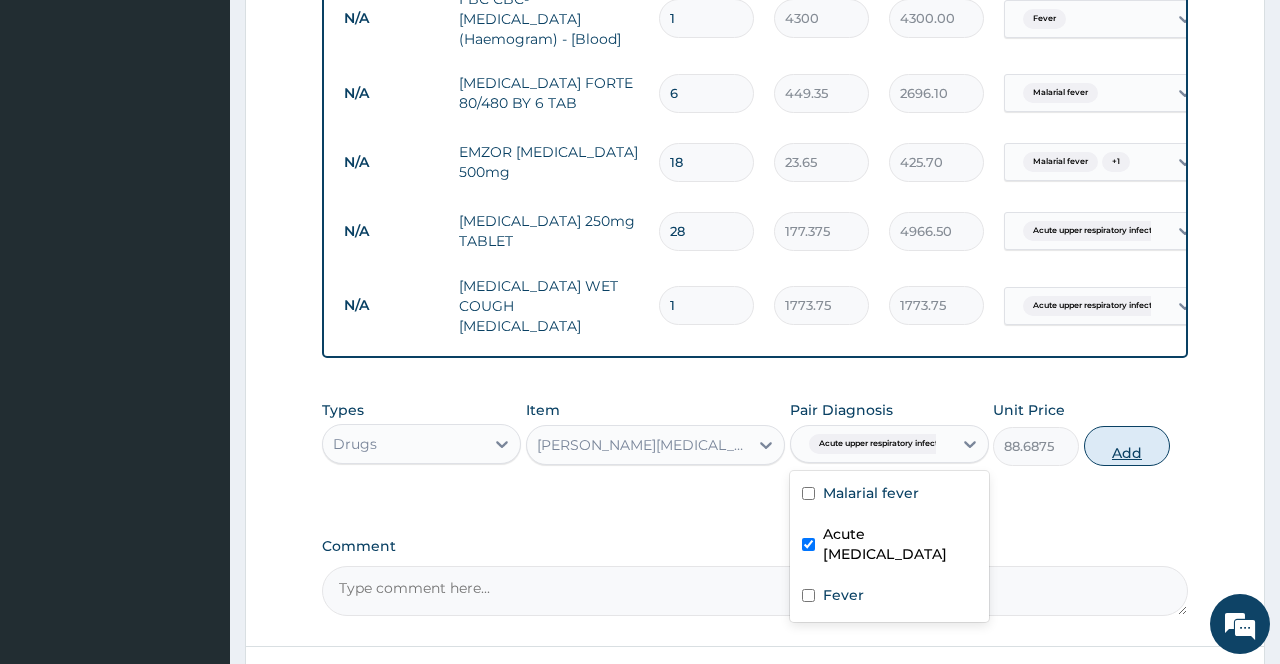 click on "Add" at bounding box center (1127, 446) 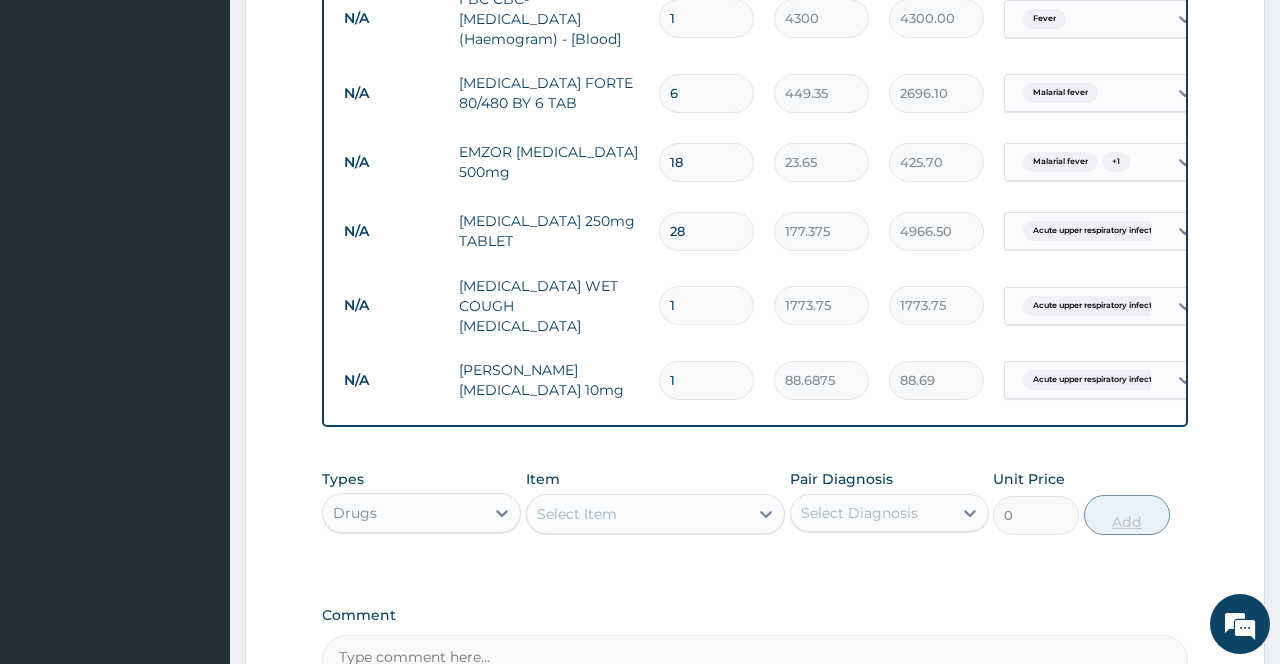 type 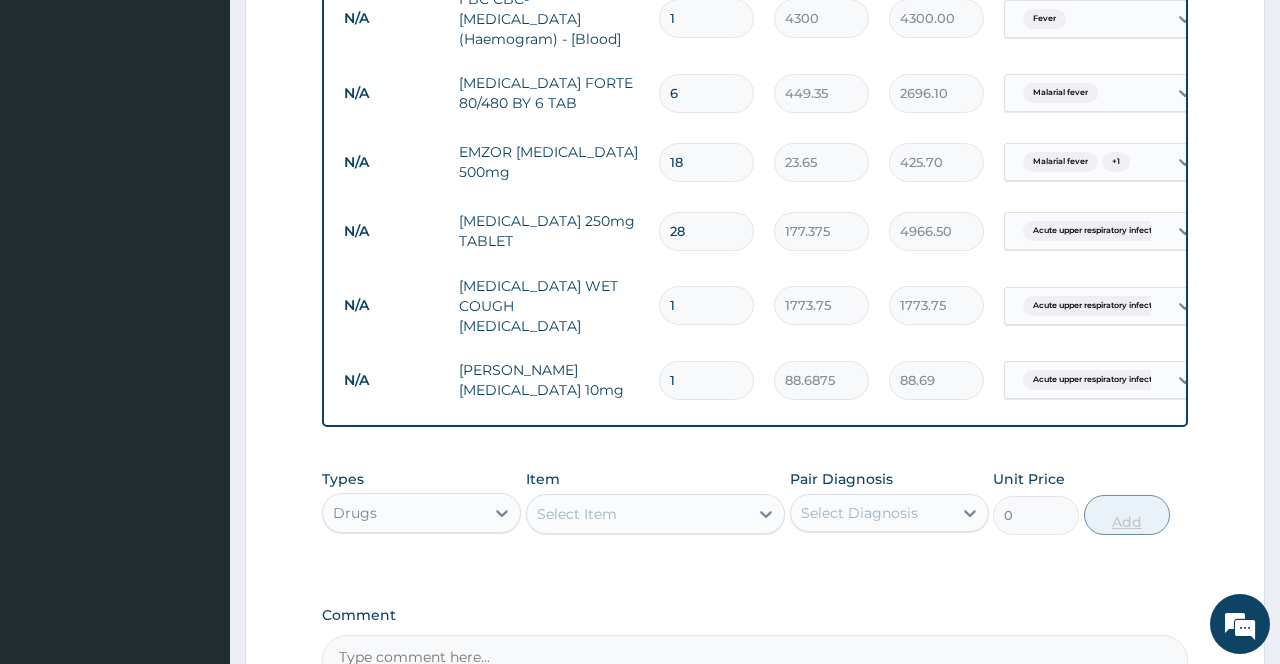 type on "0.00" 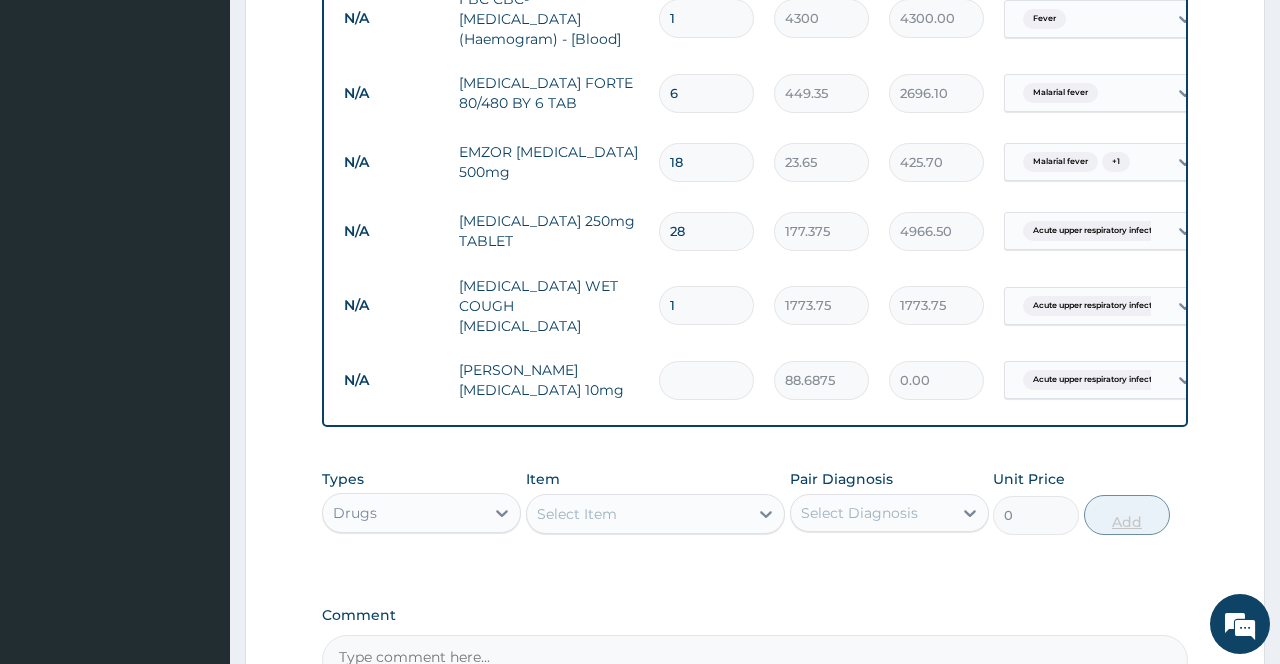 type on "7" 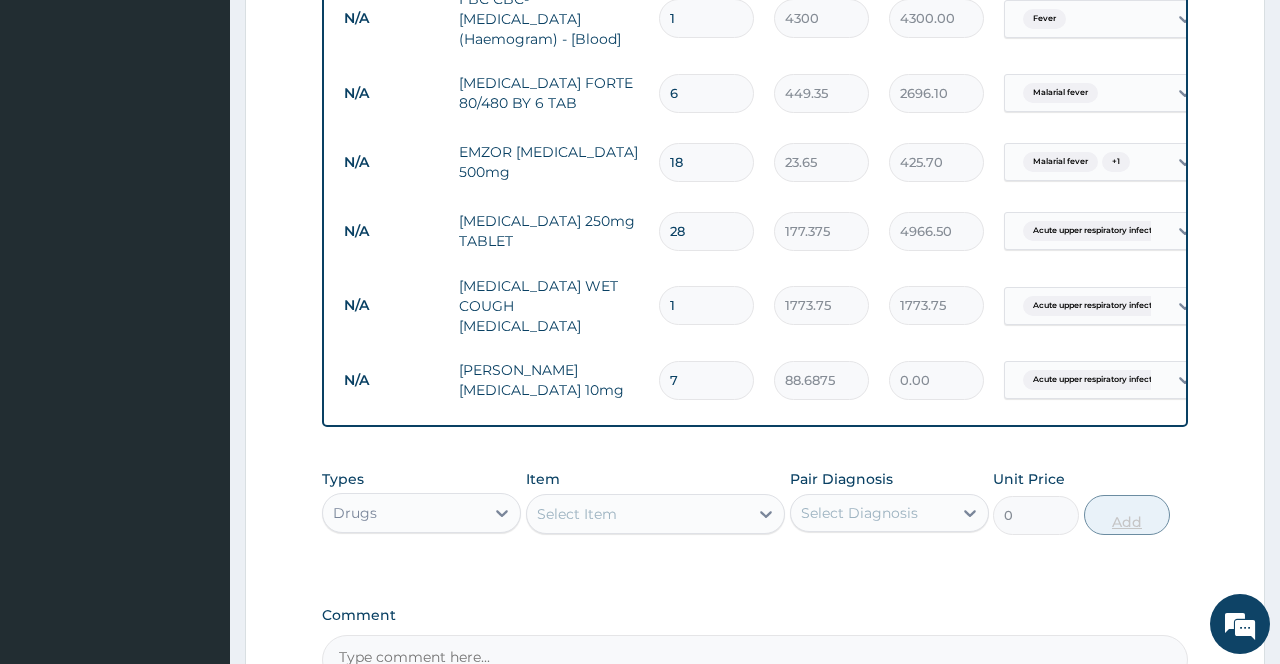 type on "620.81" 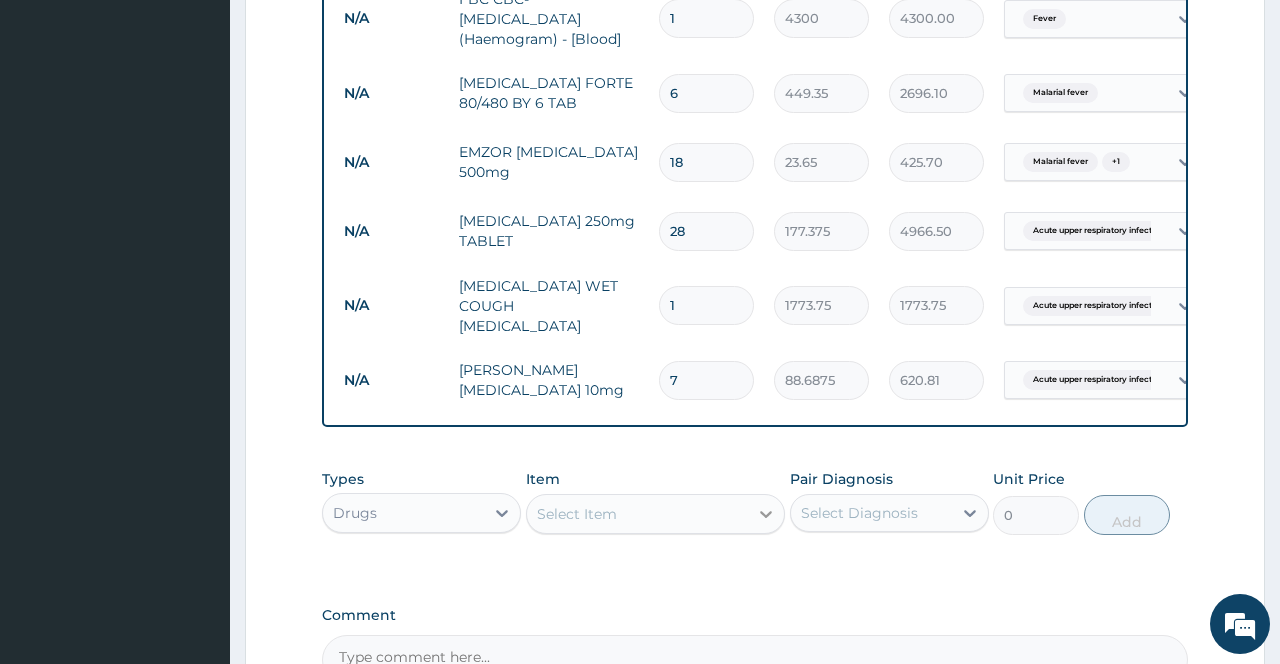 type on "7" 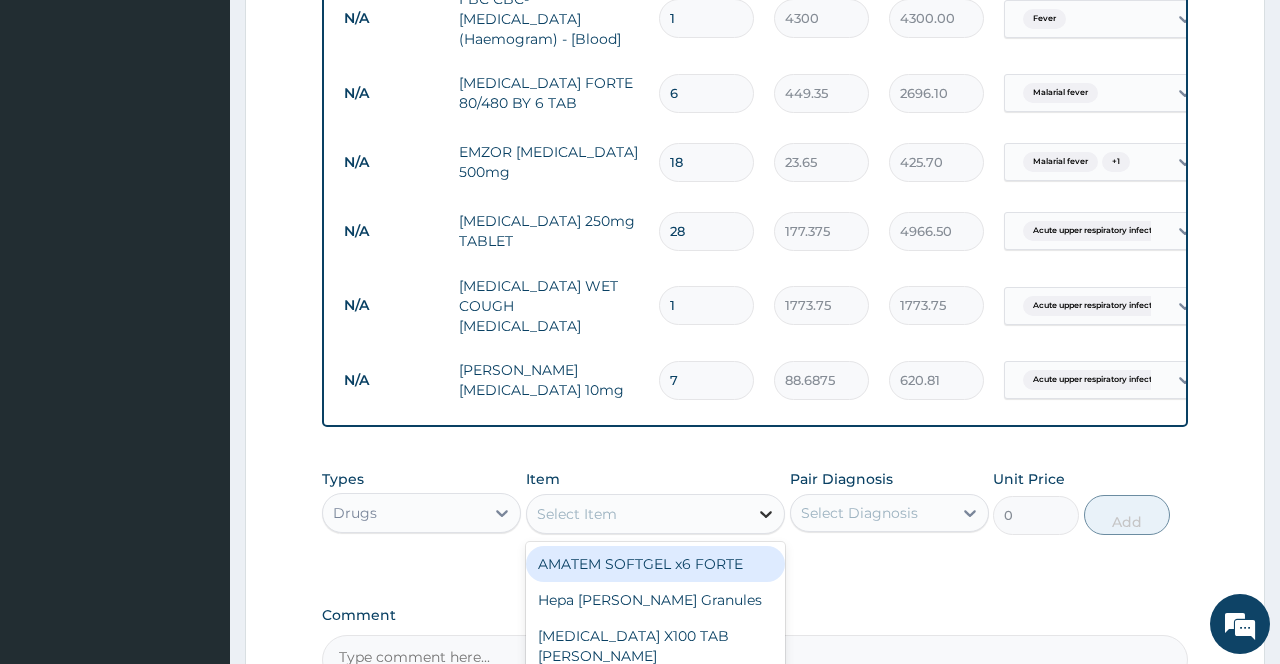 click 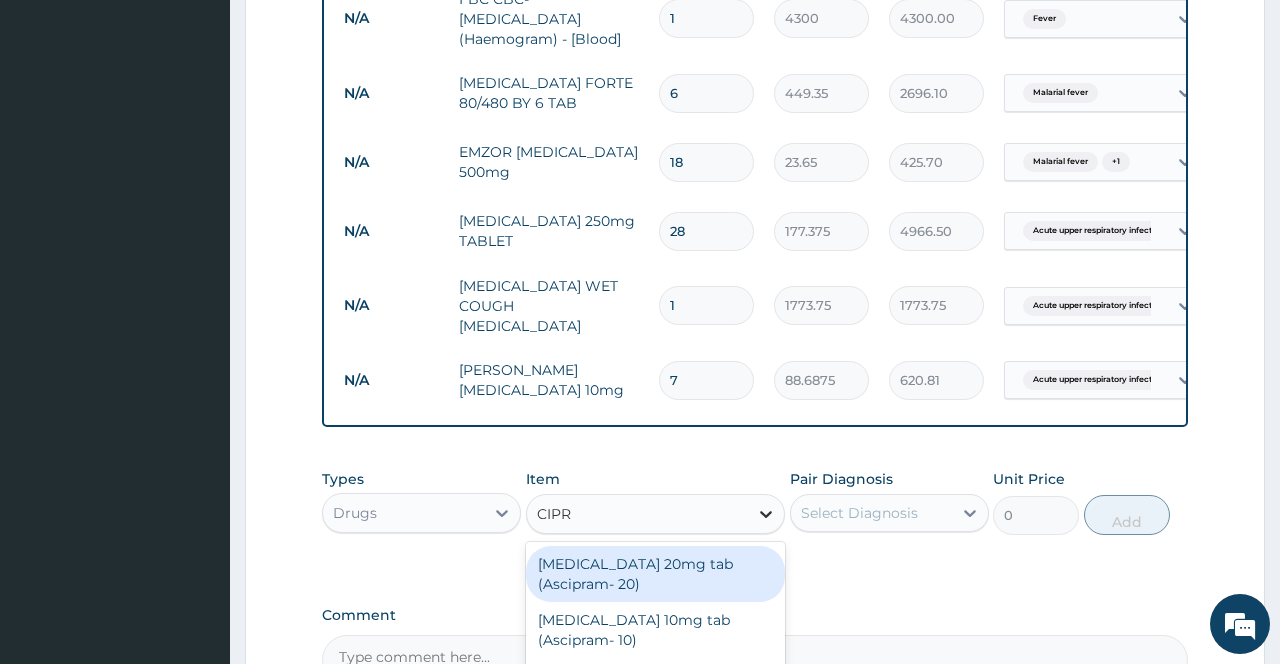 type on "CIPRO" 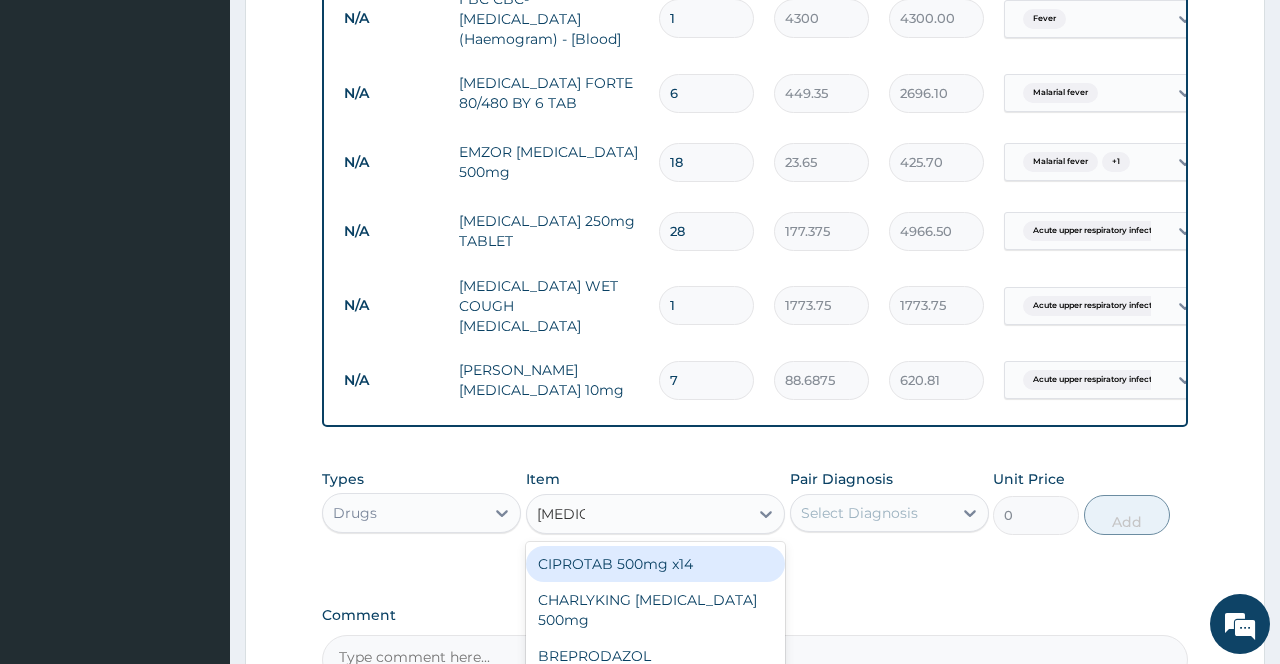 click on "CIPROTAB 500mg x14" at bounding box center [656, 564] 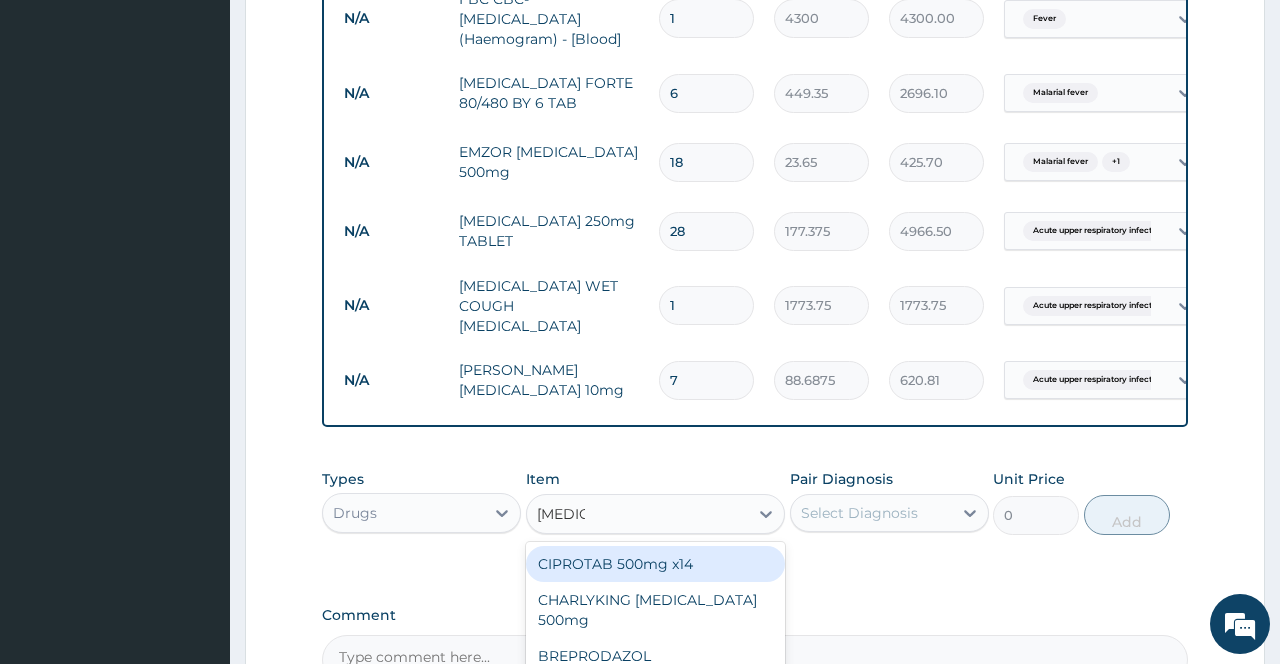 type 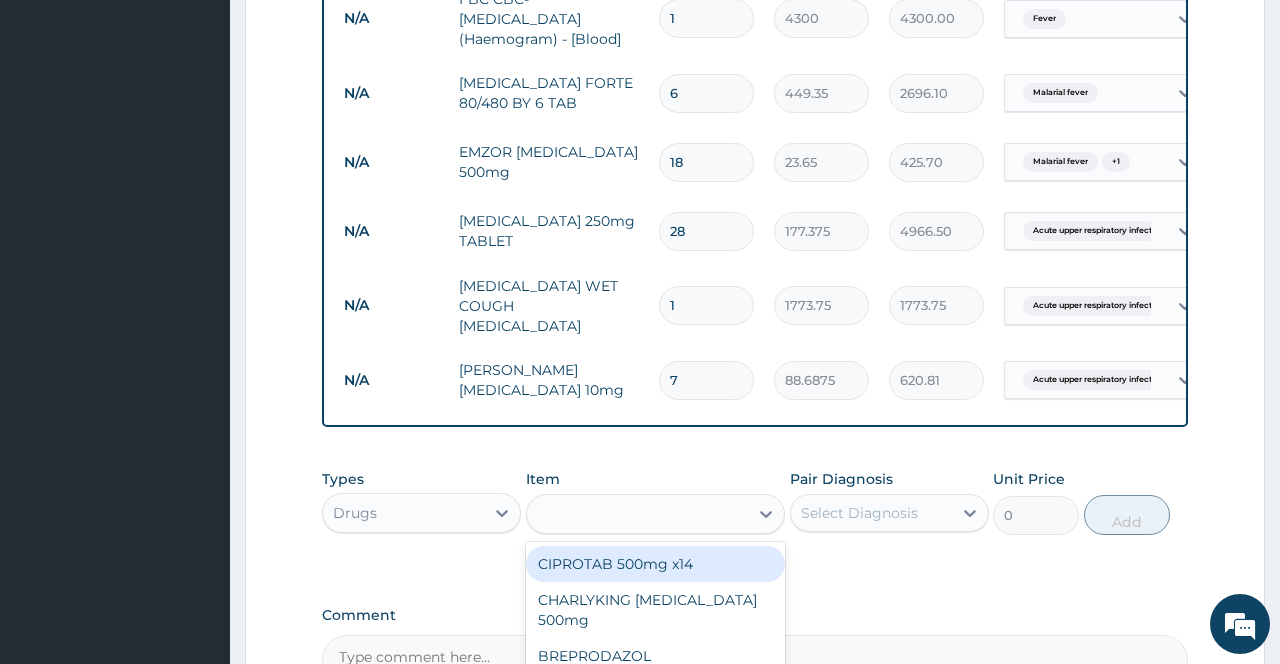 type on "319.275" 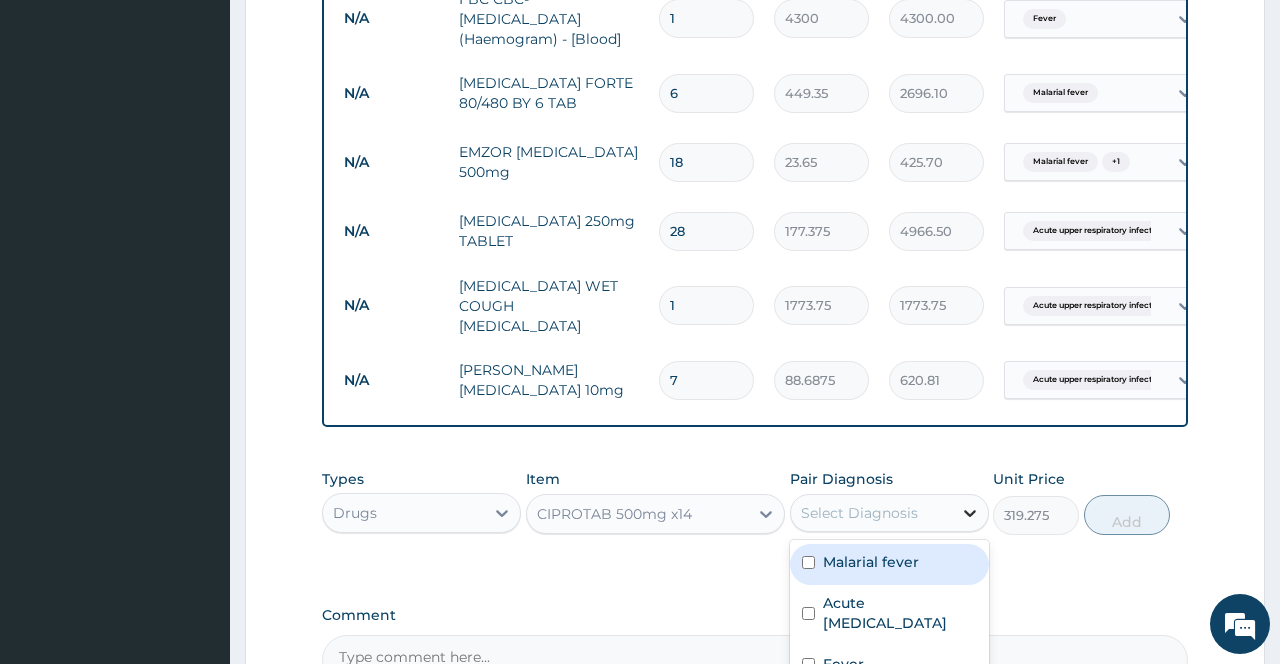 click at bounding box center [970, 513] 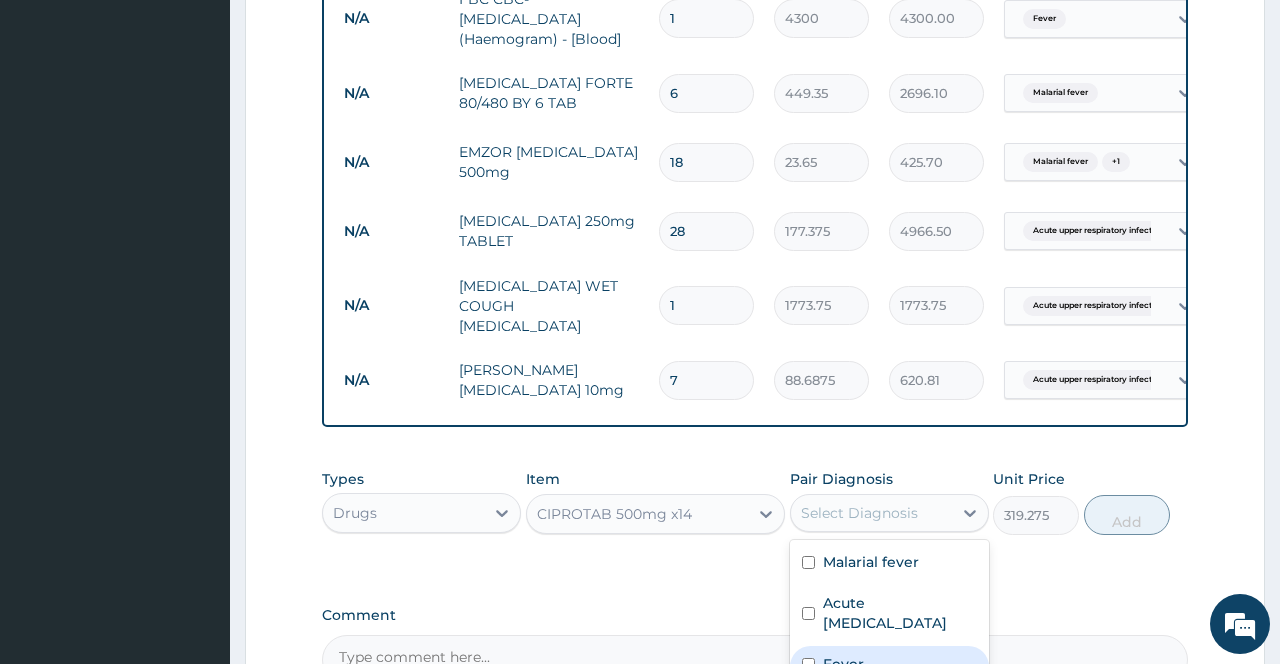 click on "Fever" at bounding box center (843, 664) 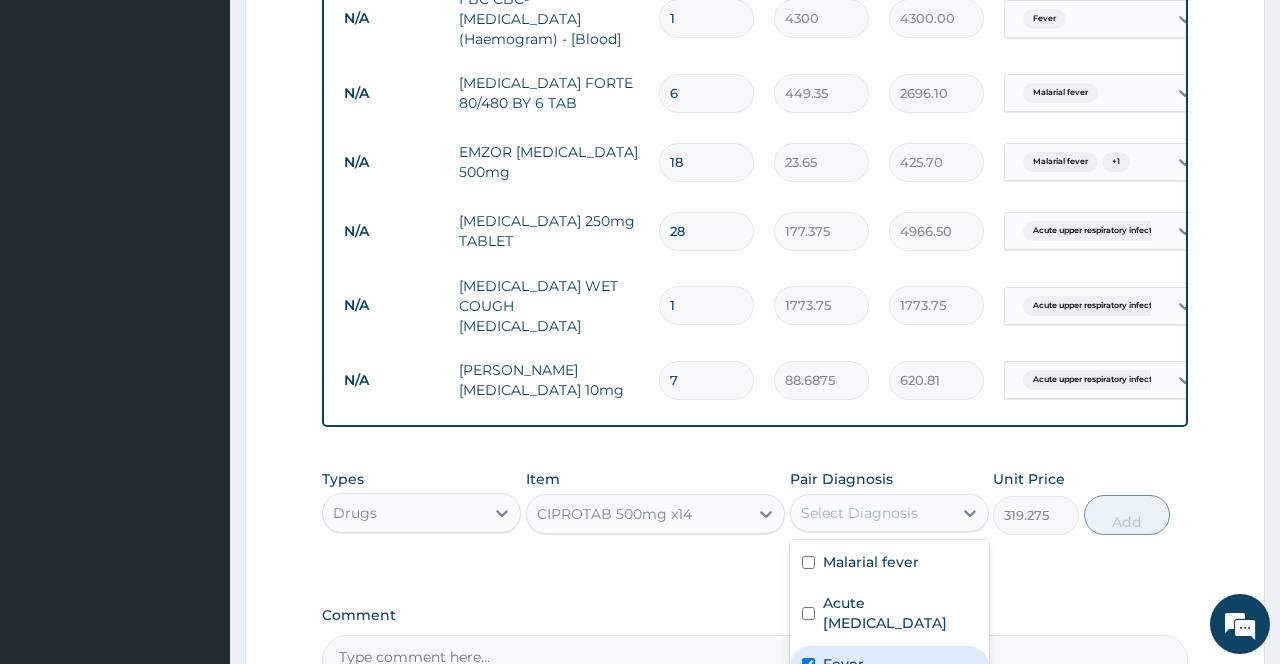 checkbox on "true" 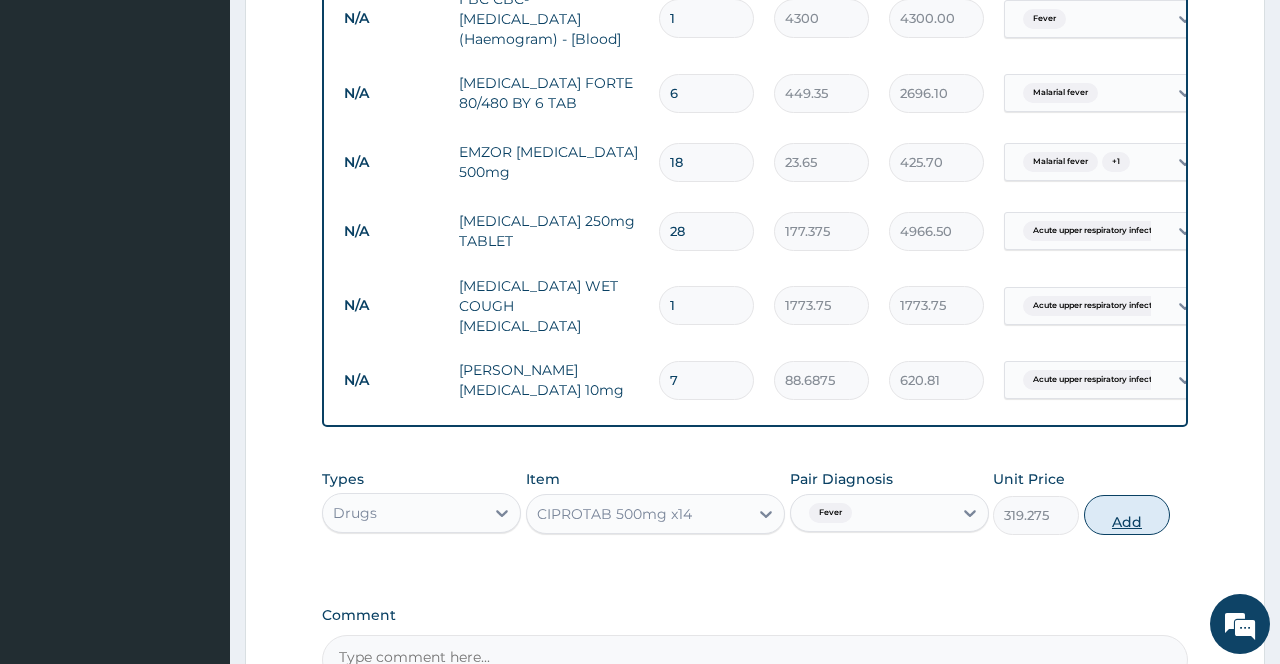 click on "Add" at bounding box center (1127, 515) 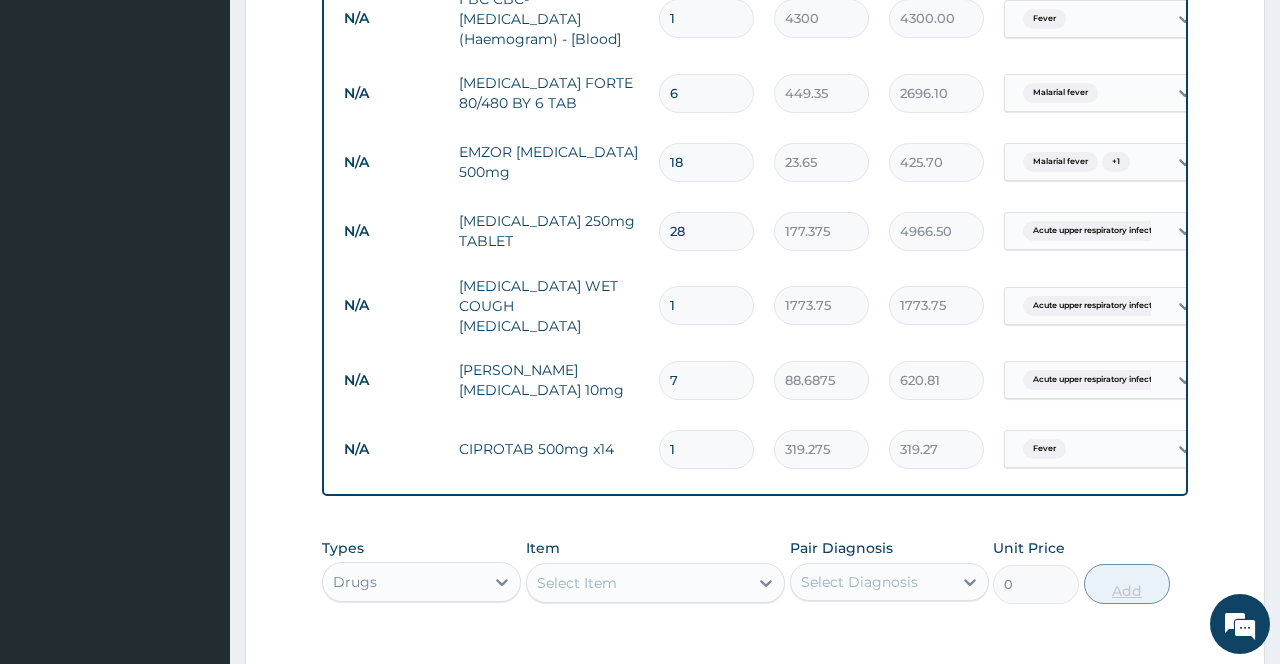 type on "14" 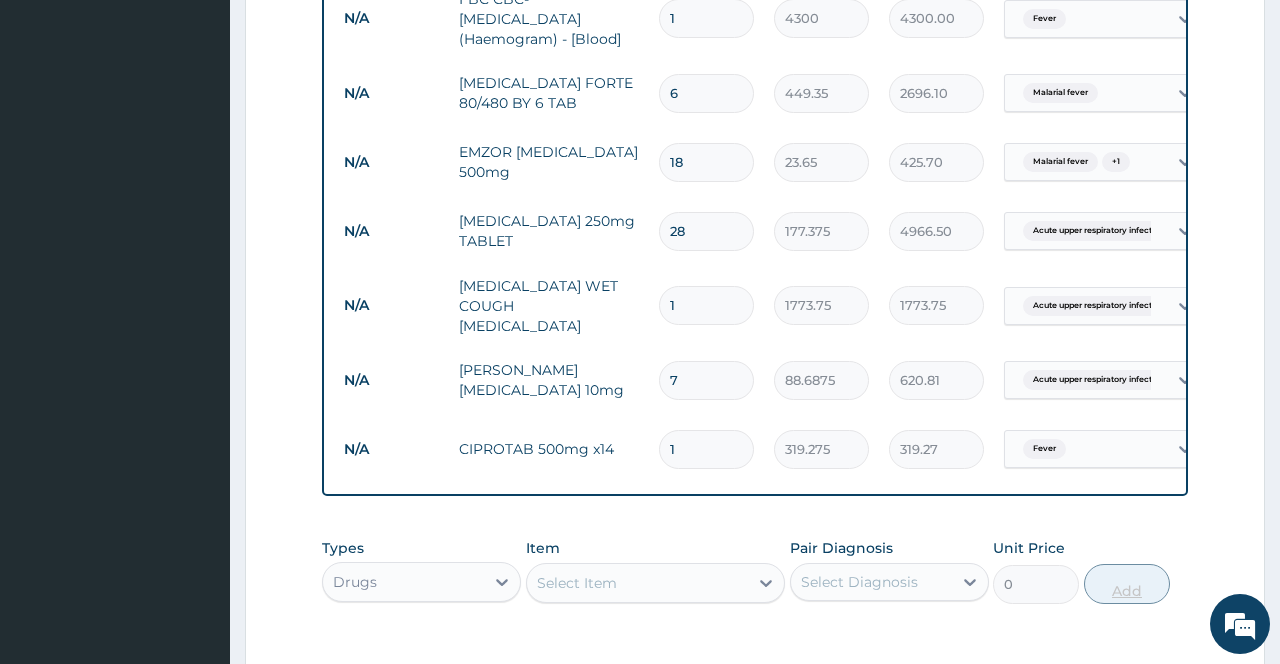 type on "4469.85" 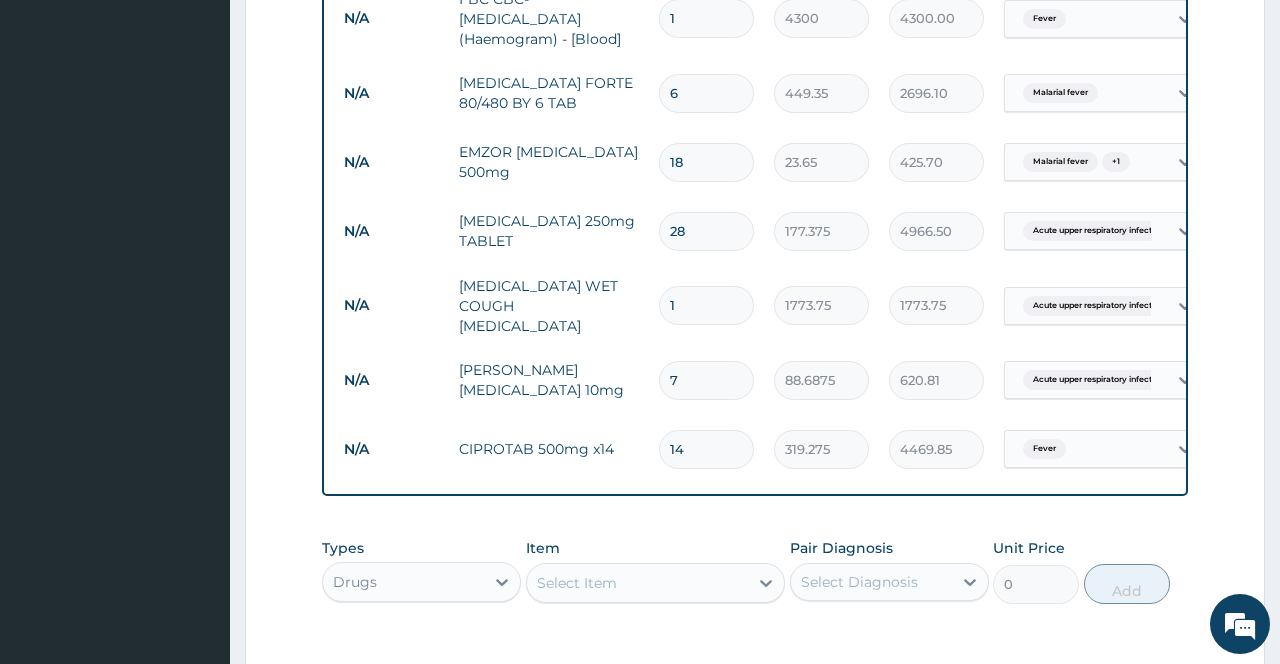 scroll, scrollTop: 979, scrollLeft: 0, axis: vertical 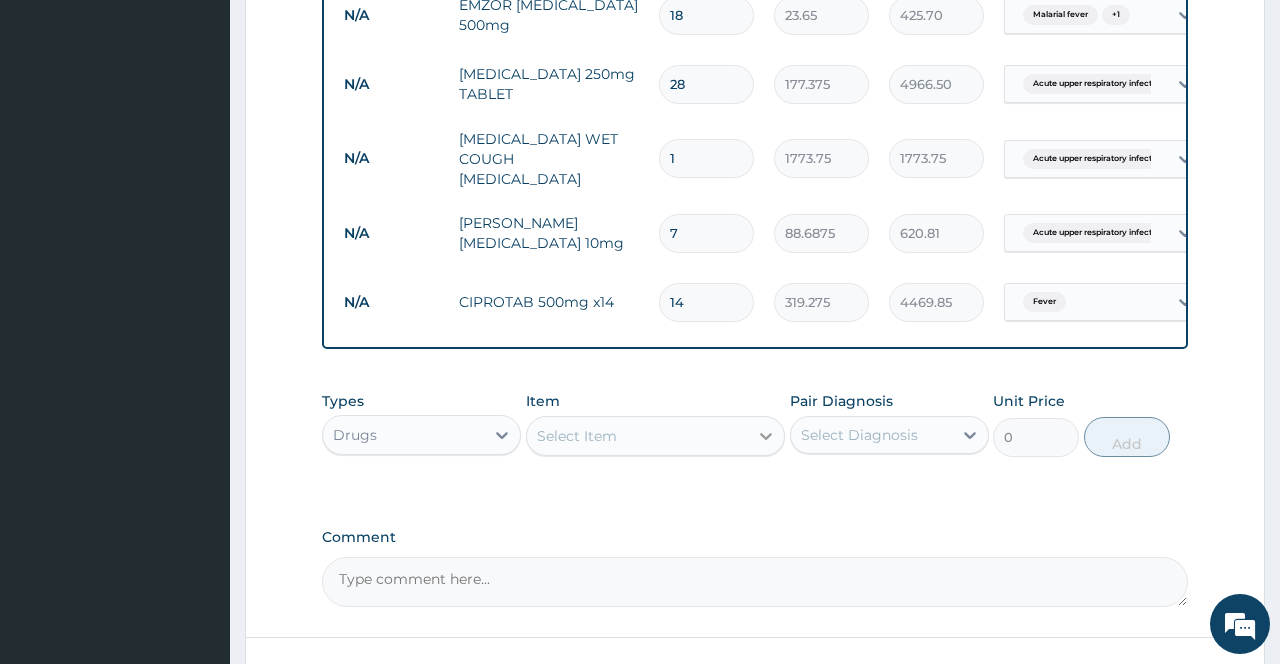 type on "14" 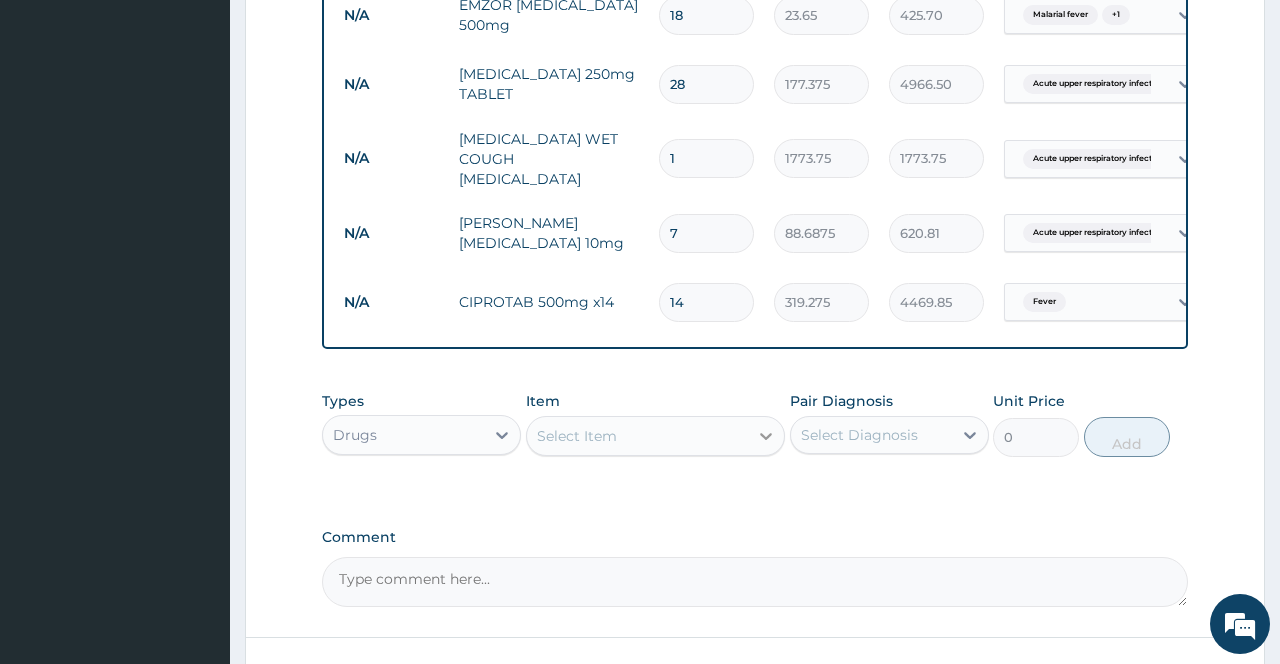 click 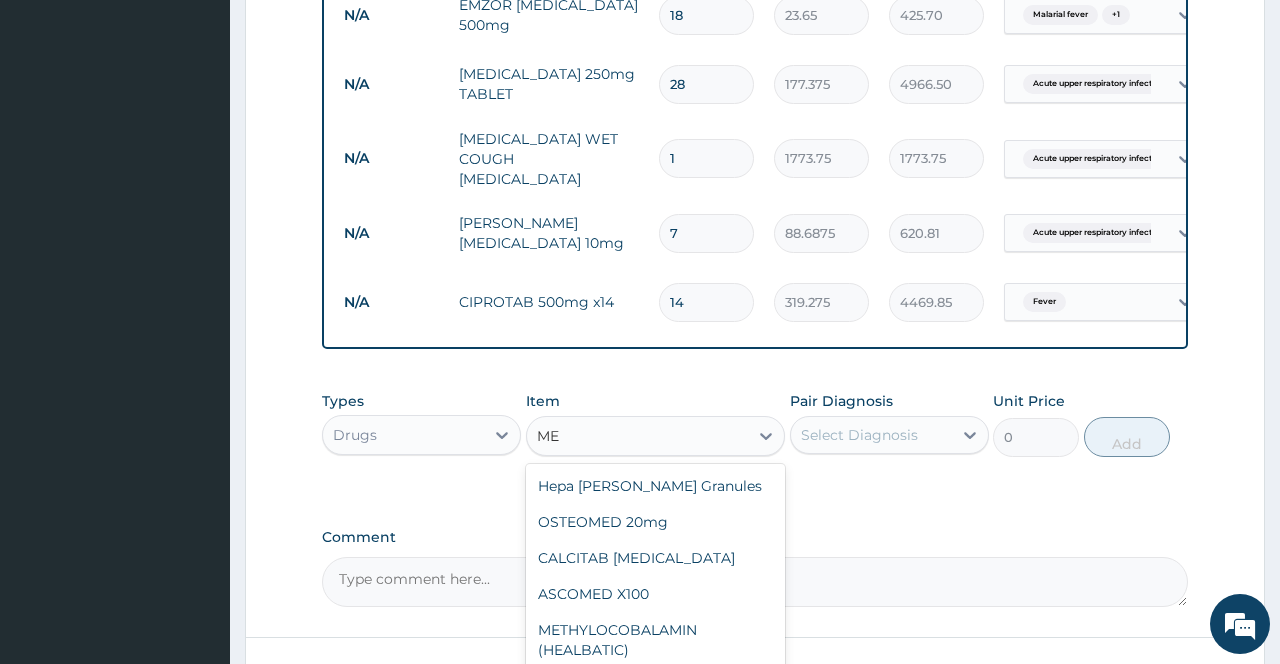type on "M" 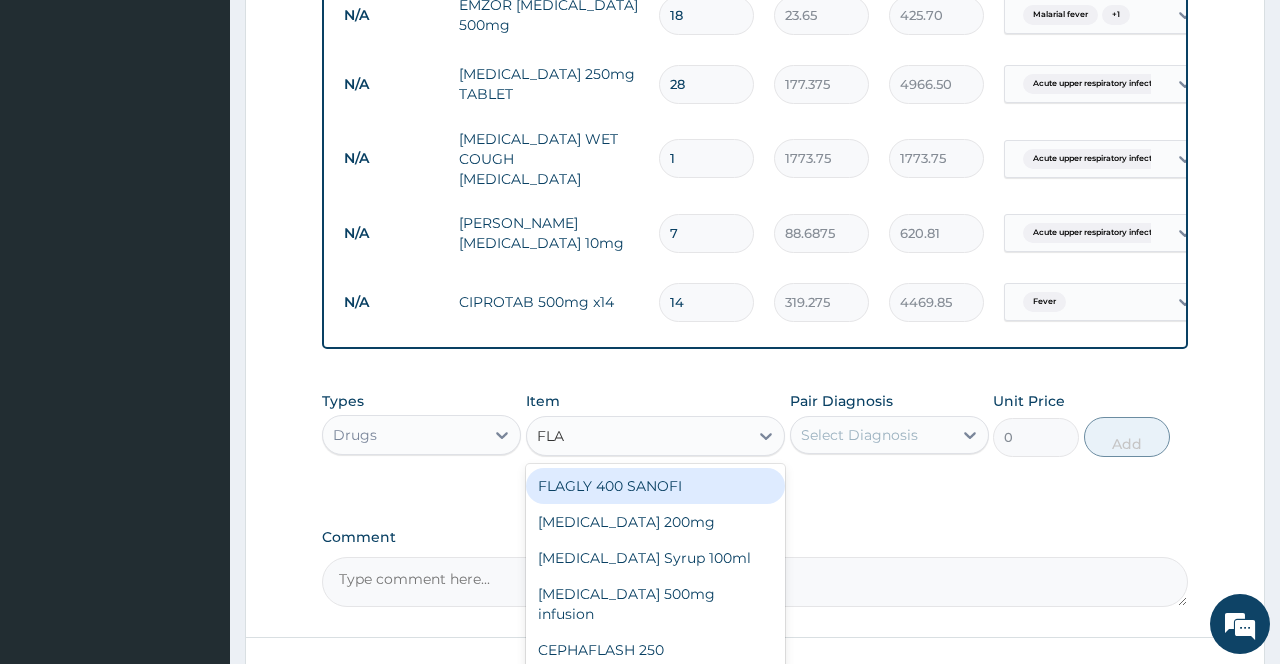 type on "FLAG" 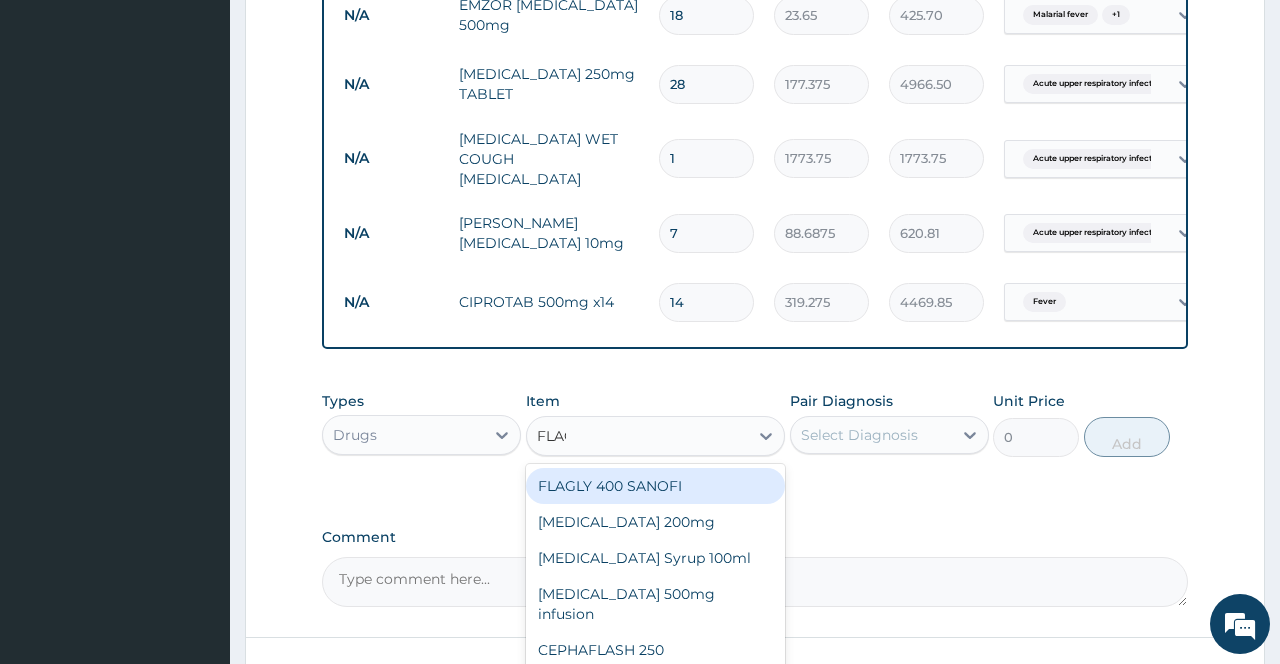 click on "FLAGLY 400 SANOFI" at bounding box center (656, 486) 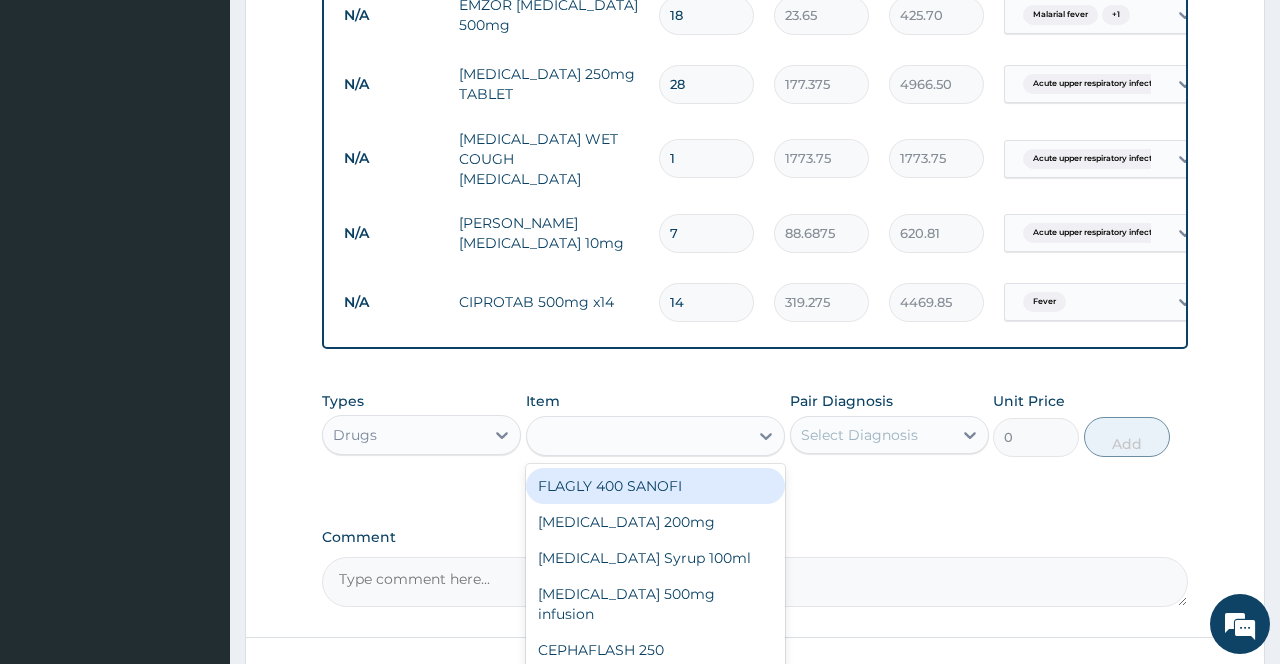 type on "70.95" 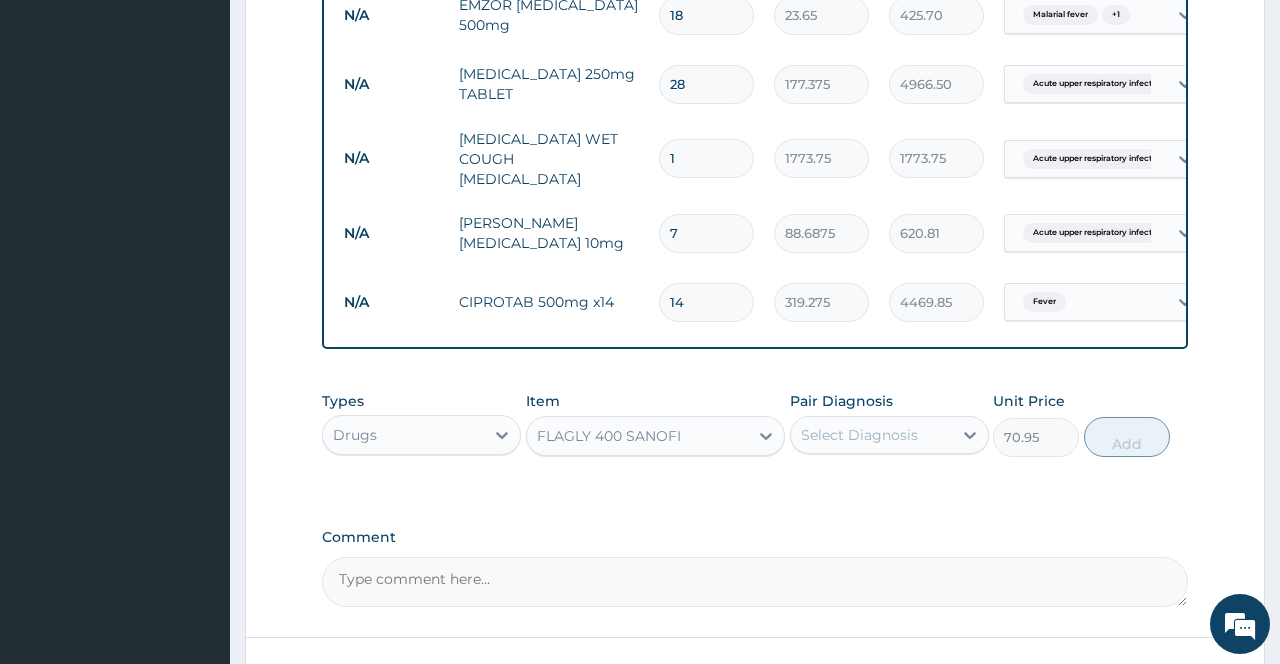 click on "Select Diagnosis" at bounding box center (871, 435) 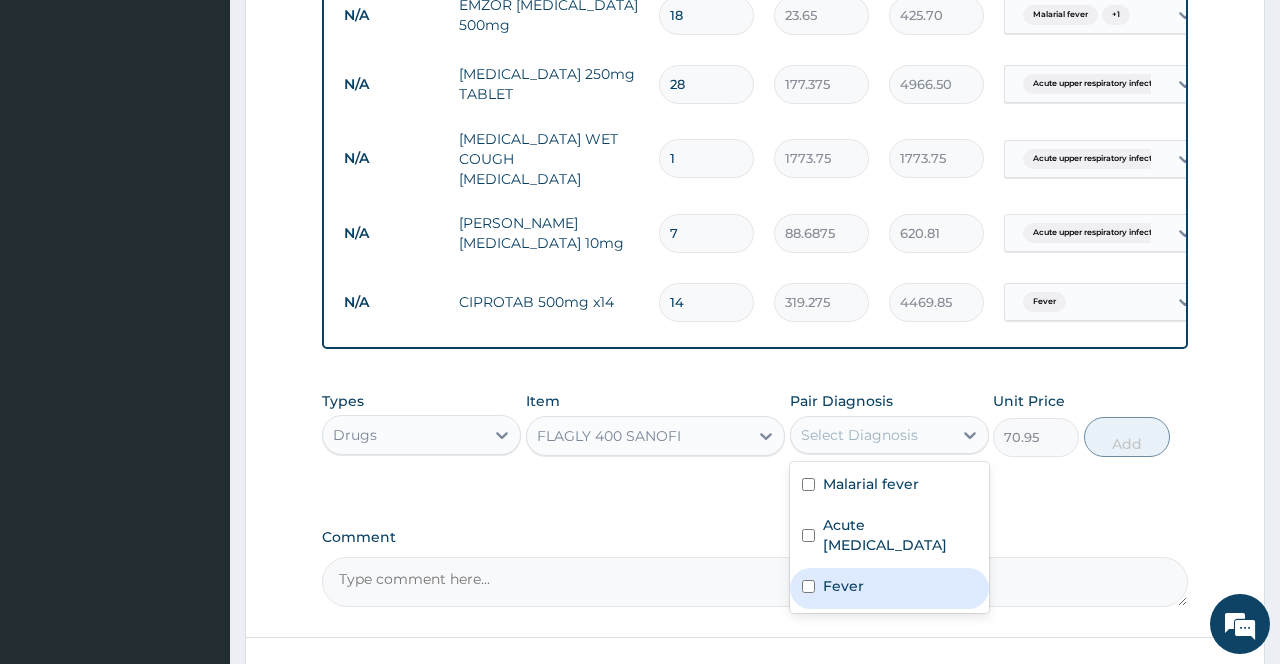 click on "Fever" at bounding box center [843, 586] 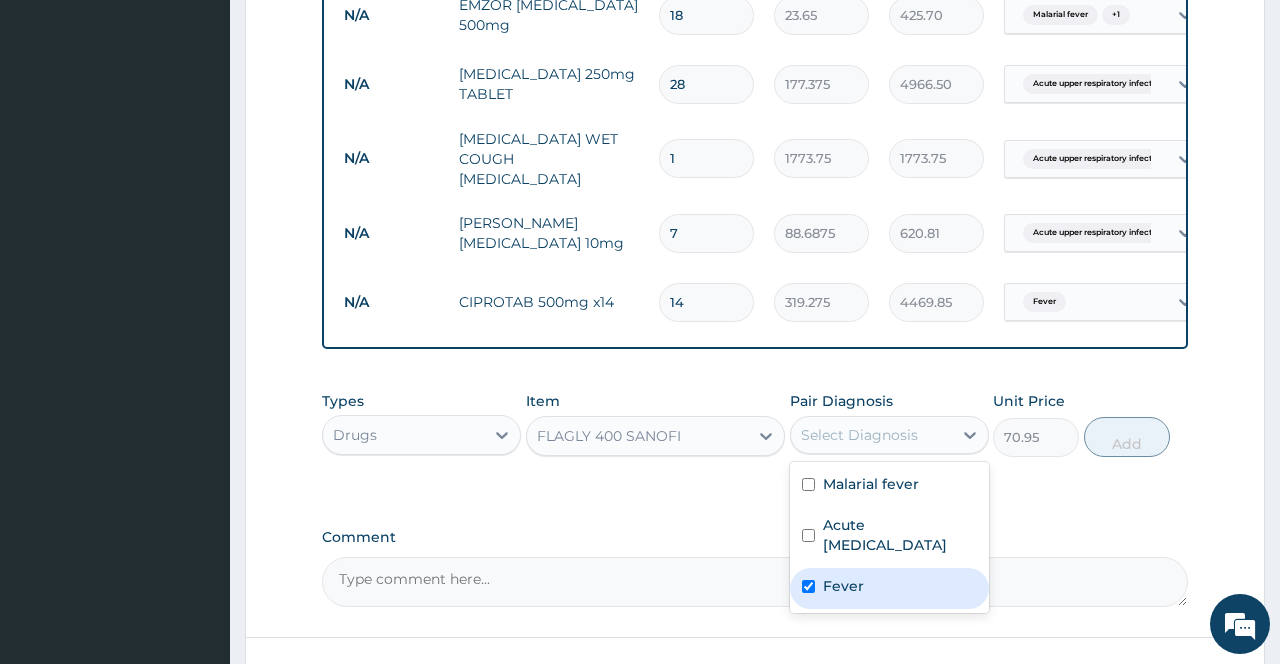 checkbox on "true" 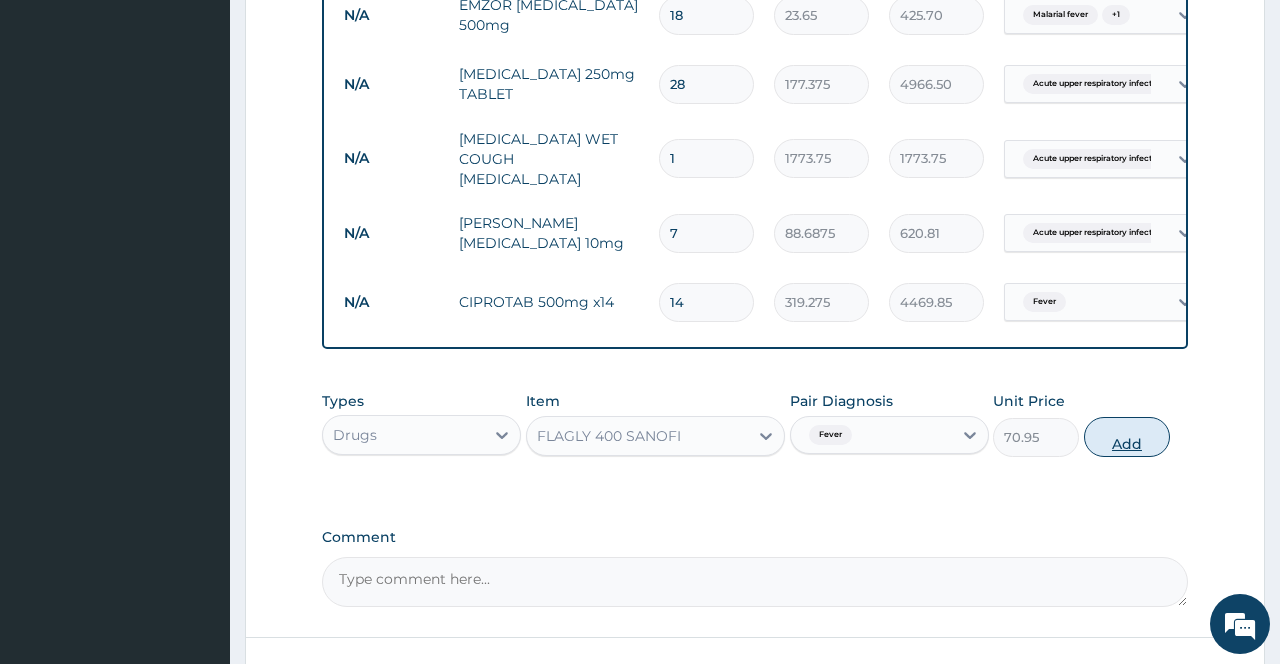 click on "Add" at bounding box center (1127, 437) 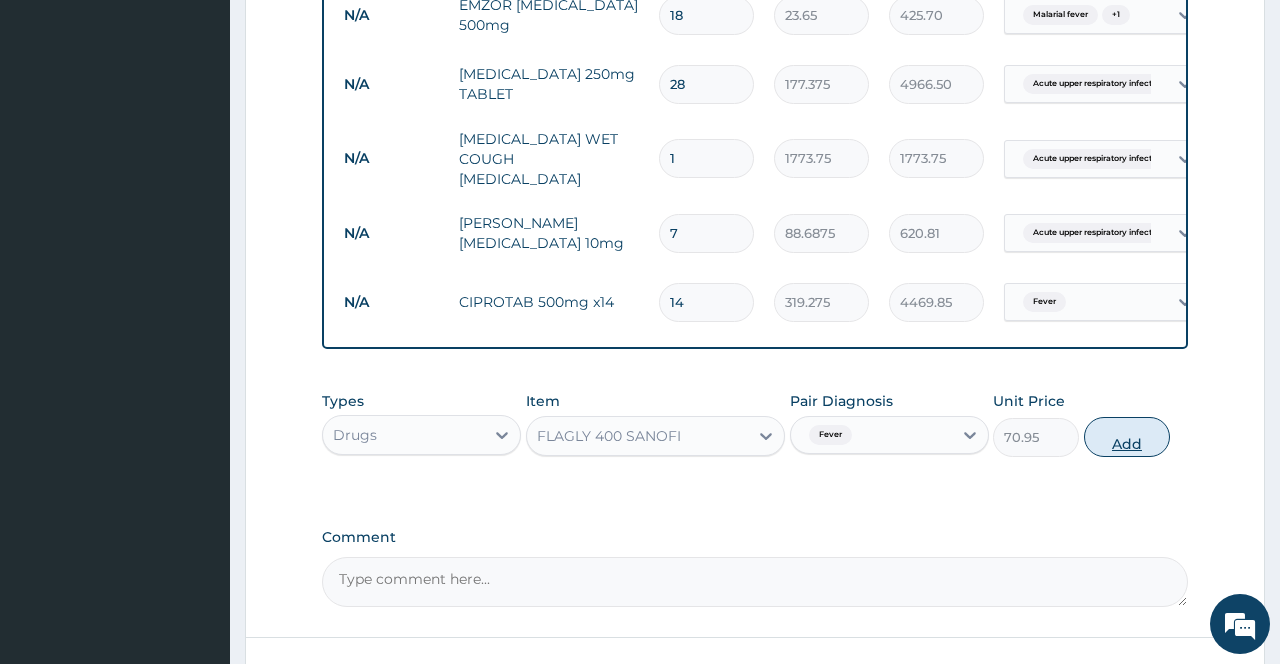 type on "0" 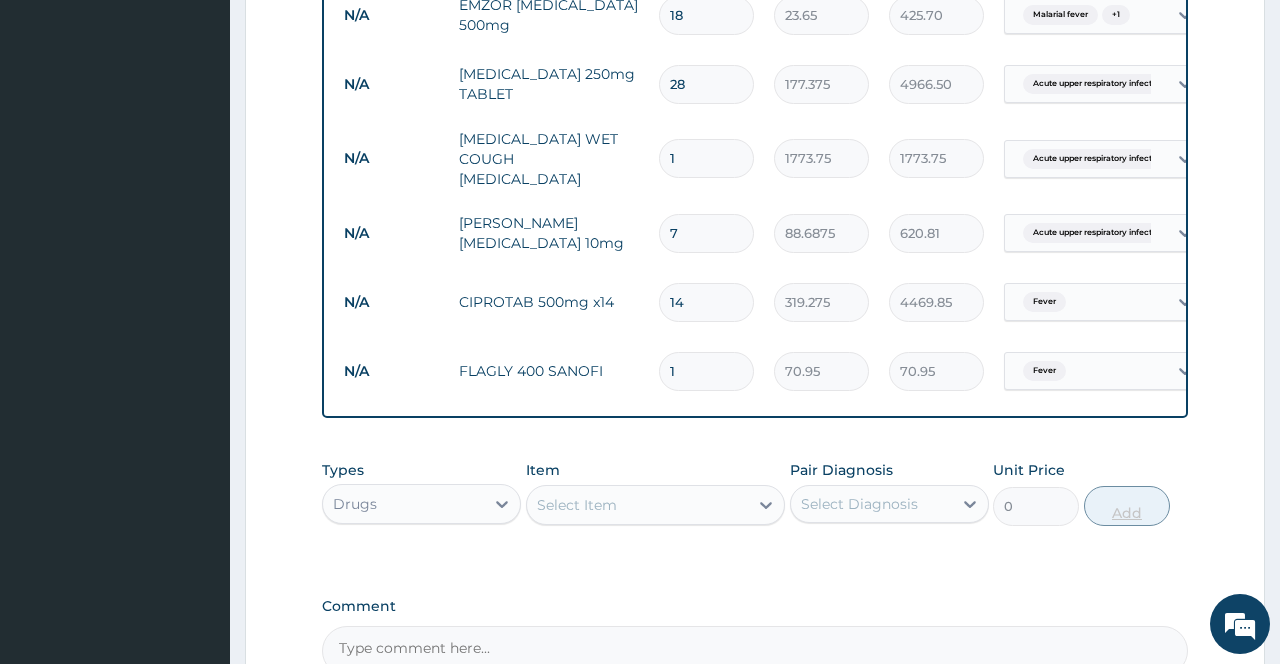 type on "15" 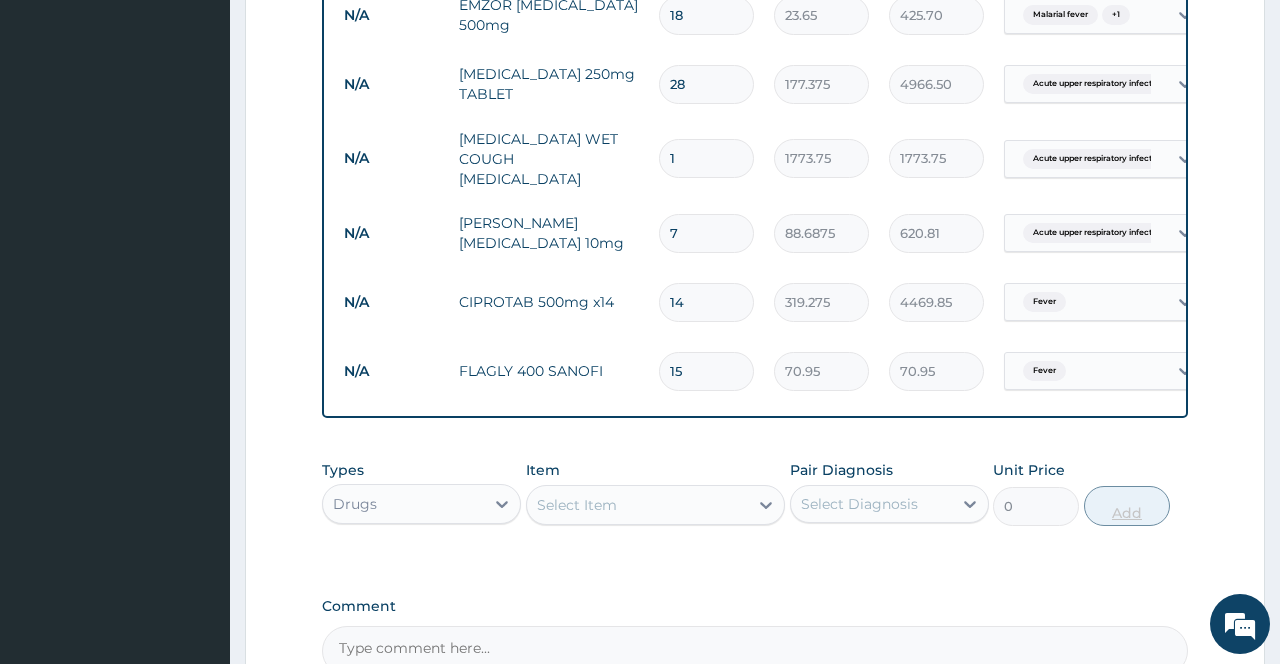 type on "1064.25" 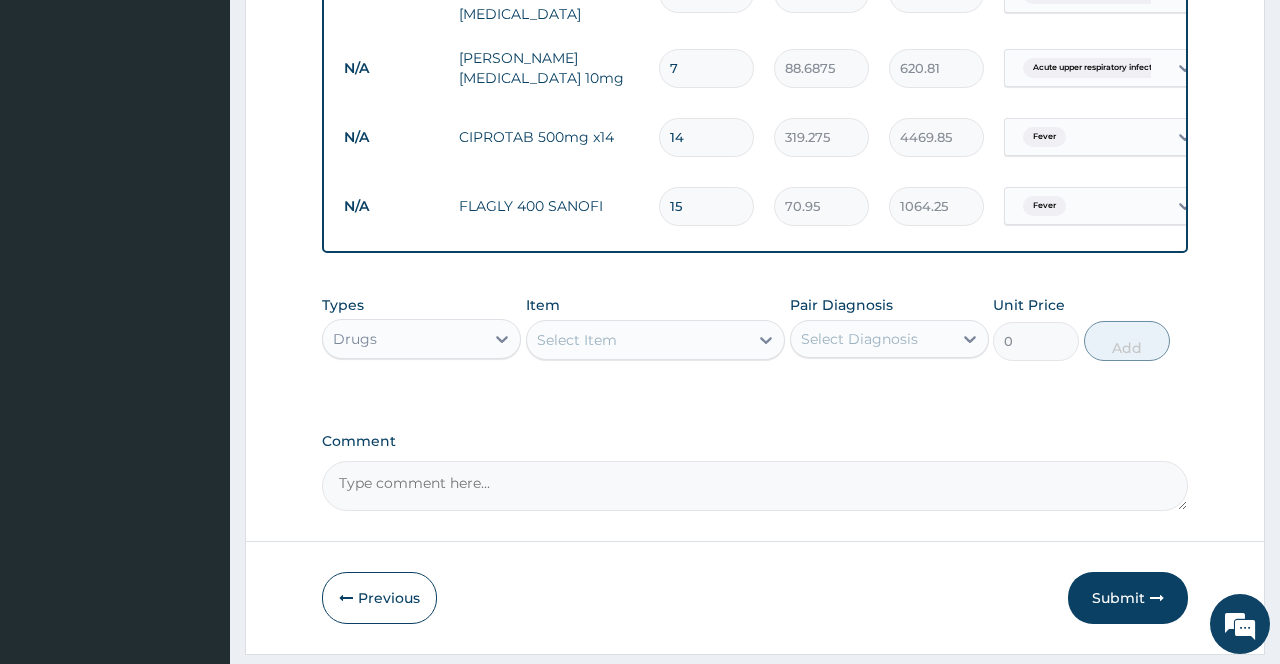 scroll, scrollTop: 1195, scrollLeft: 0, axis: vertical 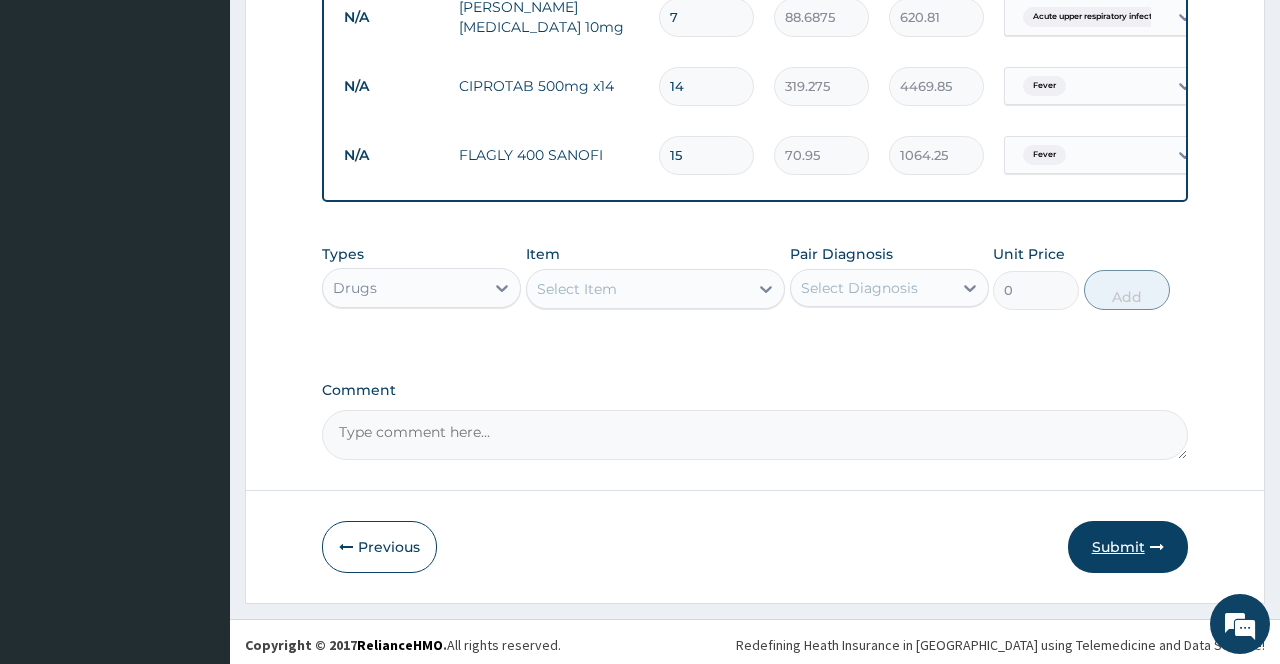 click on "Submit" at bounding box center (1128, 547) 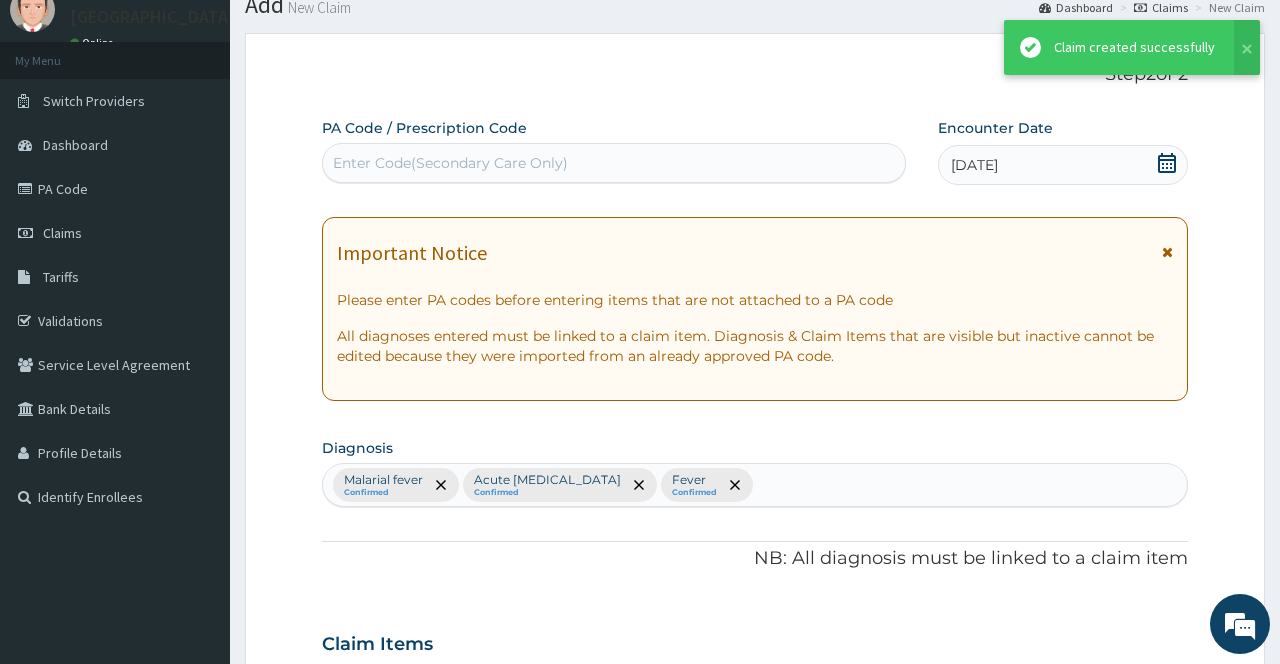 scroll, scrollTop: 1195, scrollLeft: 0, axis: vertical 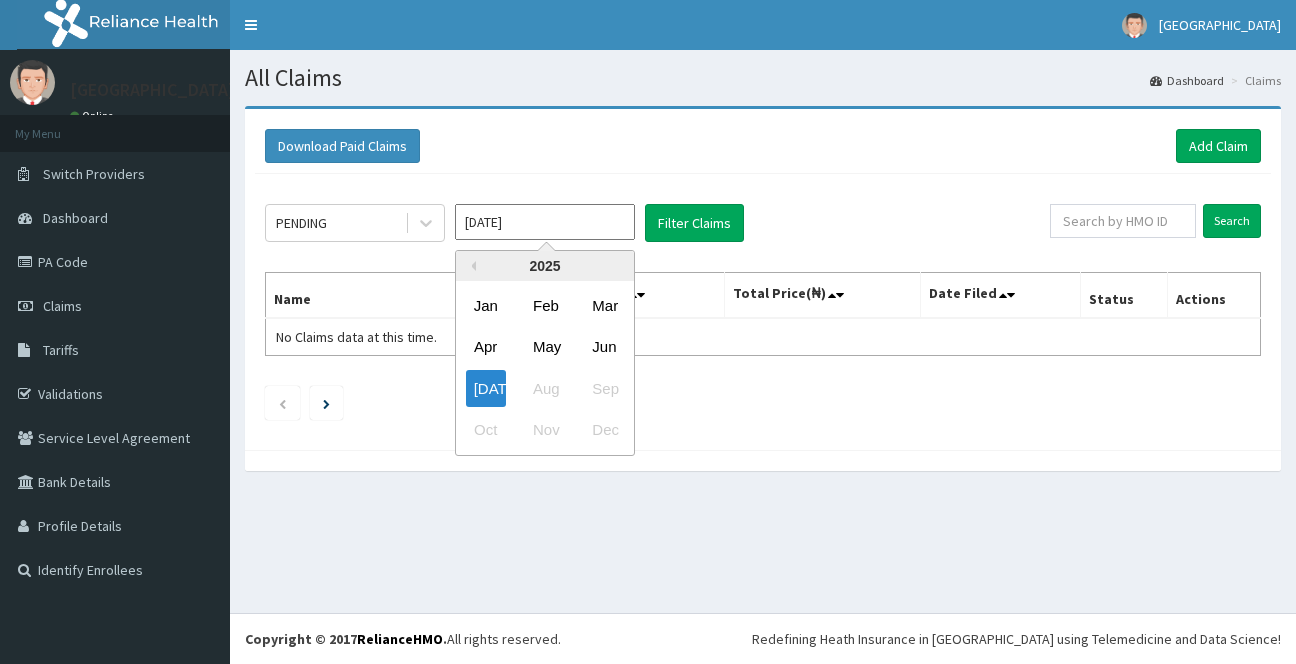 click on "[DATE]" at bounding box center (545, 222) 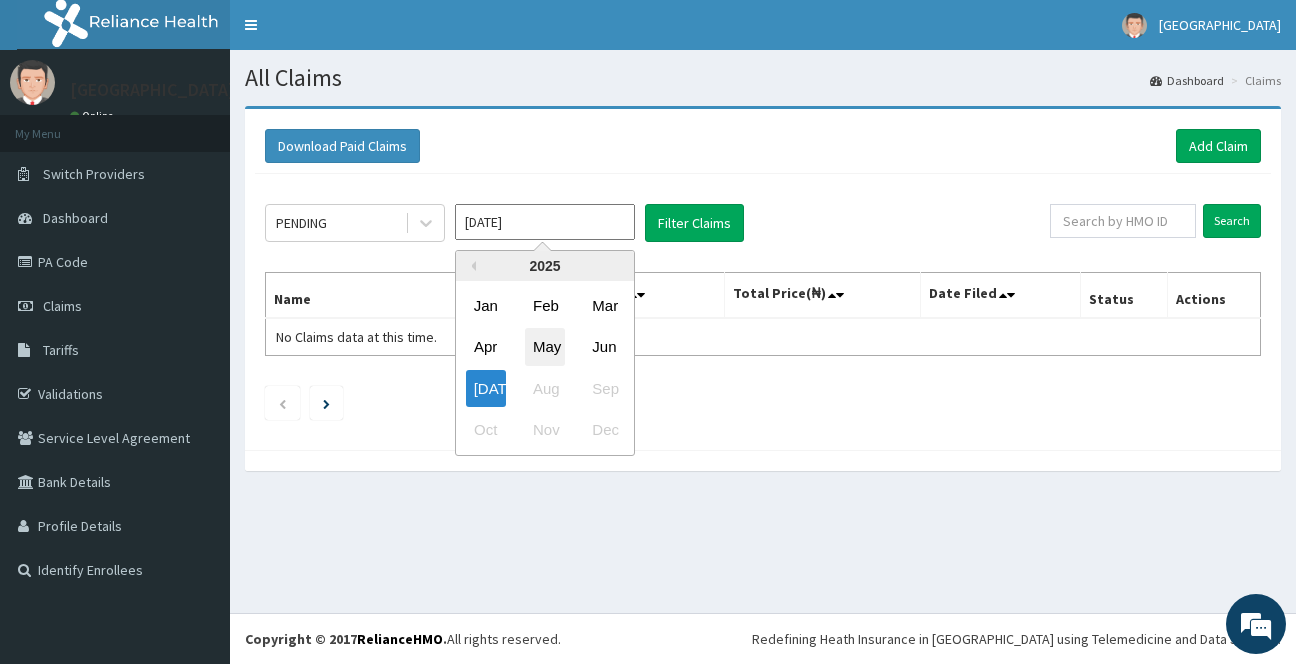 click on "May" at bounding box center (545, 347) 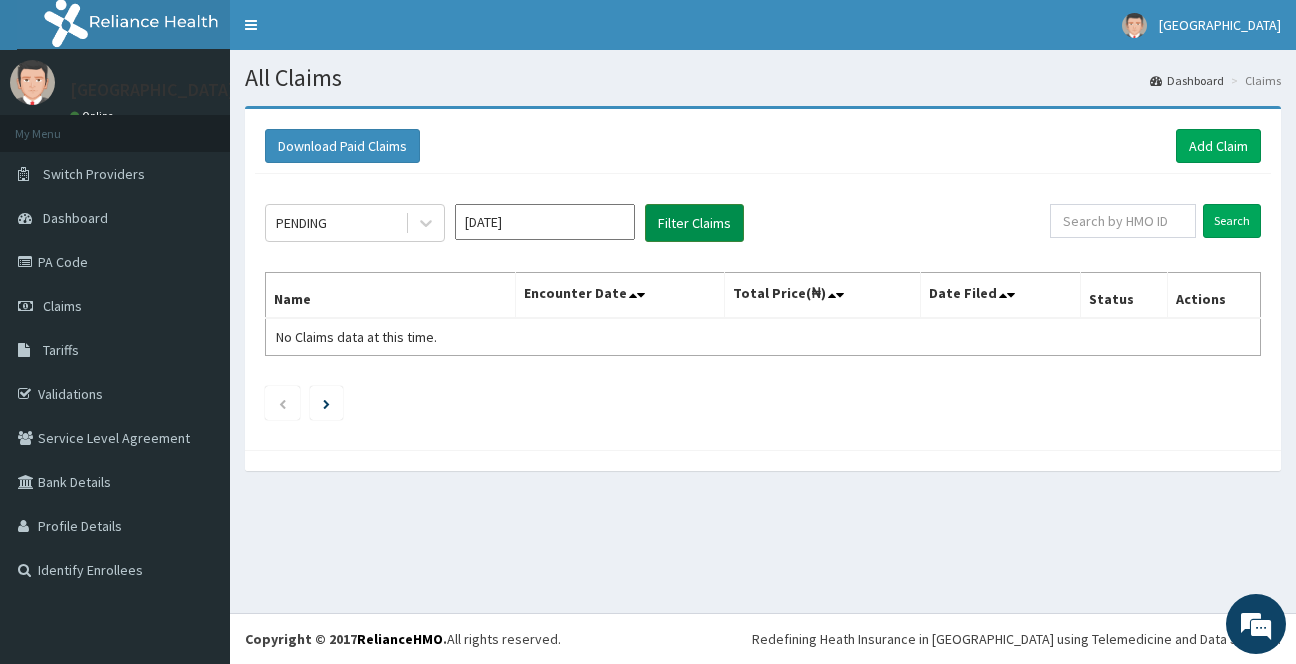 click on "Filter Claims" at bounding box center (694, 223) 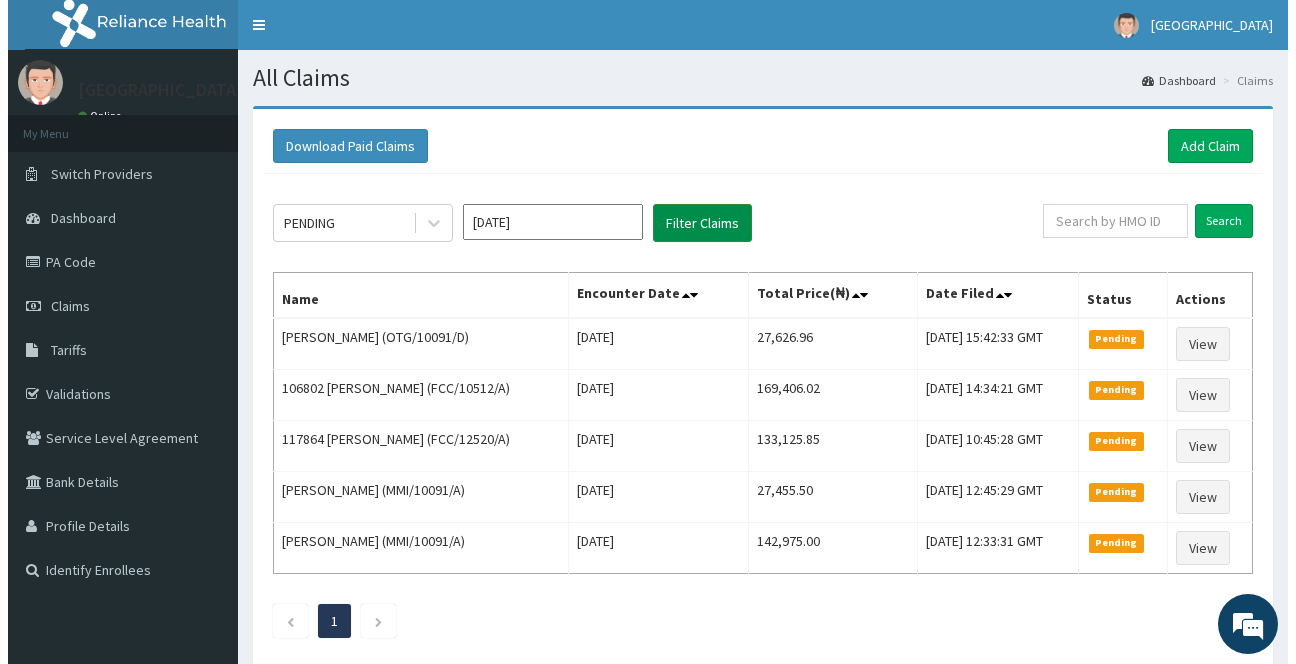 scroll, scrollTop: 0, scrollLeft: 0, axis: both 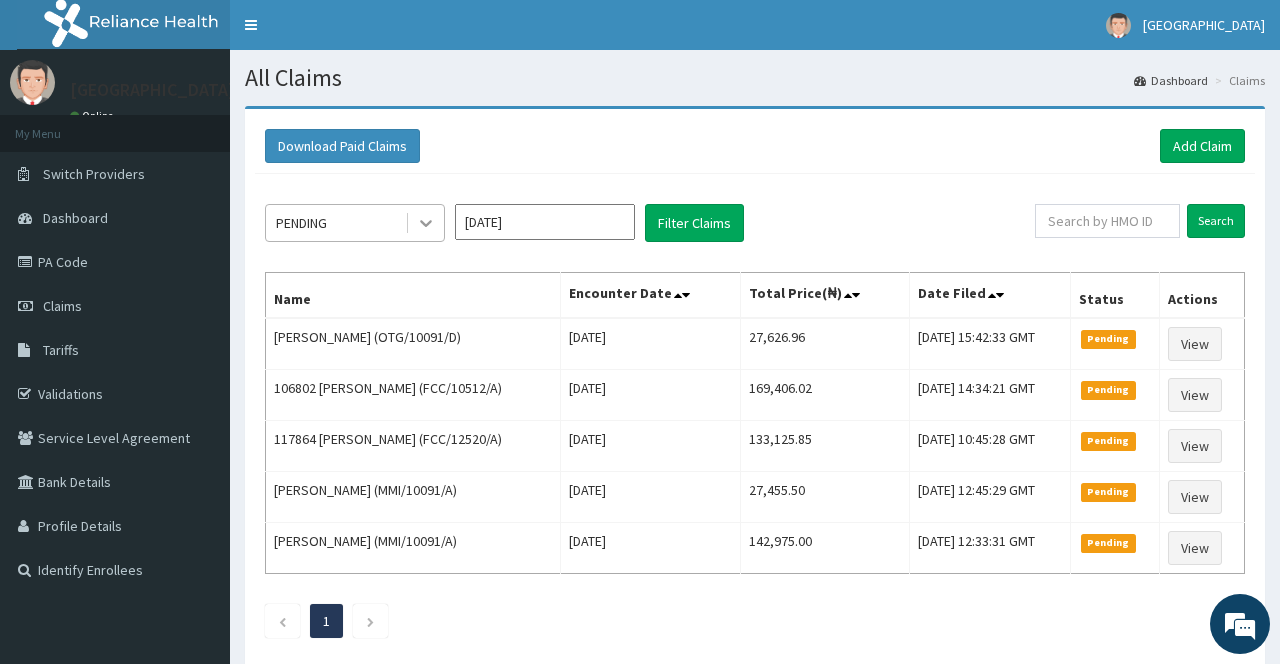 click 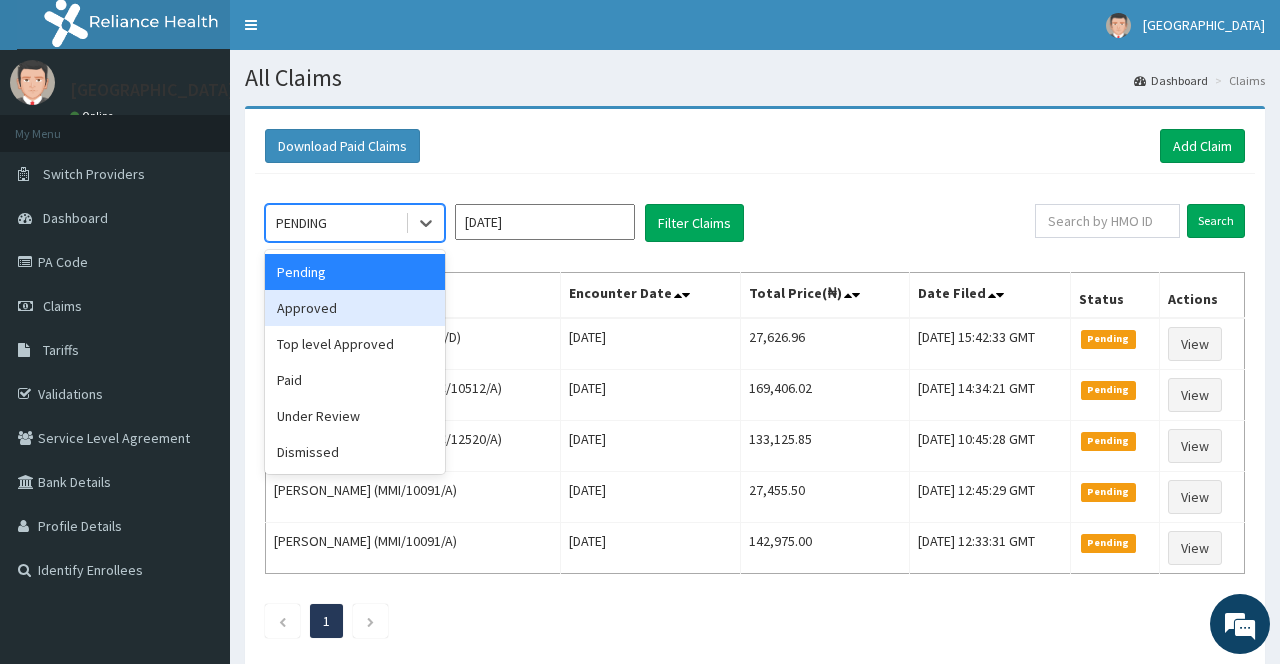 click on "Approved" at bounding box center [355, 308] 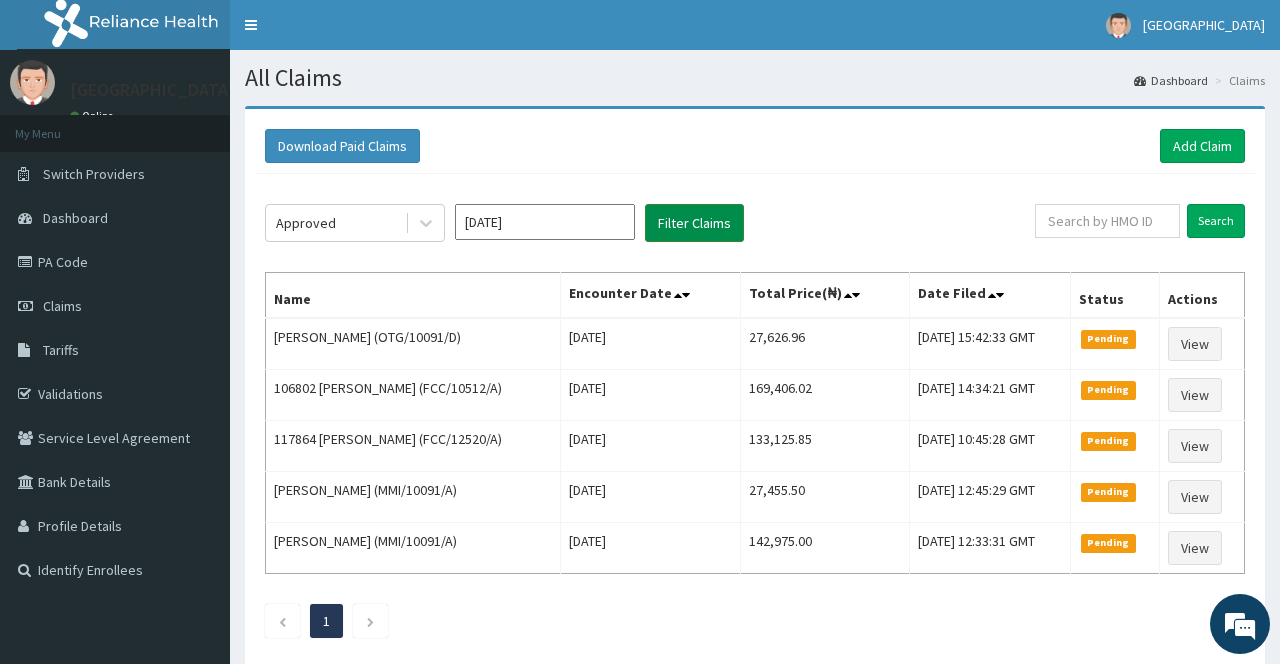 click on "Filter Claims" at bounding box center (694, 223) 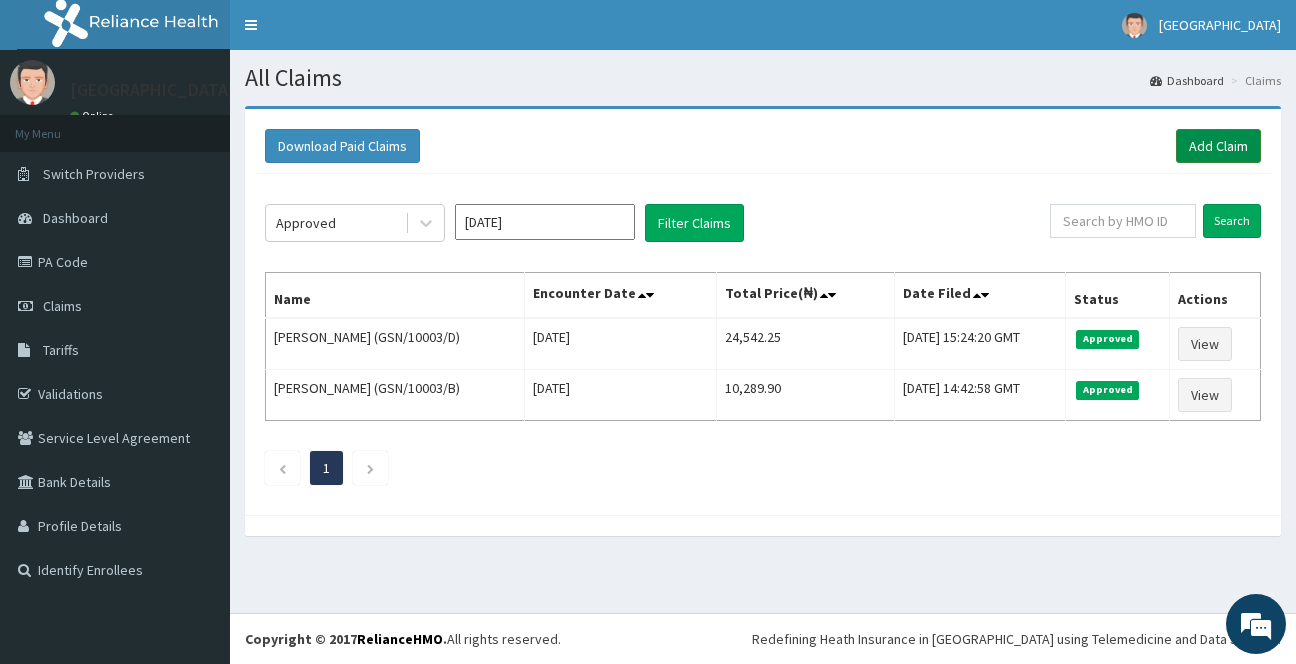 click on "Add Claim" at bounding box center (1218, 146) 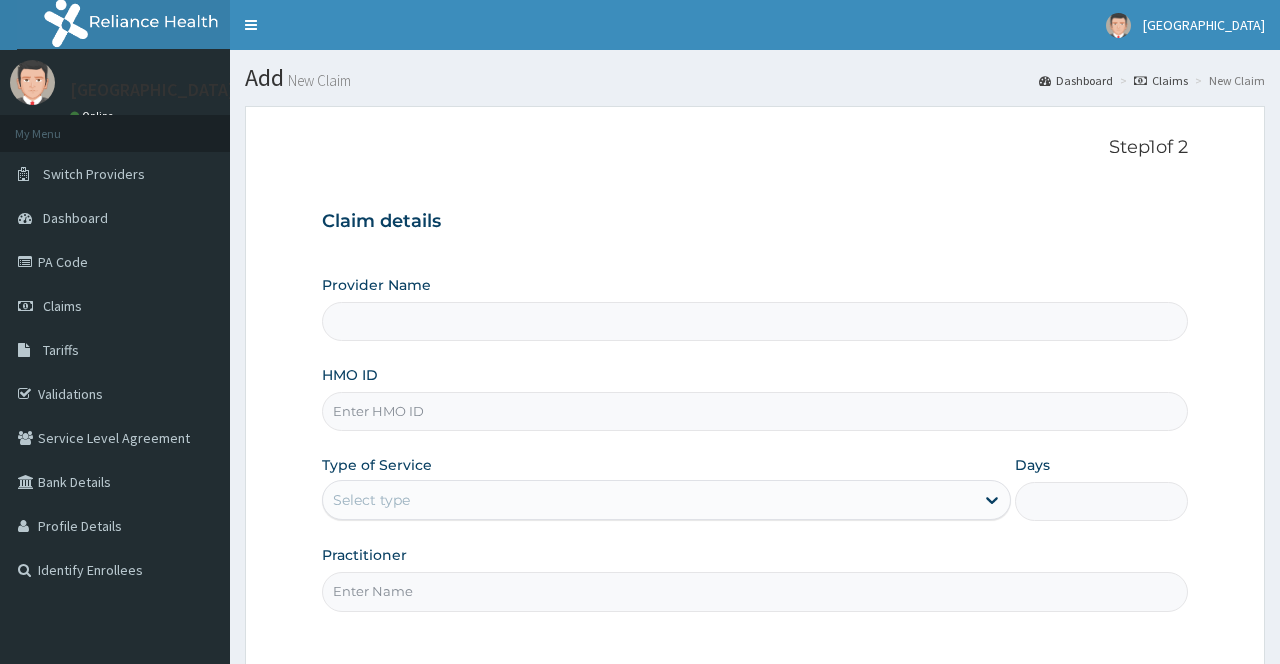 scroll, scrollTop: 0, scrollLeft: 0, axis: both 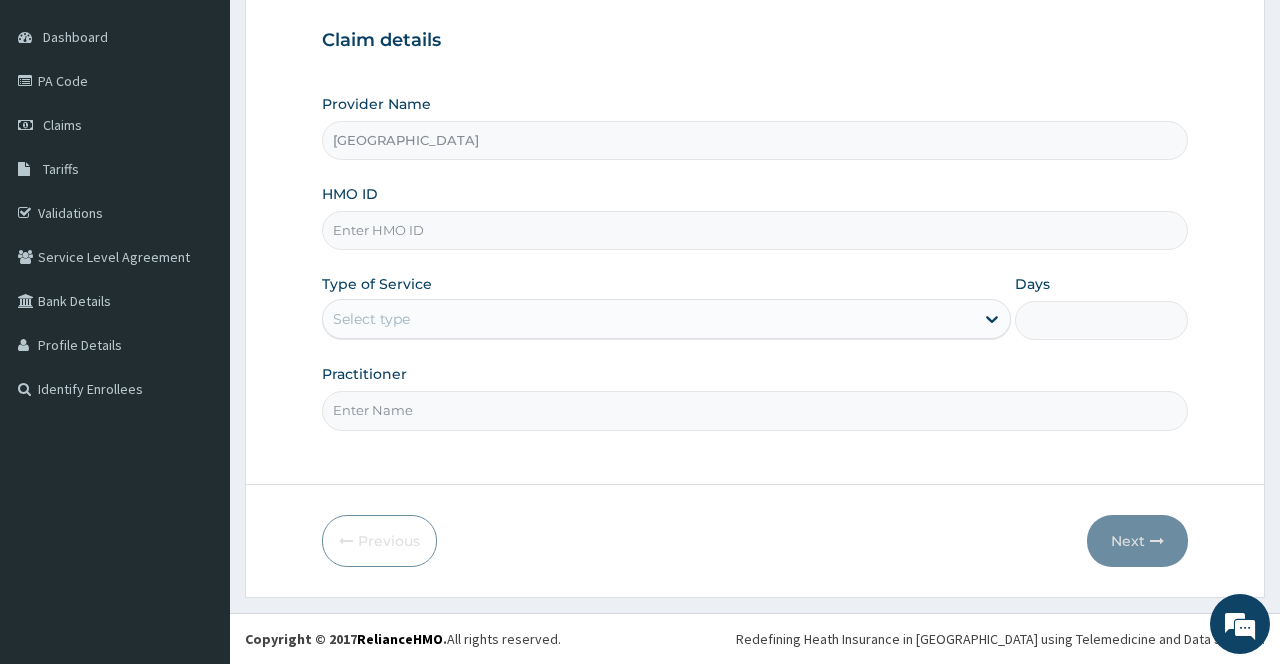 click on "HMO ID" at bounding box center [754, 230] 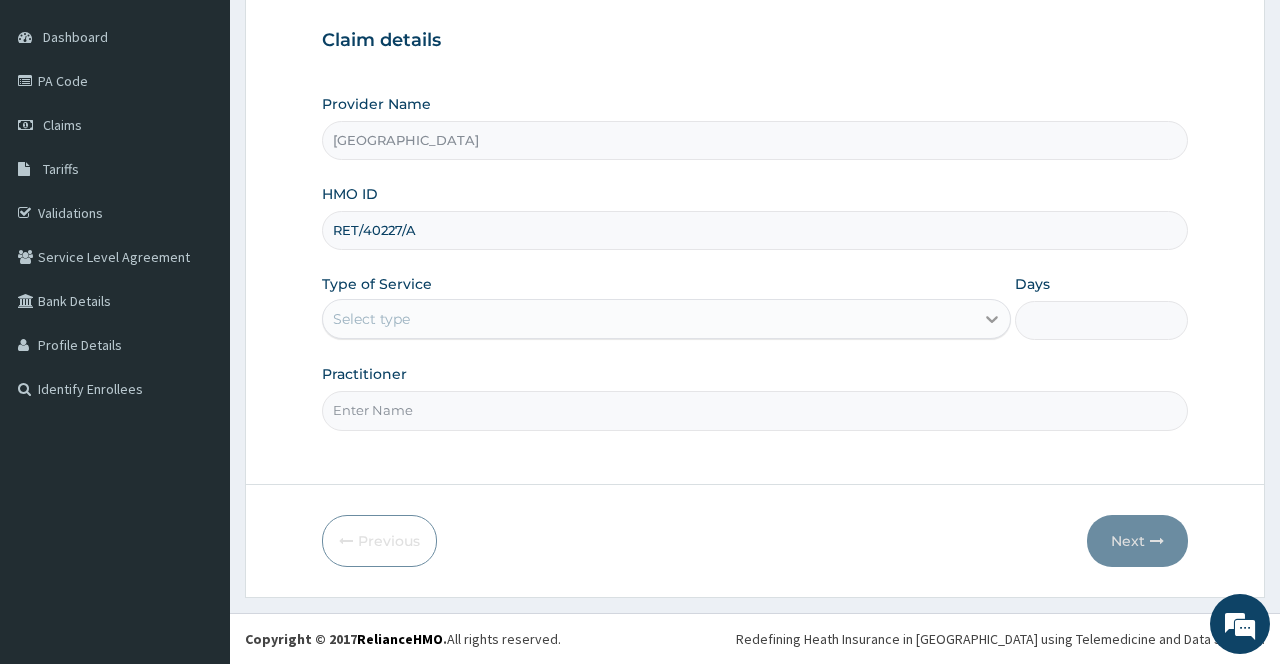 type on "RET/40227/A" 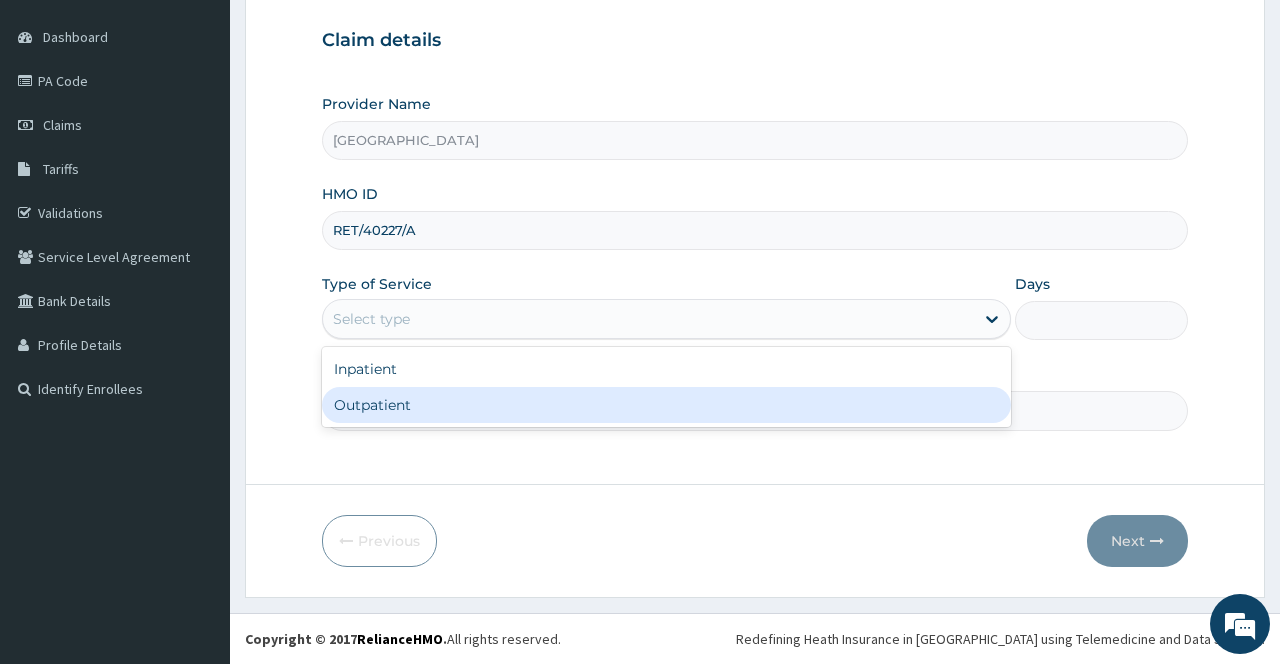 click on "Outpatient" at bounding box center (666, 405) 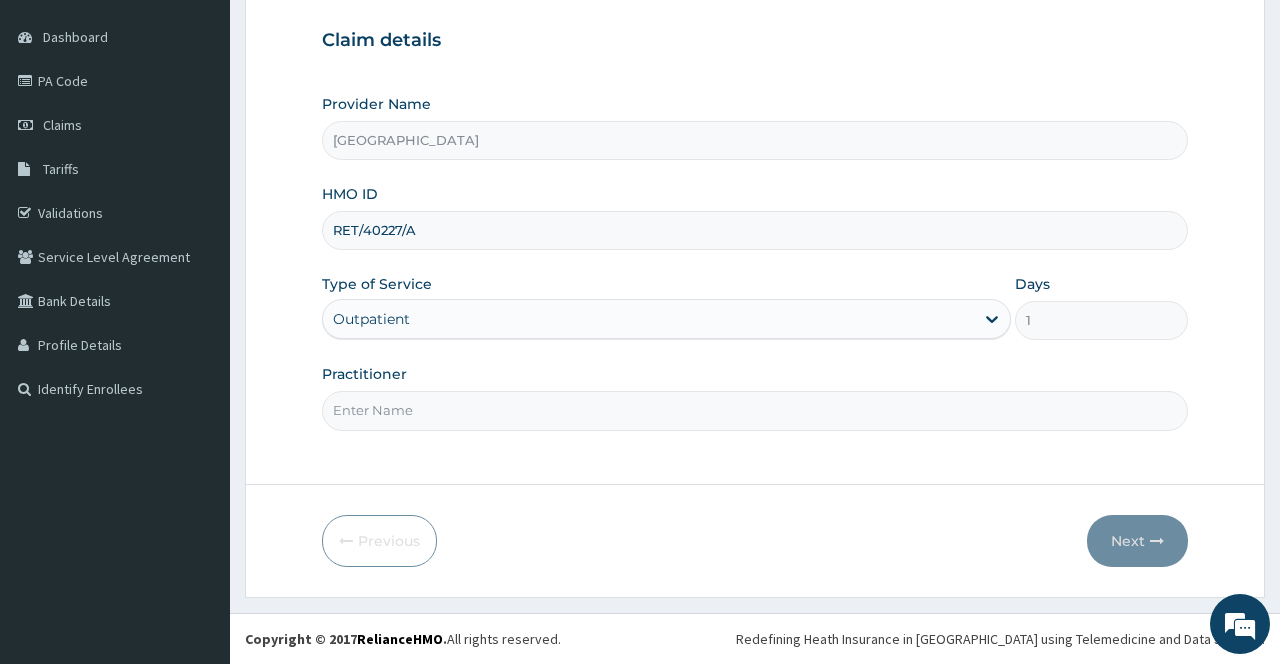 click on "Practitioner" at bounding box center (754, 410) 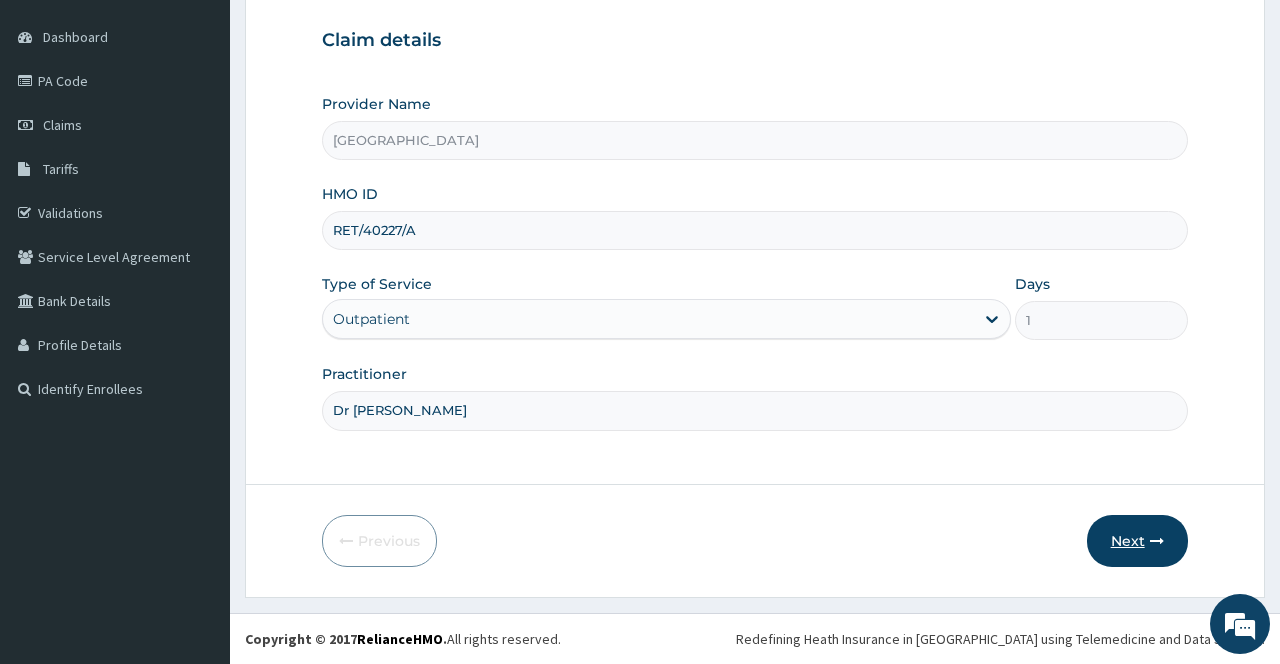 click on "Next" at bounding box center [1137, 541] 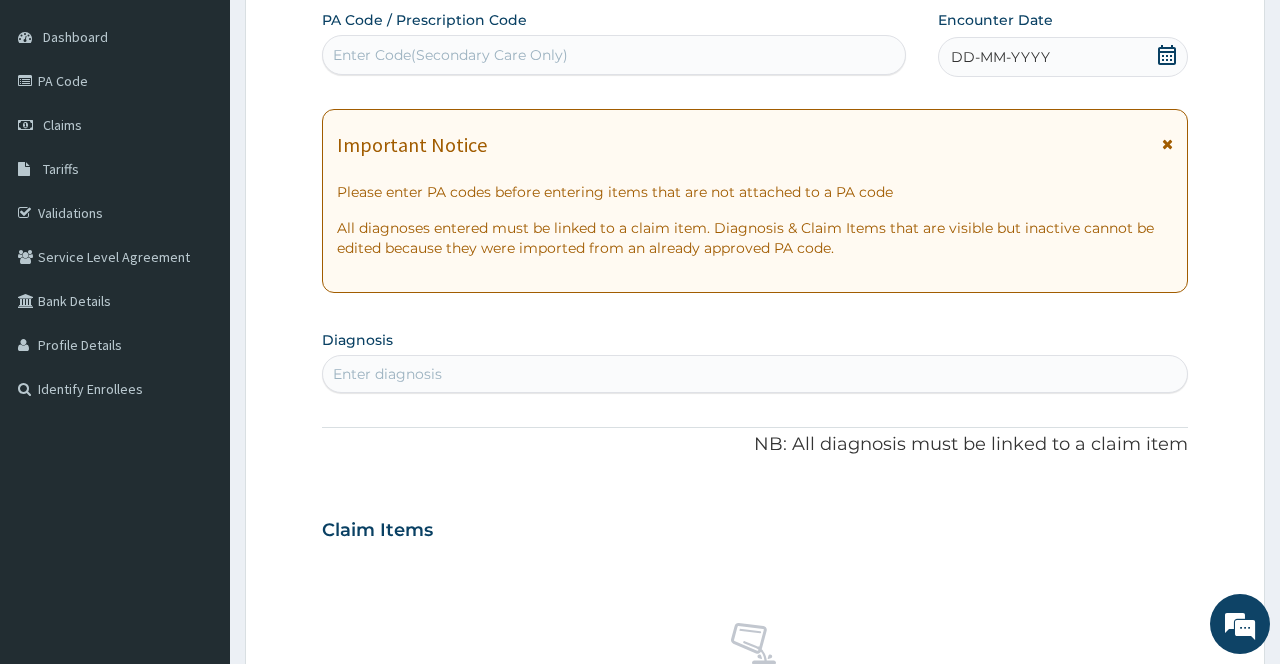 click at bounding box center [1167, 144] 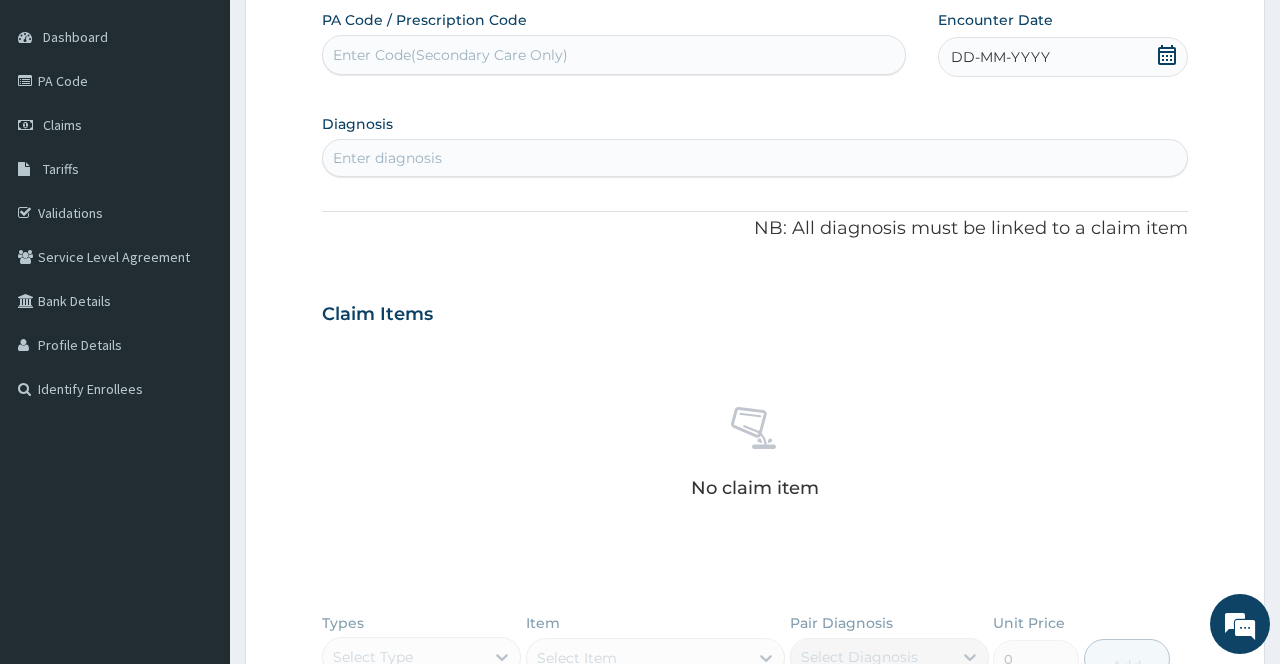 click 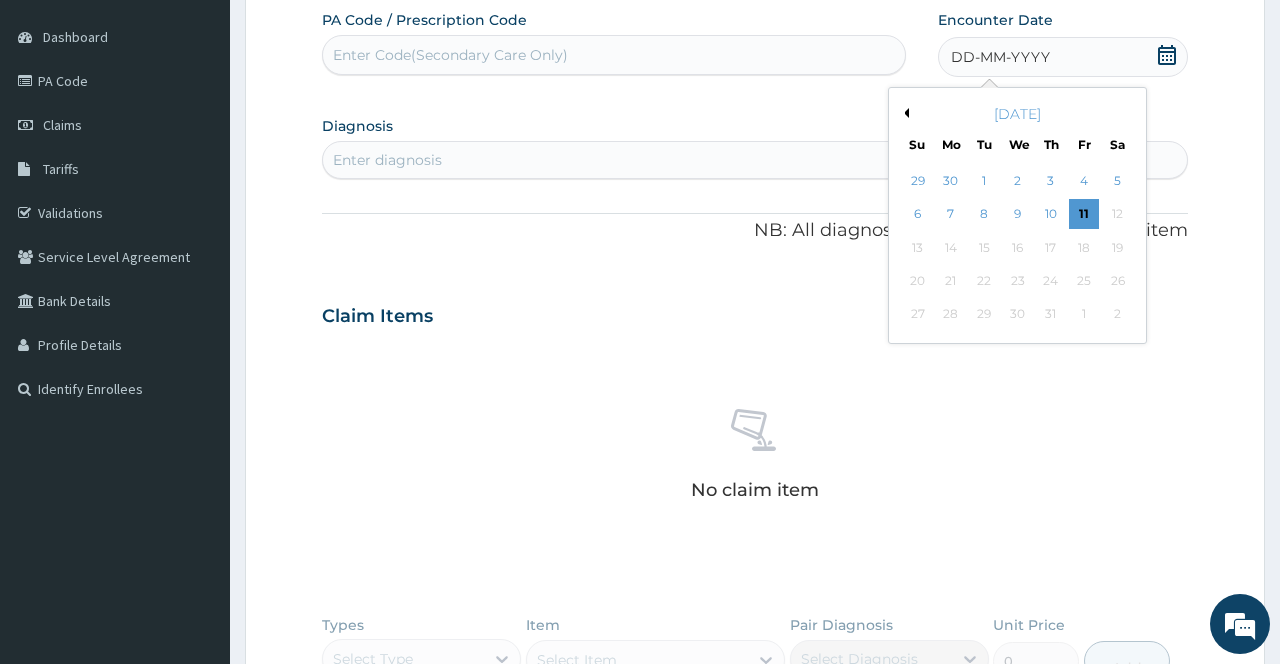 click on "Previous Month" at bounding box center (904, 113) 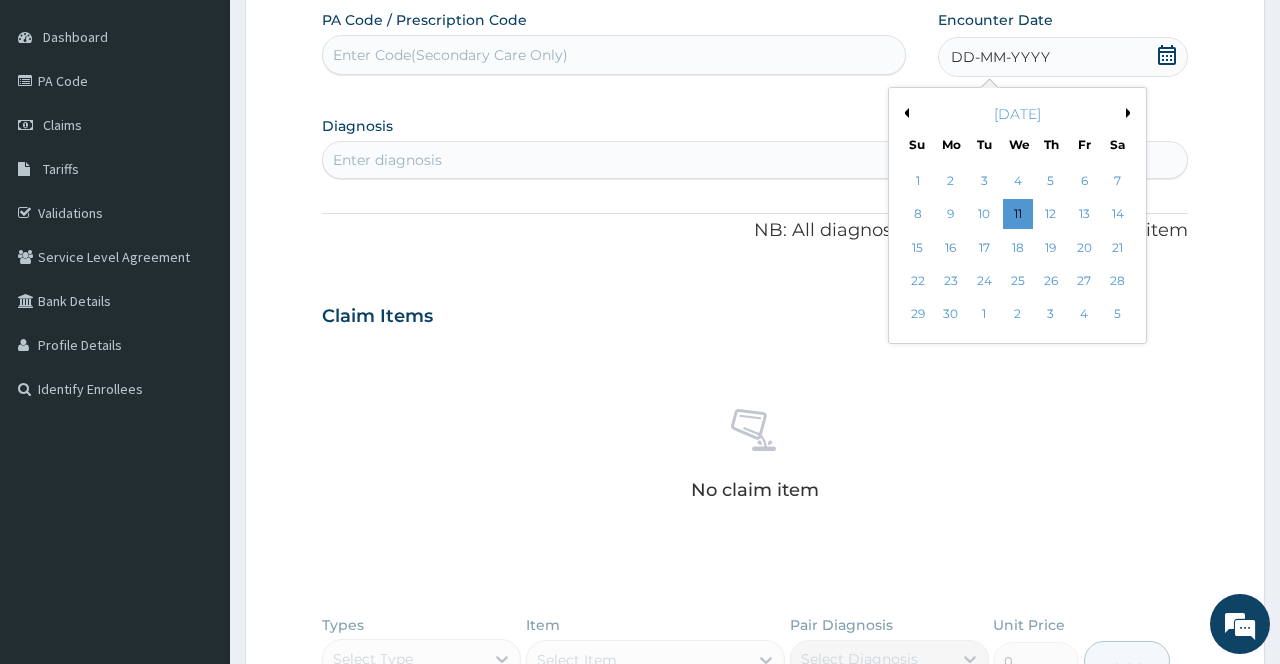 click on "Previous Month" at bounding box center [904, 113] 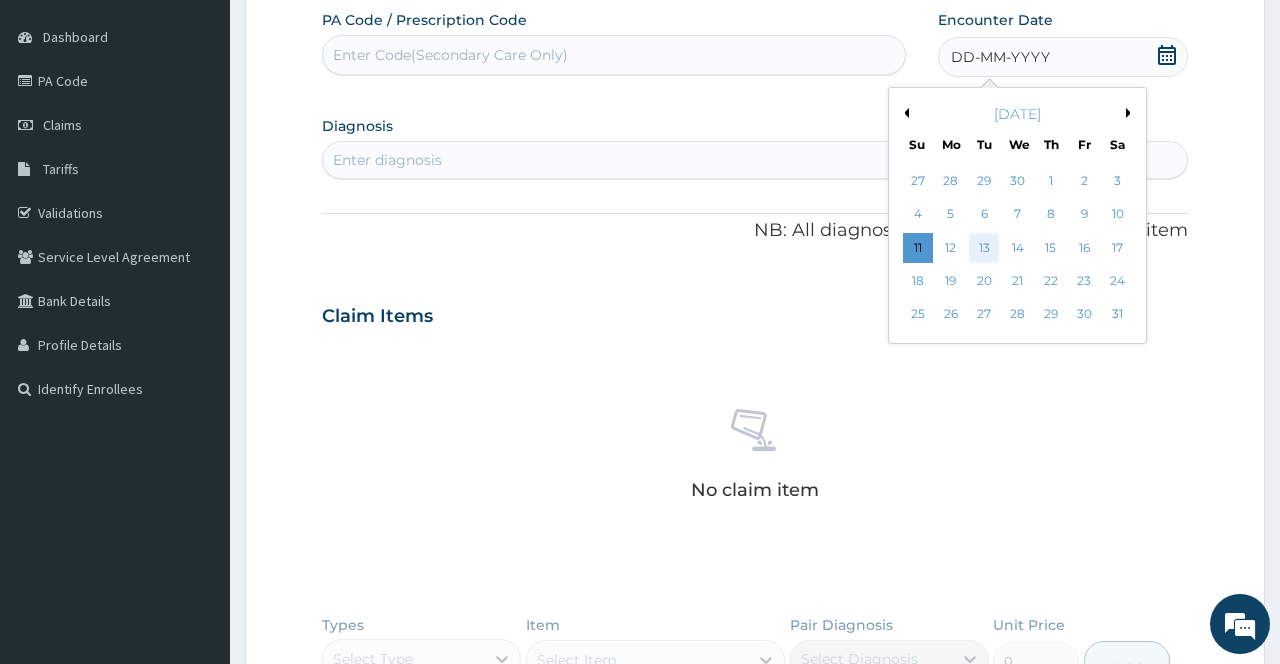 click on "13" at bounding box center [984, 248] 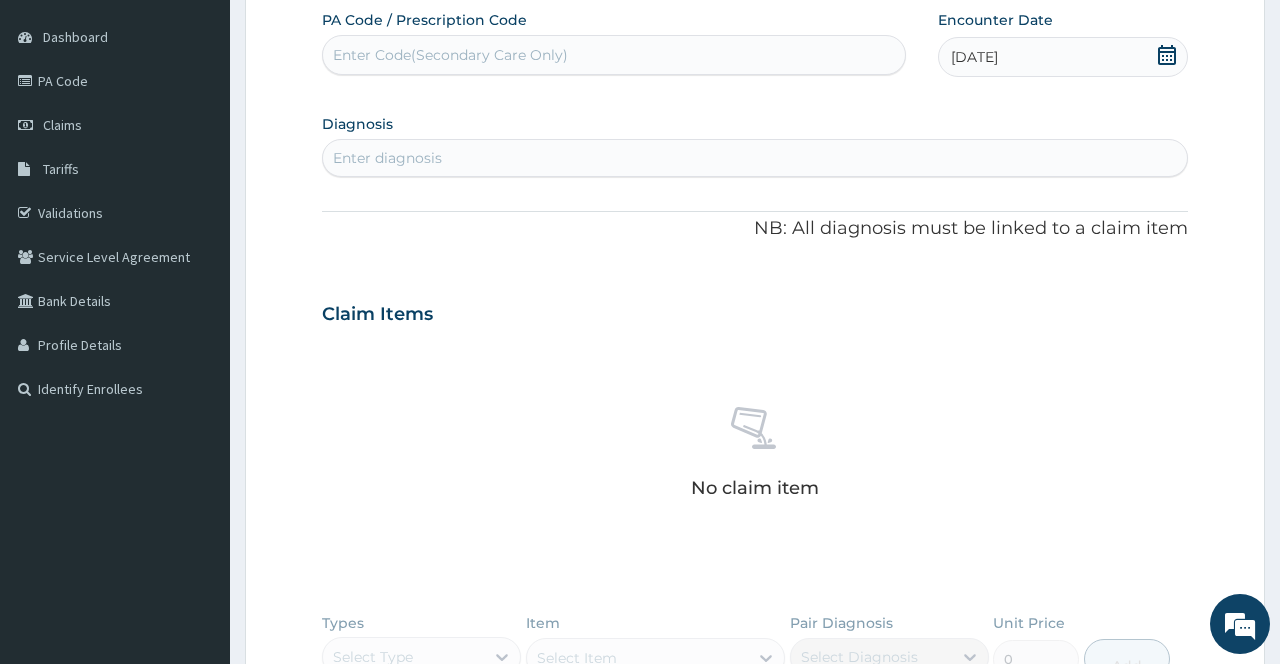 click on "Enter diagnosis" at bounding box center [754, 158] 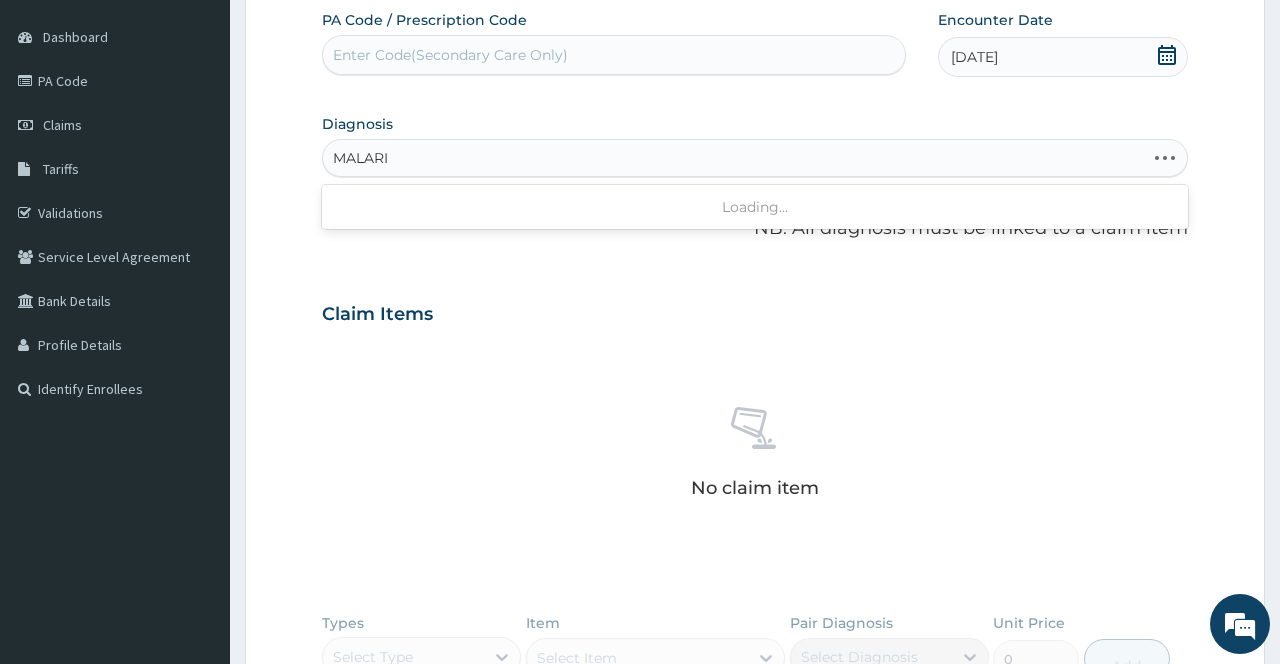 type on "MALARIA" 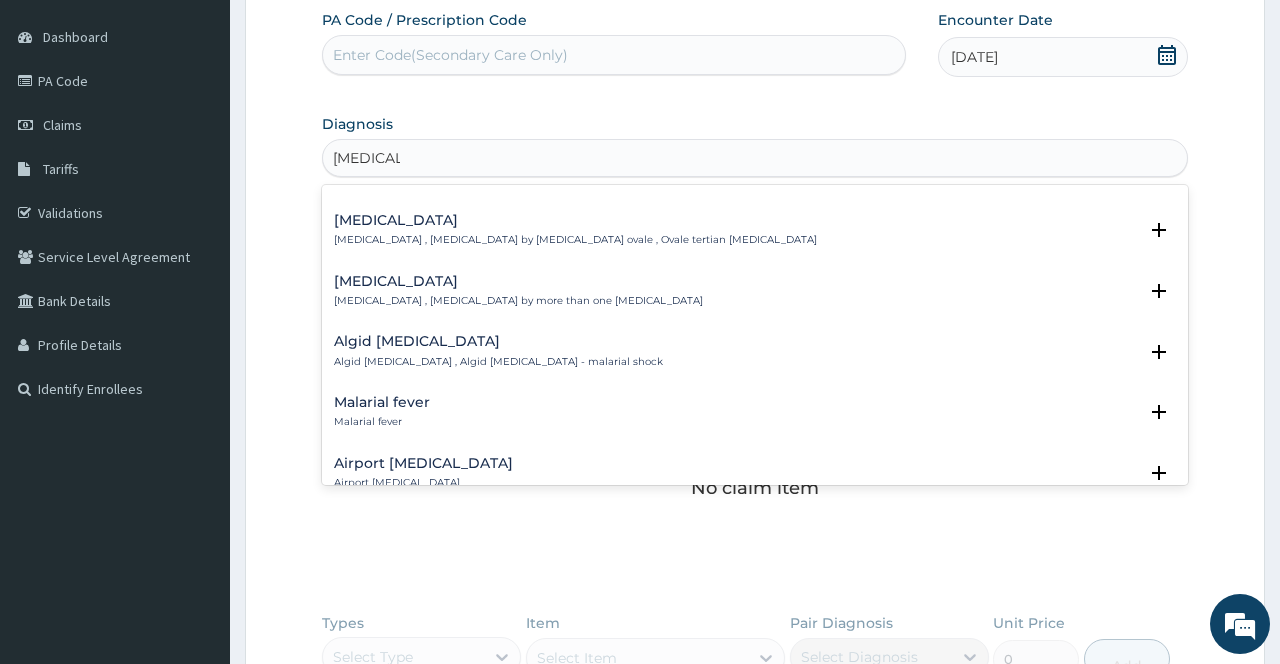 scroll, scrollTop: 200, scrollLeft: 0, axis: vertical 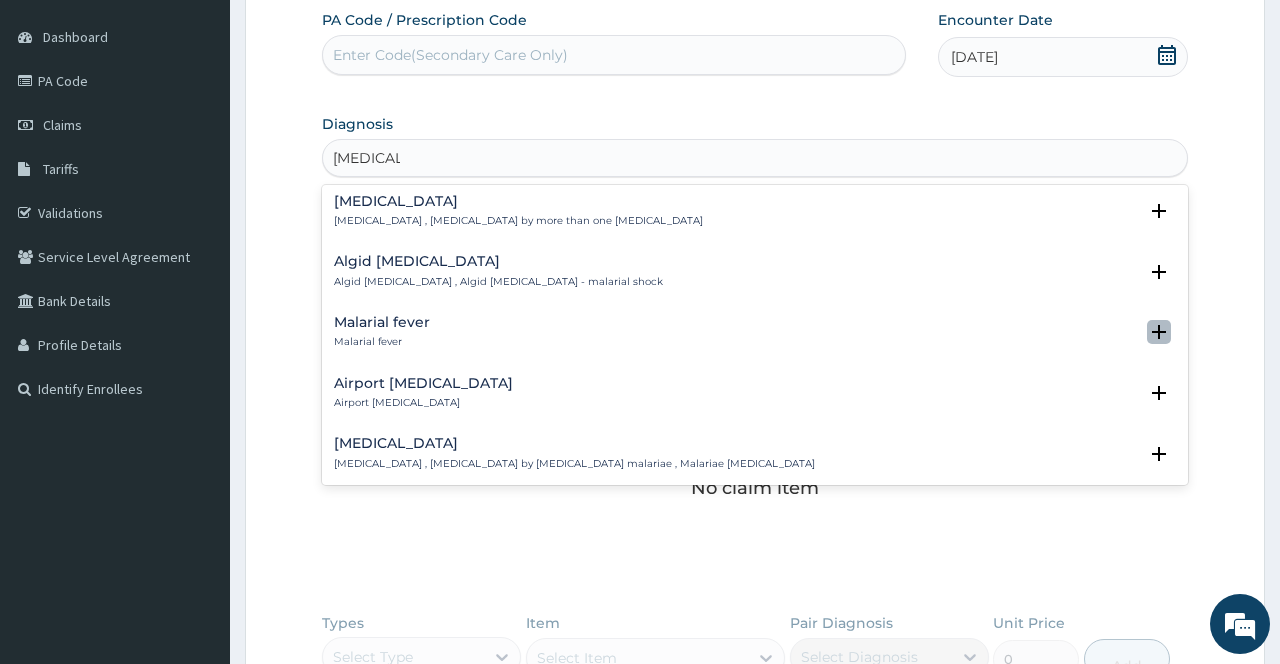 click 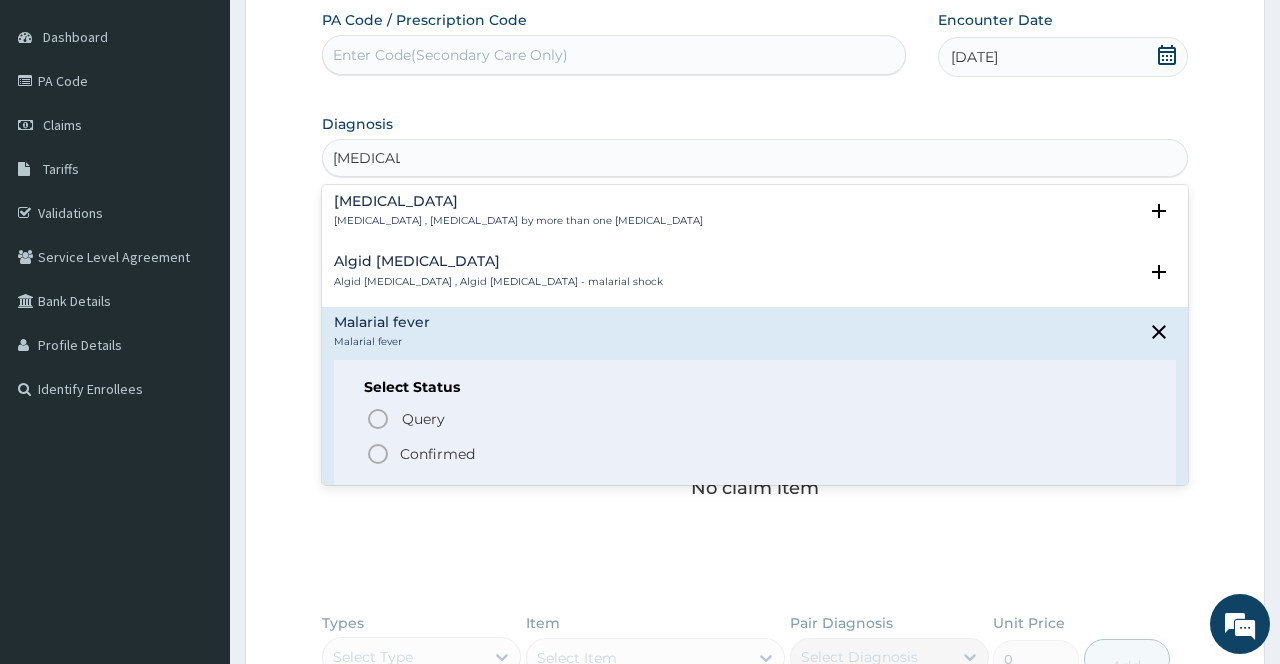 click 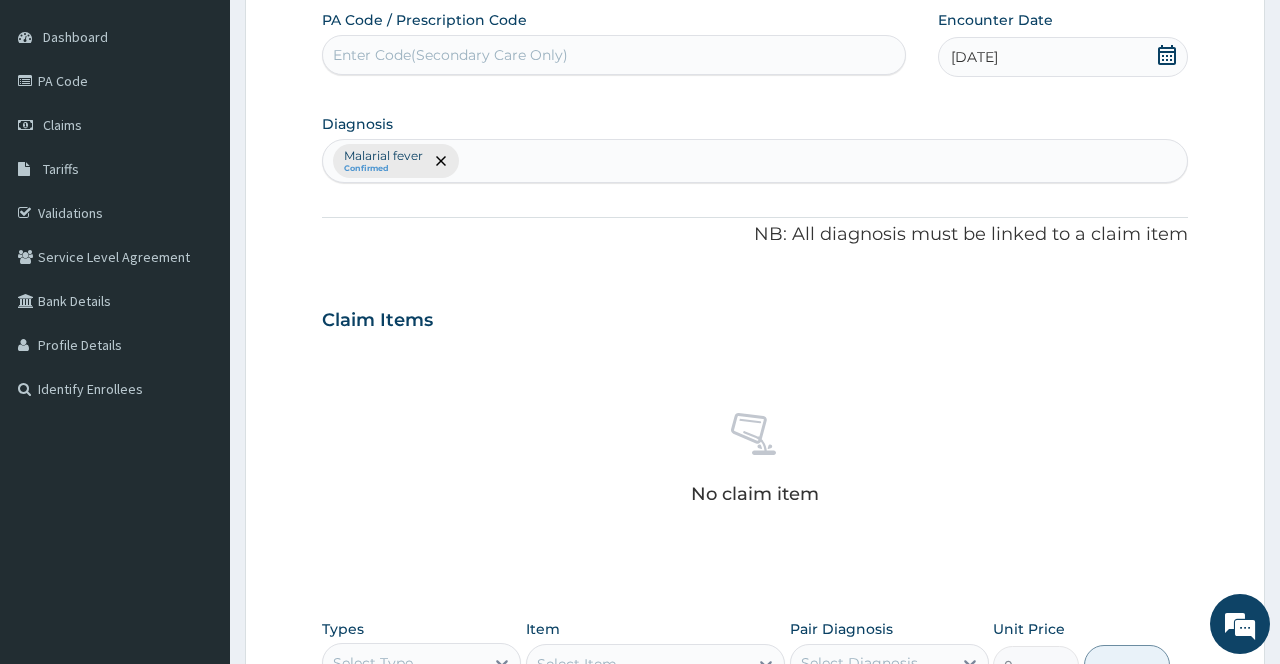 scroll, scrollTop: 562, scrollLeft: 0, axis: vertical 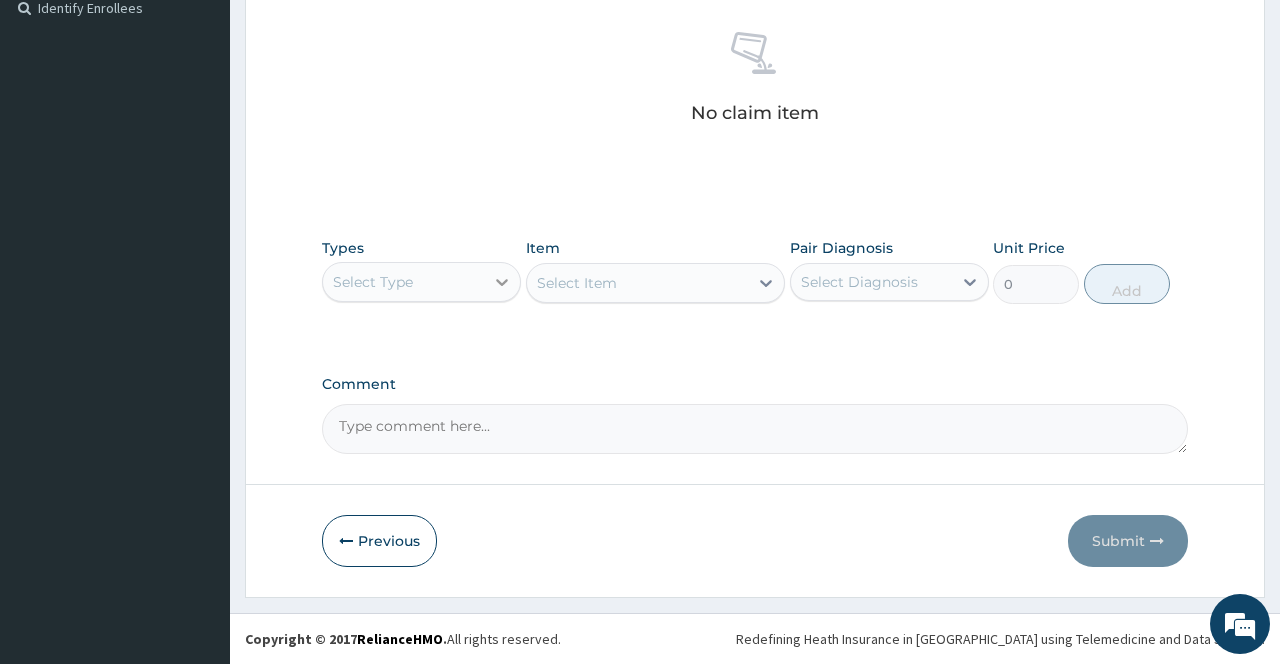 click 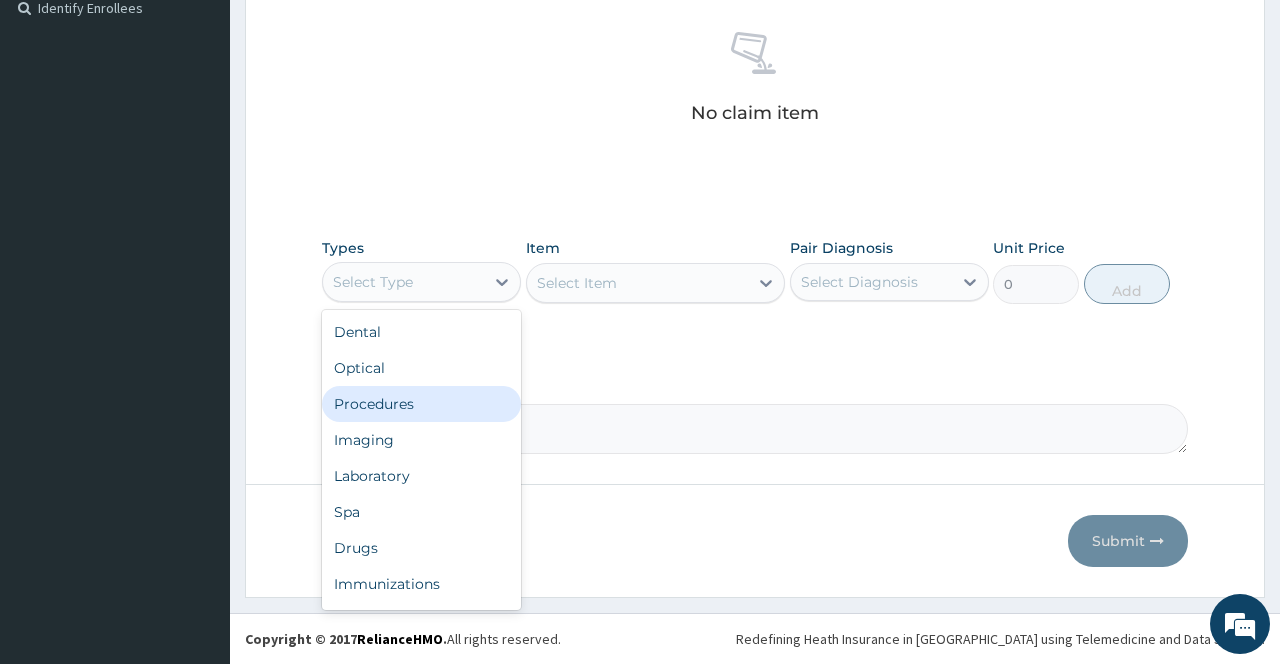 click on "Procedures" at bounding box center [421, 404] 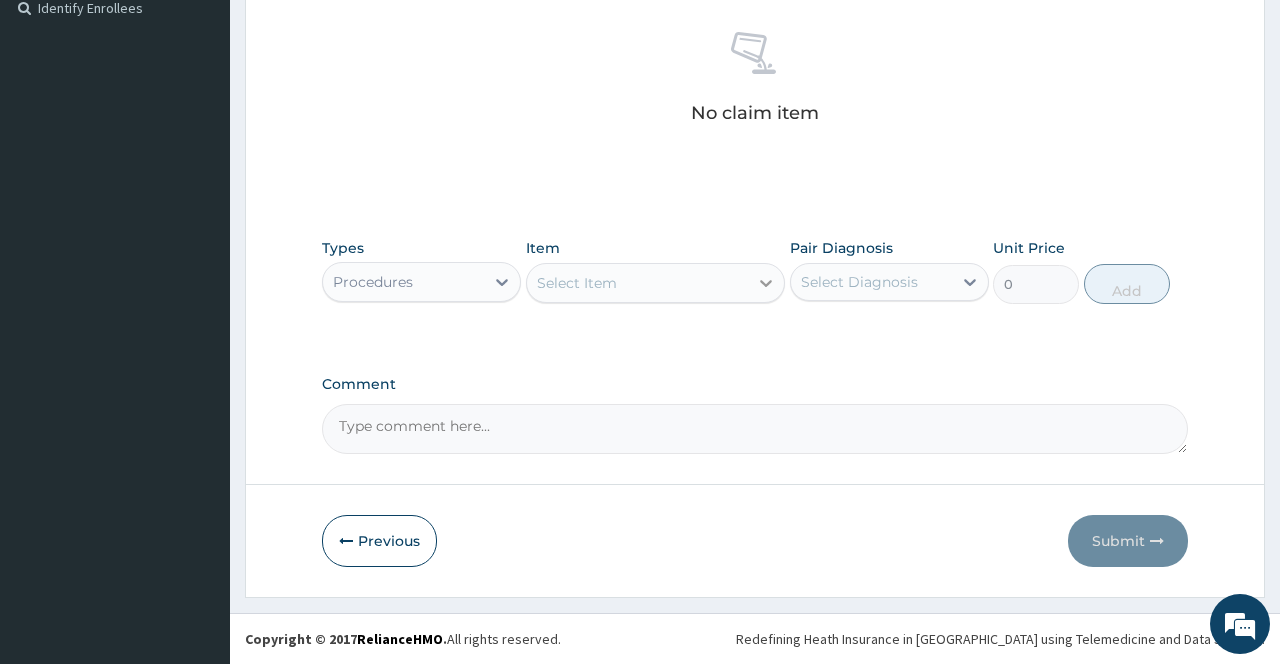 click 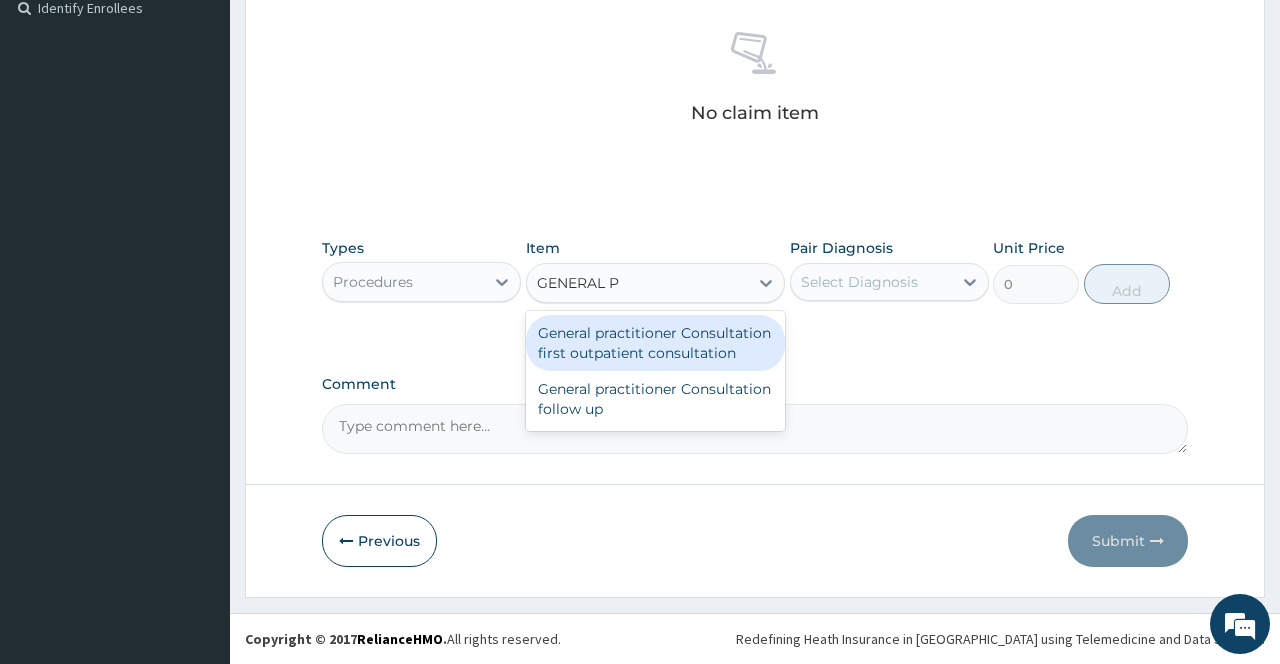 type on "GENERAL PR" 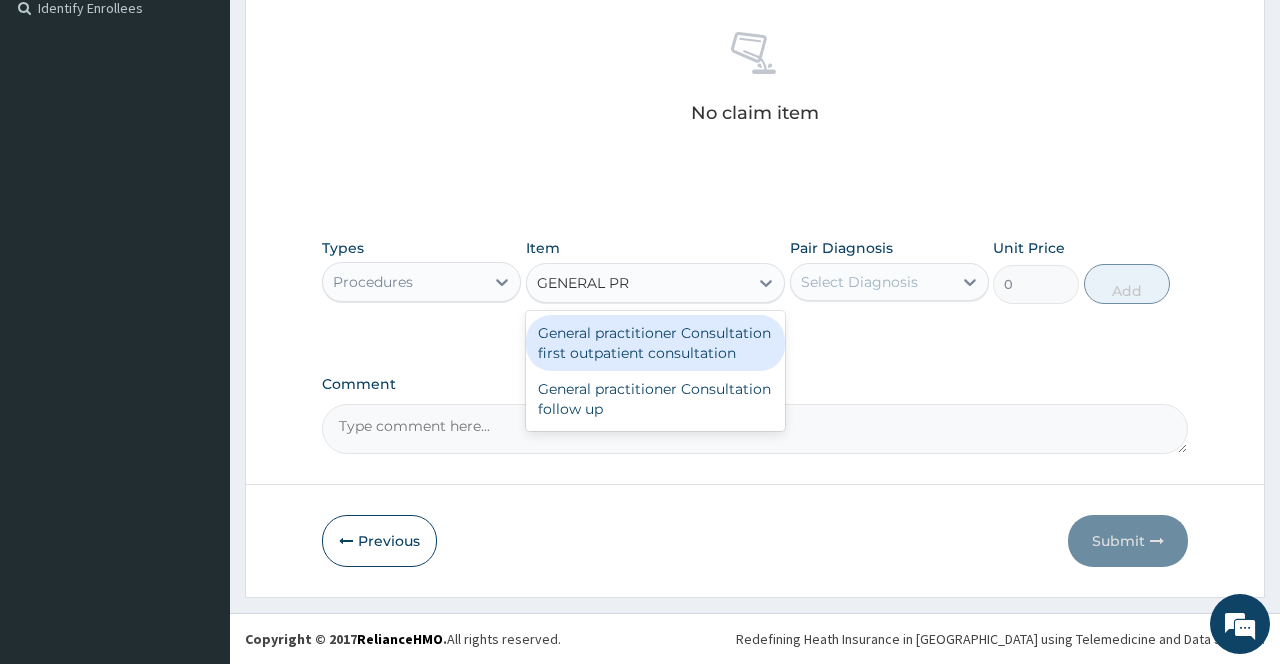 click on "General practitioner Consultation first outpatient consultation" at bounding box center [656, 343] 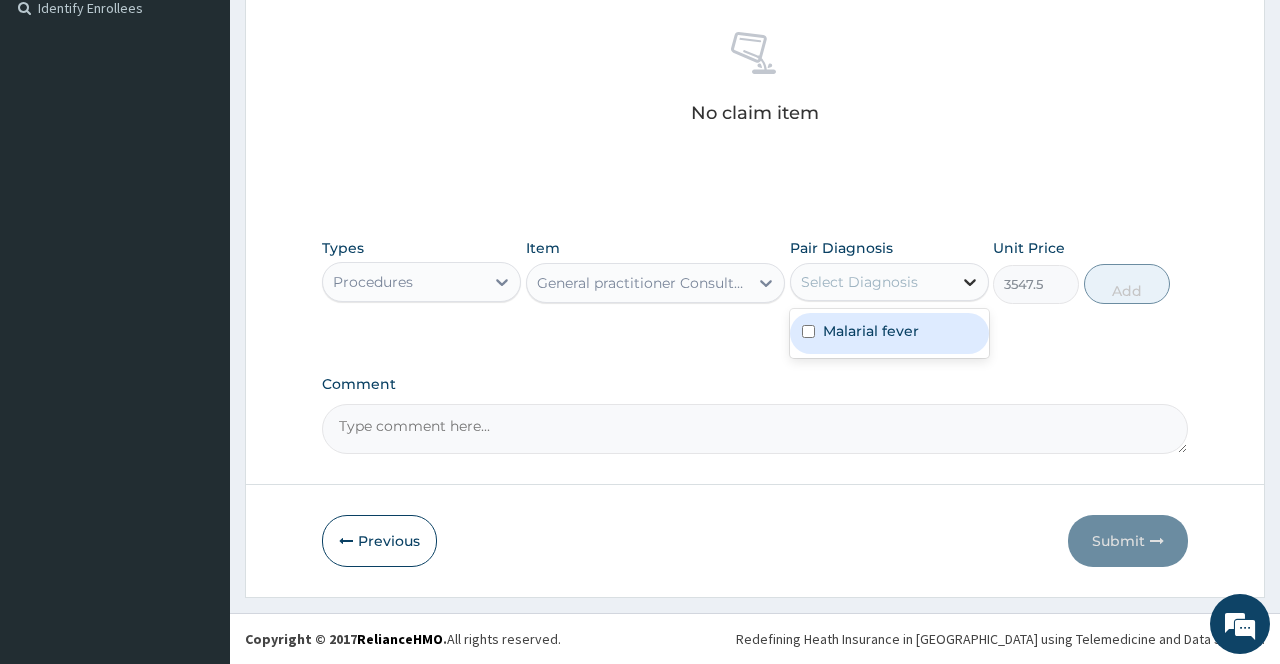 click 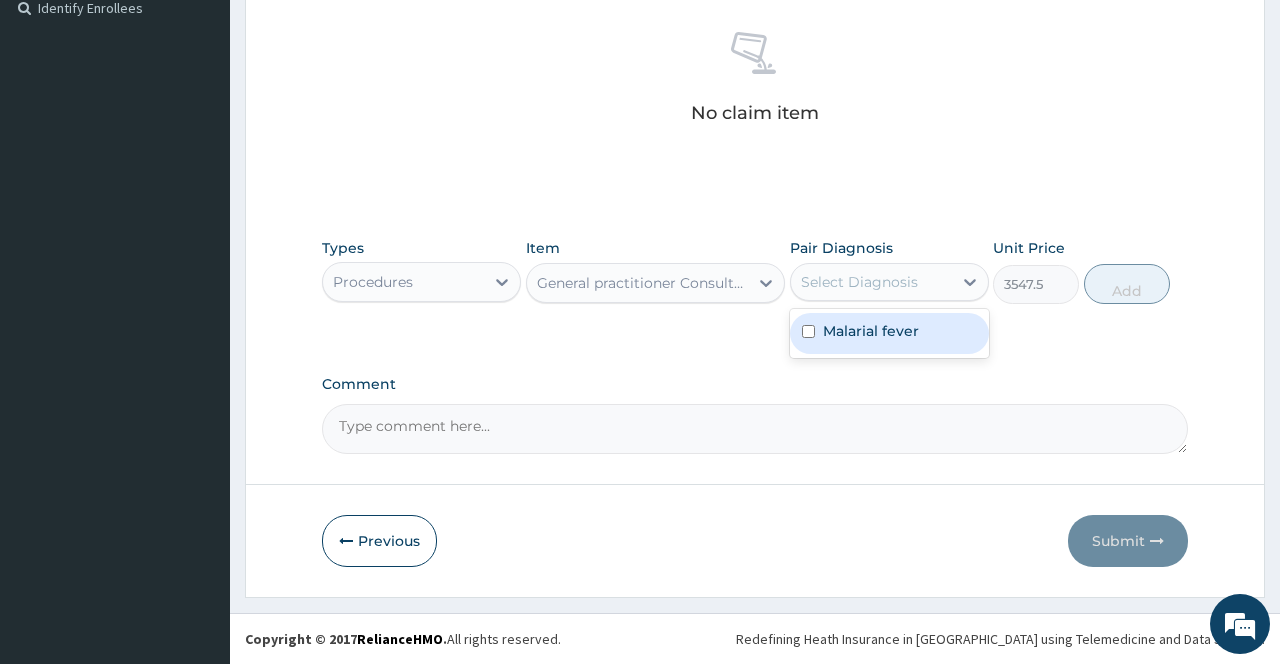 click on "Malarial fever" at bounding box center [871, 331] 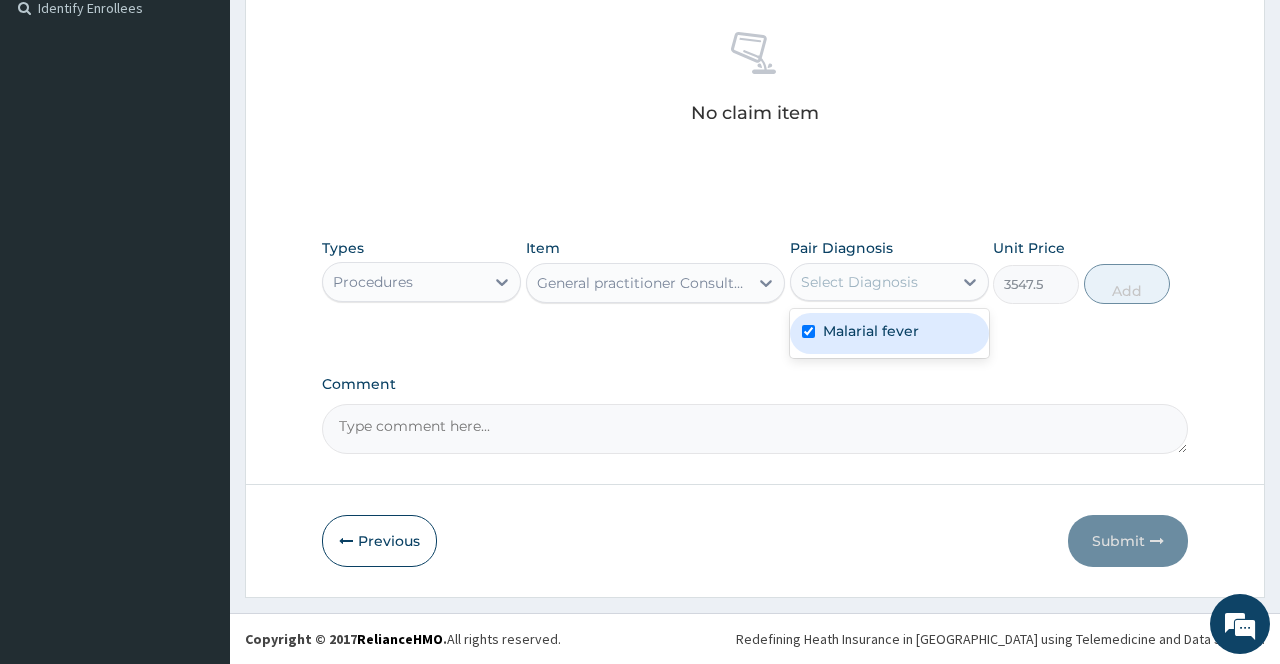 checkbox on "true" 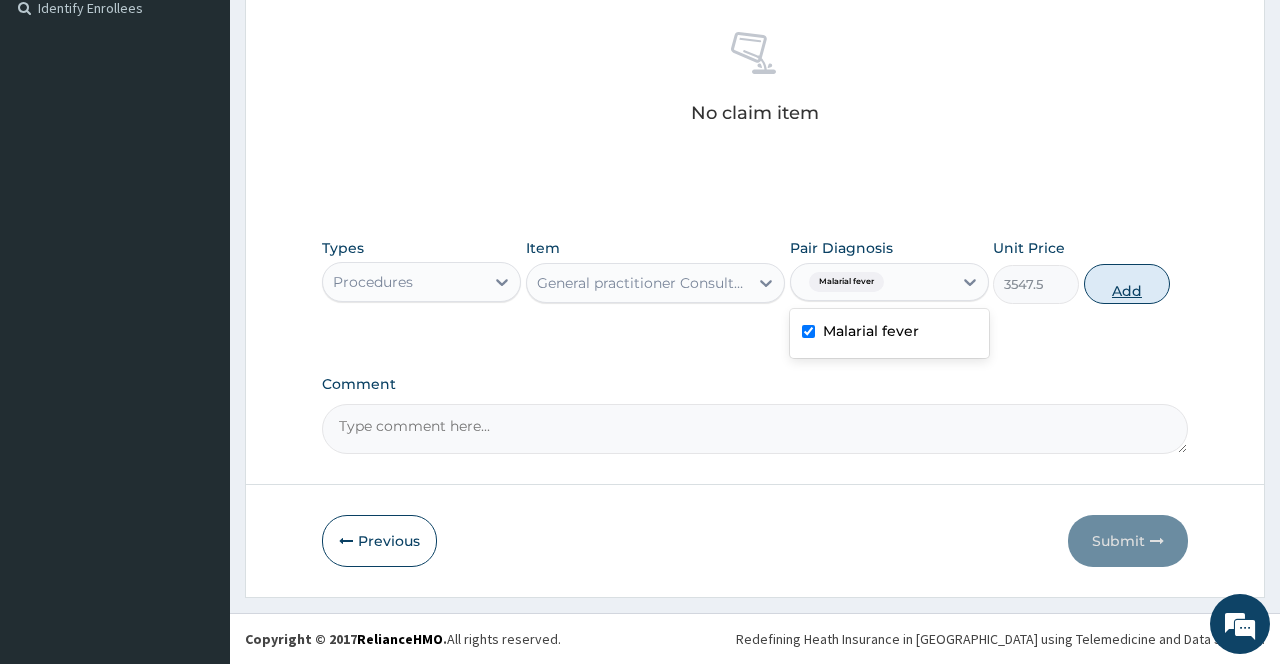 click on "Add" at bounding box center (1127, 284) 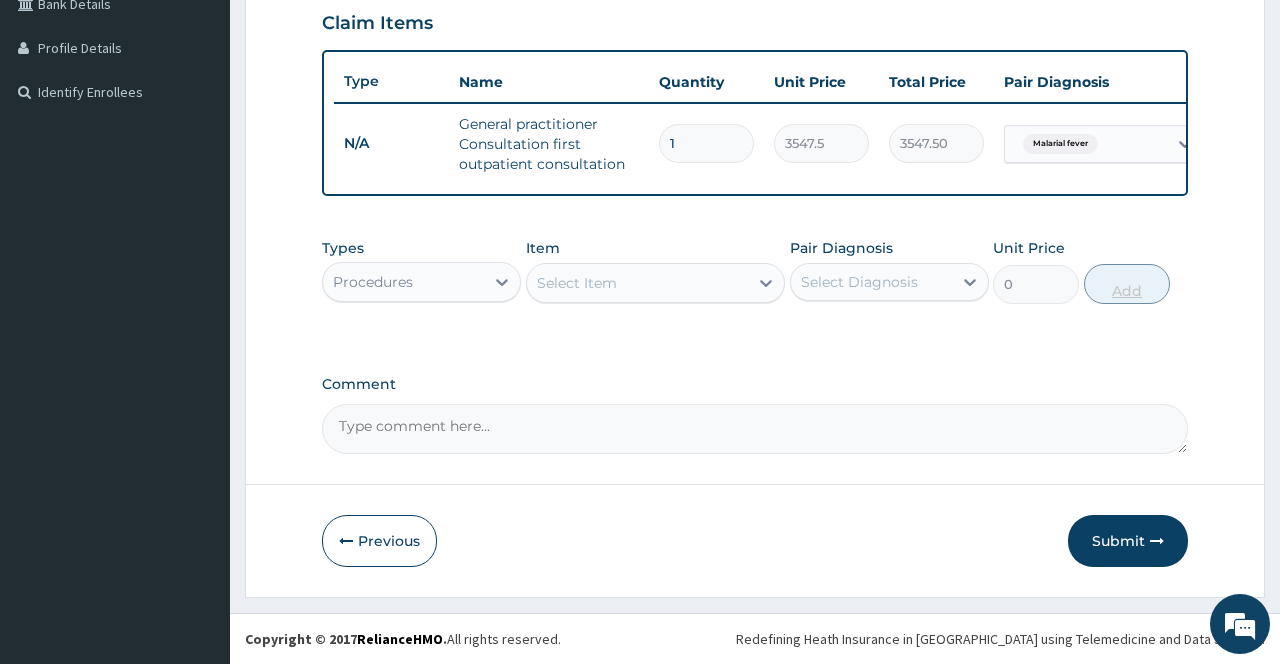 scroll, scrollTop: 494, scrollLeft: 0, axis: vertical 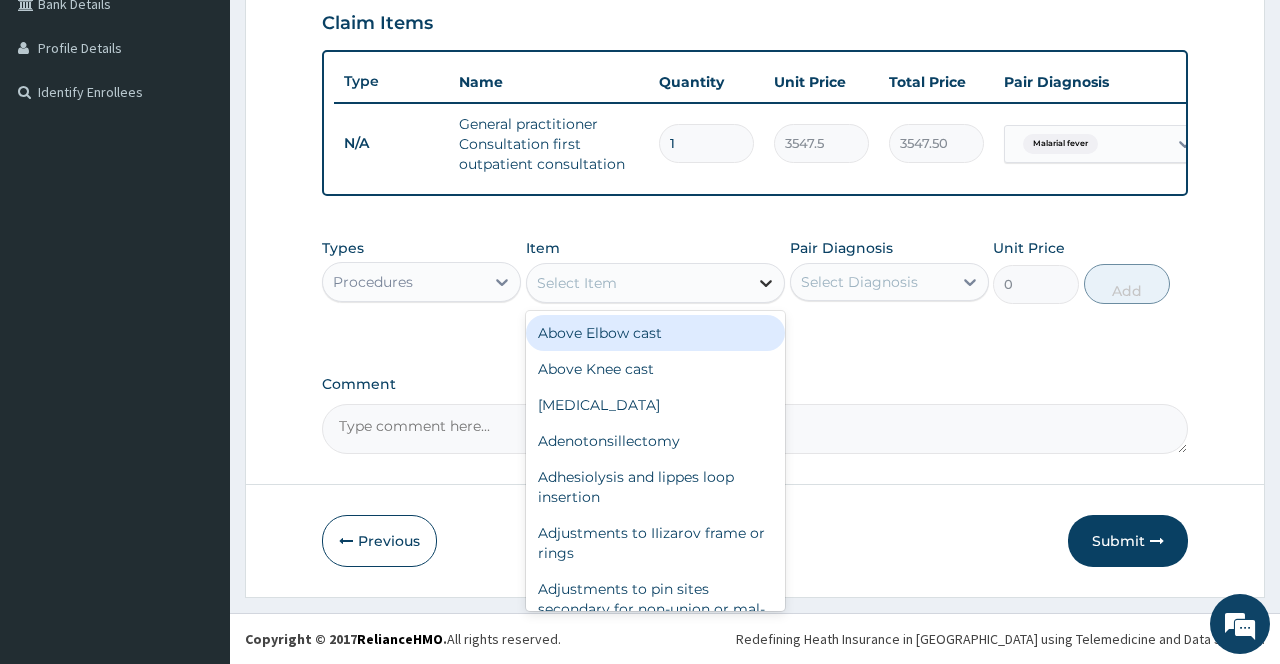 click 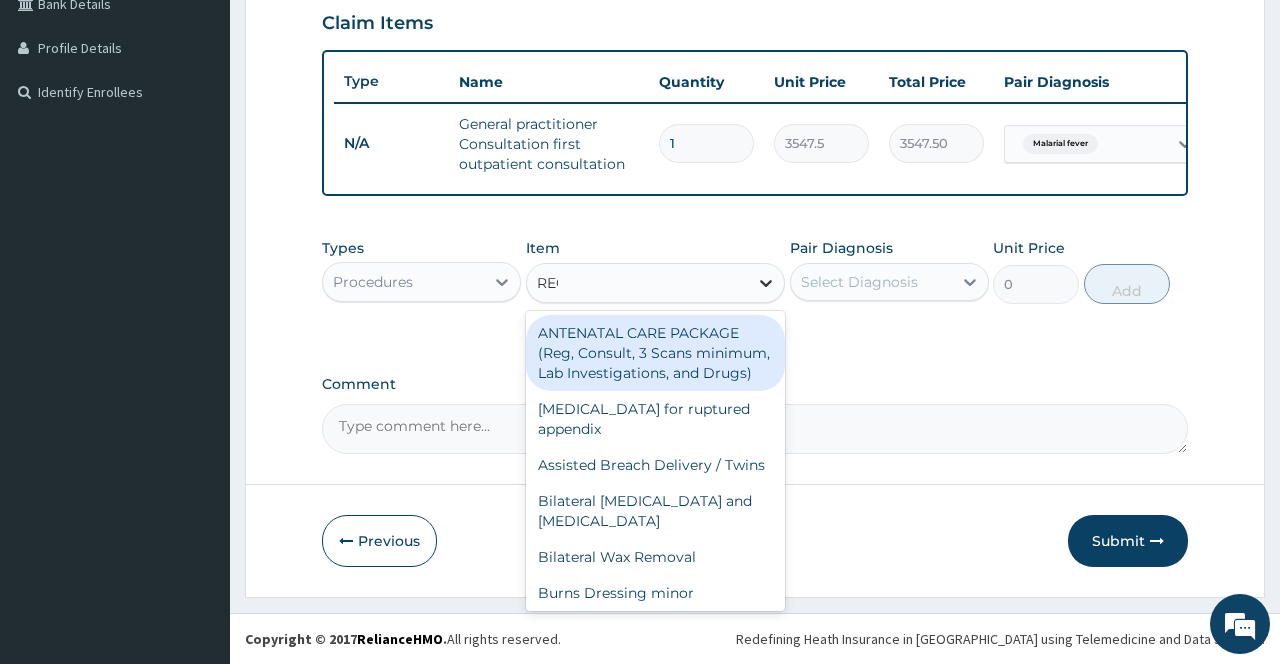 type on "REGIS" 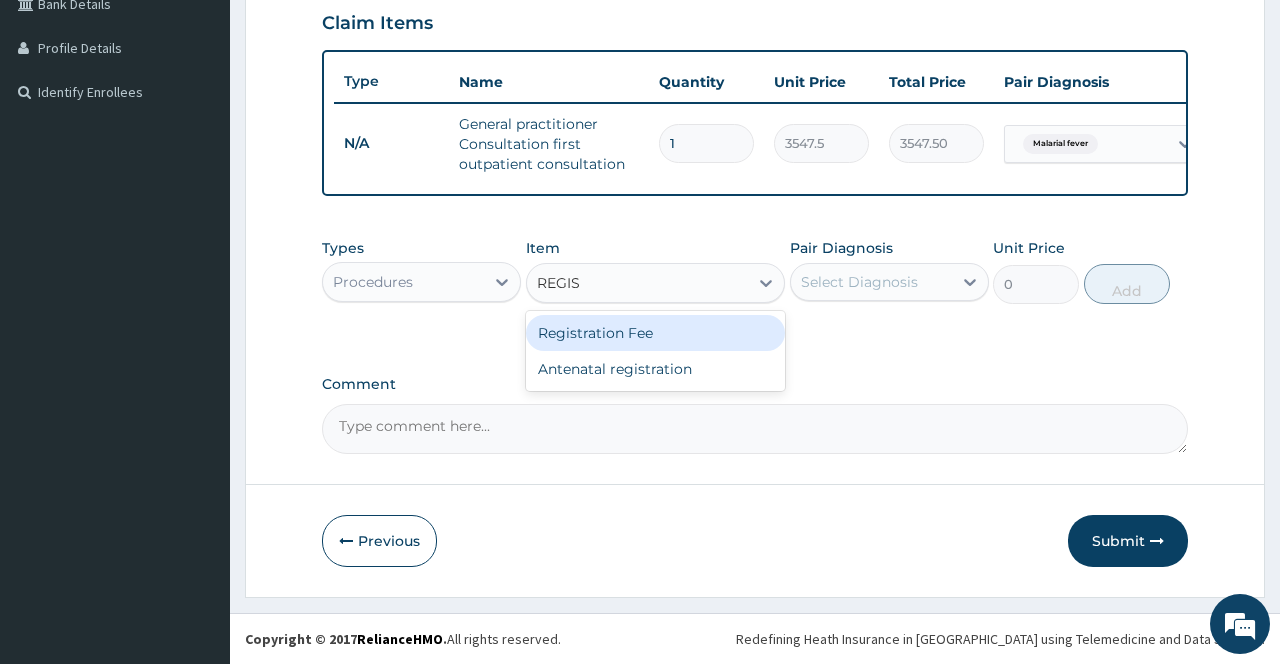 click on "Registration Fee" at bounding box center (656, 333) 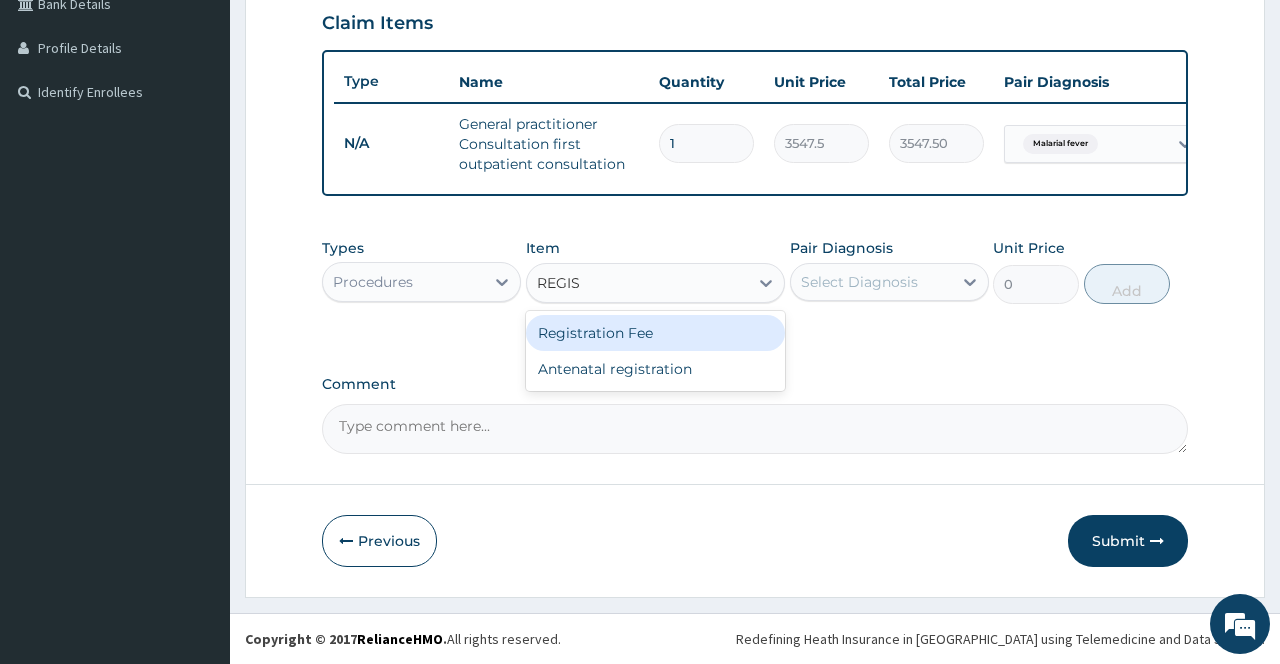 type 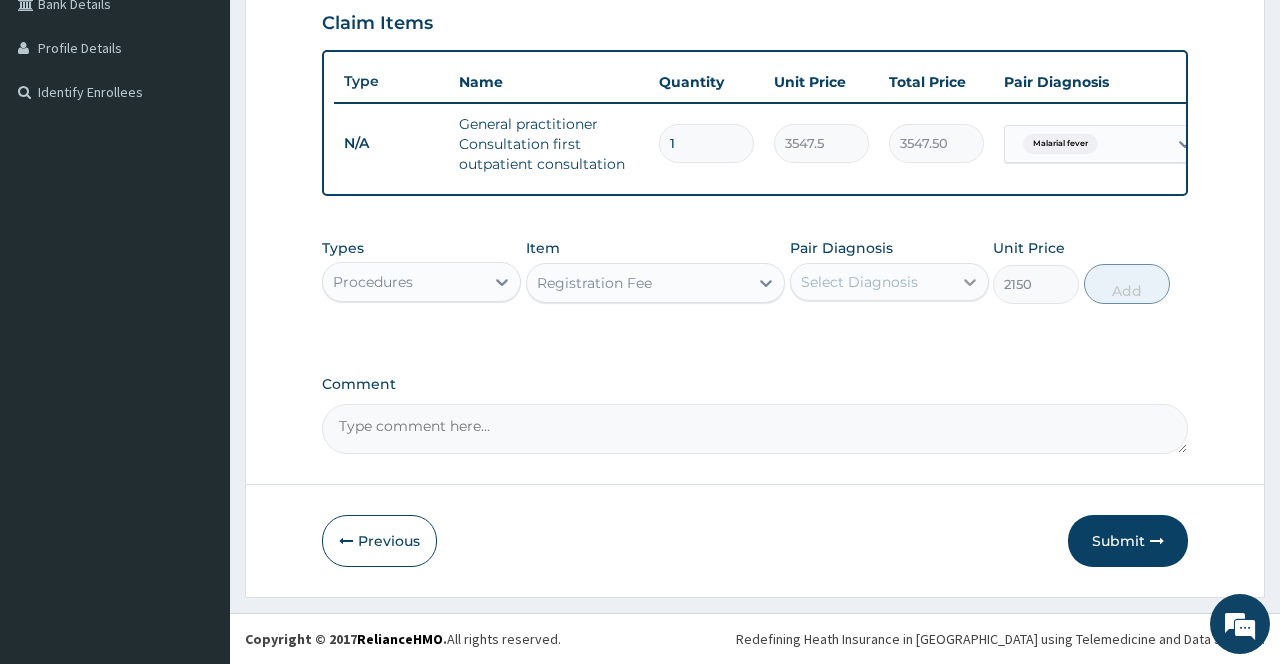 click 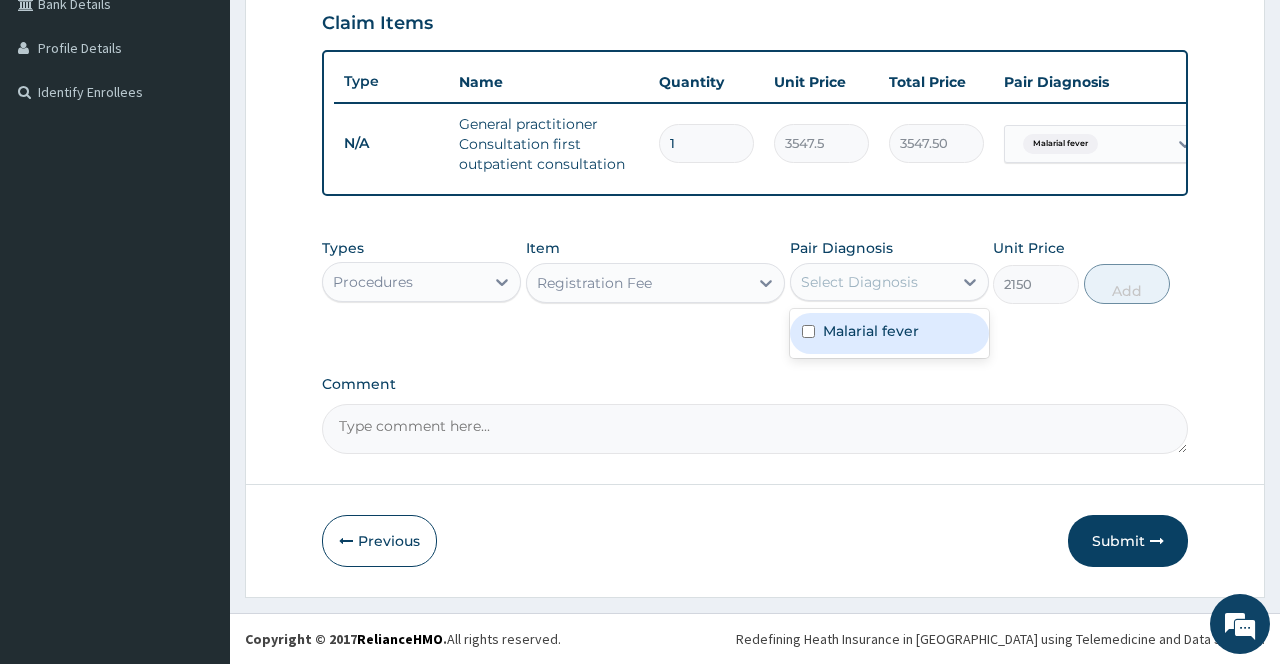 click on "Malarial fever" at bounding box center [871, 331] 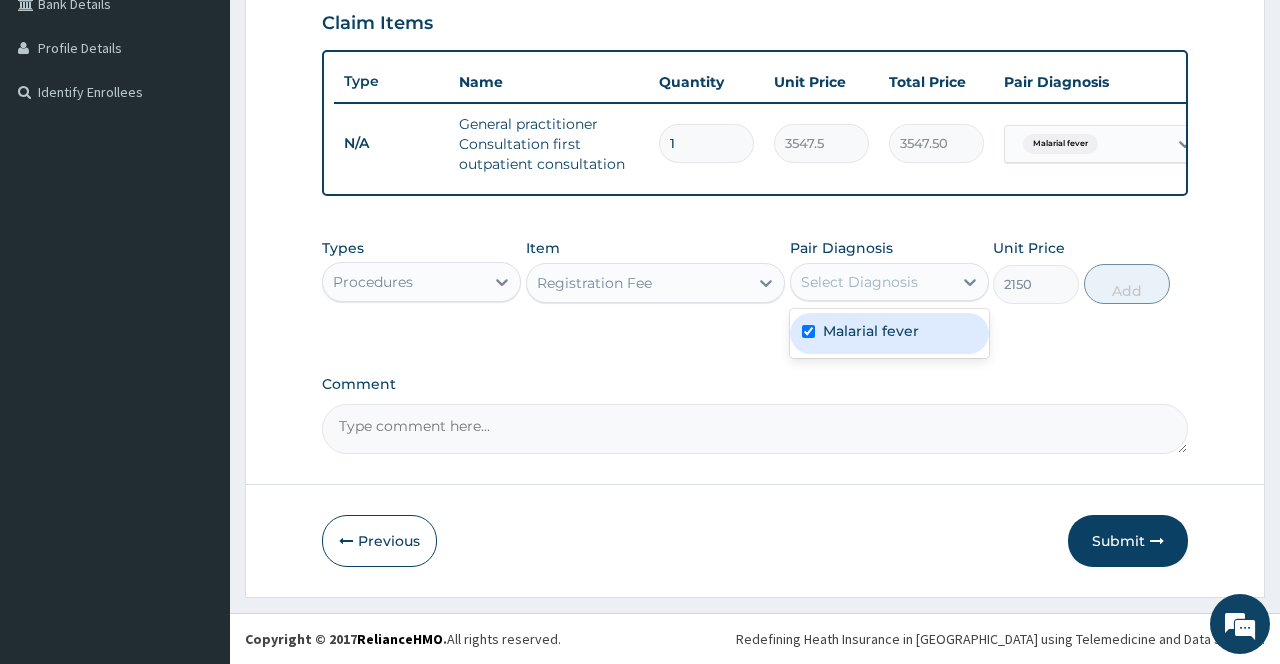 checkbox on "true" 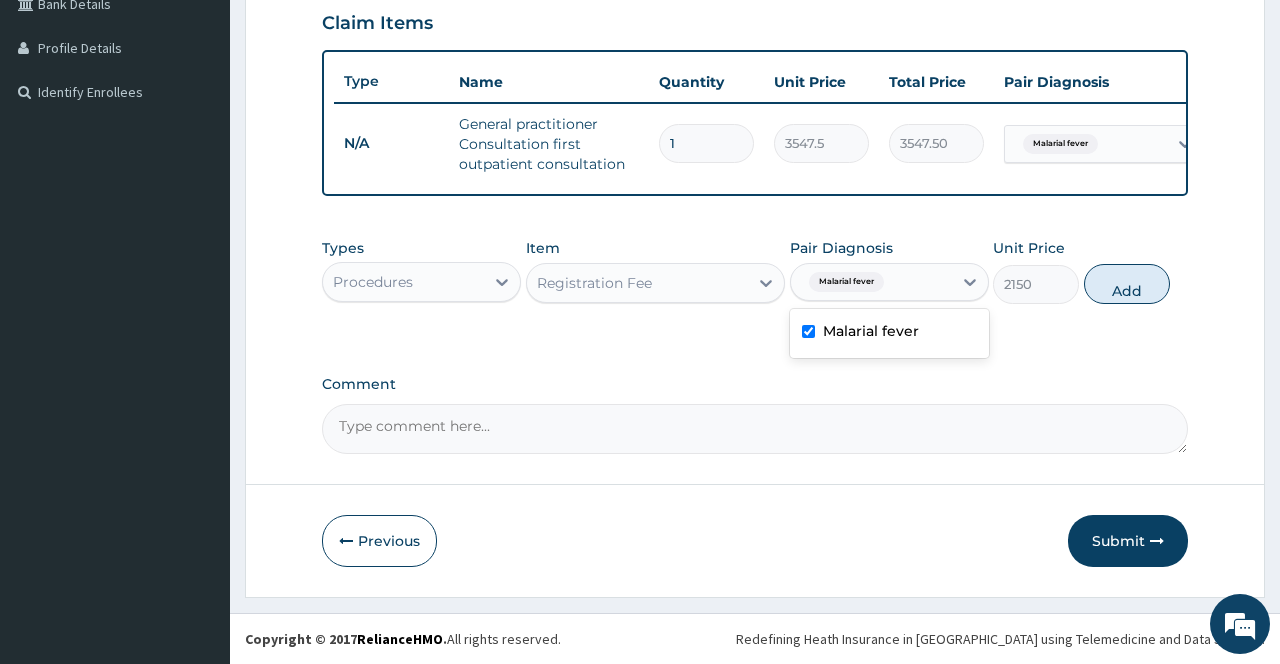 click on "Add" at bounding box center [1127, 284] 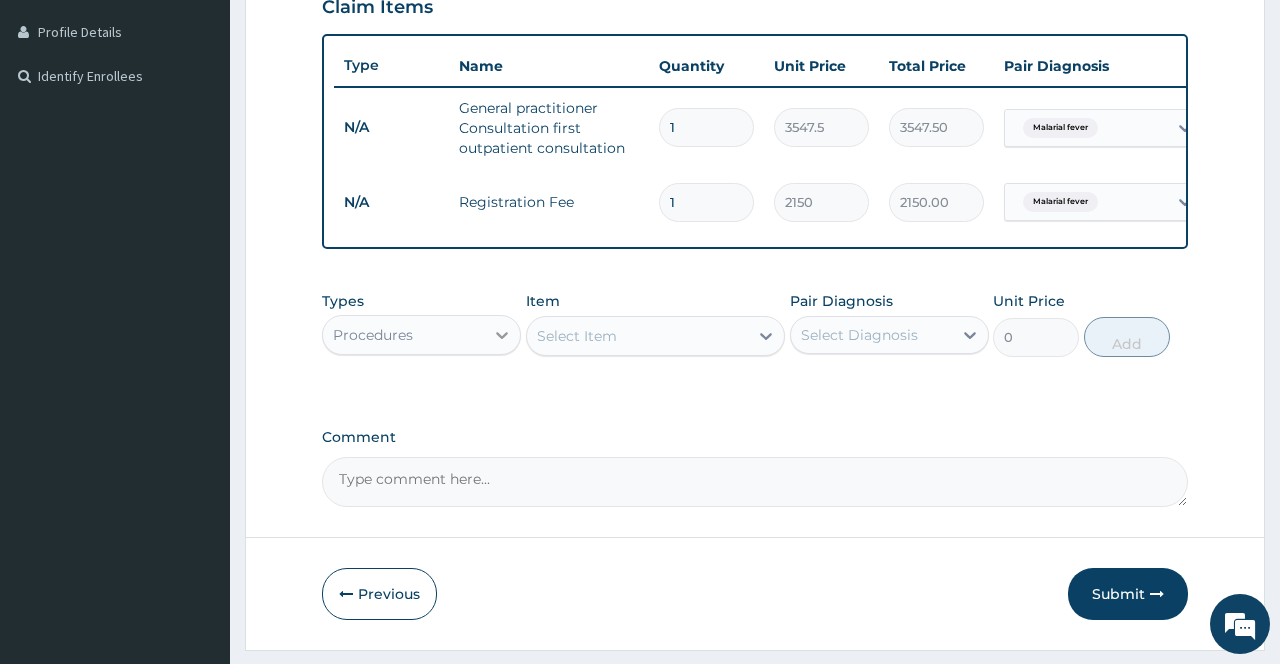click 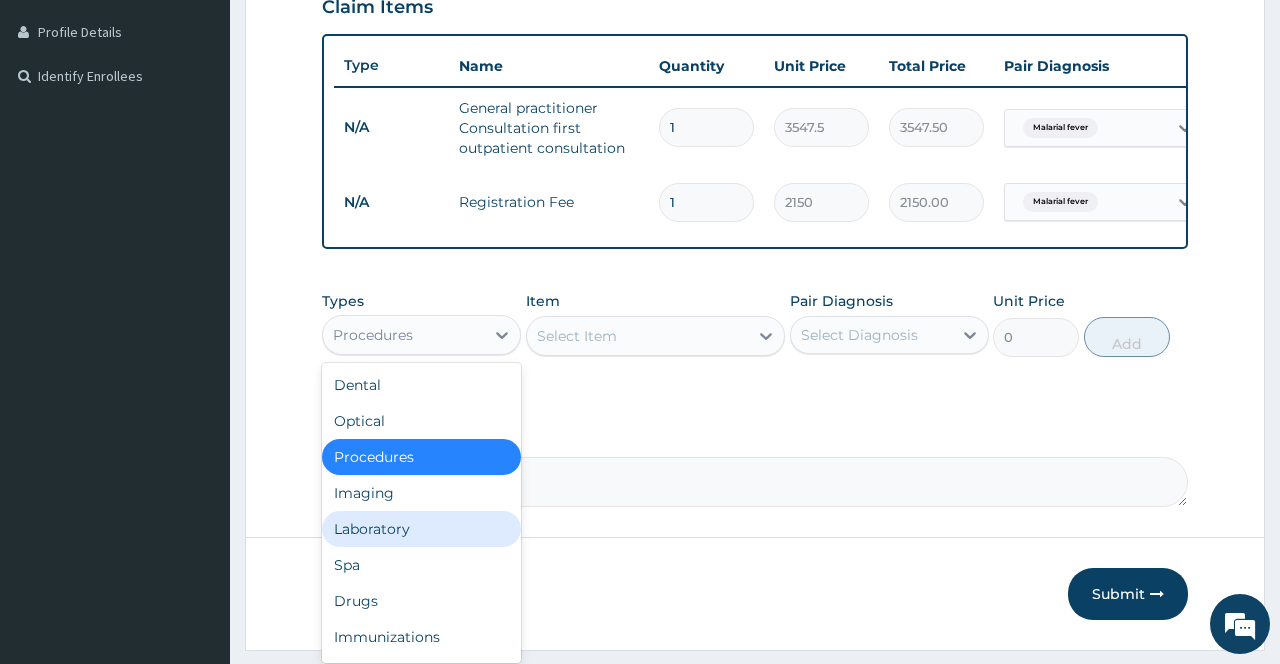 click on "Laboratory" at bounding box center (421, 529) 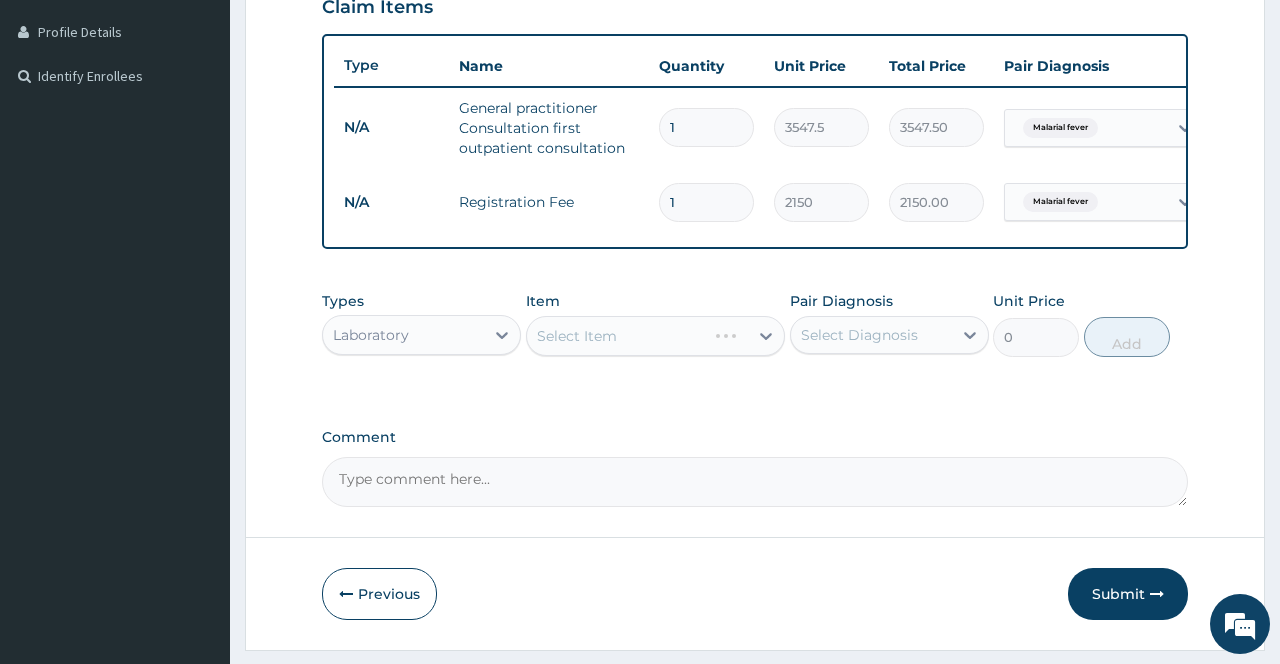 click on "Step  2  of 2 PA Code / Prescription Code Enter Code(Secondary Care Only) Encounter Date 13-05-2025 Diagnosis Malarial fever Confirmed NB: All diagnosis must be linked to a claim item Claim Items Type Name Quantity Unit Price Total Price Pair Diagnosis Actions N/A General practitioner Consultation first outpatient consultation 1 3547.5 3547.50 Malarial fever Delete N/A Registration Fee 1 2150 2150.00 Malarial fever Delete Types option Laboratory, selected.   Select is focused ,type to refine list, press Down to open the menu,  Laboratory Item Select Item Pair Diagnosis Select Diagnosis Unit Price 0 Add Comment     Previous   Submit" at bounding box center [755, 131] 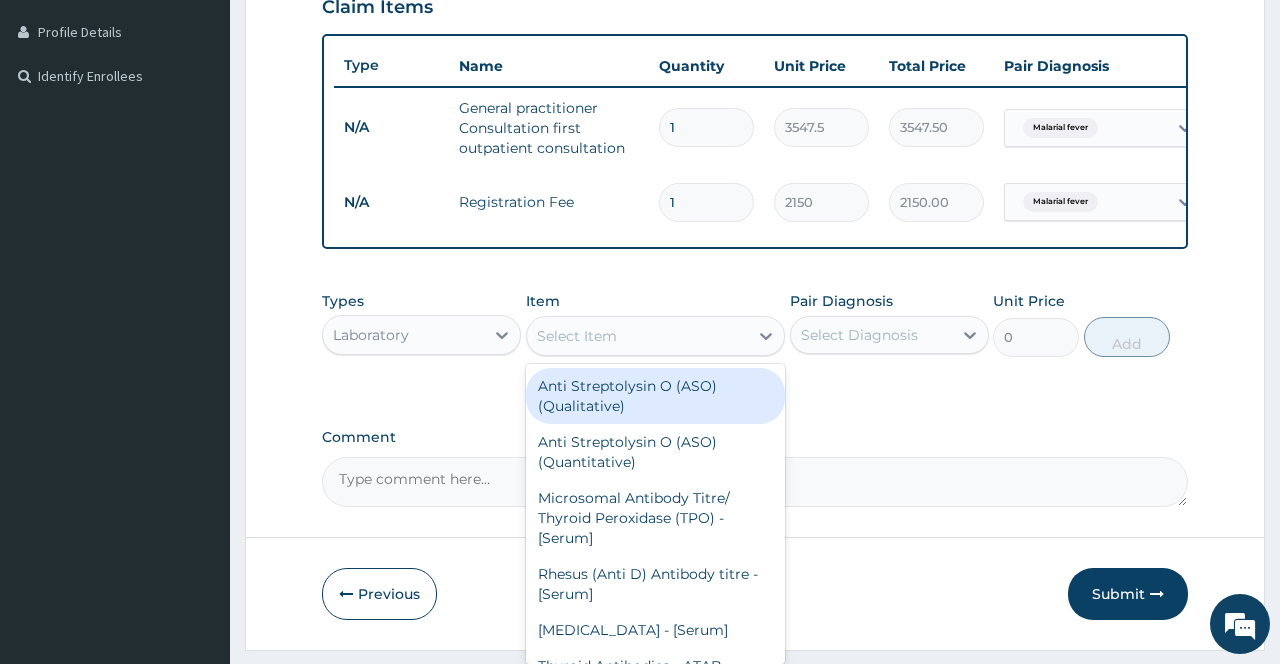 click 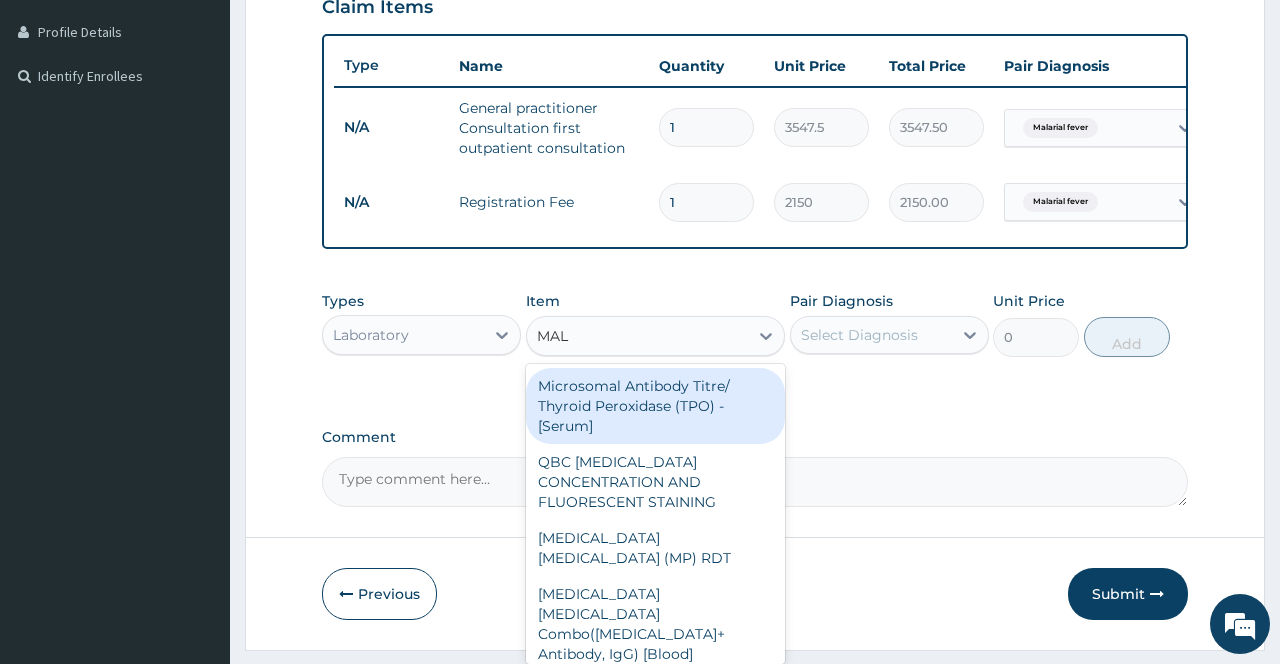 type on "MALA" 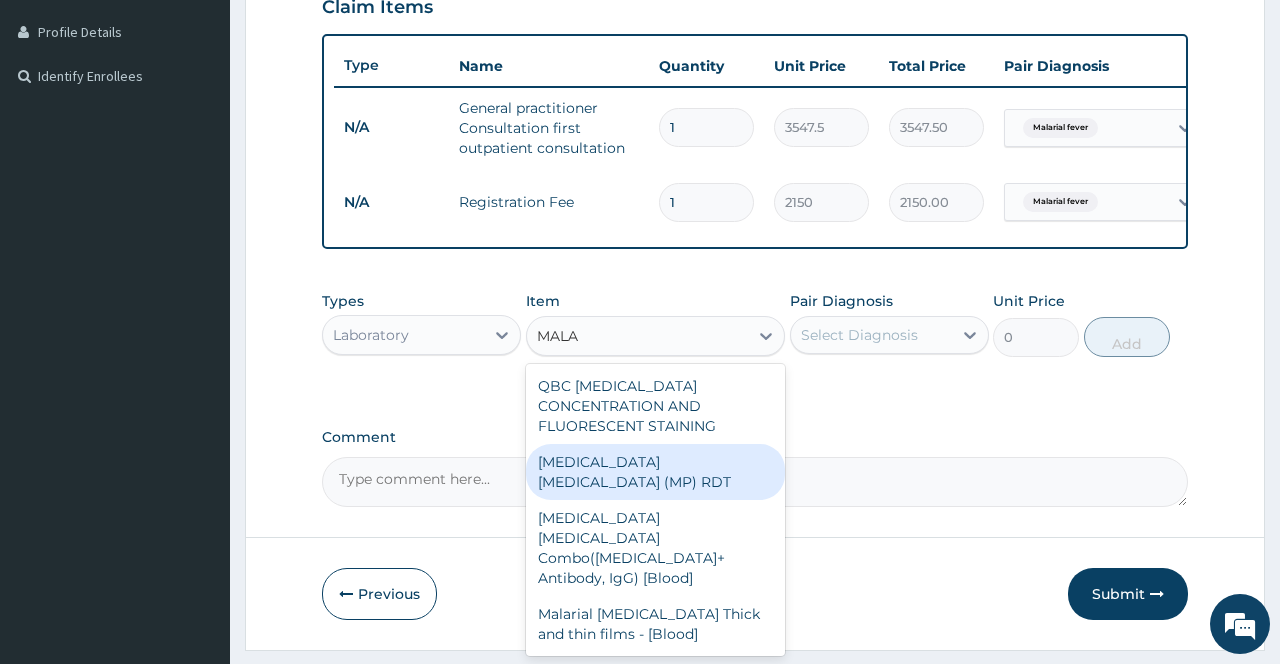 click on "[MEDICAL_DATA] [MEDICAL_DATA] (MP) RDT" at bounding box center [656, 472] 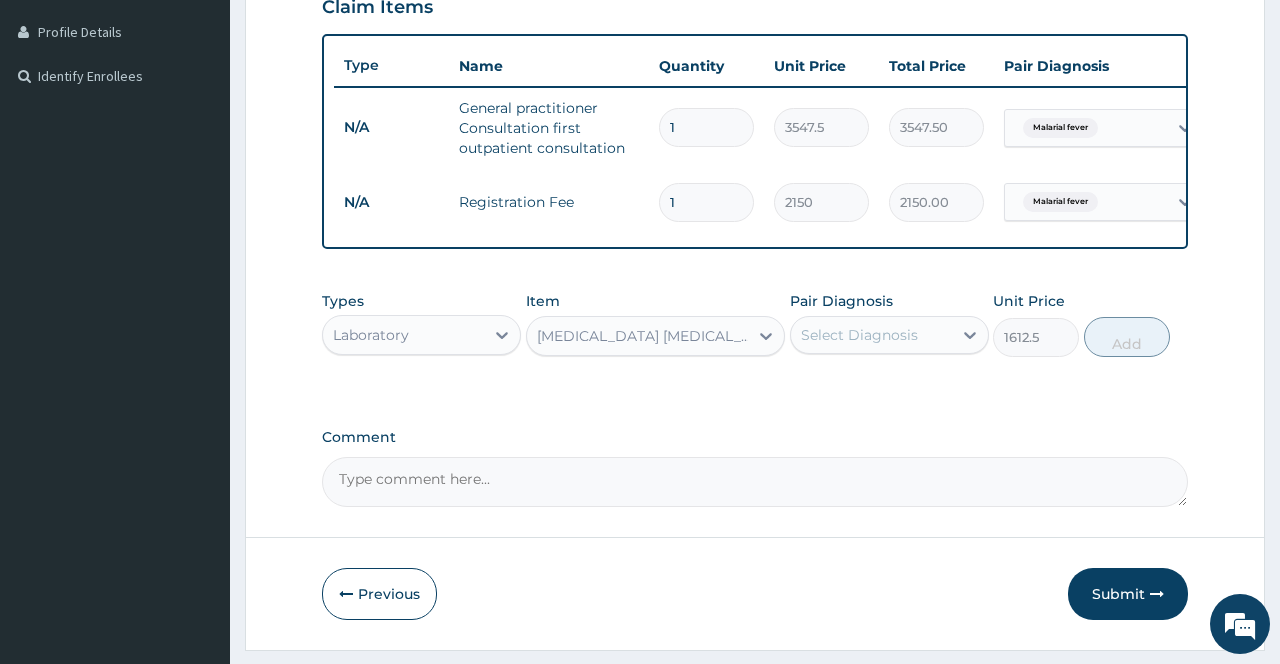 click on "Select Diagnosis" at bounding box center [871, 335] 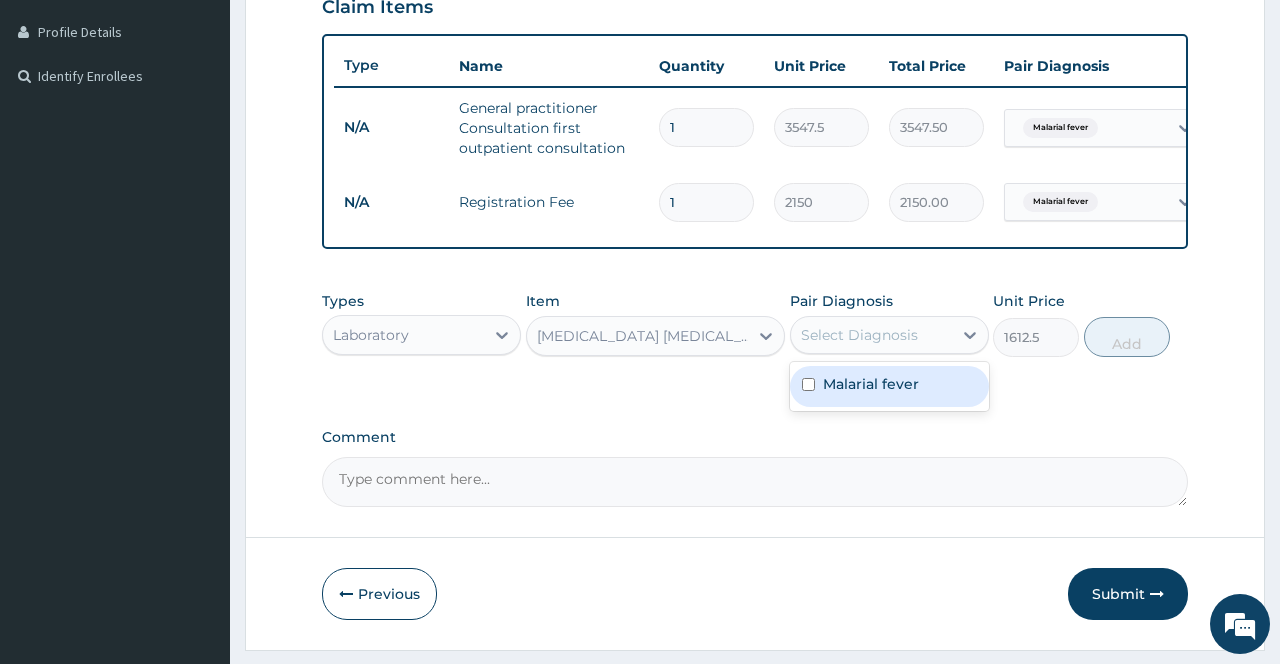 click on "Malarial fever" at bounding box center (871, 384) 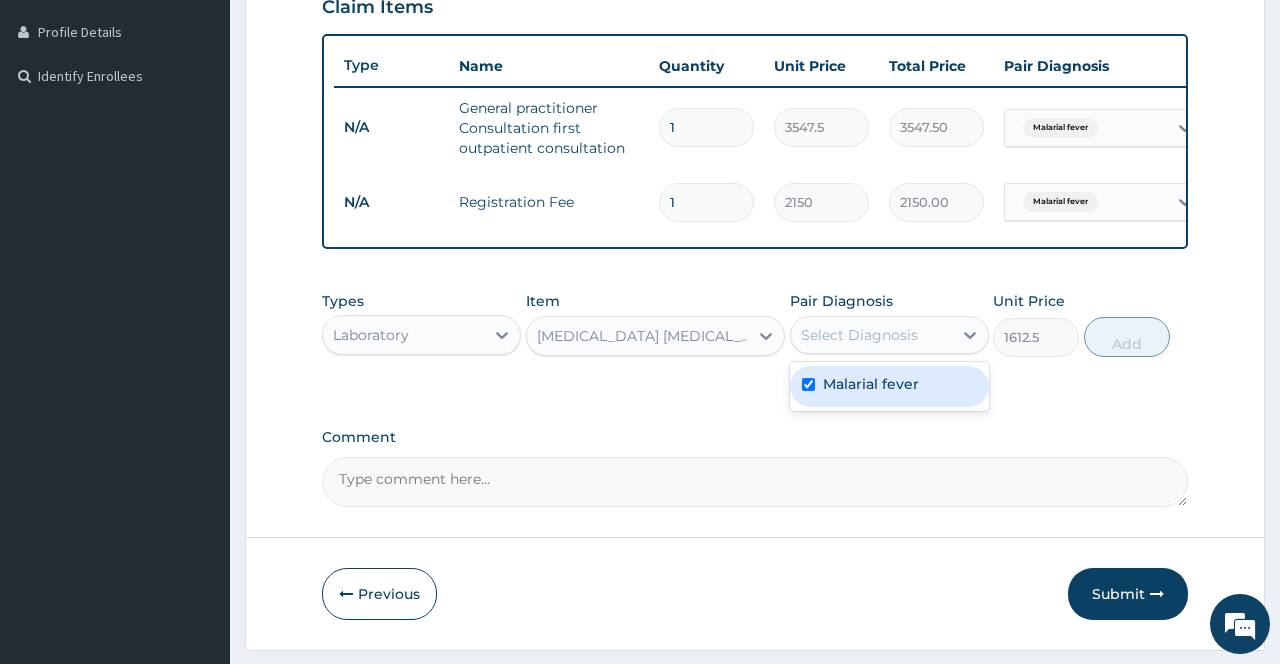 checkbox on "true" 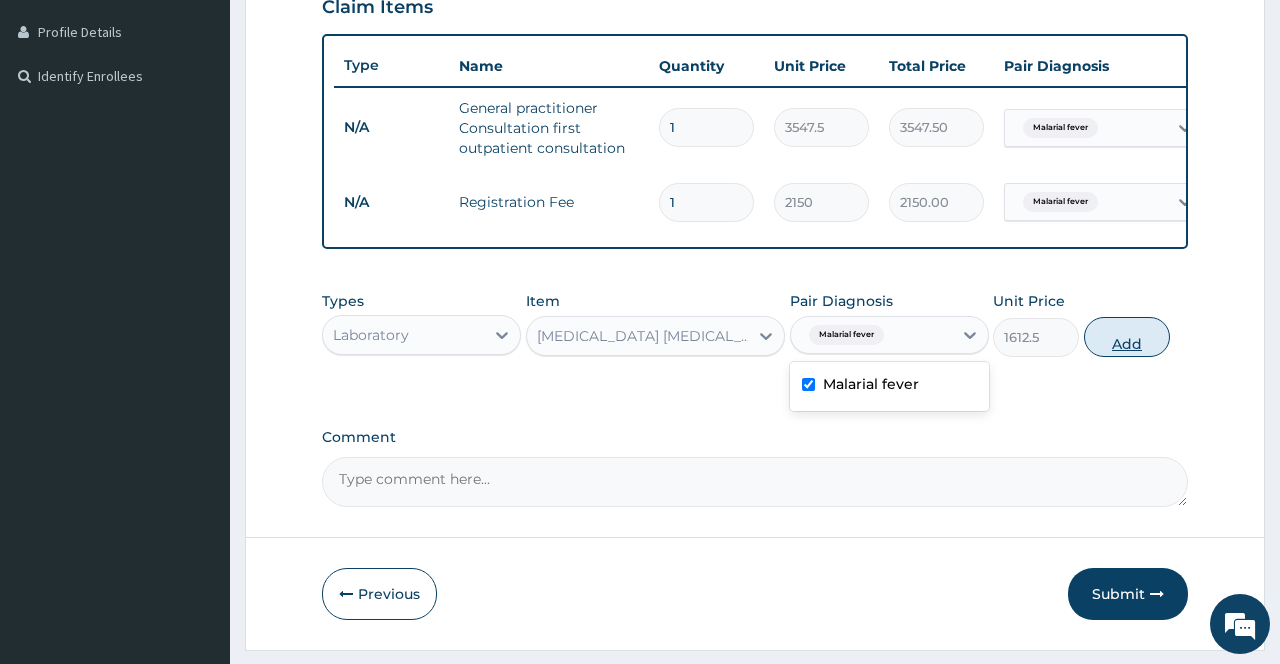 click on "Add" at bounding box center [1127, 337] 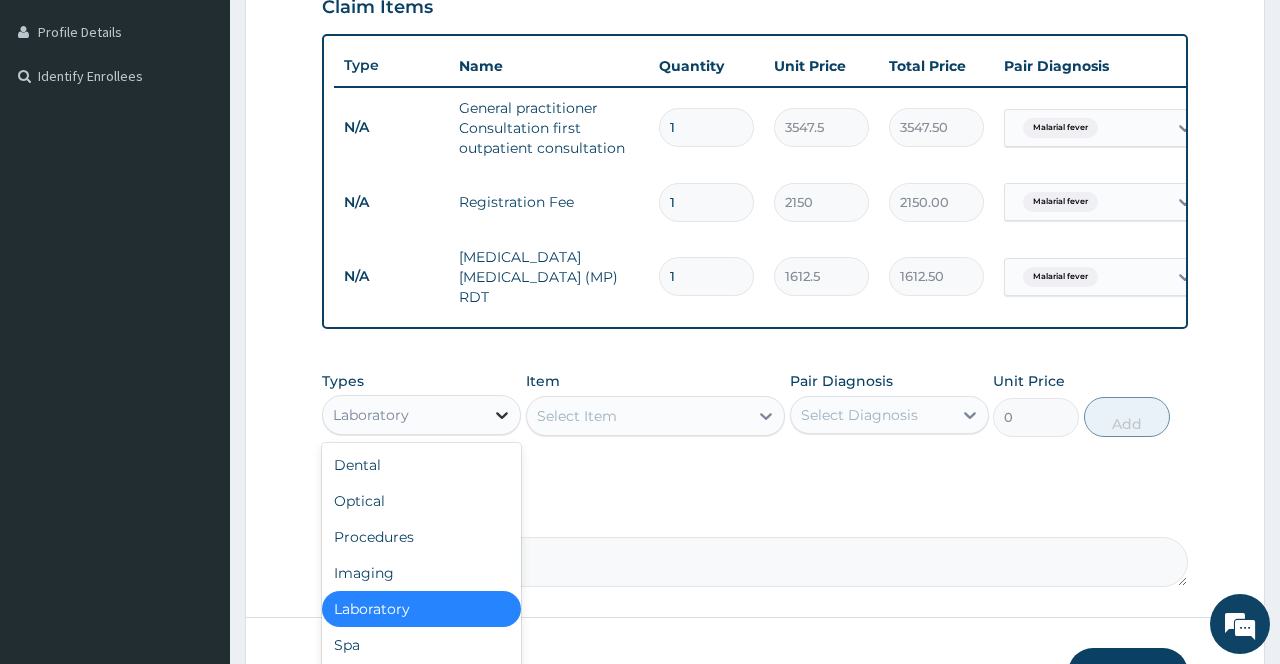 click 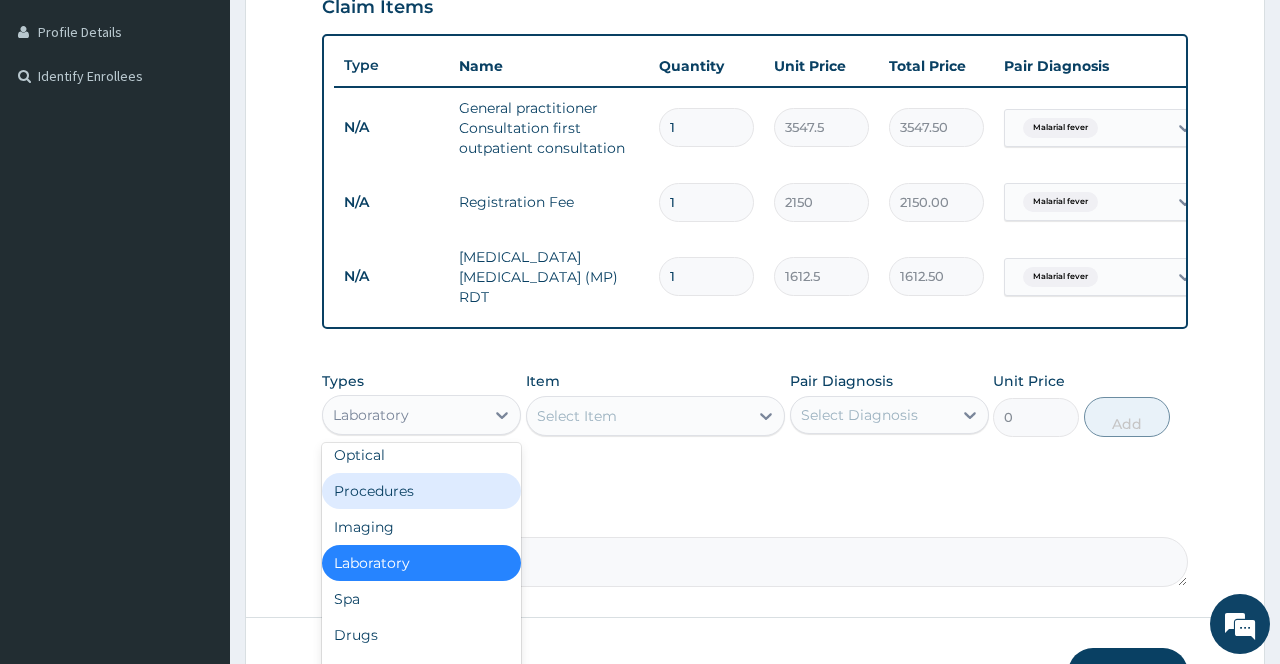 scroll, scrollTop: 68, scrollLeft: 0, axis: vertical 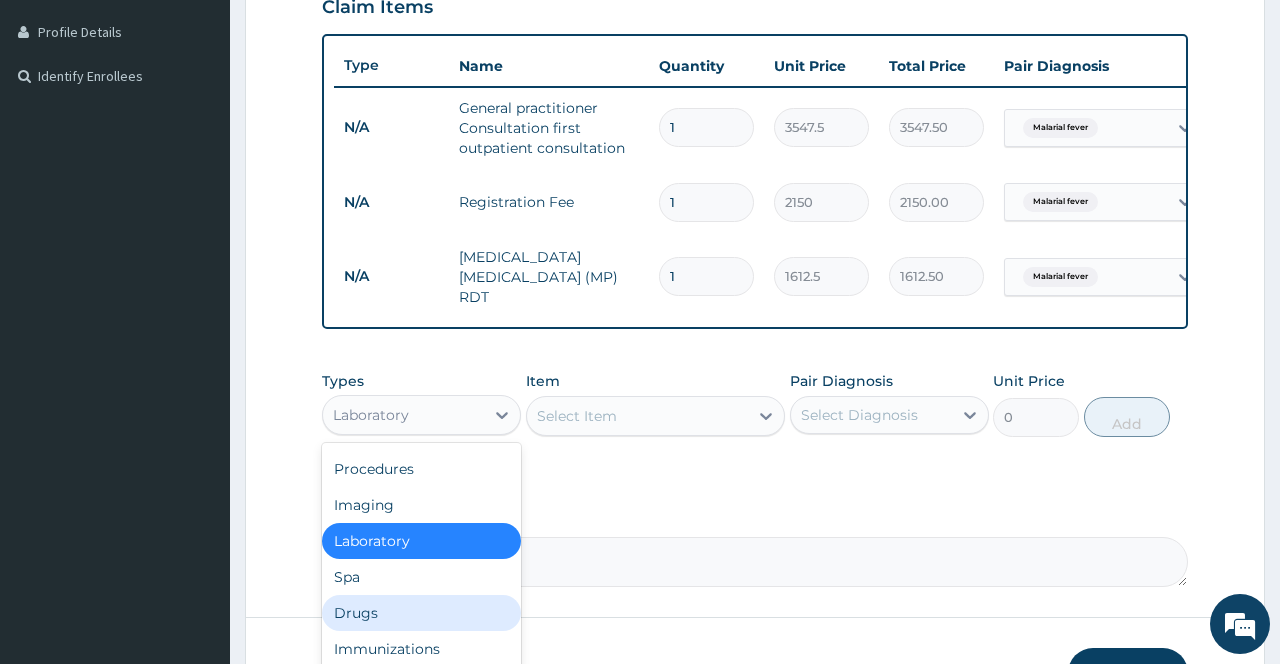click on "Drugs" at bounding box center [421, 613] 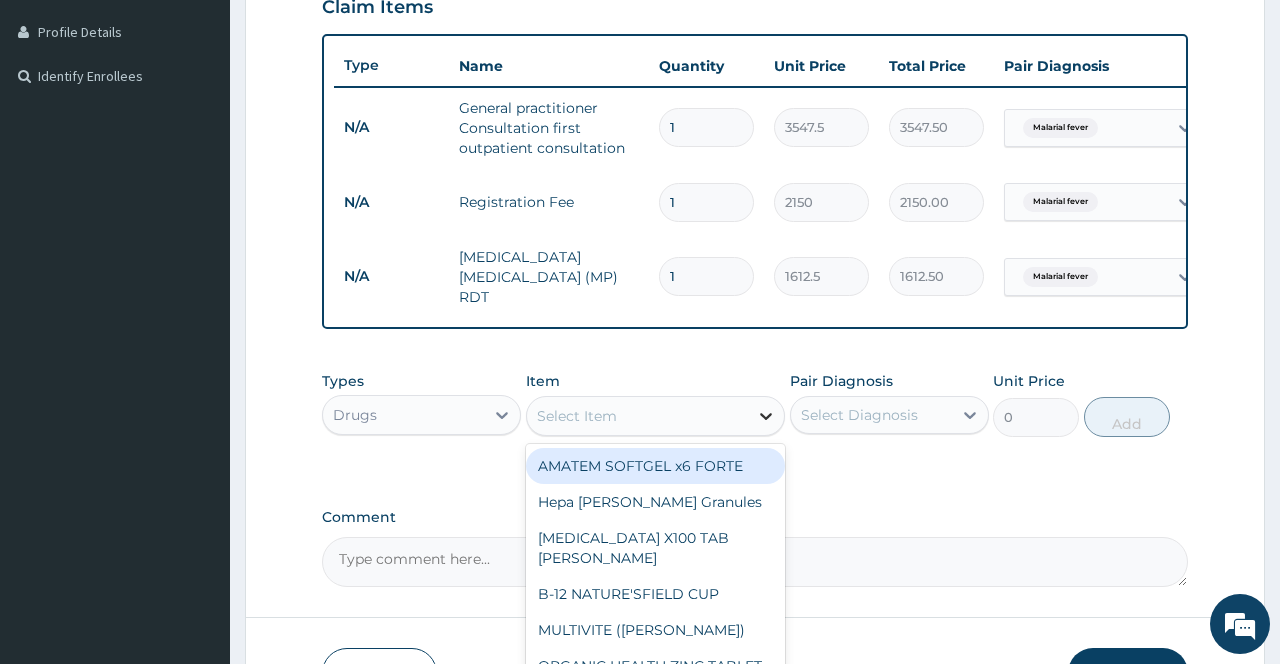 click 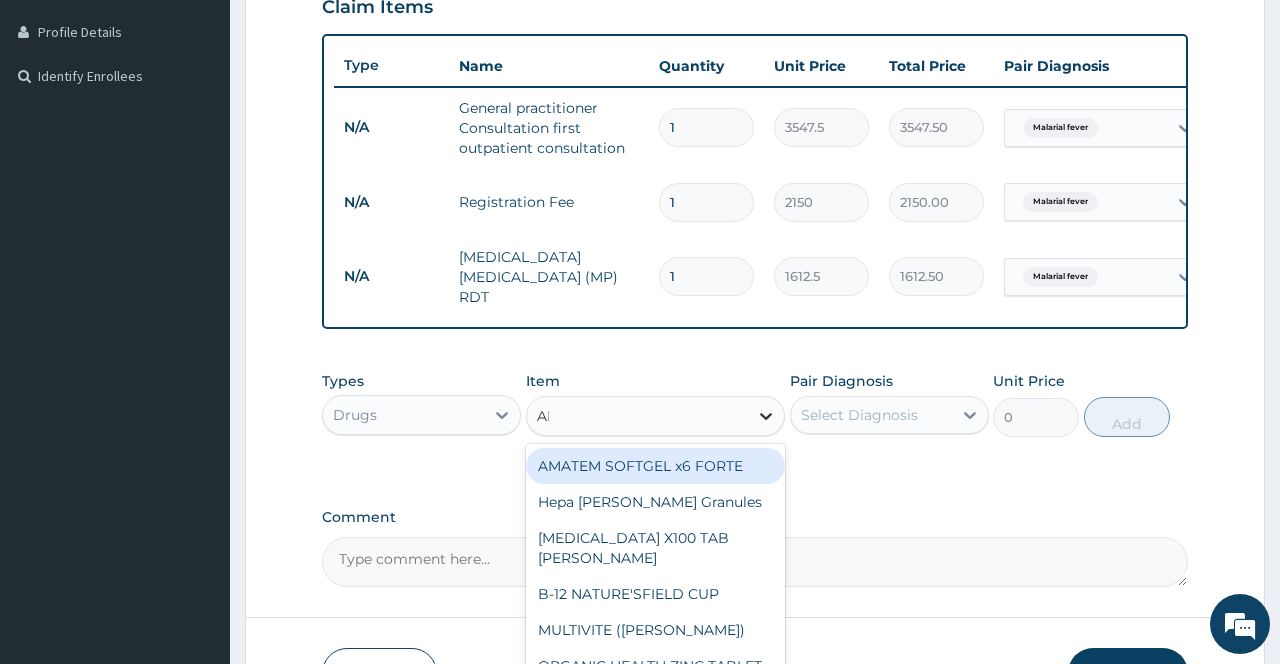 type on "ARTE" 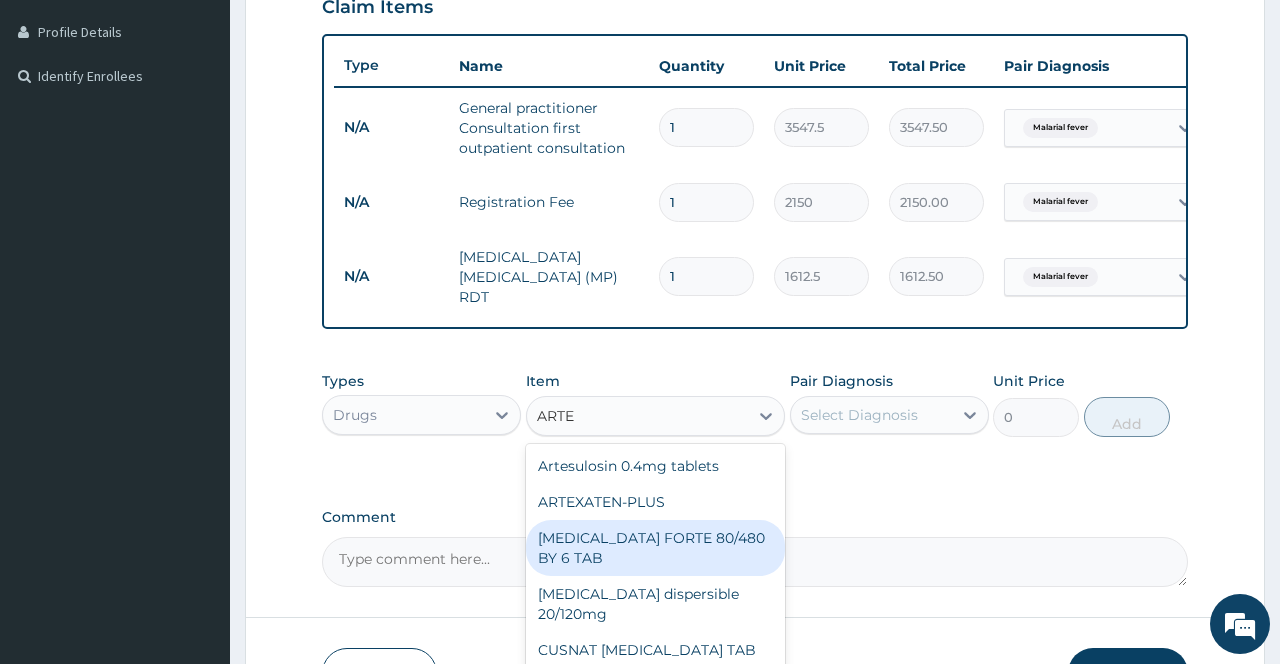 click on "[MEDICAL_DATA] FORTE 80/480 BY 6 TAB" at bounding box center [656, 548] 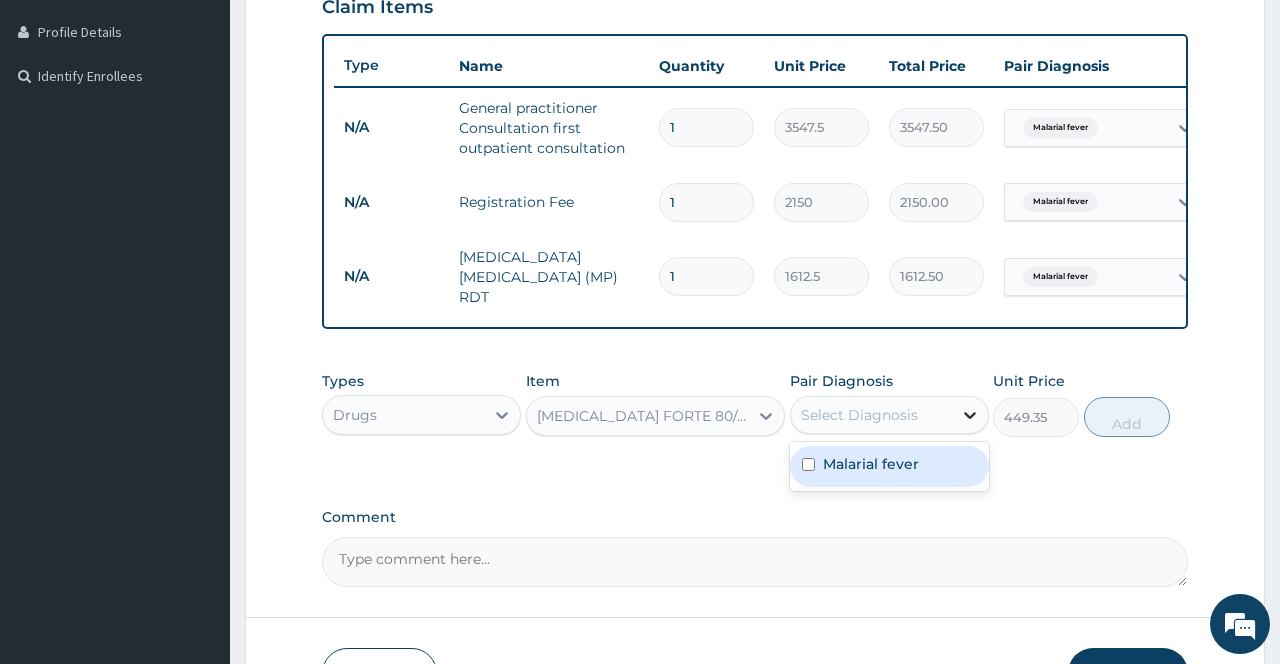 click 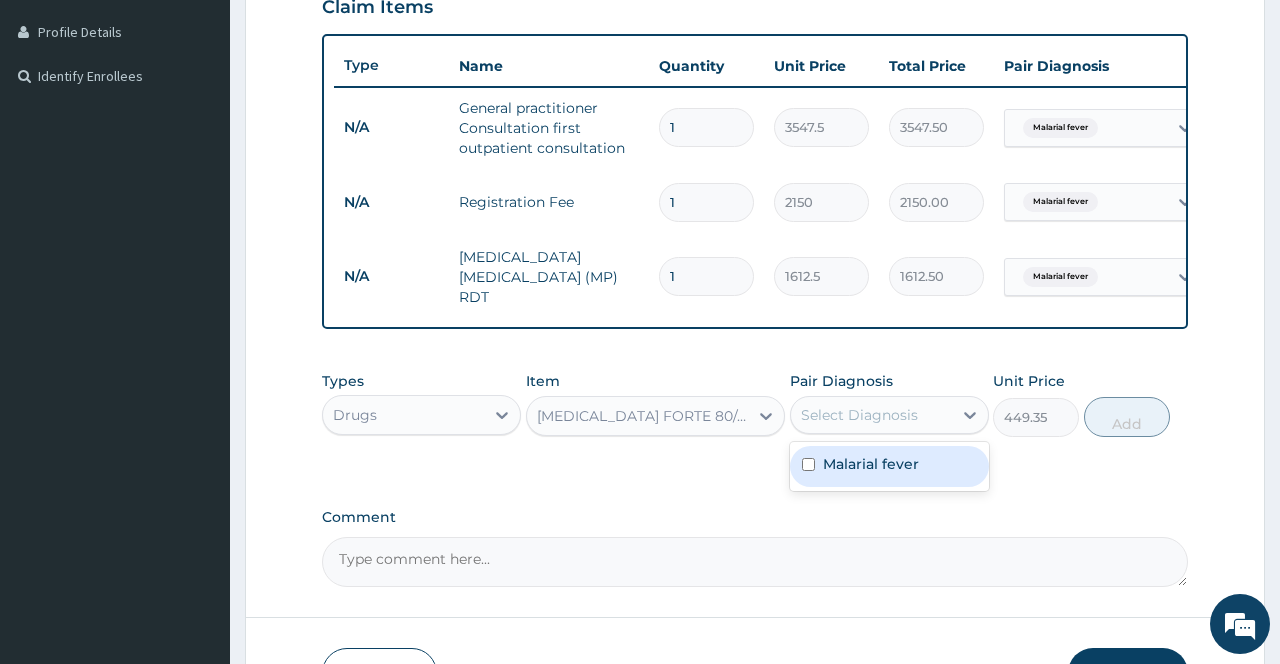 click on "Malarial fever" at bounding box center (871, 464) 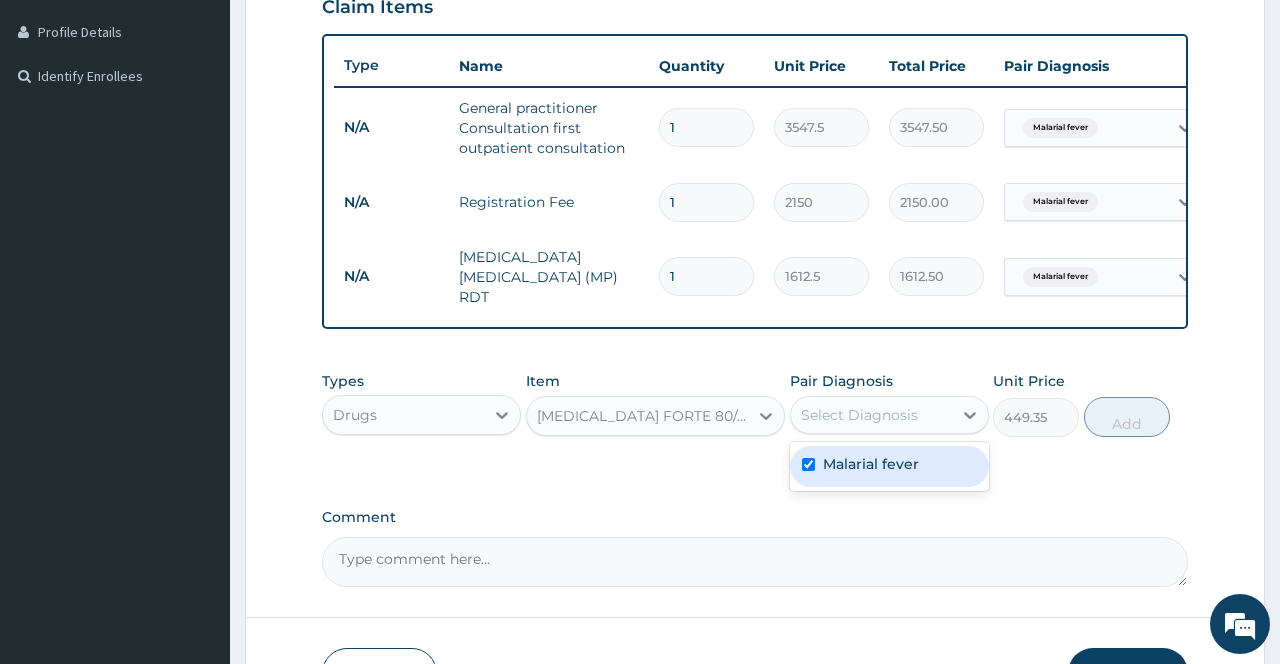 checkbox on "true" 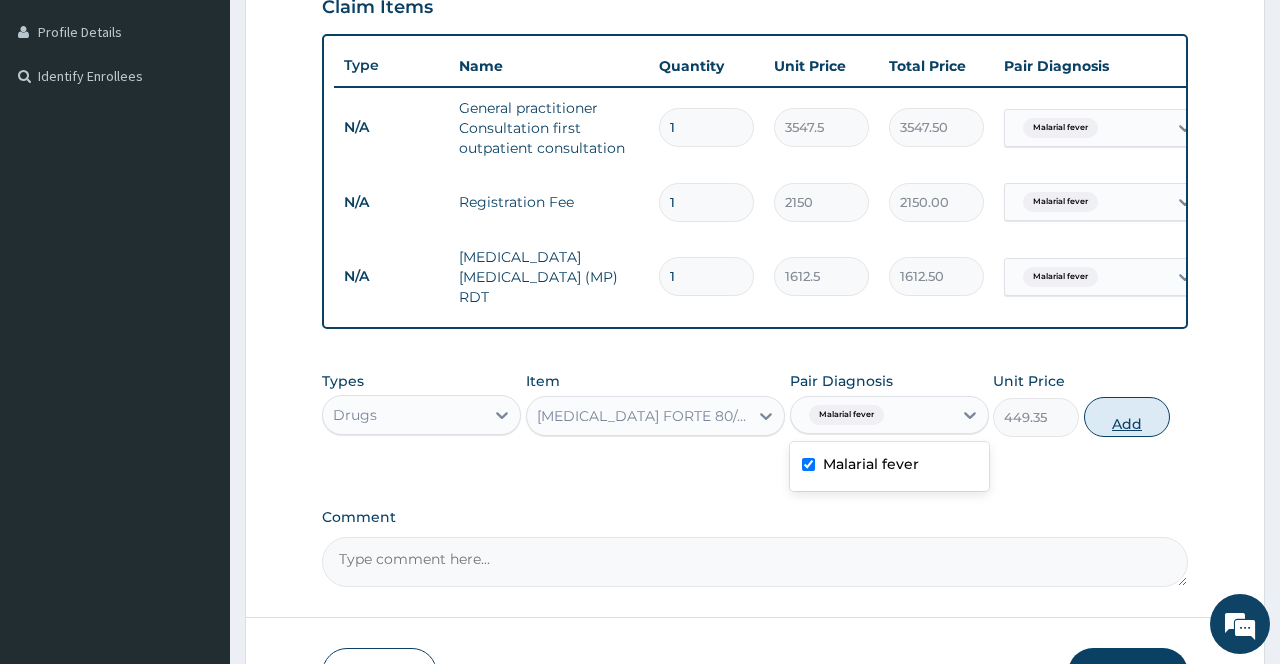 click on "Add" at bounding box center (1127, 417) 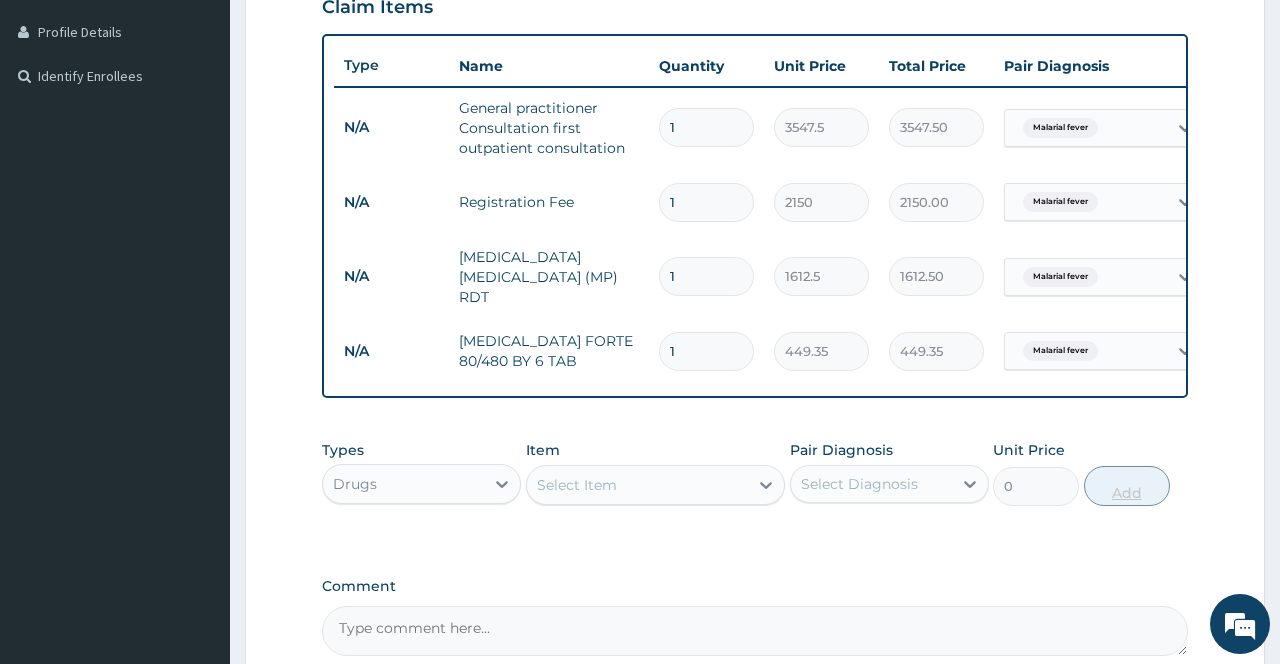 type 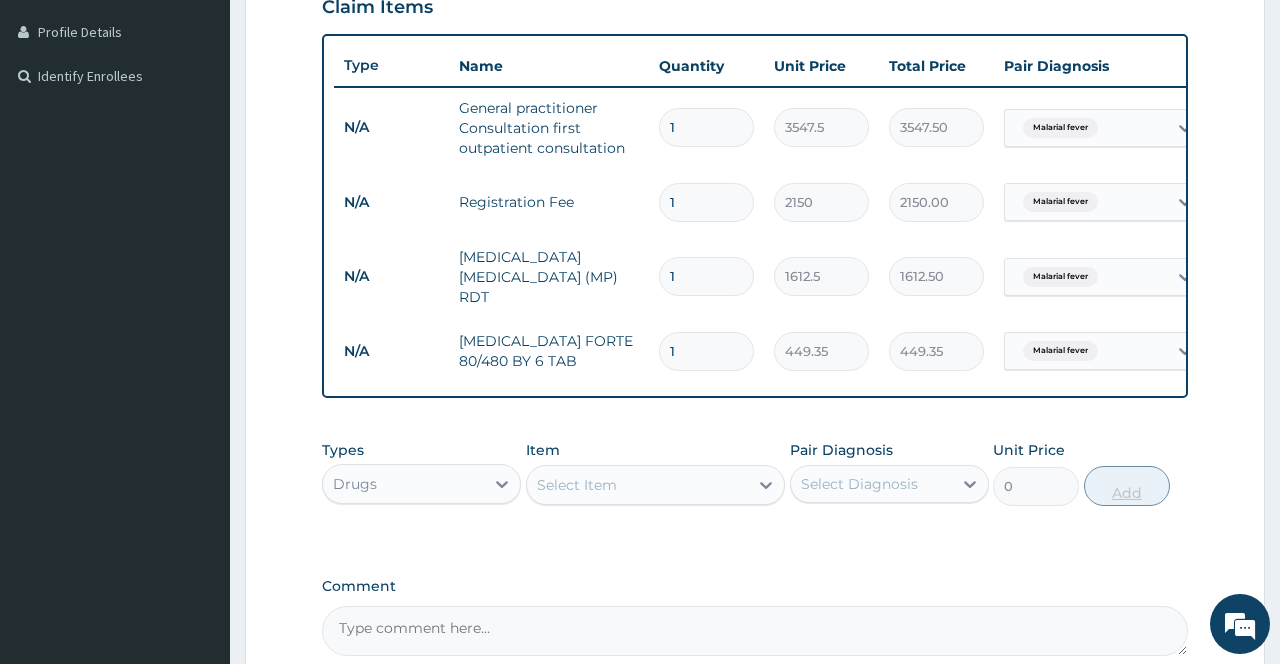 type on "0.00" 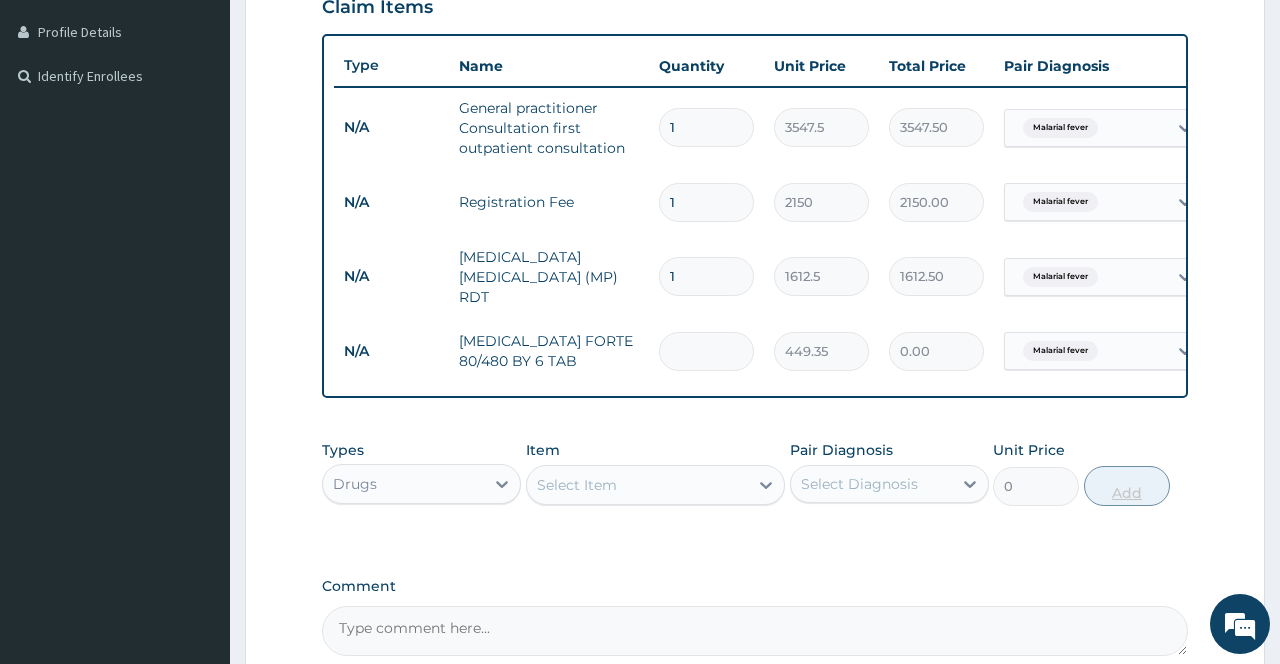 type on "6" 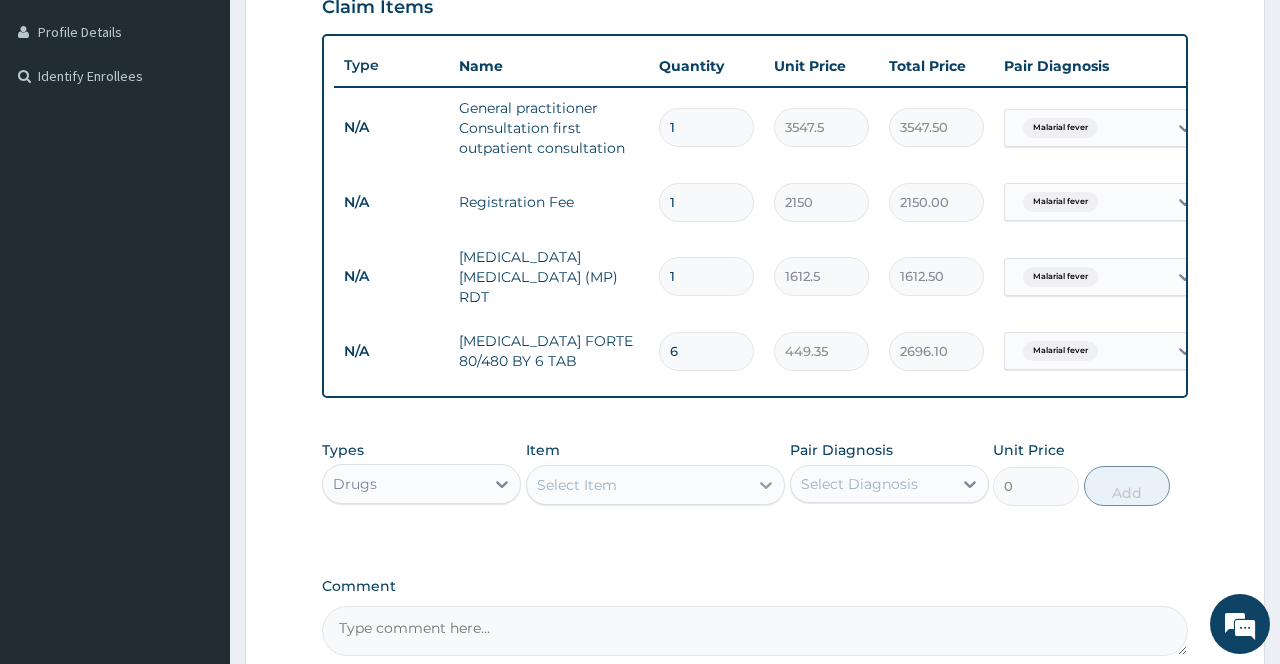type on "6" 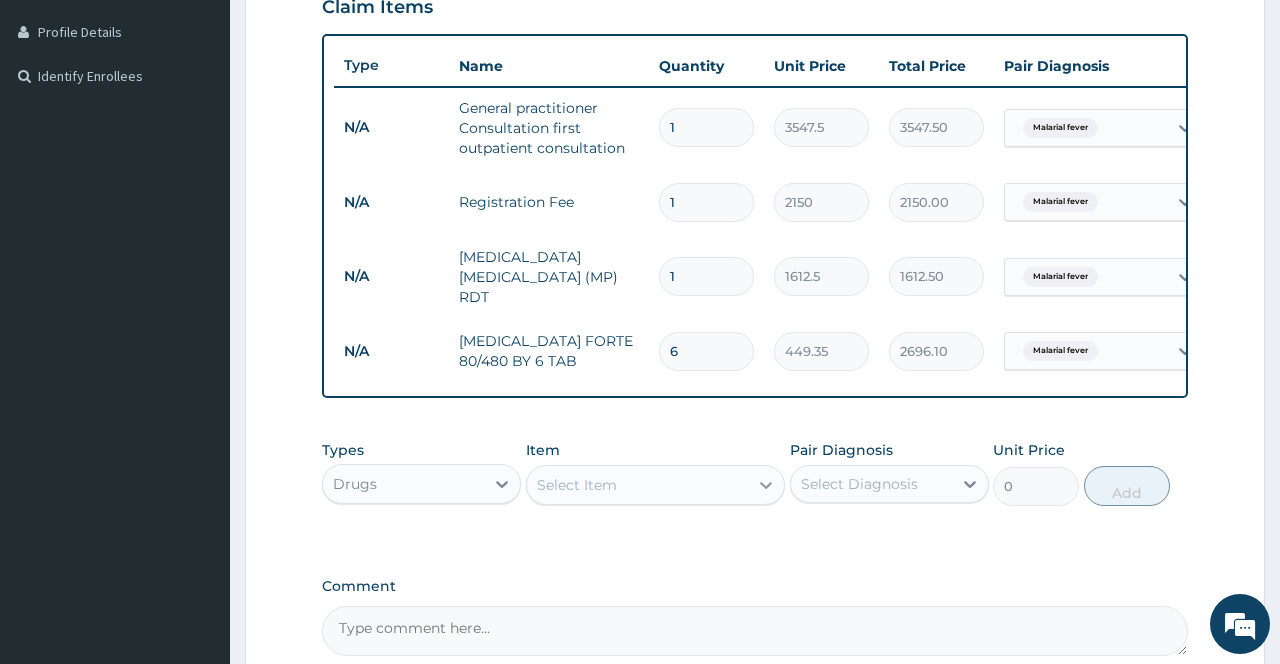 click 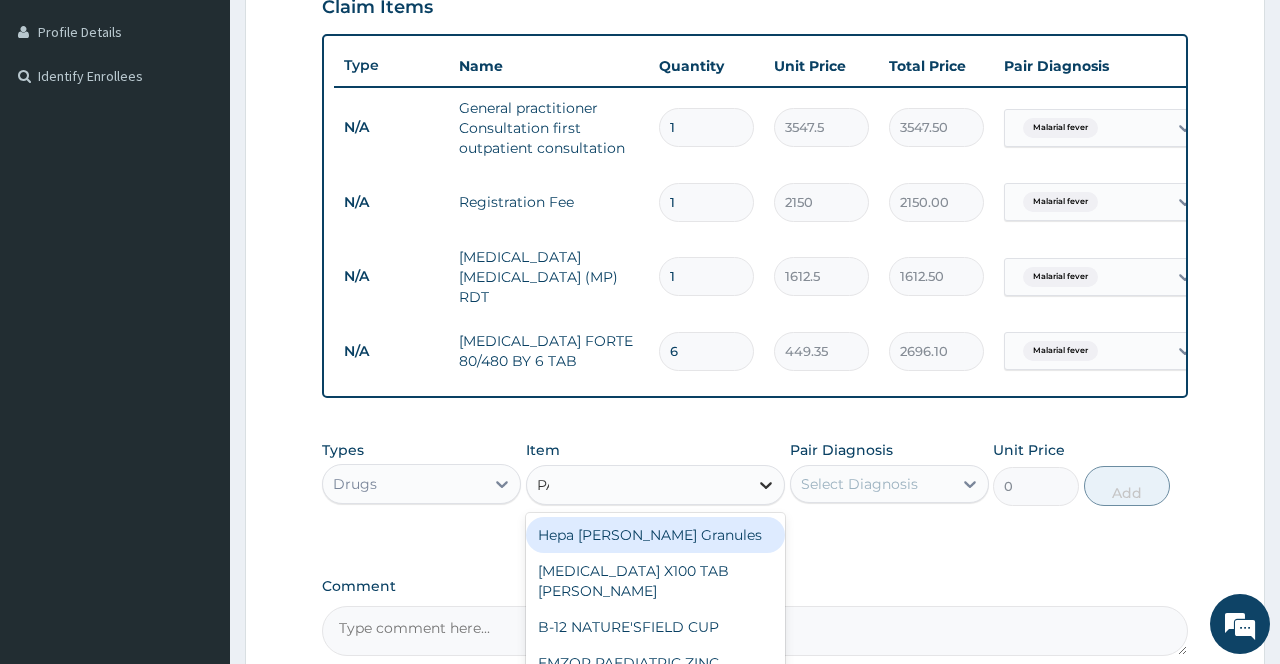 type on "PARACE" 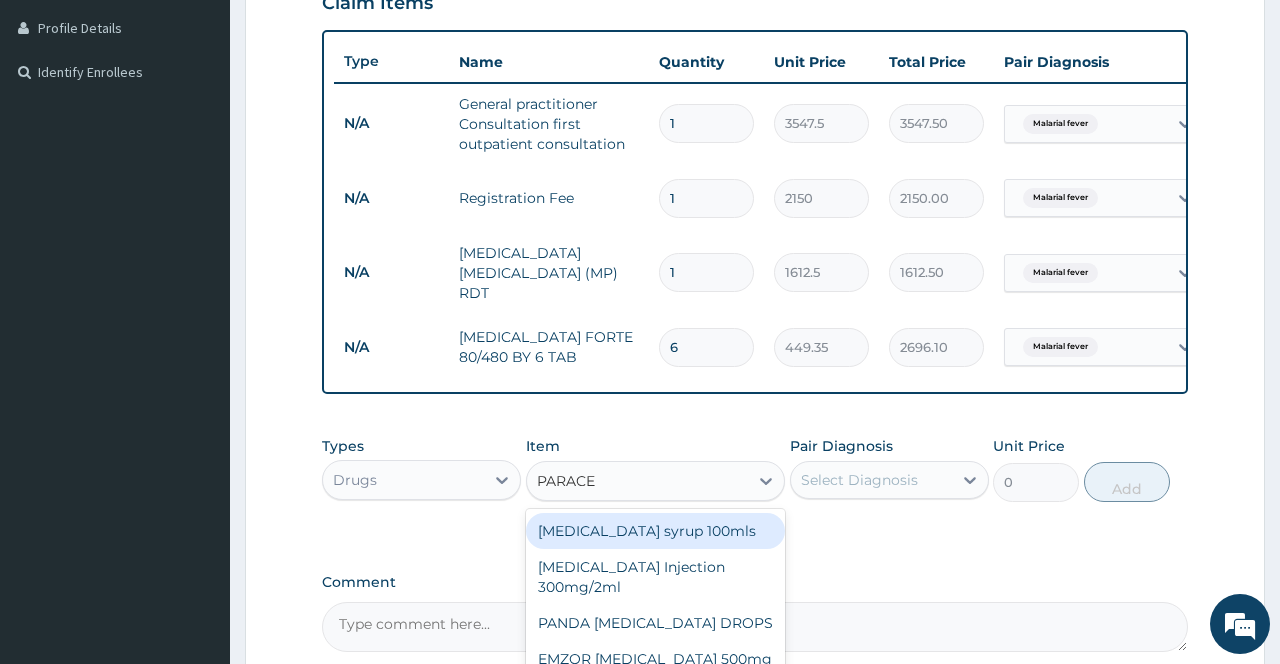 scroll, scrollTop: 701, scrollLeft: 0, axis: vertical 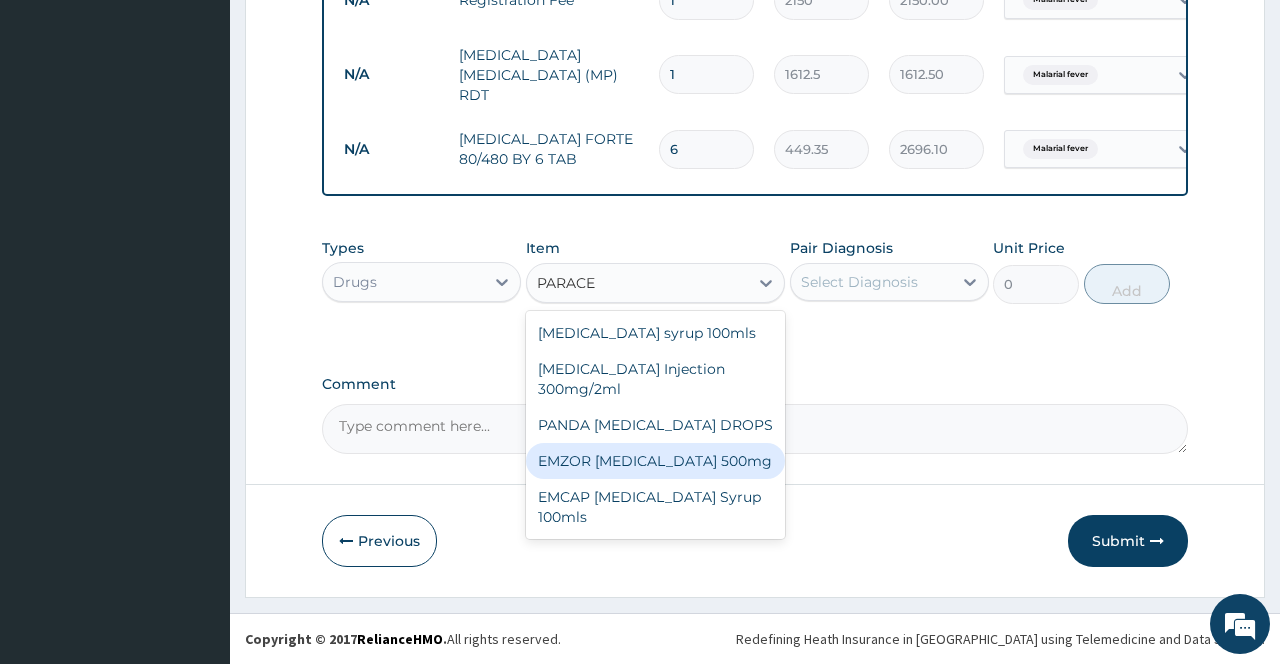 click on "EMZOR [MEDICAL_DATA] 500mg" at bounding box center [656, 461] 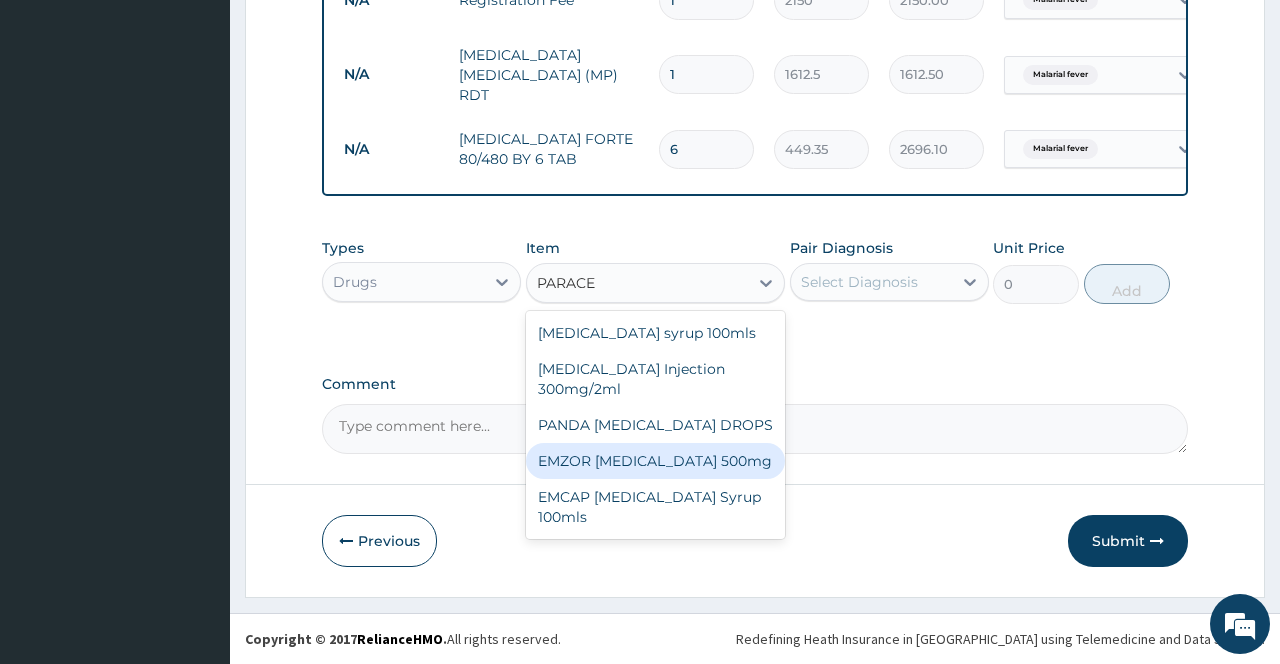 type 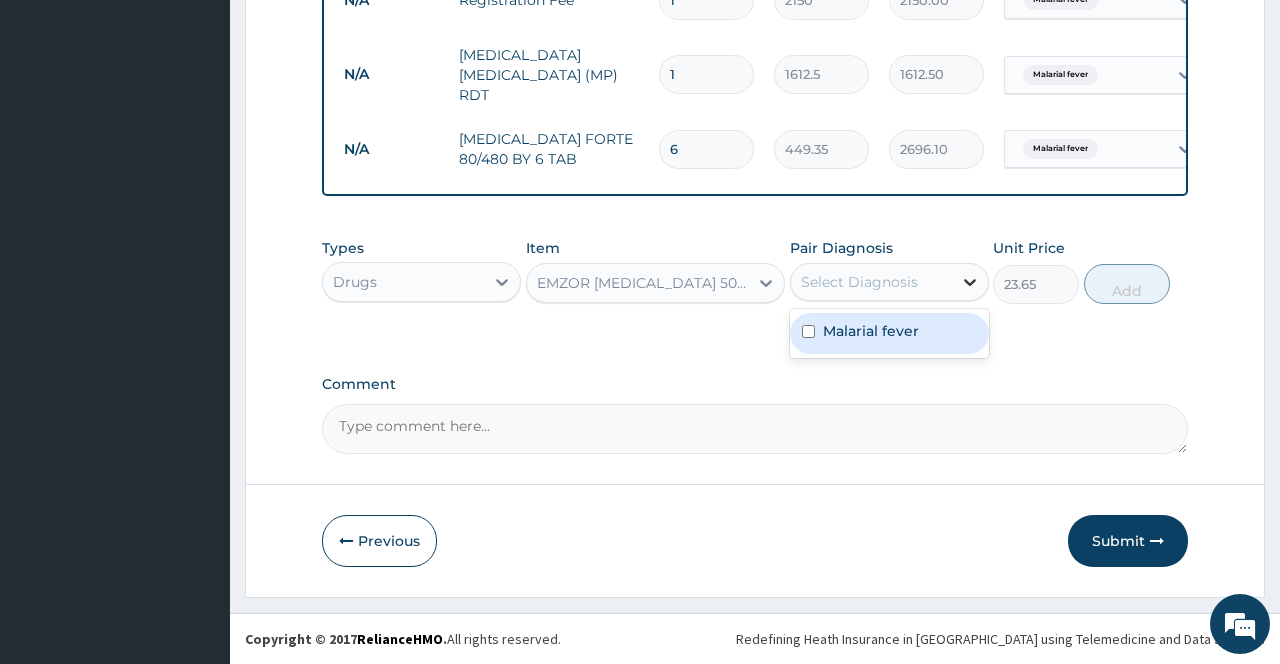 click 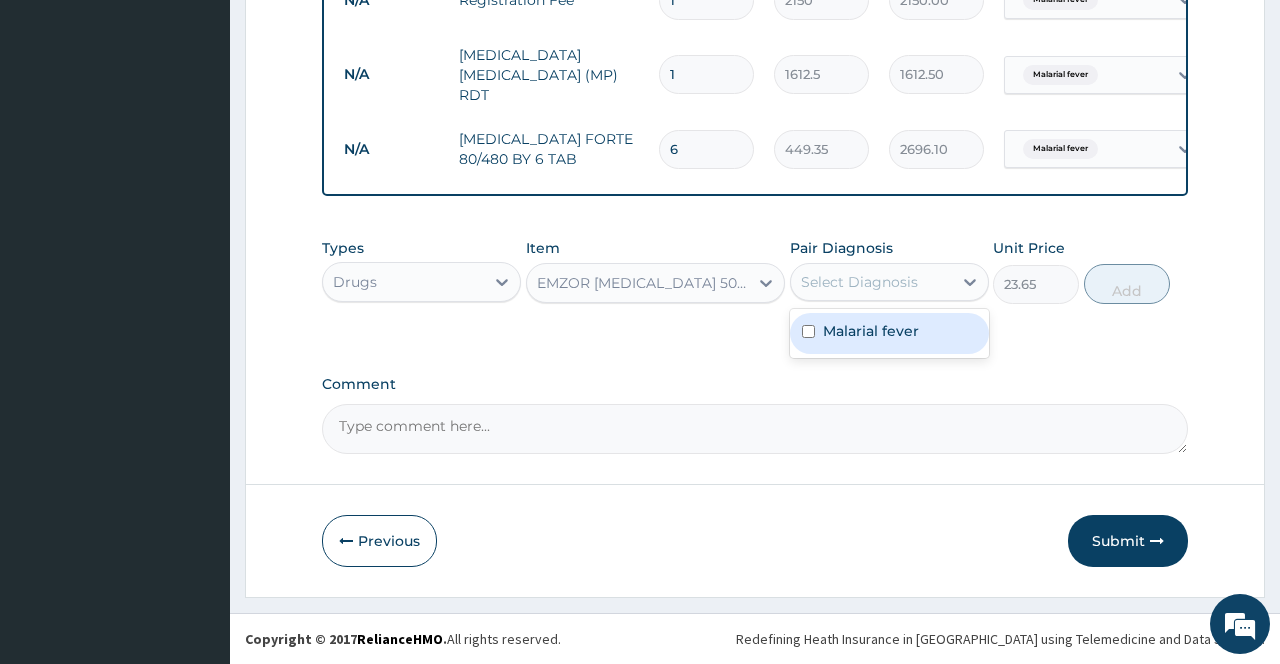 click on "Malarial fever" at bounding box center [871, 331] 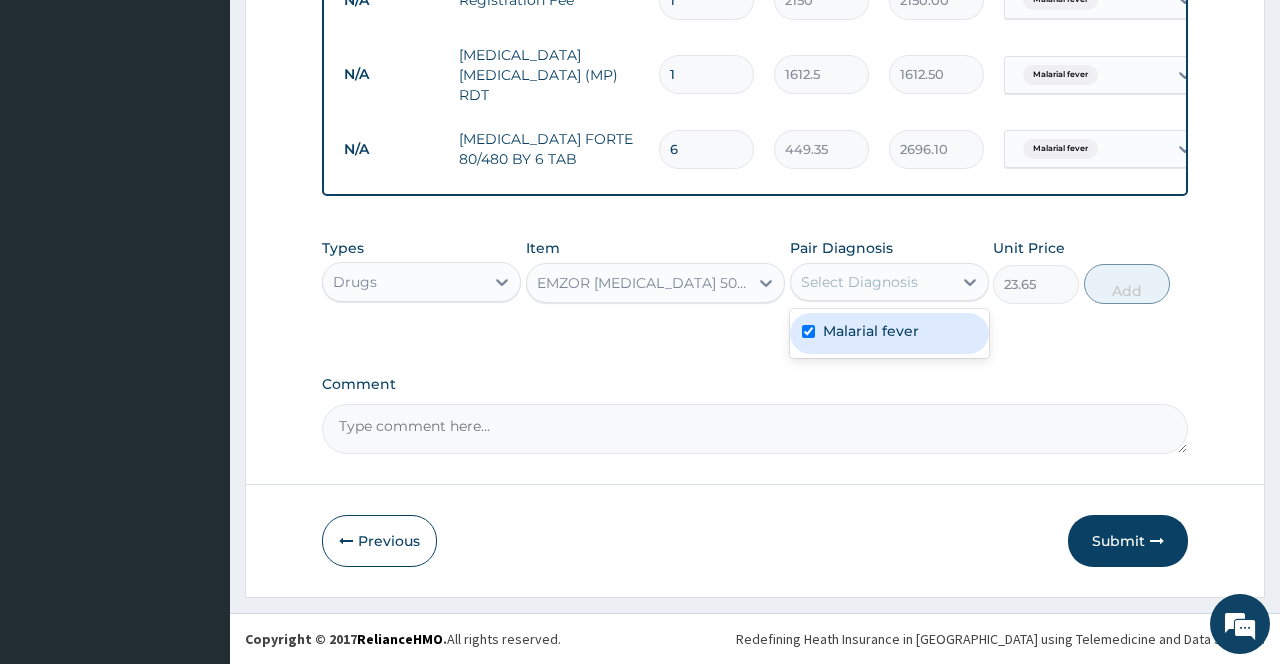 checkbox on "true" 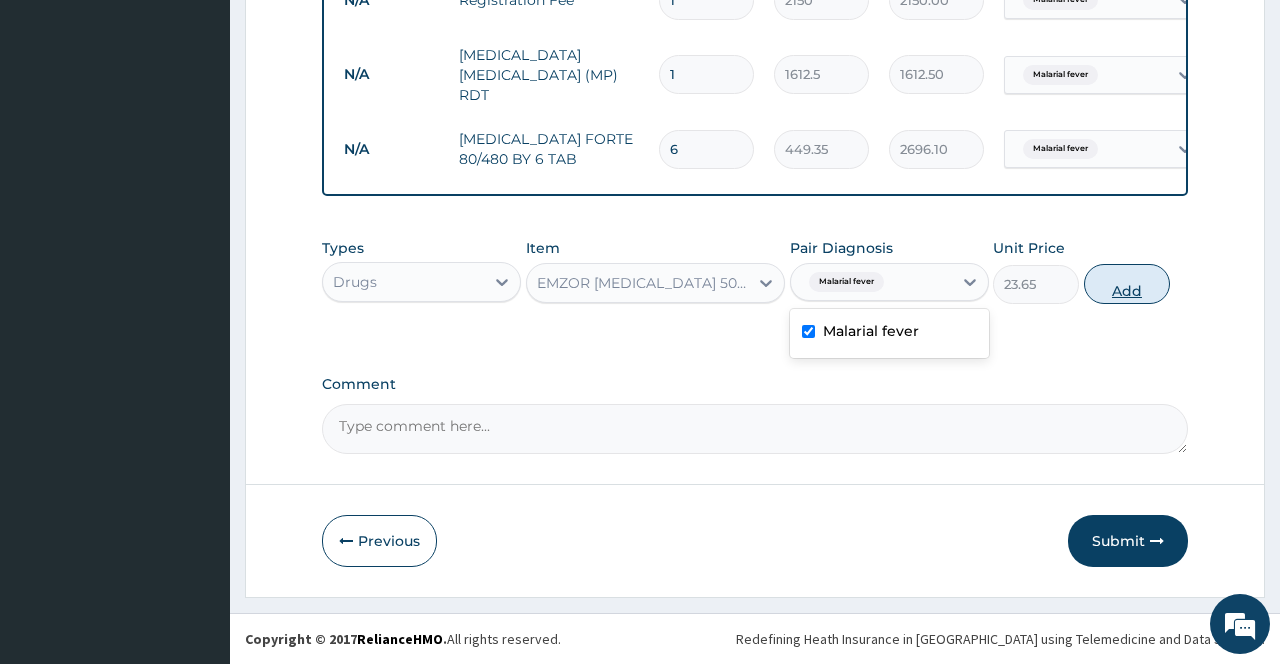 click on "Add" at bounding box center (1127, 284) 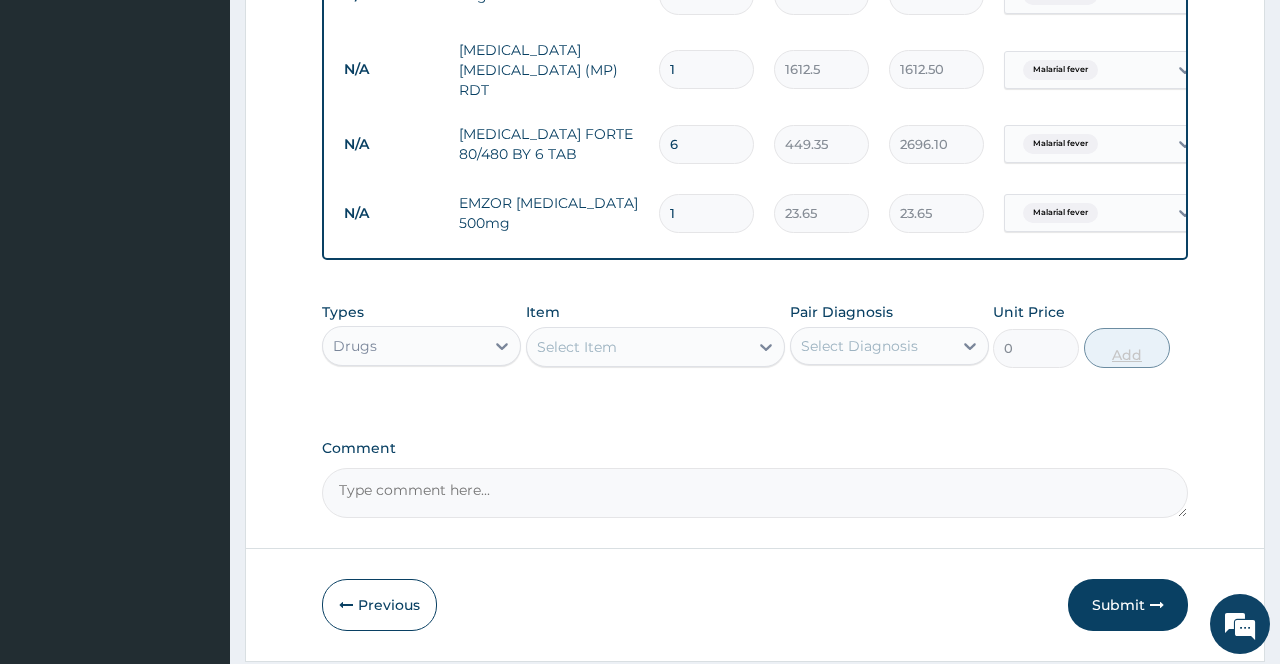 type on "18" 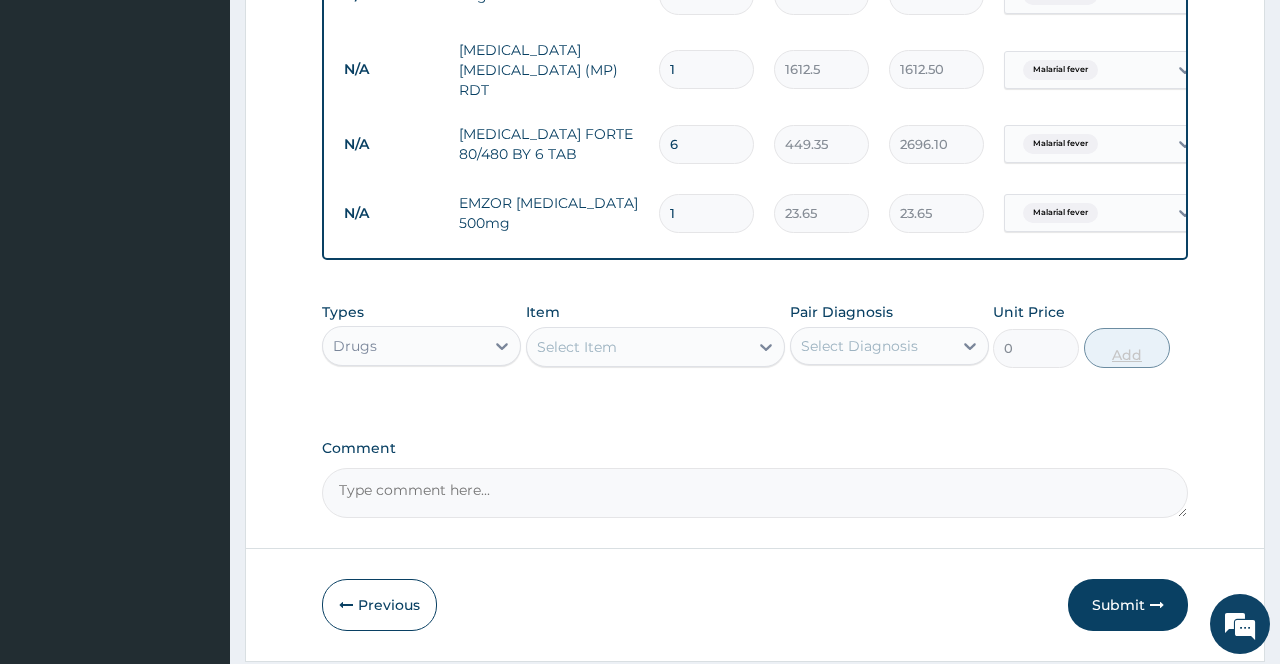 type on "425.70" 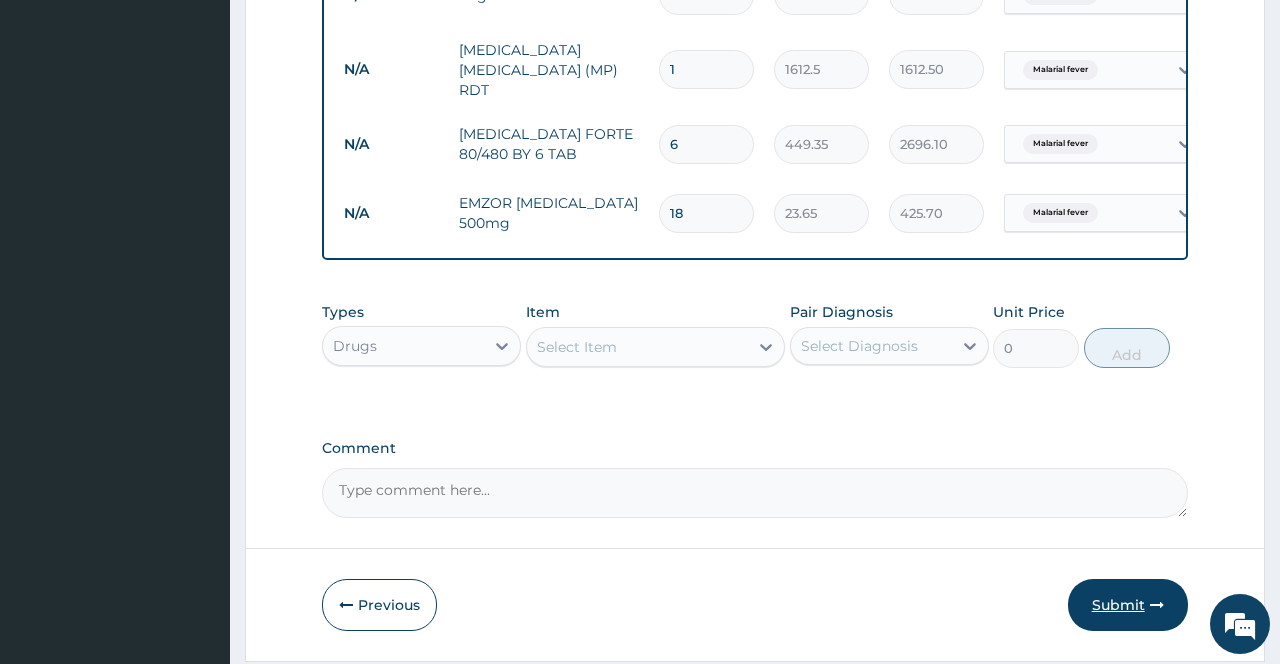 type on "18" 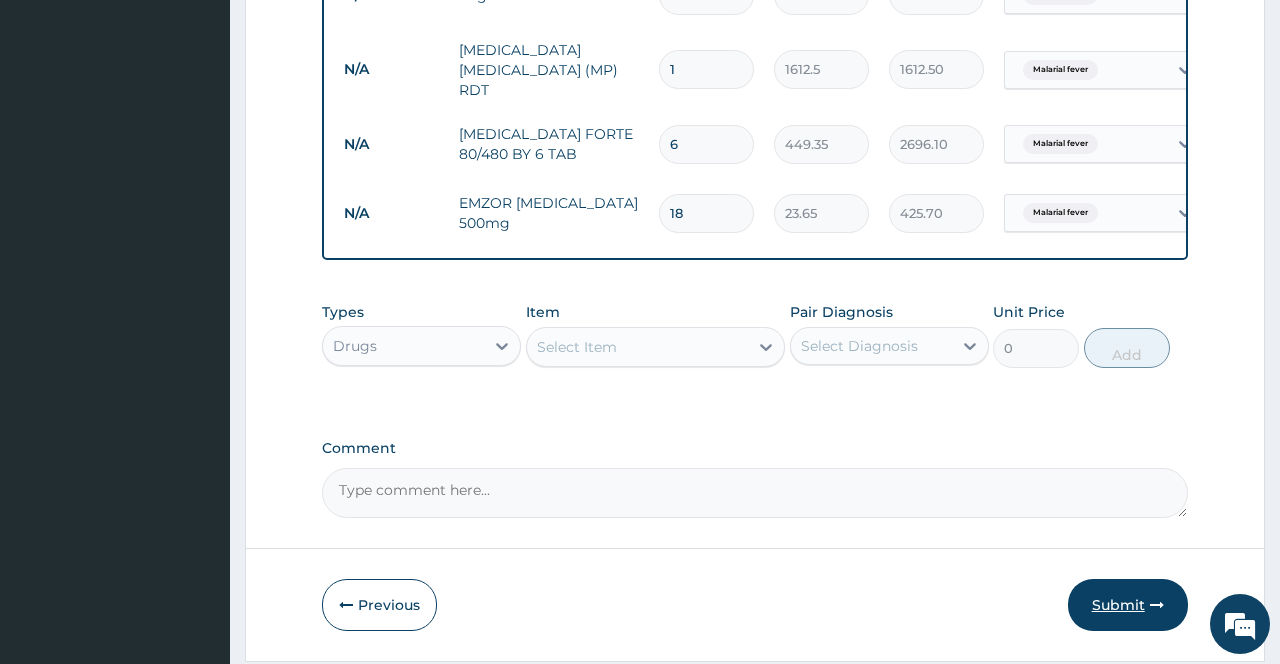 click on "Submit" at bounding box center [1128, 605] 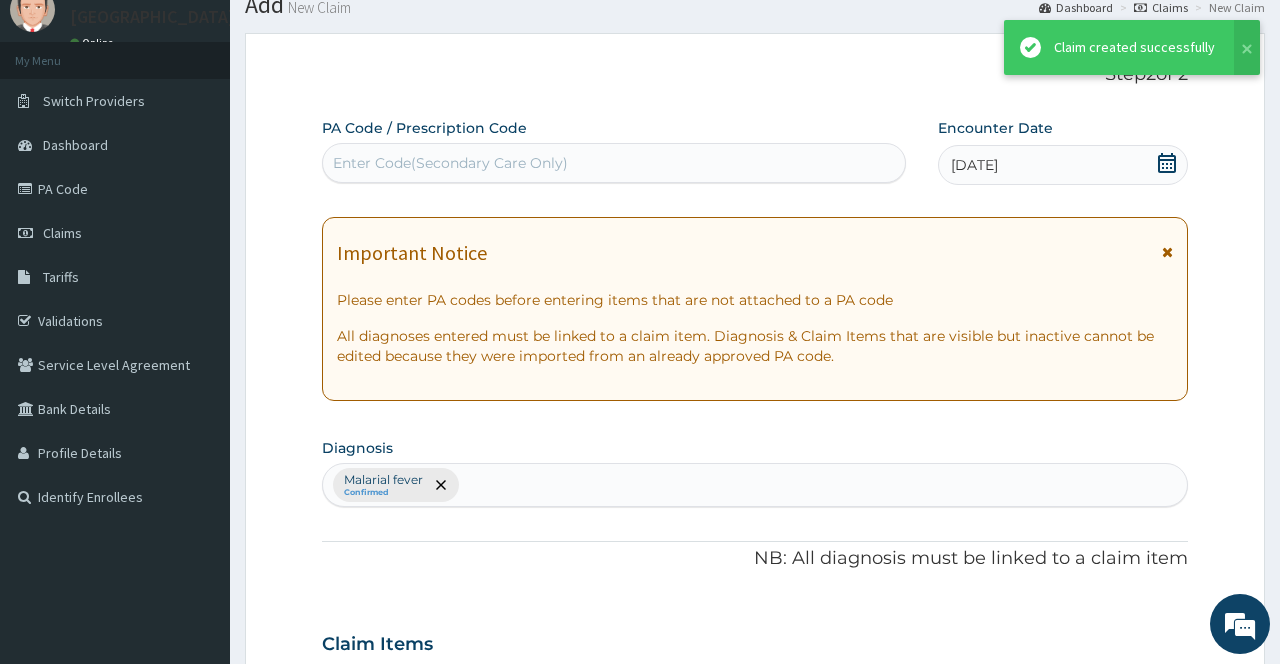 scroll, scrollTop: 701, scrollLeft: 0, axis: vertical 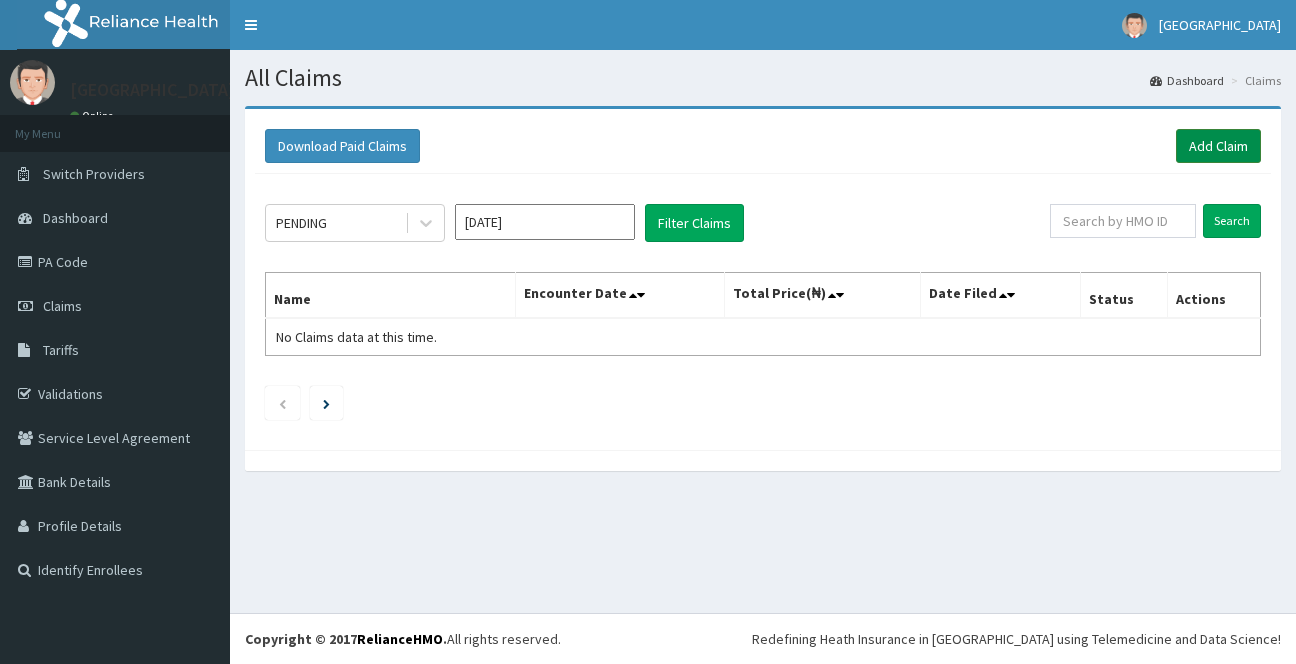 click on "Add Claim" at bounding box center [1218, 146] 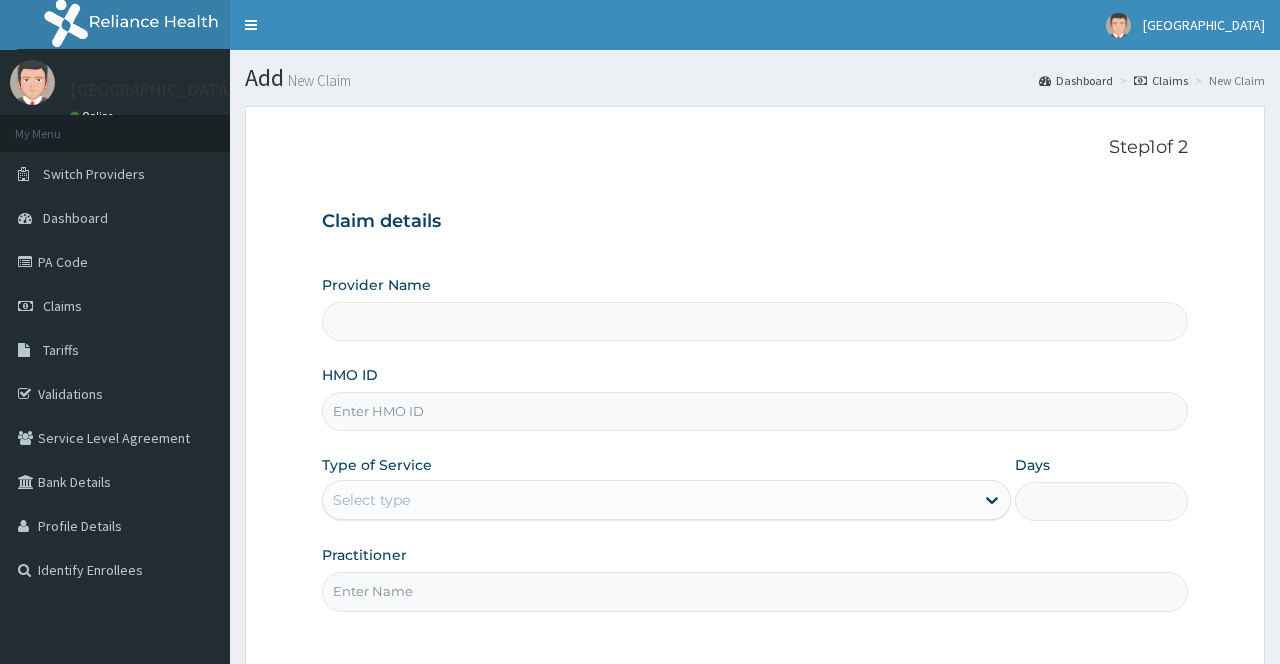 scroll, scrollTop: 0, scrollLeft: 0, axis: both 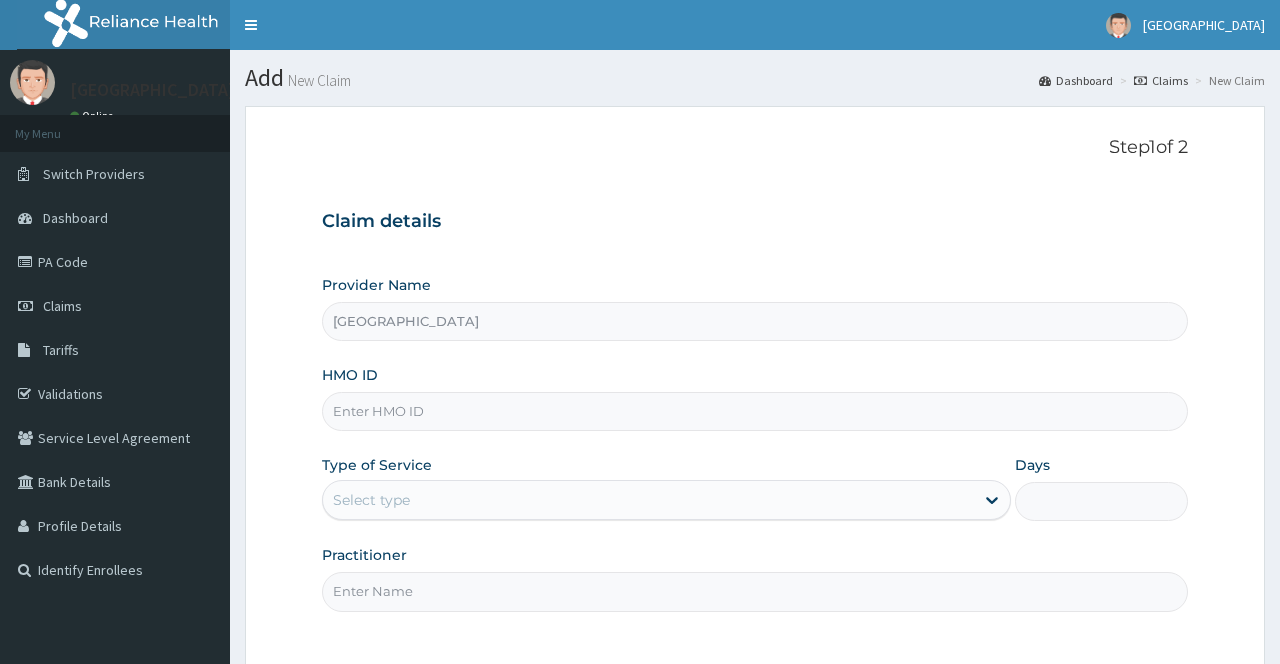 type on "[GEOGRAPHIC_DATA]" 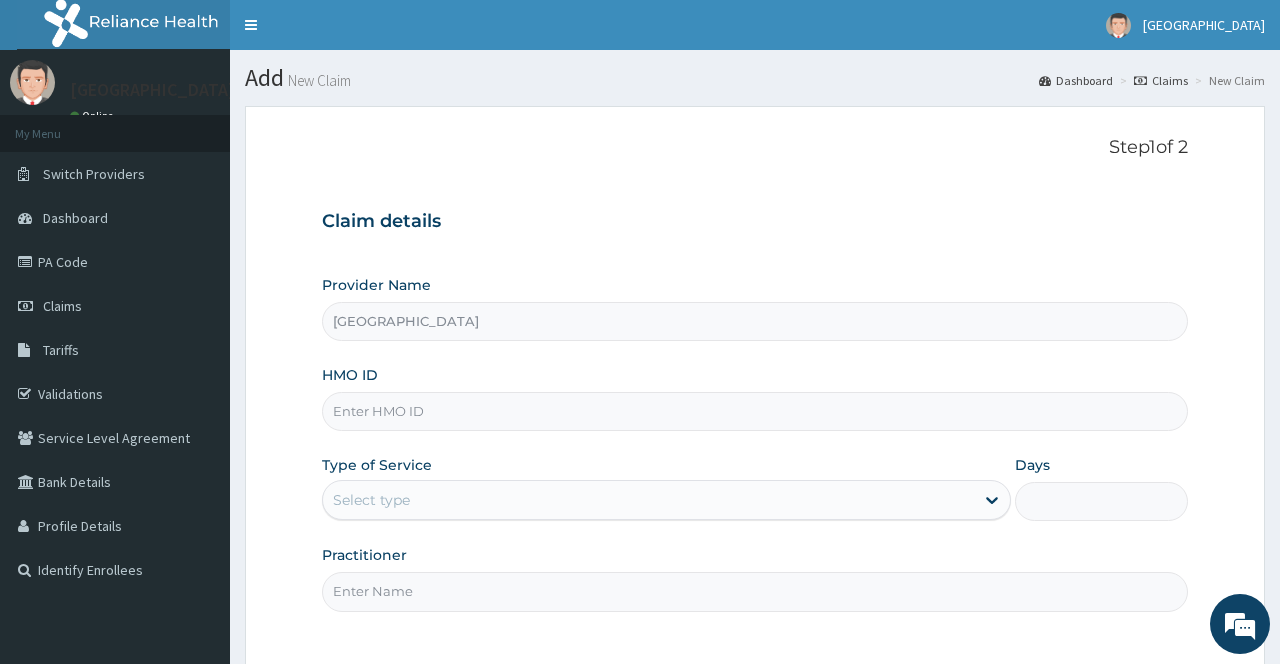 scroll, scrollTop: 181, scrollLeft: 0, axis: vertical 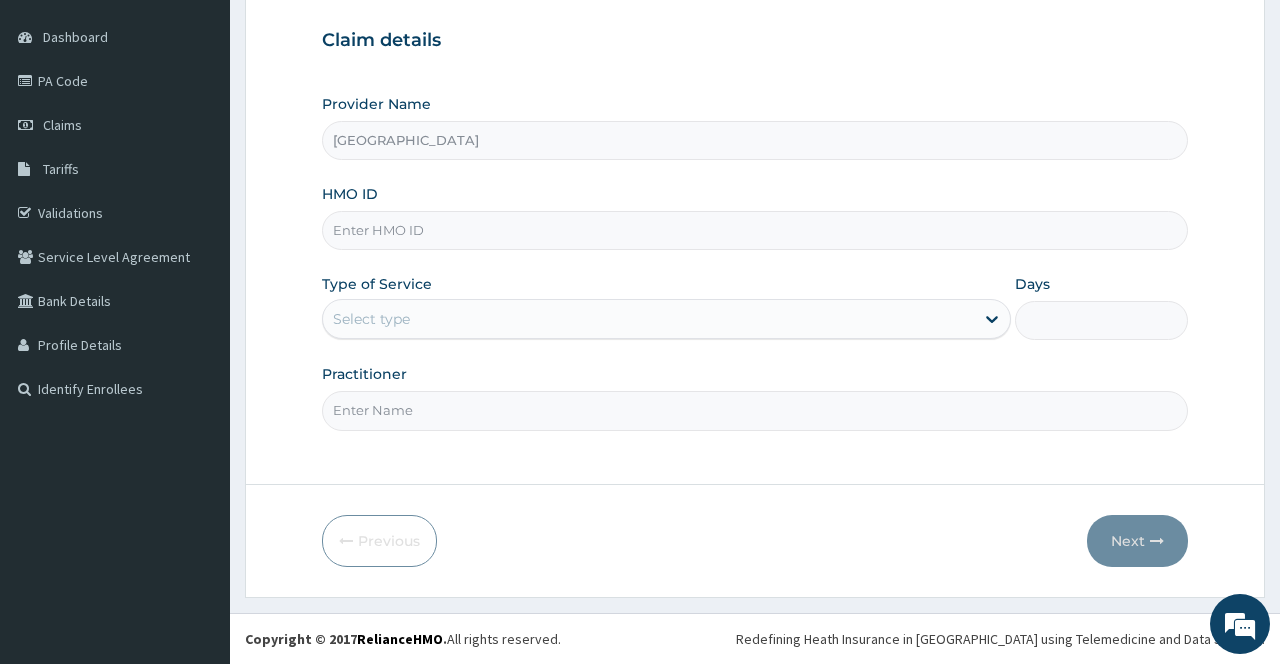 click on "HMO ID" at bounding box center [754, 230] 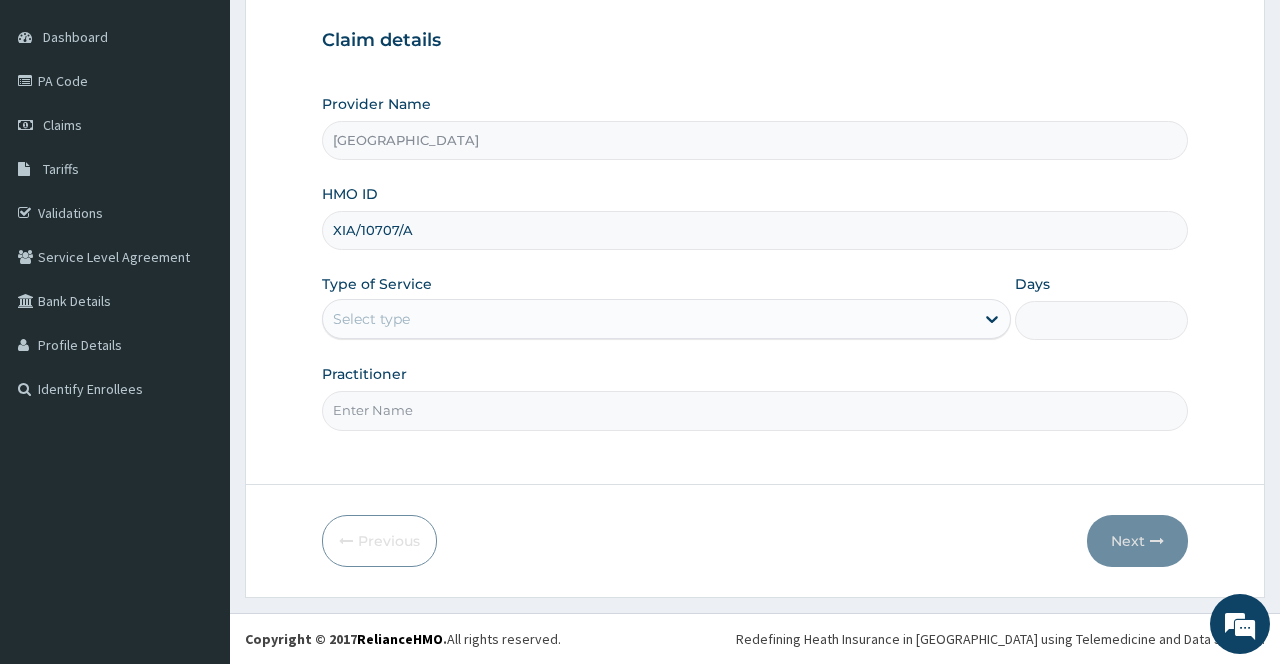 type on "XIA/10707/A" 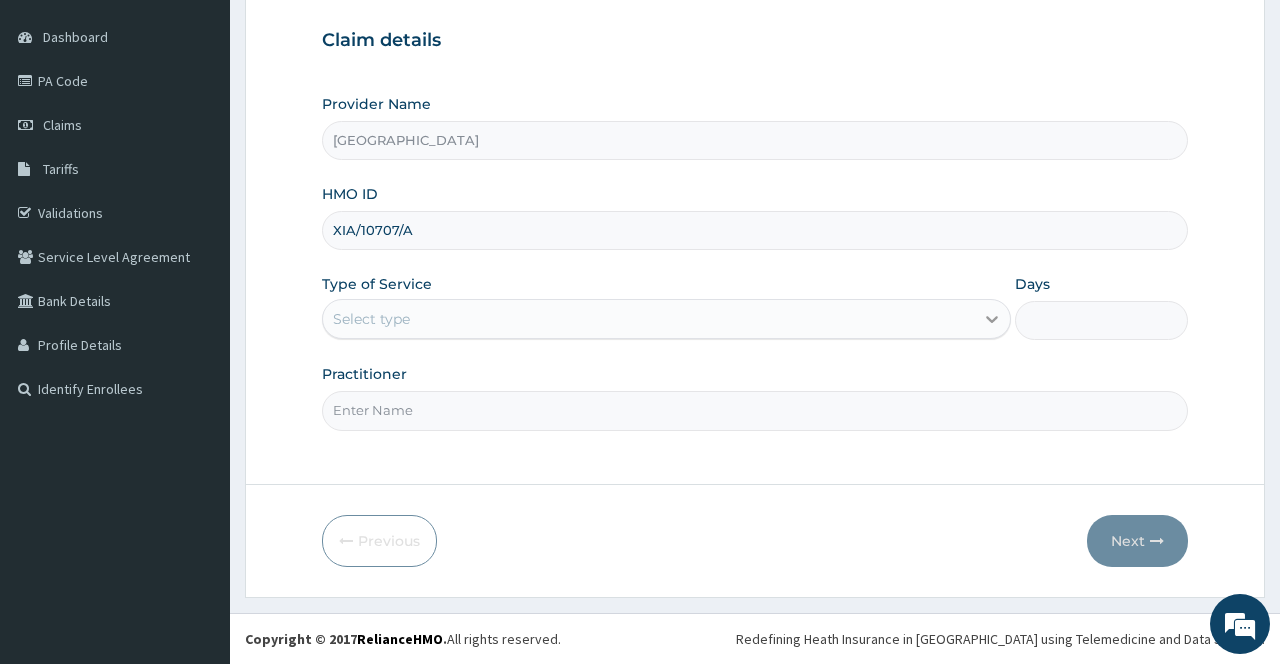 click 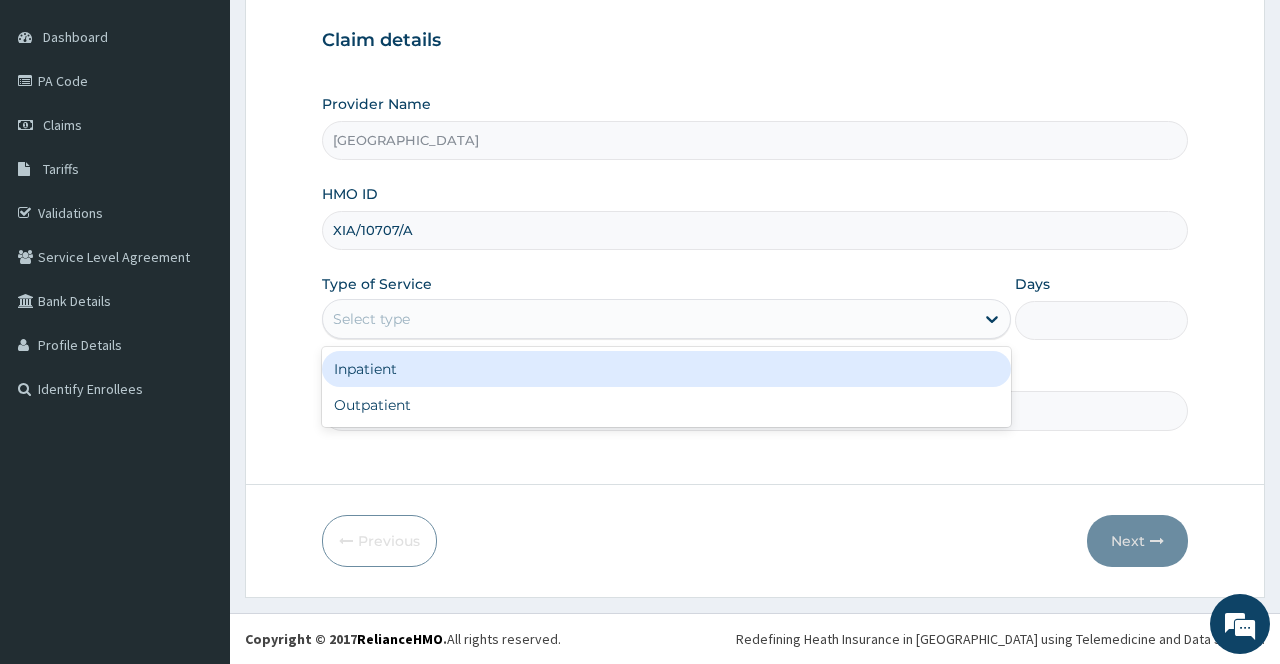 click on "Outpatient" at bounding box center (666, 405) 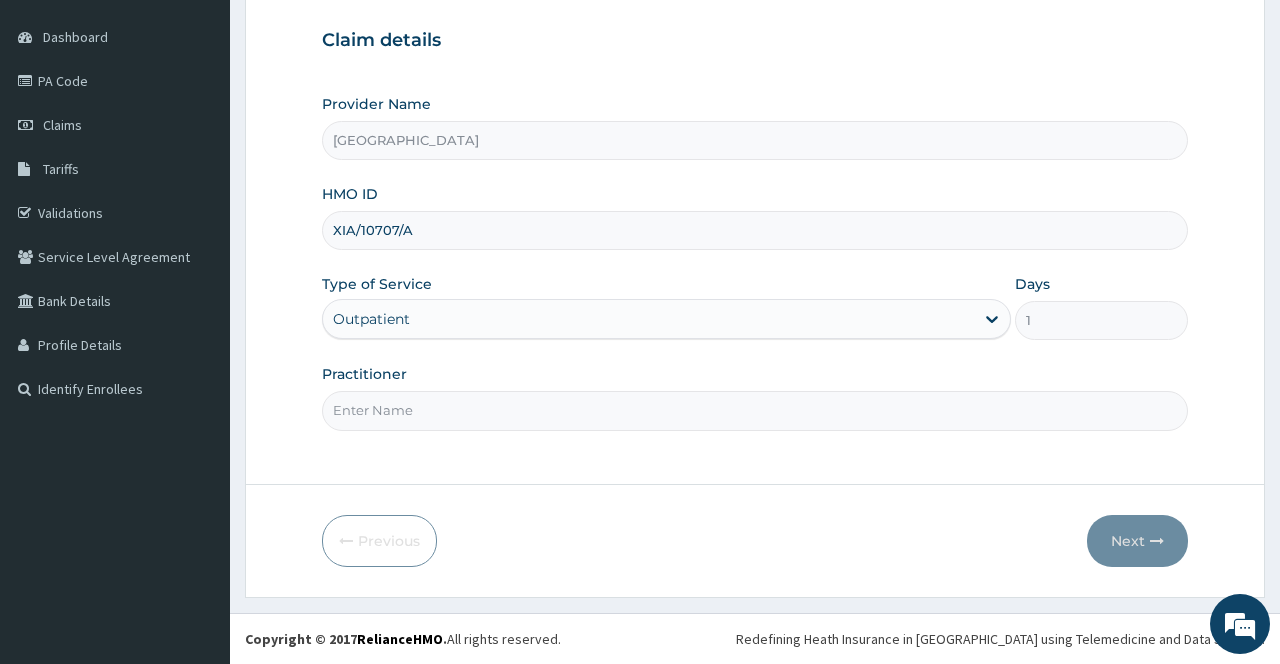 click on "Practitioner" at bounding box center [754, 410] 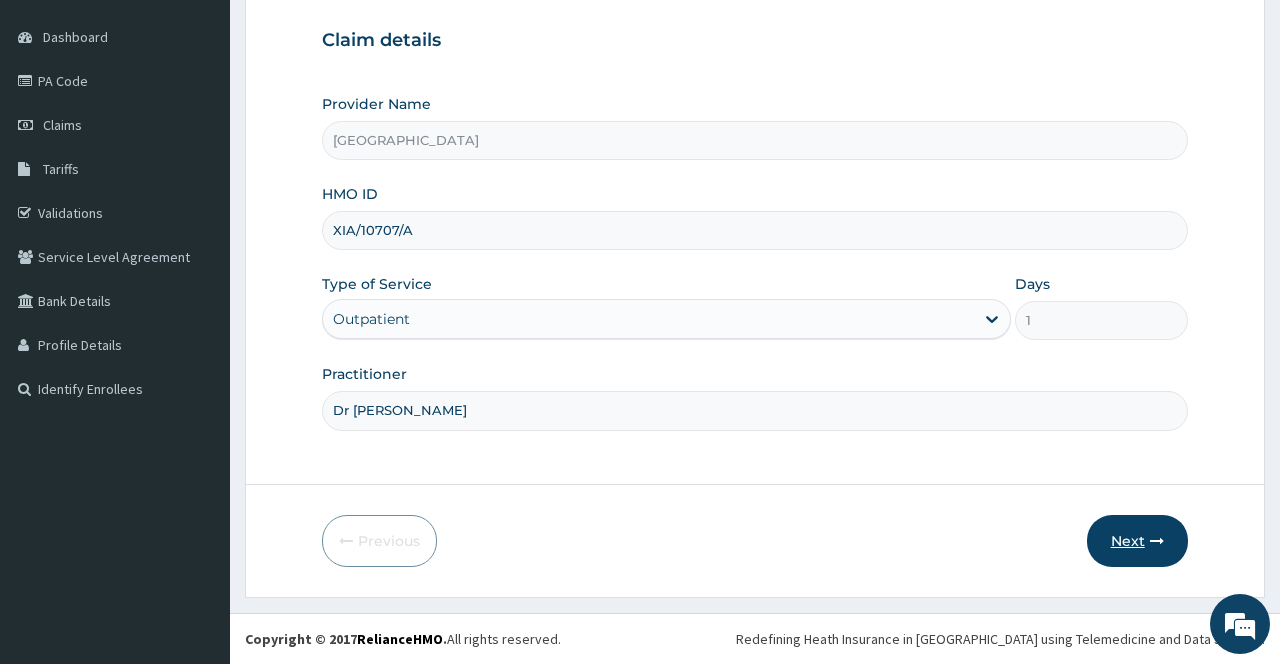 click on "Next" at bounding box center [1137, 541] 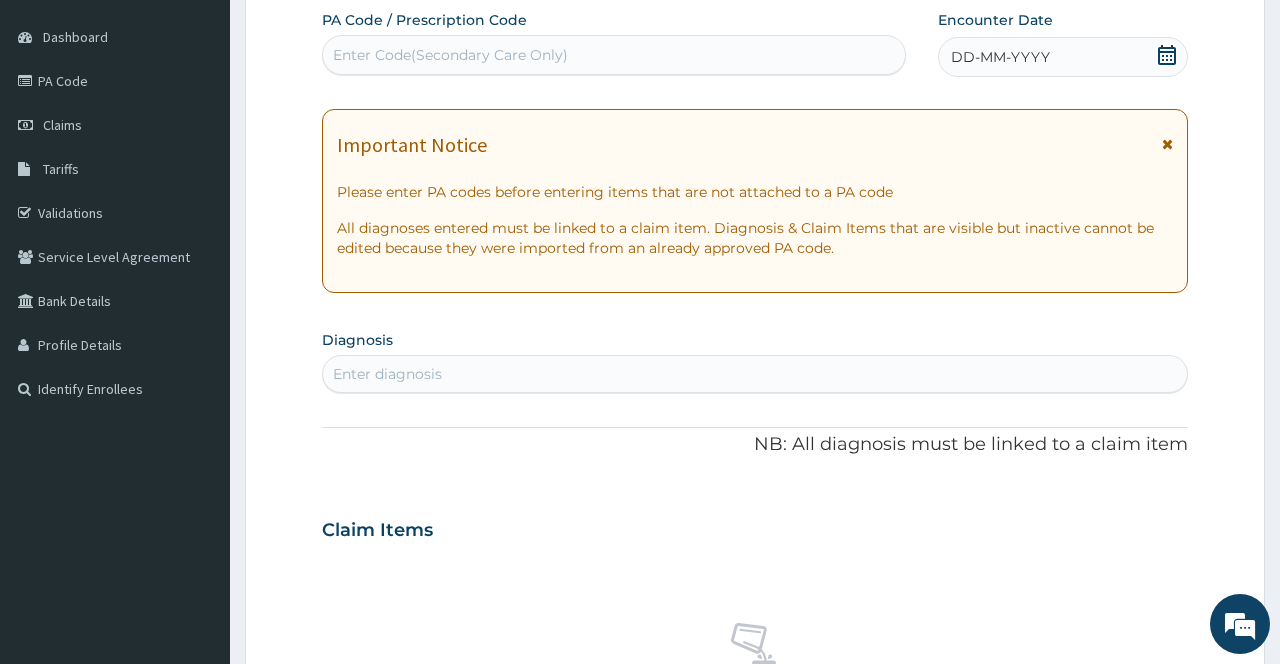 click at bounding box center (1167, 144) 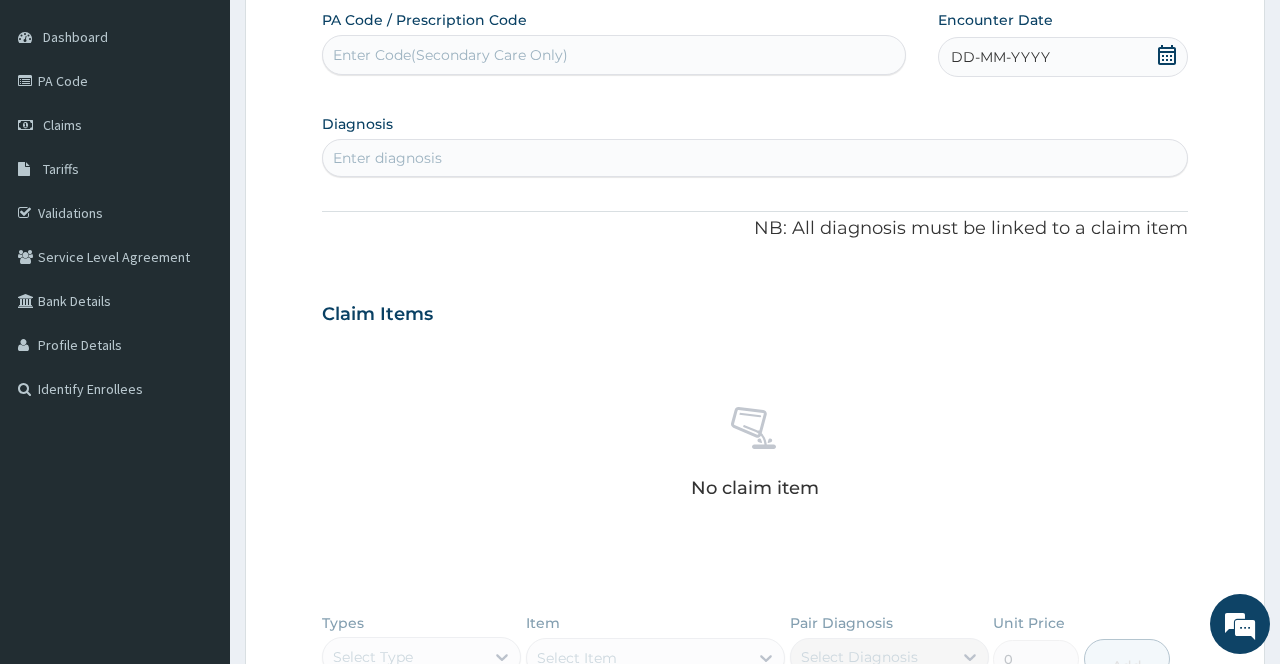 click on "DD-MM-YYYY" at bounding box center (1063, 57) 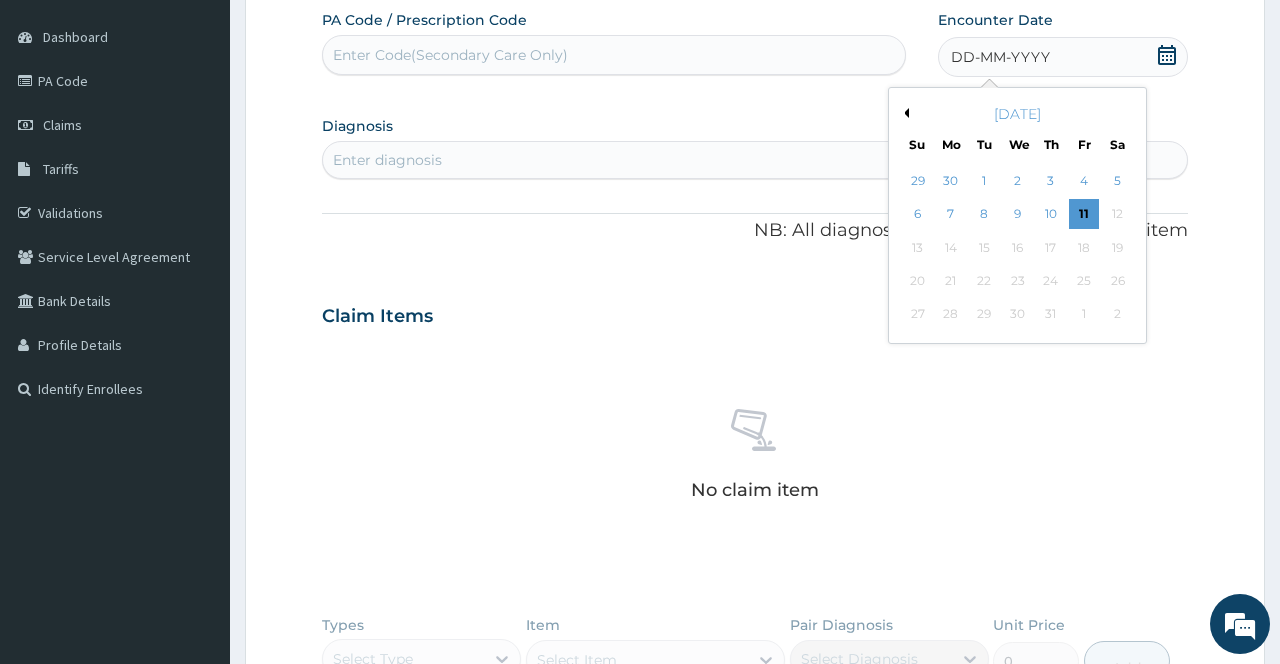 click on "Previous Month" at bounding box center (904, 113) 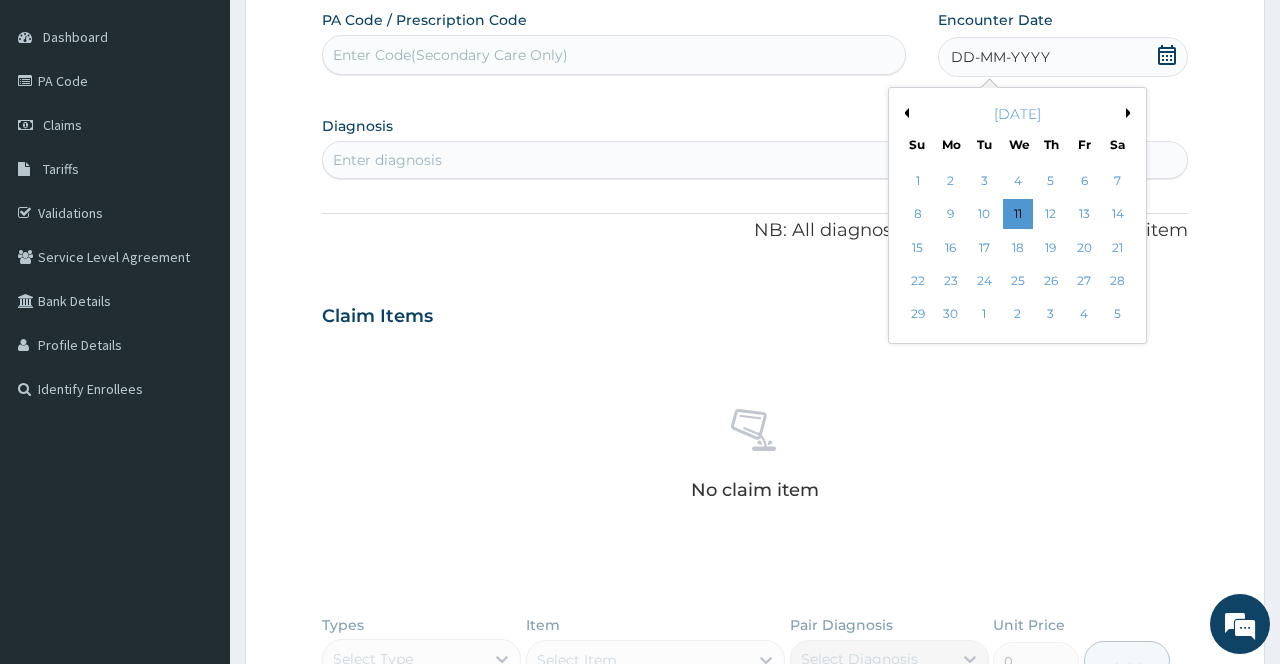 click on "Previous Month" at bounding box center [904, 113] 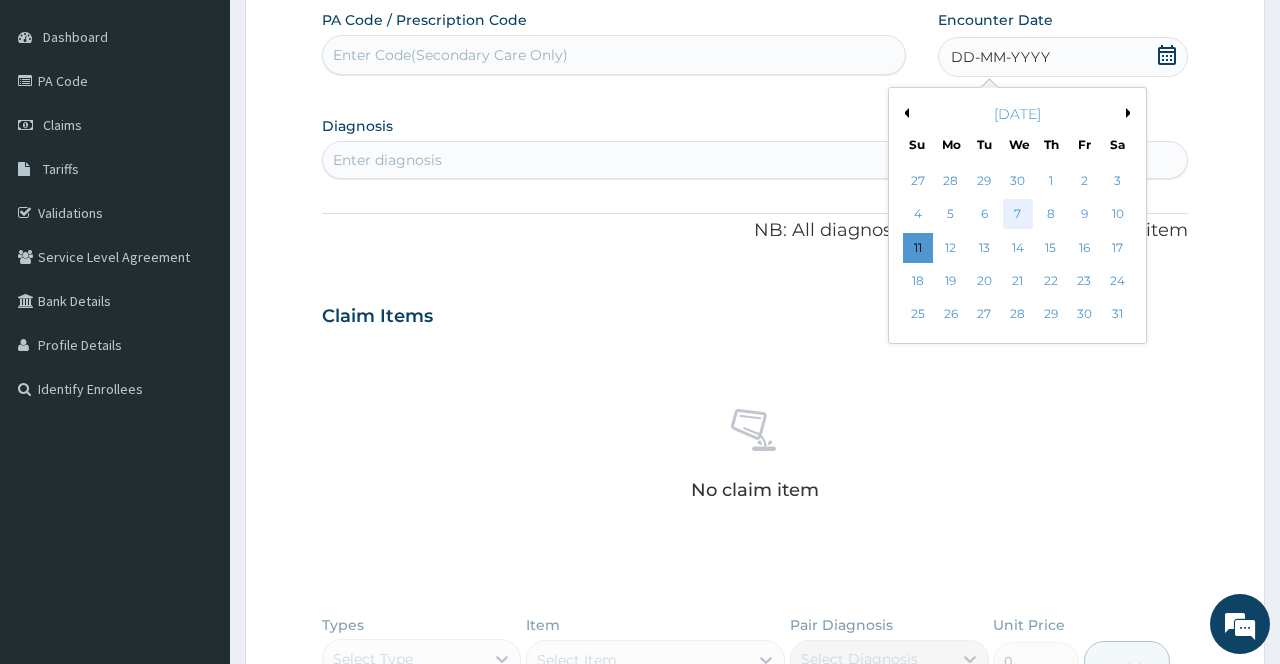 click on "7" at bounding box center [1017, 215] 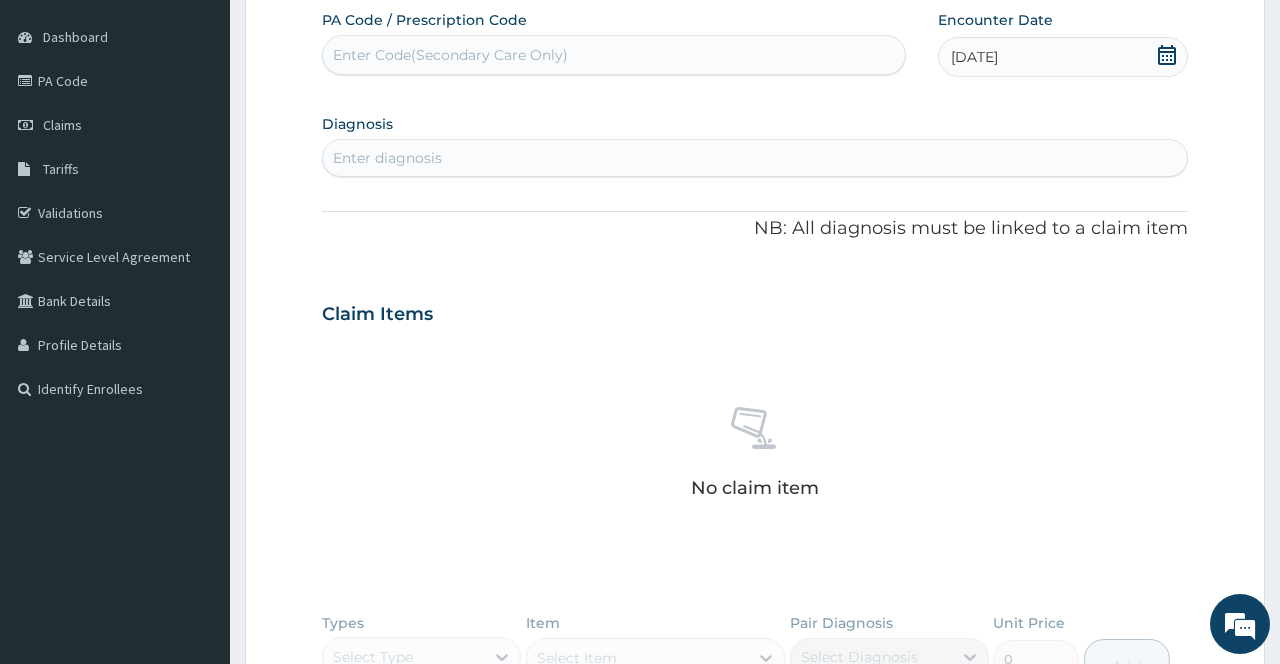 click on "Enter diagnosis" at bounding box center [754, 158] 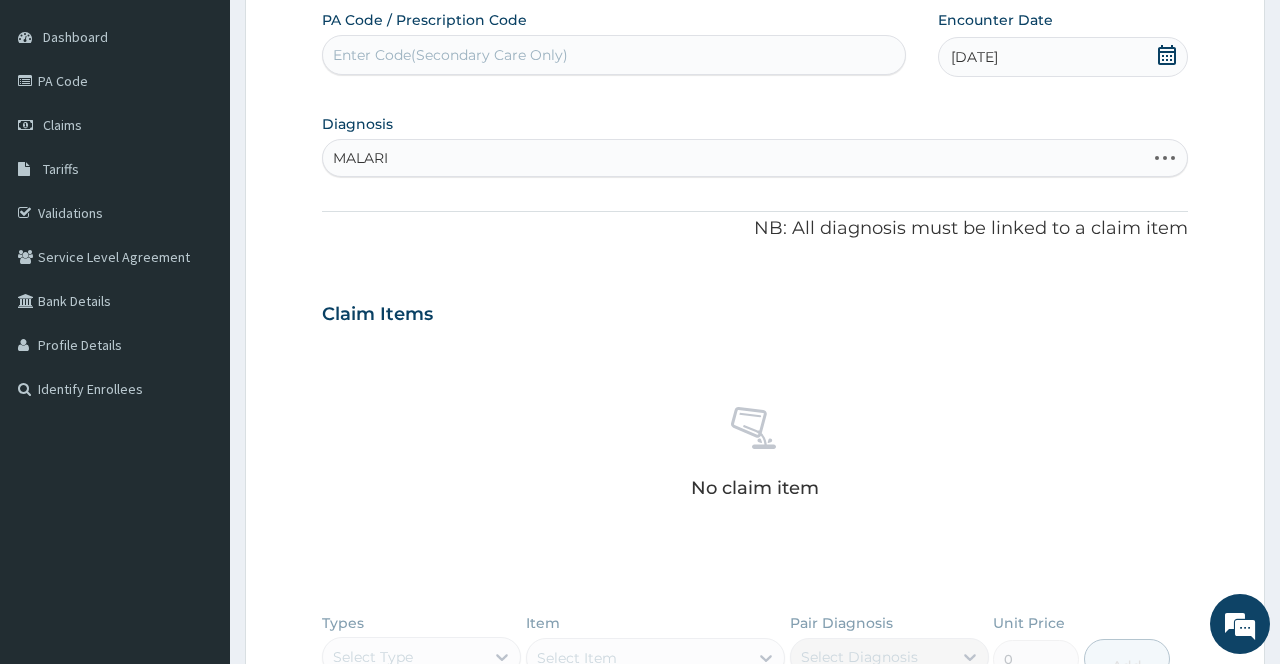 type on "[MEDICAL_DATA]" 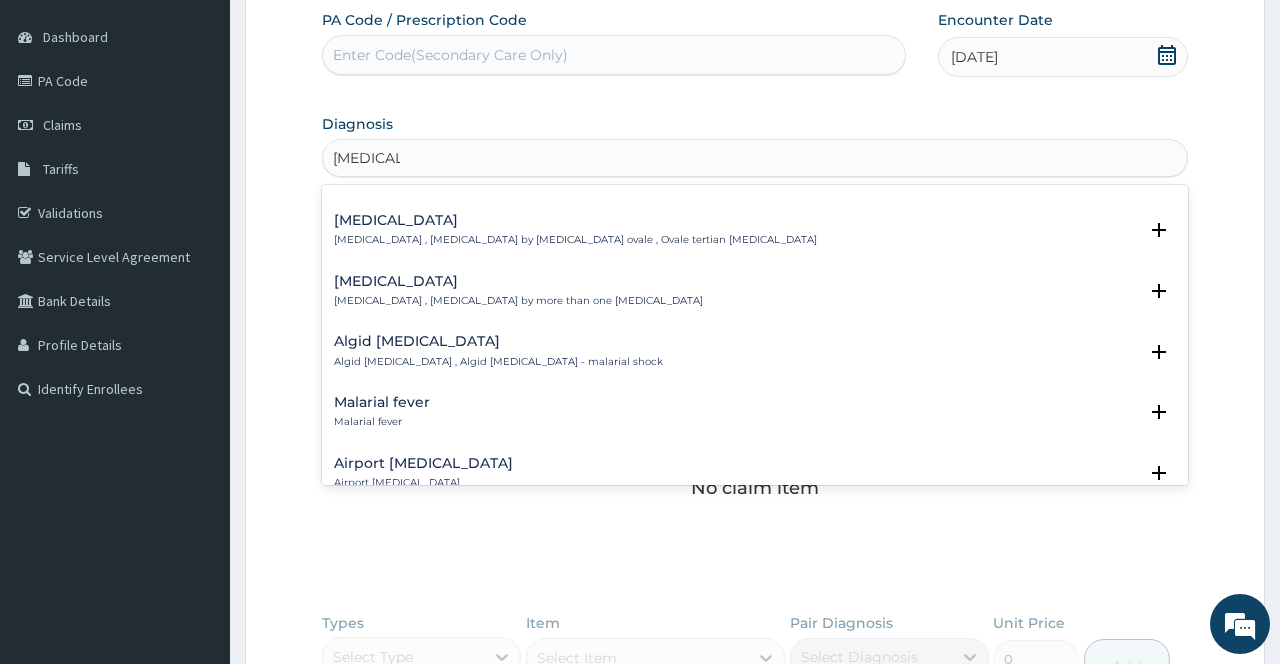 scroll, scrollTop: 200, scrollLeft: 0, axis: vertical 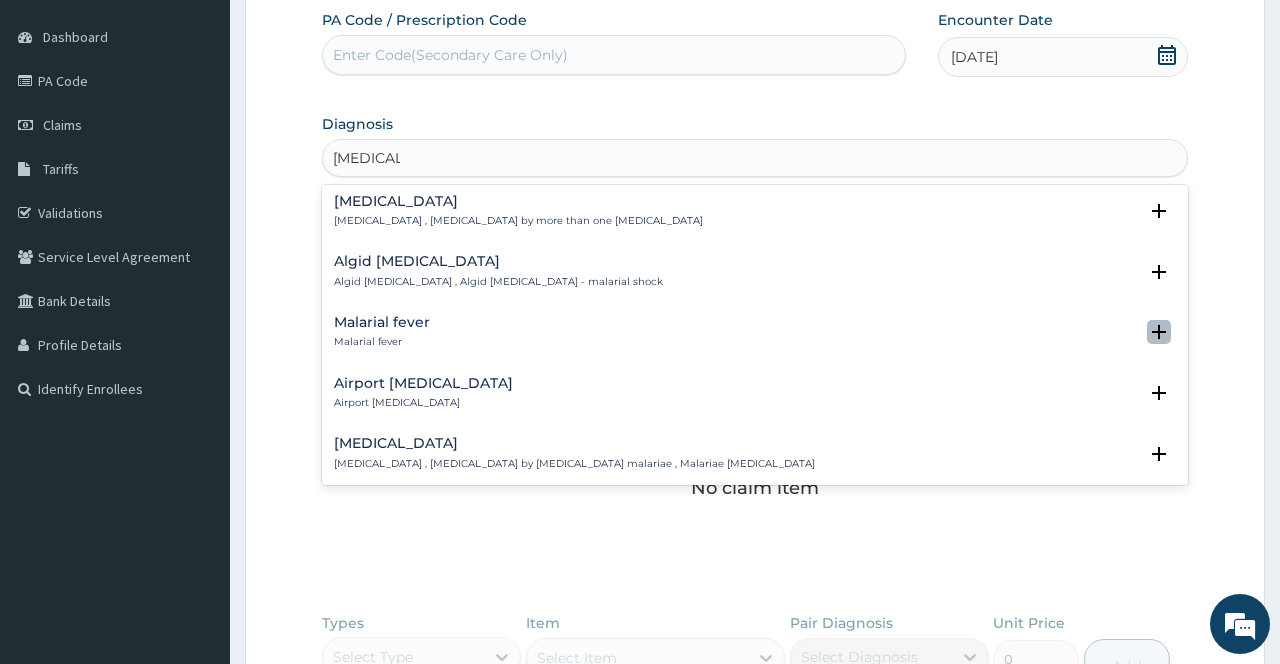 click 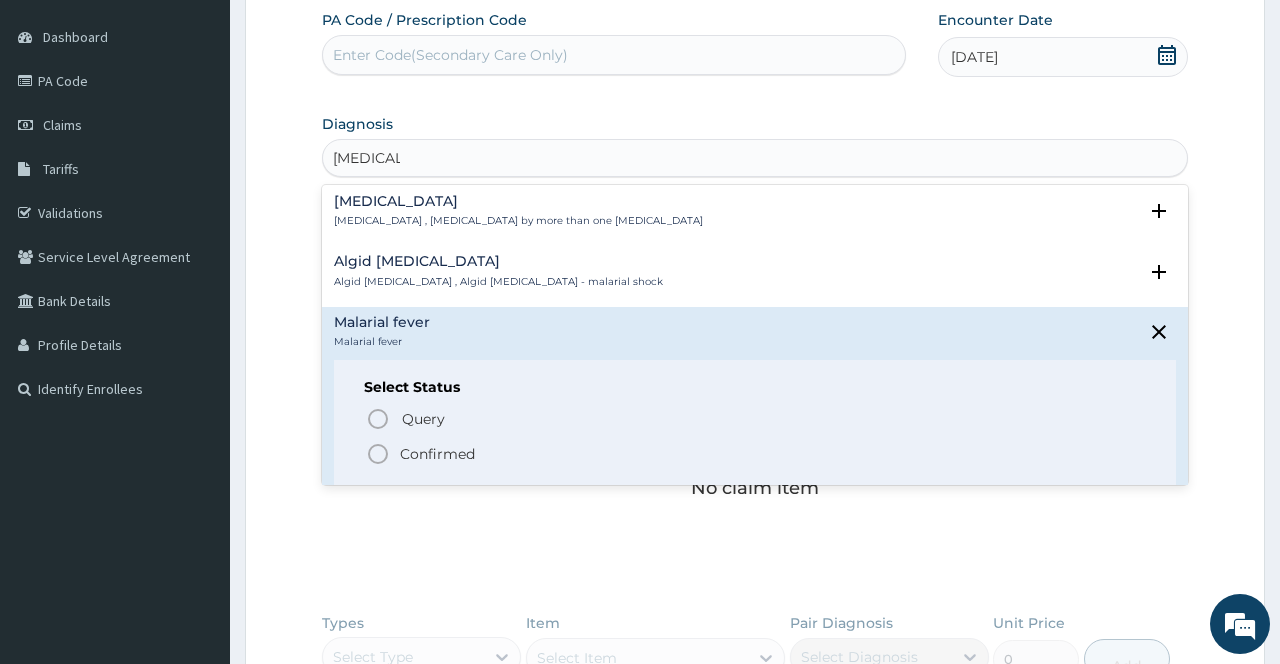click 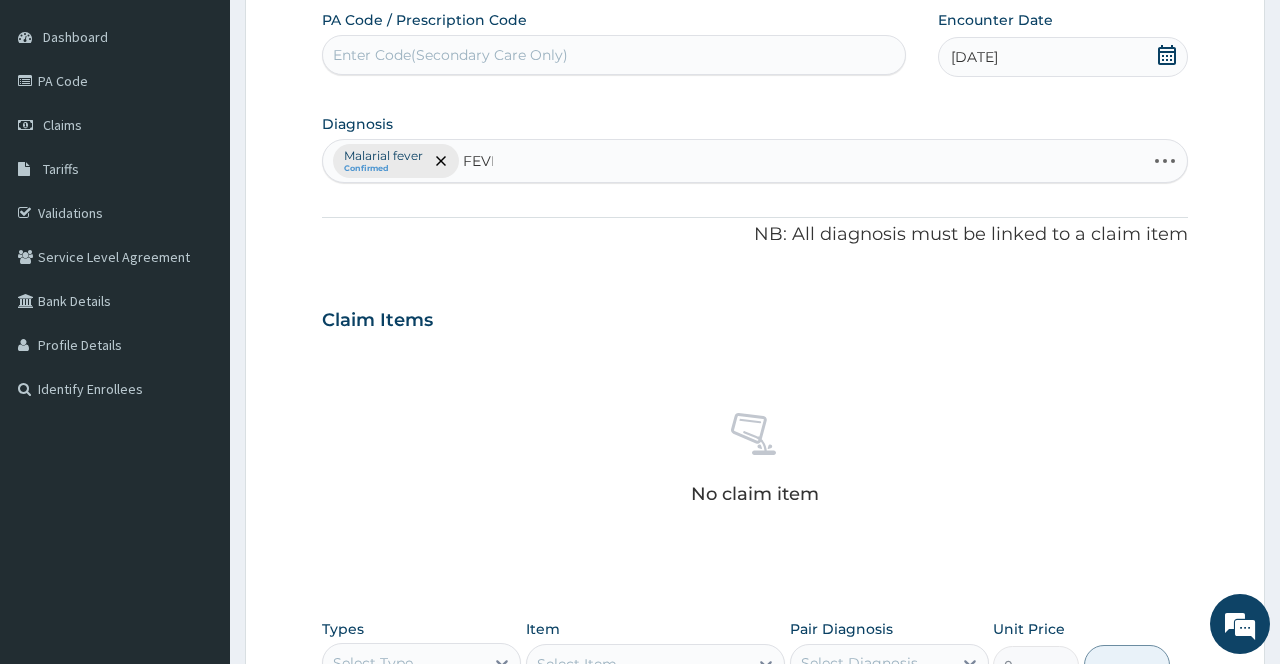 type on "FEVER" 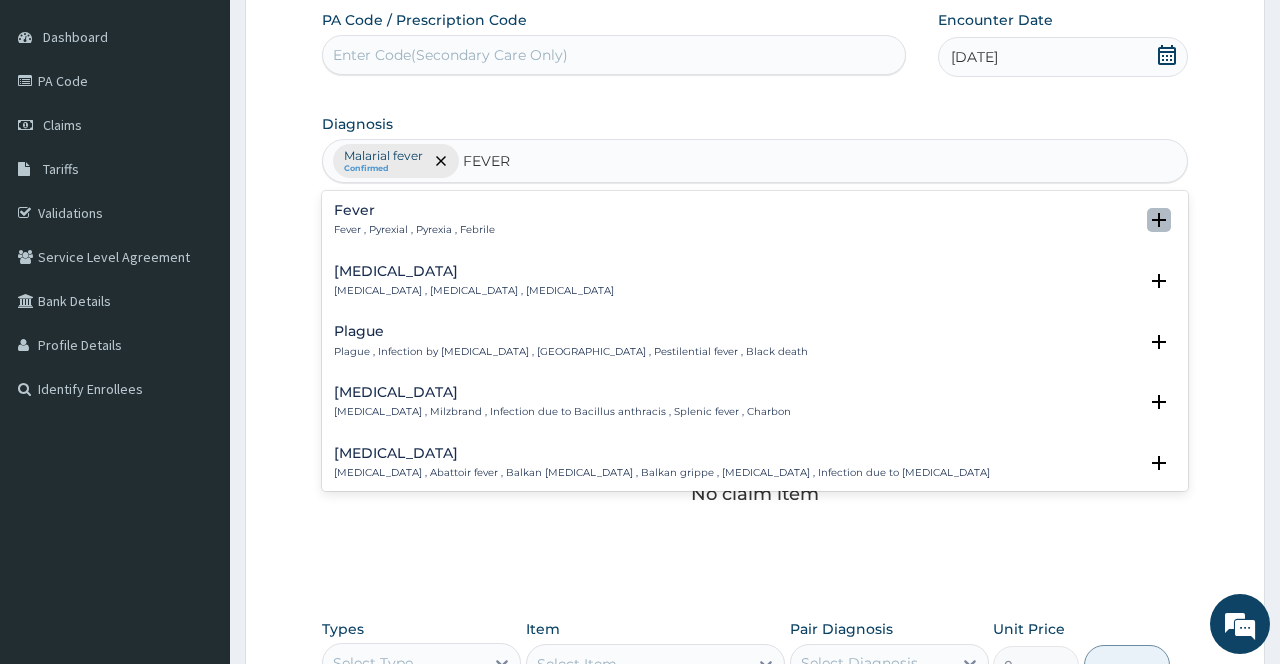 click 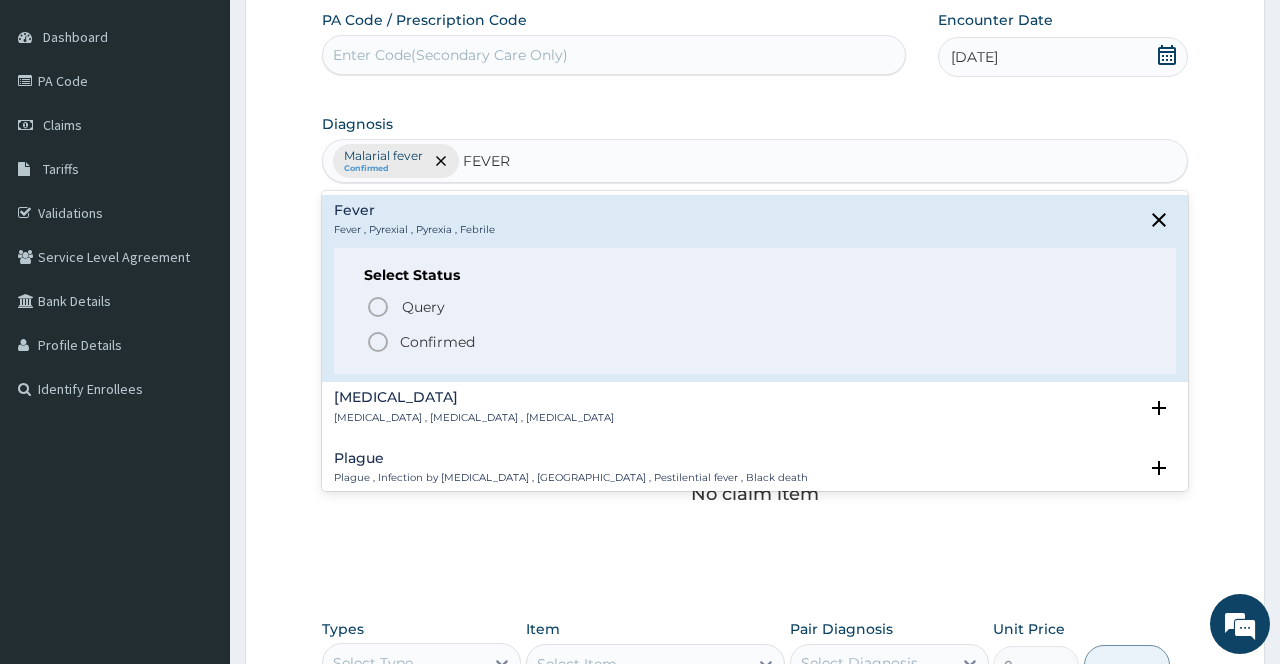 click 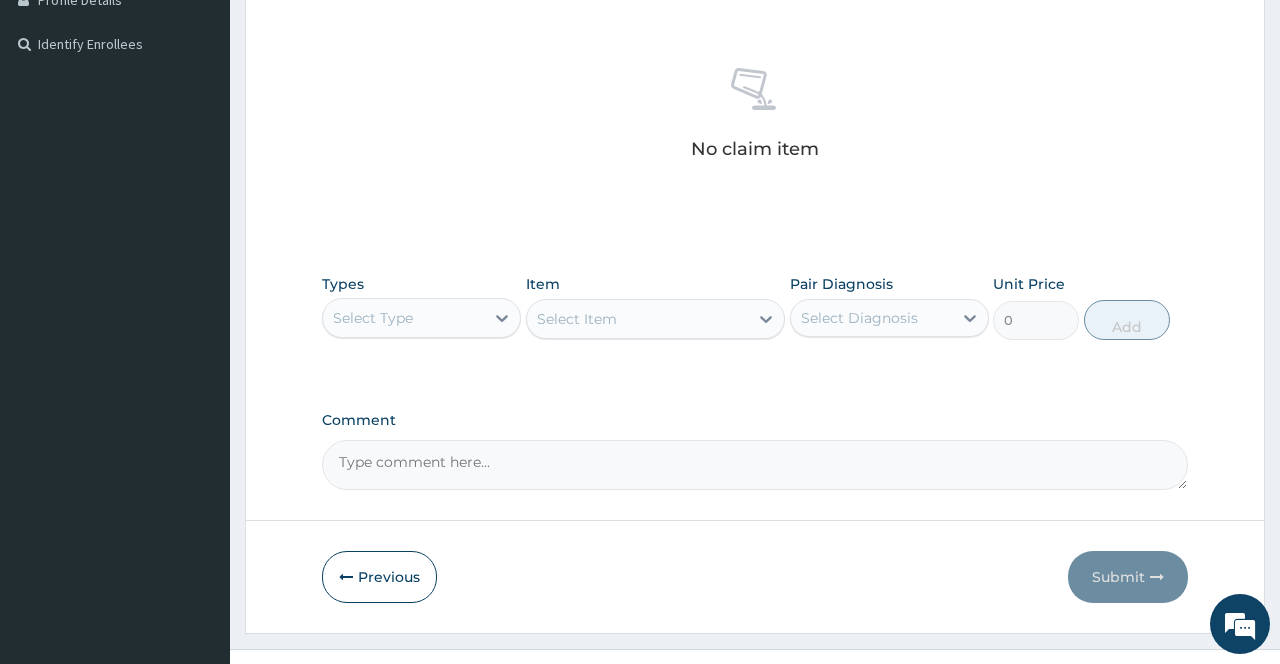 scroll, scrollTop: 553, scrollLeft: 0, axis: vertical 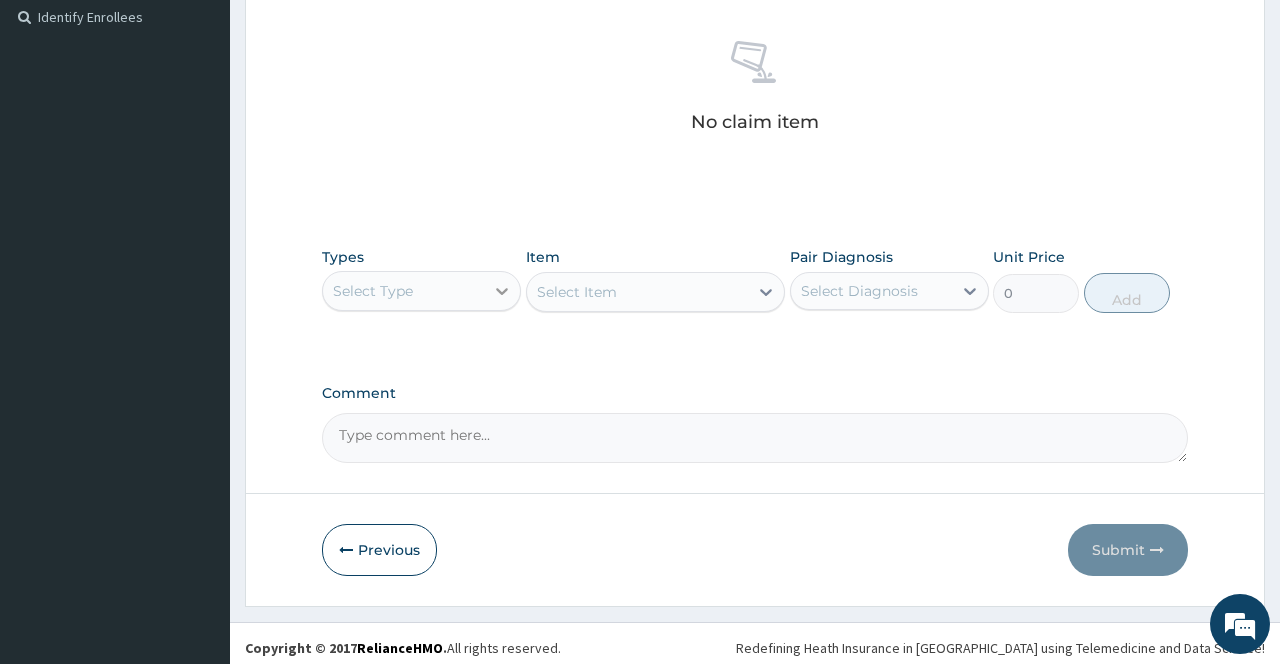 click 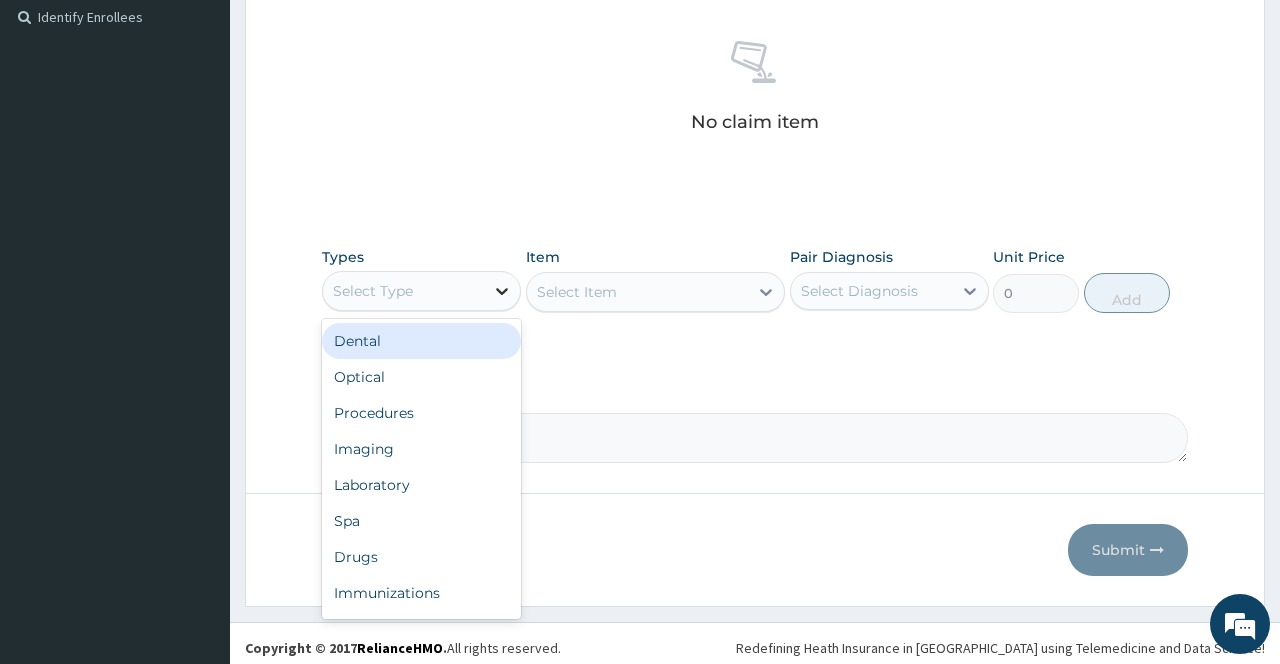 click 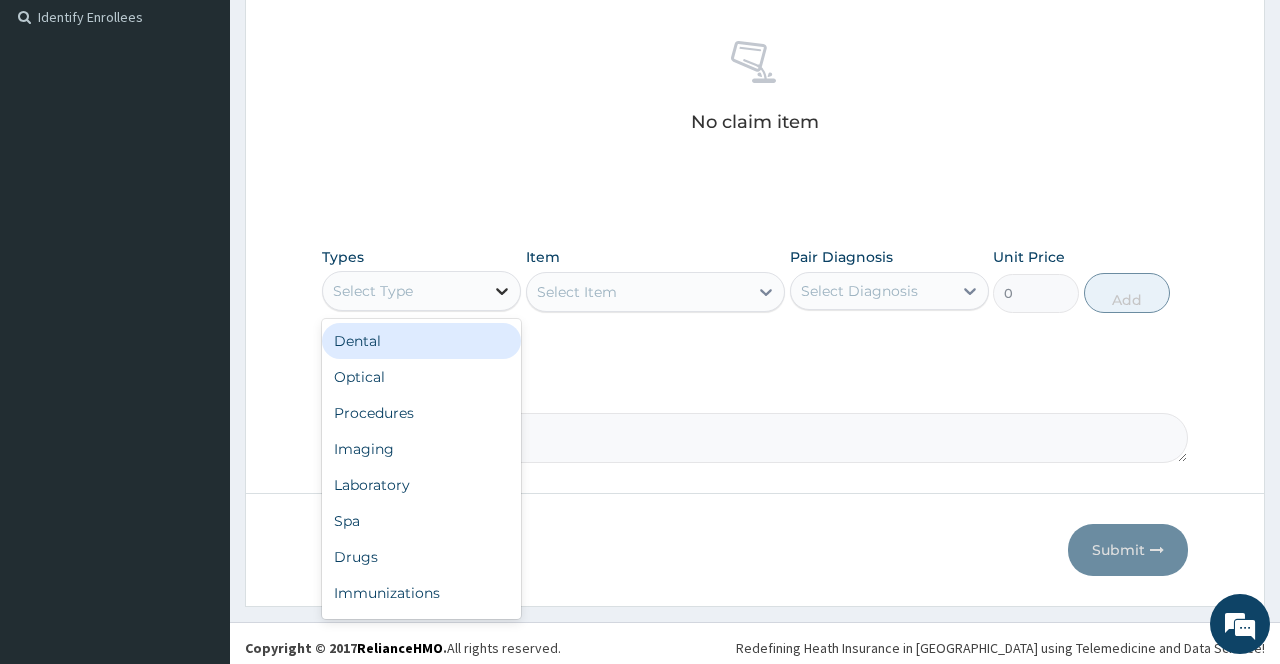 click 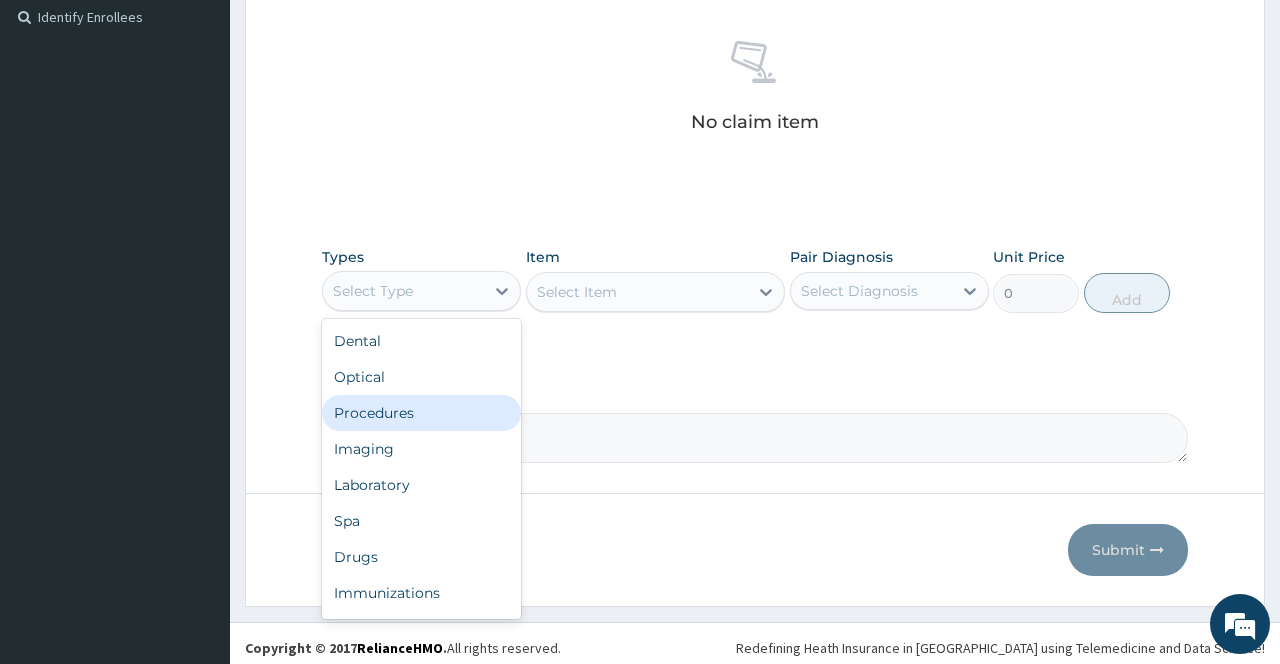 click on "Procedures" at bounding box center [421, 413] 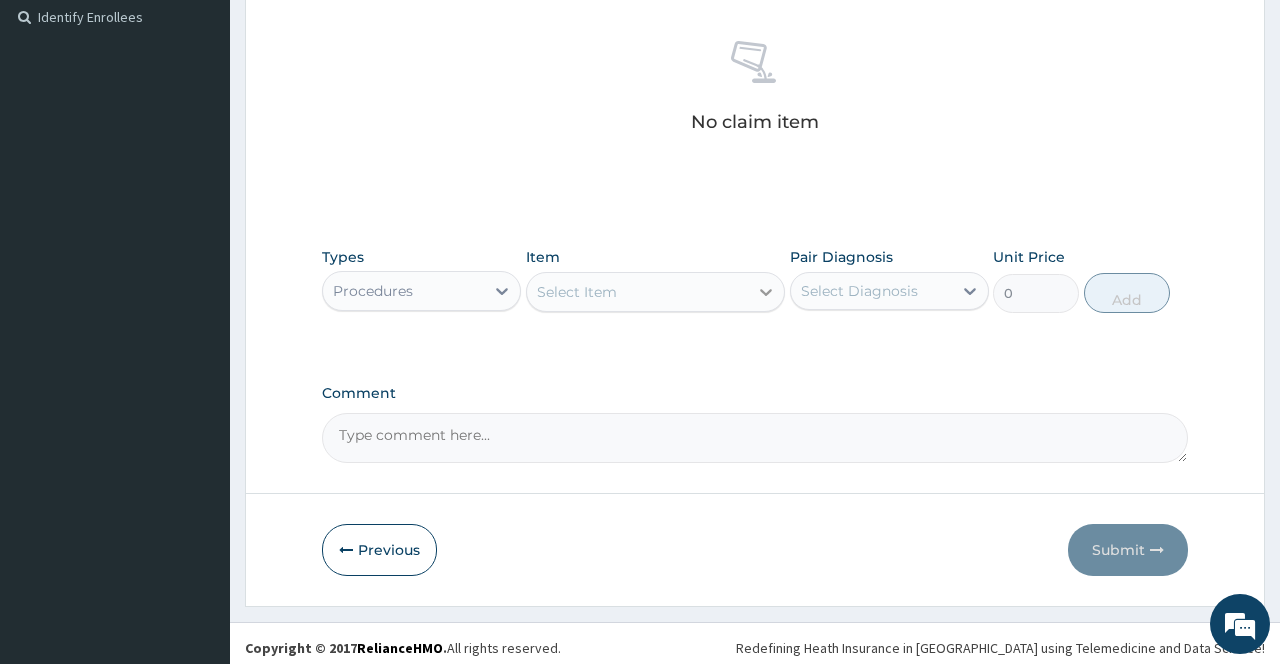 click 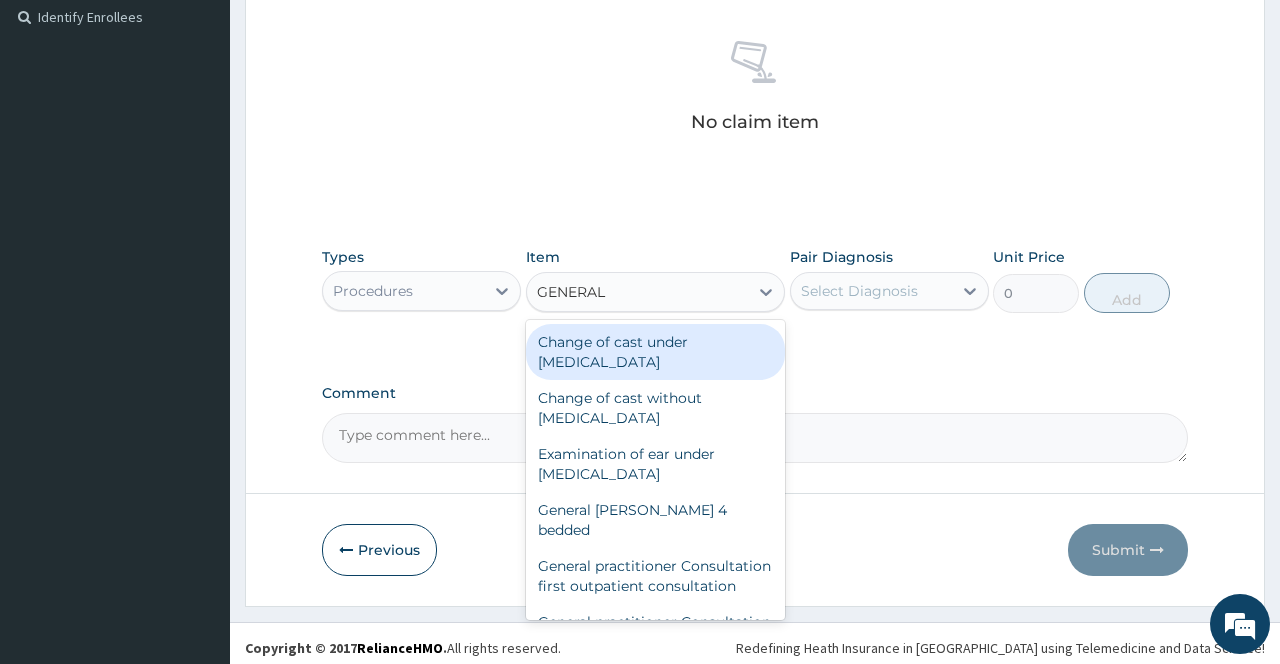 type on "GENERAL P" 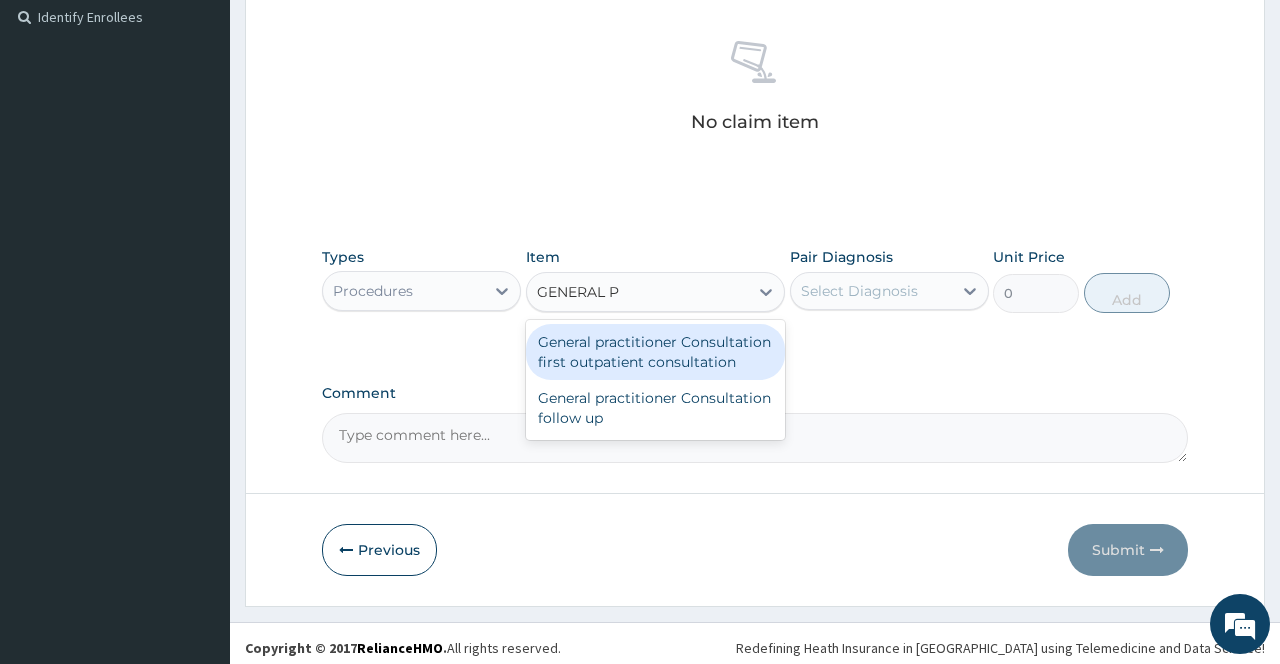 click on "General practitioner Consultation first outpatient consultation" at bounding box center [656, 352] 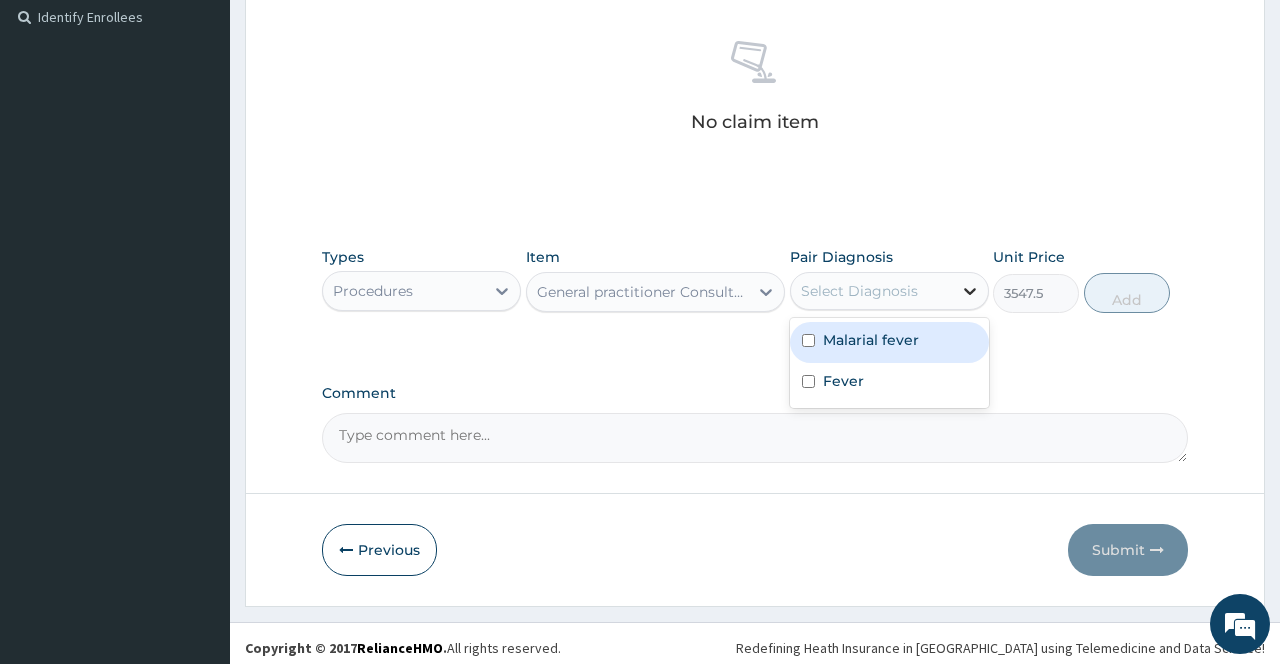 click 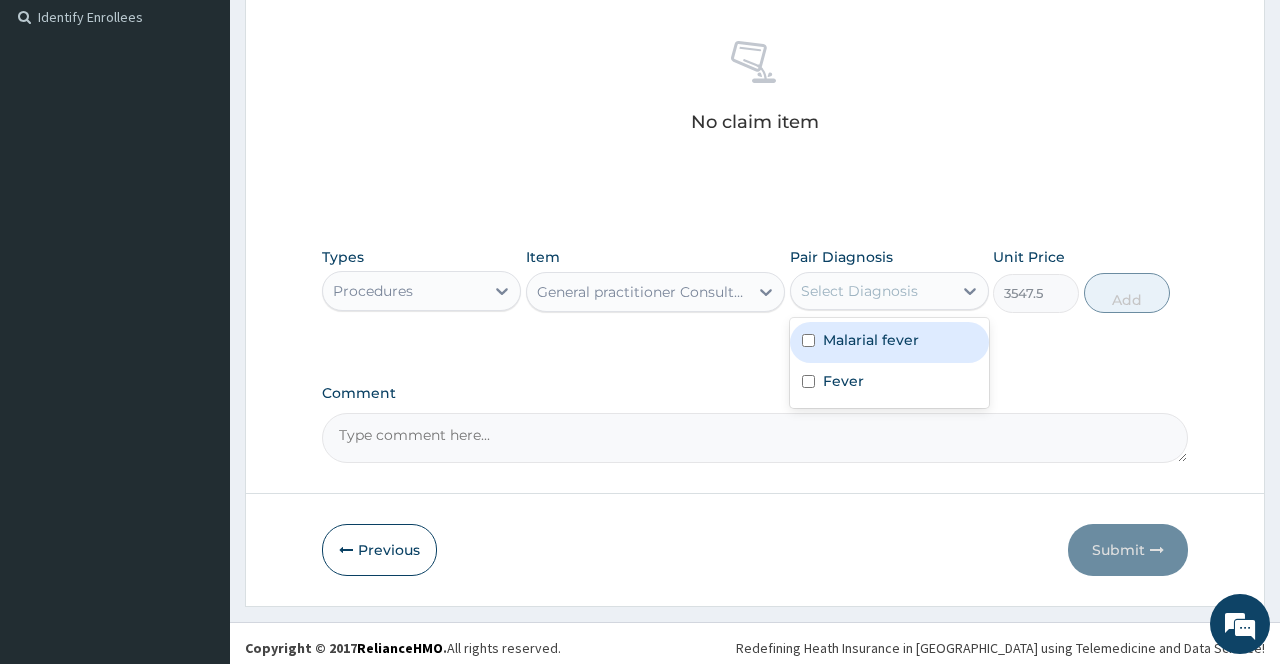 click on "Malarial fever" at bounding box center (871, 340) 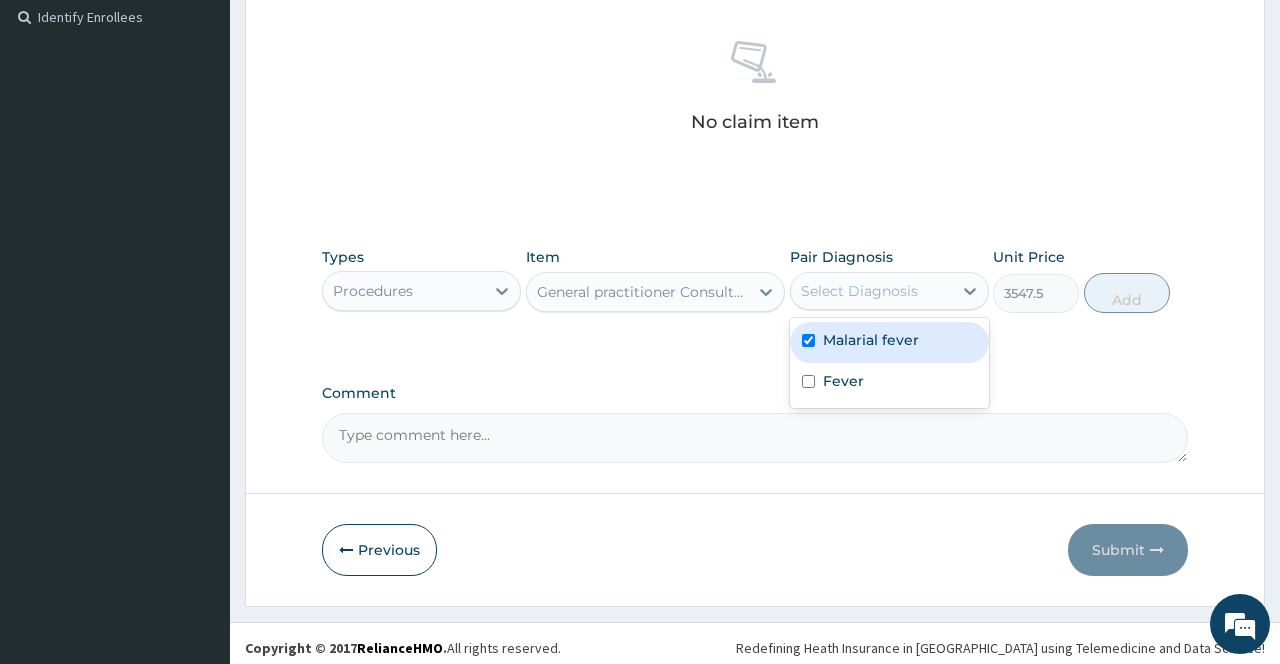 checkbox on "true" 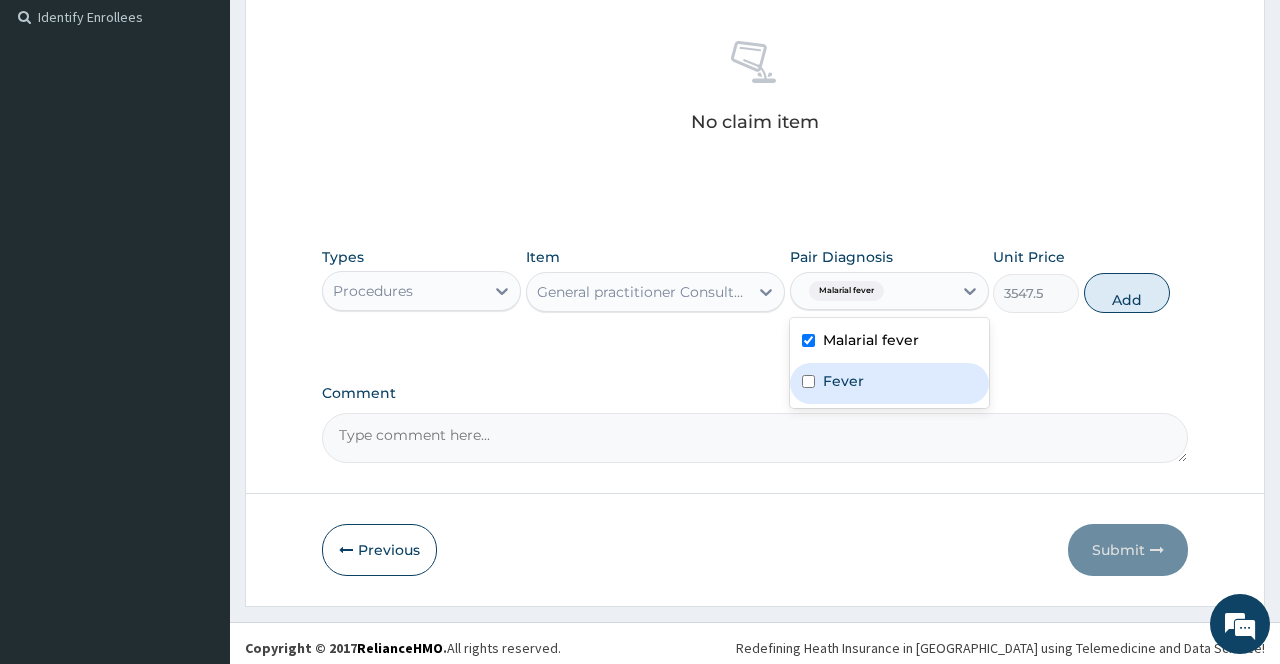 click on "Fever" at bounding box center (889, 383) 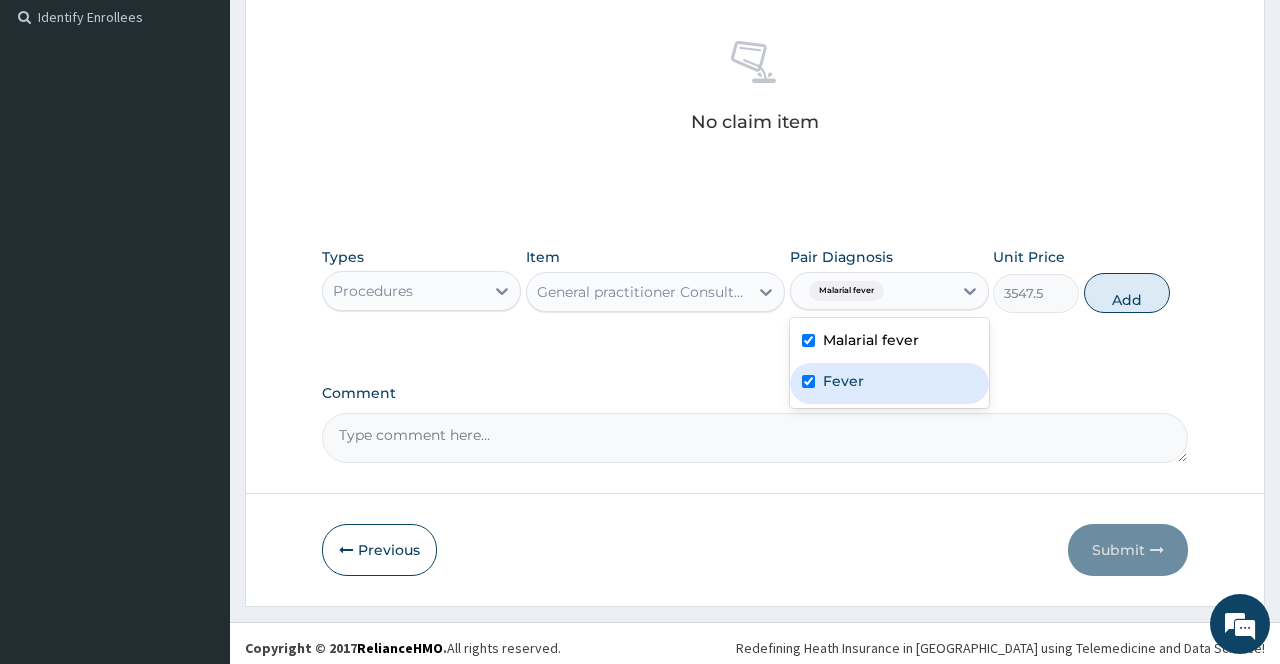 checkbox on "true" 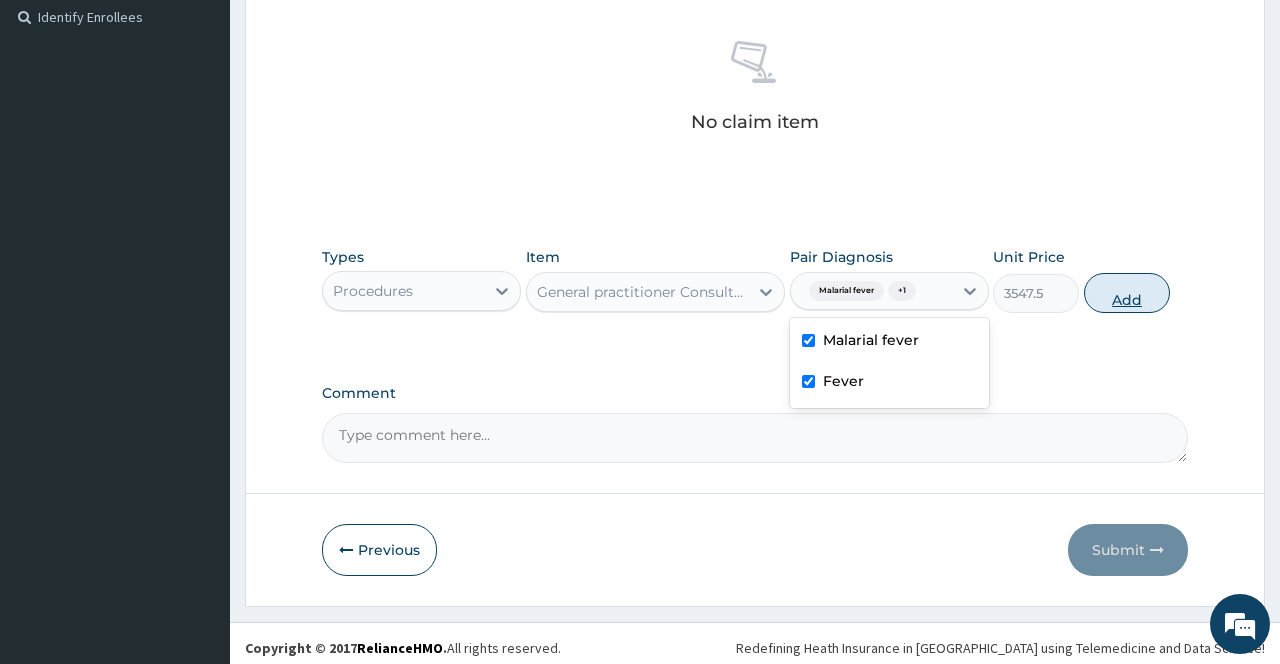 click on "Add" at bounding box center (1127, 293) 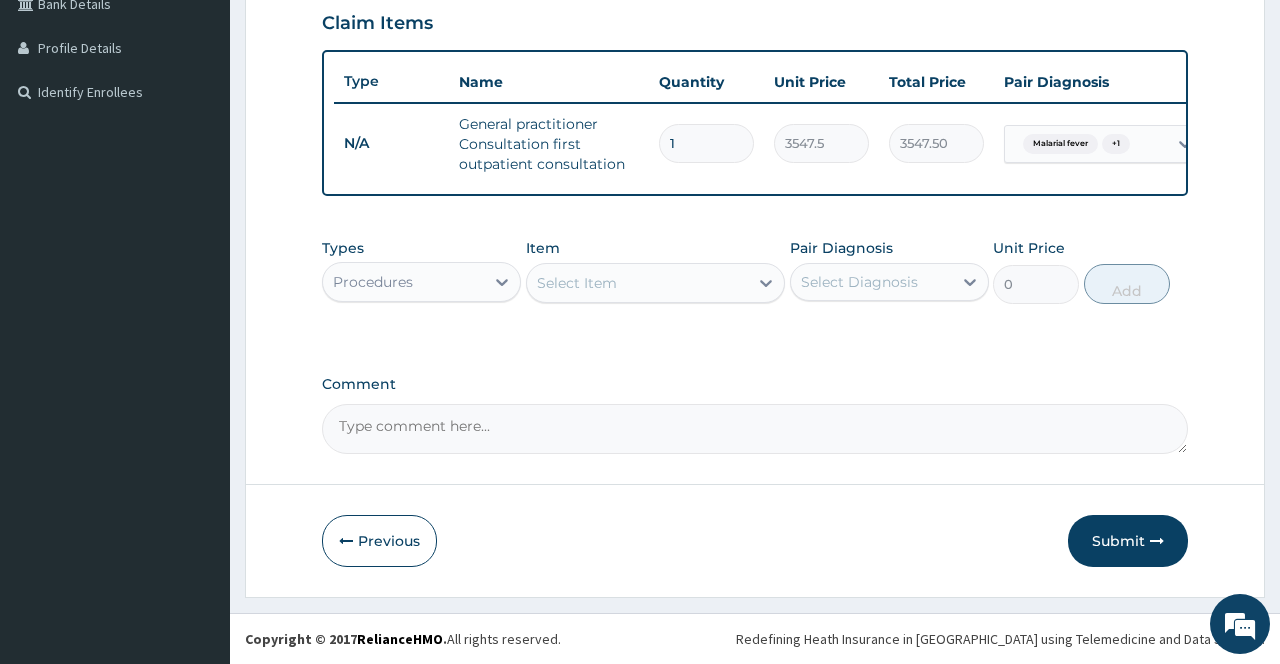 scroll, scrollTop: 494, scrollLeft: 0, axis: vertical 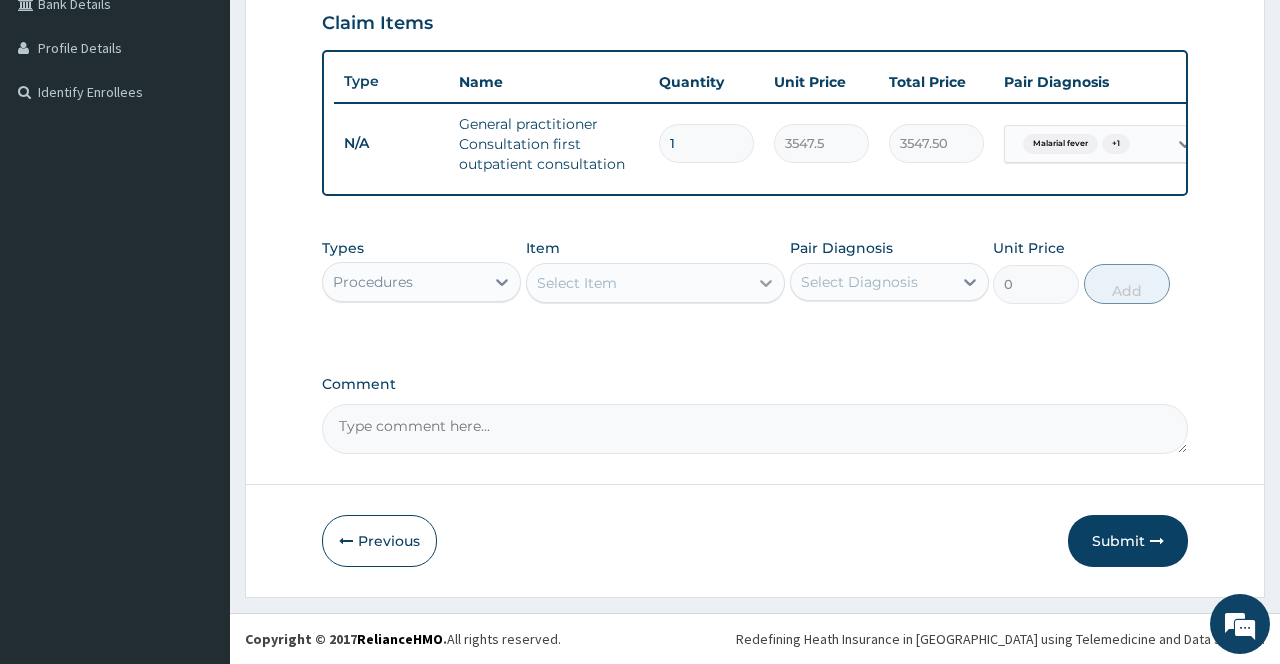 click 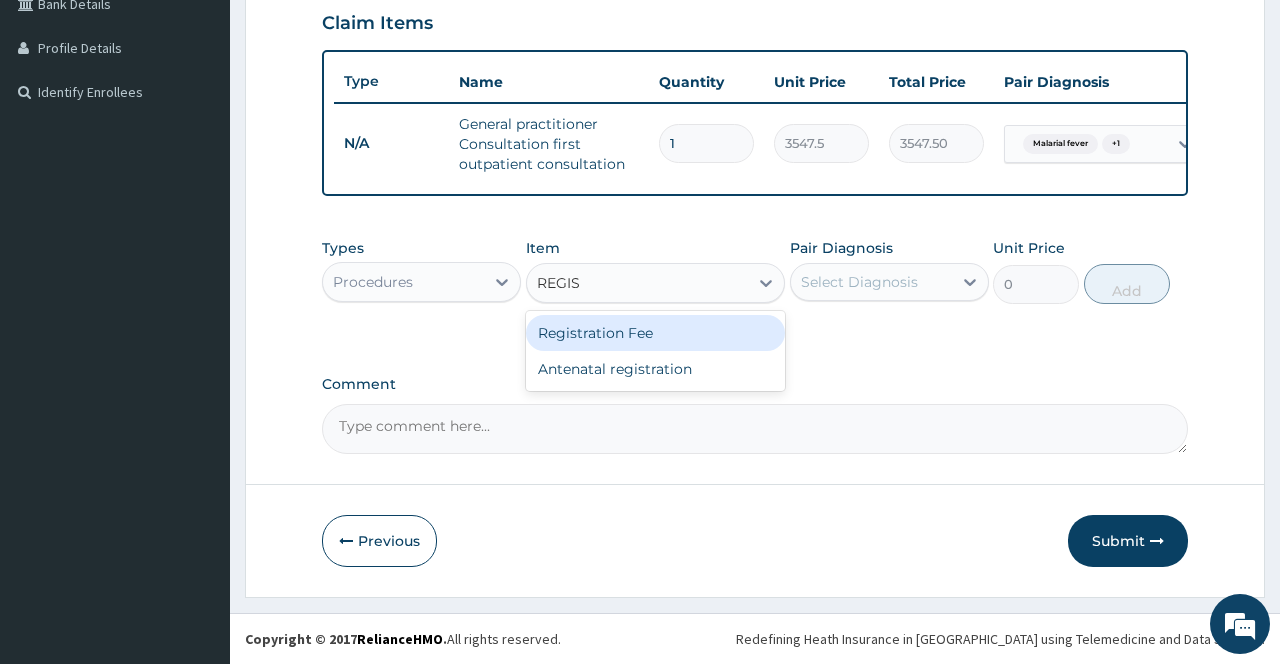 type on "REGIST" 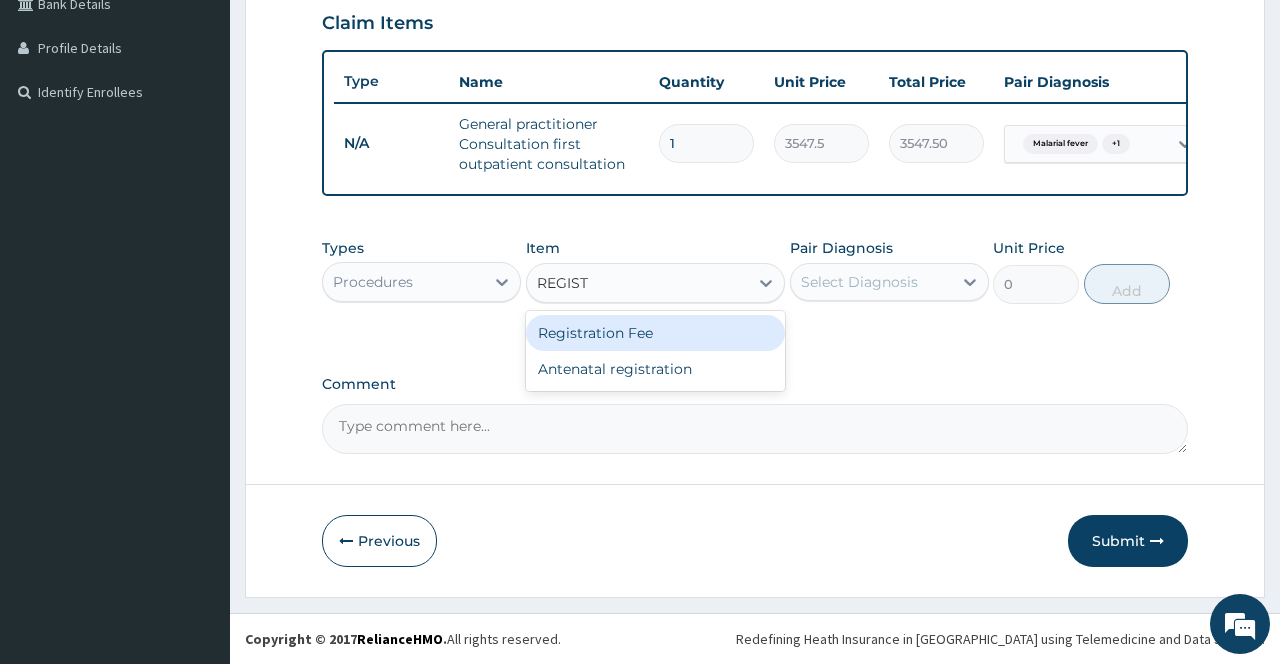 click on "Registration Fee" at bounding box center [656, 333] 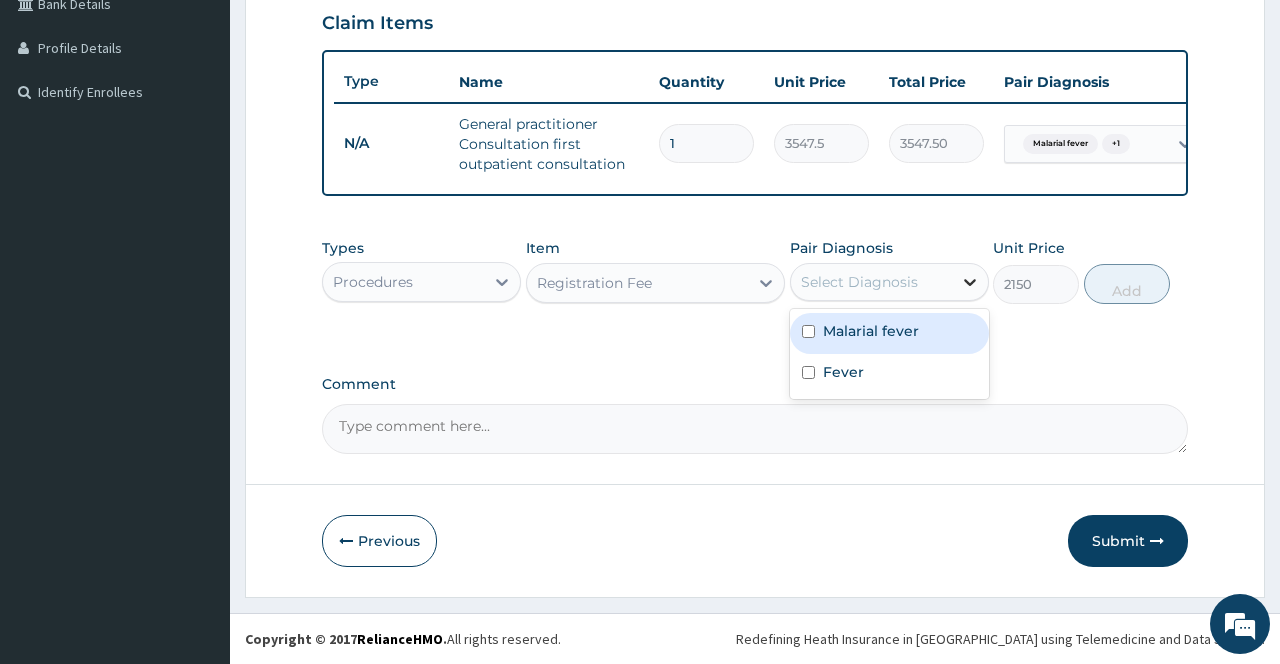 click 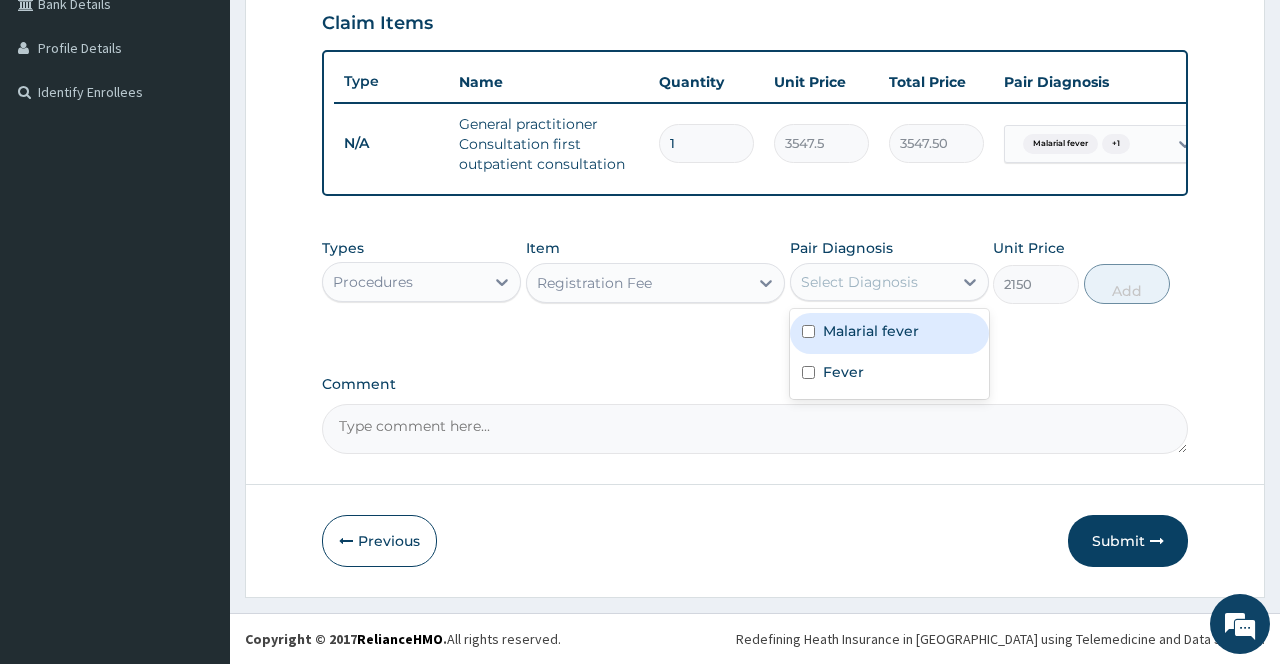 click on "Malarial fever" at bounding box center [871, 331] 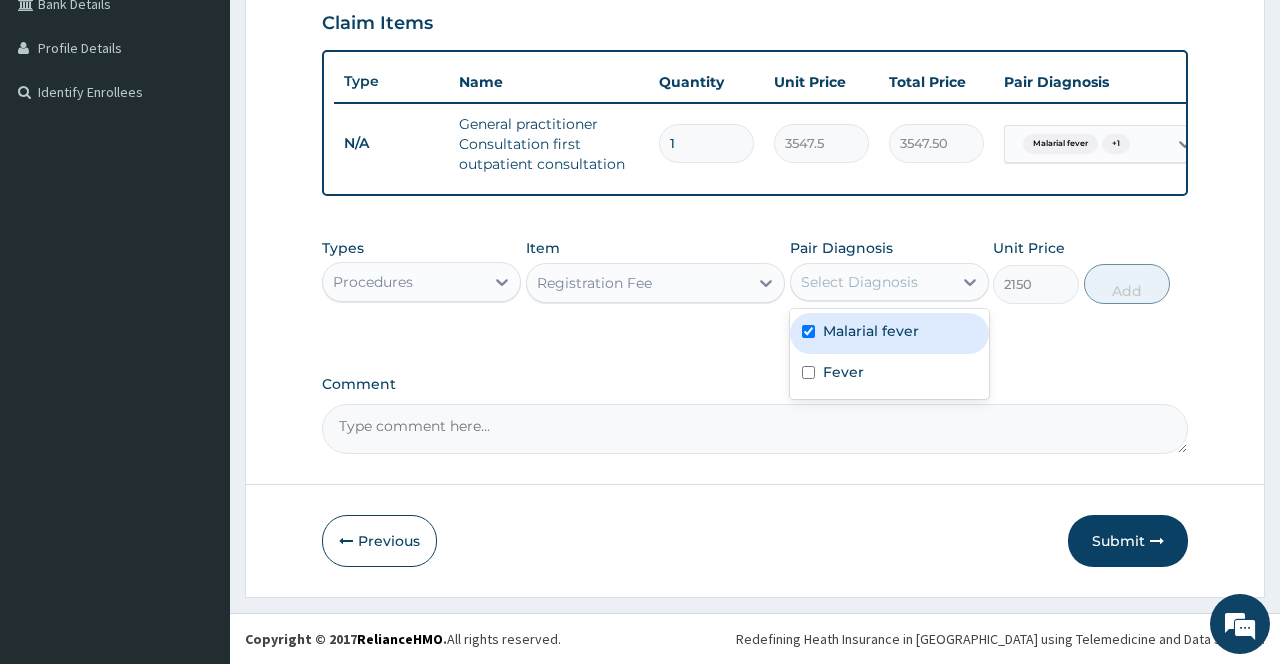 checkbox on "true" 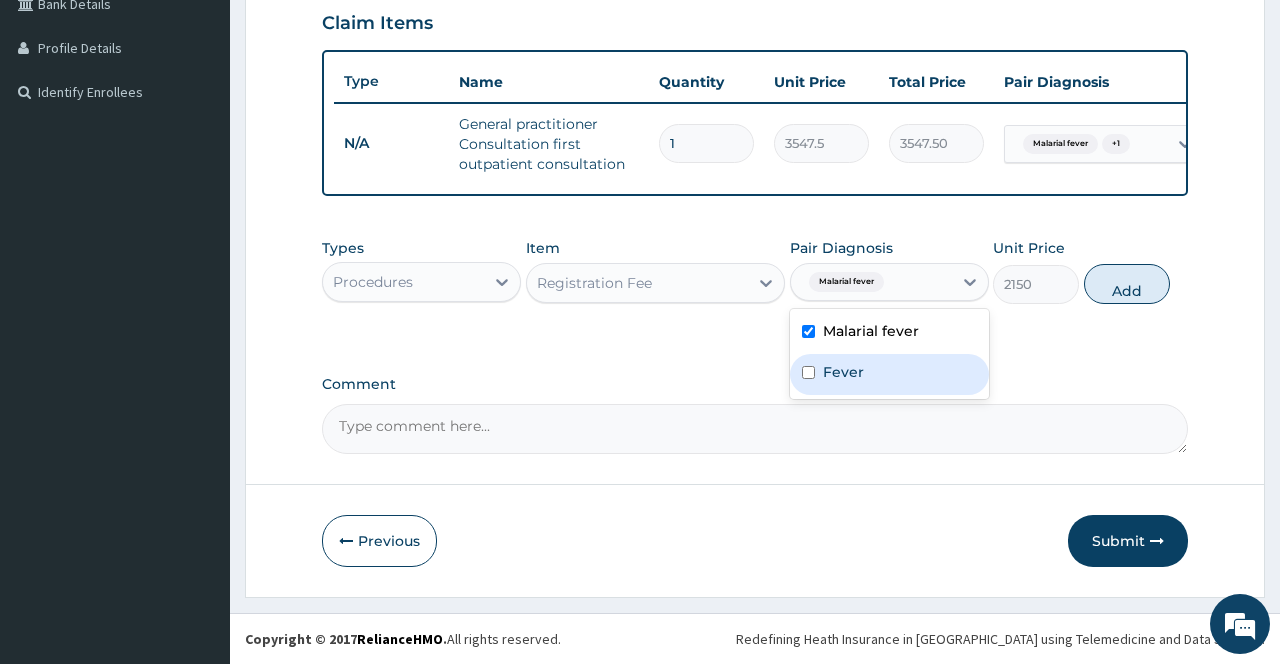 click at bounding box center (808, 372) 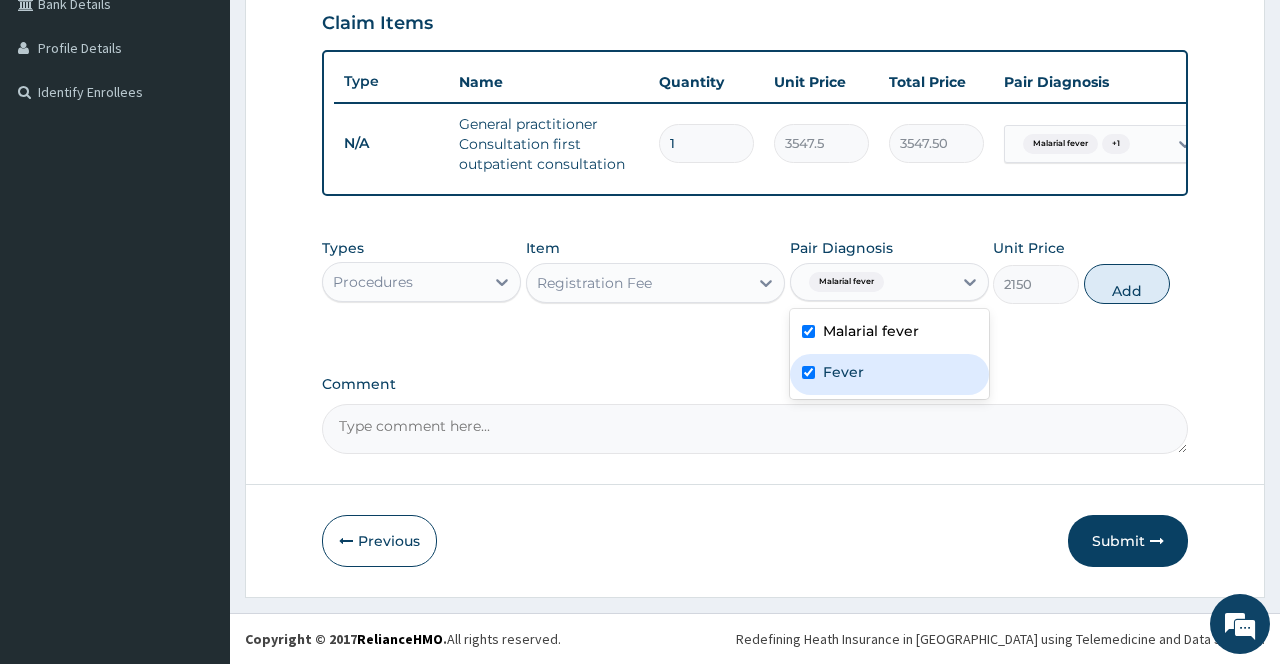 checkbox on "true" 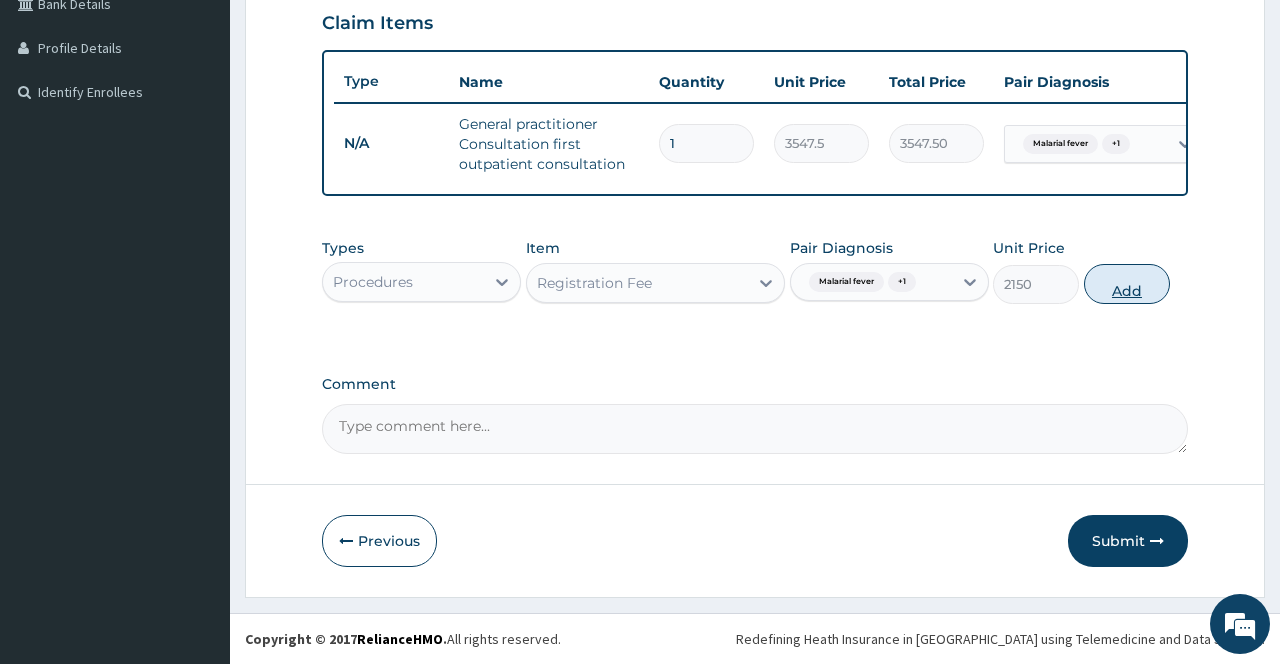 click on "Add" at bounding box center (1127, 284) 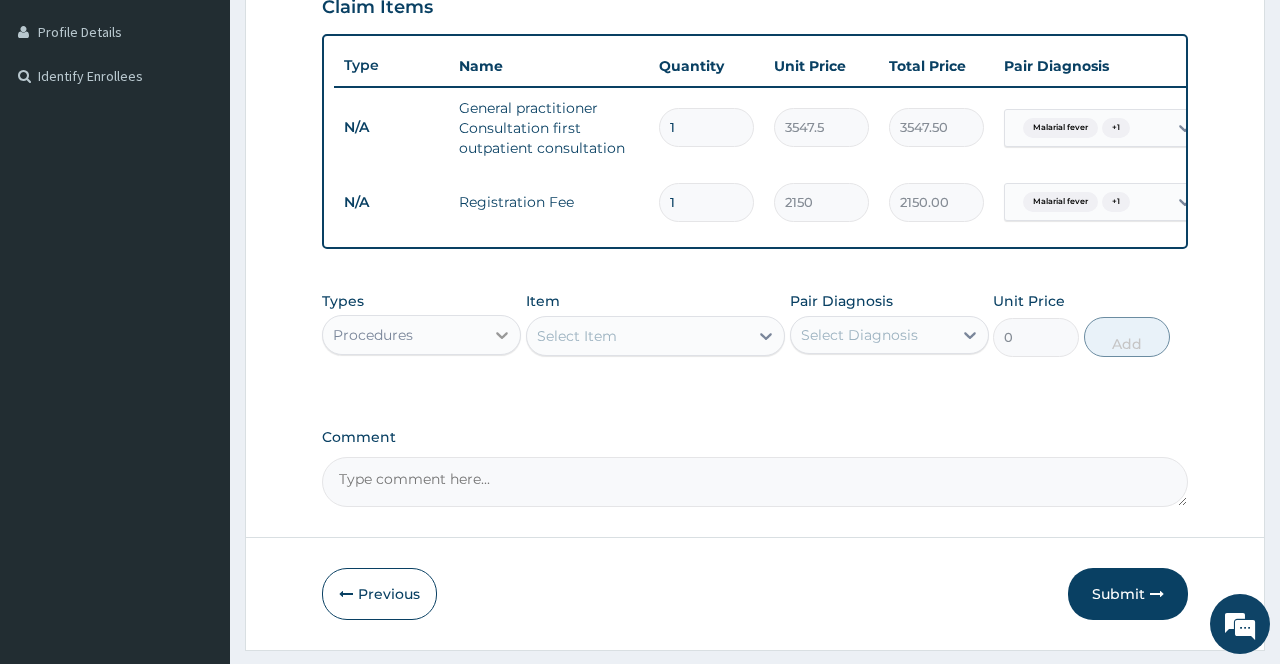 click 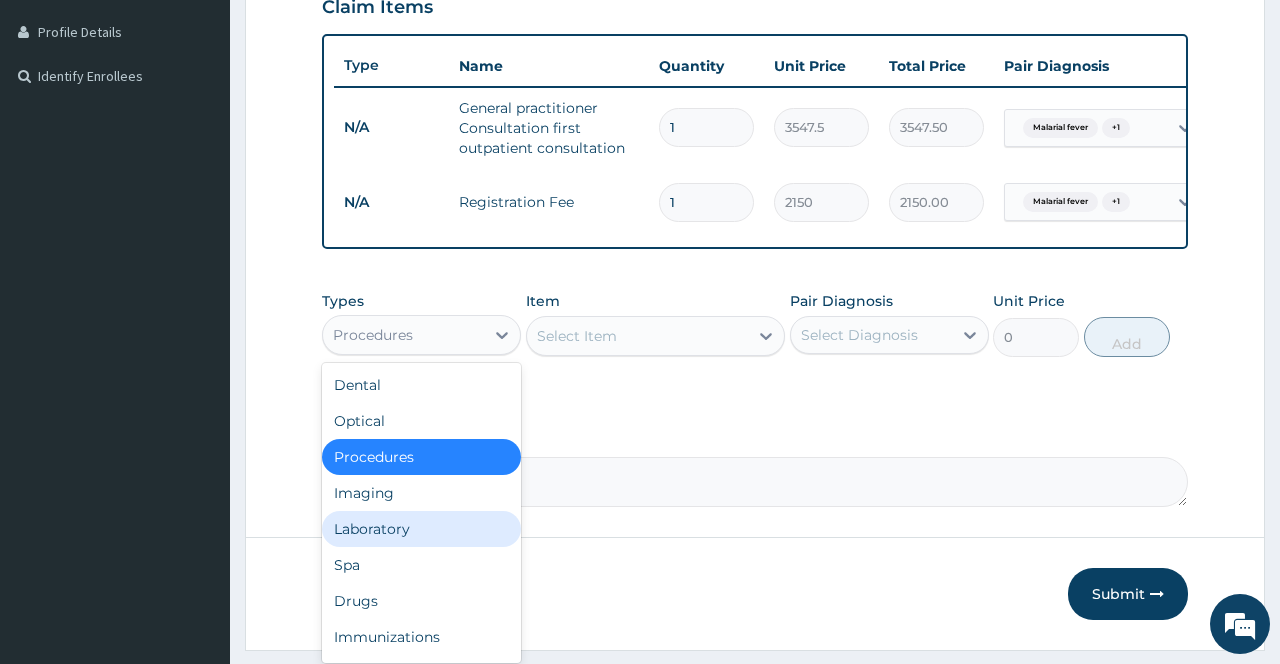 click on "Laboratory" at bounding box center [421, 529] 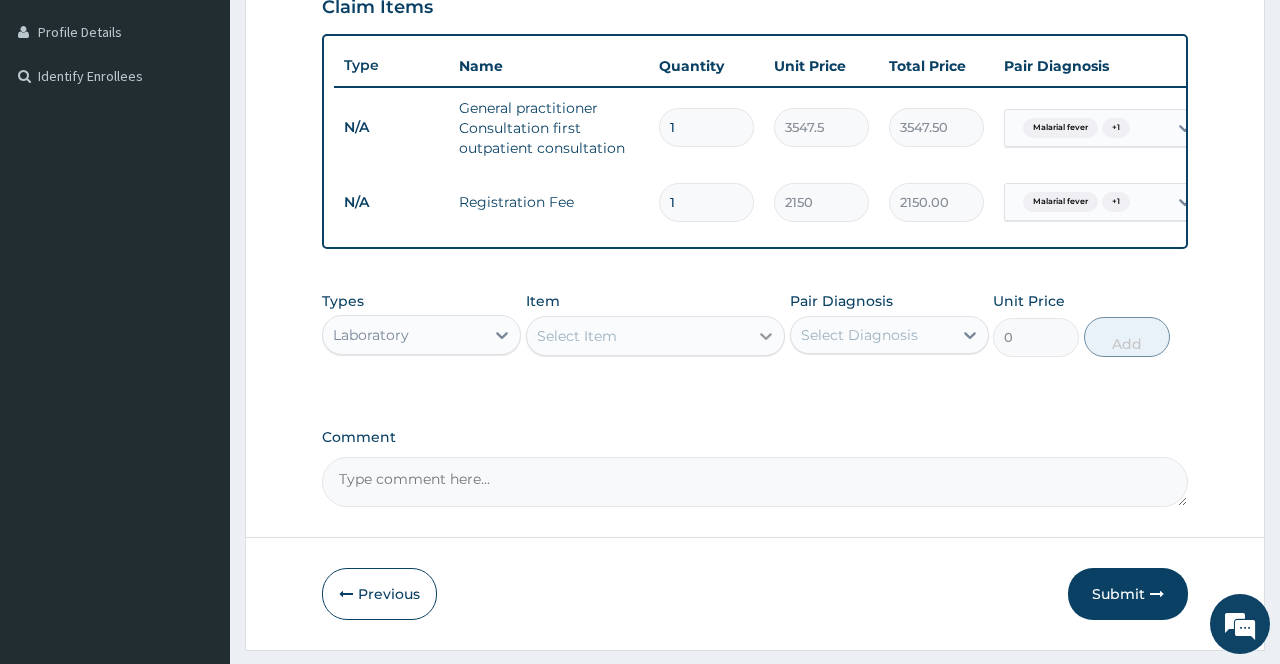 click 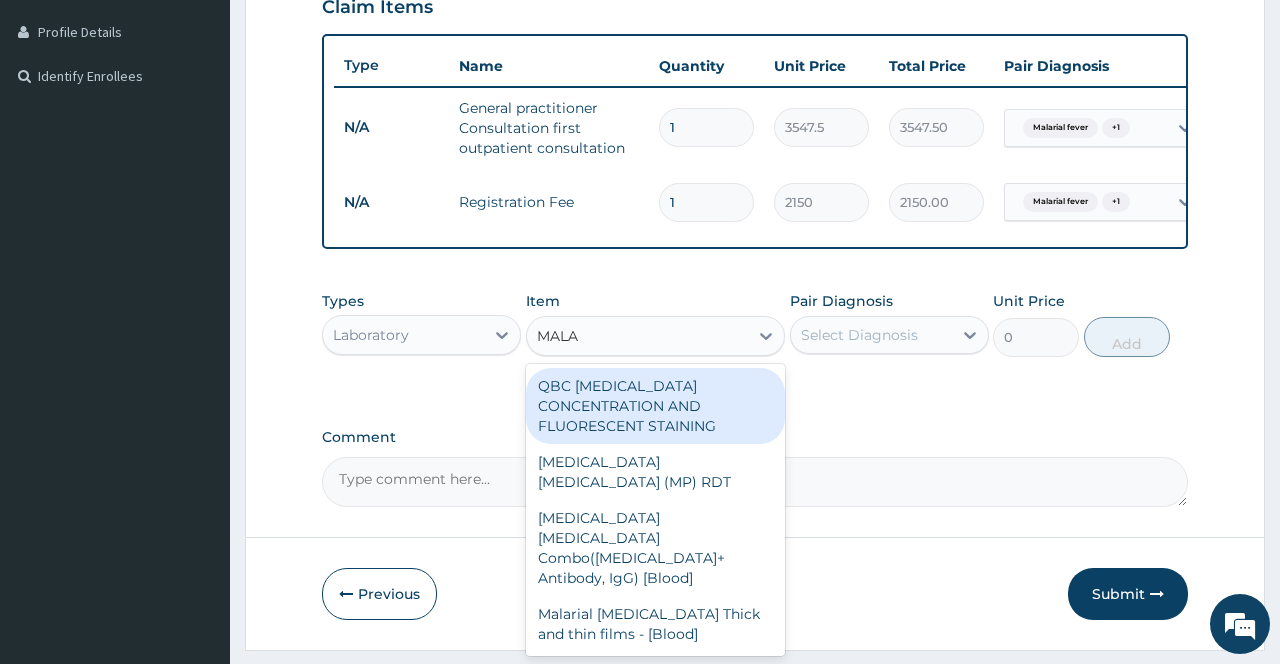 type on "MALAR" 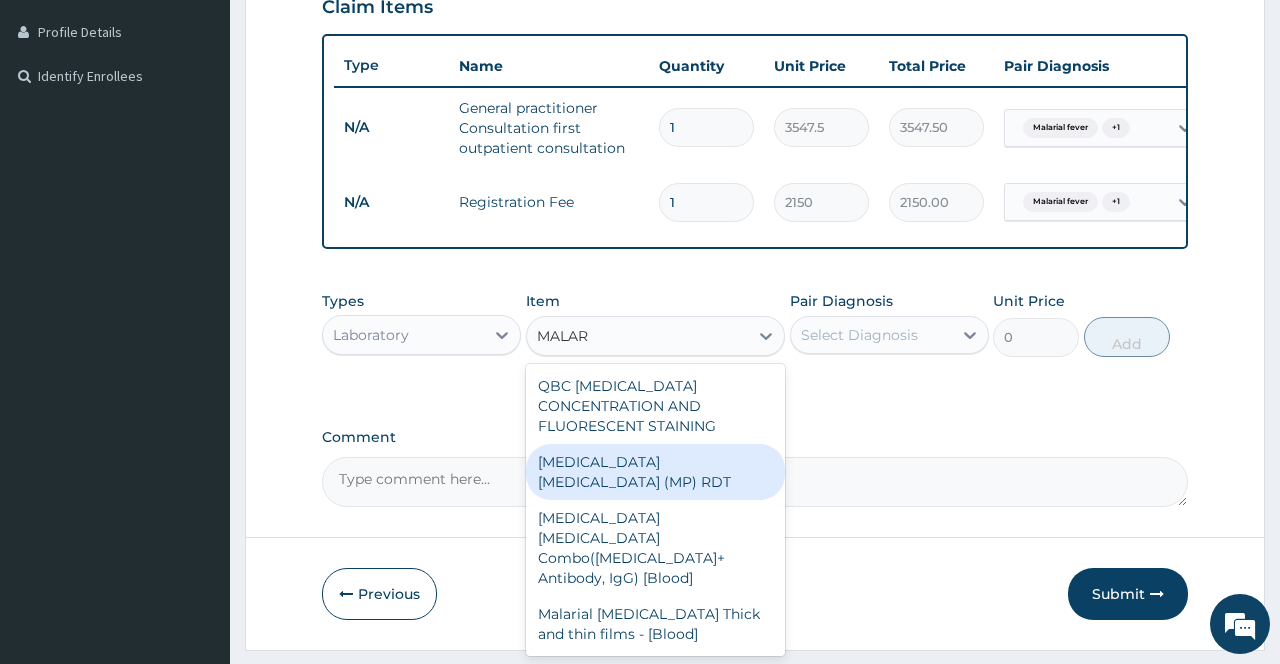 click on "[MEDICAL_DATA] [MEDICAL_DATA] (MP) RDT" at bounding box center (656, 472) 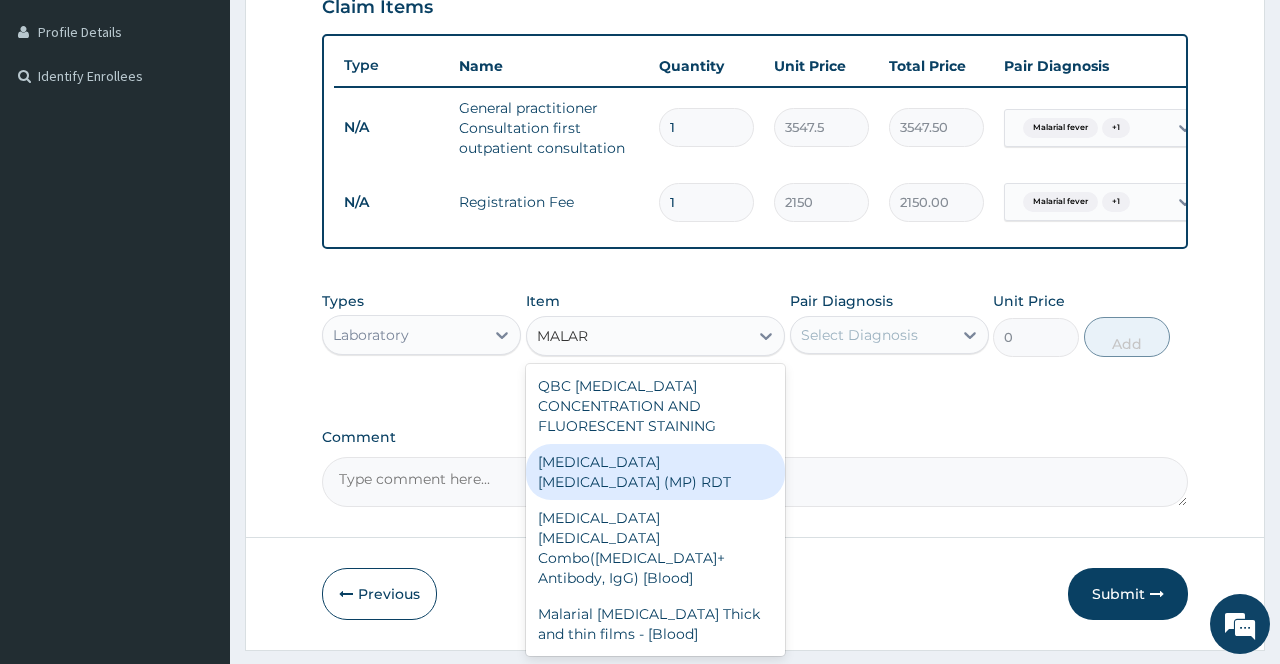 type 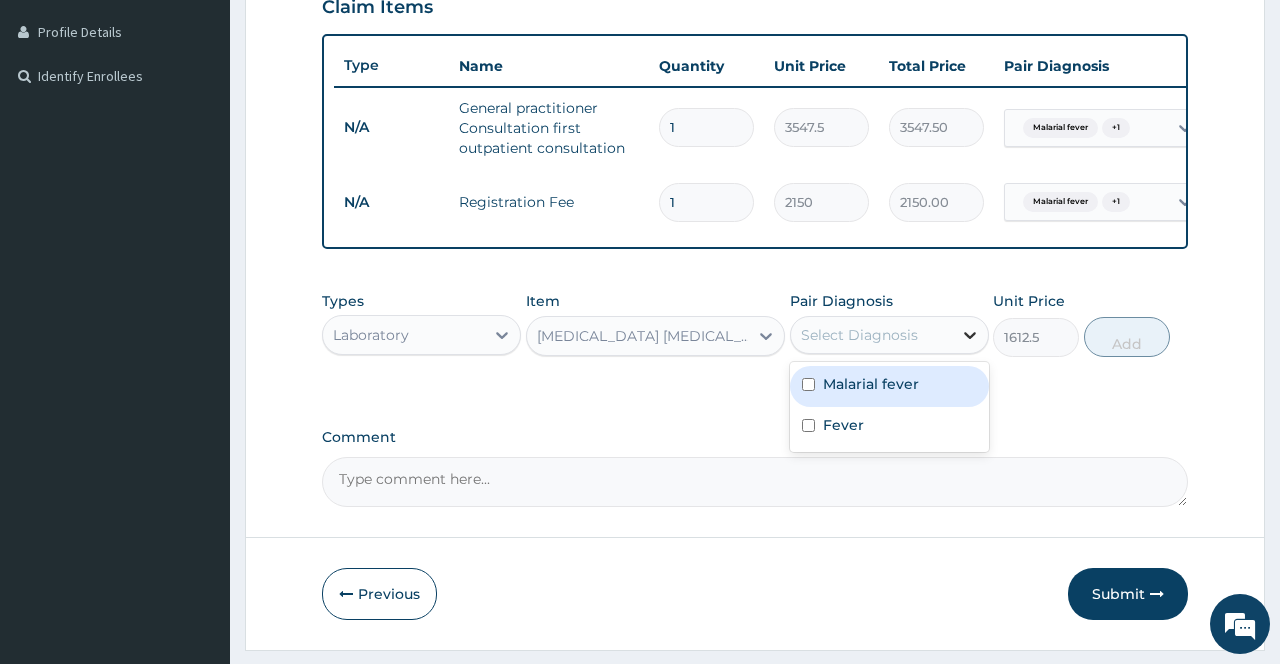 click 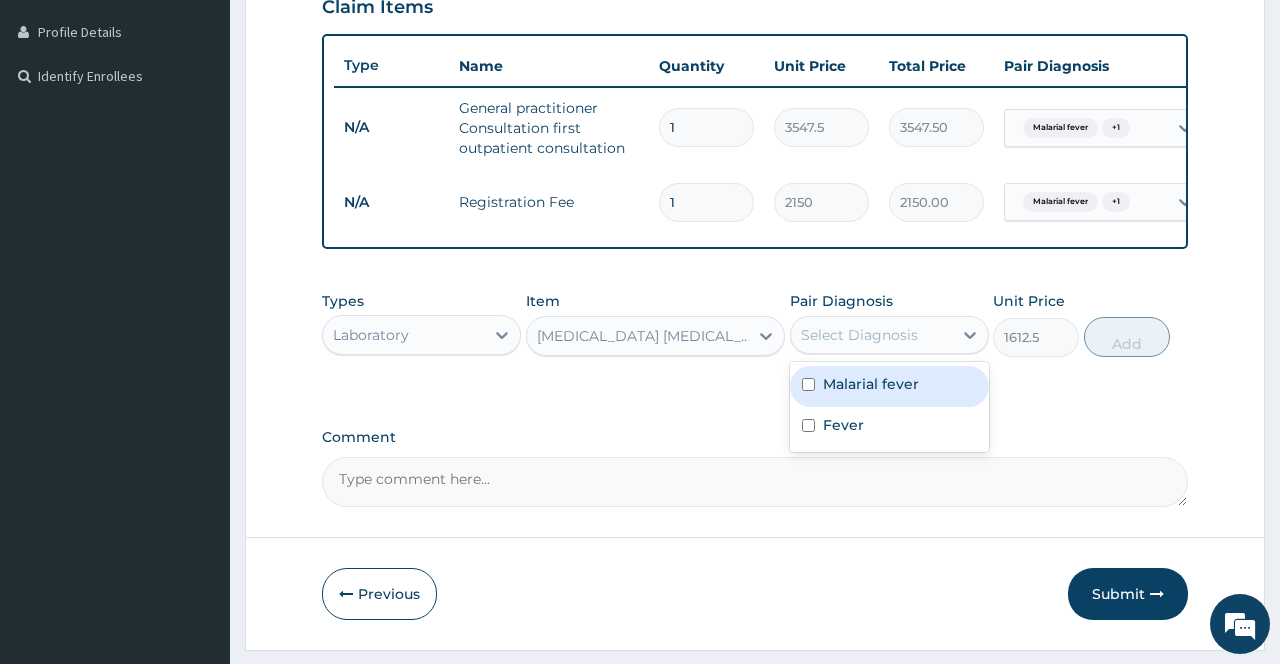 click on "Malarial fever" at bounding box center (889, 386) 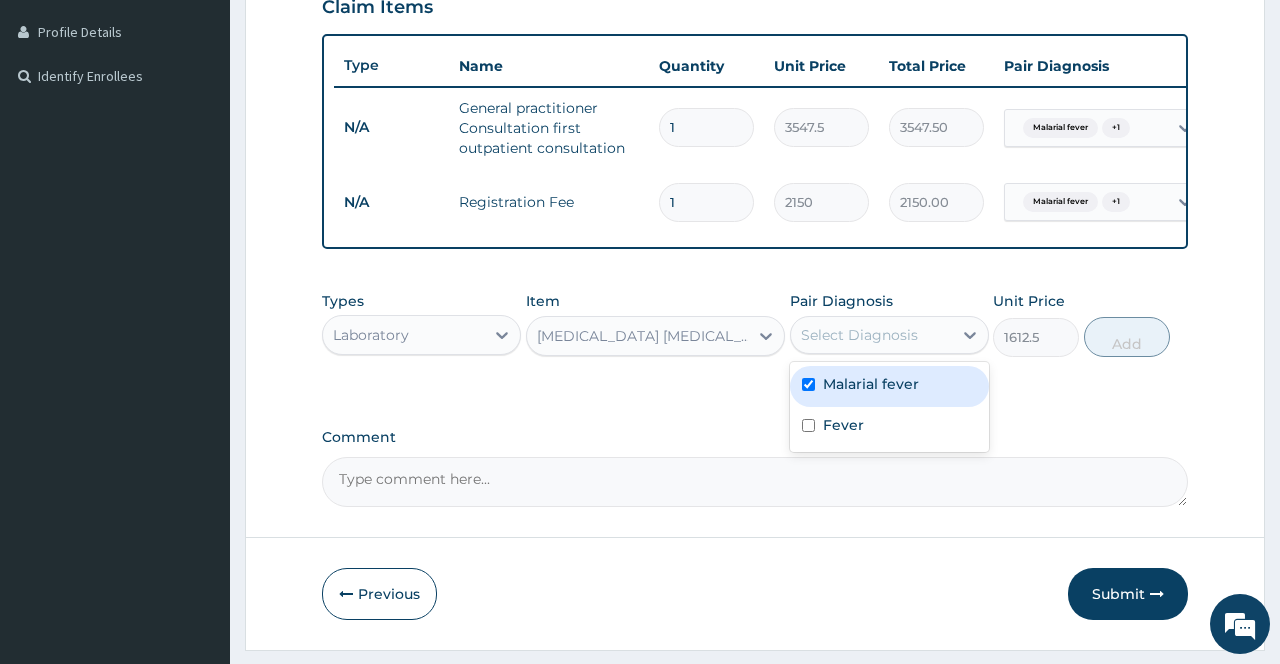 checkbox on "true" 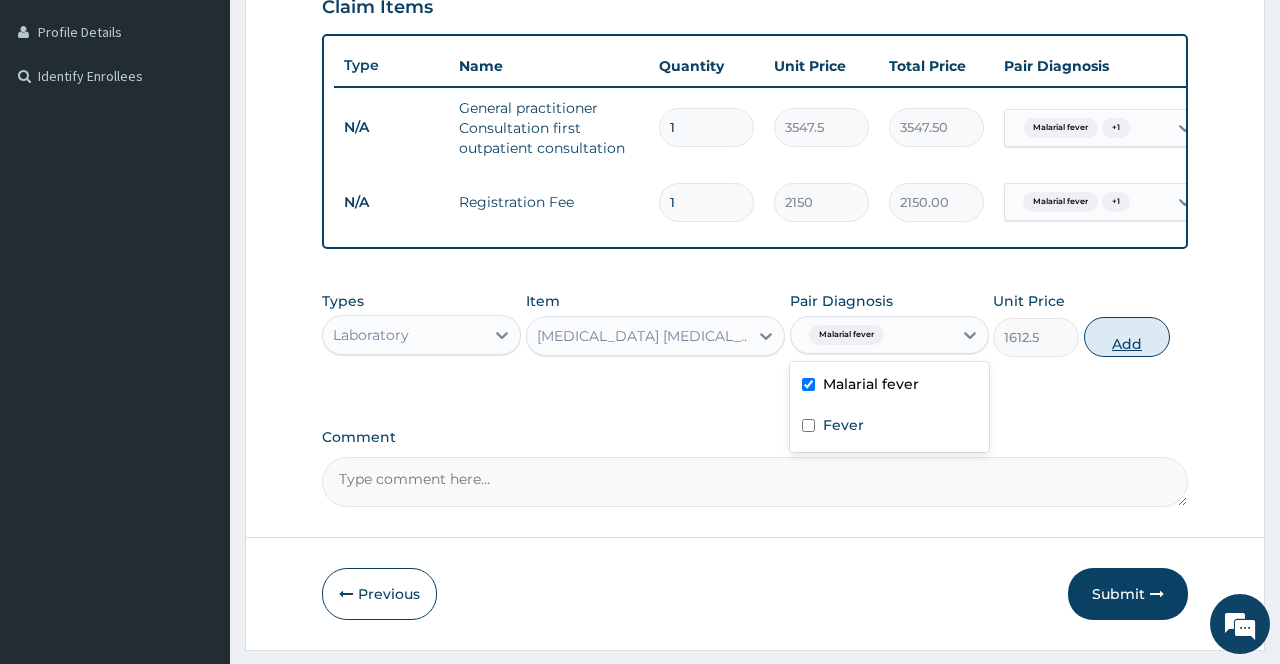 click on "Add" at bounding box center [1127, 337] 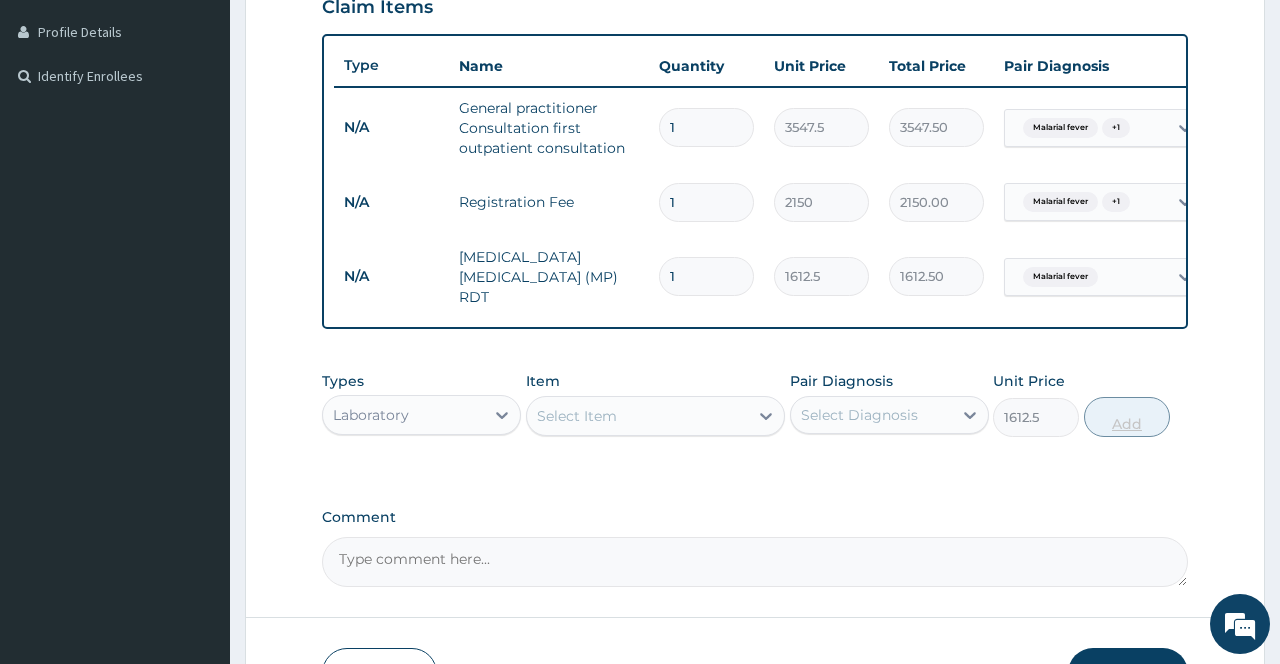 type on "0" 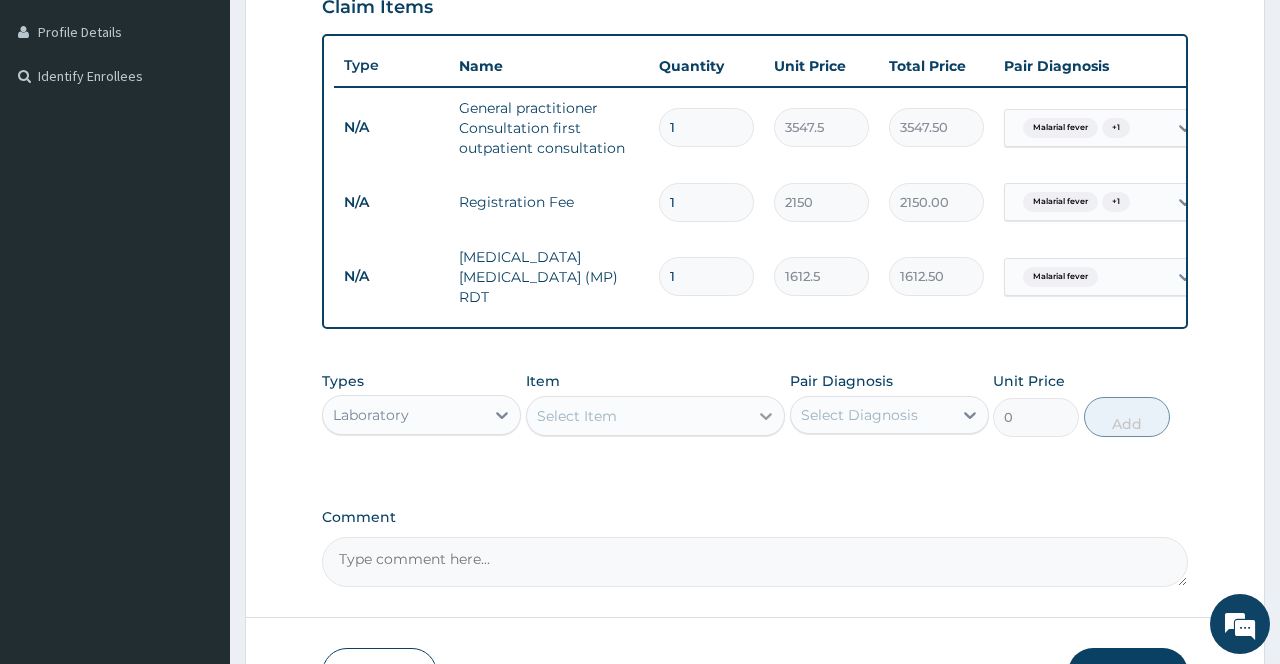 click 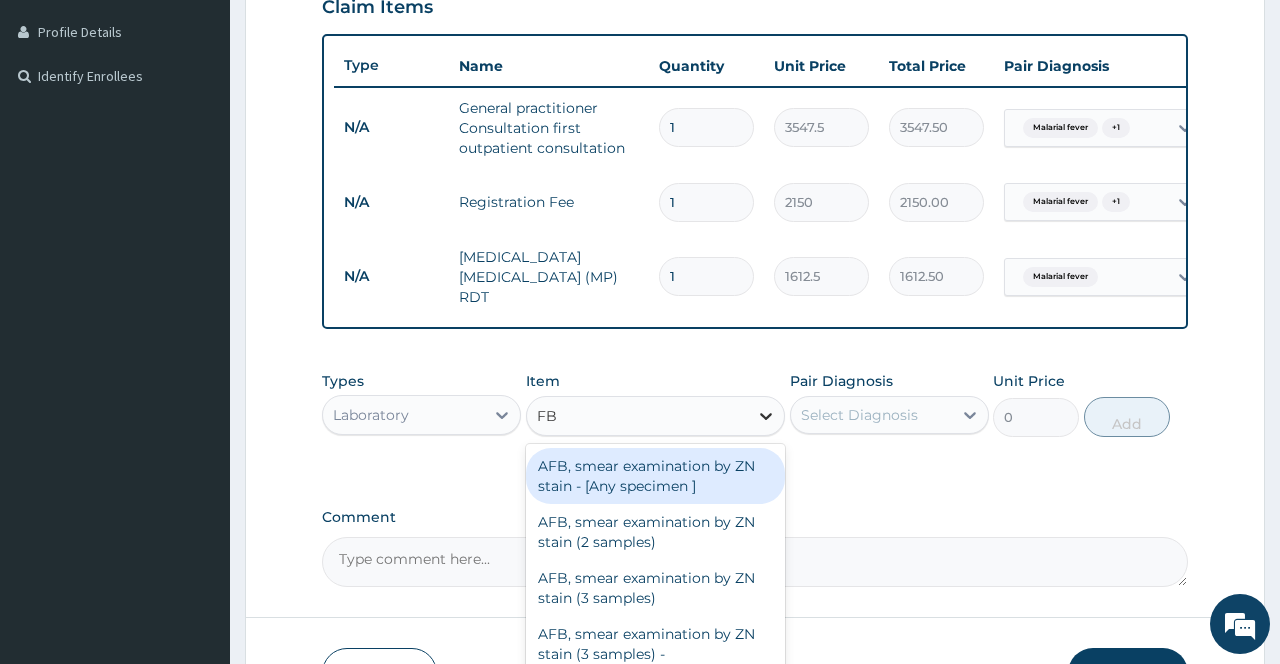 type on "FBC" 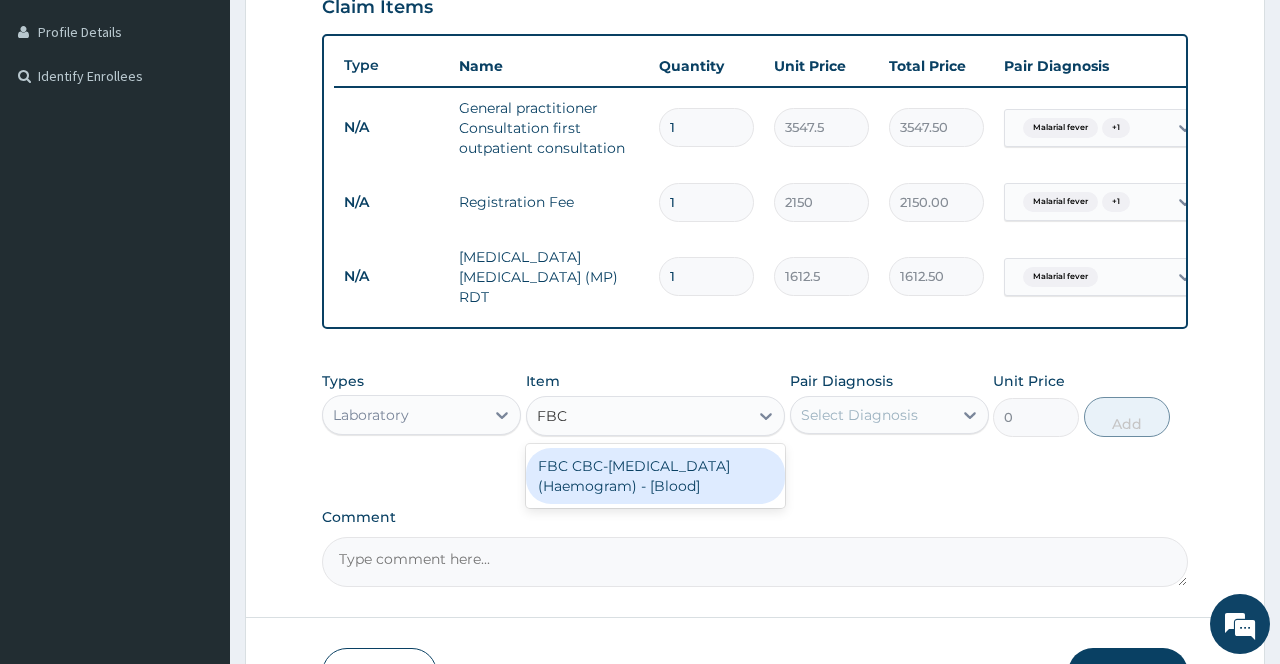 click on "FBC CBC-[MEDICAL_DATA] (Haemogram) - [Blood]" at bounding box center (656, 476) 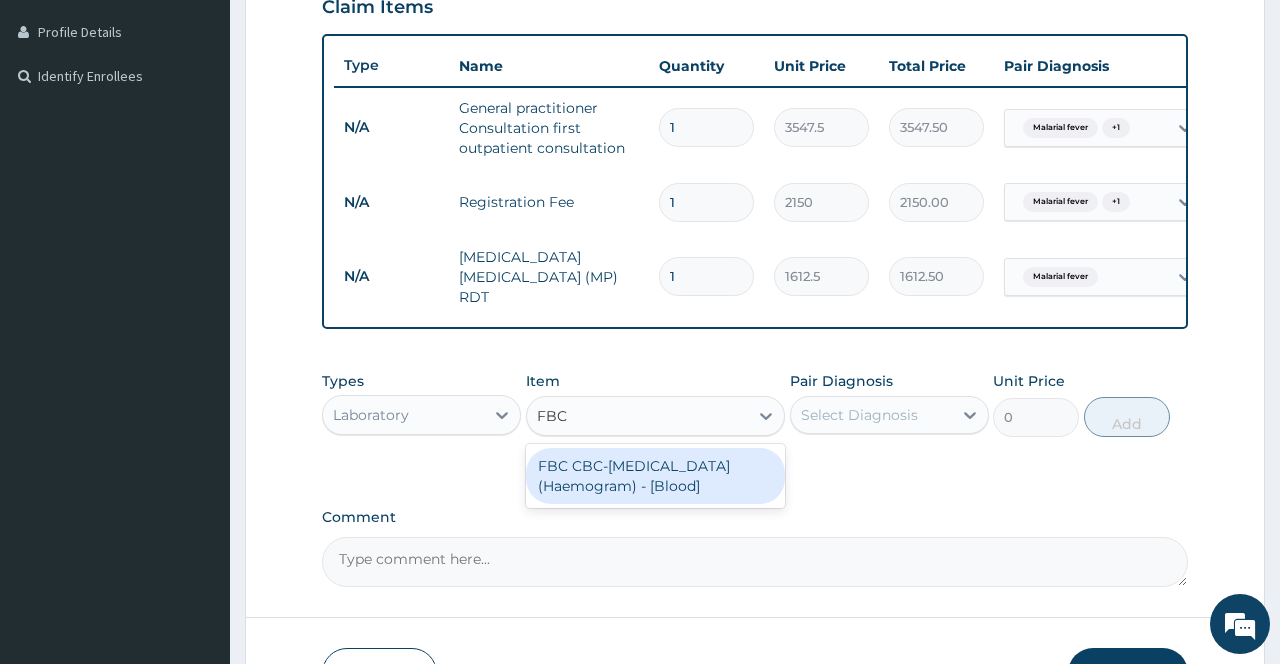 click on "Types Laboratory Item option MALARIA PARASITE (MP) RDT, selected. option FBC CBC-Complete Blood Count (Haemogram) - [Blood] focused, 281 of 435. 1 result available for search term FBC. Use Up and Down to choose options, press Enter to select the currently focused option, press Escape to exit the menu, press Tab to select the option and exit the menu. FBC FBC FBC CBC-Complete Blood Count (Haemogram) - [Blood] Pair Diagnosis Select Diagnosis Unit Price 0 Add" 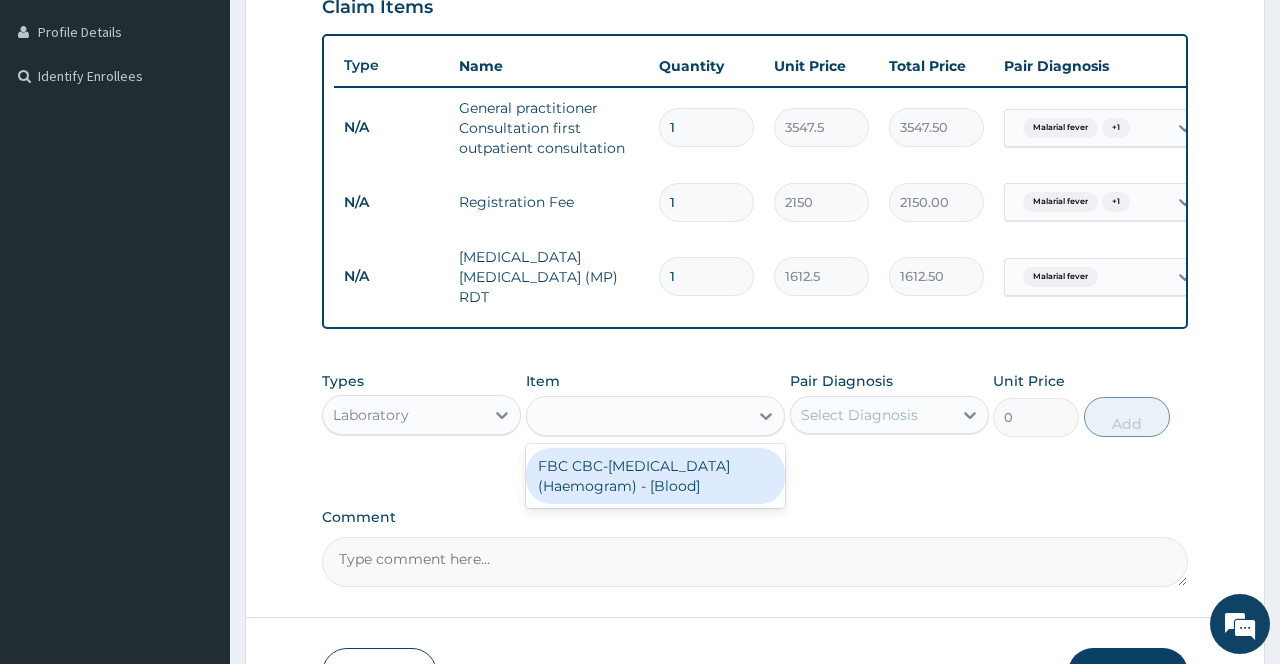 type on "4300" 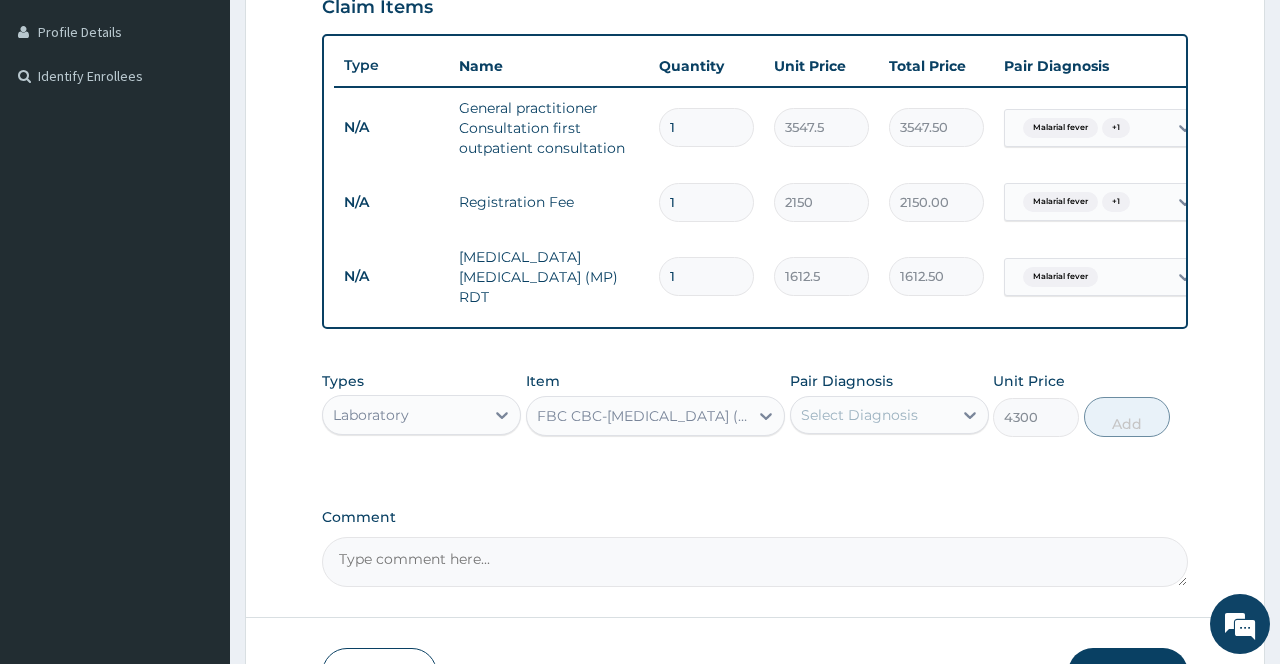 click on "Select Diagnosis" at bounding box center (871, 415) 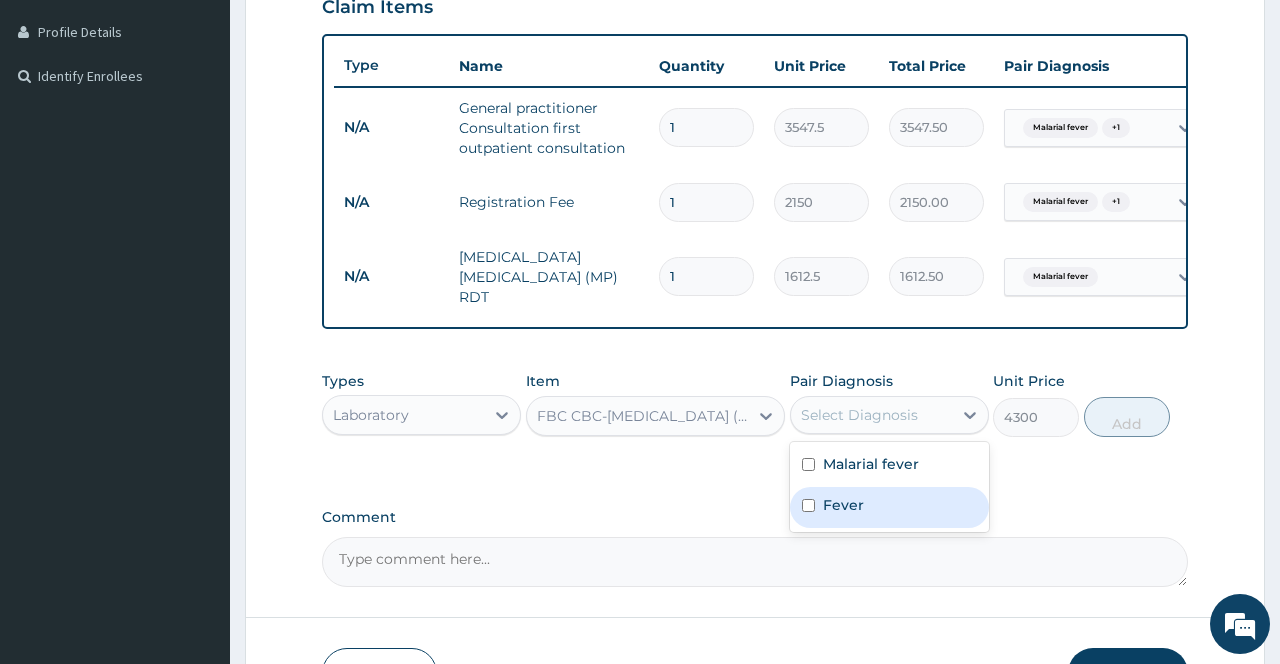 click on "Fever" at bounding box center [843, 505] 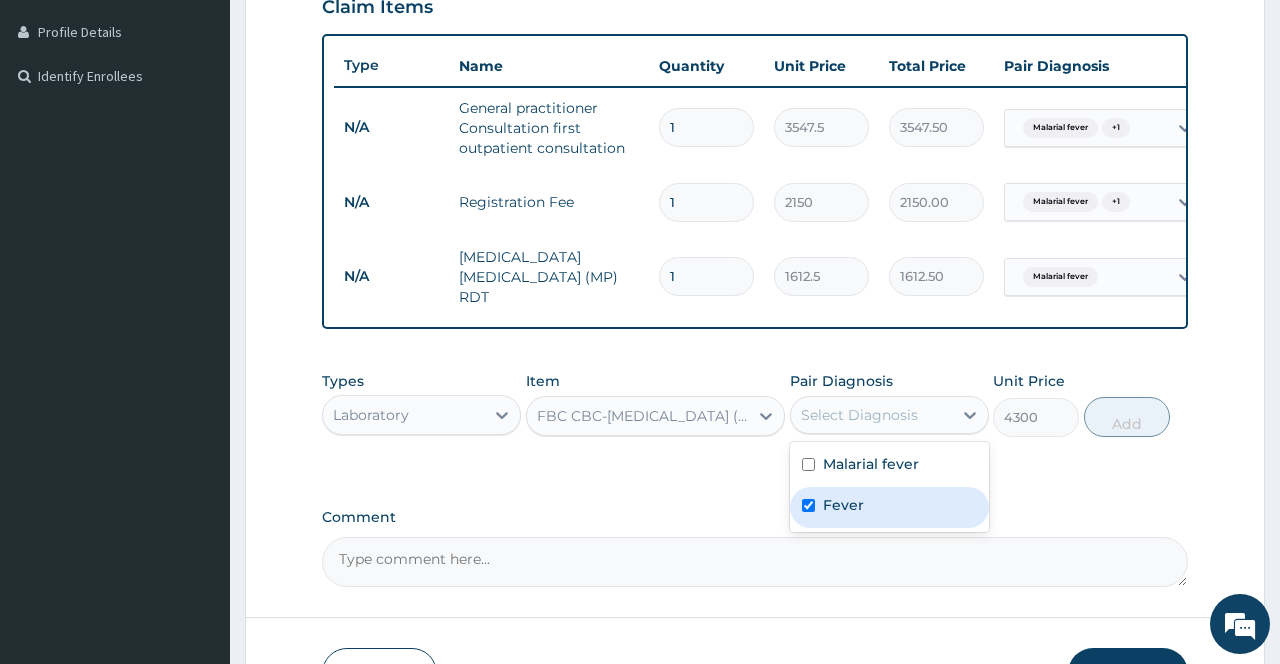 checkbox on "true" 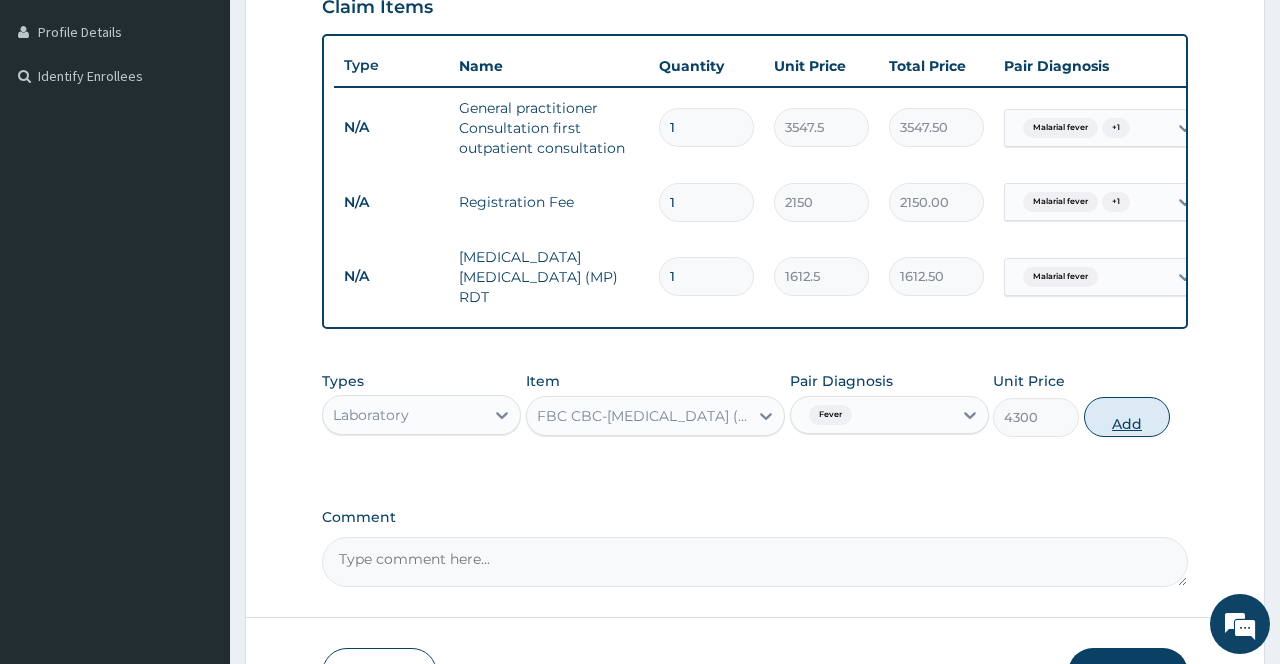 click on "Add" at bounding box center (1127, 417) 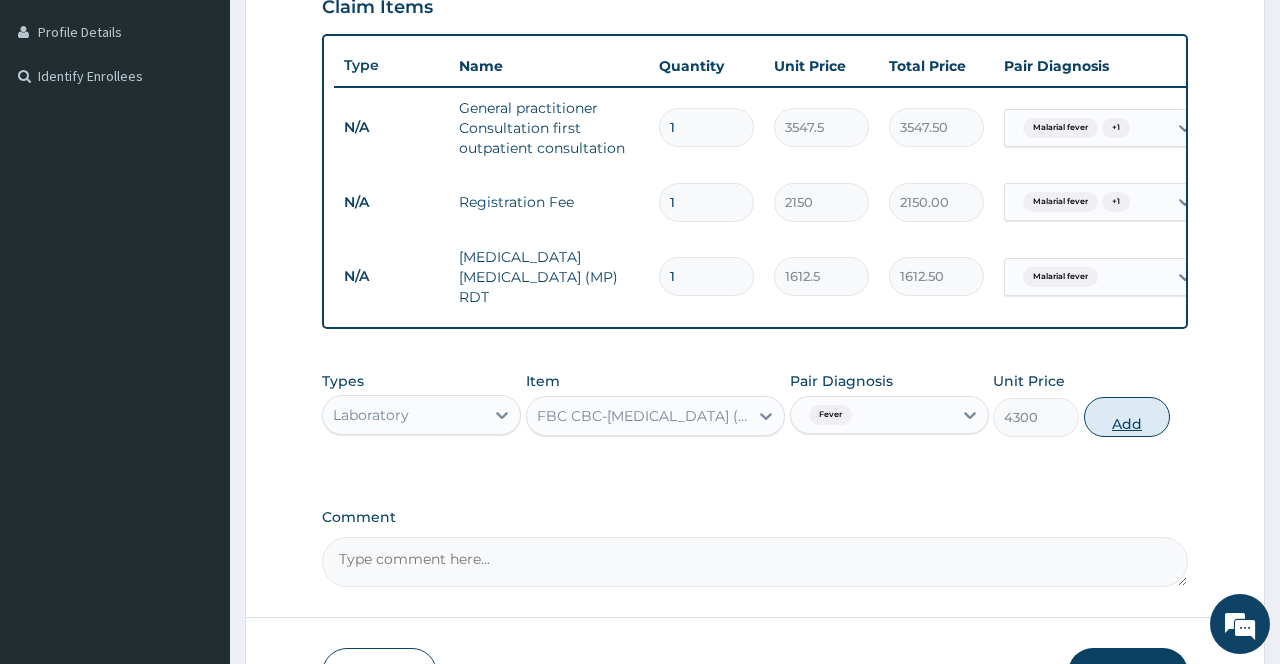 type on "0" 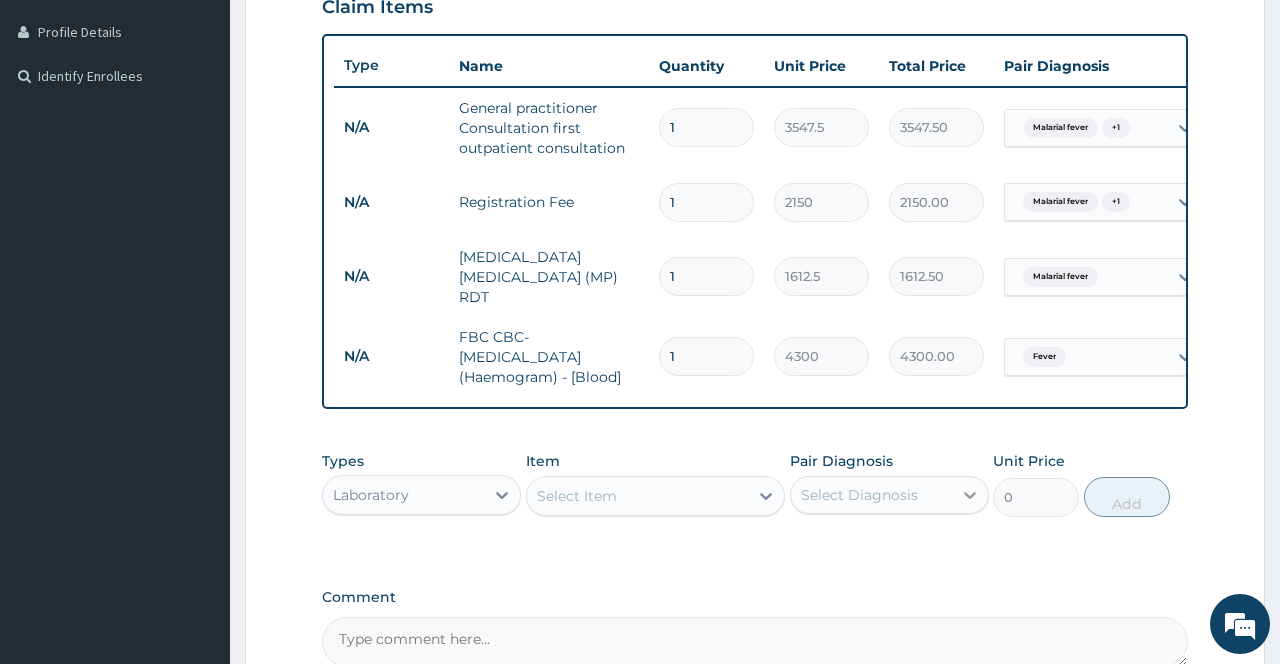 click 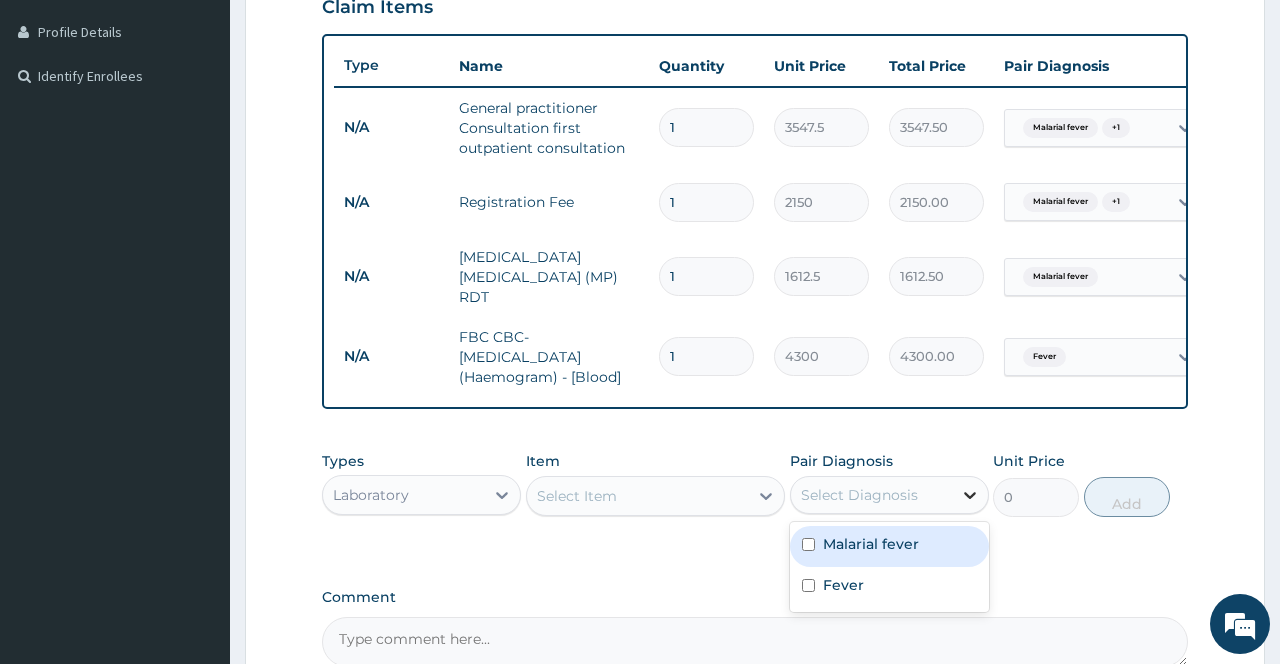 click 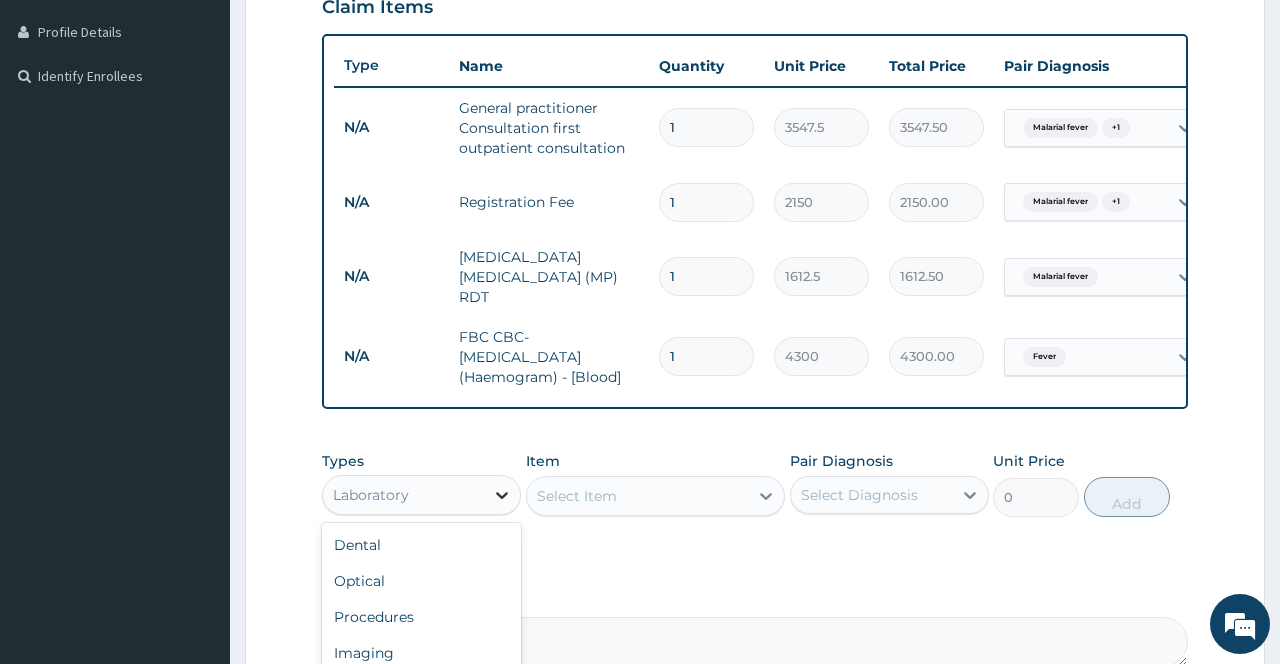 click 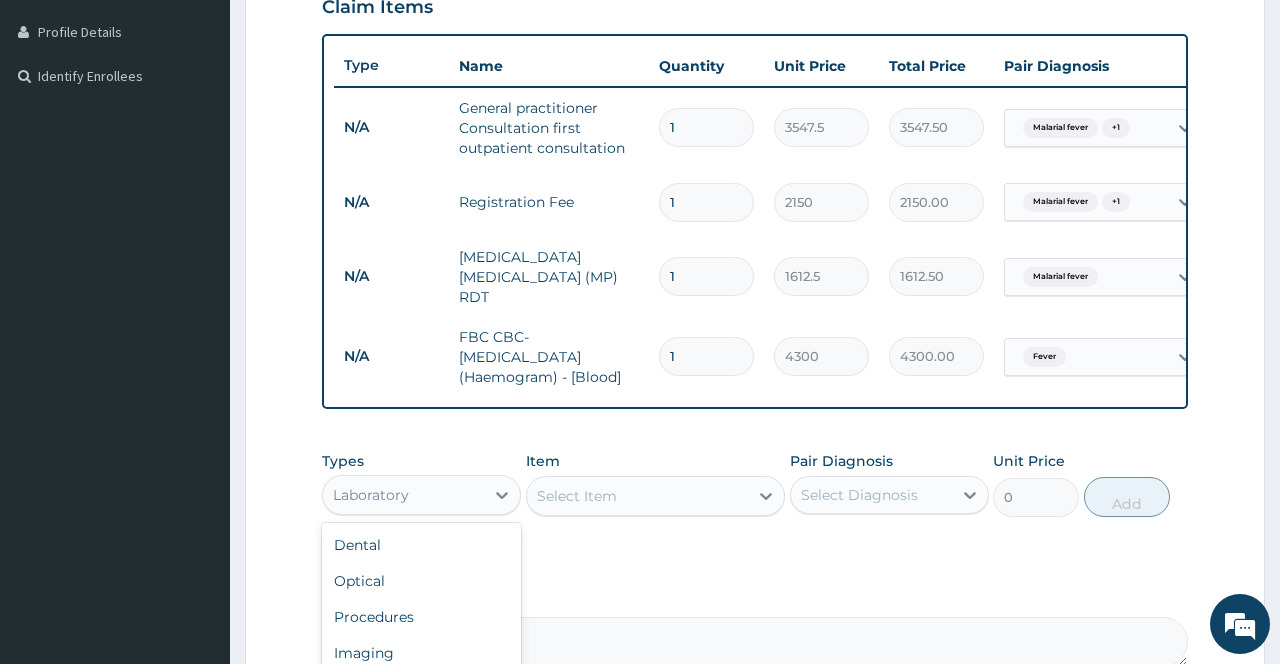 scroll, scrollTop: 68, scrollLeft: 0, axis: vertical 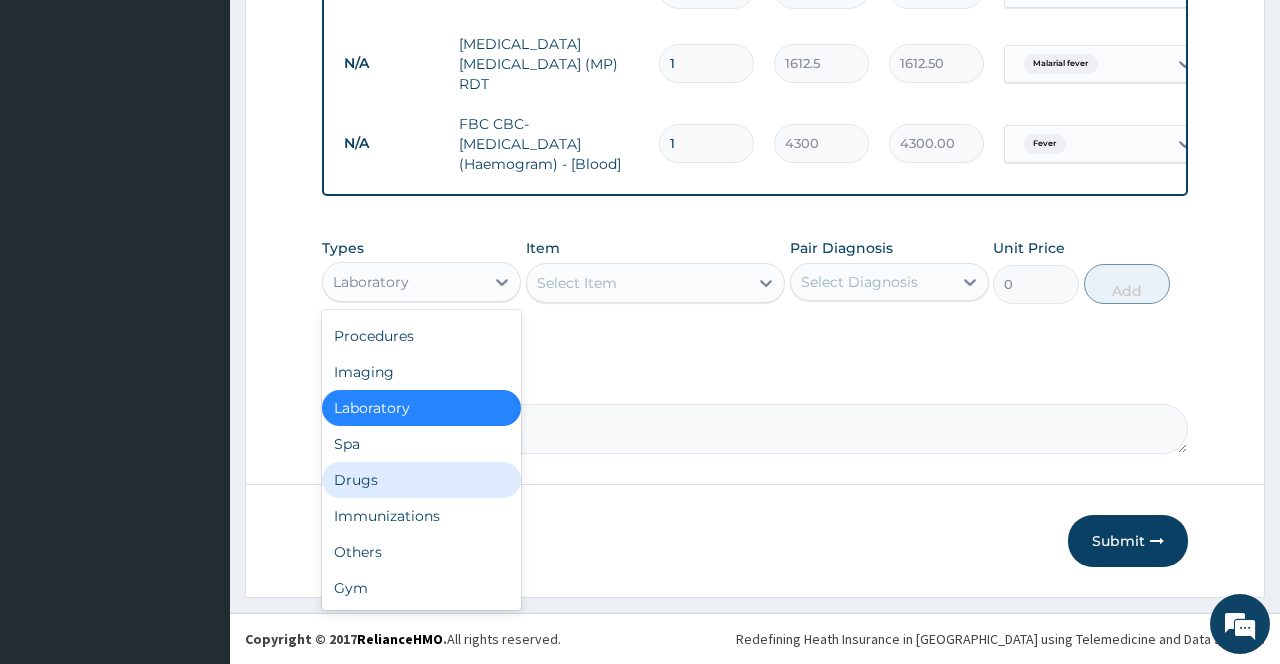 click on "Drugs" at bounding box center (421, 480) 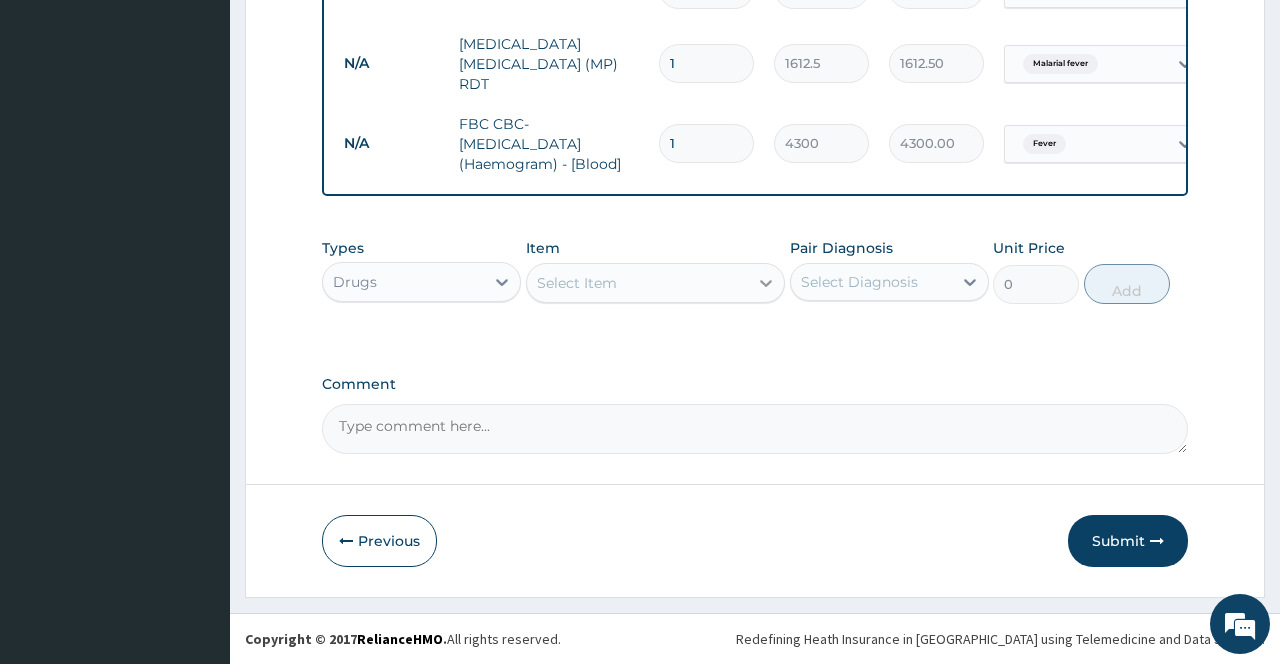 click 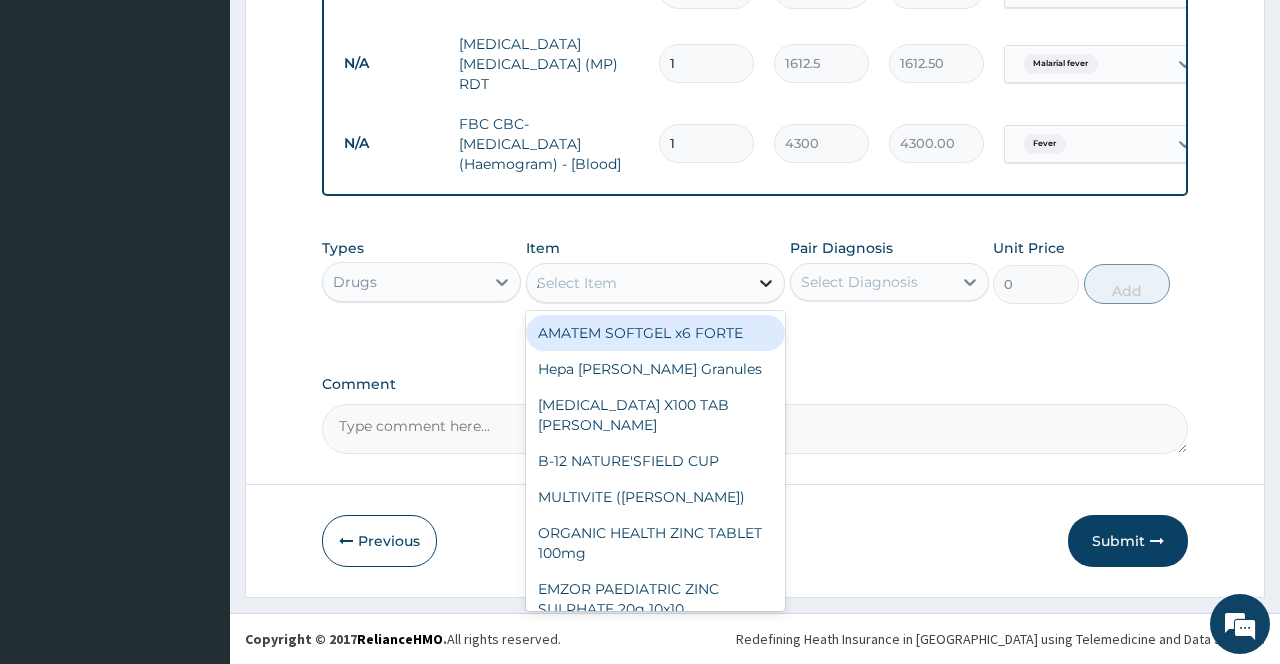 type on "ARTE" 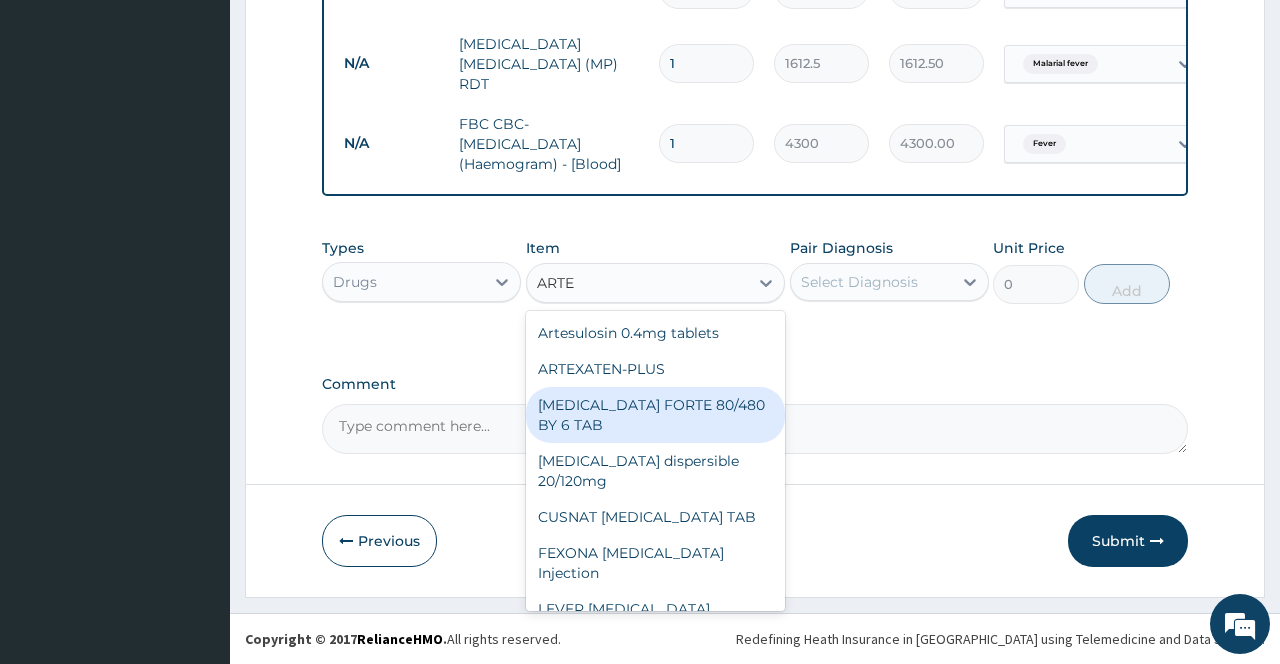 click on "[MEDICAL_DATA] FORTE 80/480 BY 6 TAB" at bounding box center [656, 415] 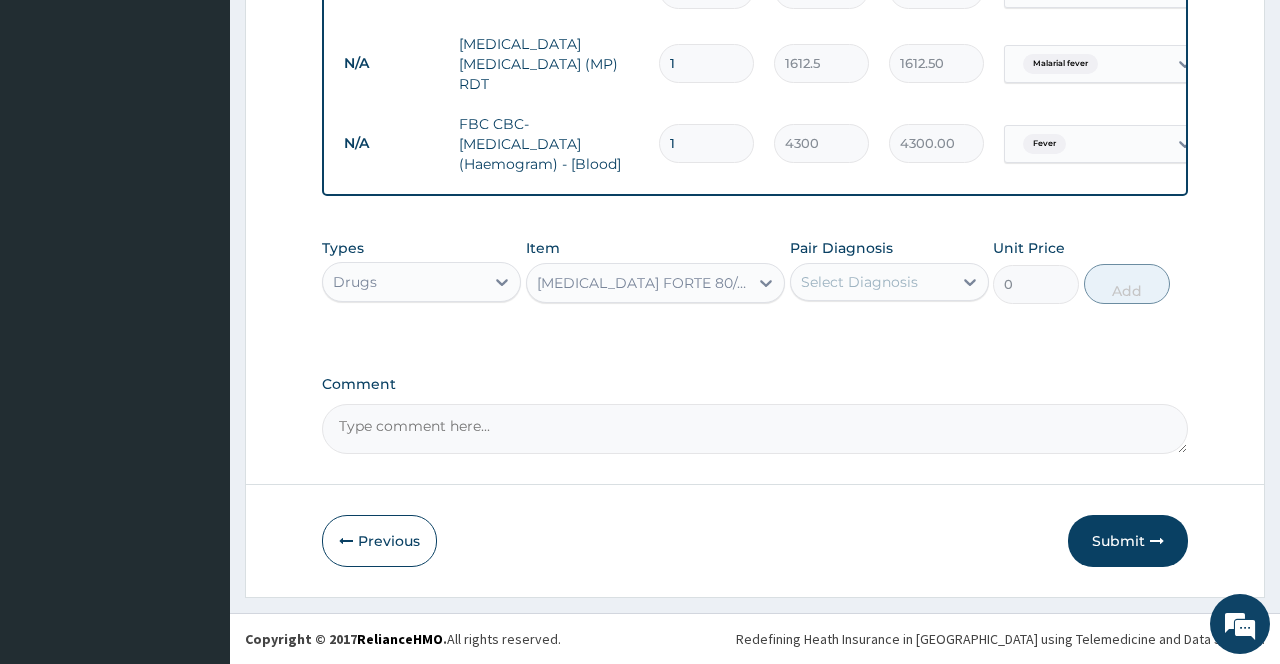 type 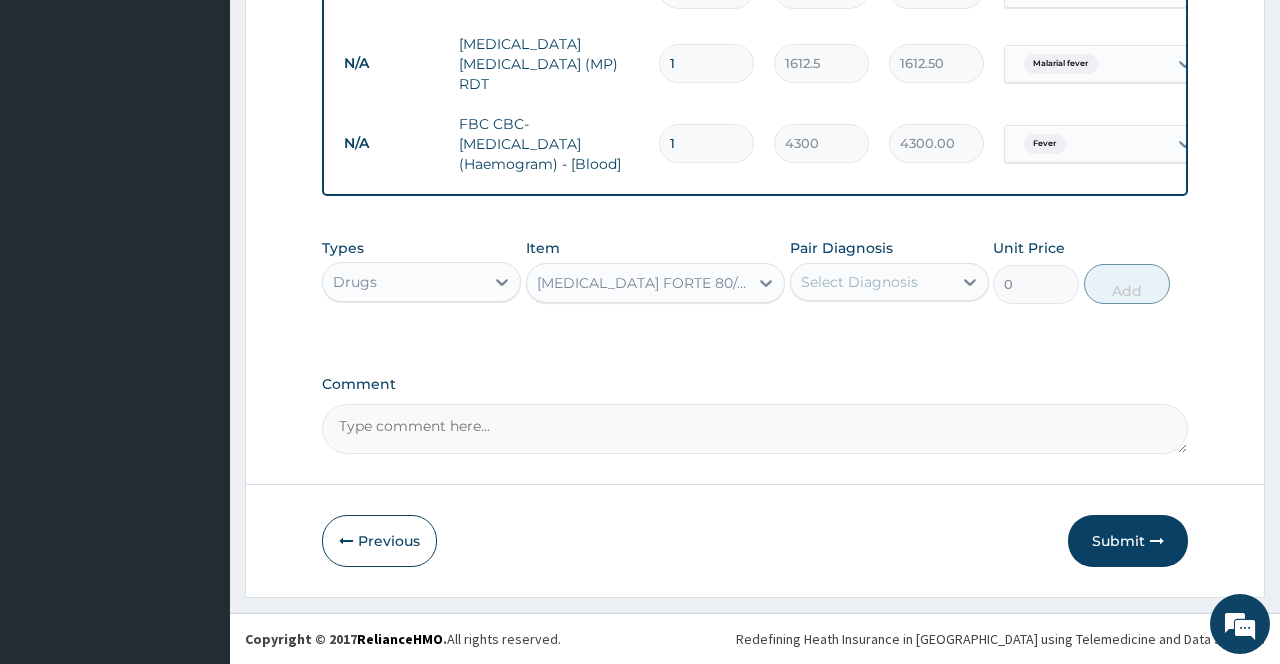 type on "449.35" 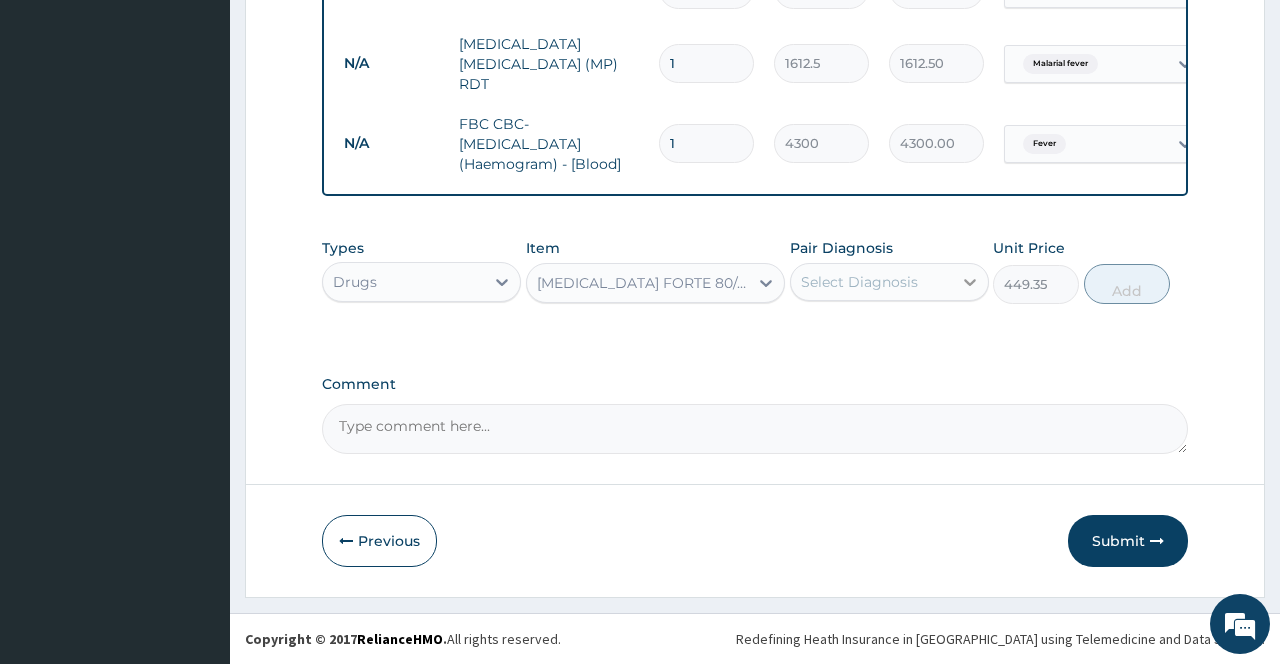 click 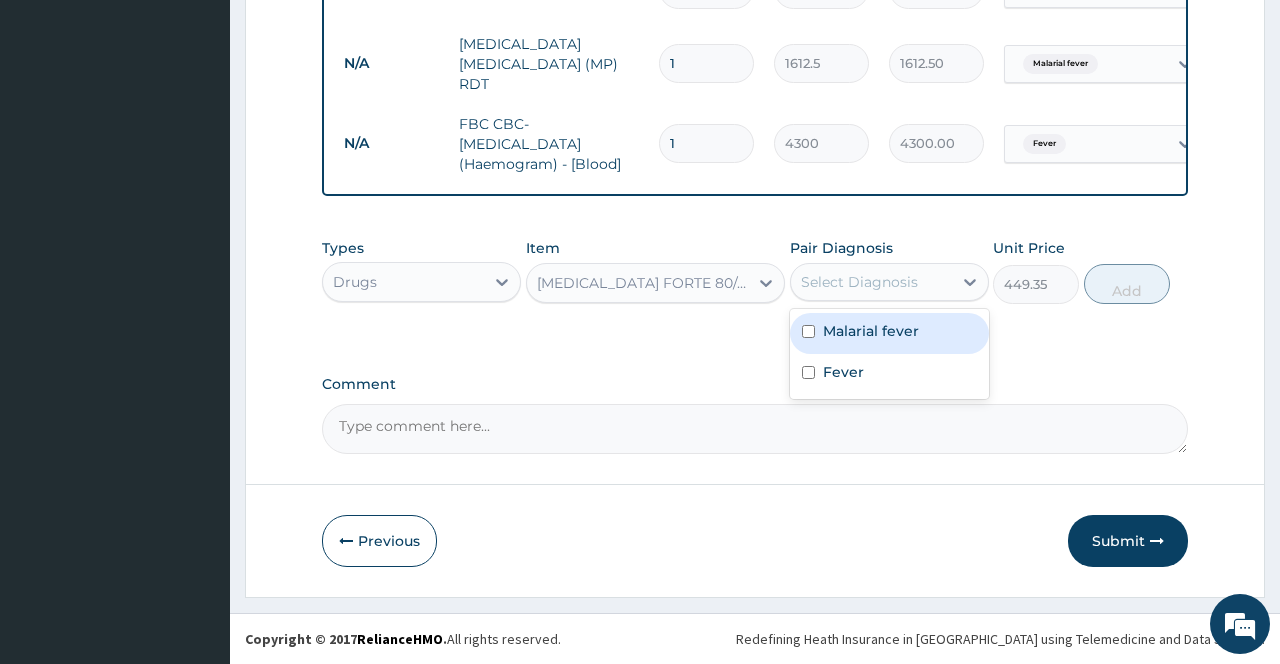 click on "Malarial fever" at bounding box center (871, 331) 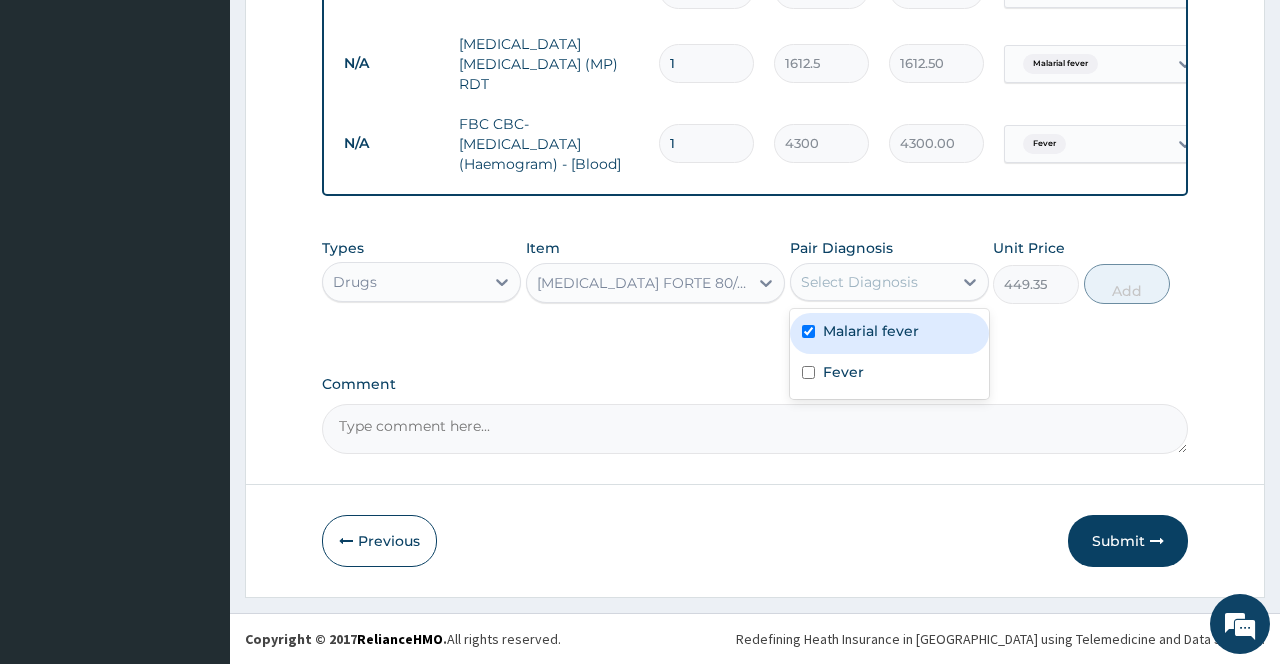 checkbox on "true" 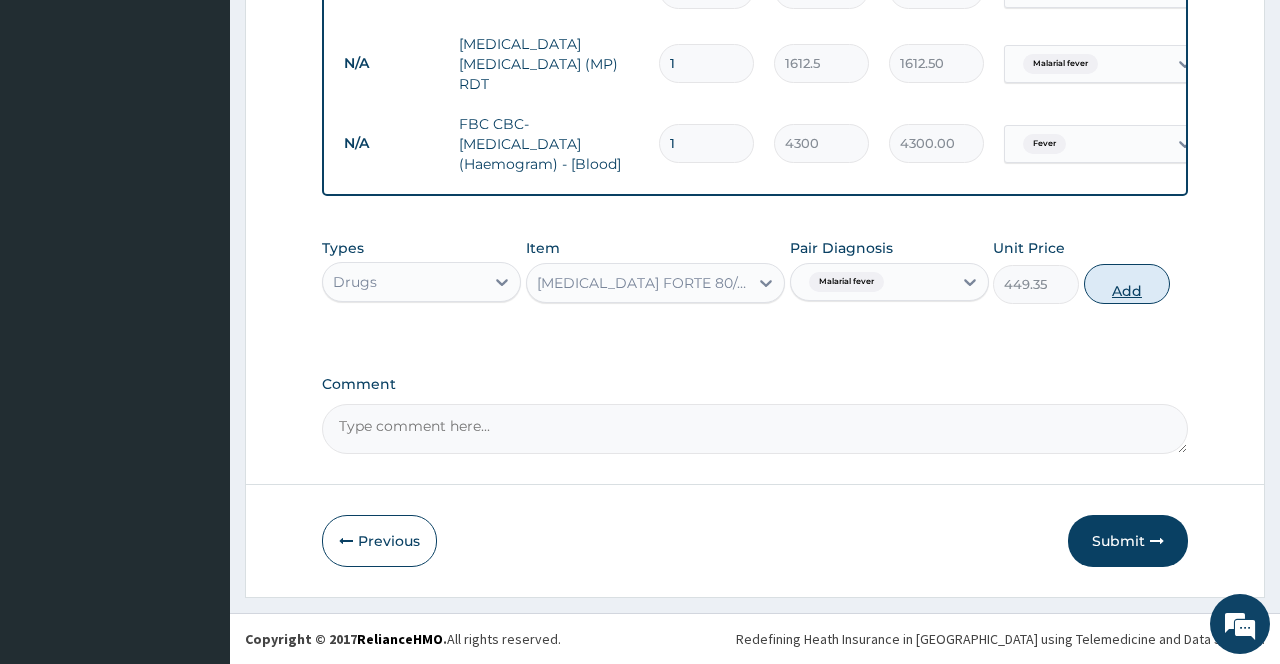 click on "Add" at bounding box center (1127, 284) 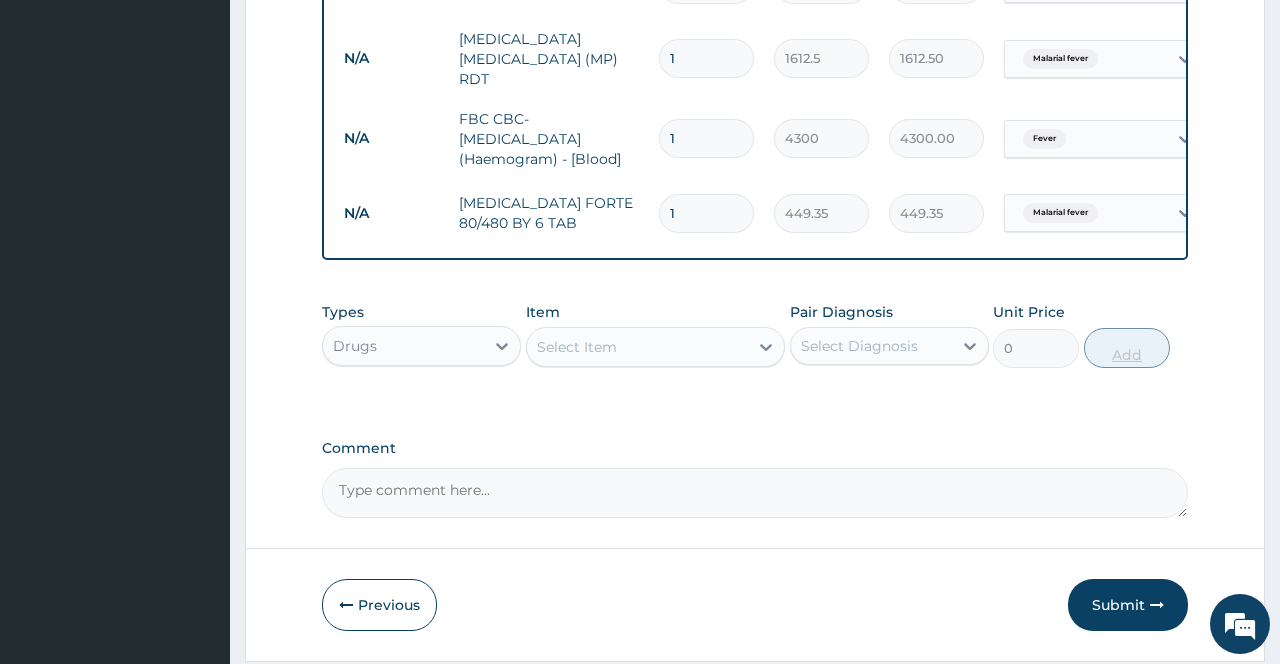 type 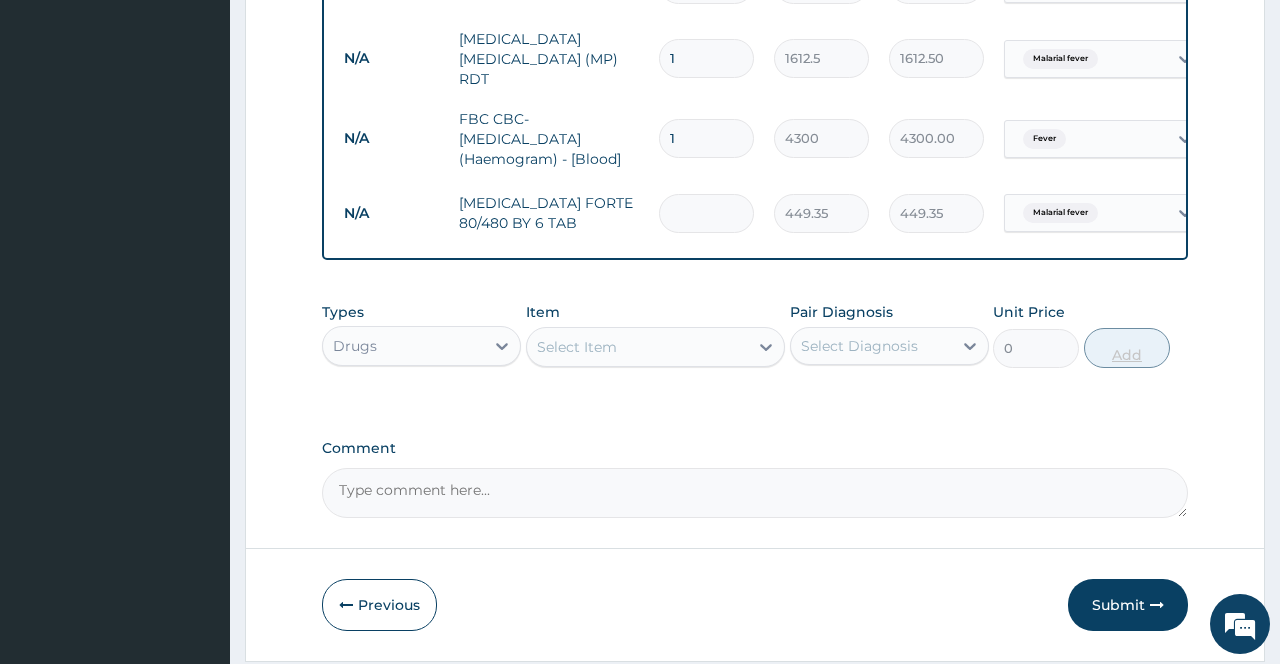 type on "0.00" 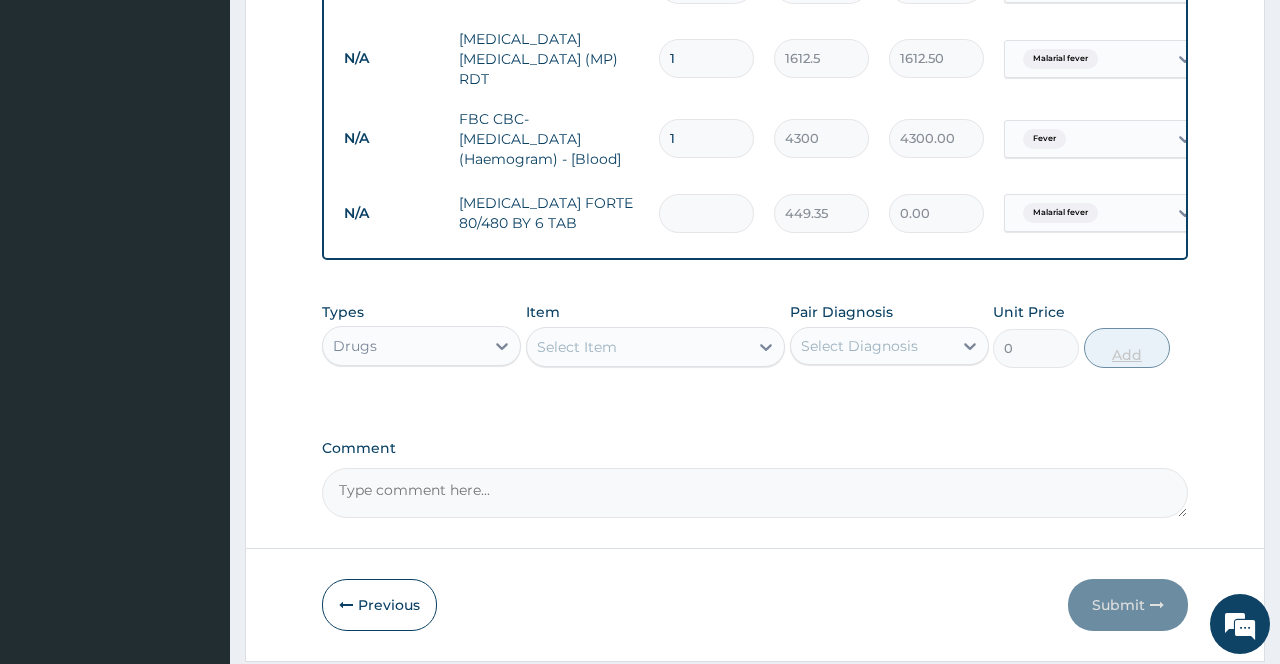 type on "6" 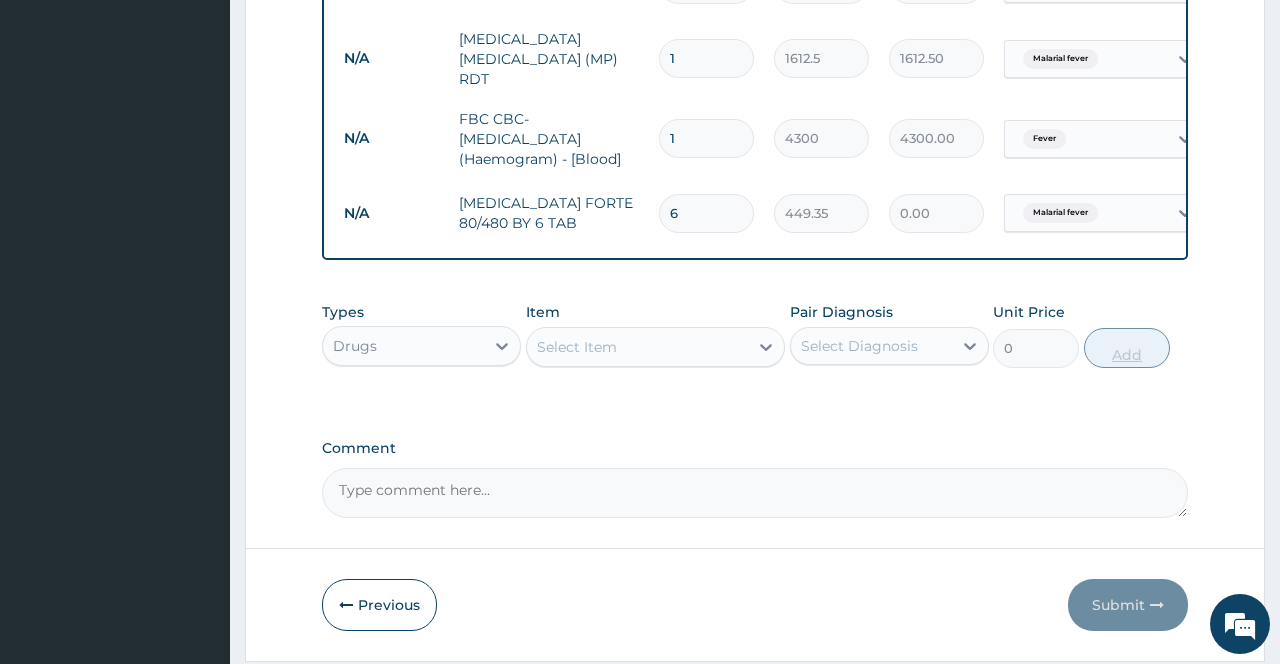 type on "2696.10" 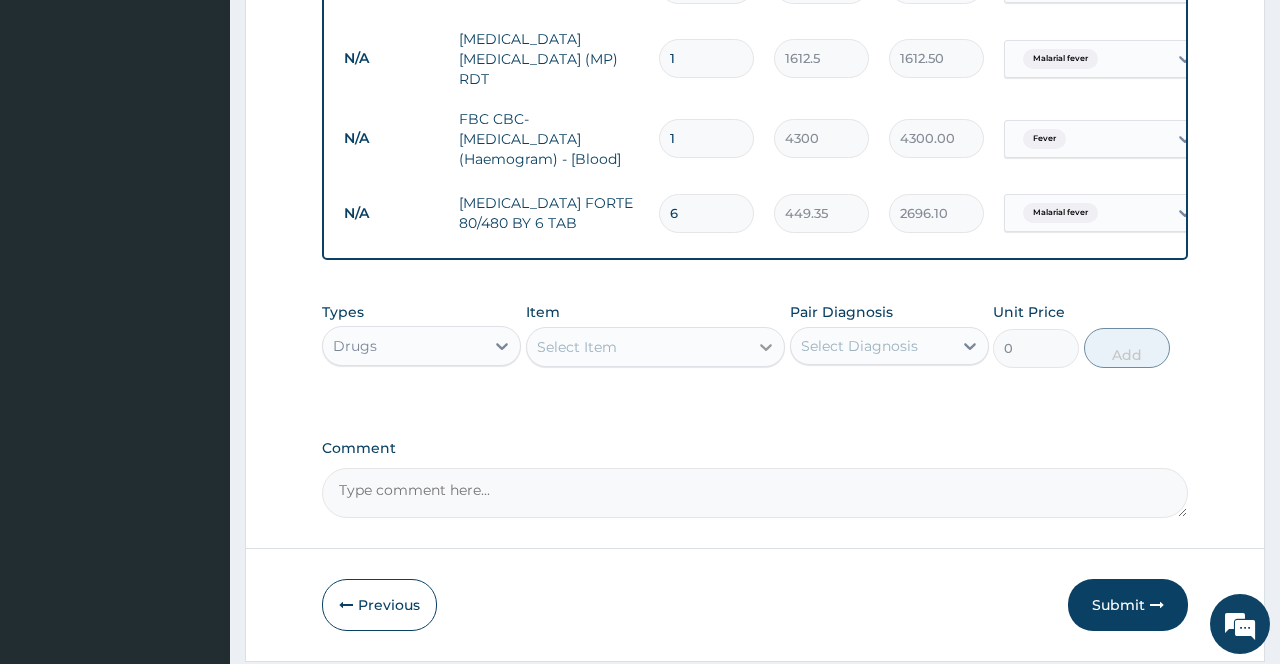 type on "6" 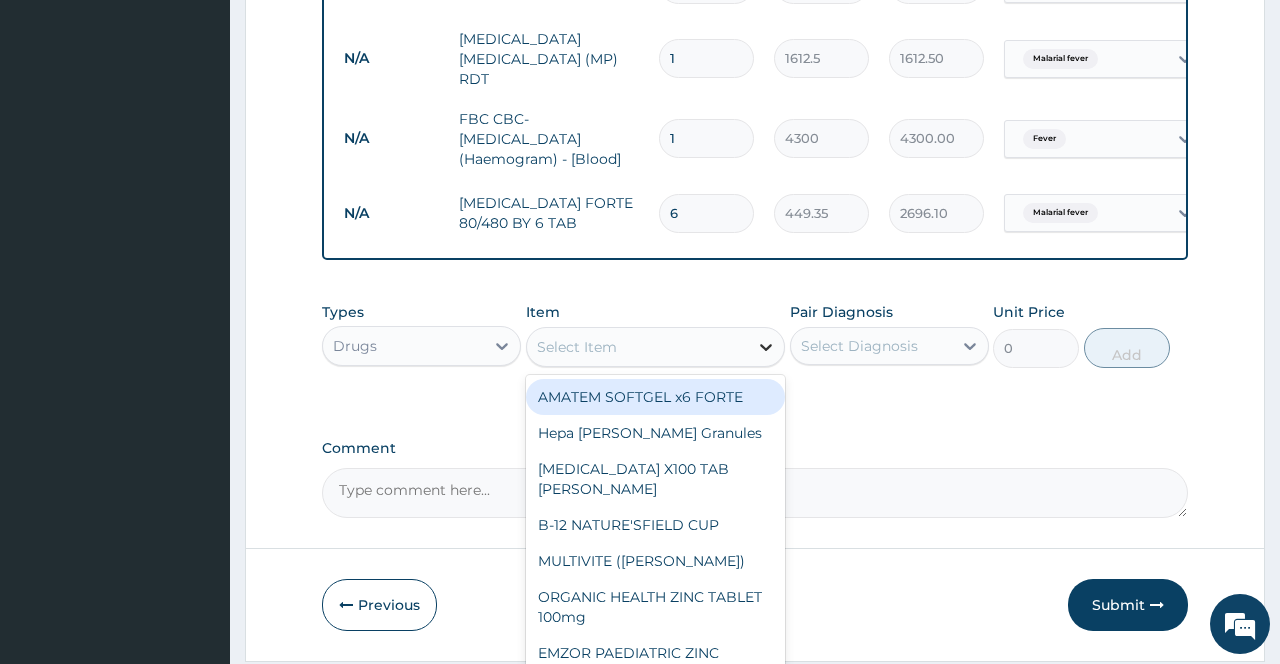 click 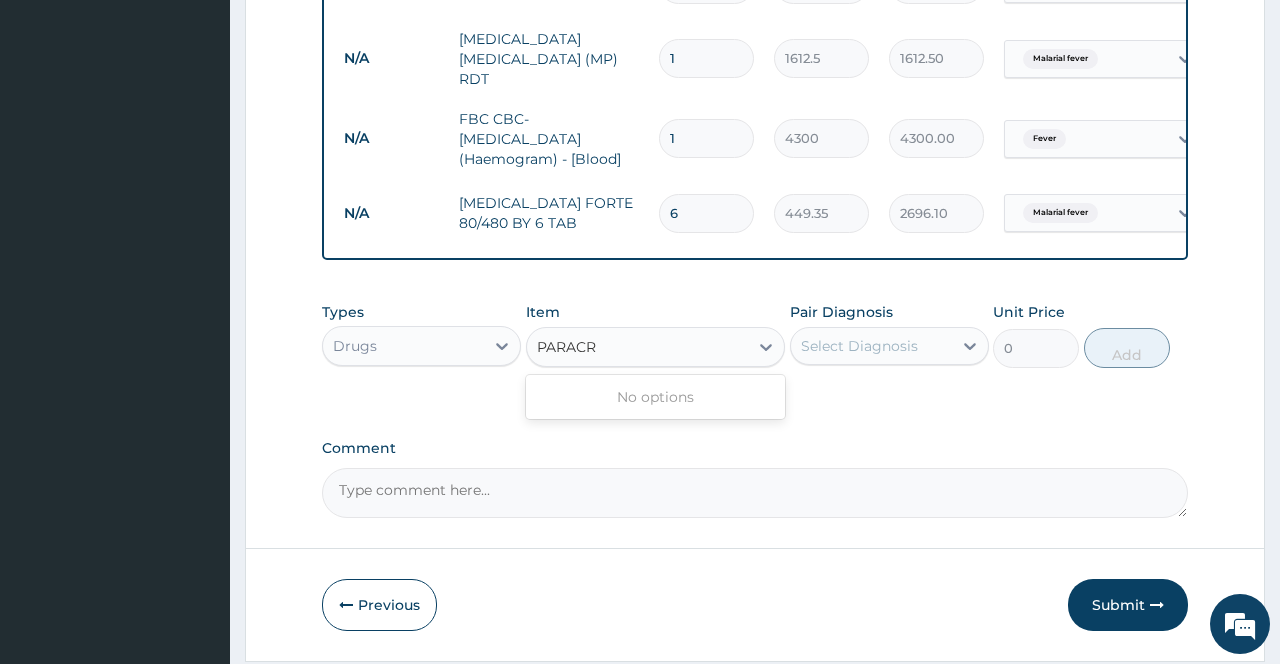 type on "PARAC" 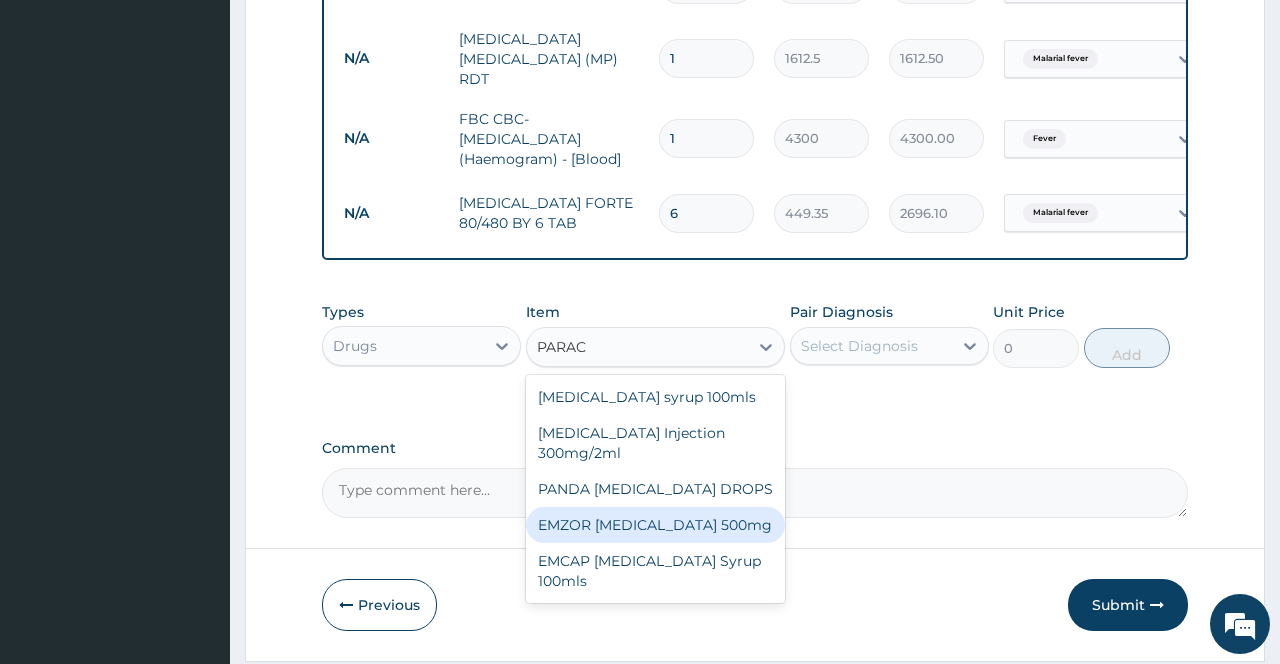 click on "EMZOR [MEDICAL_DATA] 500mg" at bounding box center (656, 525) 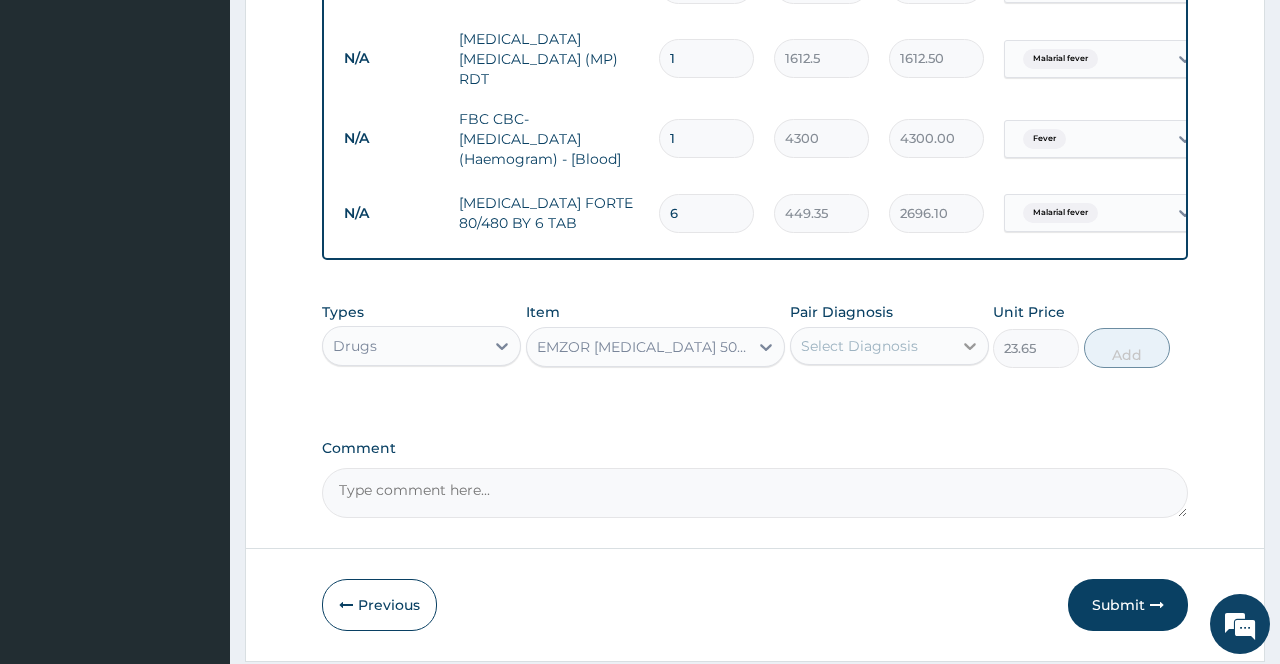 click 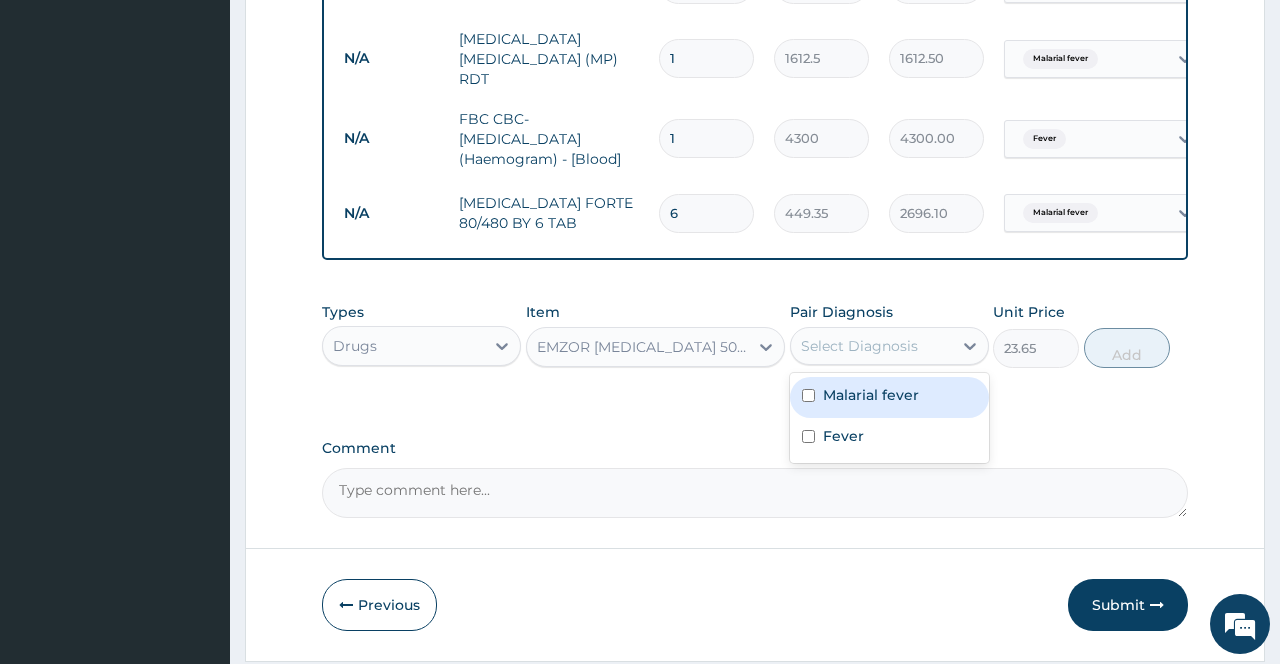 click on "Malarial fever" at bounding box center [871, 395] 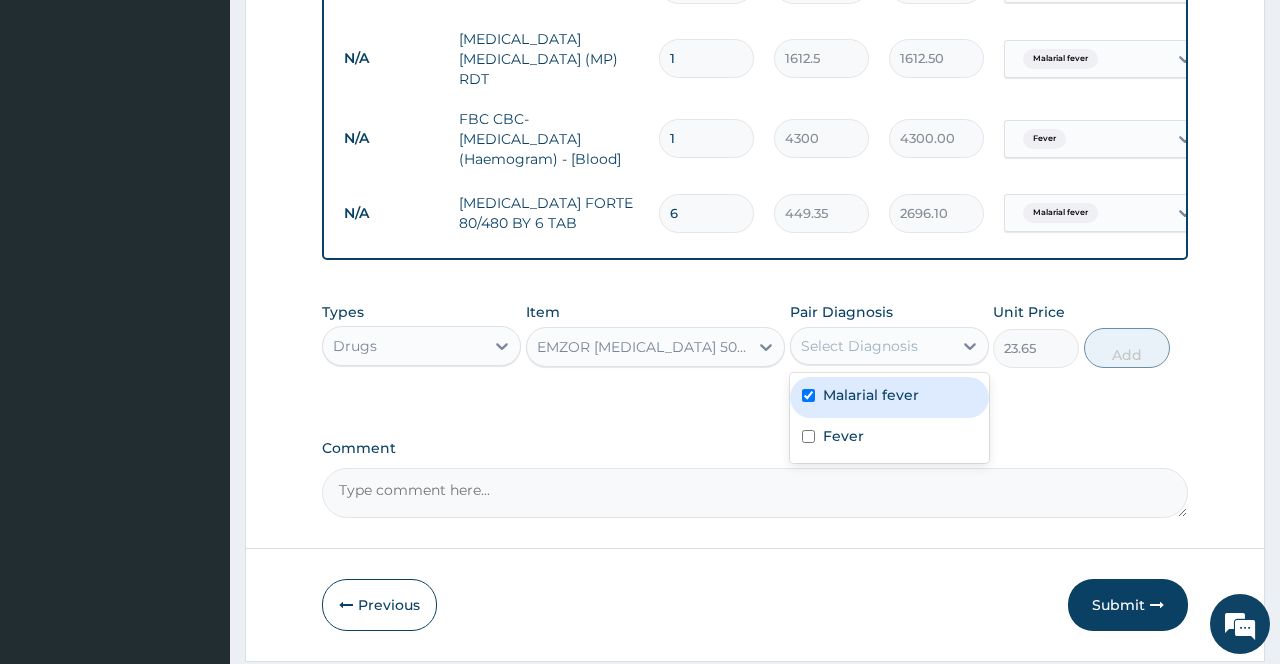 checkbox on "true" 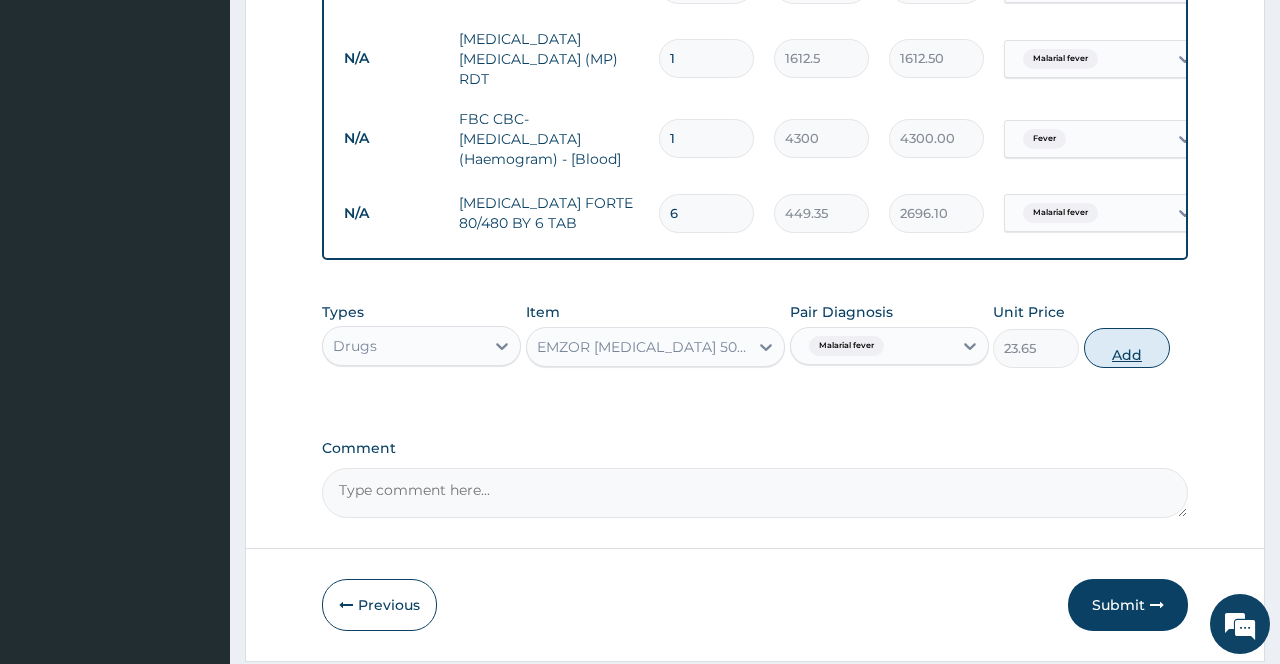 click on "Add" at bounding box center [1127, 348] 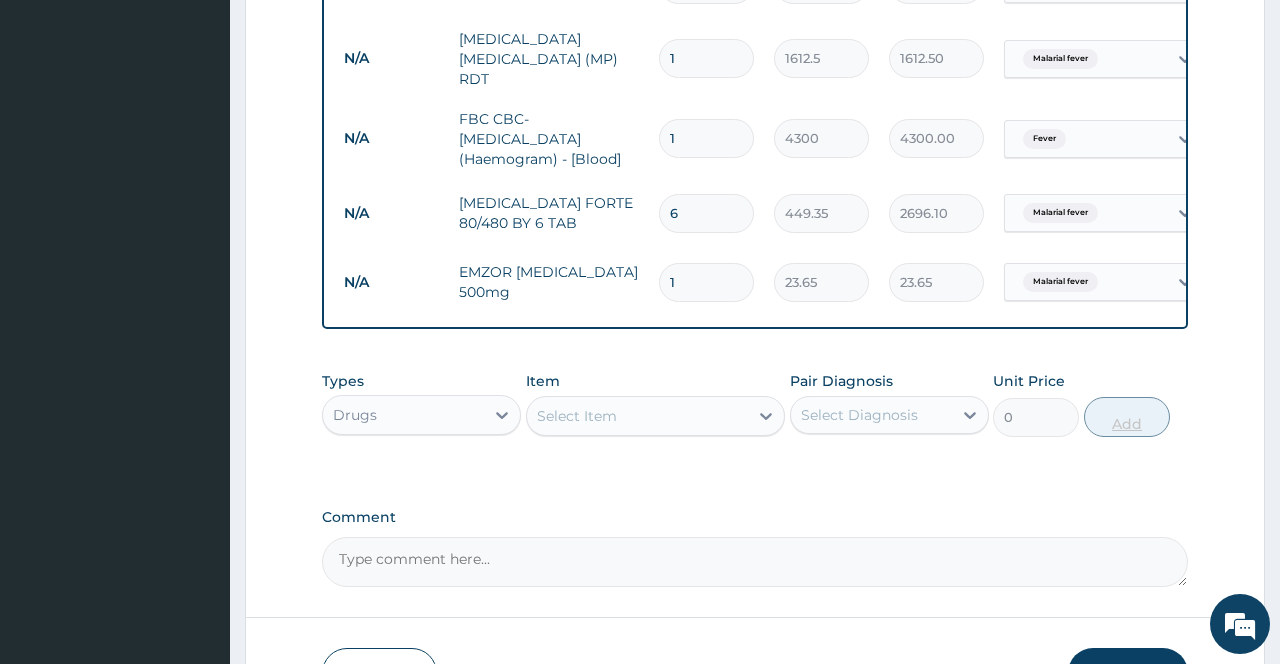 type on "18" 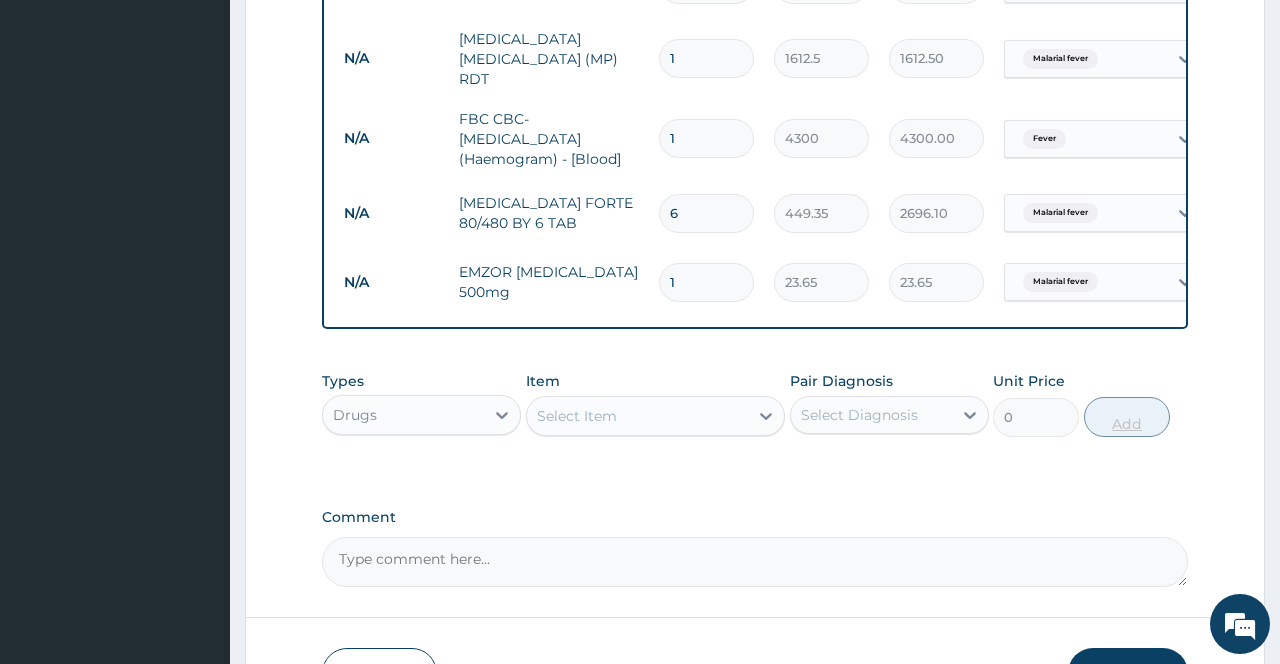 type on "425.70" 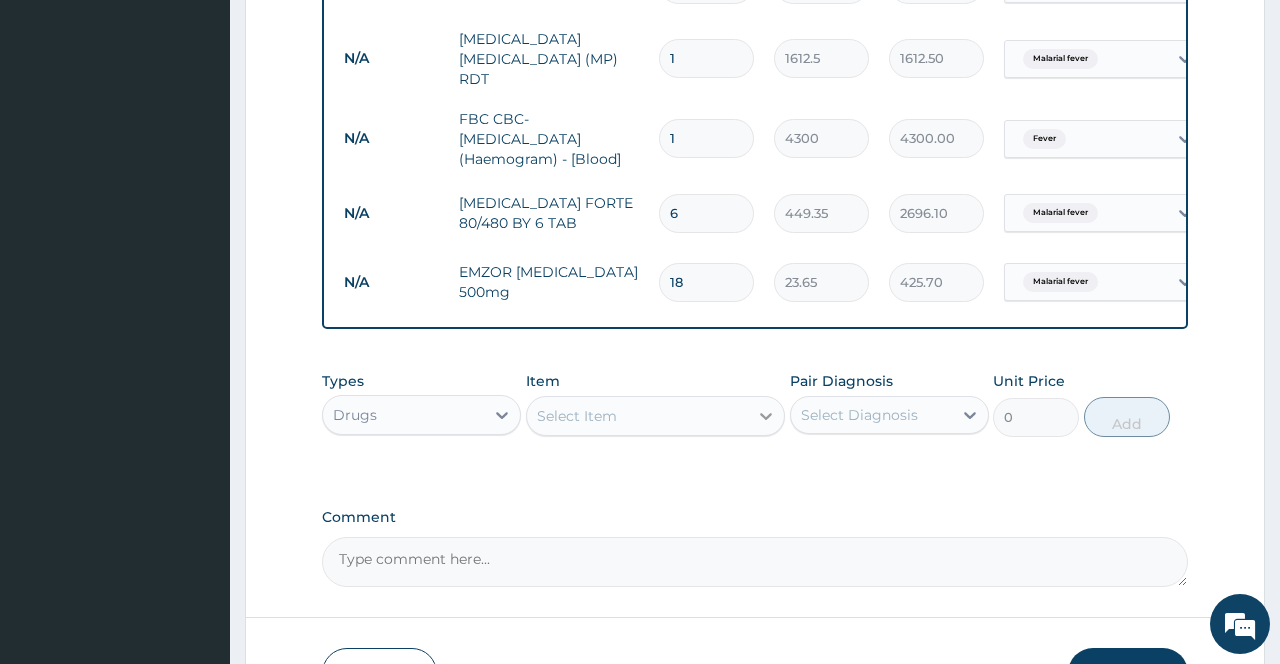 type on "18" 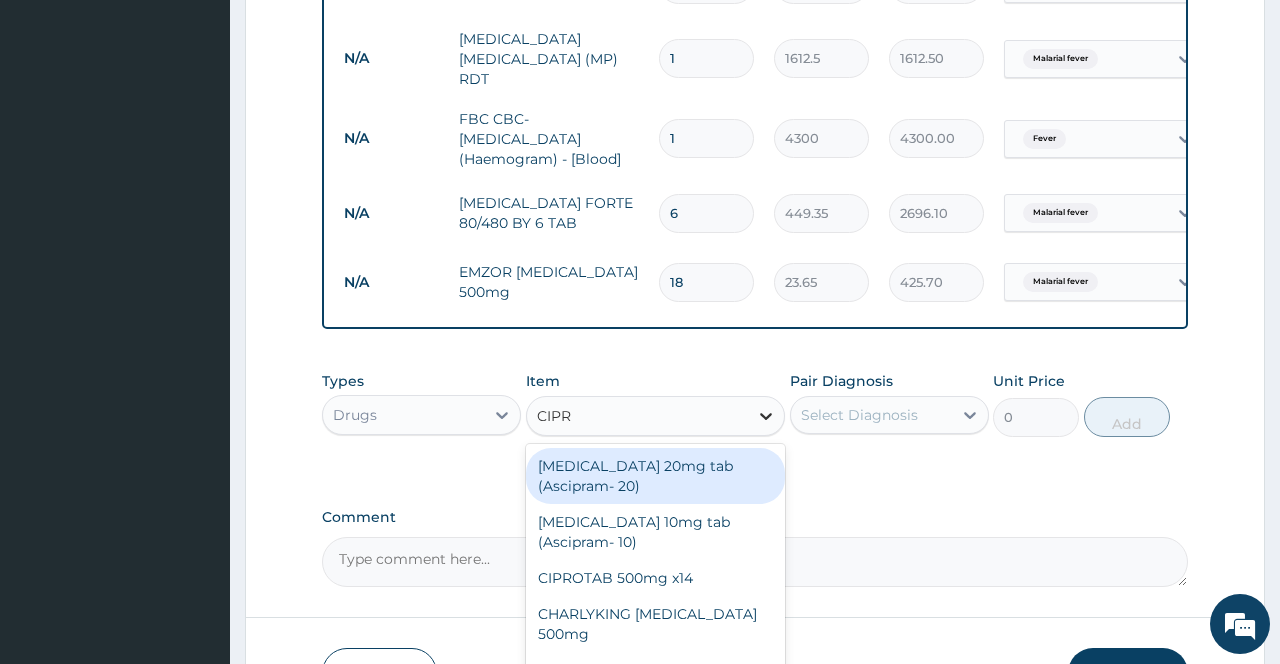 type on "CIPRO" 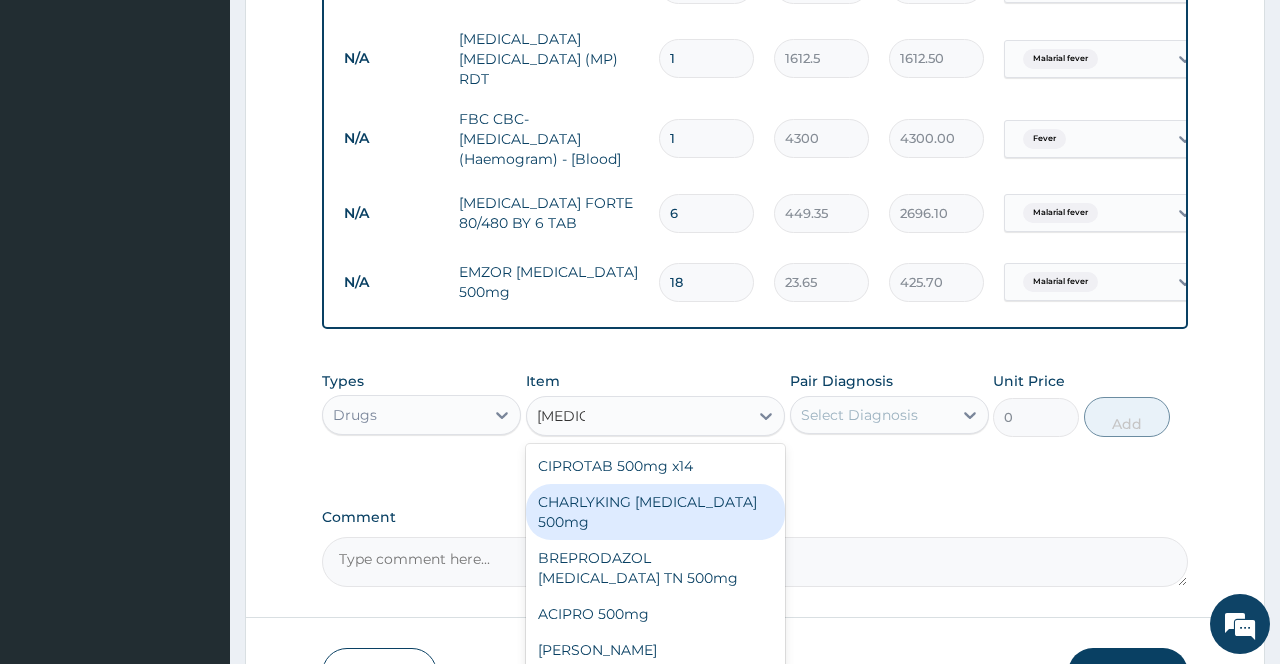 click on "CHARLYKING [MEDICAL_DATA] 500mg" at bounding box center (656, 512) 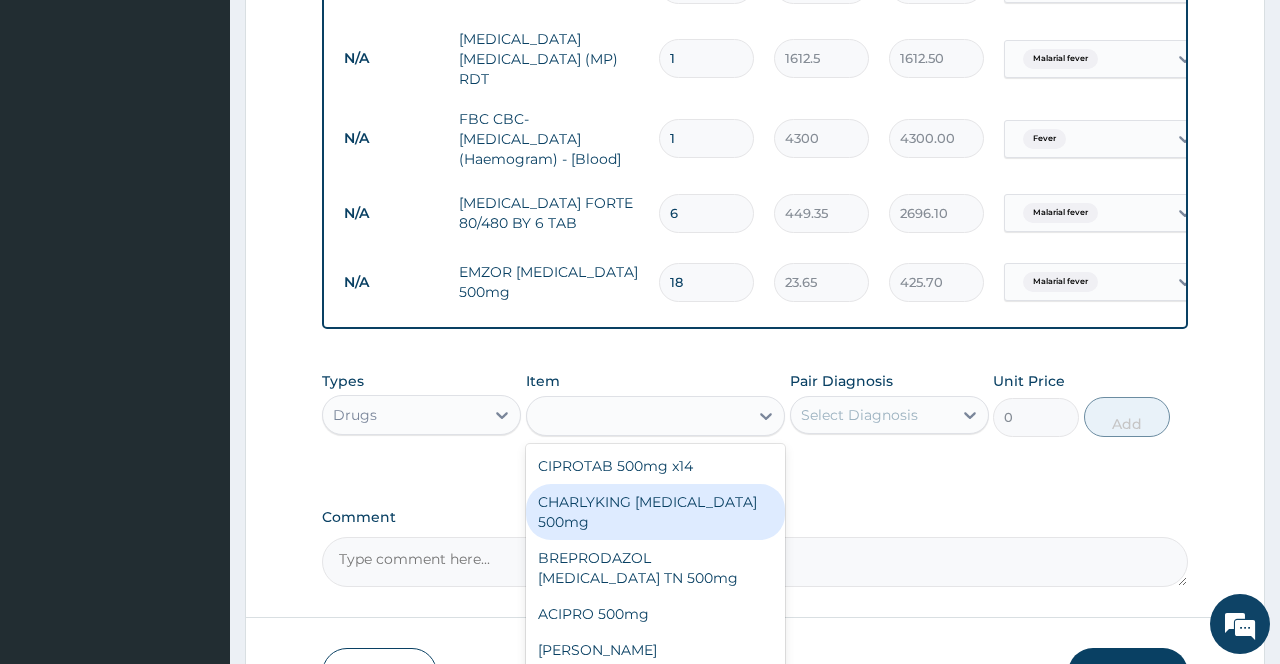 type on "177.375" 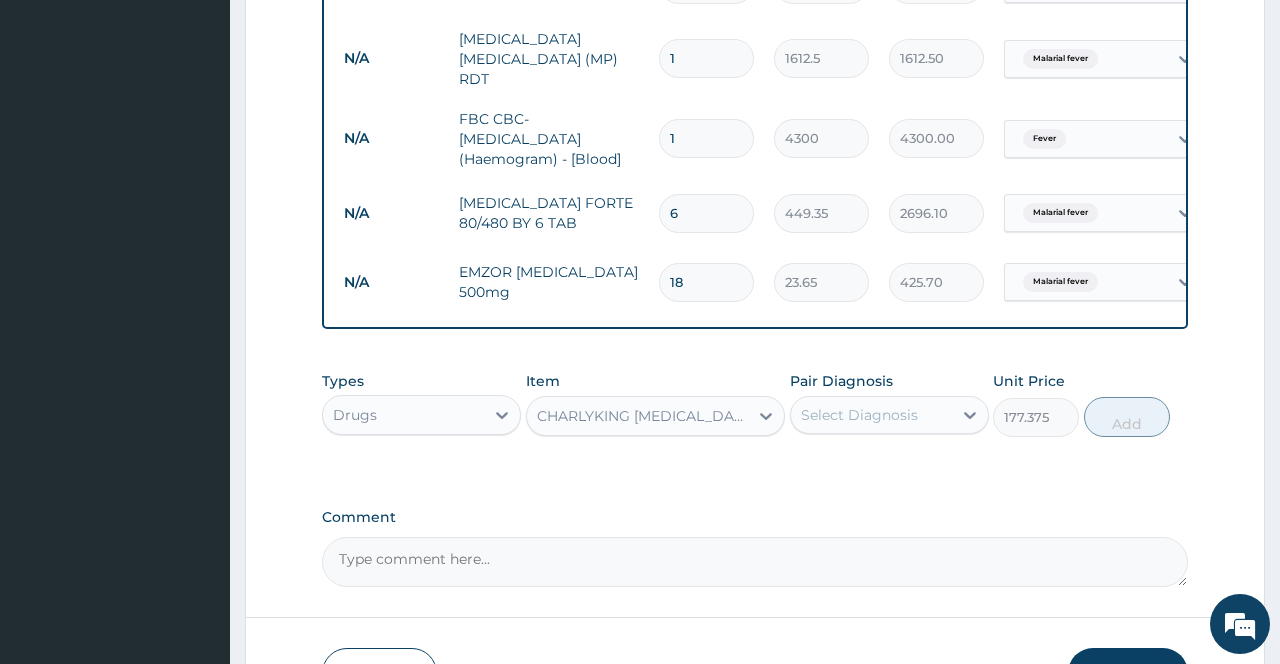 click on "Select Diagnosis" at bounding box center (871, 415) 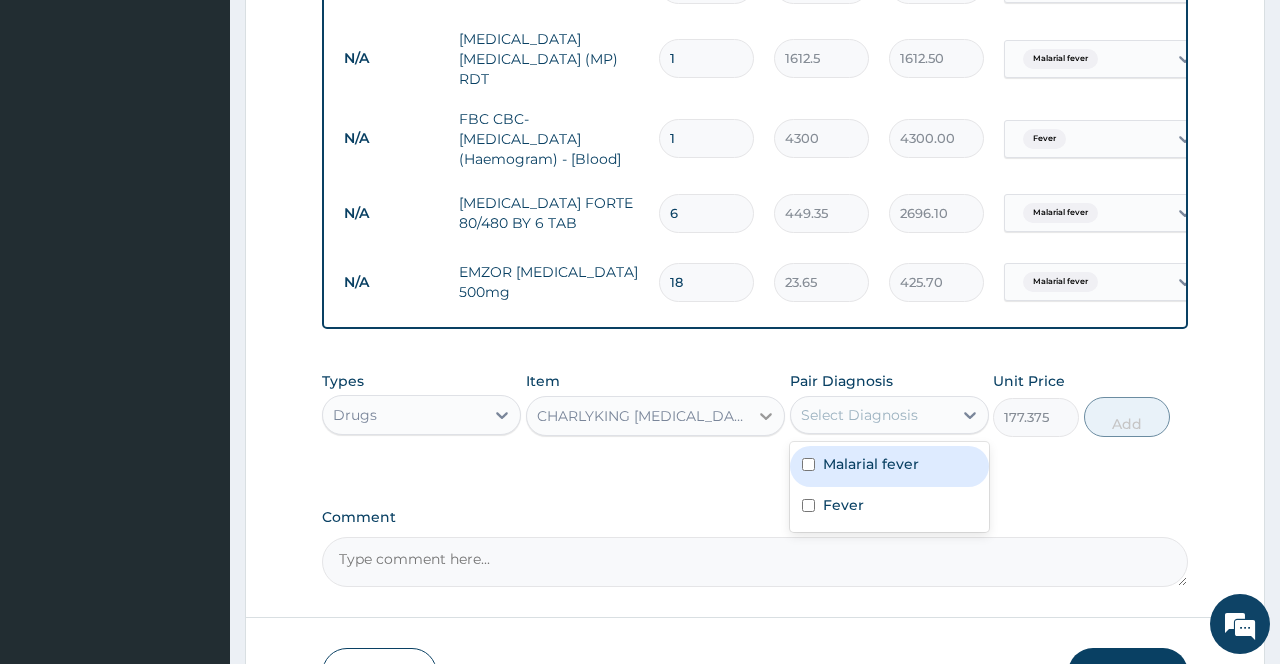 click 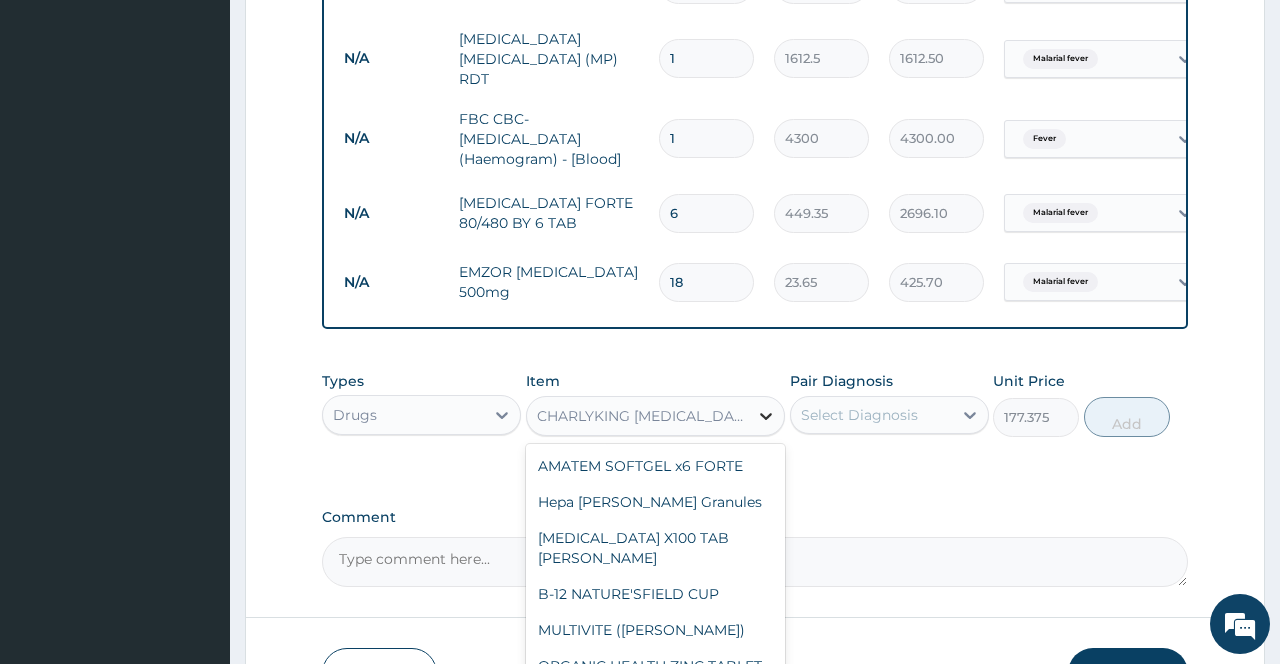 scroll, scrollTop: 22990, scrollLeft: 0, axis: vertical 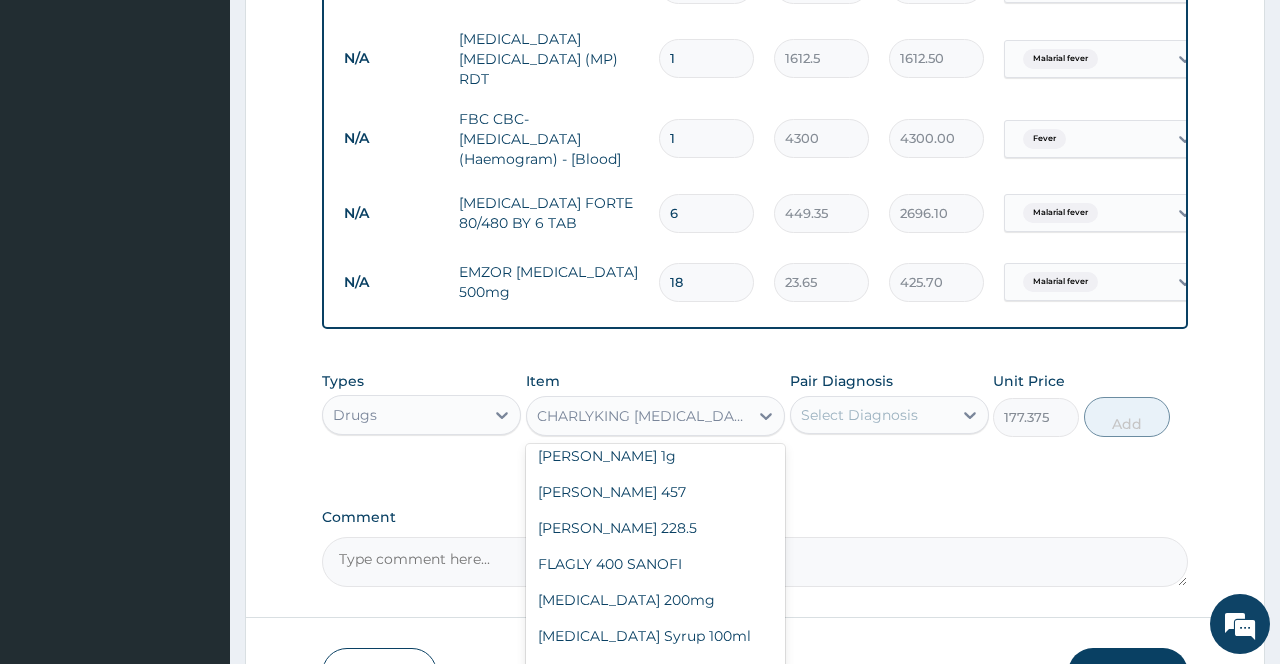click on "CHARLYKING [MEDICAL_DATA] 500mg" at bounding box center (644, 416) 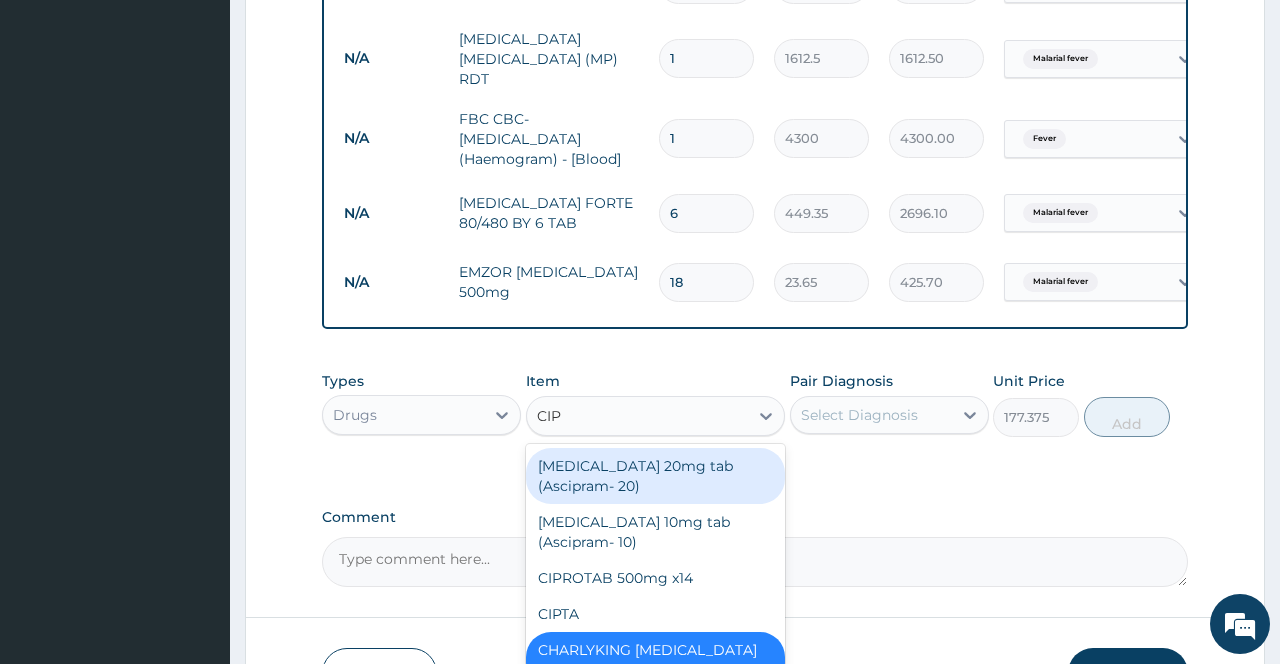type on "CIPR" 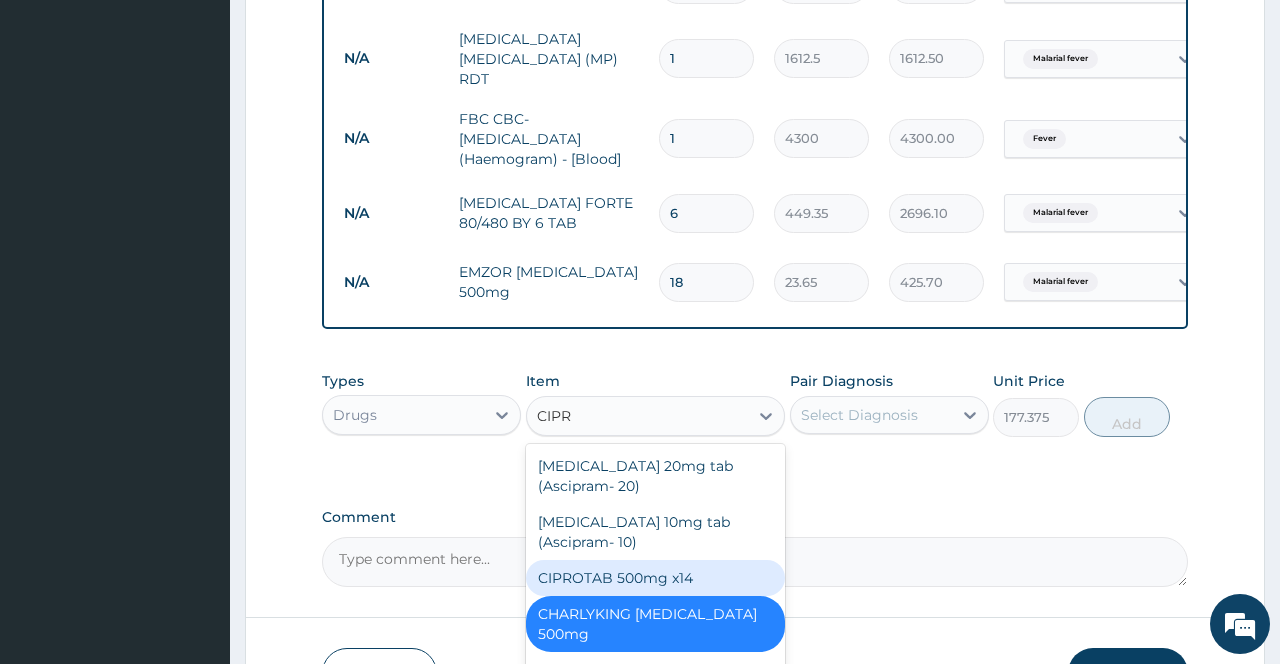 click on "CIPROTAB 500mg x14" at bounding box center [656, 578] 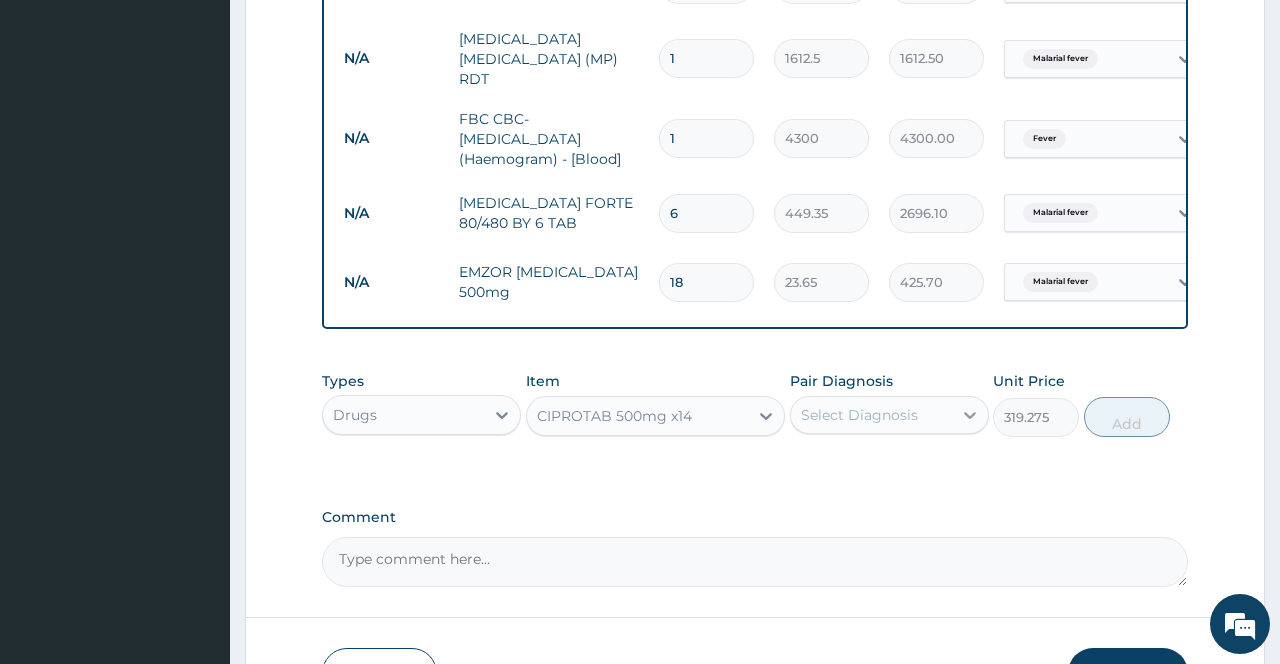 click 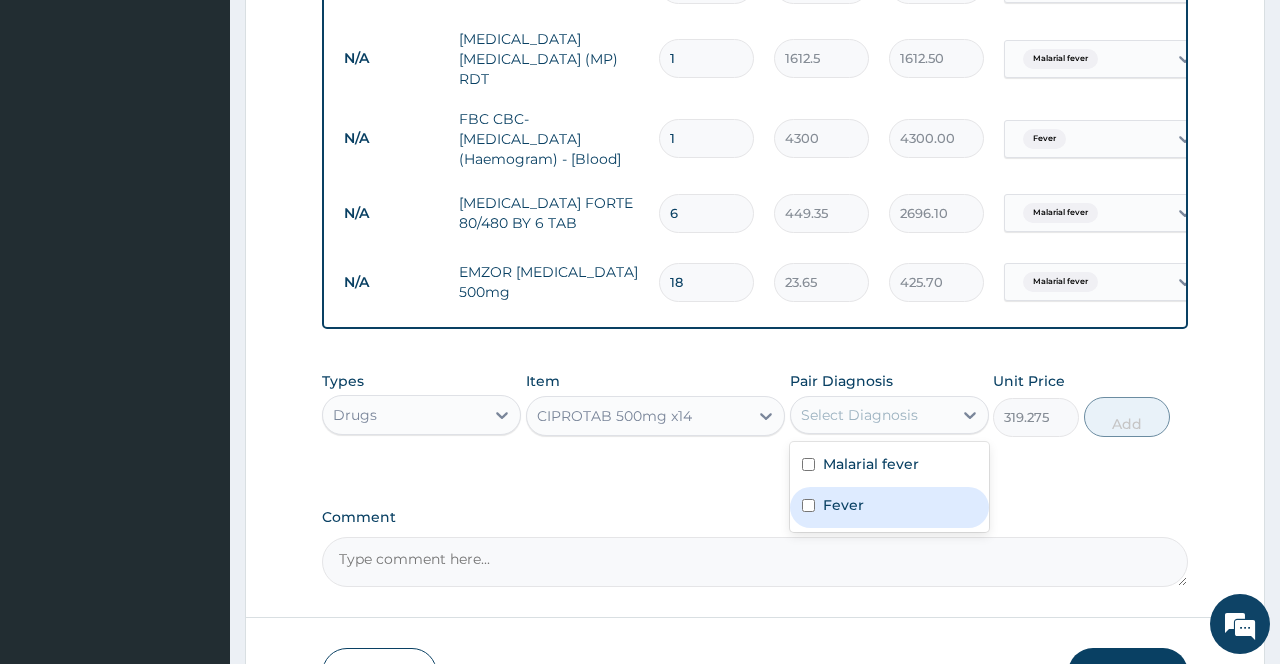 click on "Fever" at bounding box center [889, 507] 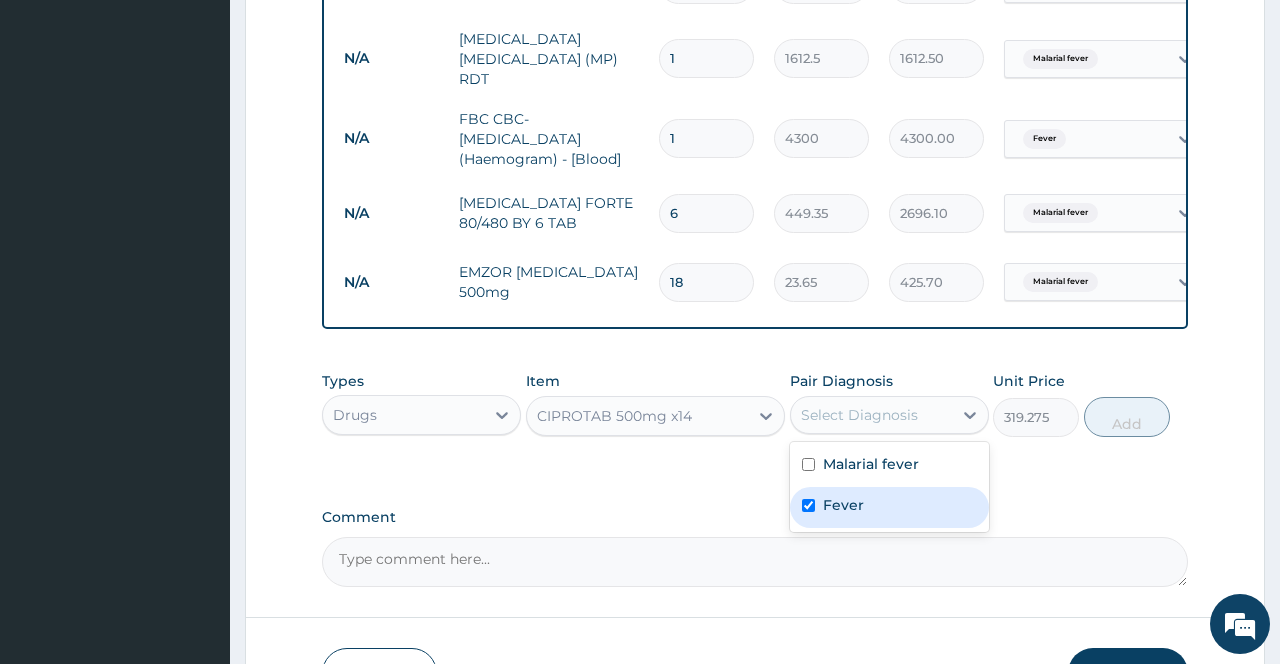 checkbox on "true" 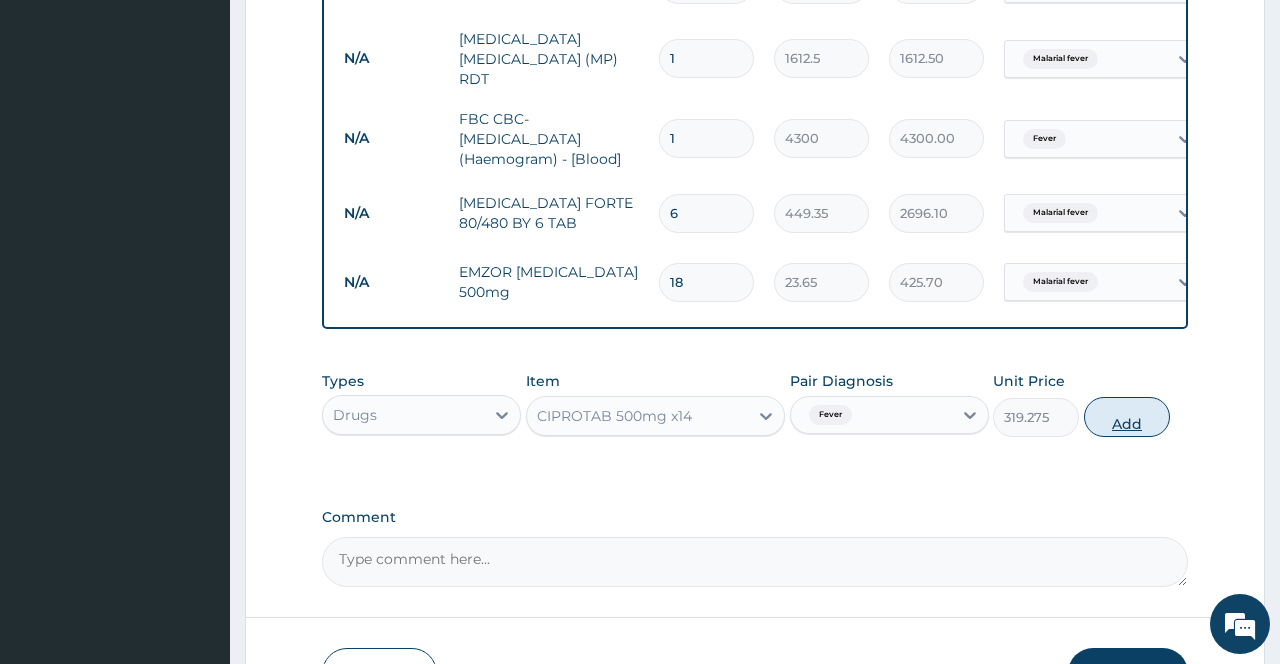 click on "Add" at bounding box center [1127, 417] 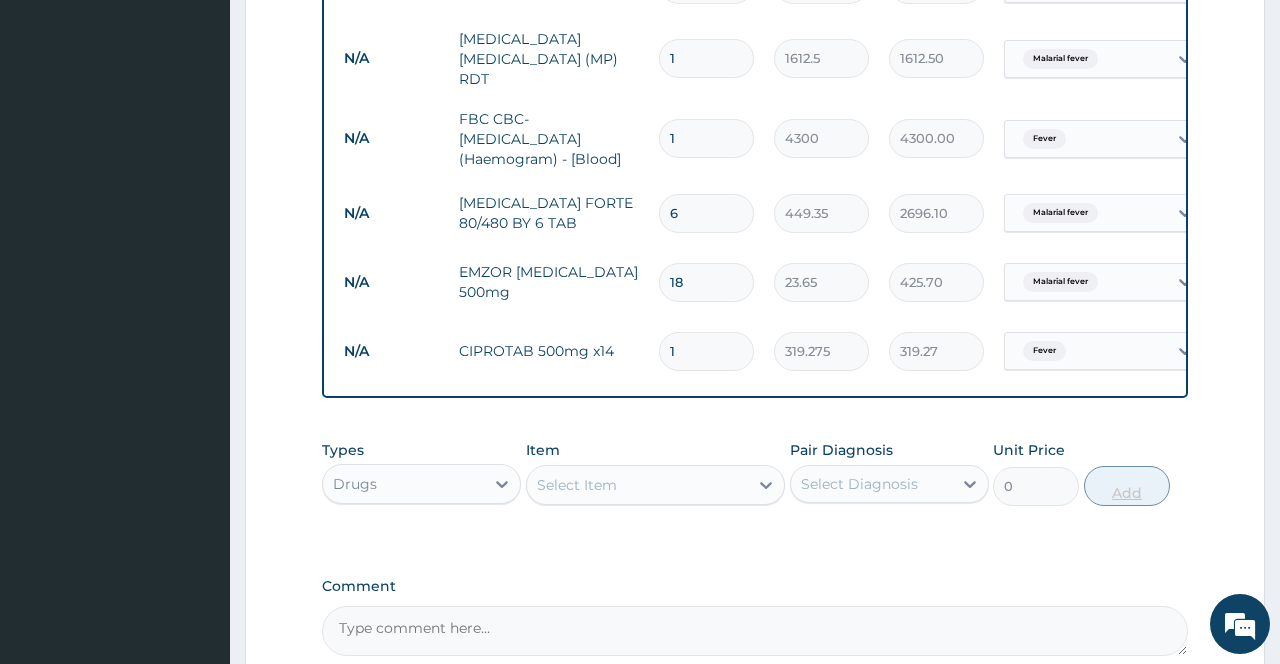 type on "14" 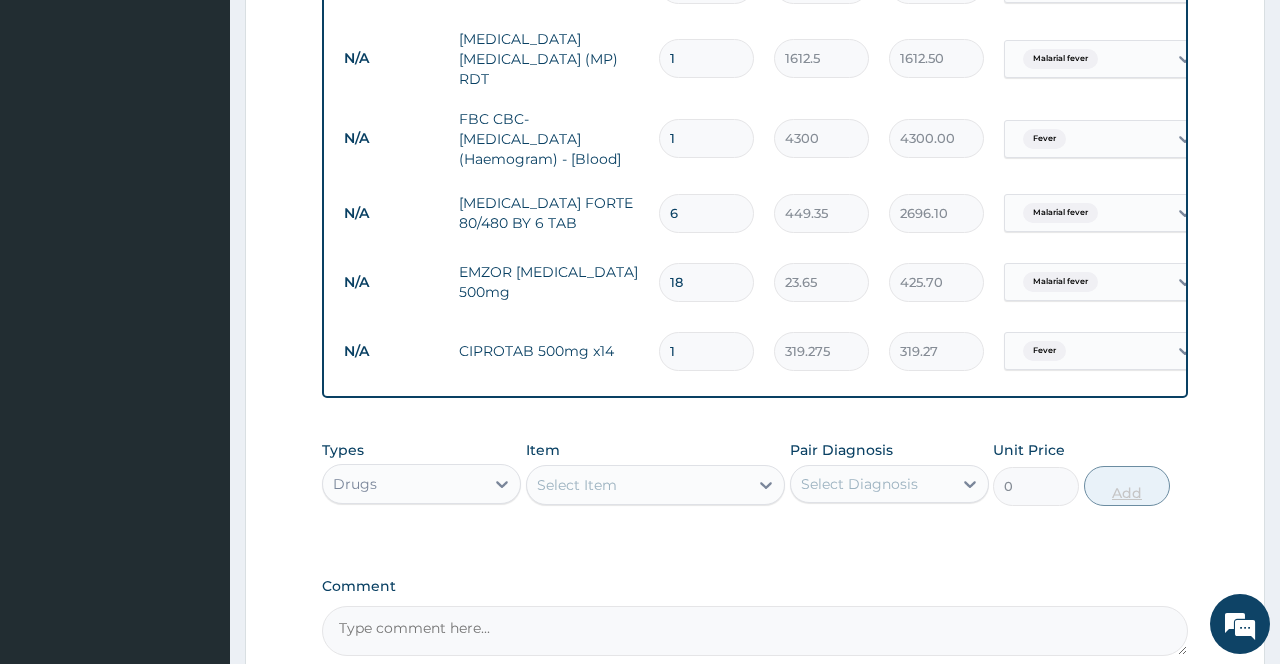 type on "4469.85" 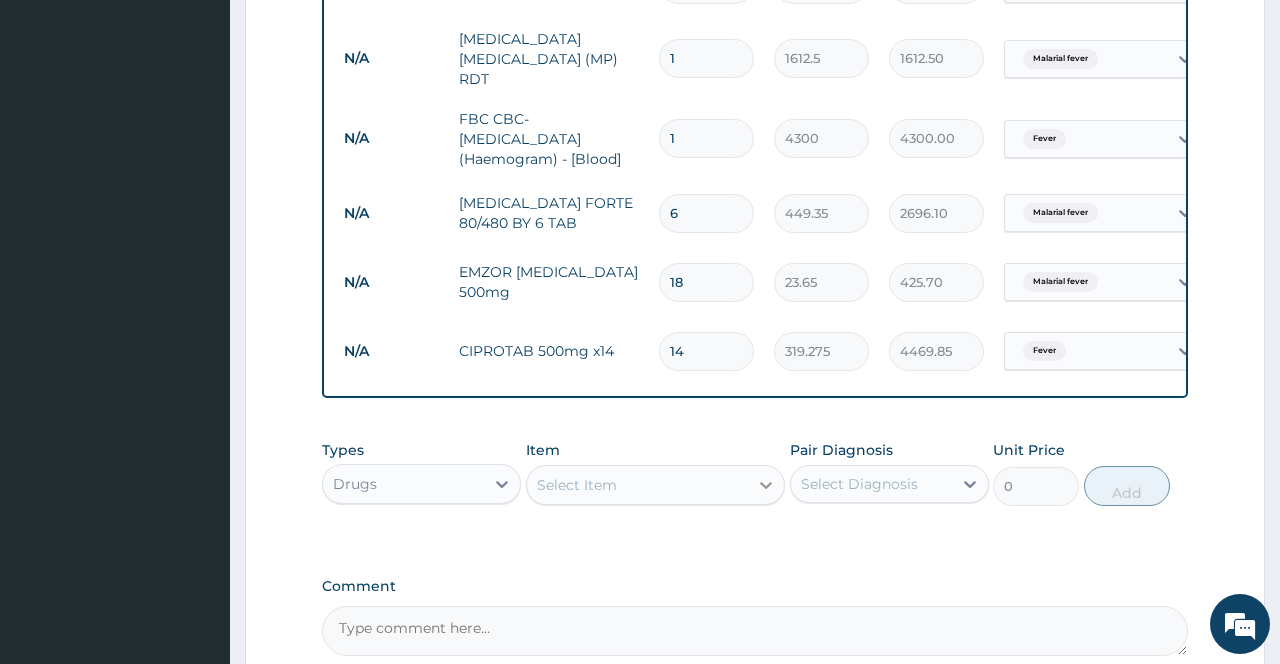 type on "14" 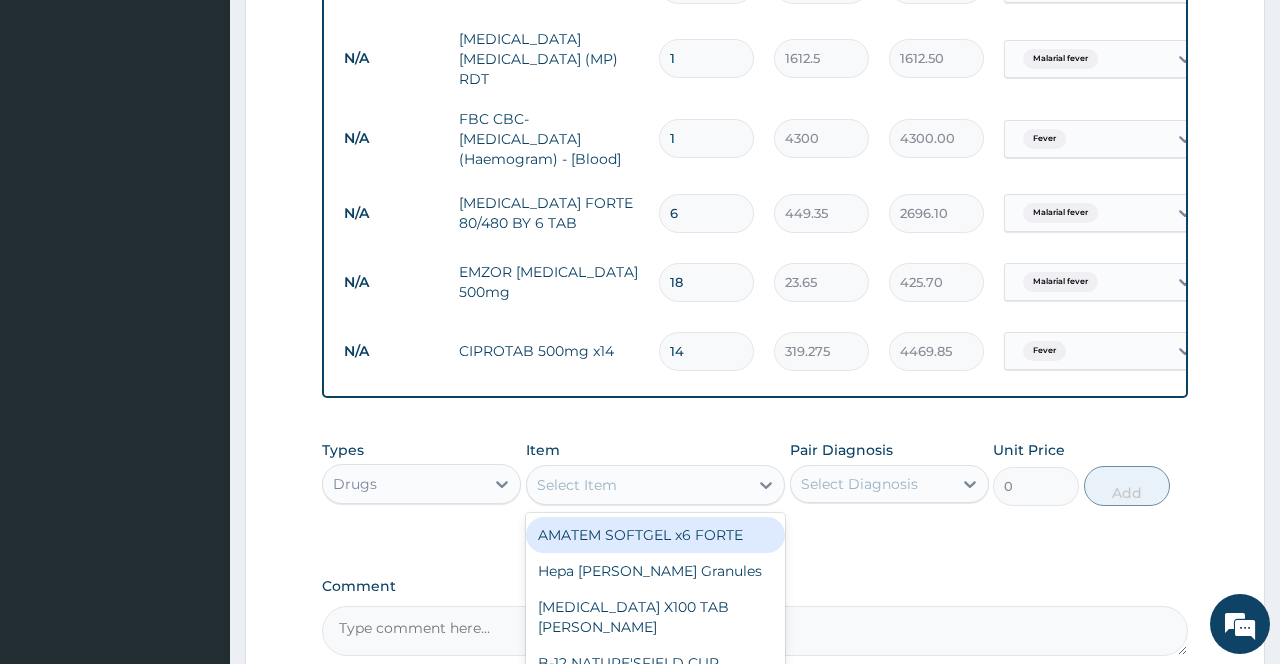 type on "M" 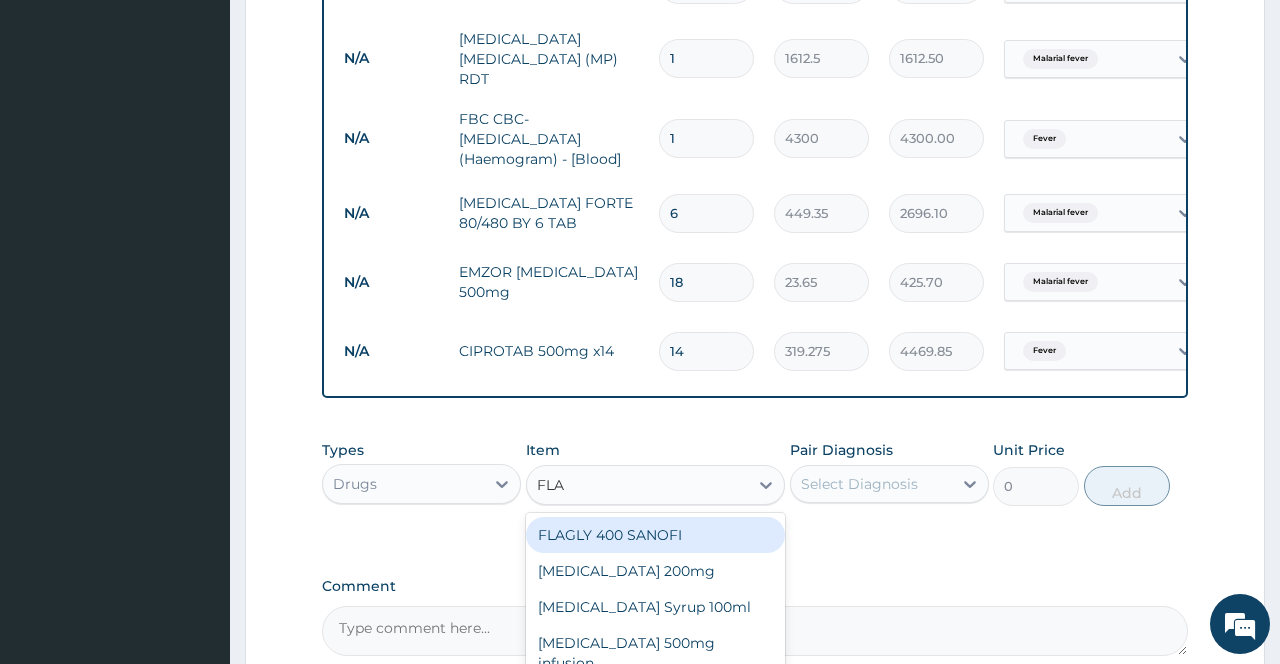 type on "FLAG" 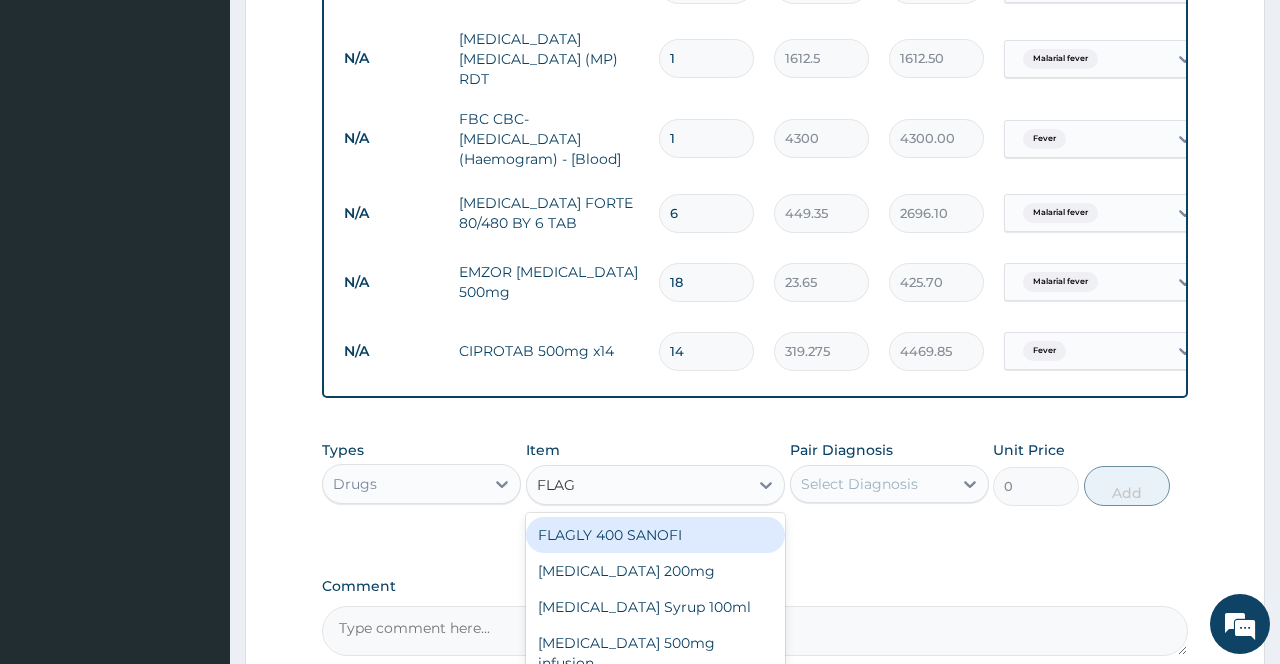 click on "FLAGLY 400 SANOFI" at bounding box center [656, 535] 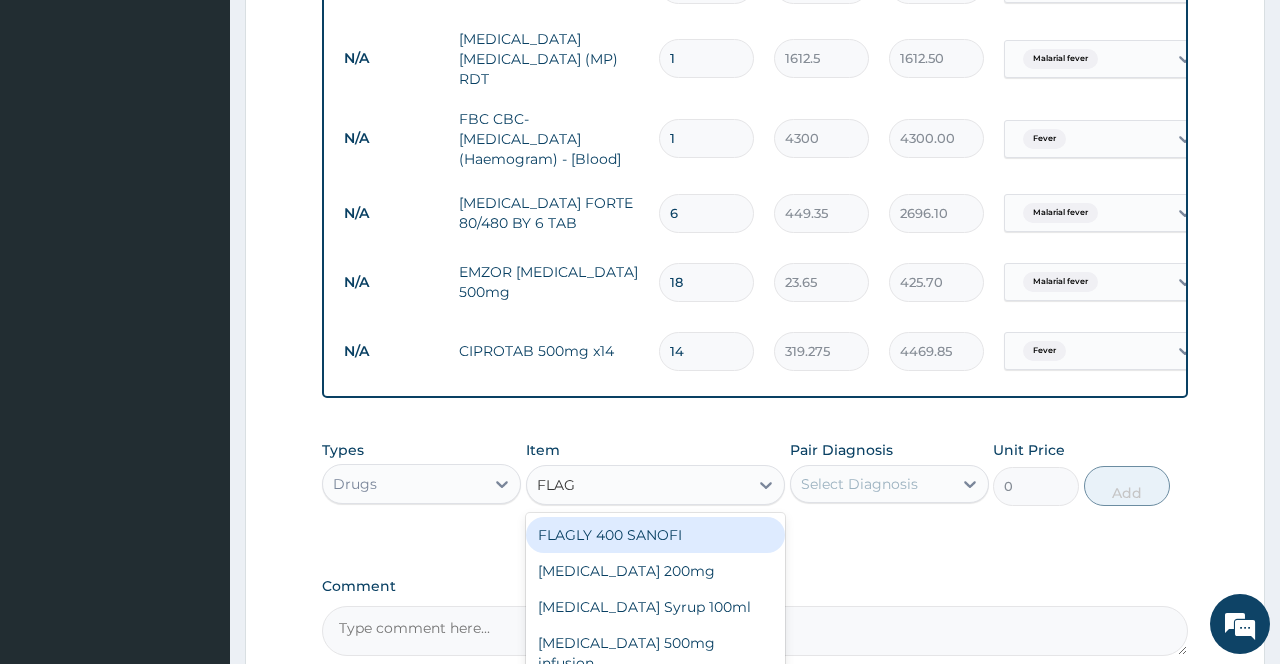 type 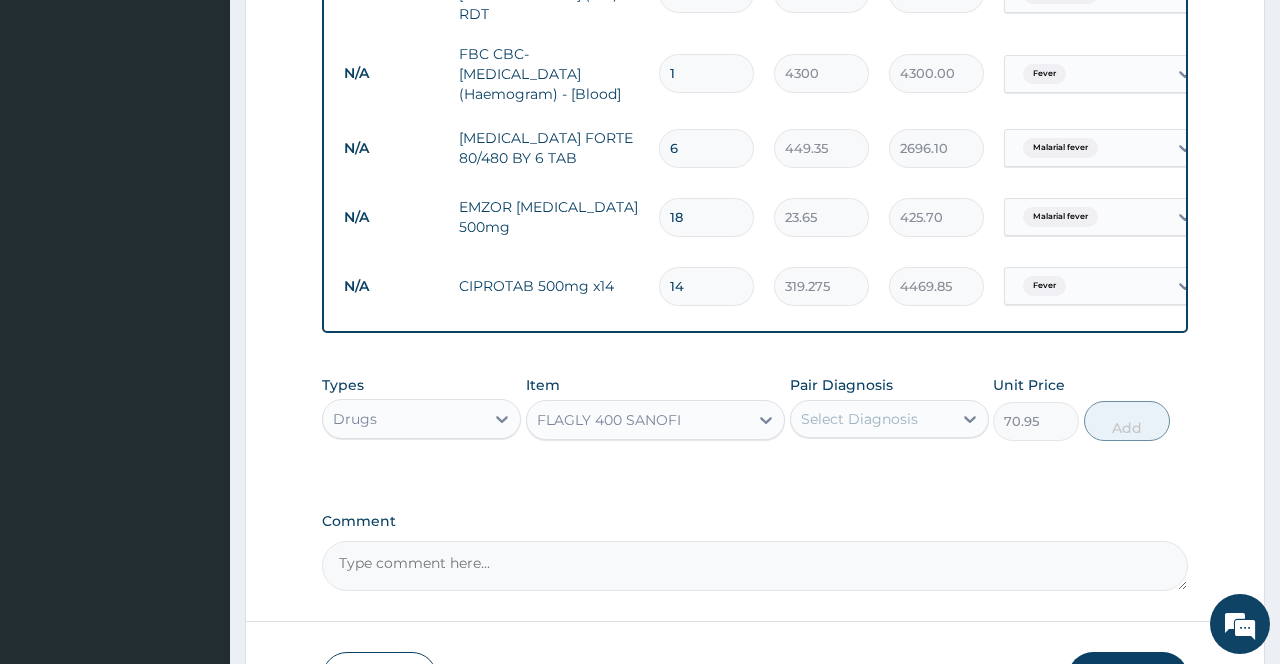 scroll, scrollTop: 832, scrollLeft: 0, axis: vertical 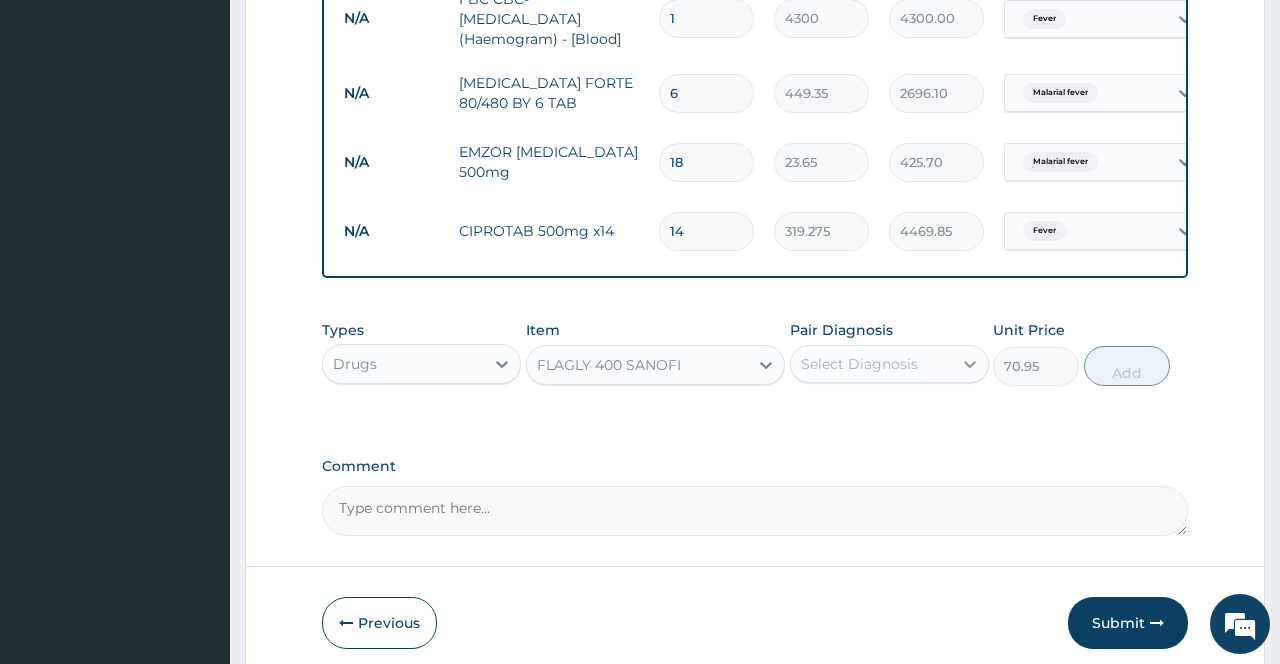 click 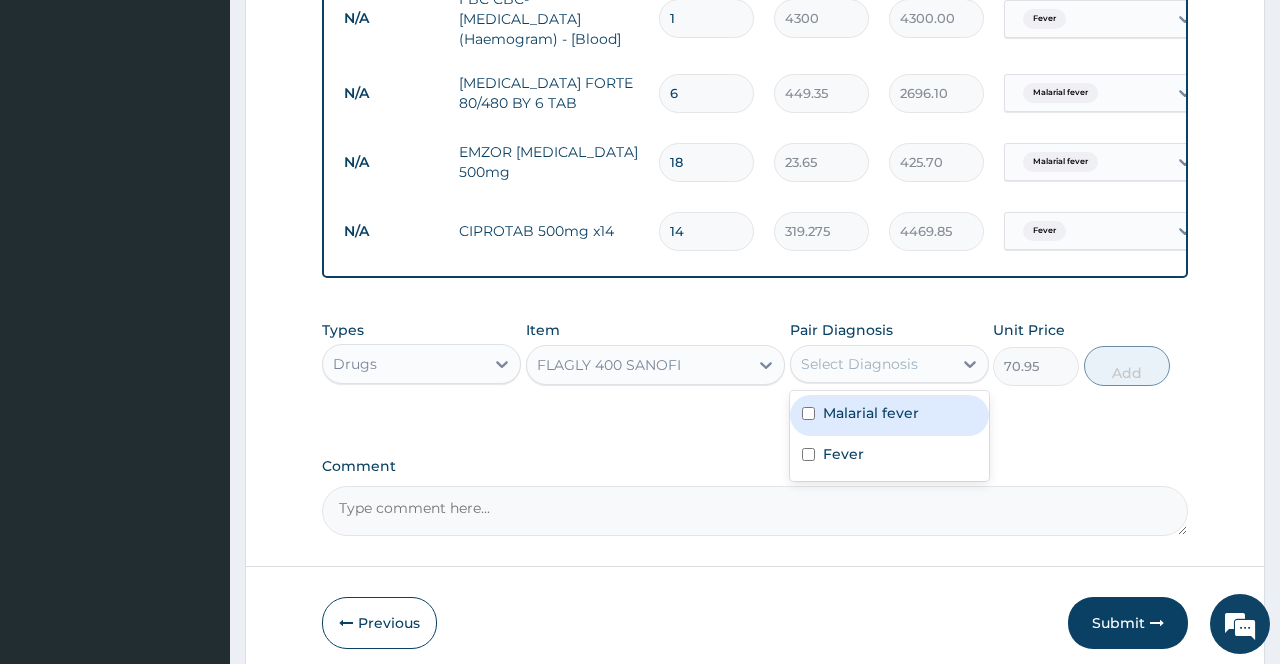 click on "Fever" at bounding box center (889, 456) 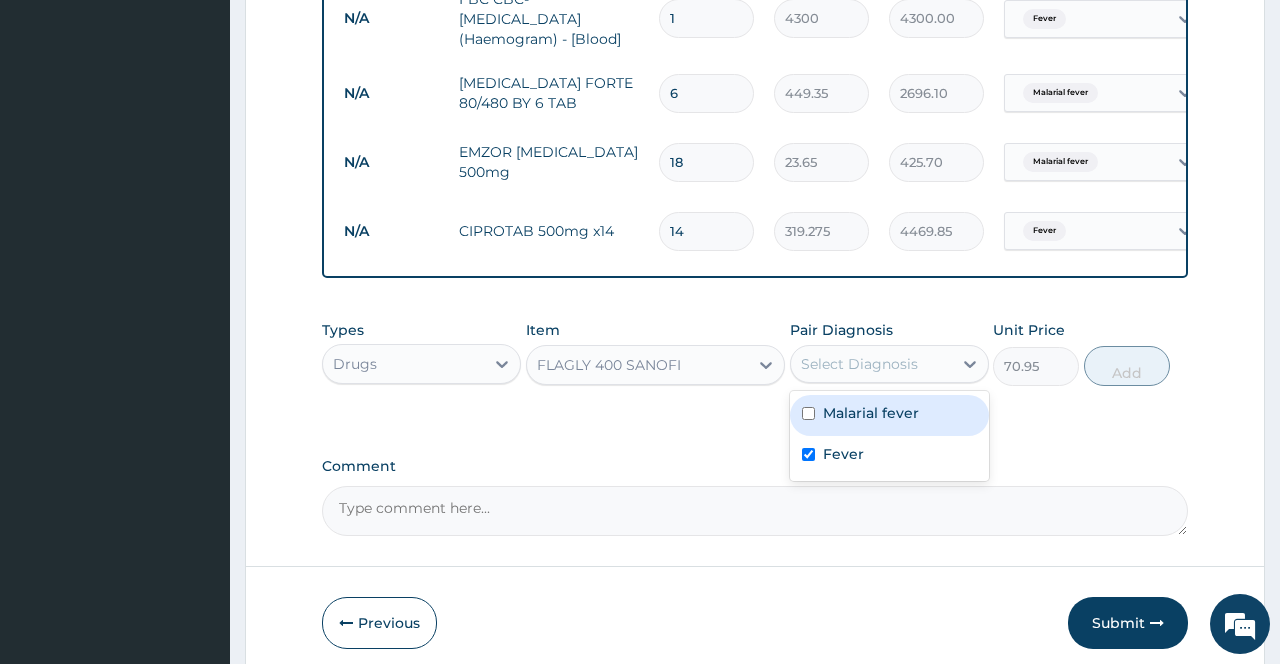 click on "Fever" at bounding box center [843, 454] 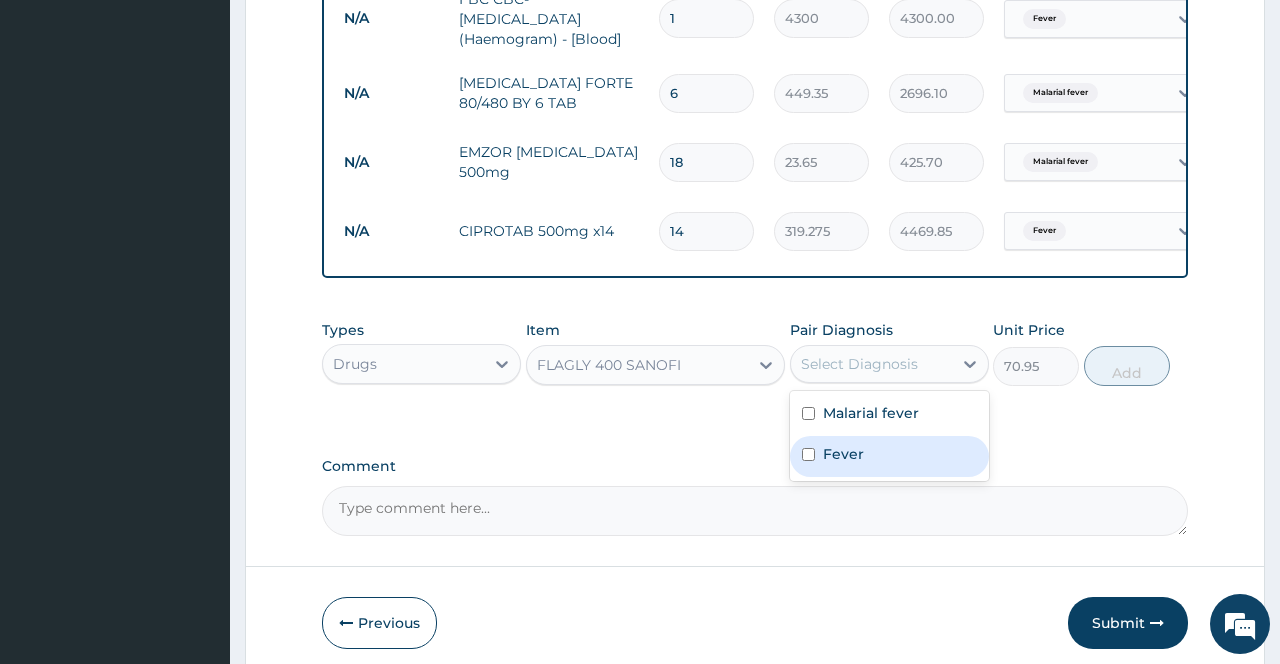 click at bounding box center [808, 454] 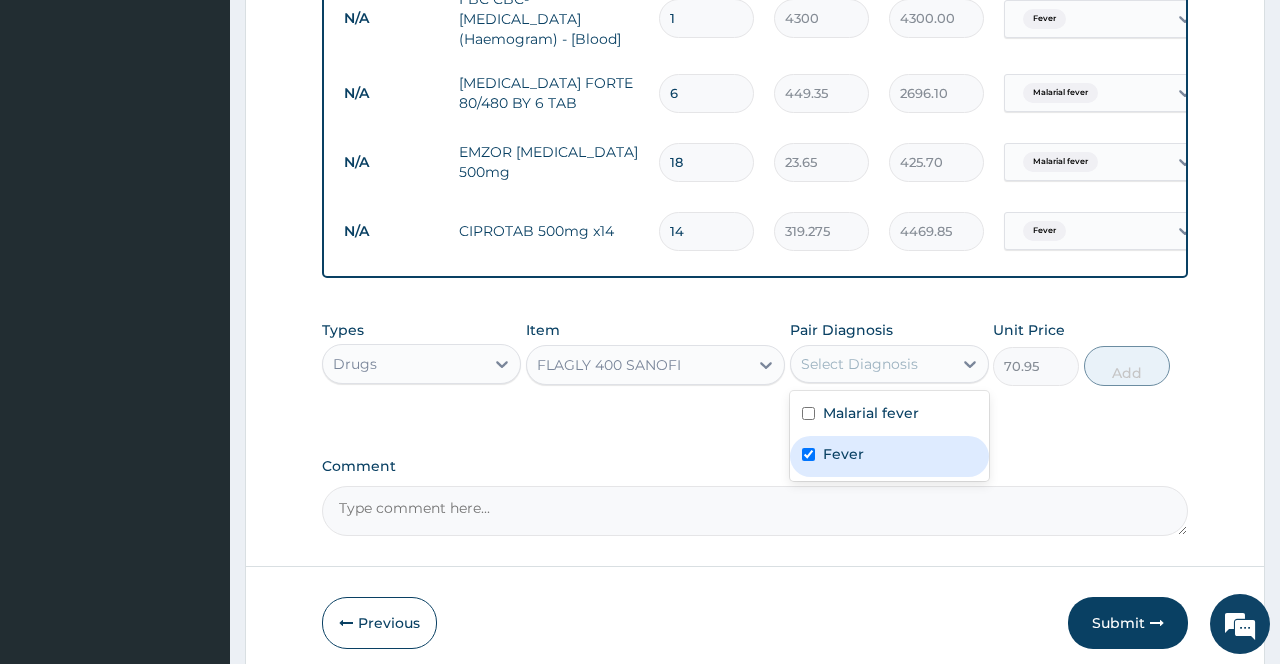 checkbox on "true" 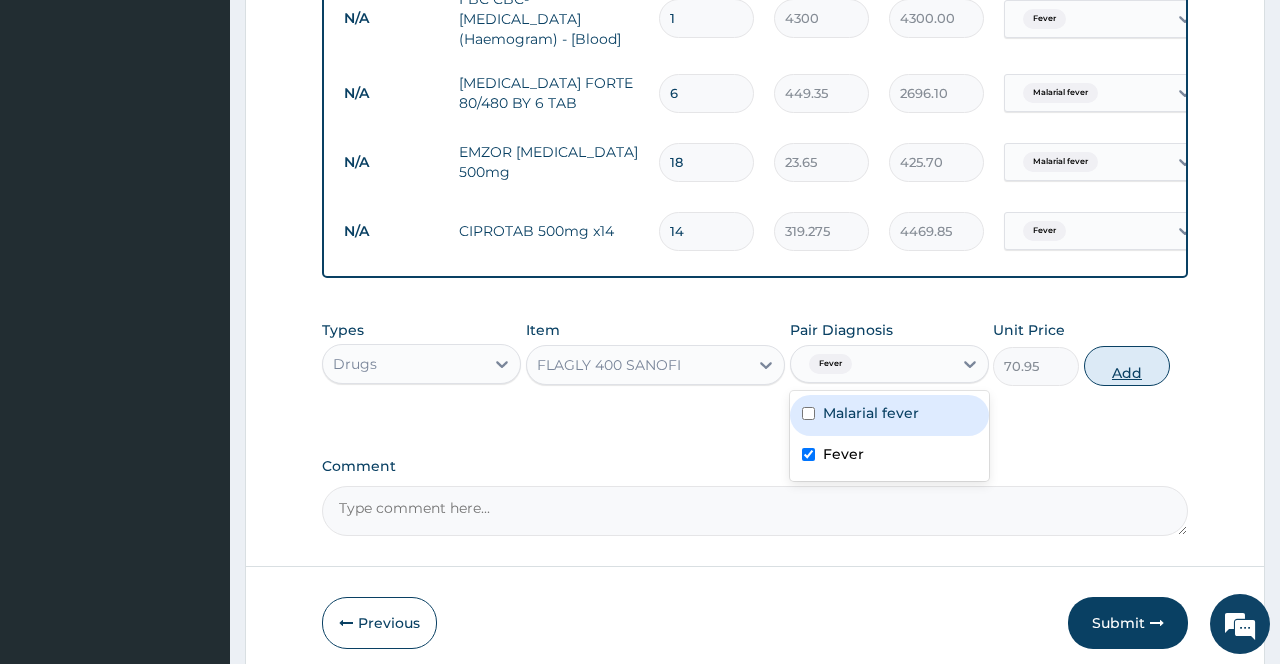 click on "Add" at bounding box center (1127, 366) 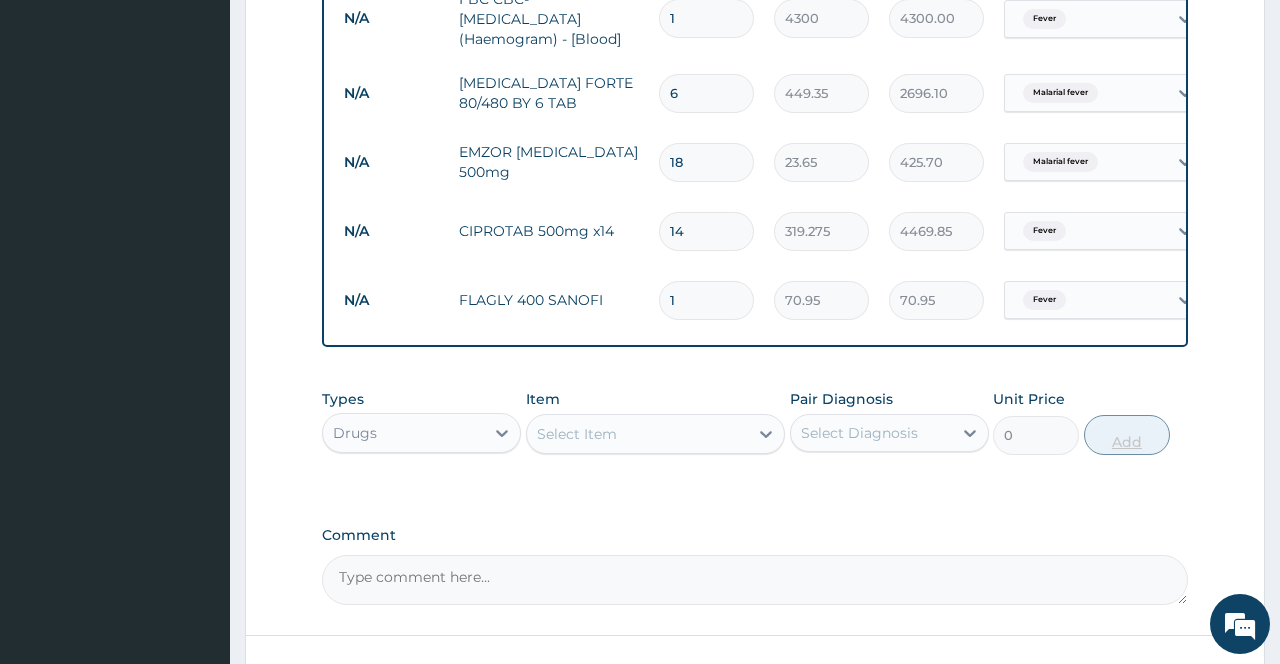 type on "15" 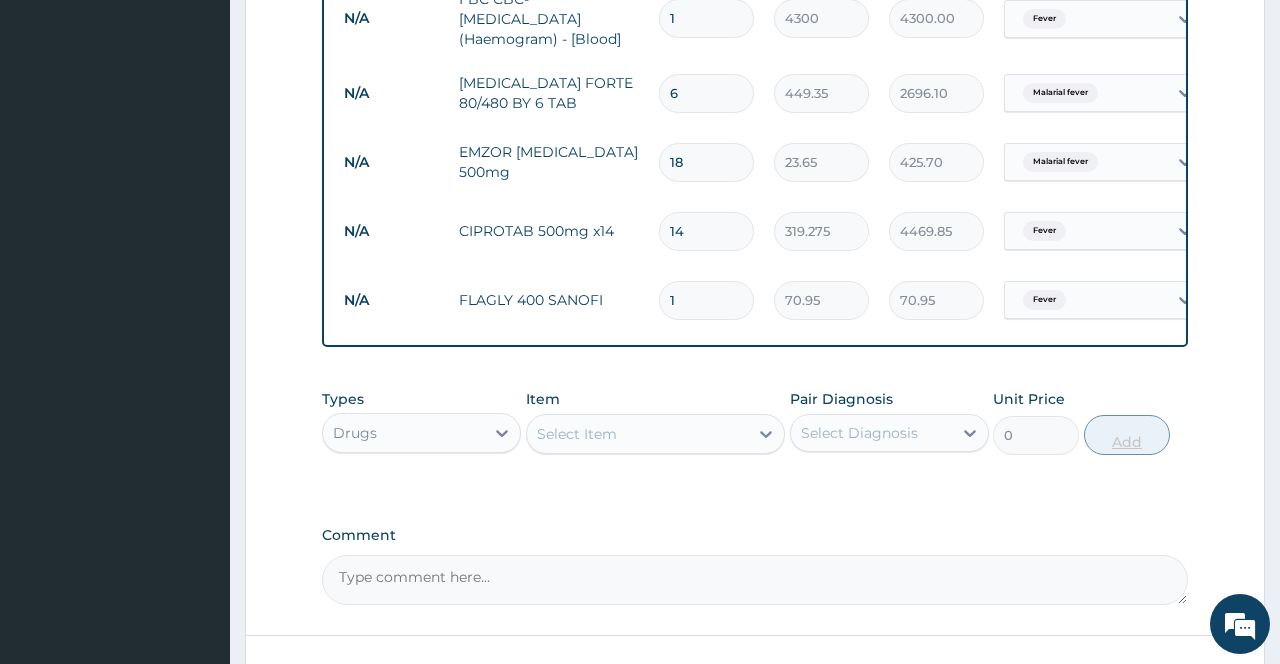 type on "1064.25" 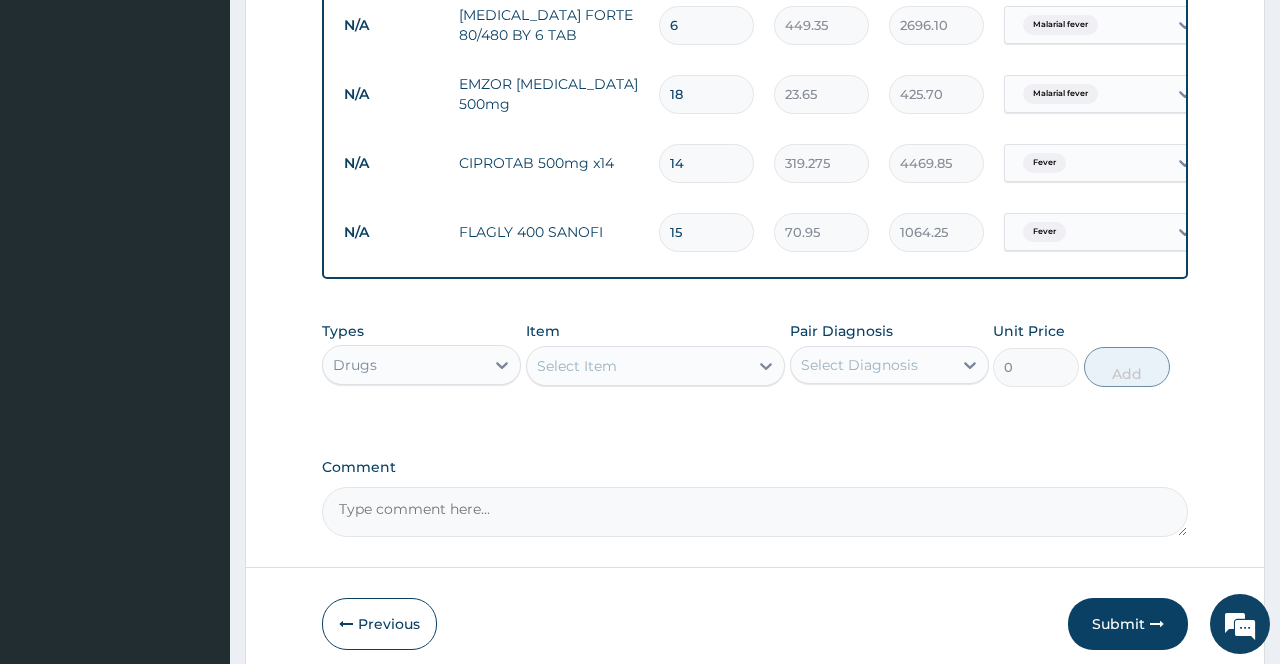 scroll, scrollTop: 988, scrollLeft: 0, axis: vertical 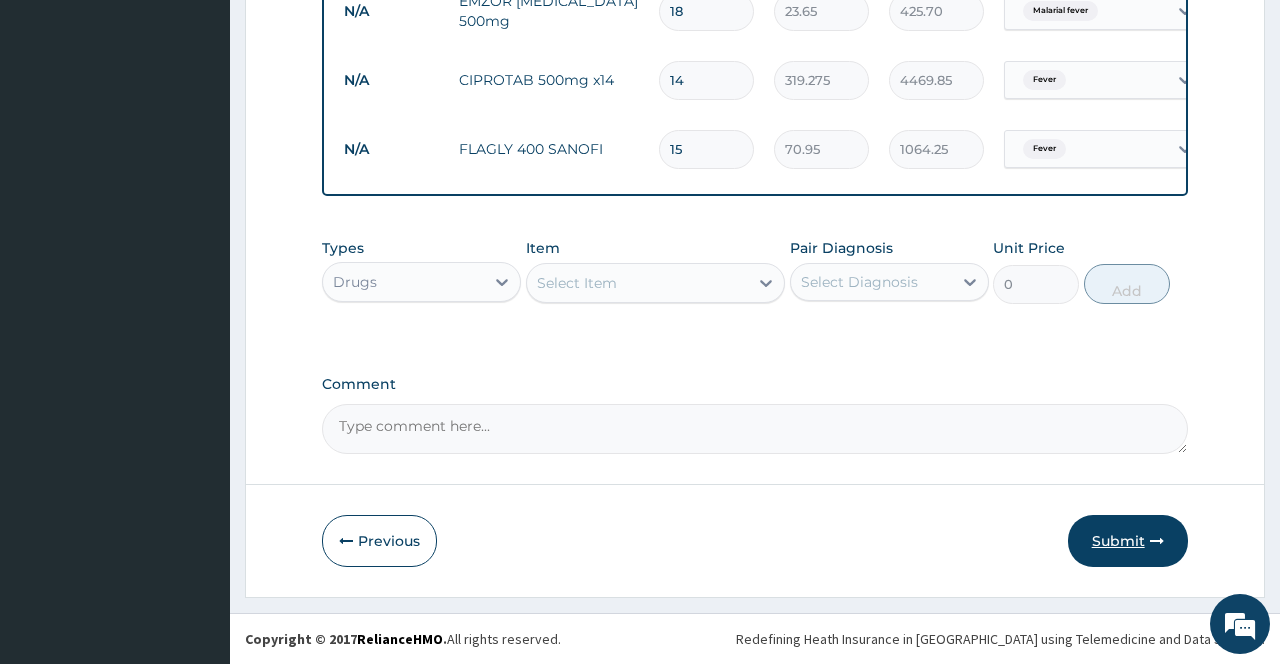 click at bounding box center (1157, 541) 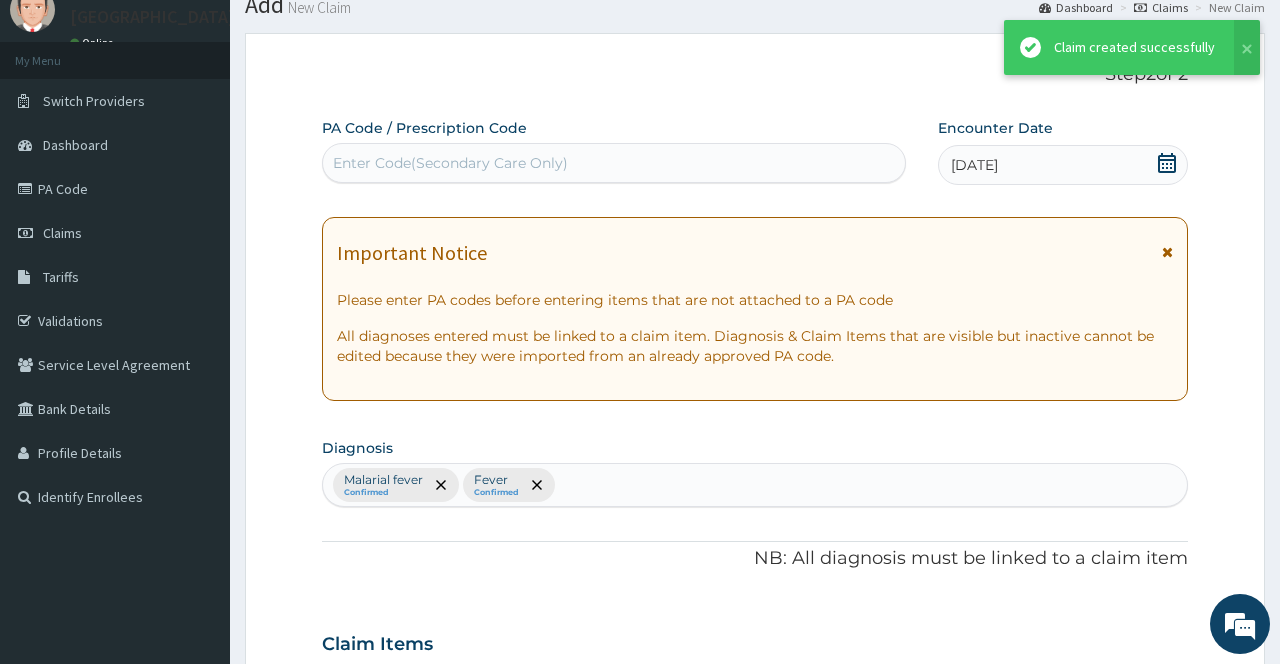 scroll, scrollTop: 988, scrollLeft: 0, axis: vertical 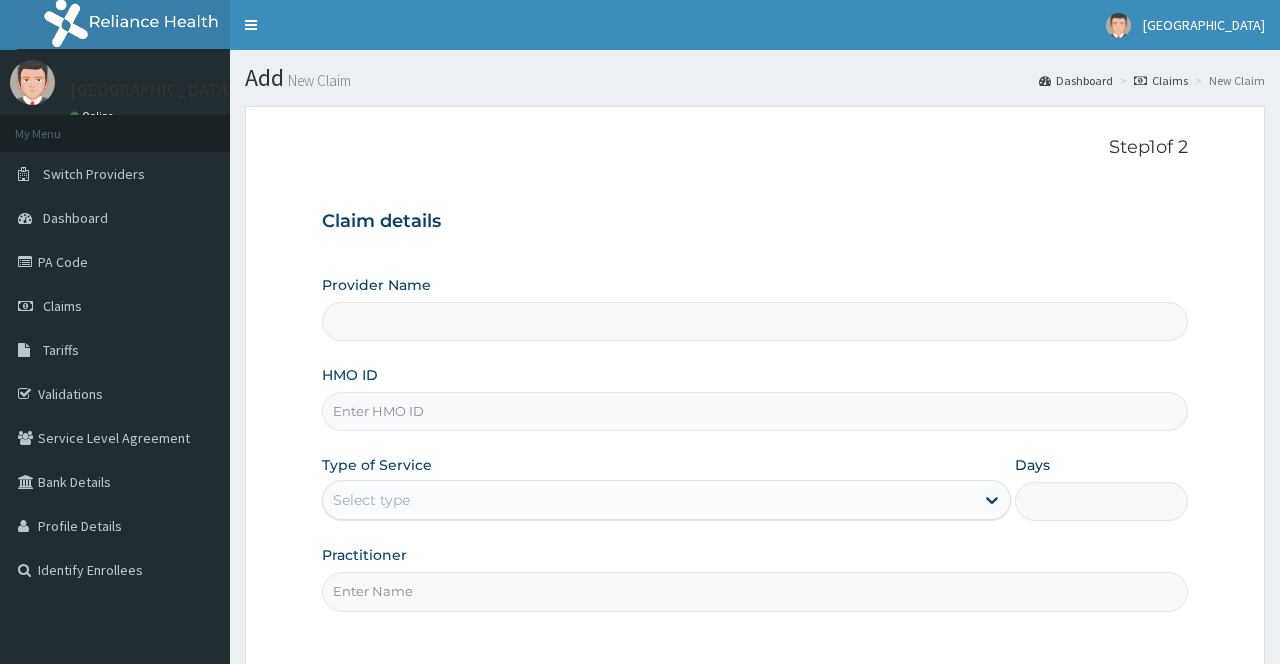 type on "[GEOGRAPHIC_DATA]" 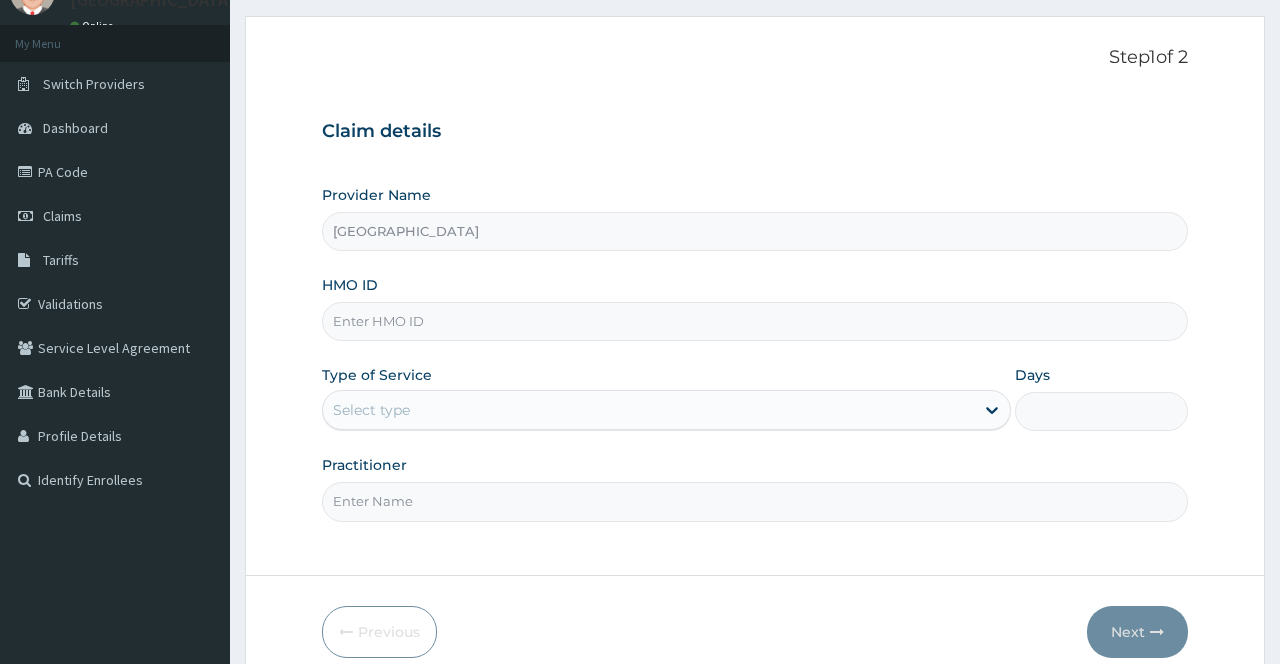 scroll, scrollTop: 168, scrollLeft: 0, axis: vertical 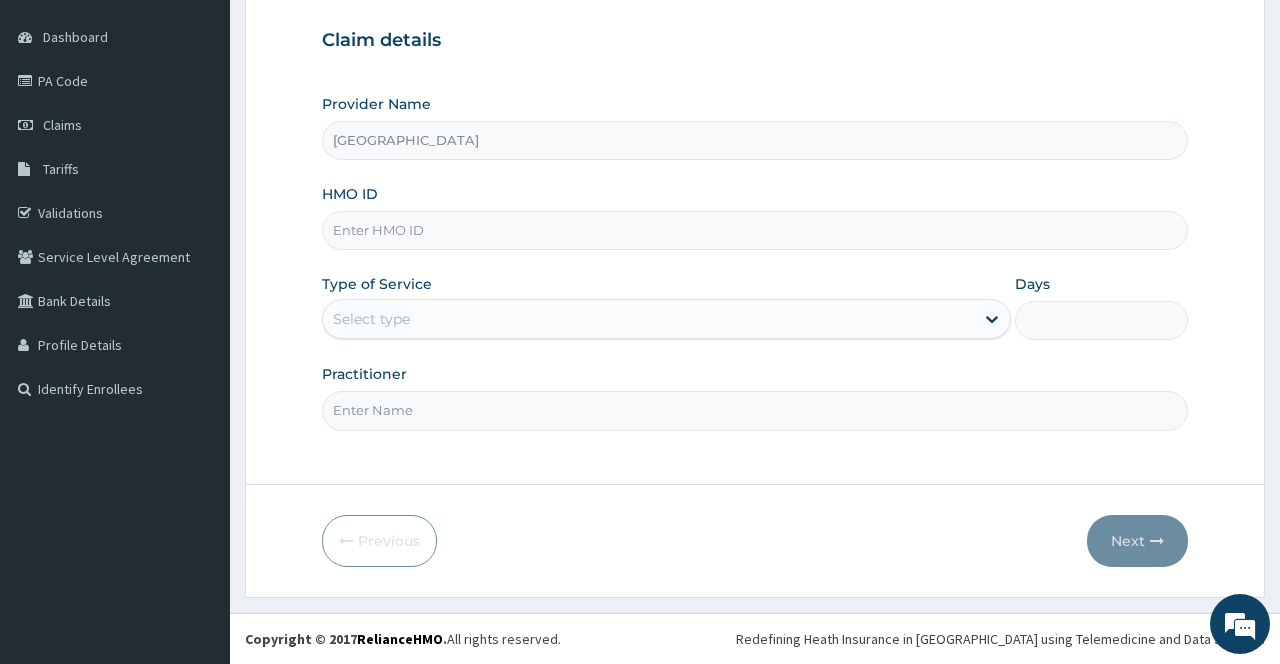 click on "HMO ID" at bounding box center [754, 230] 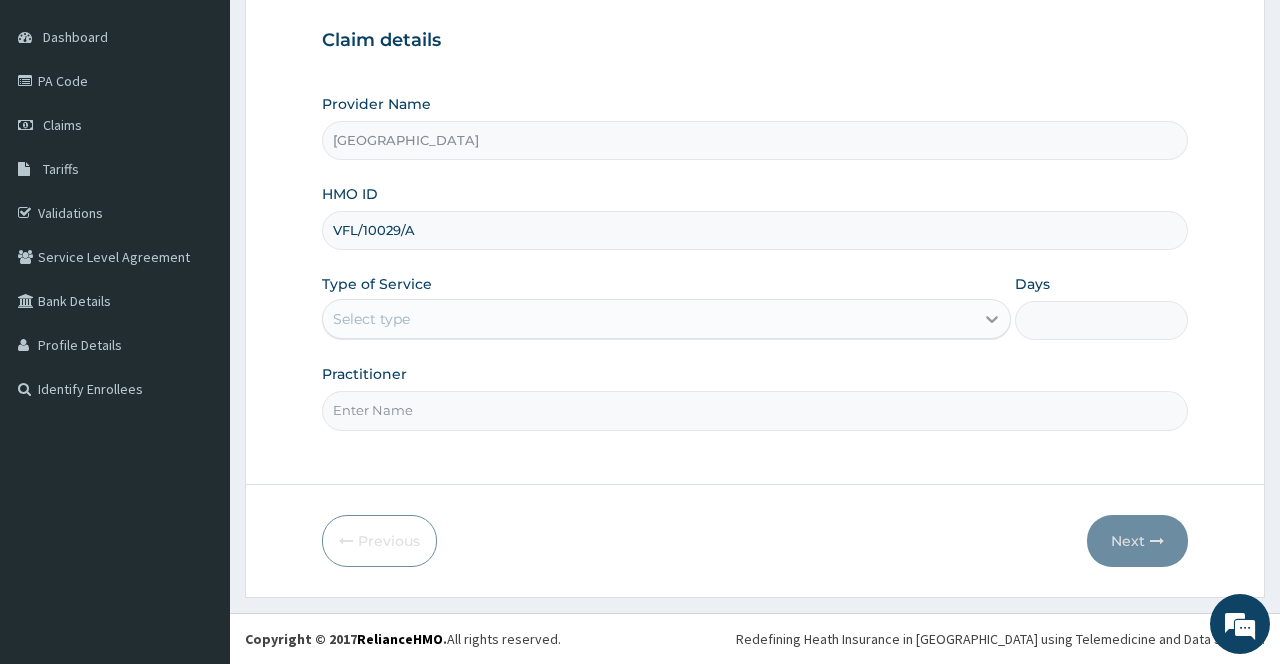 type on "VFL/10029/A" 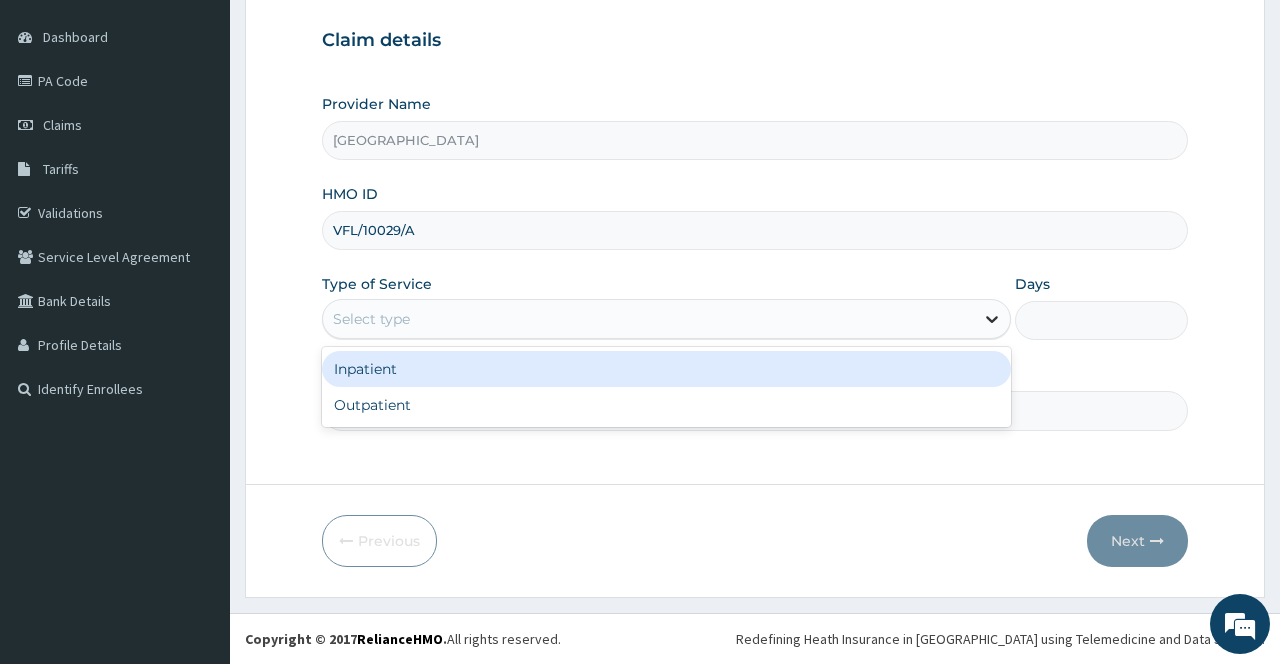 scroll, scrollTop: 0, scrollLeft: 0, axis: both 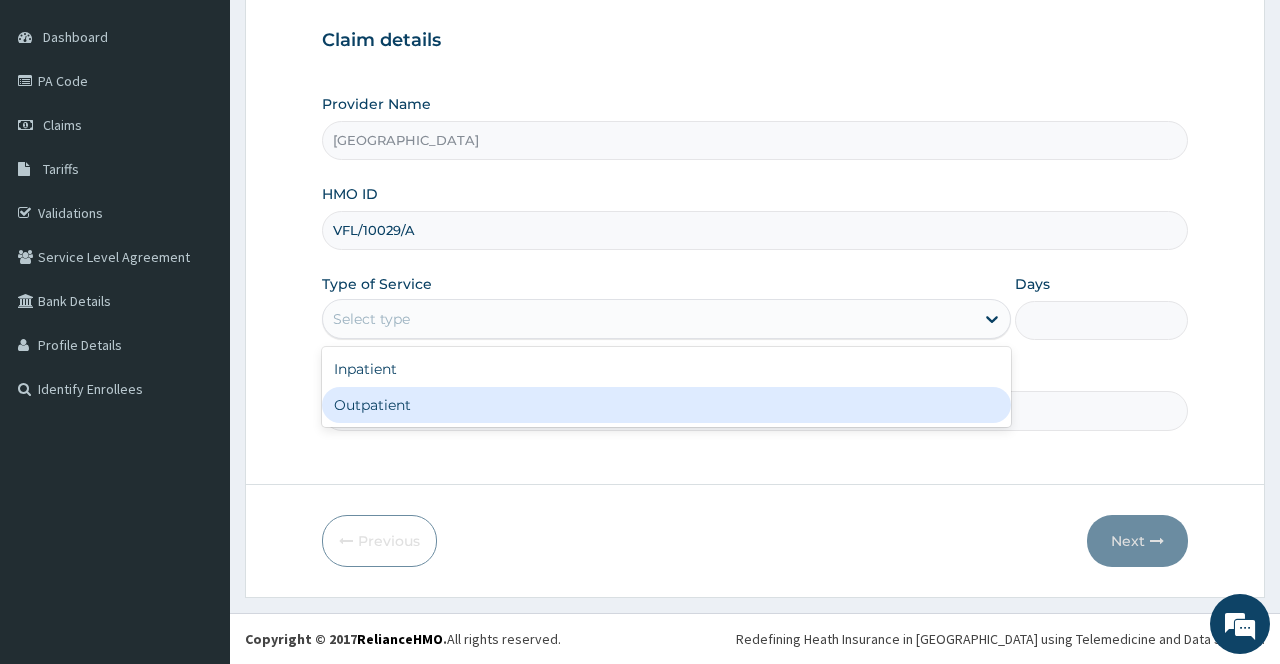 click on "Outpatient" at bounding box center (666, 405) 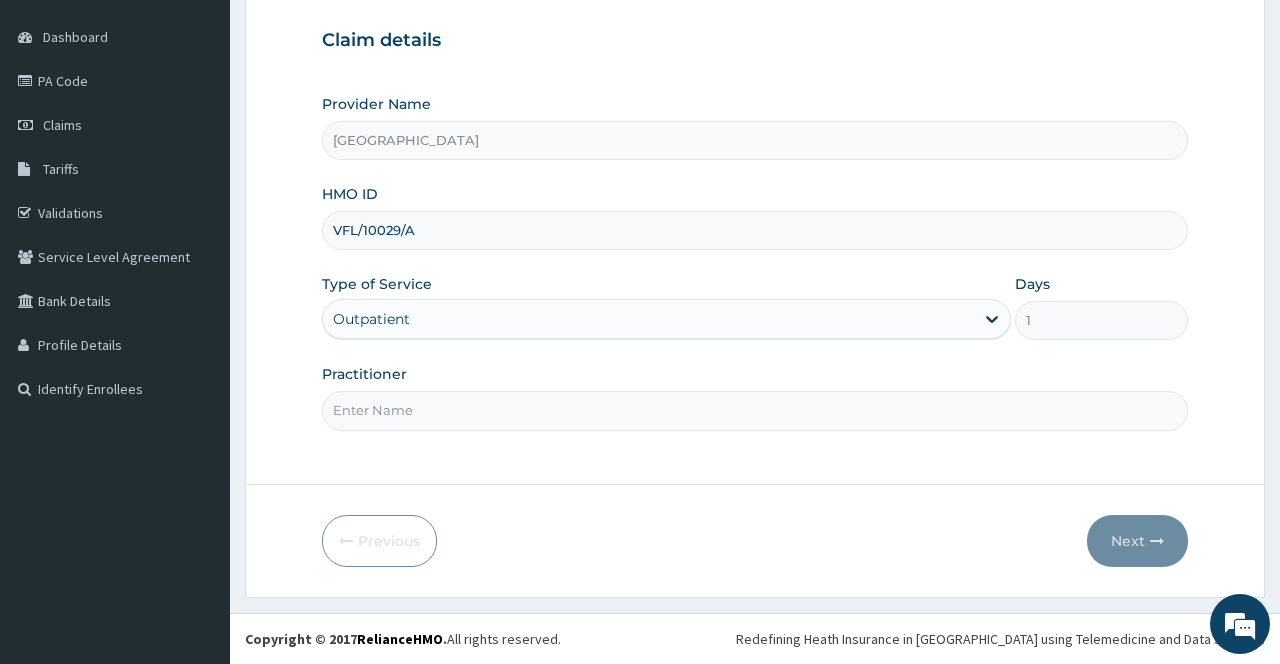 click on "Practitioner" at bounding box center (754, 410) 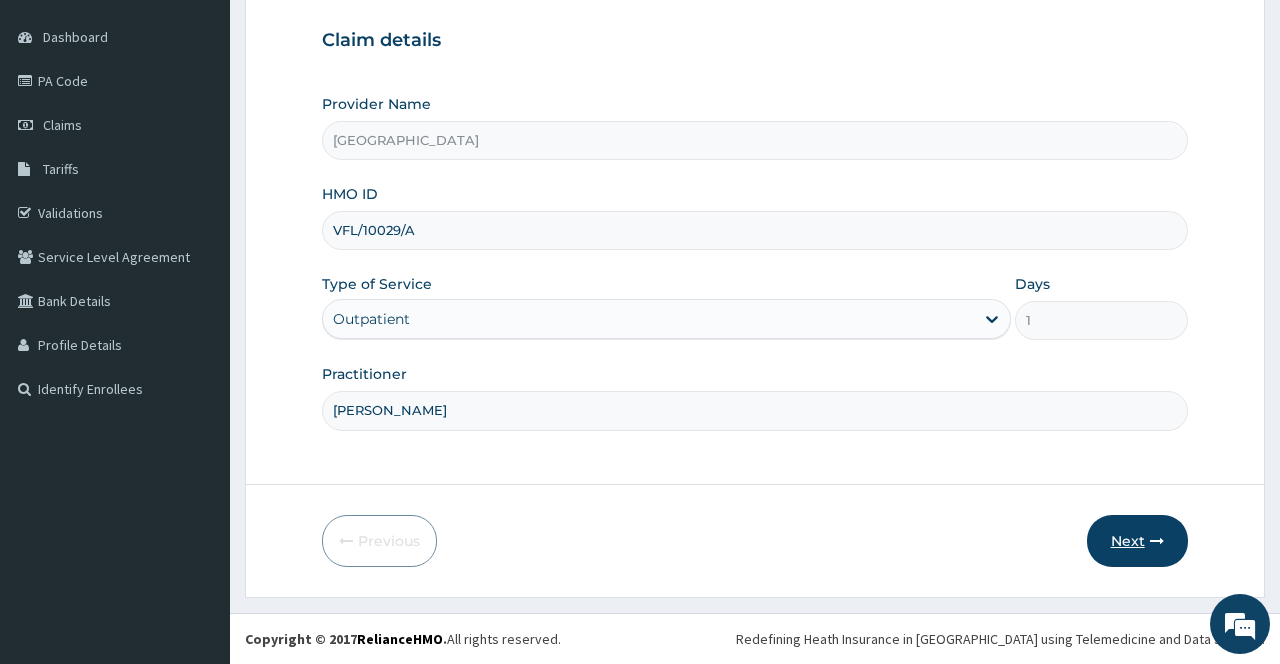 click on "Next" at bounding box center [1137, 541] 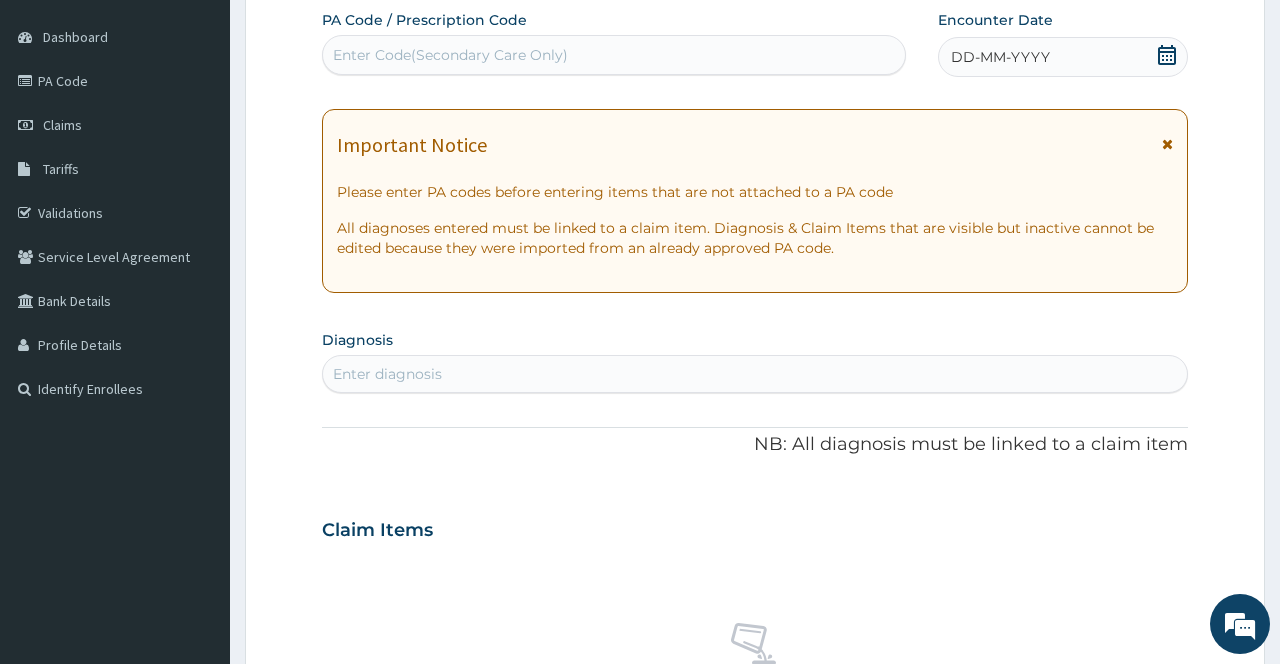 click at bounding box center [1167, 144] 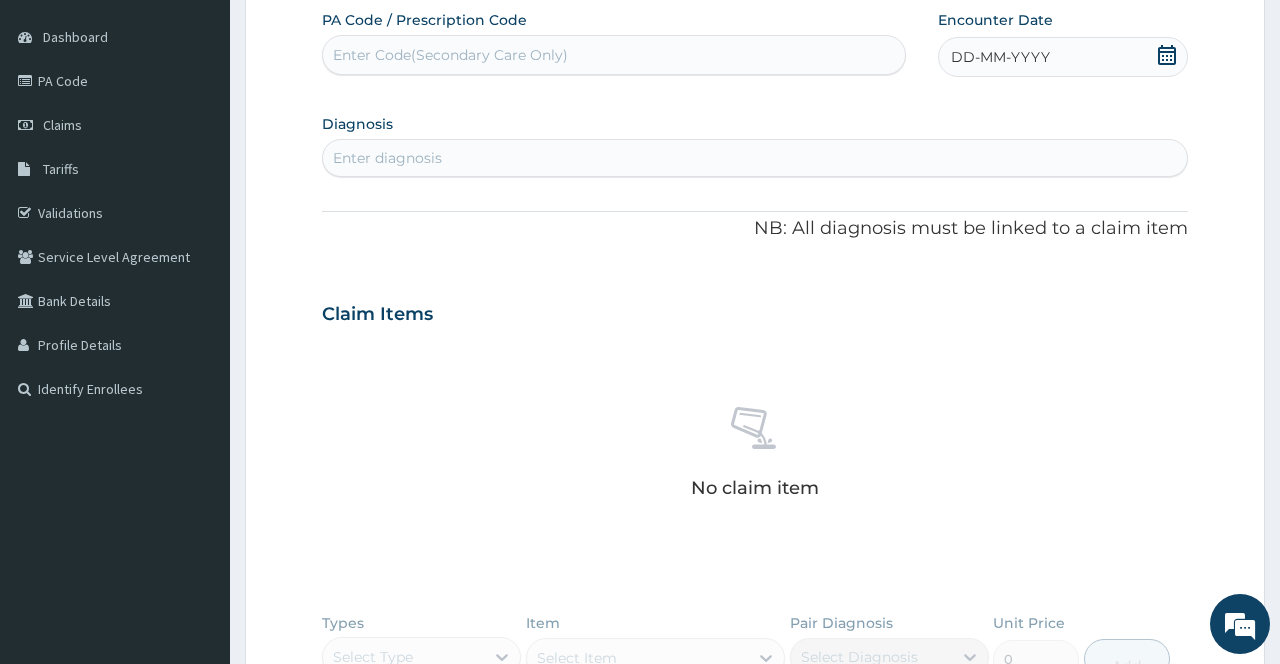 click 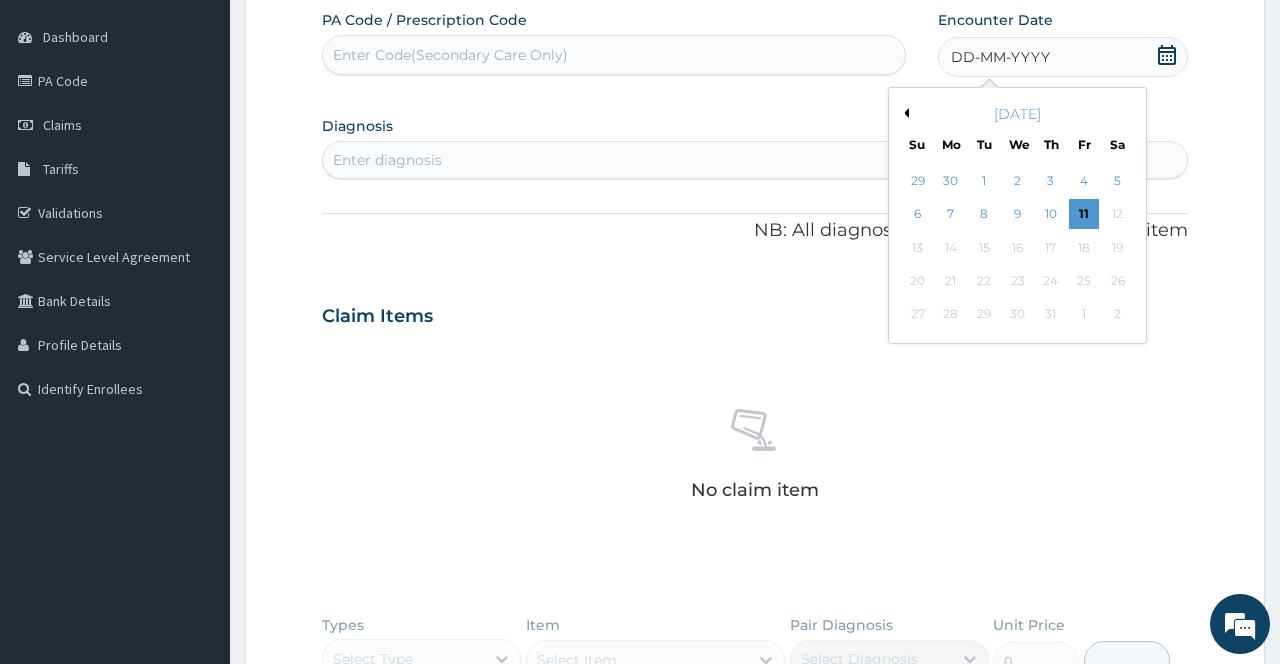click on "Previous Month" at bounding box center [904, 113] 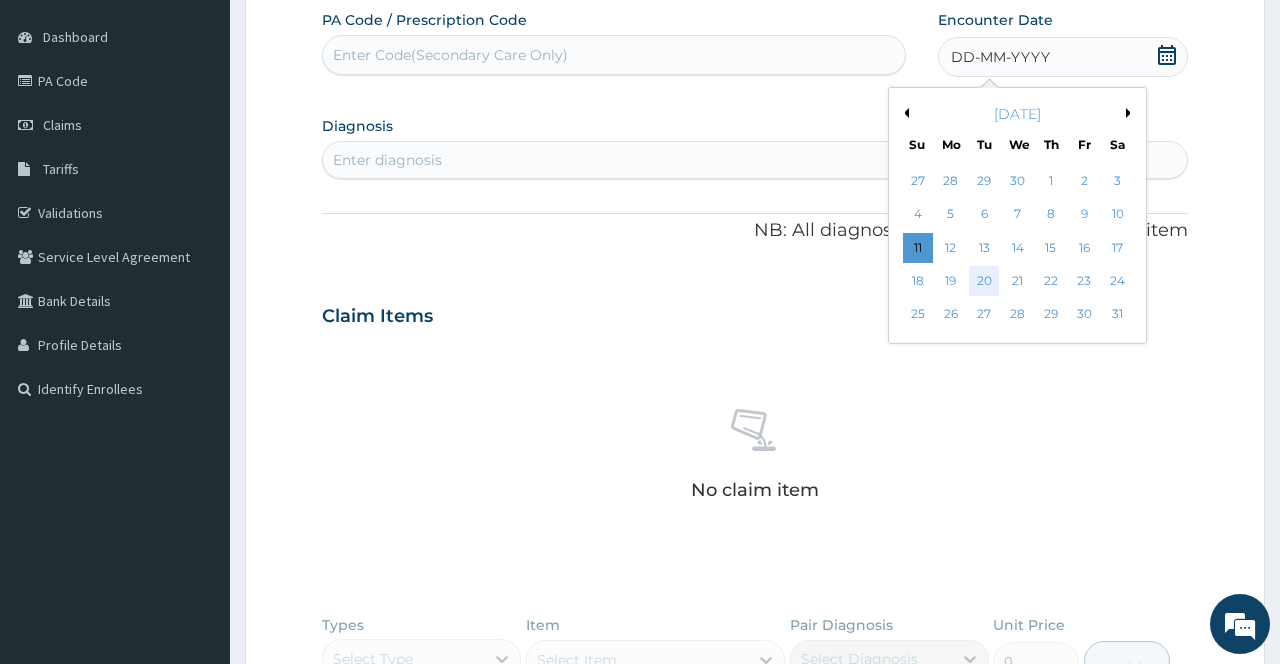 click on "20" at bounding box center (984, 281) 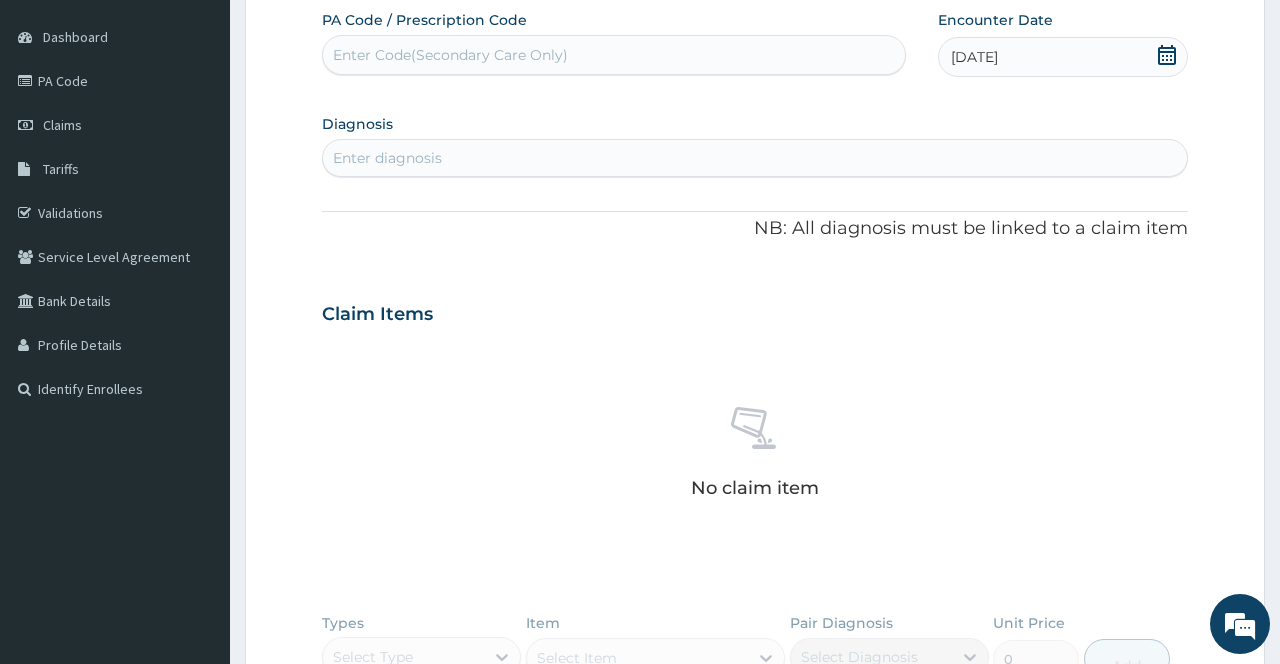 click on "Enter diagnosis" at bounding box center (754, 158) 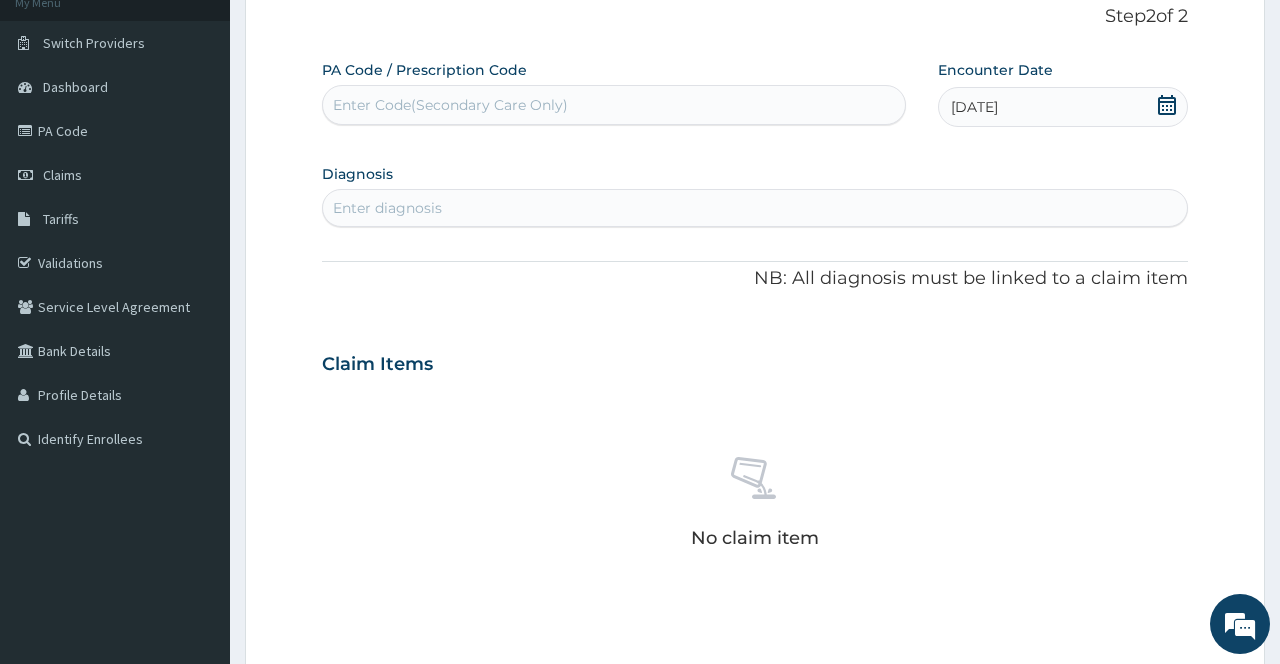 scroll, scrollTop: 121, scrollLeft: 0, axis: vertical 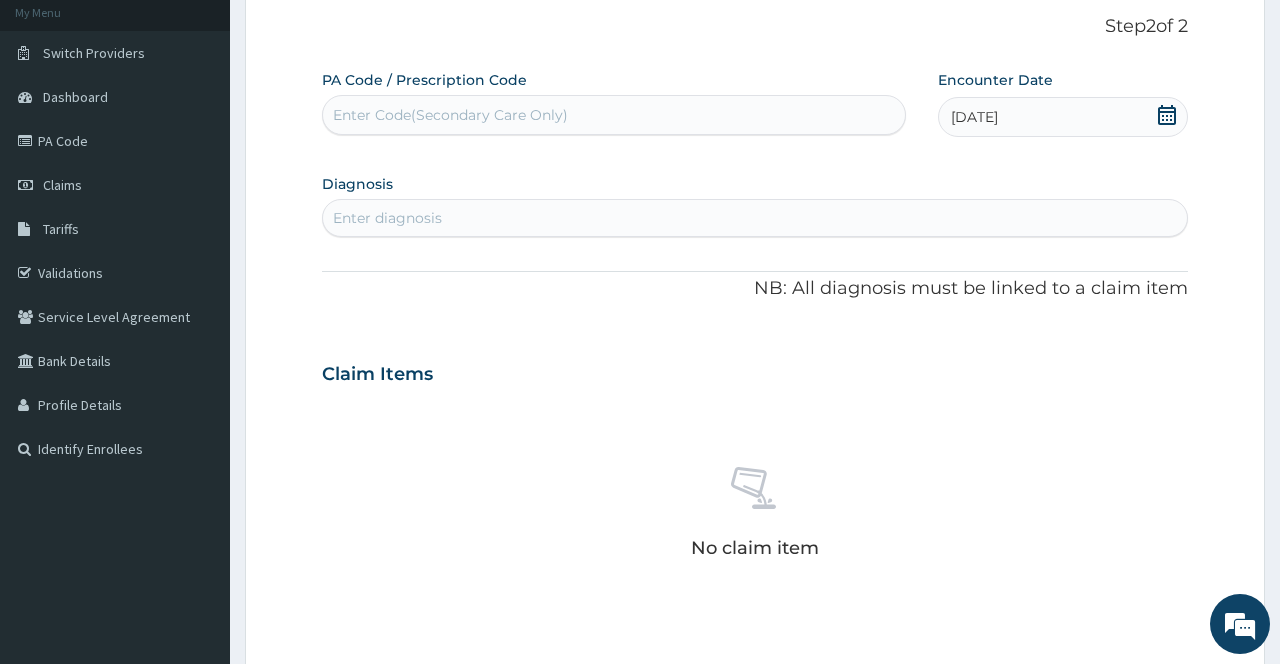 click on "Enter Code(Secondary Care Only)" at bounding box center (613, 115) 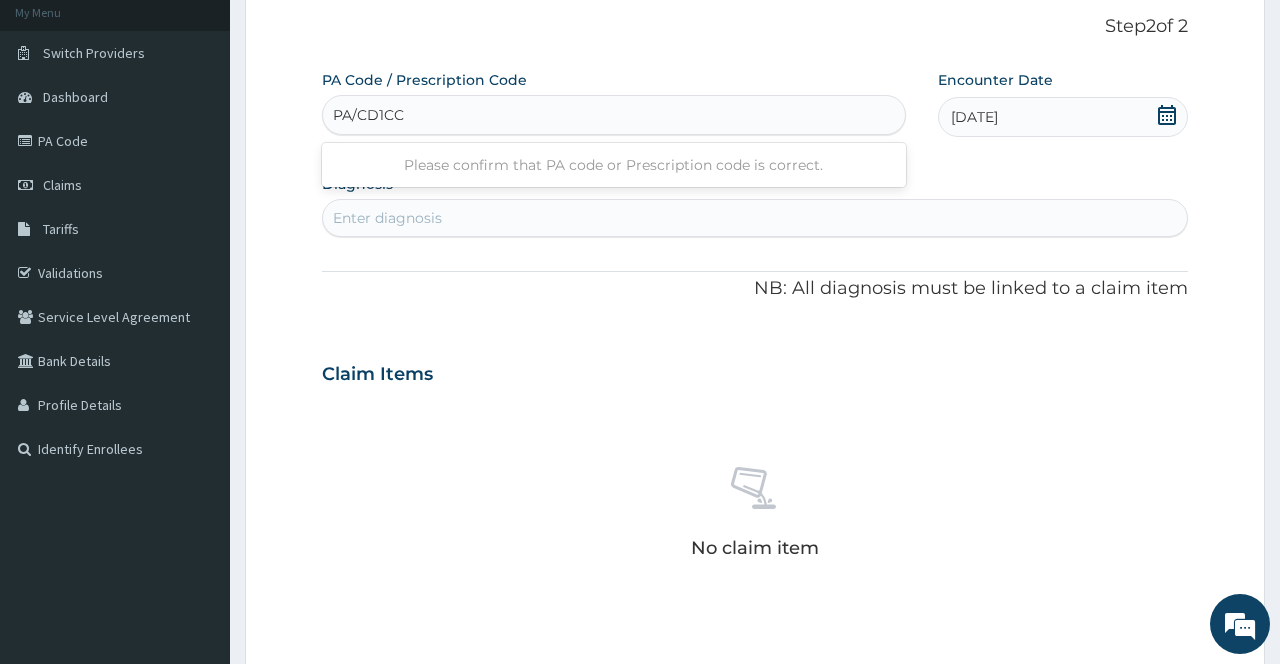 type on "PA/CD1CCF" 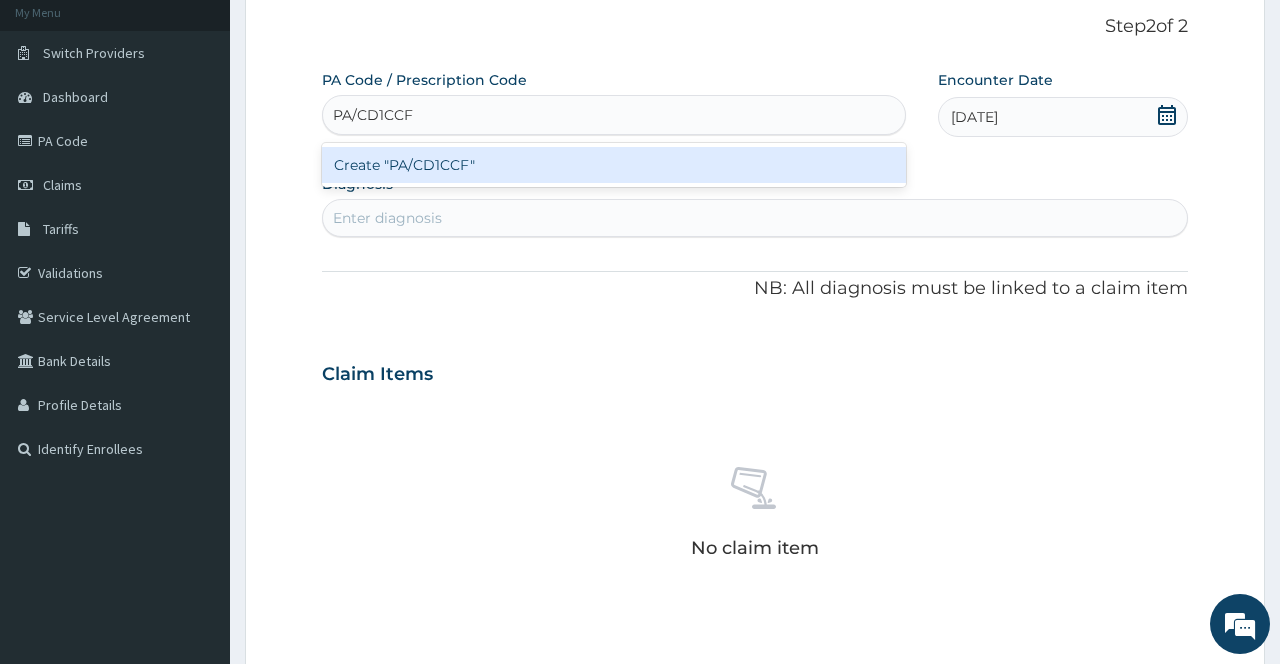 click on "Create "PA/CD1CCF"" at bounding box center [613, 165] 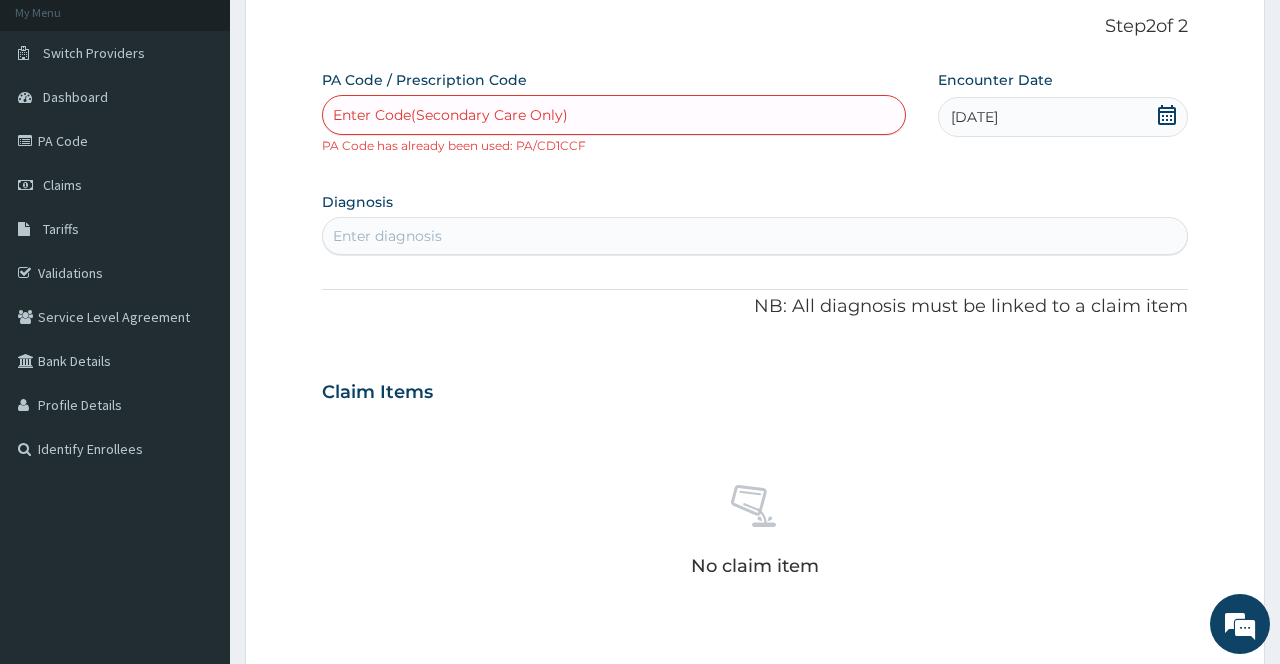 click on "Enter Code(Secondary Care Only)" at bounding box center (450, 115) 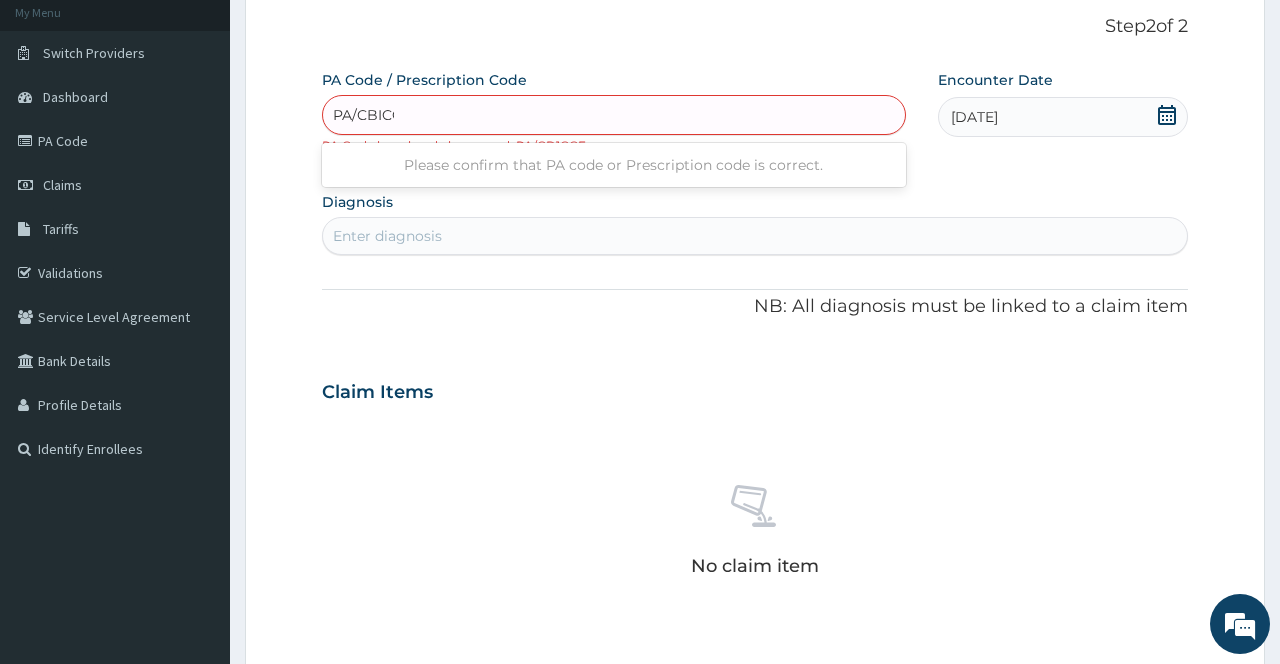 type on "PA/CBICCF" 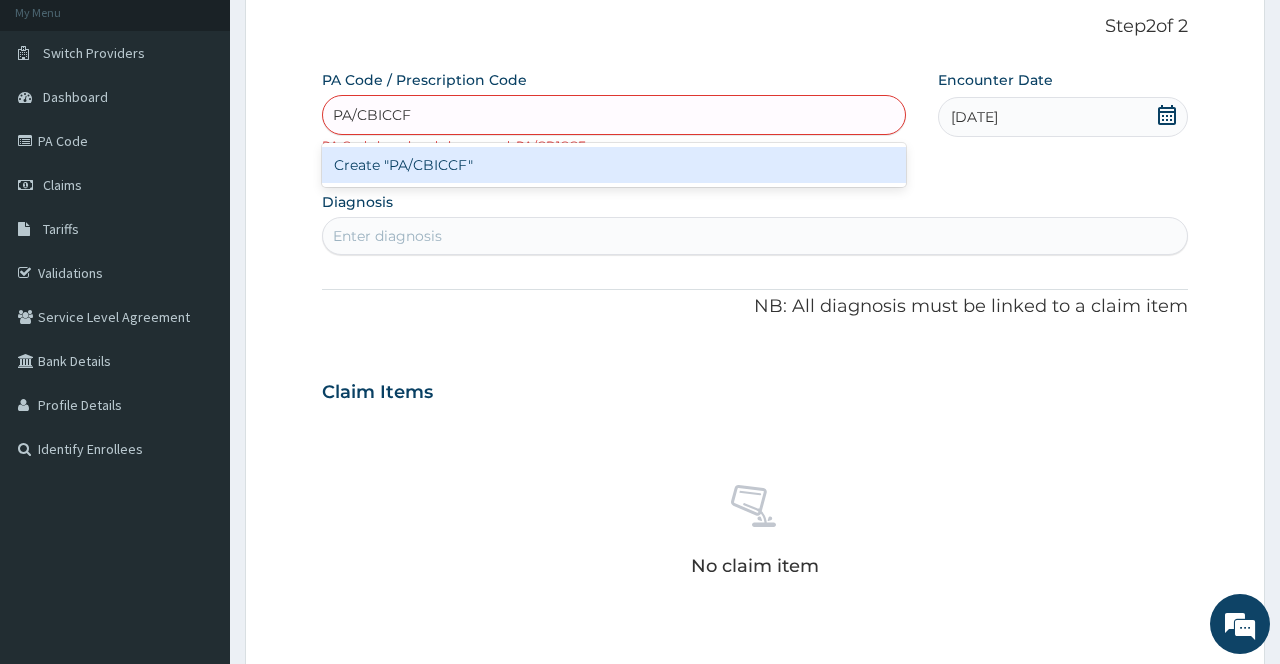 click on "Create "PA/CBICCF"" at bounding box center [613, 165] 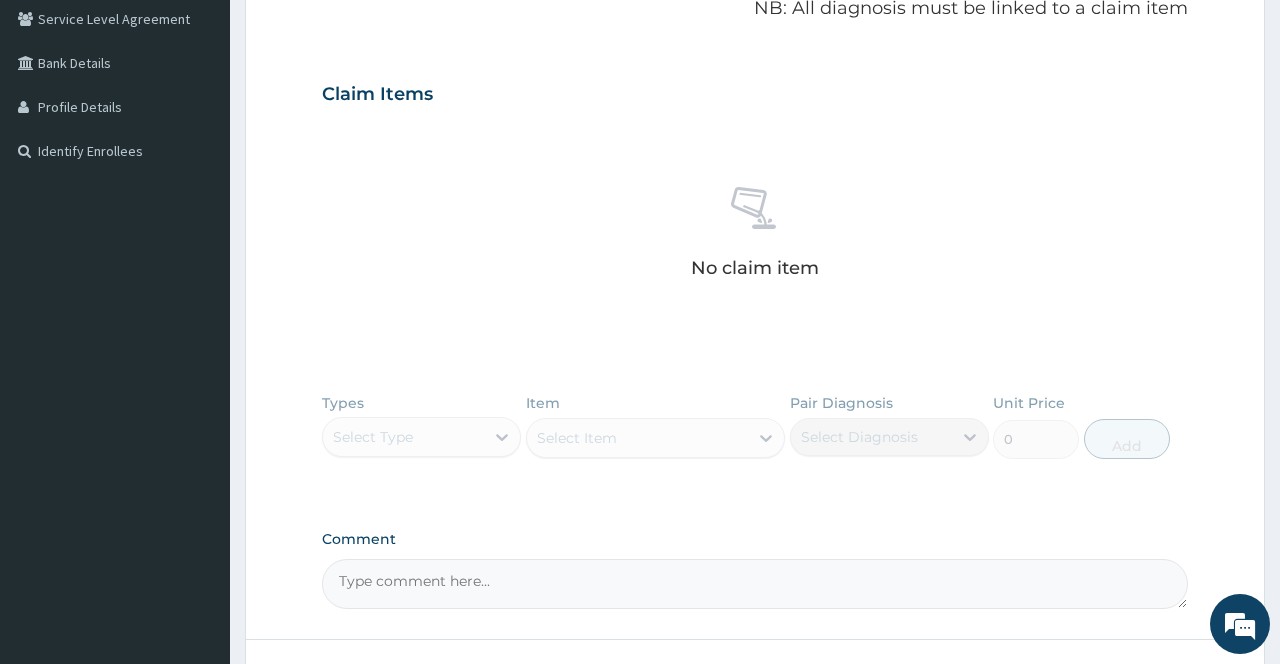 scroll, scrollTop: 421, scrollLeft: 0, axis: vertical 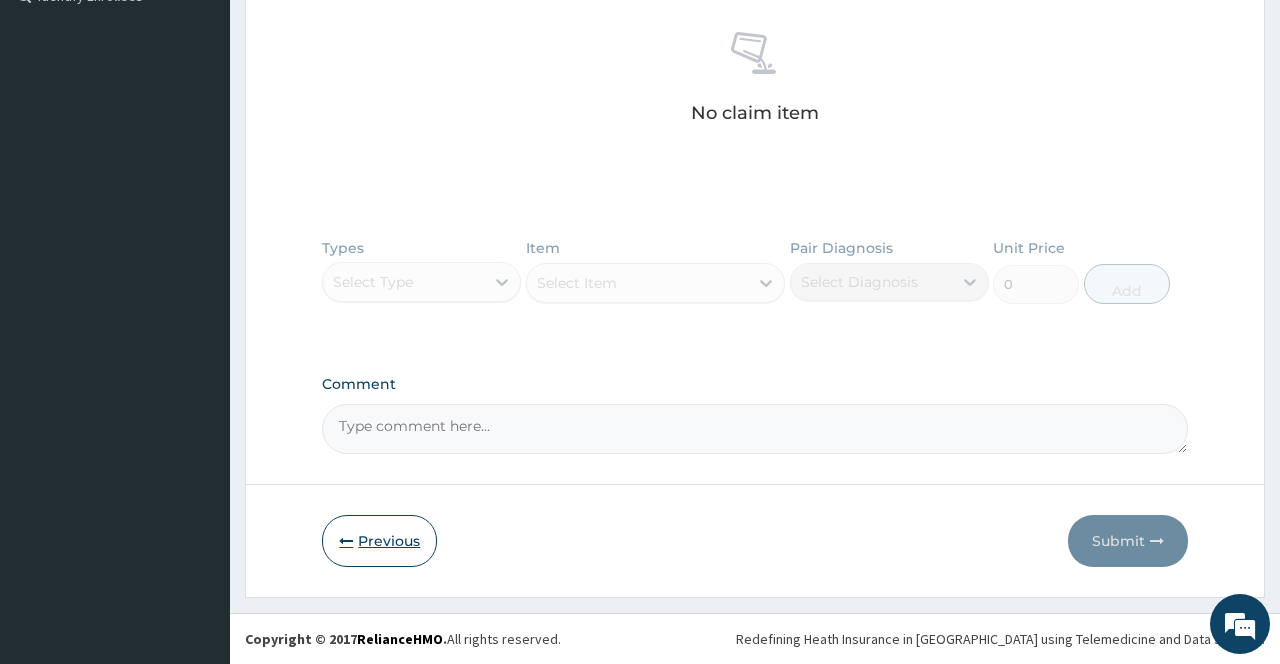 click on "Previous" at bounding box center [379, 541] 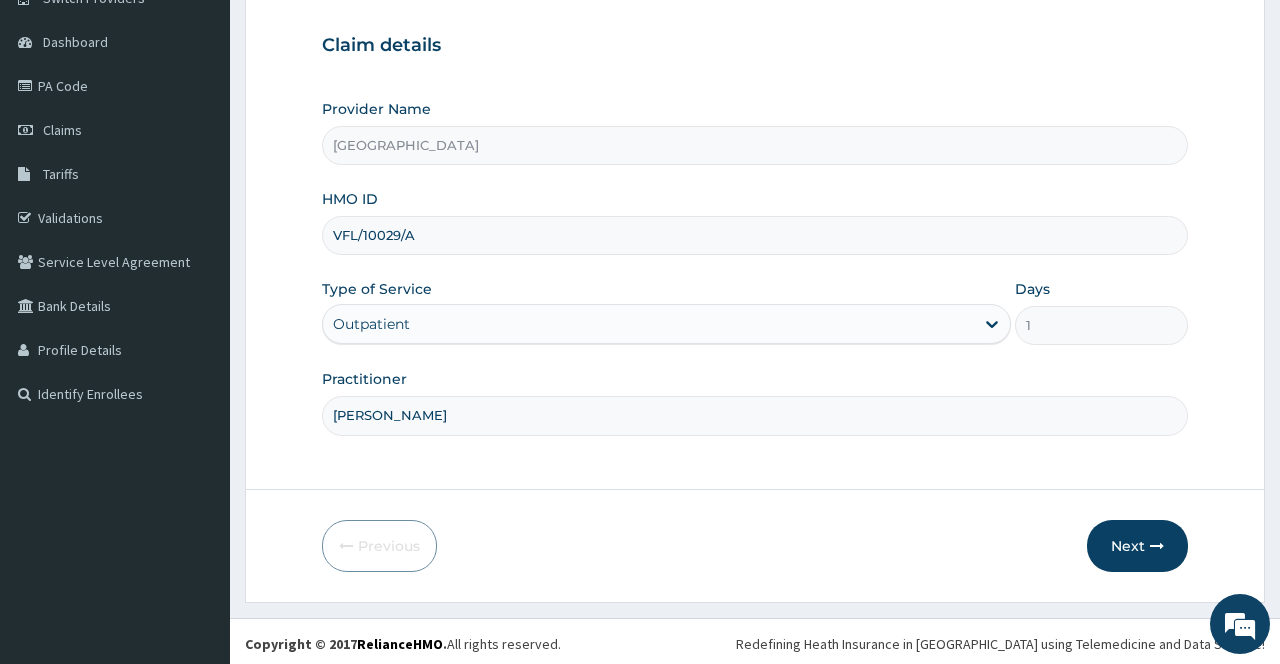scroll, scrollTop: 181, scrollLeft: 0, axis: vertical 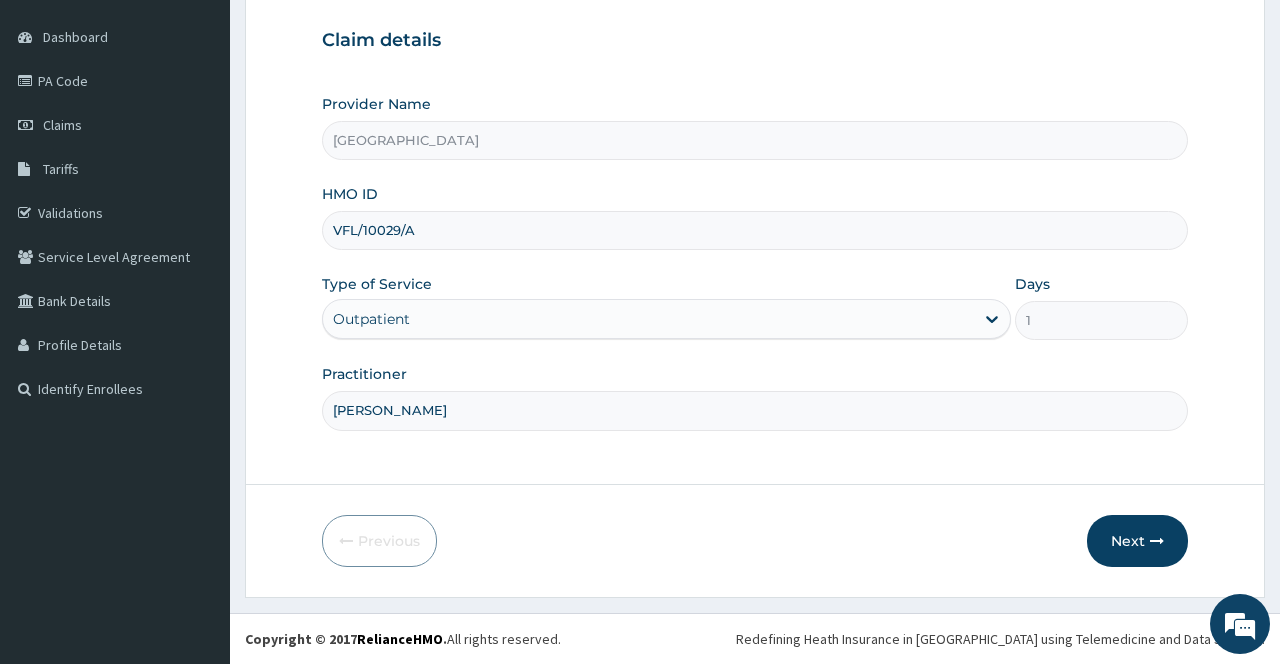 click on "VFL/10029/A" at bounding box center (754, 230) 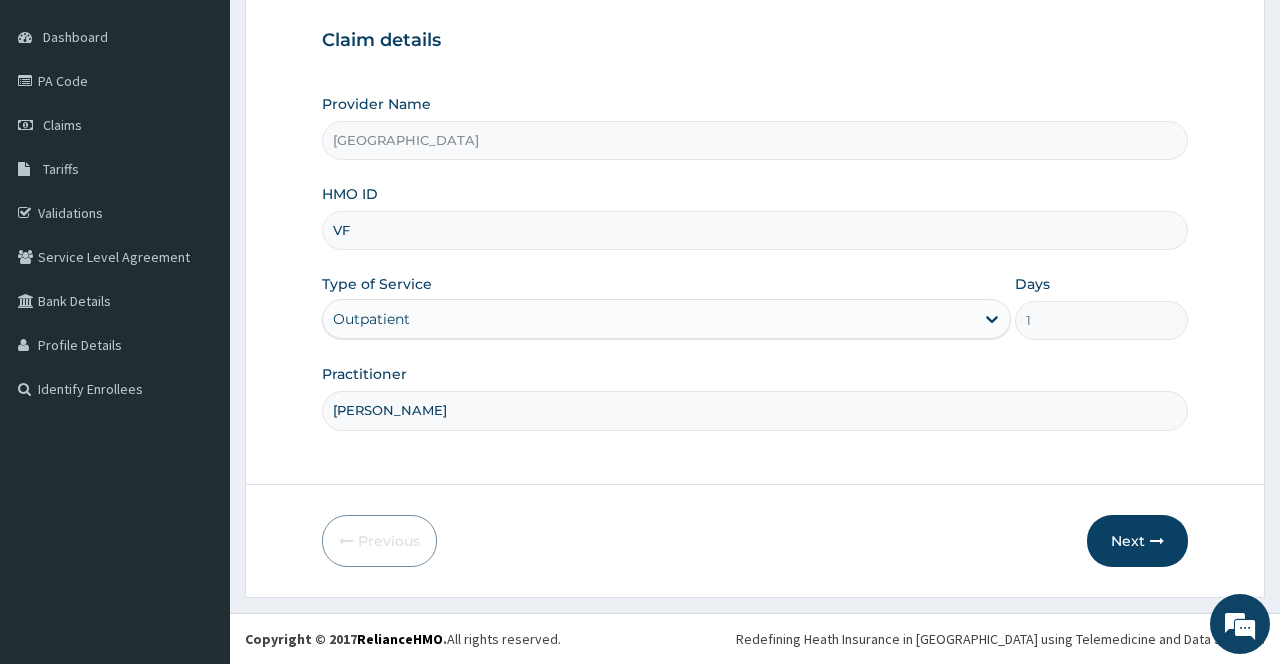 type on "V" 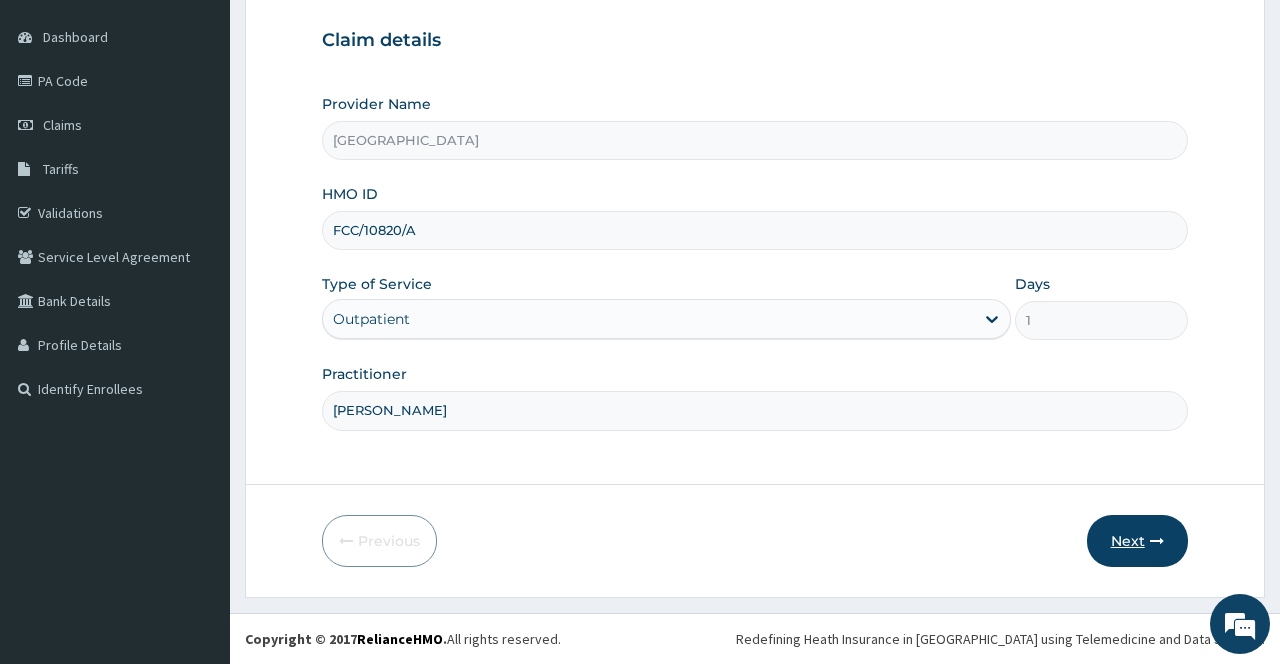 type on "FCC/10820/A" 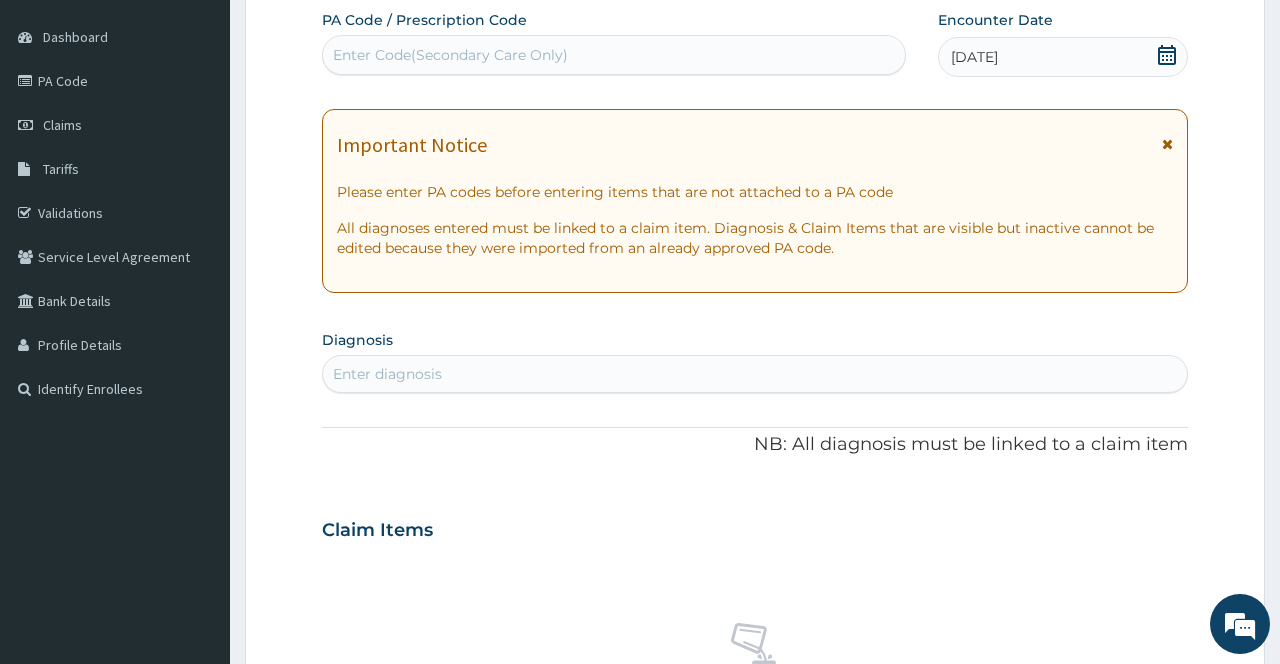 click 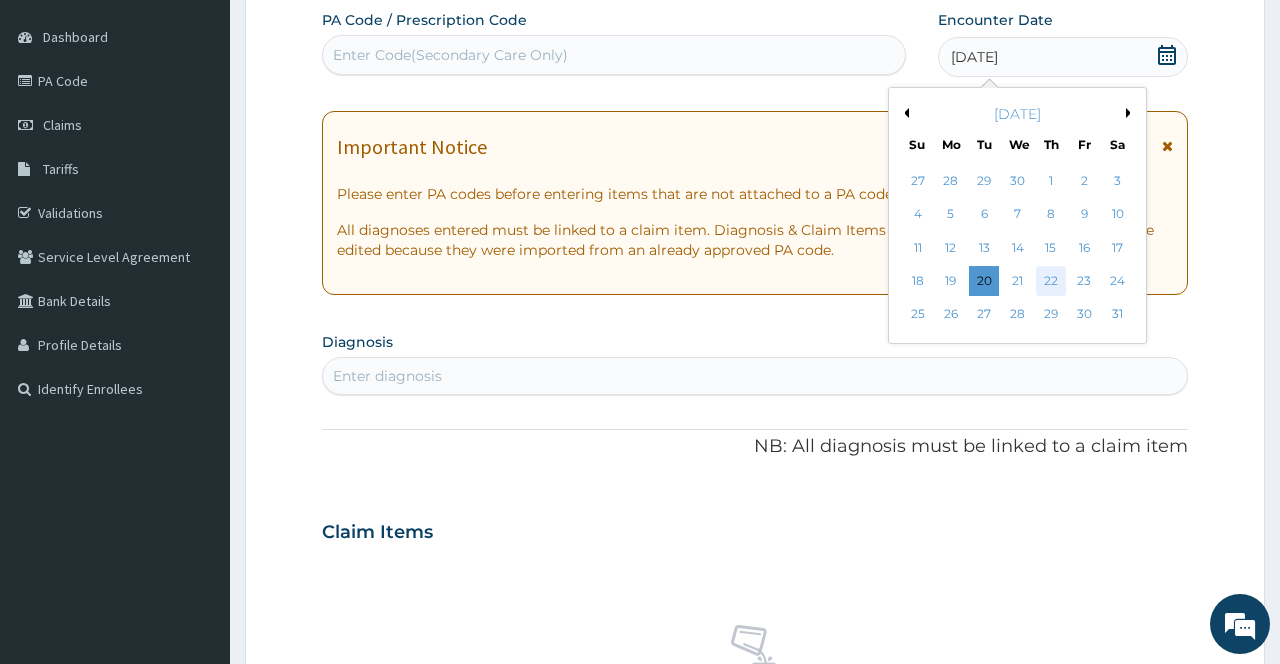click on "22" at bounding box center (1051, 281) 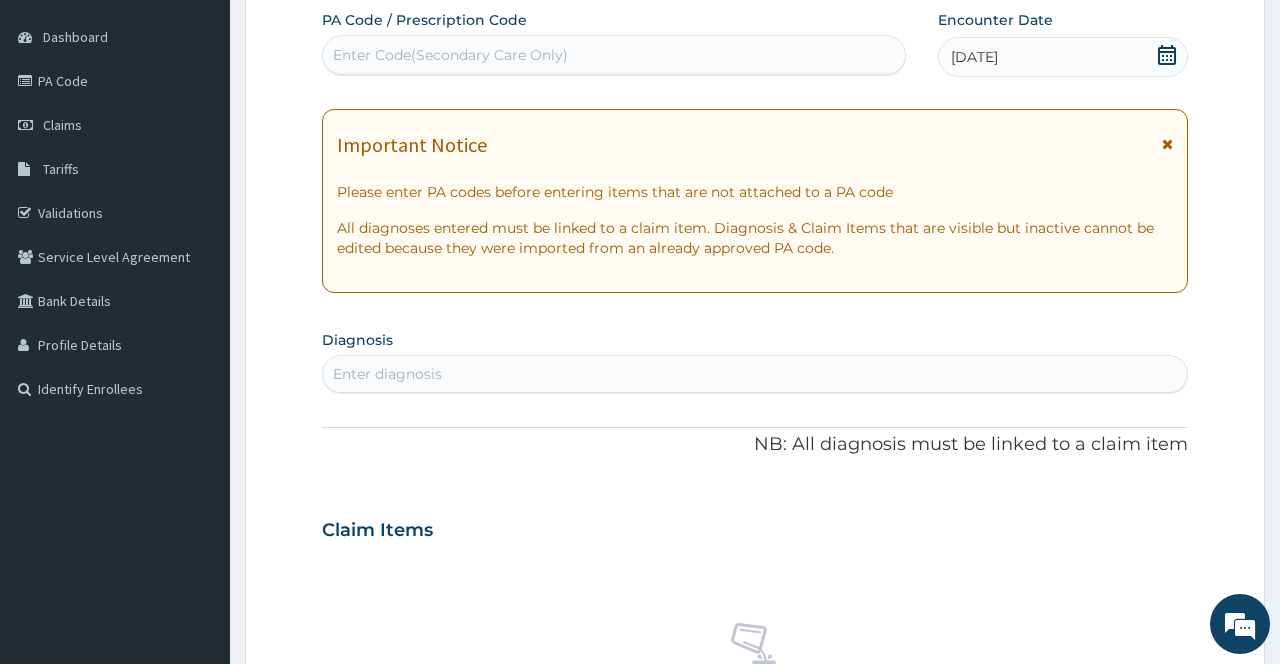 click at bounding box center [1167, 144] 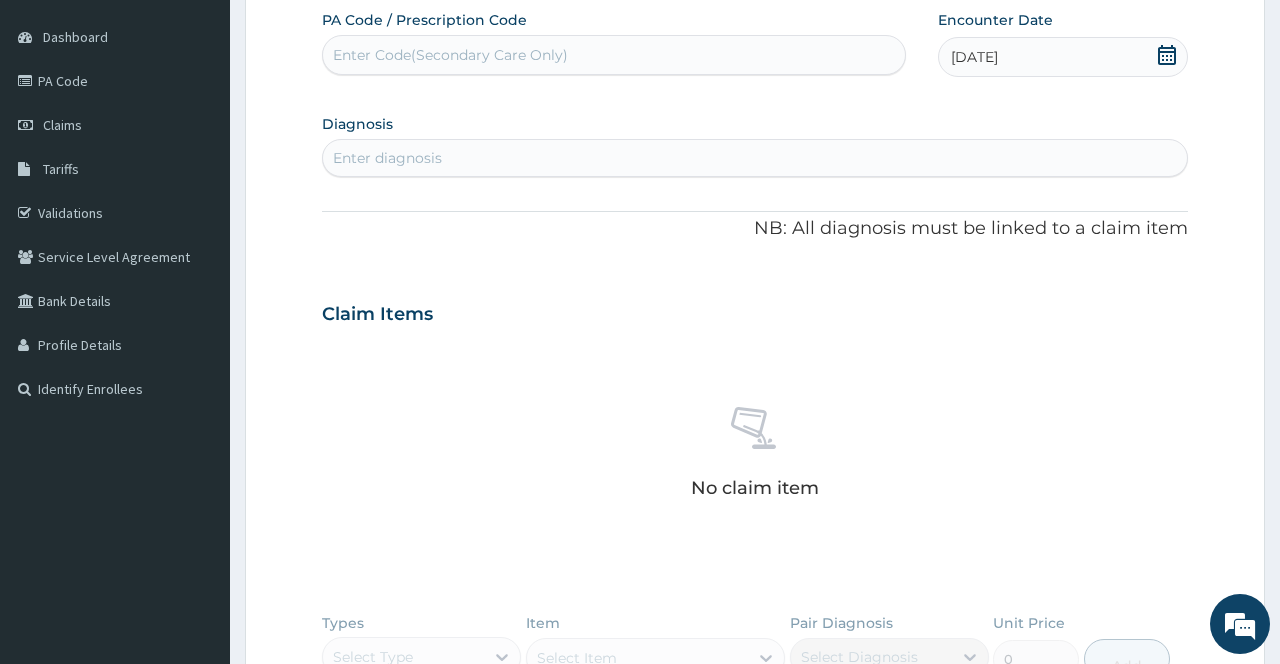 click on "Enter diagnosis" at bounding box center [754, 158] 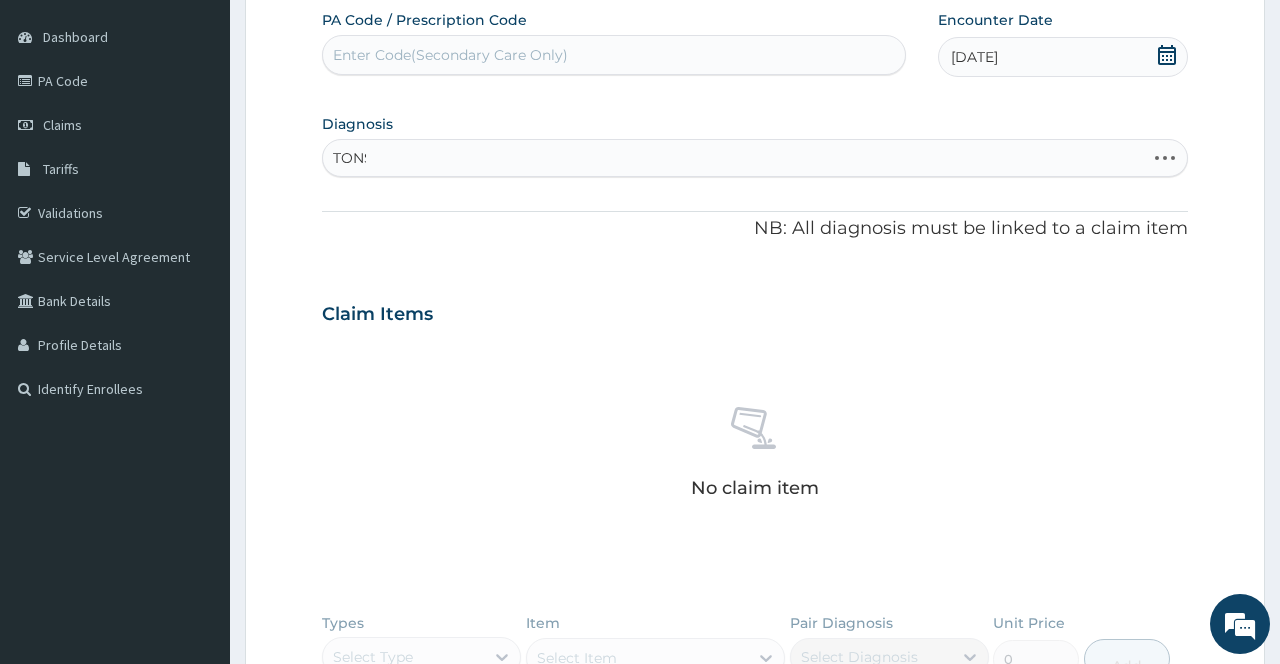 type on "TONSI" 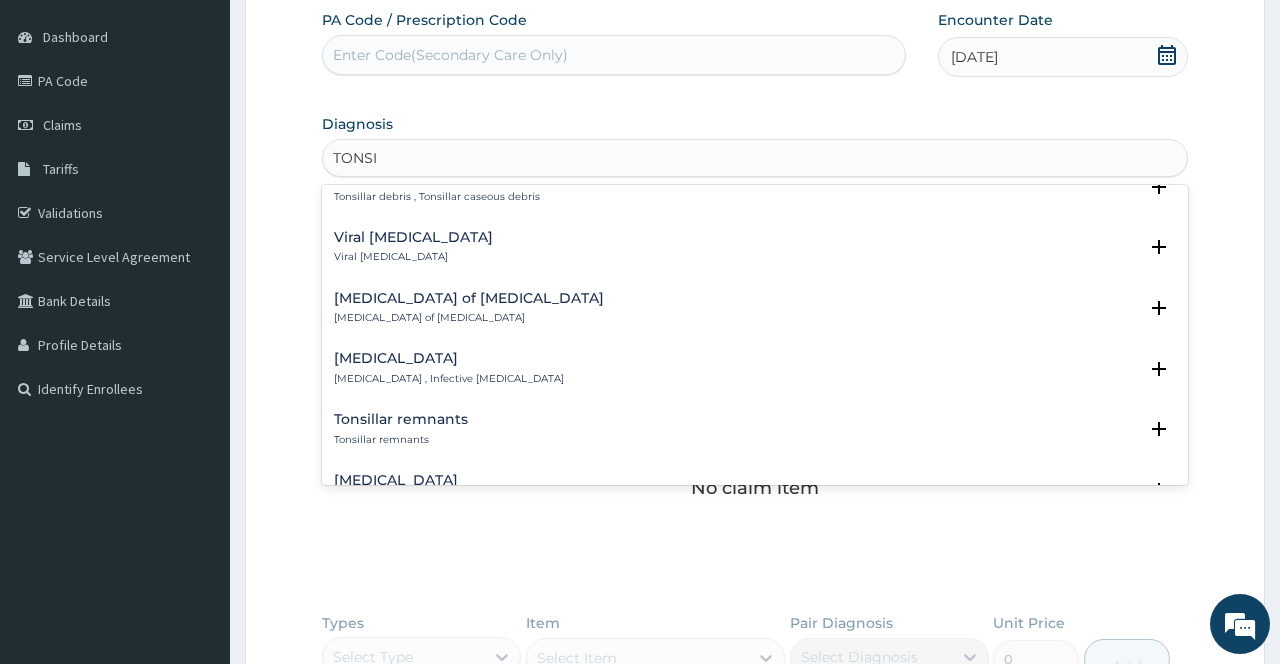 scroll, scrollTop: 1200, scrollLeft: 0, axis: vertical 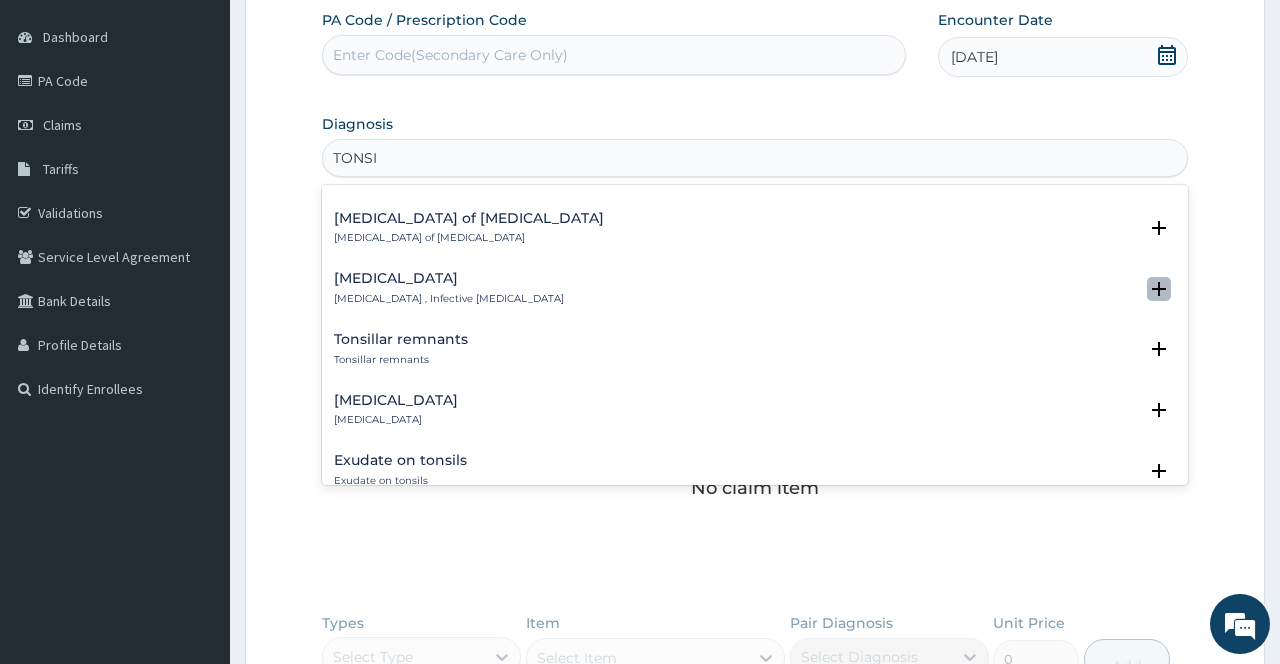 click 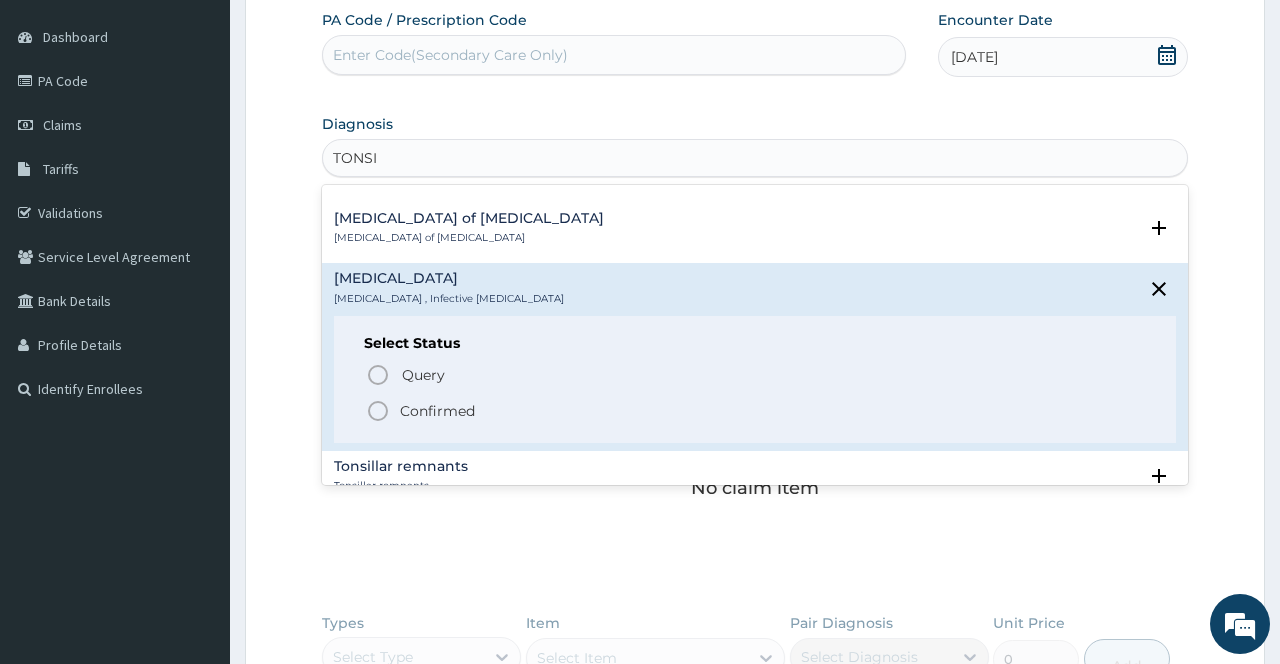 click 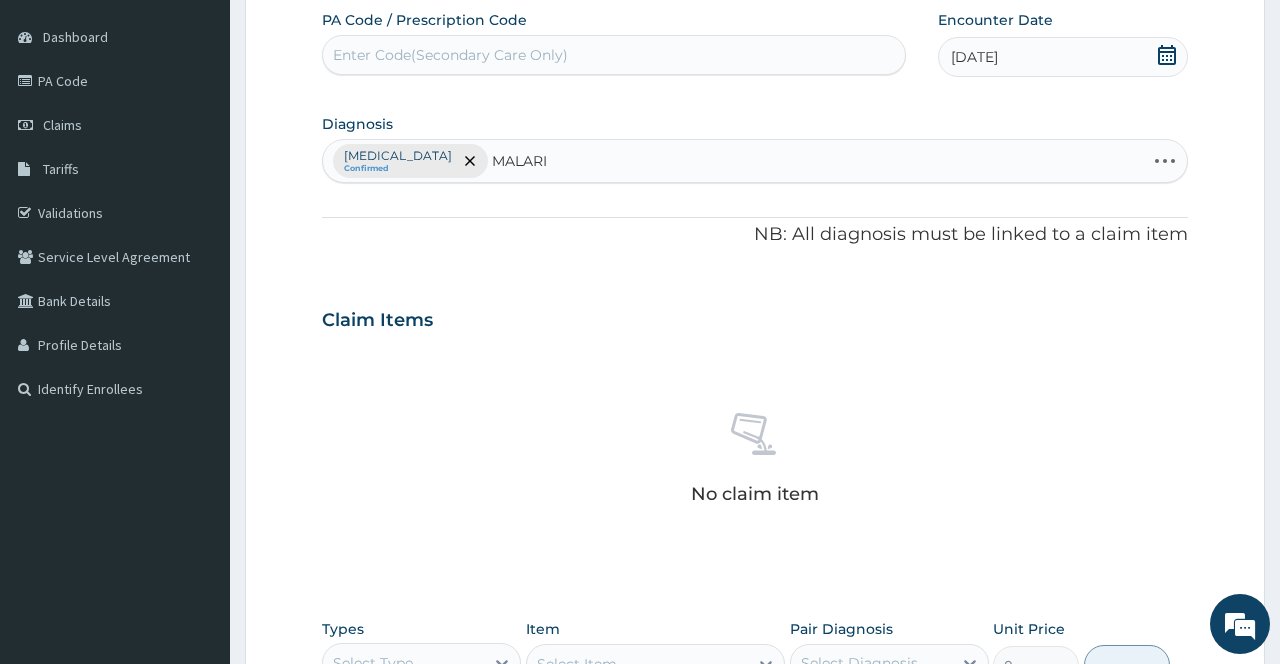 type on "[MEDICAL_DATA]" 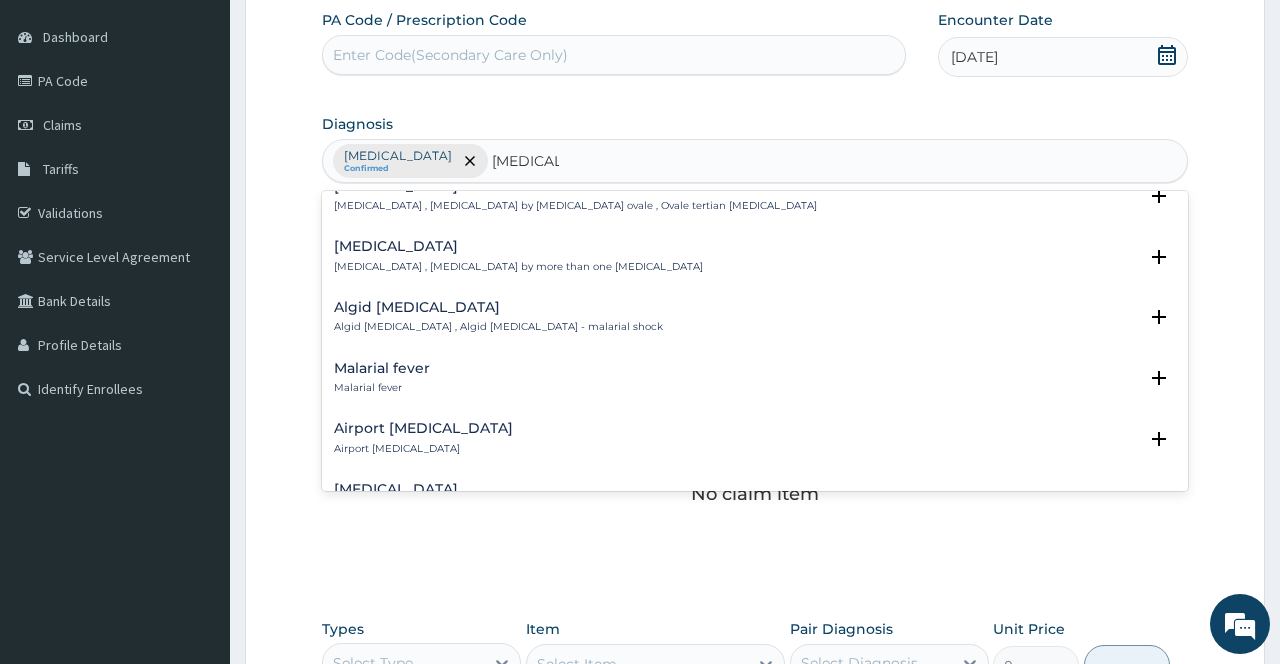 scroll, scrollTop: 200, scrollLeft: 0, axis: vertical 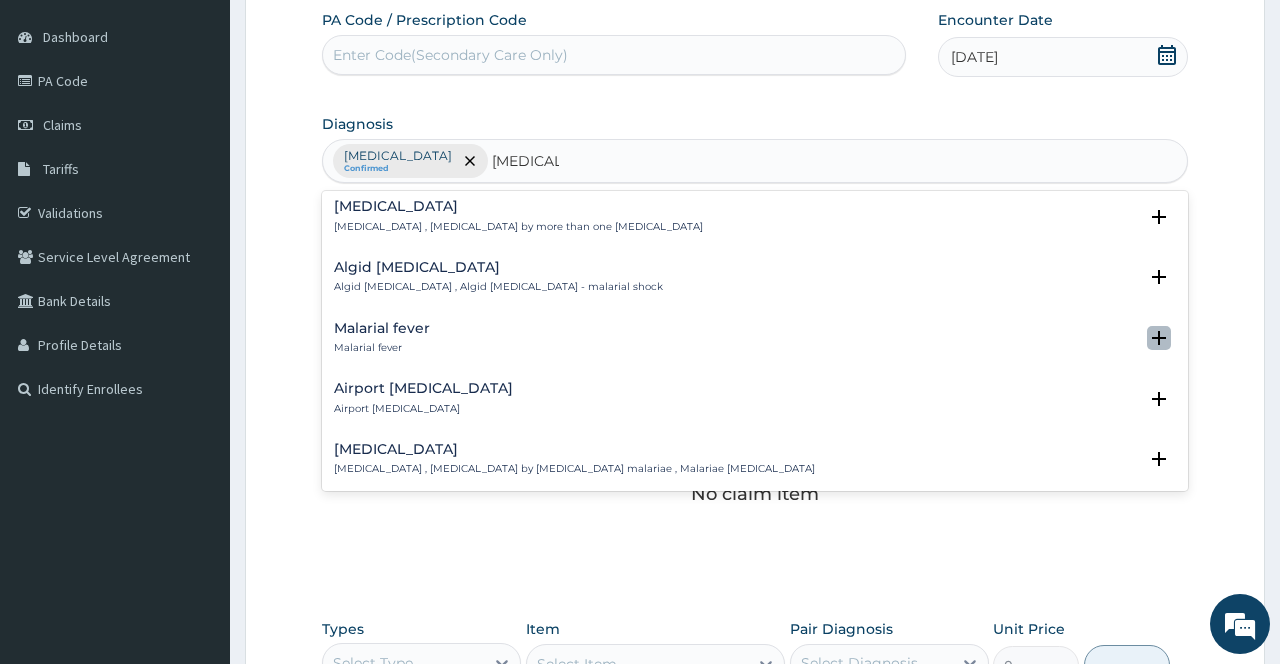 click 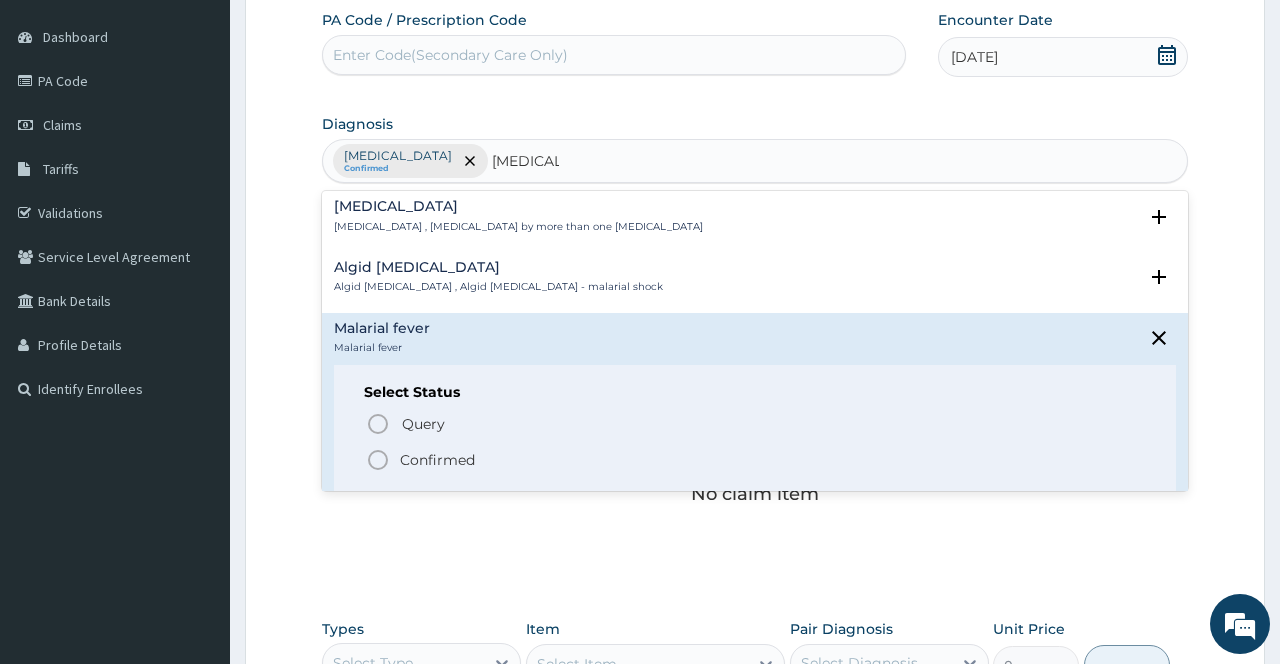 click 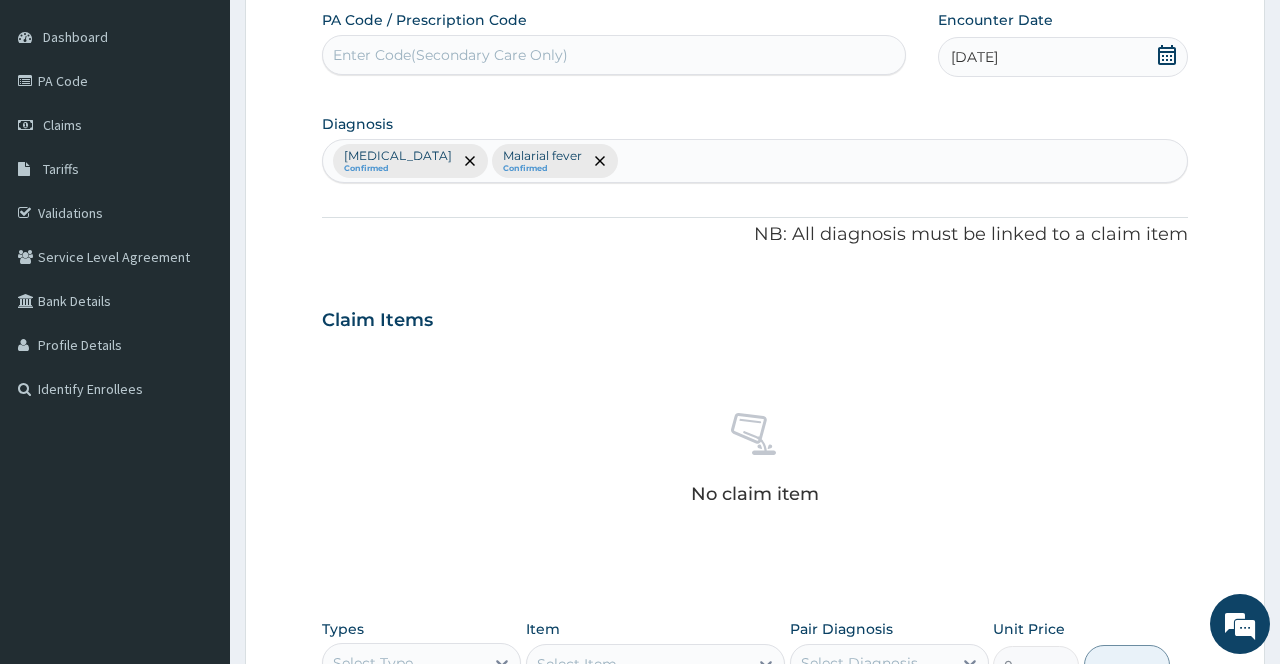 click on "No claim item" at bounding box center [754, 462] 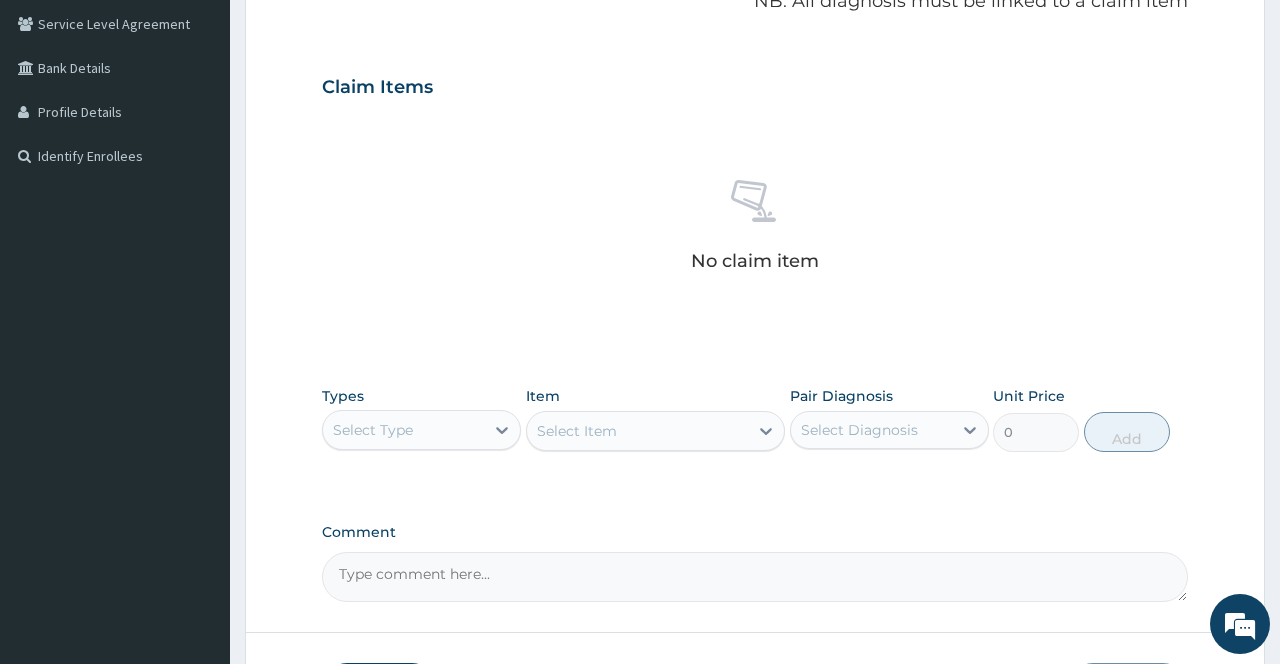 scroll, scrollTop: 562, scrollLeft: 0, axis: vertical 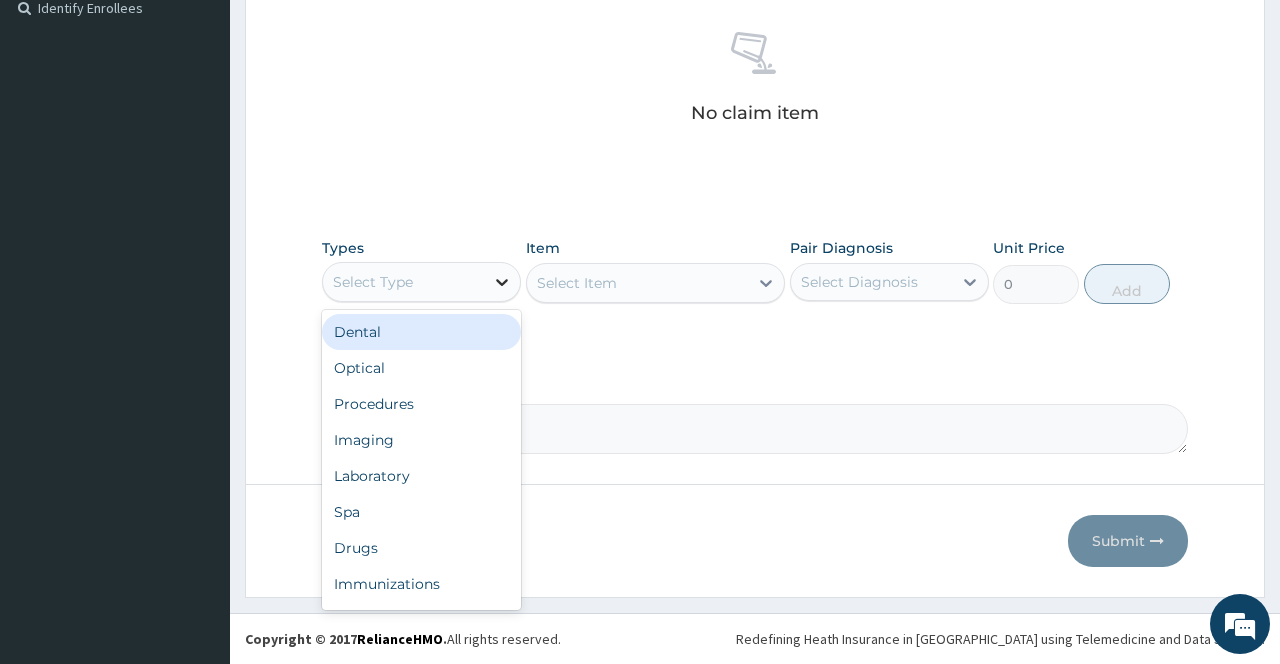 click 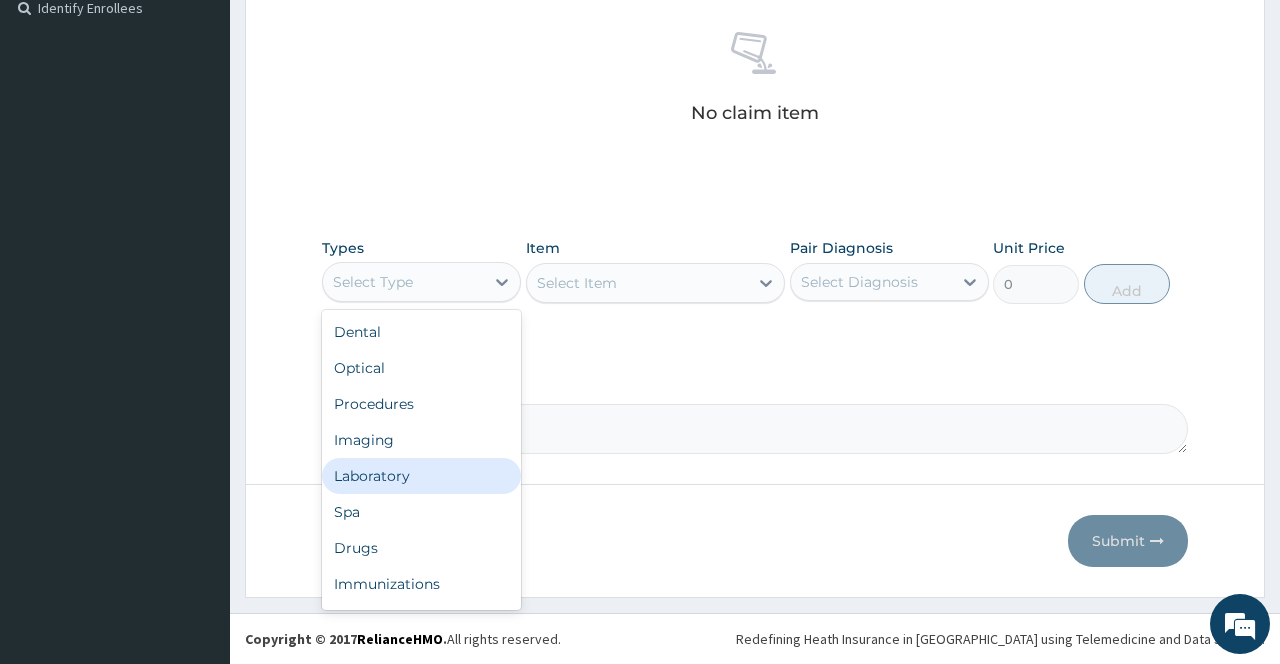 click on "Laboratory" at bounding box center [421, 476] 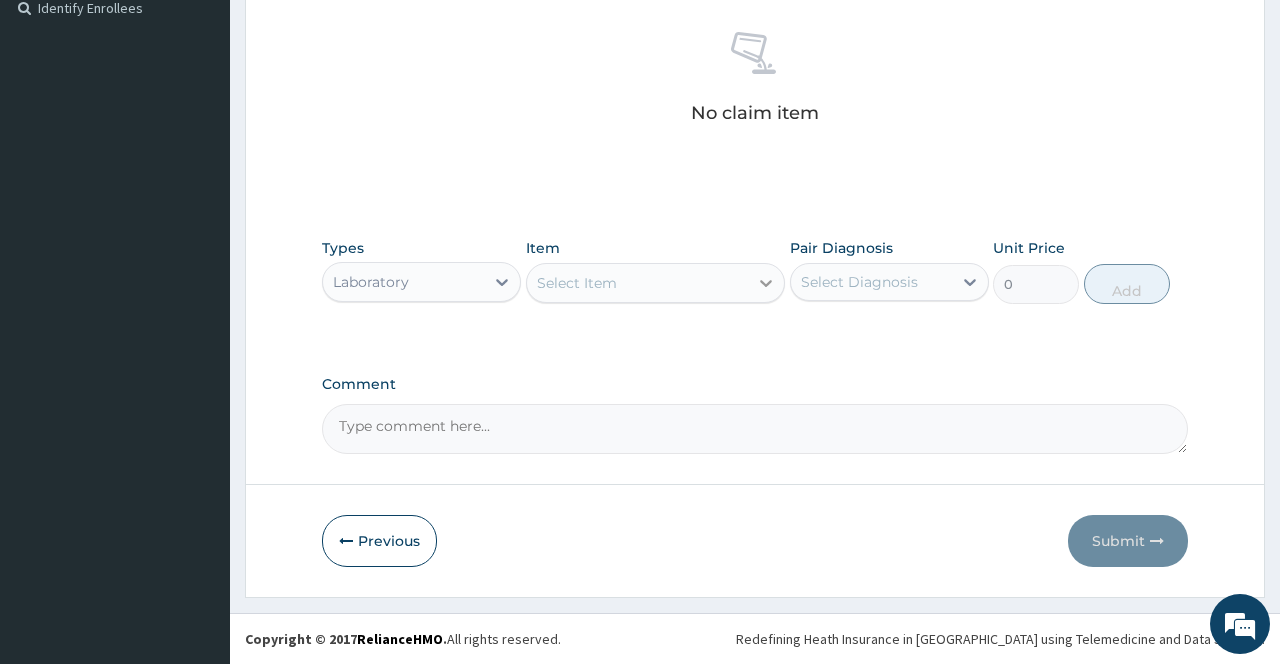 click 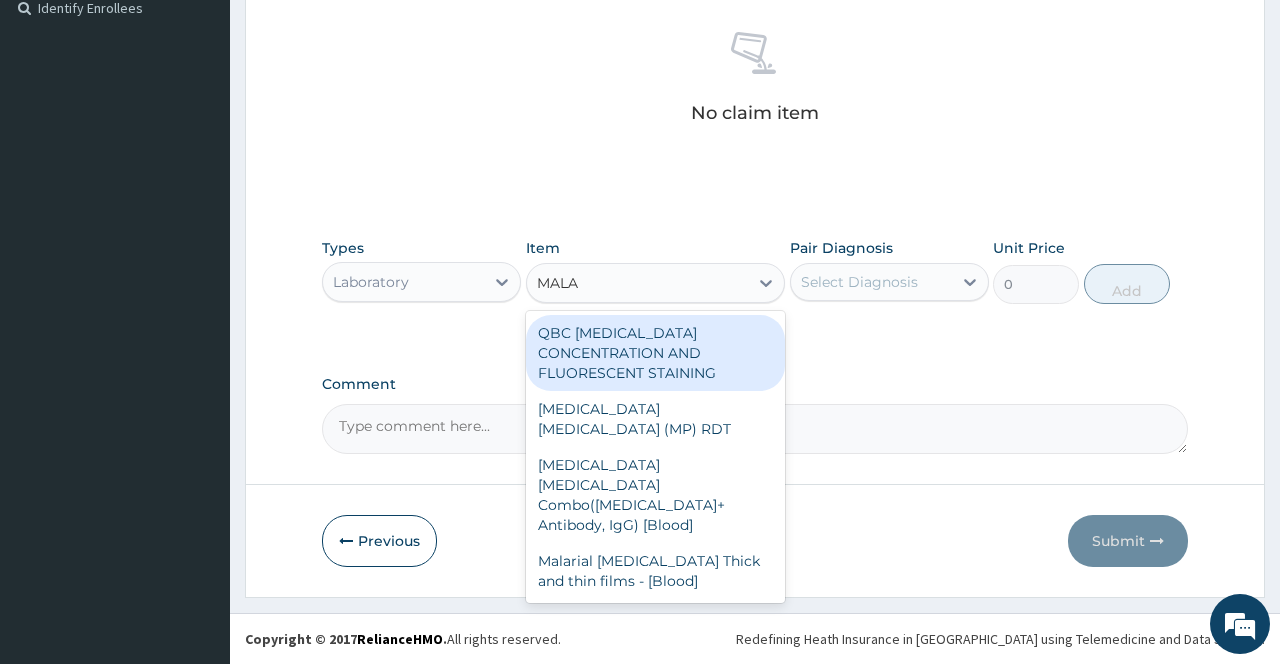 type on "MALAR" 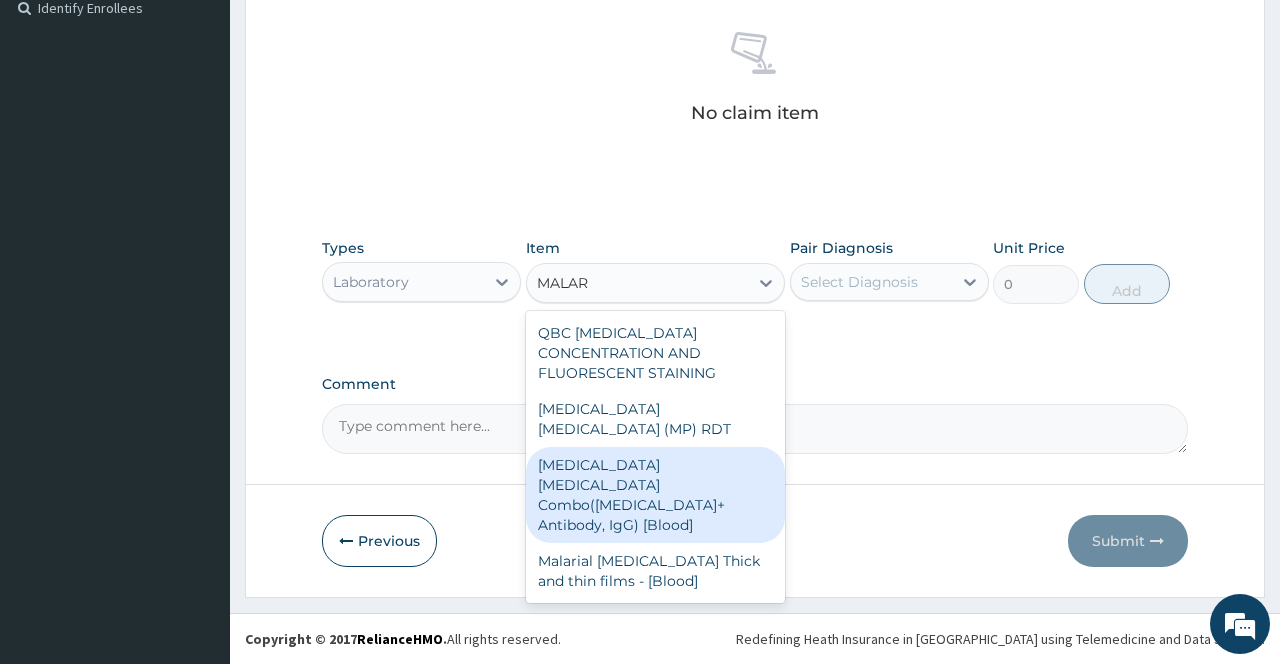 click on "[MEDICAL_DATA] [MEDICAL_DATA] Combo([MEDICAL_DATA]+ Antibody, IgG) [Blood]" at bounding box center [656, 495] 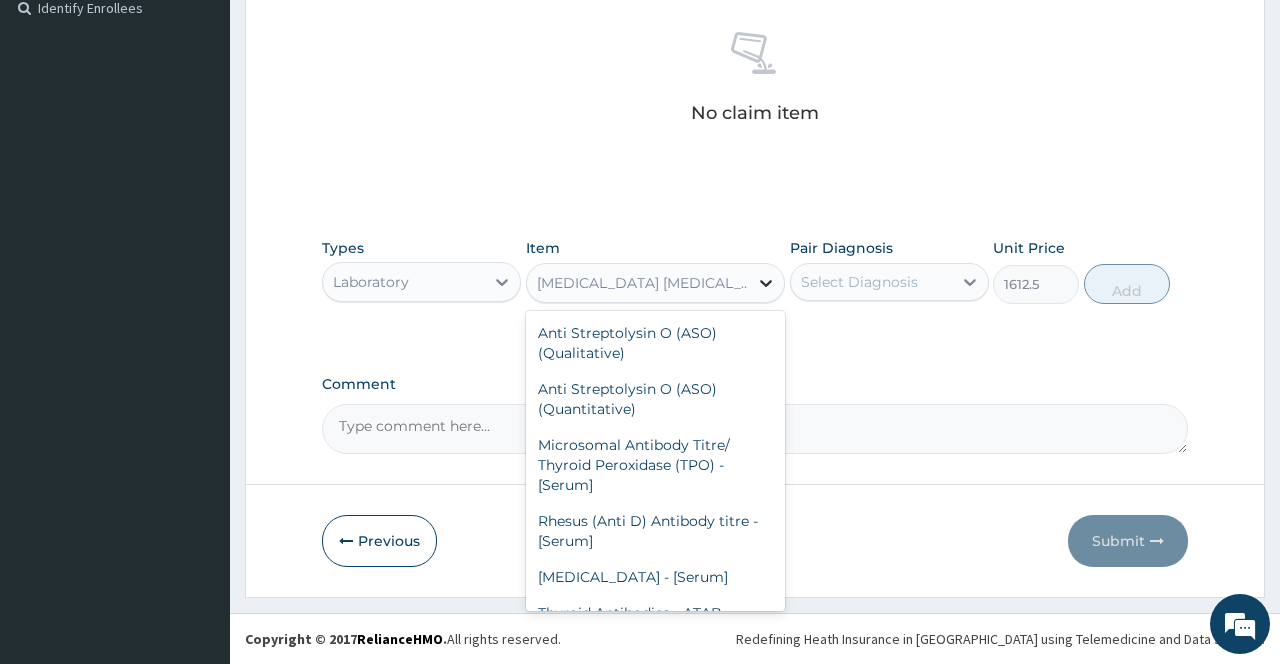 click 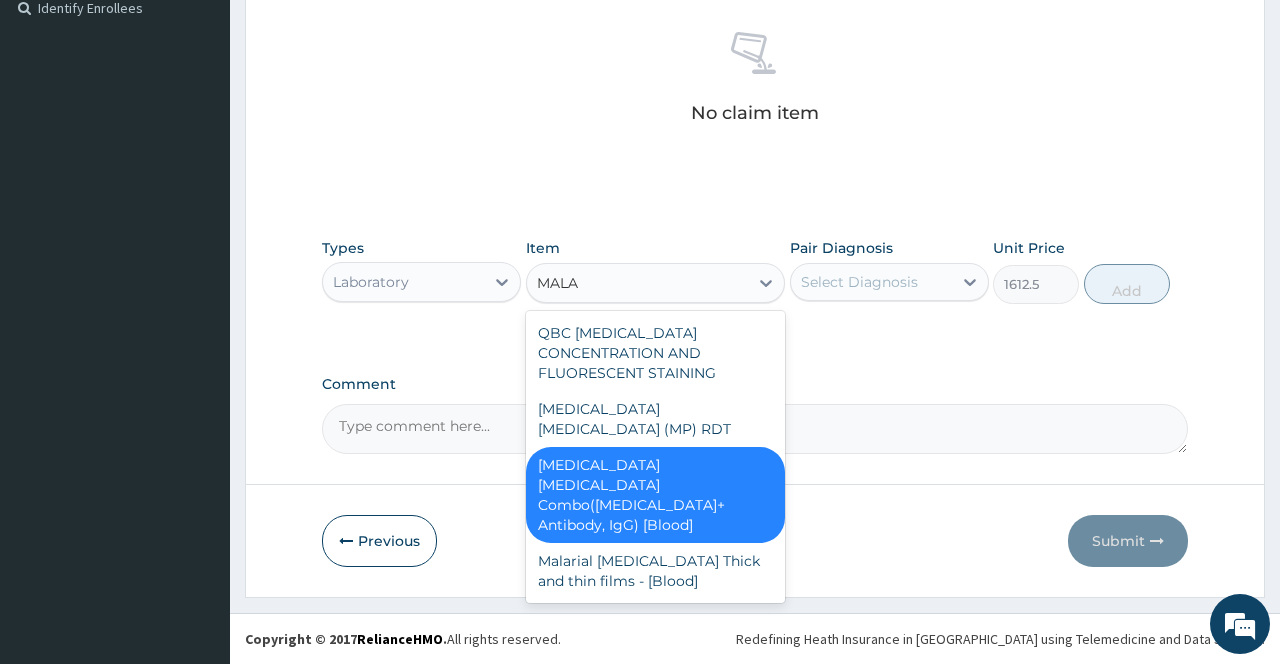 scroll, scrollTop: 0, scrollLeft: 0, axis: both 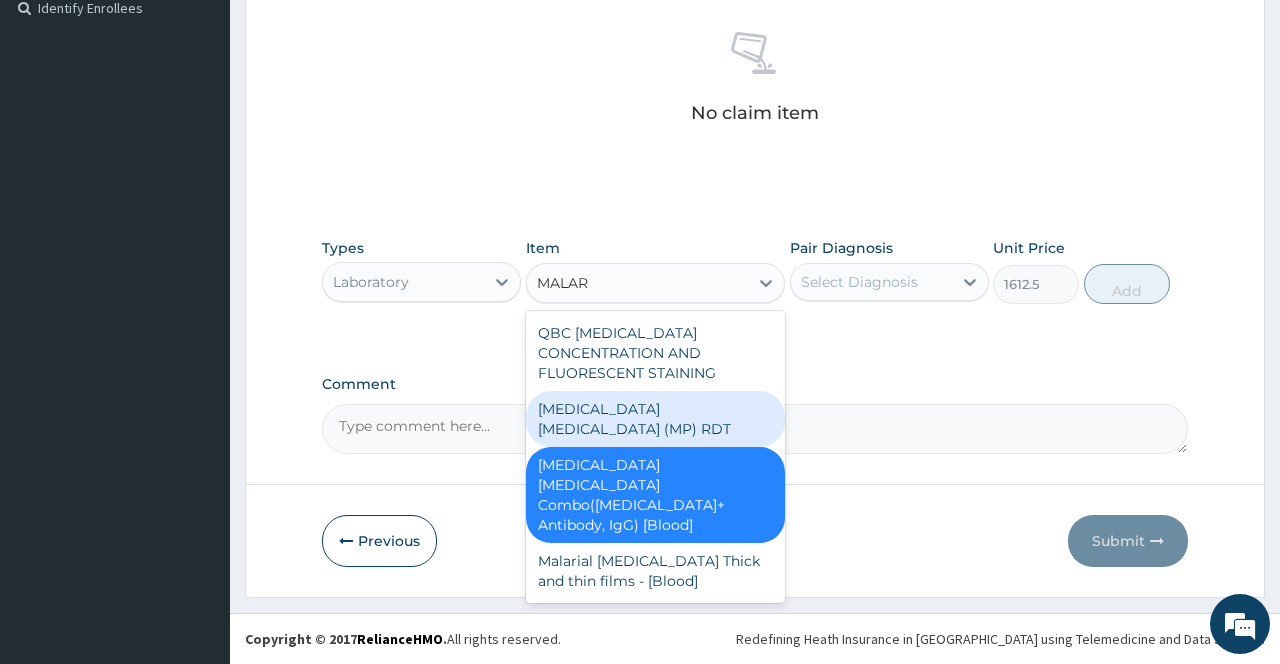 click on "[MEDICAL_DATA] [MEDICAL_DATA] (MP) RDT" at bounding box center [656, 419] 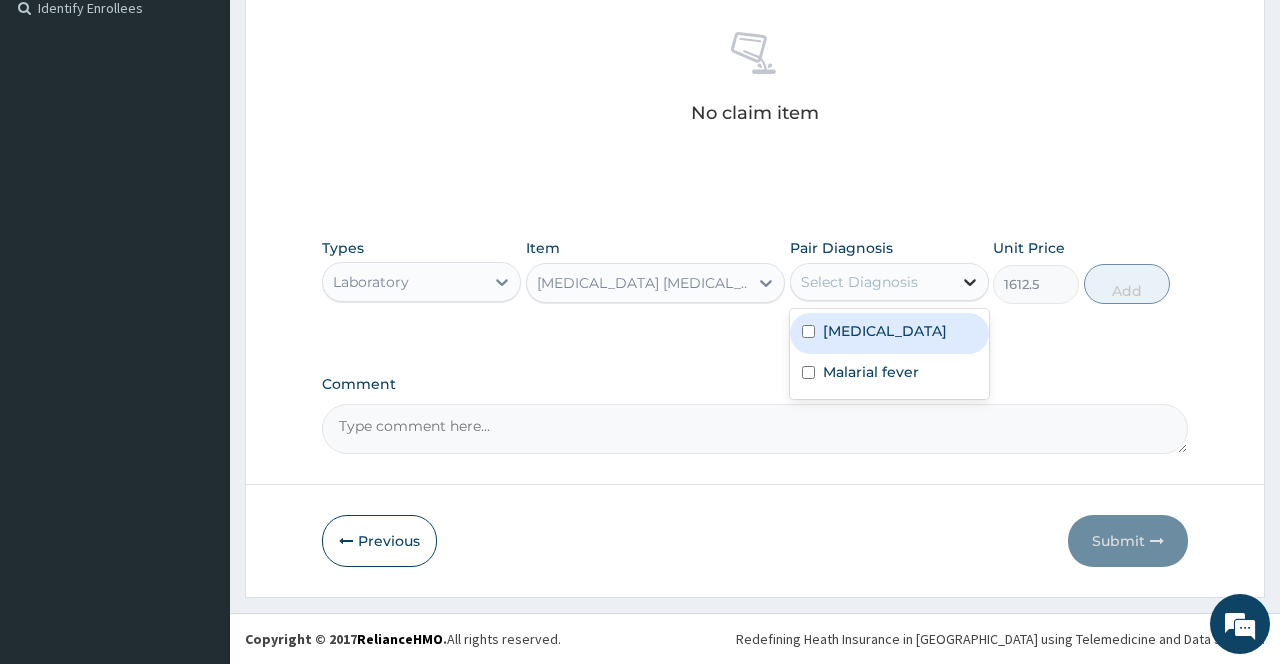 click 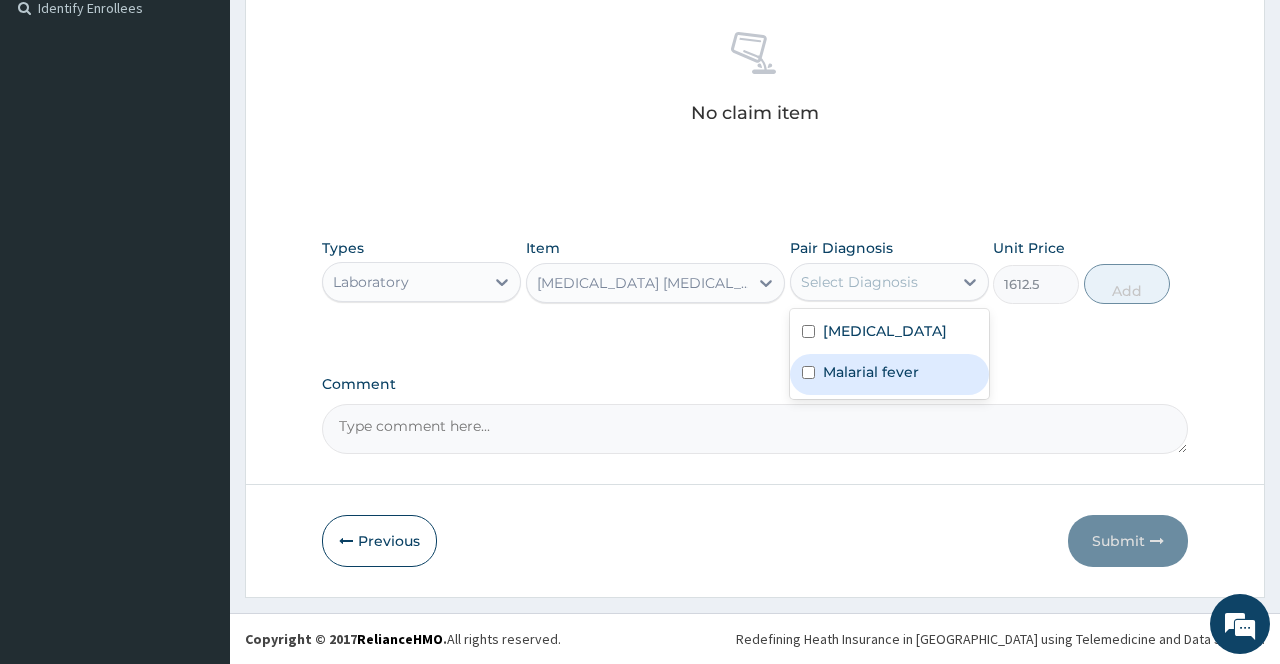 click on "Malarial fever" at bounding box center (871, 372) 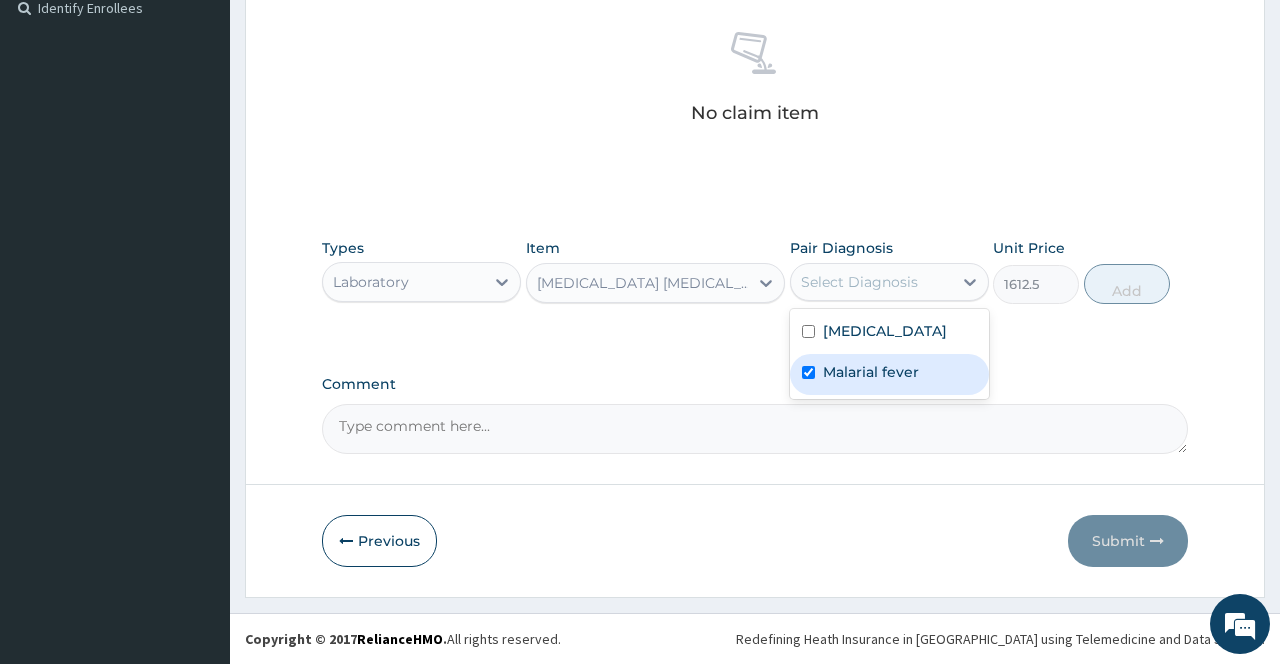 checkbox on "true" 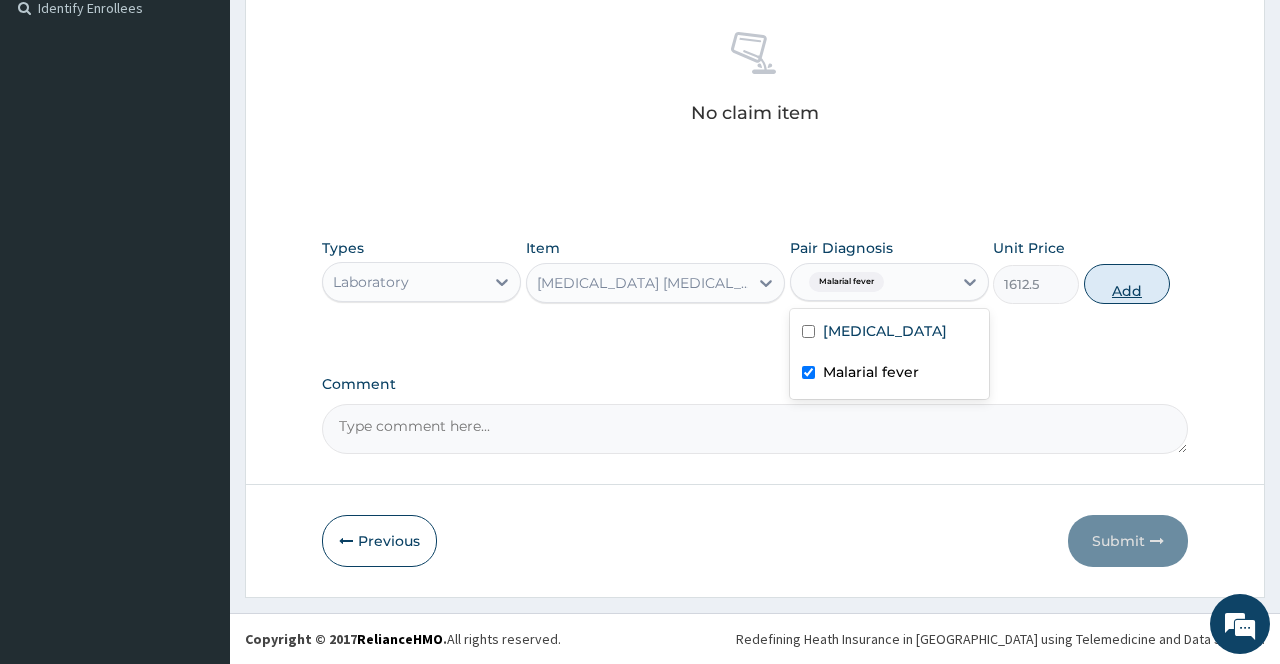 click on "Add" at bounding box center [1127, 284] 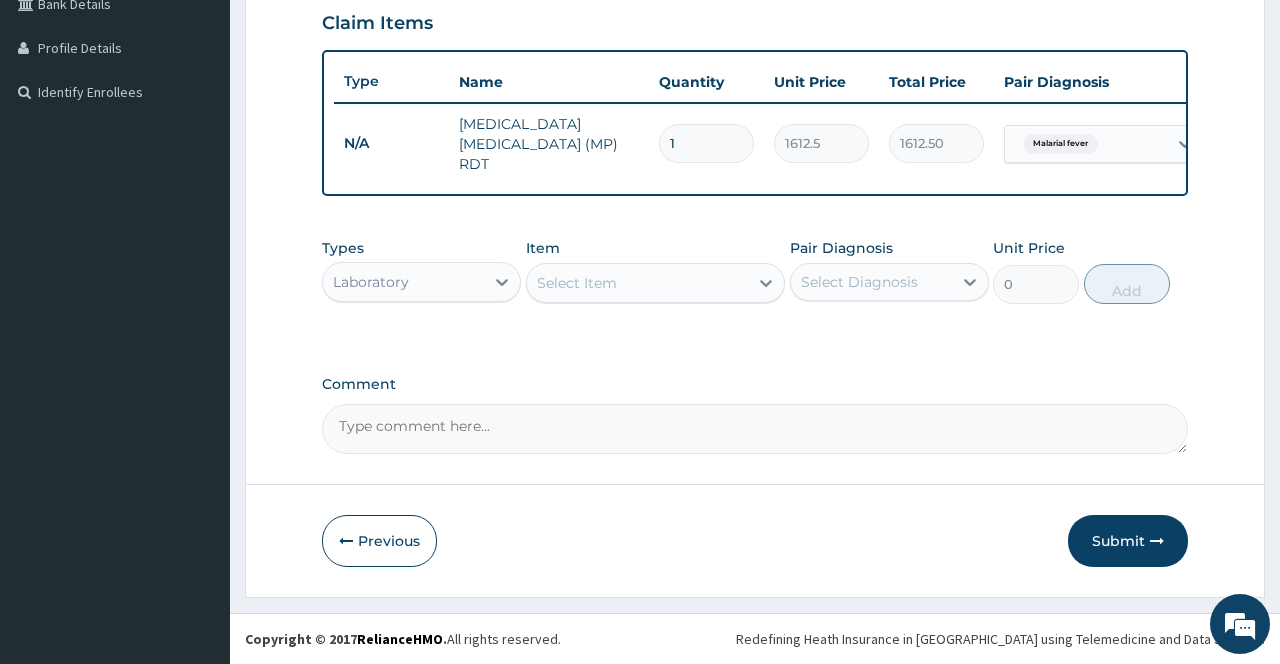 scroll, scrollTop: 483, scrollLeft: 0, axis: vertical 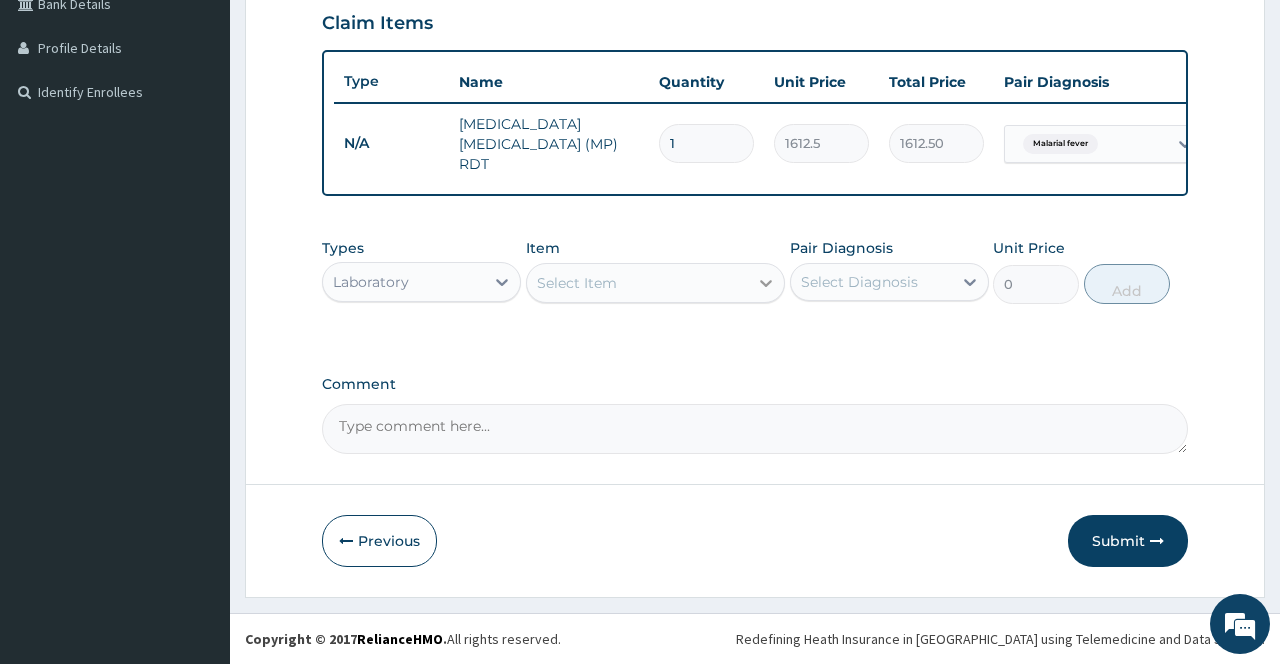 click 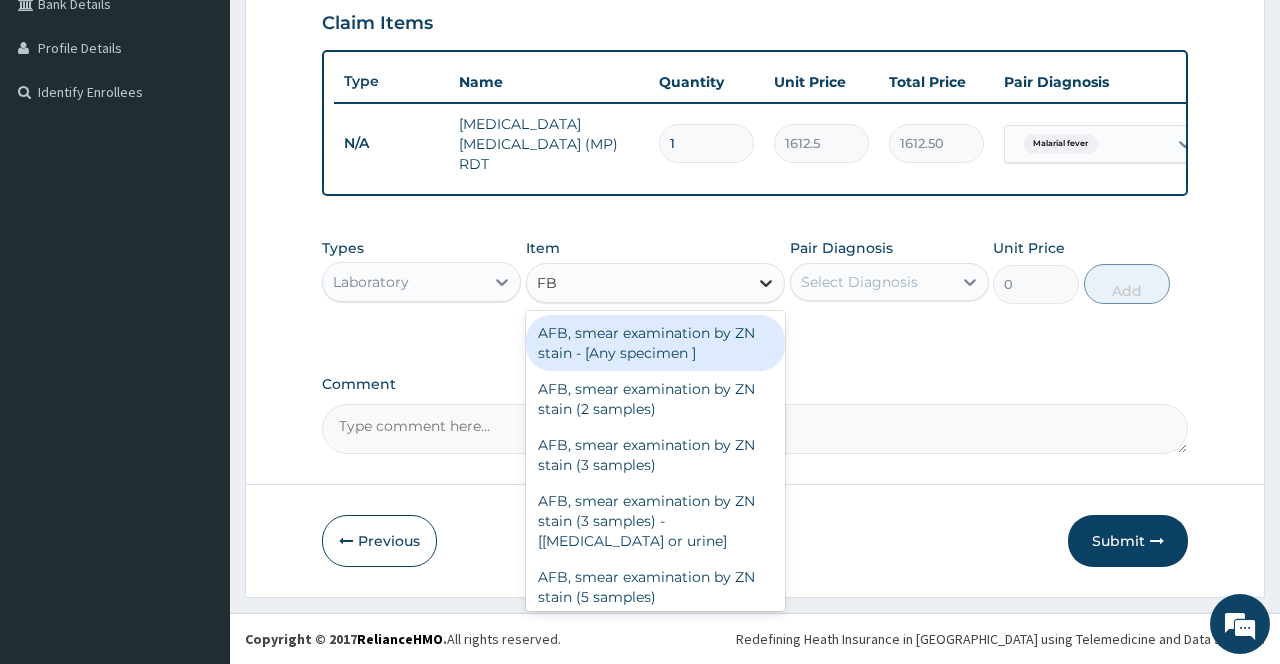 type on "FBC" 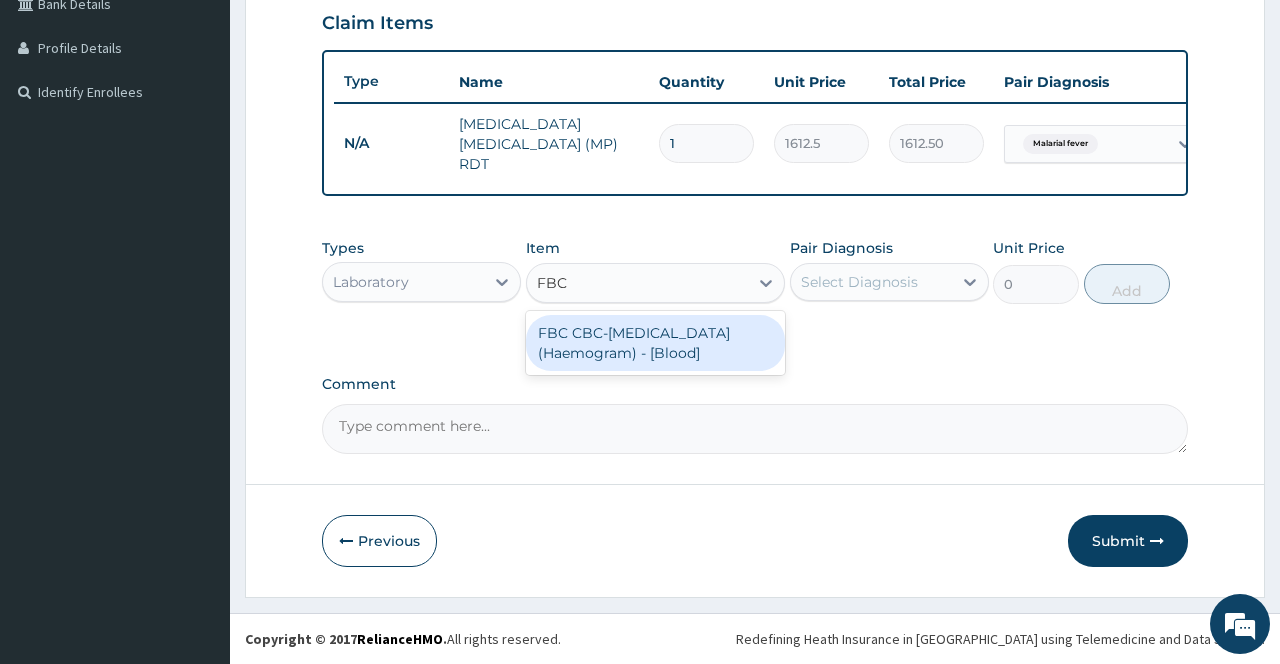 click on "FBC CBC-[MEDICAL_DATA] (Haemogram) - [Blood]" at bounding box center [656, 343] 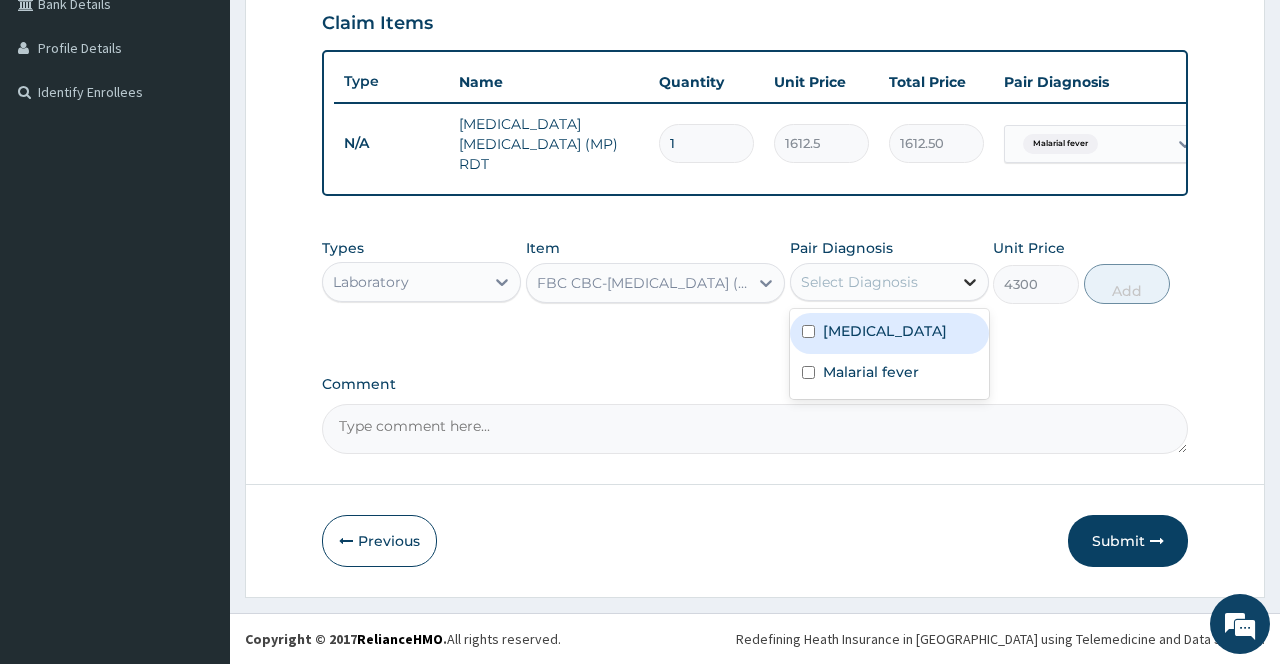 click at bounding box center (970, 282) 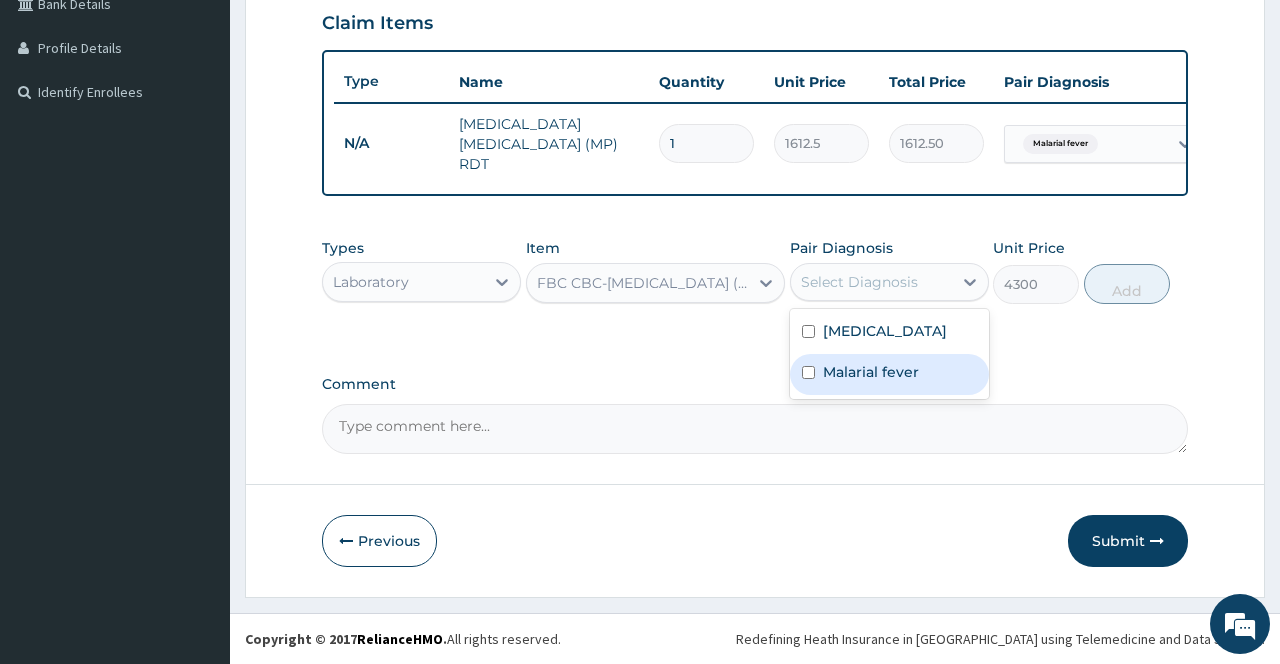 click on "Malarial fever" at bounding box center [871, 372] 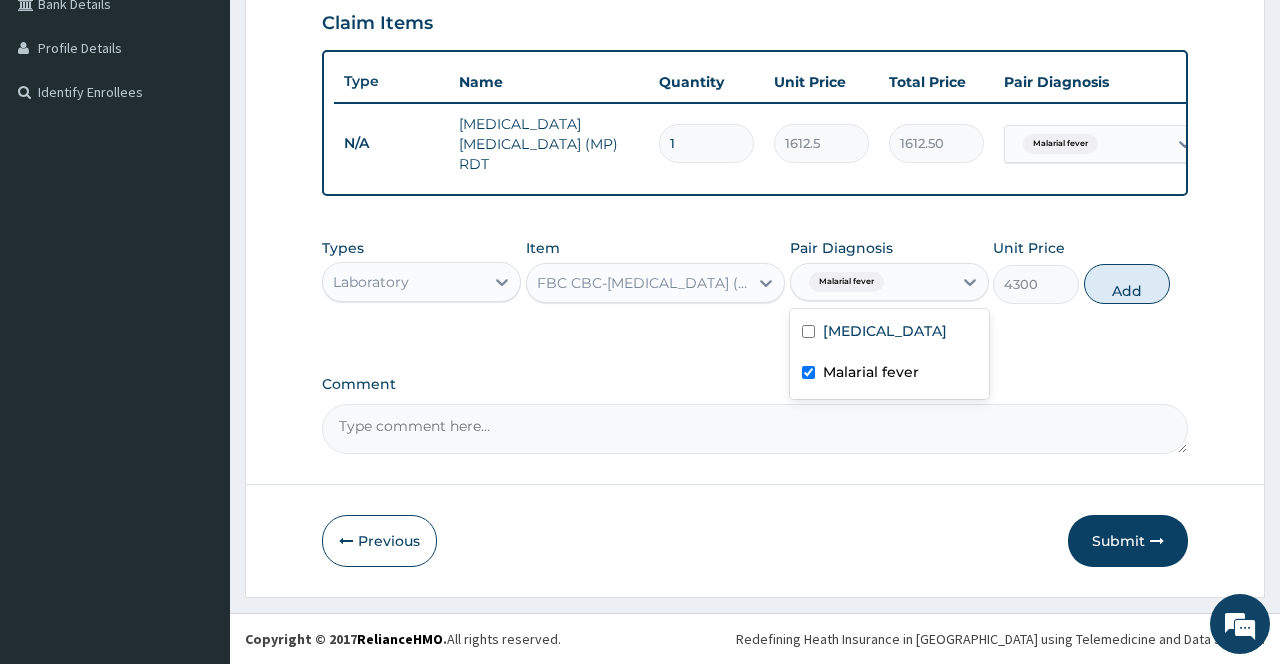 click on "Malarial fever" at bounding box center (871, 372) 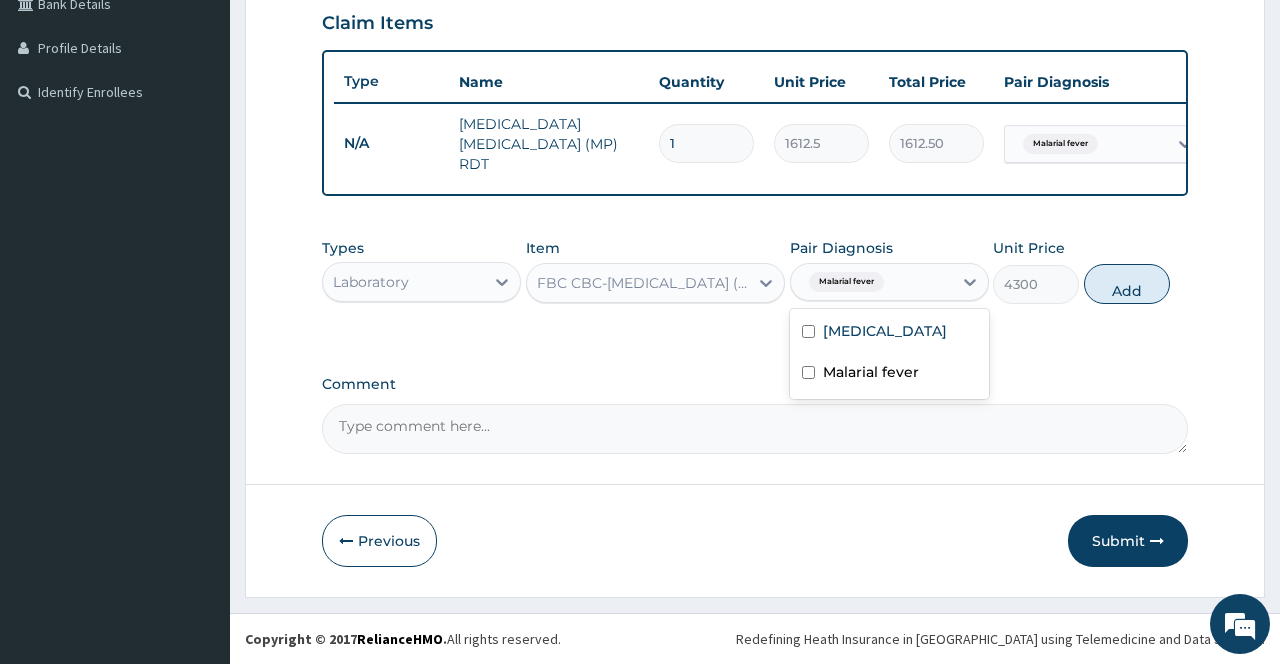 checkbox on "false" 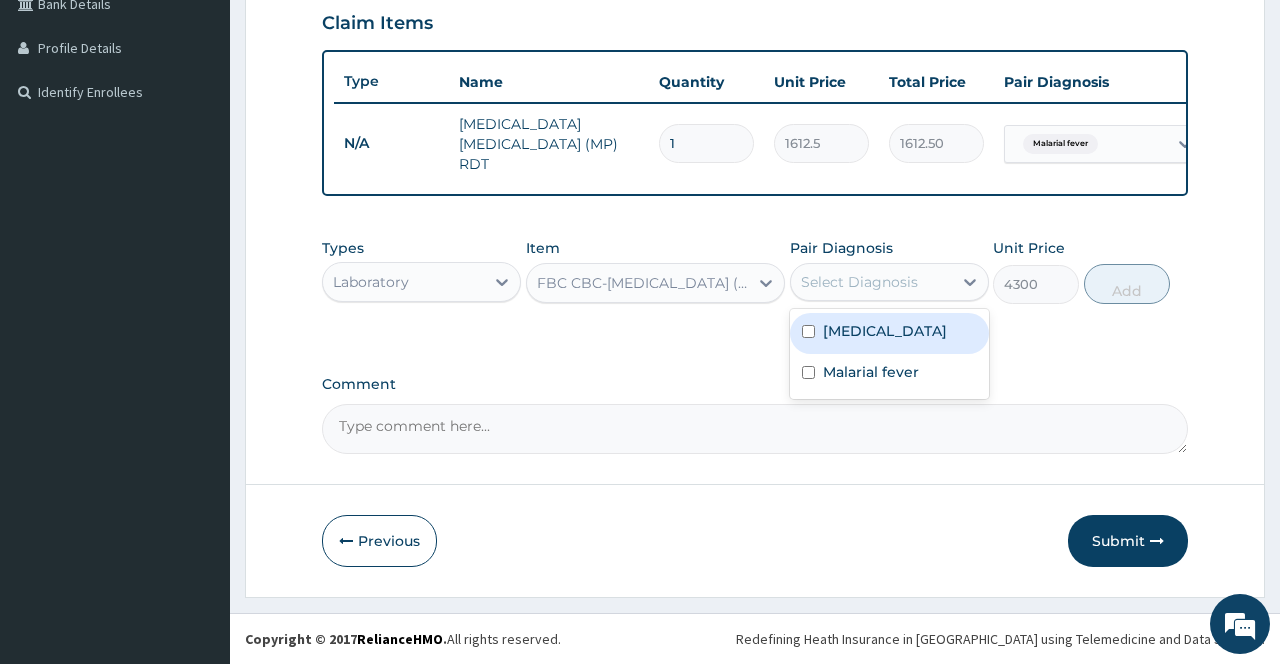 click on "[MEDICAL_DATA]" at bounding box center (889, 333) 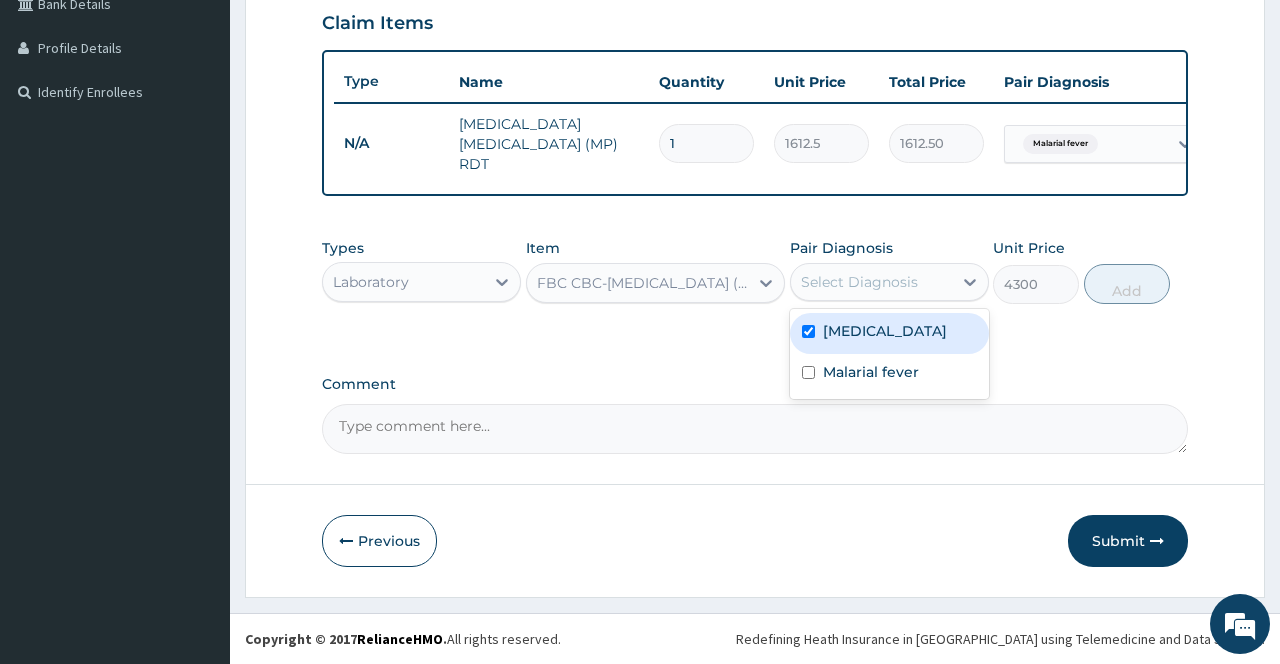 checkbox on "true" 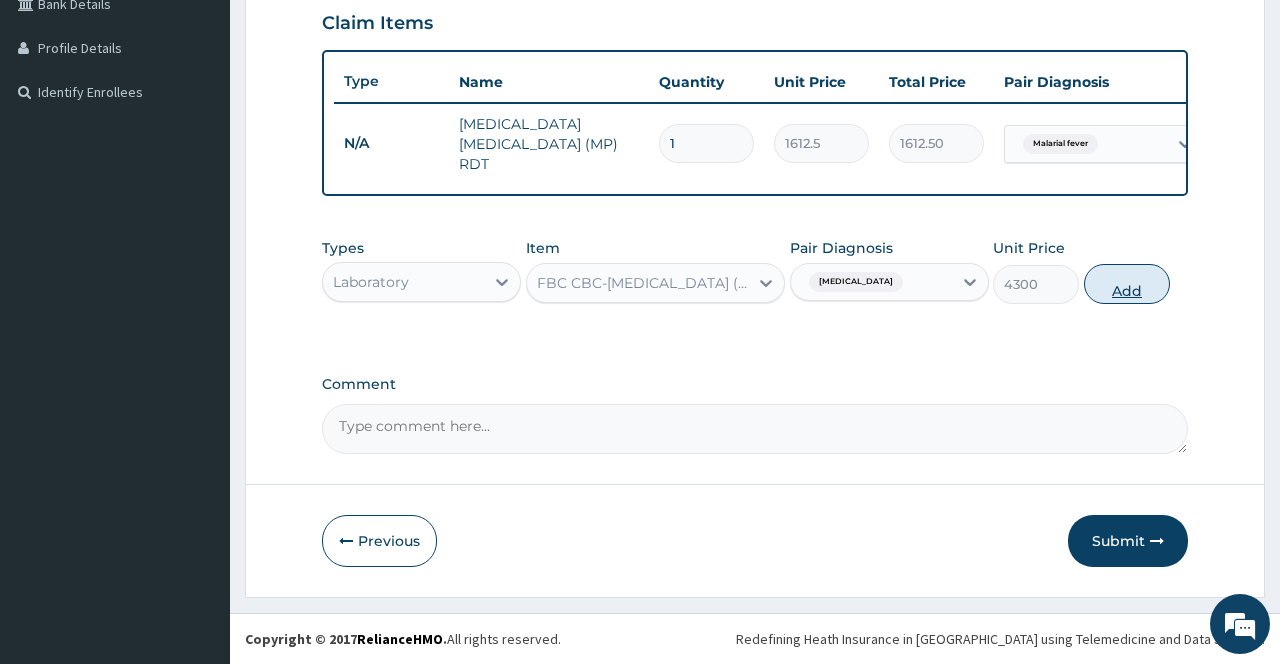 click on "Add" at bounding box center [1127, 284] 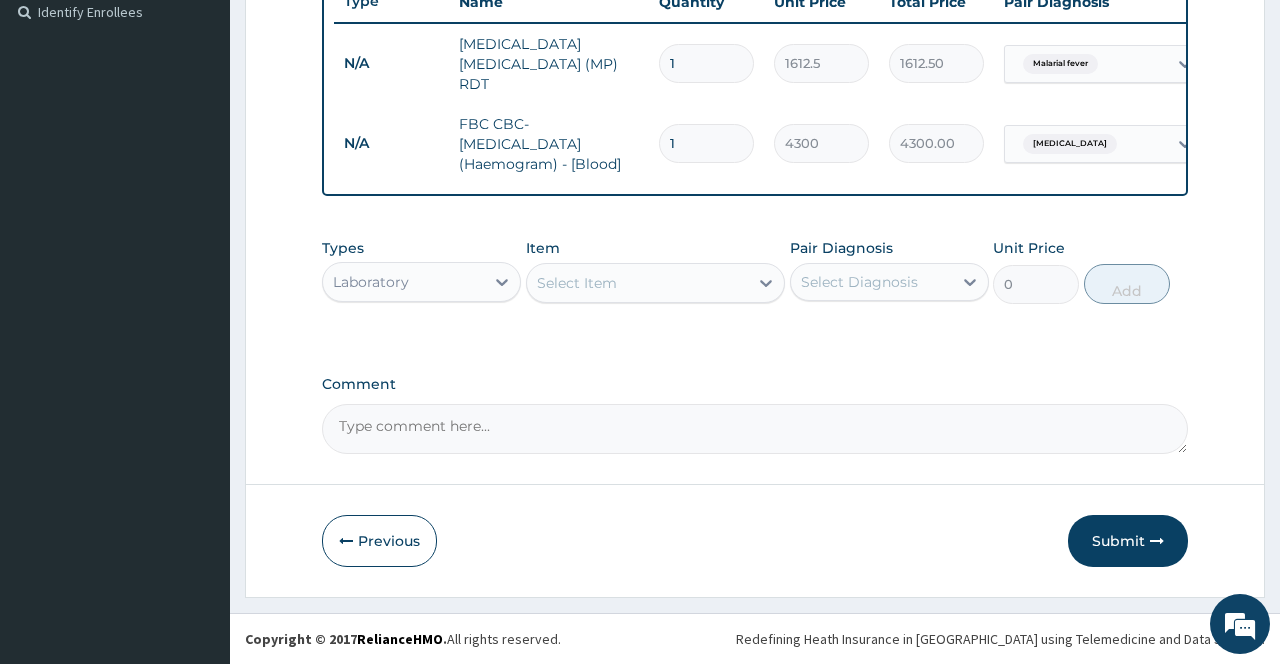 scroll, scrollTop: 563, scrollLeft: 0, axis: vertical 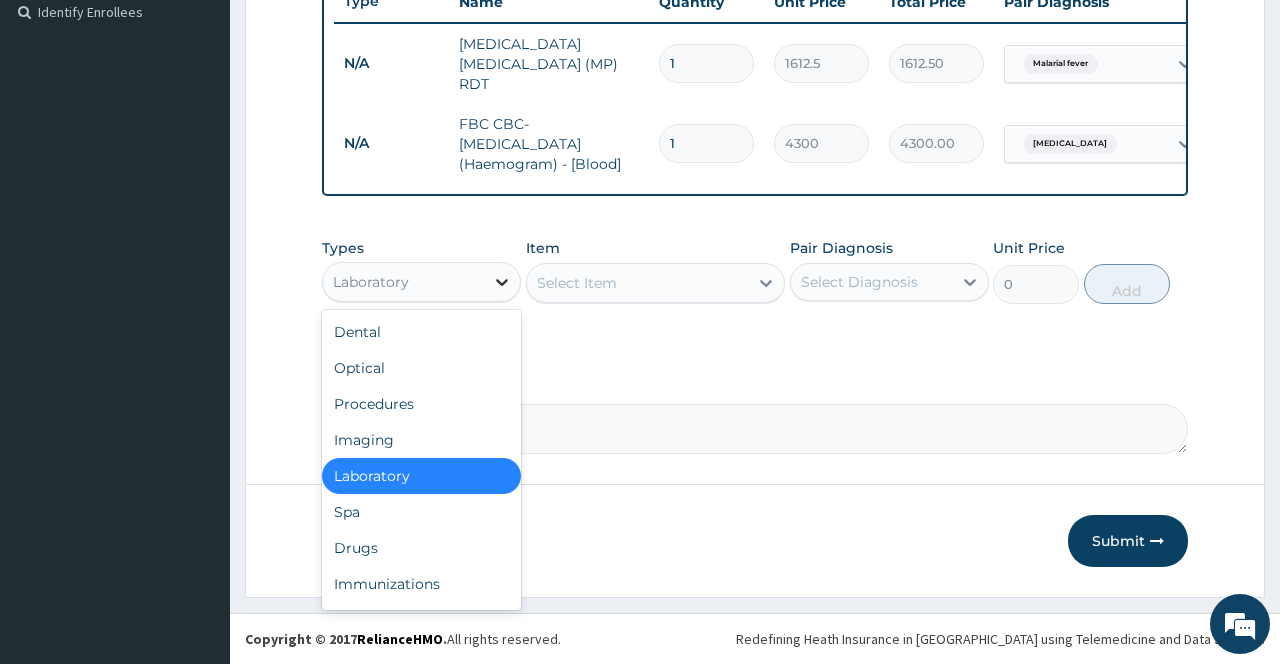 click 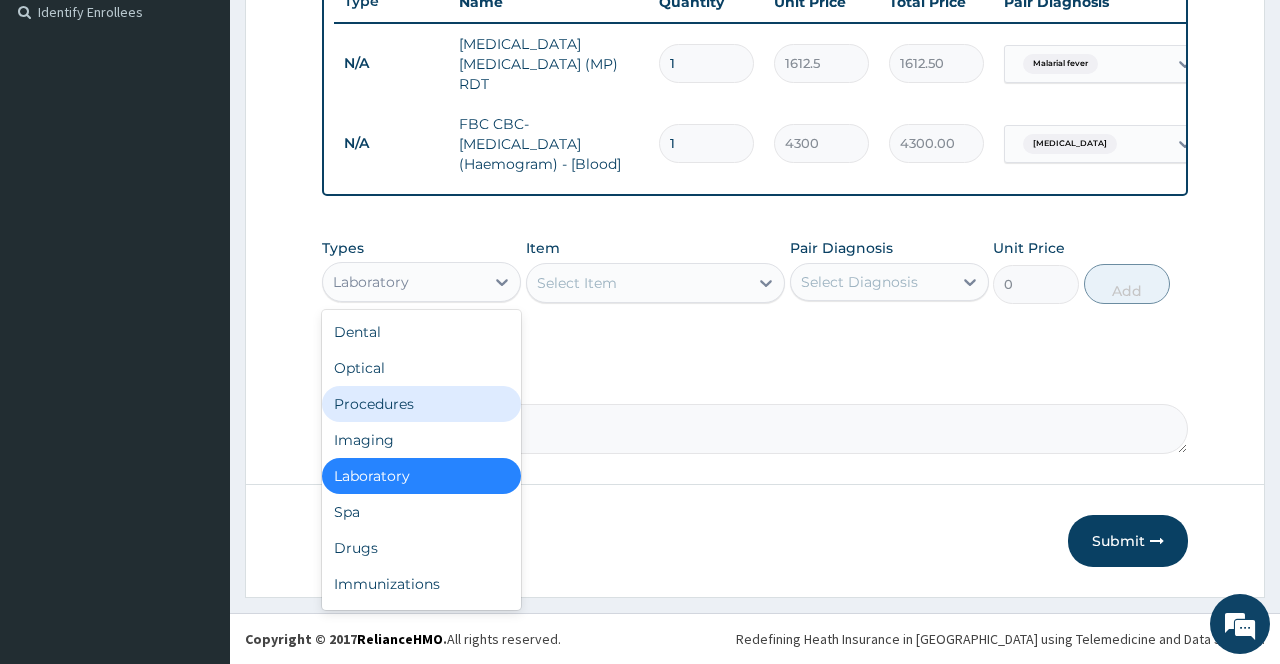 click on "Procedures" at bounding box center (421, 404) 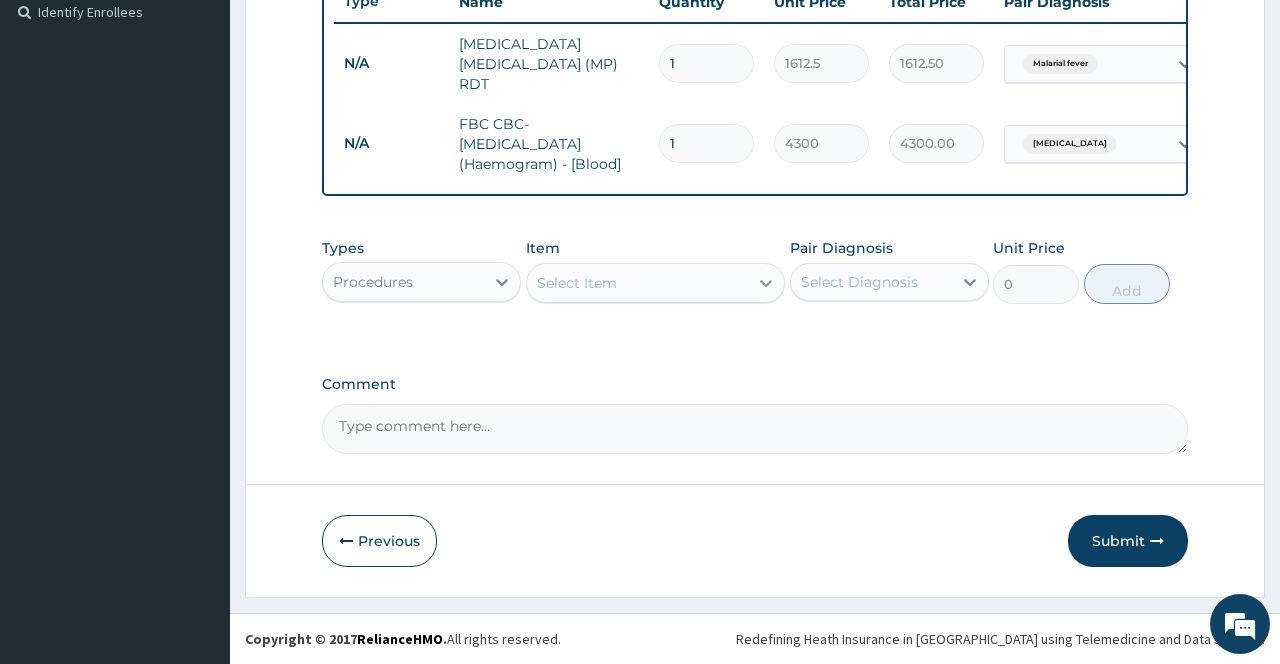 click 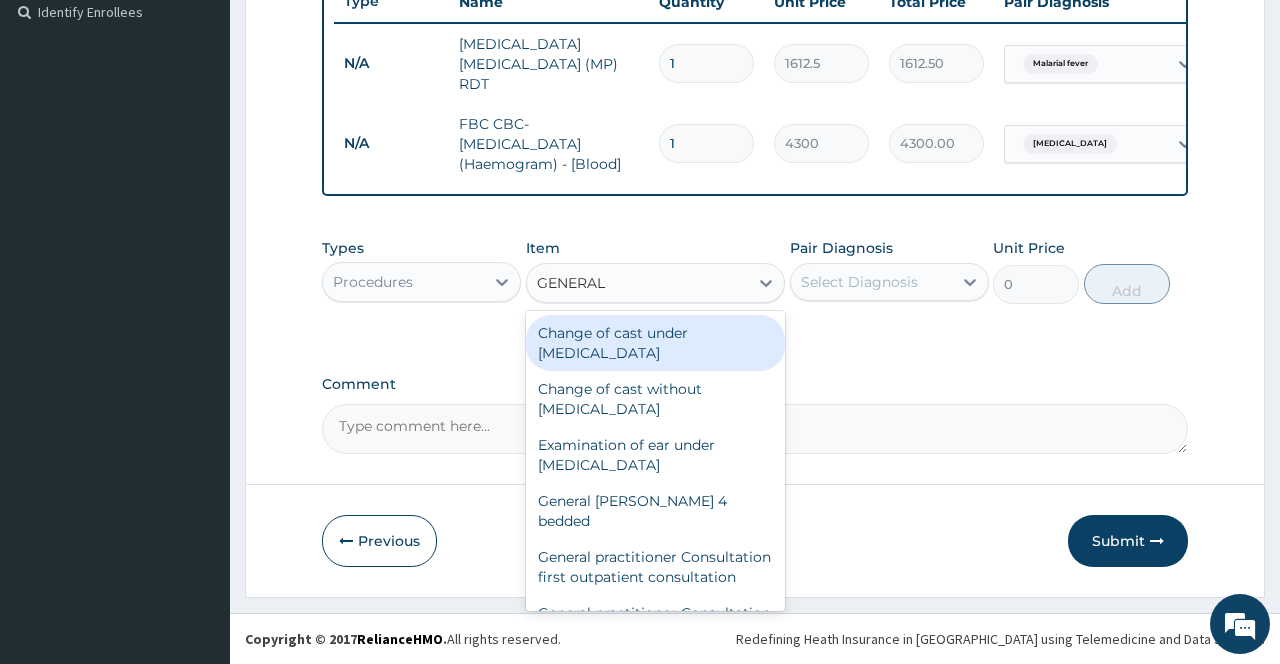type on "GENERAL P" 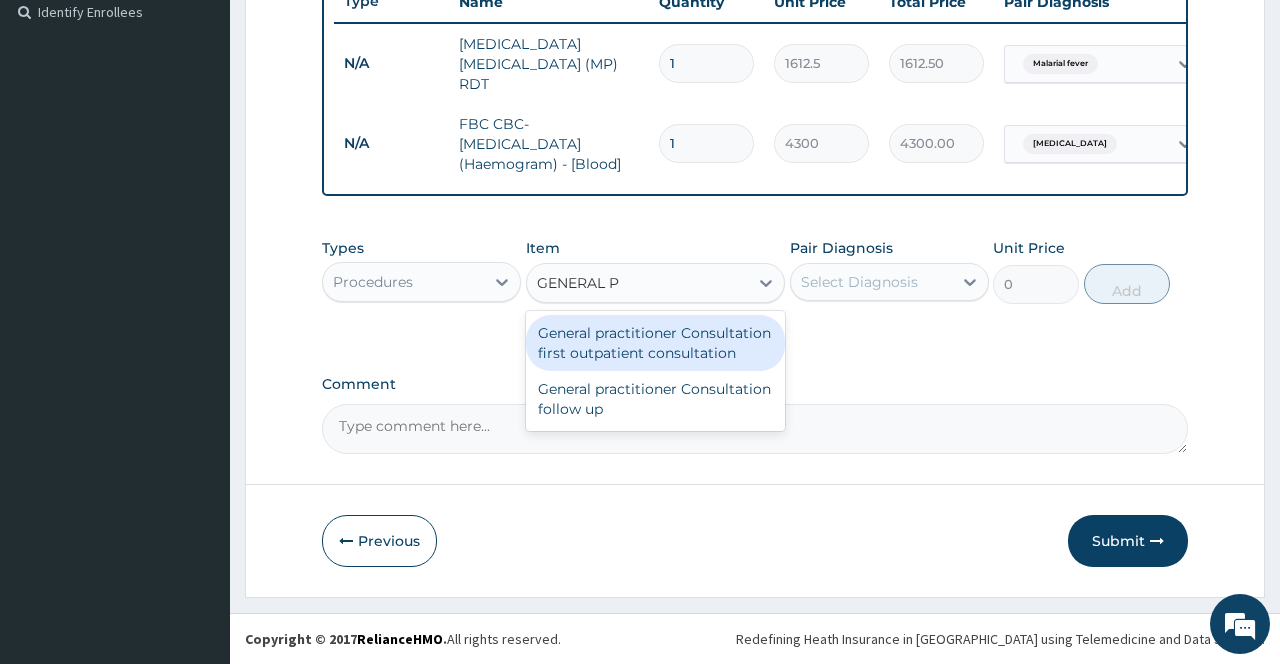 click on "General practitioner Consultation first outpatient consultation" at bounding box center [656, 343] 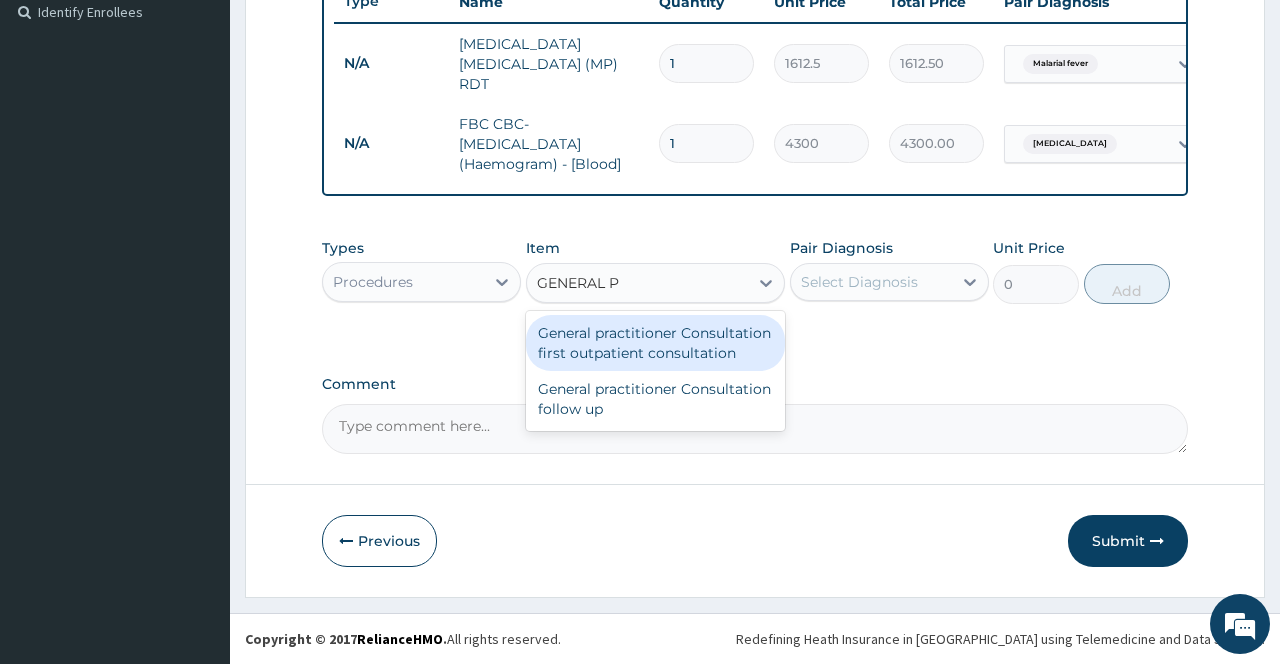type 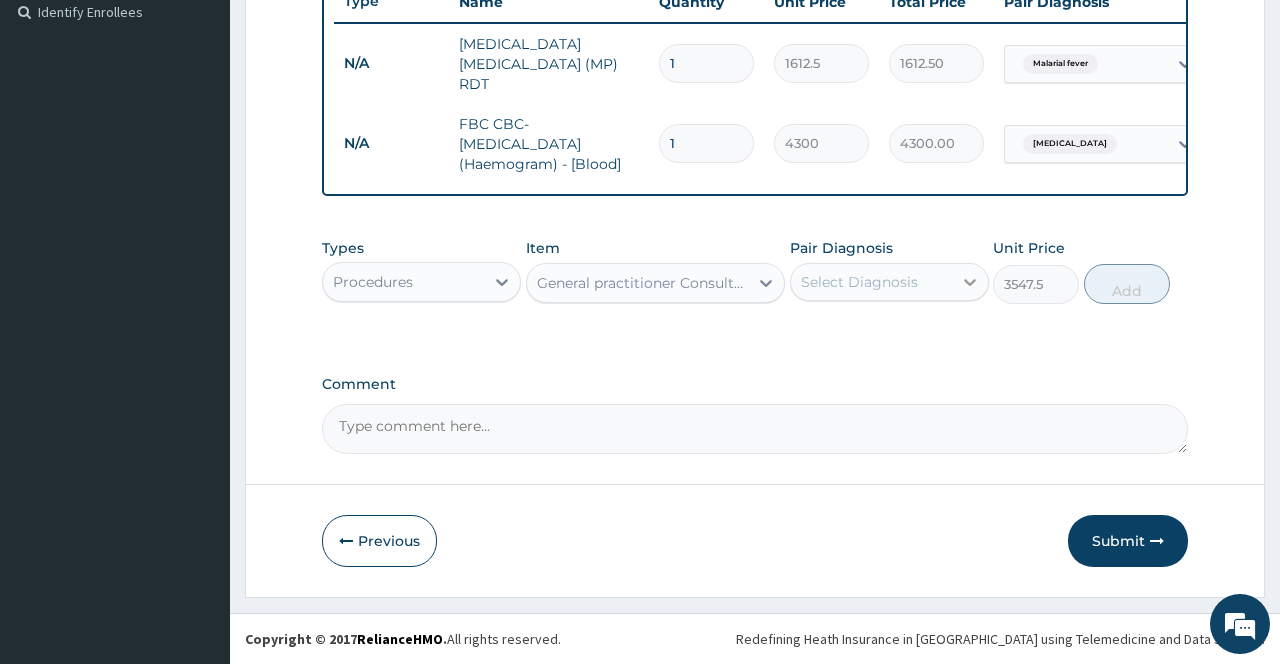 click 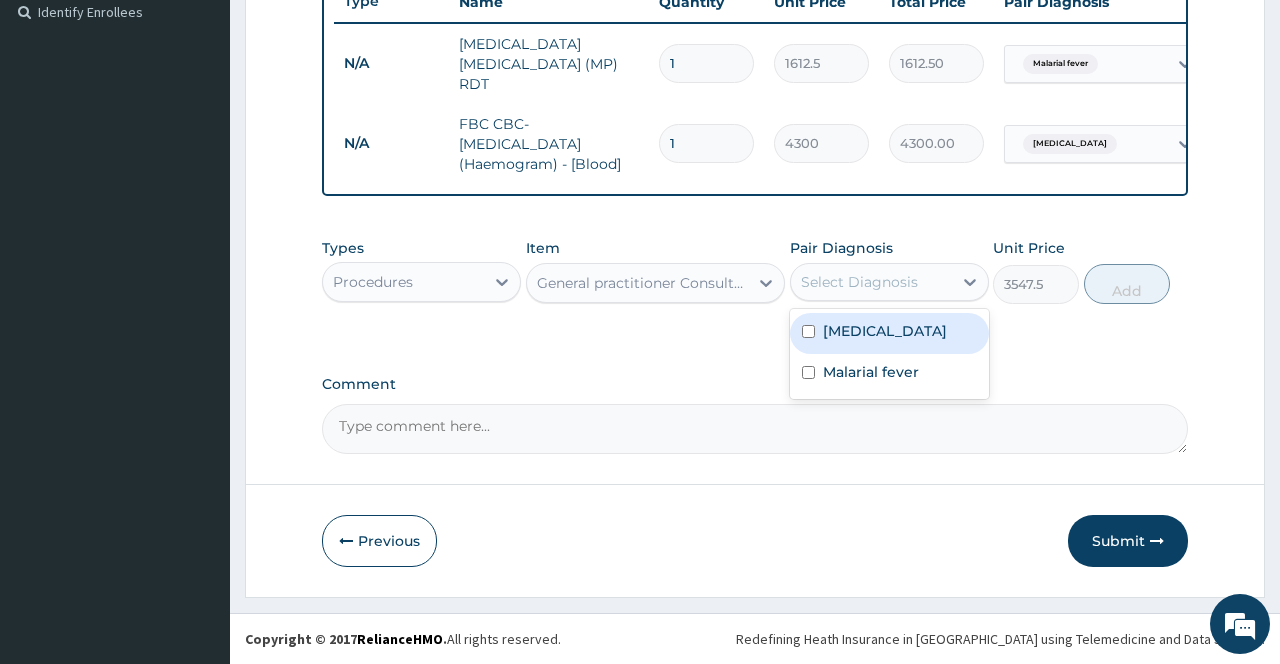 click on "[MEDICAL_DATA]" at bounding box center [885, 331] 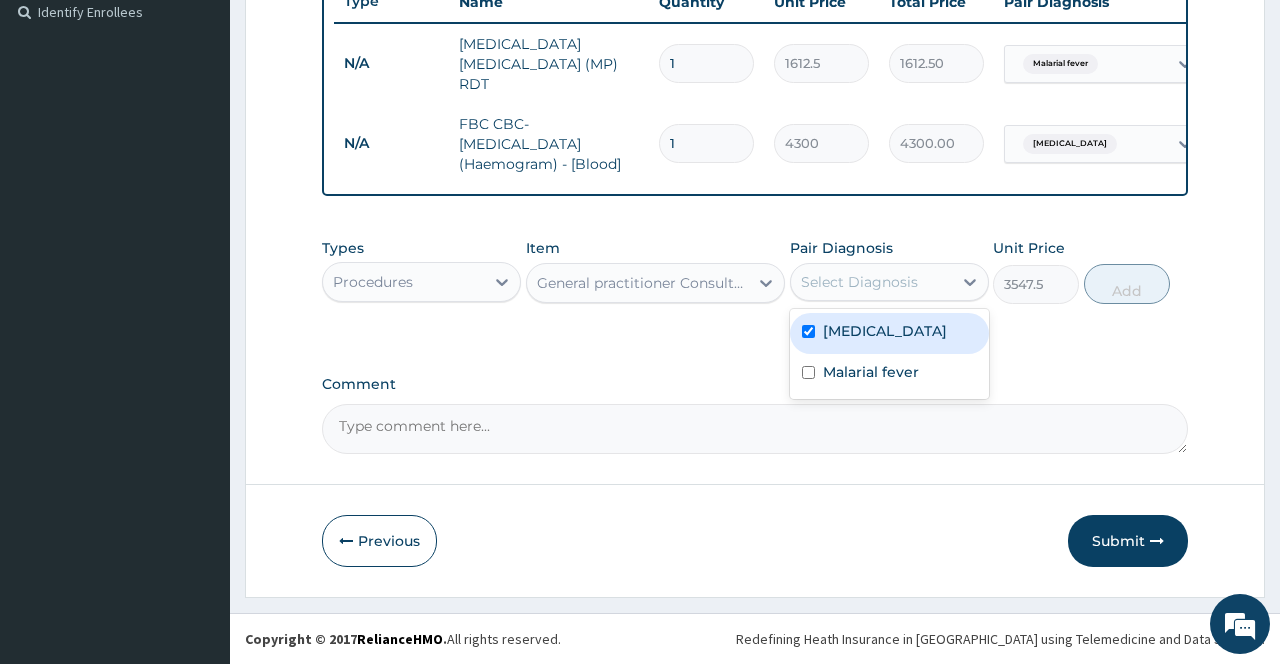 checkbox on "true" 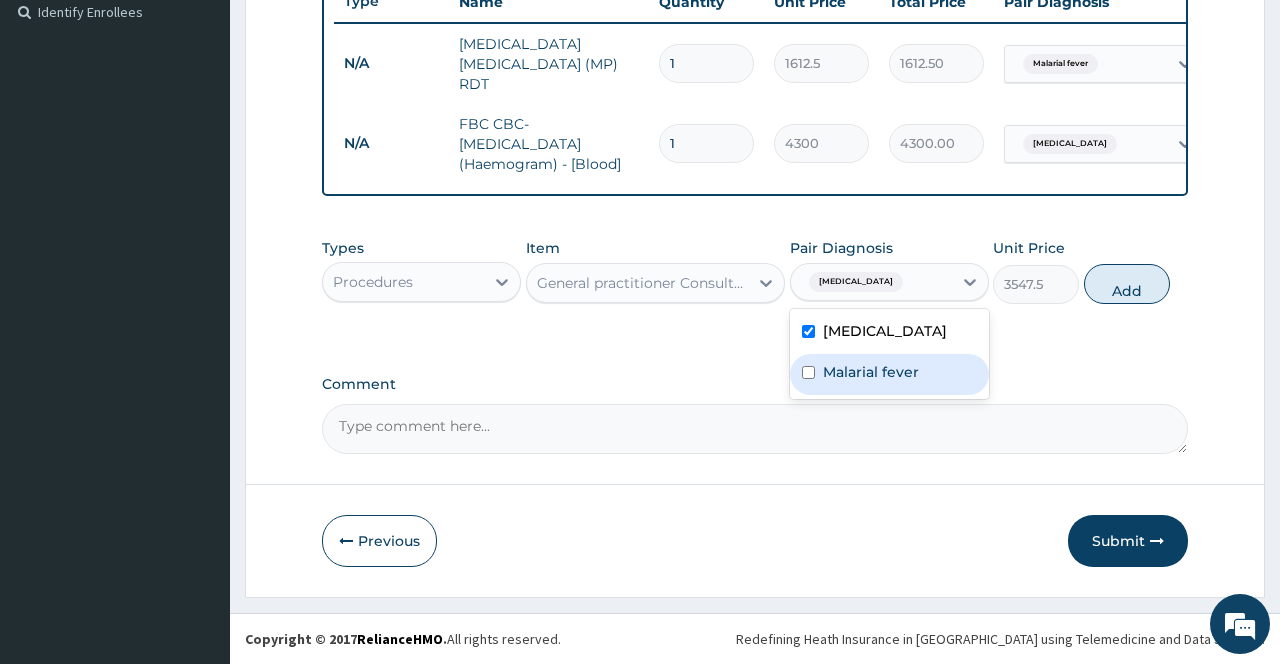 click on "Malarial fever" at bounding box center [871, 372] 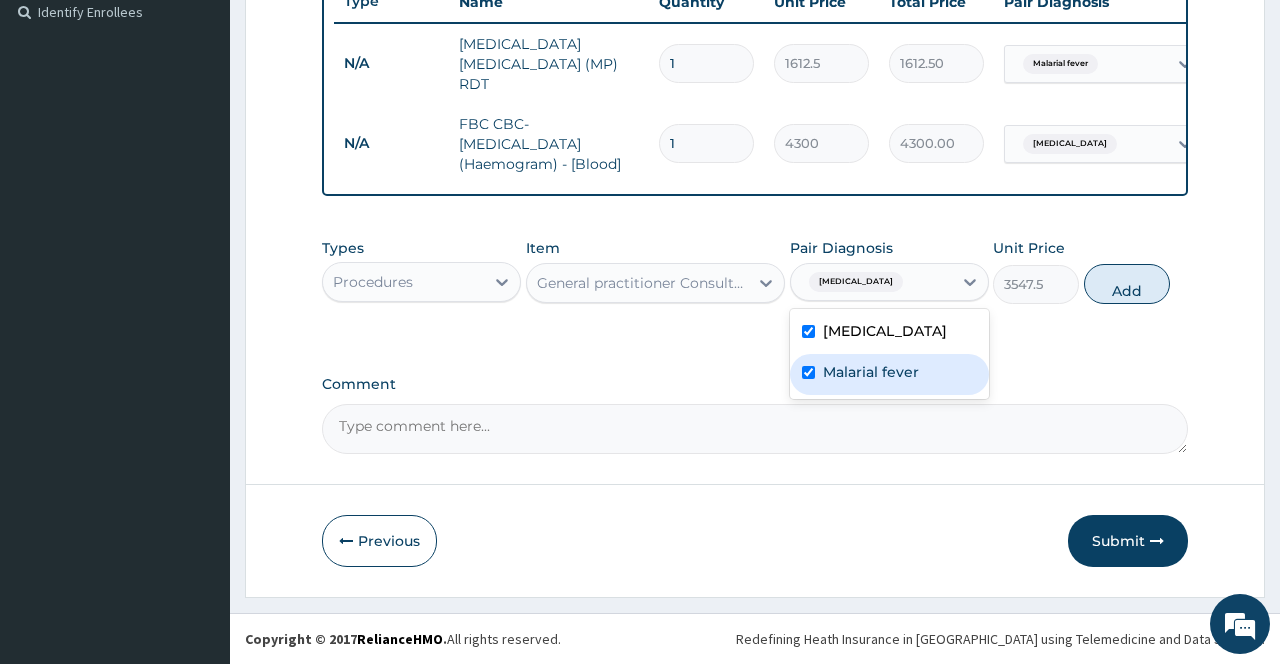 checkbox on "true" 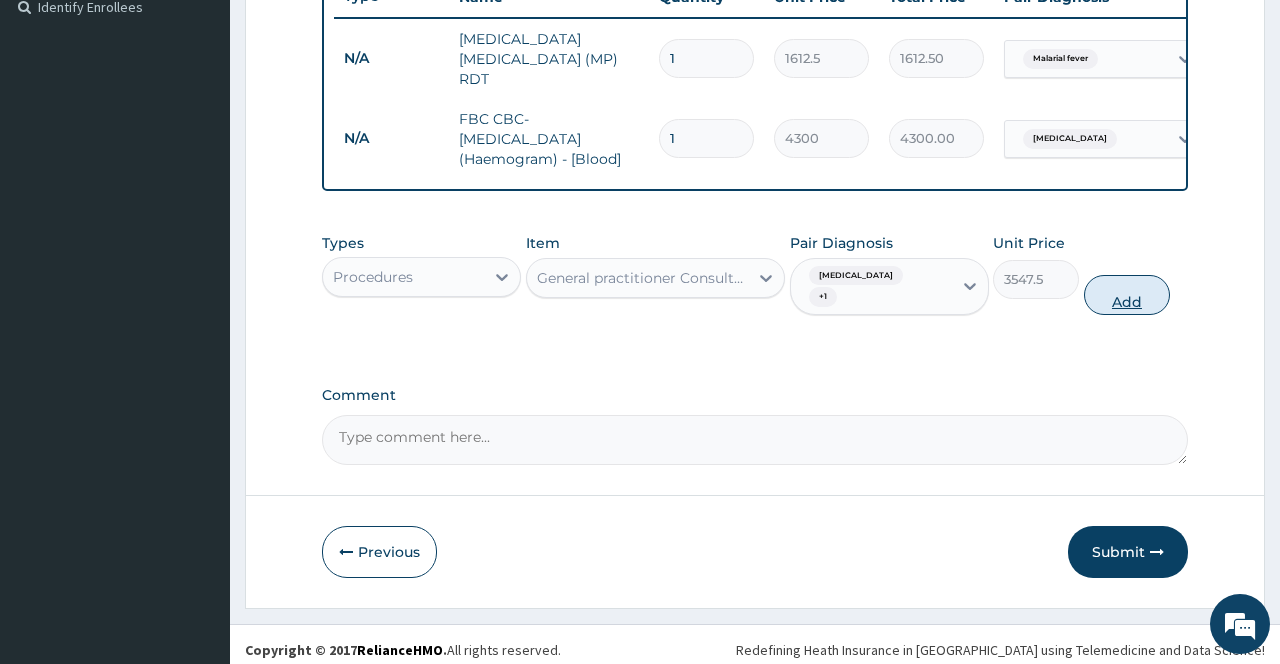 click on "Add" at bounding box center [1127, 295] 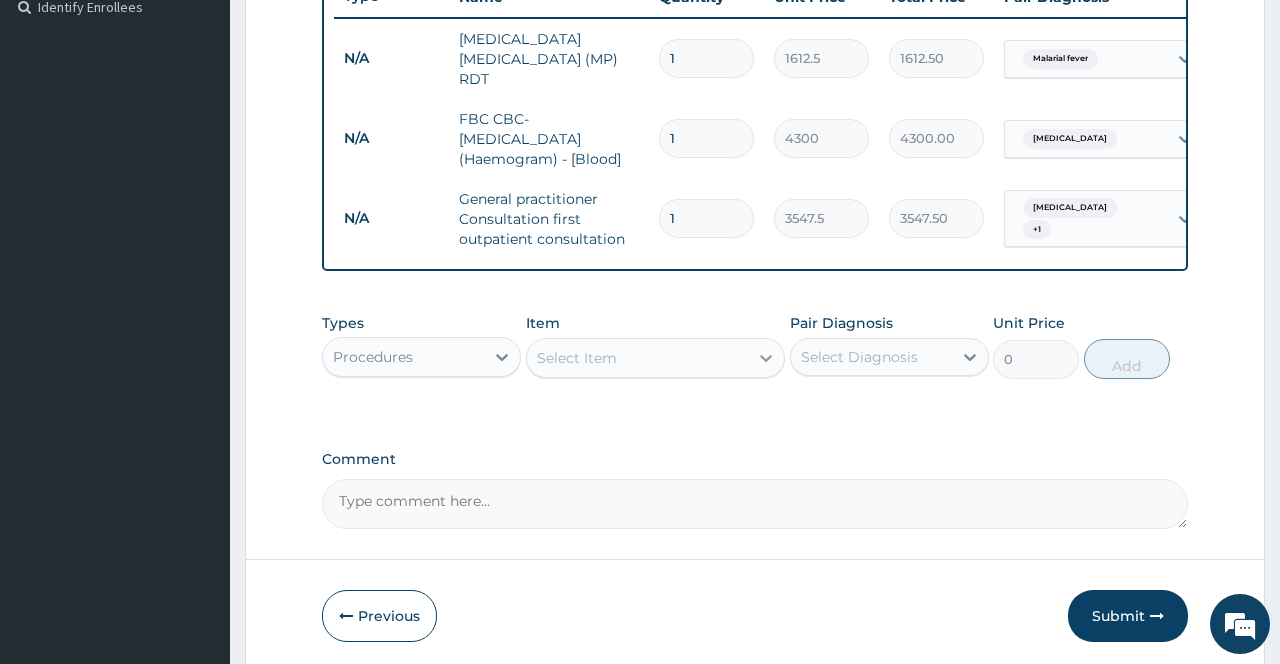click 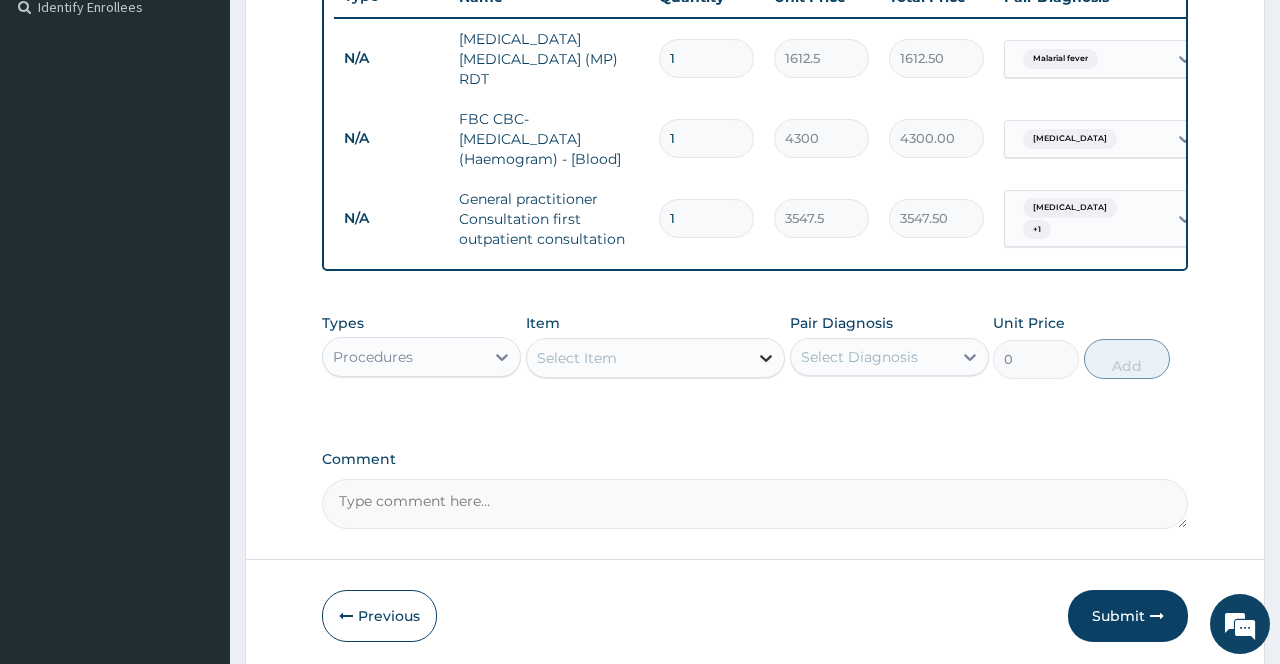 click 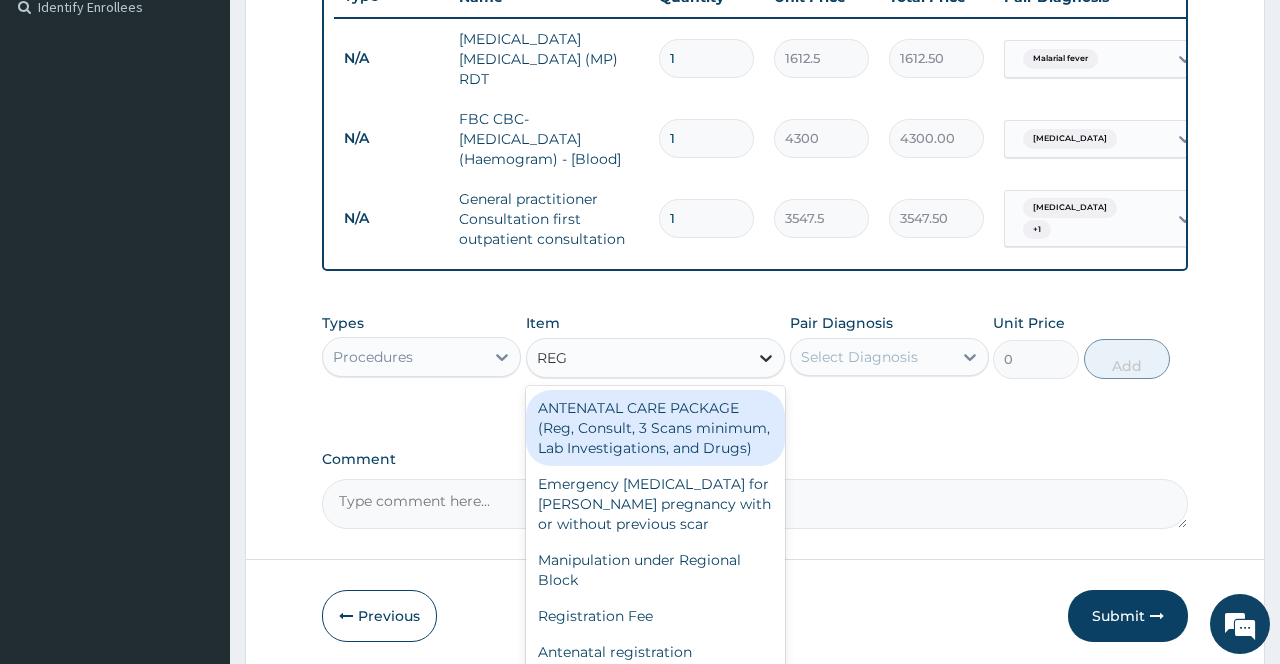type on "REGI" 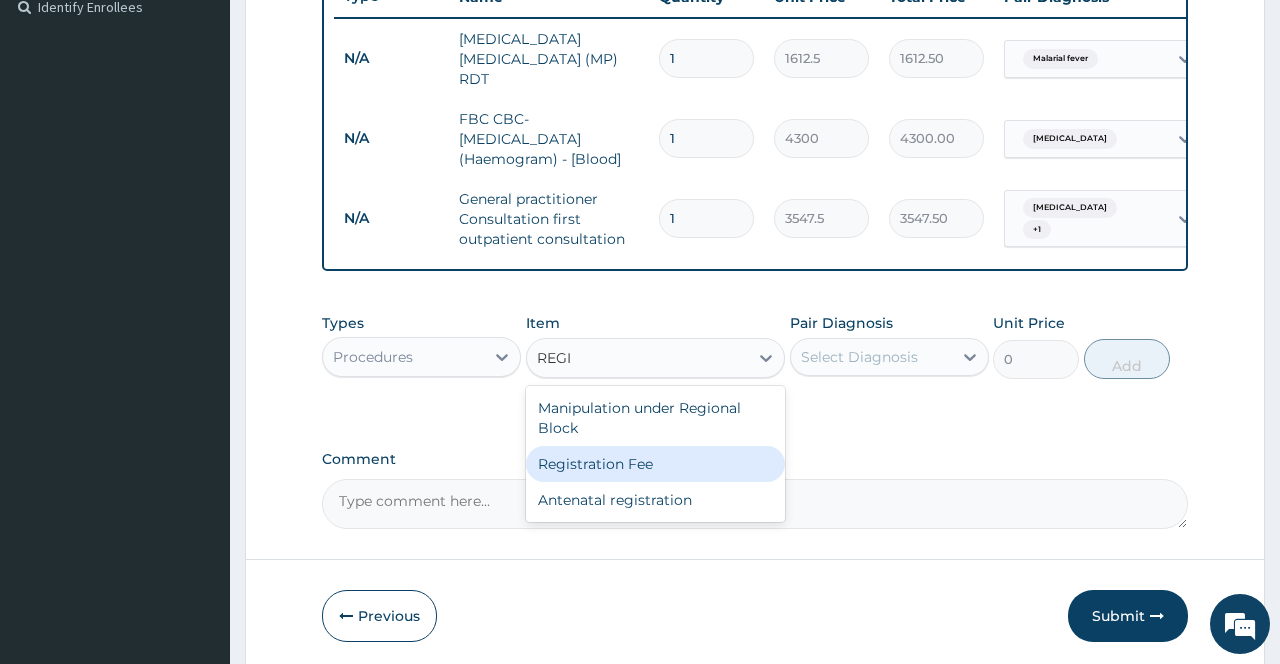 click on "Registration Fee" at bounding box center (656, 464) 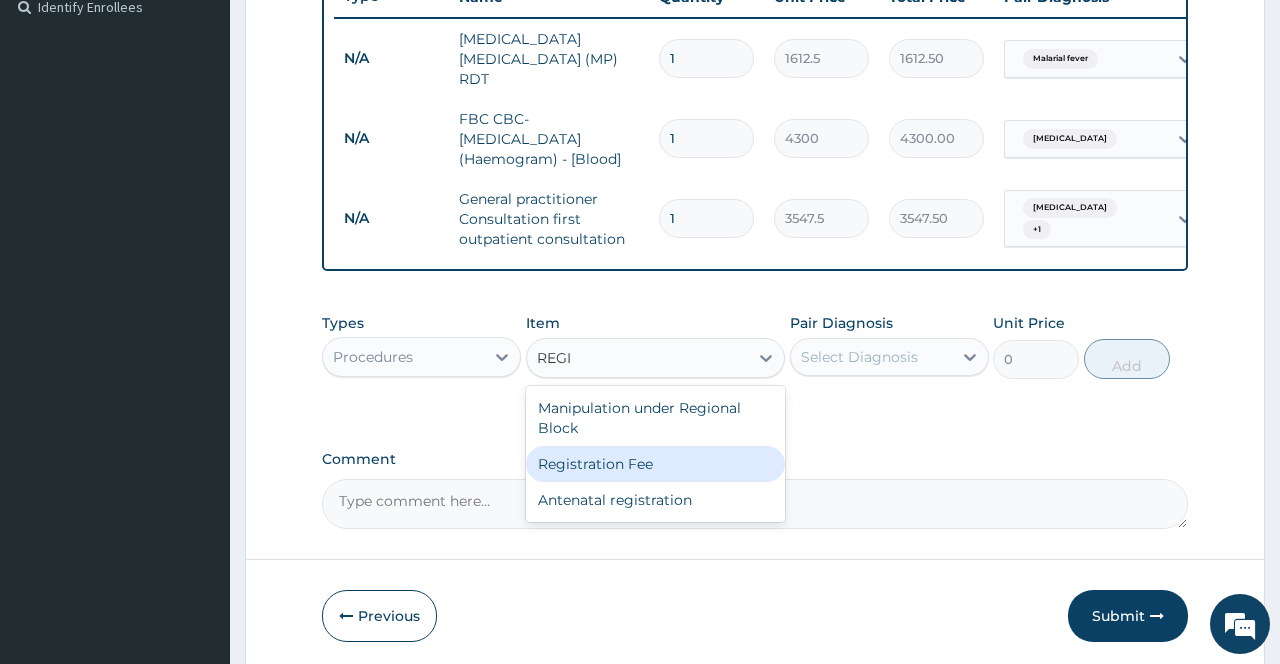 type 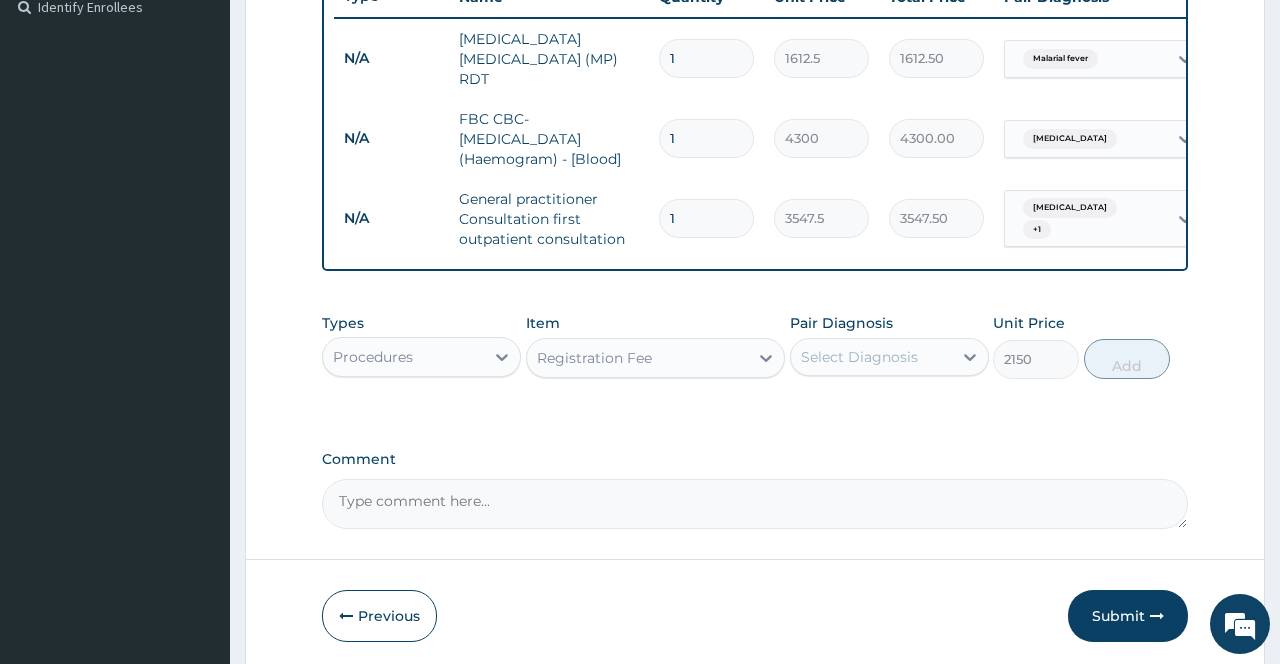 click on "Select Diagnosis" at bounding box center [859, 357] 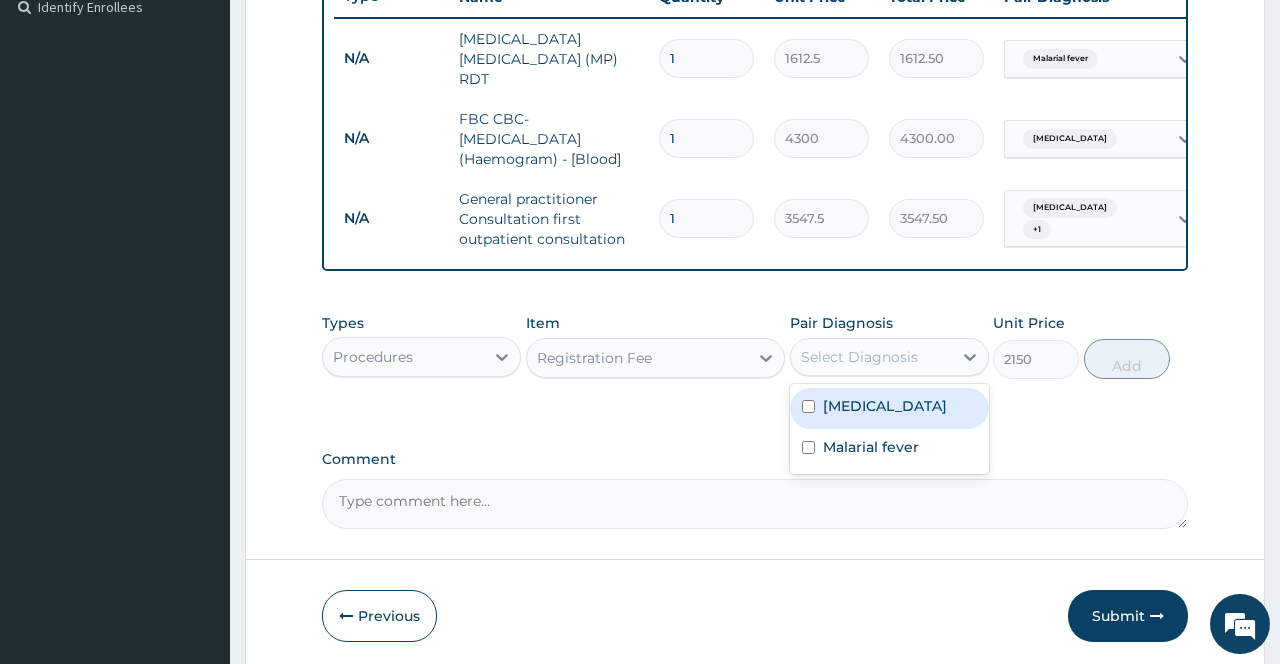 click on "[MEDICAL_DATA]" at bounding box center (885, 406) 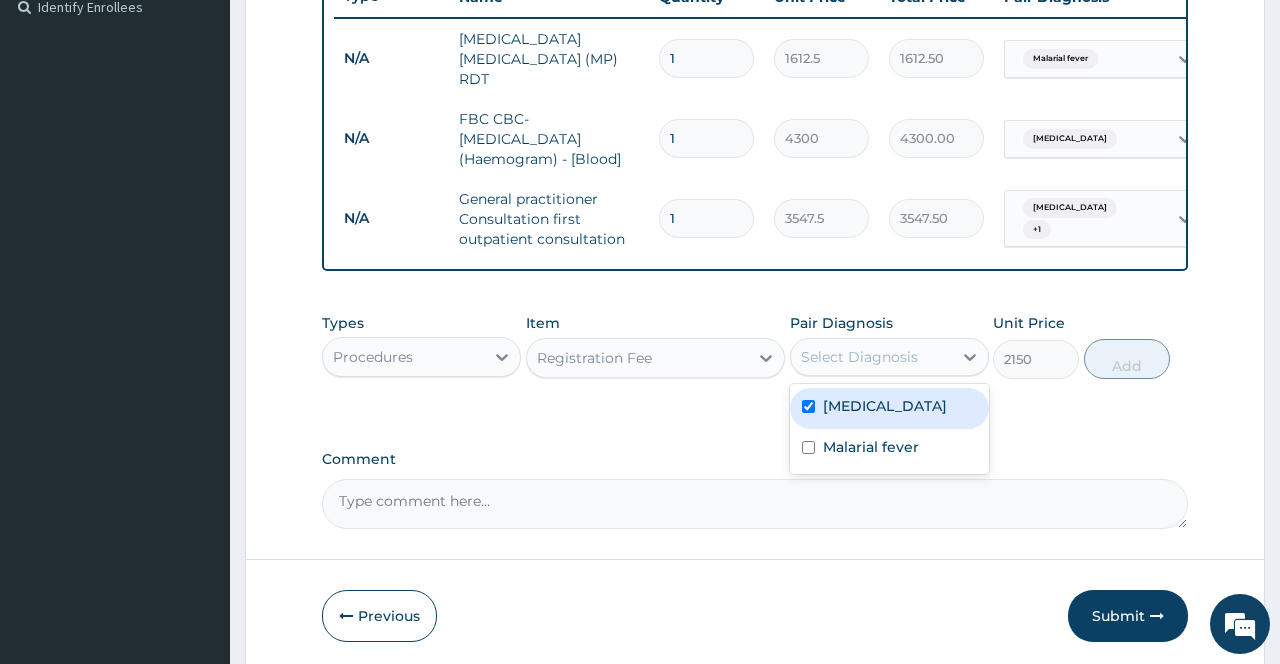 checkbox on "true" 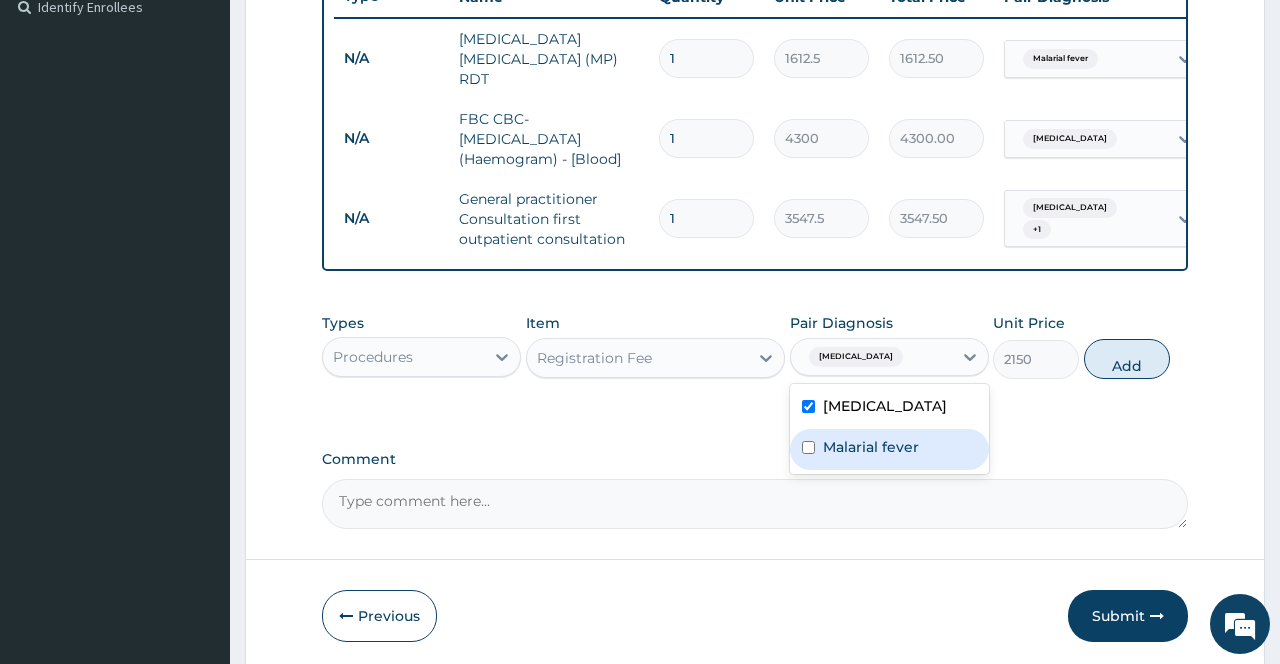 click on "Malarial fever" at bounding box center (871, 447) 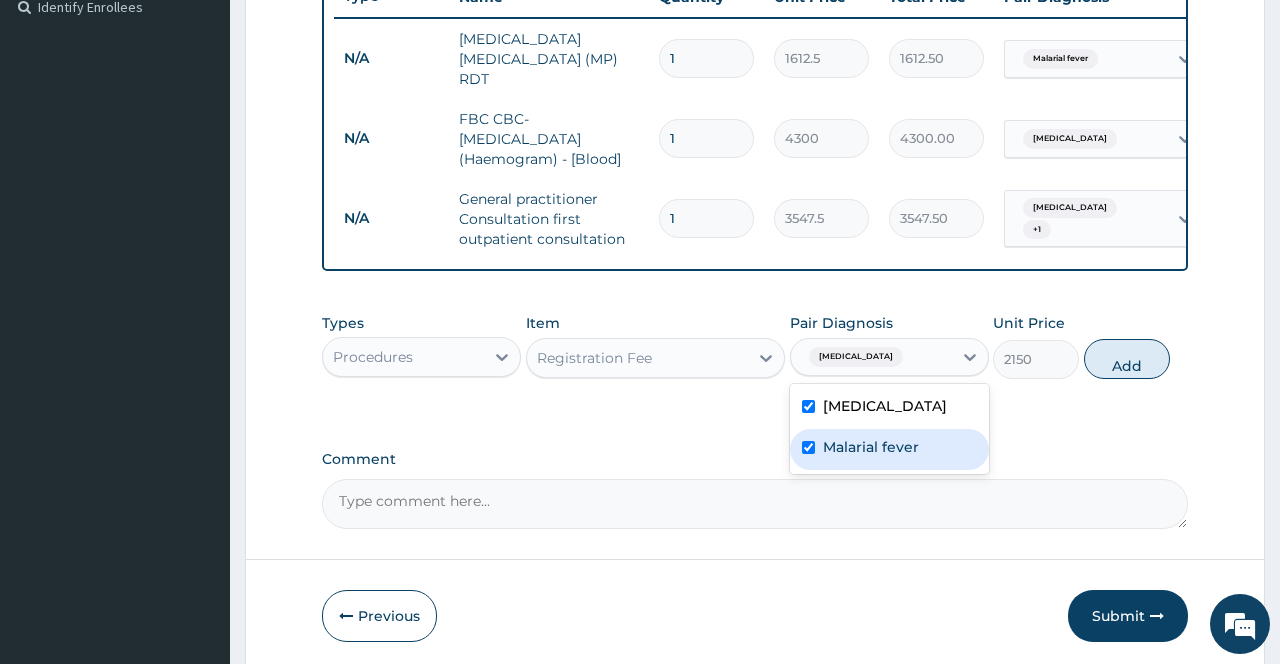 checkbox on "true" 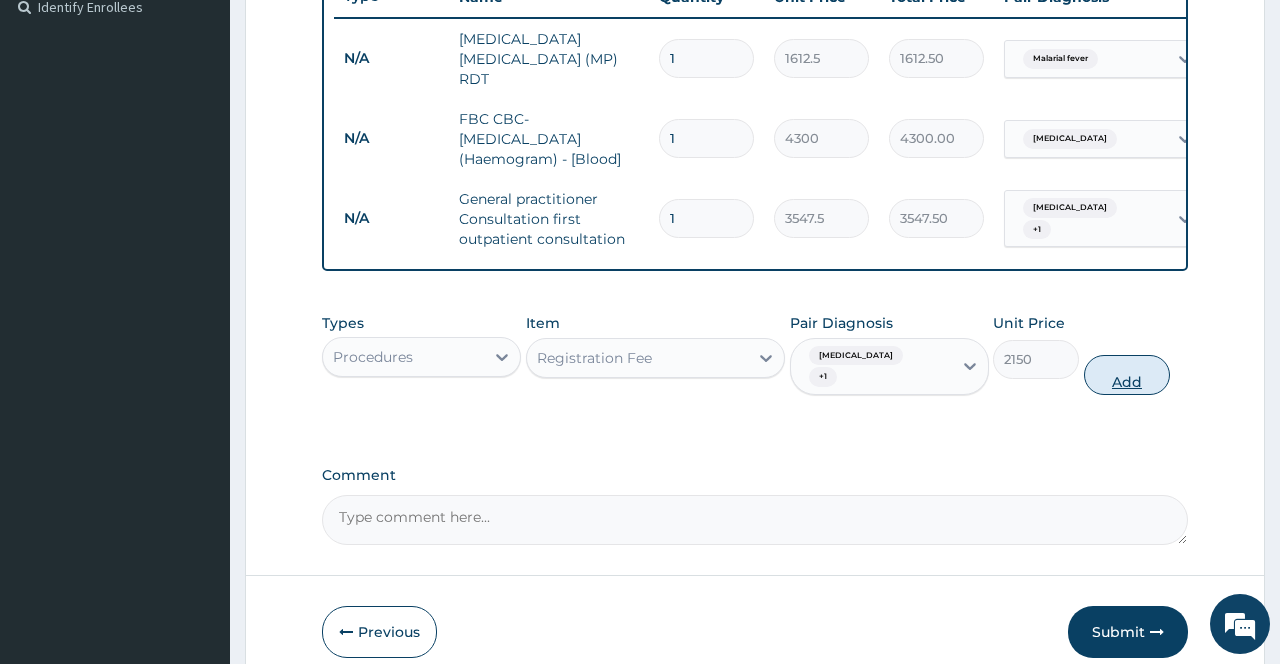 click on "Add" at bounding box center (1127, 375) 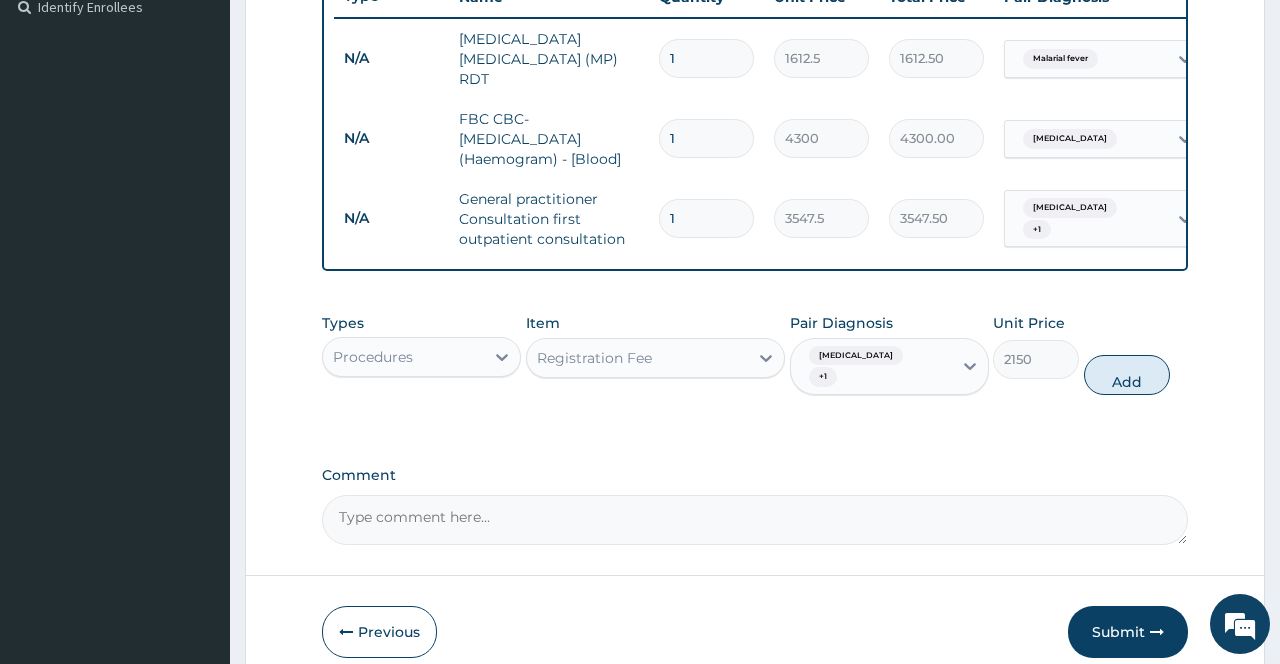 type on "0" 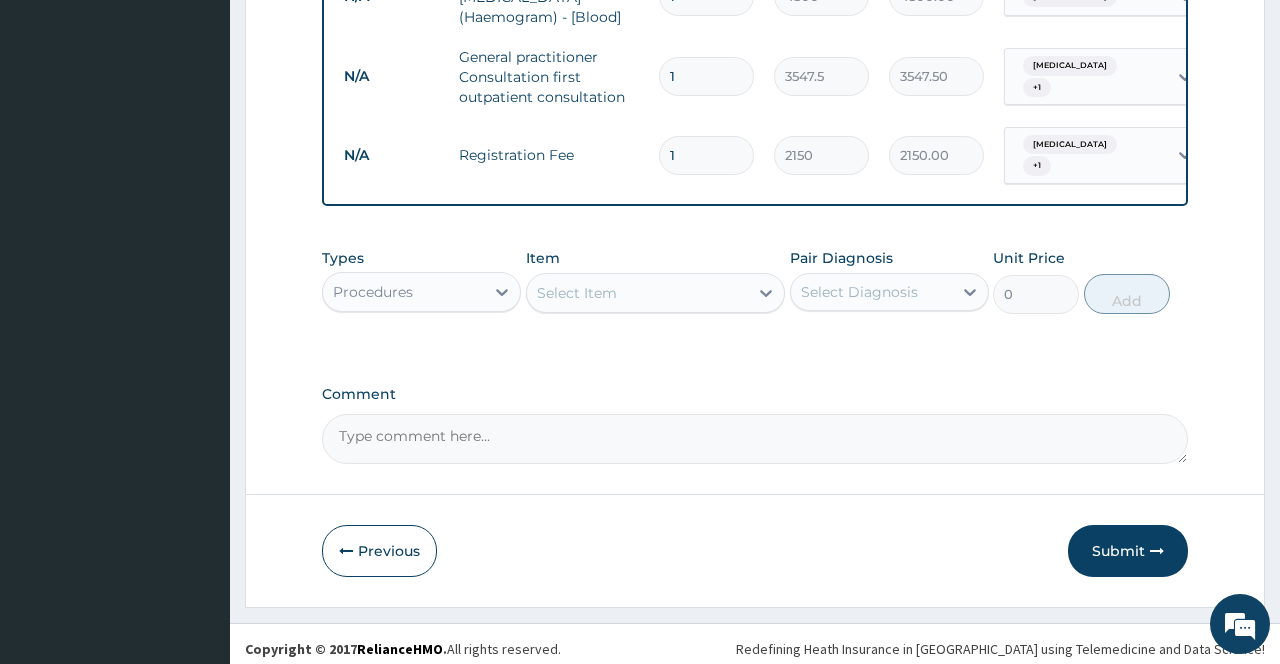 scroll, scrollTop: 711, scrollLeft: 0, axis: vertical 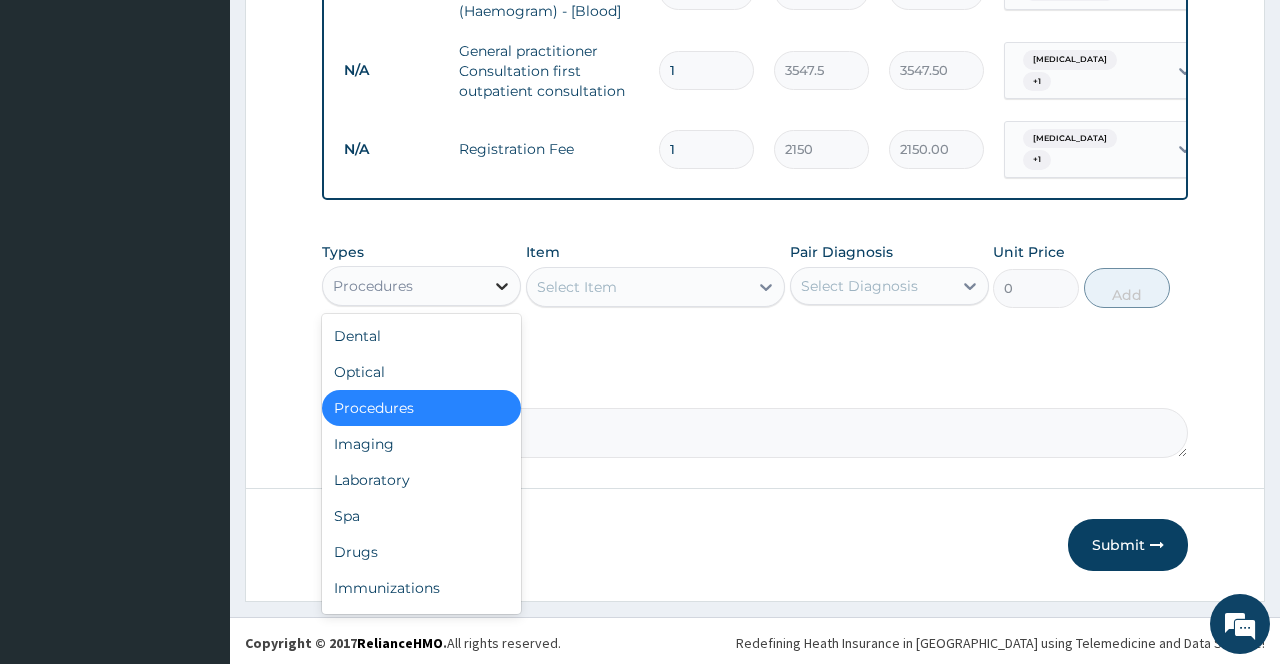 click 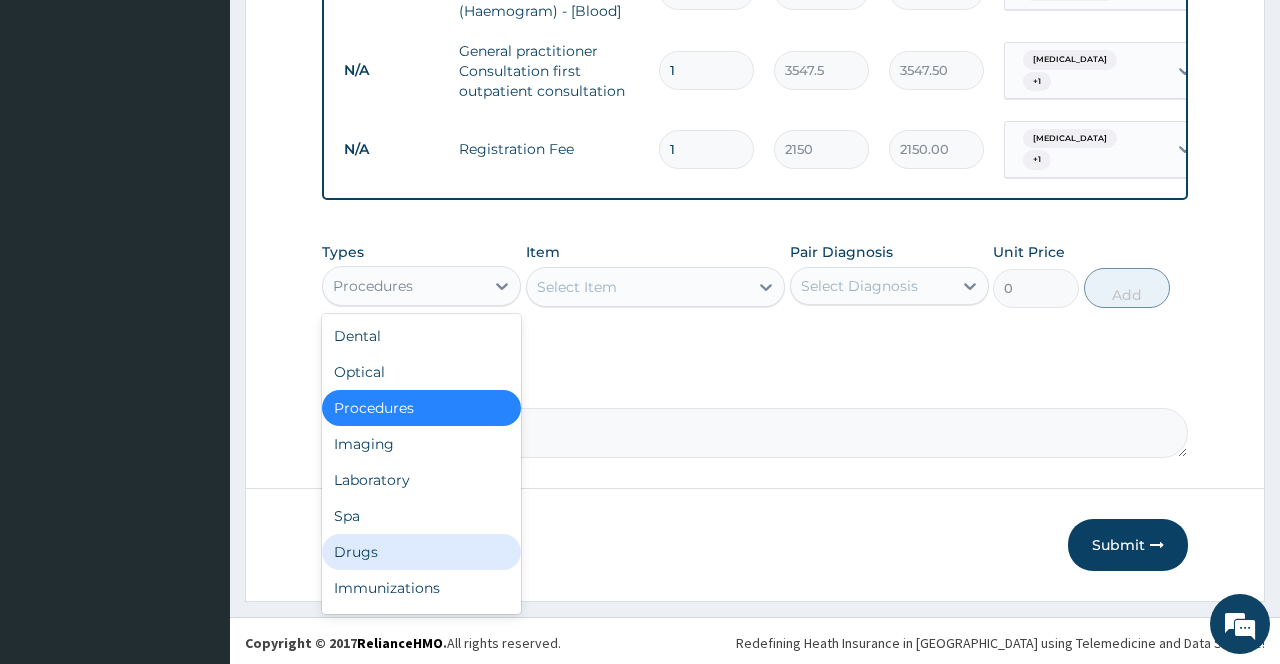 click on "Drugs" at bounding box center [421, 552] 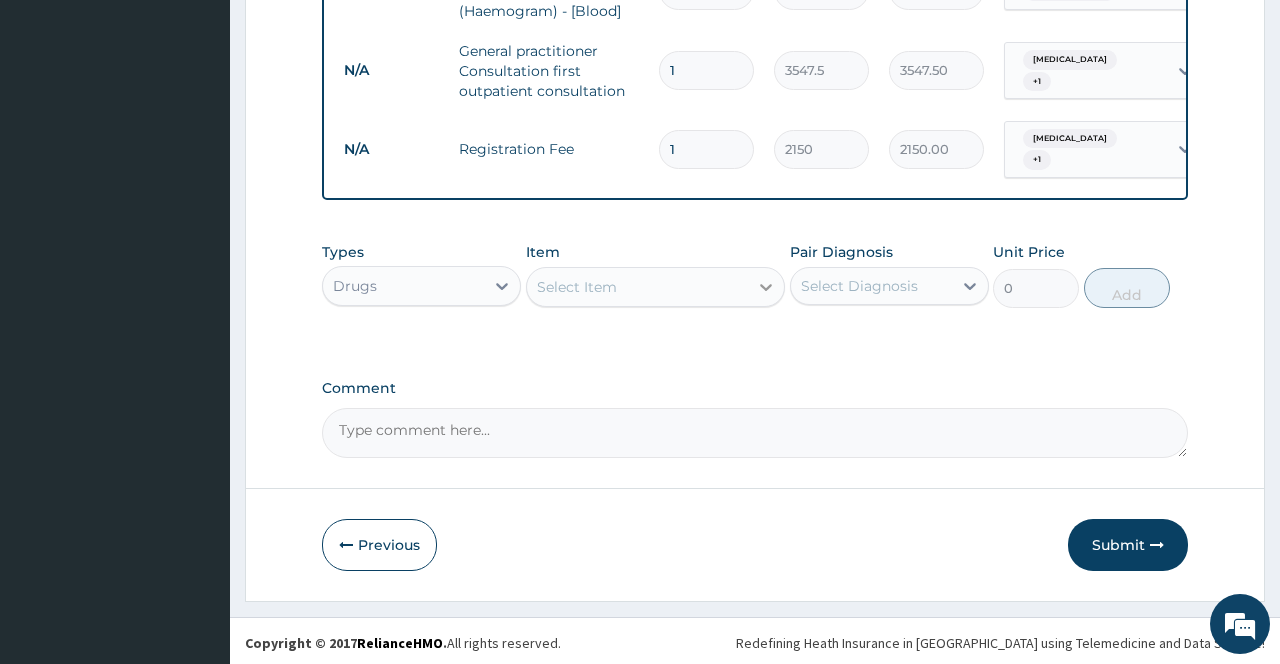 click 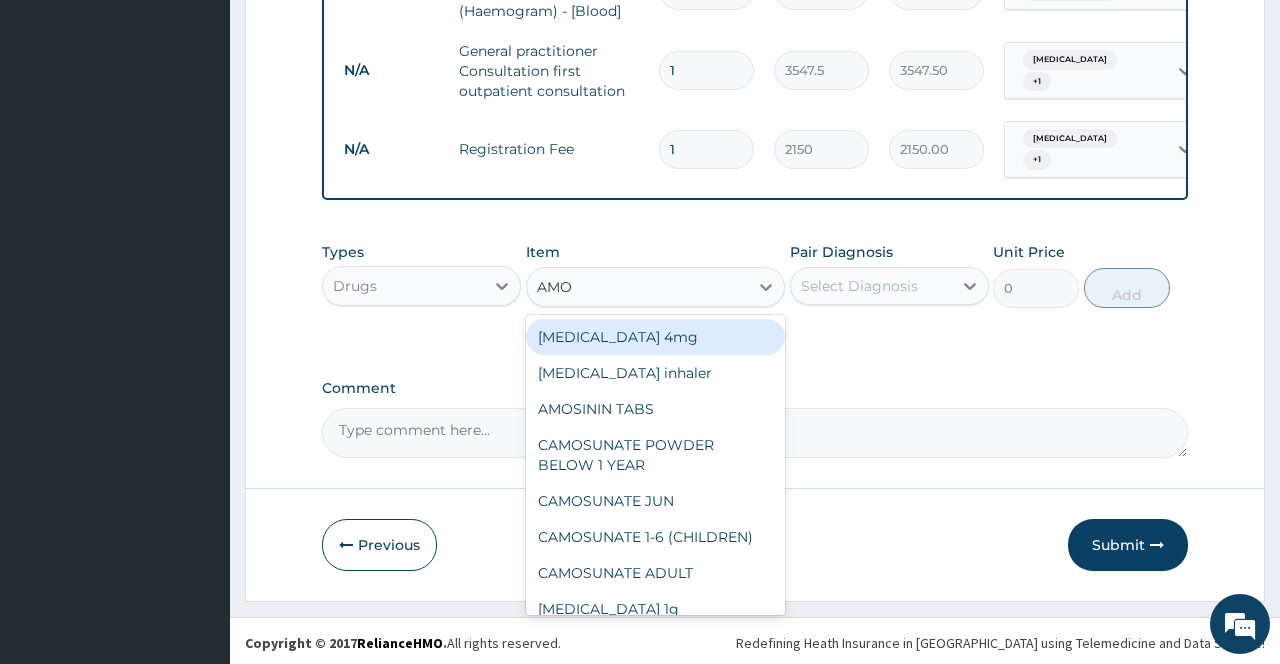 type on "AMOX" 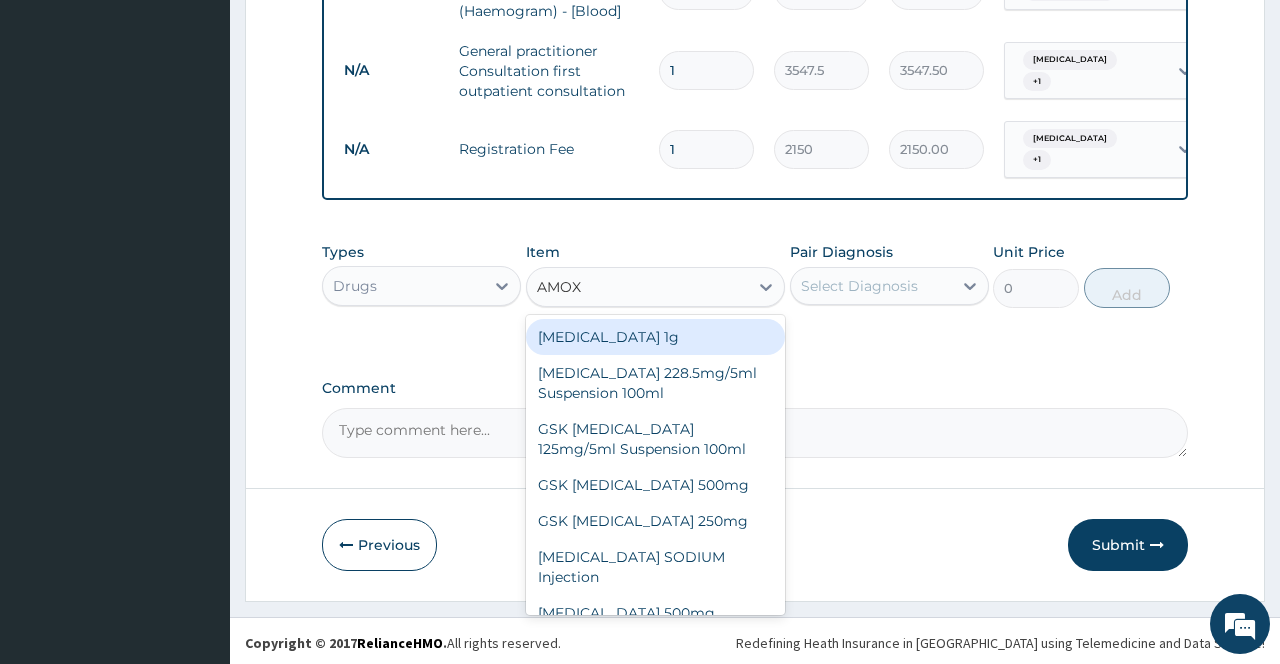 click on "[MEDICAL_DATA] 1g" at bounding box center (656, 337) 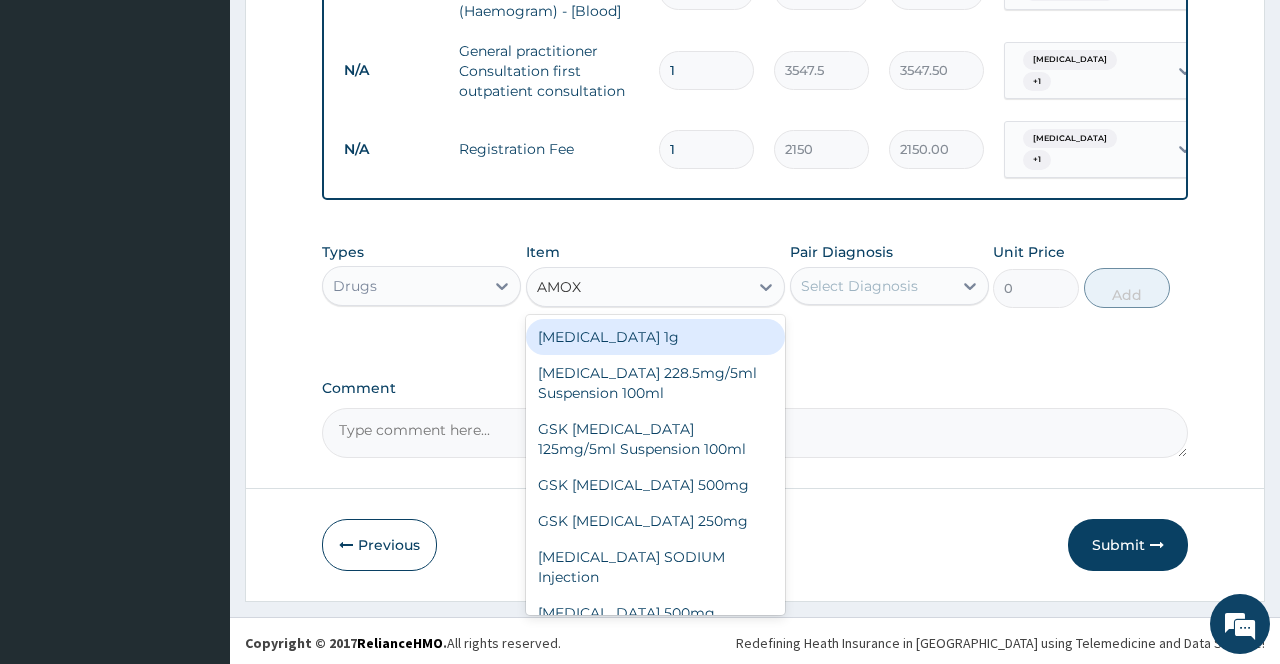 type 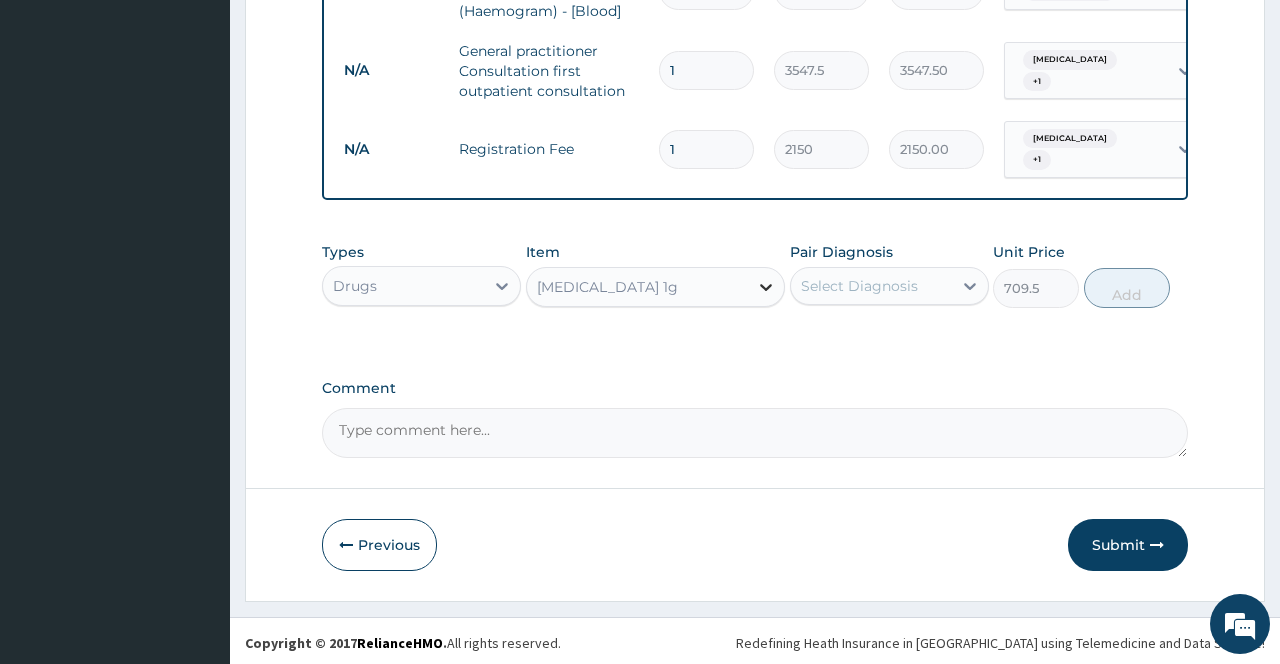 click 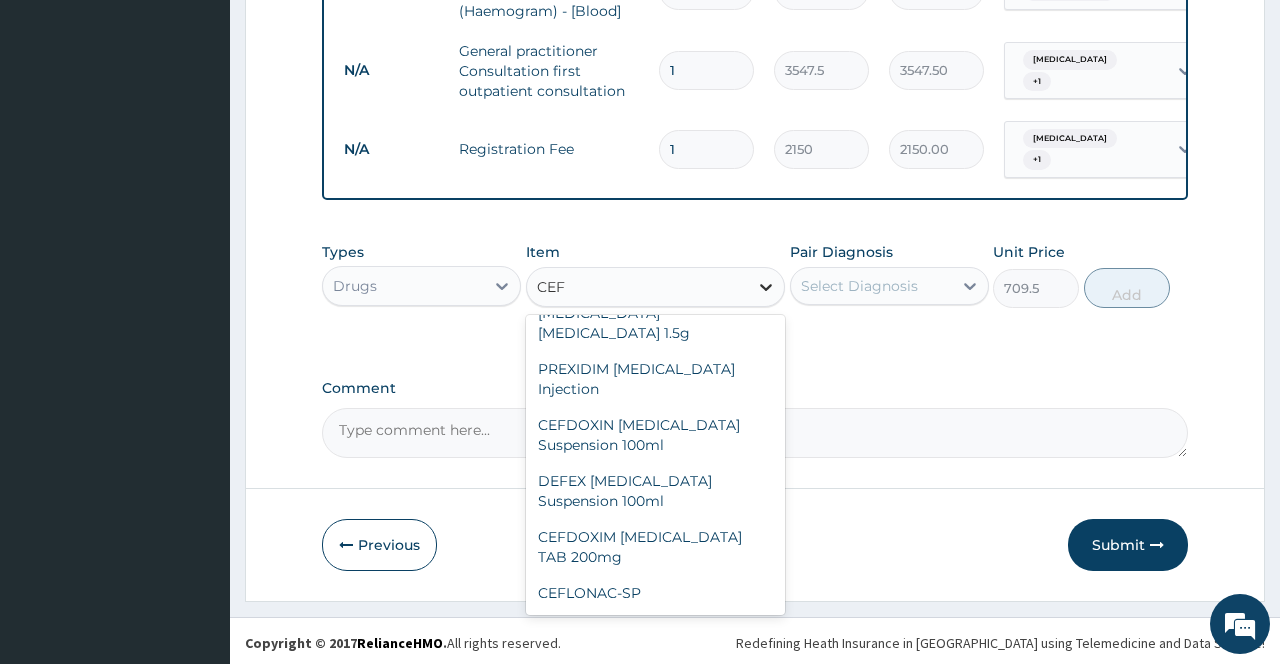 scroll, scrollTop: 572, scrollLeft: 0, axis: vertical 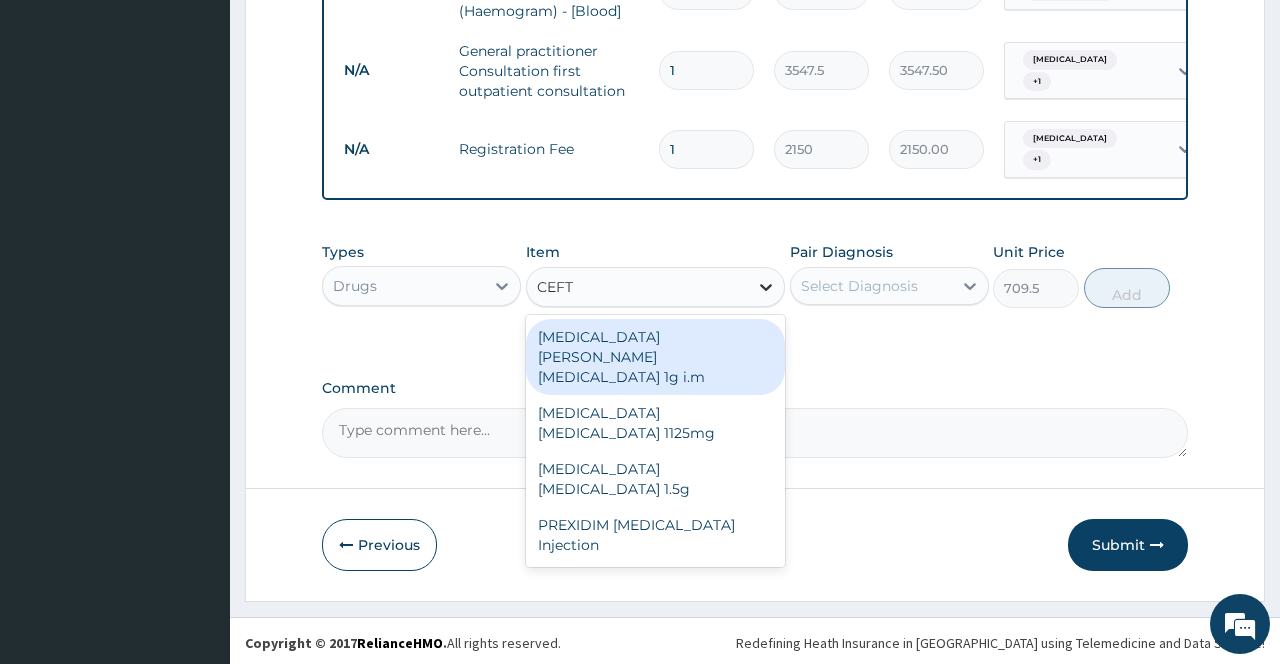 type on "CEFTR" 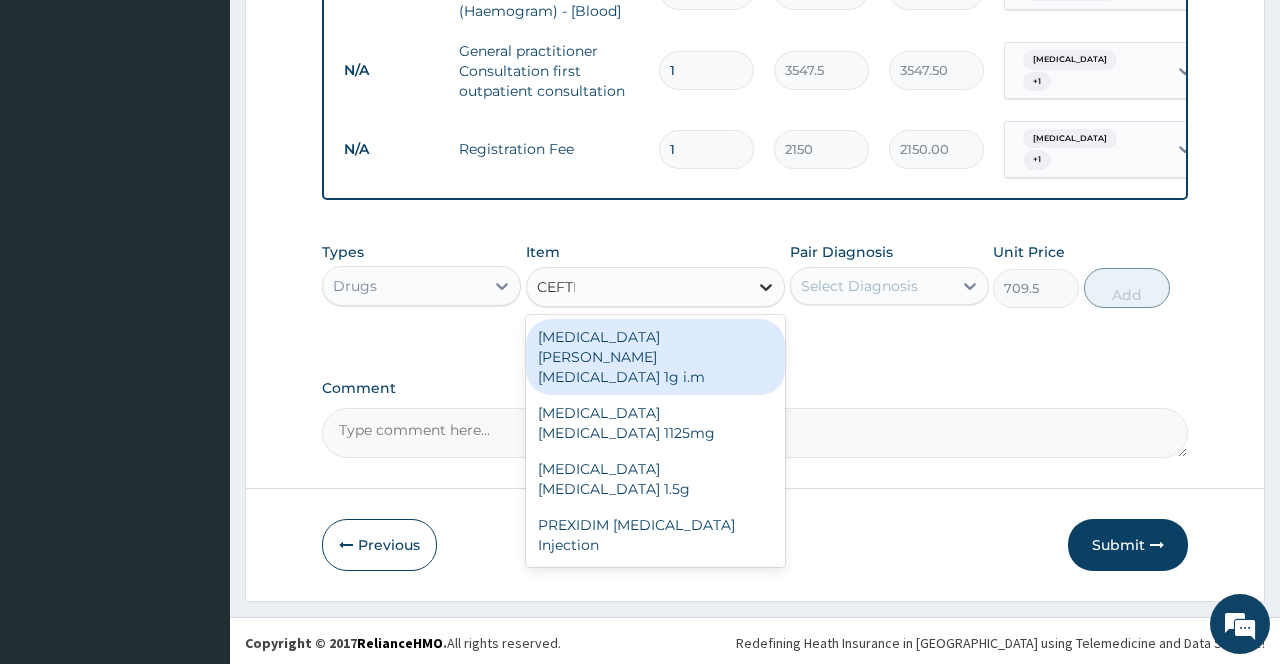 scroll, scrollTop: 0, scrollLeft: 0, axis: both 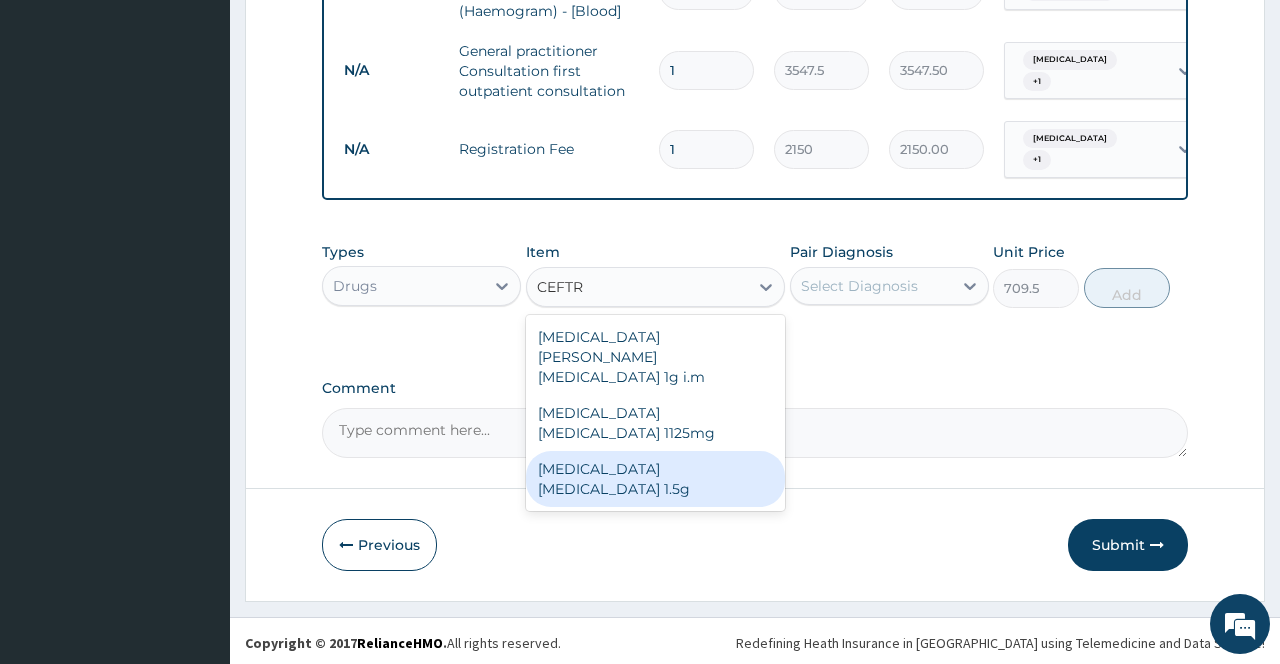 click on "[MEDICAL_DATA] [MEDICAL_DATA] 1.5g" at bounding box center [656, 479] 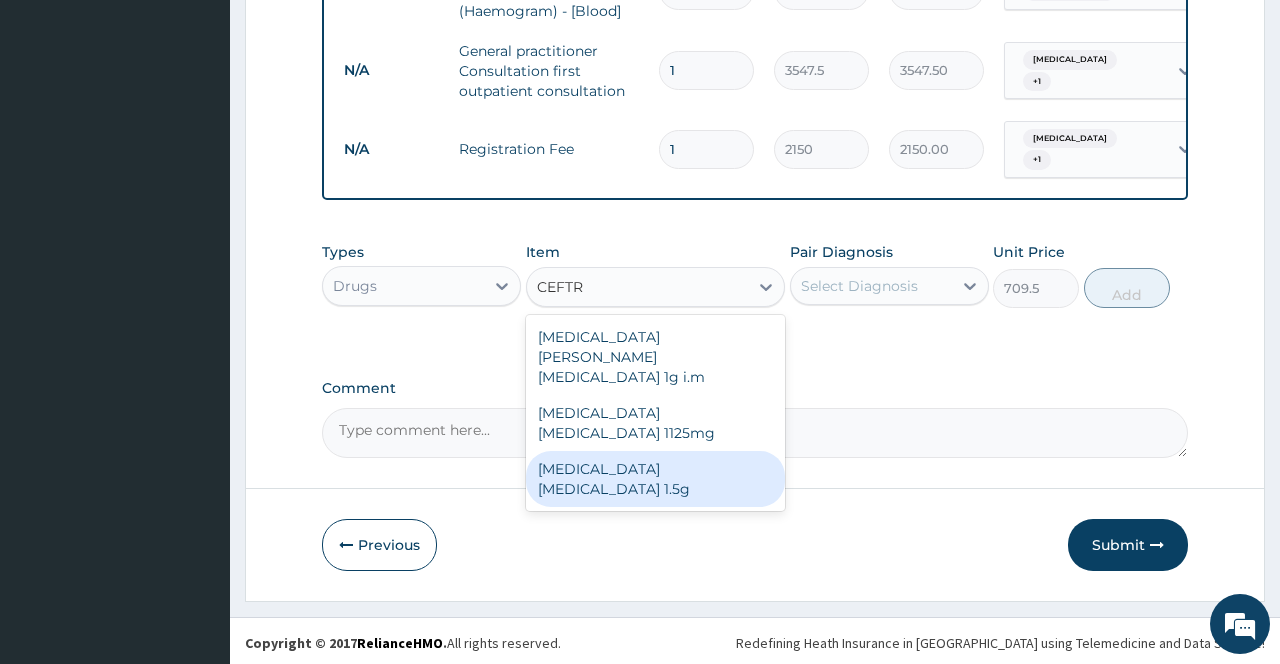 type 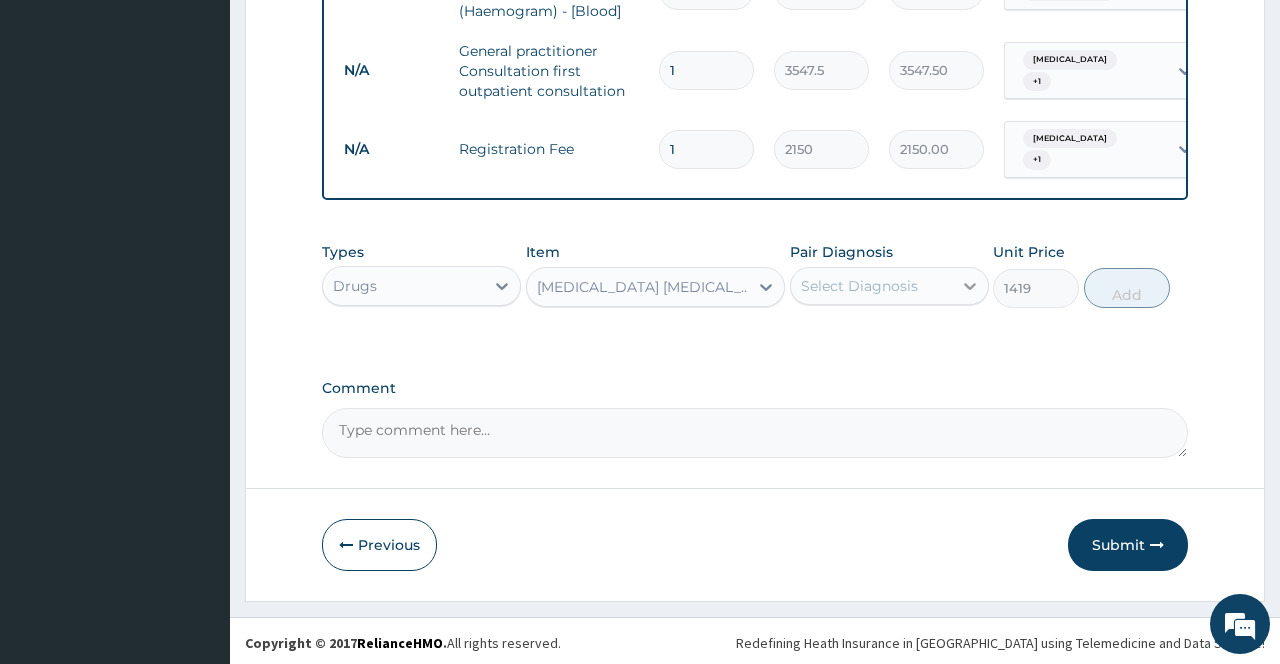 click at bounding box center [970, 286] 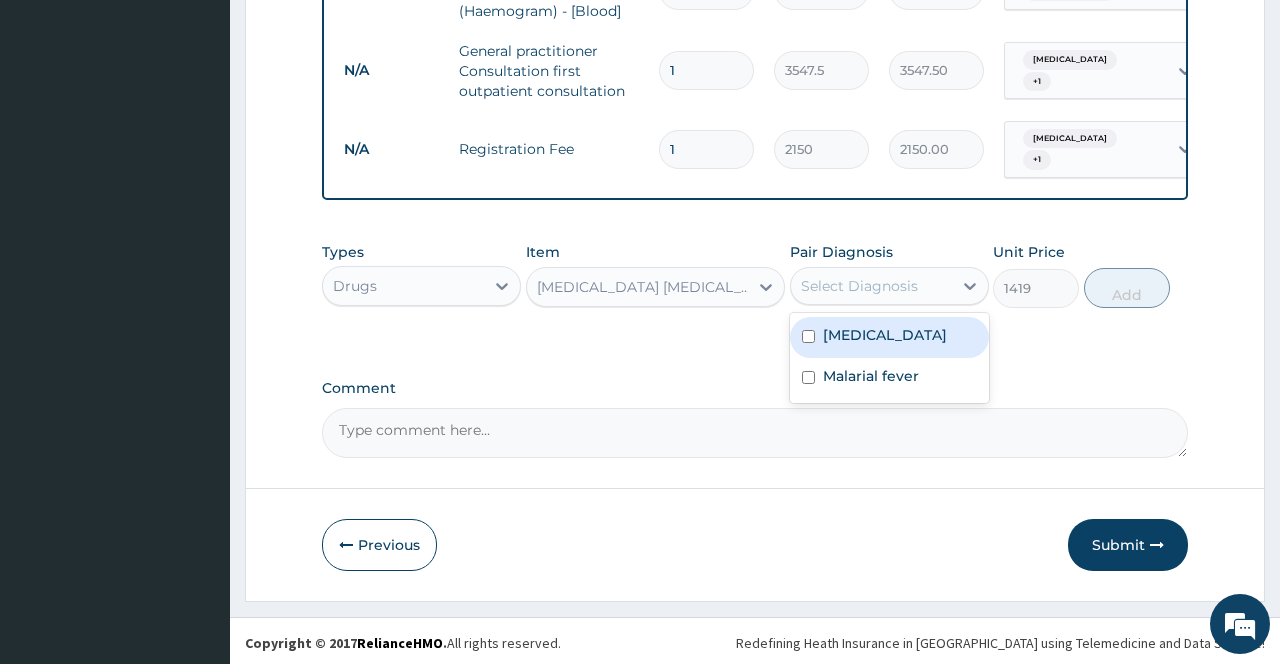 click on "[MEDICAL_DATA]" at bounding box center [885, 335] 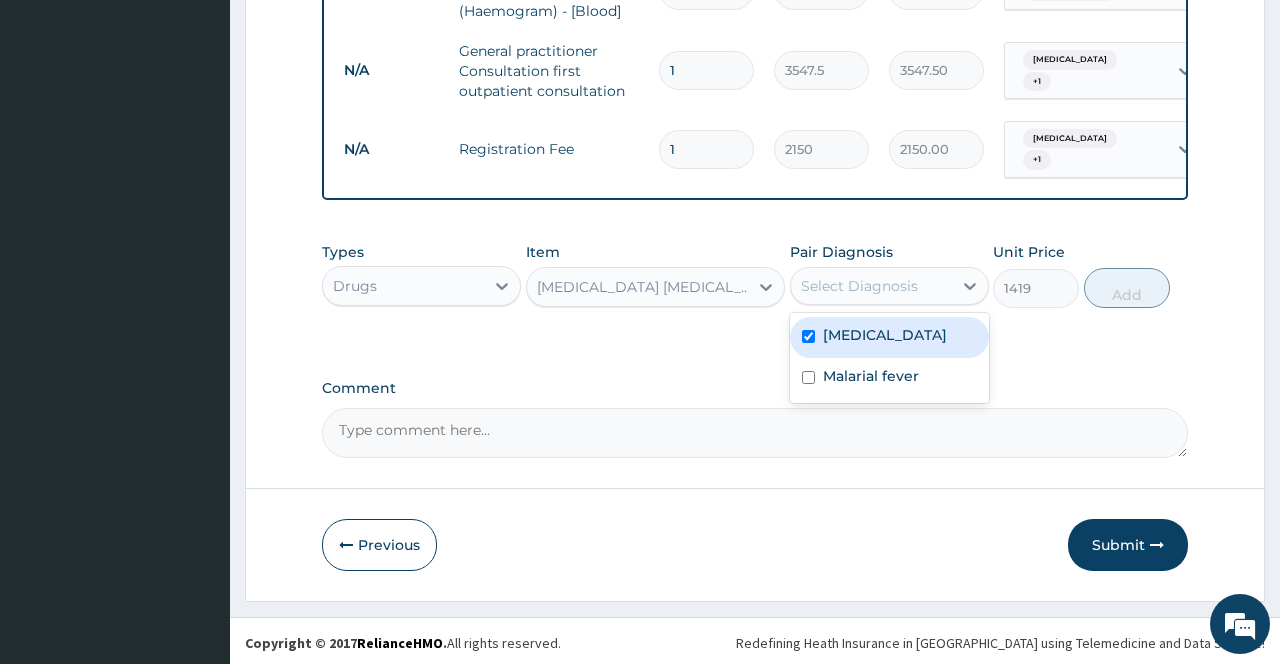 checkbox on "true" 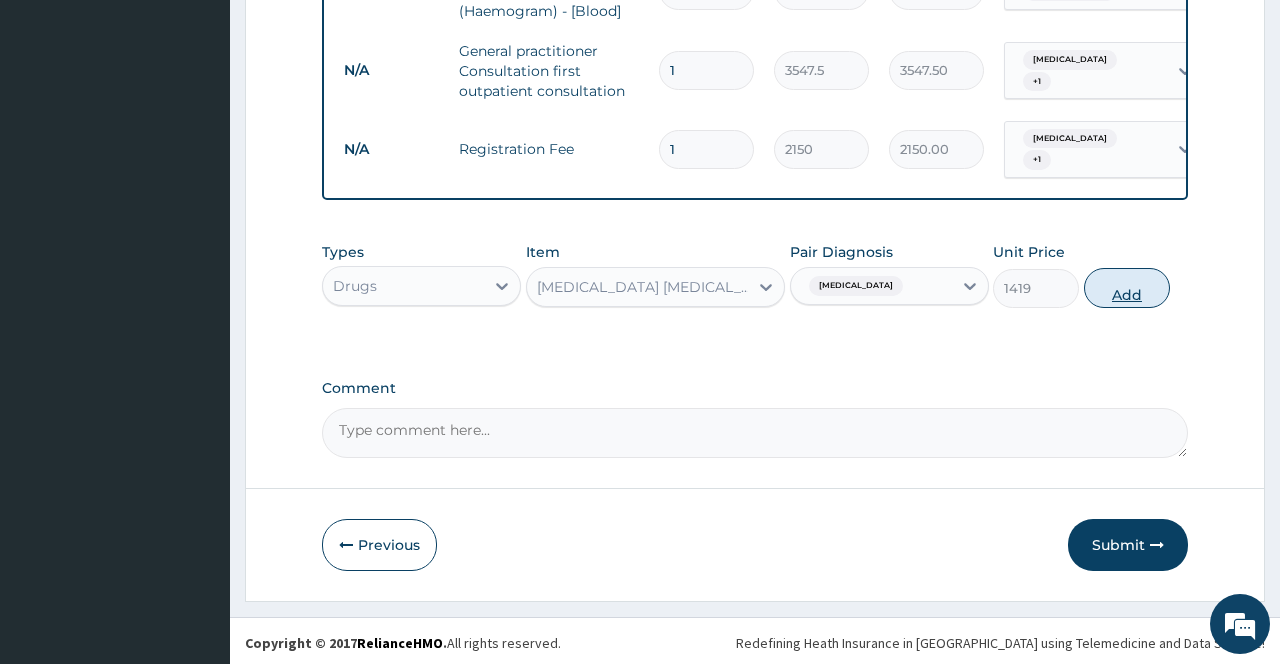 click on "Add" at bounding box center [1127, 288] 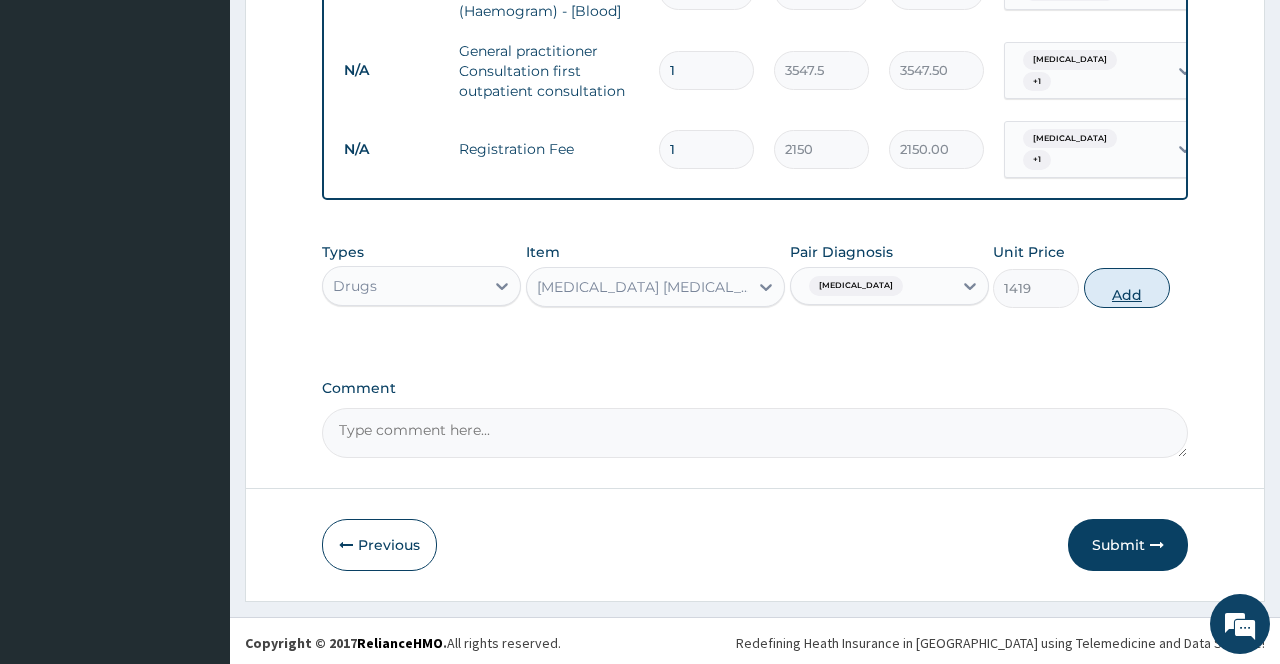 type on "0" 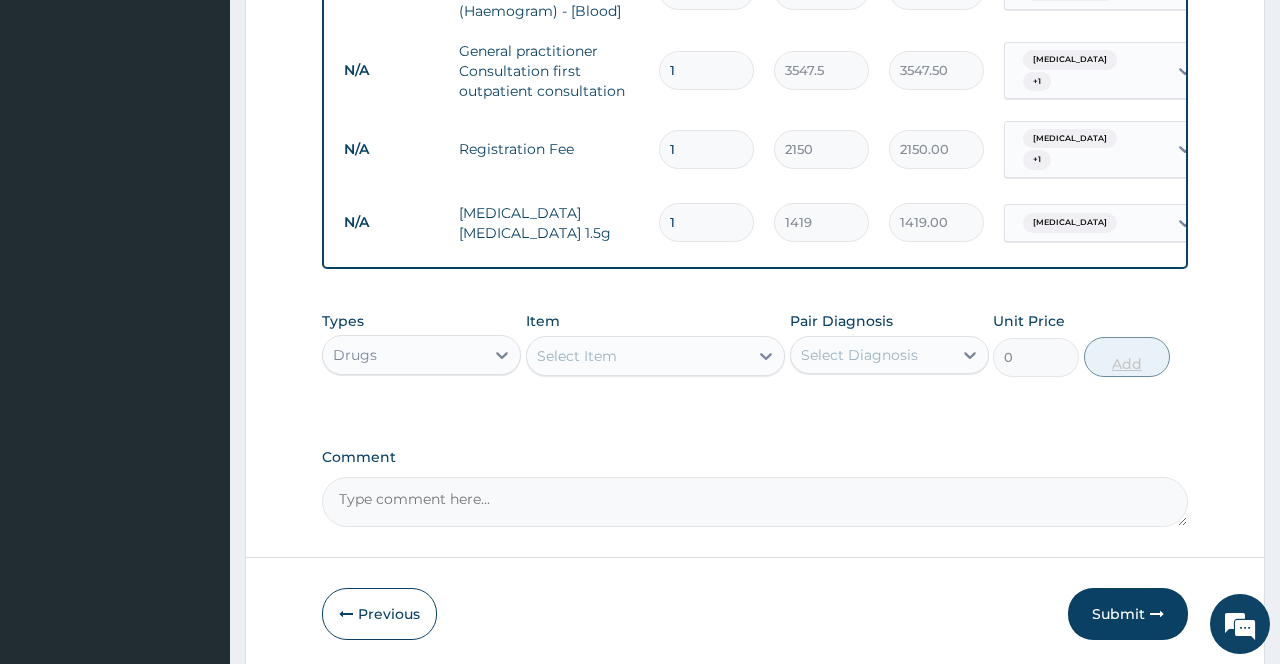 type 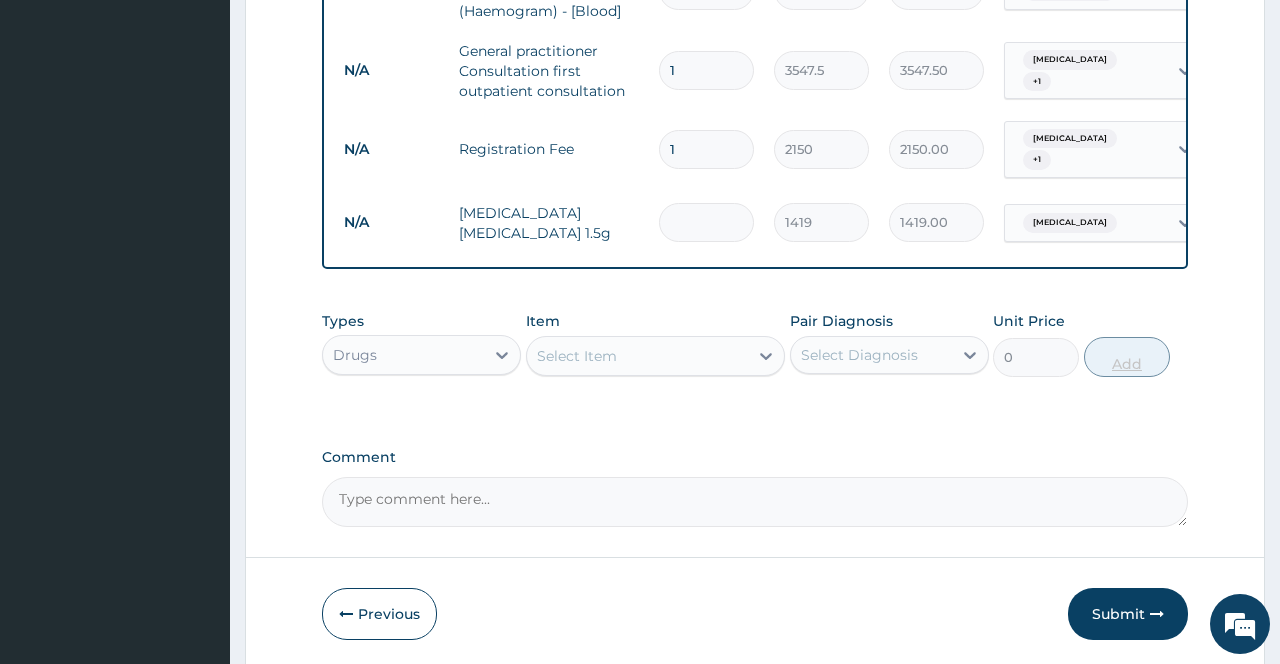 type on "0.00" 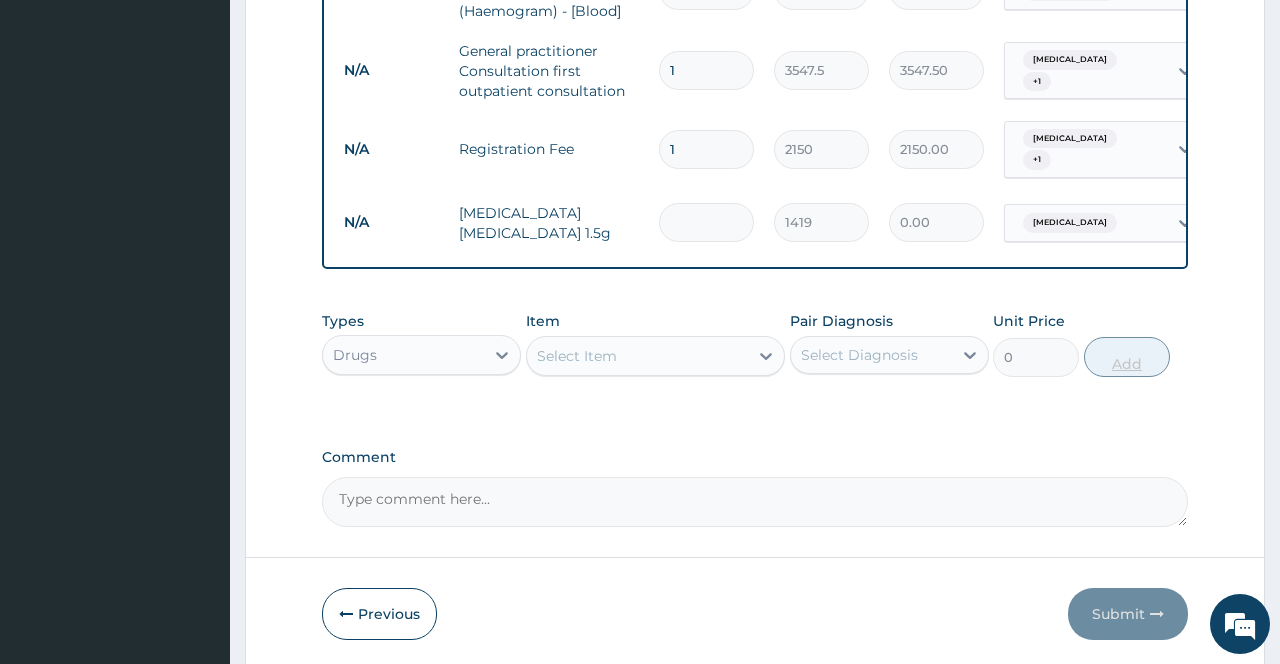 type on "3" 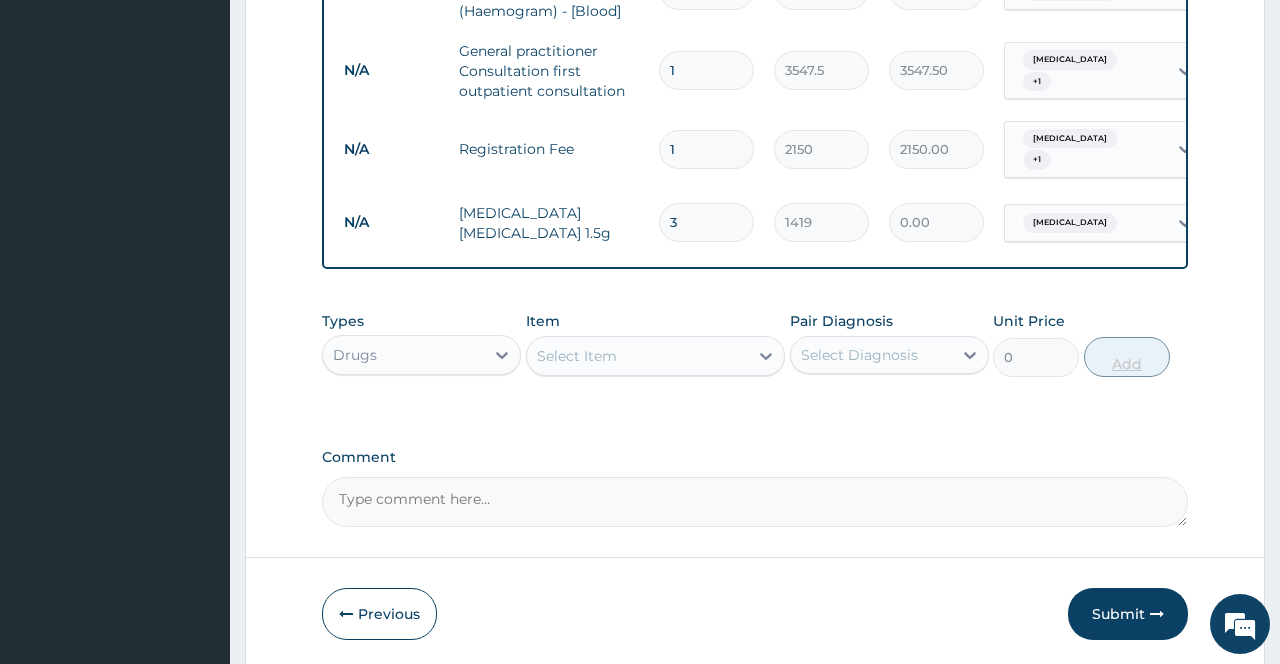type on "4257.00" 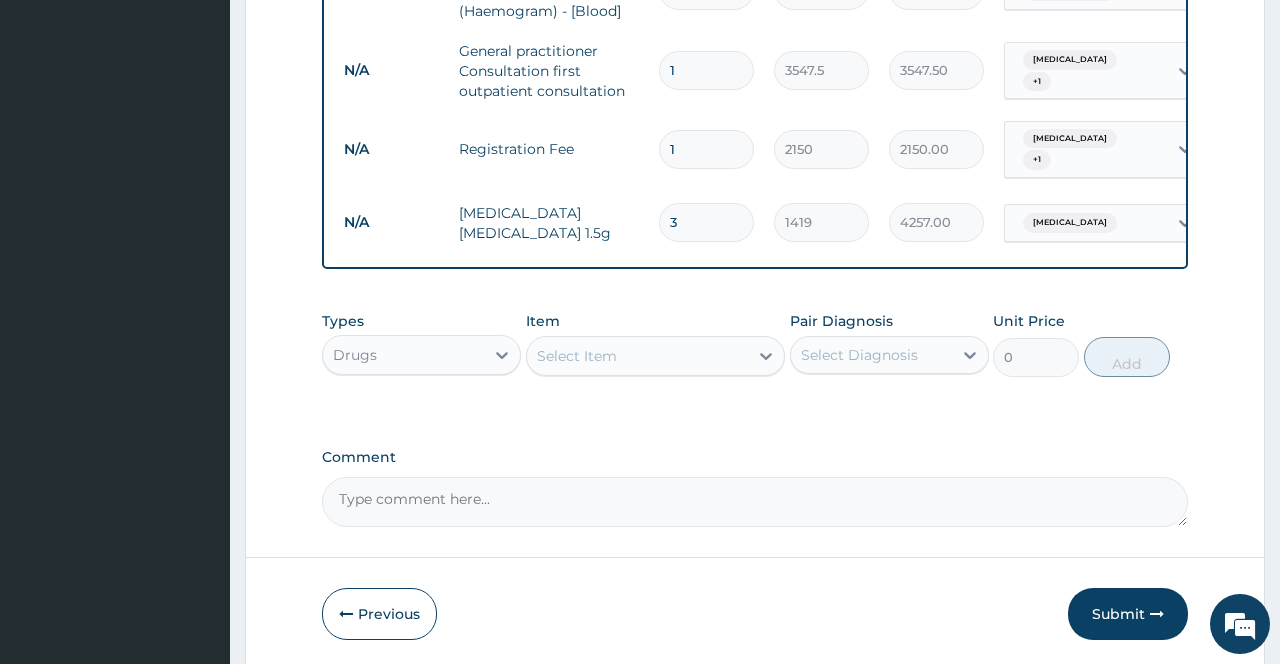 type 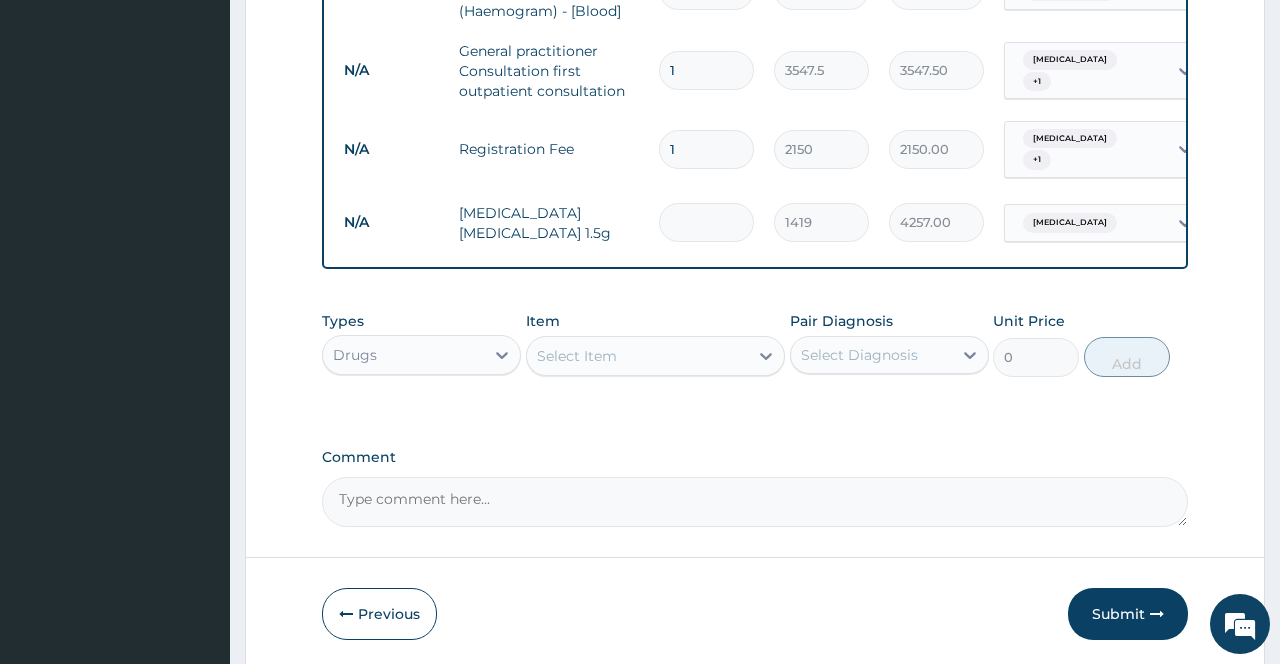 type on "0.00" 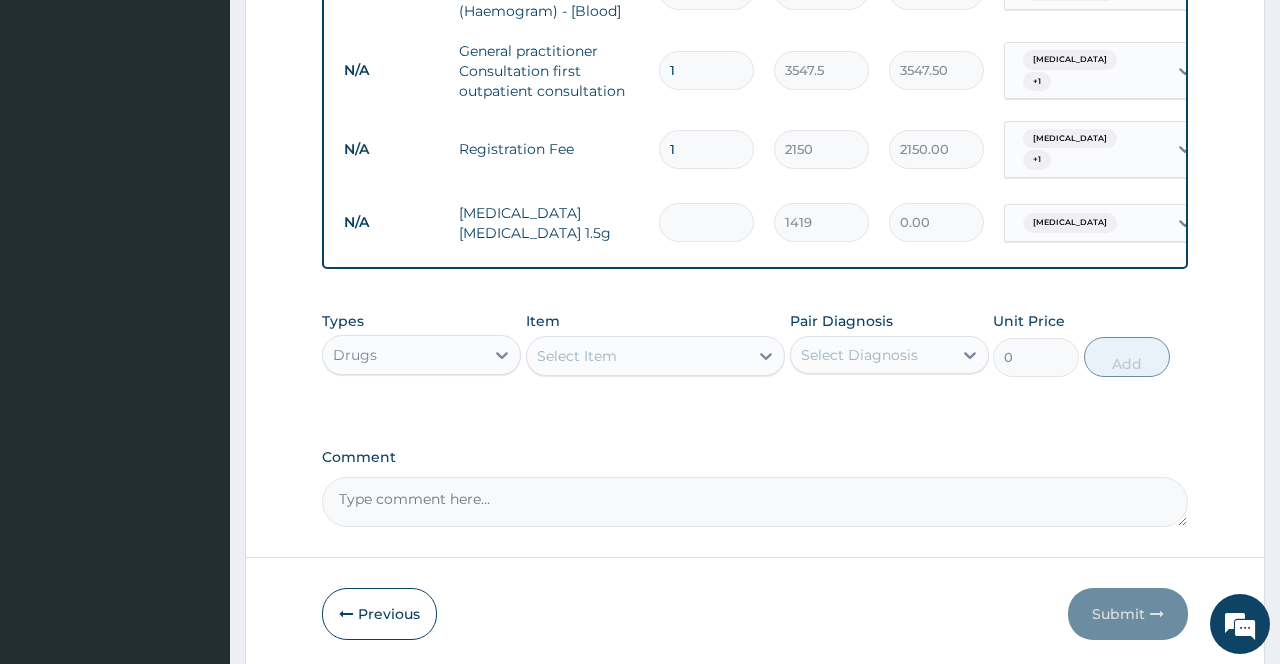 type on "2" 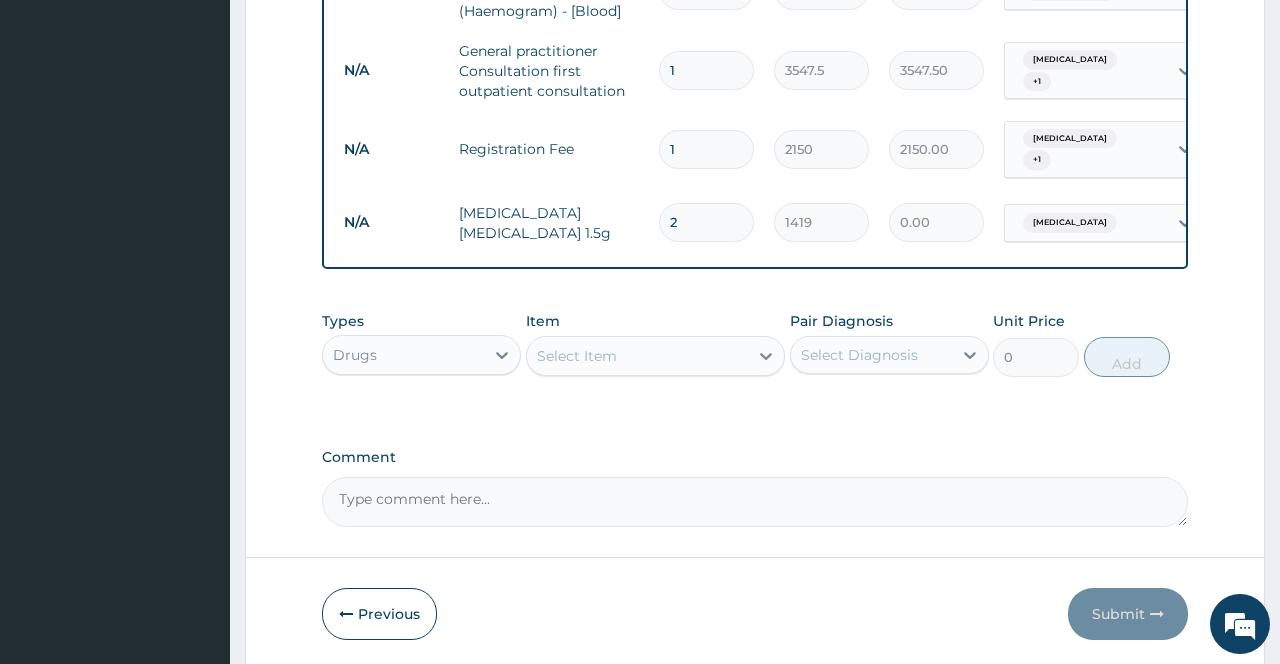 type on "2838.00" 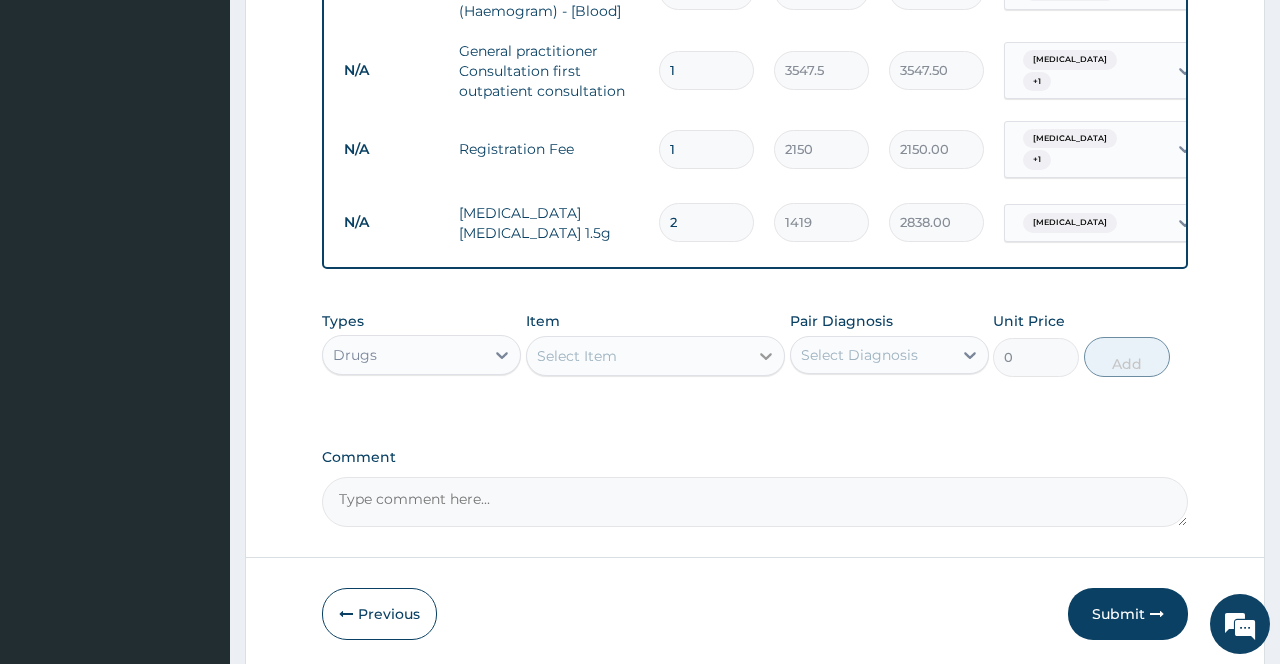 type on "2" 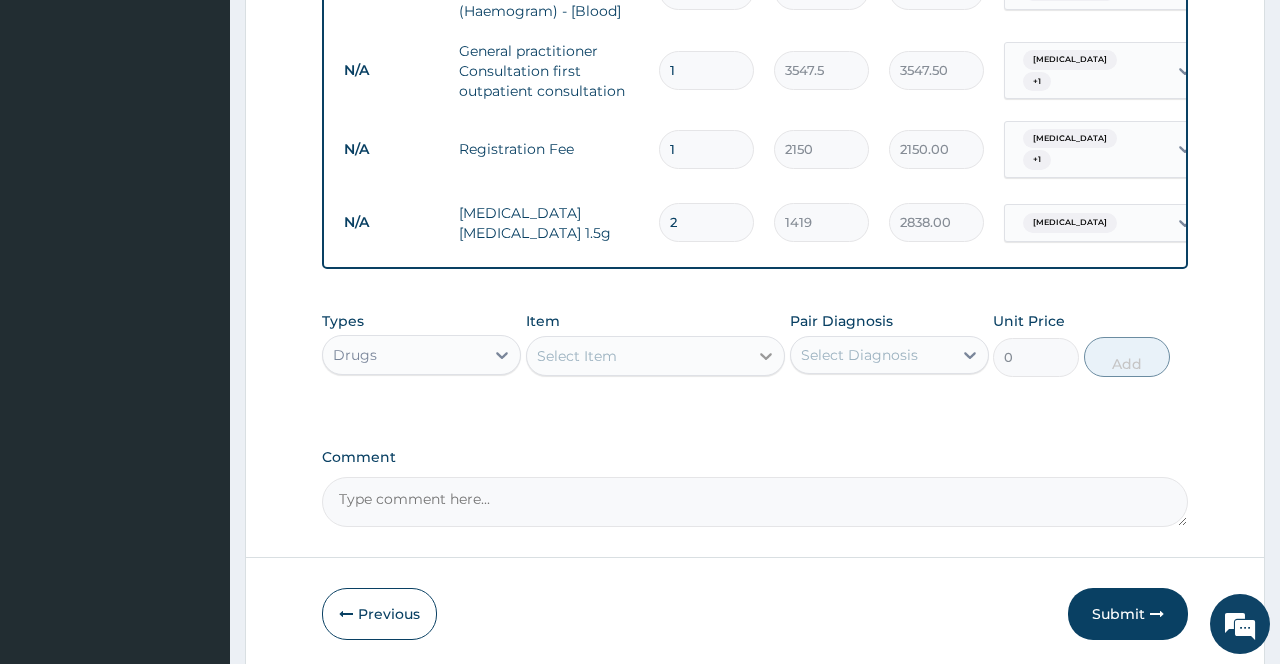 click 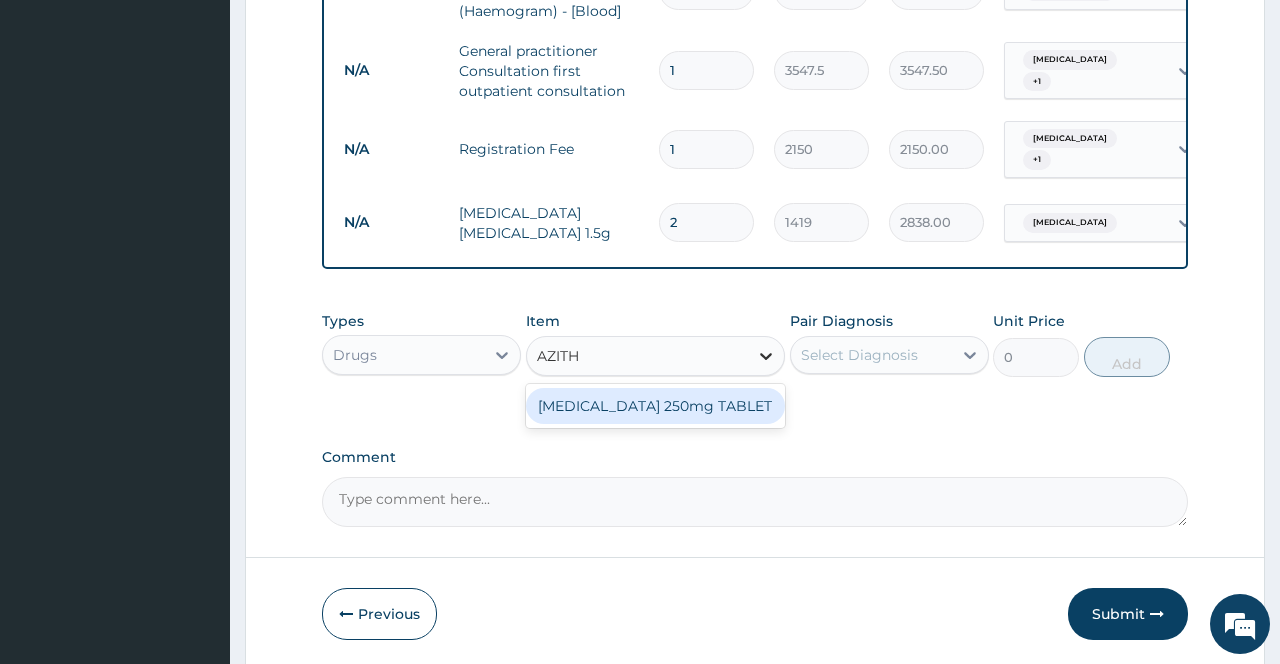 type on "AZITHR" 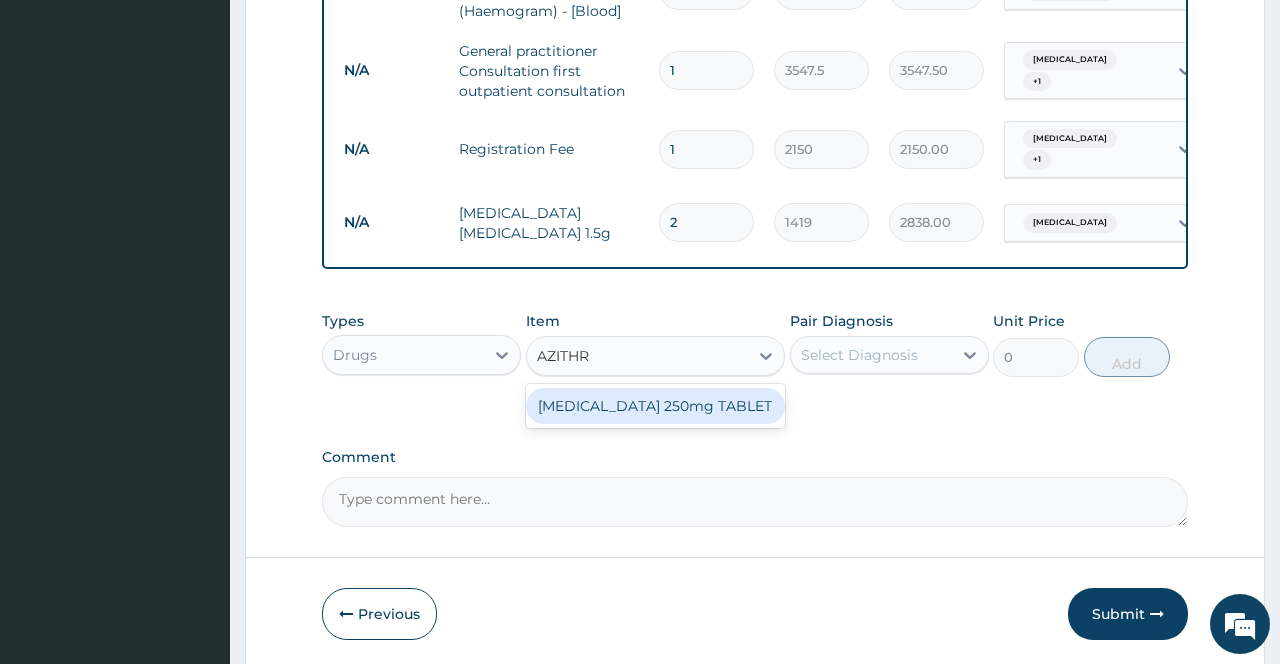 click on "[MEDICAL_DATA] 250mg TABLET" at bounding box center (656, 406) 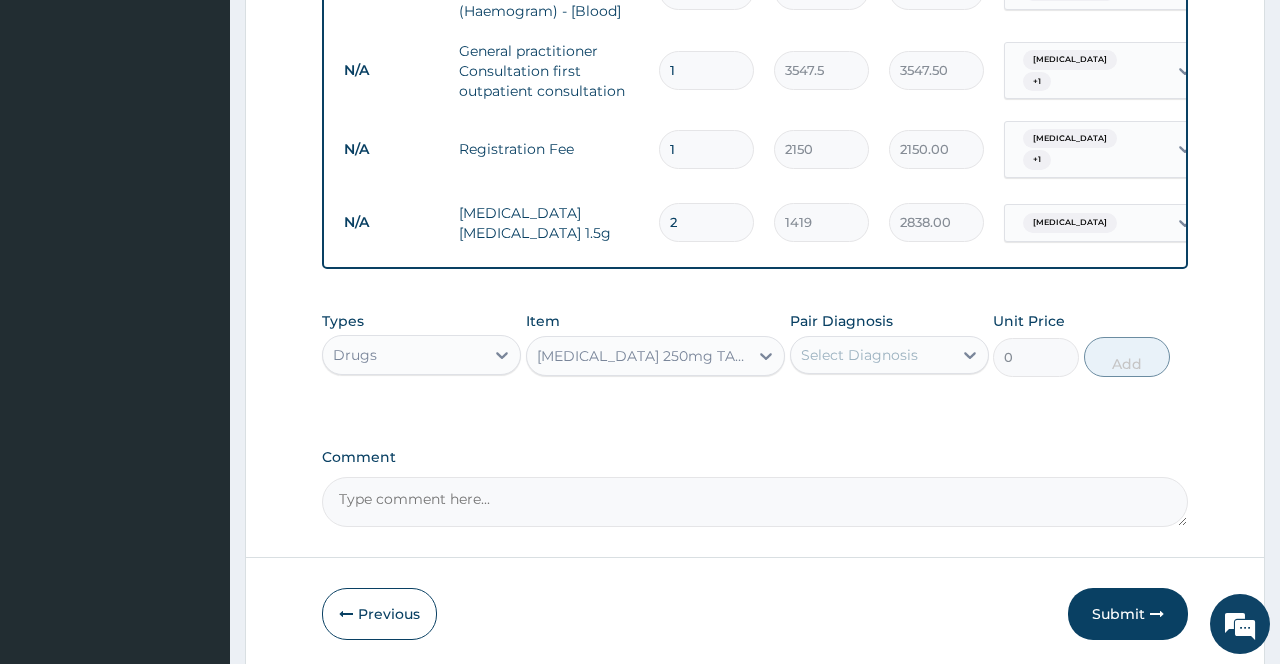 type 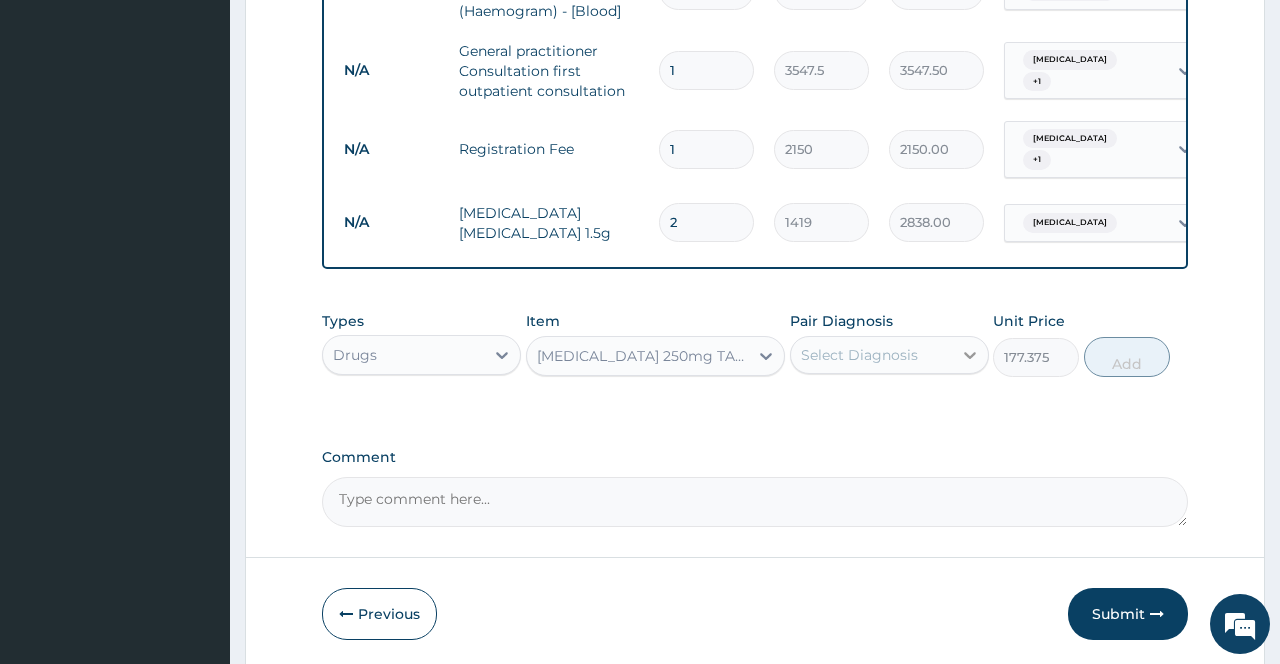 click at bounding box center [970, 355] 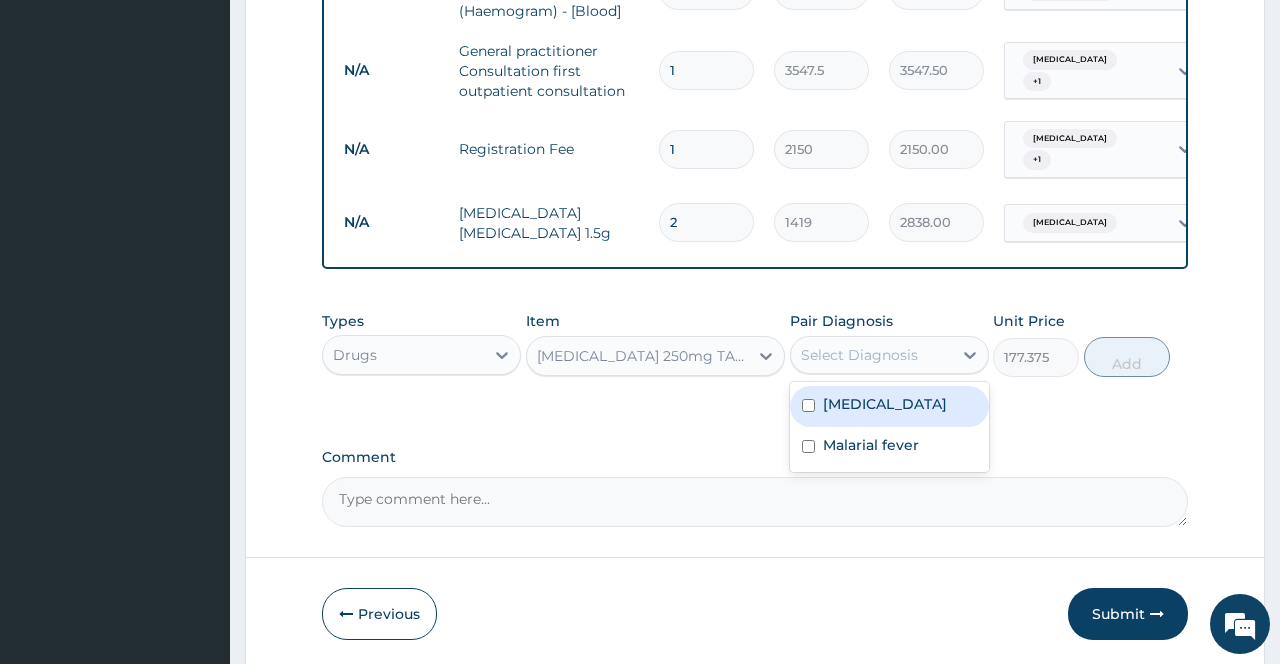 click on "[MEDICAL_DATA]" at bounding box center (885, 404) 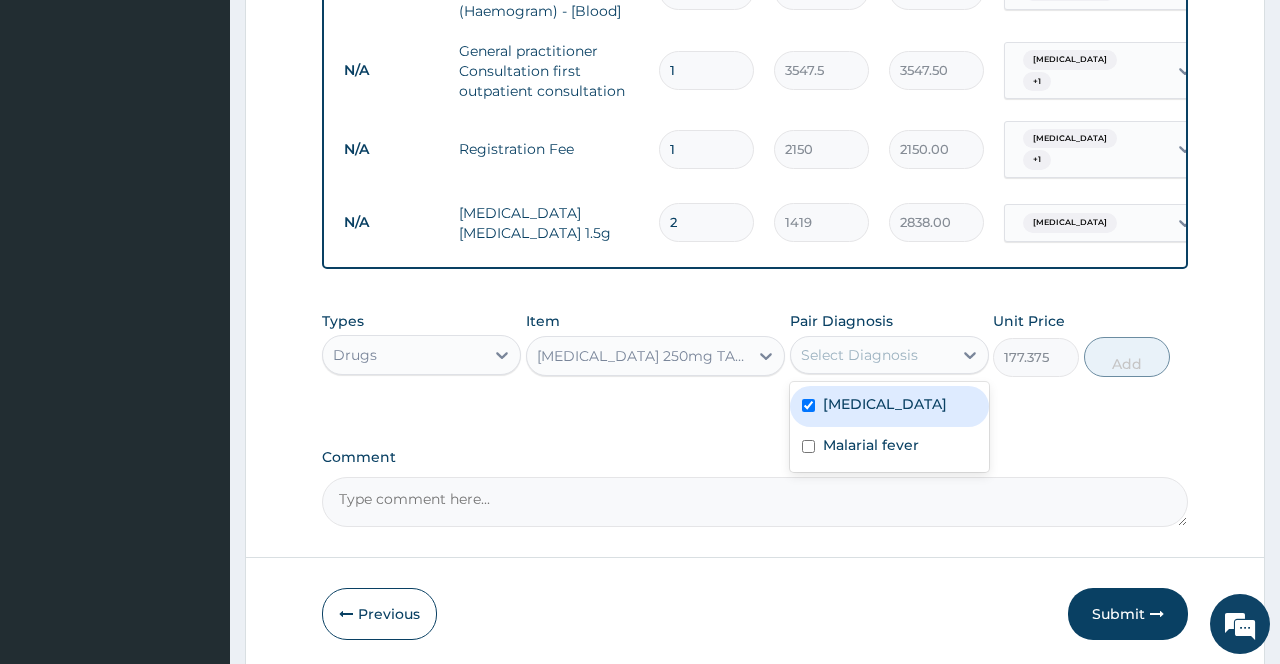 checkbox on "true" 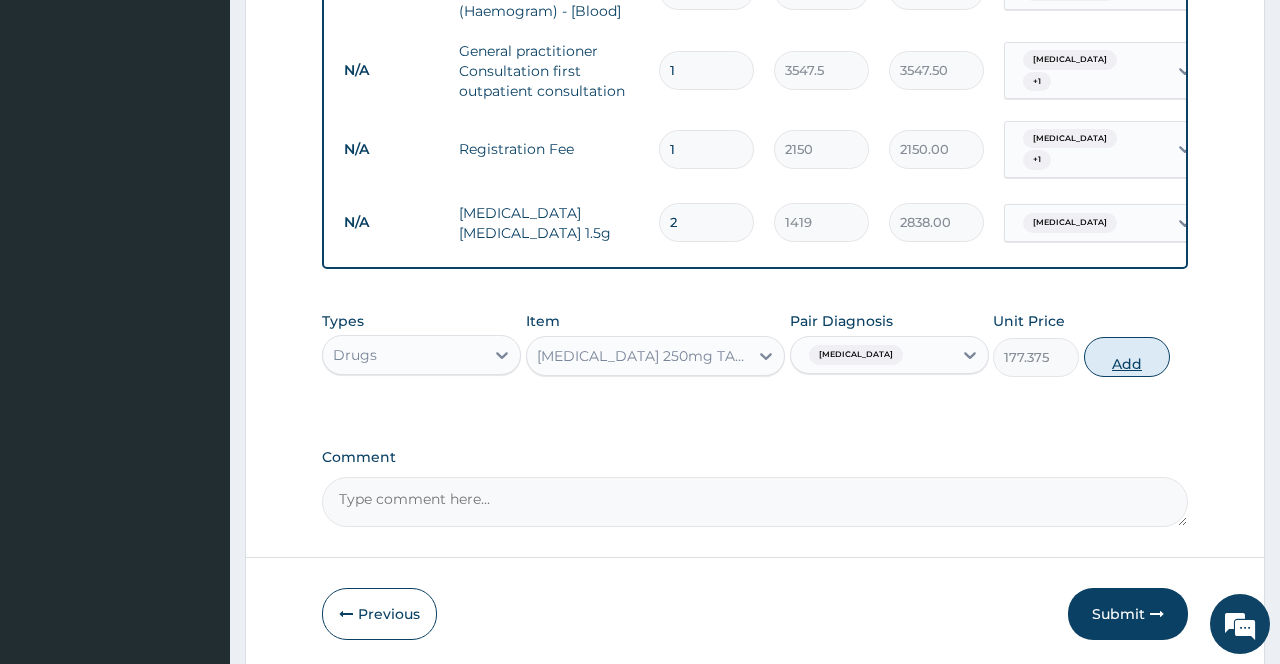 click on "Add" at bounding box center [1127, 357] 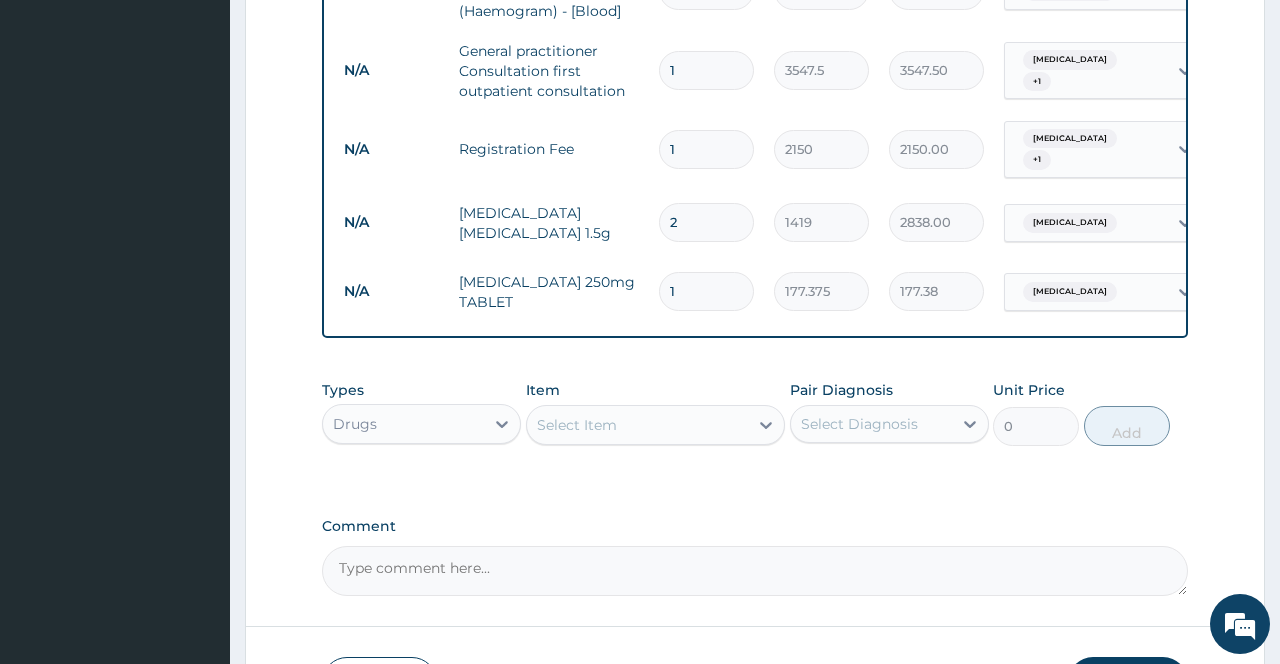 type 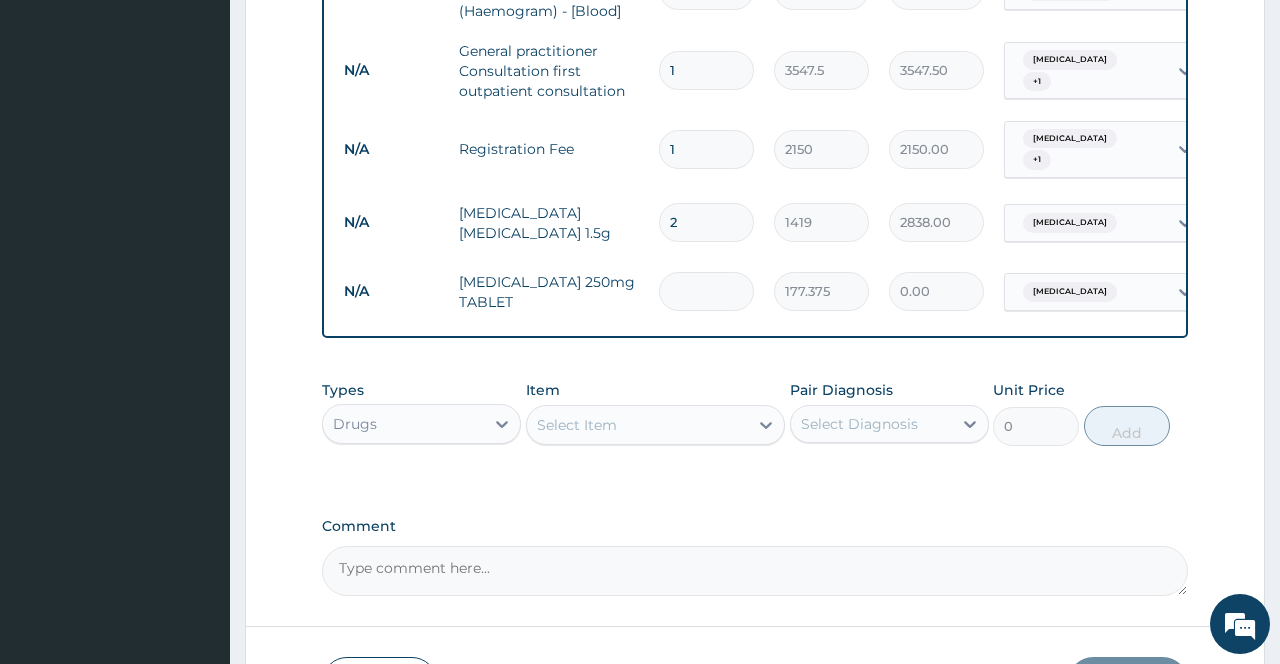 type on "0.00" 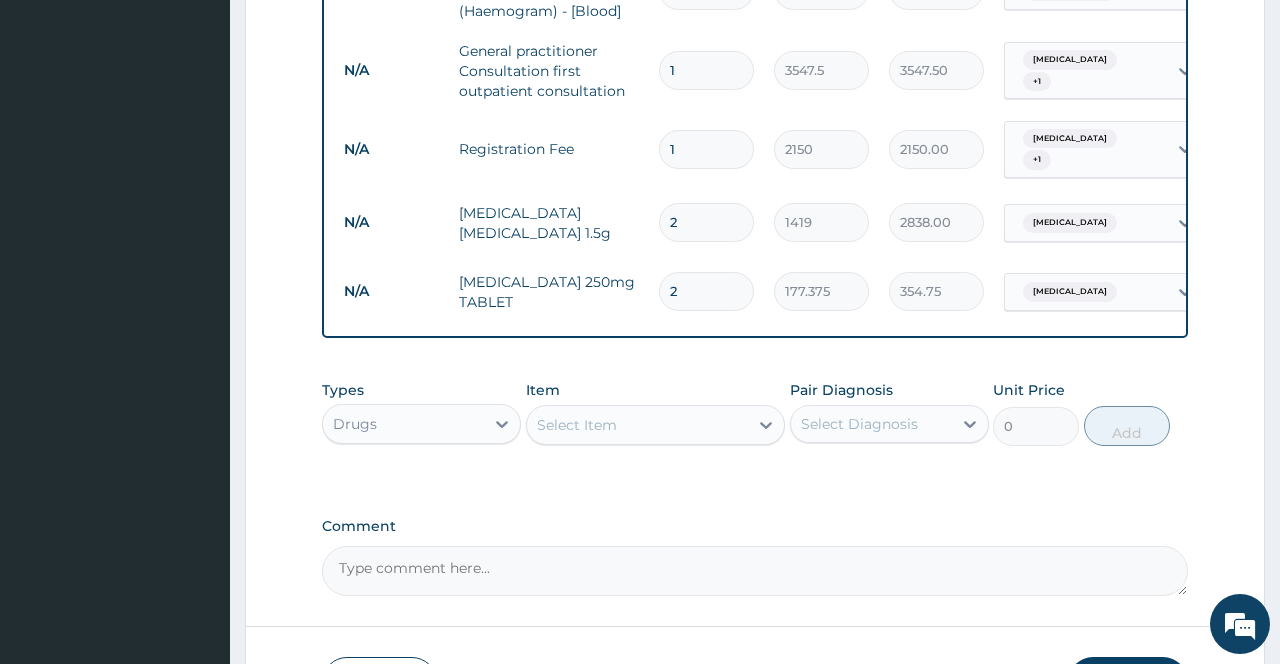 type on "28" 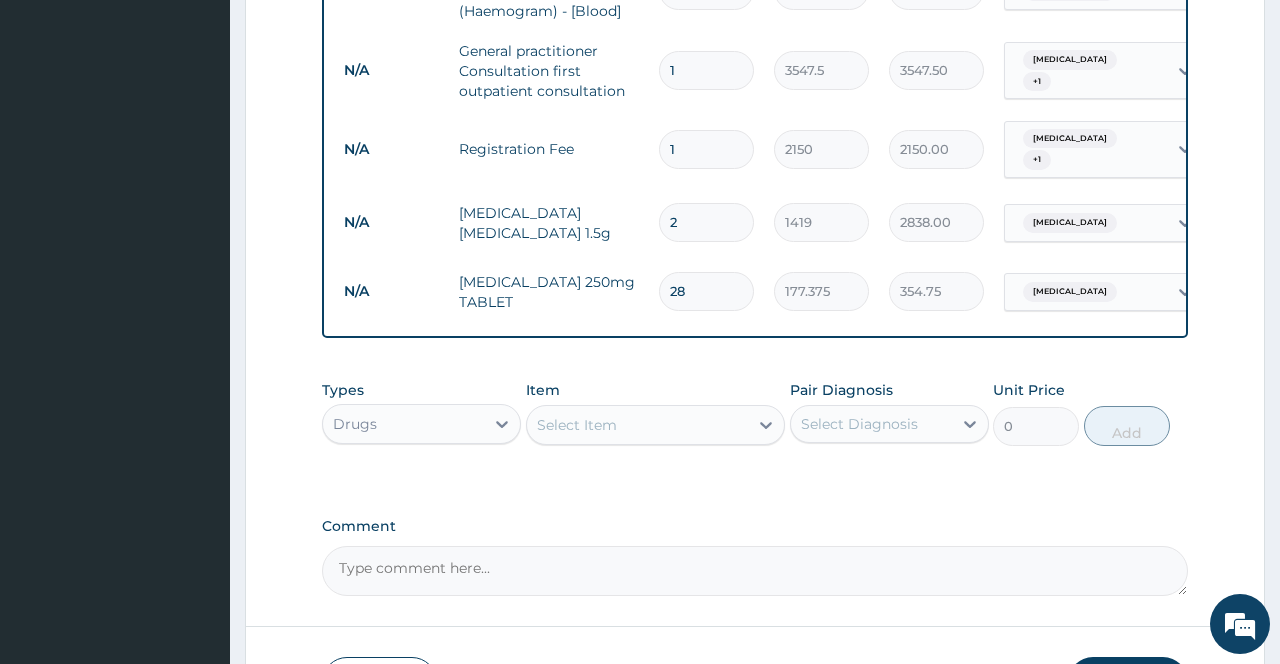 type on "4966.50" 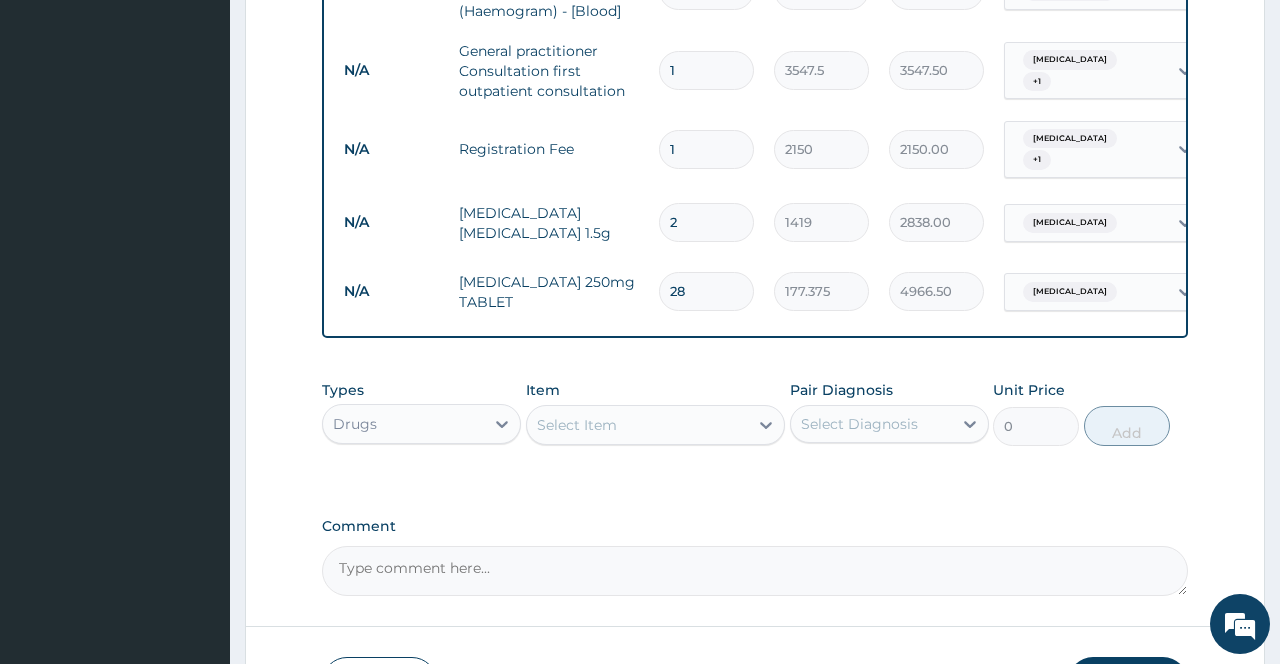 scroll, scrollTop: 850, scrollLeft: 0, axis: vertical 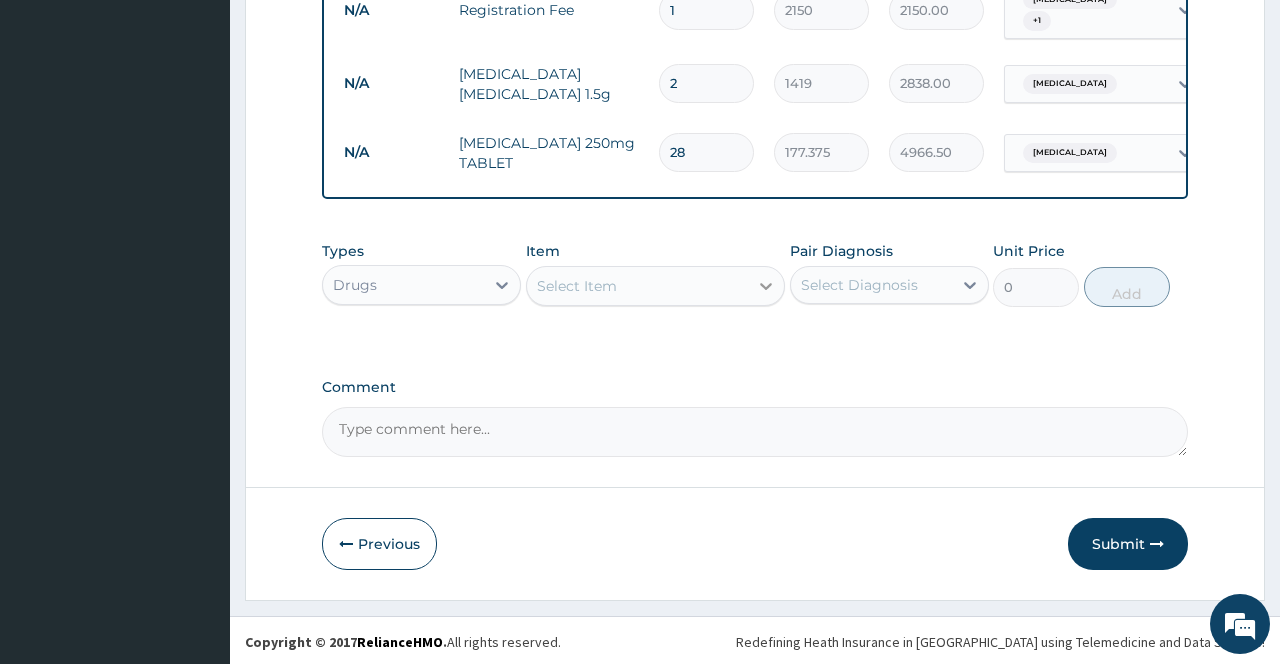 type on "28" 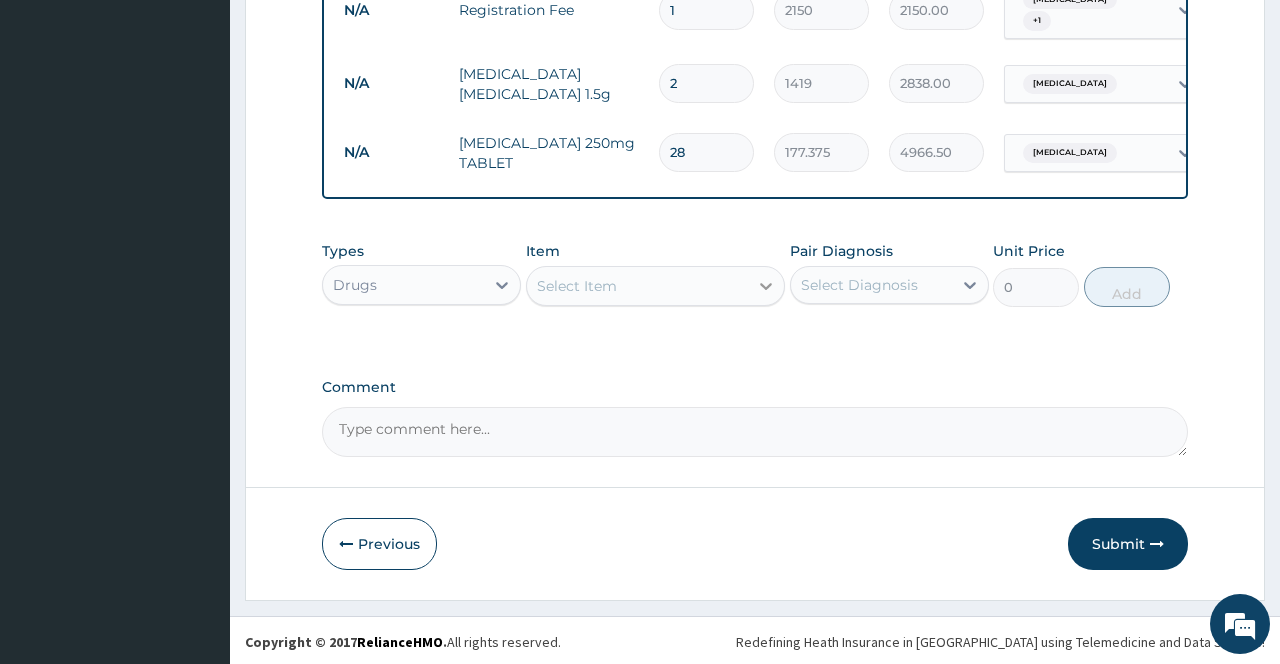 click 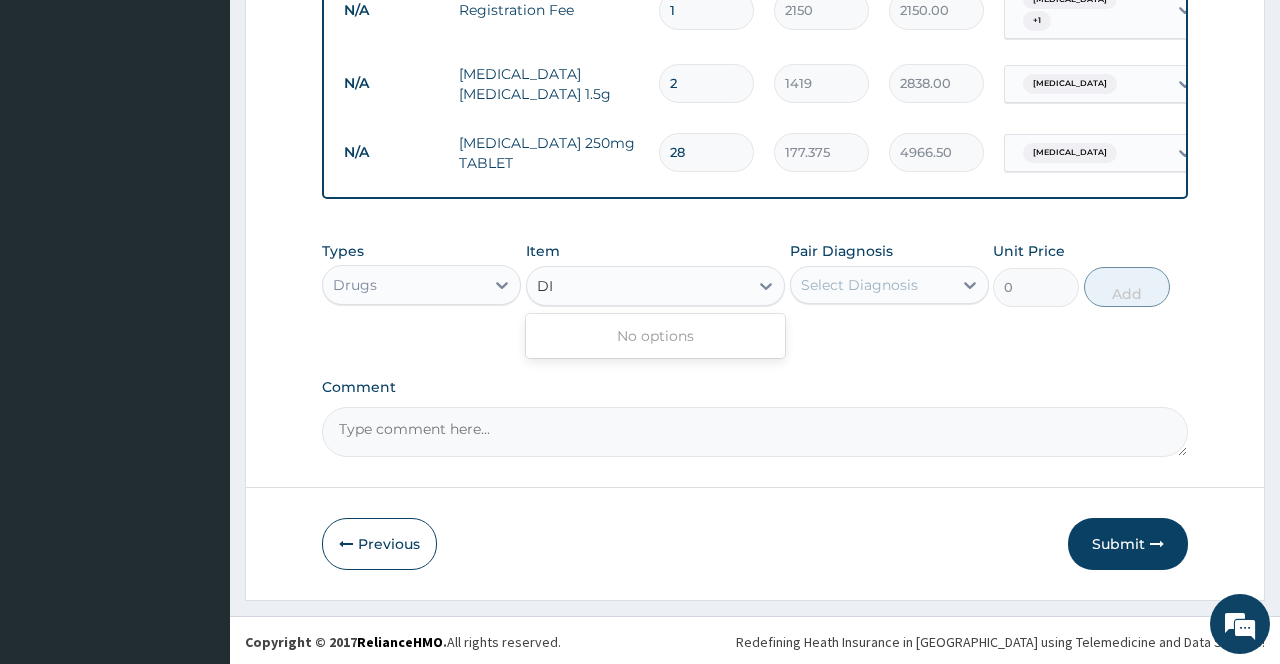 type on "D" 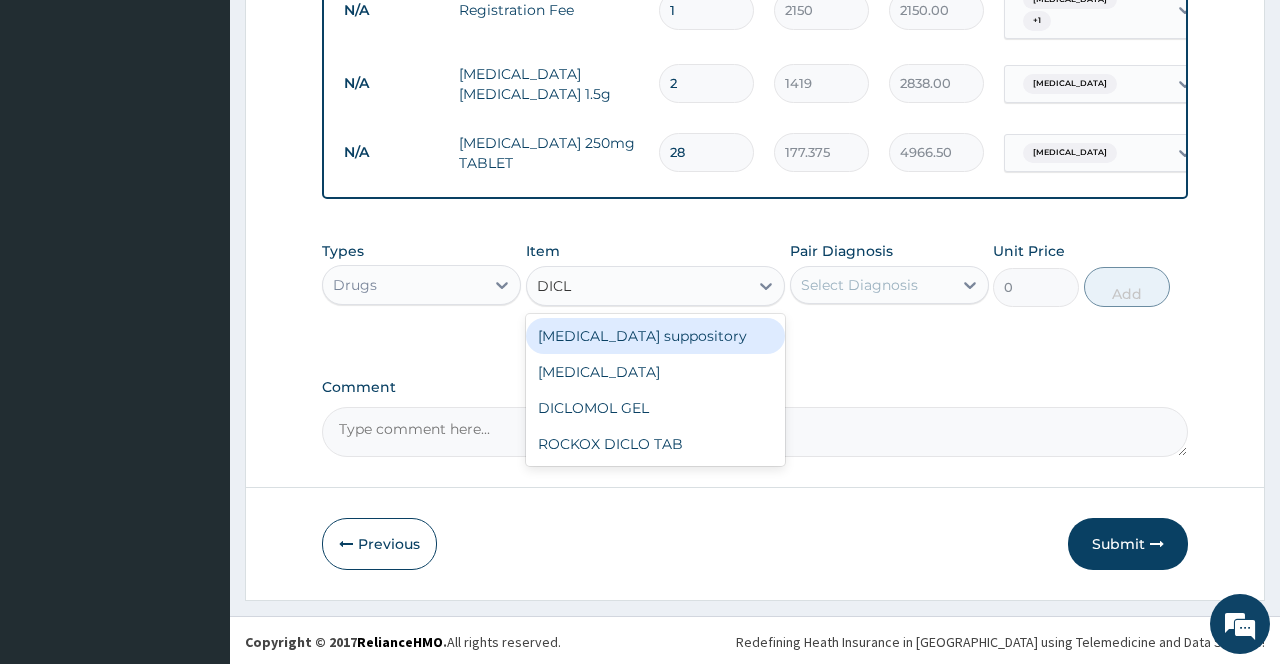 type on "DICLO" 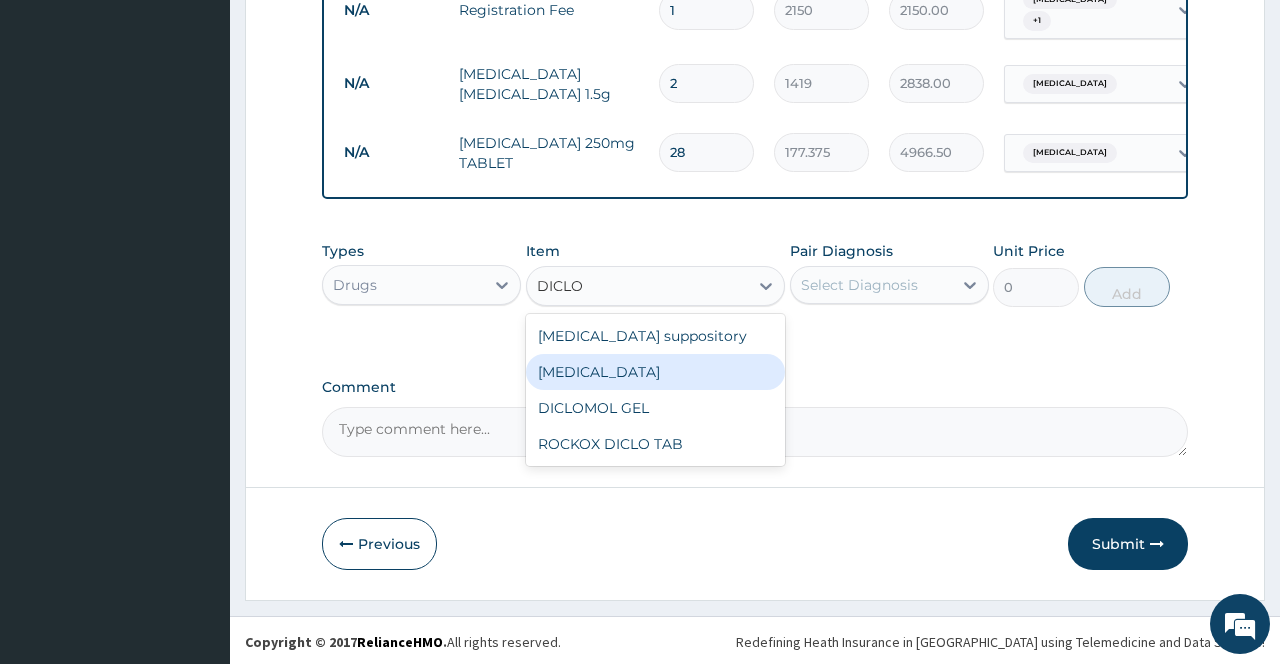 click on "[MEDICAL_DATA]" at bounding box center [656, 372] 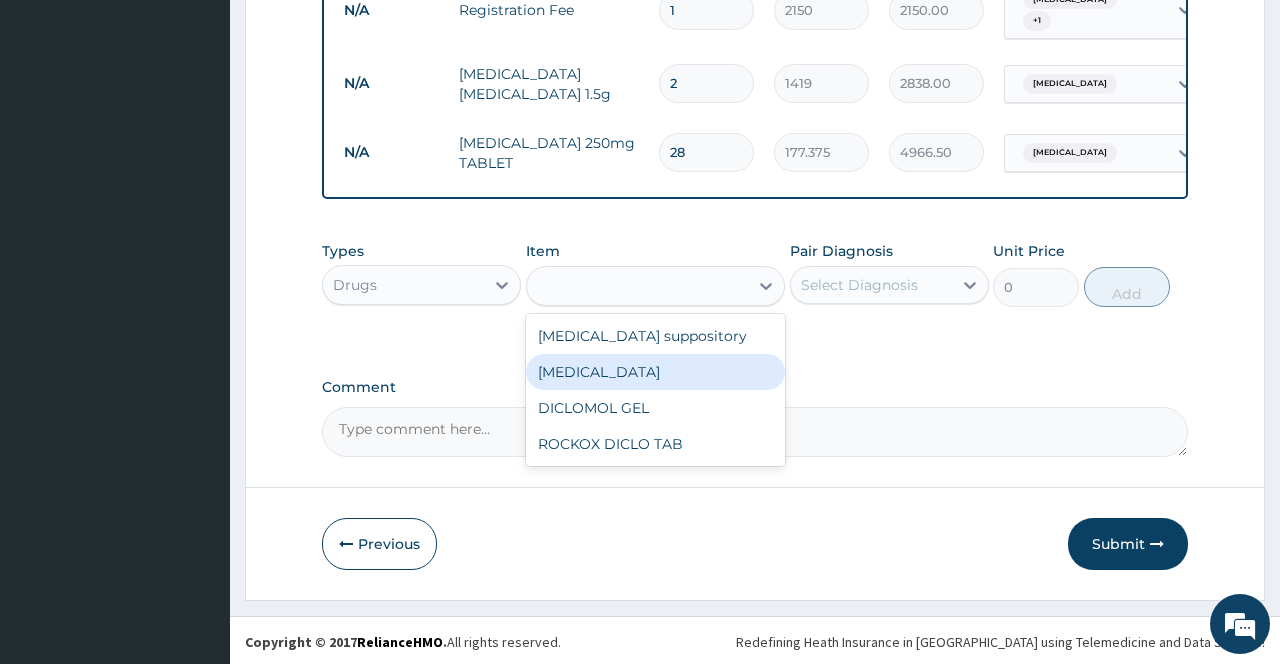 type on "591.25" 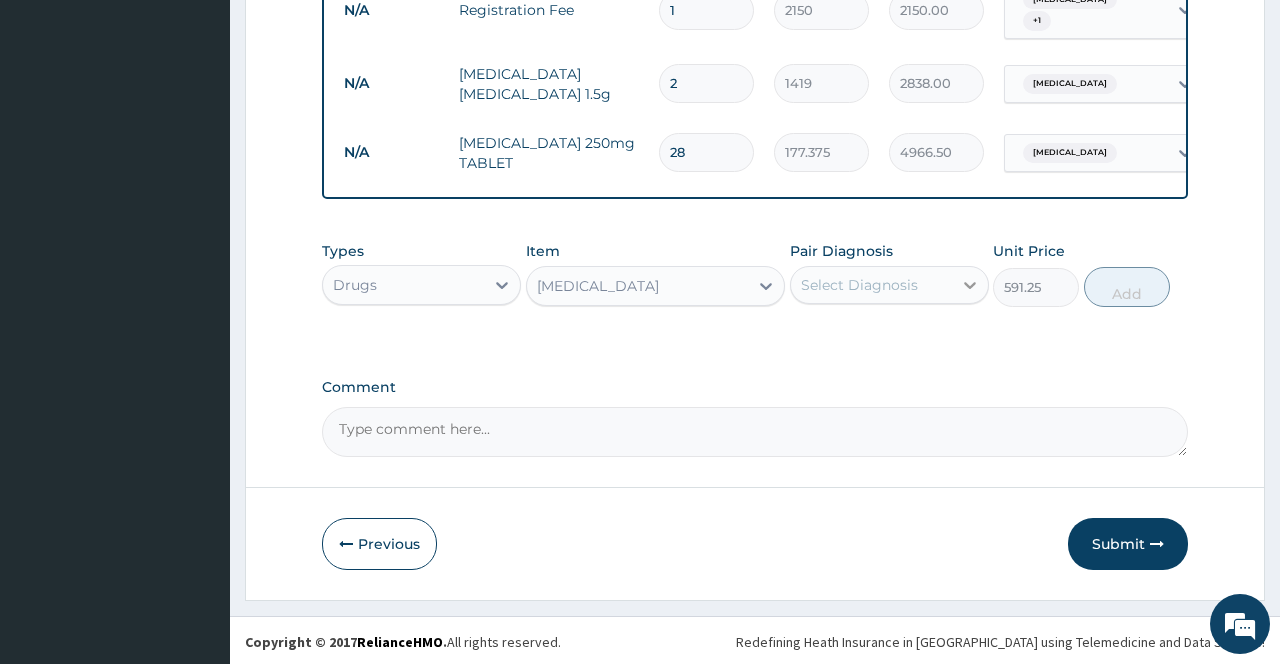 click 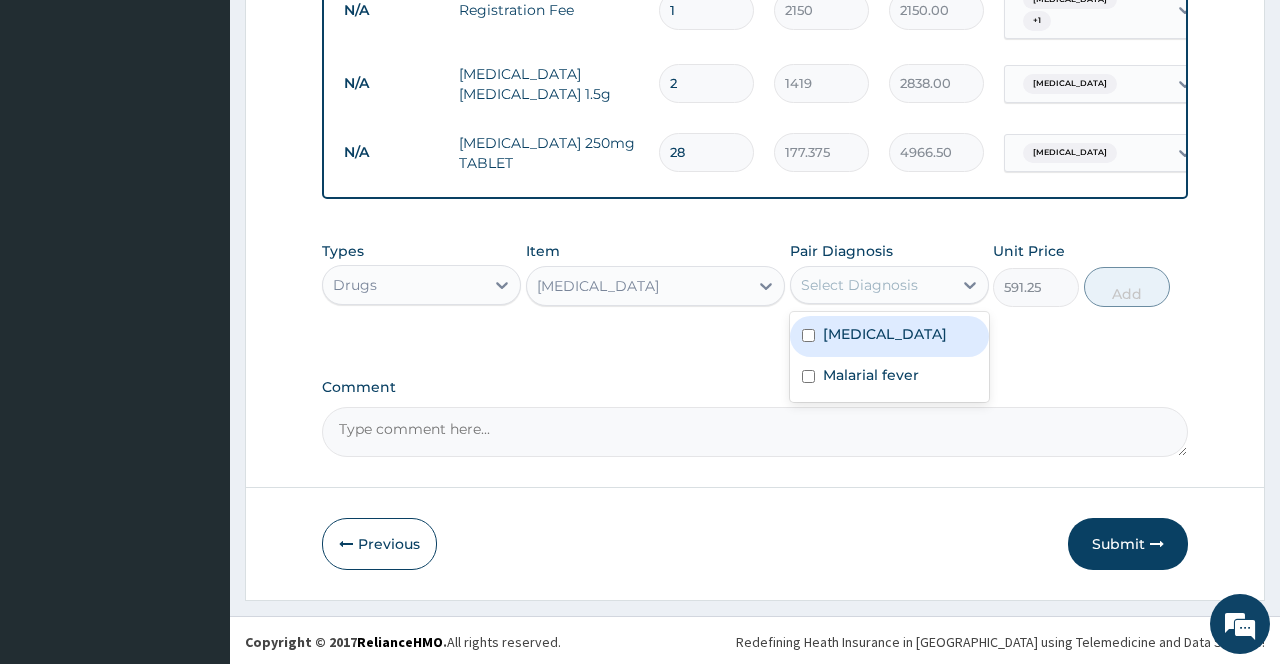 click on "[MEDICAL_DATA]" at bounding box center [889, 336] 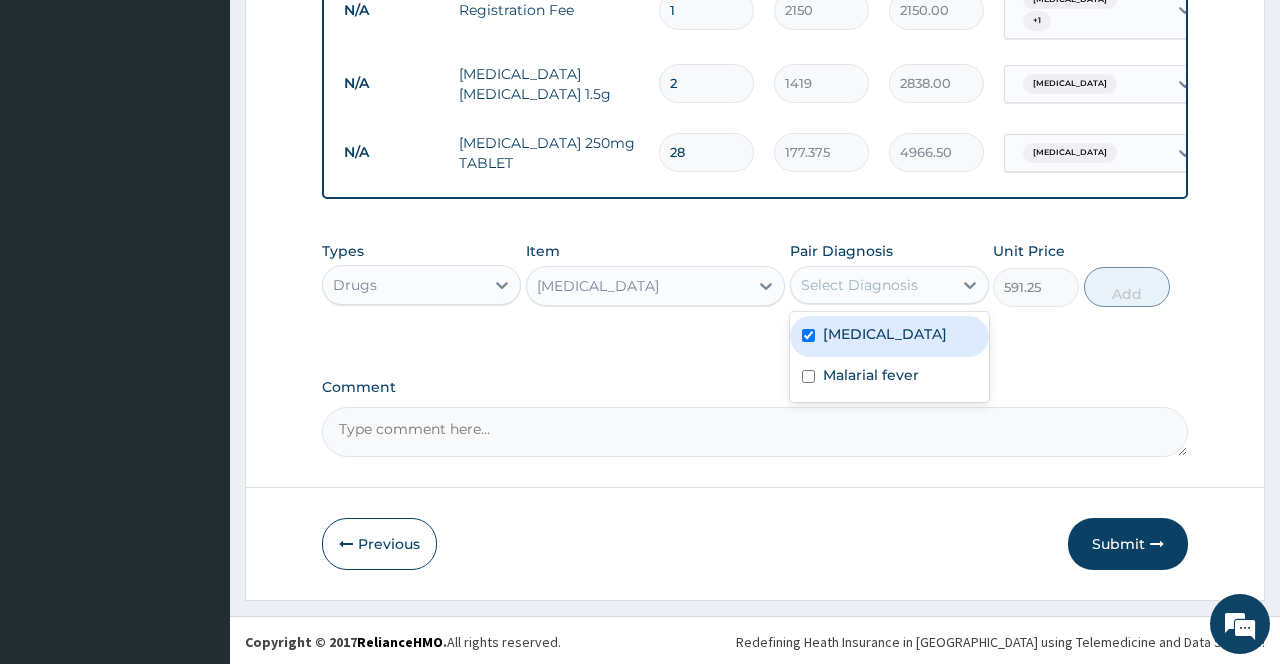 checkbox on "true" 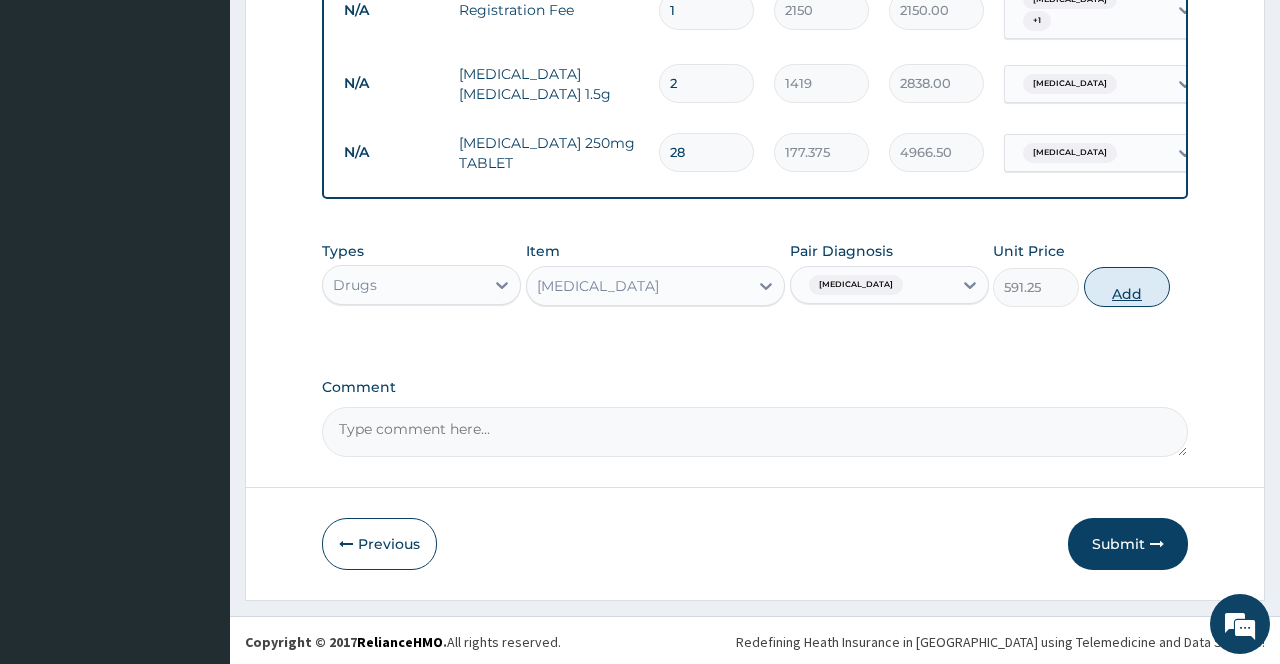 click on "Add" at bounding box center (1127, 287) 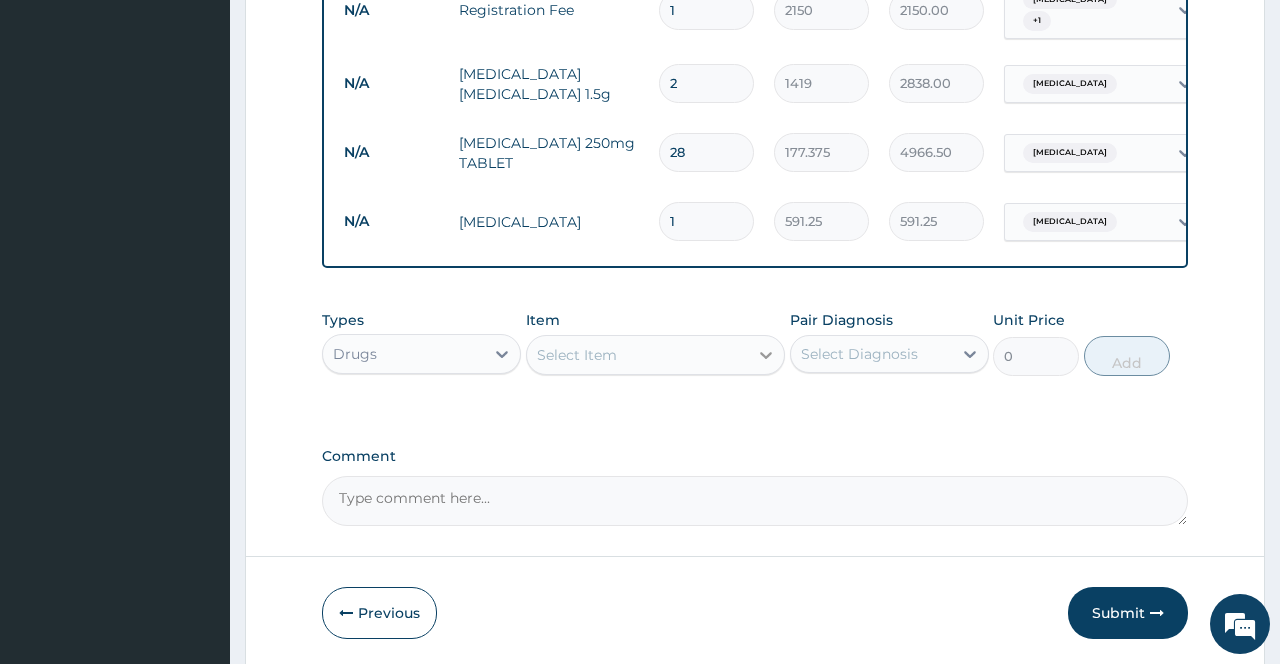 click 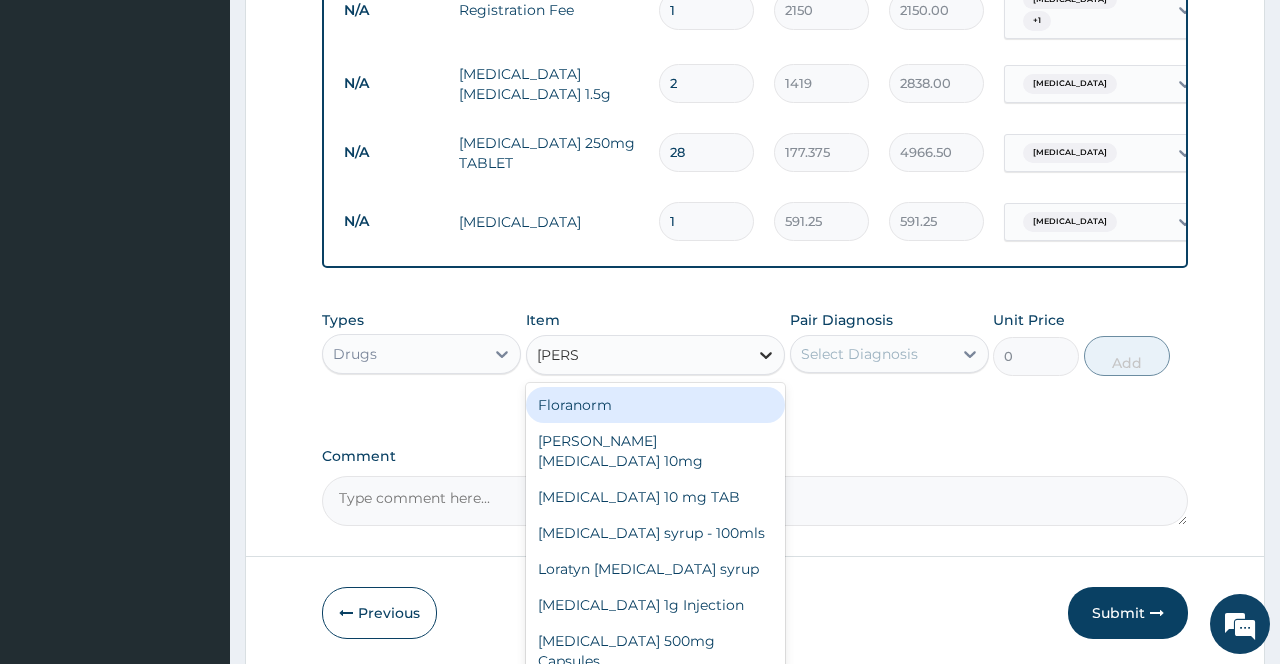 type on "LORAT" 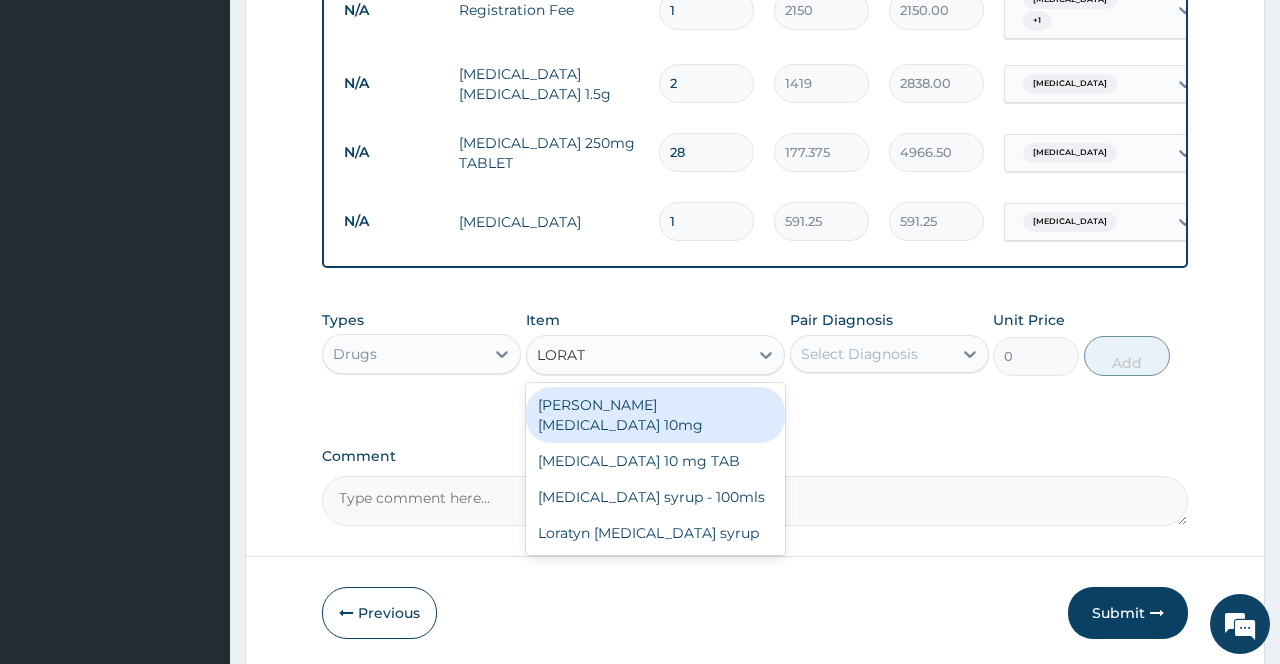 click on "[PERSON_NAME][MEDICAL_DATA] 10mg" at bounding box center [656, 415] 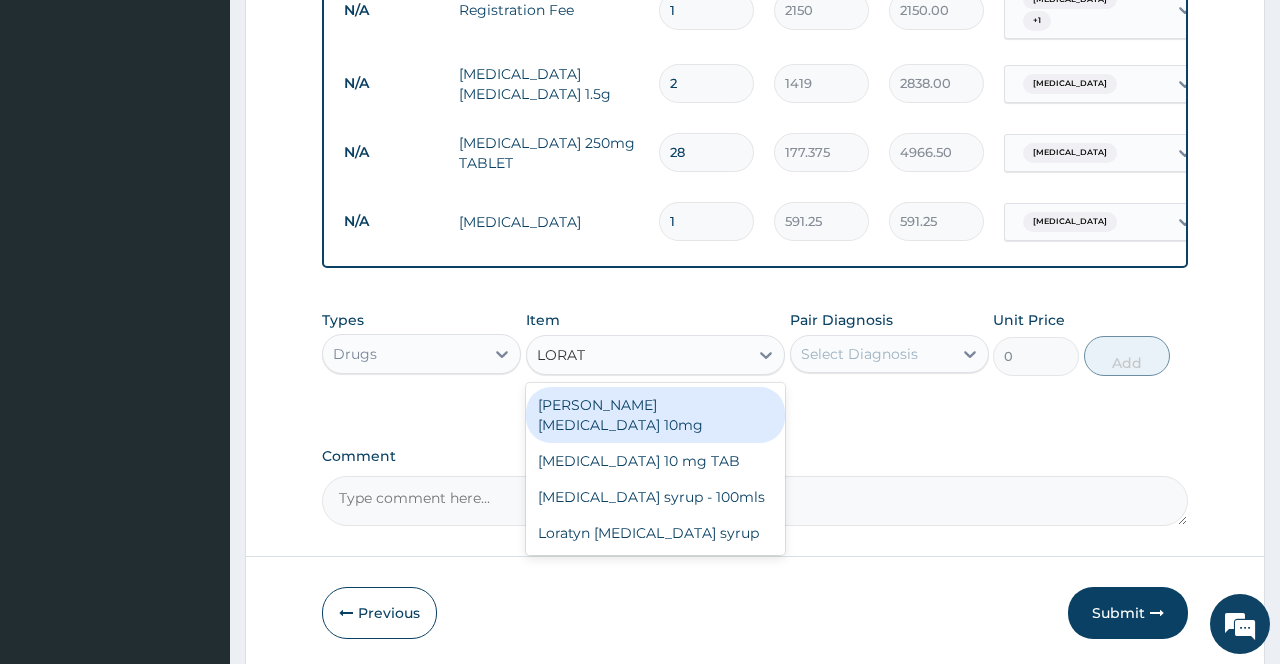 type 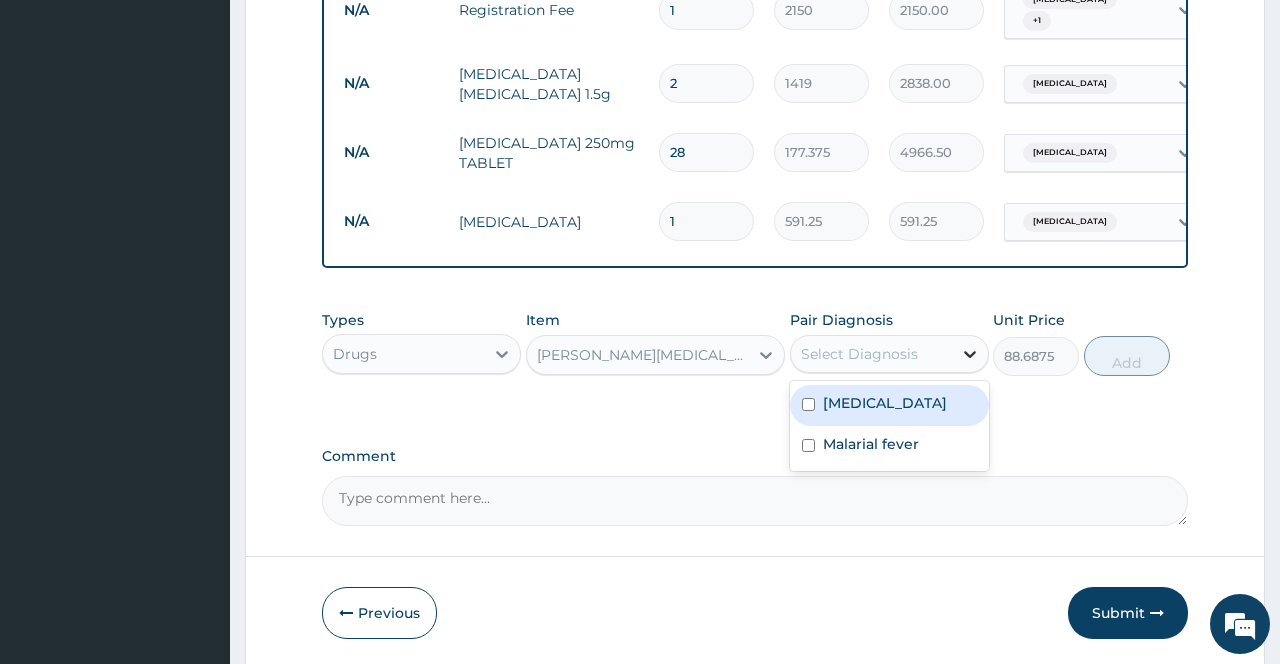 click at bounding box center (970, 354) 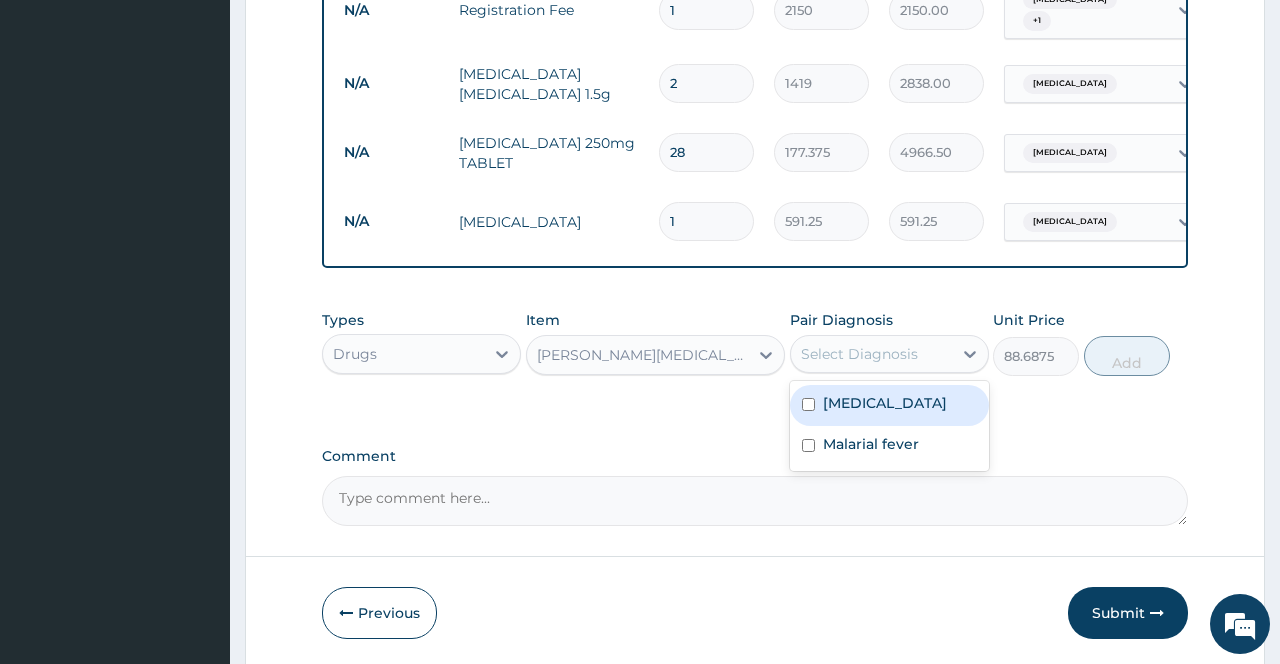 click on "[MEDICAL_DATA]" at bounding box center (885, 403) 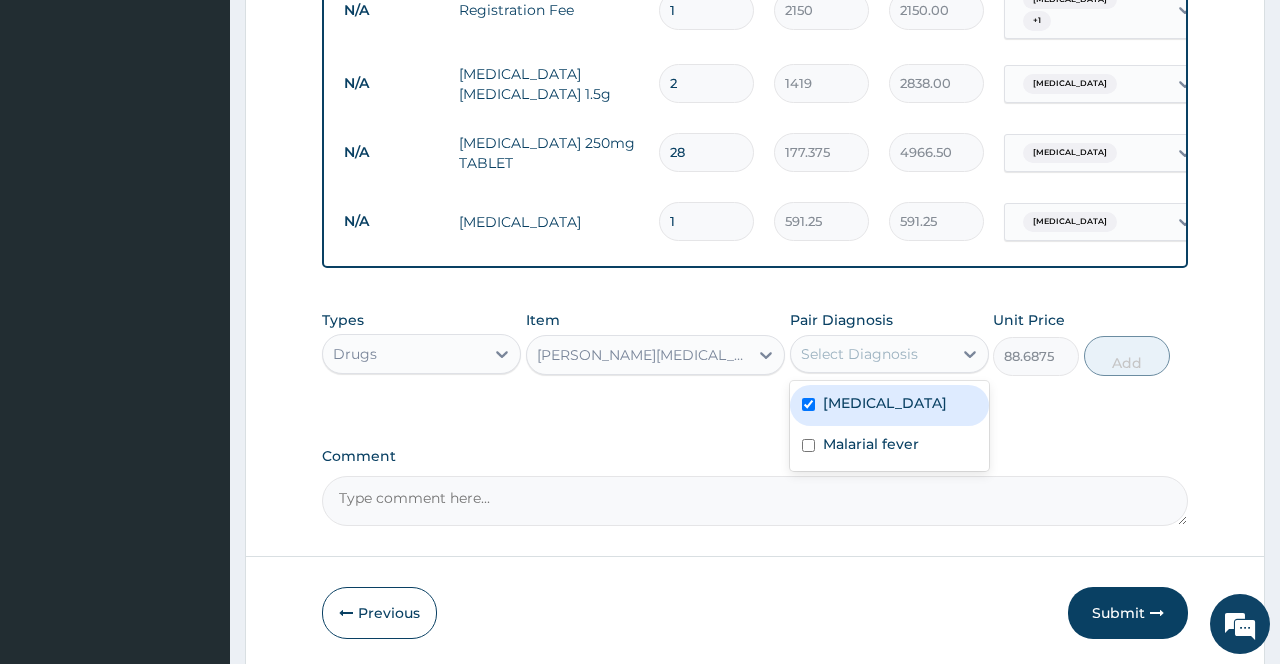checkbox on "true" 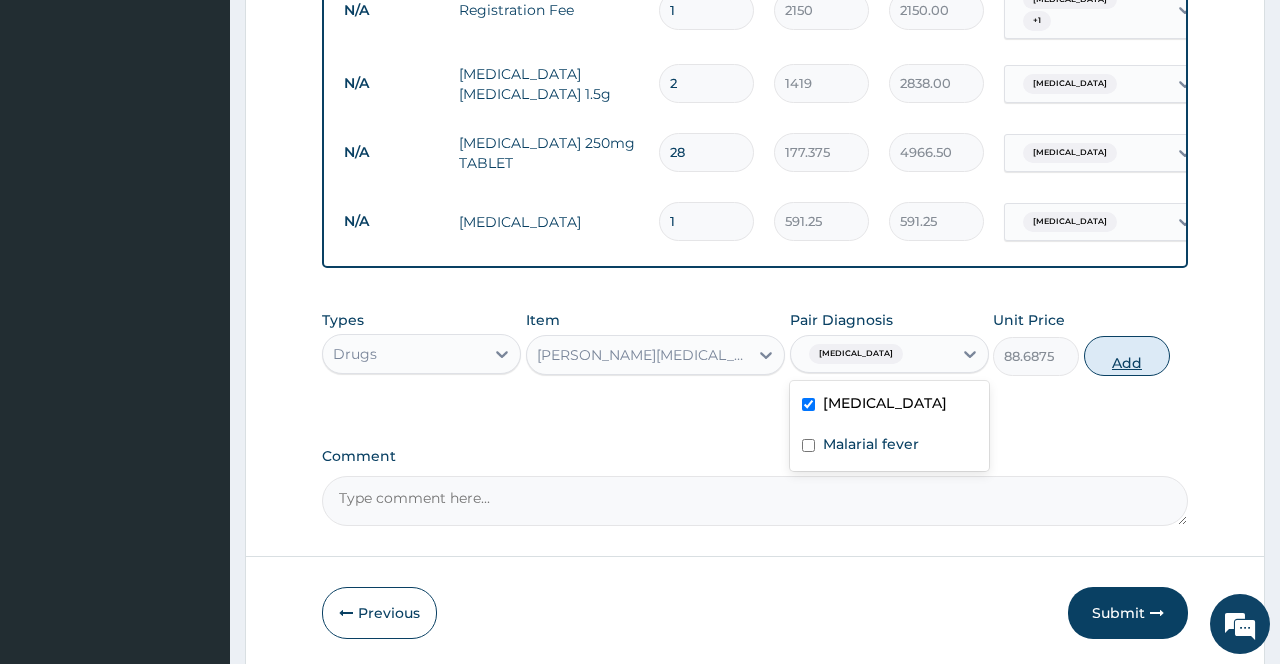 click on "Add" at bounding box center (1127, 356) 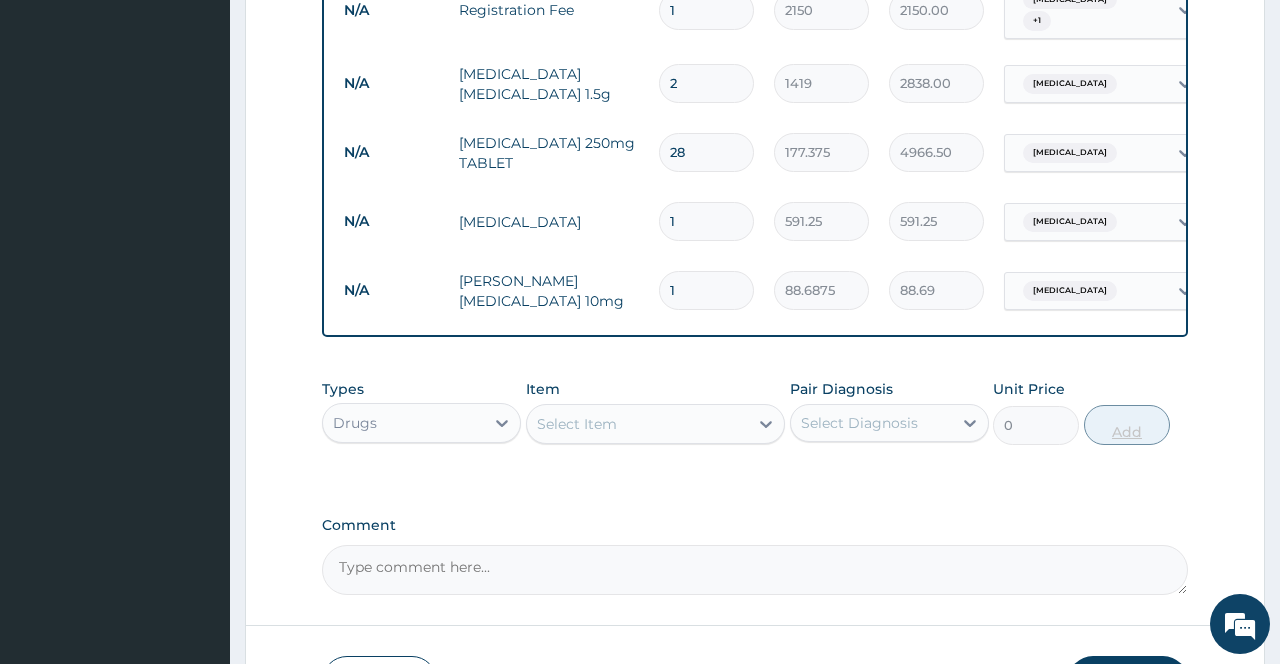 type on "10" 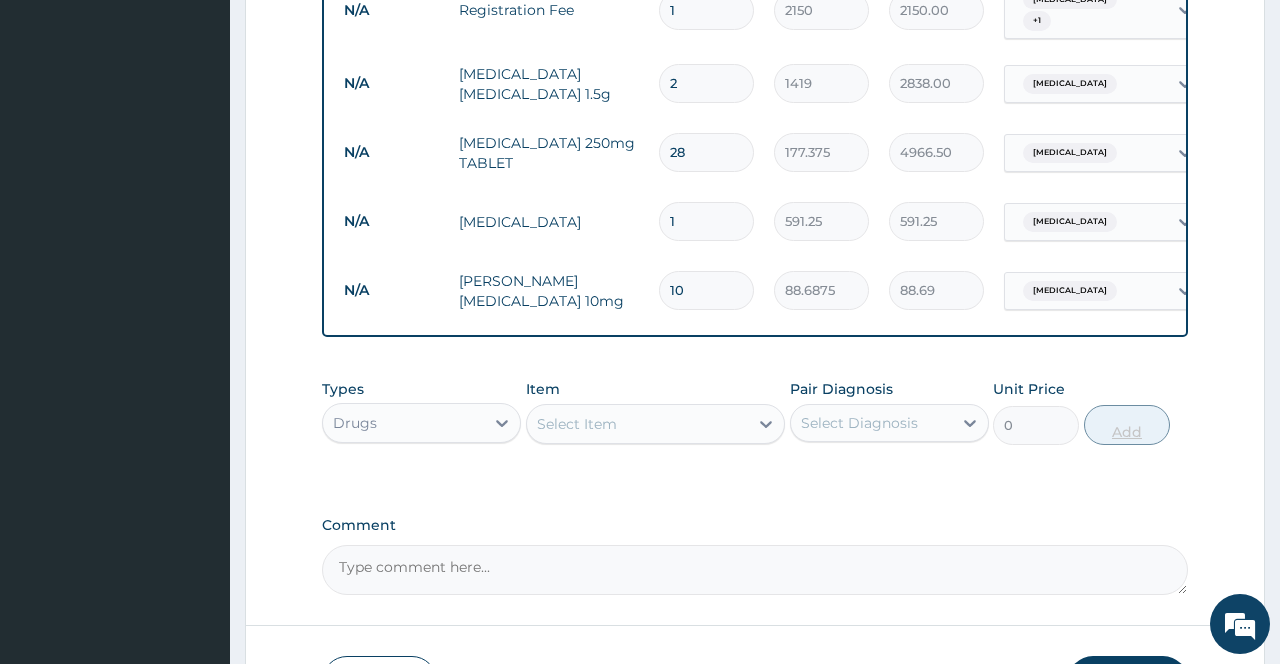 type on "886.88" 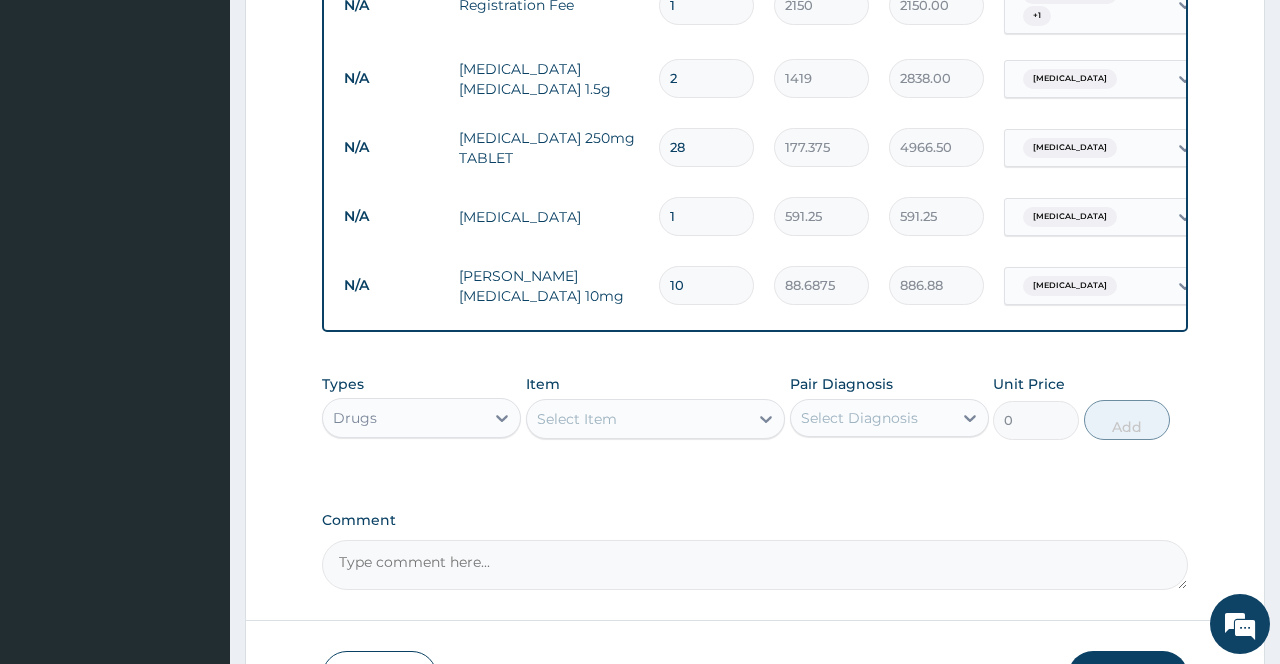 scroll, scrollTop: 988, scrollLeft: 0, axis: vertical 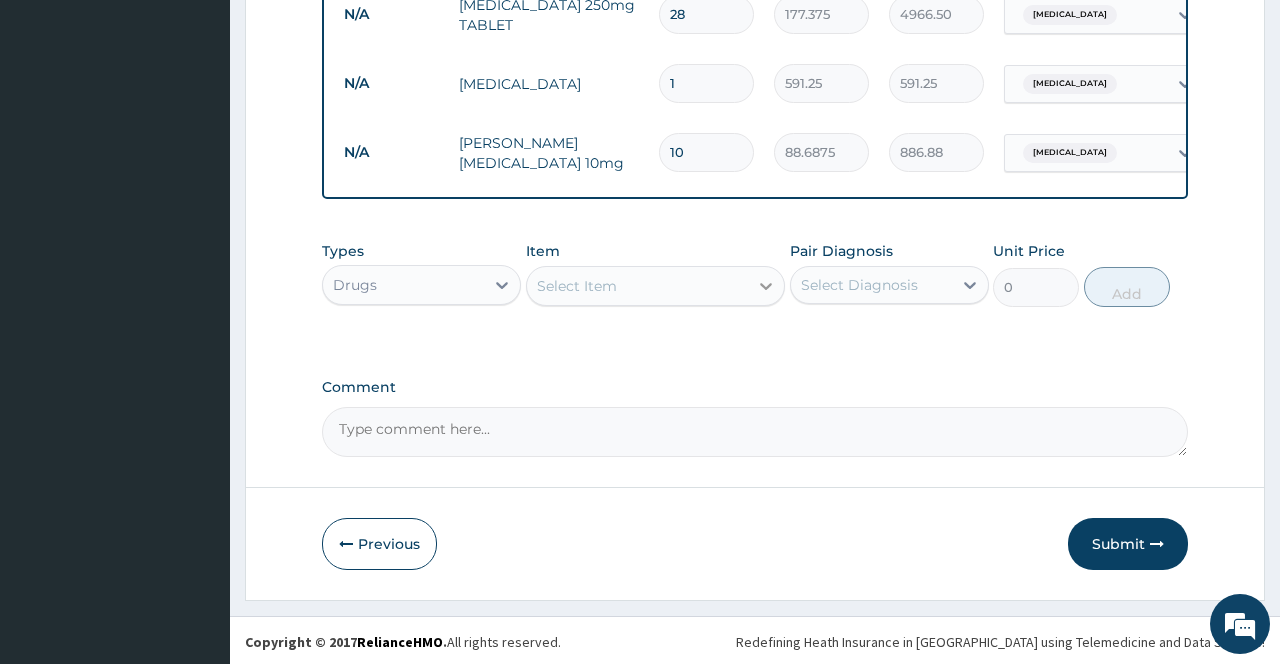 type on "10" 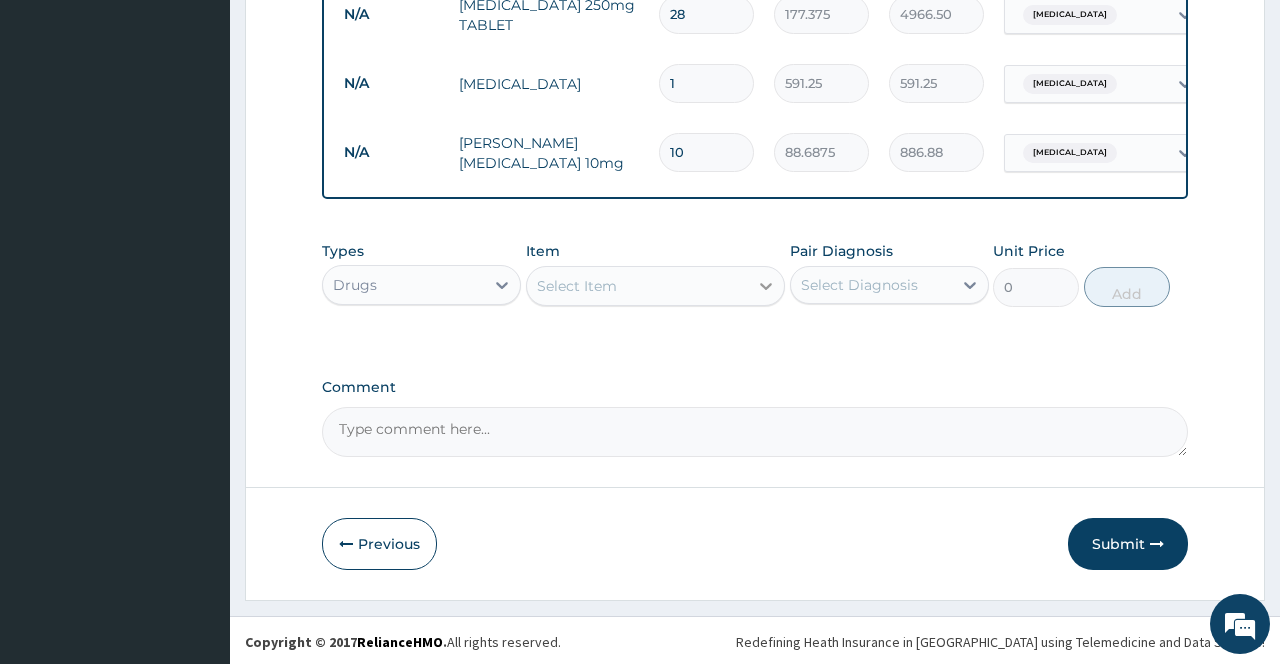 click 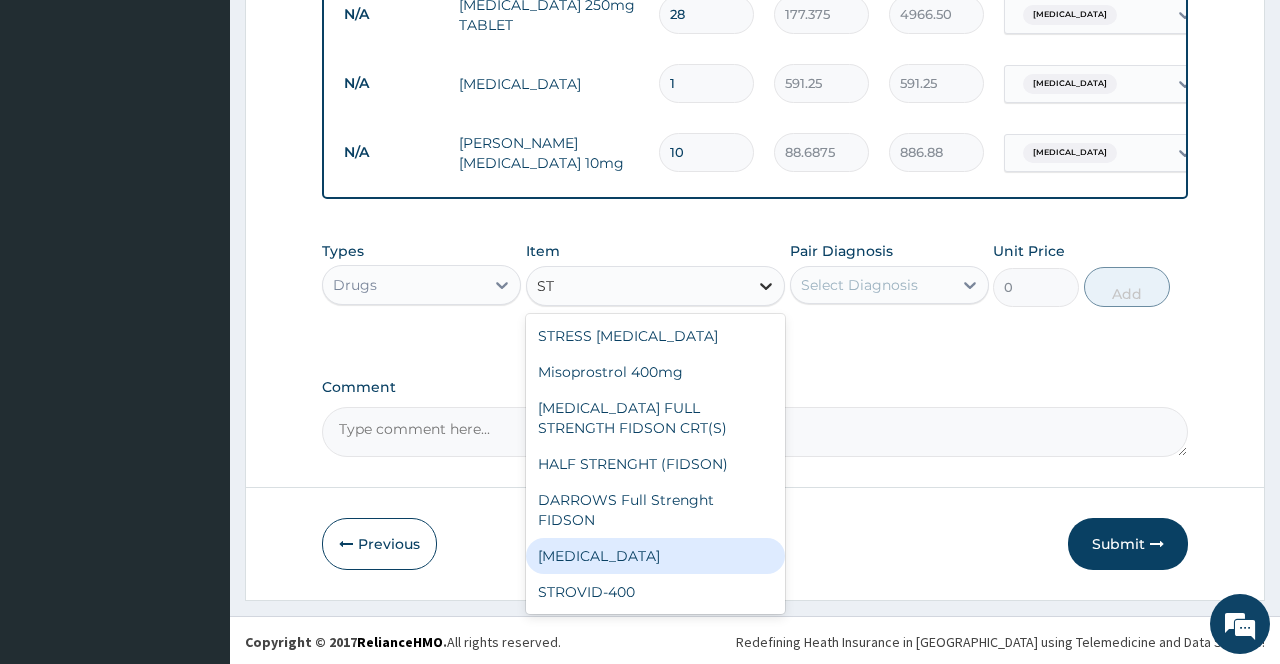 type on "S" 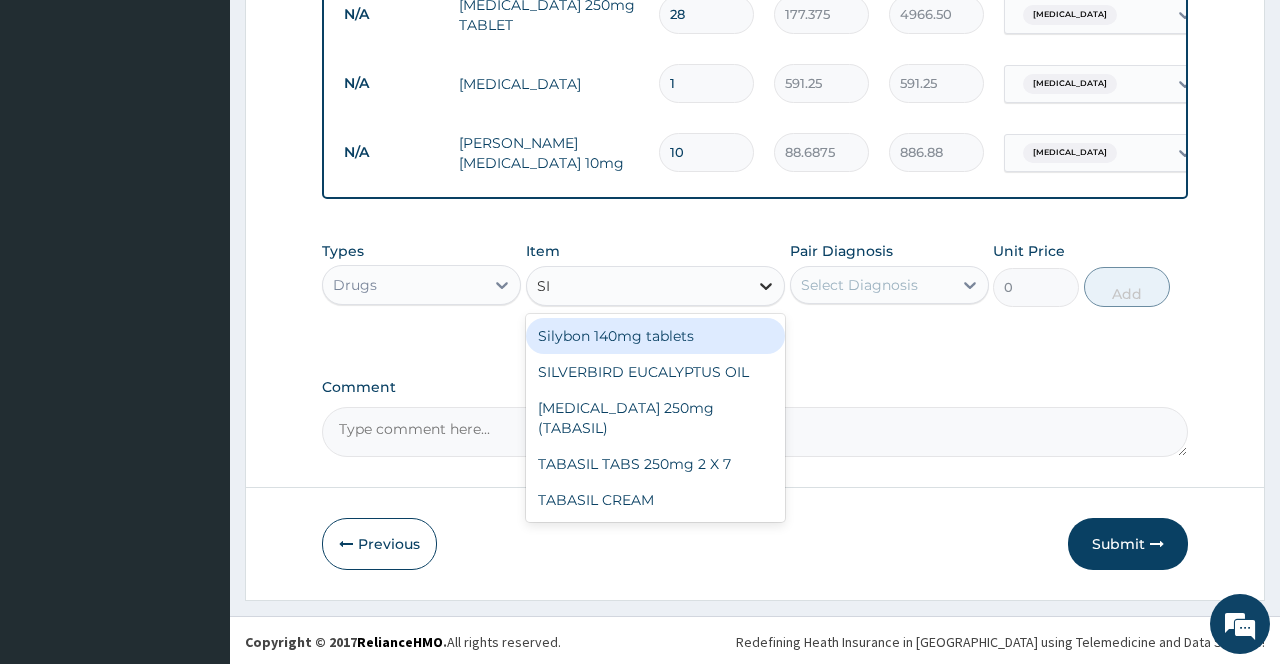 type on "S" 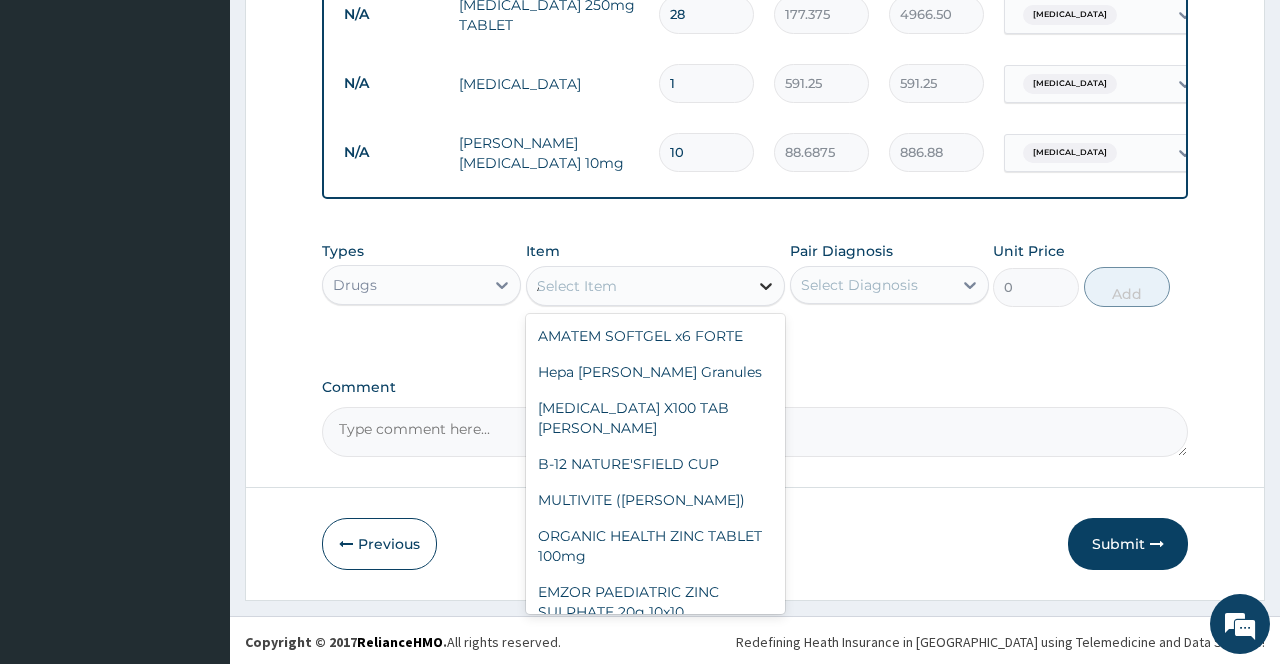 type on "ARTE" 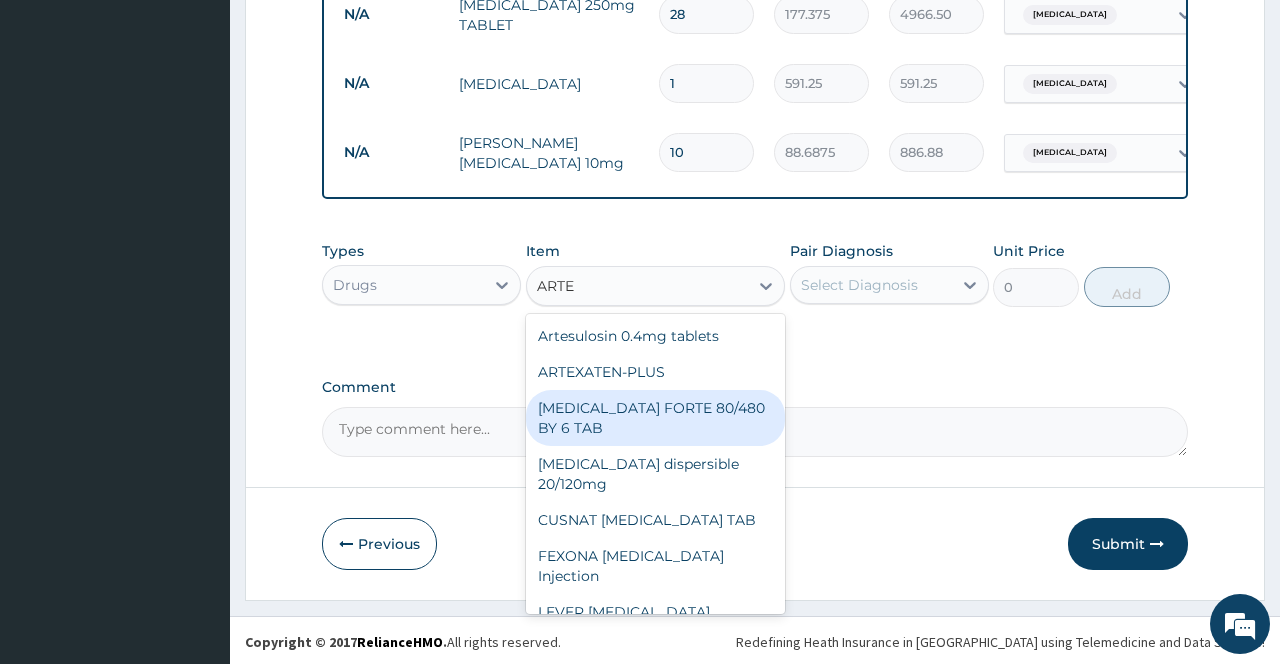 click on "[MEDICAL_DATA] FORTE 80/480 BY 6 TAB" at bounding box center (656, 418) 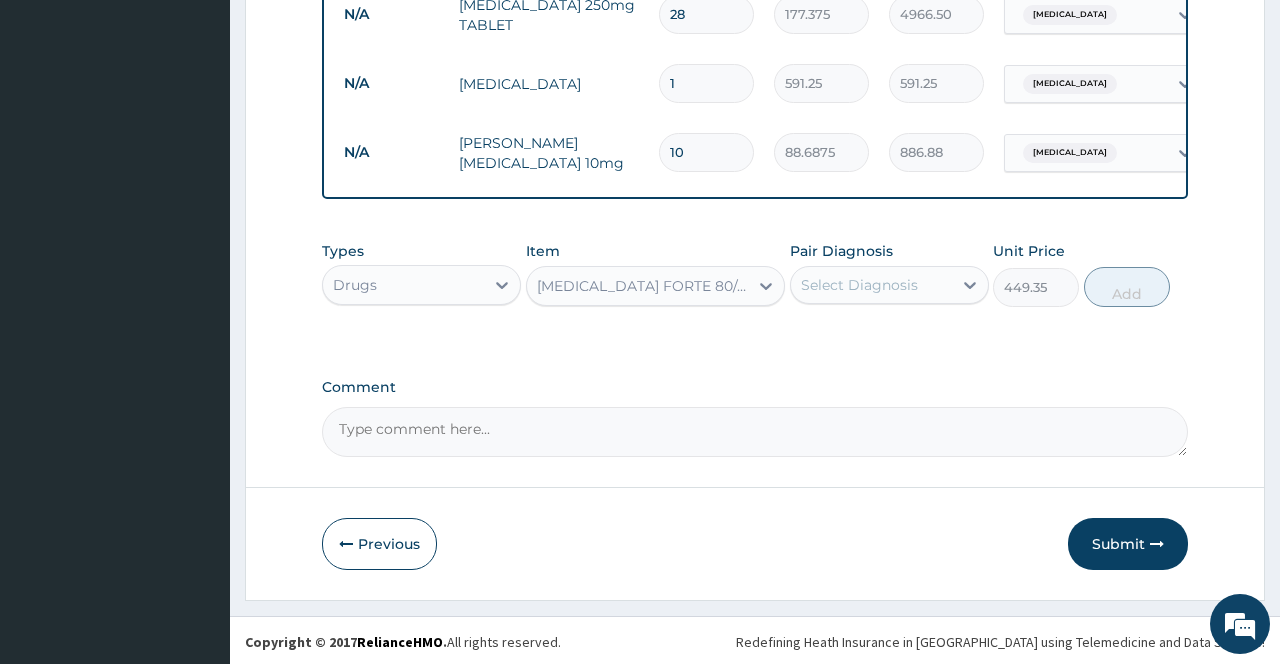 click on "Select Diagnosis" at bounding box center (871, 285) 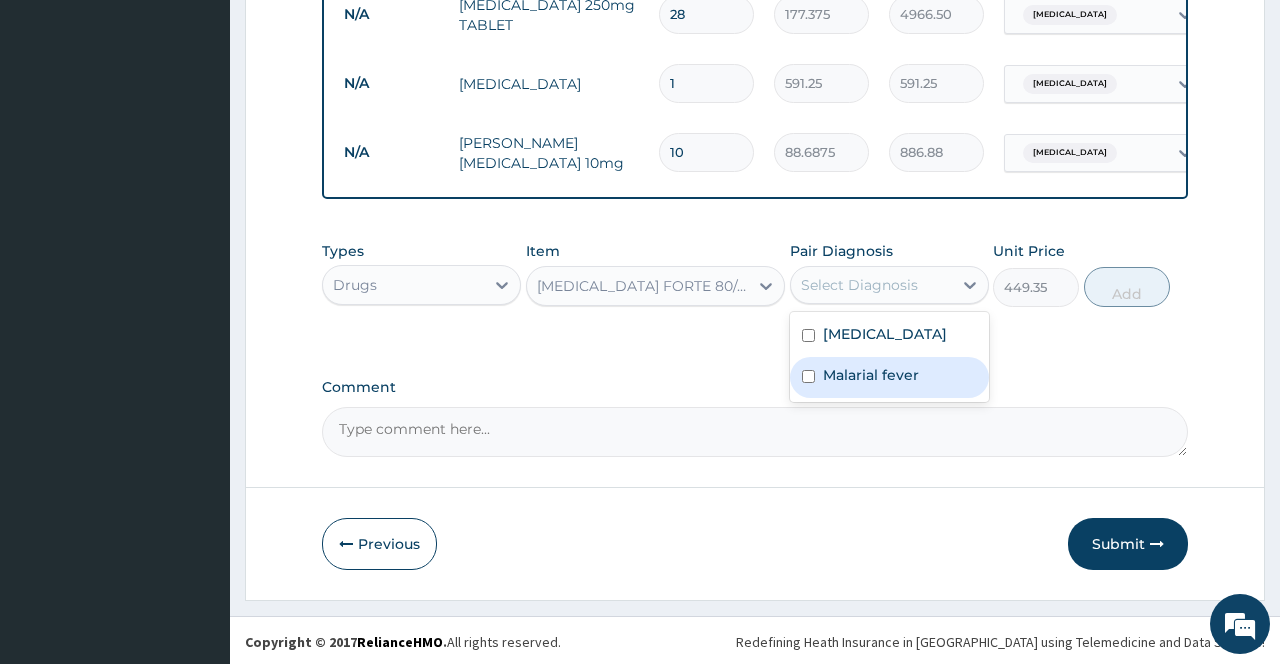 click on "Malarial fever" at bounding box center (871, 375) 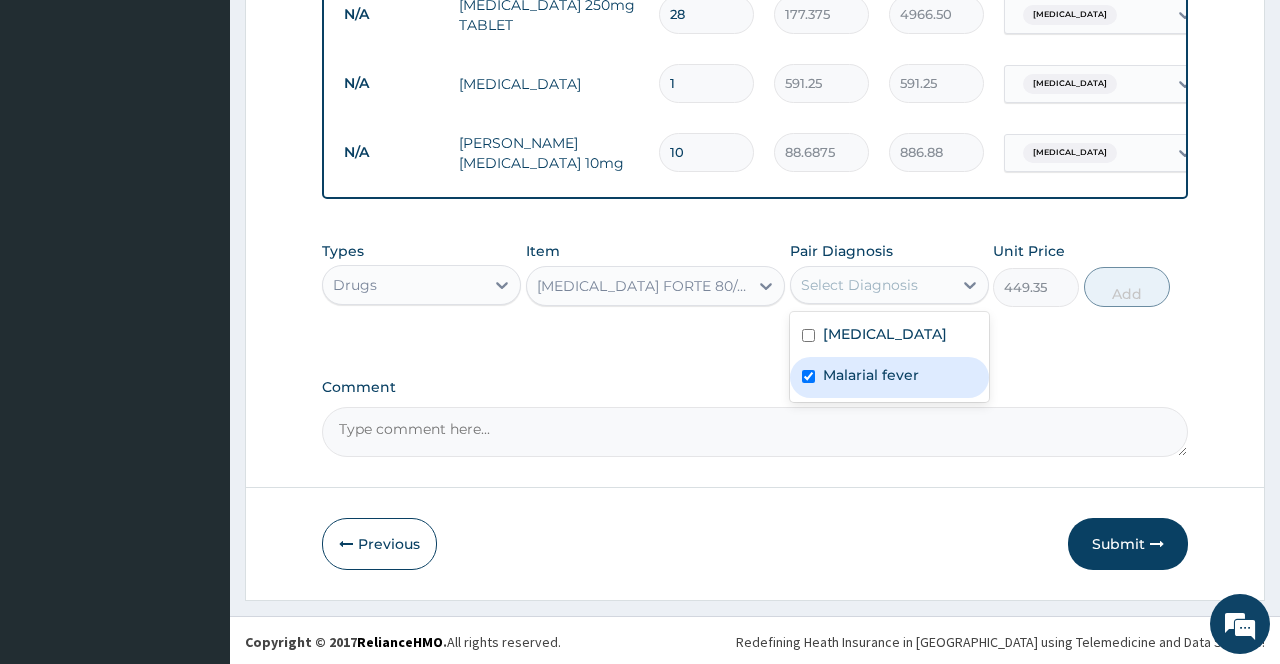 checkbox on "true" 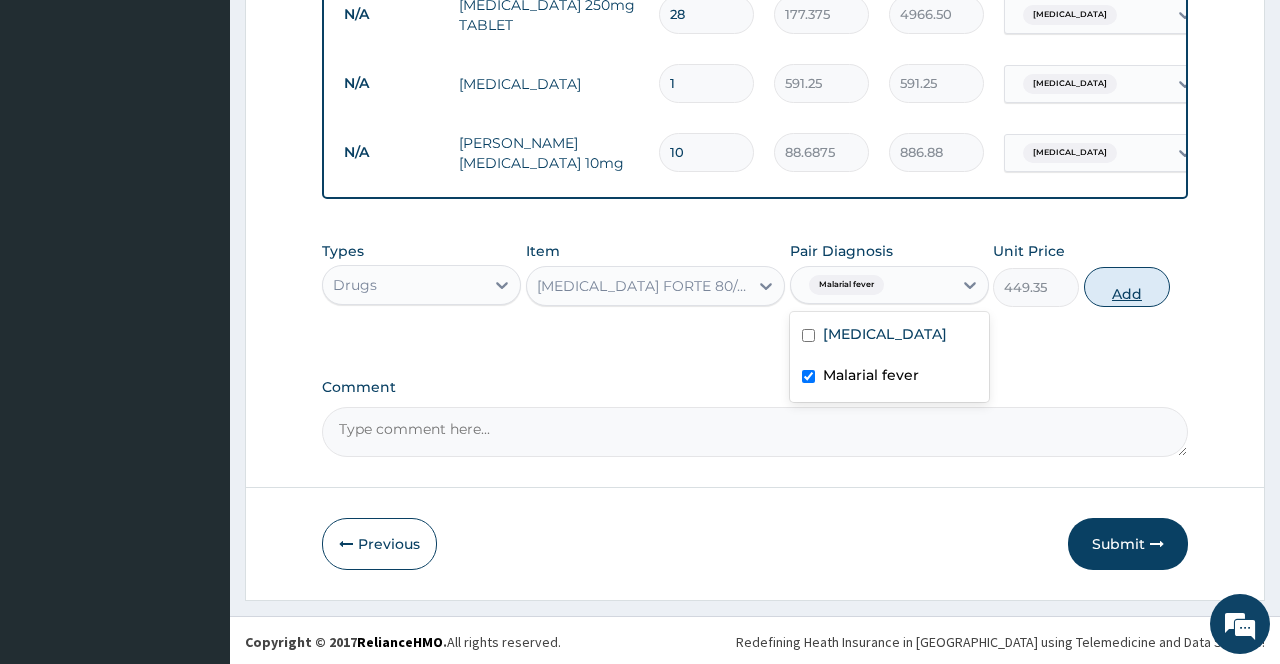 click on "Add" at bounding box center (1127, 287) 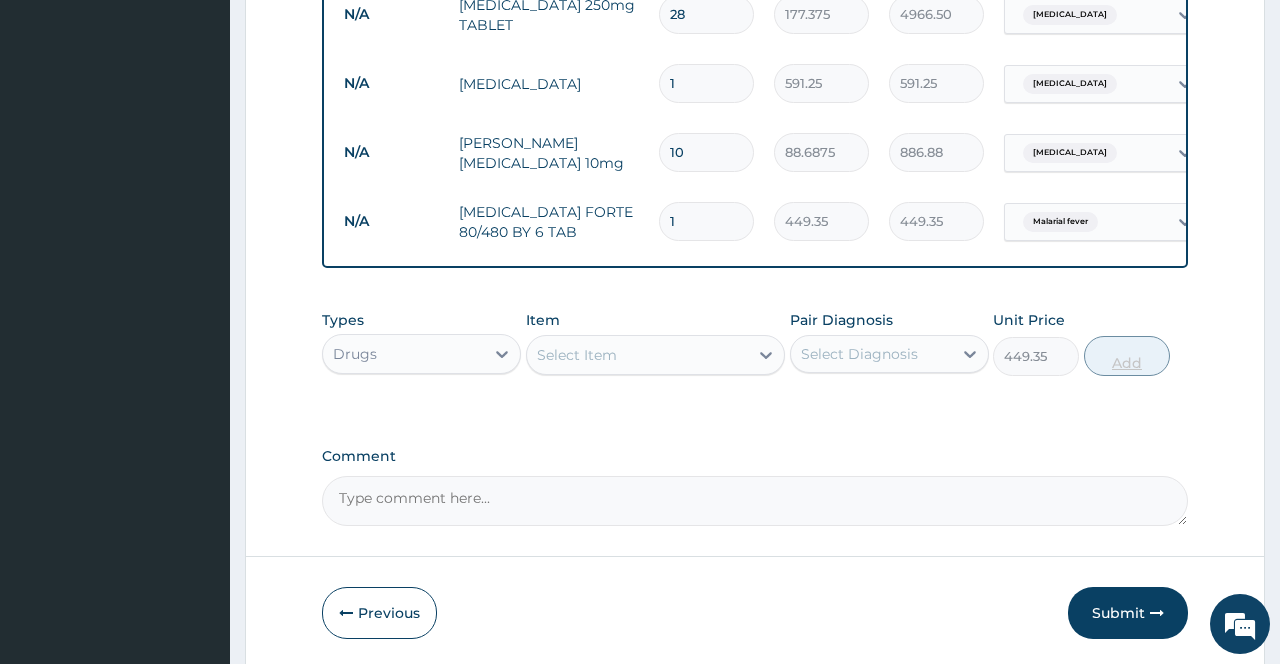 type on "0" 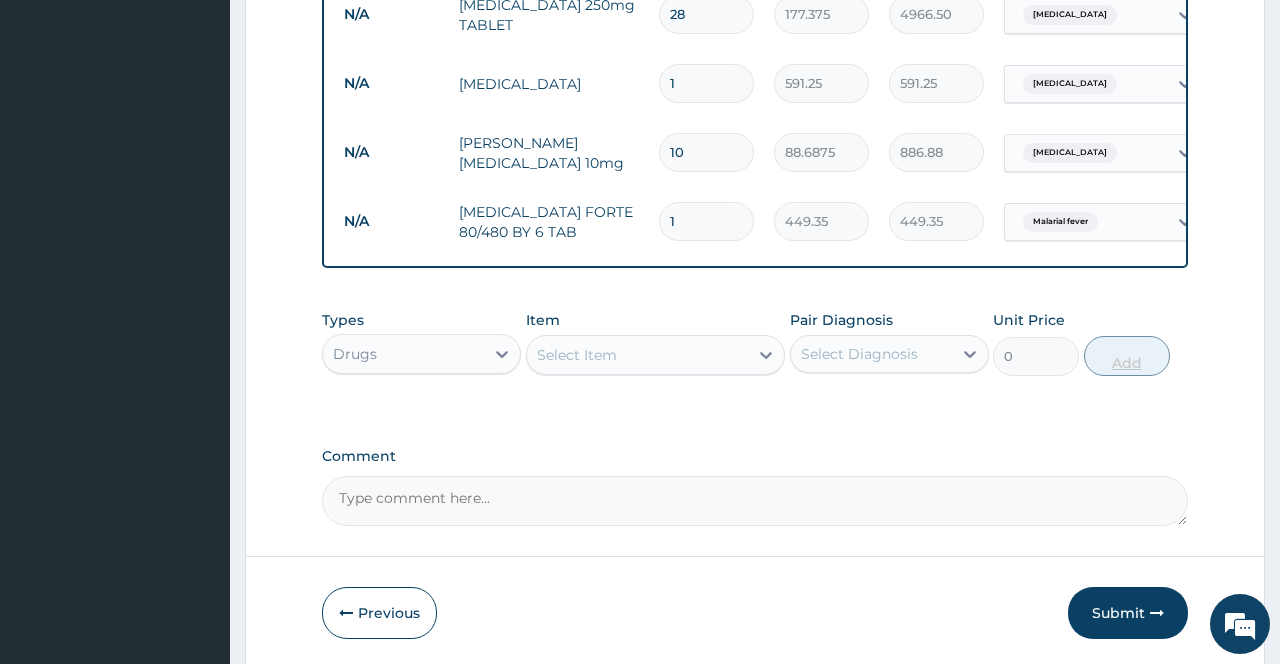 type 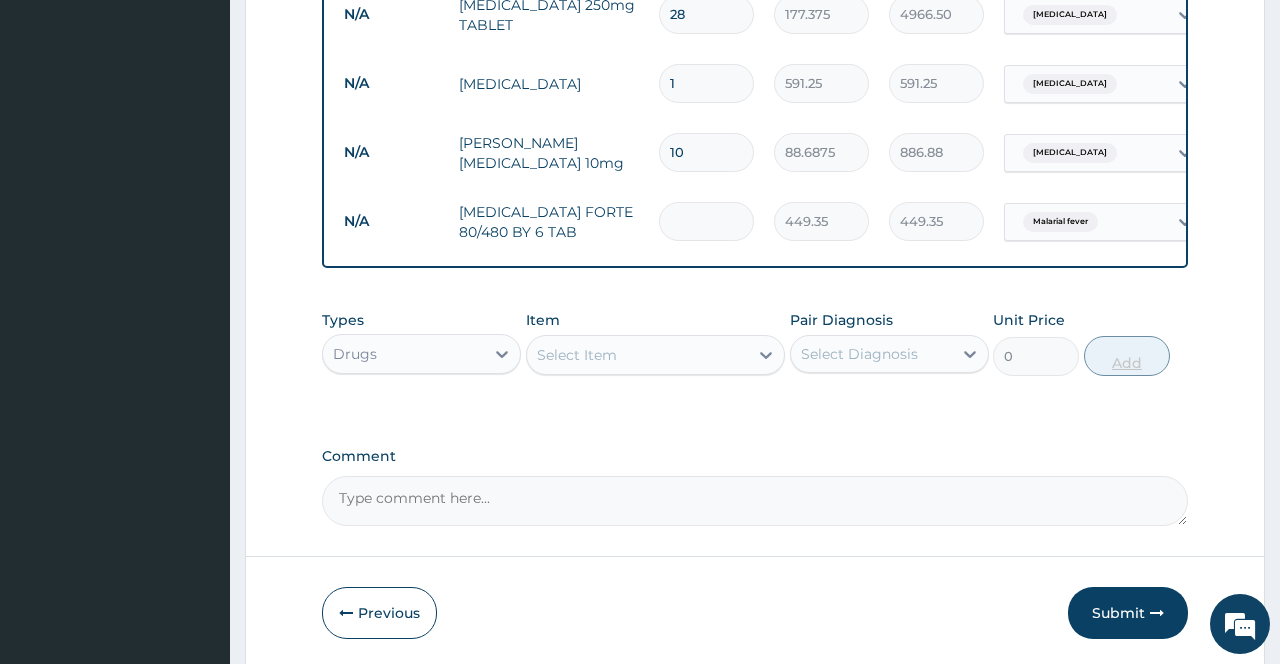 type on "0.00" 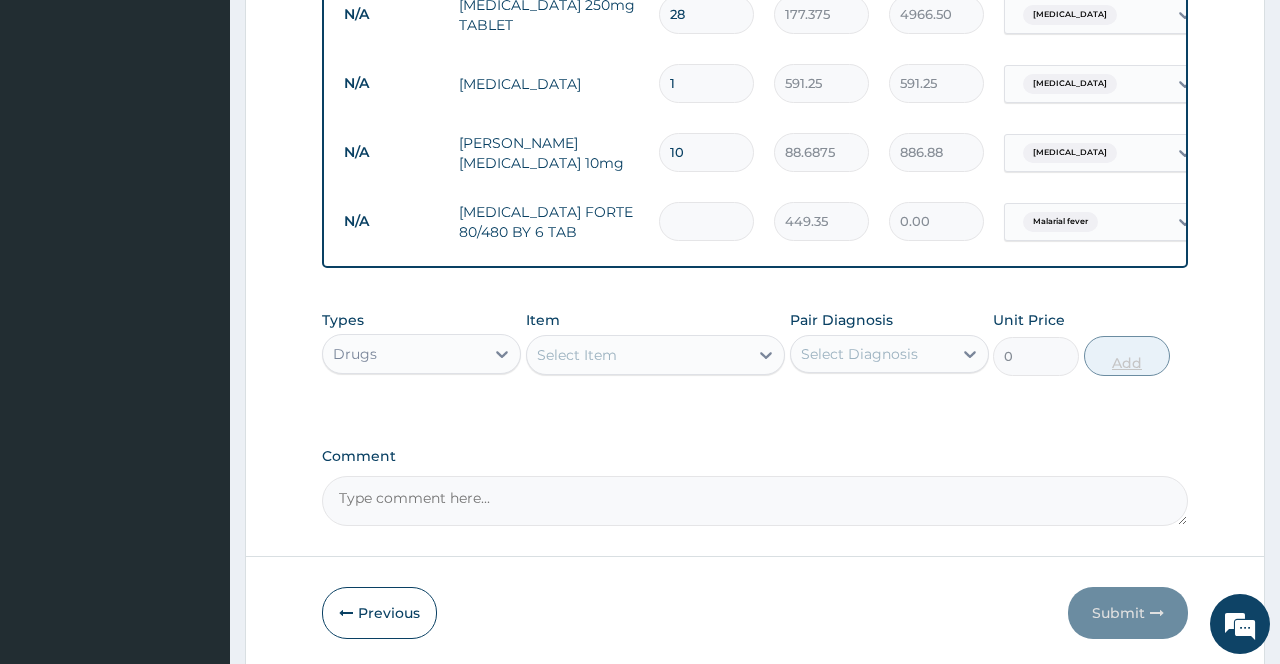 type on "6" 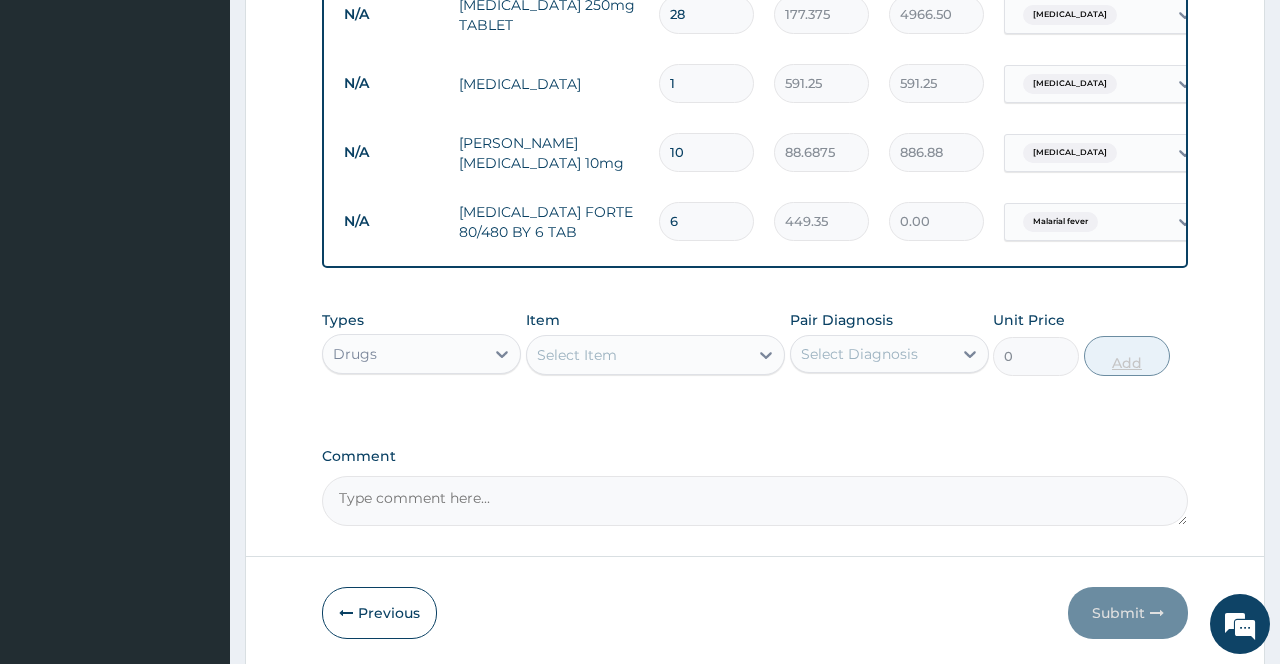 type on "2696.10" 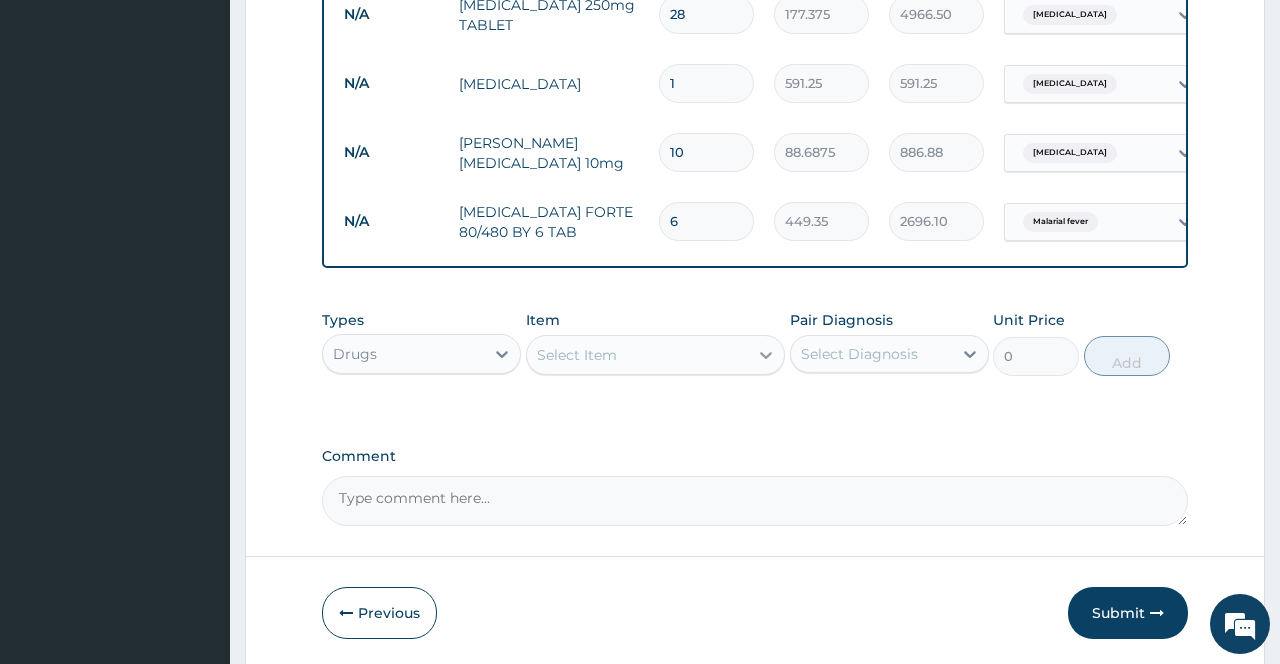 type on "6" 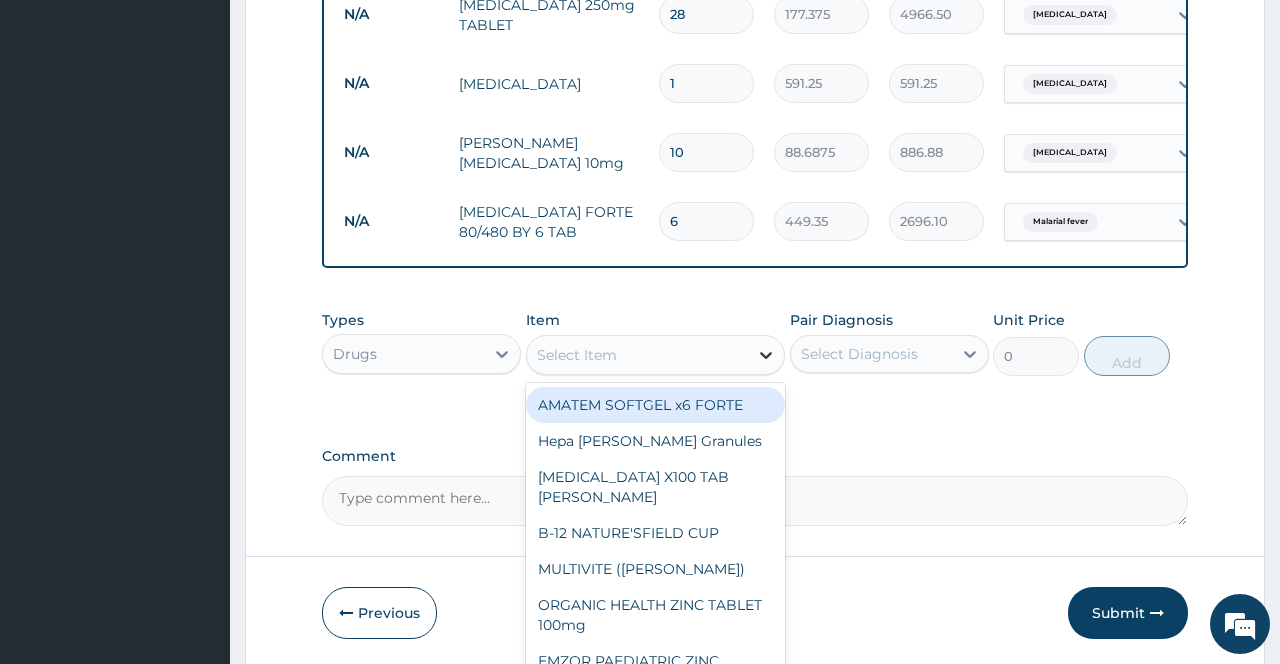 click 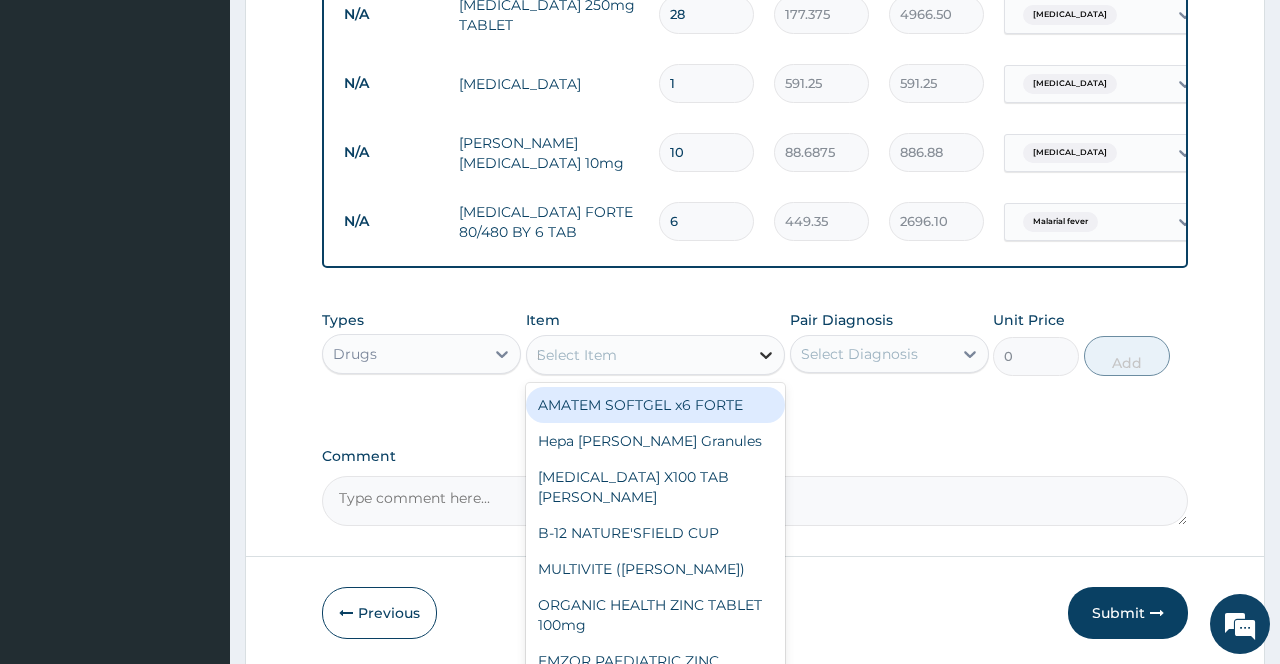 type on "PARACE" 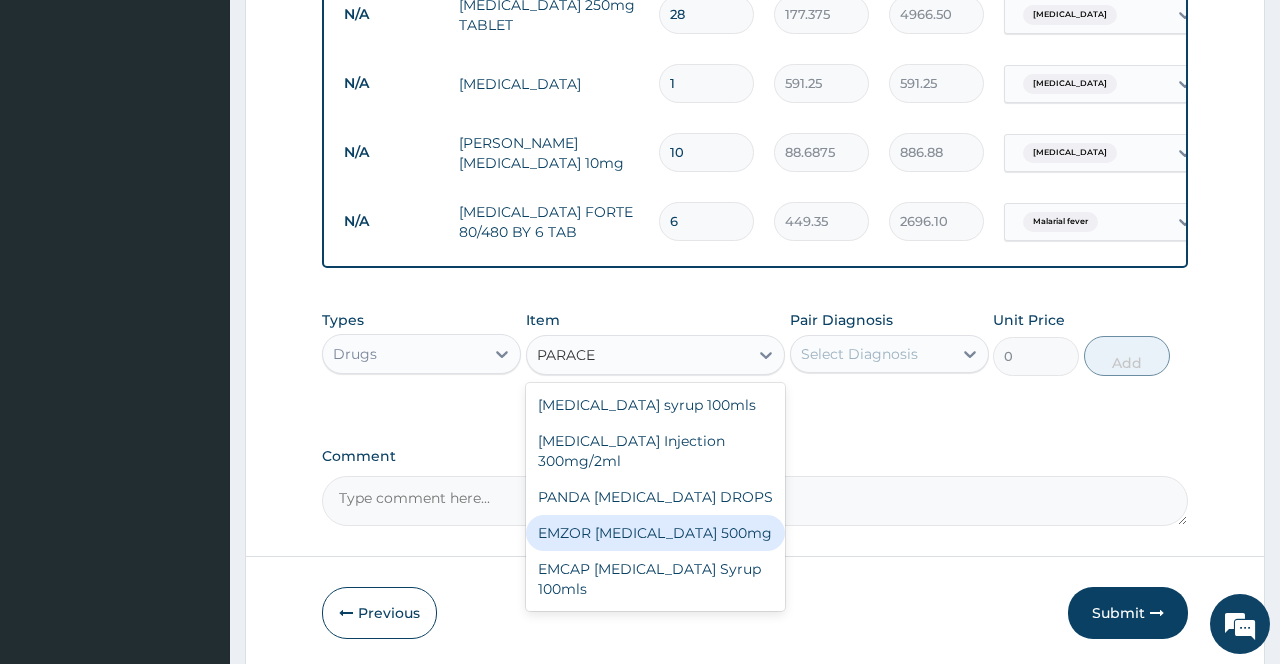 click on "EMZOR [MEDICAL_DATA] 500mg" at bounding box center [656, 533] 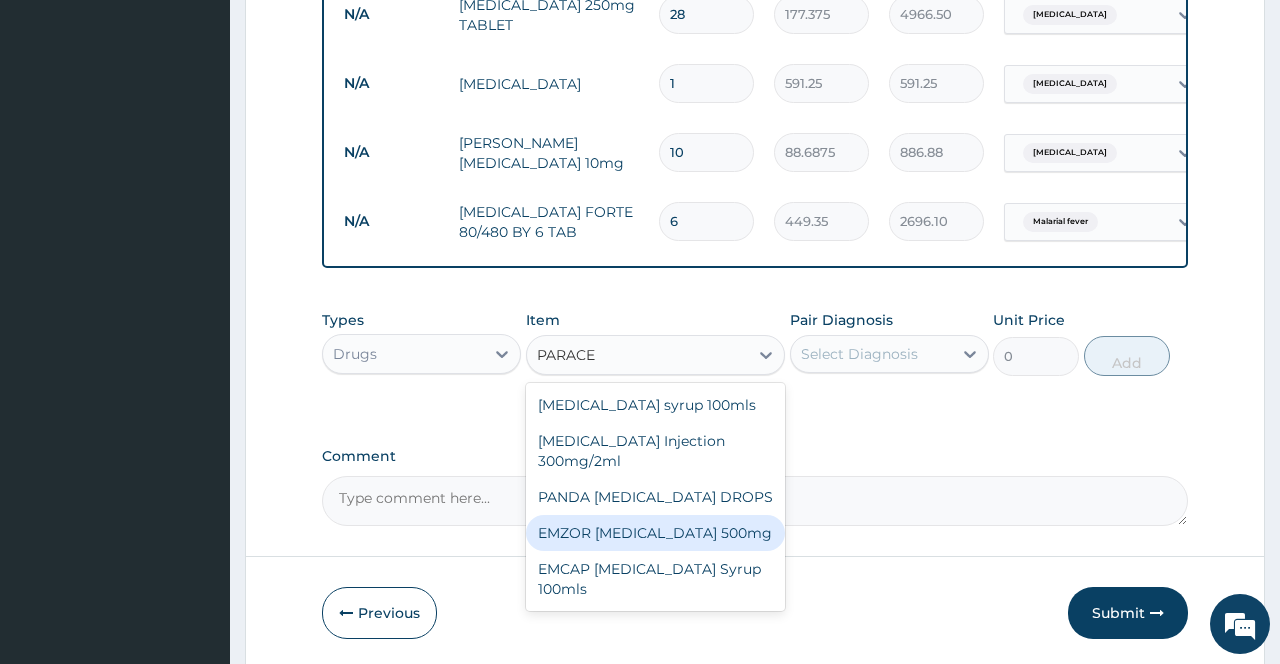 type 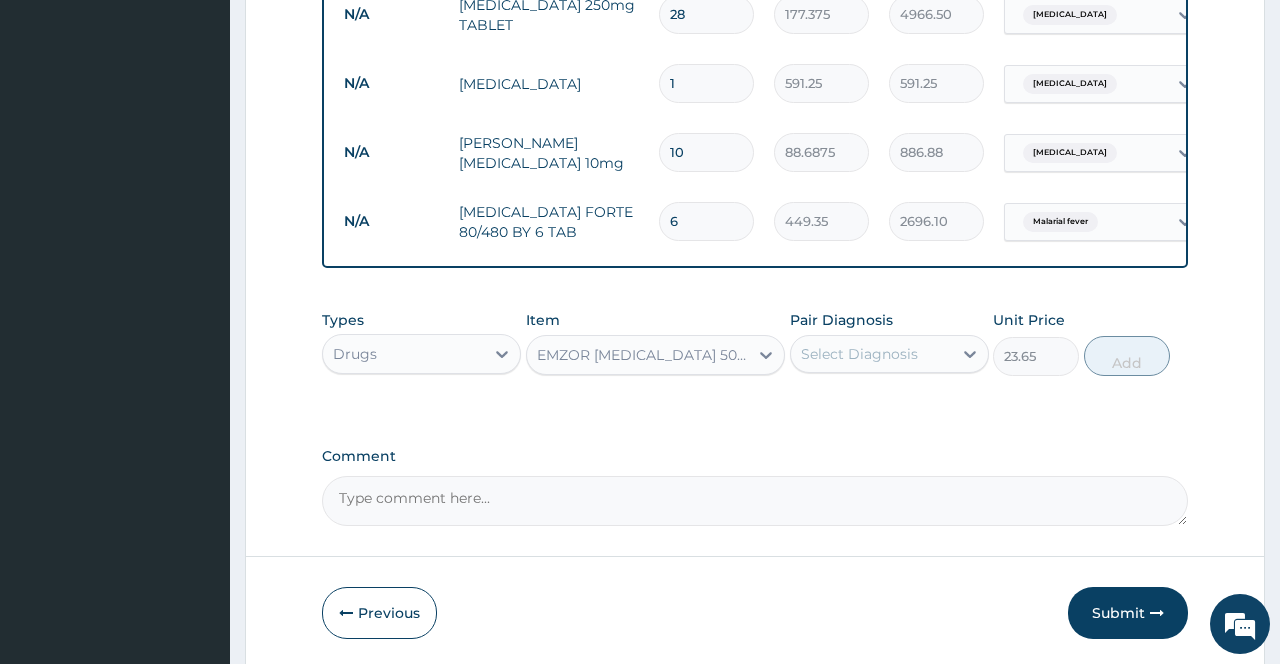 click 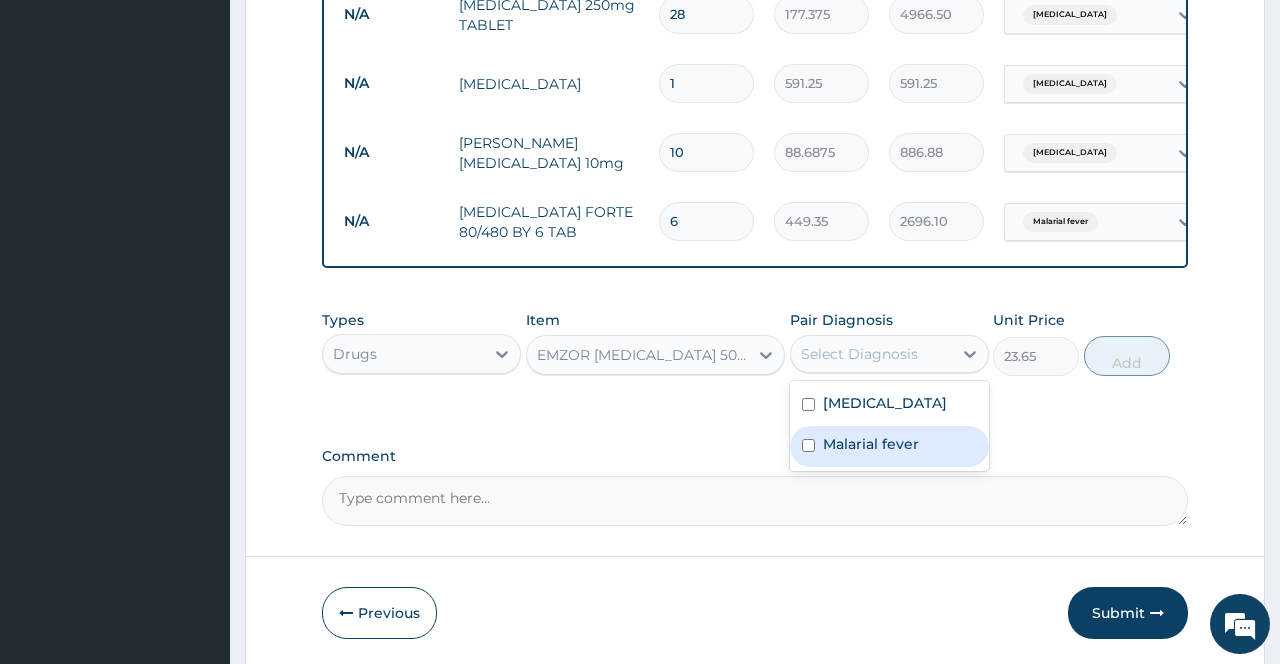 click on "Malarial fever" at bounding box center [871, 444] 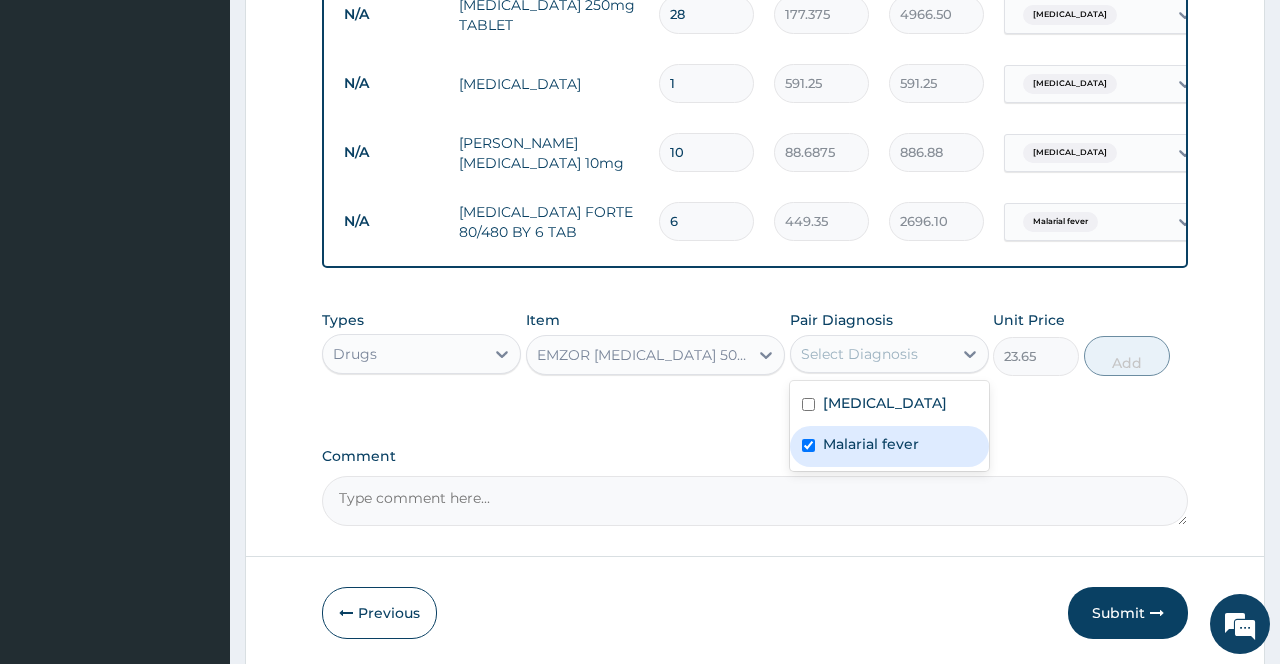 checkbox on "true" 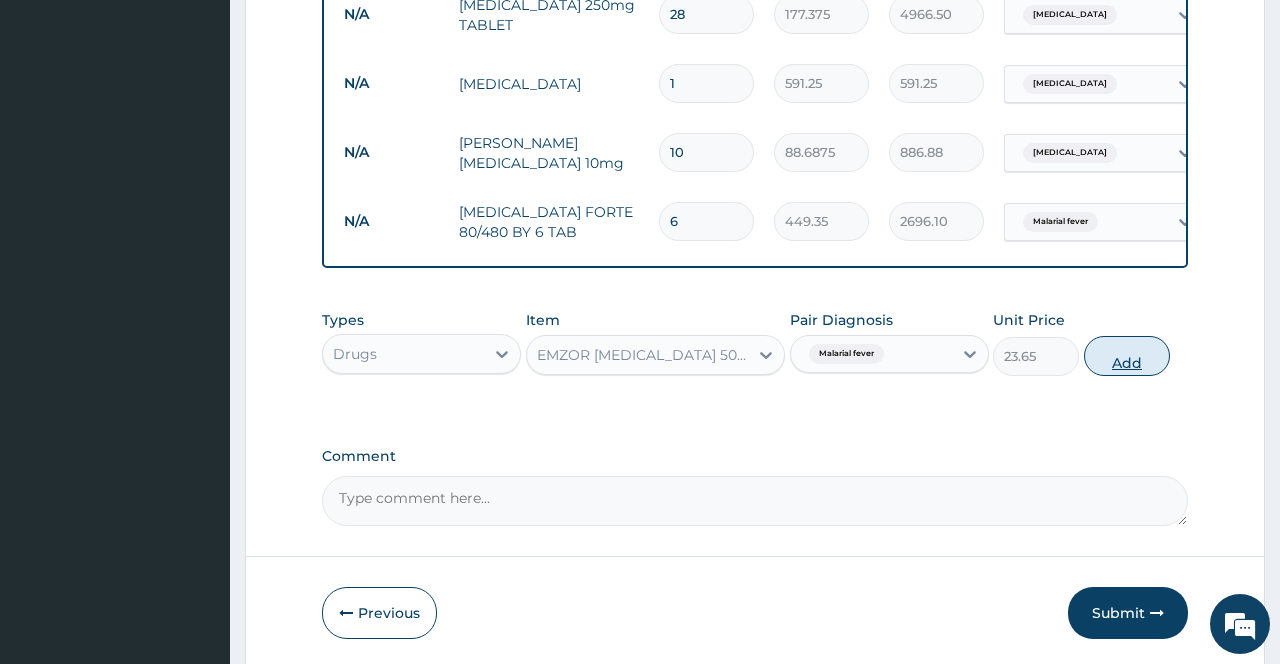 click on "Add" at bounding box center [1127, 356] 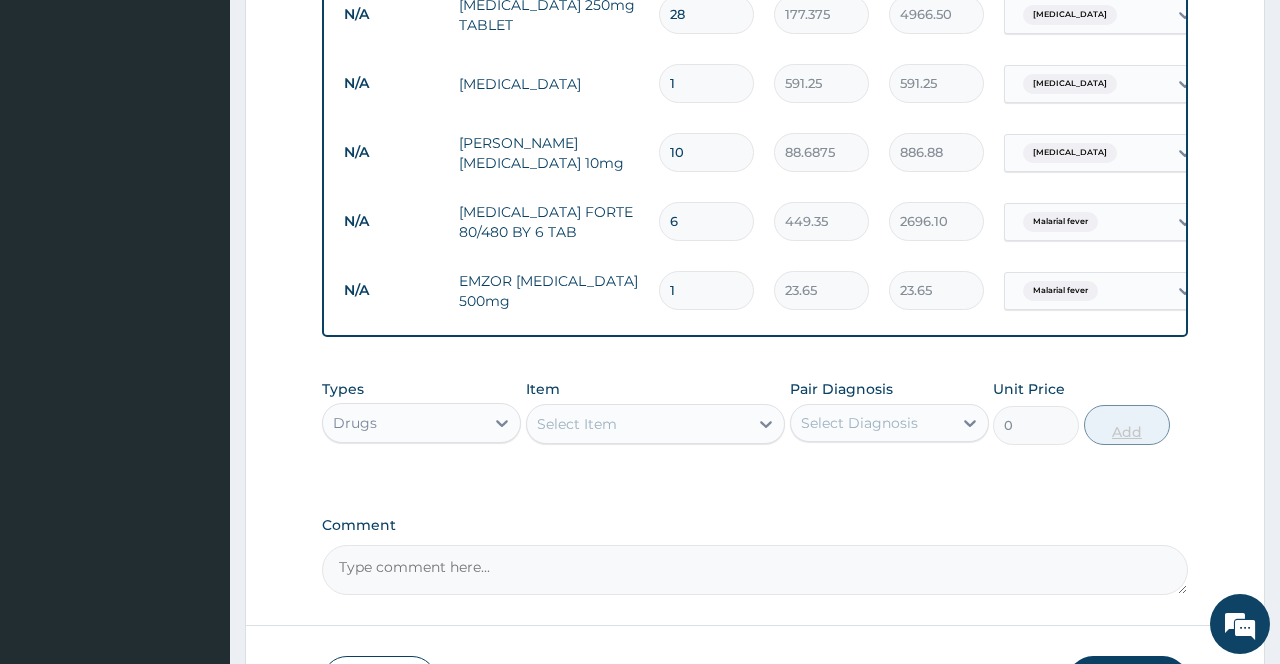 type on "18" 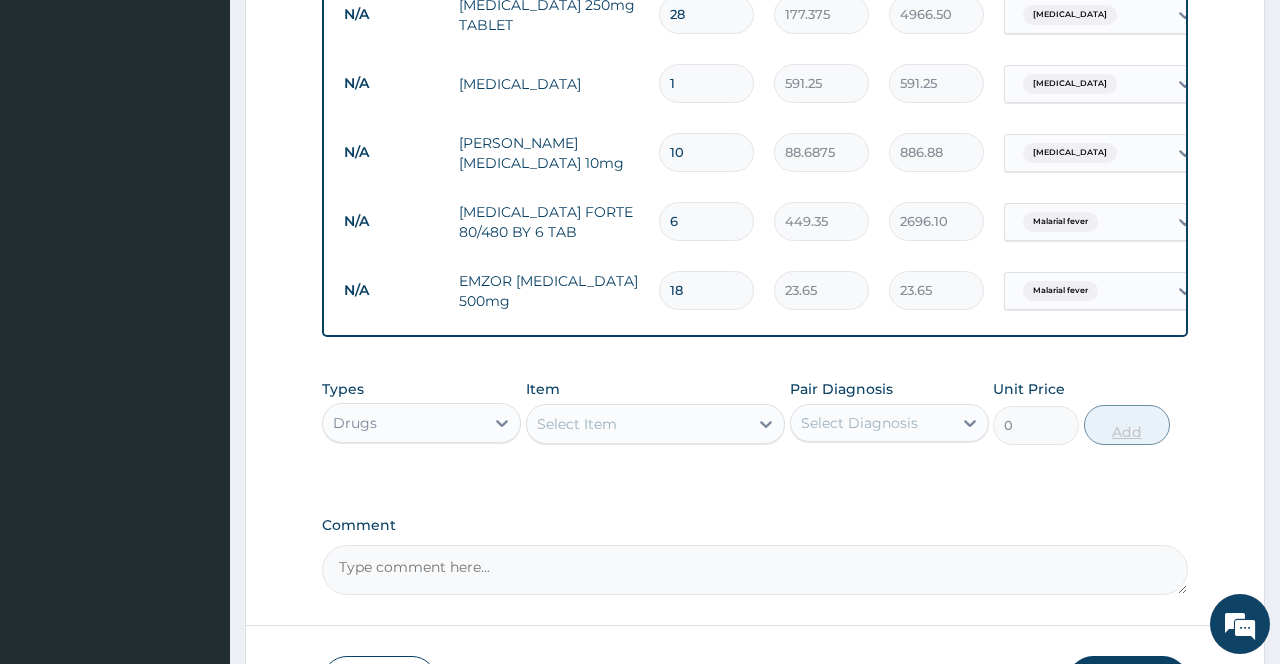 type on "425.70" 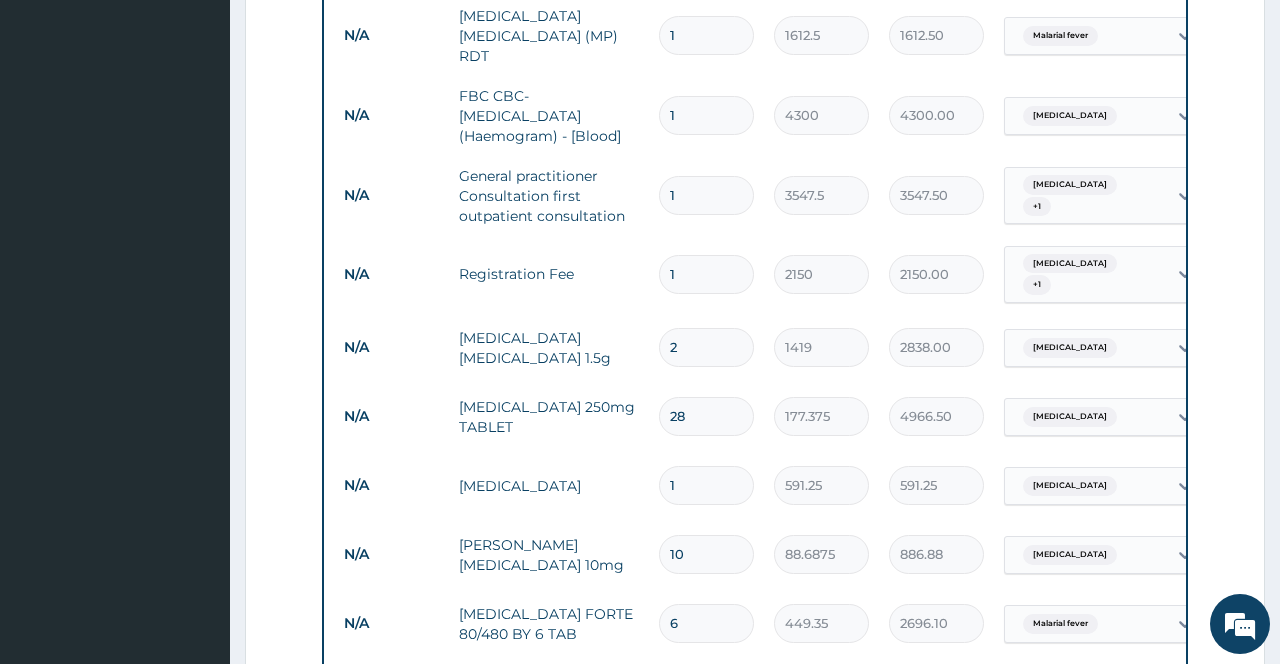 scroll, scrollTop: 1126, scrollLeft: 0, axis: vertical 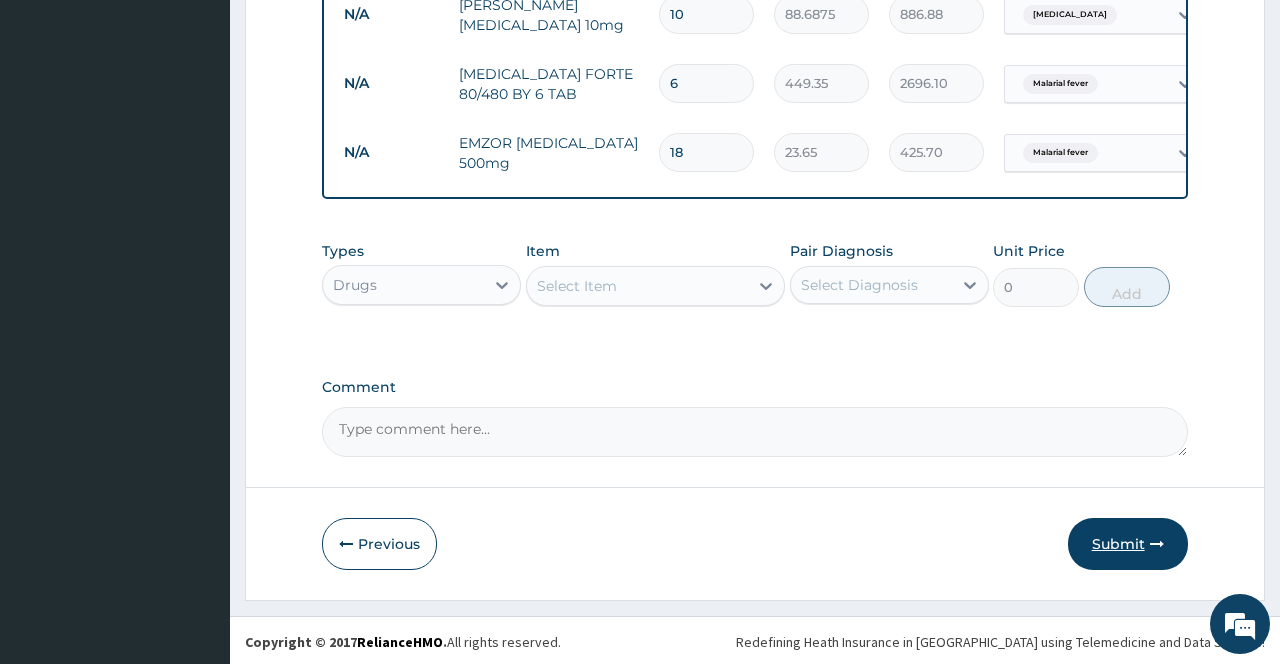 type on "18" 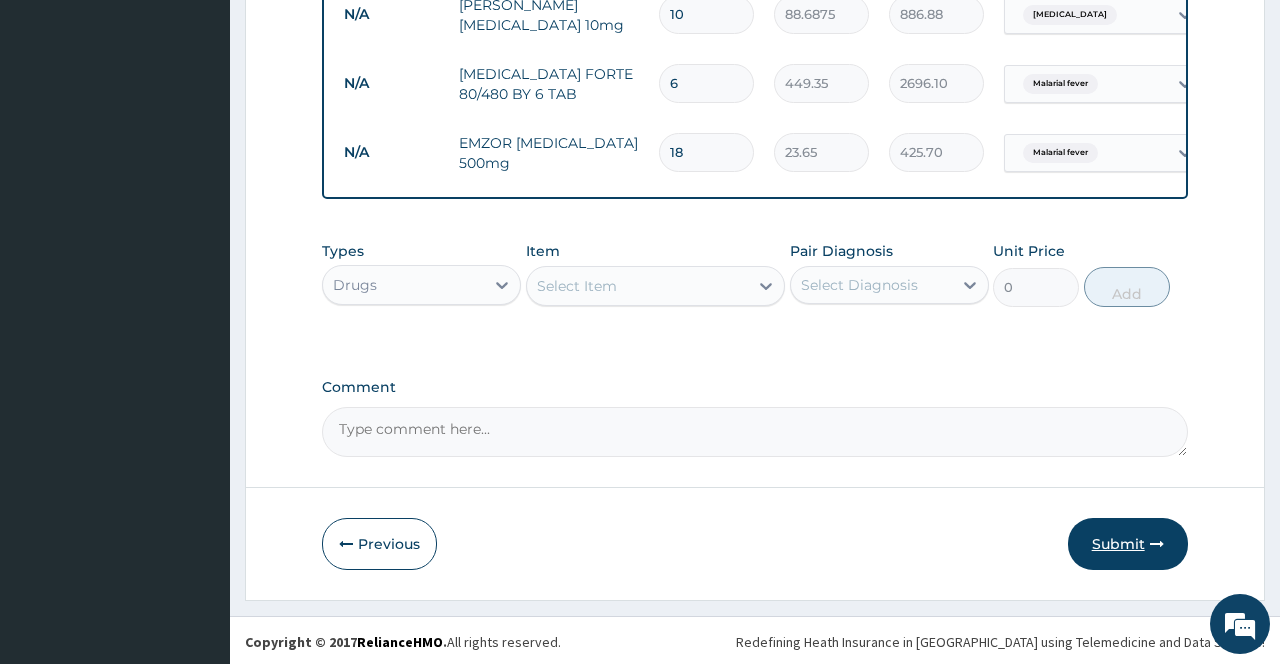 click on "Submit" at bounding box center [1128, 544] 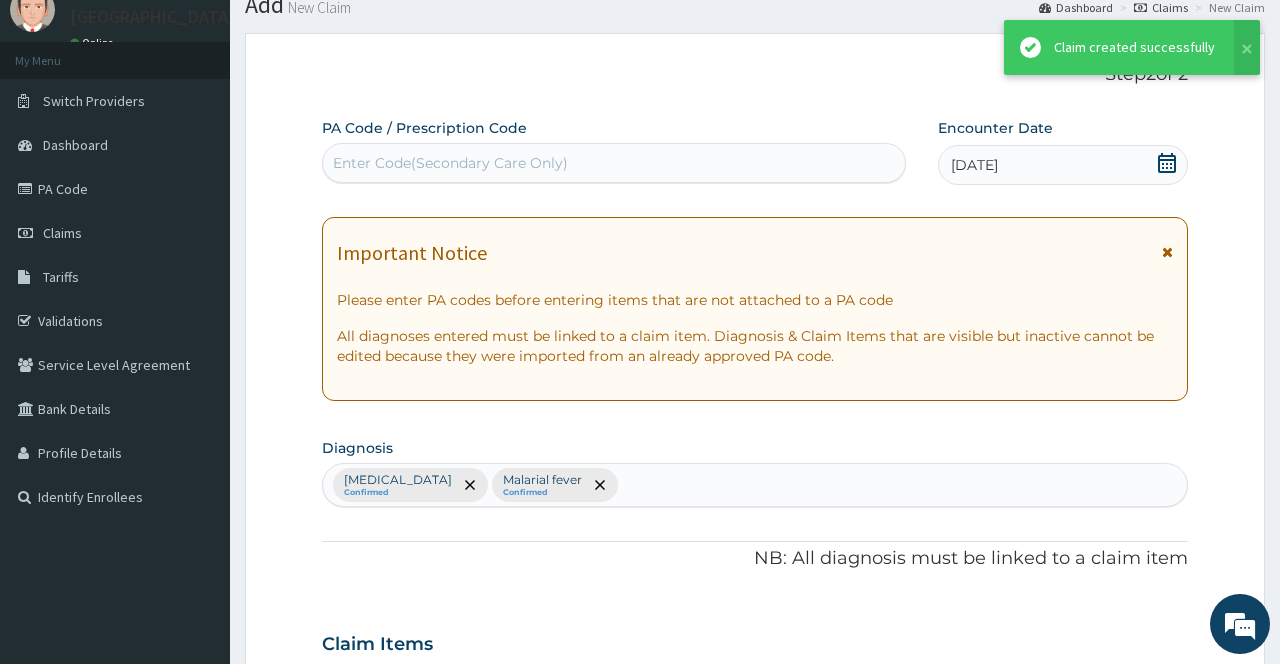 scroll, scrollTop: 1126, scrollLeft: 0, axis: vertical 